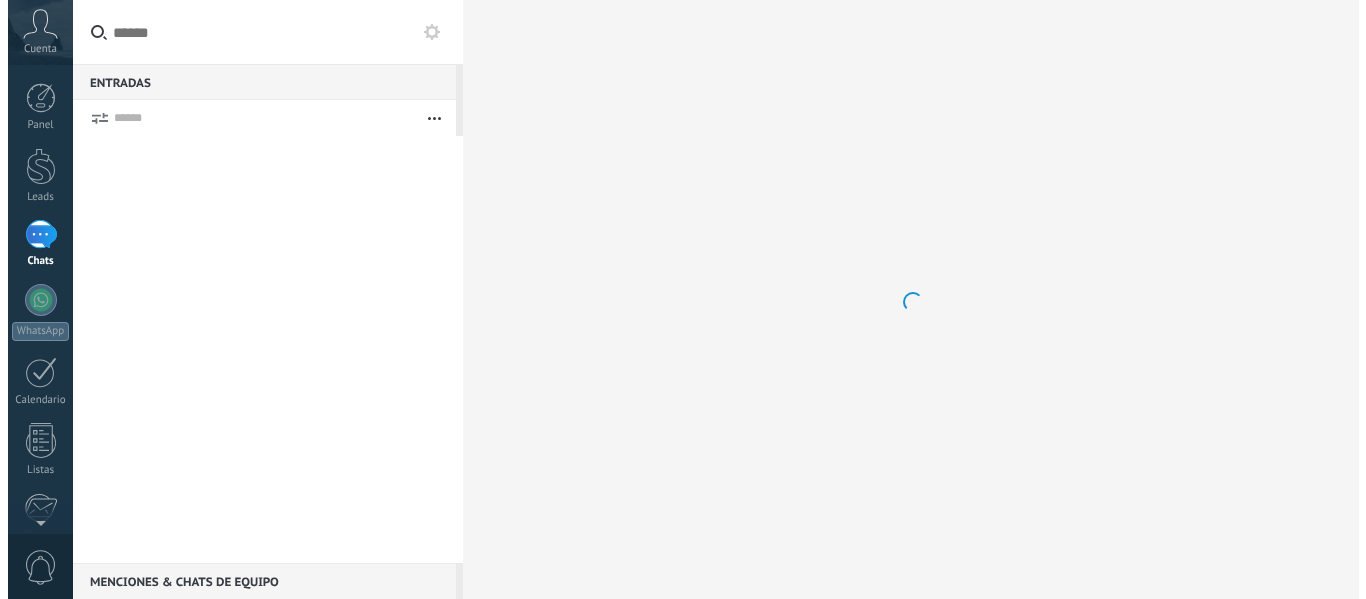 scroll, scrollTop: 0, scrollLeft: 0, axis: both 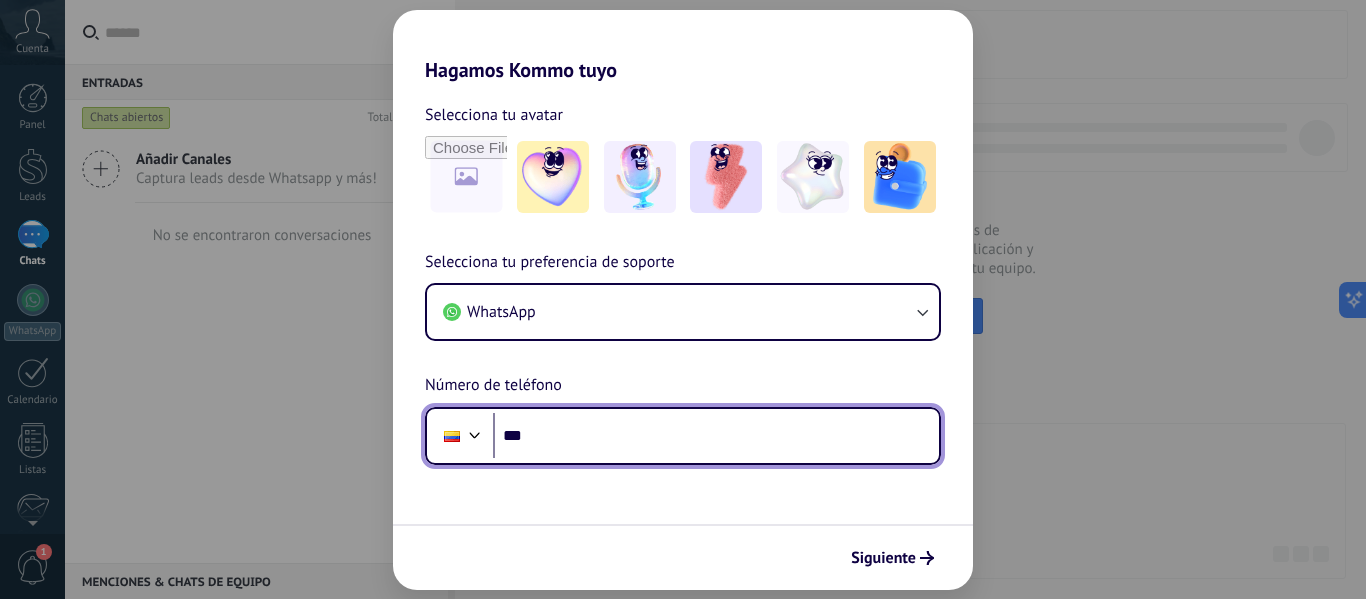 click on "***" at bounding box center (716, 436) 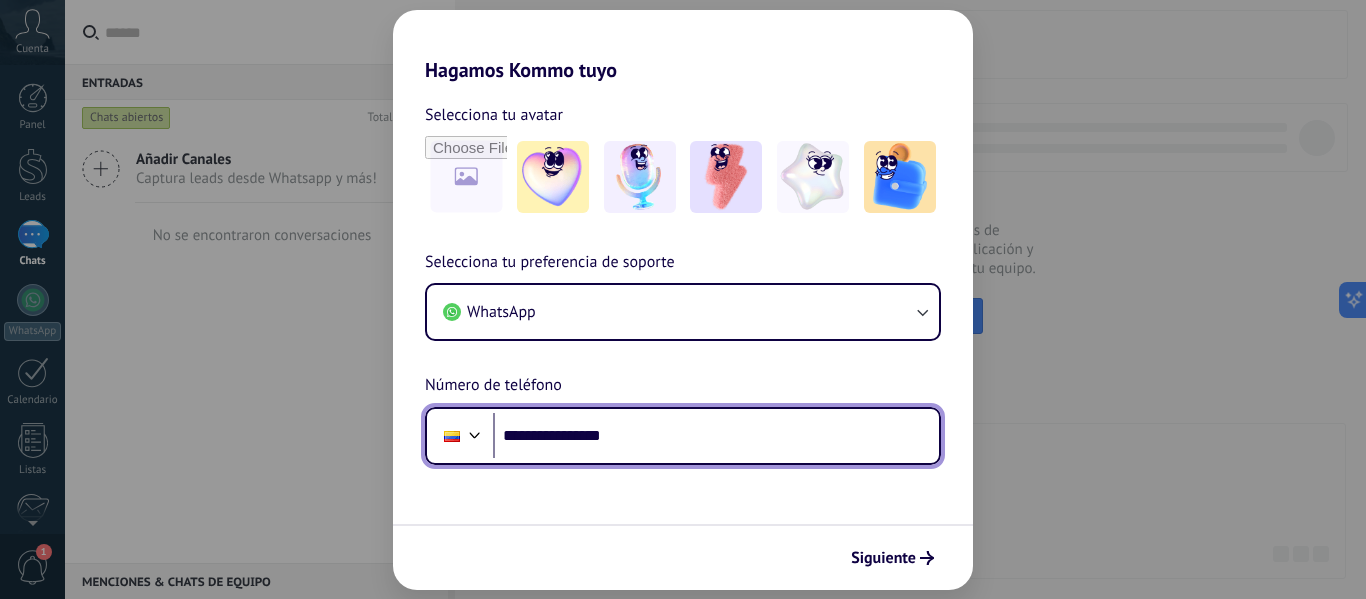 type on "**********" 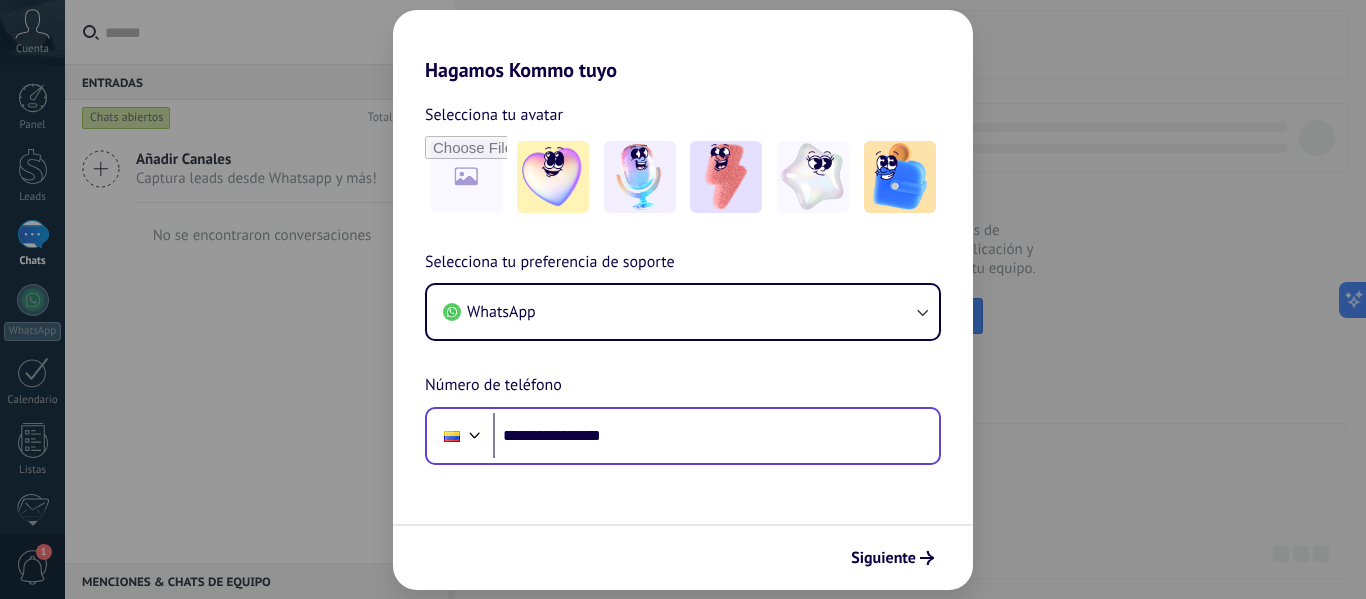 scroll, scrollTop: 0, scrollLeft: 0, axis: both 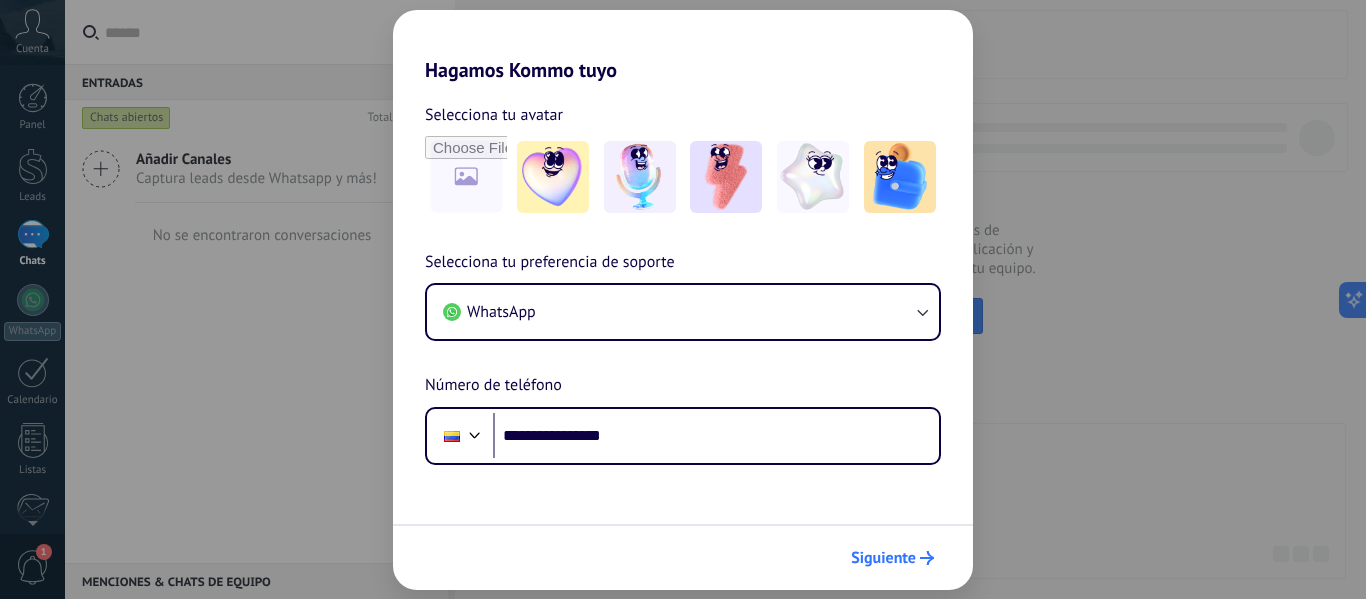 click on "Siguiente" at bounding box center [883, 558] 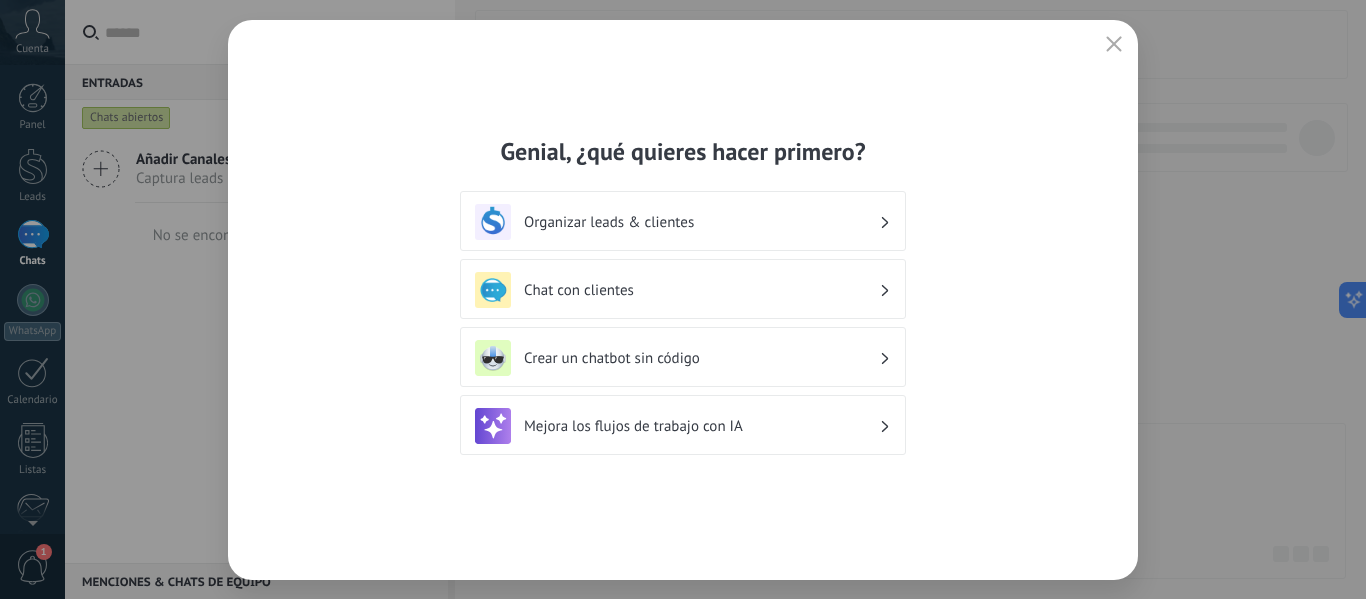 click 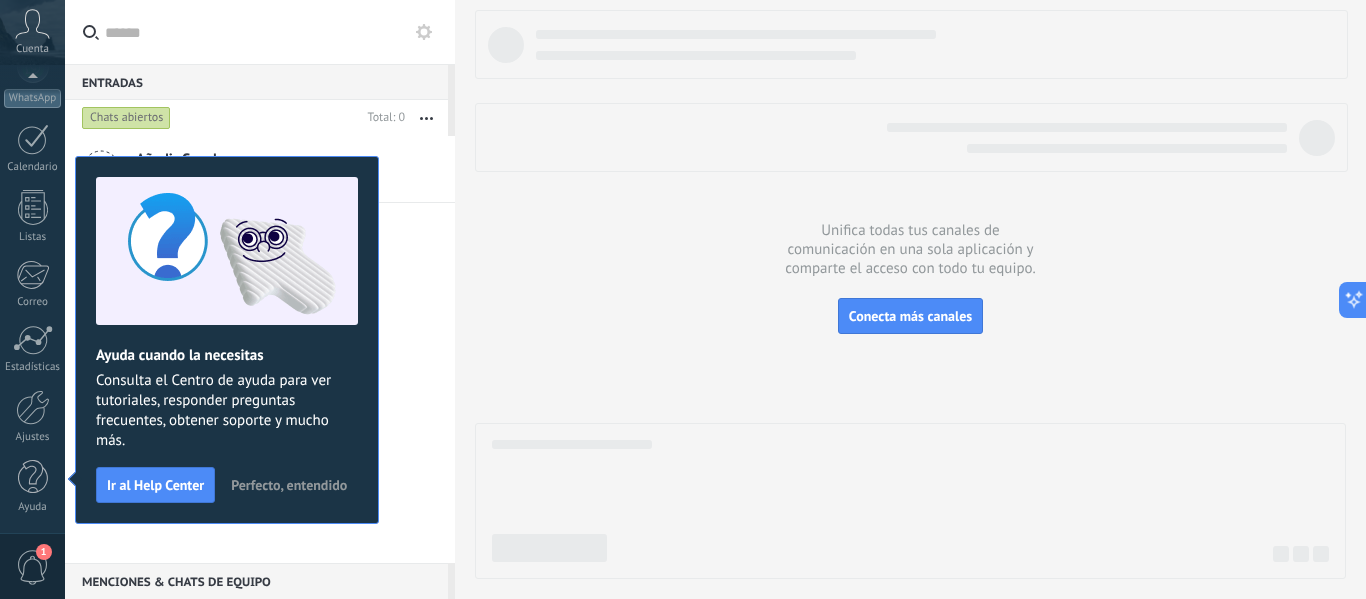 scroll, scrollTop: 0, scrollLeft: 0, axis: both 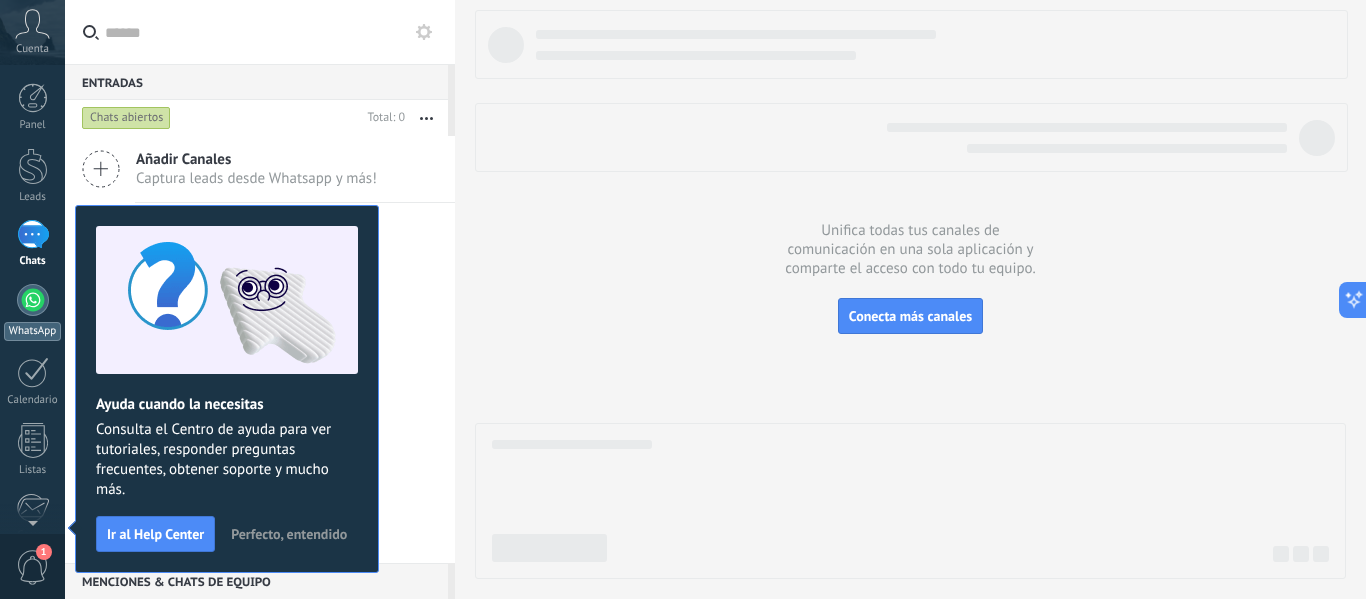 click at bounding box center (33, 300) 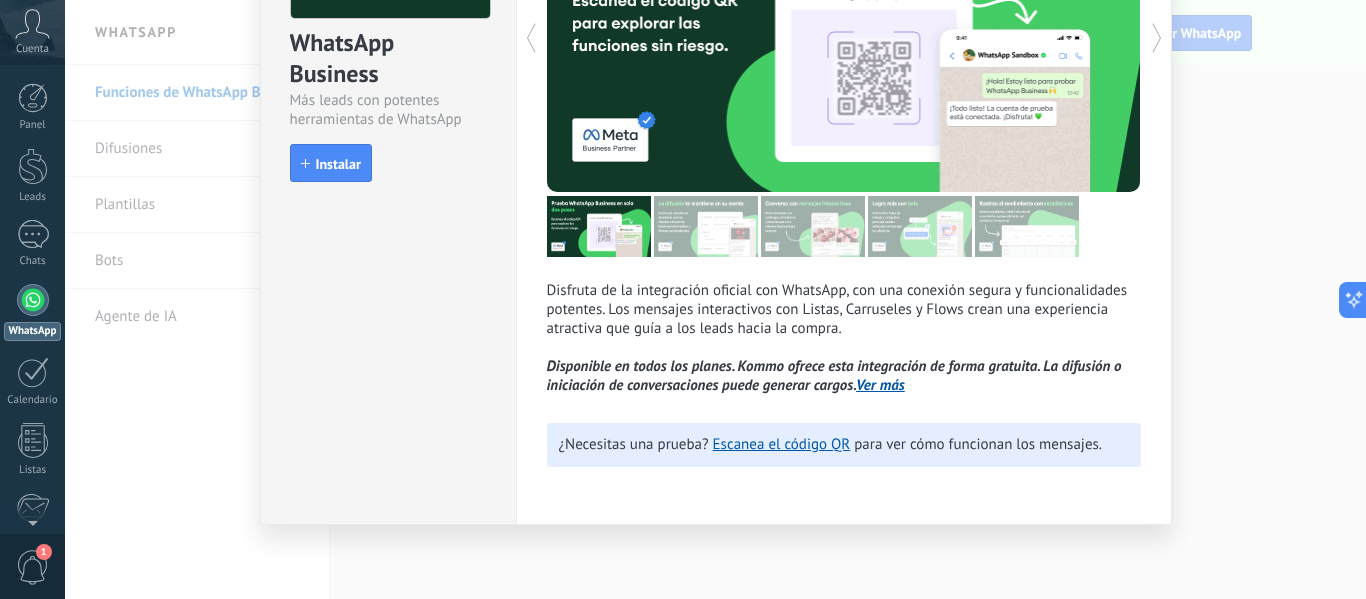scroll, scrollTop: 218, scrollLeft: 0, axis: vertical 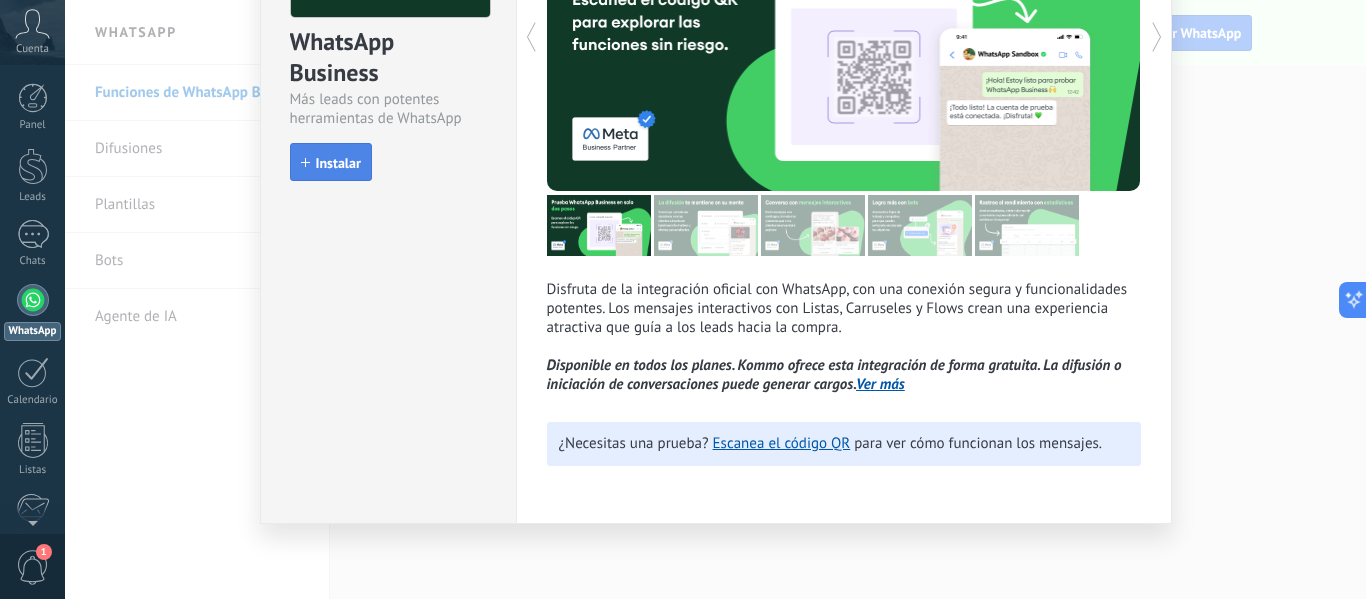 click on "Instalar" at bounding box center [338, 163] 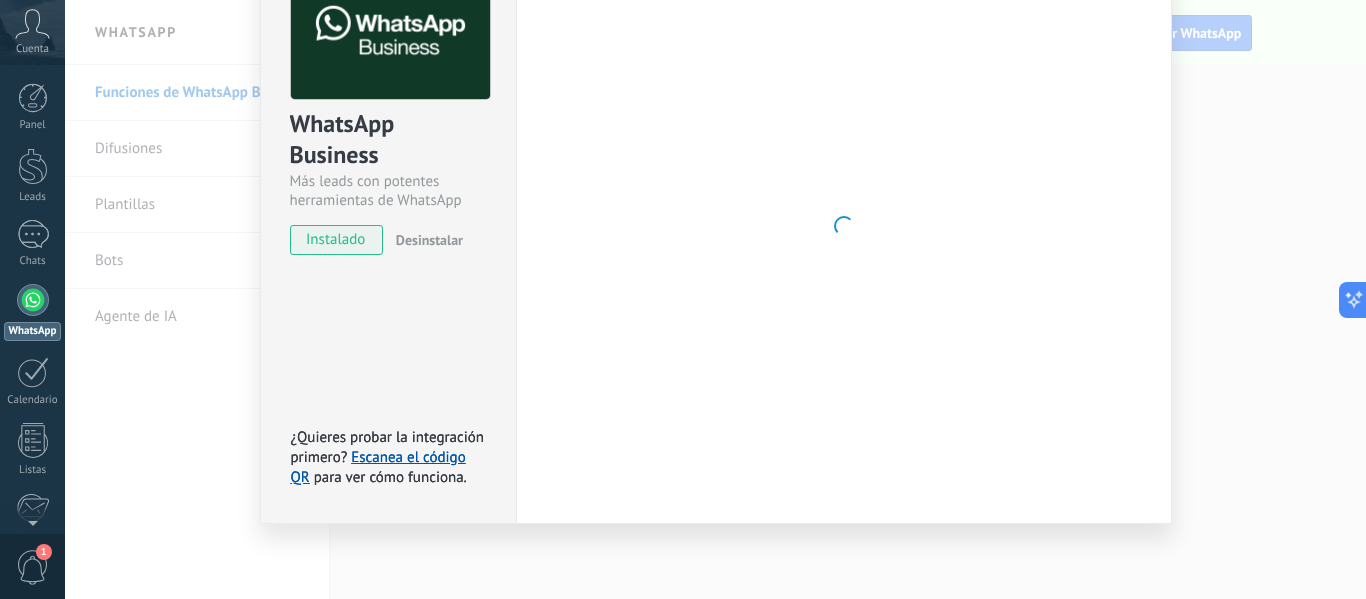scroll, scrollTop: 218, scrollLeft: 0, axis: vertical 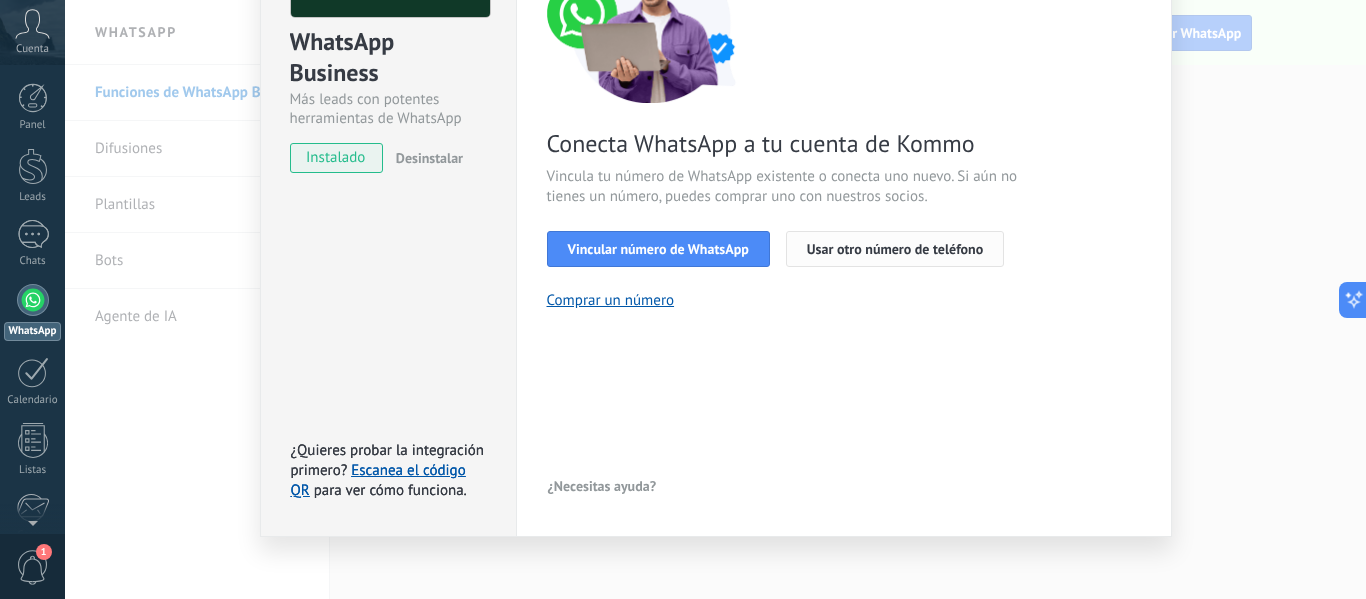click on "Usar otro número de teléfono" at bounding box center [895, 249] 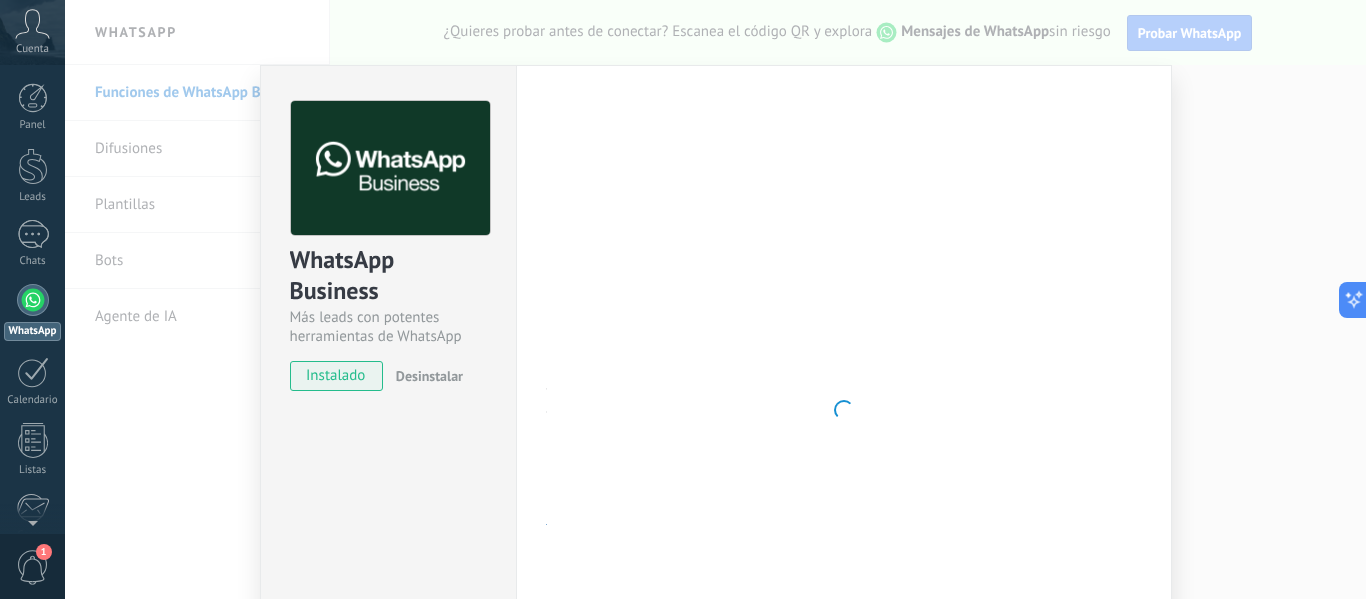 scroll, scrollTop: 231, scrollLeft: 0, axis: vertical 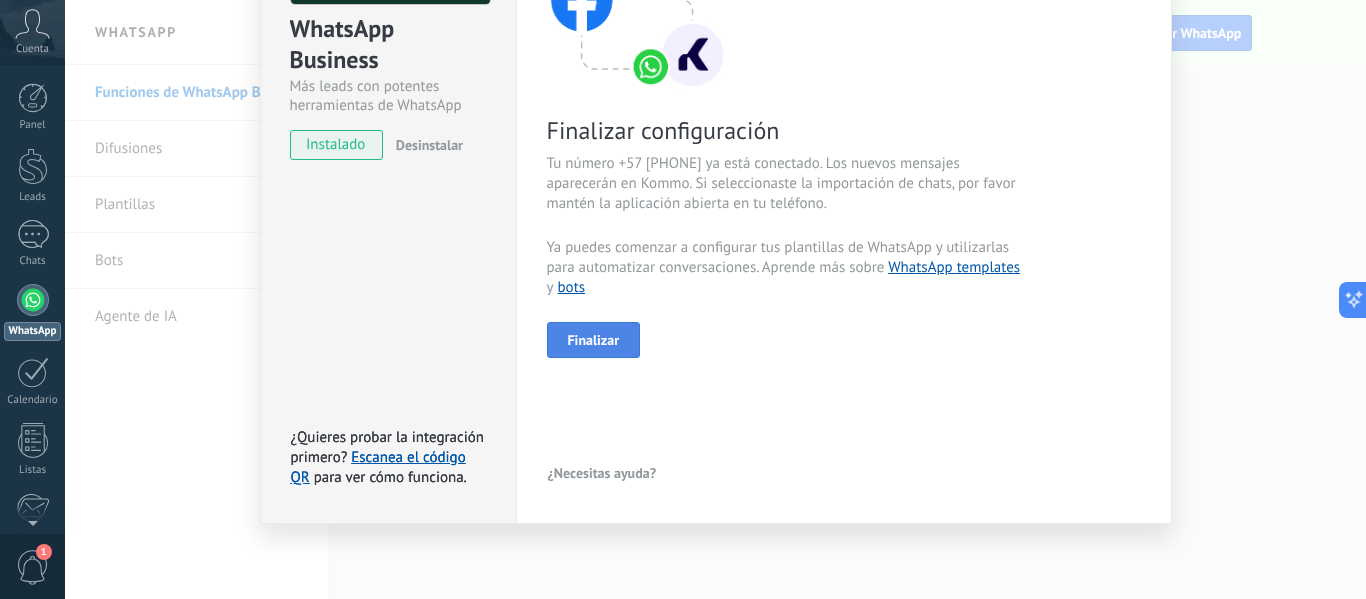 click on "Finalizar" at bounding box center (594, 340) 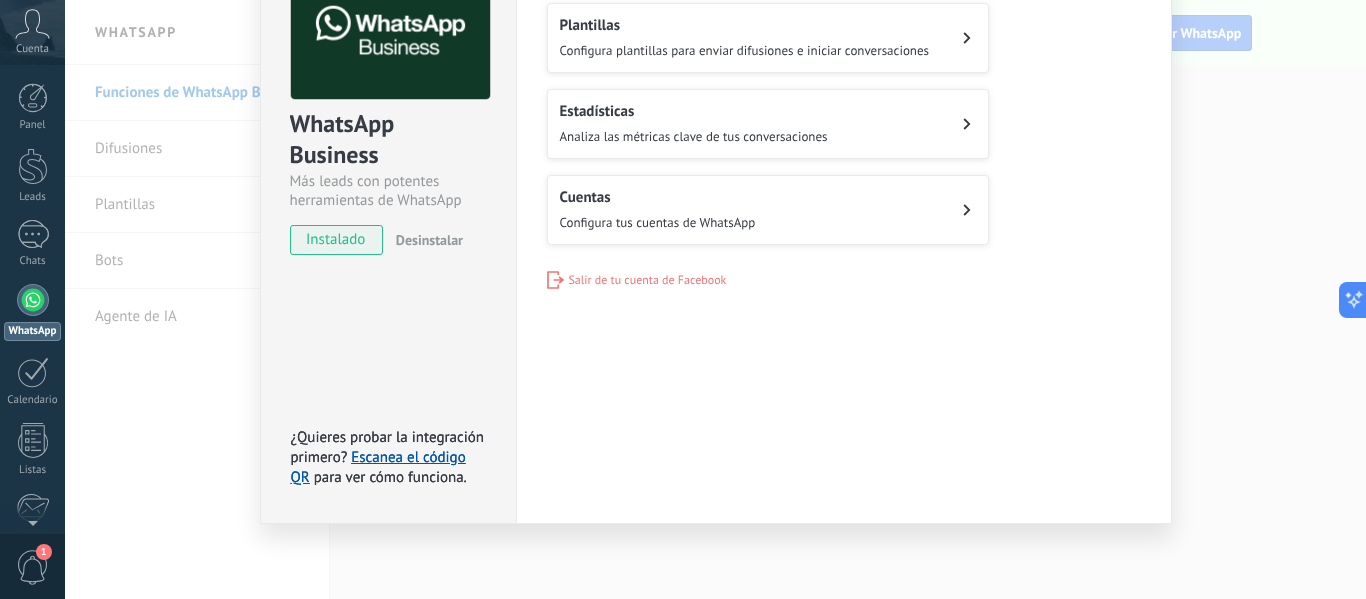 scroll, scrollTop: 0, scrollLeft: 0, axis: both 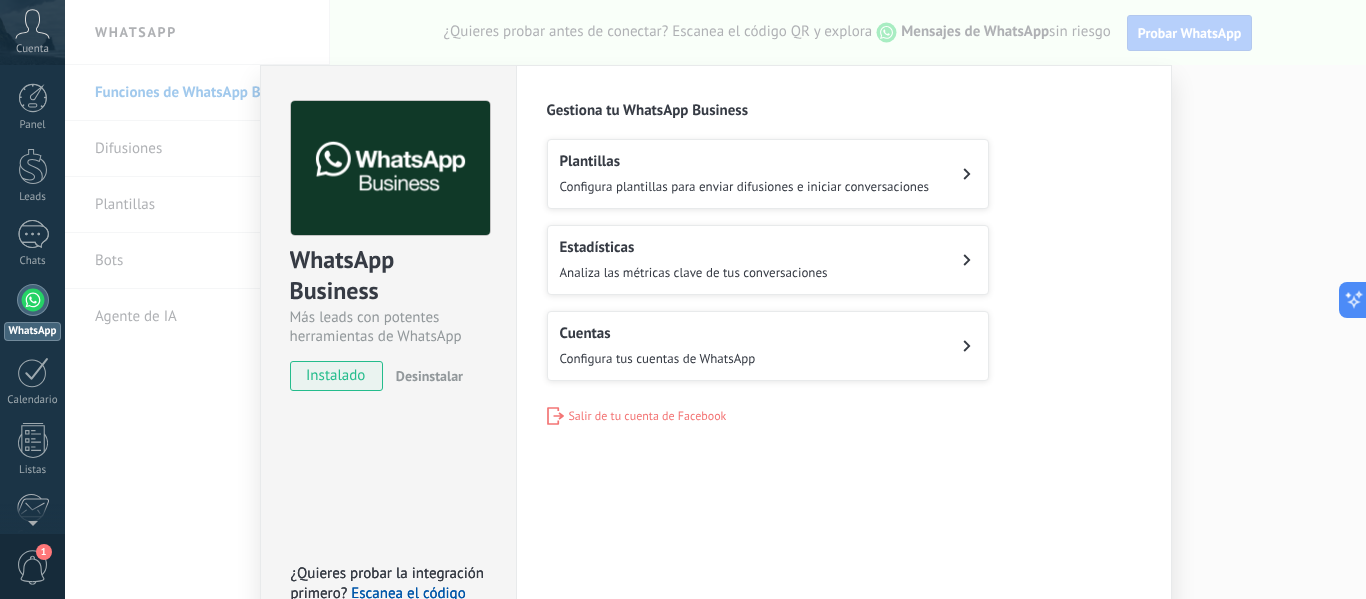 click on "Plantillas" at bounding box center [745, 161] 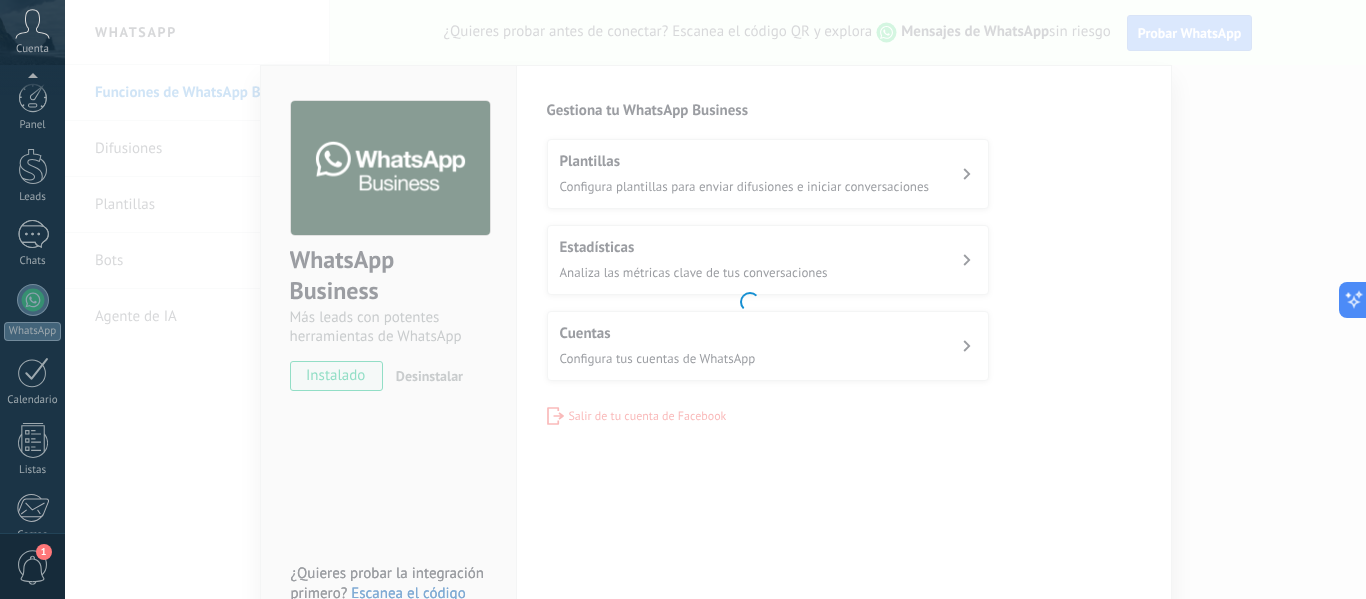 scroll, scrollTop: 233, scrollLeft: 0, axis: vertical 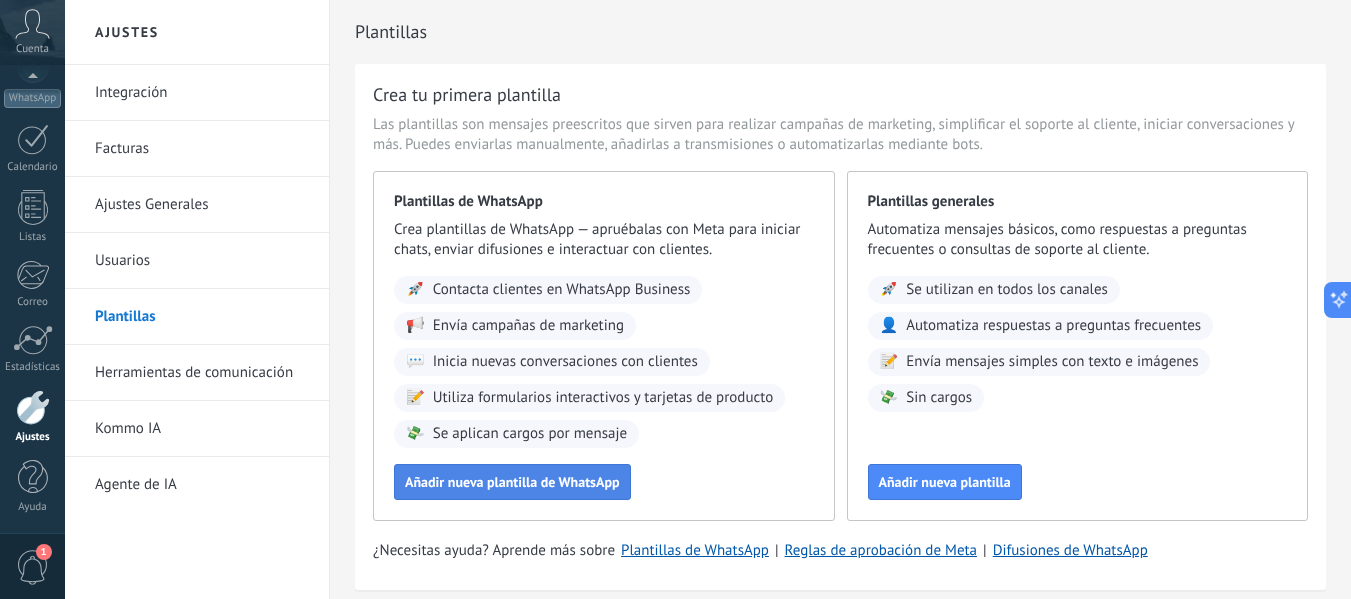 click on "Añadir nueva plantilla de WhatsApp" at bounding box center [512, 482] 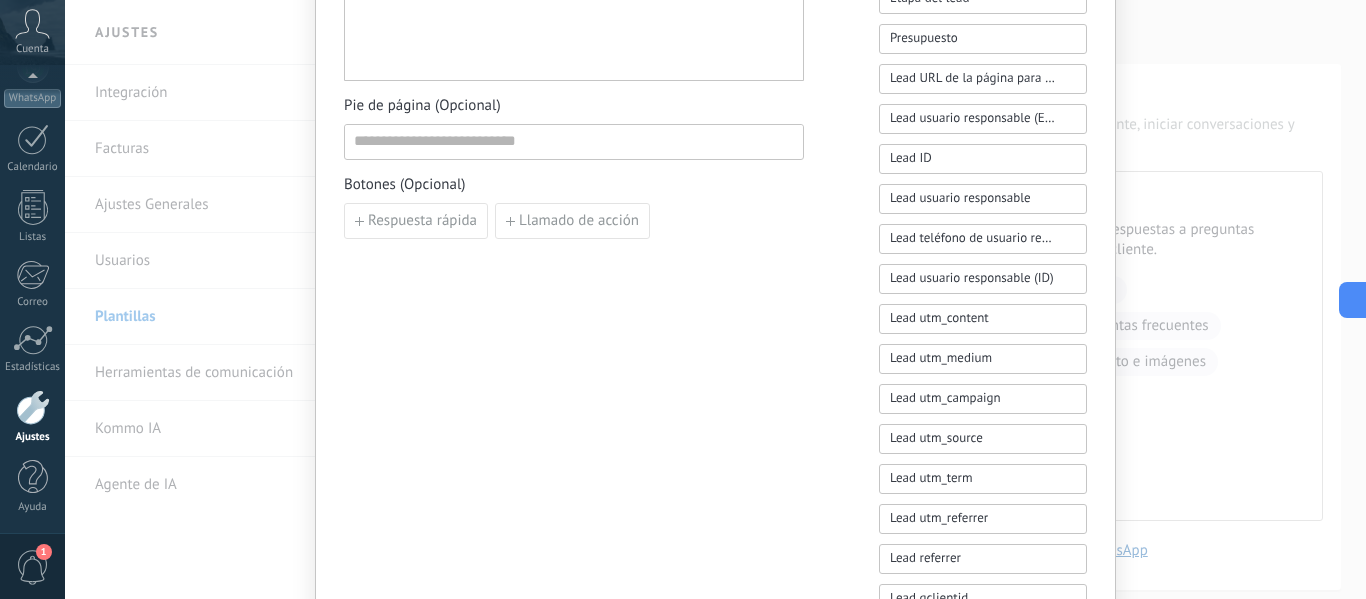 scroll, scrollTop: 412, scrollLeft: 0, axis: vertical 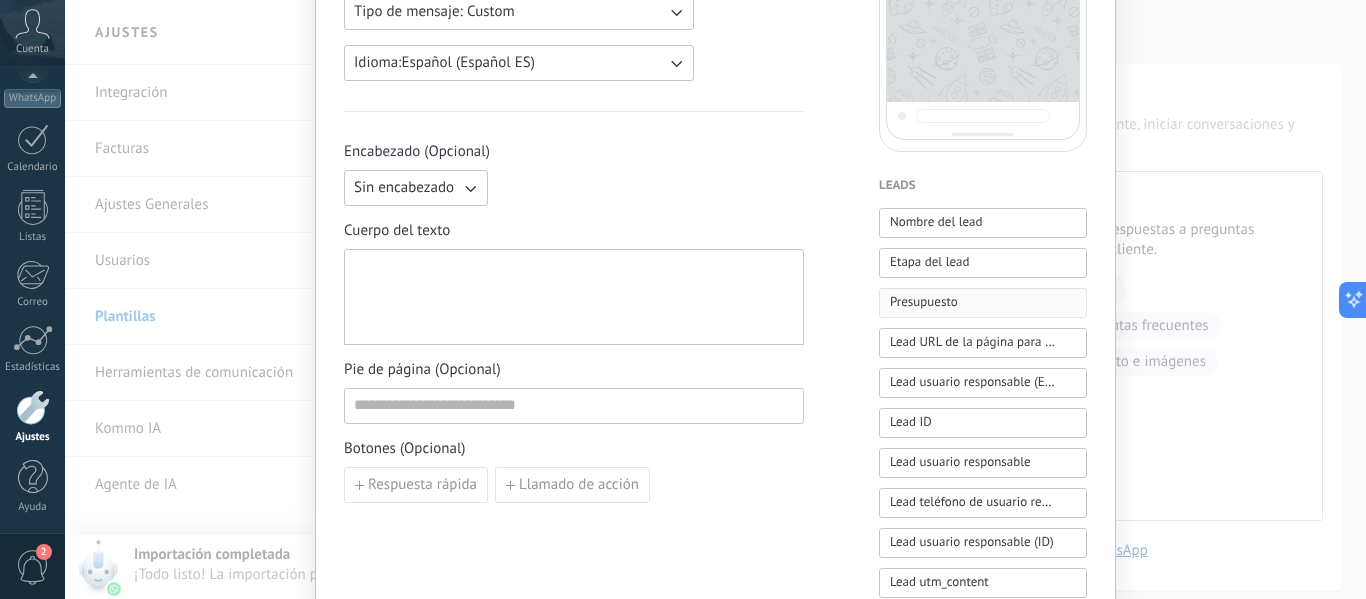 click on "Presupuesto" at bounding box center [924, 302] 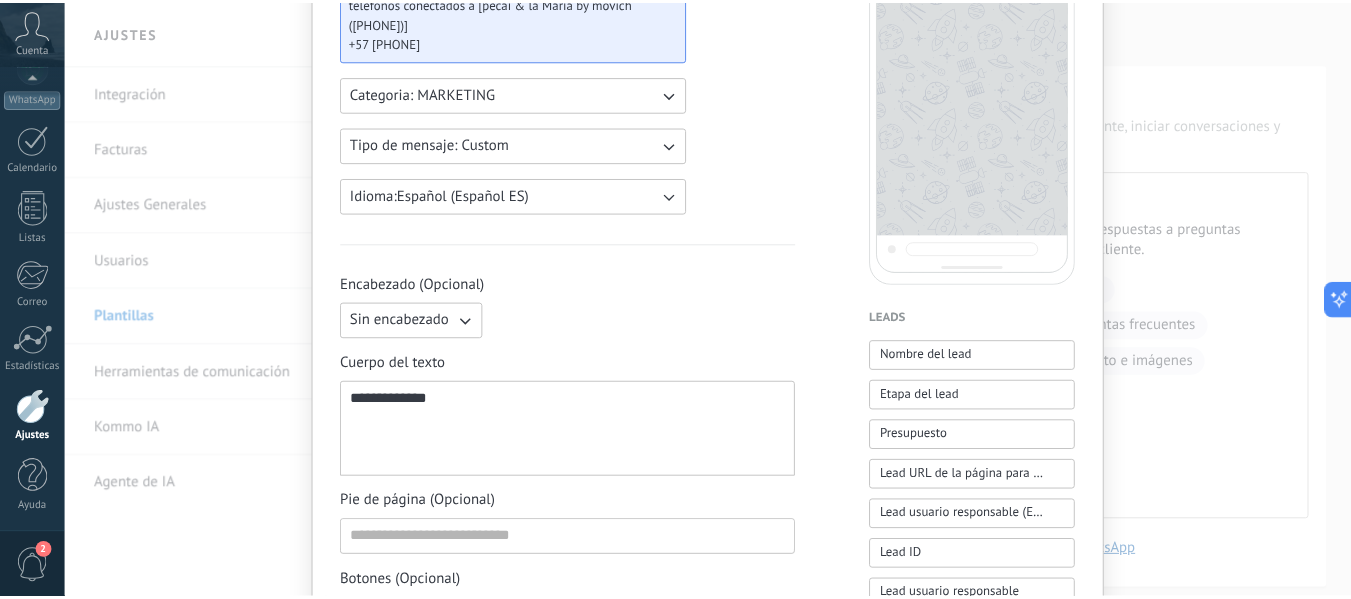 scroll, scrollTop: 0, scrollLeft: 0, axis: both 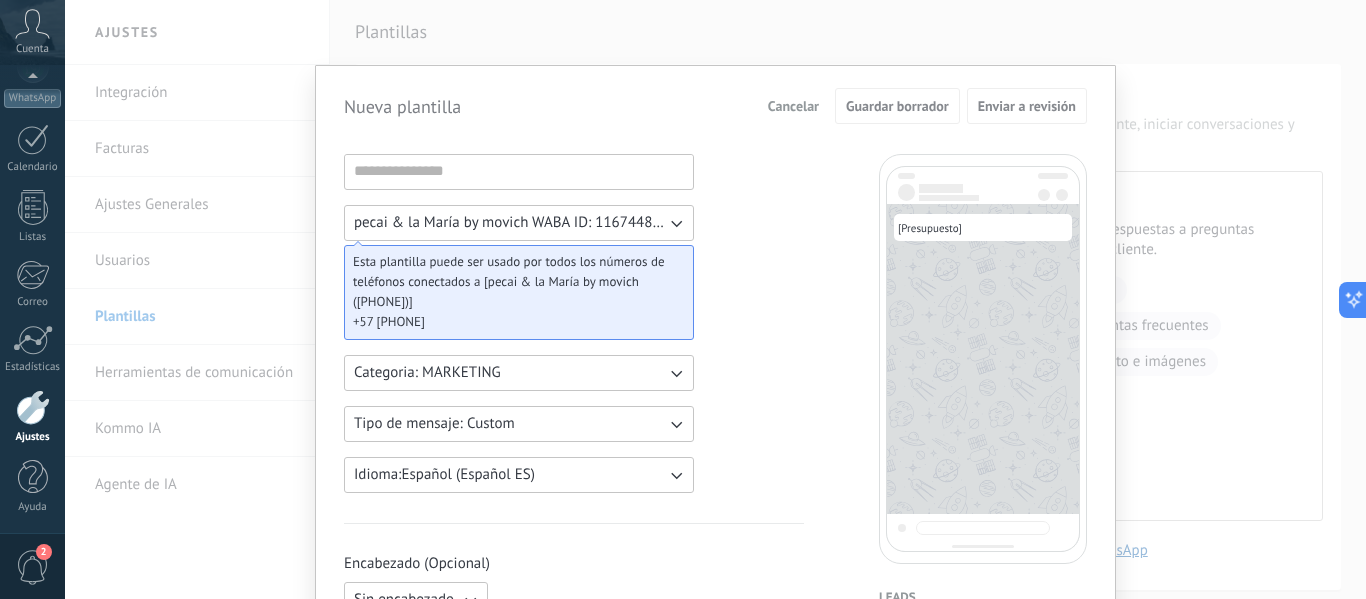 click on "Cancelar" at bounding box center [793, 106] 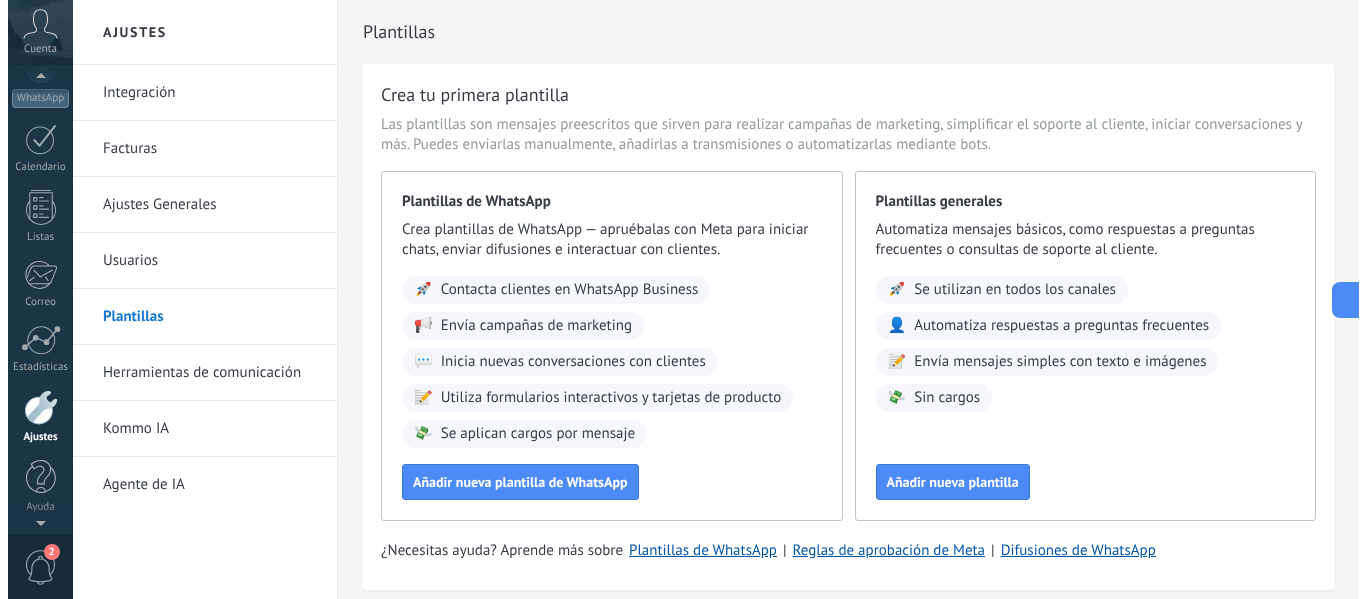 scroll, scrollTop: 0, scrollLeft: 0, axis: both 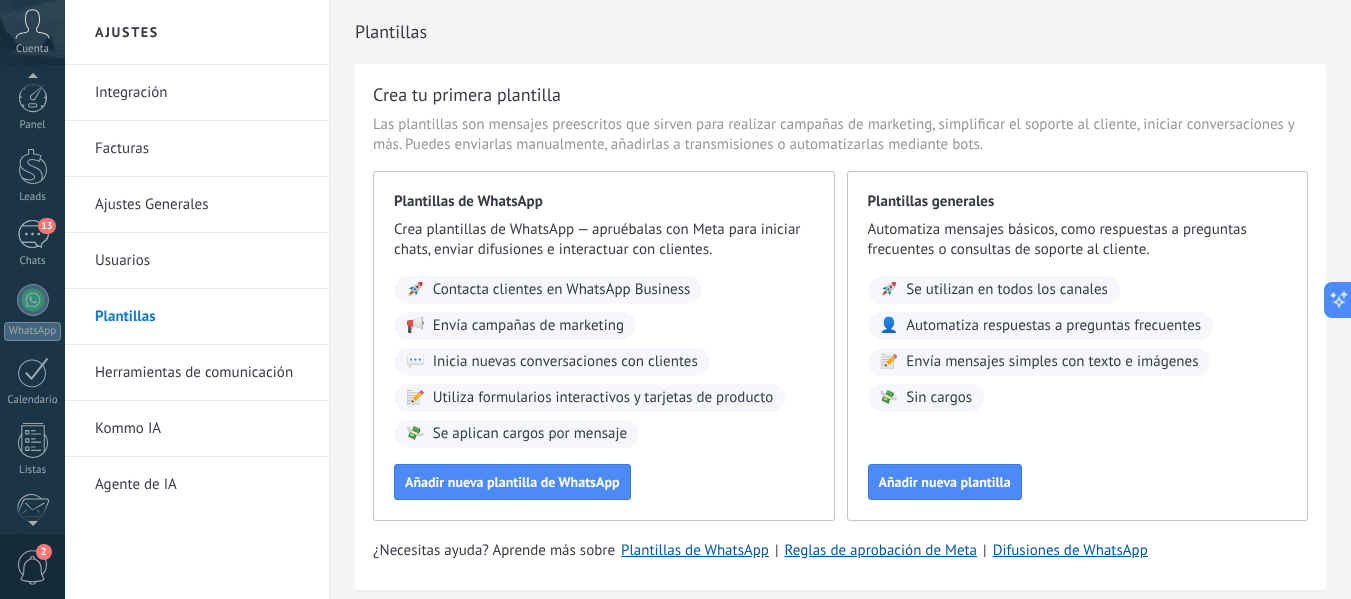 click on "Panel
Leads
13
Chats
WhatsApp
Clientes" at bounding box center [32, 425] 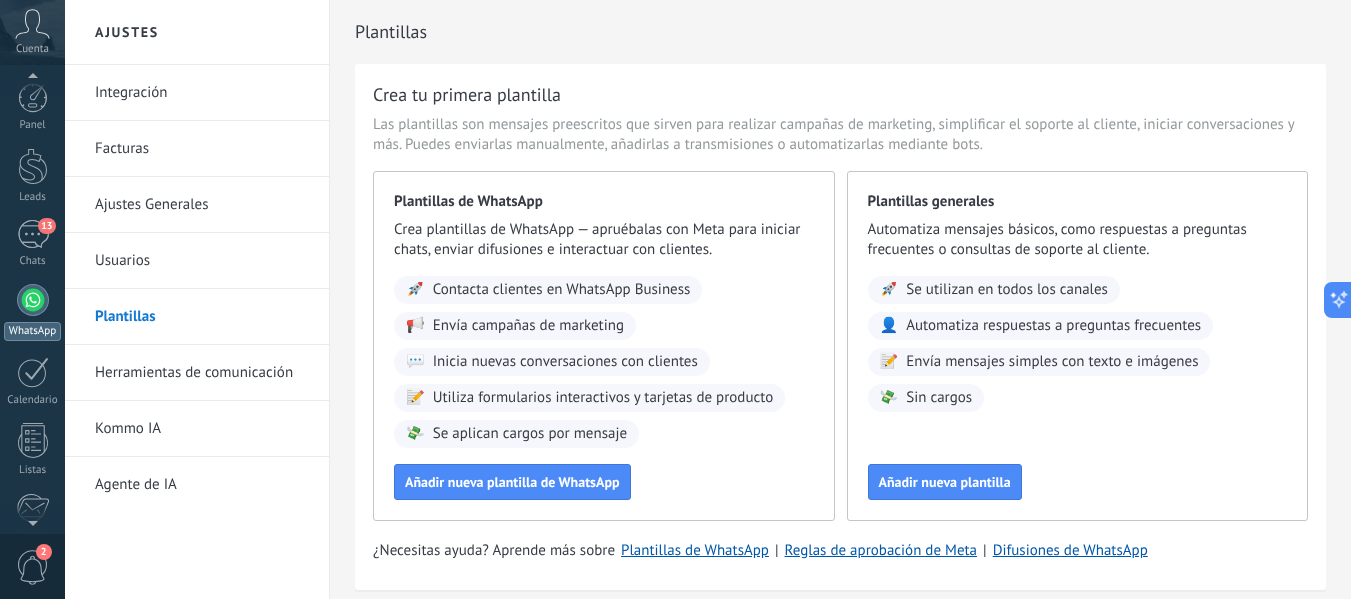 click at bounding box center [33, 300] 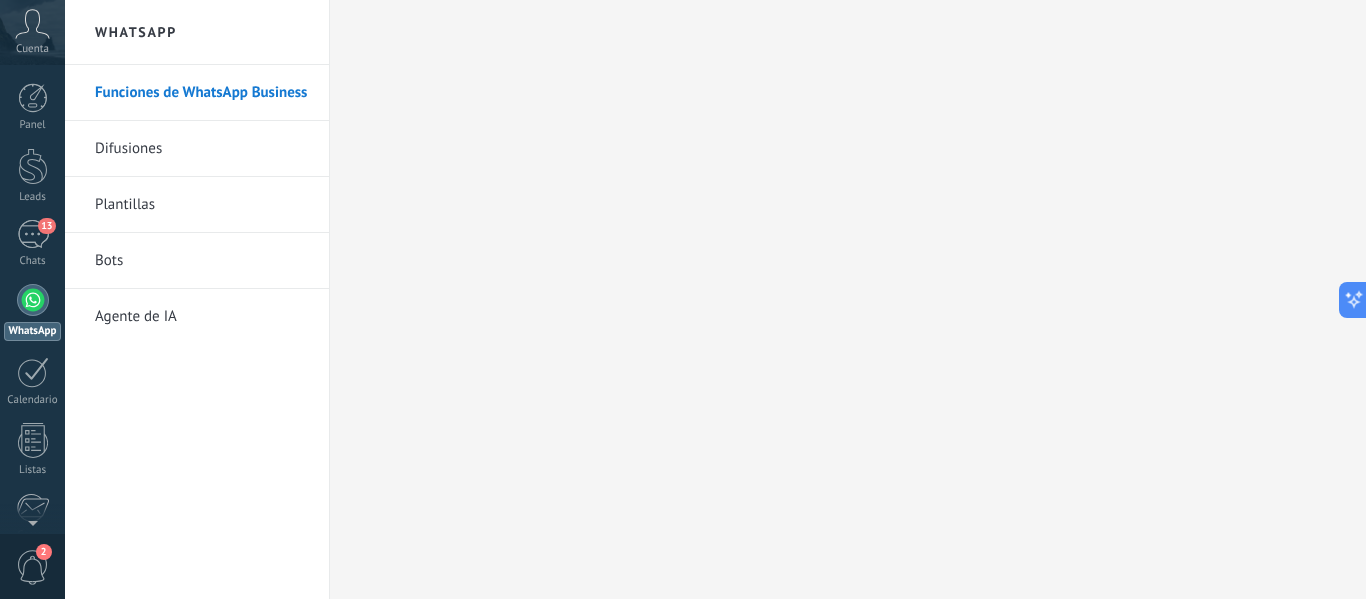 click on "Bots" at bounding box center [202, 261] 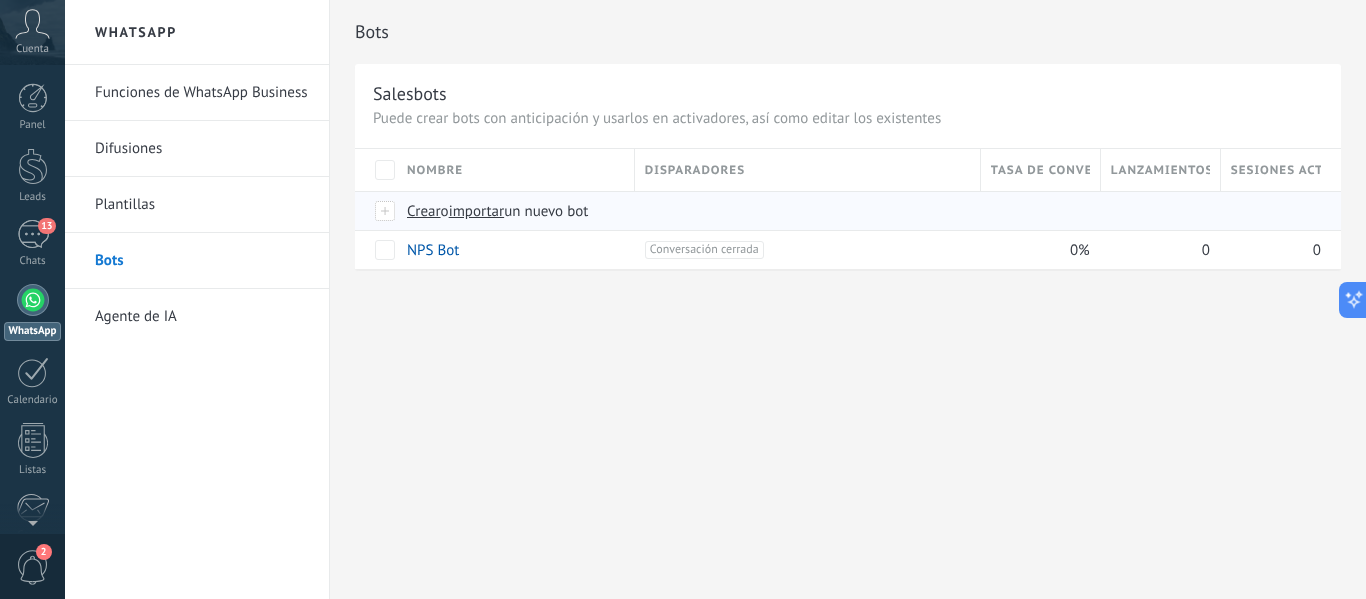 click on "Crear" at bounding box center [424, 211] 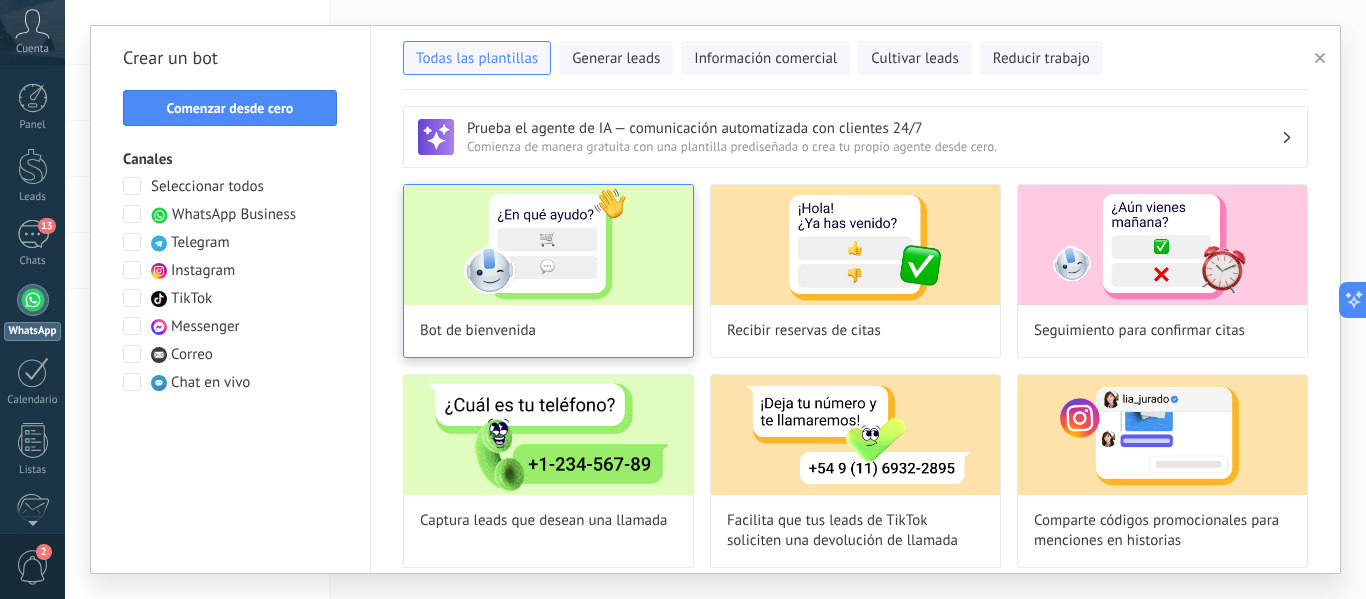click at bounding box center (548, 245) 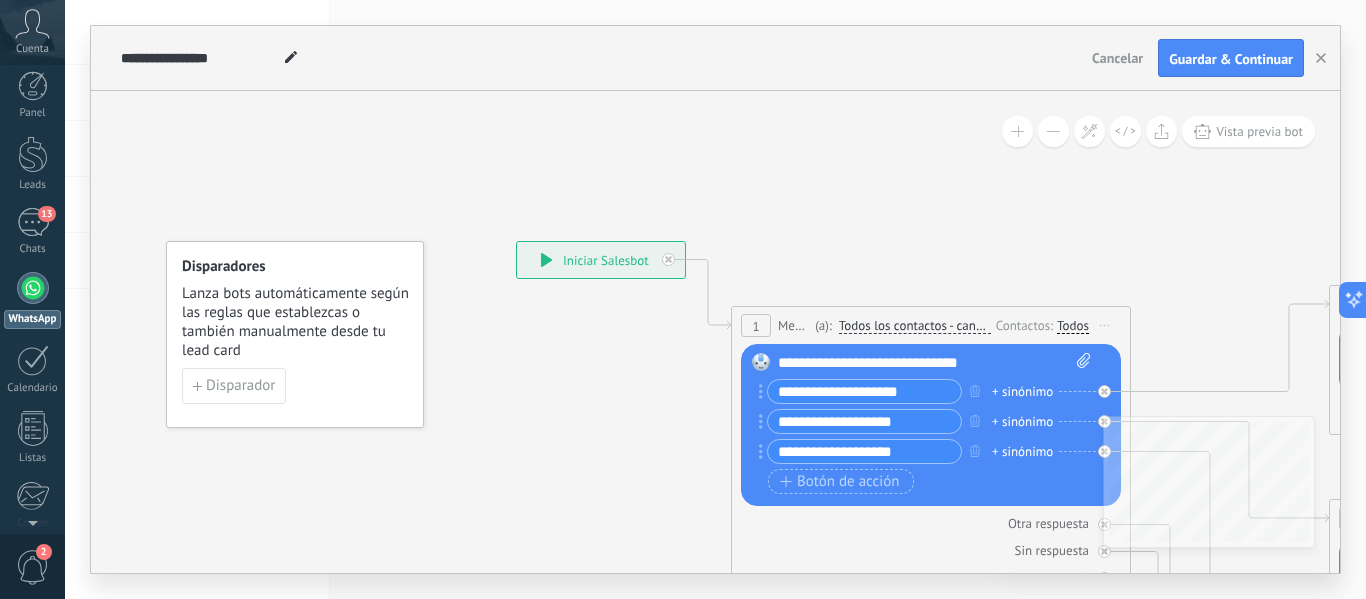 scroll, scrollTop: 0, scrollLeft: 0, axis: both 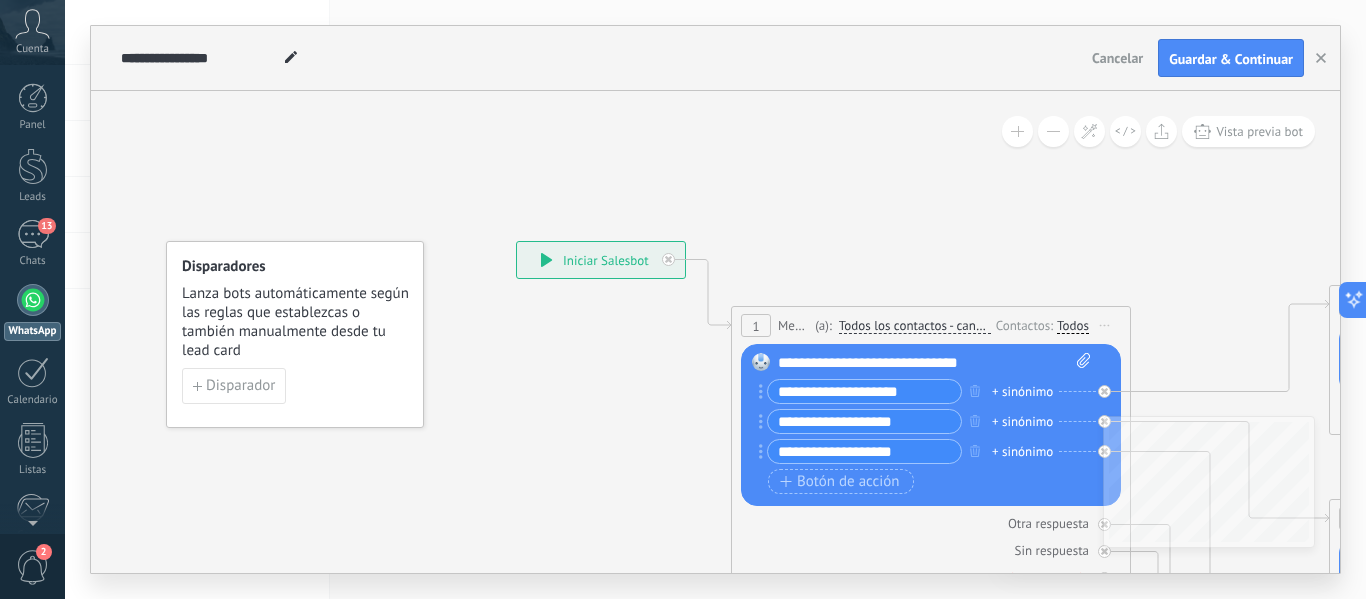 click 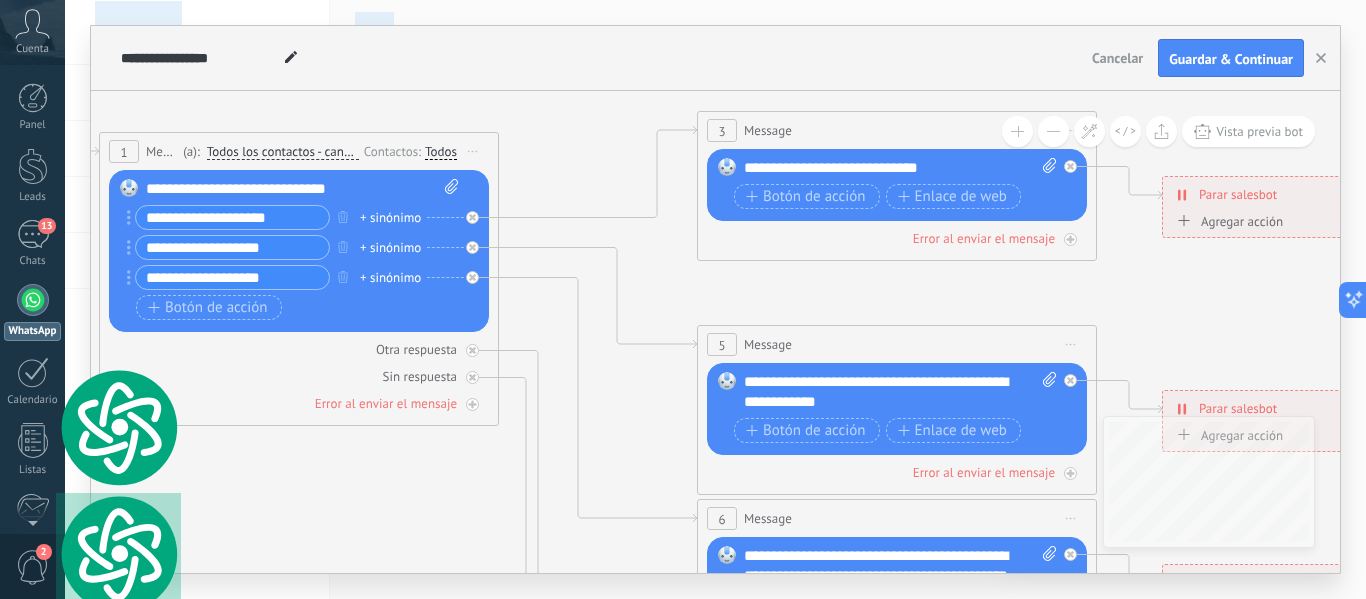 drag, startPoint x: 522, startPoint y: 433, endPoint x: 20, endPoint y: 304, distance: 518.30975 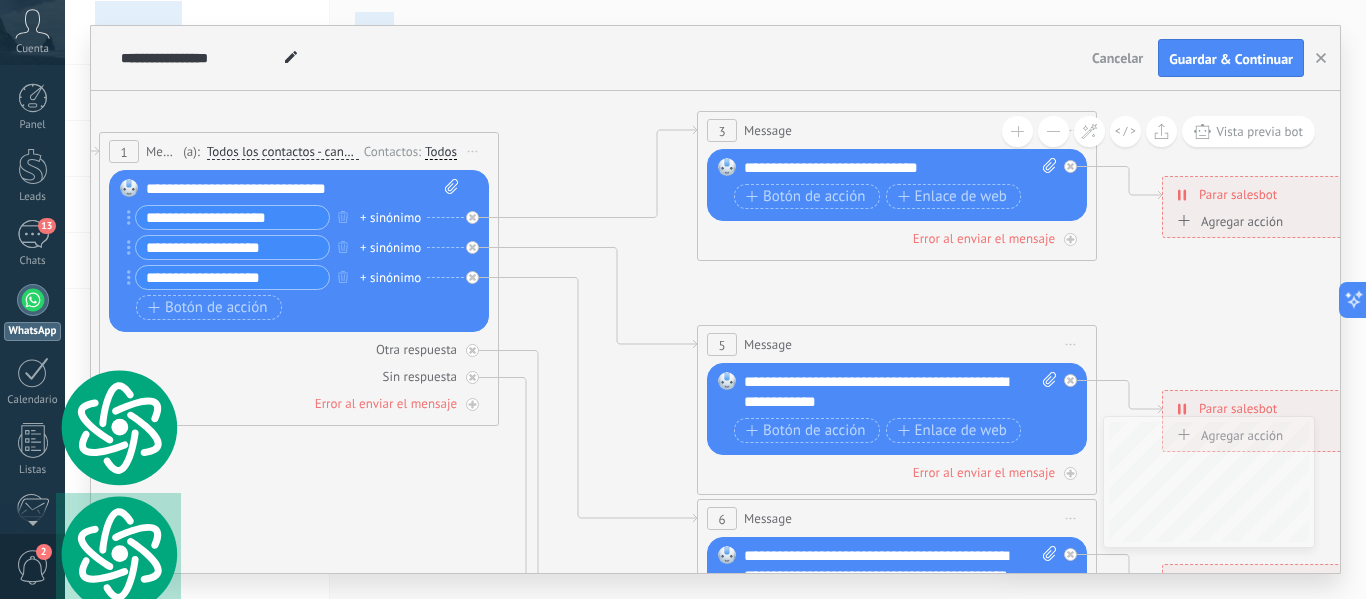 click on ".abccls-1,.abccls-2{fill-rule:evenodd}.abccls-2{fill:#fff} .abfcls-1{fill:none}.abfcls-2{fill:#fff} .abncls-1{isolation:isolate}.abncls-2{opacity:.06}.abncls-2,.abncls-3,.abncls-6{mix-blend-mode:multiply}.abncls-3{opacity:.15}.abncls-4,.abncls-8{fill:#fff}.abncls-5{fill:url(#abnlinear-gradient)}.abncls-6{opacity:.04}.abncls-7{fill:url(#abnlinear-gradient-2)}.abncls-8{fill-rule:evenodd} .abqst0{fill:#ffa200} .abwcls-1{fill:#252525} .cls-1{isolation:isolate} .acicls-1{fill:none} .aclcls-1{fill:#232323} .acnst0{display:none} .addcls-1,.addcls-2{fill:none;stroke-miterlimit:10}.addcls-1{stroke:#dfe0e5}.addcls-2{stroke:#a1a7ab} .adecls-1,.adecls-2{fill:none;stroke-miterlimit:10}.adecls-1{stroke:#dfe0e5}.adecls-2{stroke:#a1a7ab} .adqcls-1{fill:#8591a5;fill-rule:evenodd} .aeccls-1{fill:#5c9f37} .aeecls-1{fill:#f86161} .aejcls-1{fill:#8591a5;fill-rule:evenodd} .aekcls-1{fill-rule:evenodd} .aelcls-1{fill-rule:evenodd;fill:currentColor} .aemcls-1{fill-rule:evenodd;fill:currentColor} .aencls-2{fill:#f86161;opacity:.3}" at bounding box center (683, 299) 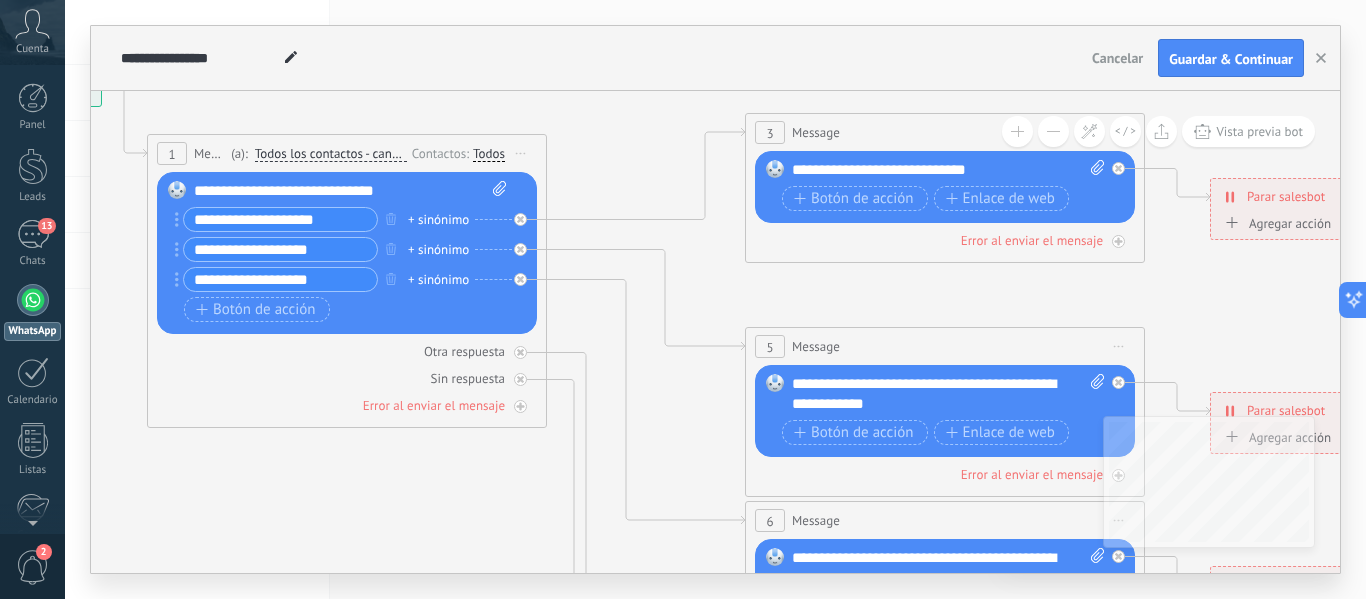 drag, startPoint x: 1273, startPoint y: 281, endPoint x: 1325, endPoint y: 283, distance: 52.03845 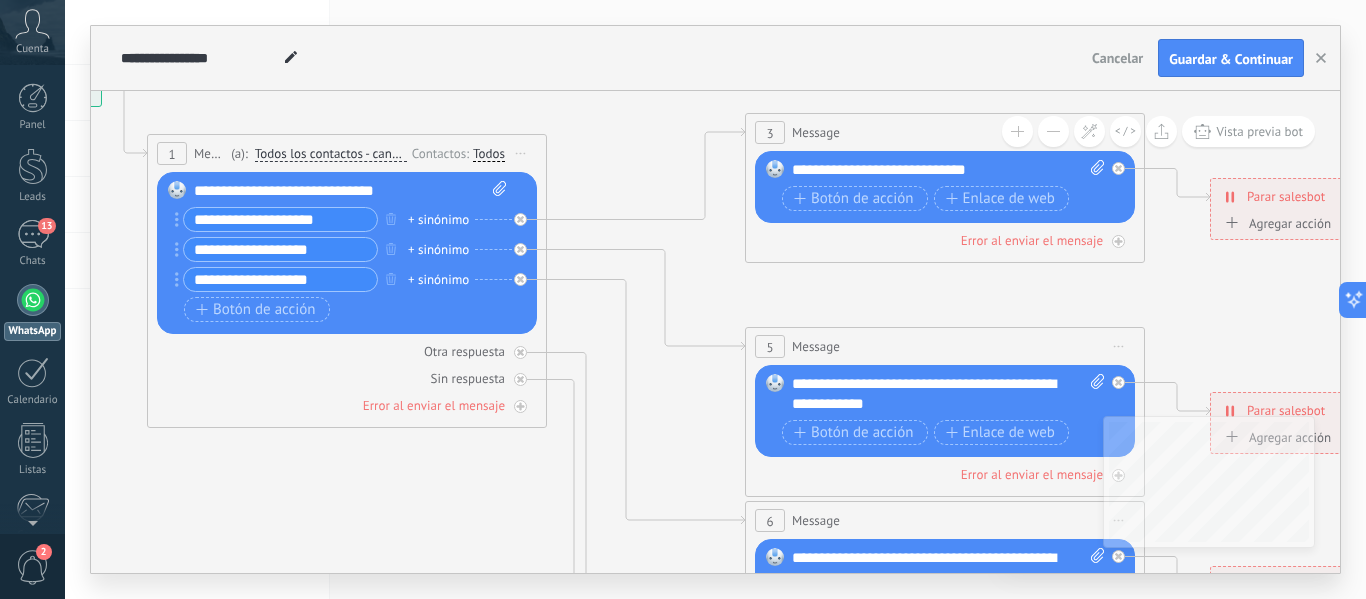 click 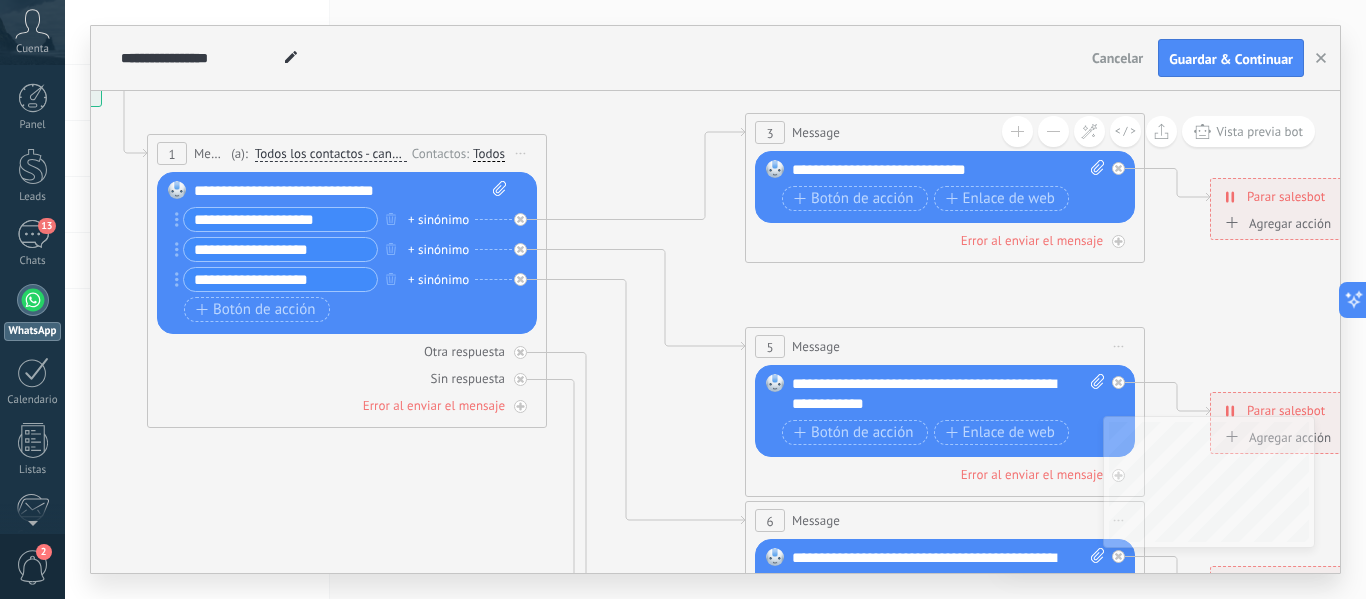 click on "Message" at bounding box center (210, 153) 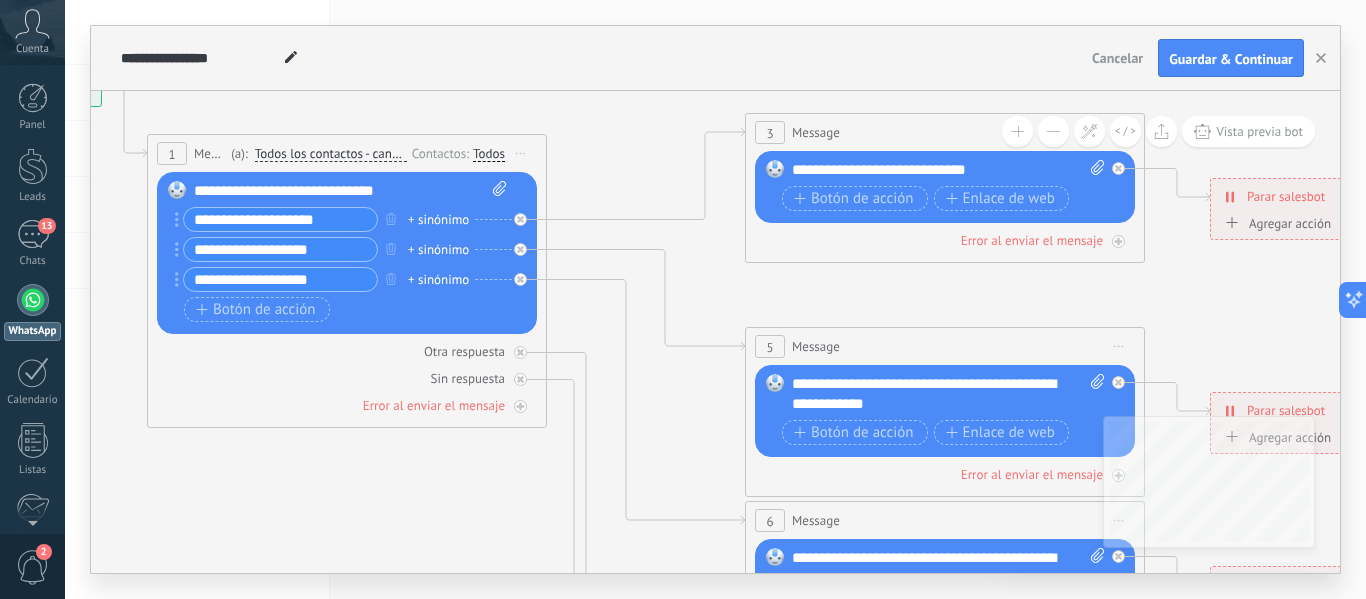 click on "**********" at bounding box center (350, 191) 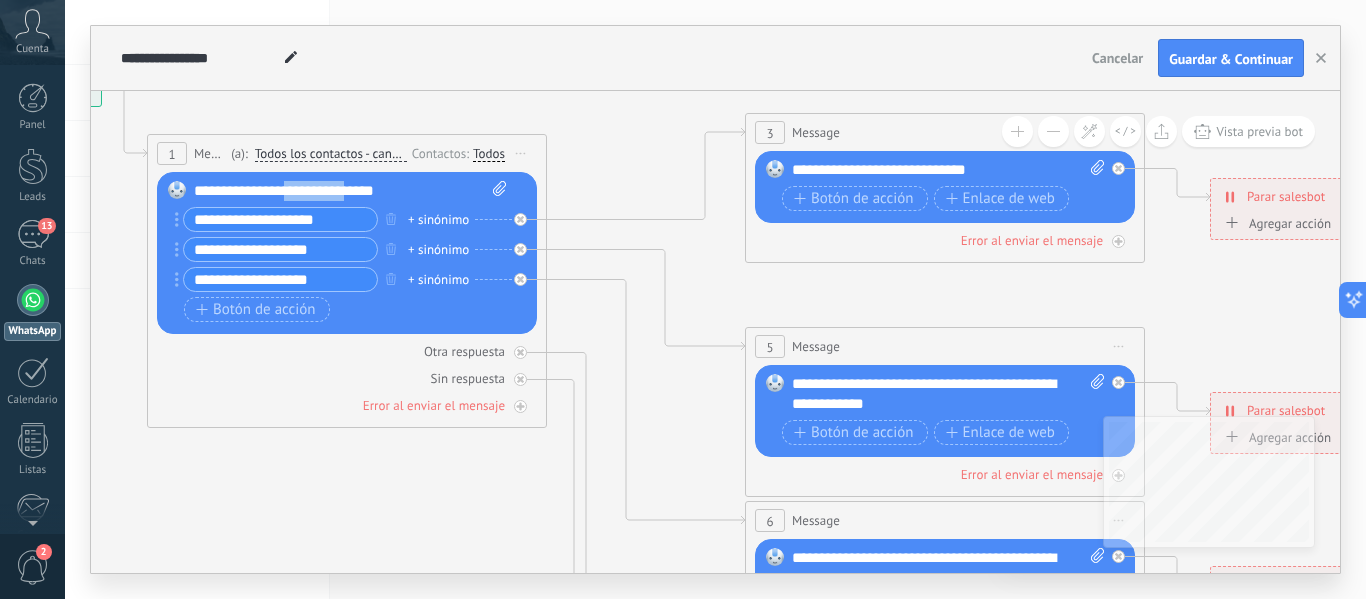 drag, startPoint x: 299, startPoint y: 188, endPoint x: 374, endPoint y: 188, distance: 75 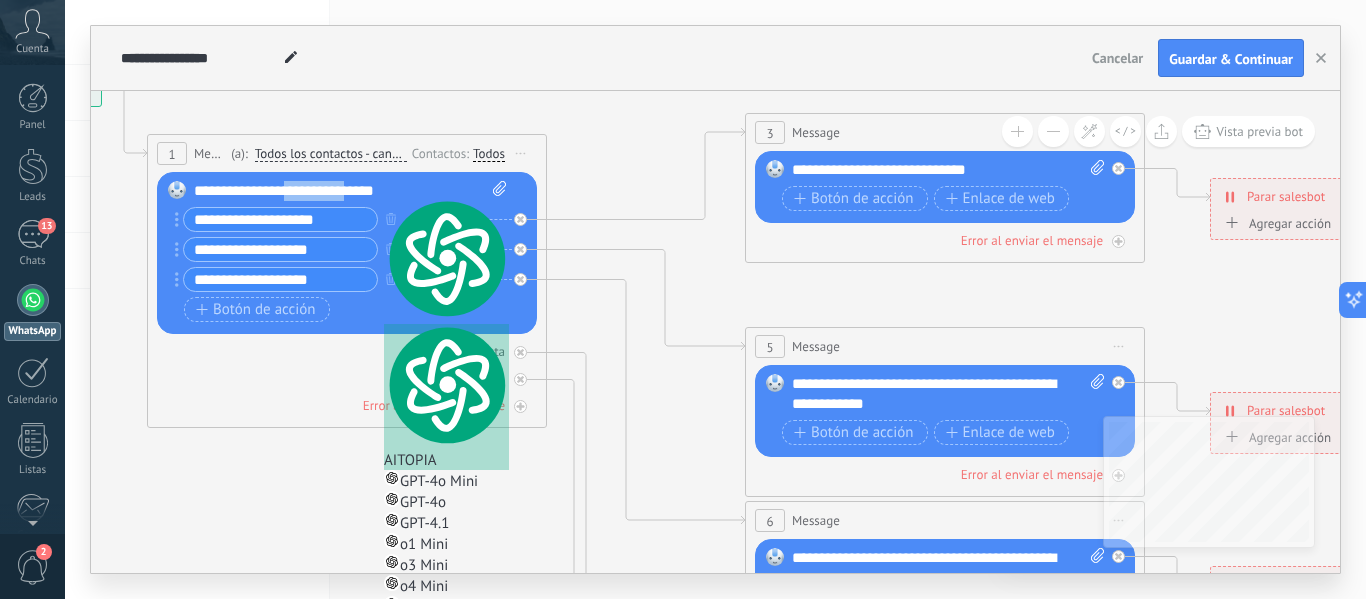 type 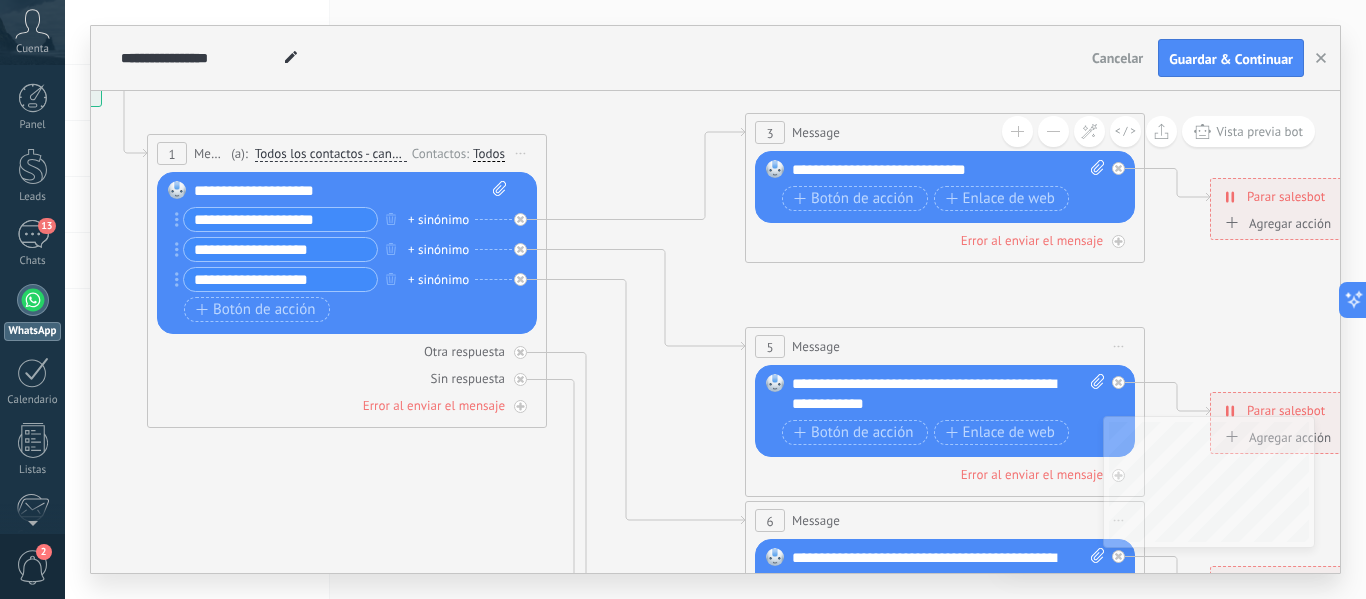 click on "**********" at bounding box center [350, 191] 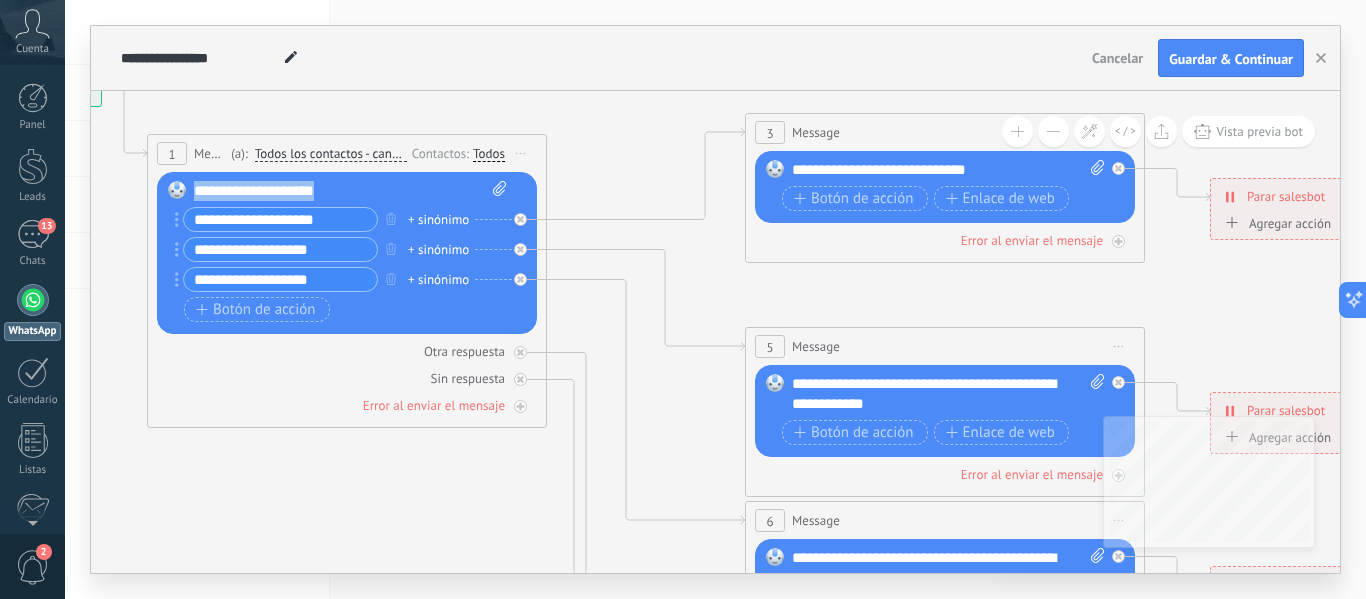 drag, startPoint x: 355, startPoint y: 189, endPoint x: 173, endPoint y: 188, distance: 182.00275 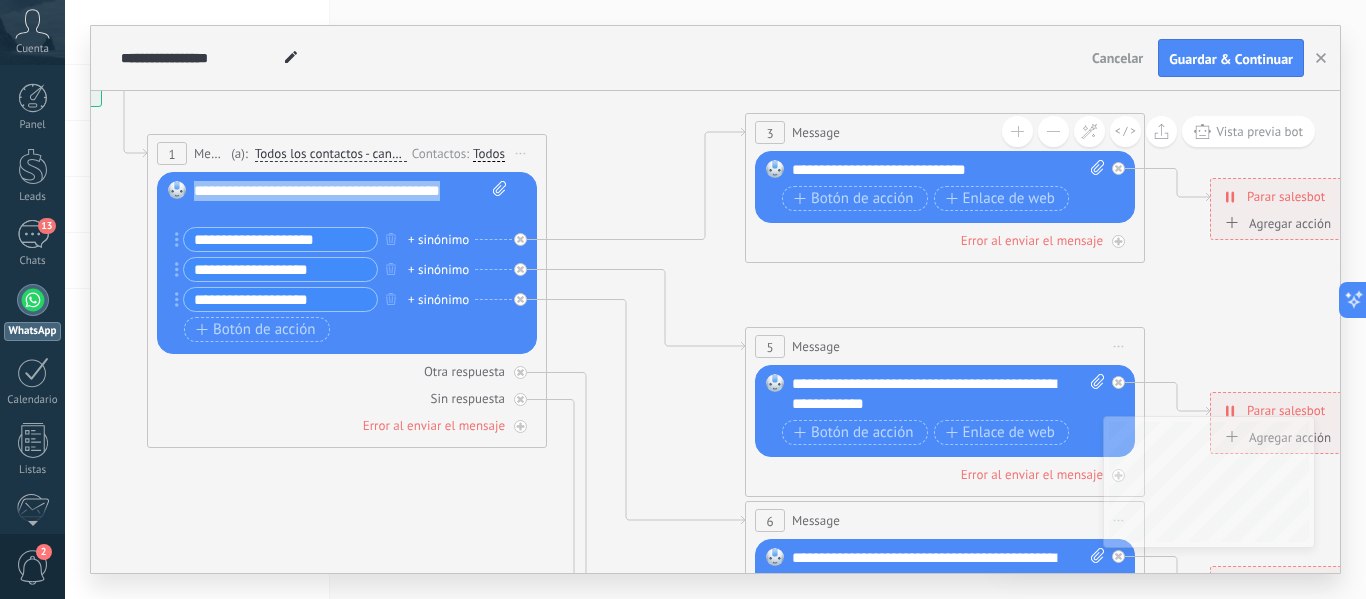 drag, startPoint x: 471, startPoint y: 188, endPoint x: 170, endPoint y: 192, distance: 301.02658 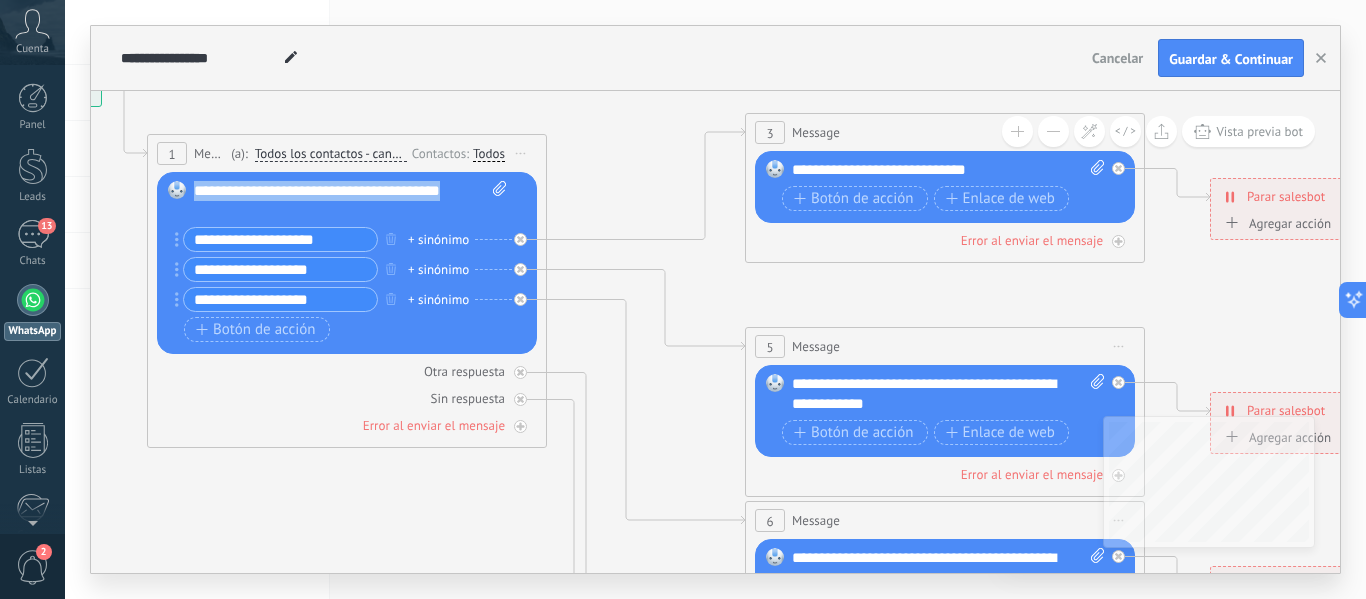 click on "Reemplazar
Quitar
Convertir a mensaje de voz
Arrastre la imagen aquí para adjuntarla.
Añadir imagen
Subir
Arrastrar y soltar
Archivo no encontrado
Escribe tu mensaje..." at bounding box center [347, 263] 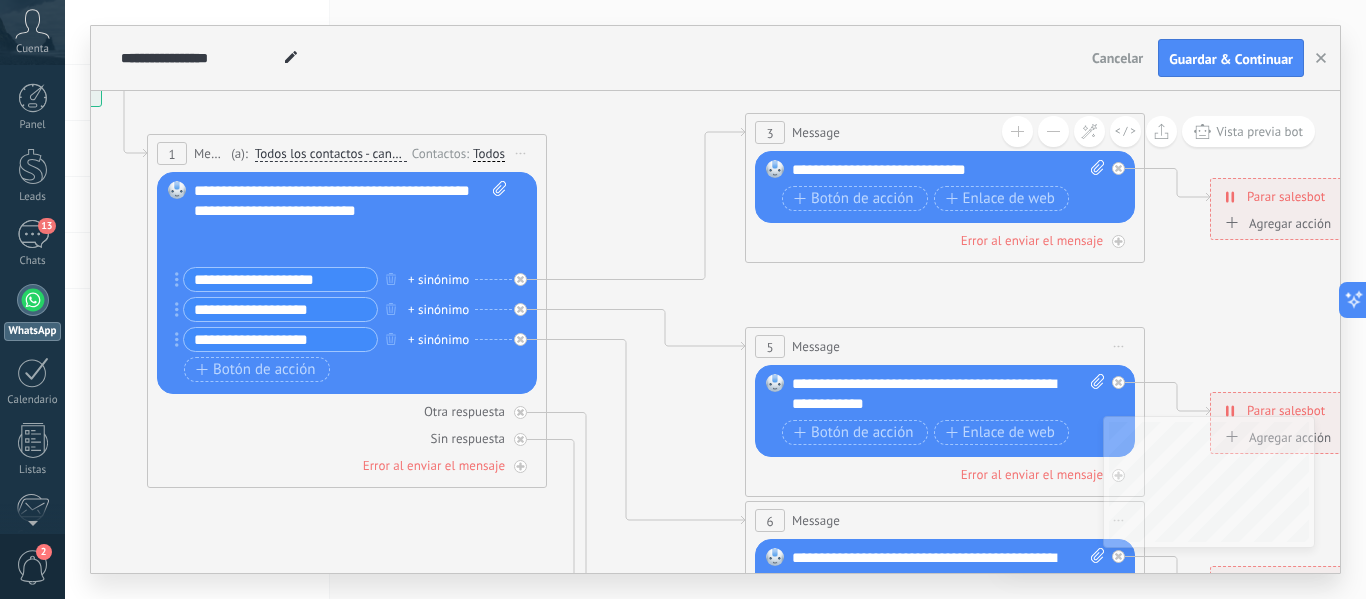 click on "**********" at bounding box center (280, 279) 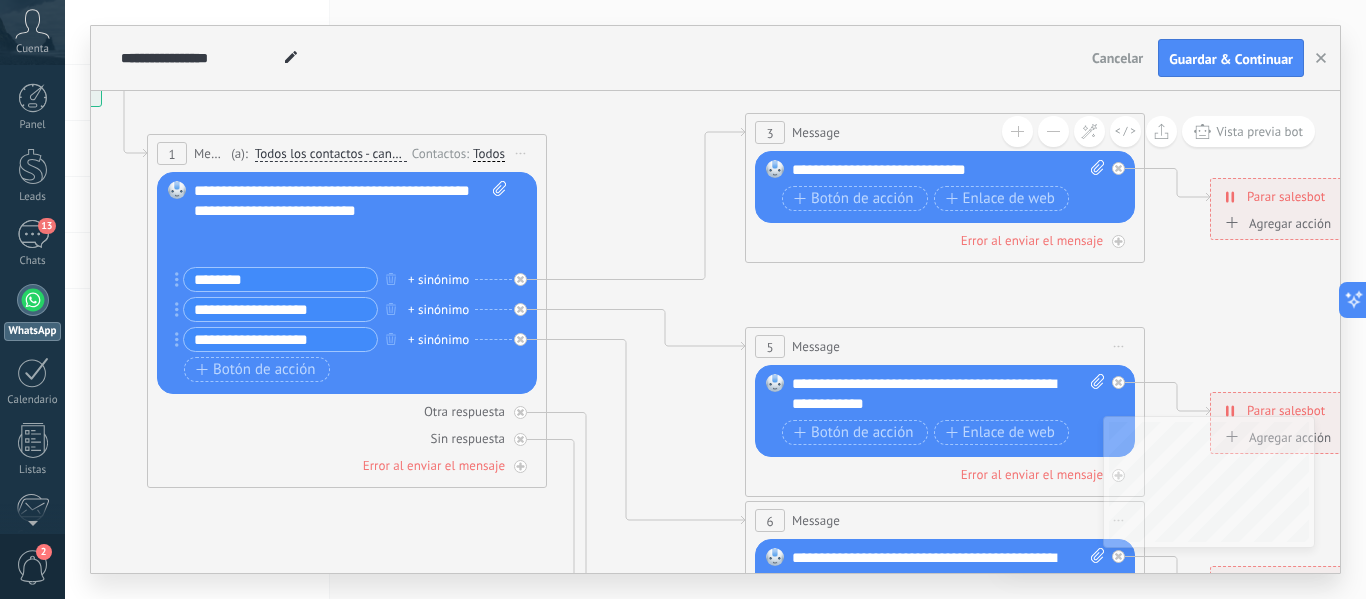 type on "********" 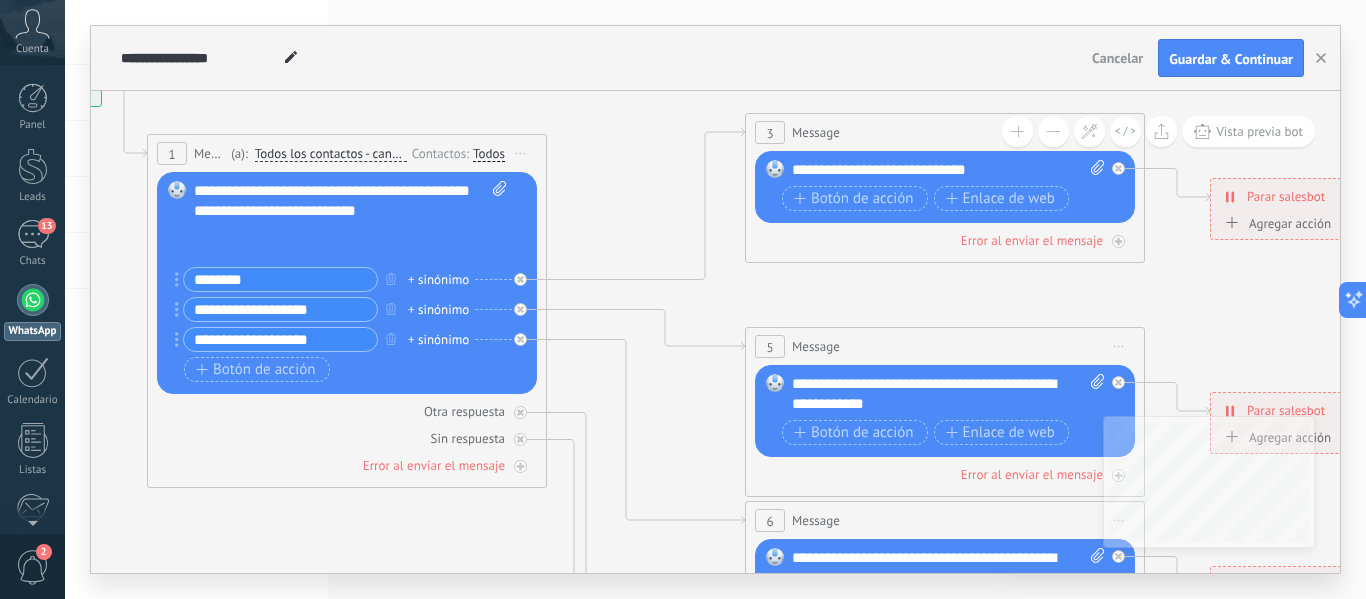 drag, startPoint x: 328, startPoint y: 306, endPoint x: 197, endPoint y: 306, distance: 131 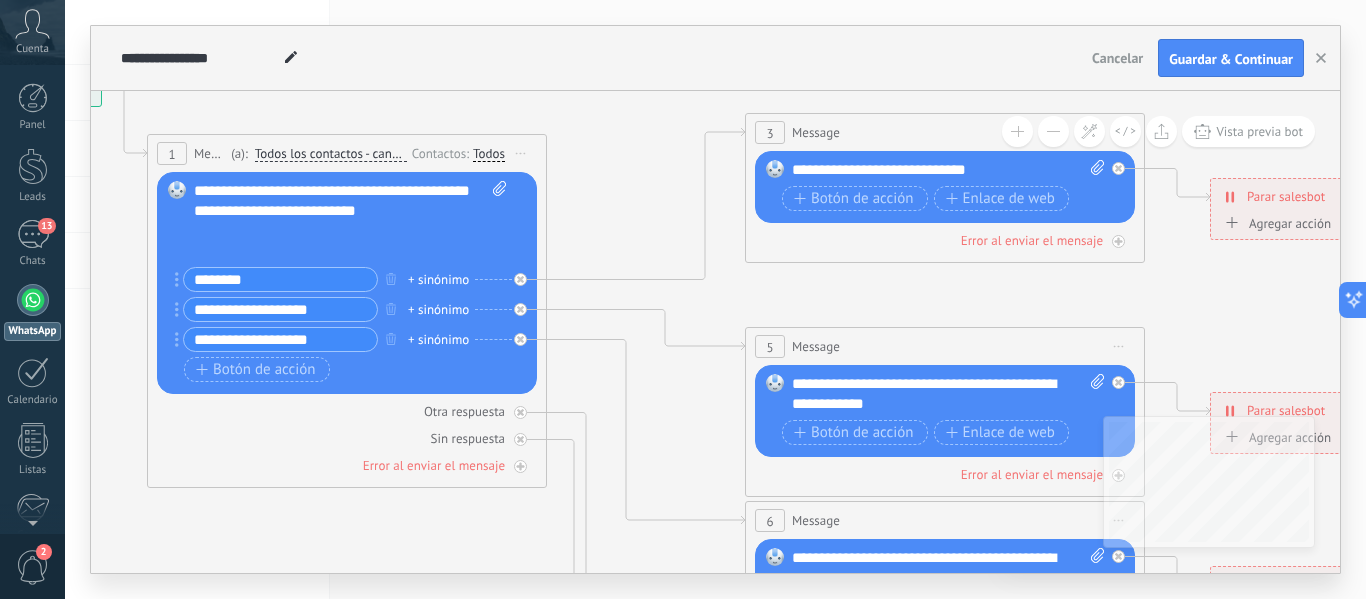 click on "**********" at bounding box center (280, 309) 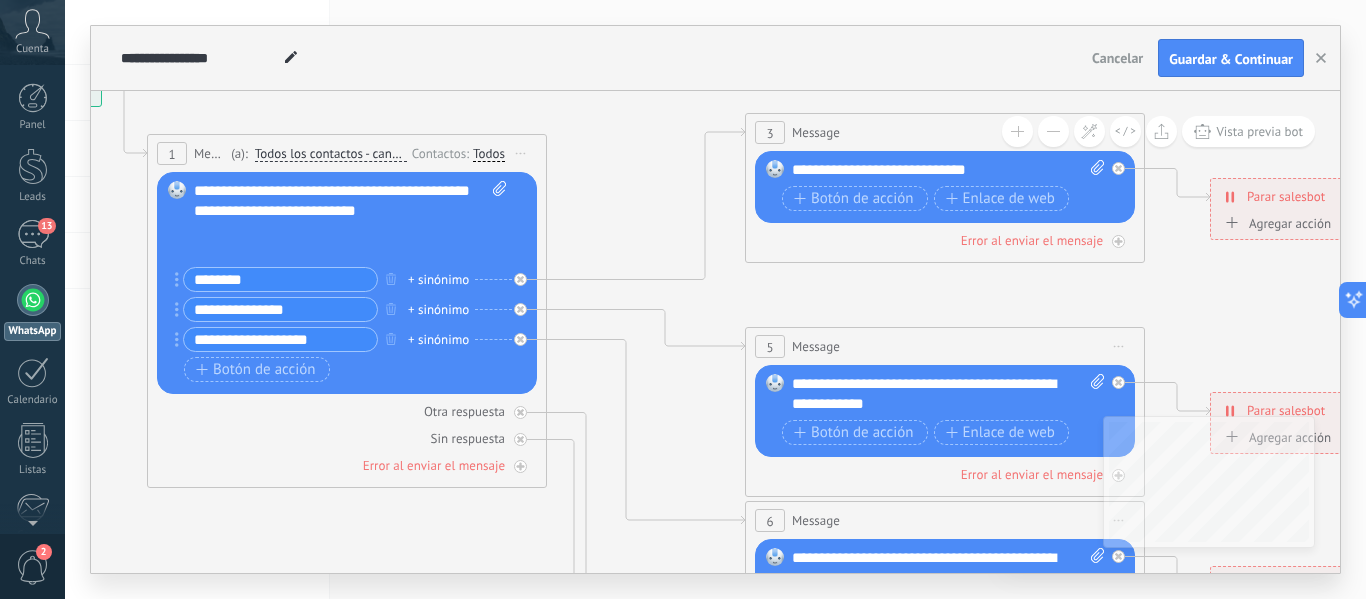 type on "**********" 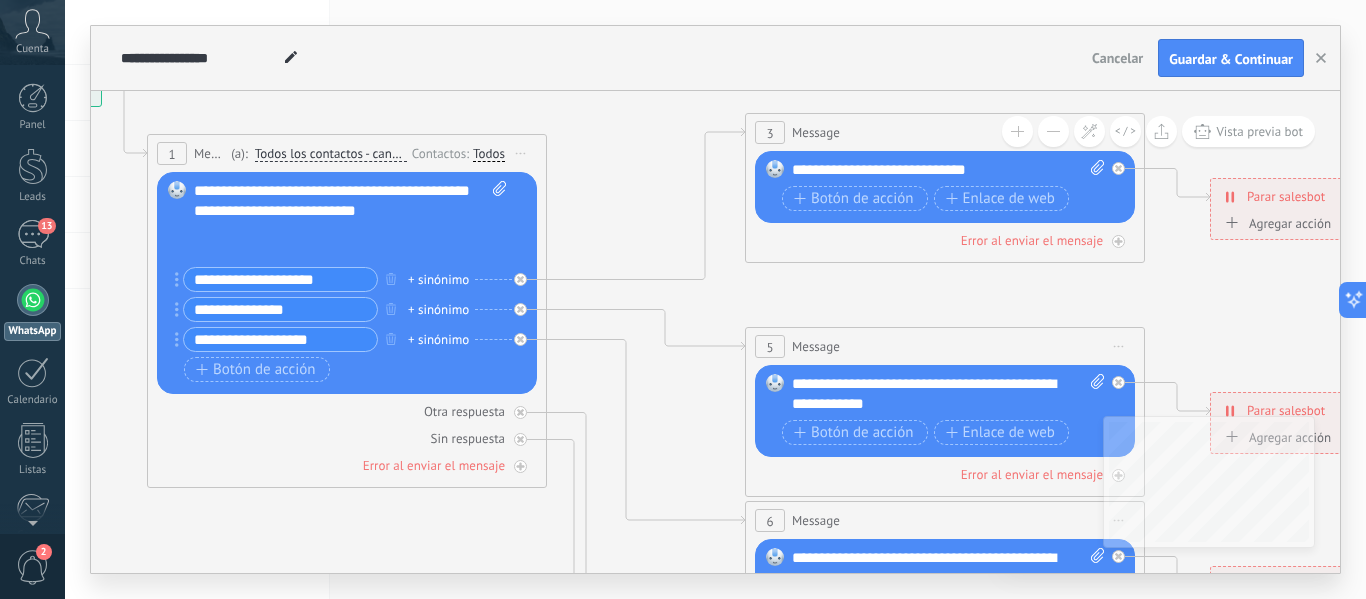 drag, startPoint x: 361, startPoint y: 273, endPoint x: 326, endPoint y: 273, distance: 35 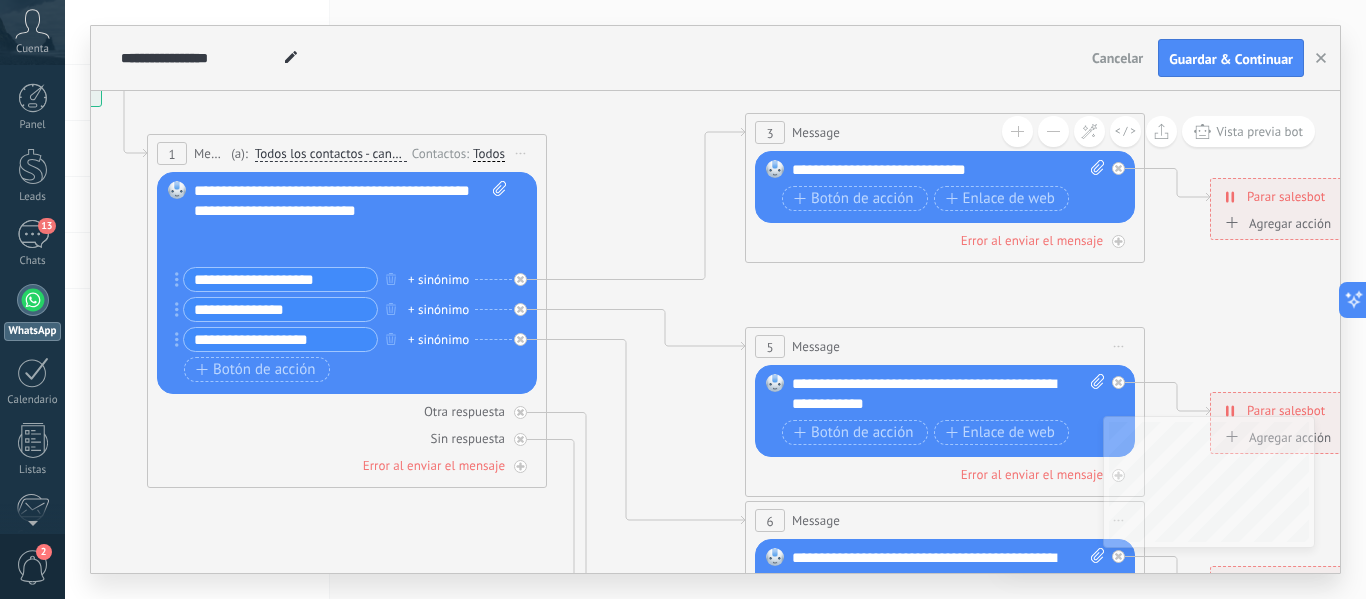 click on "**********" at bounding box center [280, 279] 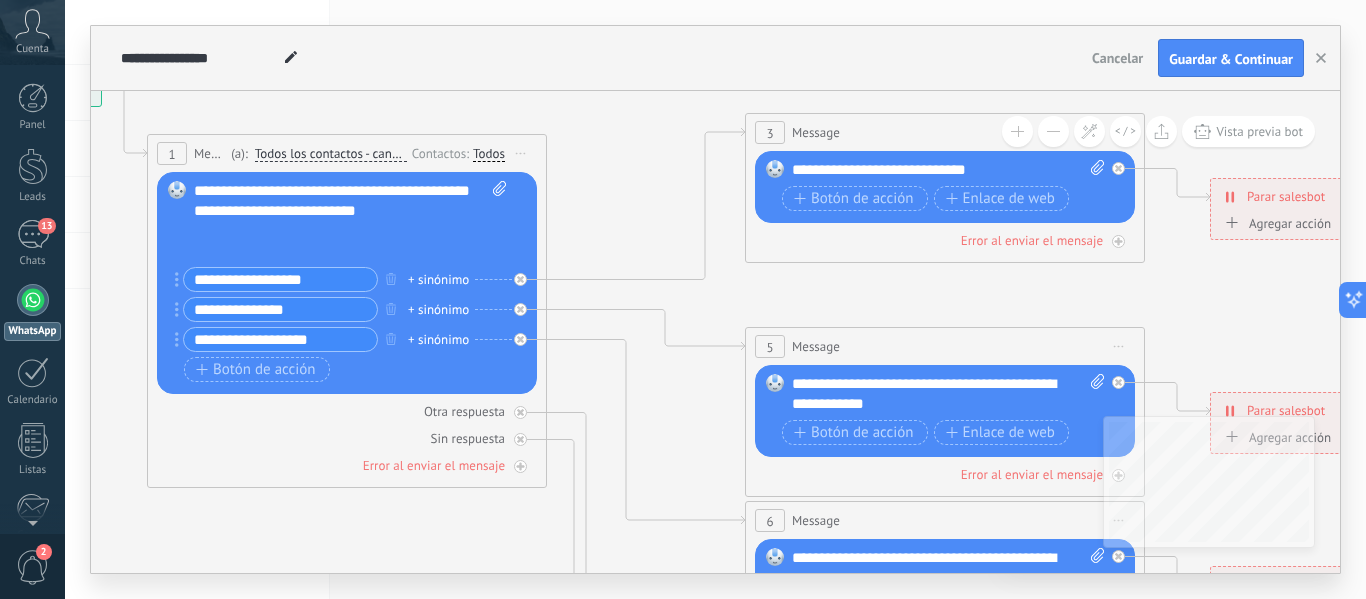 drag, startPoint x: 329, startPoint y: 283, endPoint x: 259, endPoint y: 276, distance: 70.34913 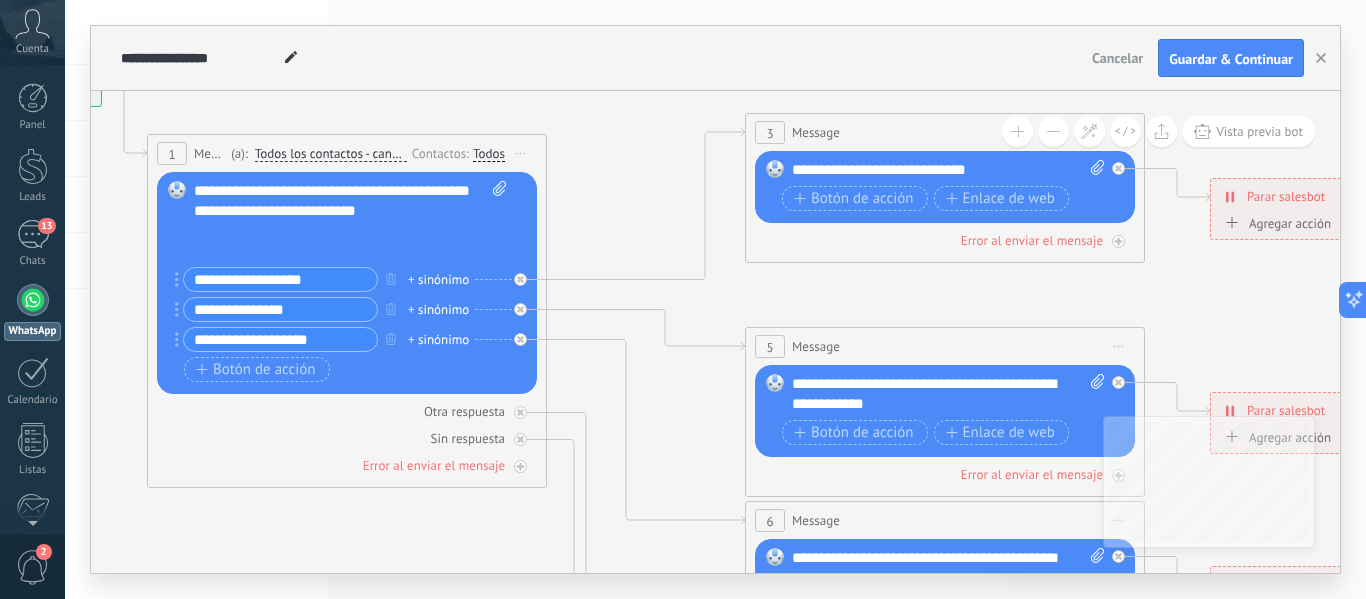 click on "**********" at bounding box center [280, 279] 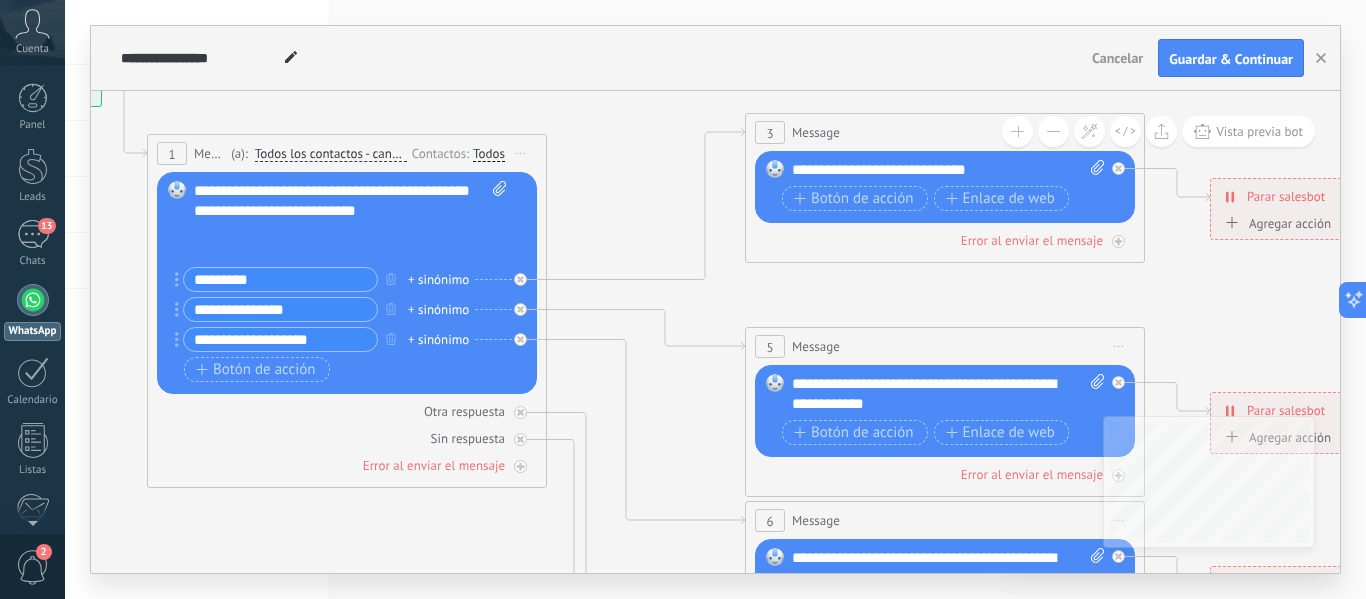 type on "********" 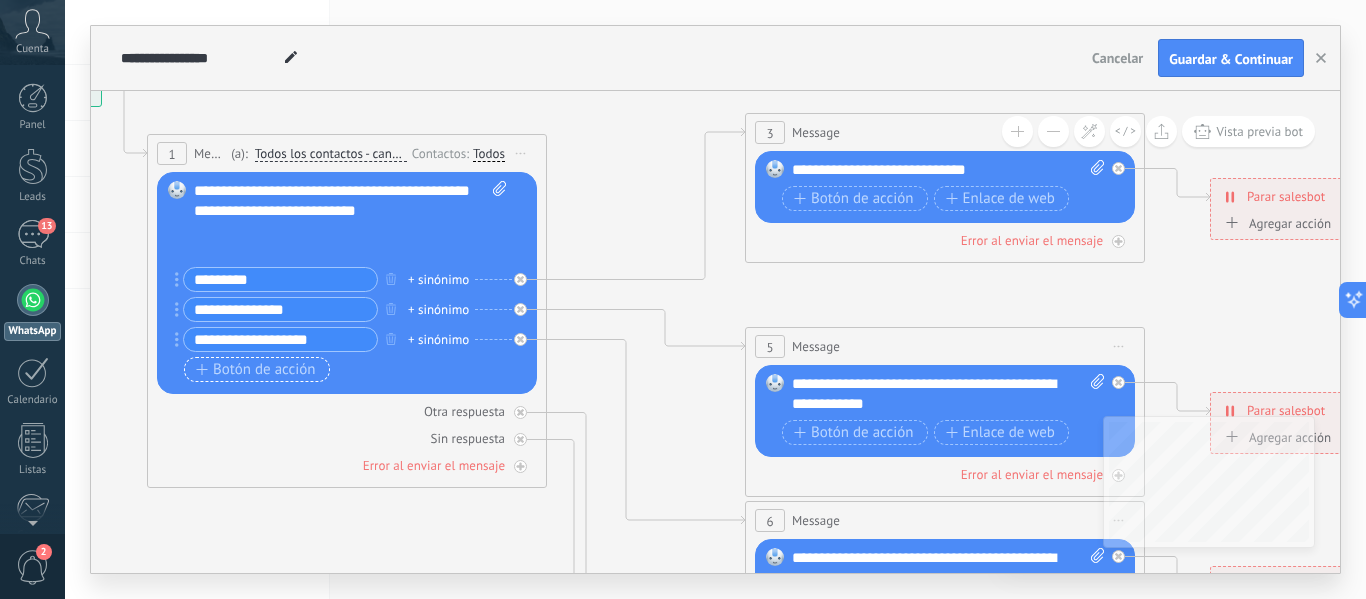 click on "Botón de acción" at bounding box center (256, 370) 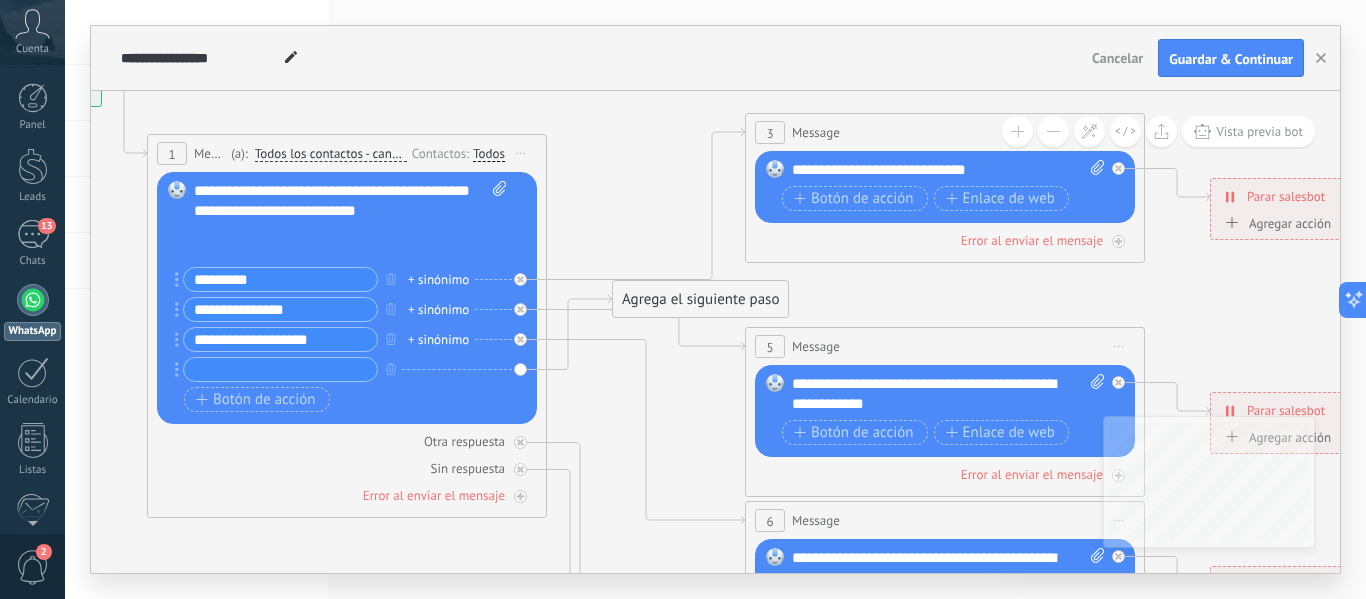 click on "**********" at bounding box center [280, 339] 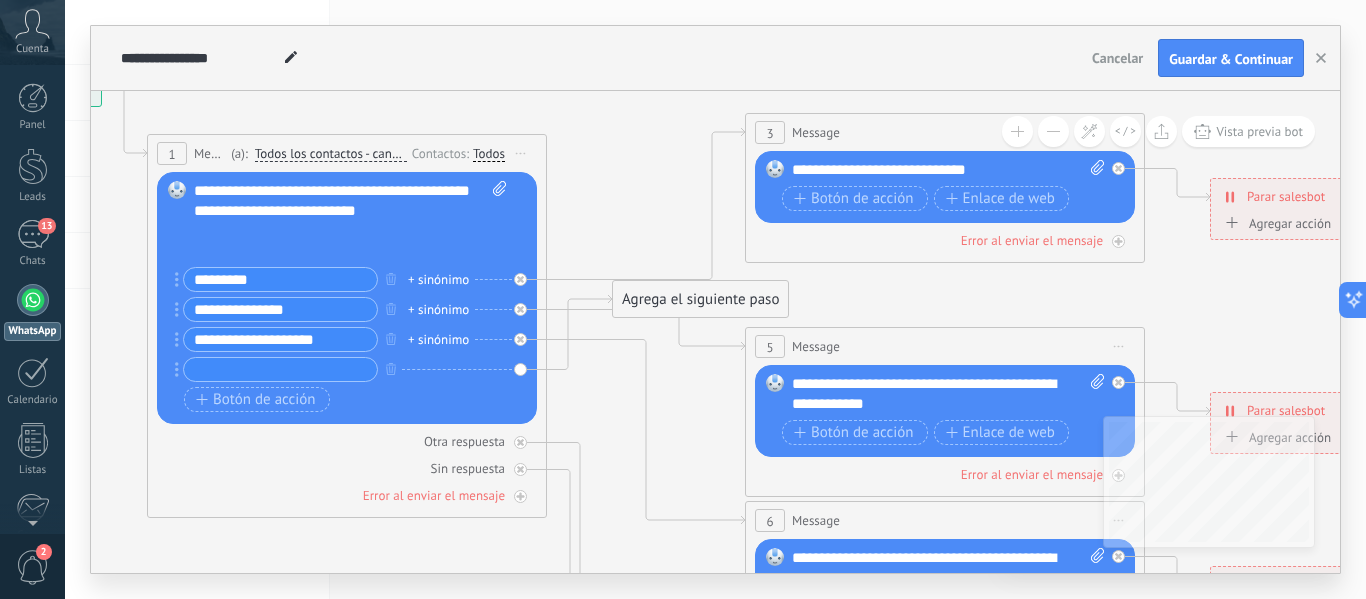 type on "**********" 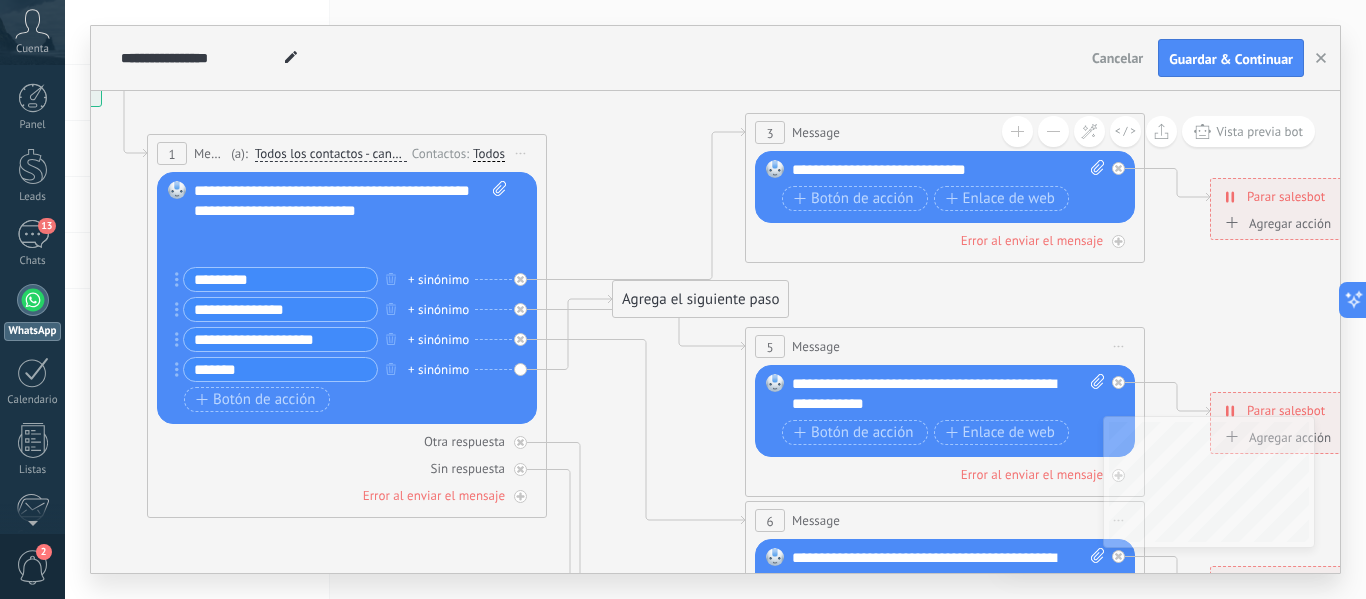 type on "*******" 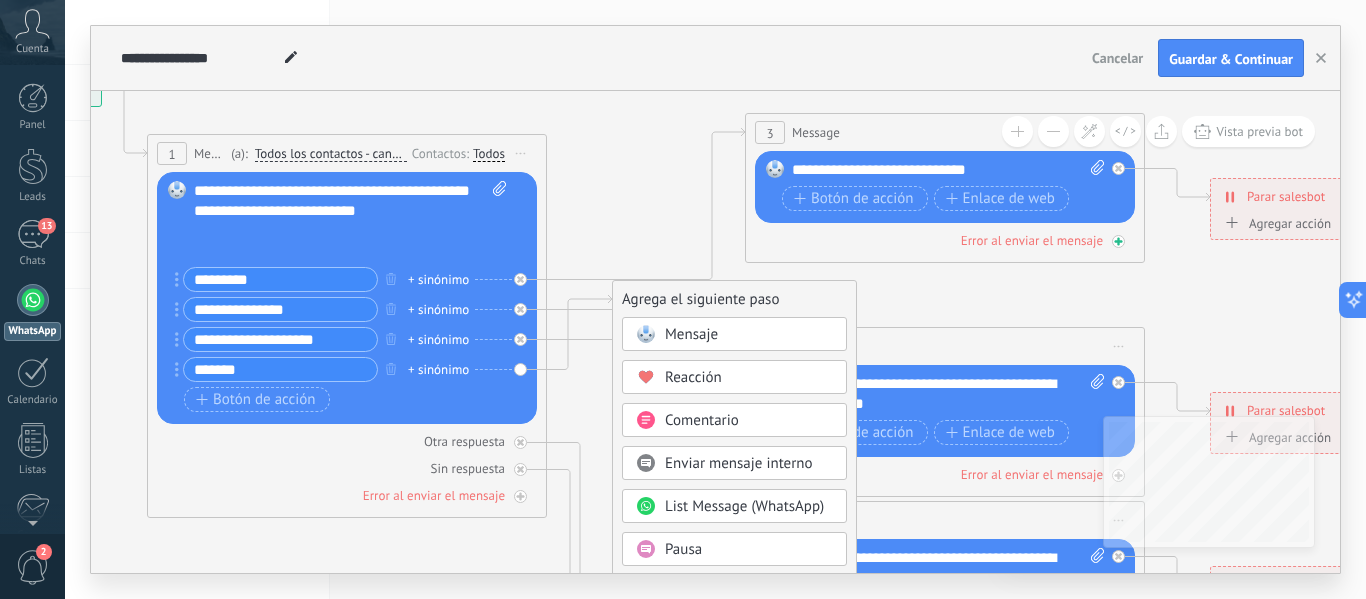 click on "Error al enviar el mensaje" at bounding box center [945, 240] 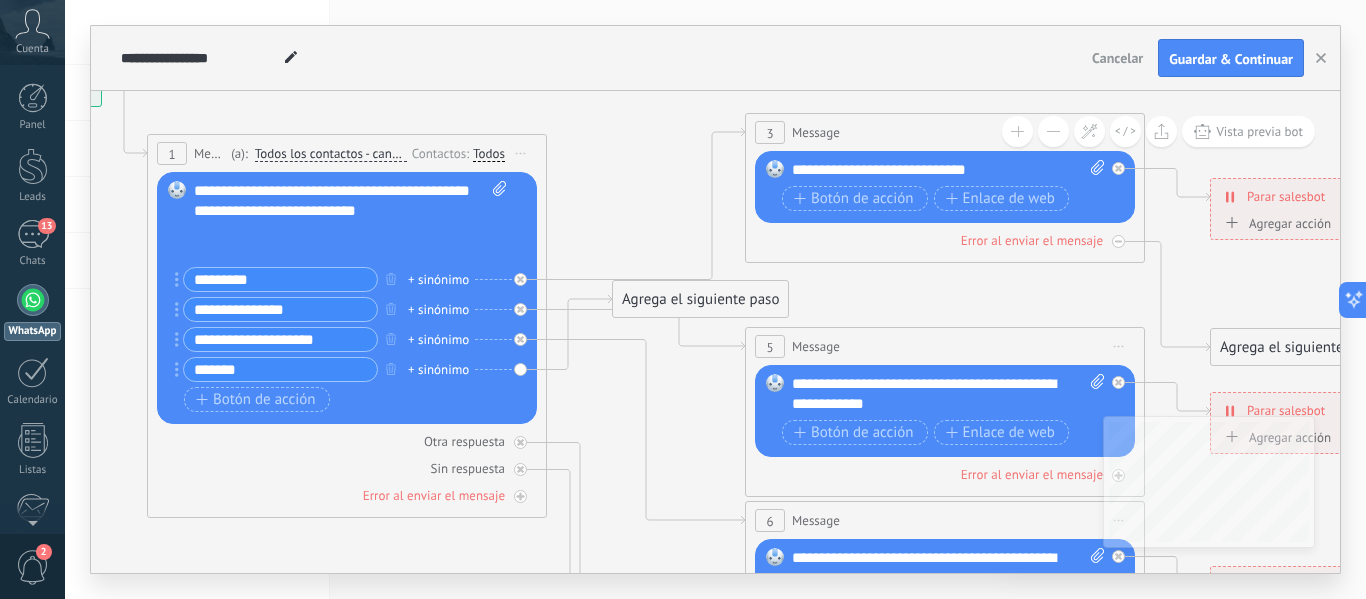 click on "Agrega el siguiente paso" at bounding box center (700, 299) 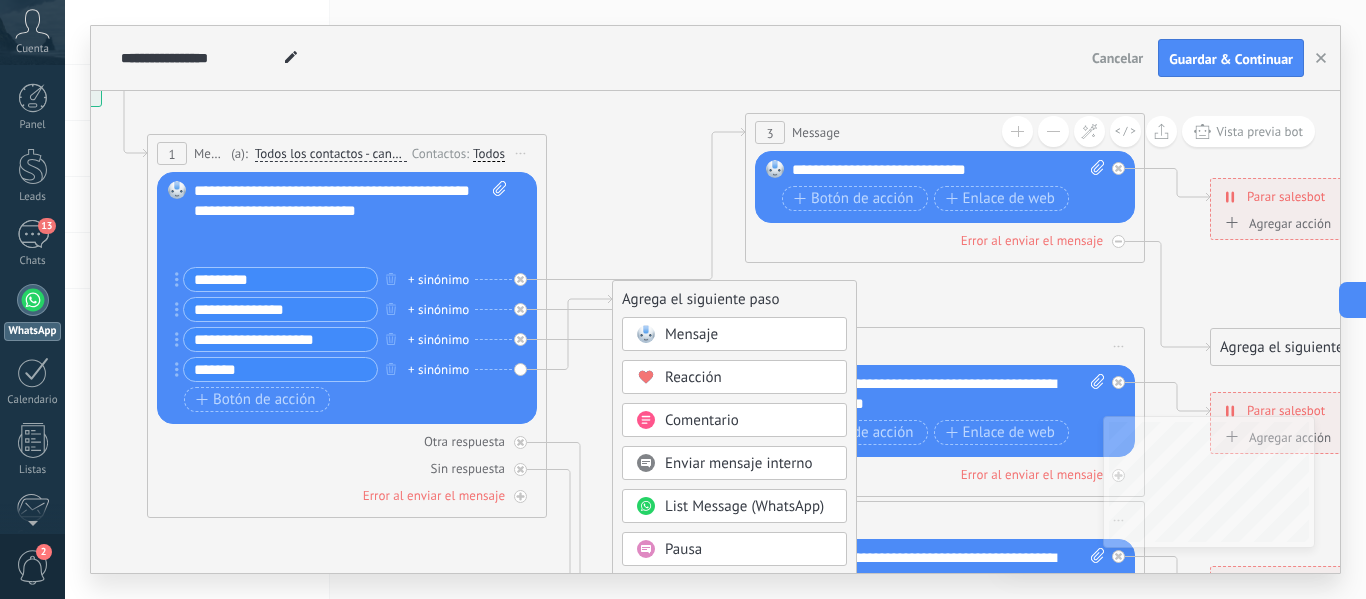 click on "Mensaje" at bounding box center [691, 334] 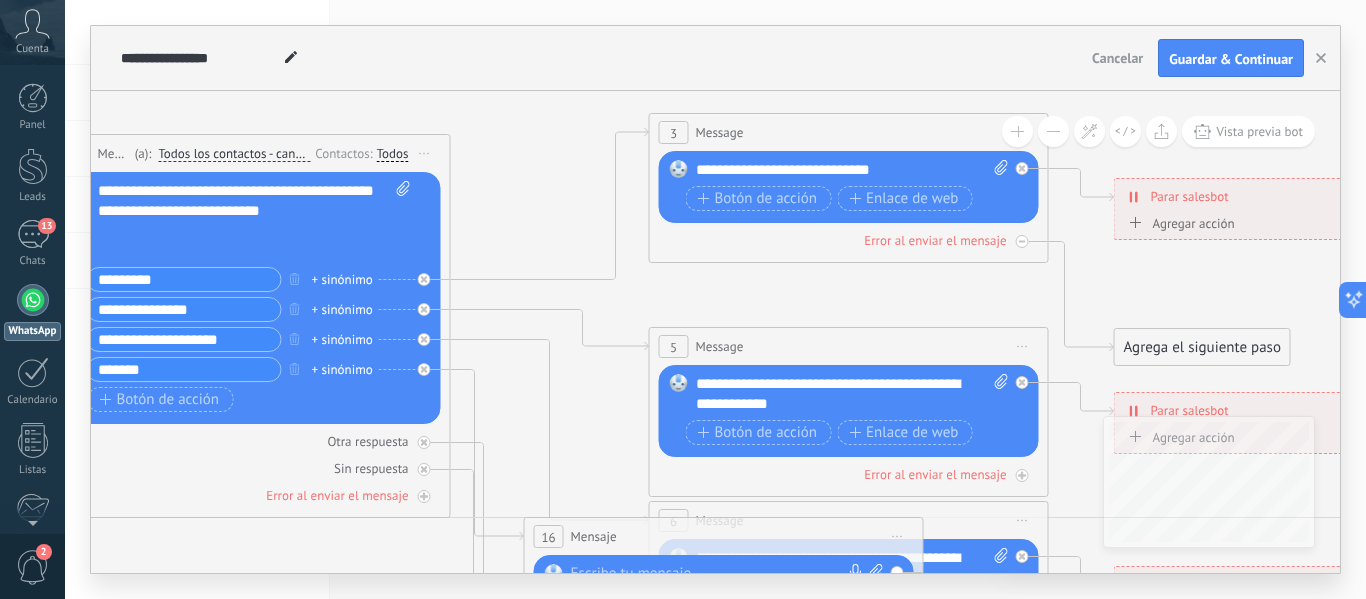 drag, startPoint x: 728, startPoint y: 286, endPoint x: 736, endPoint y: 519, distance: 233.1373 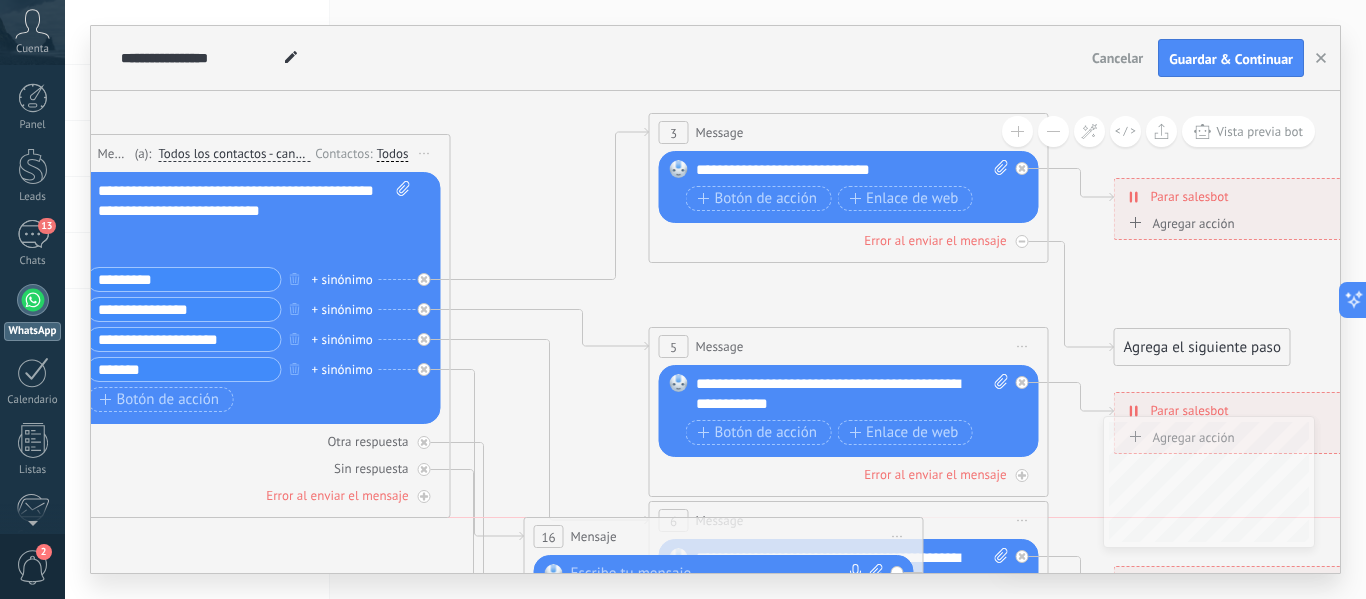 click on "16
Mensaje
*******
(a):
Todos los contactos - canales seleccionados
Todos los contactos - canales seleccionados
Todos los contactos - canal primario
Contacto principal - canales seleccionados
Contacto principal - canal primario
Todos los contactos - canales seleccionados
Todos los contactos - canales seleccionados
Todos los contactos - canal primario" at bounding box center [724, 536] 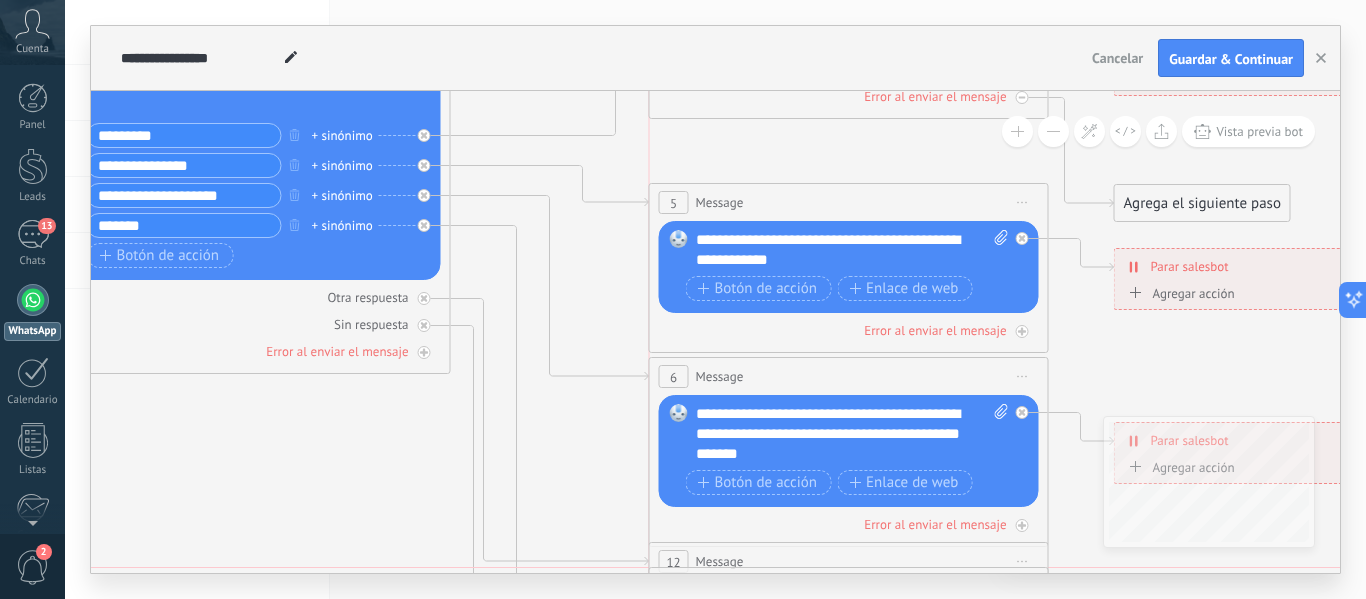 drag, startPoint x: 742, startPoint y: 383, endPoint x: 870, endPoint y: 569, distance: 225.7875 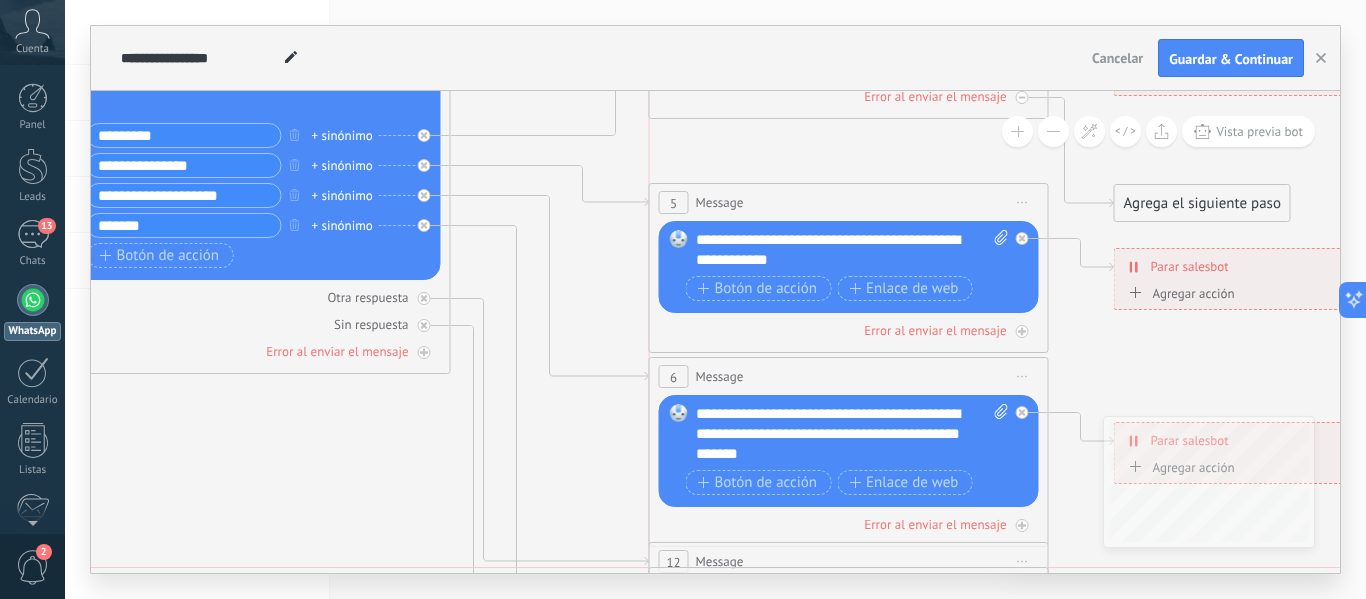 click on "16
Mensaje
*******
(a):
Todos los contactos - canales seleccionados
Todos los contactos - canales seleccionados
Todos los contactos - canal primario
Contacto principal - canales seleccionados
Contacto principal - canal primario
Todos los contactos - canales seleccionados
Todos los contactos - canales seleccionados
Todos los contactos - canal primario" at bounding box center (849, 586) 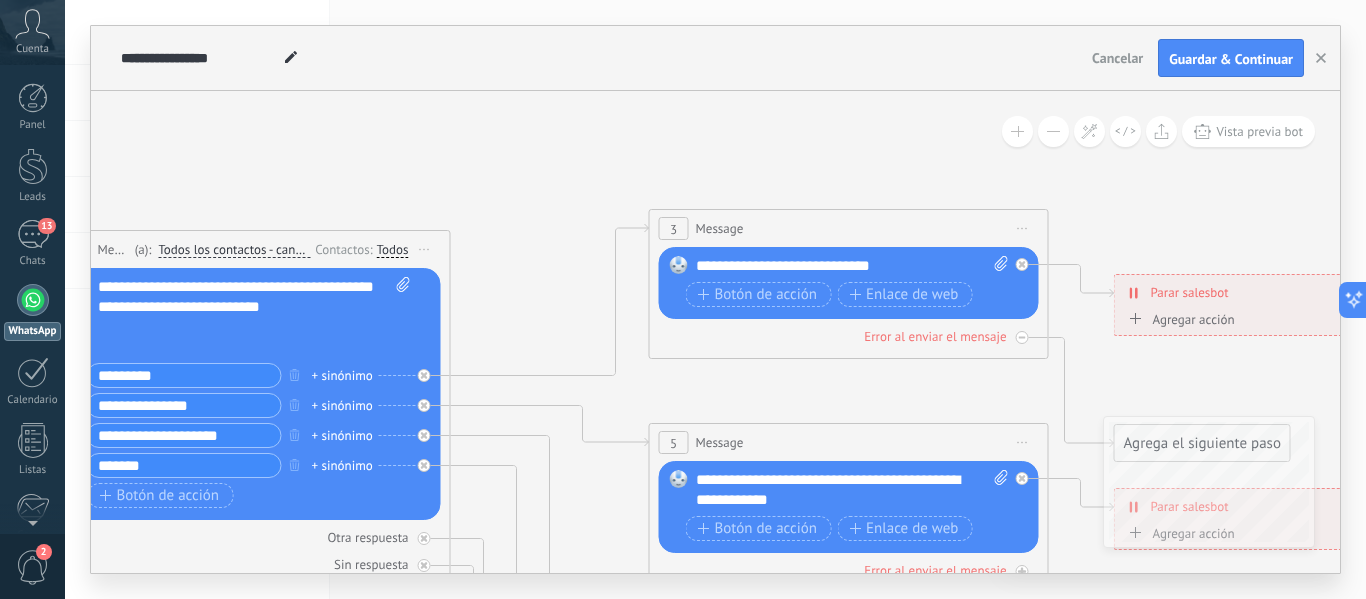 drag, startPoint x: 295, startPoint y: 549, endPoint x: 195, endPoint y: 550, distance: 100.005 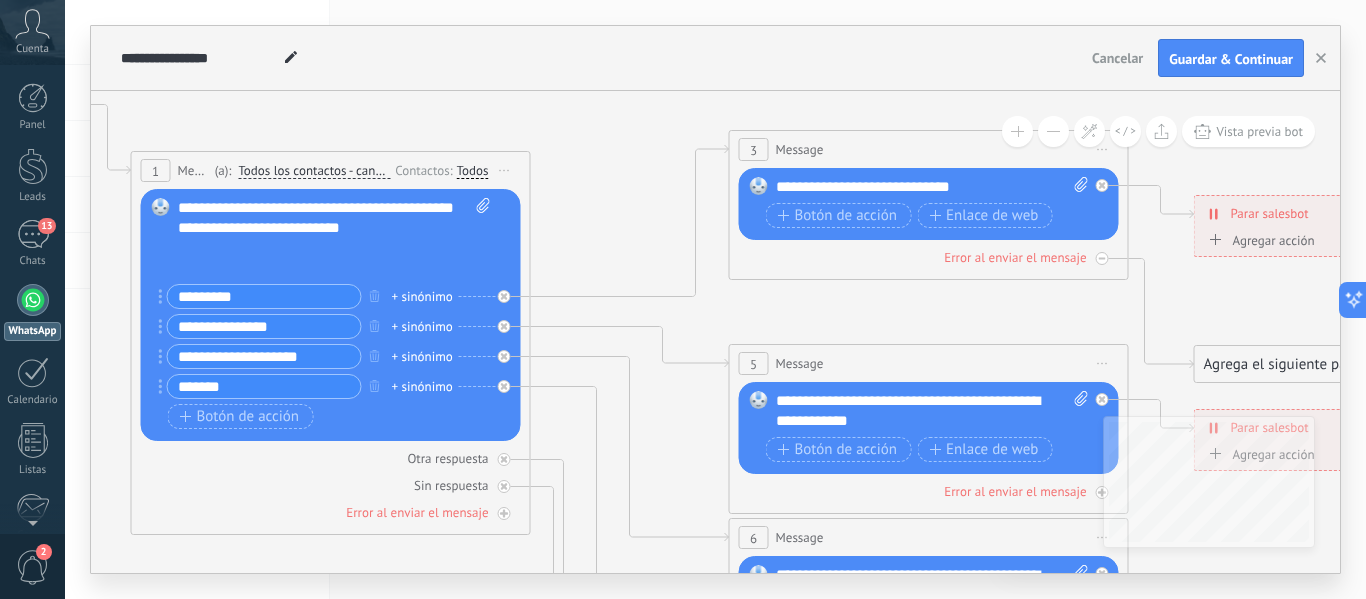 drag, startPoint x: 685, startPoint y: 112, endPoint x: 765, endPoint y: 33, distance: 112.432205 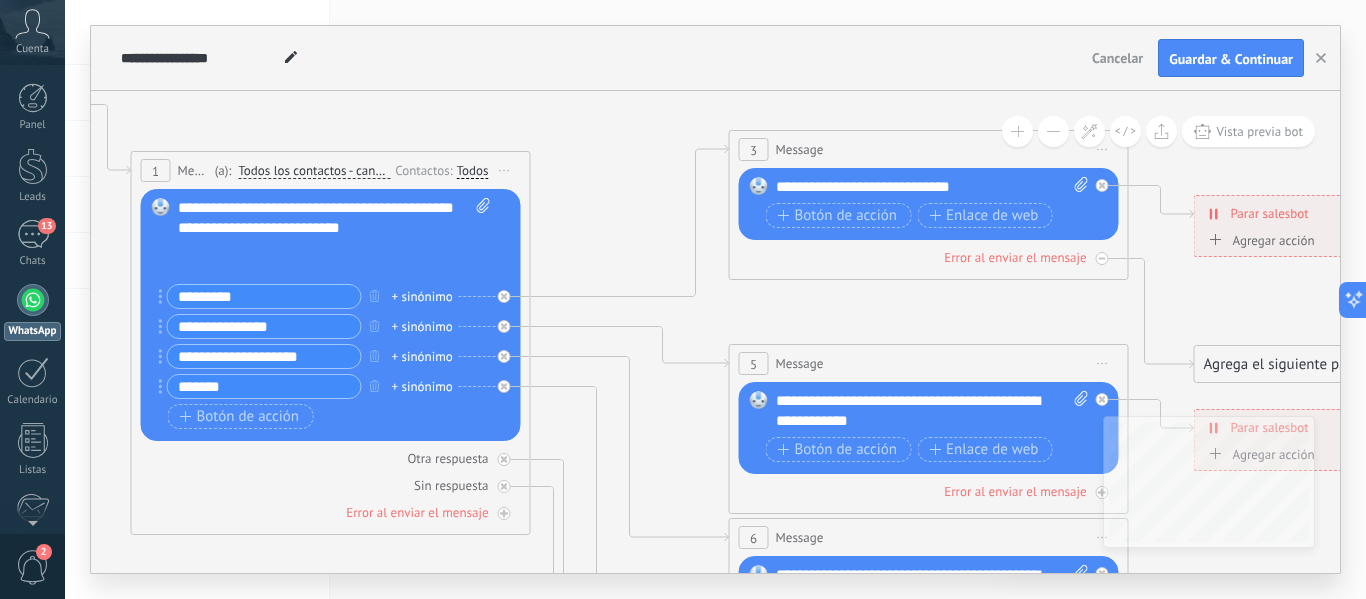 click on "**********" at bounding box center [715, 299] 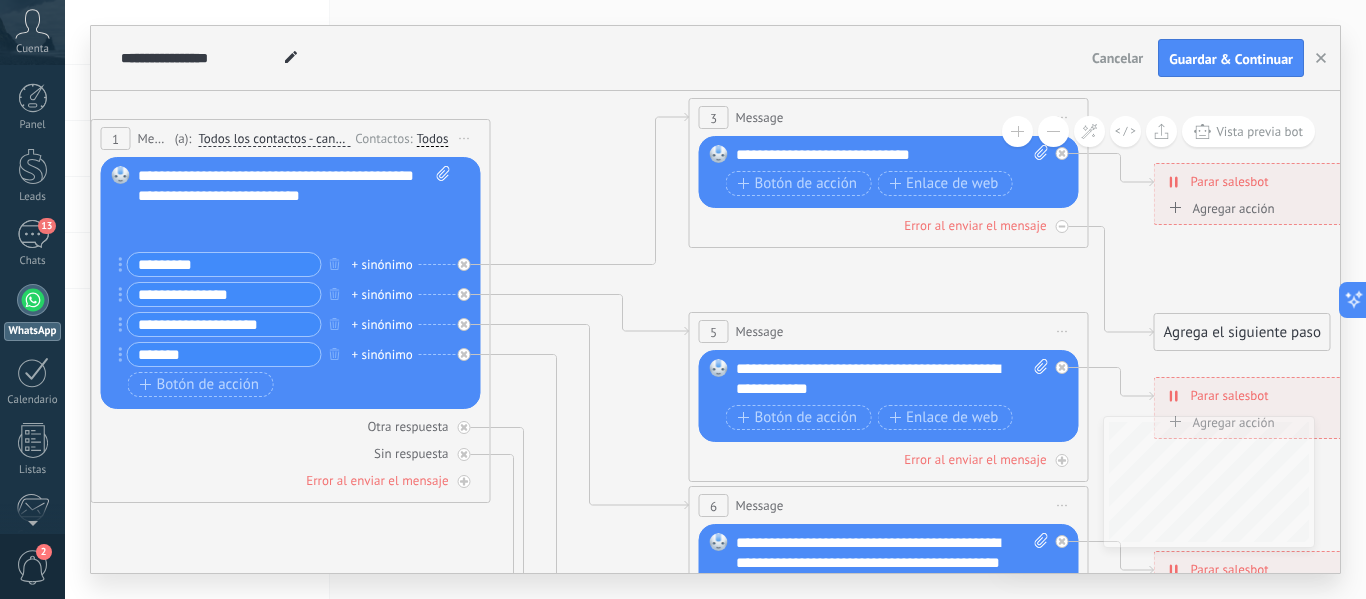 drag, startPoint x: 1042, startPoint y: 299, endPoint x: 1002, endPoint y: 267, distance: 51.224995 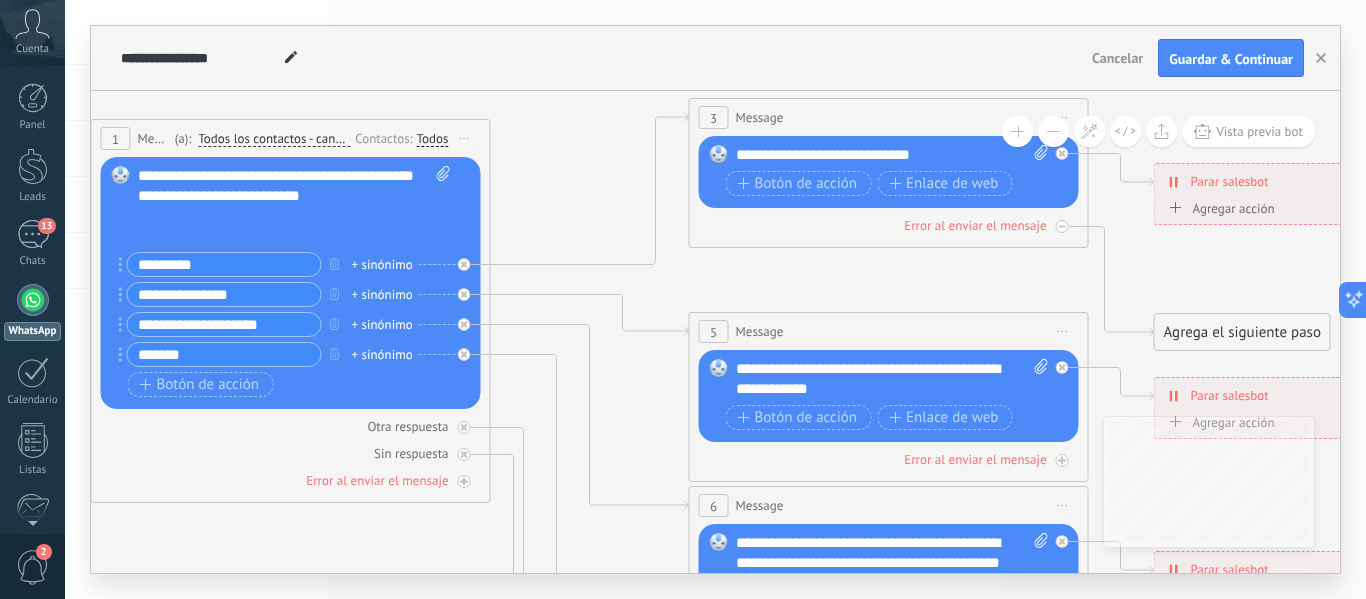 click 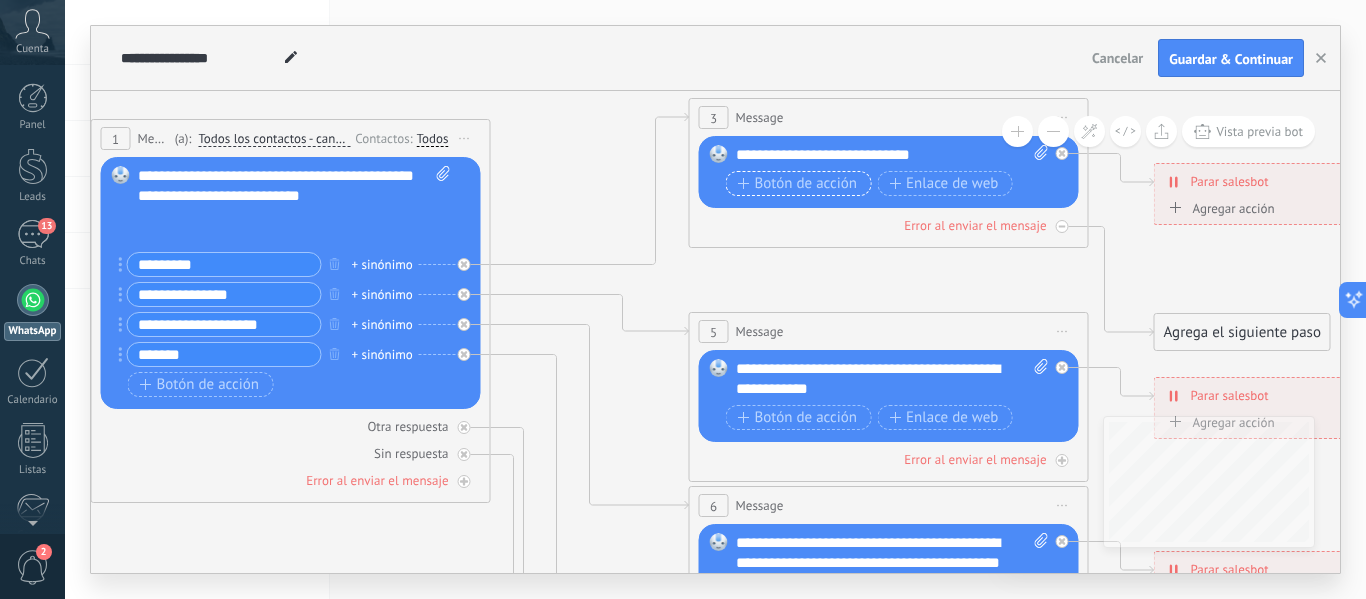 click on "Botón de acción" at bounding box center [798, 184] 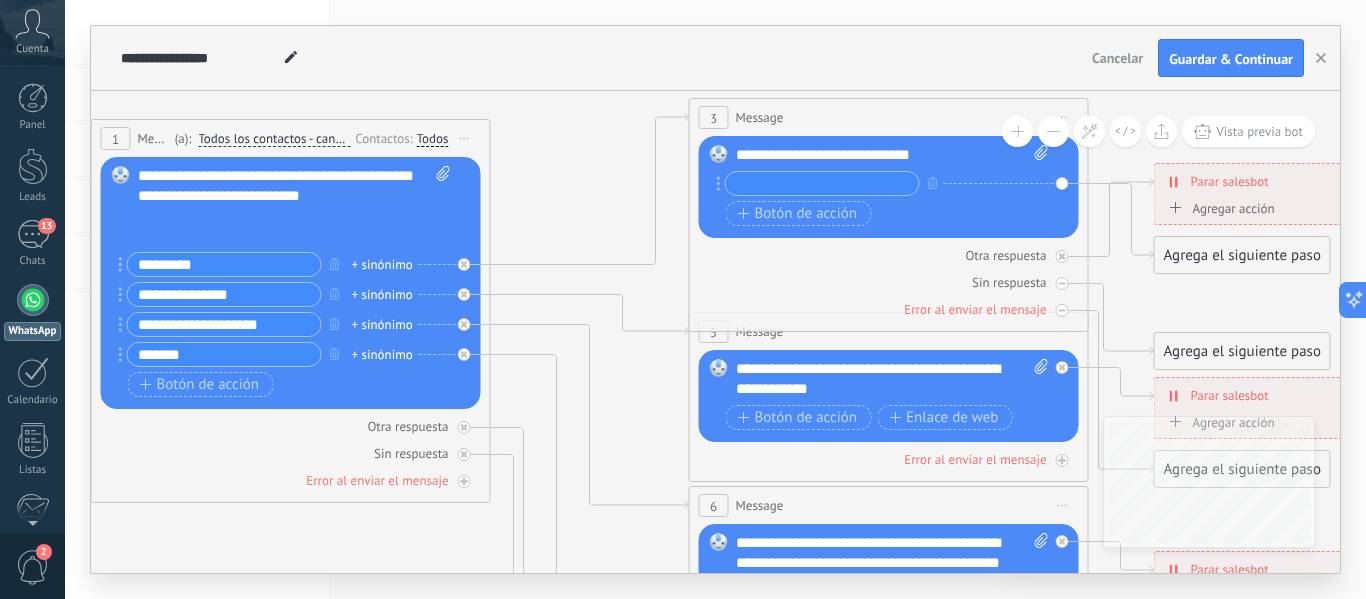 drag, startPoint x: 800, startPoint y: 184, endPoint x: 770, endPoint y: 184, distance: 30 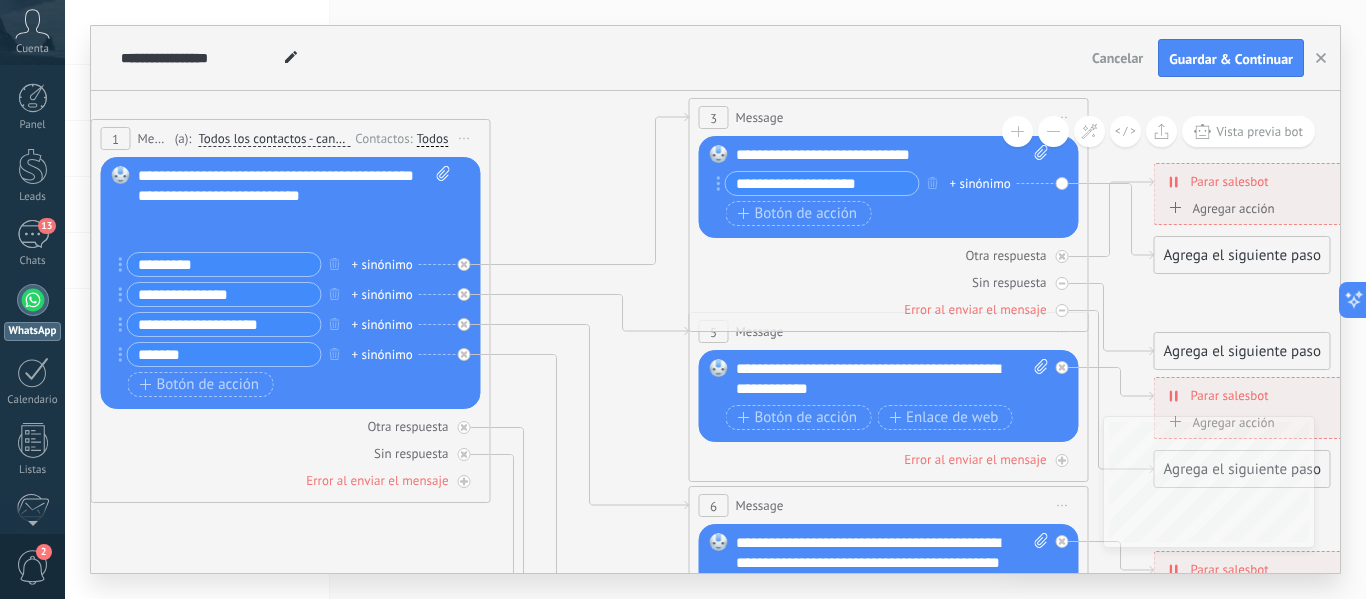 drag, startPoint x: 880, startPoint y: 178, endPoint x: 695, endPoint y: 178, distance: 185 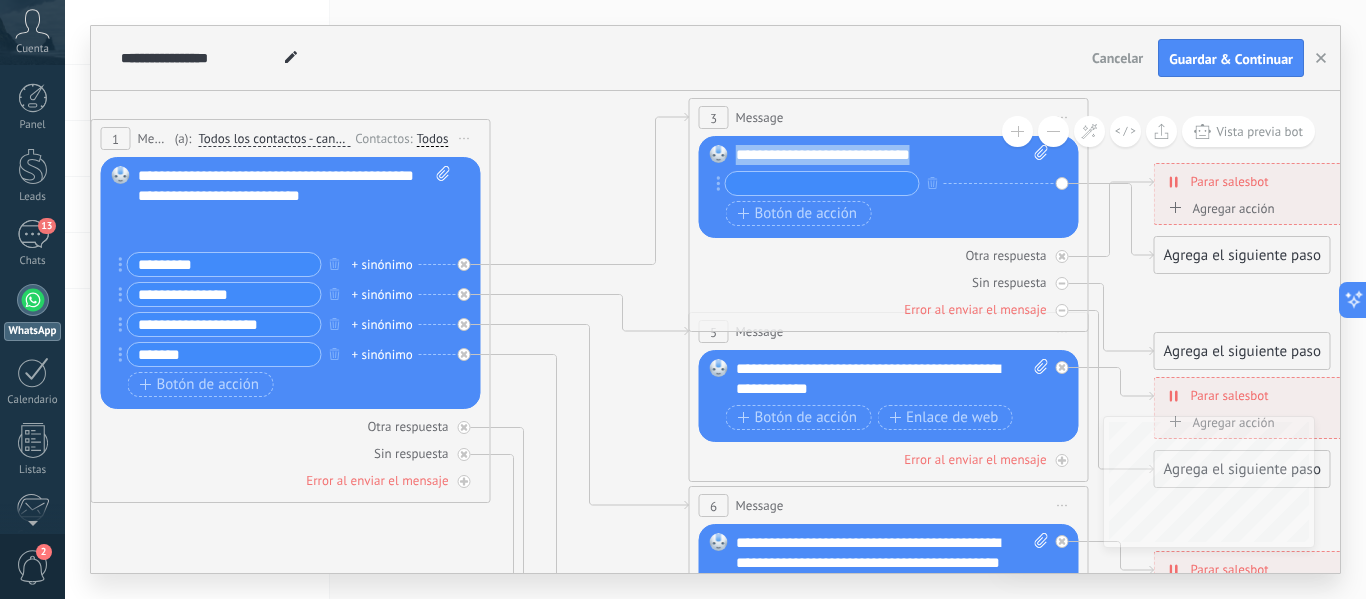 drag, startPoint x: 933, startPoint y: 151, endPoint x: 737, endPoint y: 152, distance: 196.00255 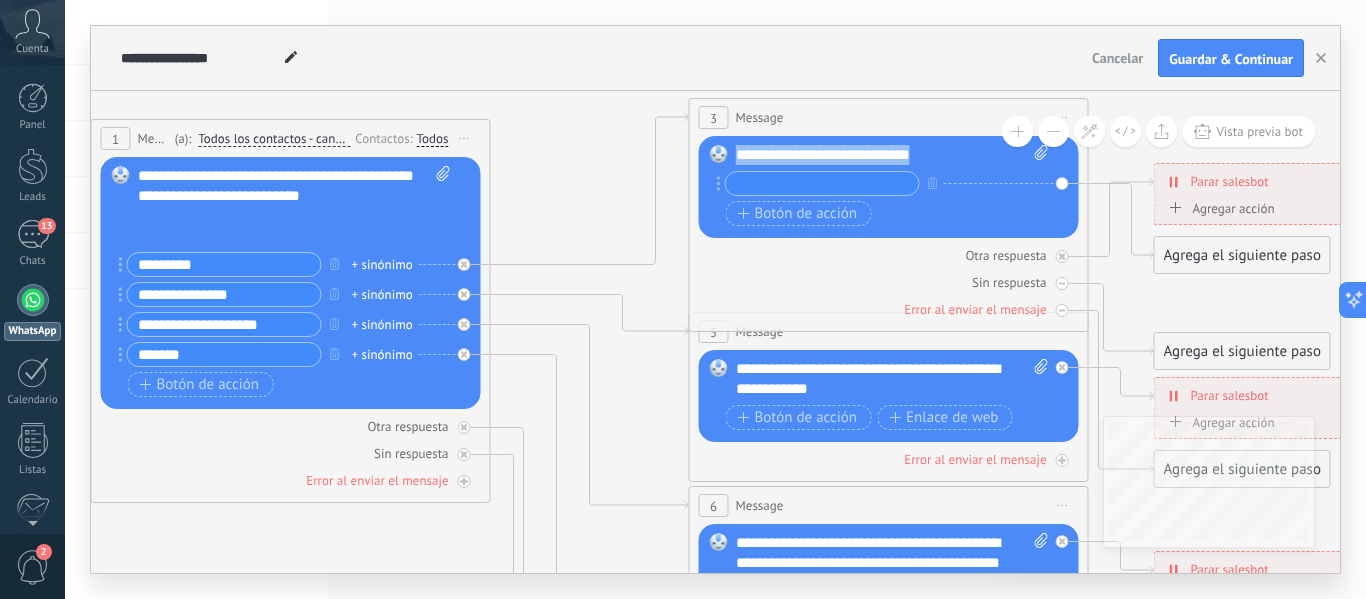 click on "**********" at bounding box center [892, 155] 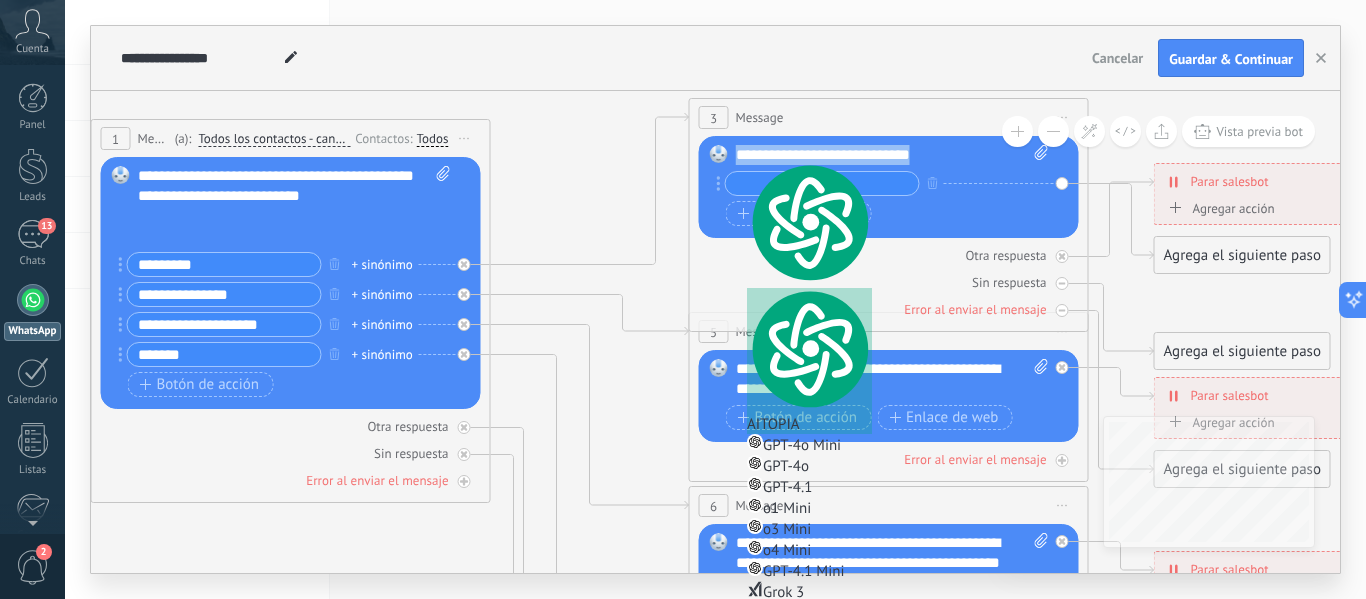 paste 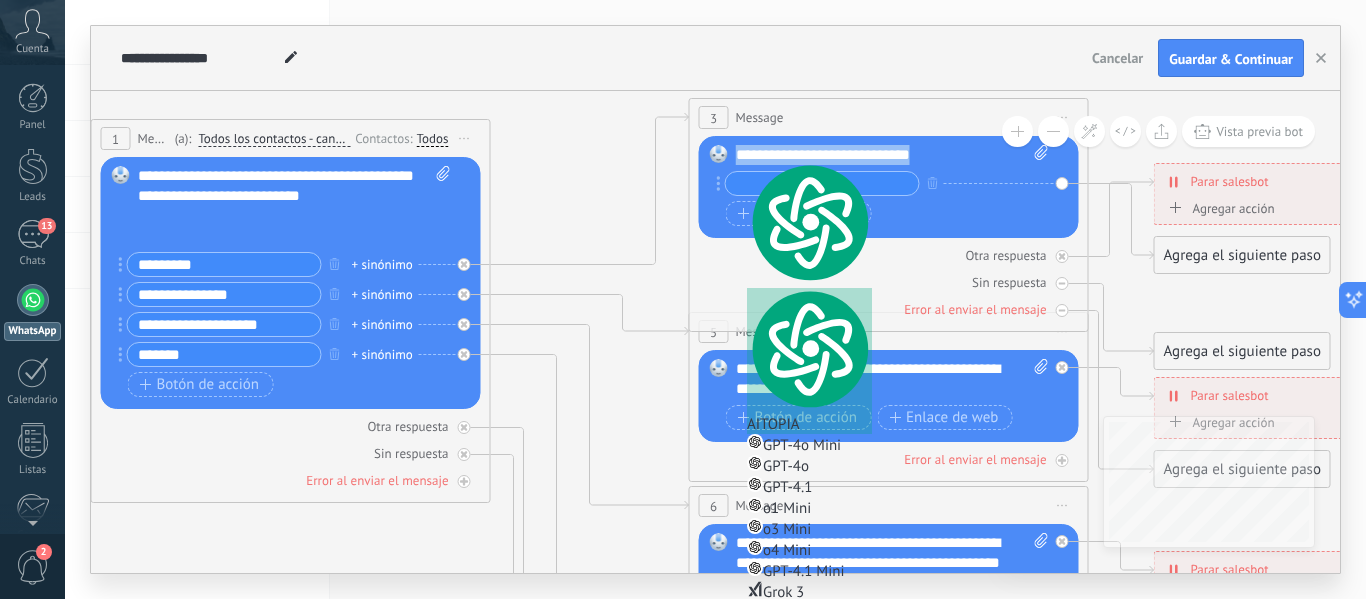 type 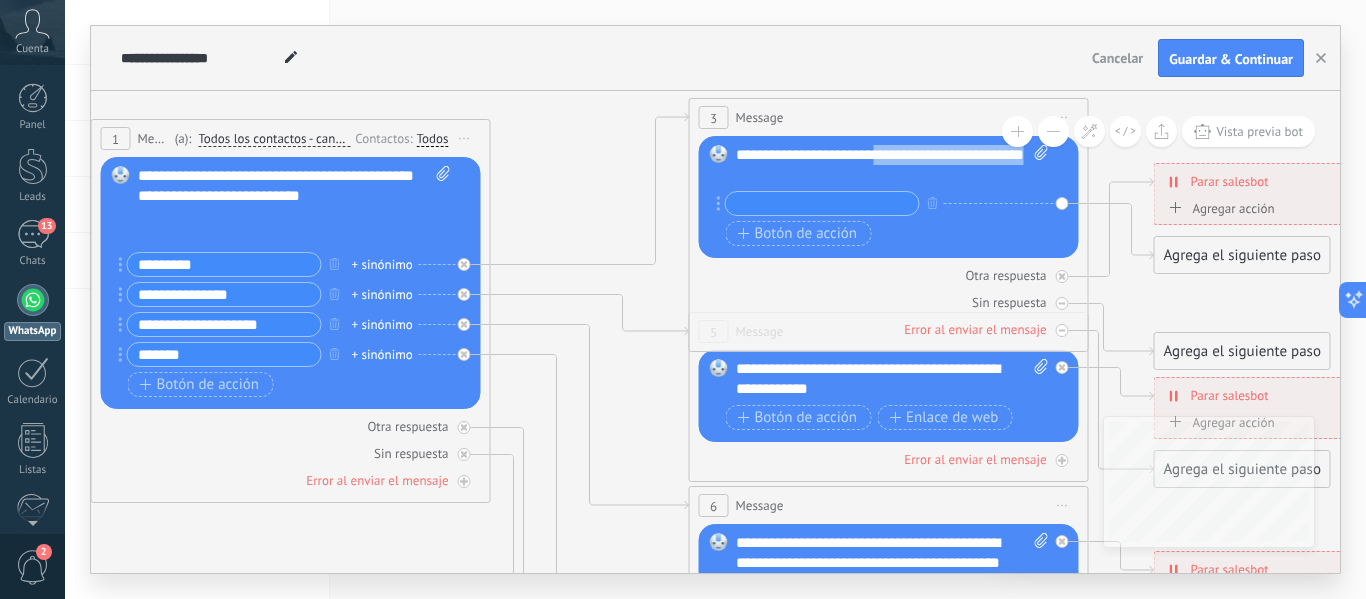 drag, startPoint x: 888, startPoint y: 151, endPoint x: 978, endPoint y: 181, distance: 94.86833 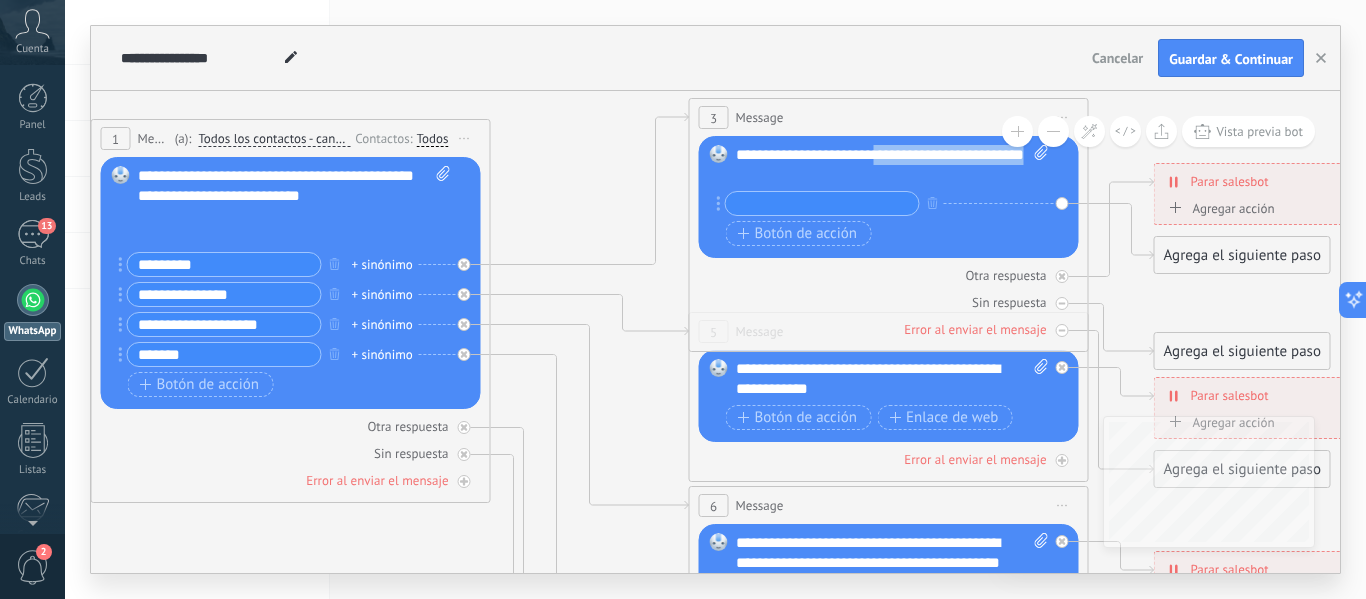 click on "**********" at bounding box center [892, 165] 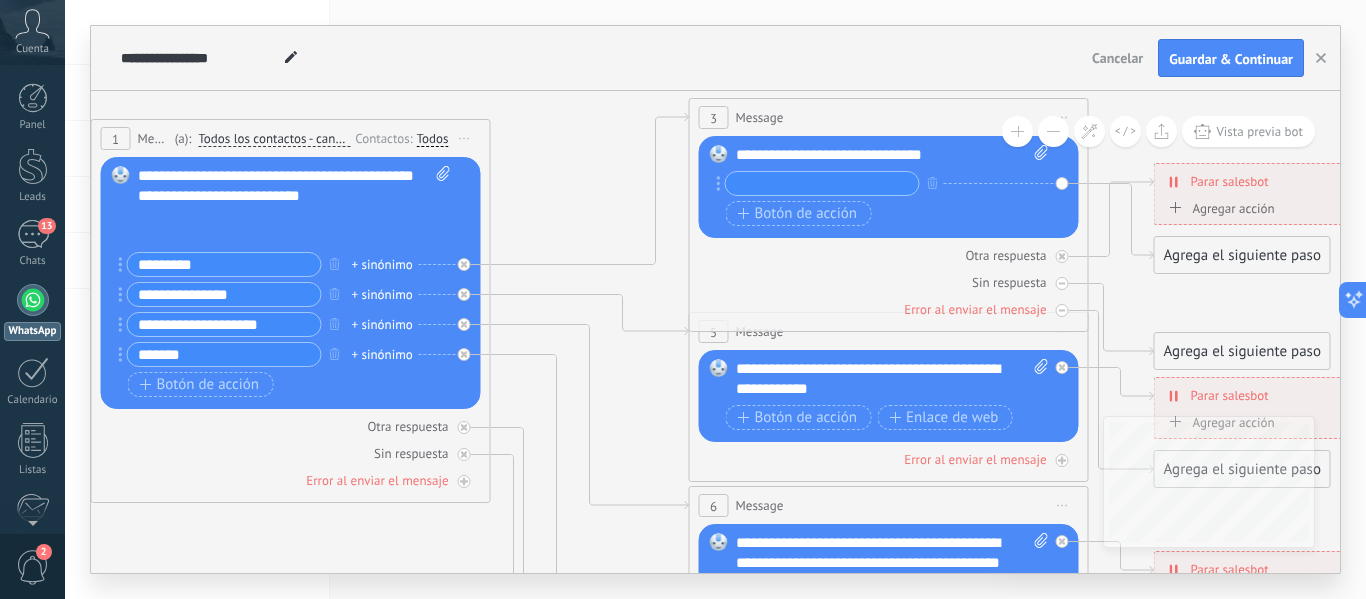 click 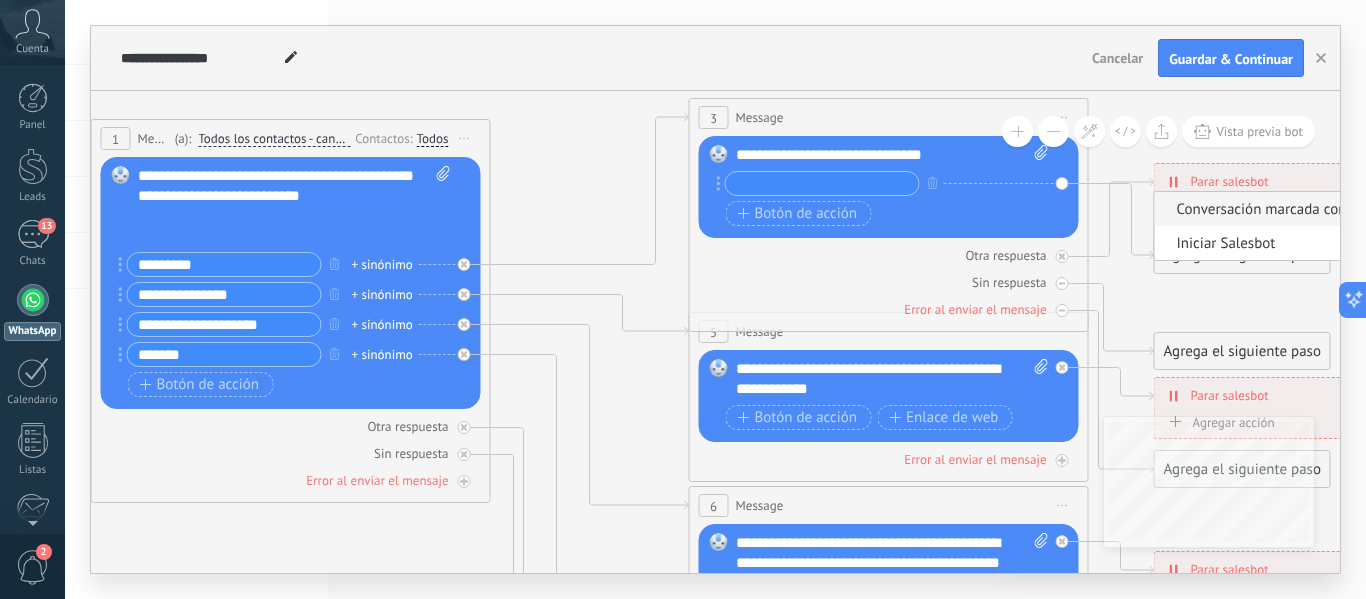 click on "Conversación marcada como cerrada" at bounding box center [1276, 209] 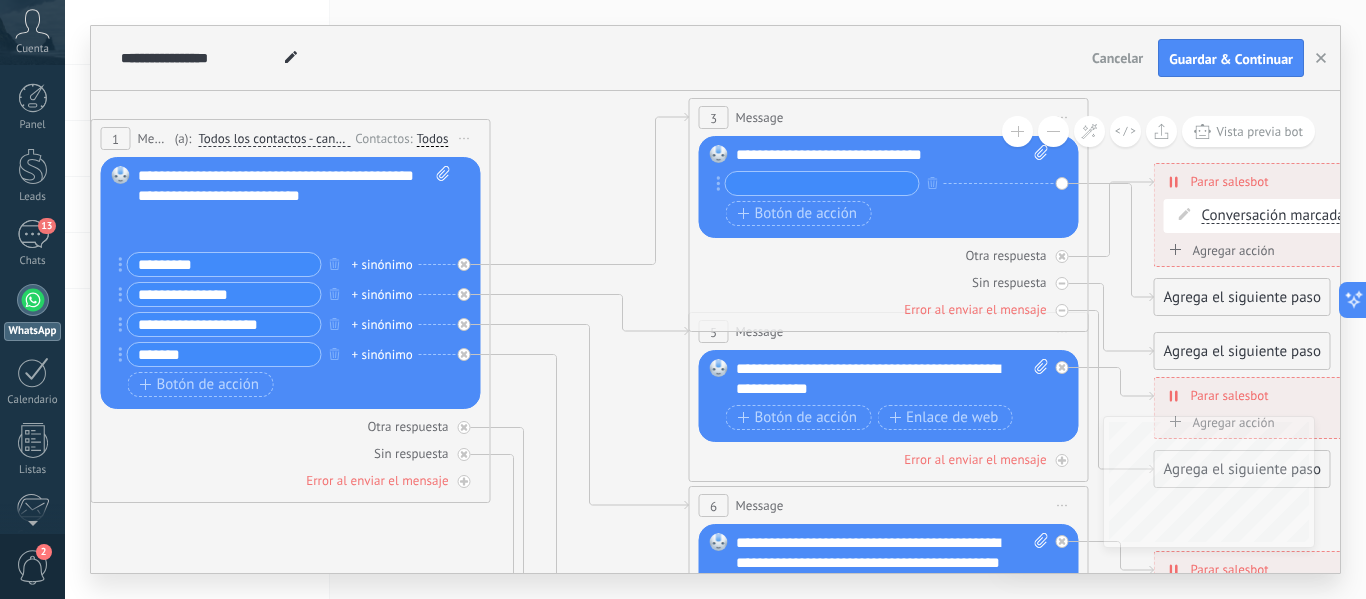 click at bounding box center [822, 183] 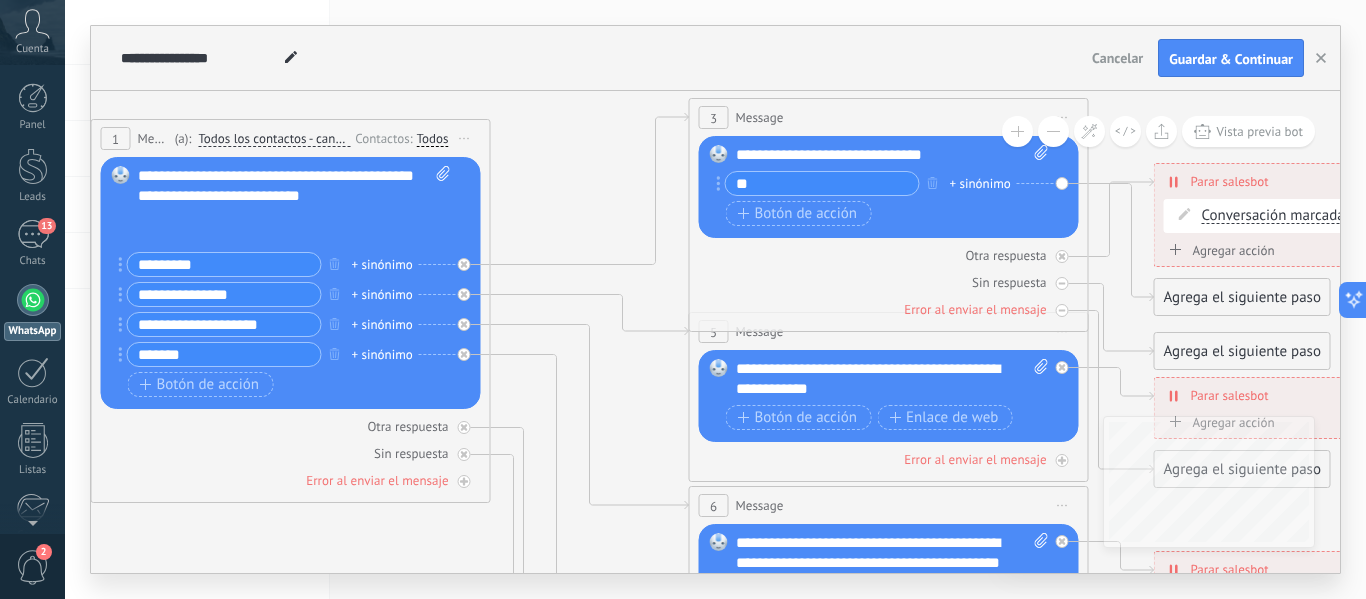 type on "*" 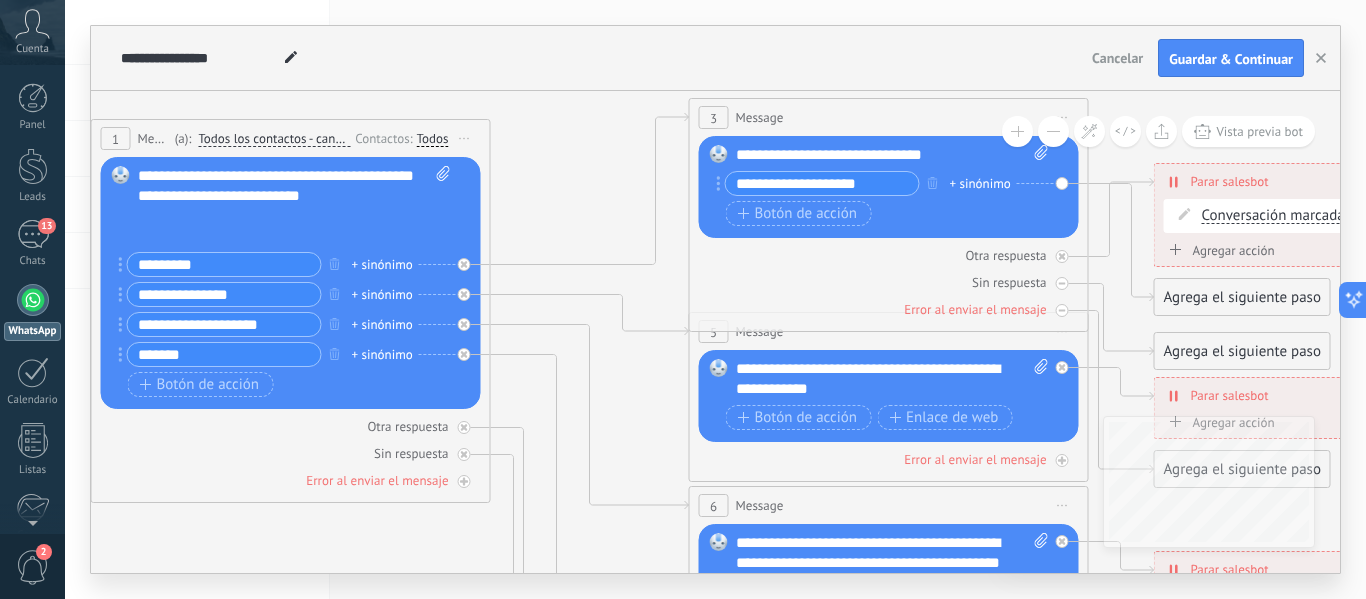 drag, startPoint x: 880, startPoint y: 189, endPoint x: 666, endPoint y: 163, distance: 215.57365 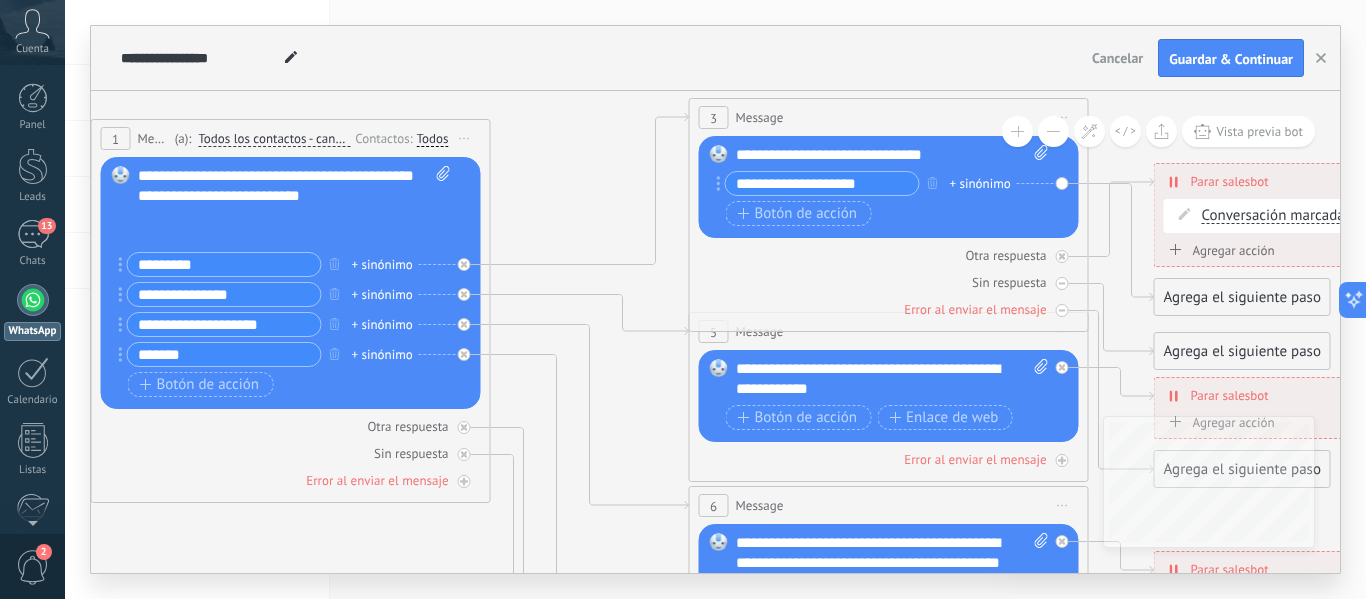 click on "**********" at bounding box center [822, 183] 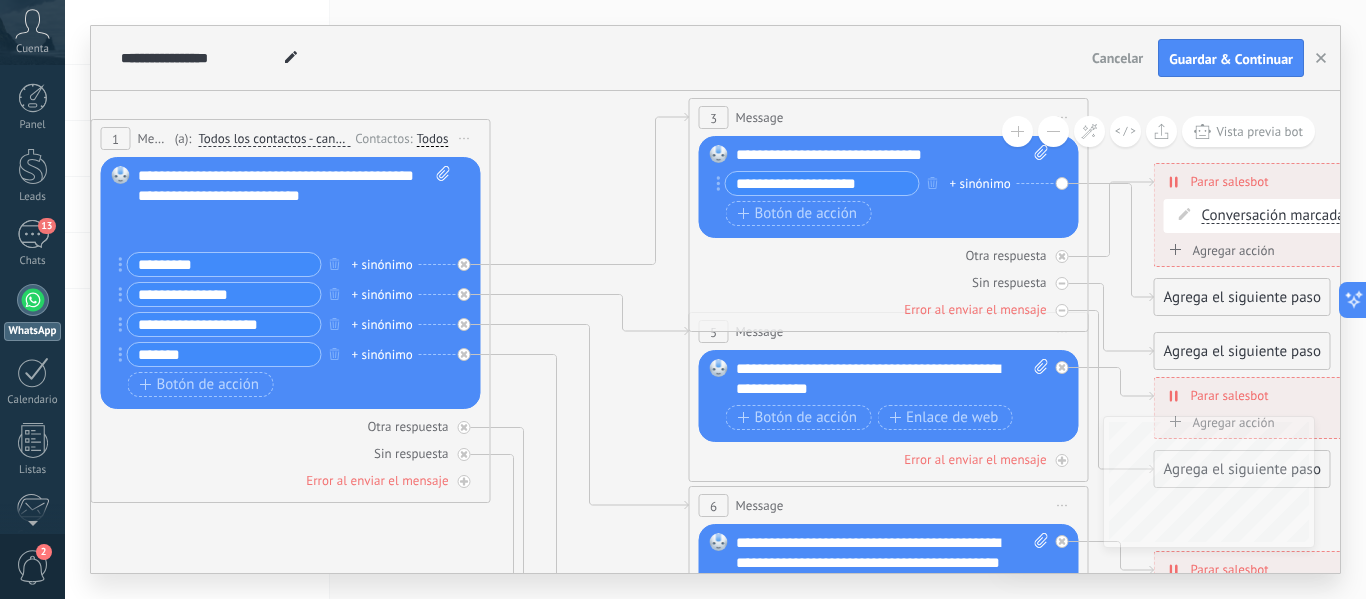 drag, startPoint x: 800, startPoint y: 179, endPoint x: 821, endPoint y: 182, distance: 21.213203 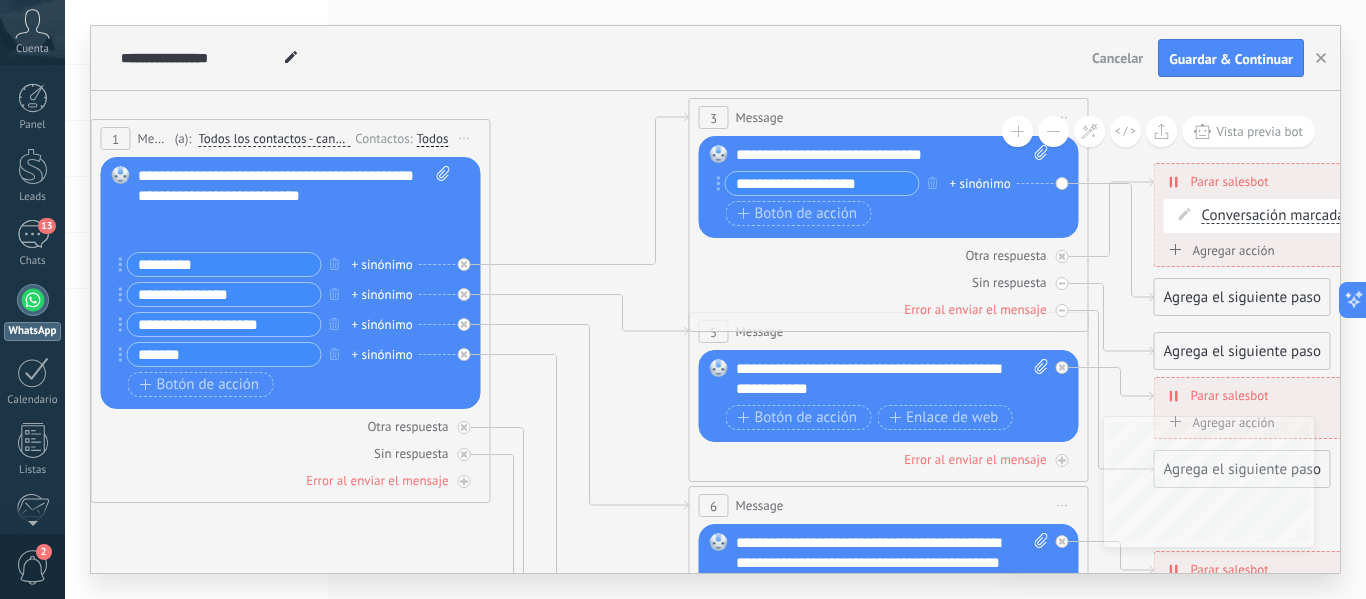 click on "**********" at bounding box center (822, 183) 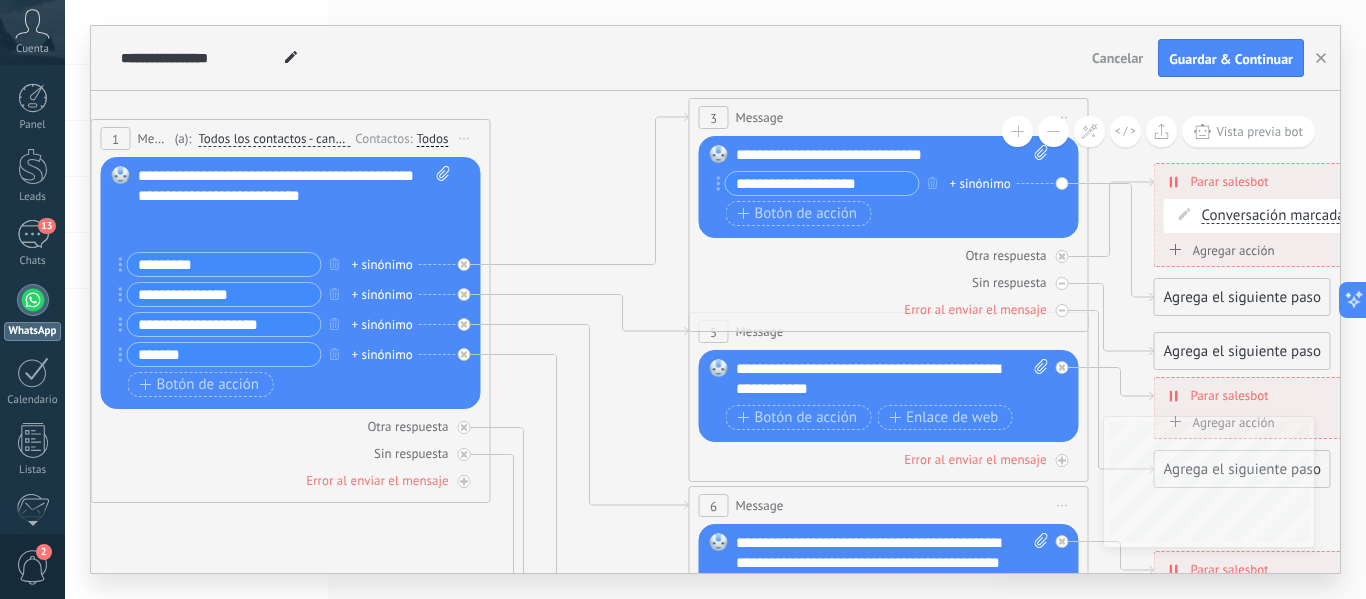 click on "**********" at bounding box center (822, 183) 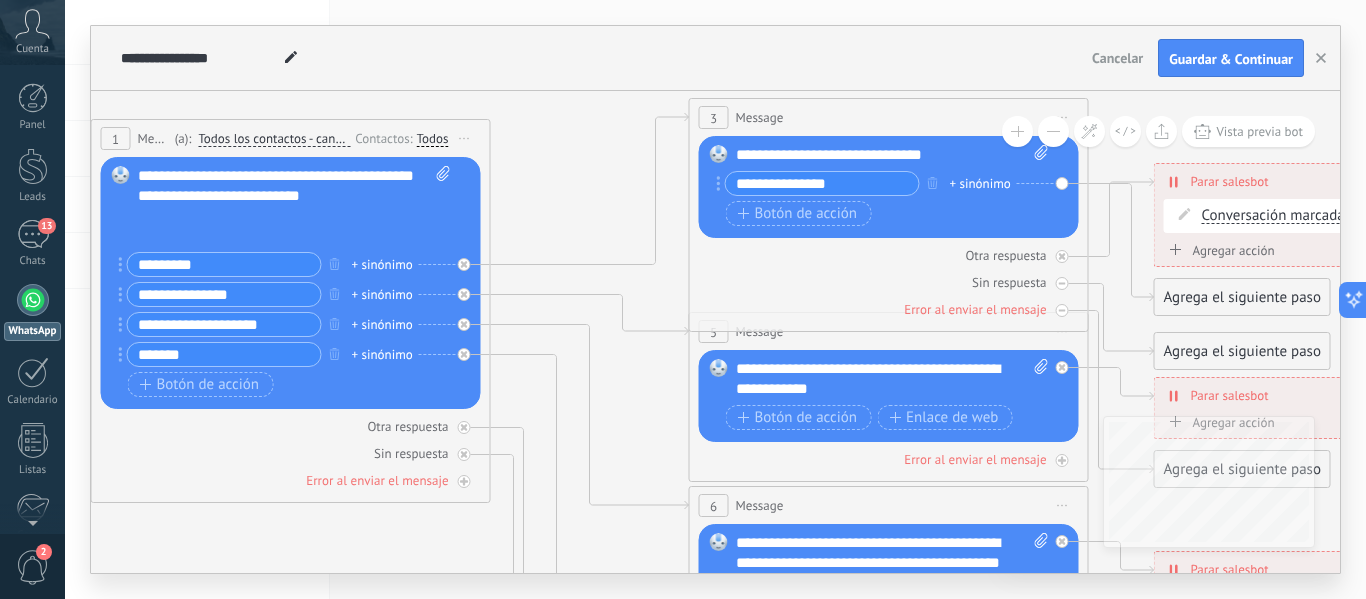 click on "**********" at bounding box center (822, 183) 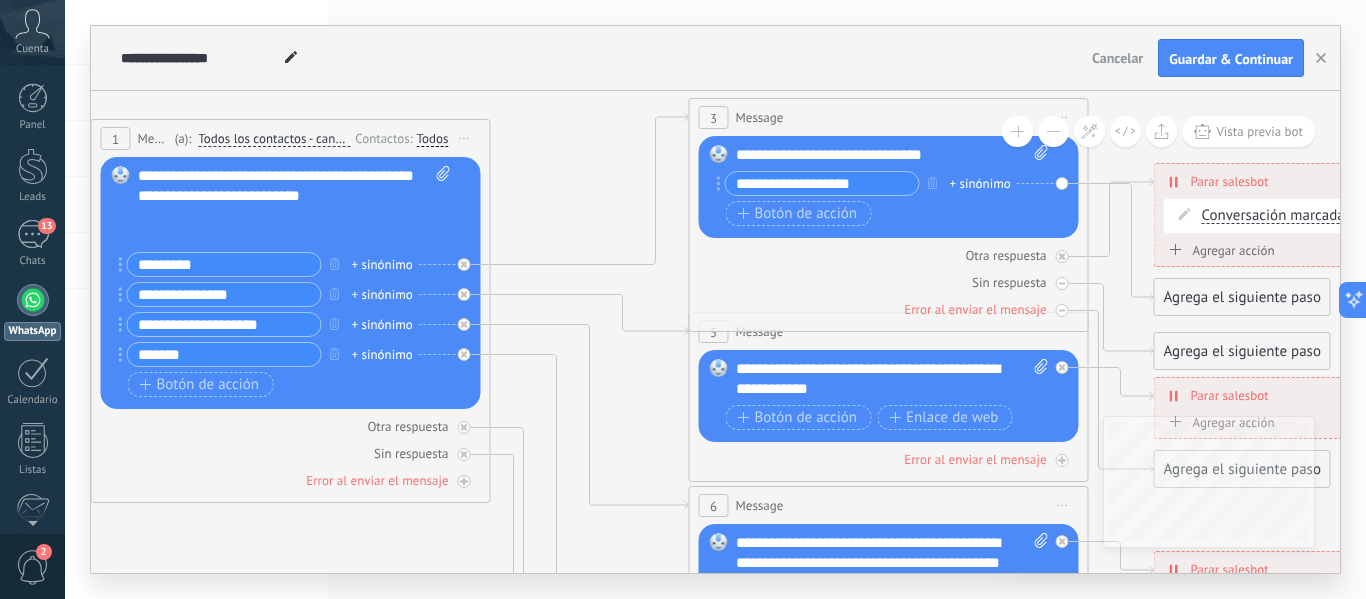 click on "**********" at bounding box center (822, 183) 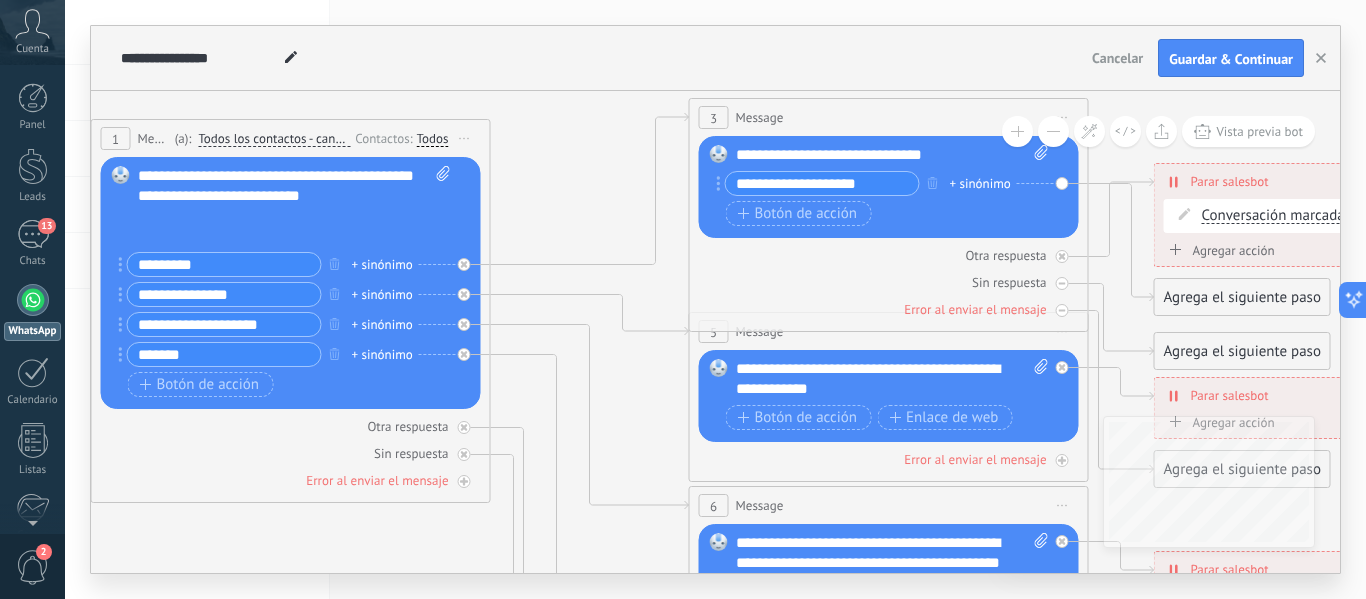 type on "**********" 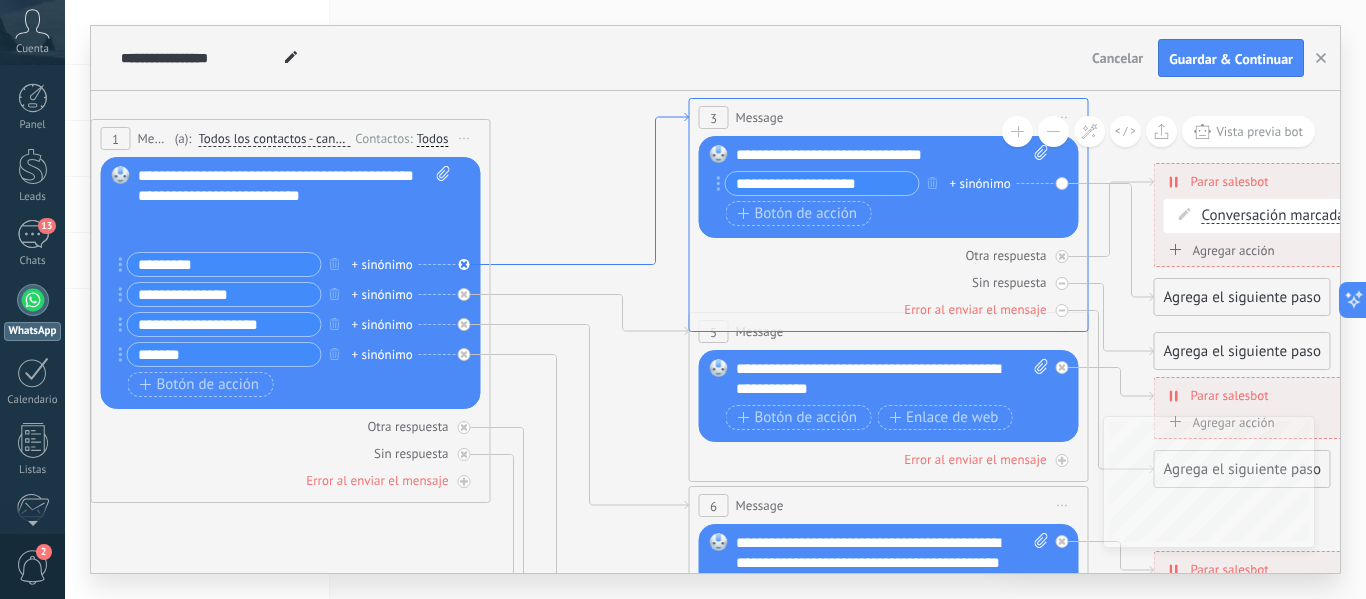 drag, startPoint x: 509, startPoint y: 265, endPoint x: 486, endPoint y: 265, distance: 23 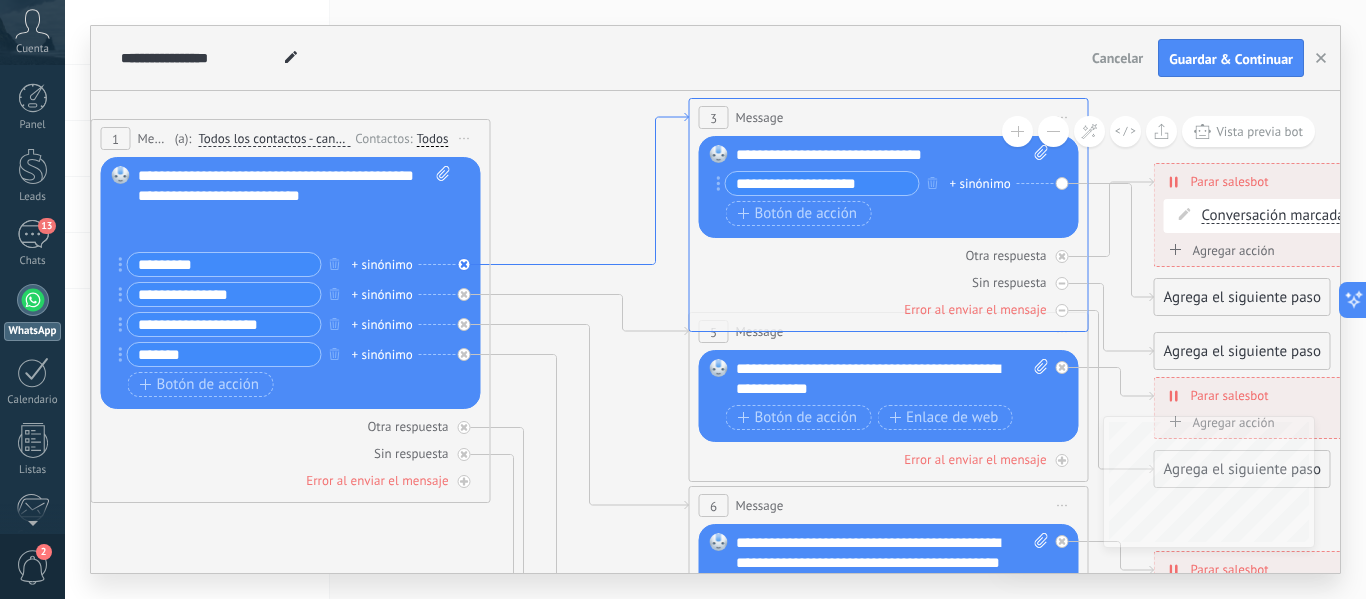 drag, startPoint x: 487, startPoint y: 295, endPoint x: 498, endPoint y: 264, distance: 32.89377 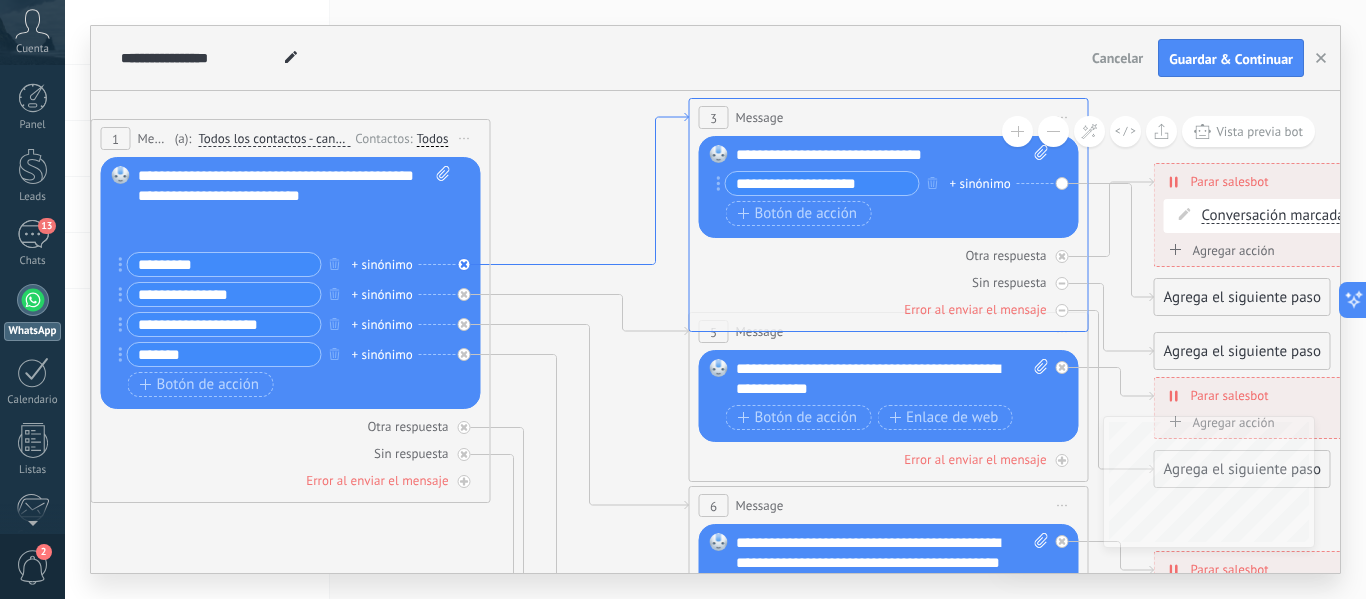 click on "**********" at bounding box center [-124, 54] 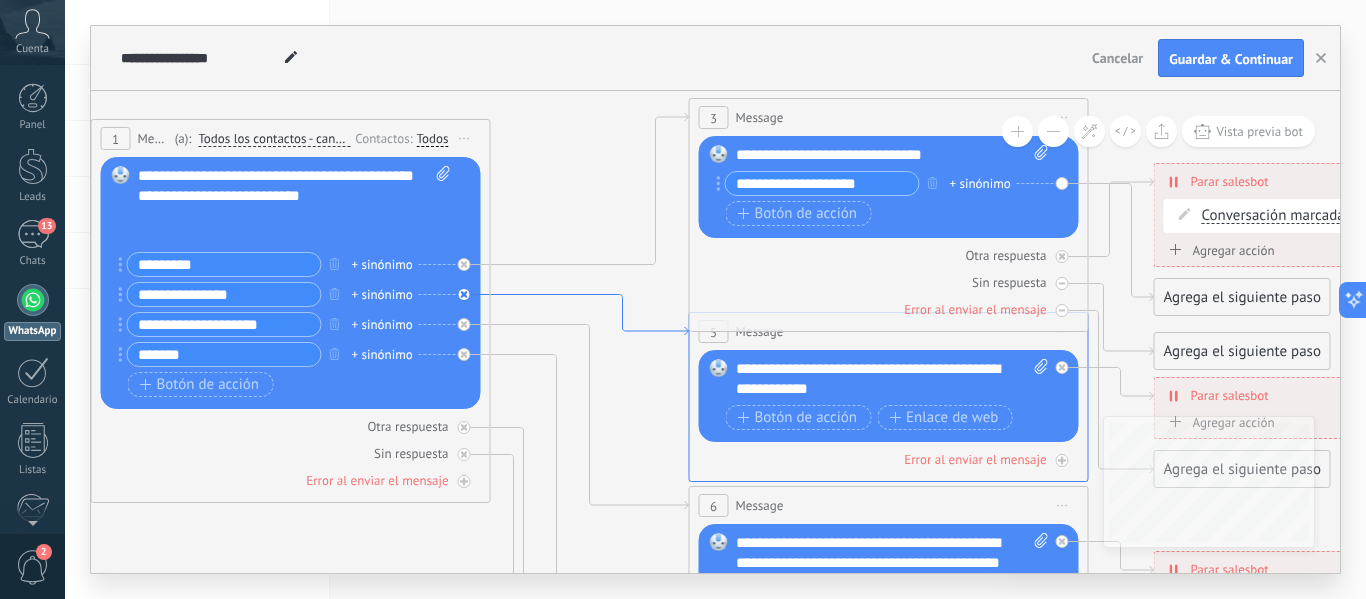 click 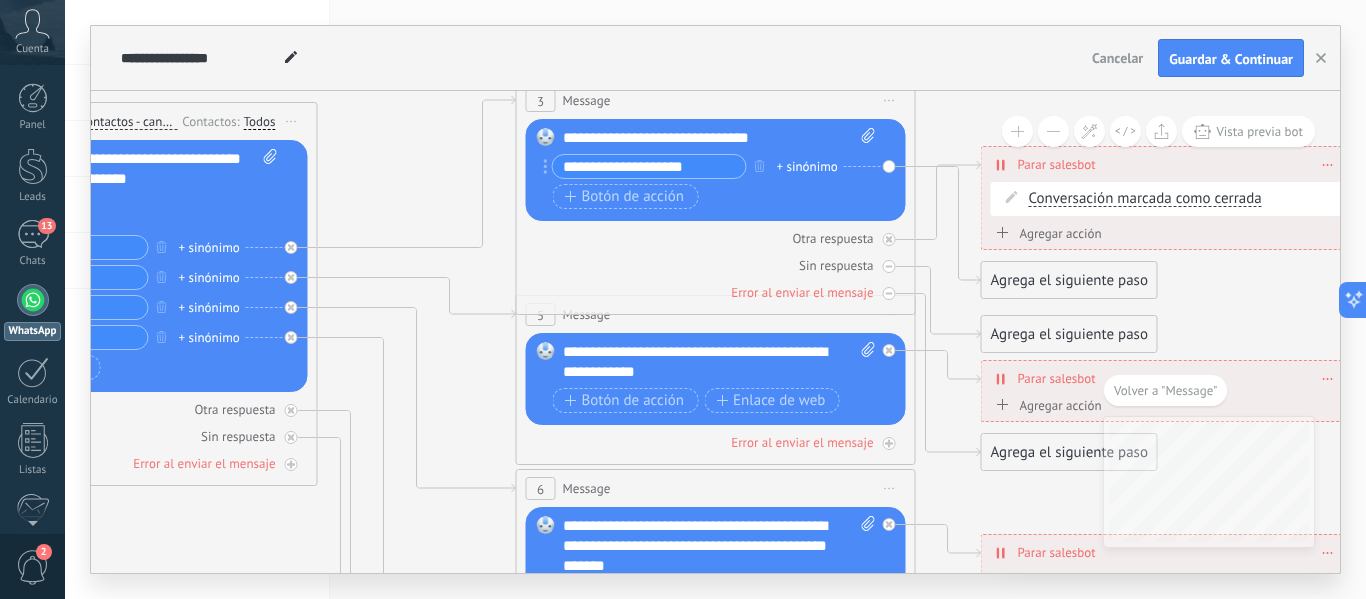 click on "Agrega el siguiente paso" at bounding box center (1069, 280) 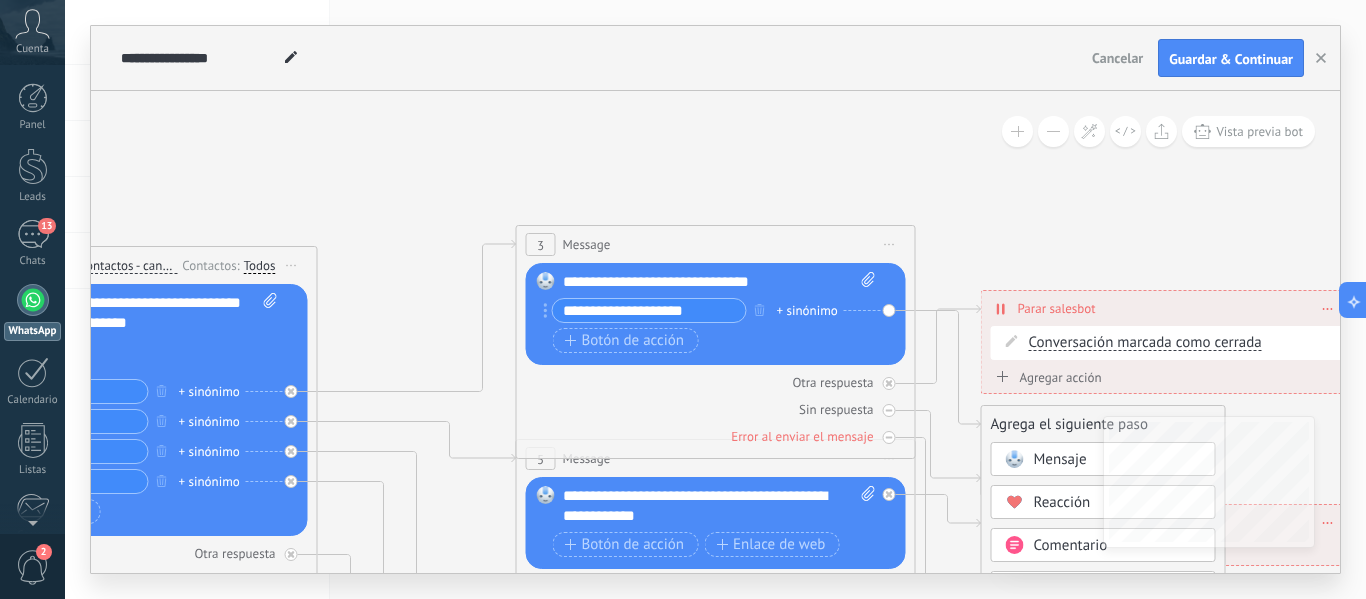 click on "+ sinónimo" at bounding box center (807, 311) 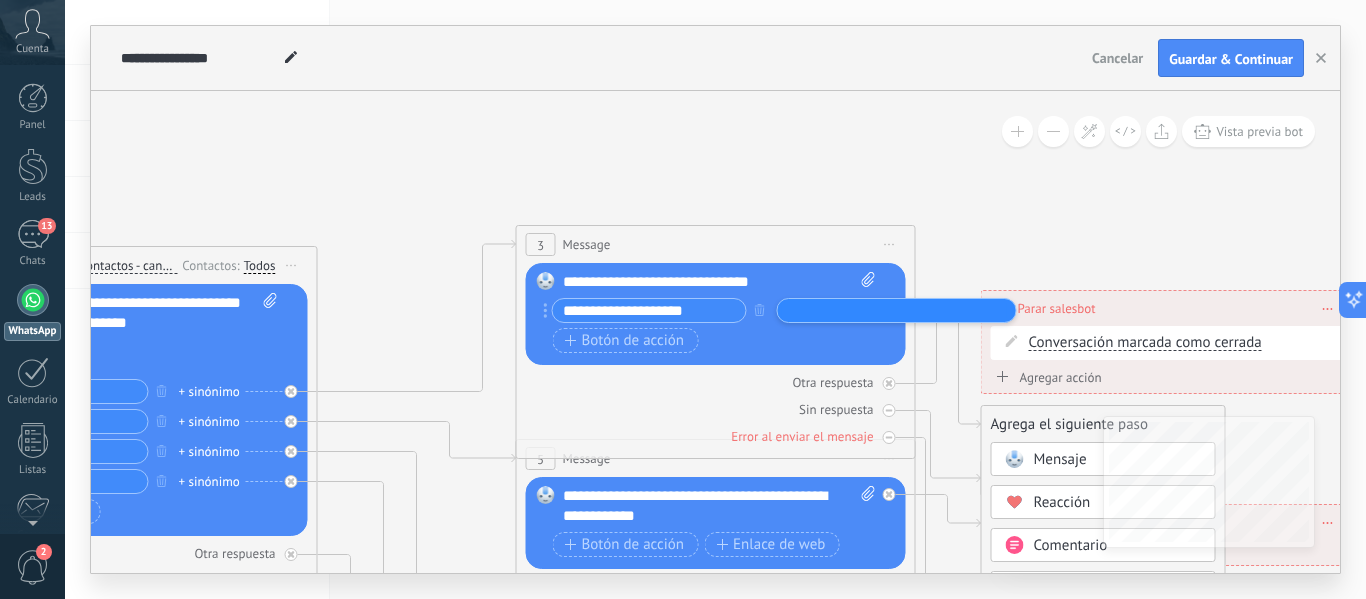 click at bounding box center [833, 310] 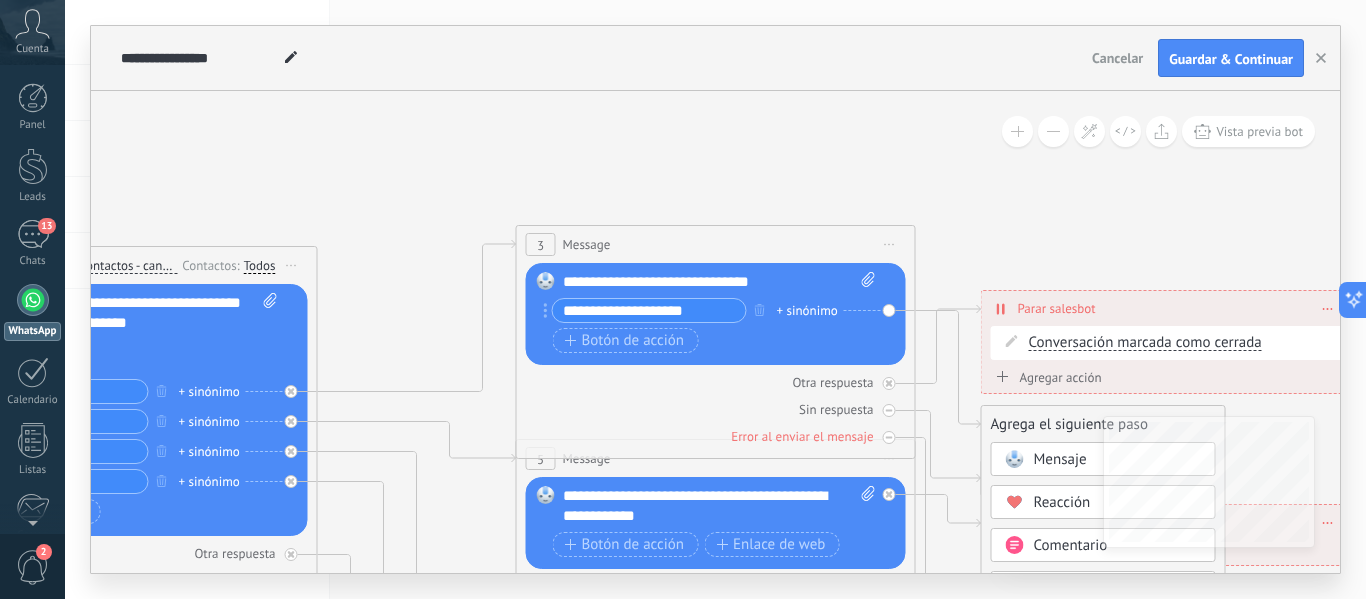 click on "+ sinónimo" at bounding box center (807, 311) 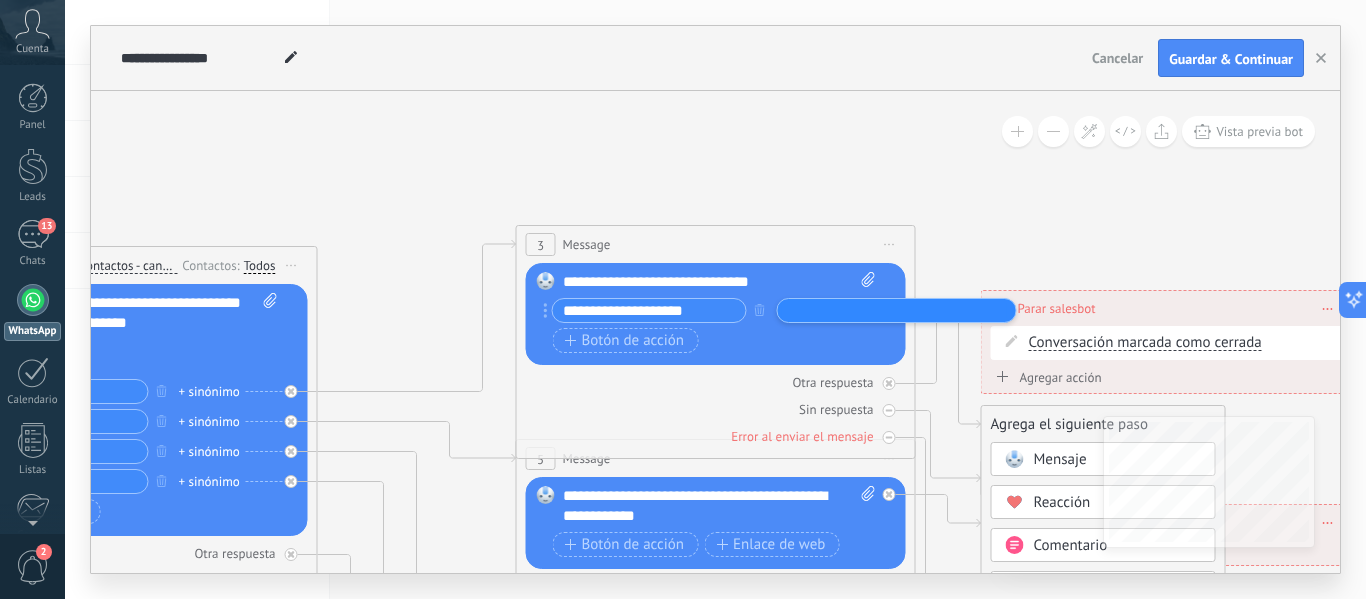 click at bounding box center (833, 310) 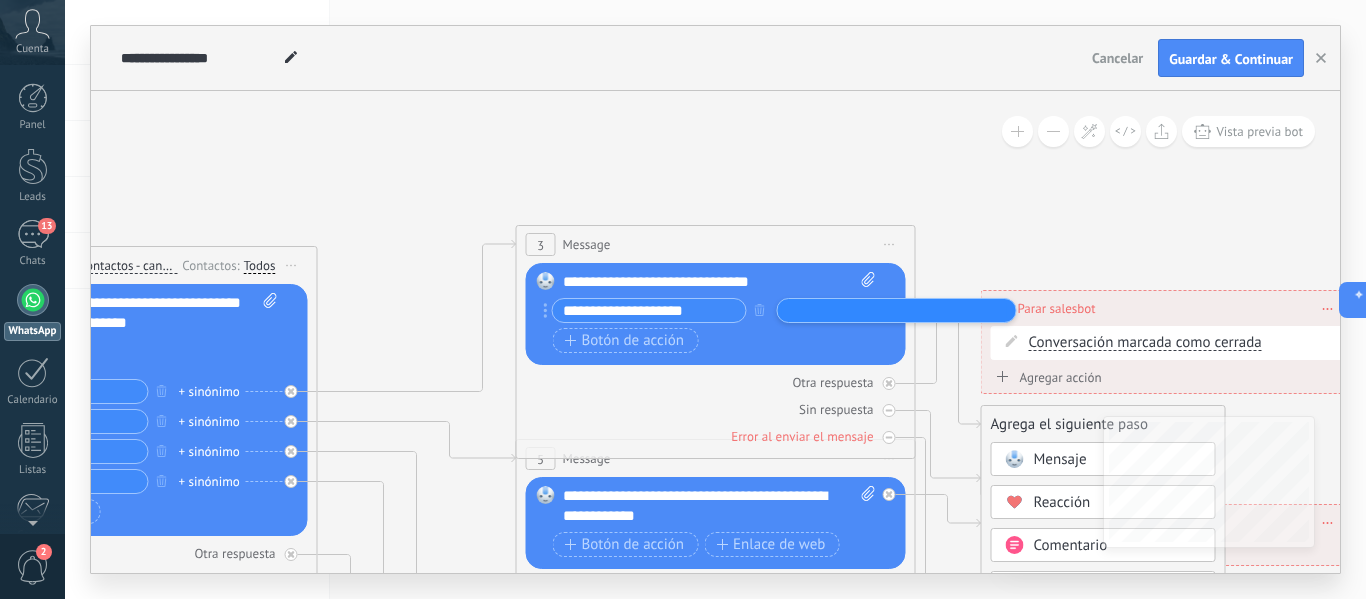 click on "Botón de acción
Enlace de web" at bounding box center (714, 340) 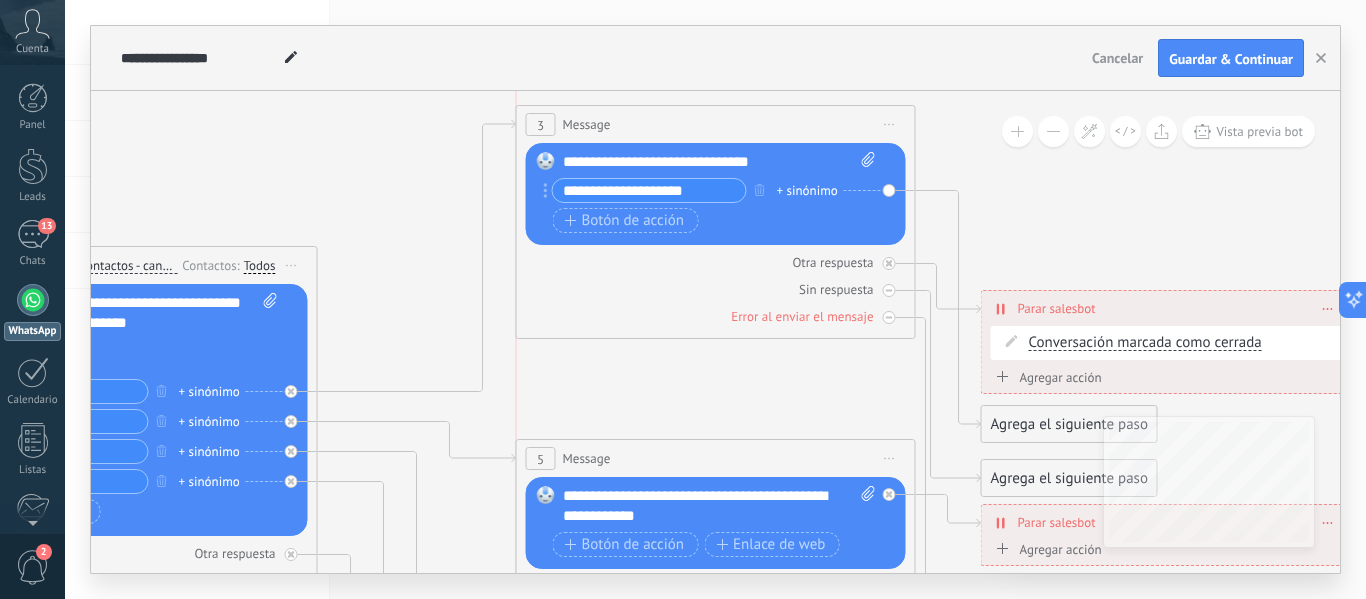 drag, startPoint x: 695, startPoint y: 230, endPoint x: 698, endPoint y: 110, distance: 120.03749 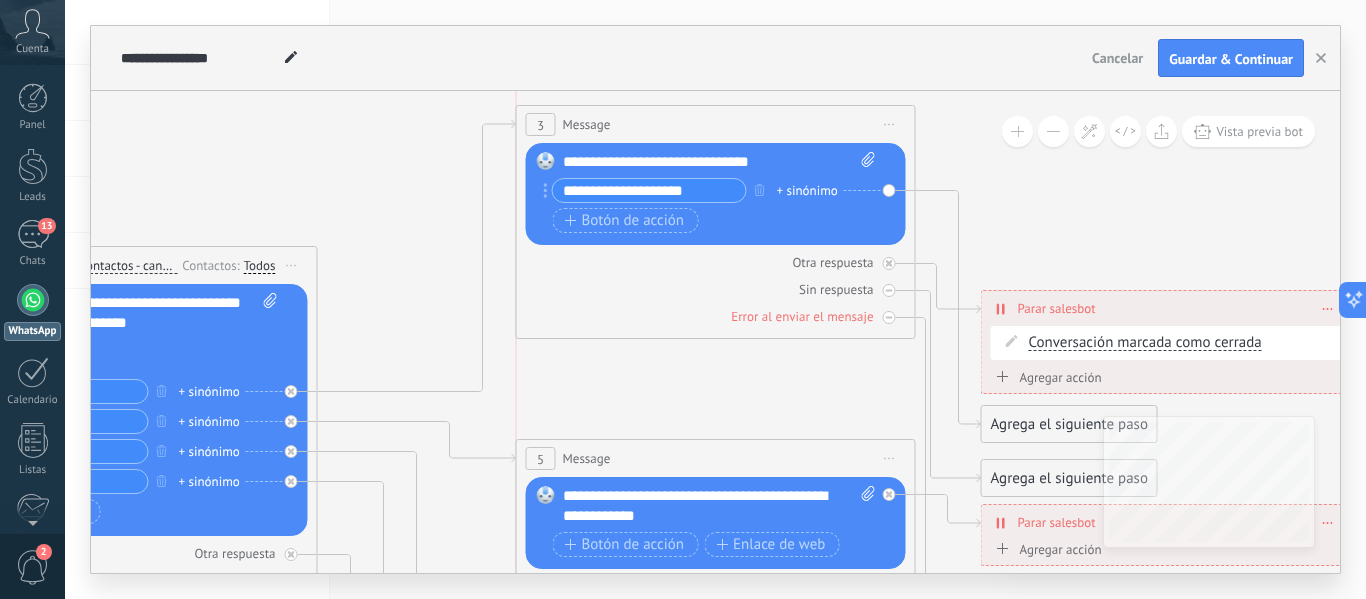 click on "3
Message
*******
(a):
Todos los contactos - canales seleccionados
Todos los contactos - canales seleccionados
Todos los contactos - canal primario
Contacto principal - canales seleccionados
Contacto principal - canal primario
Todos los contactos - canales seleccionados
Todos los contactos - canales seleccionados
Todos los contactos - canal primario" at bounding box center (716, 124) 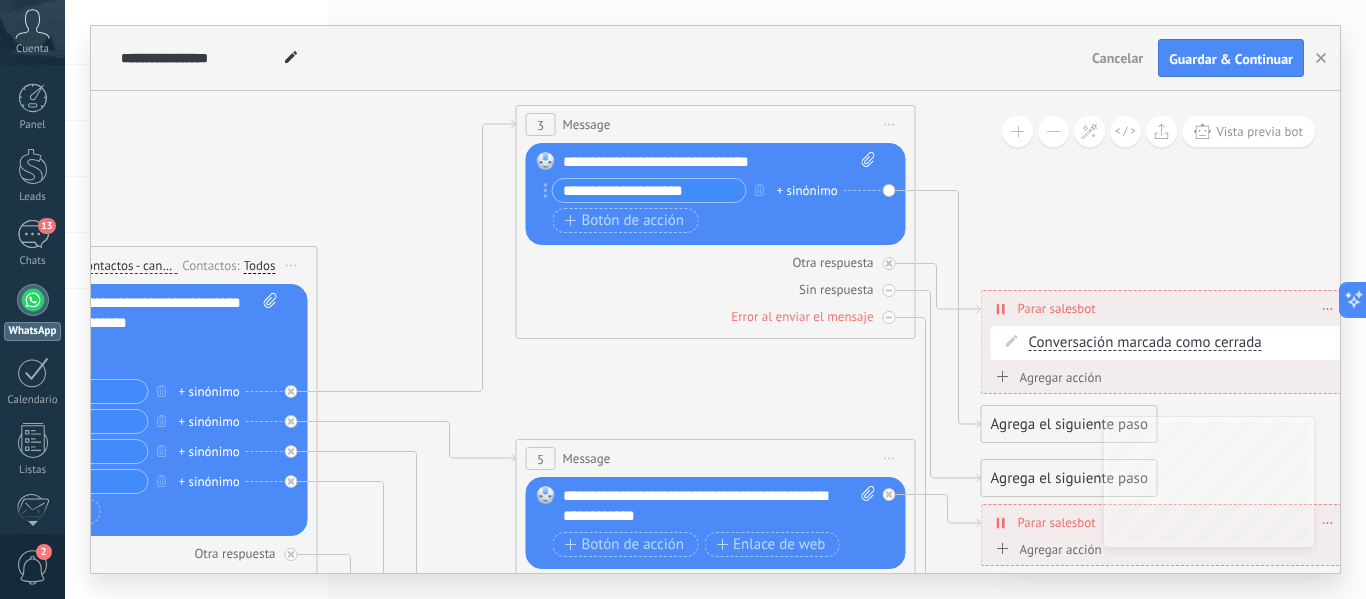 click at bounding box center [1017, 131] 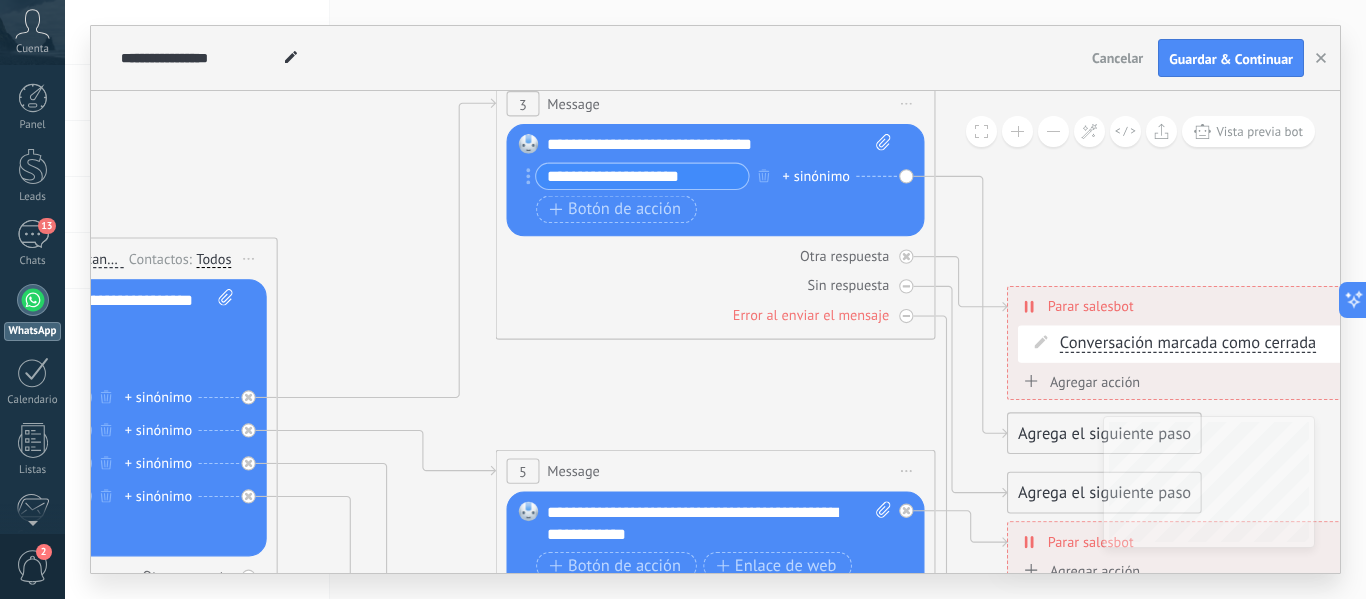 click at bounding box center (1053, 131) 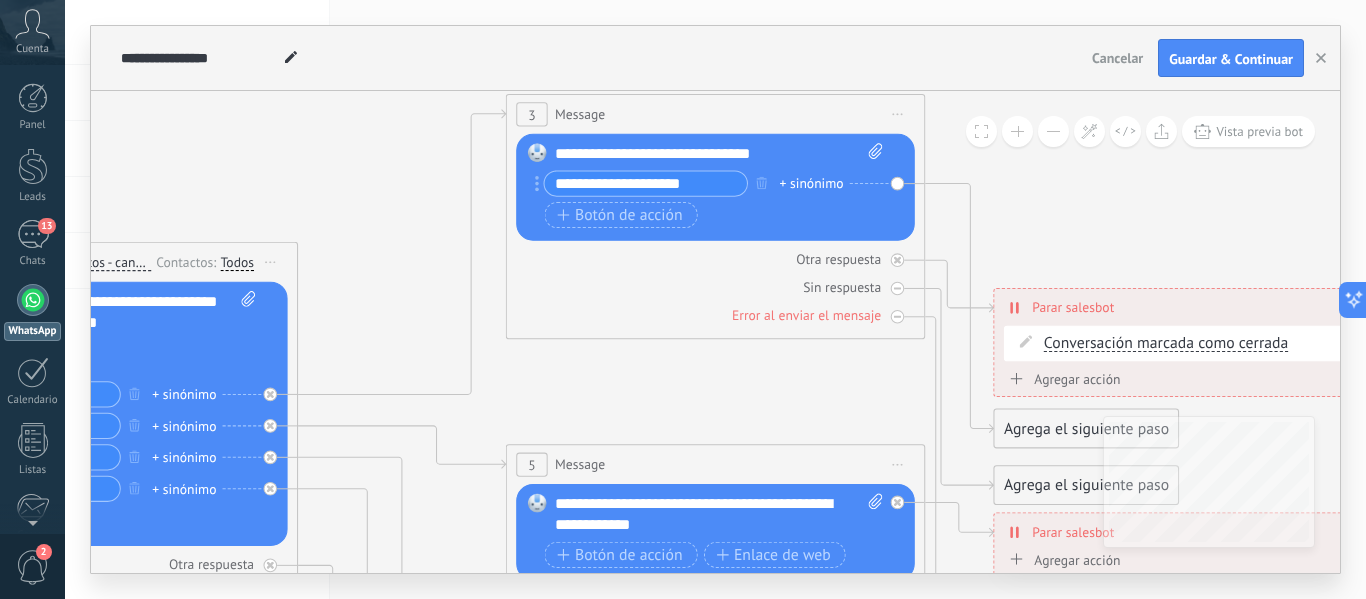 click at bounding box center (1053, 131) 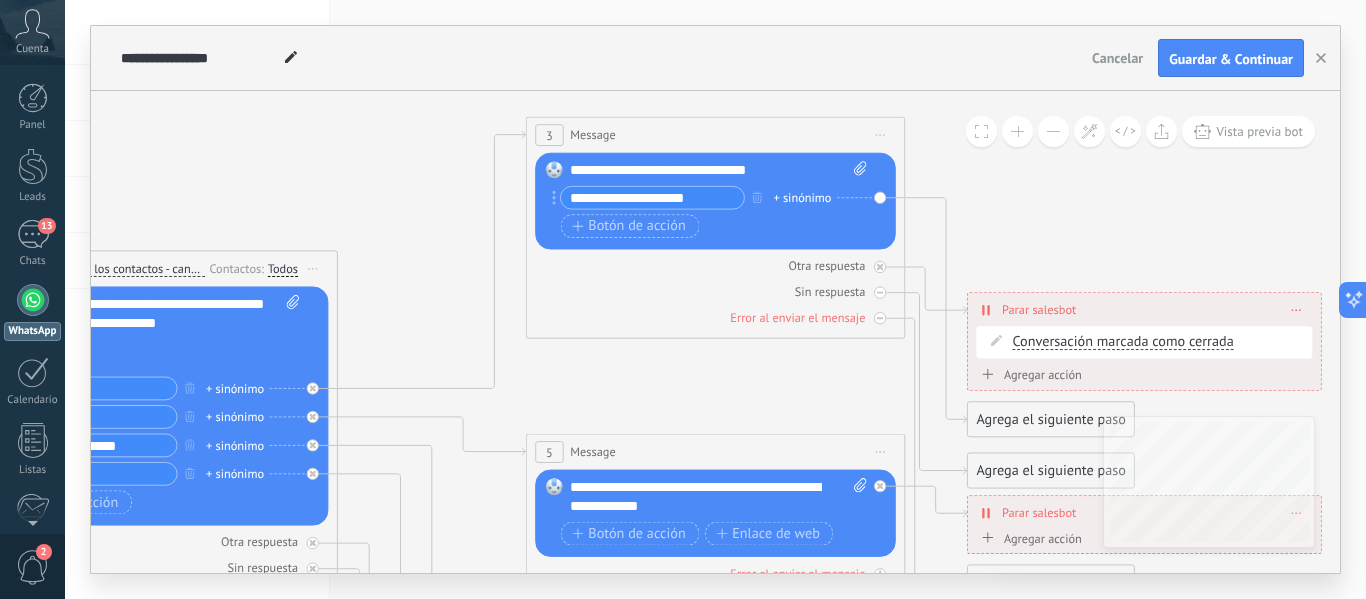 click at bounding box center [1053, 131] 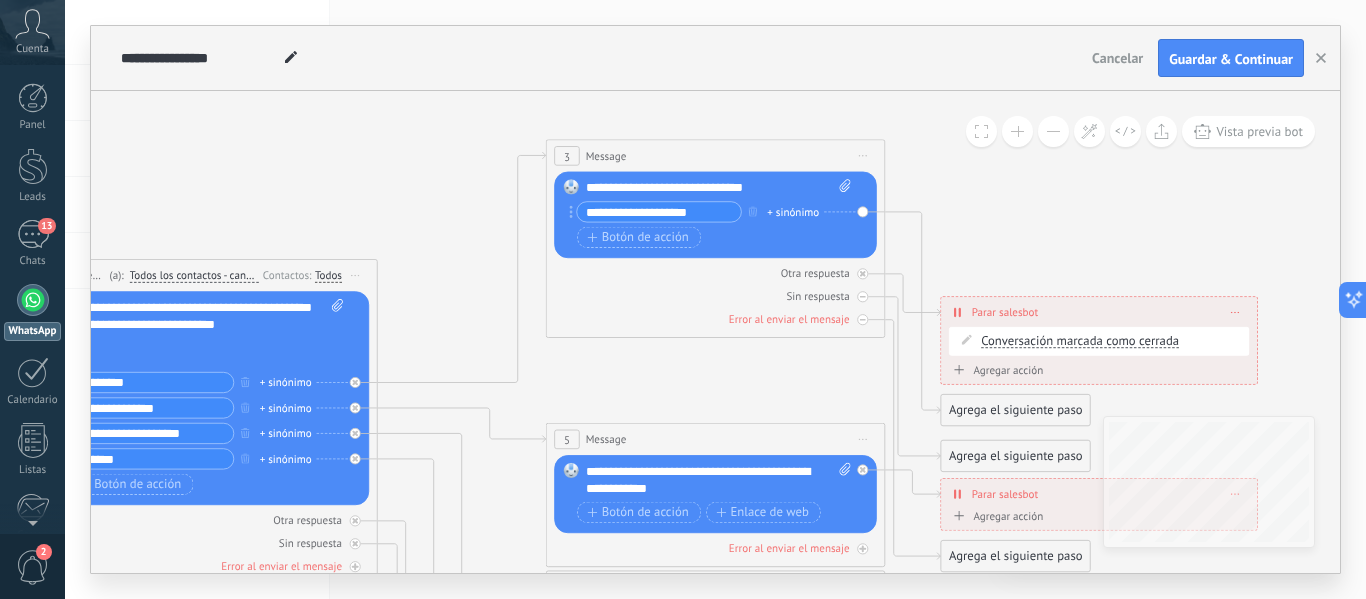 click at bounding box center (1053, 131) 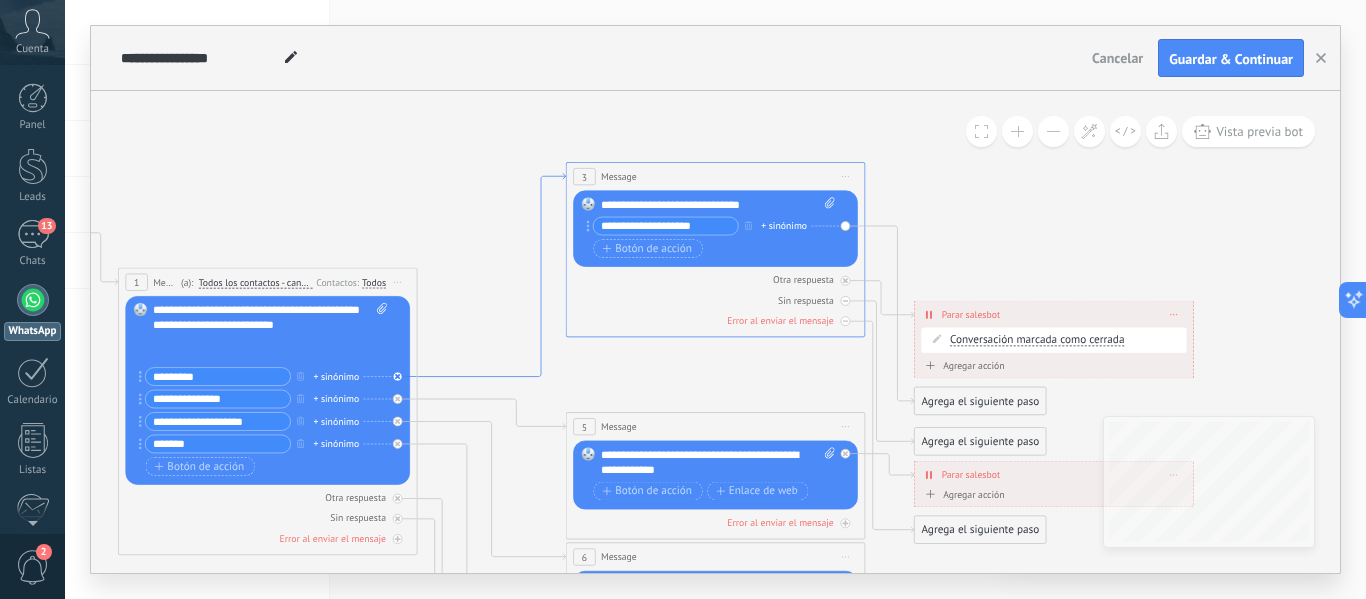click 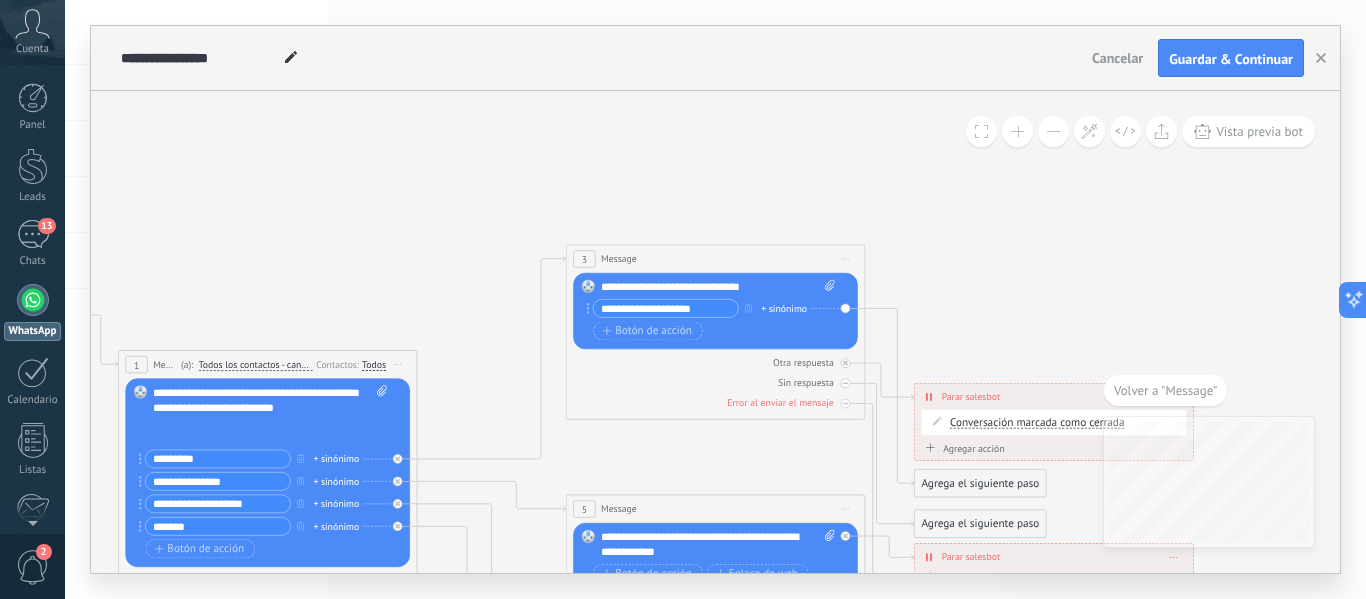 click on "Iniciar vista previa aquí
Cambiar nombre
Duplicar
Borrar" at bounding box center (846, 259) 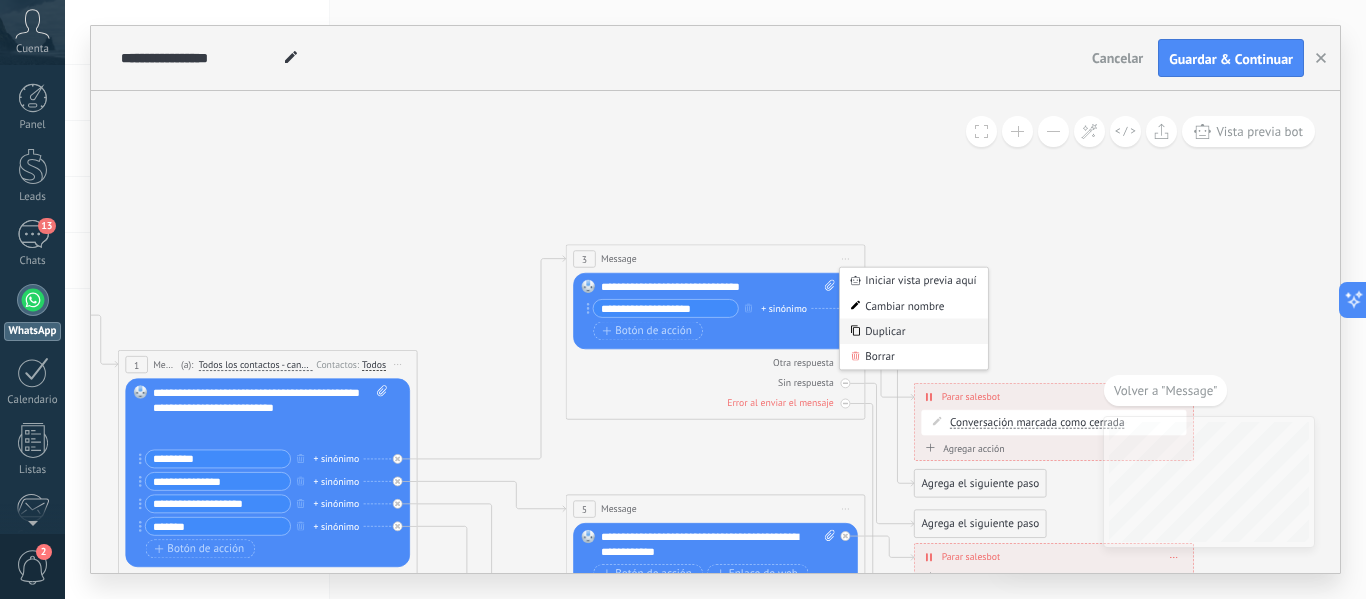click 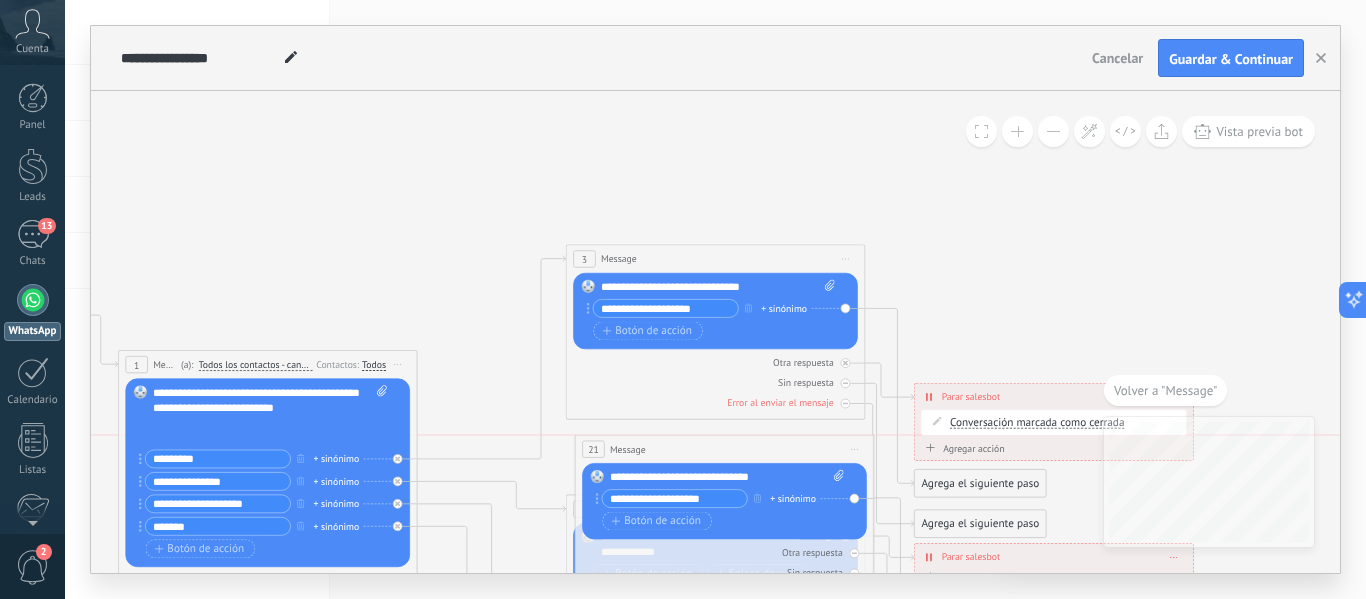 drag, startPoint x: 701, startPoint y: 476, endPoint x: 710, endPoint y: 448, distance: 29.410883 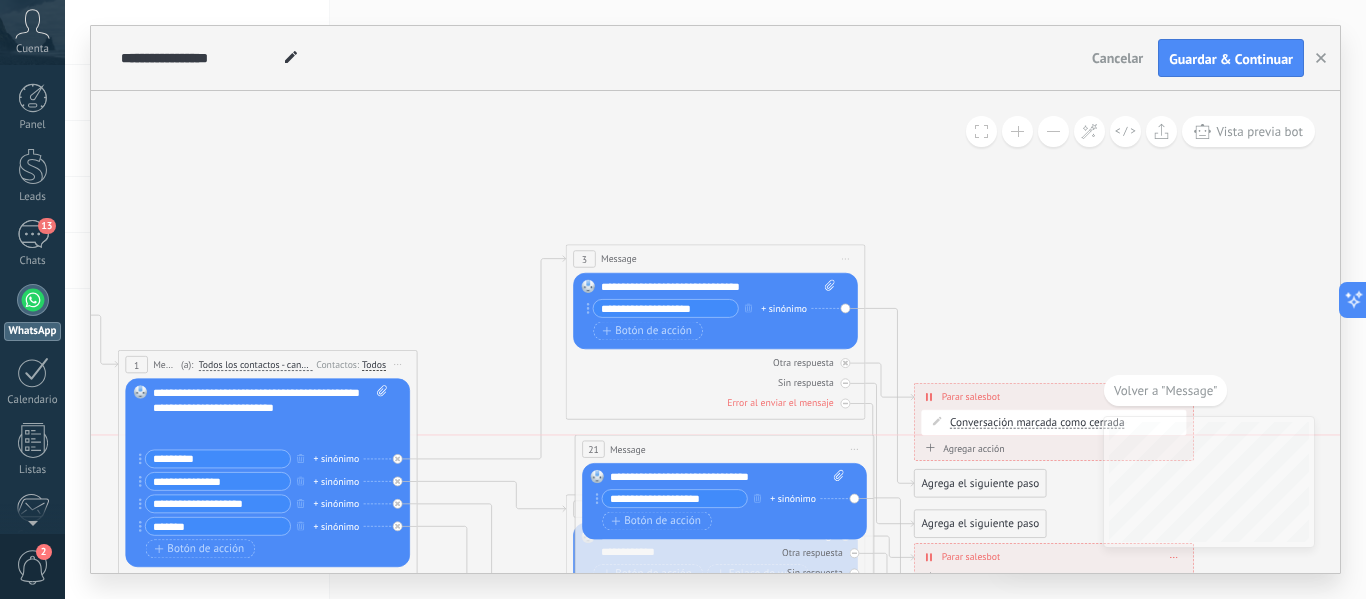 click on "21
Message
*******
(a):
Todos los contactos - canales seleccionados
Todos los contactos - canales seleccionados
Todos los contactos - canal primario
Contacto principal - canales seleccionados
Contacto principal - canal primario
Todos los contactos - canales seleccionados
Todos los contactos - canales seleccionados
Todos los contactos - canal primario" at bounding box center (724, 449) 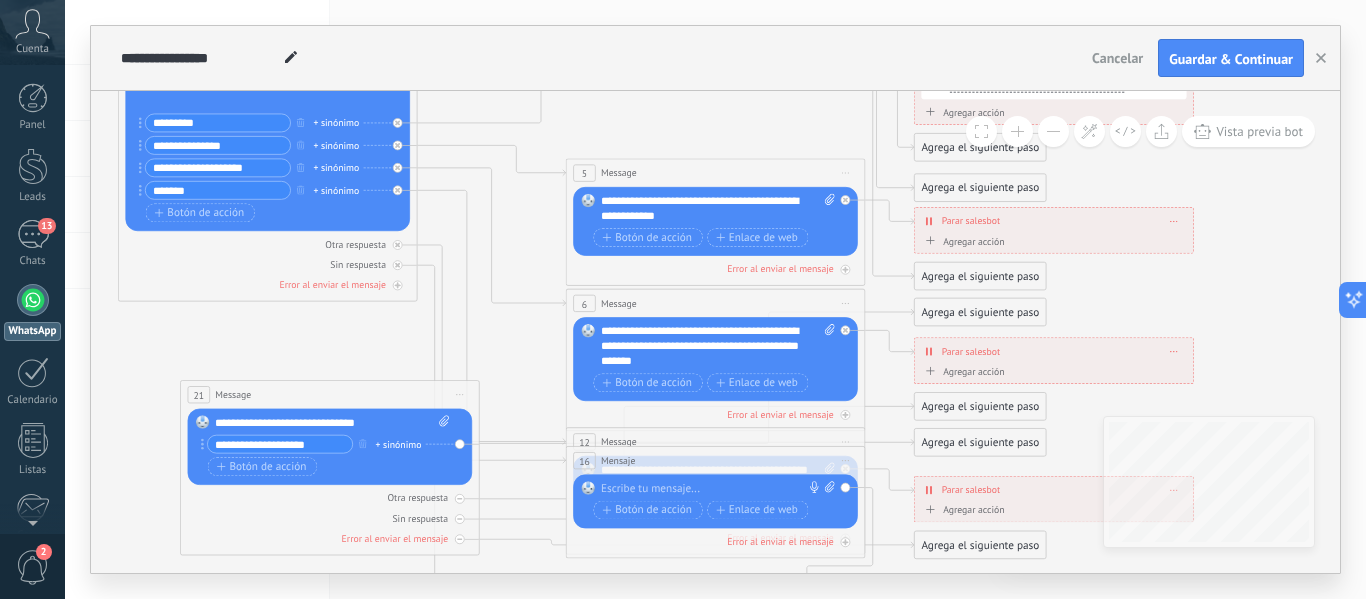 drag, startPoint x: 693, startPoint y: 103, endPoint x: 282, endPoint y: 394, distance: 503.5891 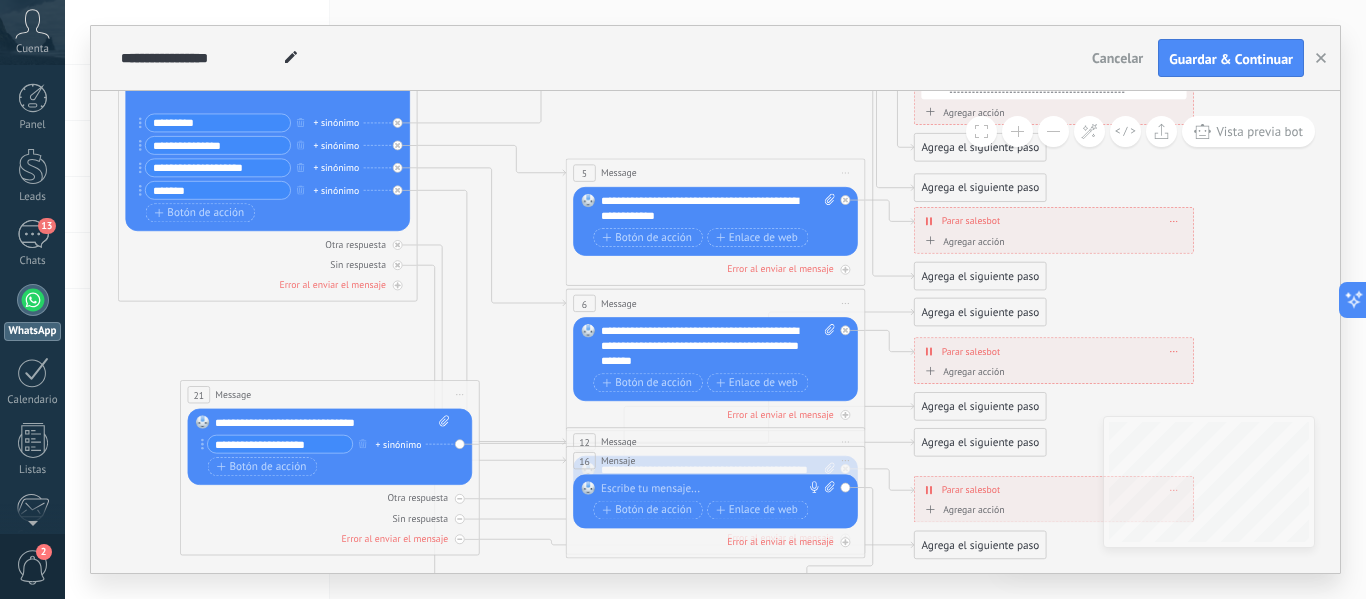 click on "21
Message
*******
(a):
Todos los contactos - canales seleccionados
Todos los contactos - canales seleccionados
Todos los contactos - canal primario
Contacto principal - canales seleccionados
Contacto principal - canal primario
Todos los contactos - canales seleccionados
Todos los contactos - canales seleccionados
Todos los contactos - canal primario" at bounding box center [330, 395] 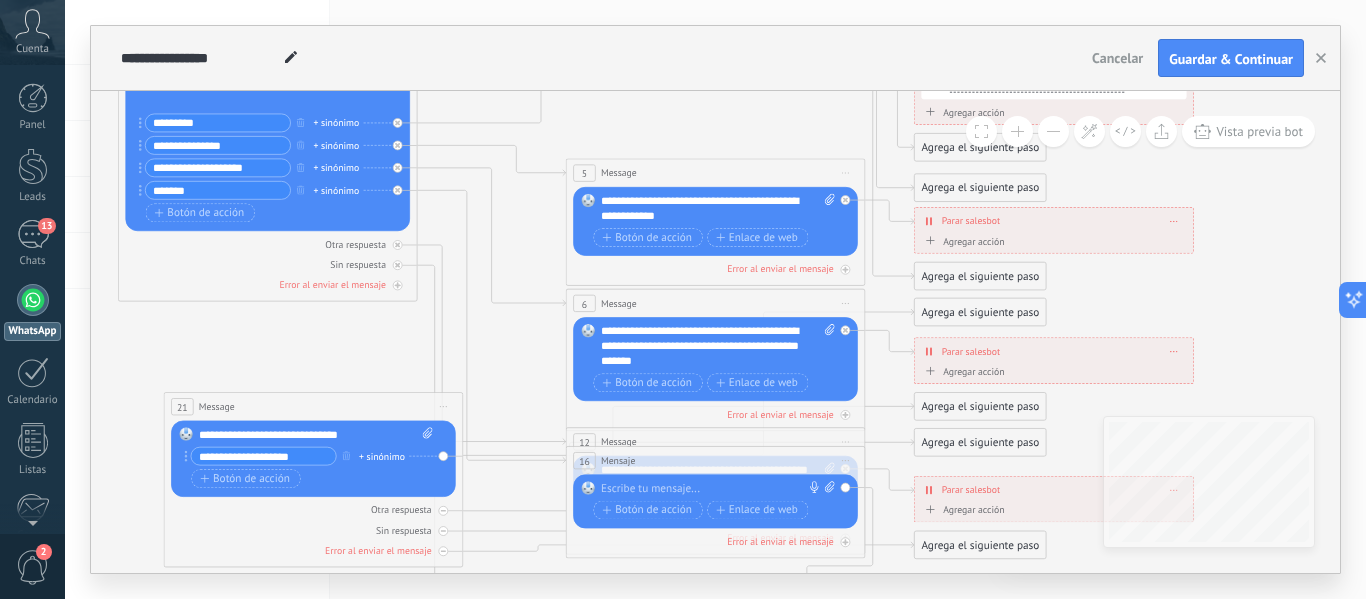 drag, startPoint x: 172, startPoint y: 520, endPoint x: 201, endPoint y: 107, distance: 414.0169 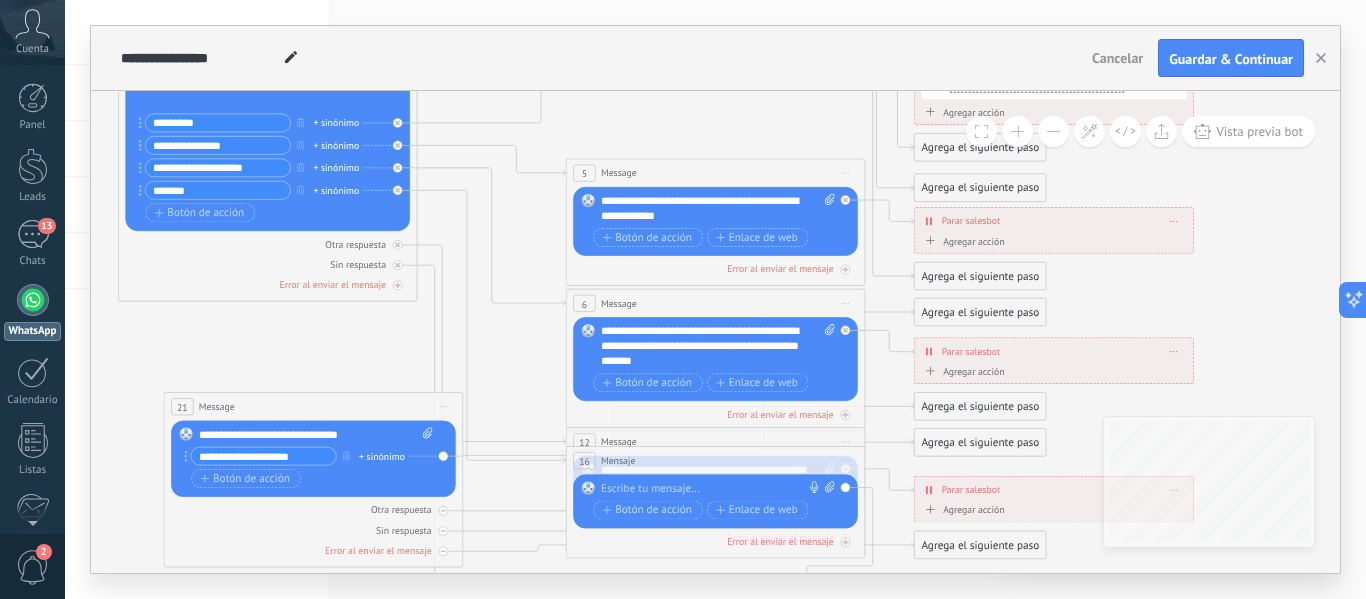 click on "**********" at bounding box center [-43, -35] 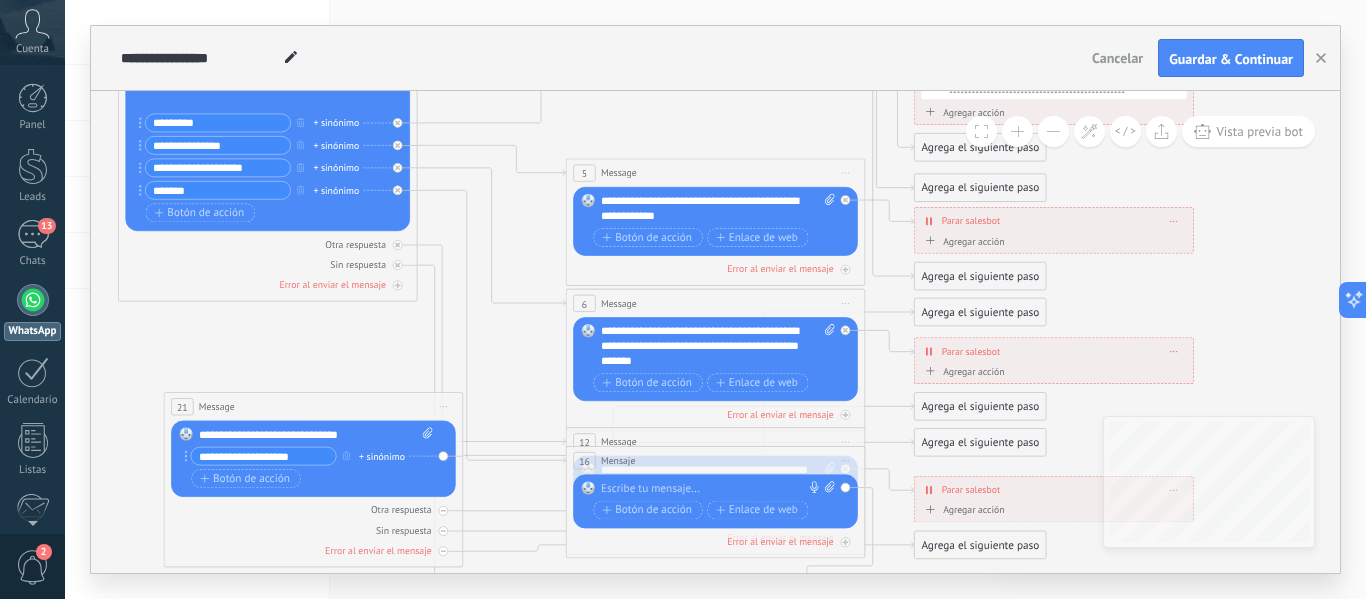 click on "21
Message
*******
(a):
Todos los contactos - canales seleccionados
Todos los contactos - canales seleccionados
Todos los contactos - canal primario
Contacto principal - canales seleccionados
Contacto principal - canal primario
Todos los contactos - canales seleccionados
Todos los contactos - canales seleccionados
Todos los contactos - canal primario" at bounding box center (313, 407) 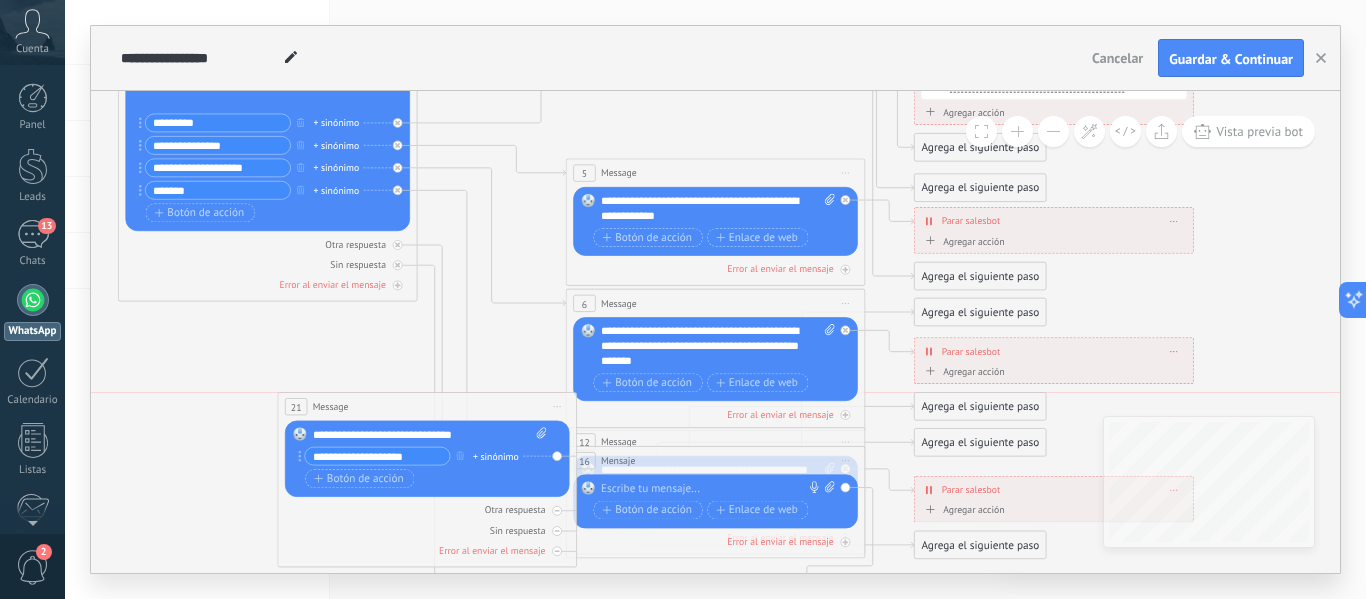 drag, startPoint x: 397, startPoint y: 396, endPoint x: 511, endPoint y: 402, distance: 114.15778 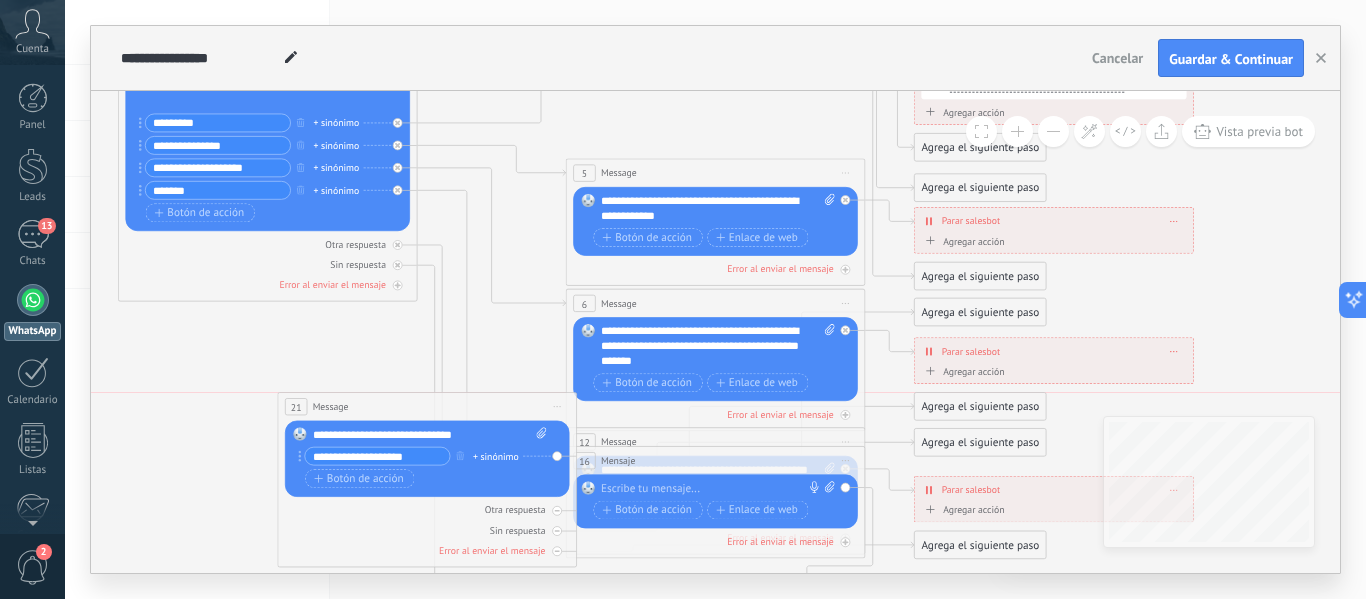click on "21
Message
*******
(a):
Todos los contactos - canales seleccionados
Todos los contactos - canales seleccionados
Todos los contactos - canal primario
Contacto principal - canales seleccionados
Contacto principal - canal primario
Todos los contactos - canales seleccionados
Todos los contactos - canales seleccionados
Todos los contactos - canal primario" at bounding box center [427, 407] 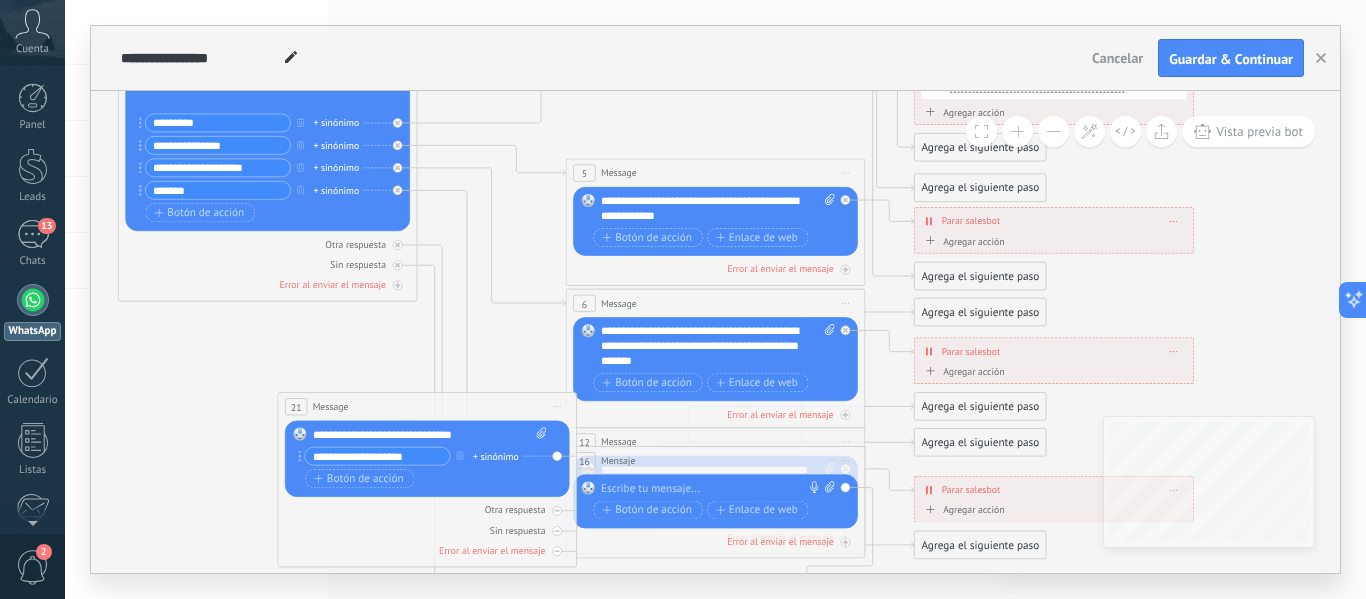 click on "21
Message
*******
(a):
Todos los contactos - canales seleccionados
Todos los contactos - canales seleccionados
Todos los contactos - canal primario
Contacto principal - canales seleccionados
Contacto principal - canal primario
Todos los contactos - canales seleccionados
Todos los contactos - canales seleccionados
Todos los contactos - canal primario" at bounding box center (427, 407) 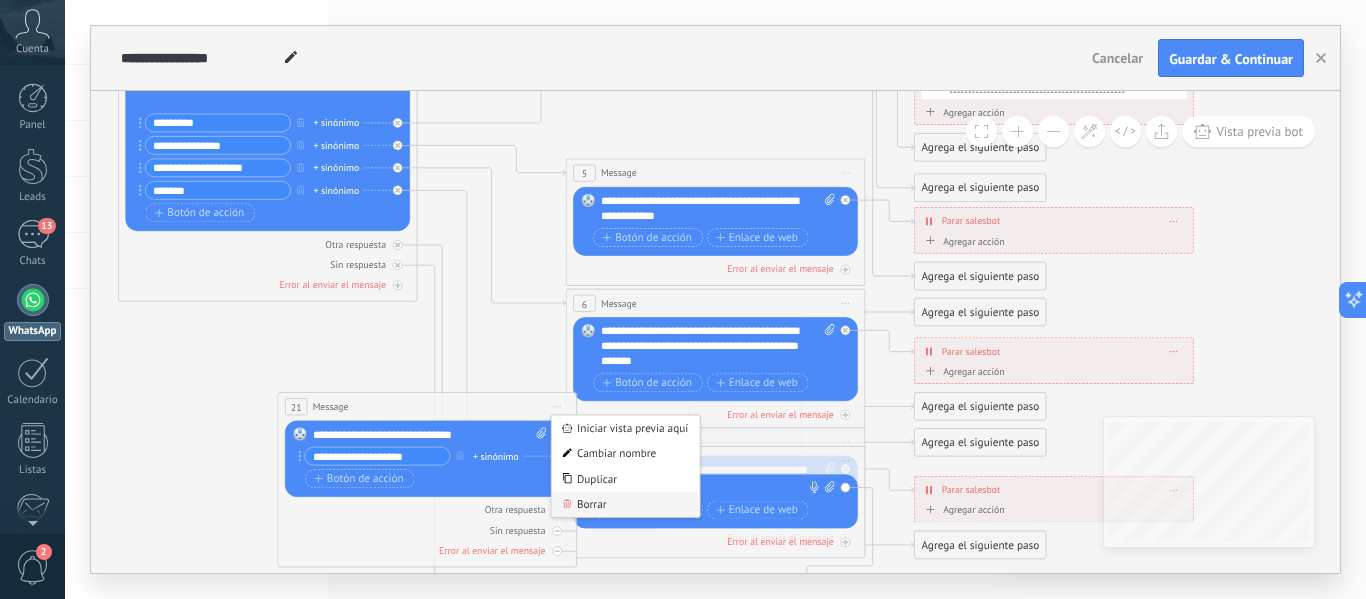 click on "Borrar" at bounding box center (626, 504) 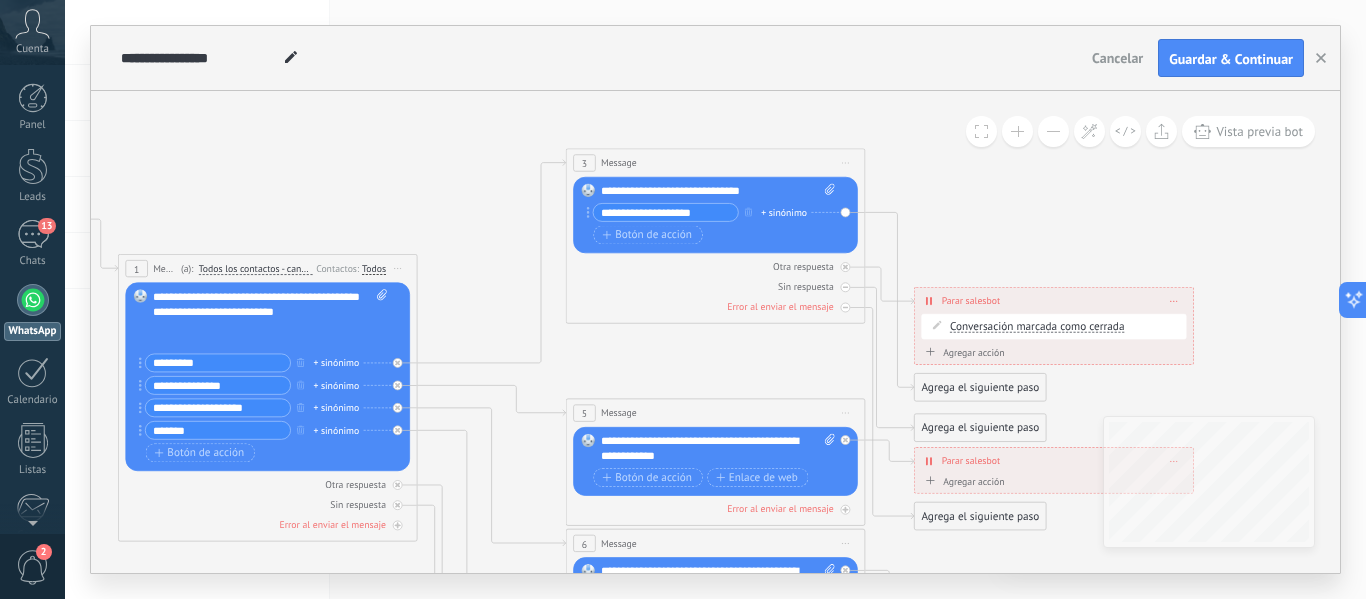 click on "Agrega el siguiente paso" at bounding box center [980, 387] 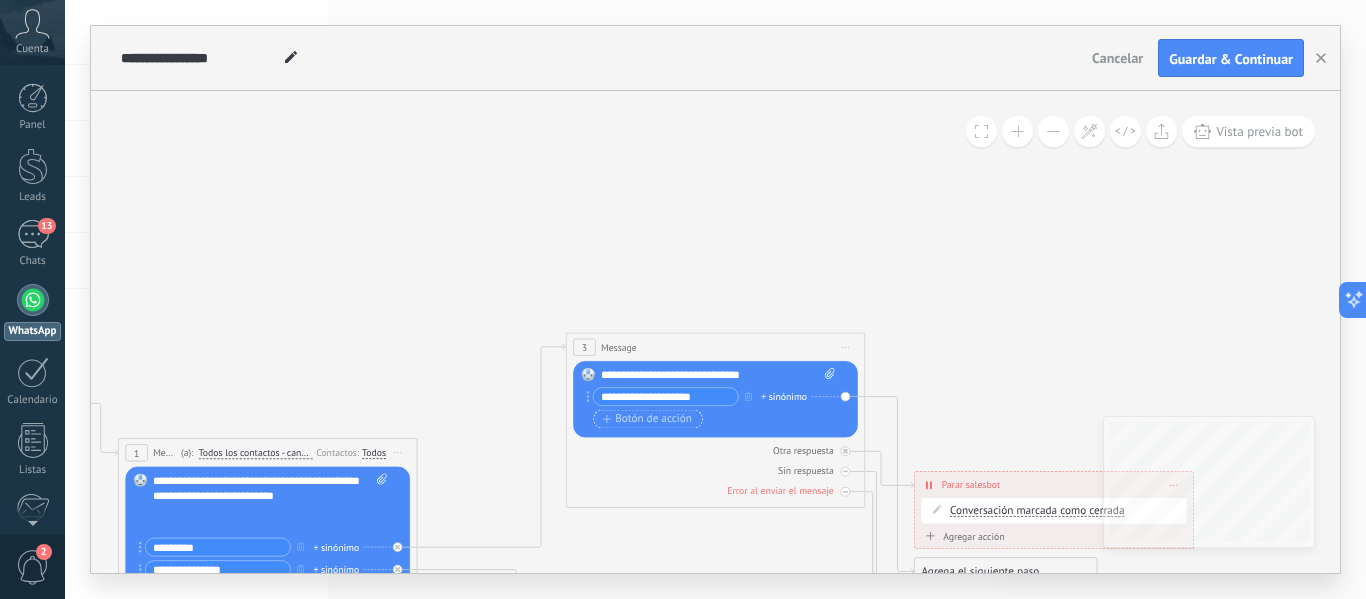 click on "Botón de acción" at bounding box center (647, 419) 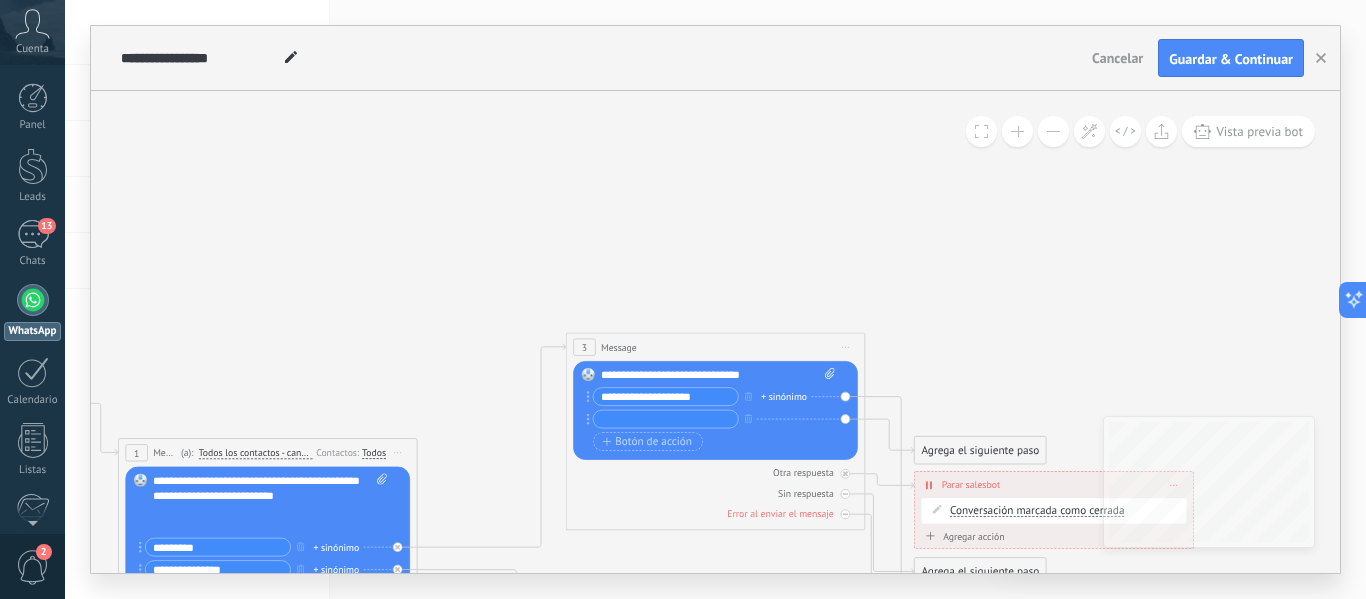 click at bounding box center [665, 418] 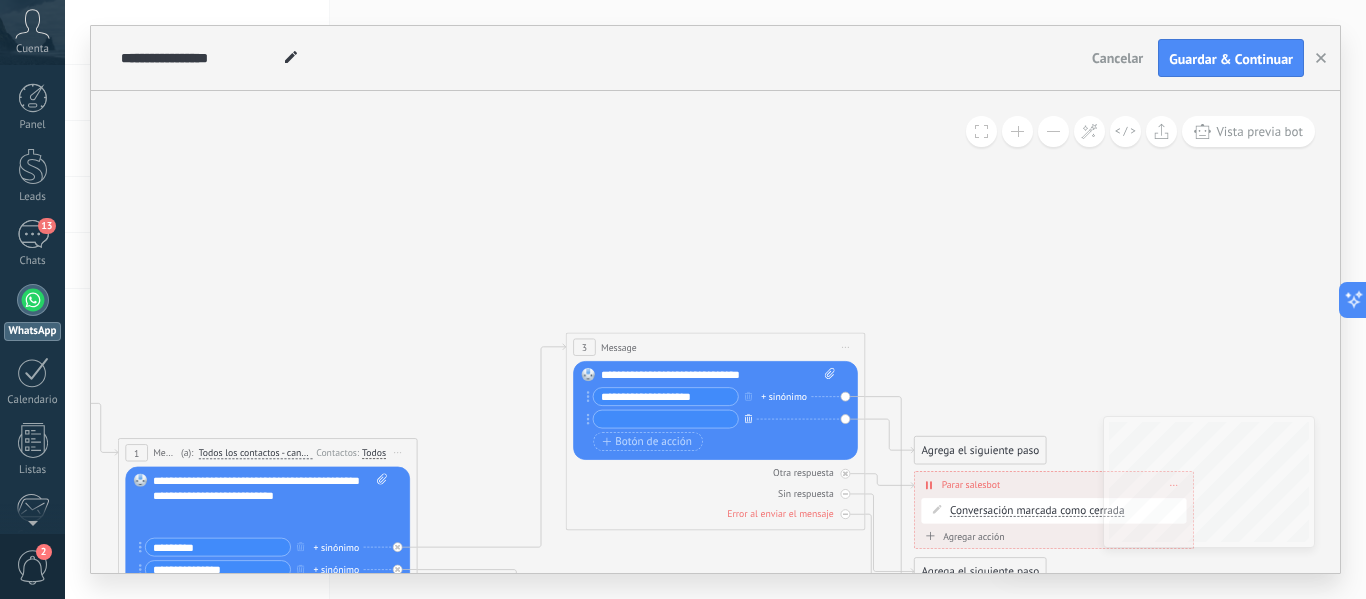 click 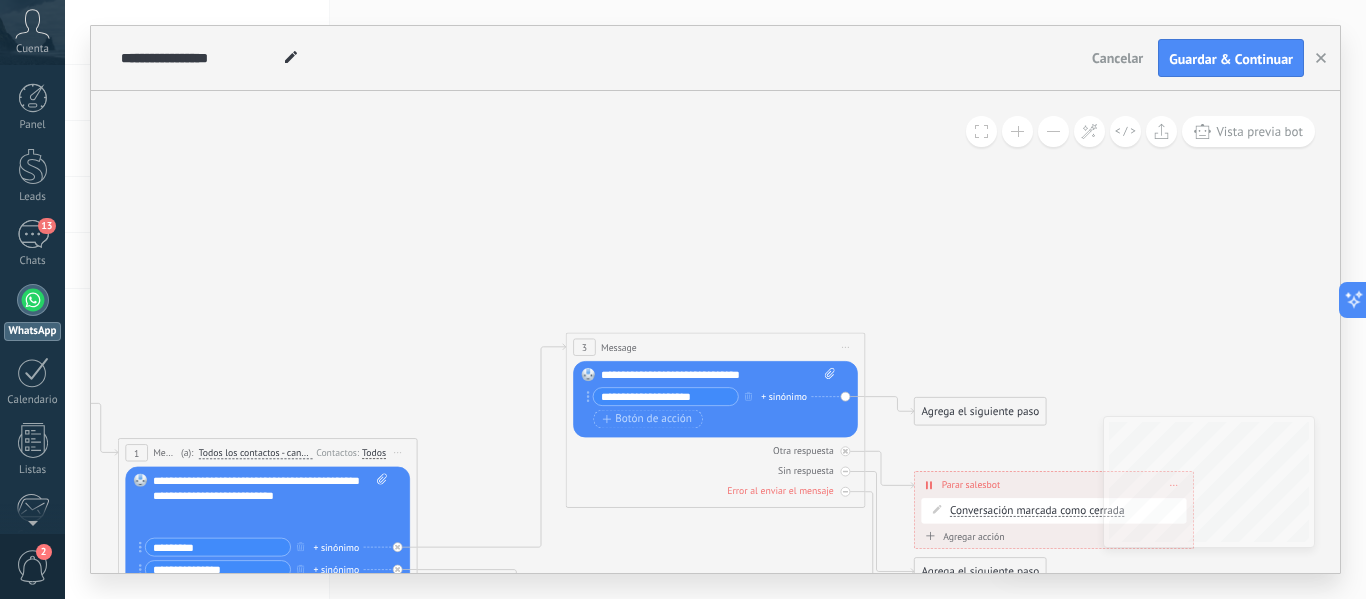 click on "Agrega el siguiente paso" at bounding box center [980, 411] 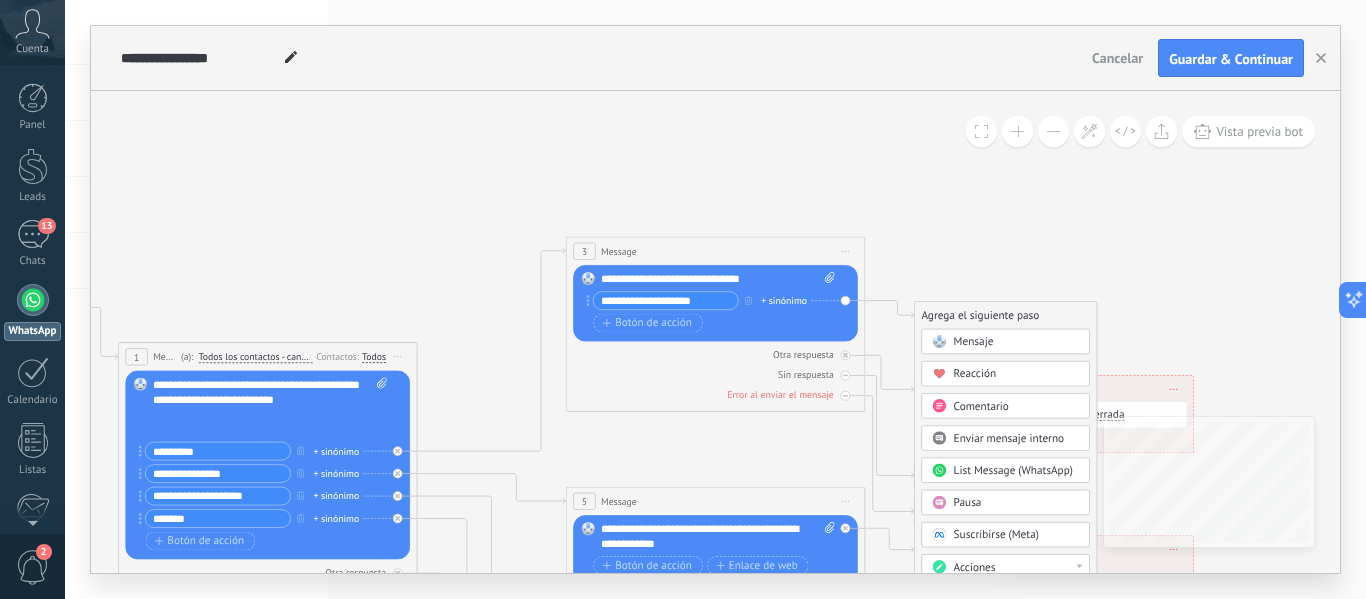 click 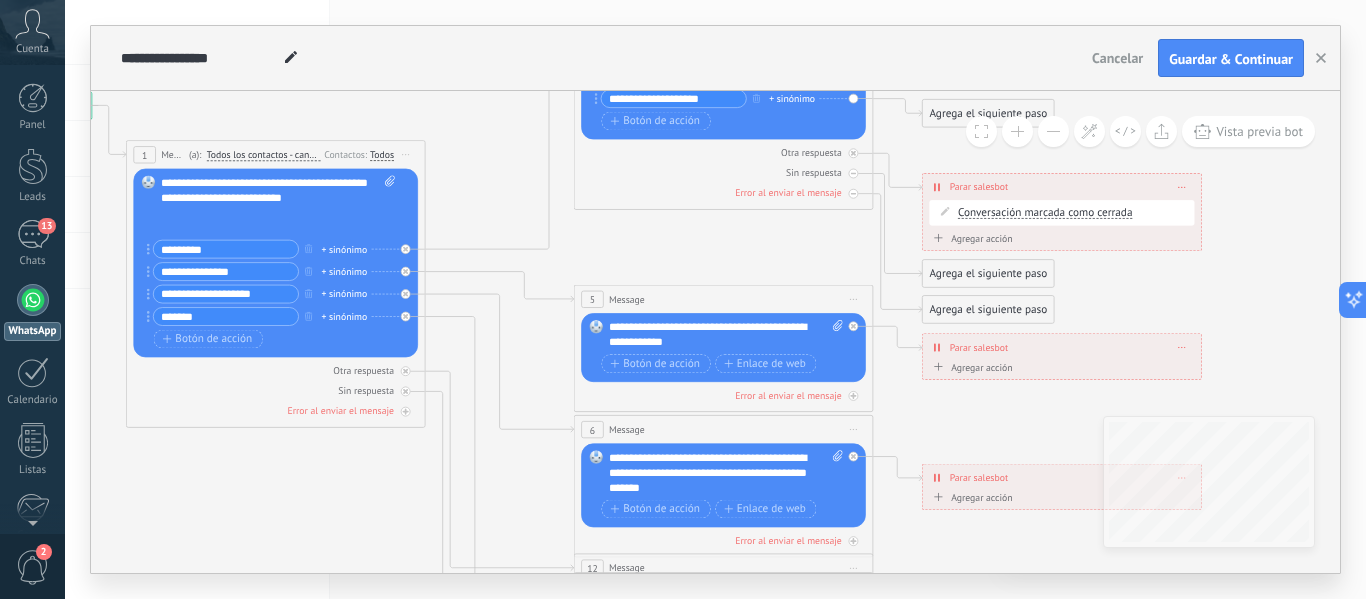 drag, startPoint x: 1227, startPoint y: 297, endPoint x: 1235, endPoint y: 287, distance: 12.806249 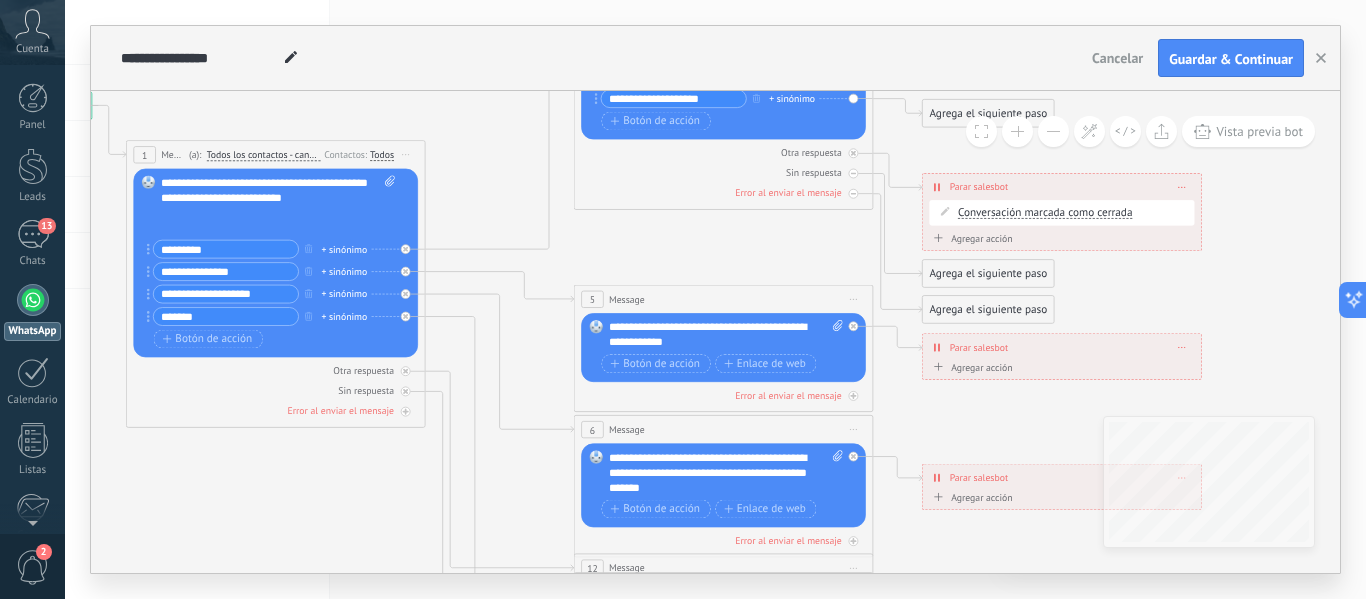 click 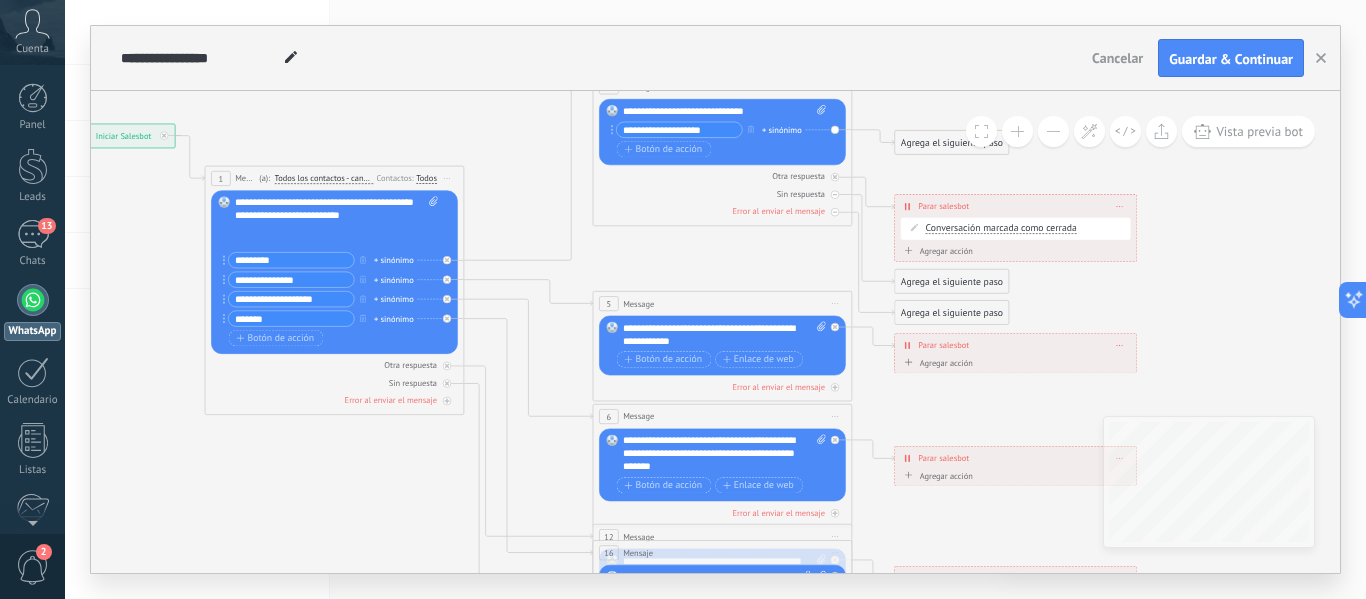 click at bounding box center [1053, 131] 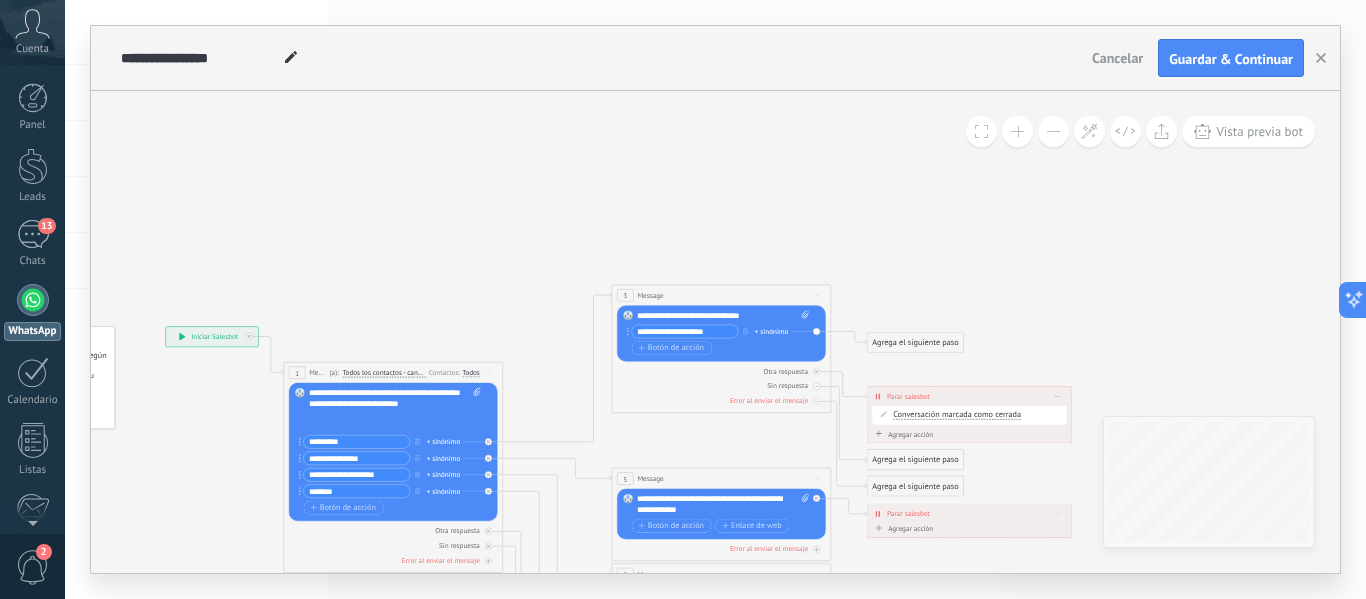 click at bounding box center [1017, 131] 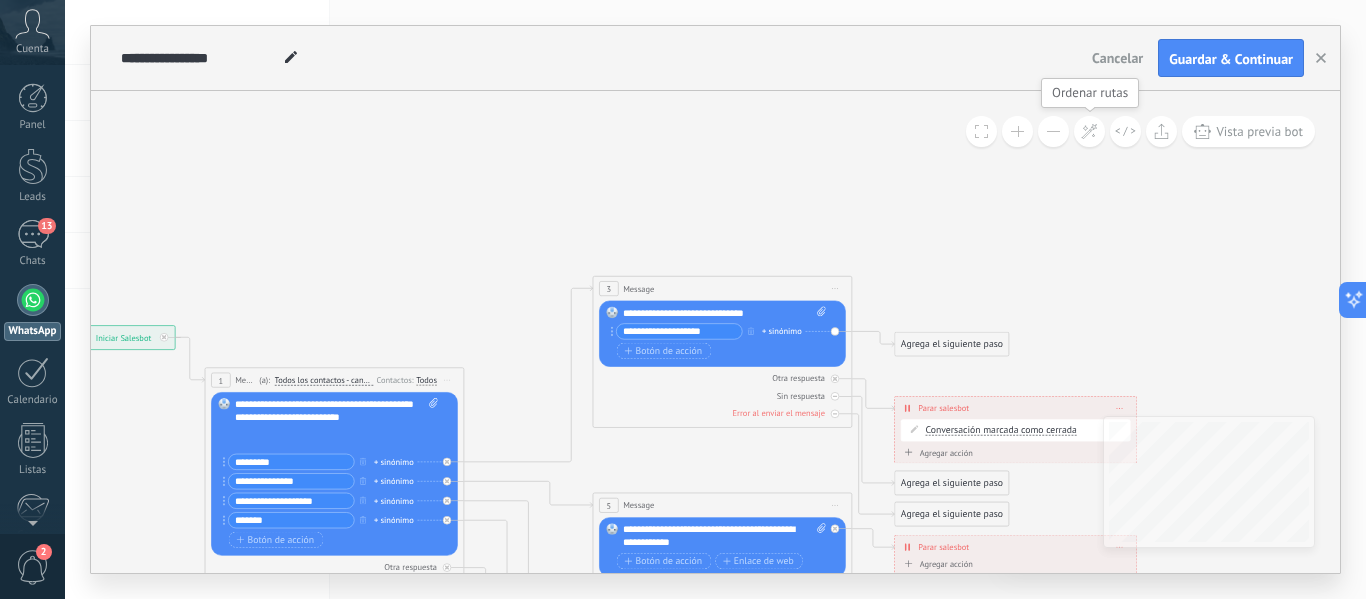 click 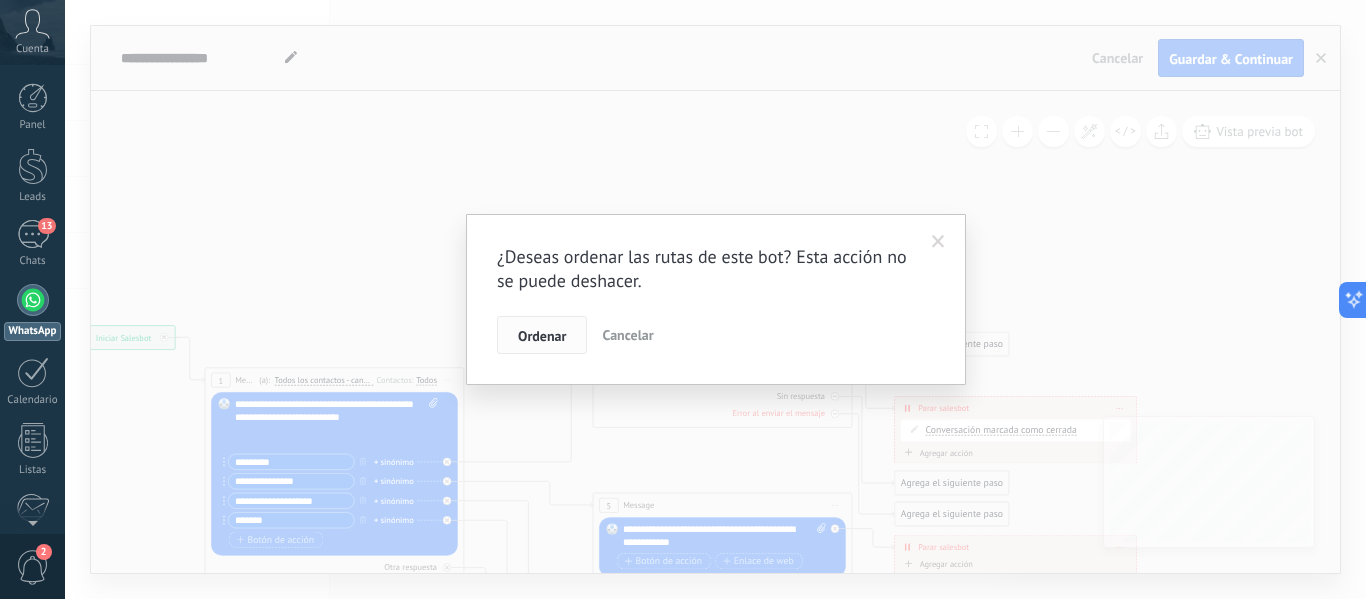 click on "Ordenar" at bounding box center (542, 335) 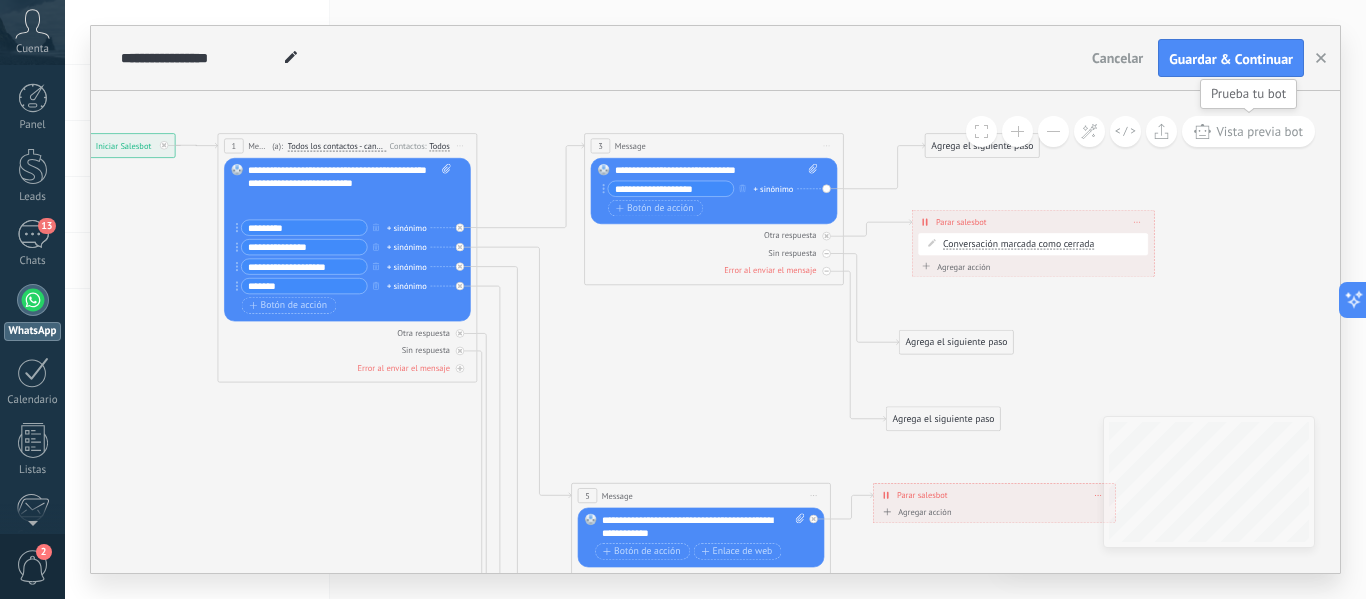 click on "Vista previa bot" at bounding box center [1259, 131] 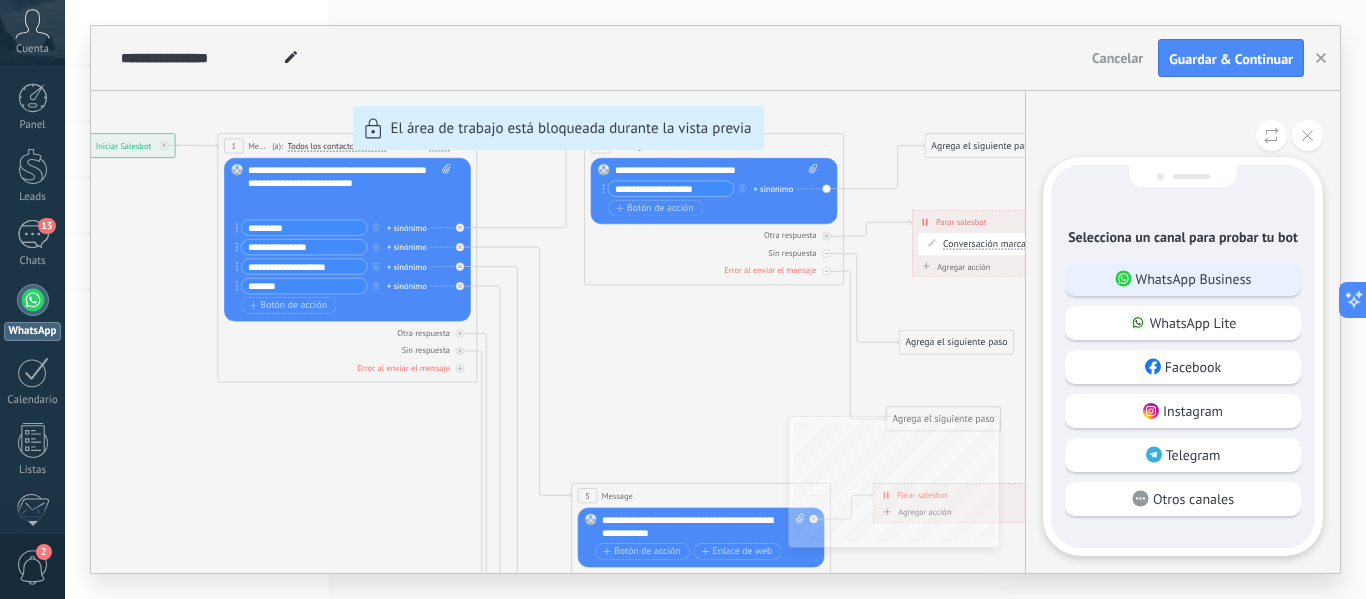 click on "WhatsApp Business" at bounding box center [1194, 279] 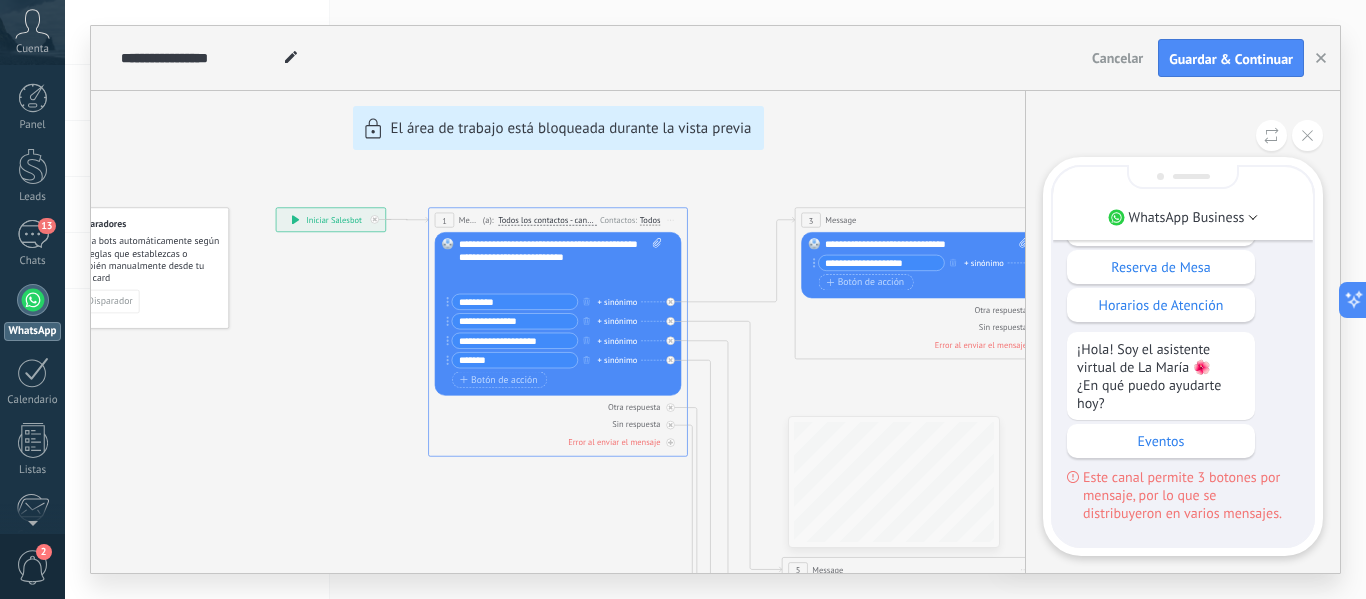 click on "**********" at bounding box center [715, 299] 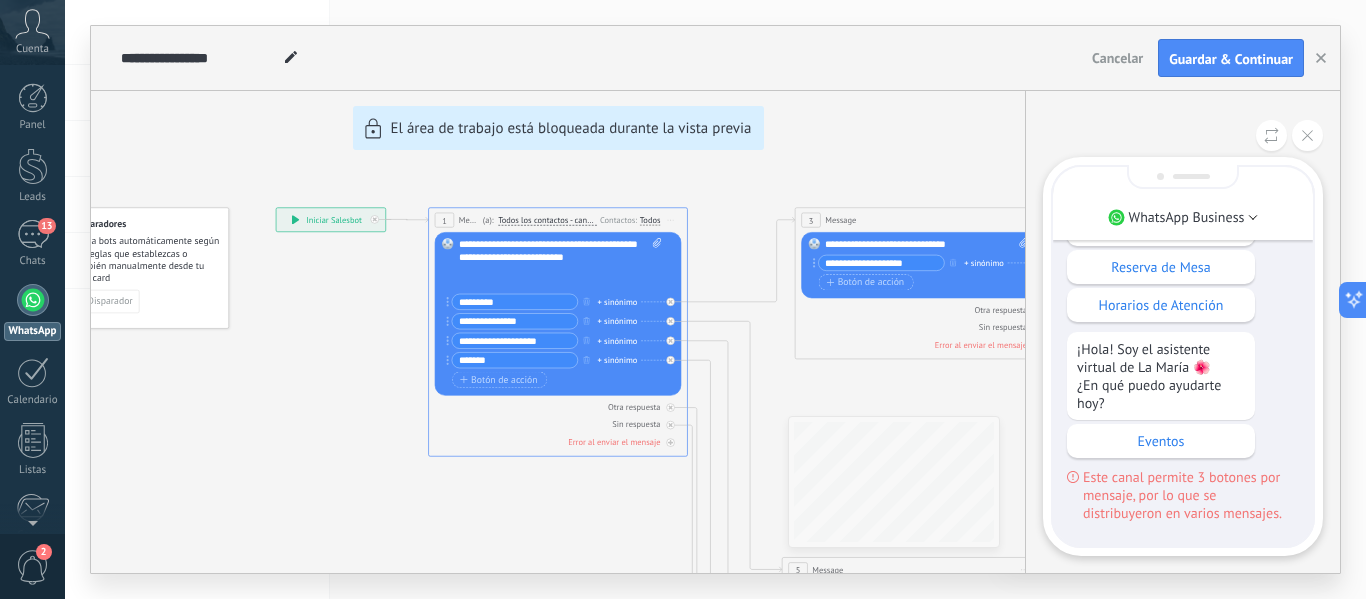 scroll, scrollTop: -100, scrollLeft: 0, axis: vertical 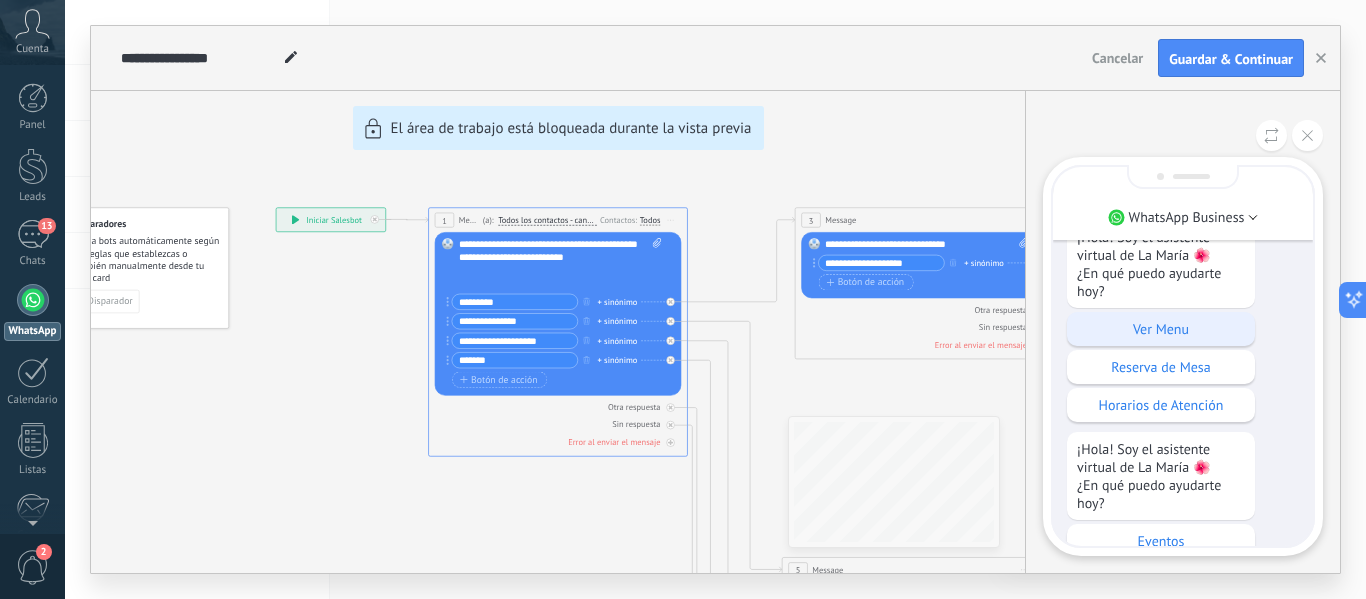 click on "Ver Menu" at bounding box center [1161, 329] 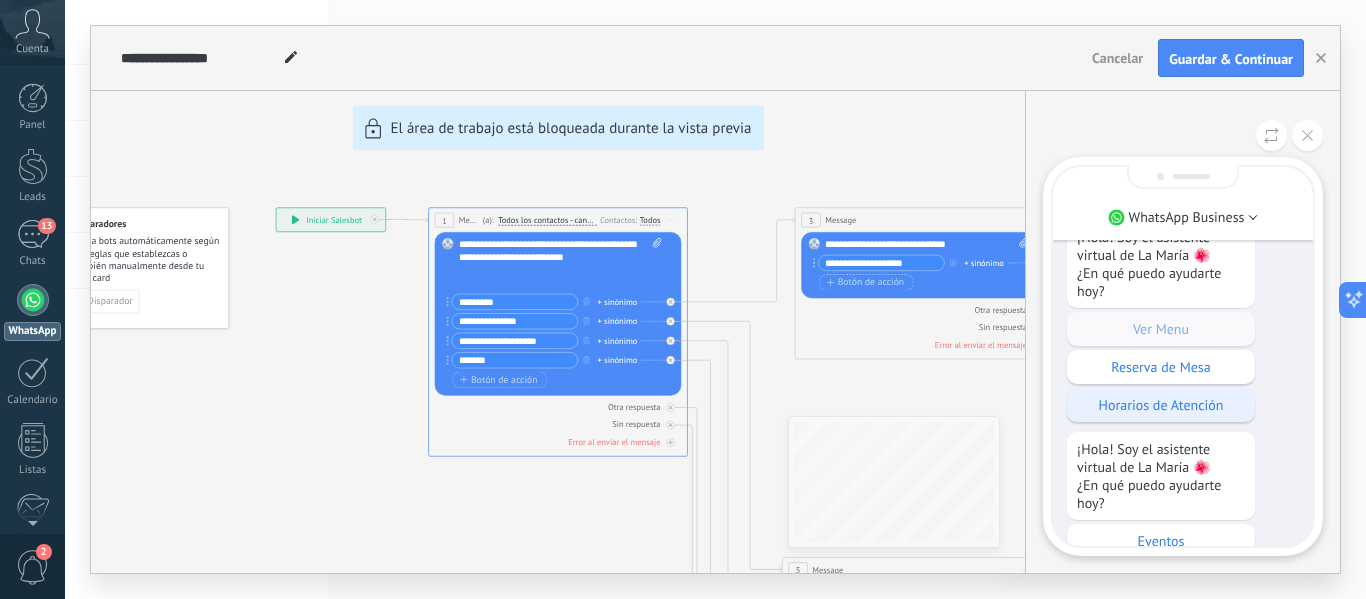 scroll, scrollTop: -245, scrollLeft: 0, axis: vertical 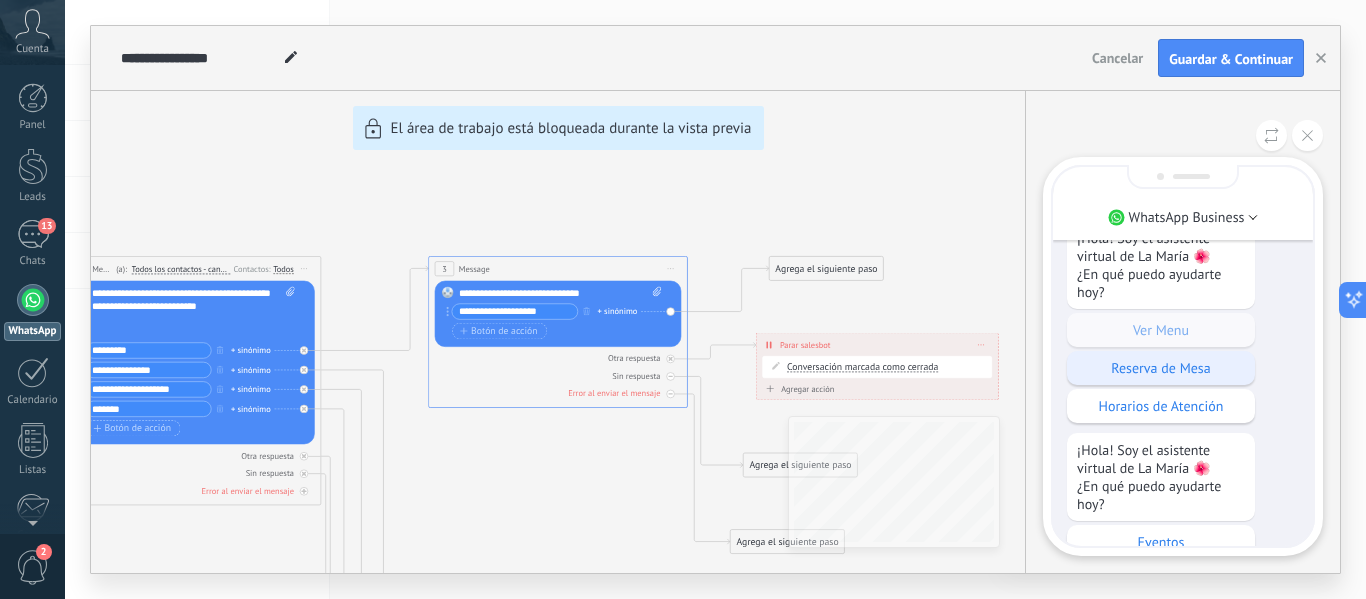 click on "Reserva de Mesa" at bounding box center (1161, 368) 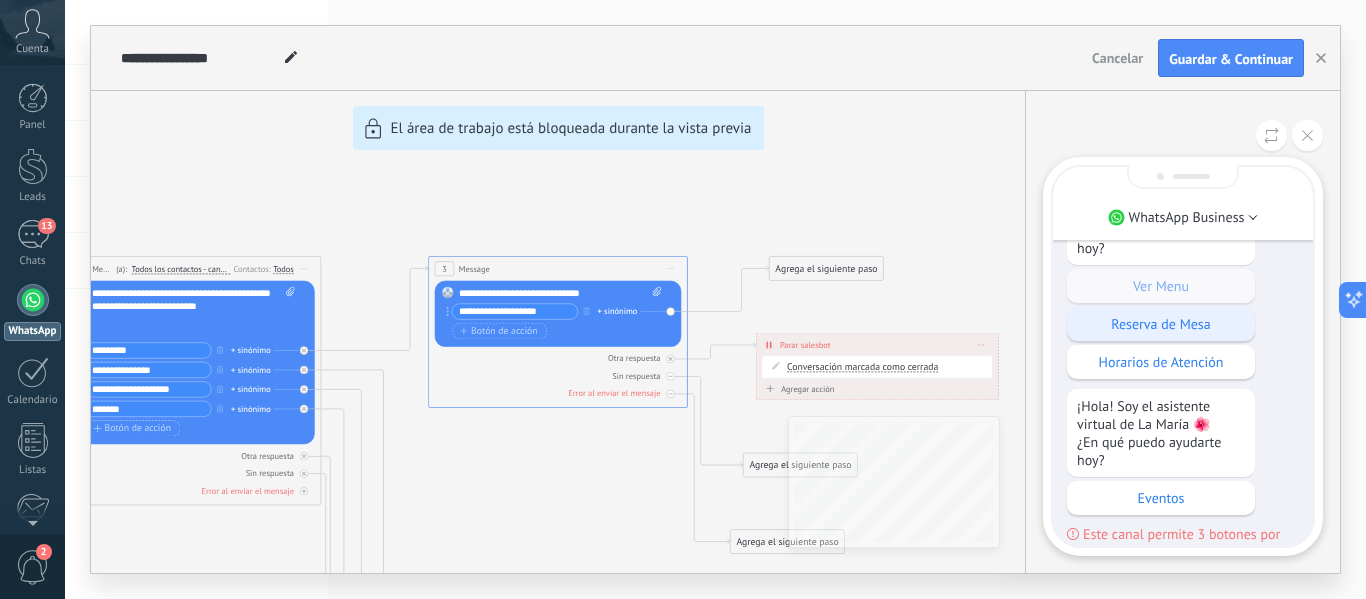 scroll, scrollTop: -289, scrollLeft: 0, axis: vertical 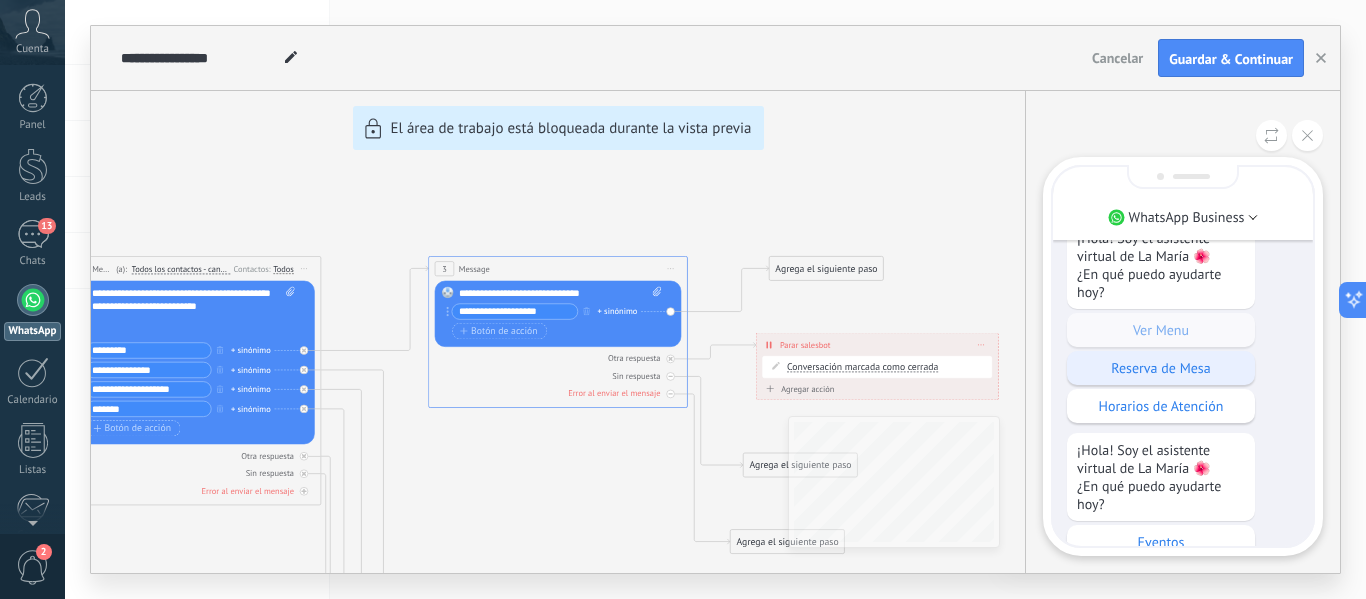 click on "Reserva de Mesa" at bounding box center (1161, 368) 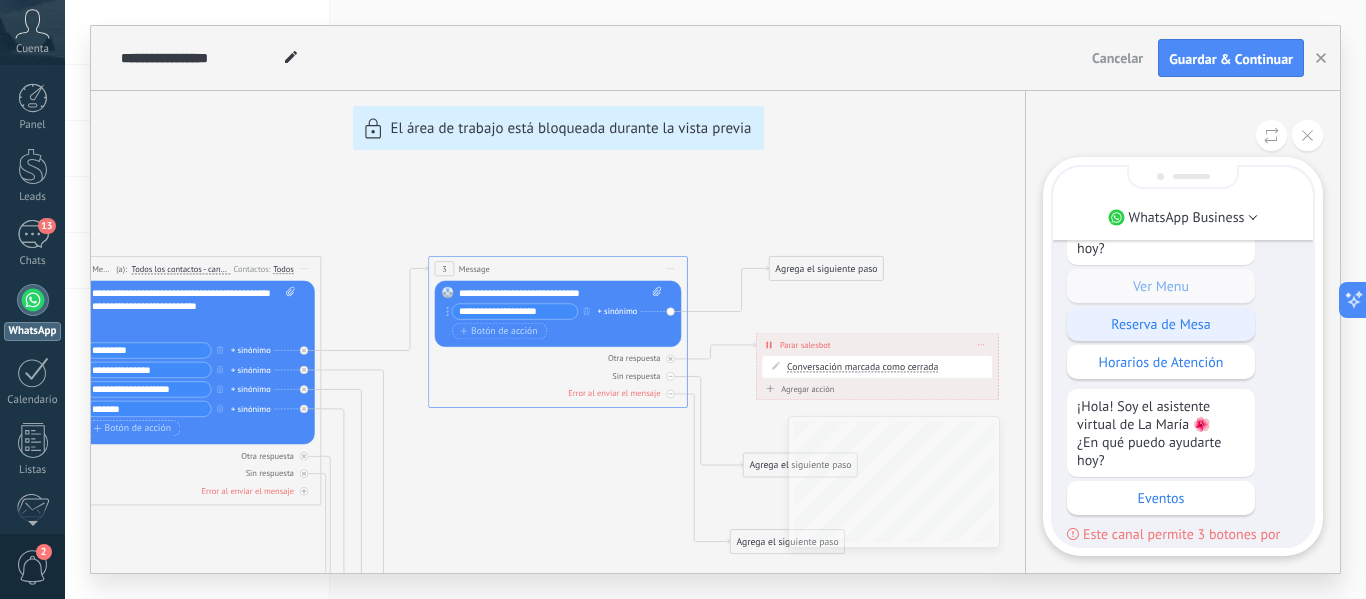 scroll, scrollTop: -333, scrollLeft: 0, axis: vertical 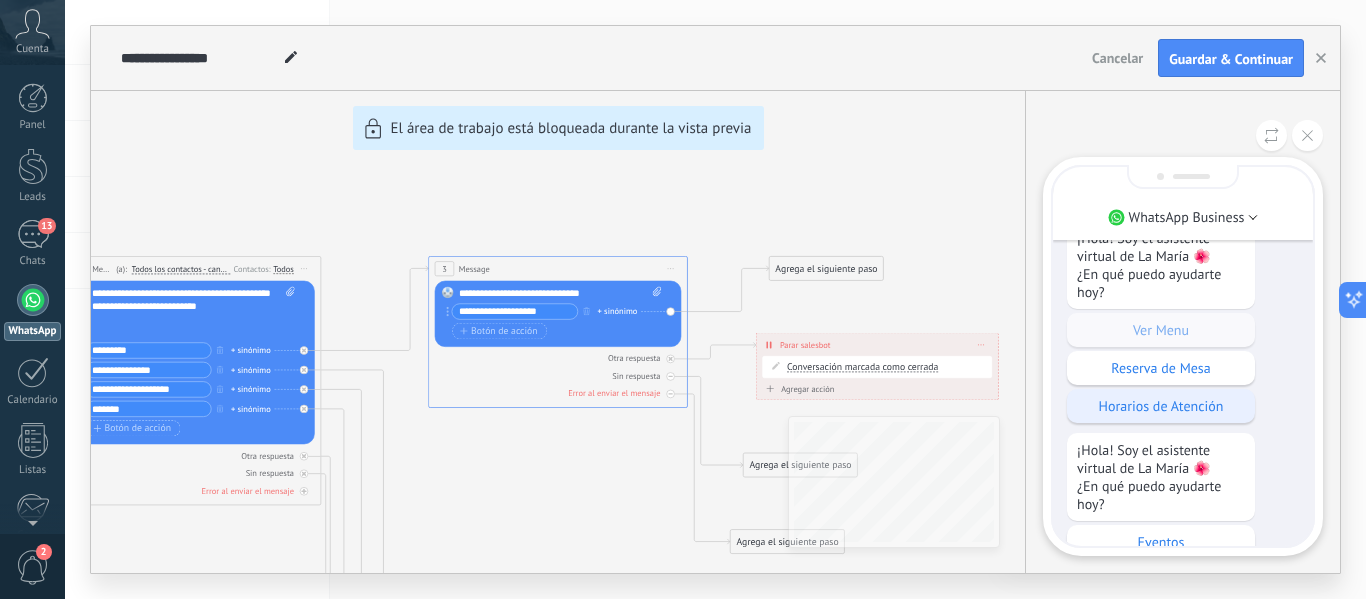 click on "Horarios de Atención" at bounding box center [1161, 406] 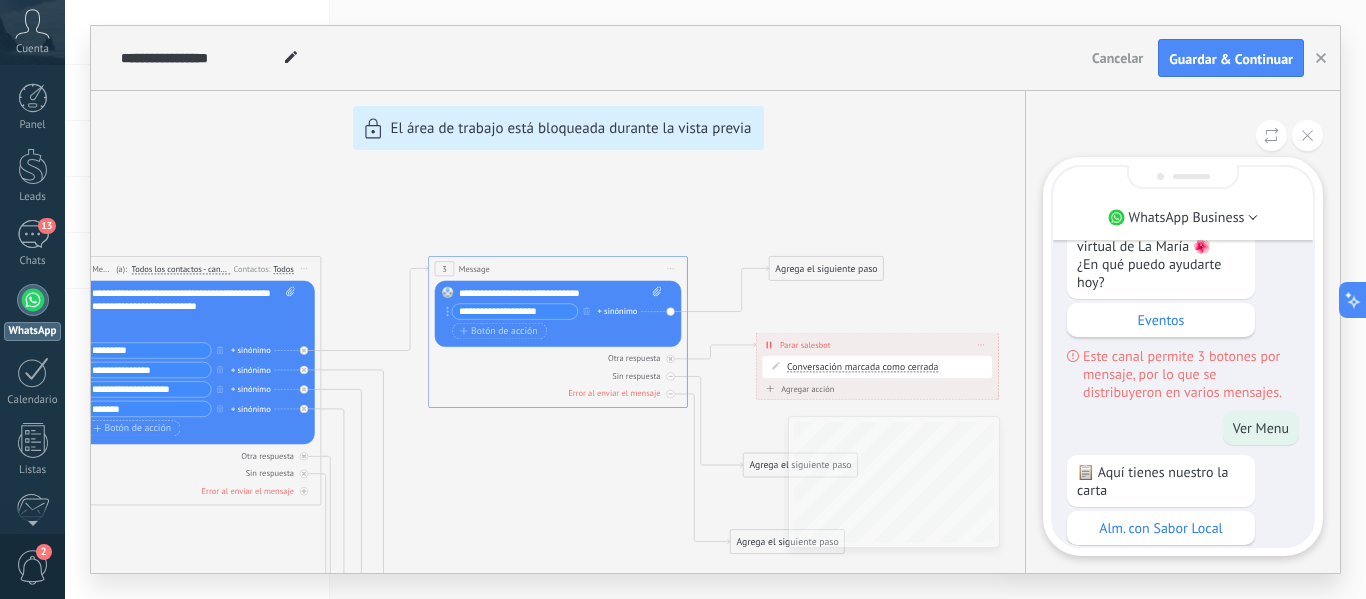 scroll, scrollTop: 0, scrollLeft: 0, axis: both 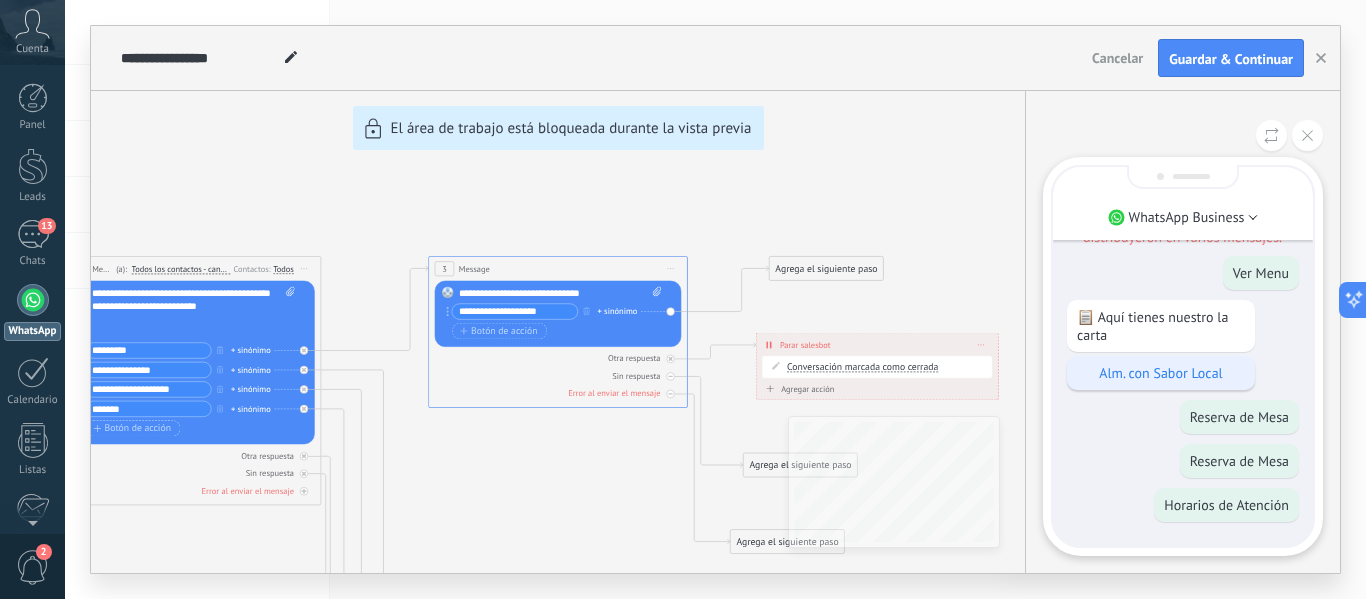click on "Alm. con Sabor Local" at bounding box center (1161, 373) 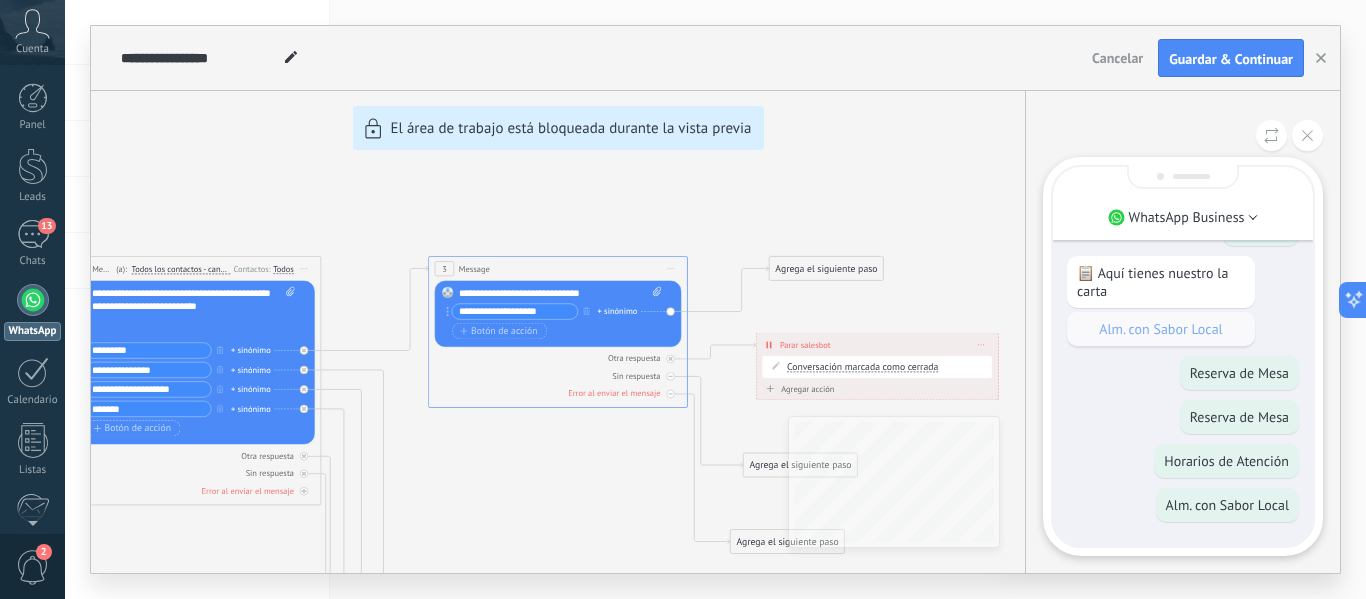 click on "**********" at bounding box center (715, 299) 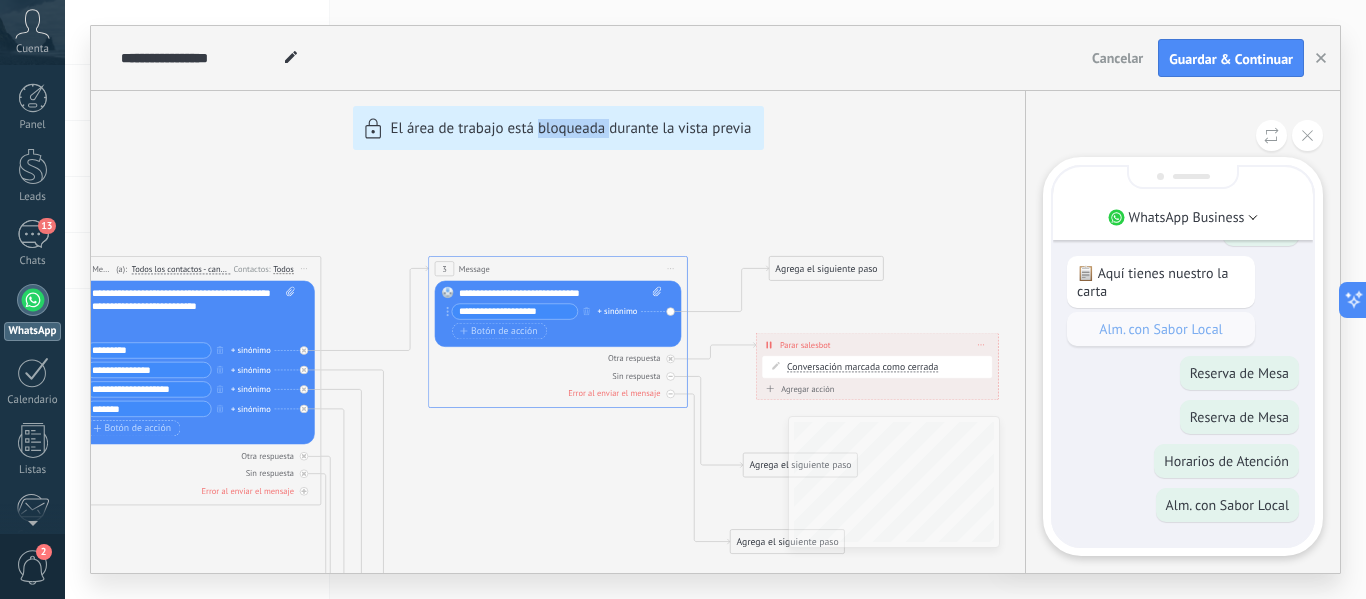 click on "**********" at bounding box center [715, 299] 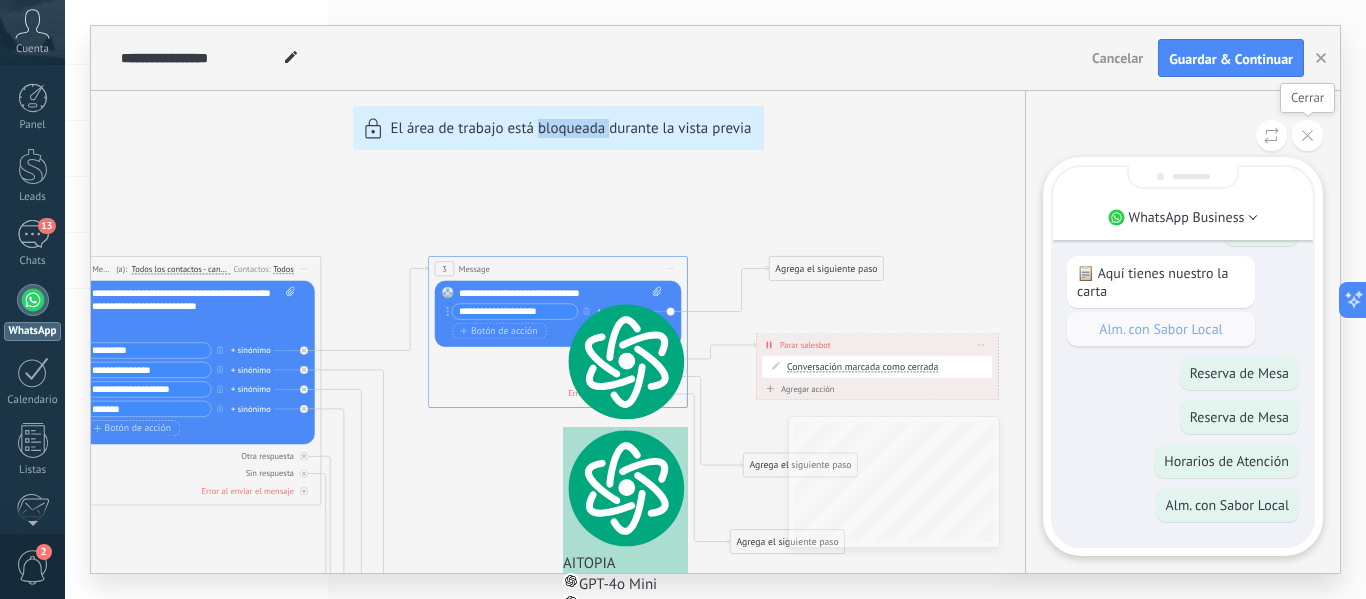 click at bounding box center (1307, 135) 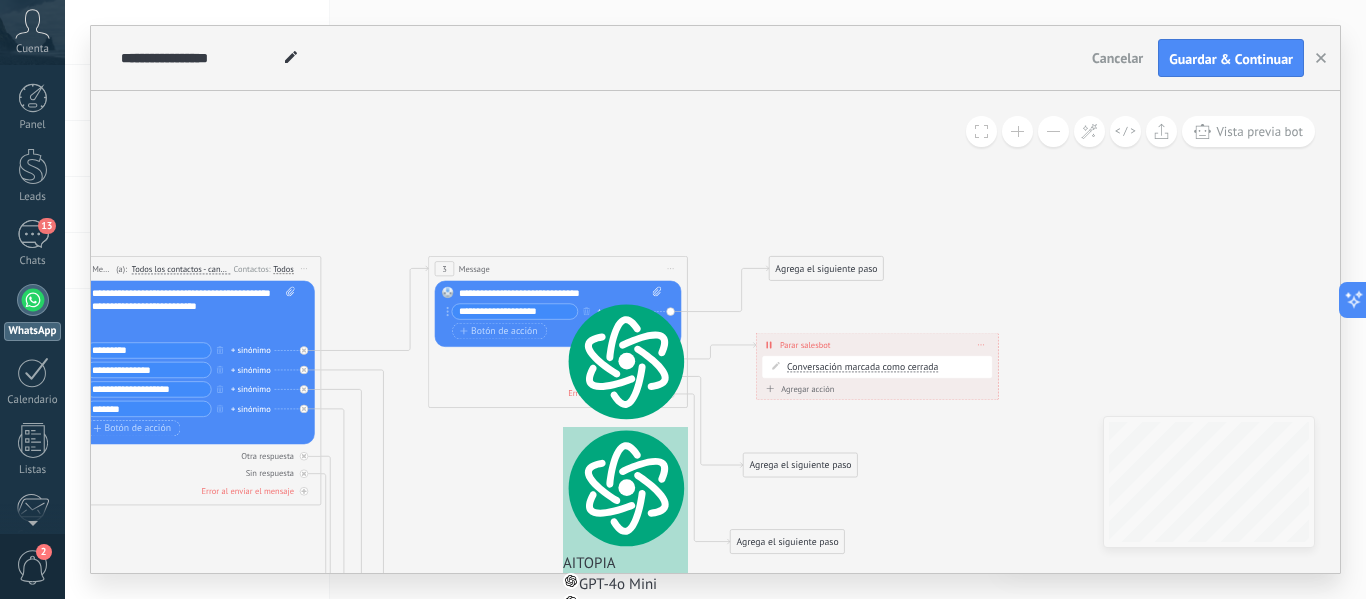 click on "**********" at bounding box center [560, 293] 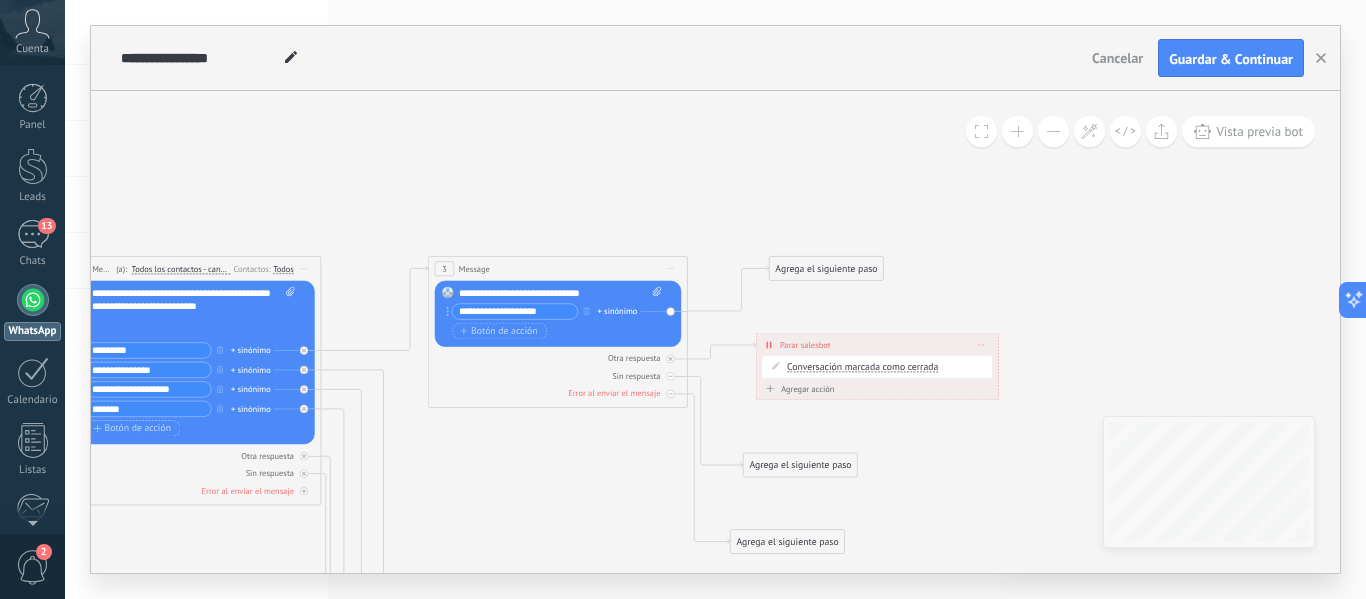 drag, startPoint x: 614, startPoint y: 305, endPoint x: 557, endPoint y: 328, distance: 61.46544 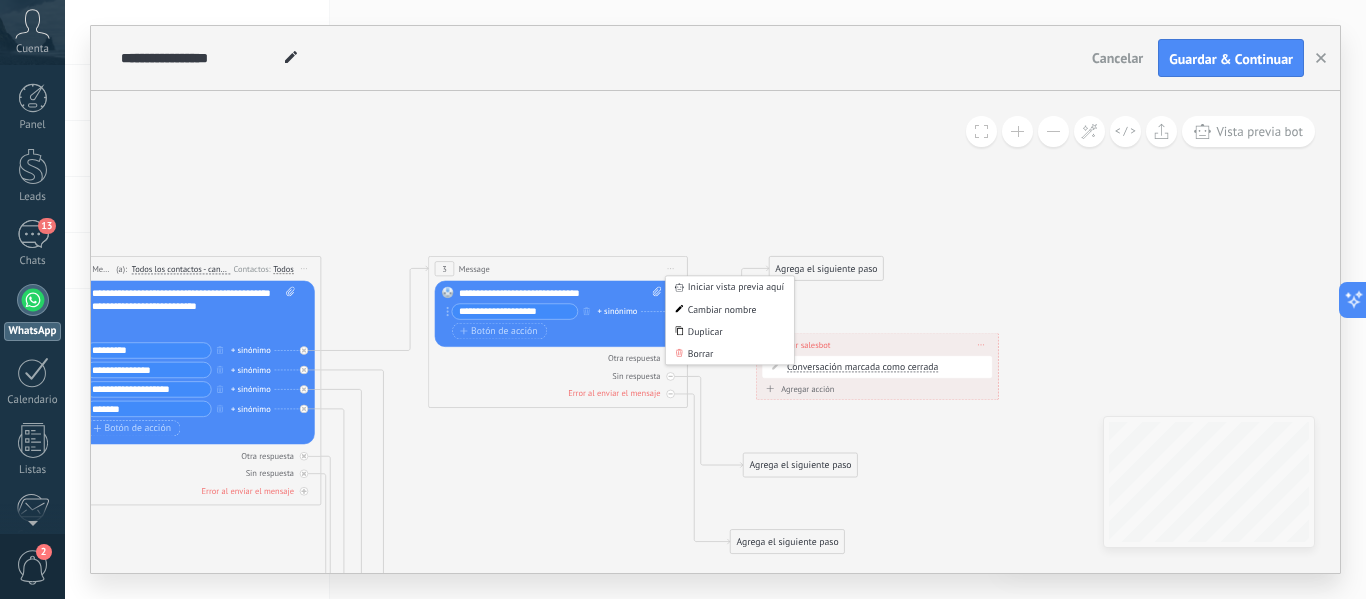 click on "Cambiar nombre" at bounding box center [730, 309] 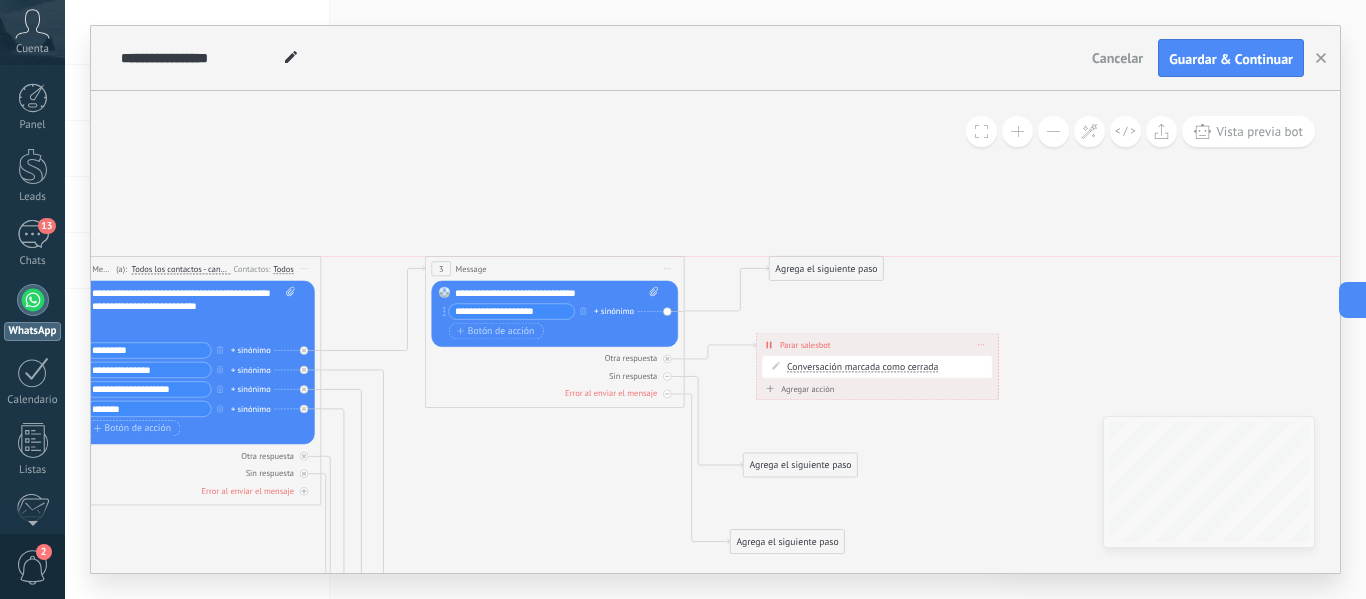 click on "3
Message
*******
(a):
Todos los contactos - canales seleccionados
Todos los contactos - canales seleccionados
Todos los contactos - canal primario
Contacto principal - canales seleccionados
Contacto principal - canal primario
Todos los contactos - canales seleccionados
Todos los contactos - canales seleccionados
Todos los contactos - canal primario
Contacto principal - canales seleccionados" at bounding box center [555, 269] 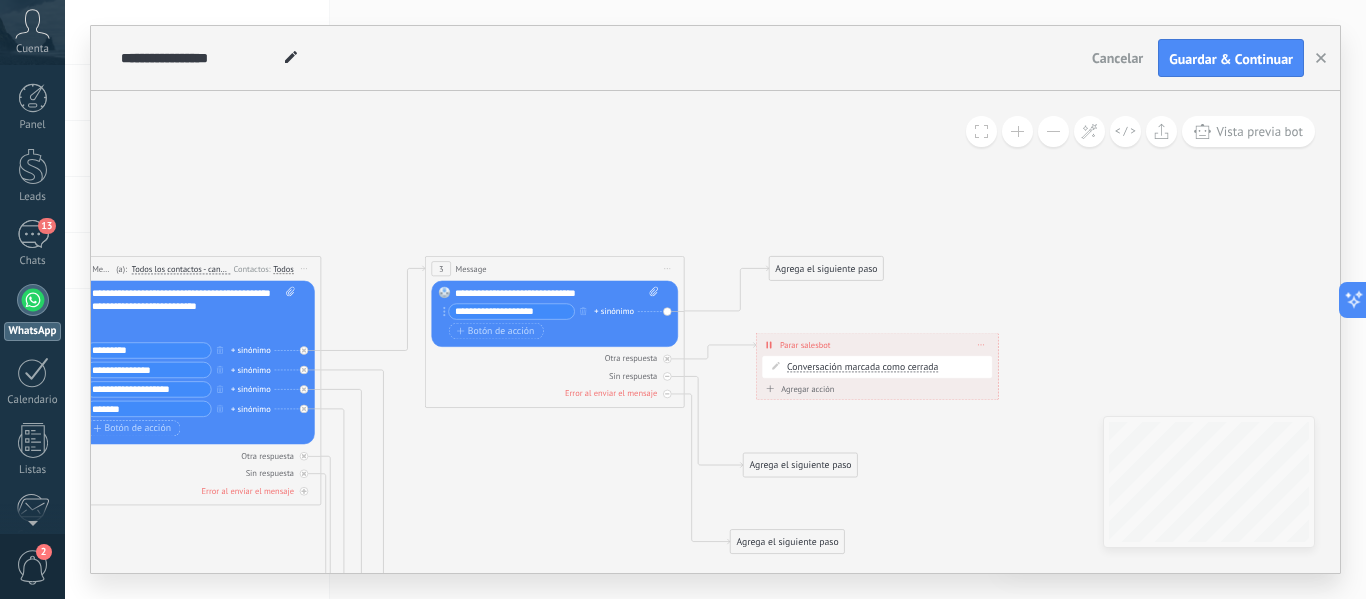 click on "Iniciar vista previa aquí
Cambiar nombre
Duplicar
Borrar" at bounding box center (667, 268) 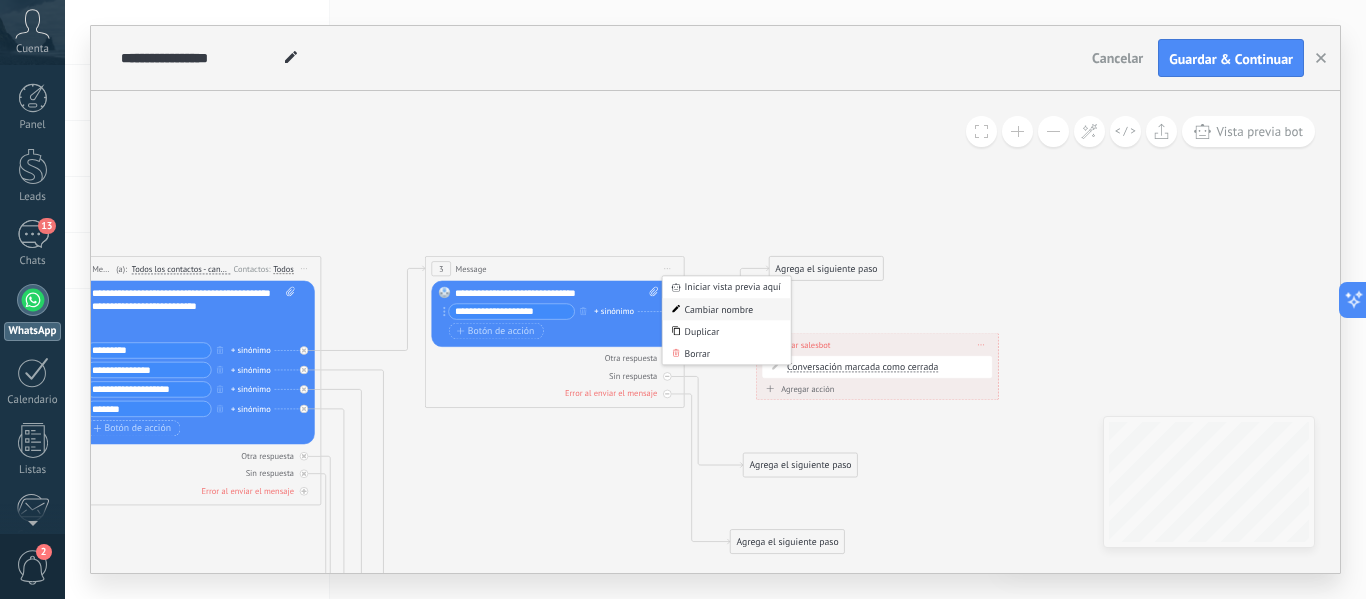 click on "Cambiar nombre" at bounding box center [726, 309] 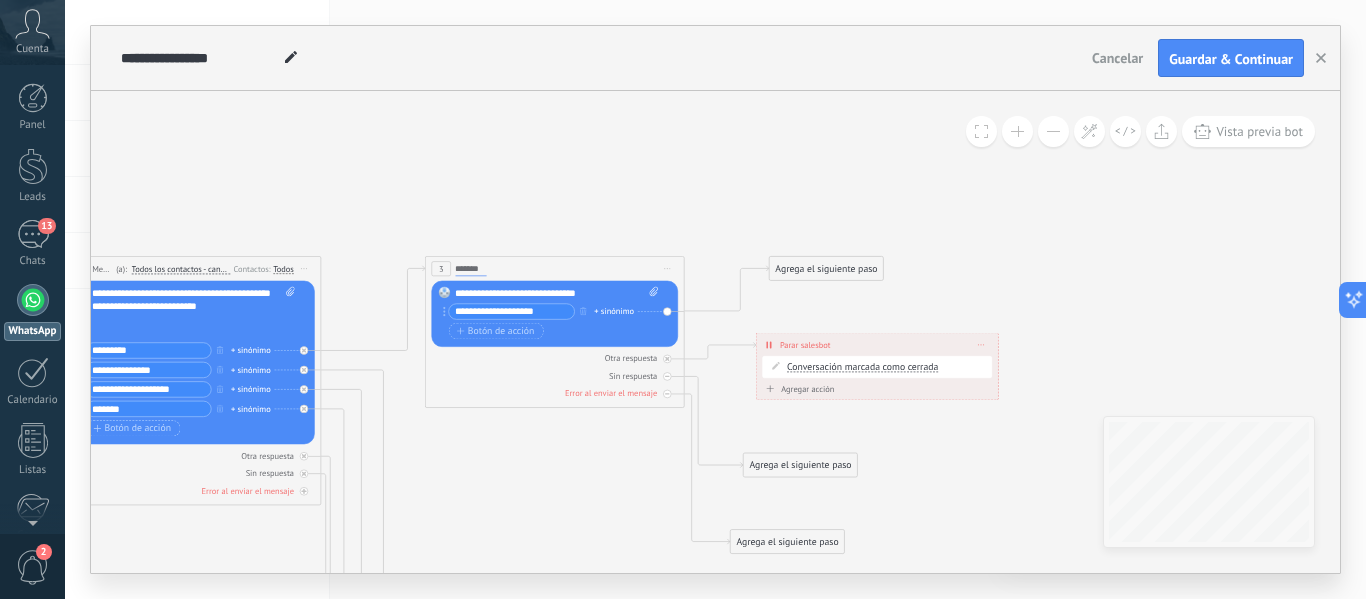 drag, startPoint x: 460, startPoint y: 266, endPoint x: 495, endPoint y: 266, distance: 35 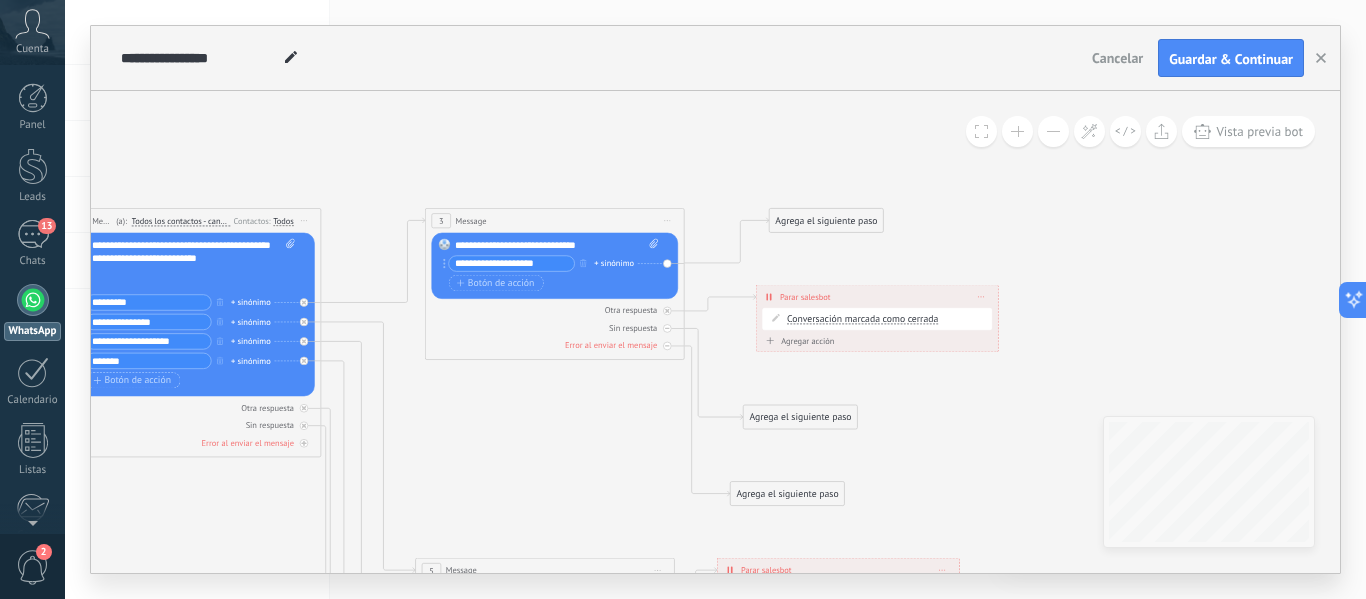 click on "Iniciar vista previa aquí
Cambiar nombre
Duplicar
Borrar" at bounding box center [667, 220] 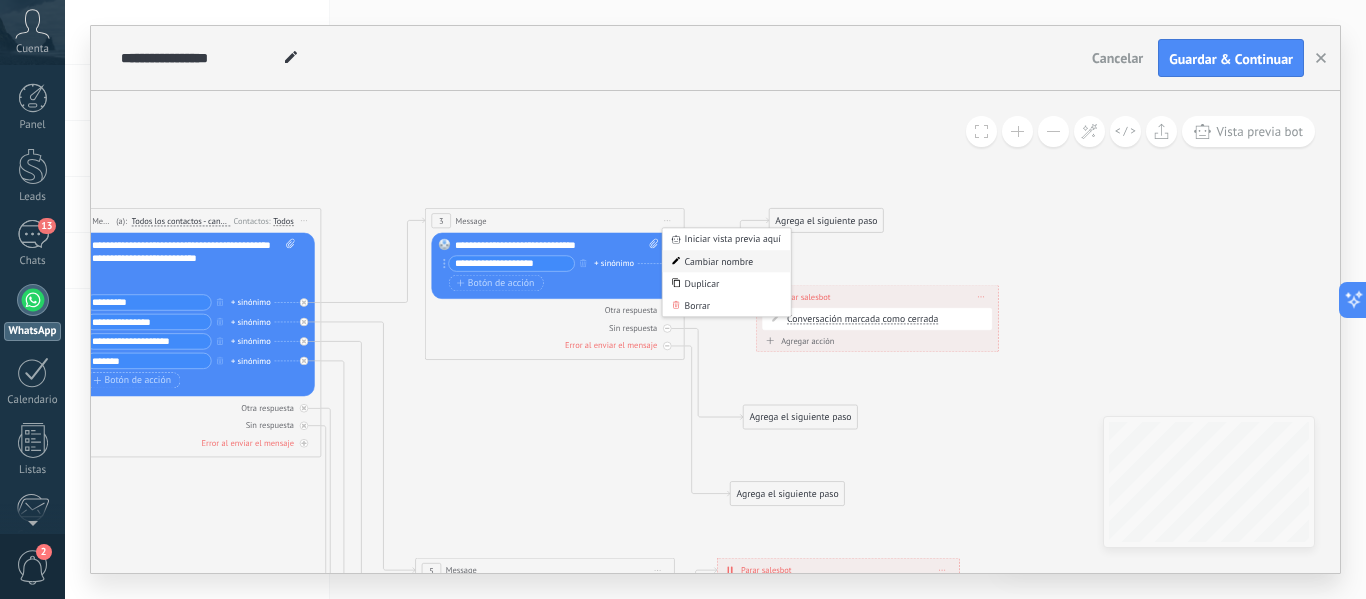 click on "Cambiar nombre" at bounding box center [726, 261] 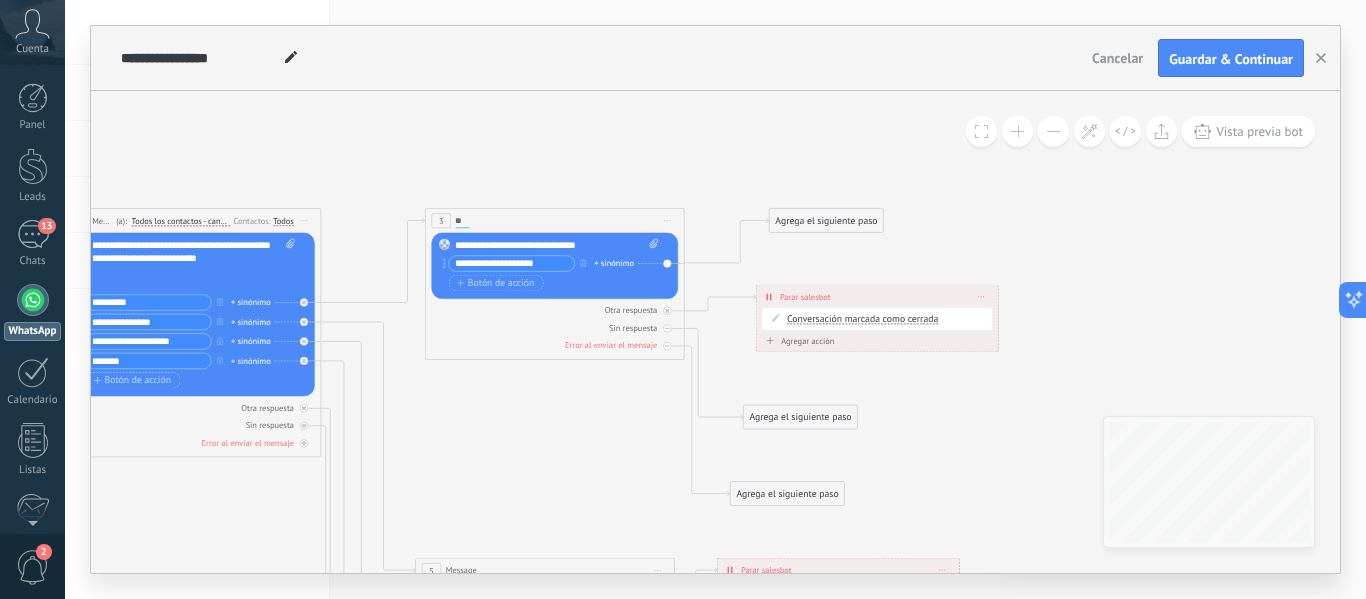 type on "*" 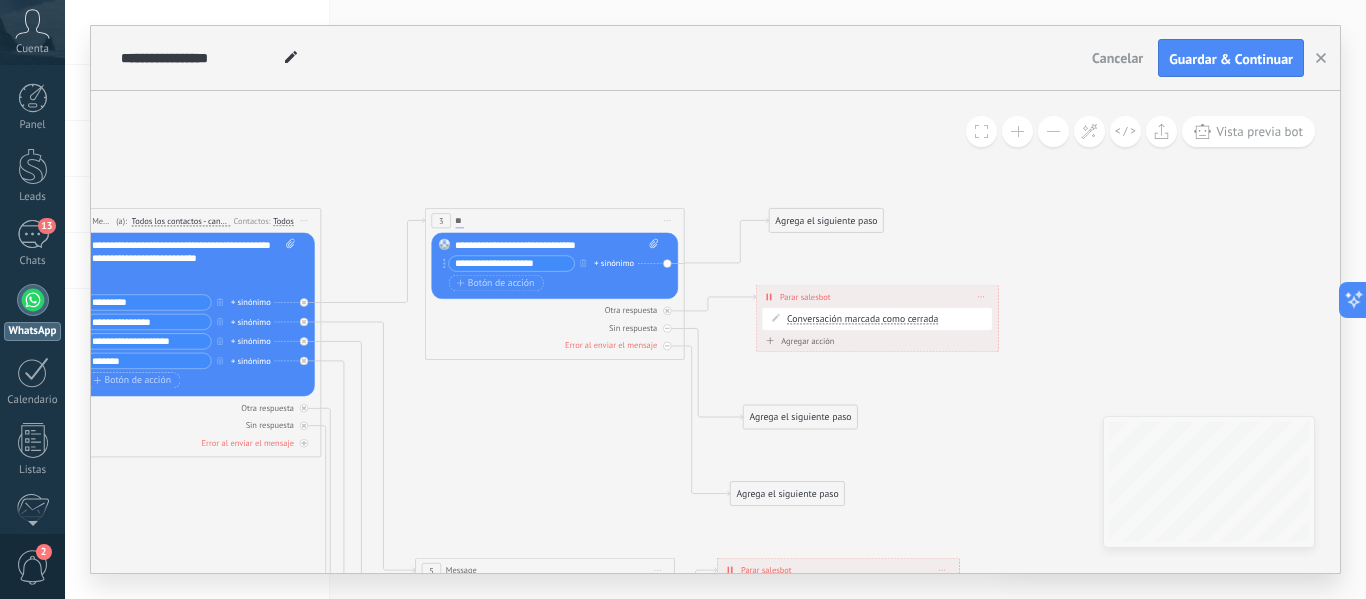 type on "*" 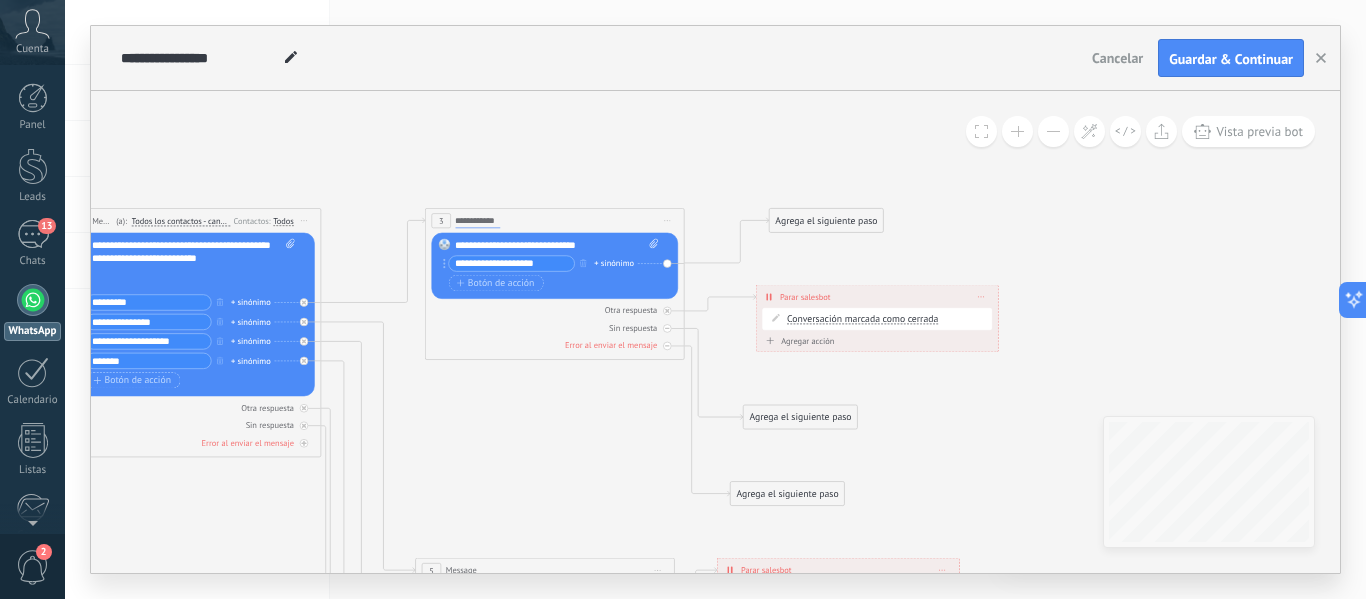 type on "**********" 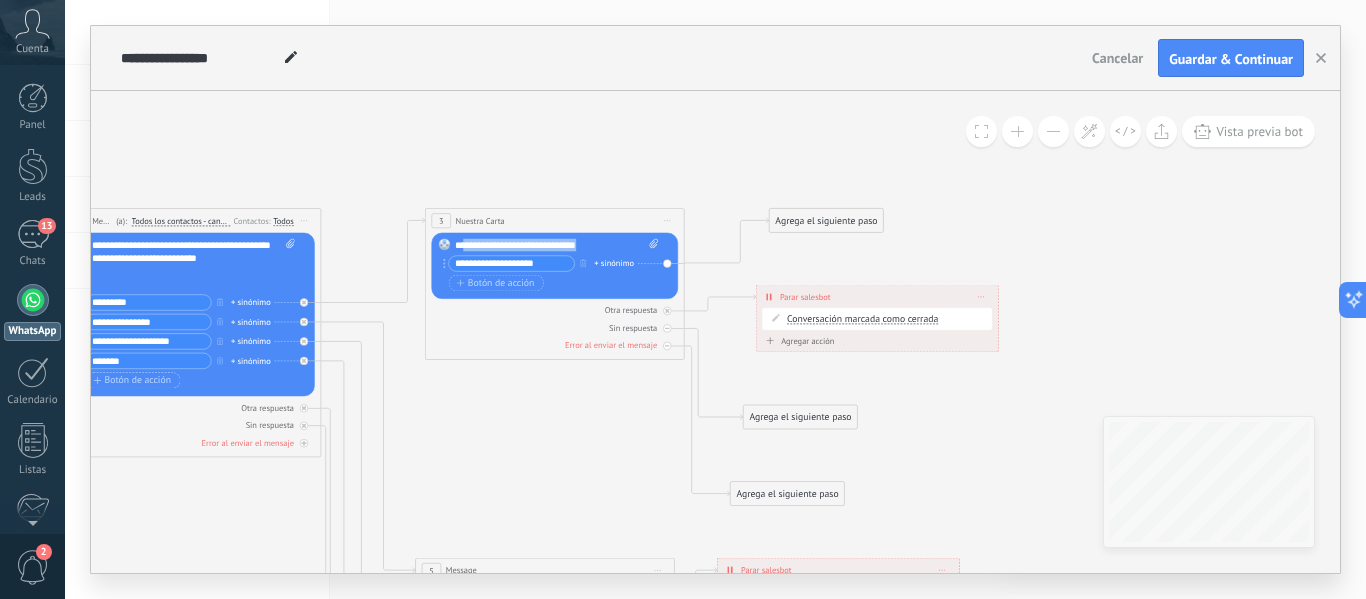 drag, startPoint x: 588, startPoint y: 249, endPoint x: 469, endPoint y: 235, distance: 119.8207 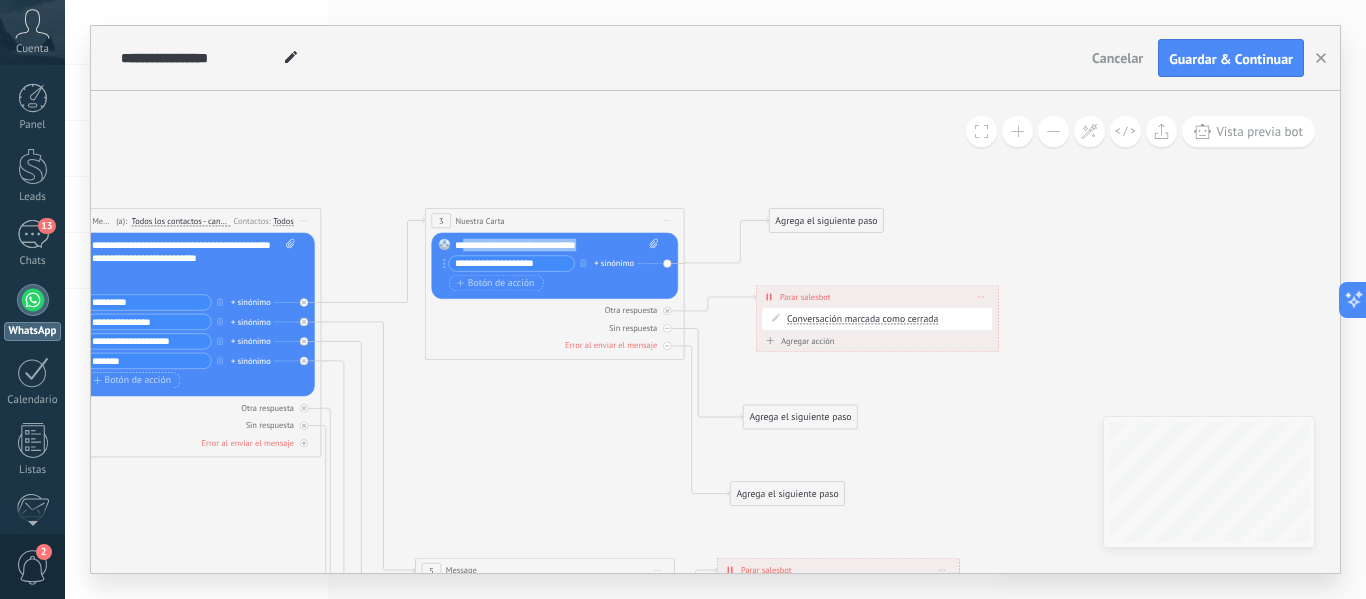 click on "Reemplazar
Quitar
Convertir a mensaje de voz
Arrastre la imagen aquí para adjuntarla.
Añadir imagen
Subir
Arrastrar y soltar
Archivo no encontrado
Escribe tu mensaje..." at bounding box center (554, 266) 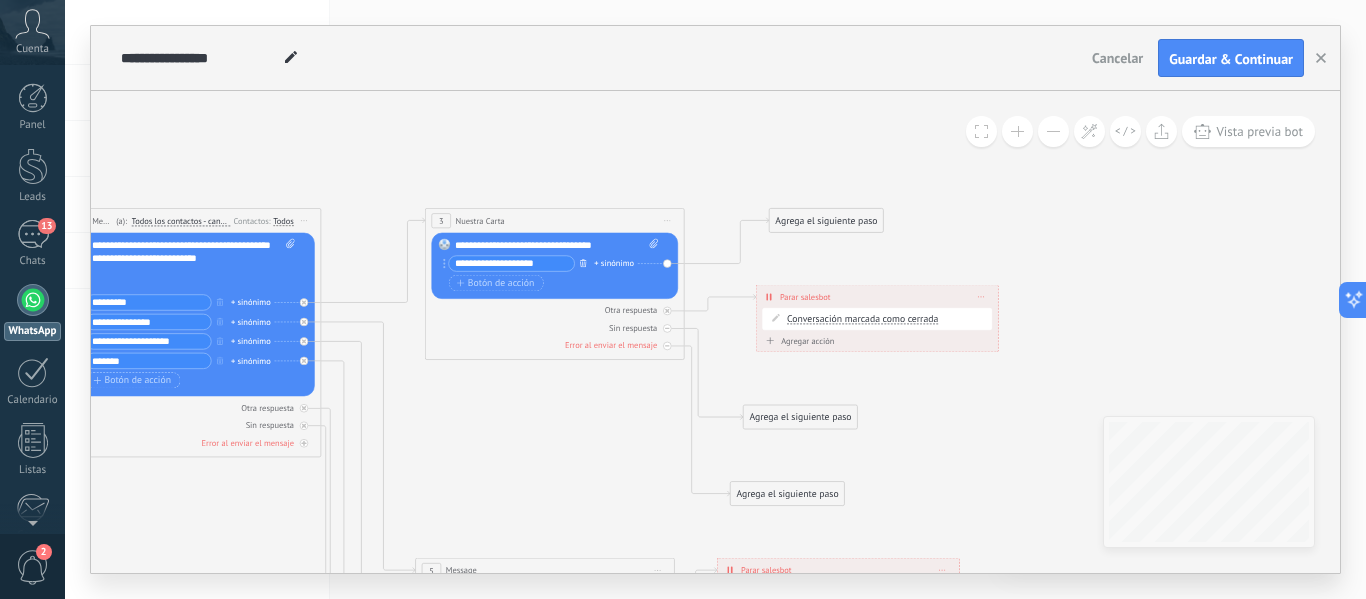 click 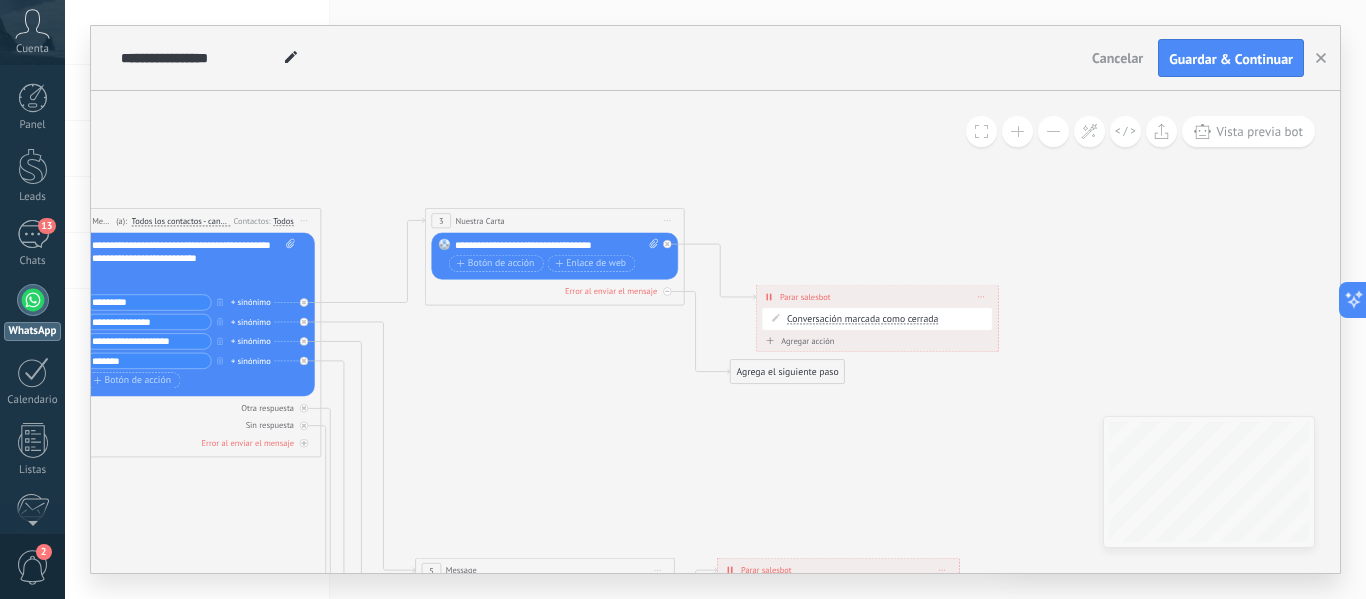 click 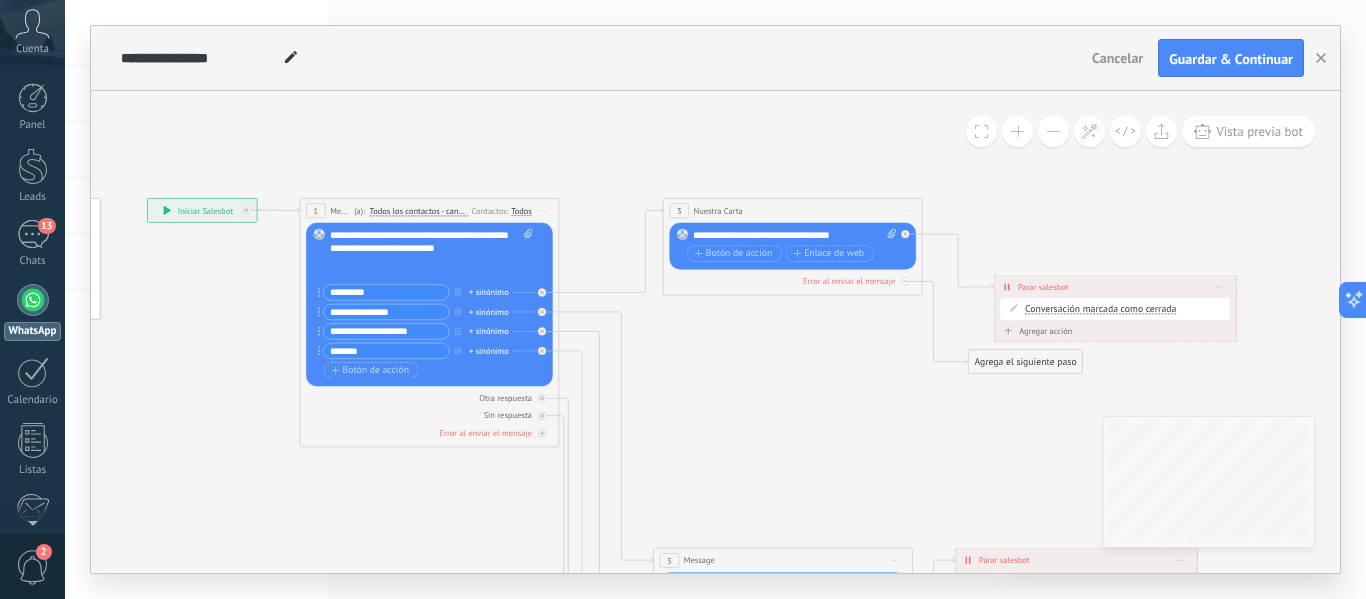 drag, startPoint x: 582, startPoint y: 466, endPoint x: 820, endPoint y: 456, distance: 238.20999 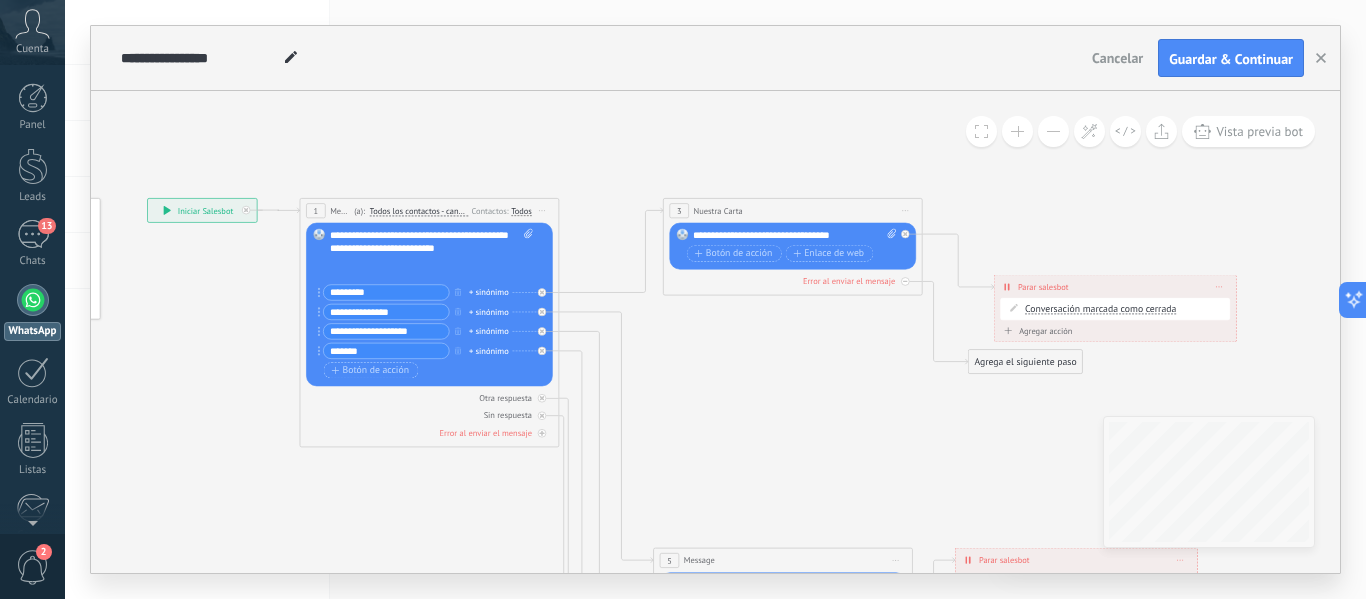 click 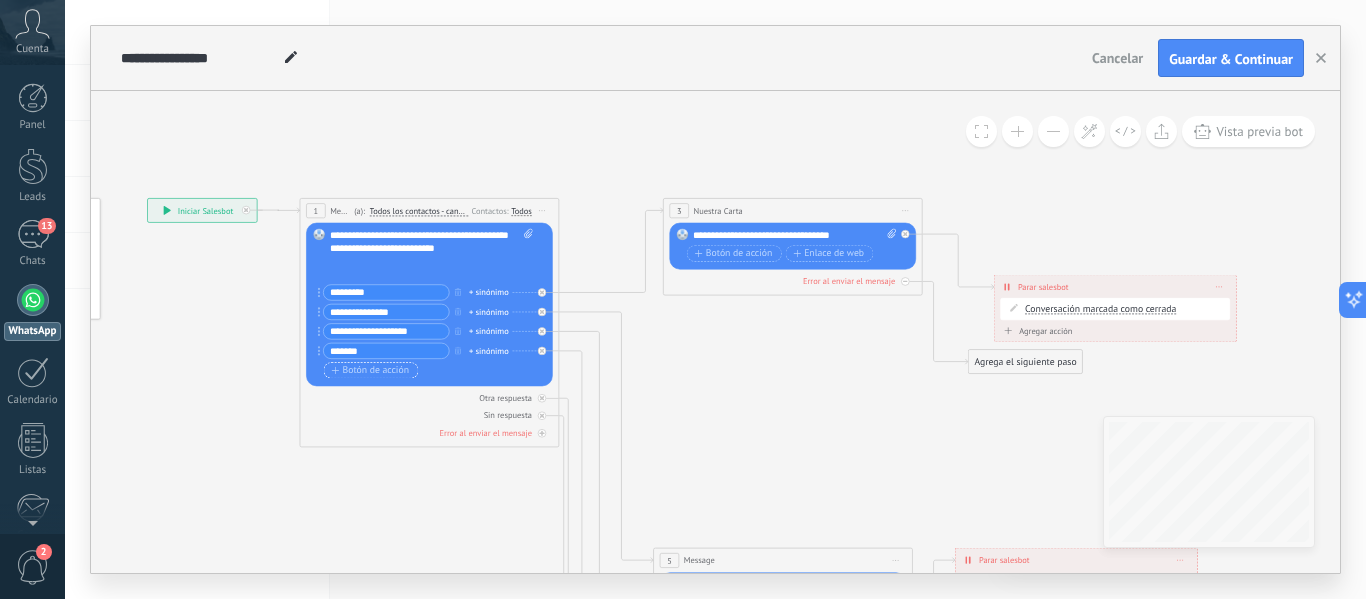 click 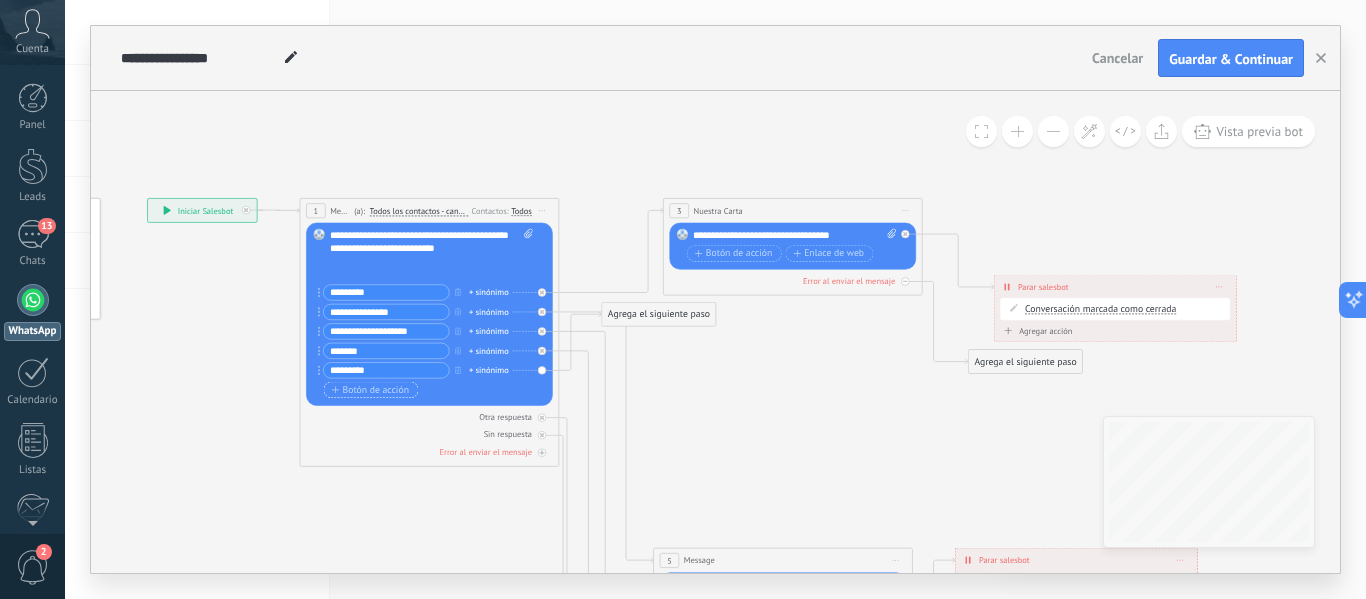 type on "*********" 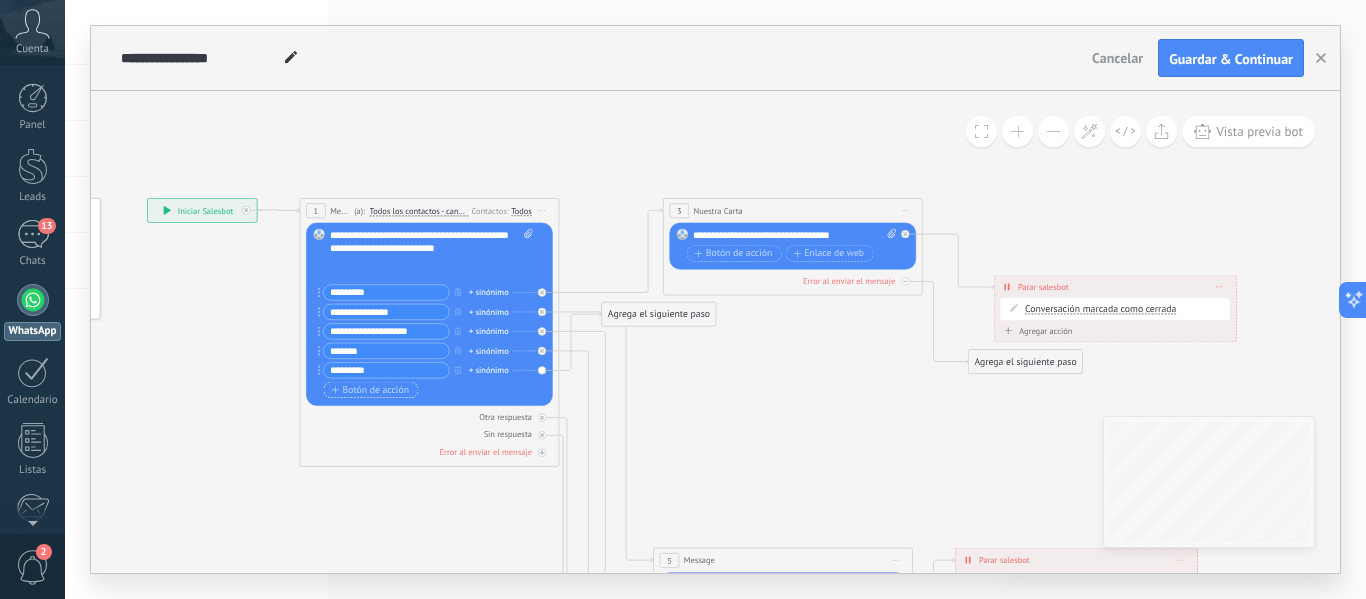click on "Botón de acción" at bounding box center (370, 390) 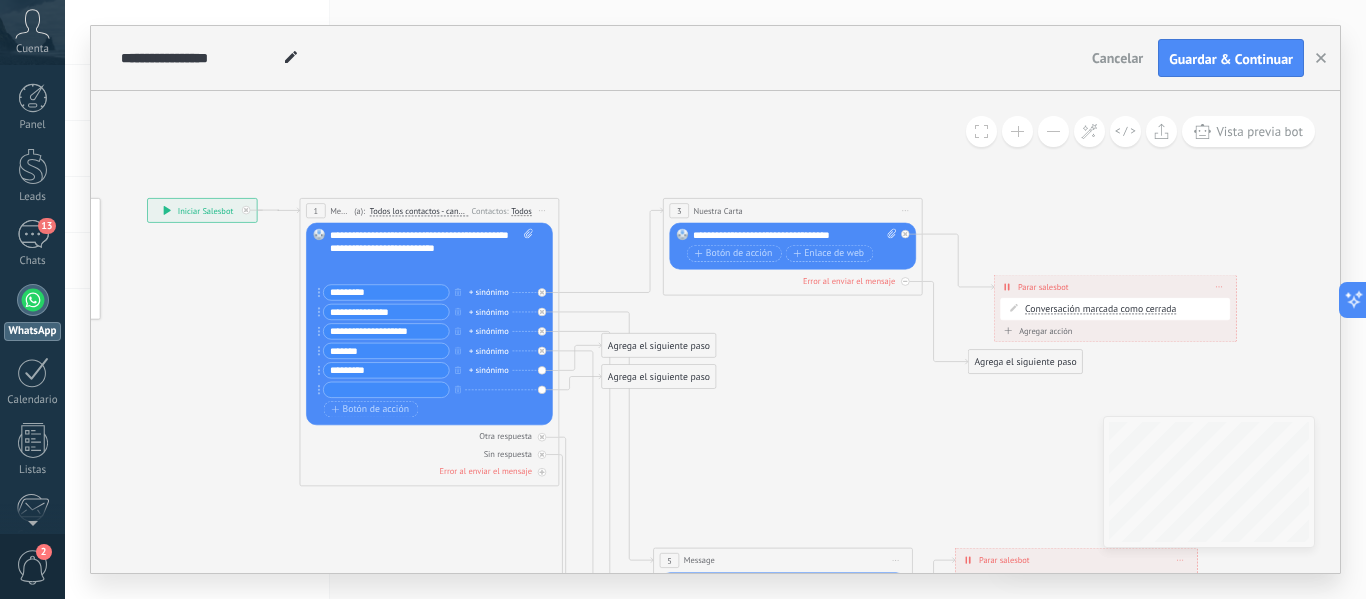 click at bounding box center (386, 389) 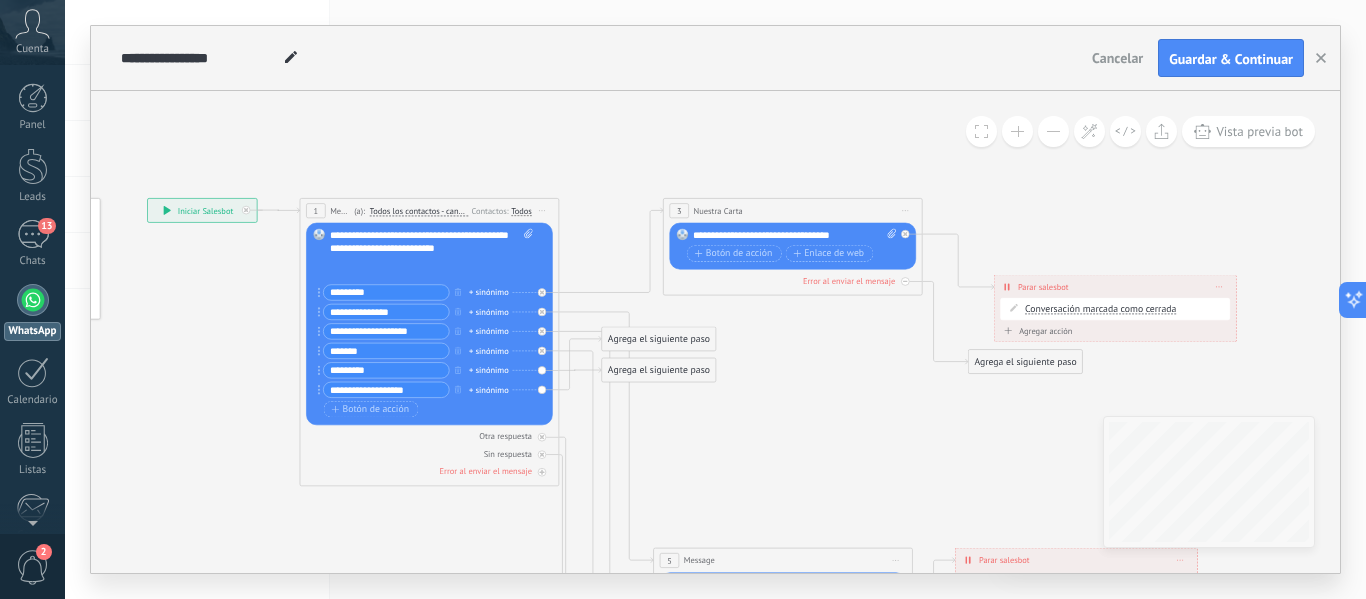 drag, startPoint x: 420, startPoint y: 387, endPoint x: 353, endPoint y: 387, distance: 67 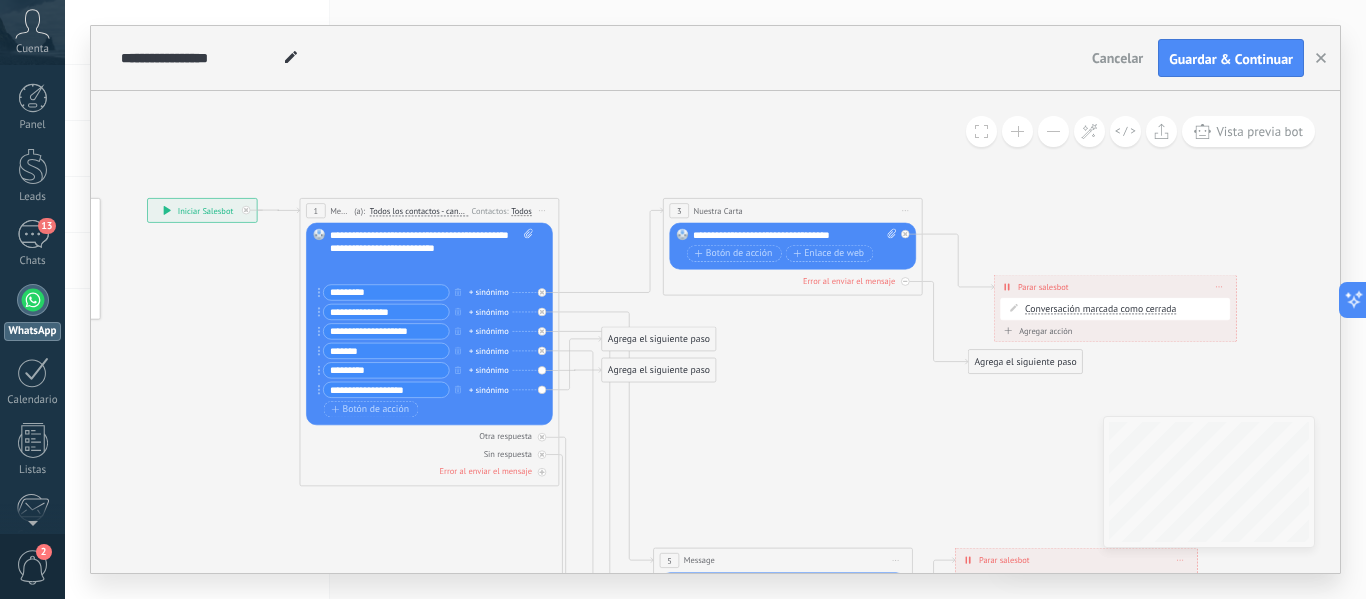 click on "**********" at bounding box center [386, 389] 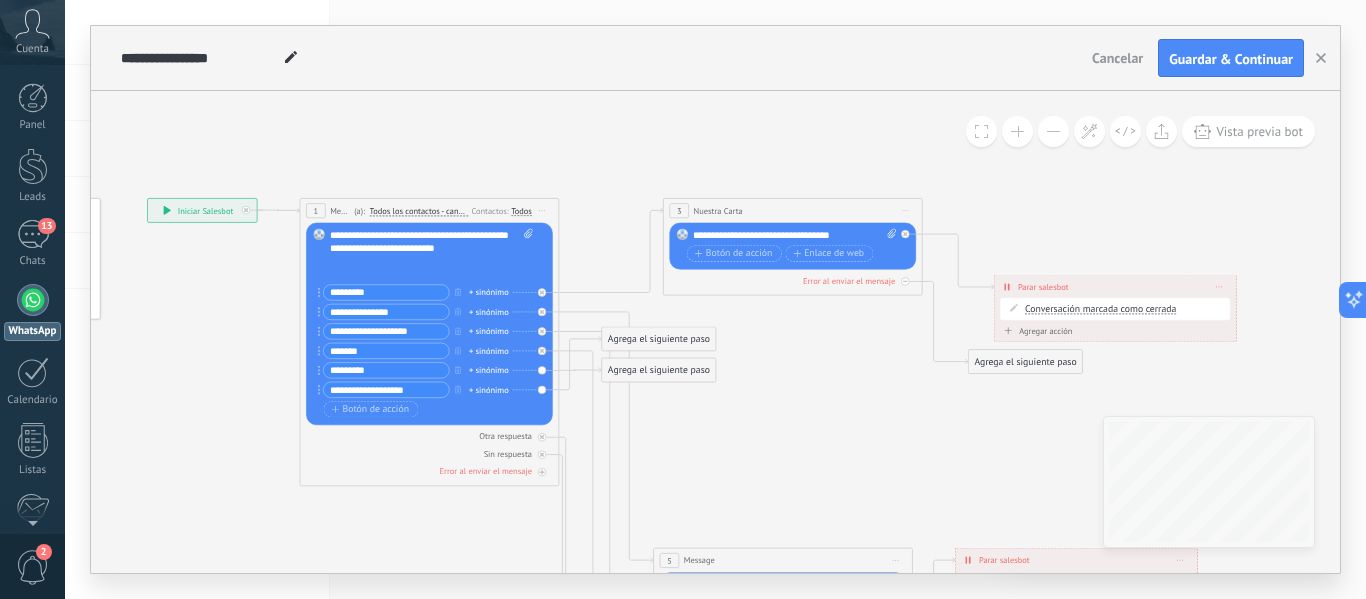click on "**********" at bounding box center (386, 389) 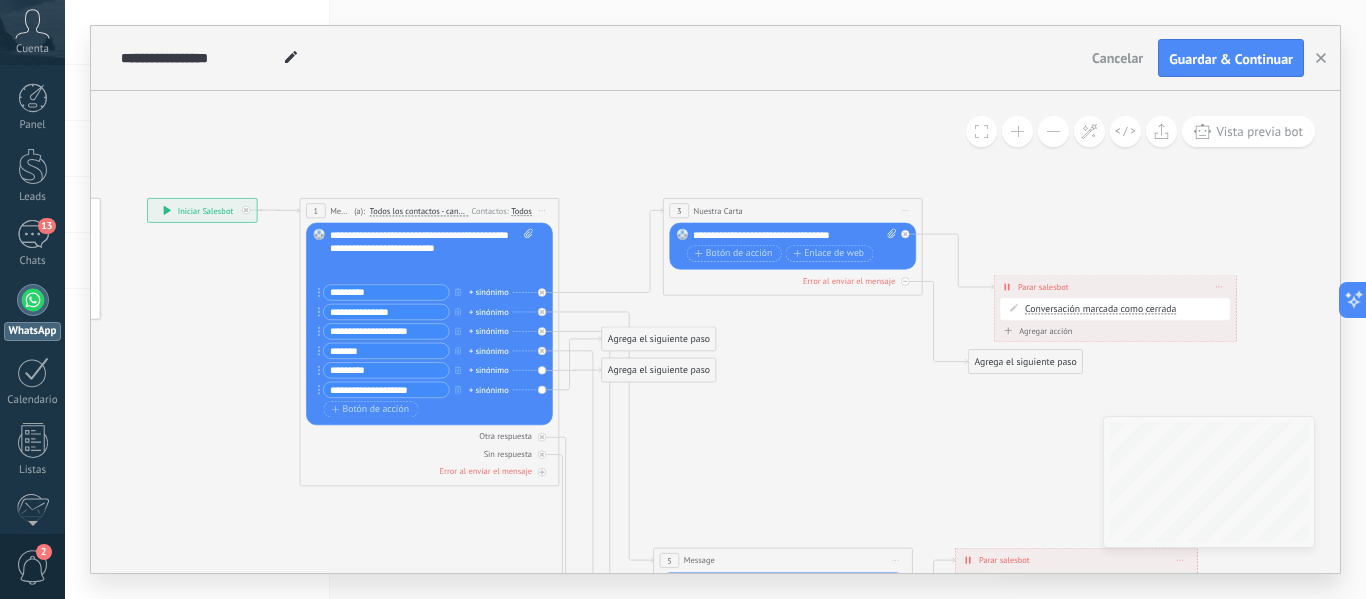 type on "**********" 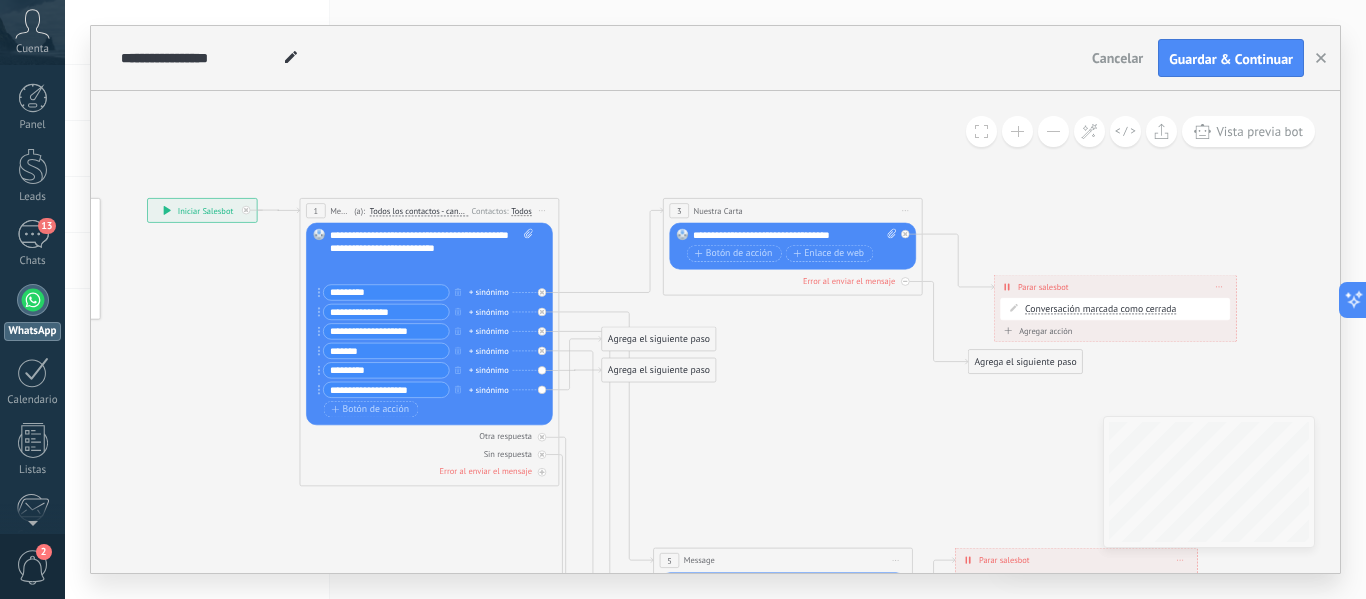 drag, startPoint x: 406, startPoint y: 310, endPoint x: 325, endPoint y: 311, distance: 81.00617 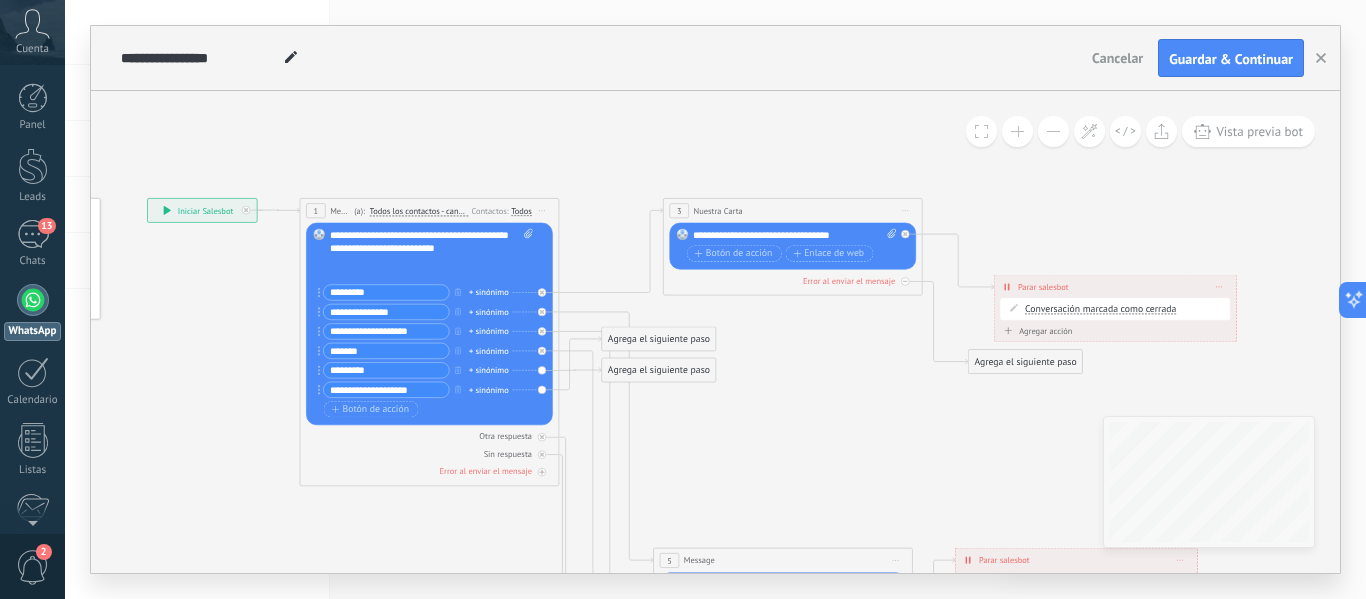 click on "**********" at bounding box center [386, 311] 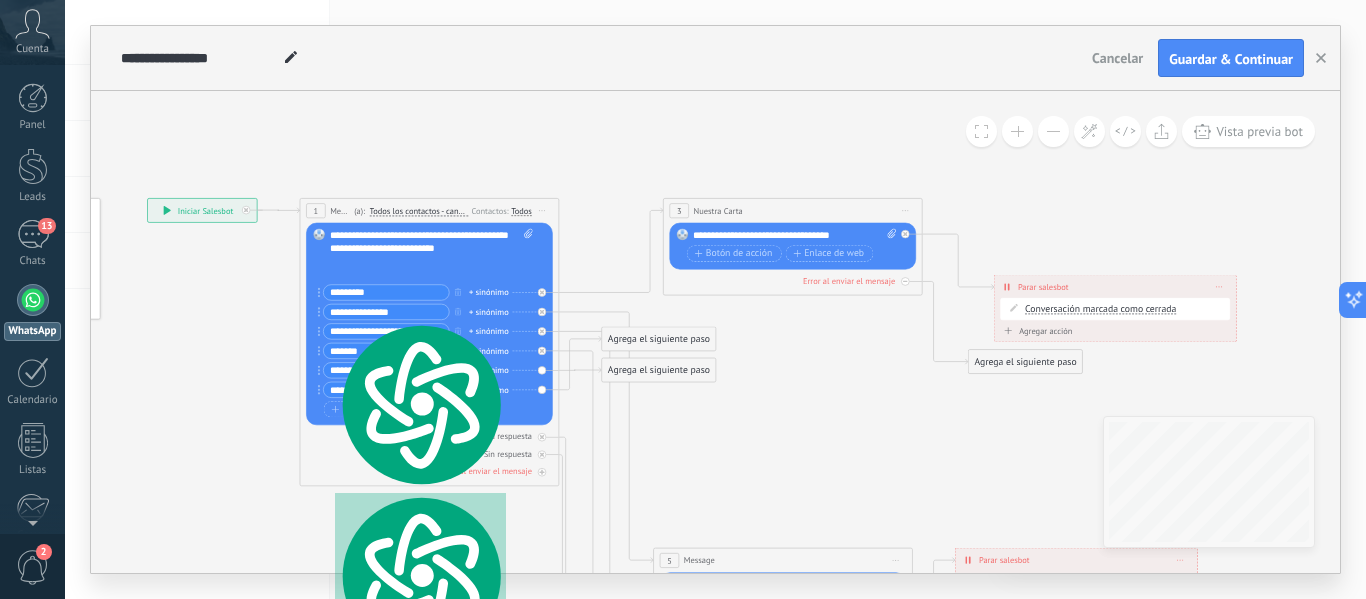 click on "********" at bounding box center (386, 292) 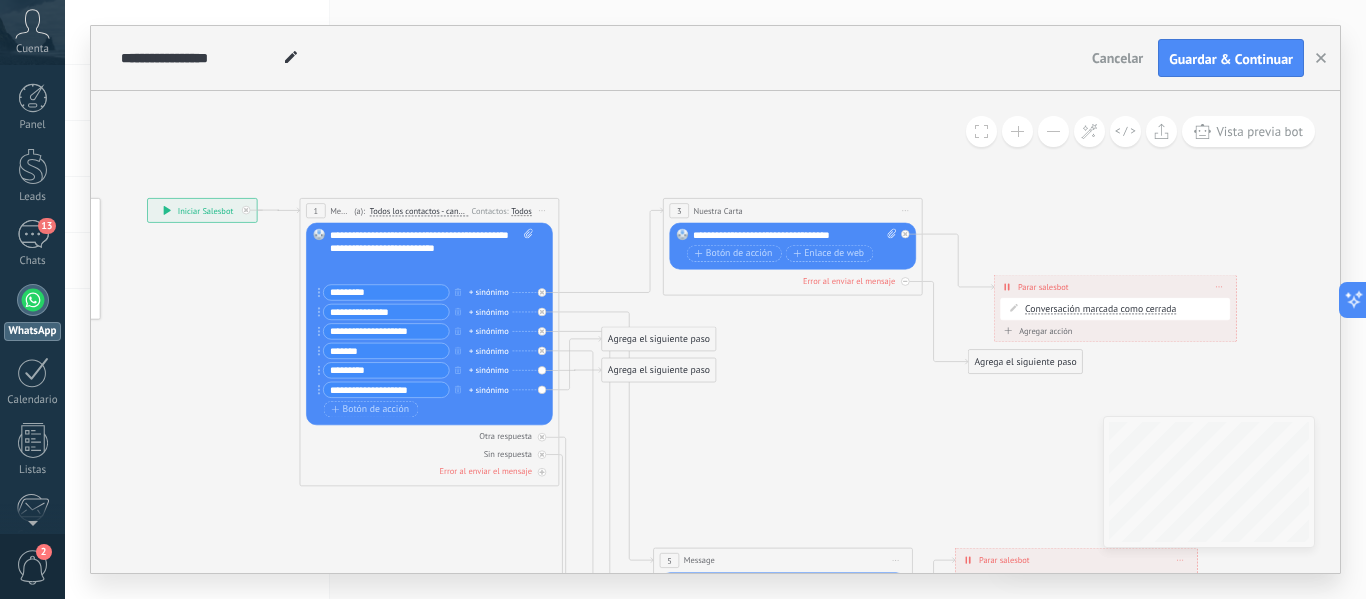 drag, startPoint x: 377, startPoint y: 289, endPoint x: 318, endPoint y: 289, distance: 59 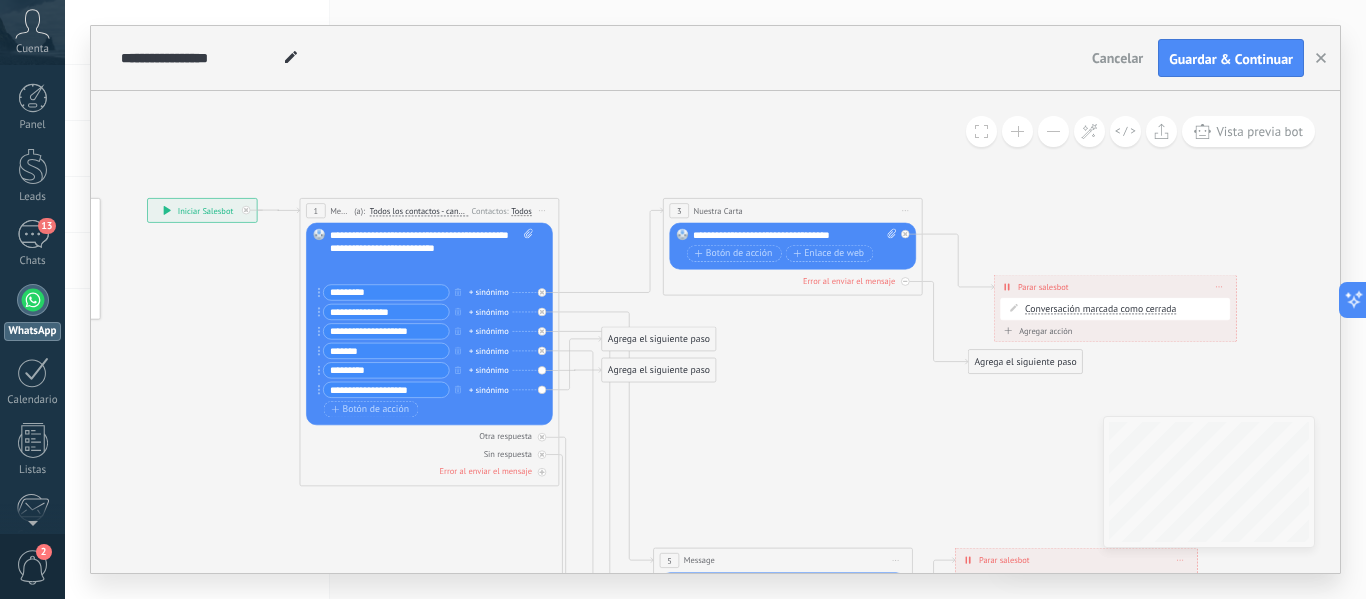 click on "********" at bounding box center (384, 292) 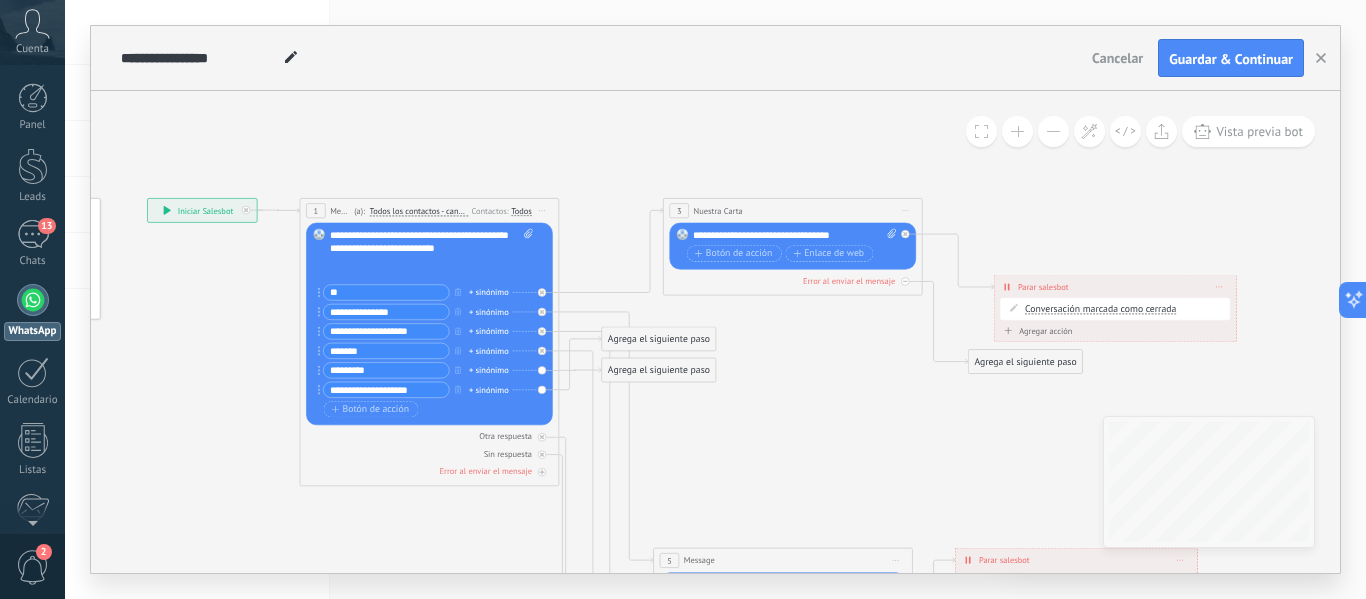 type on "*" 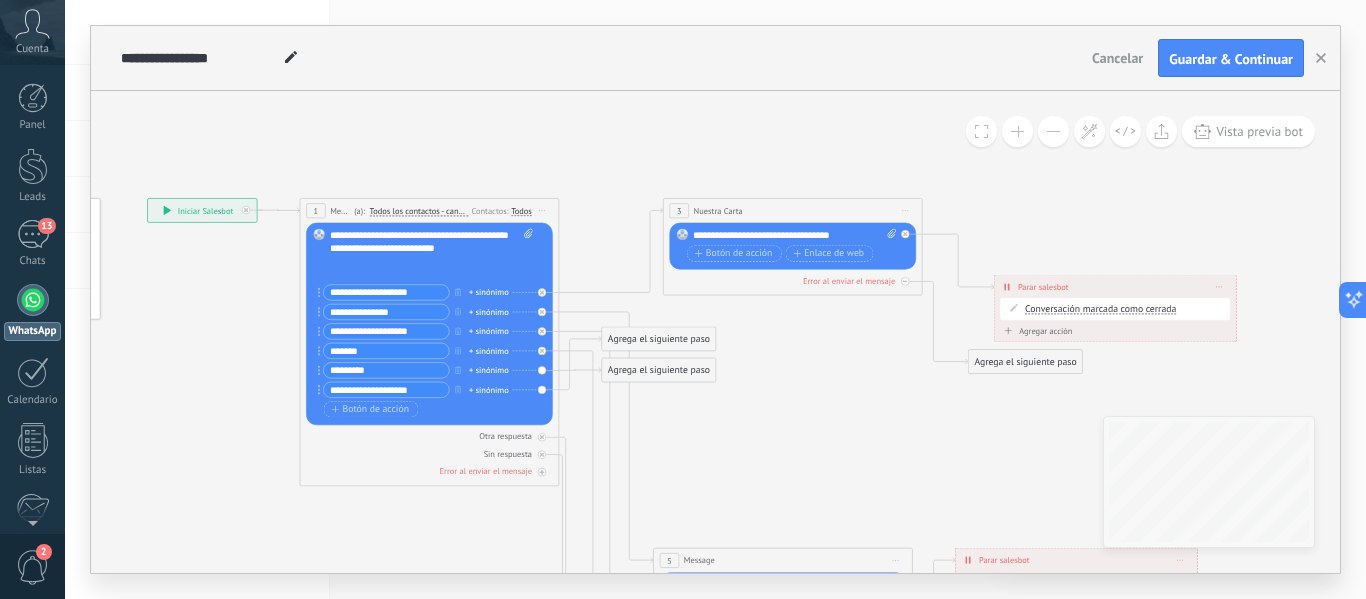 type on "**********" 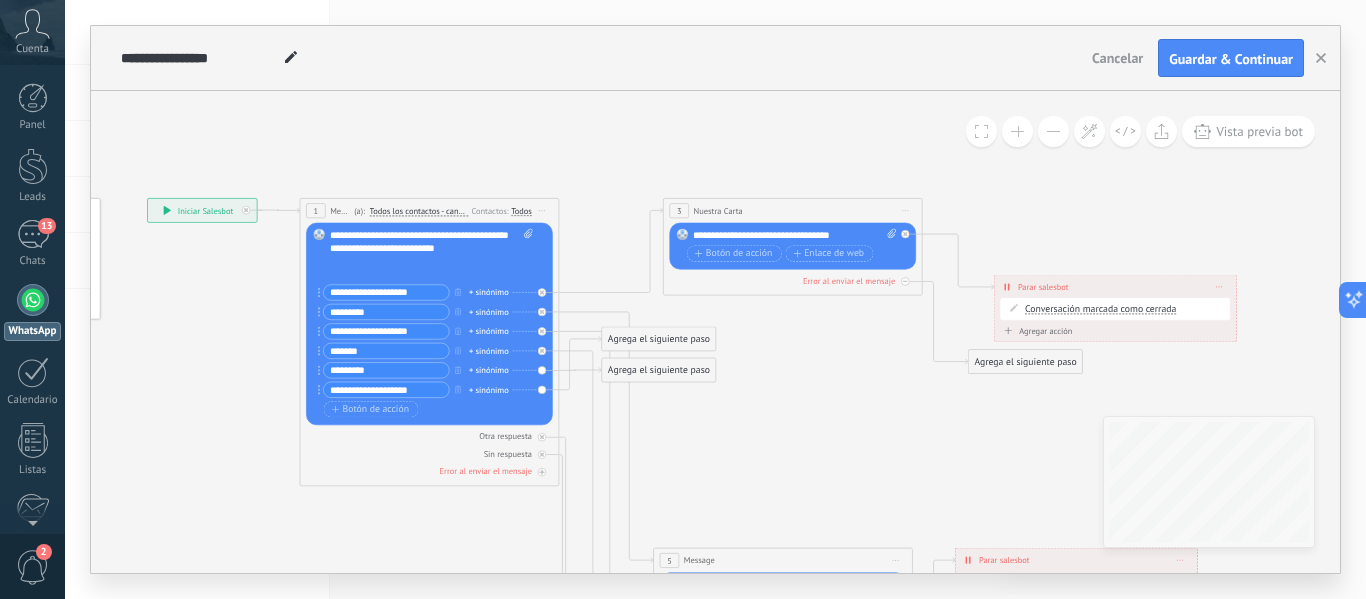 type on "*********" 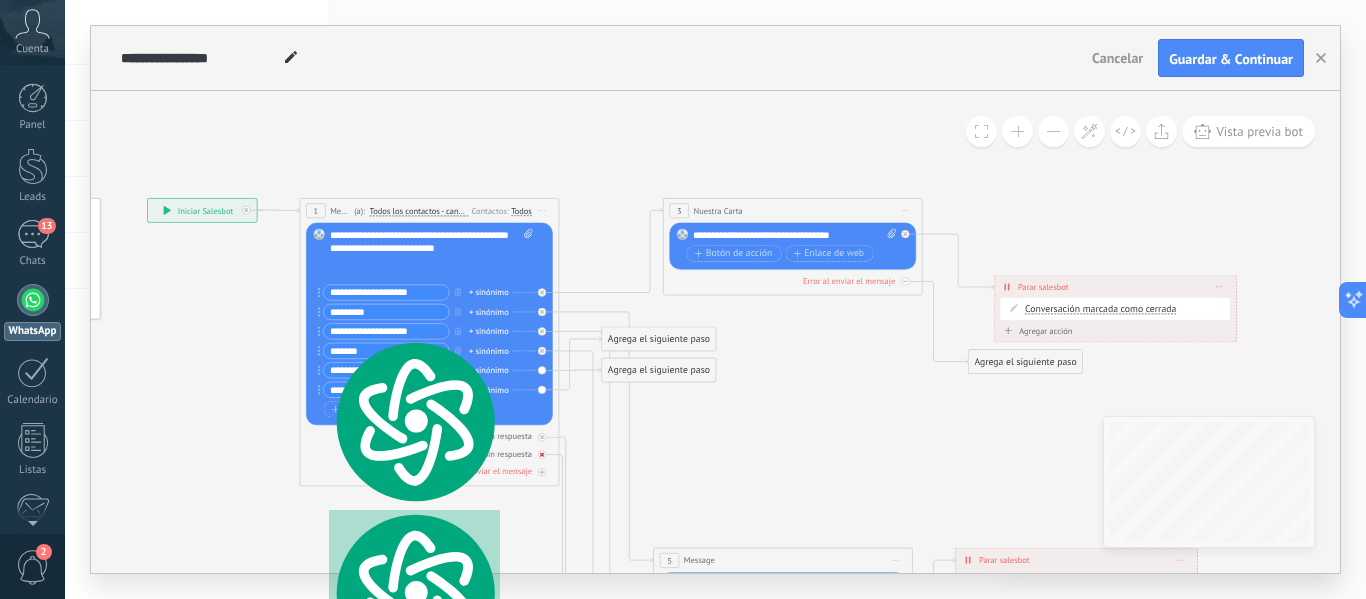 click on "Sin respuesta" at bounding box center [429, 454] 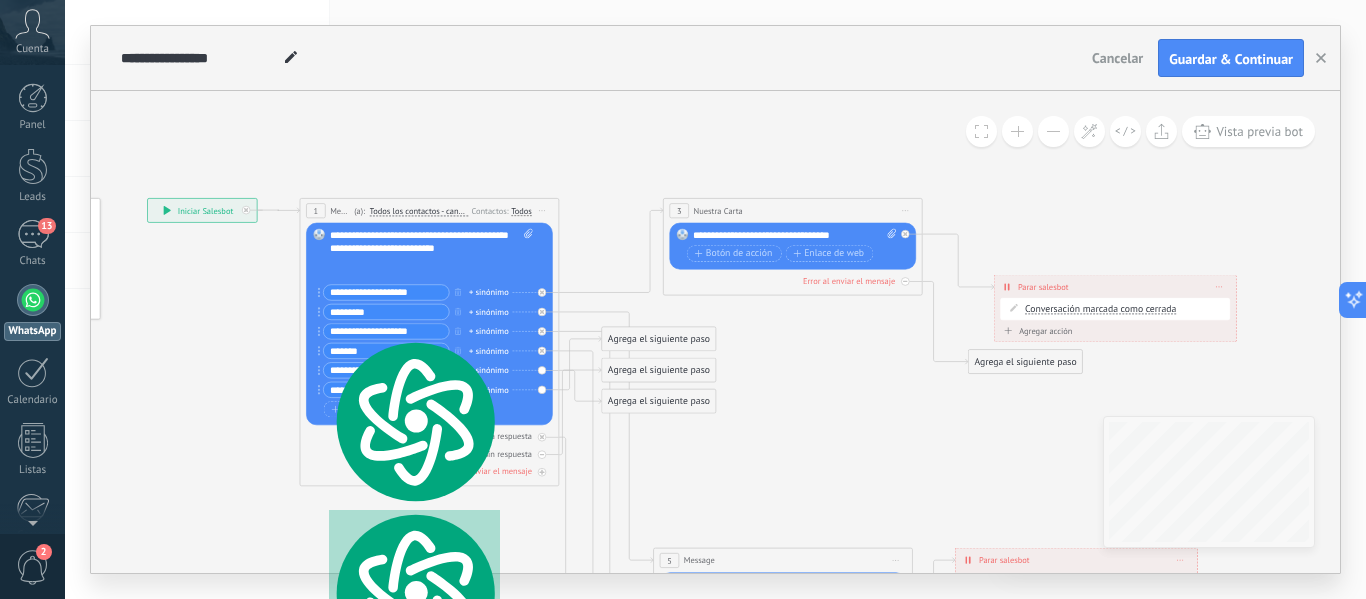 click 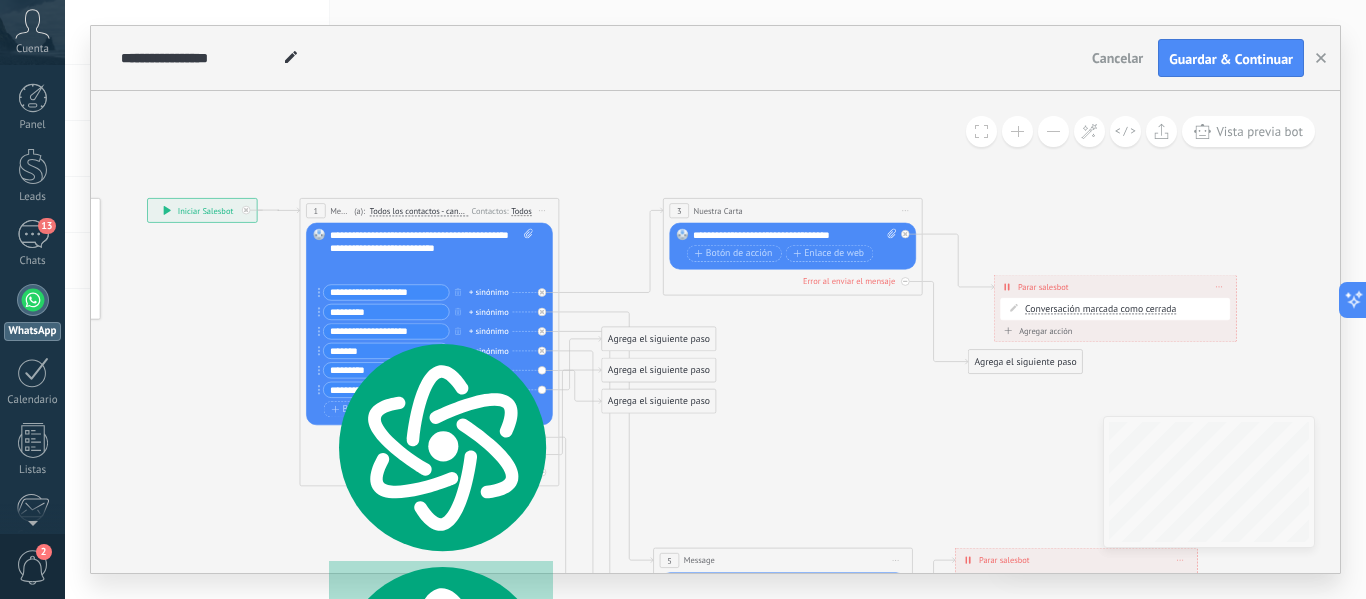 click 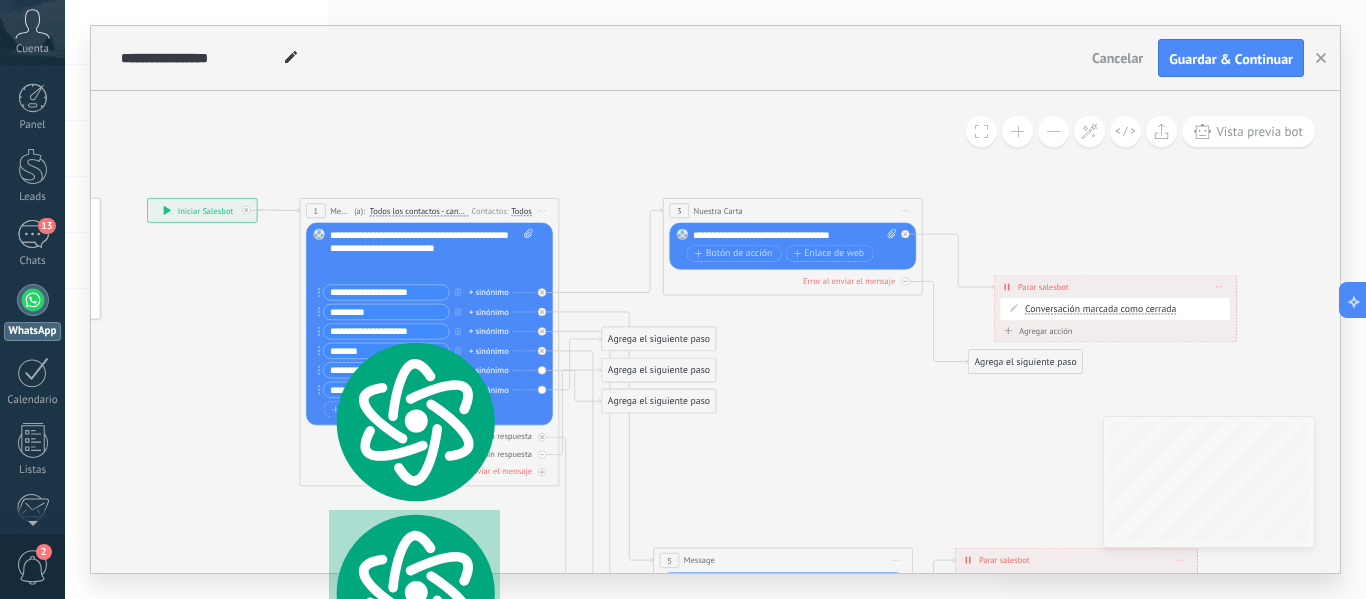 click 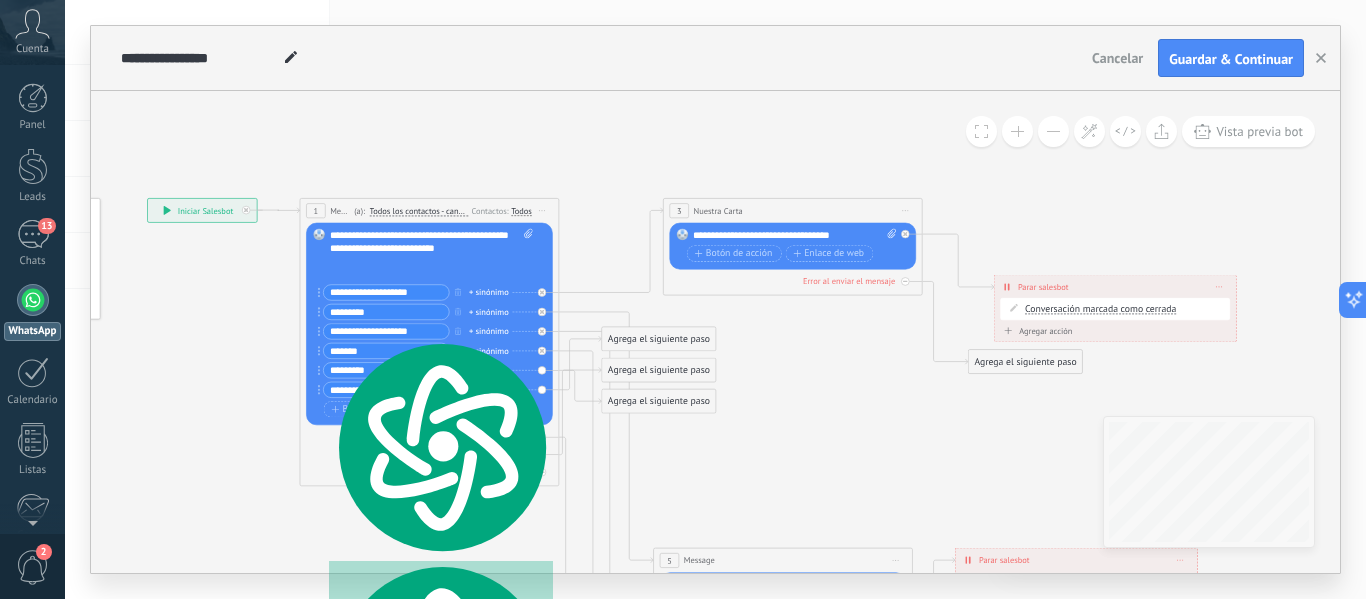 click on "Mejorar la escritura" 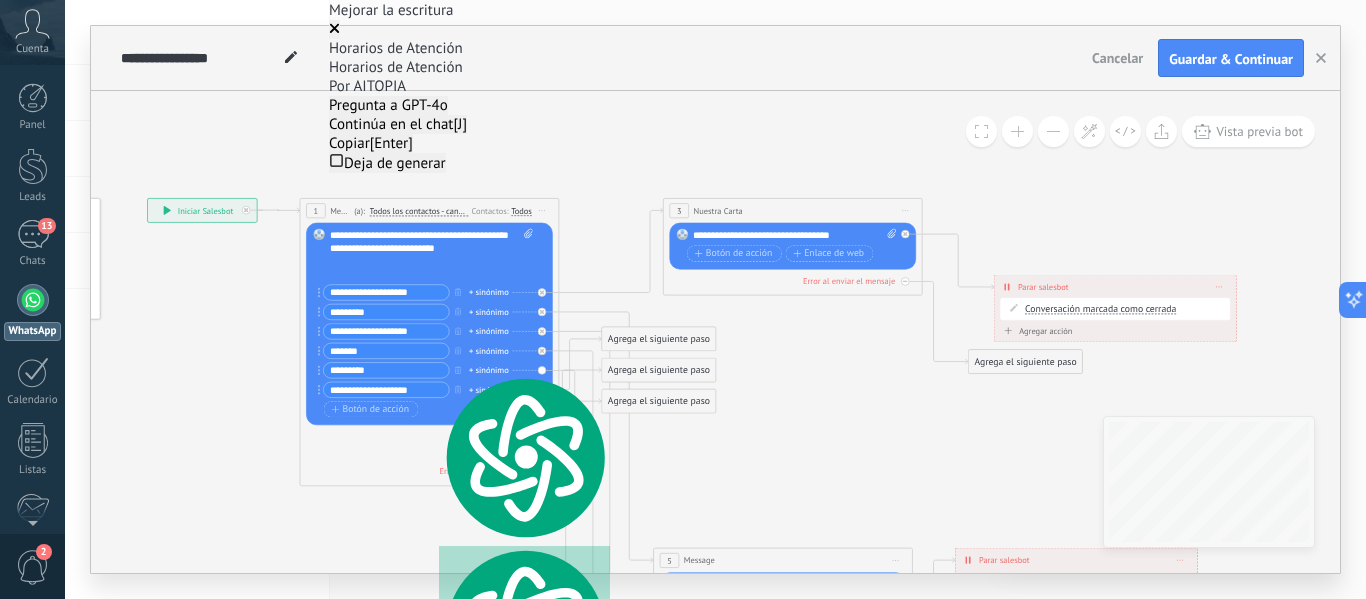 scroll, scrollTop: 96, scrollLeft: 0, axis: vertical 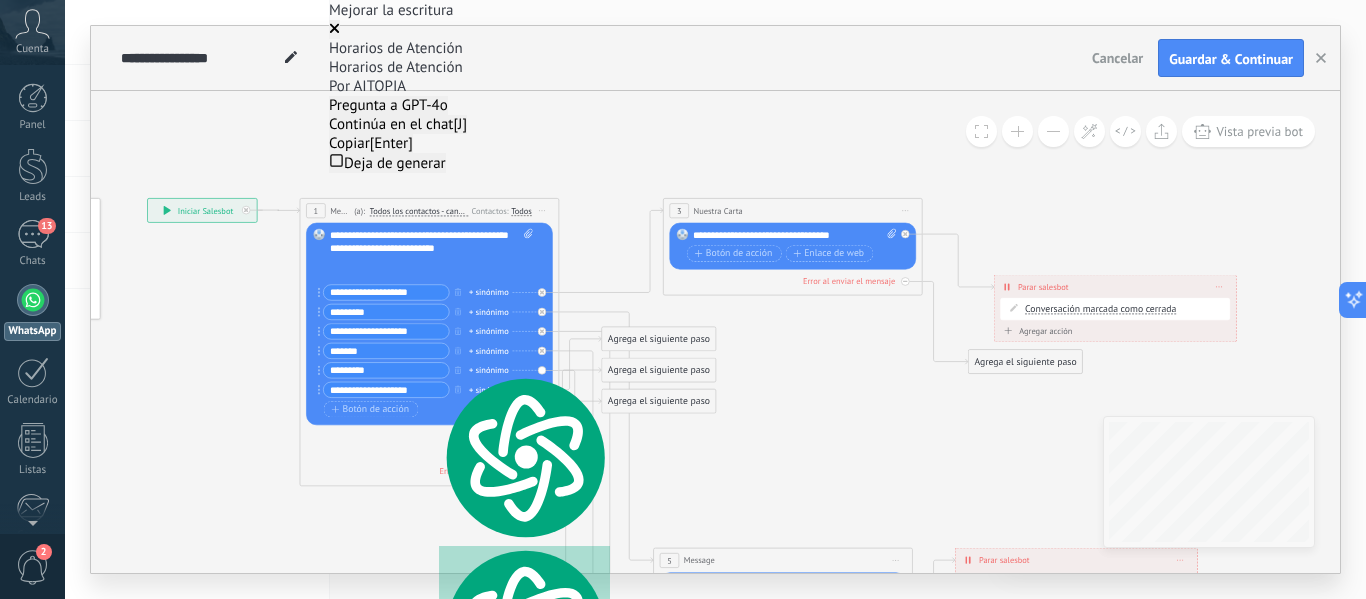 click 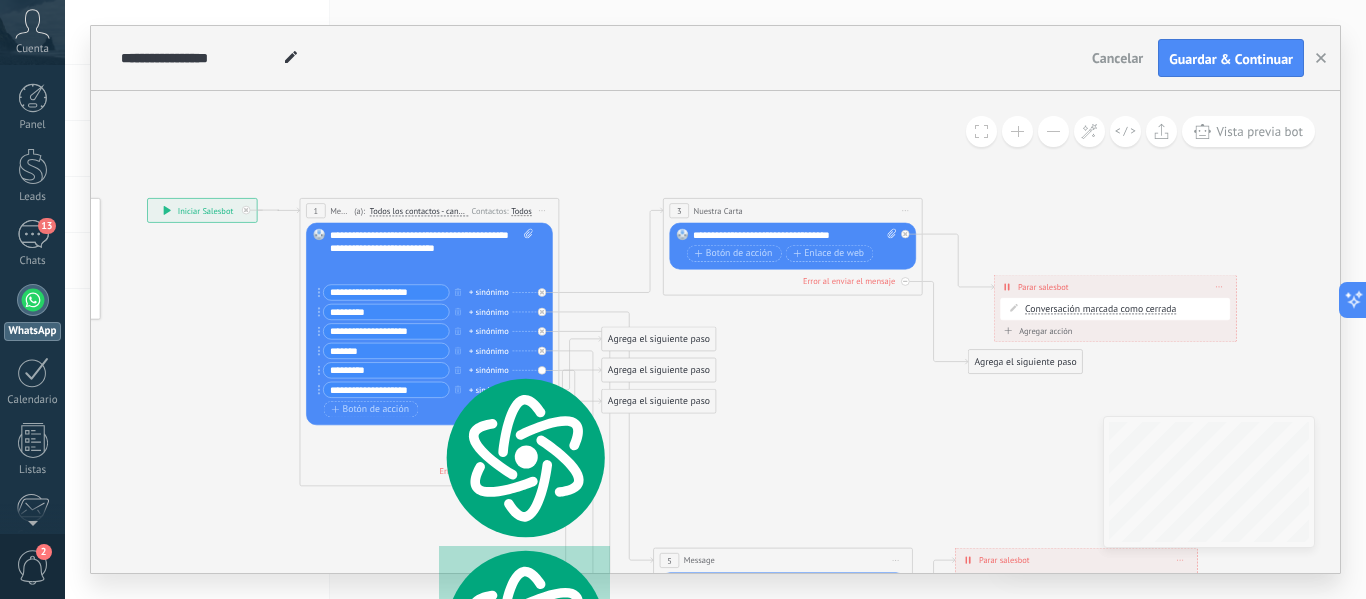 click on "**********" at bounding box center [386, 331] 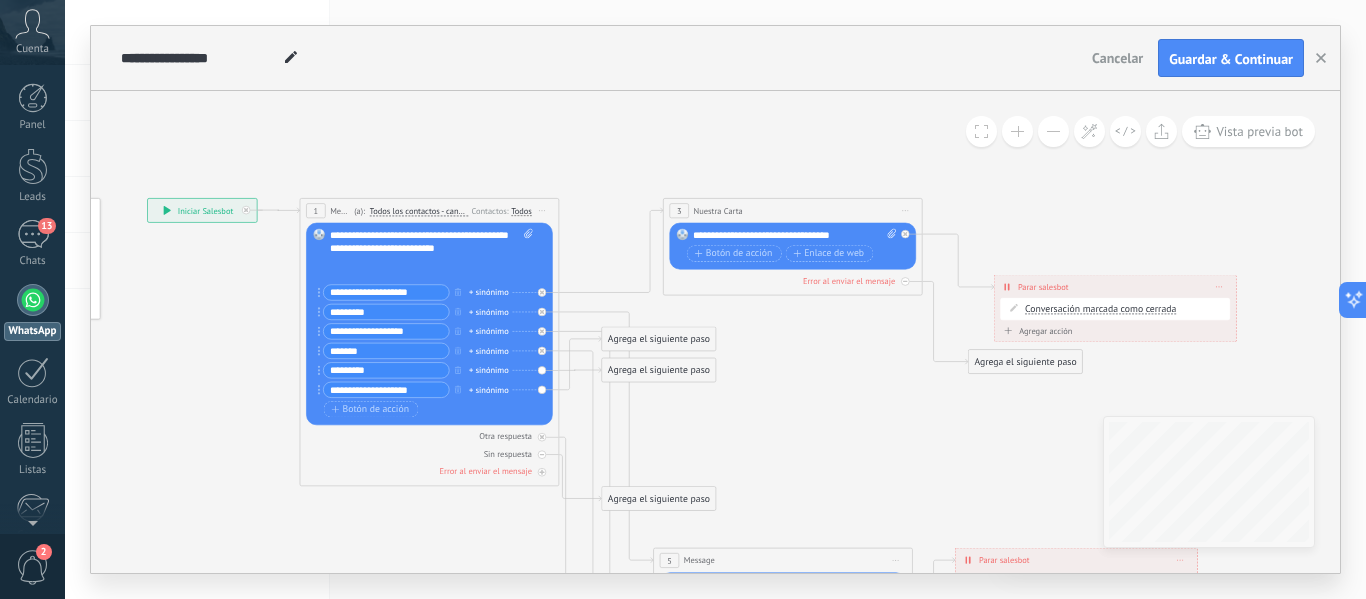 type on "**********" 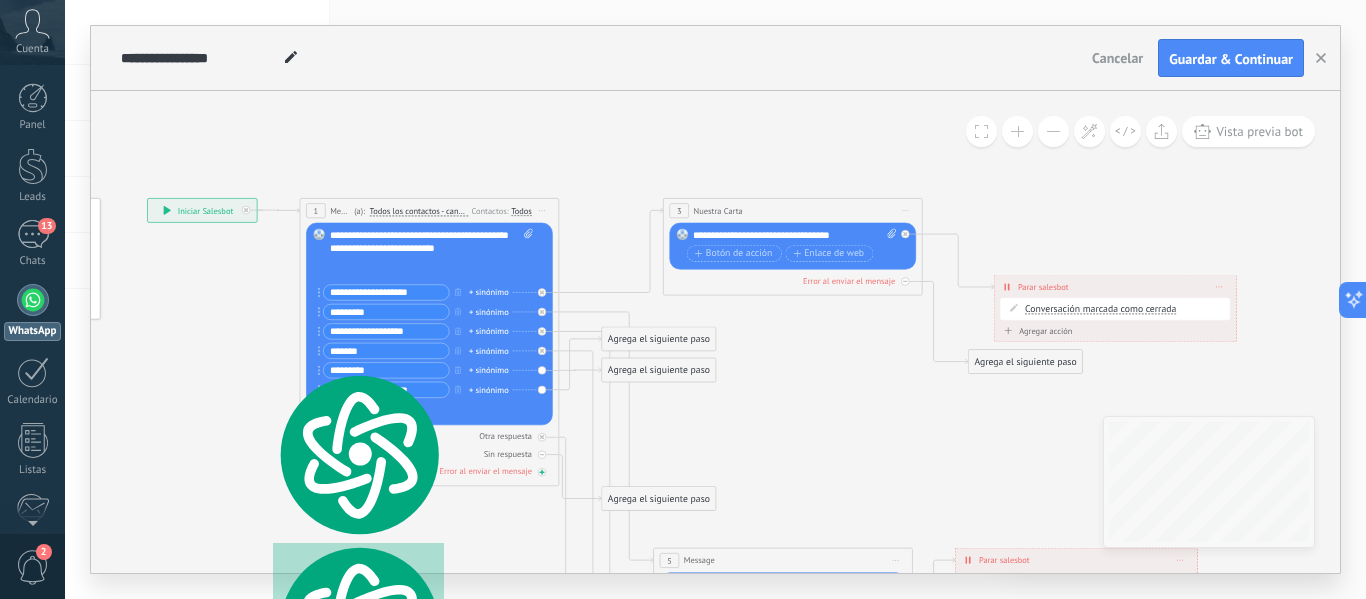 click on "Error al enviar el mensaje" at bounding box center [429, 471] 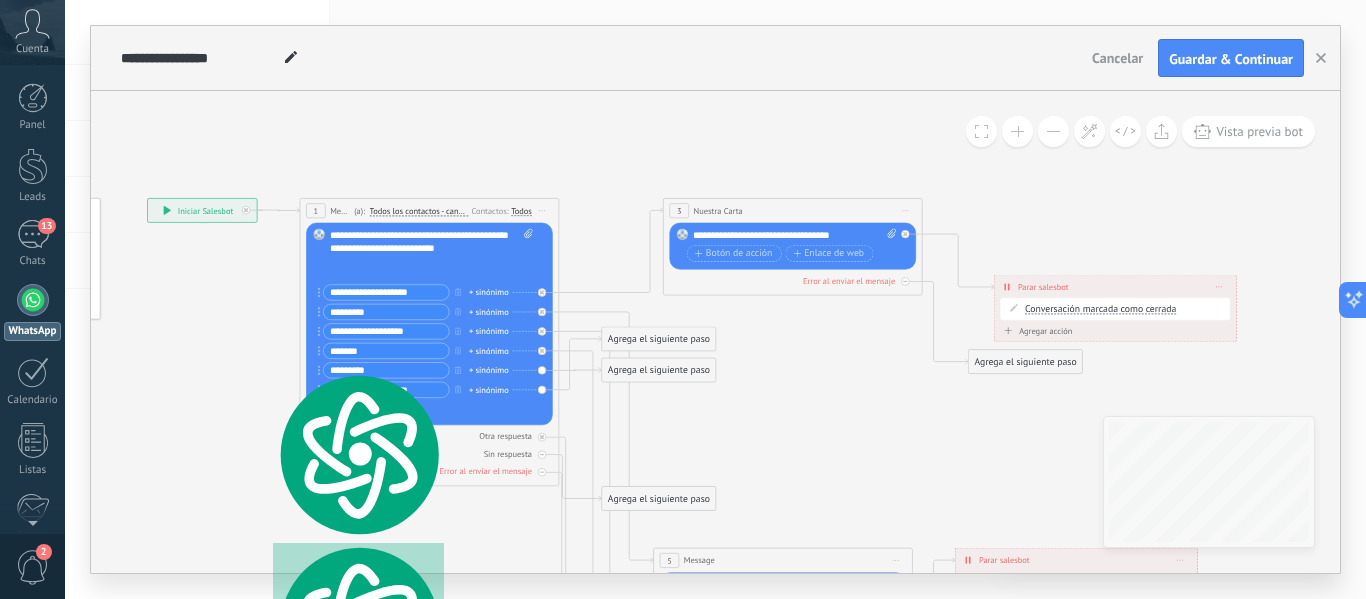 click on "Continúa escribiendo" 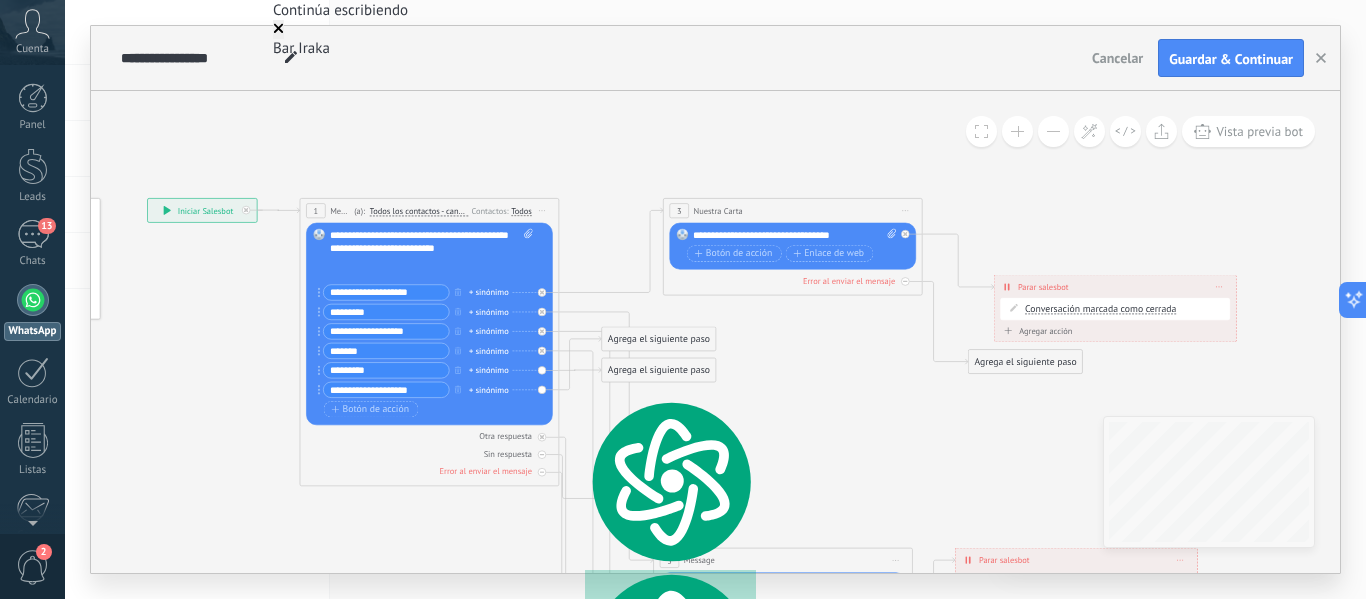 scroll, scrollTop: 138, scrollLeft: 0, axis: vertical 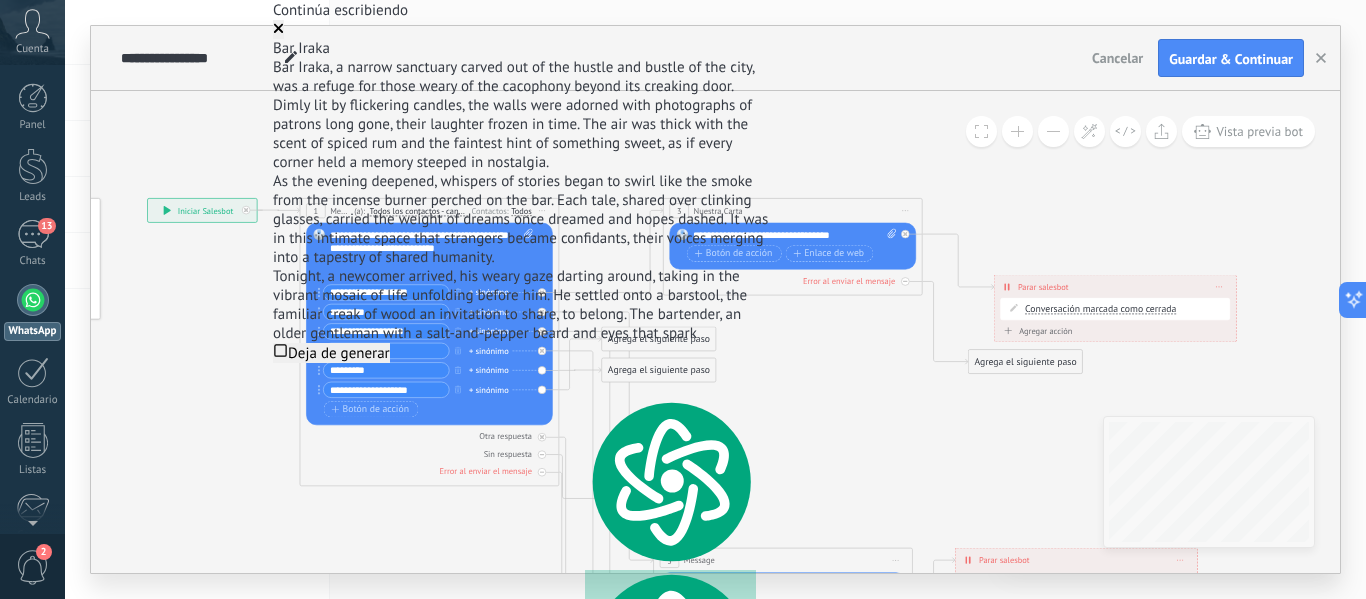 click 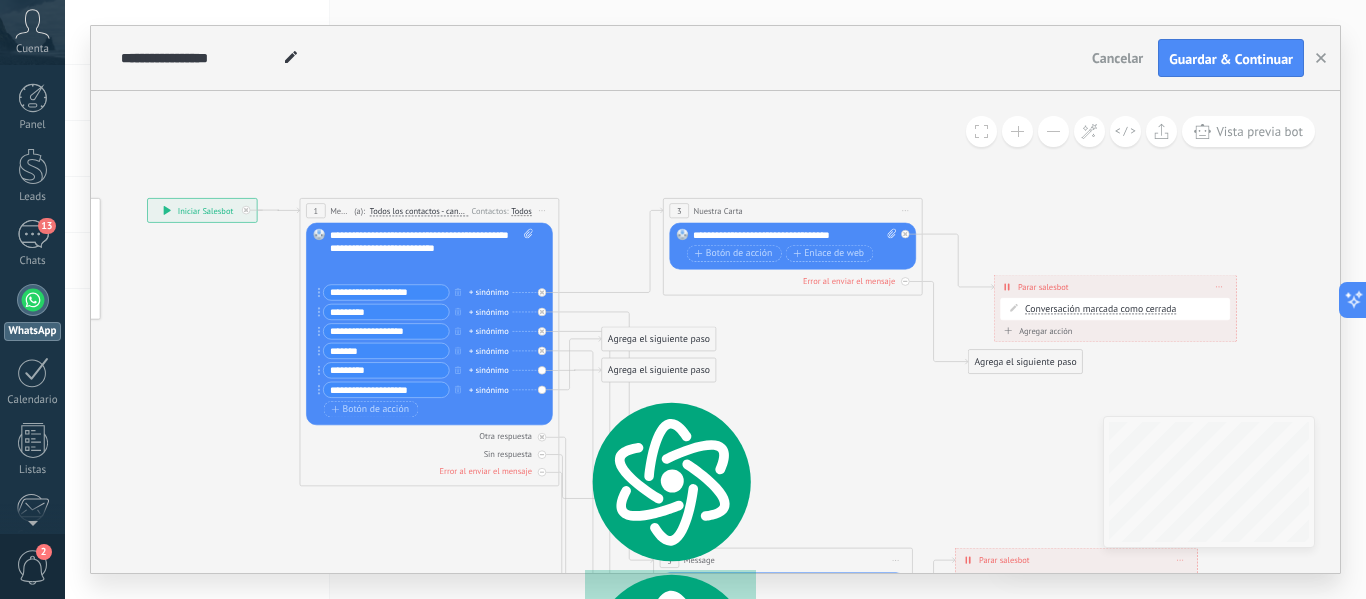 scroll, scrollTop: 96, scrollLeft: 0, axis: vertical 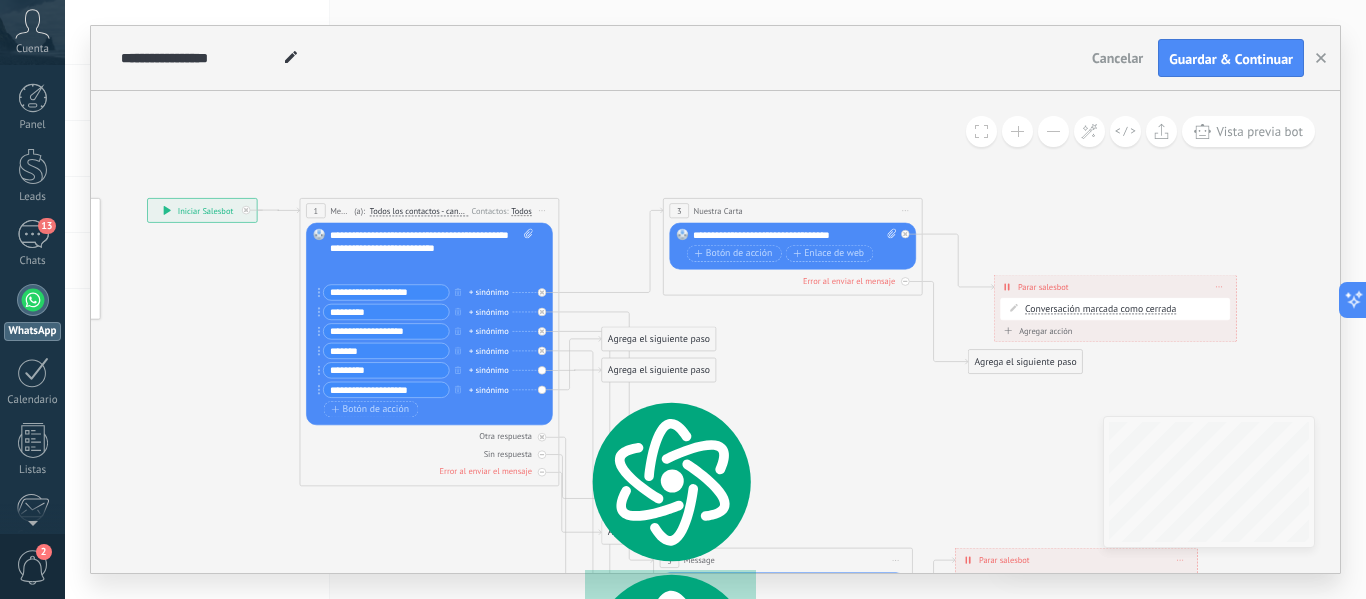 type on "********" 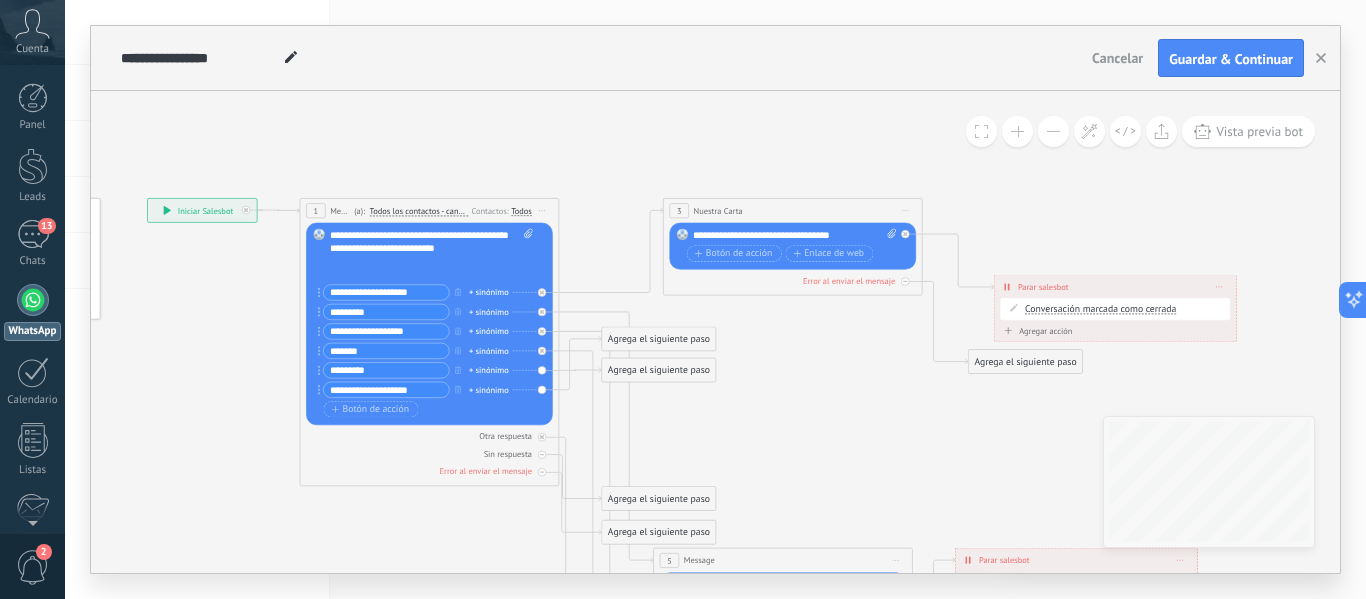 drag, startPoint x: 422, startPoint y: 391, endPoint x: 330, endPoint y: 391, distance: 92 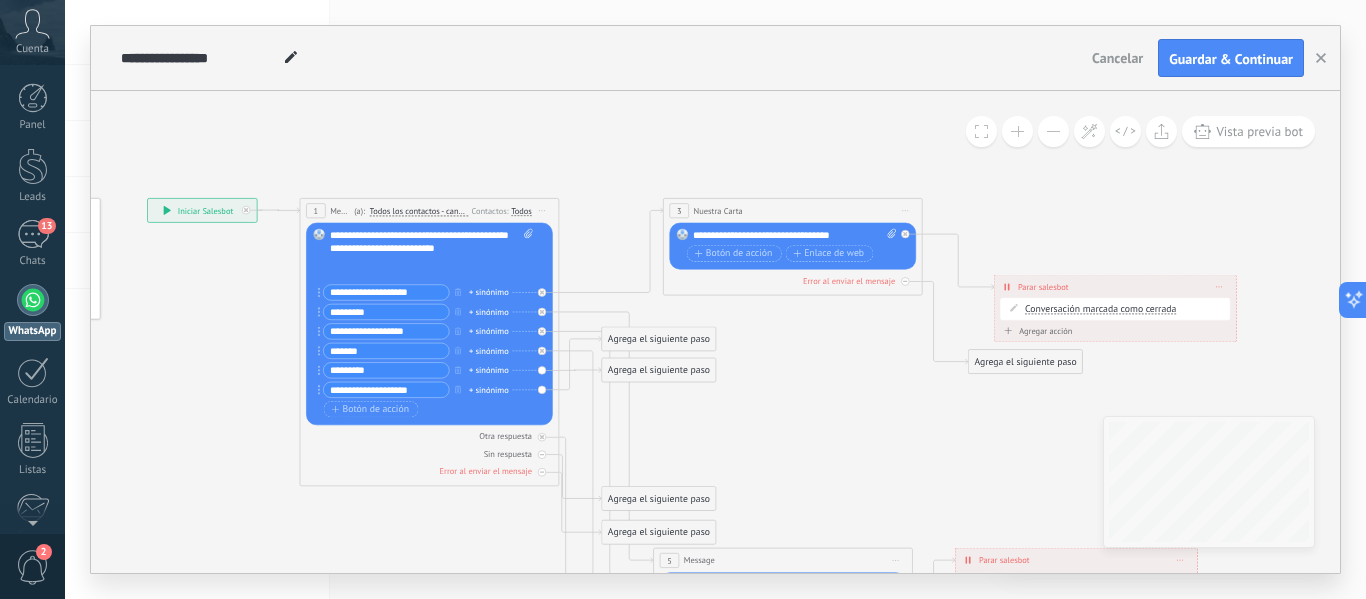 click on "**********" at bounding box center [386, 389] 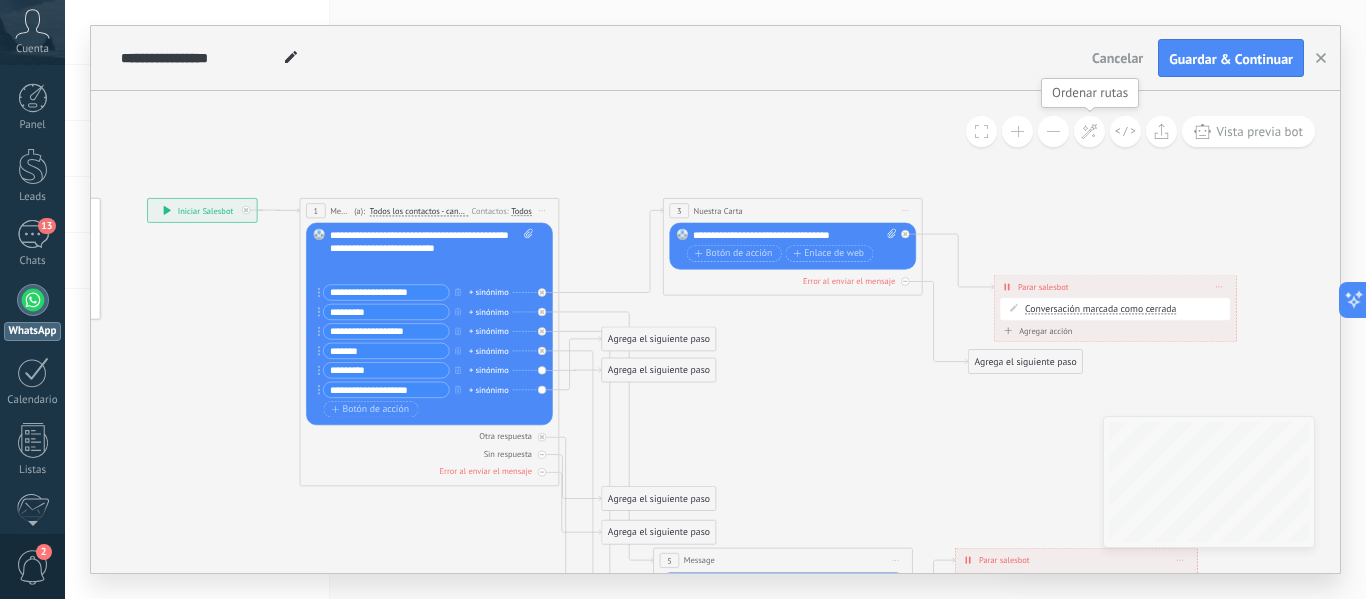 type on "**********" 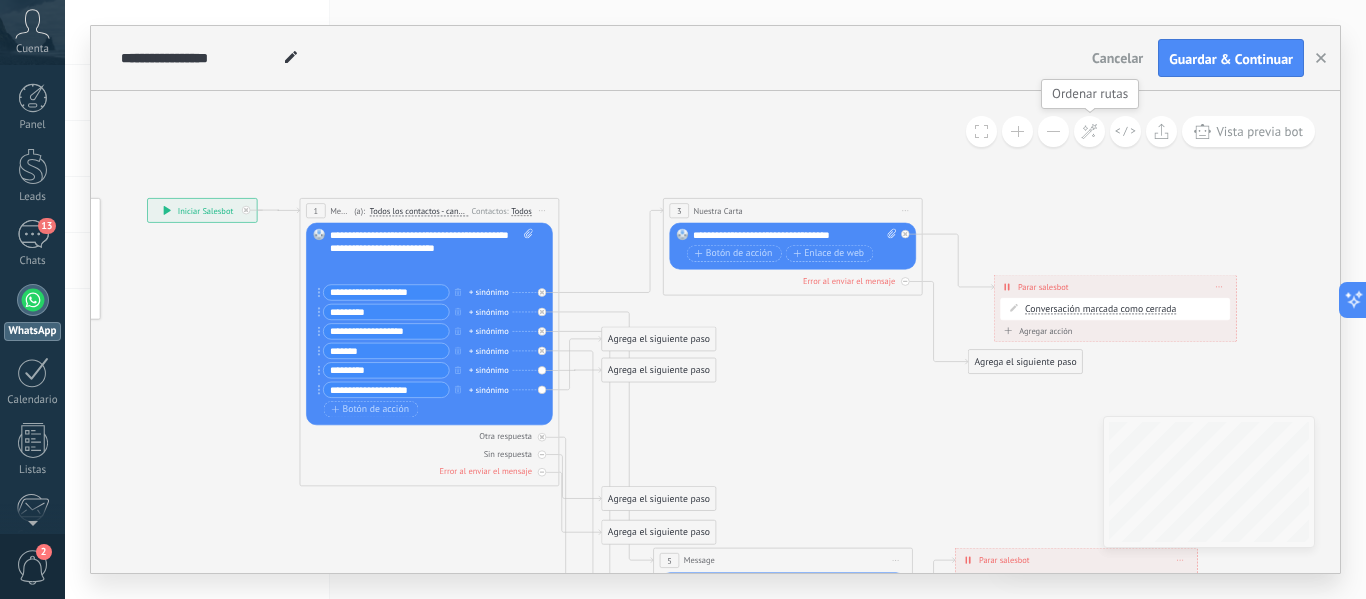 click 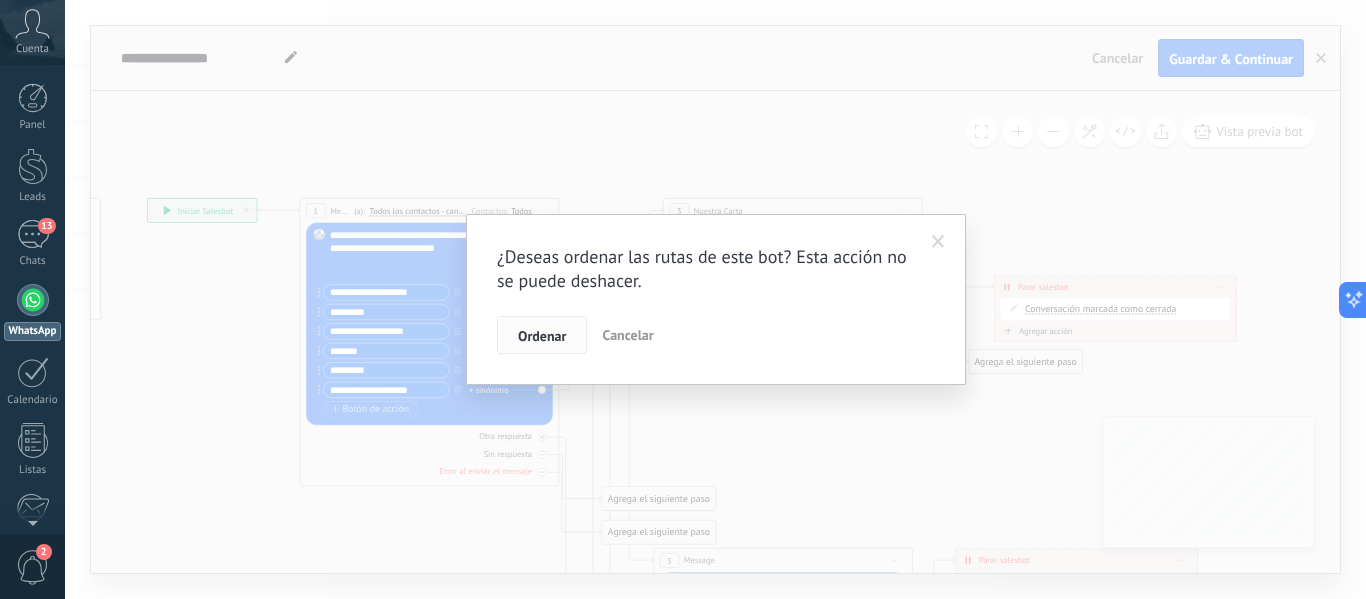click on "Ordenar" at bounding box center (542, 336) 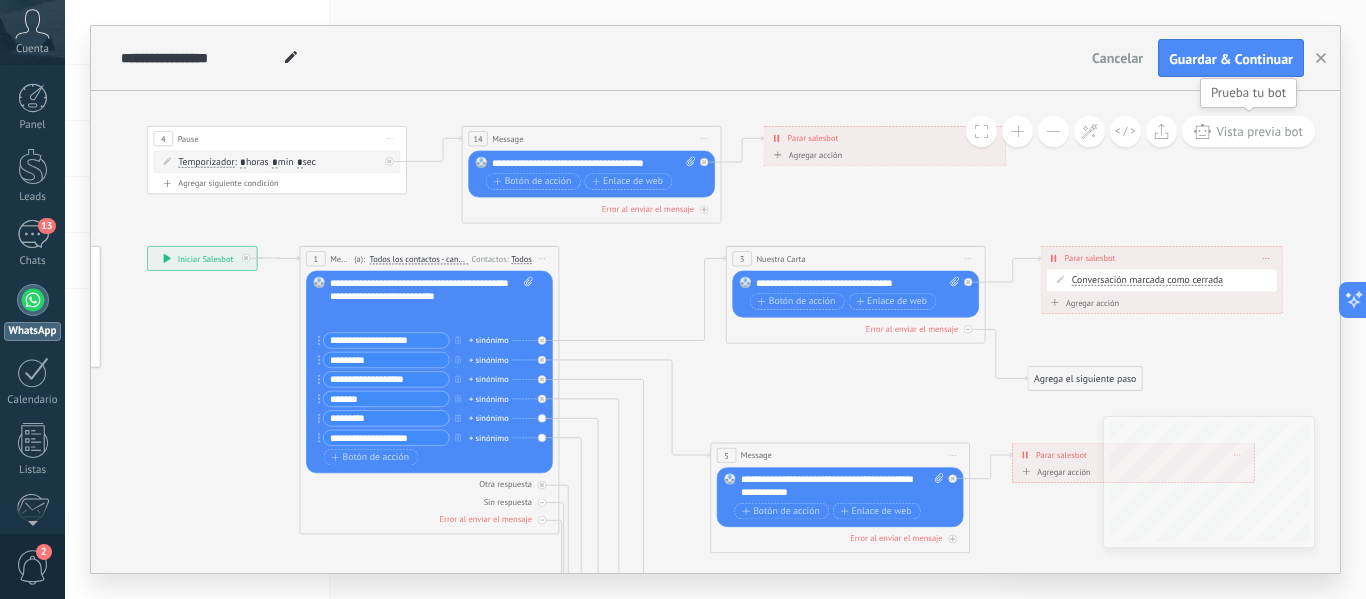 click on "Vista previa bot" at bounding box center [1259, 131] 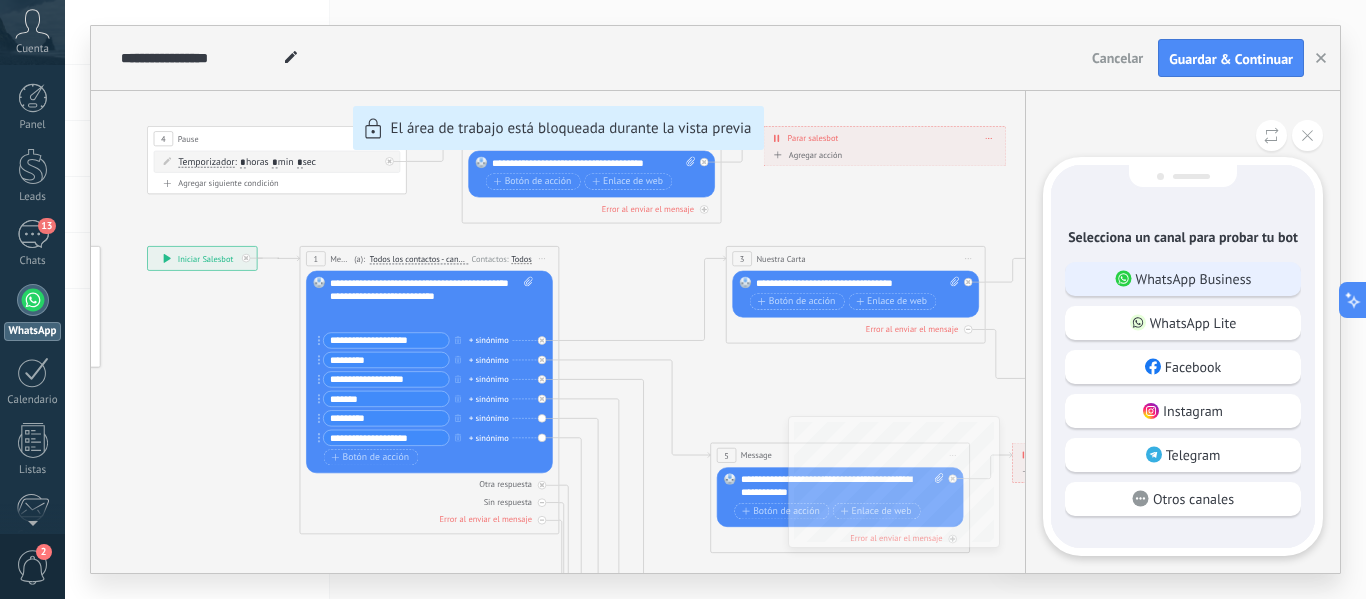 click on "WhatsApp Business" at bounding box center (1194, 279) 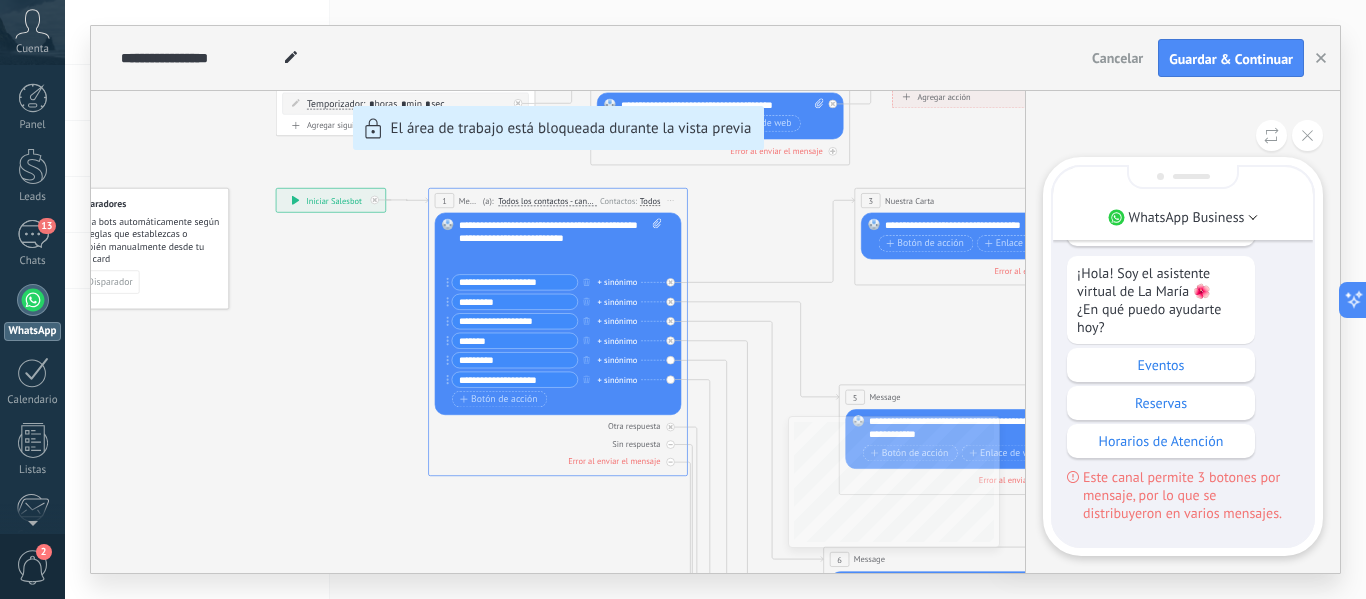 scroll, scrollTop: -255, scrollLeft: 0, axis: vertical 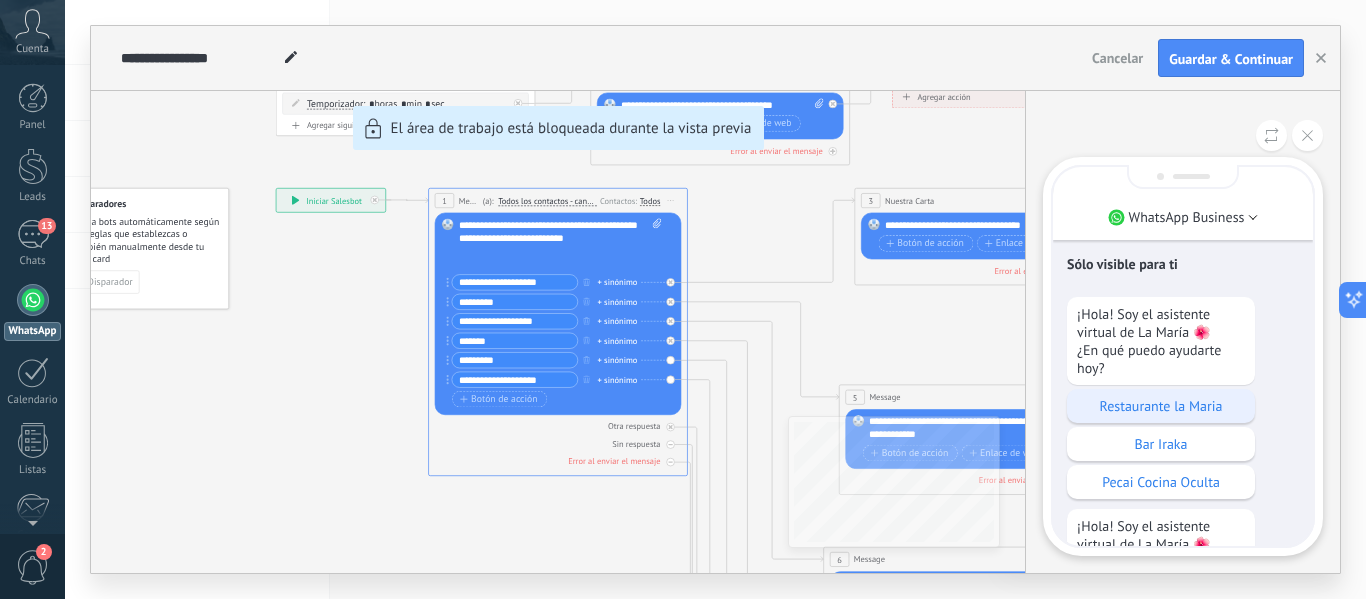 click on "Restaurante la Maria" at bounding box center [1161, 406] 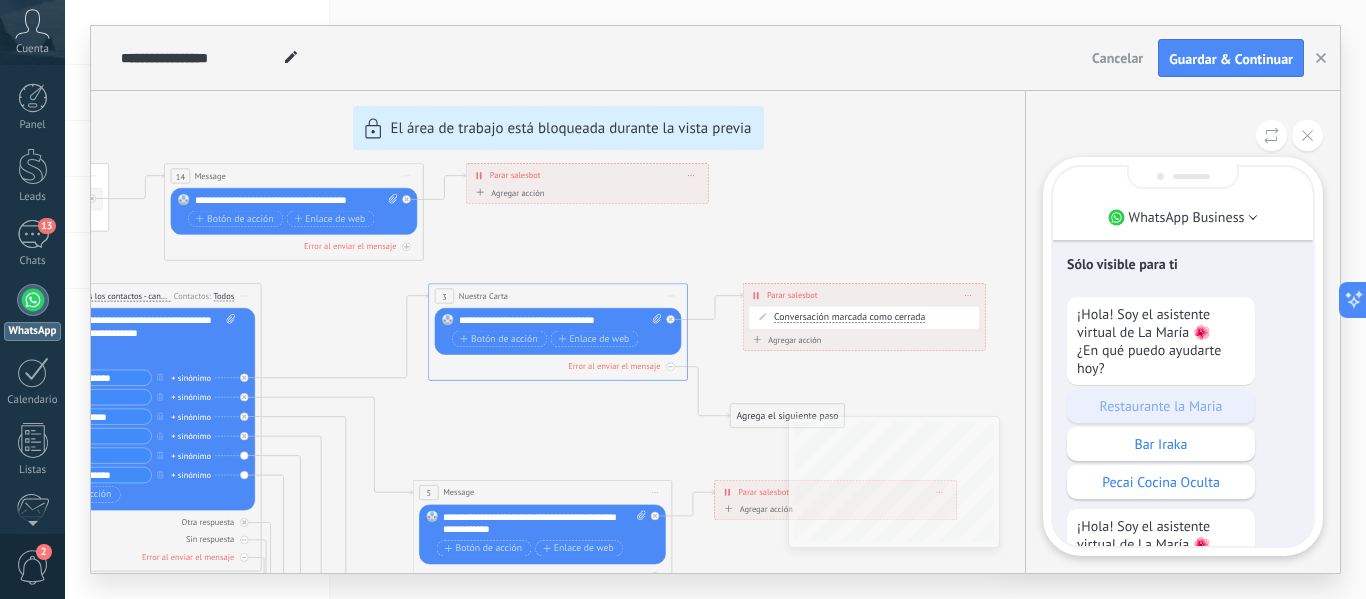 scroll, scrollTop: -482, scrollLeft: 0, axis: vertical 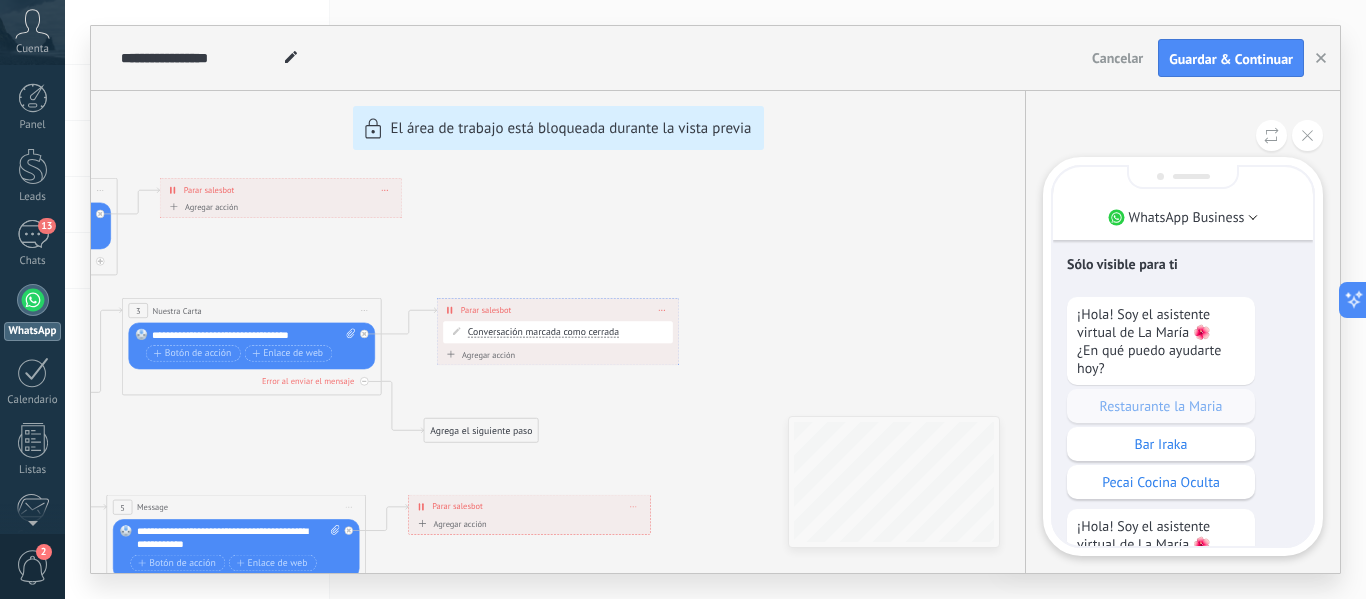 click on "¡Hola! Soy el asistente virtual de La María 🌺
¿En qué puedo ayudarte hoy? Restaurante la Maria Bar Iraka Pecai Cocina Oculta ¡Hola! Soy el asistente virtual de La María 🌺
¿En qué puedo ayudarte hoy? Eventos Reservas Horarios de Atención Este canal permite 3 botones por mensaje, por lo que se distribuyeron en varios mensajes." at bounding box center [1183, 536] 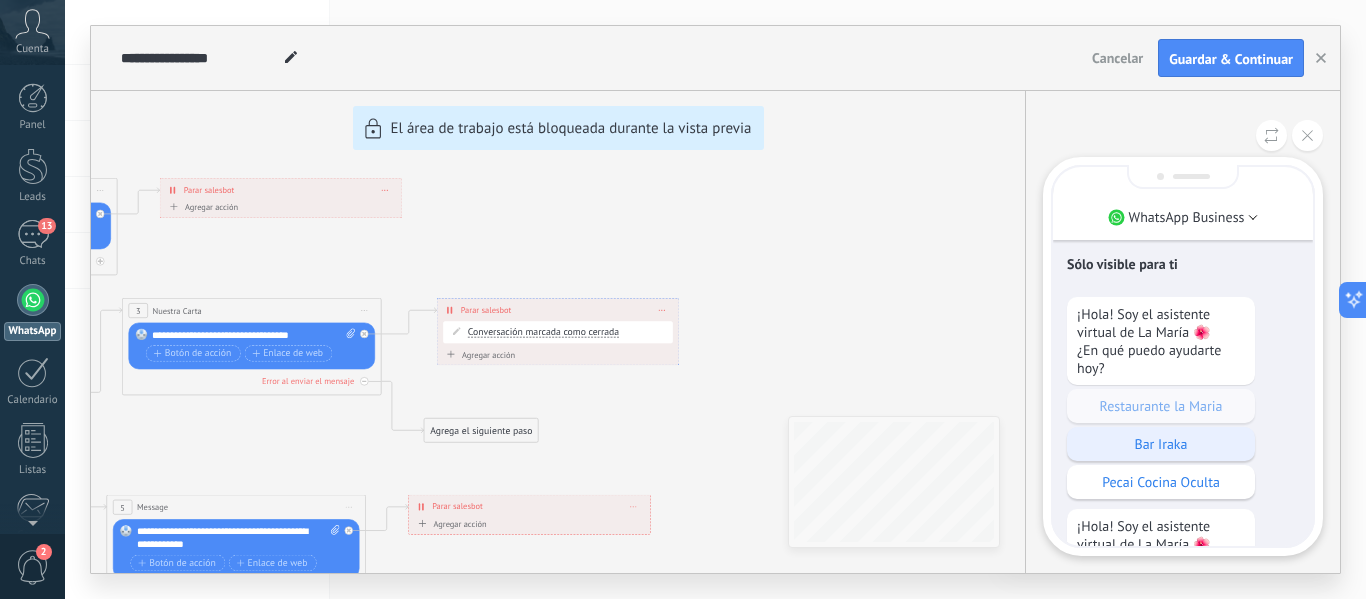 click on "Bar Iraka" at bounding box center [1161, 444] 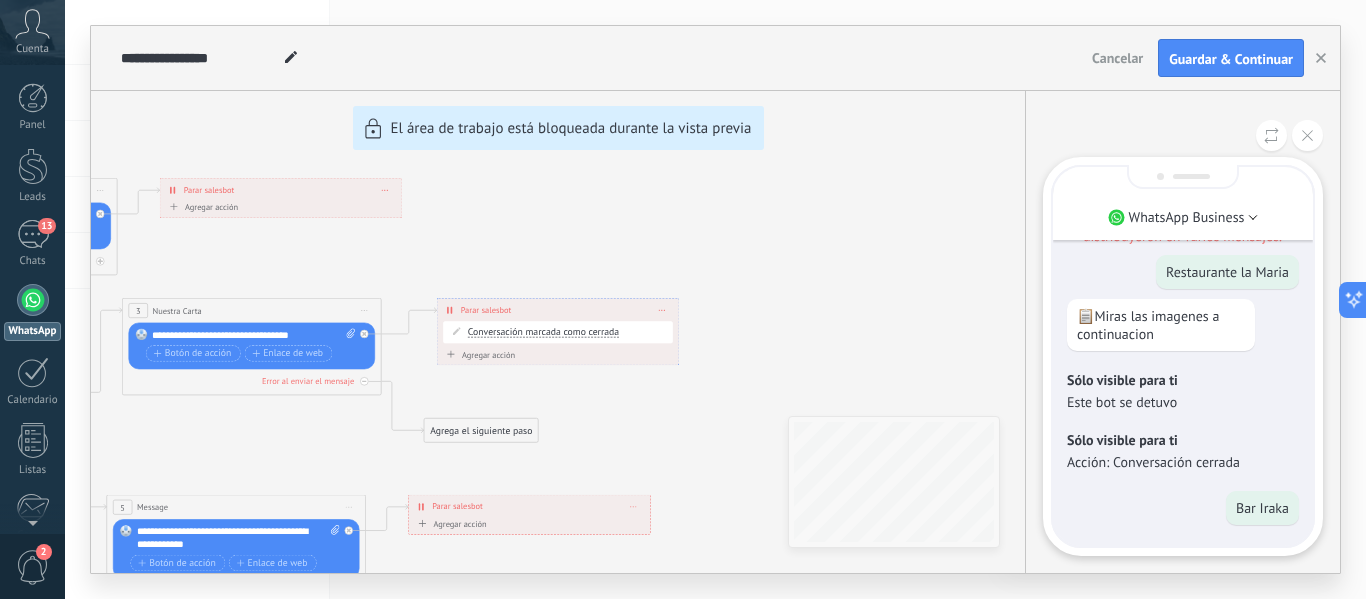 scroll, scrollTop: 0, scrollLeft: 0, axis: both 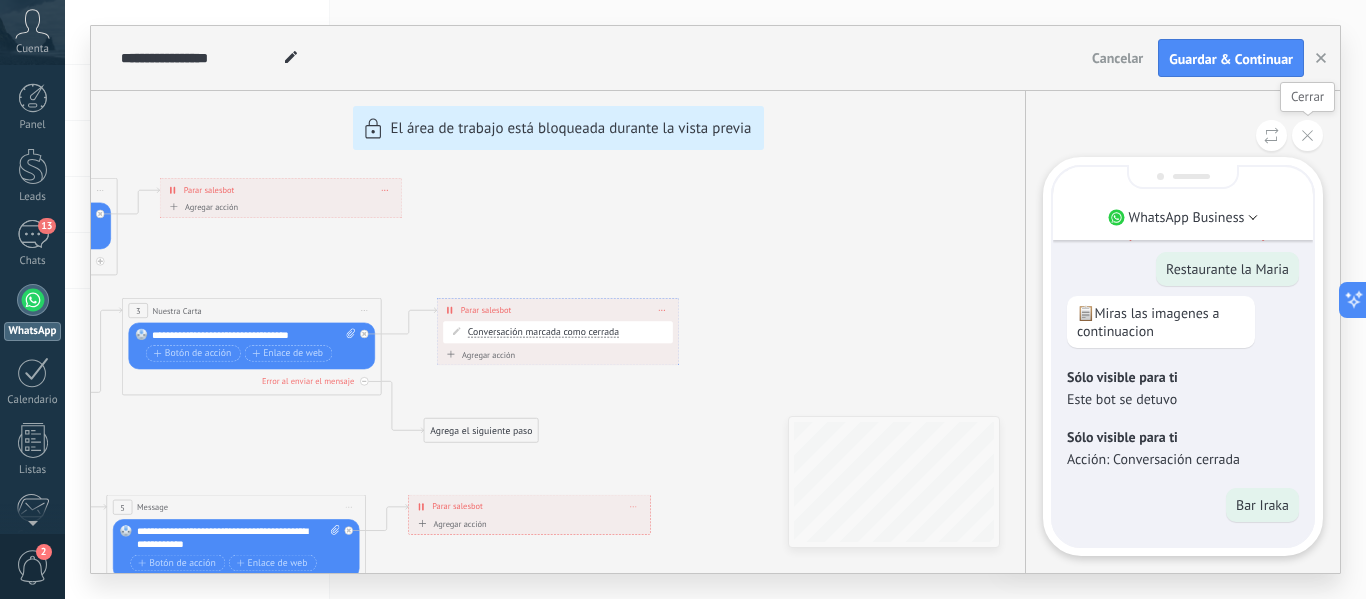 click 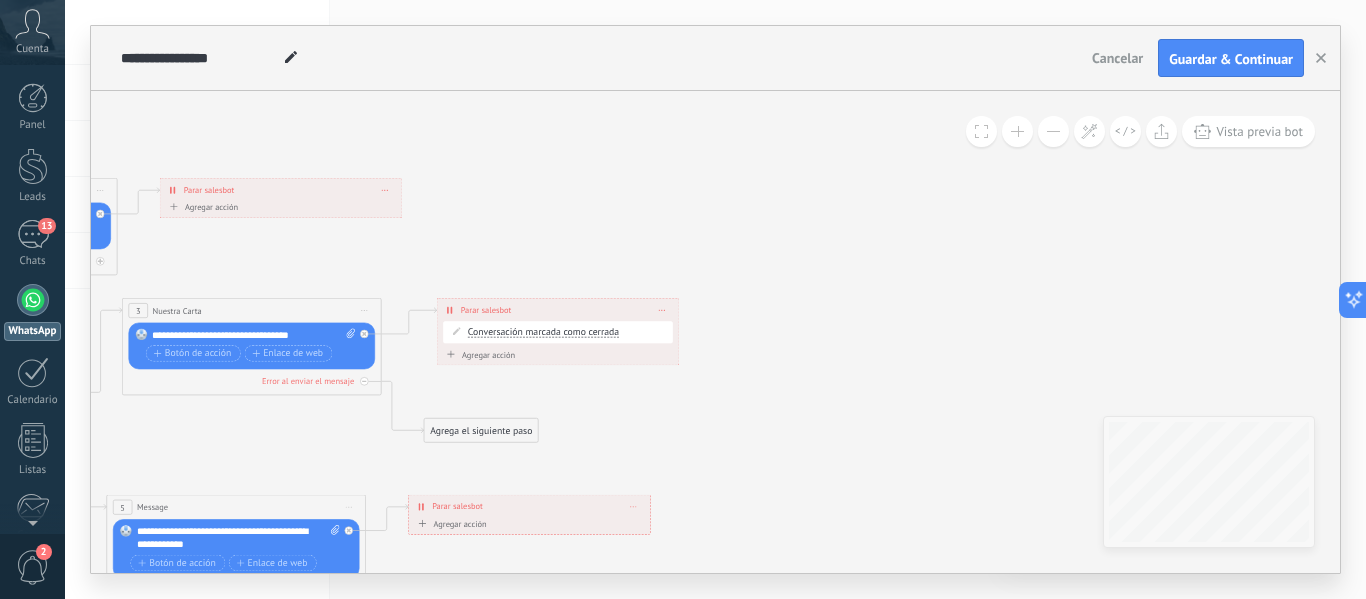 click 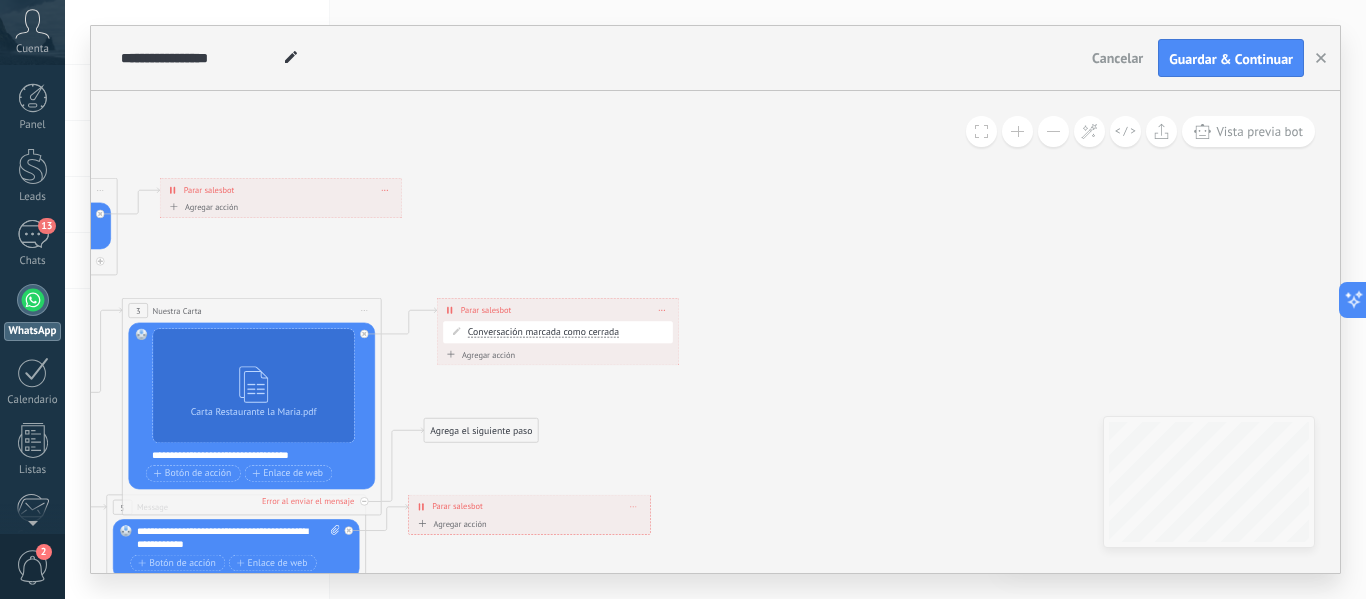 click at bounding box center [1017, 131] 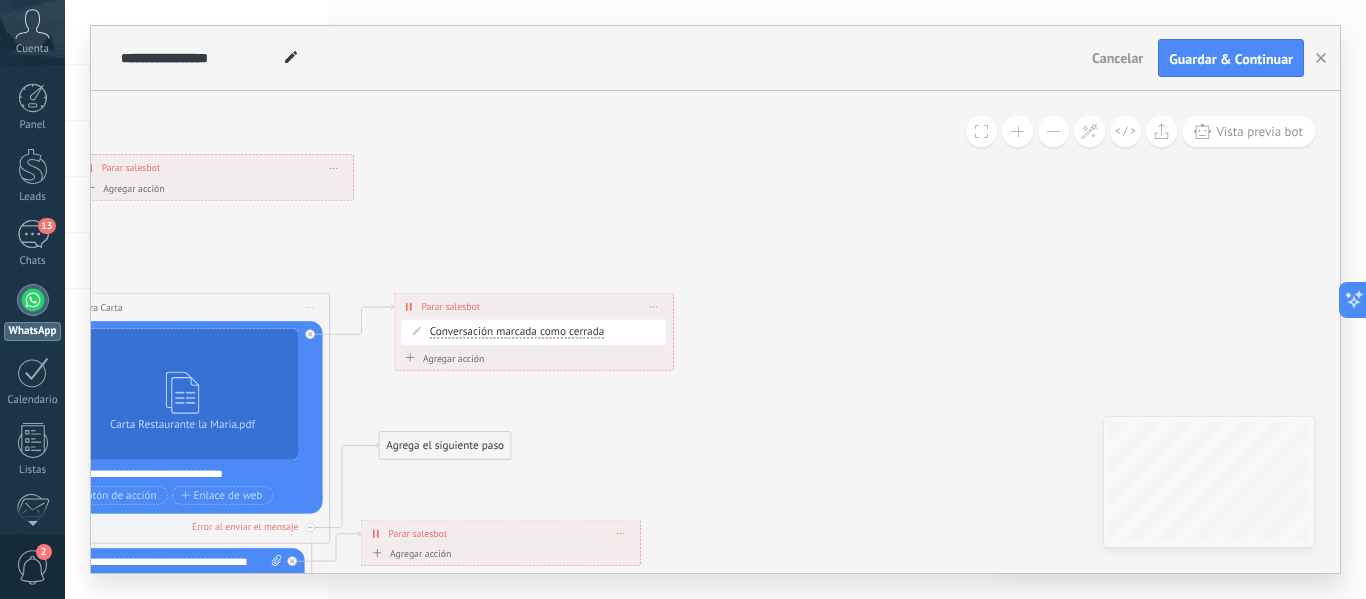 click at bounding box center (1017, 131) 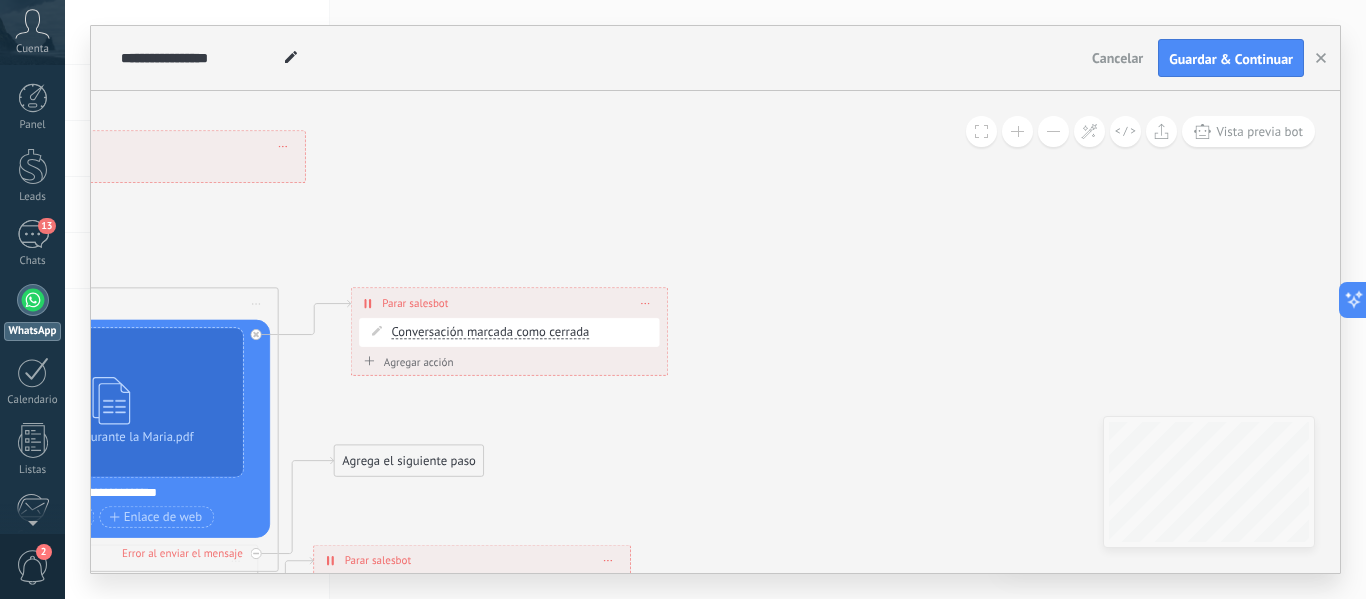 drag, startPoint x: 525, startPoint y: 588, endPoint x: 302, endPoint y: 583, distance: 223.05605 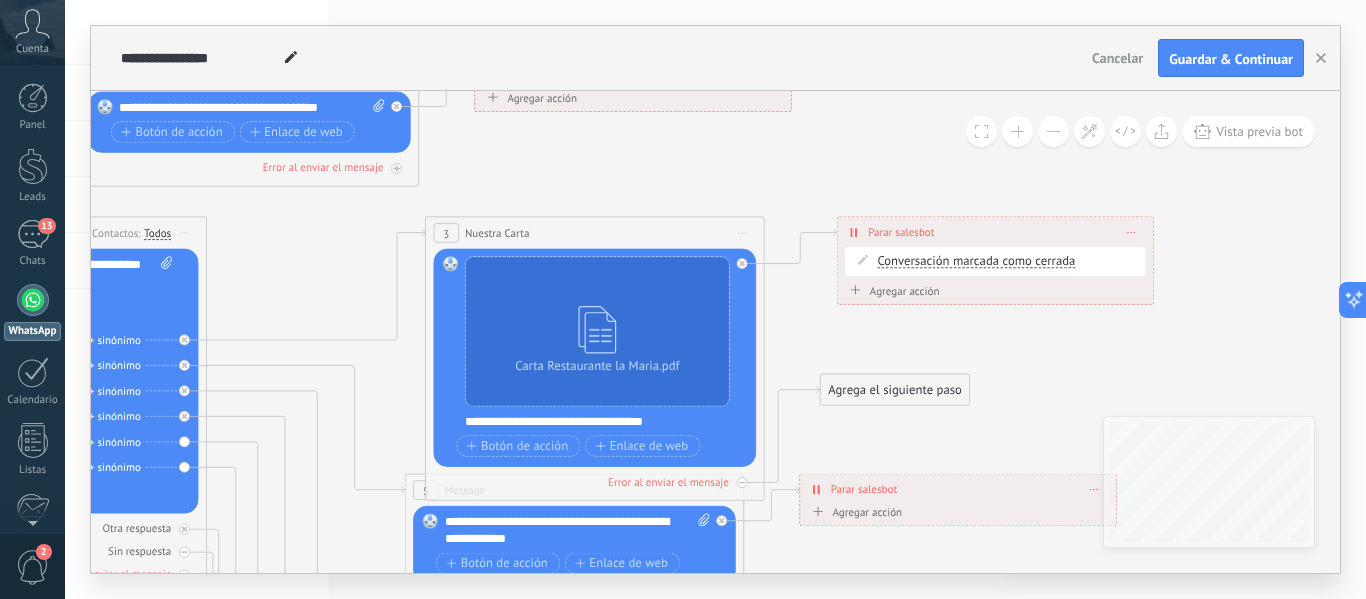 drag, startPoint x: 667, startPoint y: 437, endPoint x: 1153, endPoint y: 366, distance: 491.15884 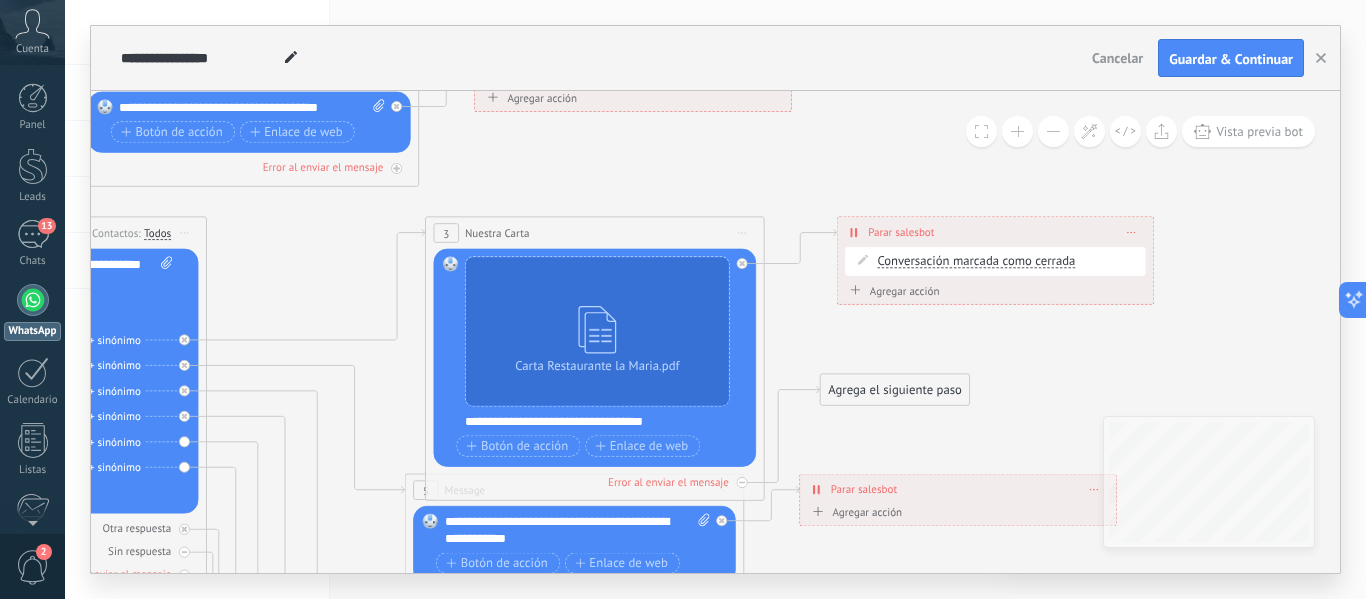 click 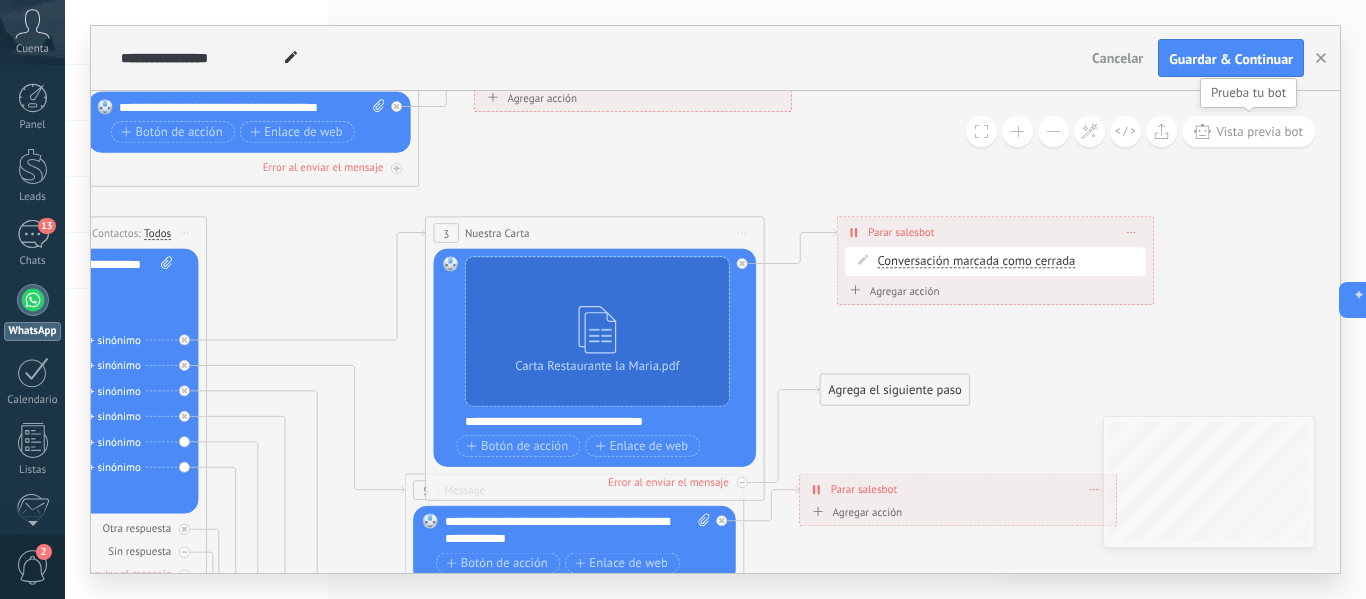 click on "Vista previa bot" at bounding box center [1259, 131] 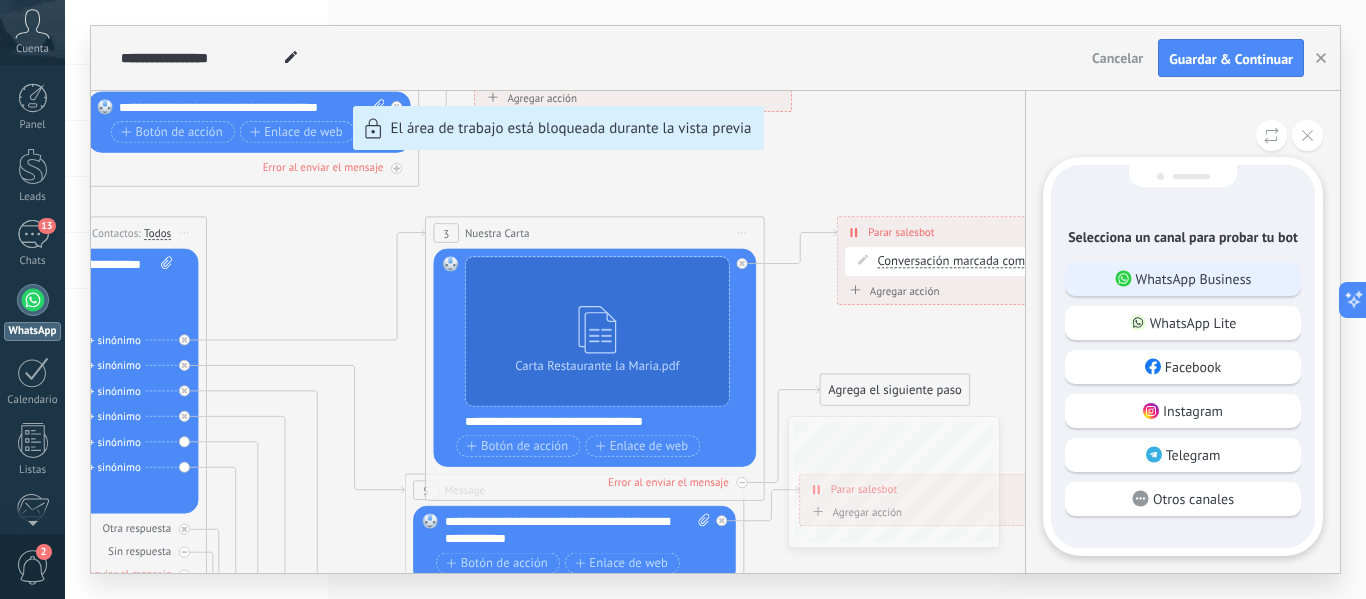 click on "WhatsApp Business" at bounding box center [1194, 279] 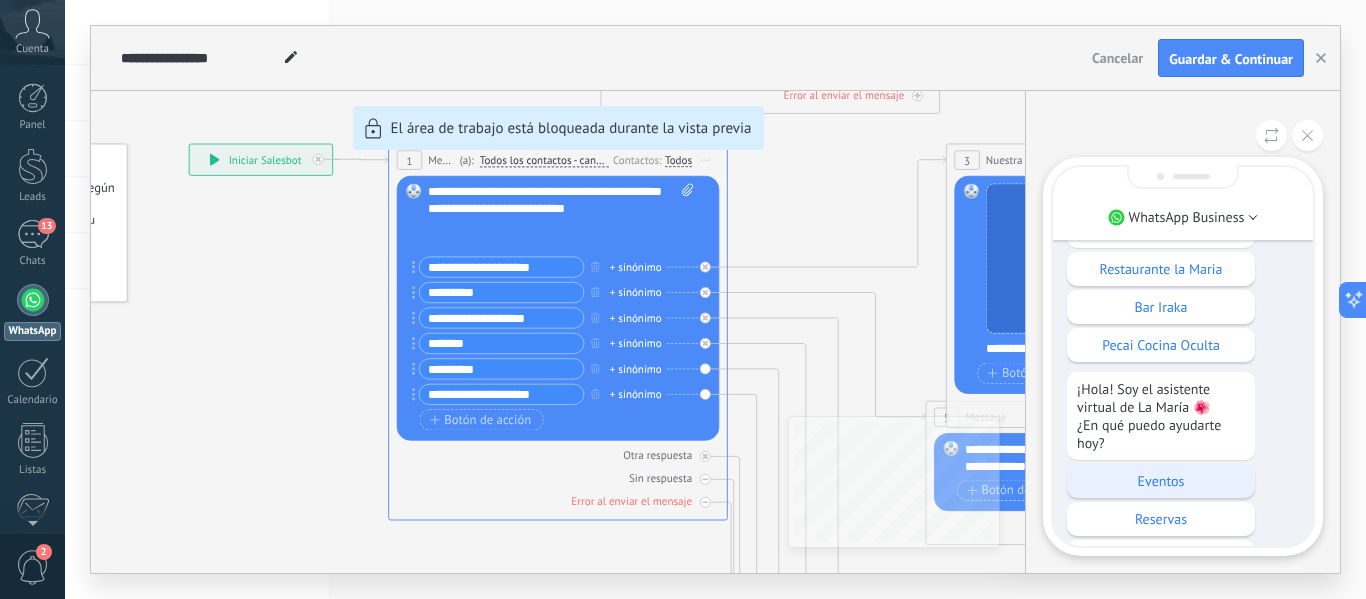 scroll, scrollTop: -155, scrollLeft: 0, axis: vertical 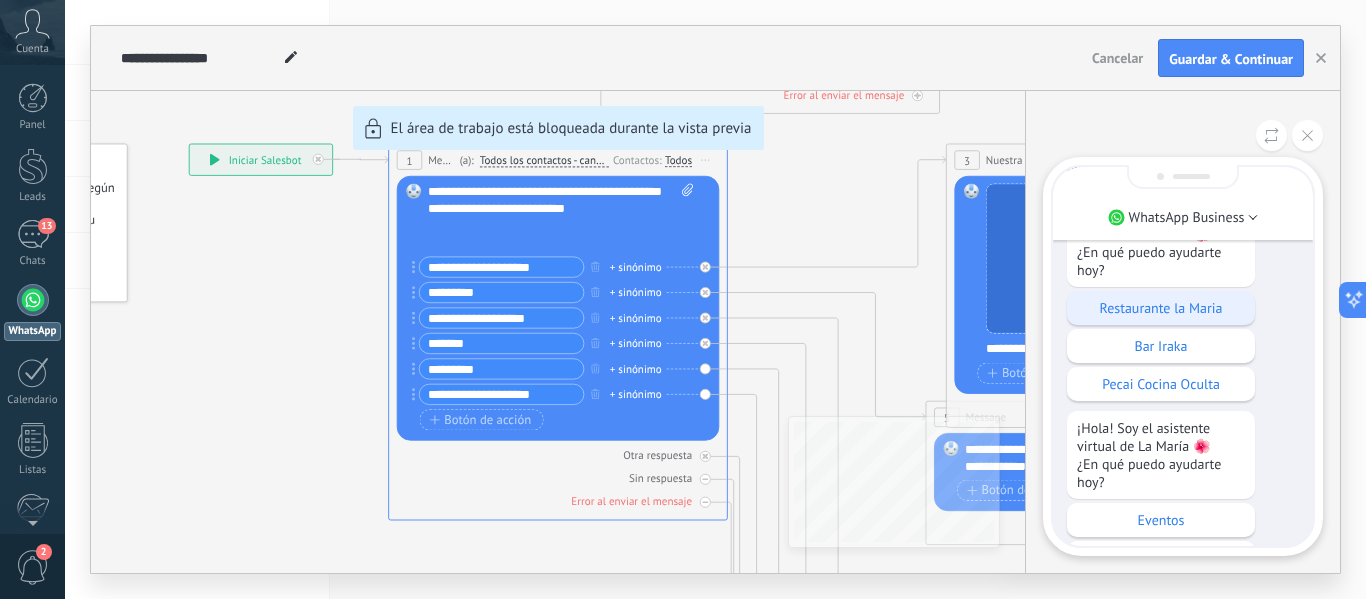 click on "Restaurante la Maria" at bounding box center [1161, 308] 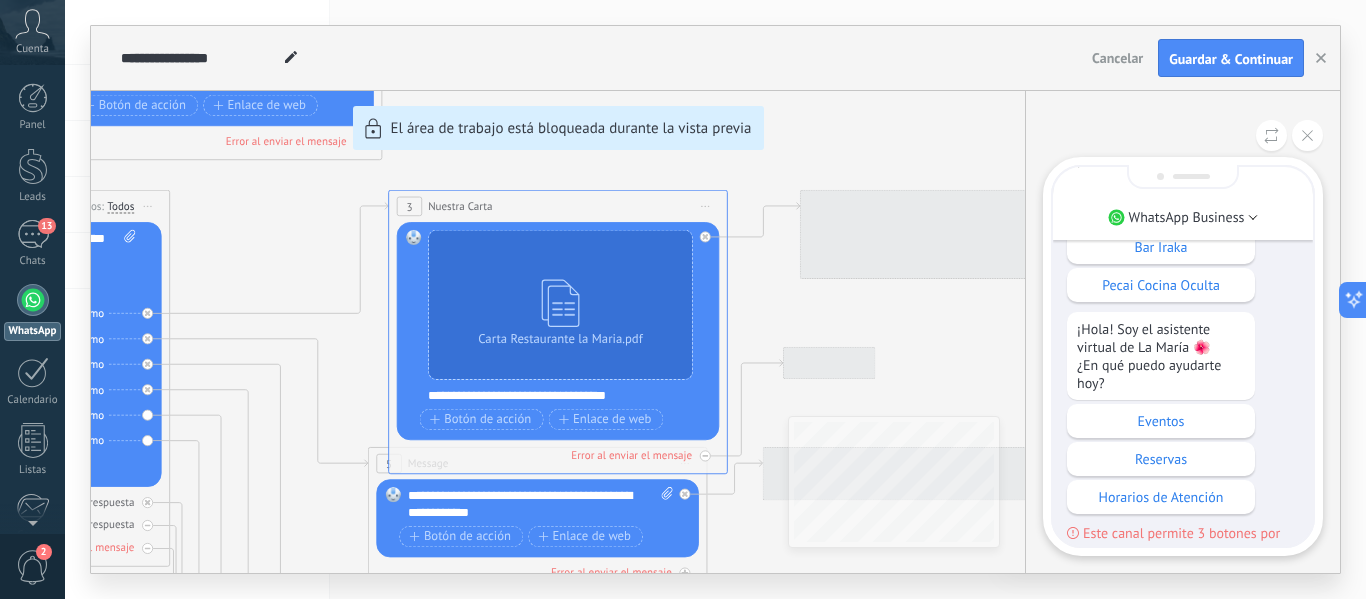 scroll, scrollTop: 0, scrollLeft: 0, axis: both 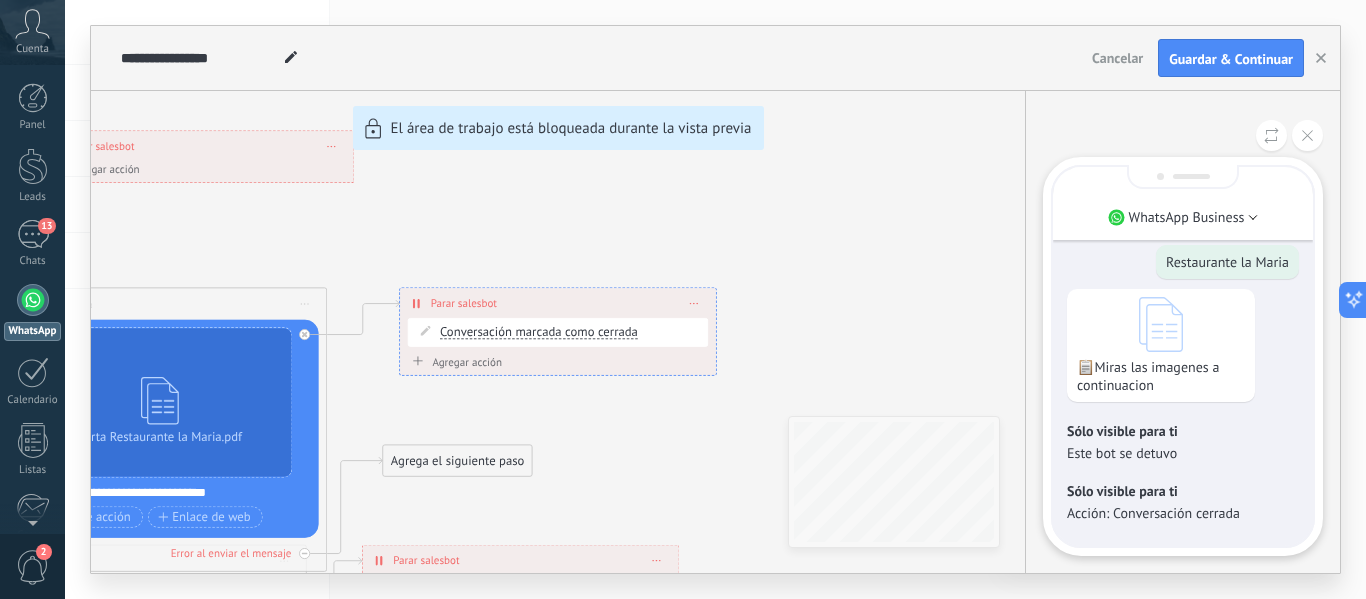 click 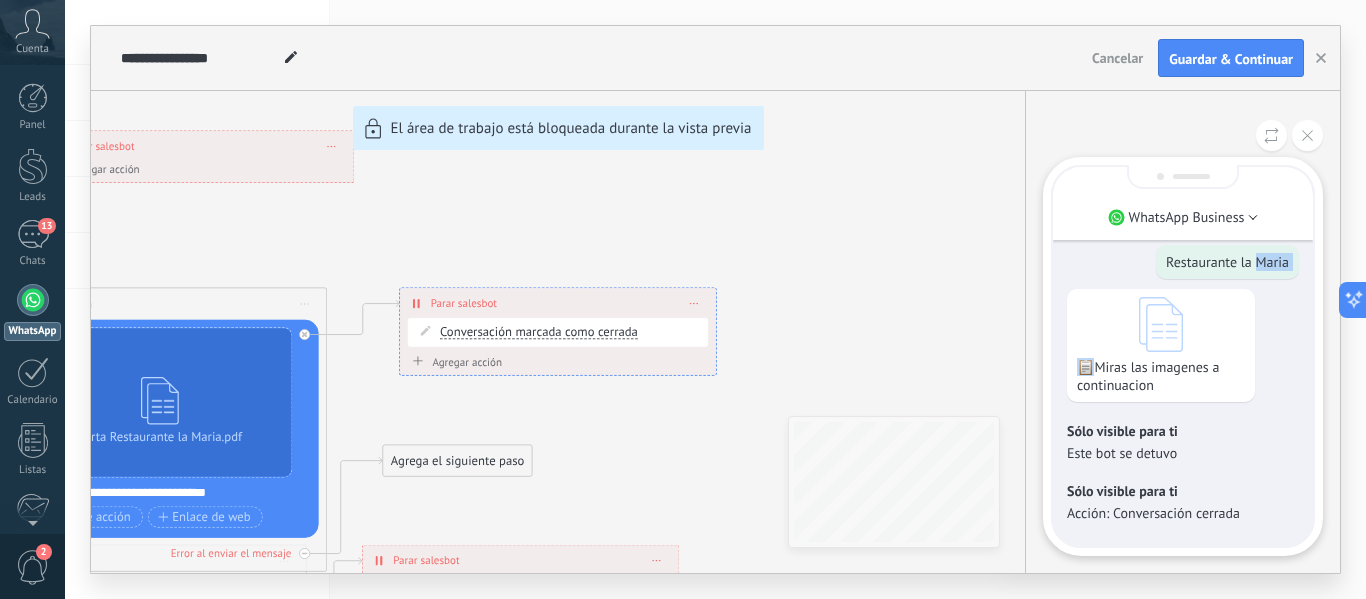 click 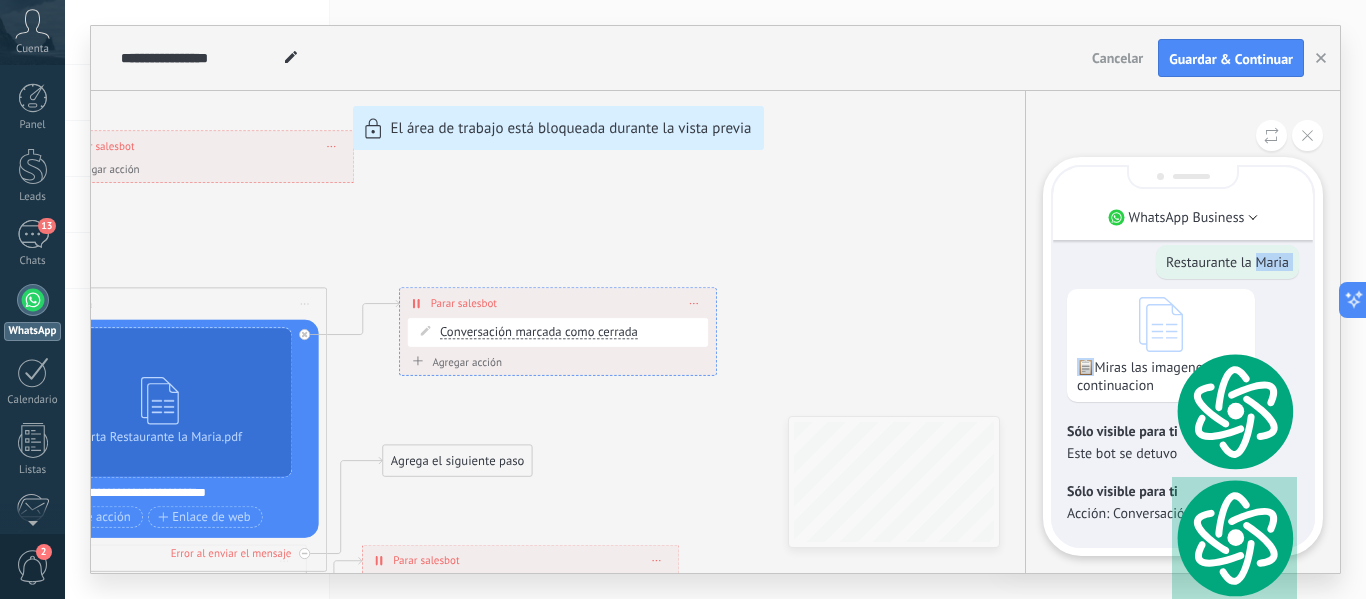 click 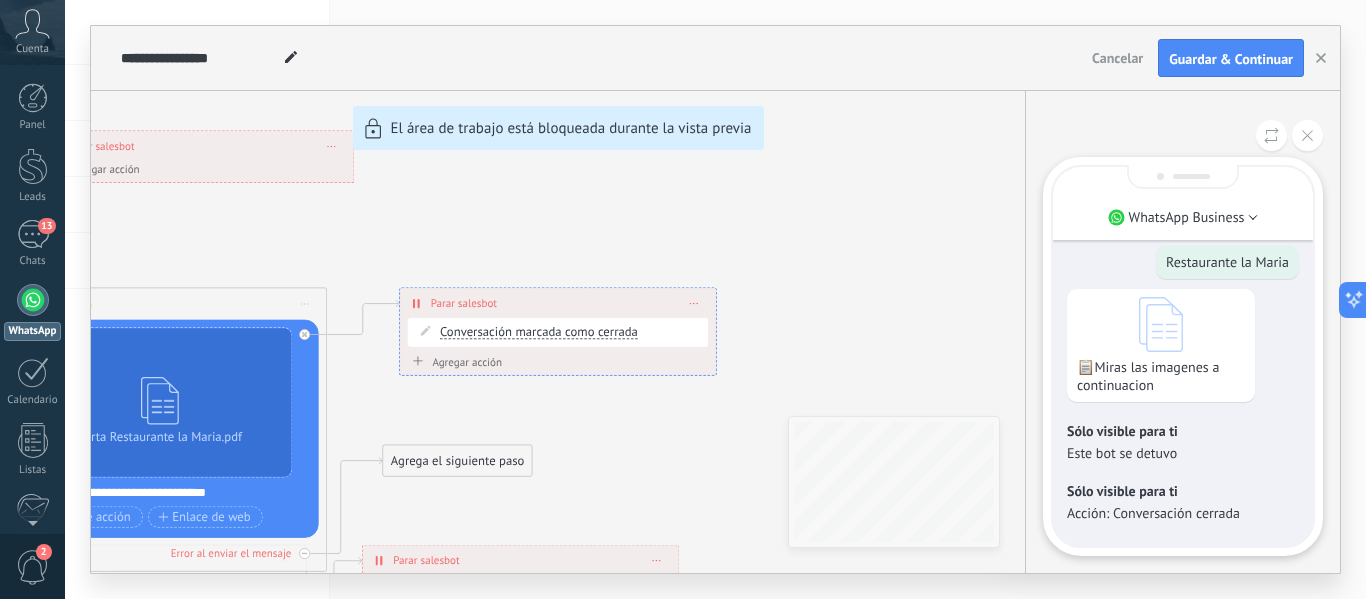 click 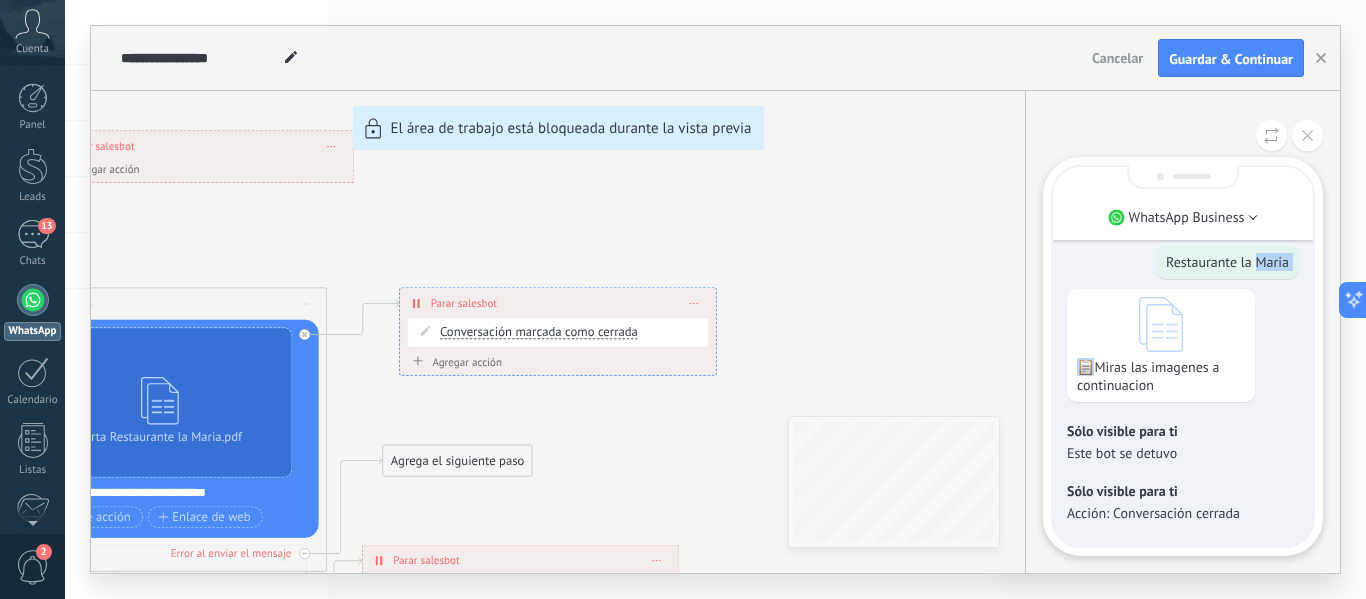 click 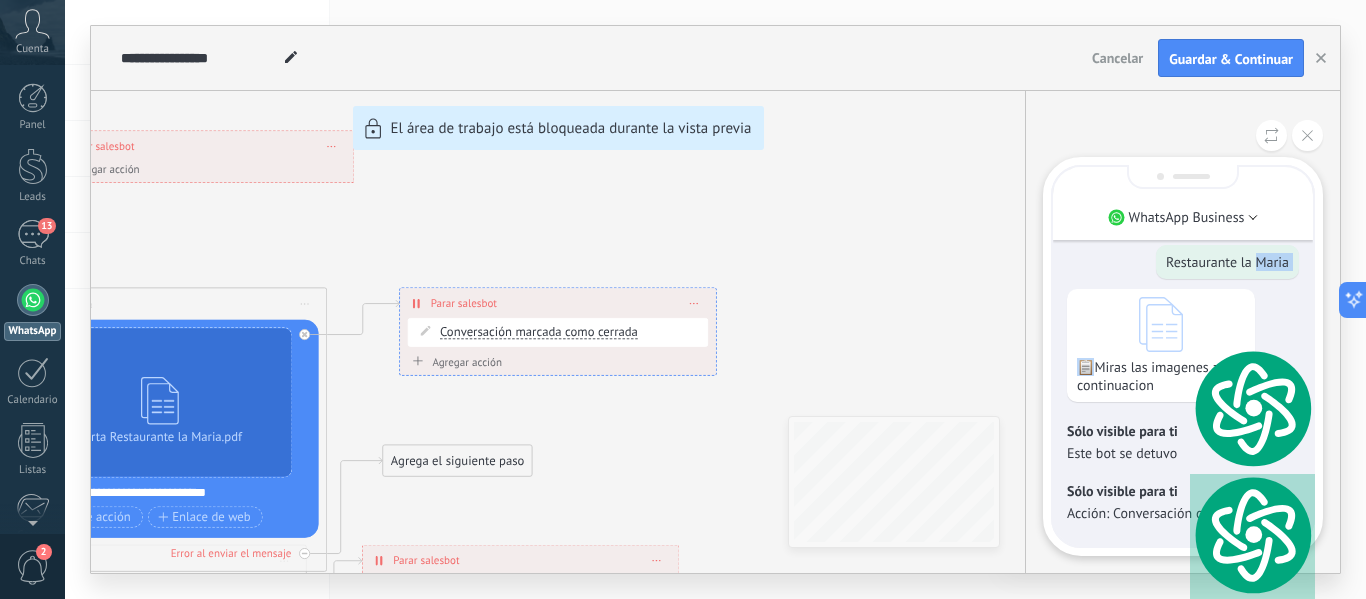 click 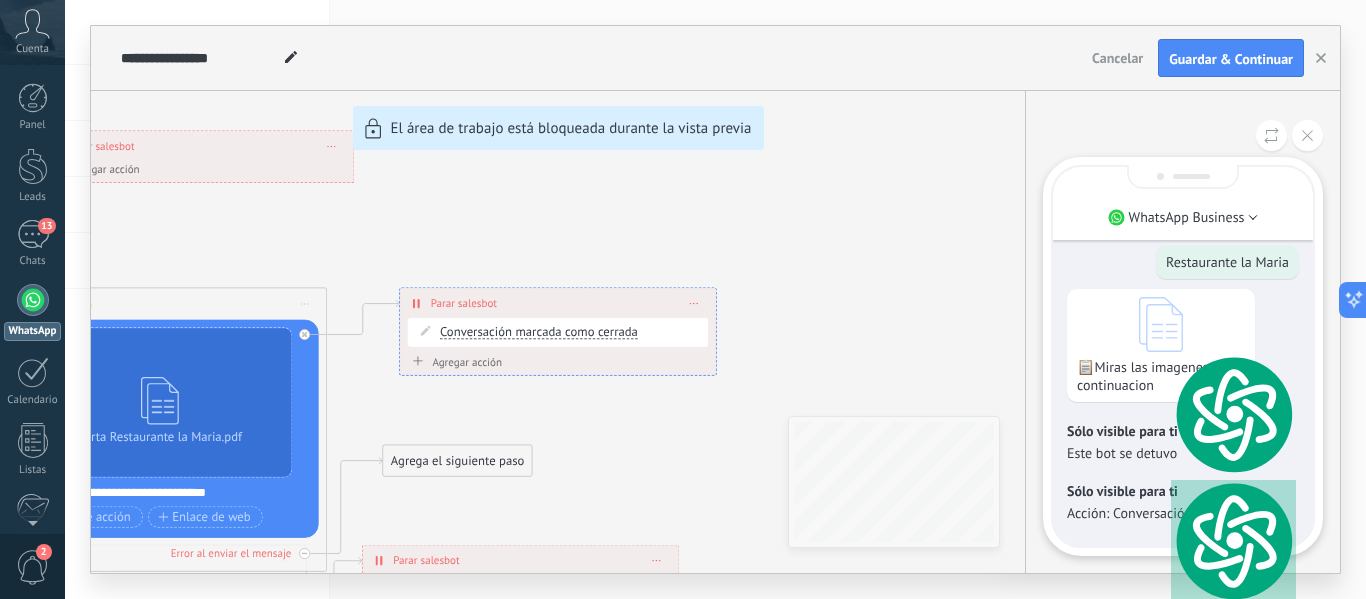 click on "📋Miras las imagenes a continuacion" at bounding box center (1161, 376) 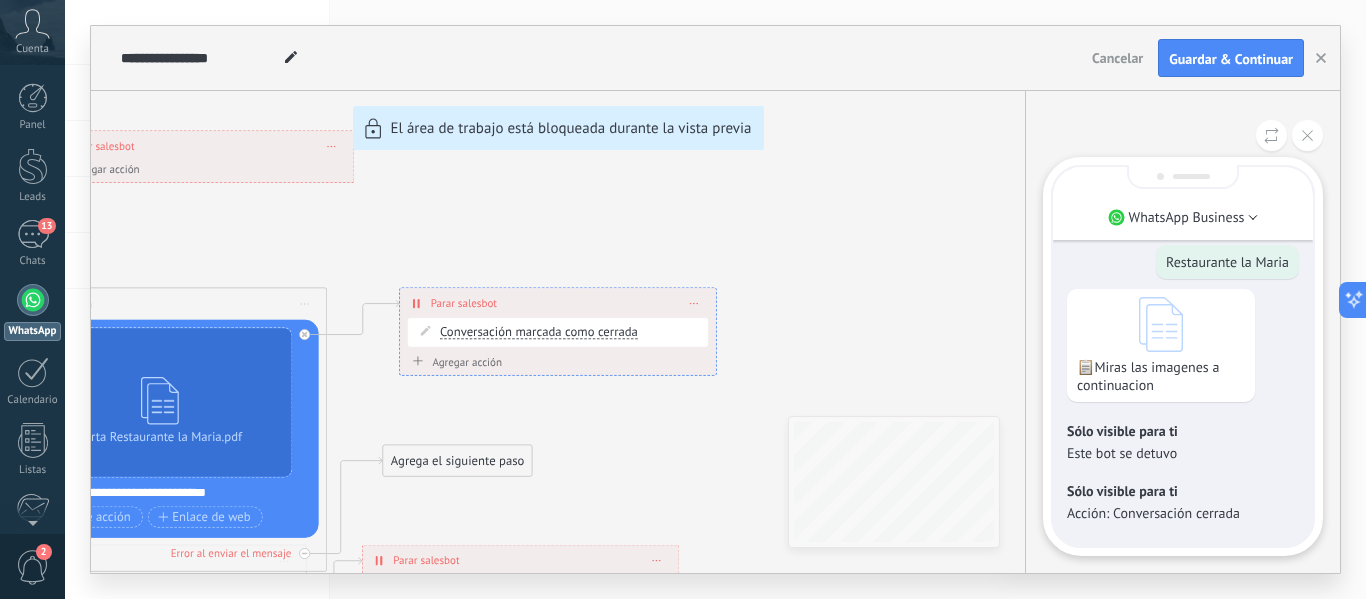 click 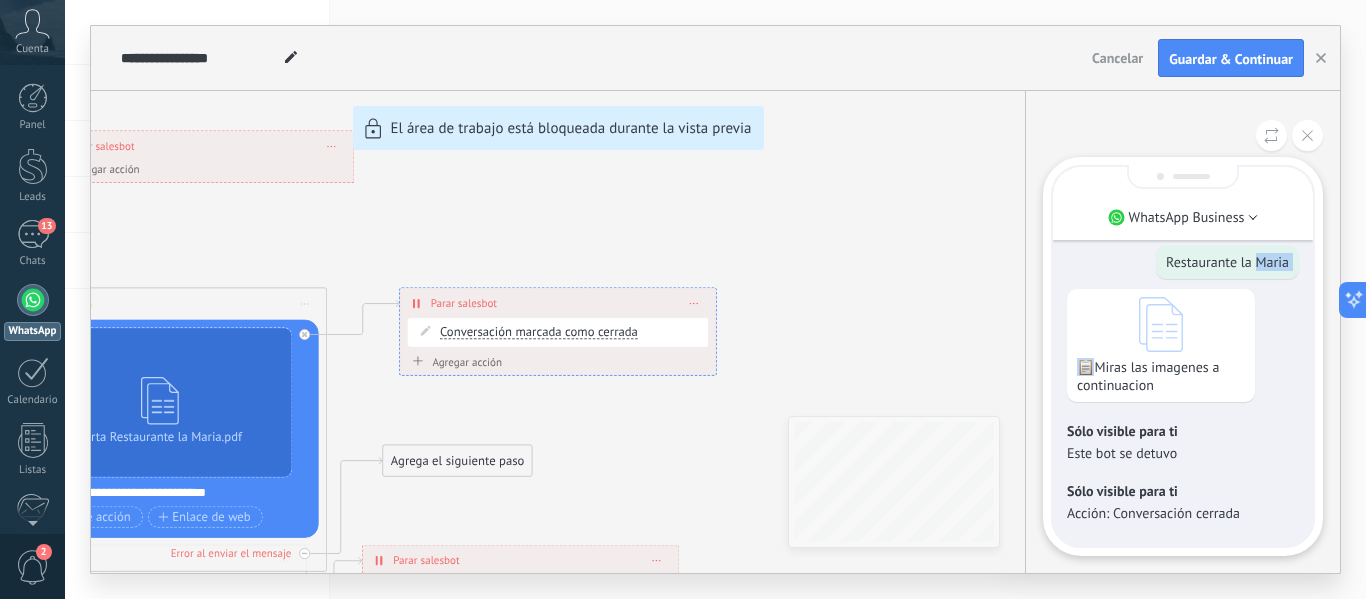 click 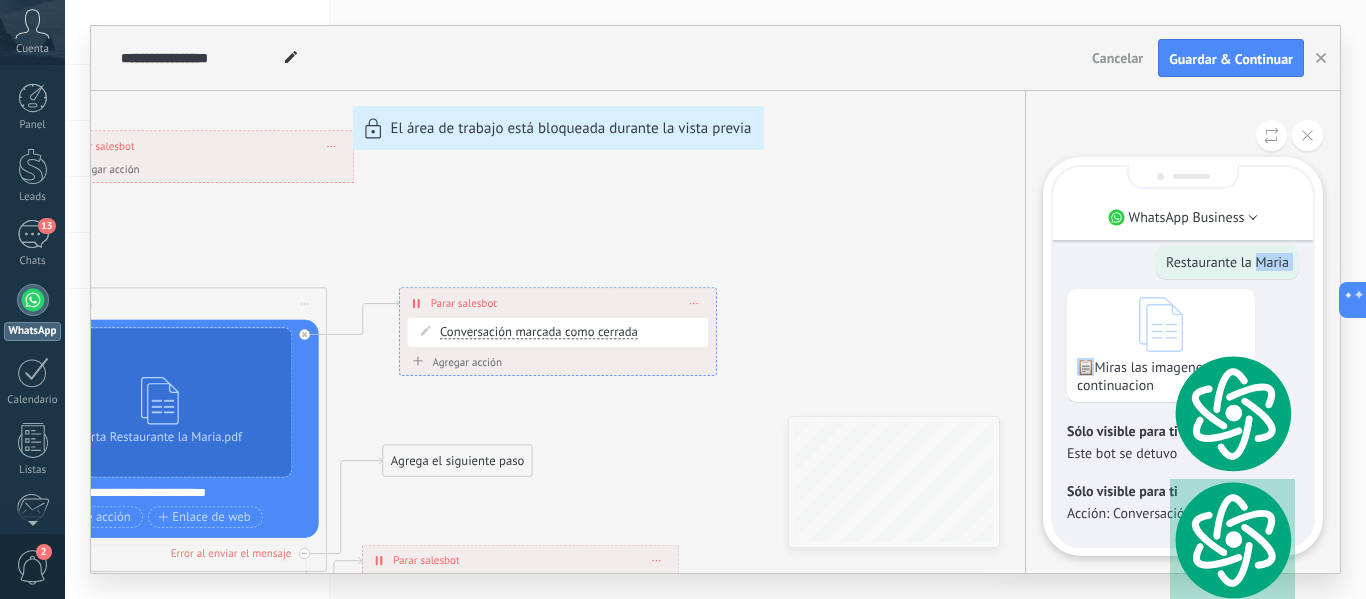 click 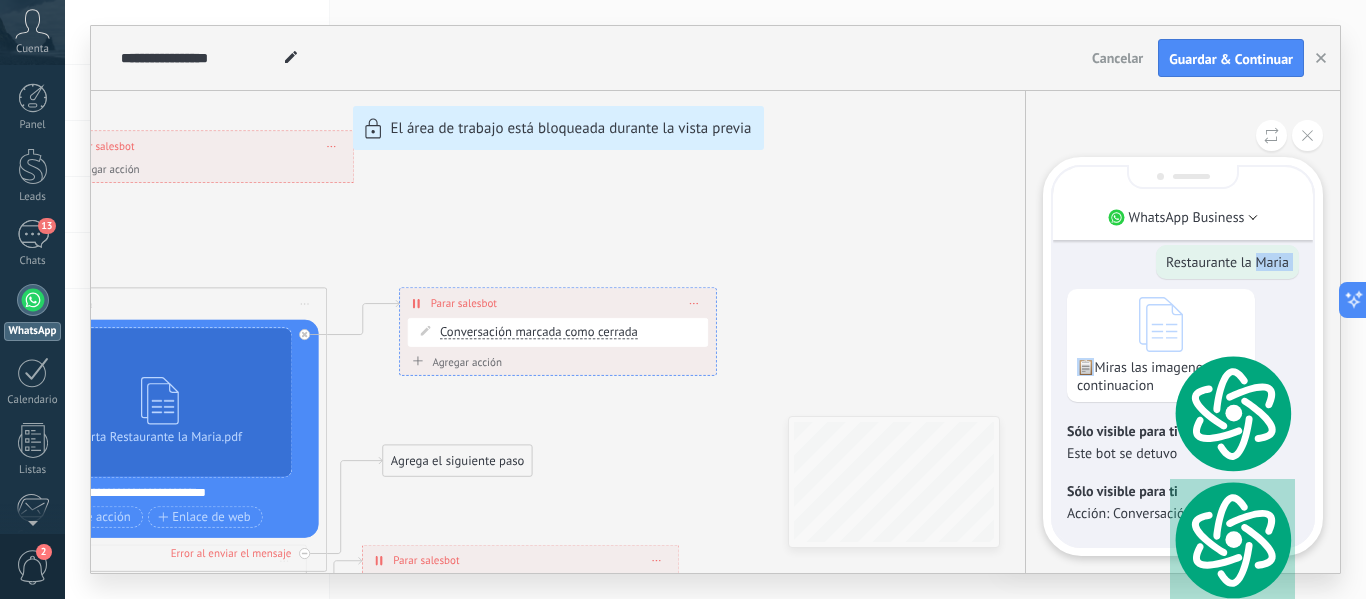 click 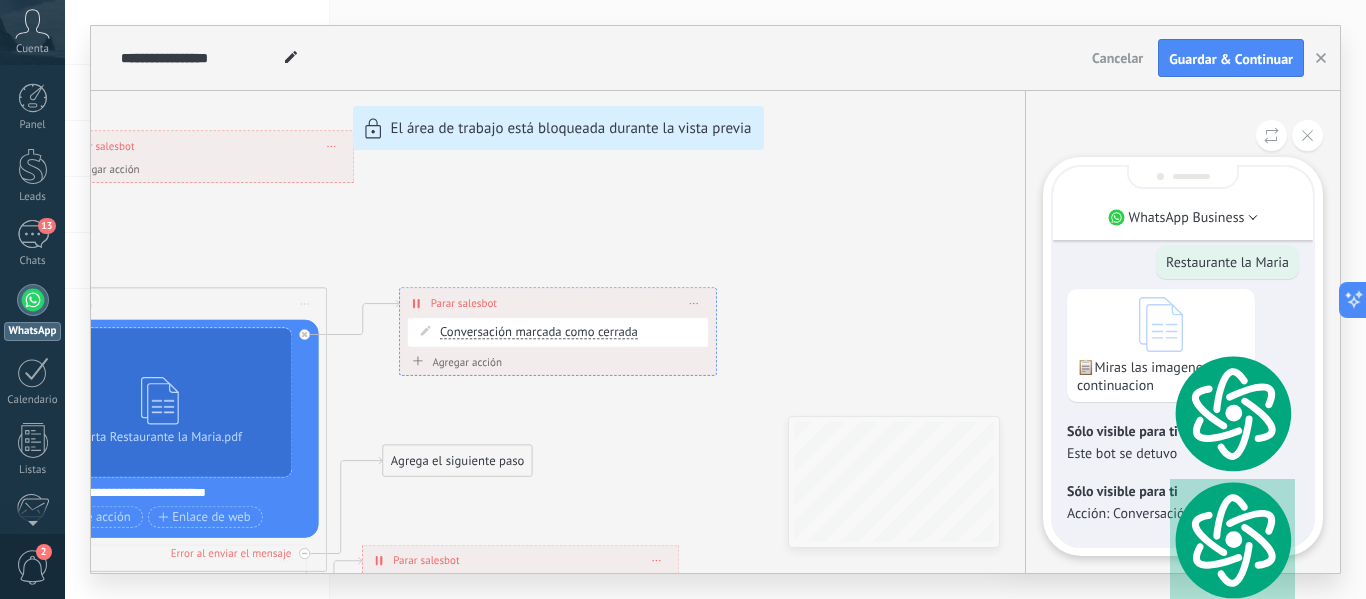 click on "**********" at bounding box center (715, 299) 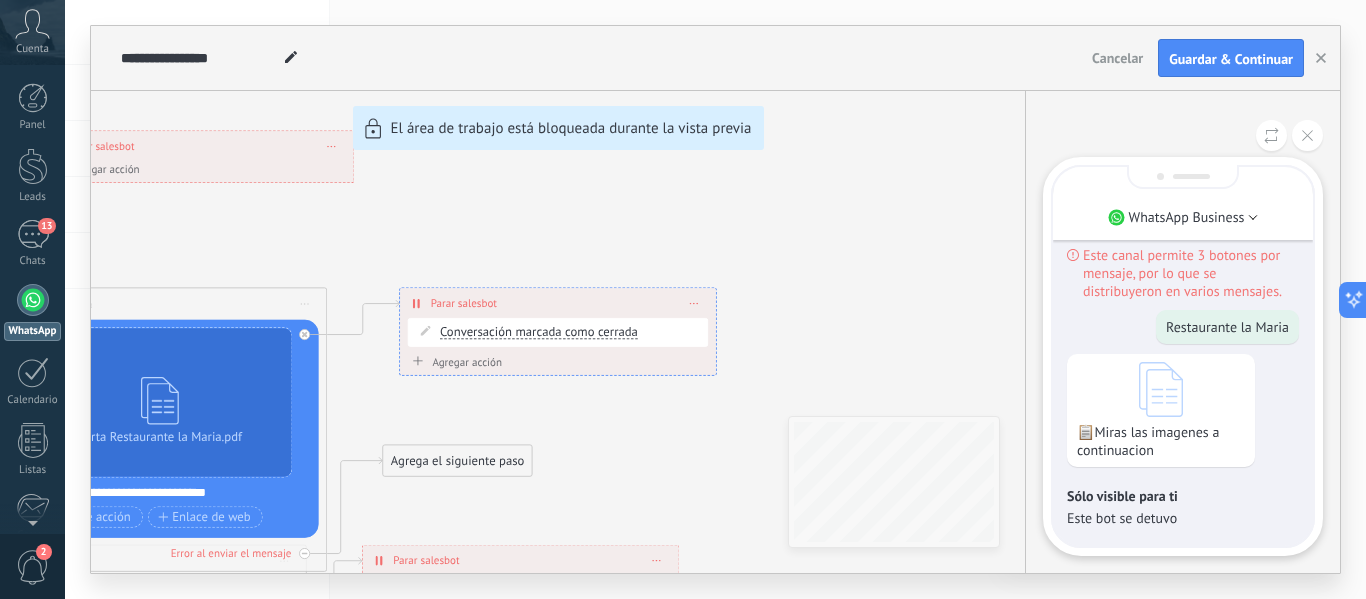 scroll, scrollTop: -100, scrollLeft: 0, axis: vertical 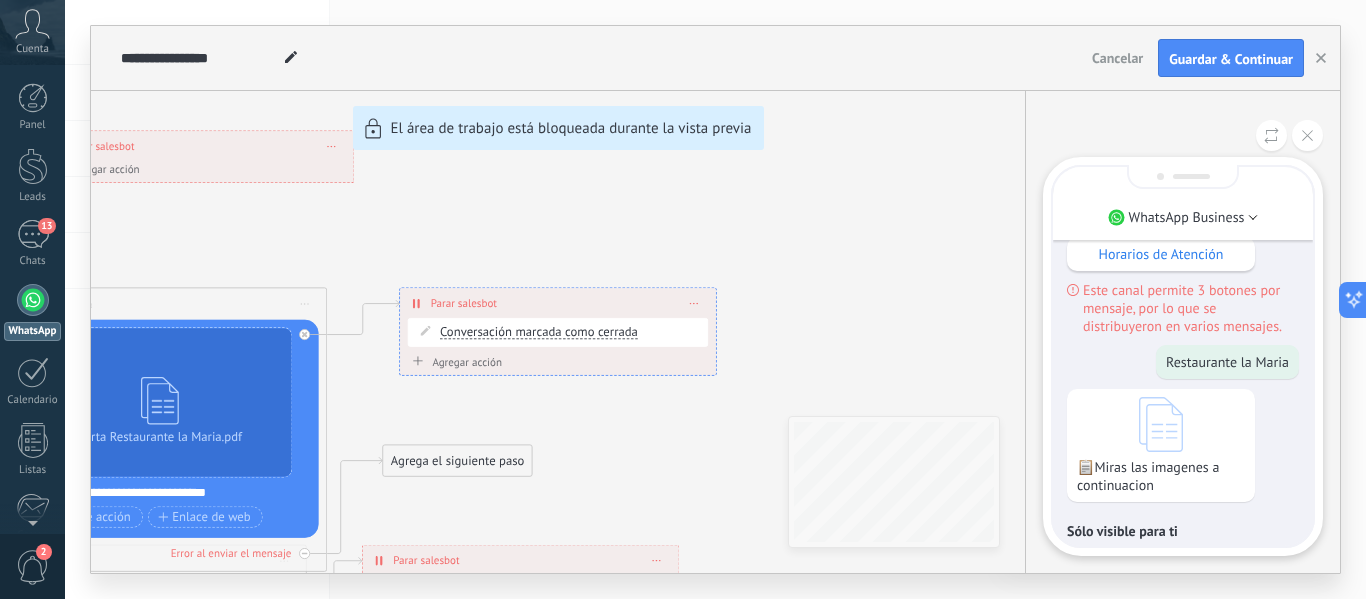 click on "**********" at bounding box center (715, 299) 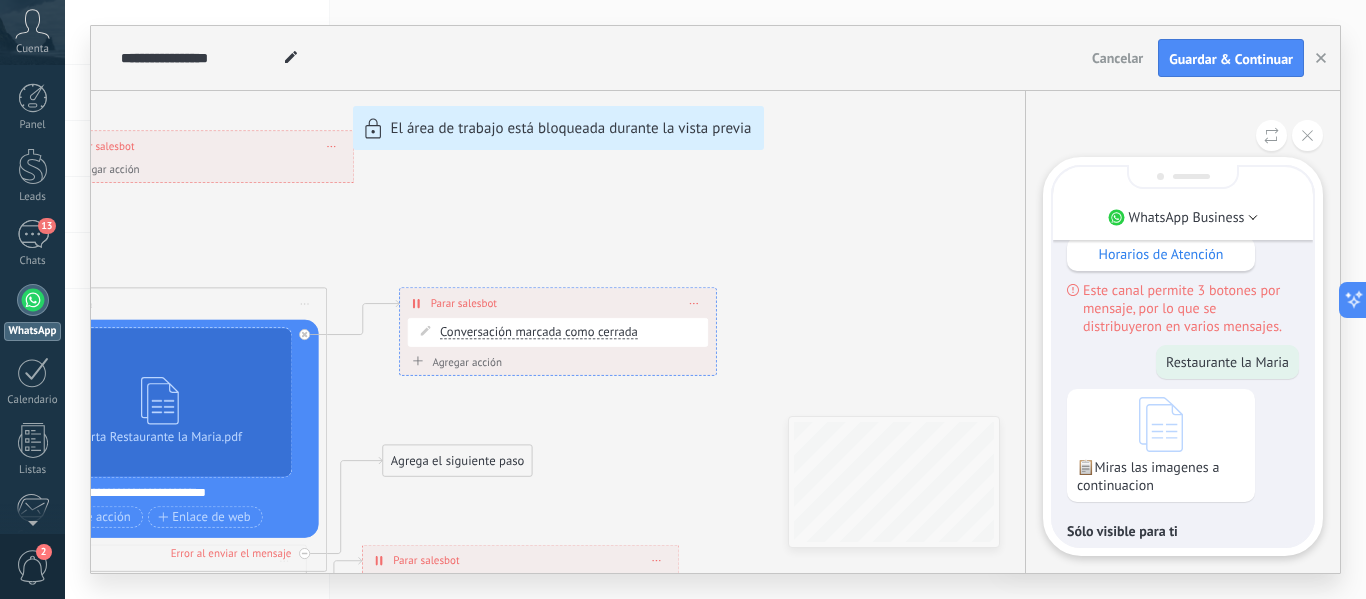click on "**********" at bounding box center [715, 299] 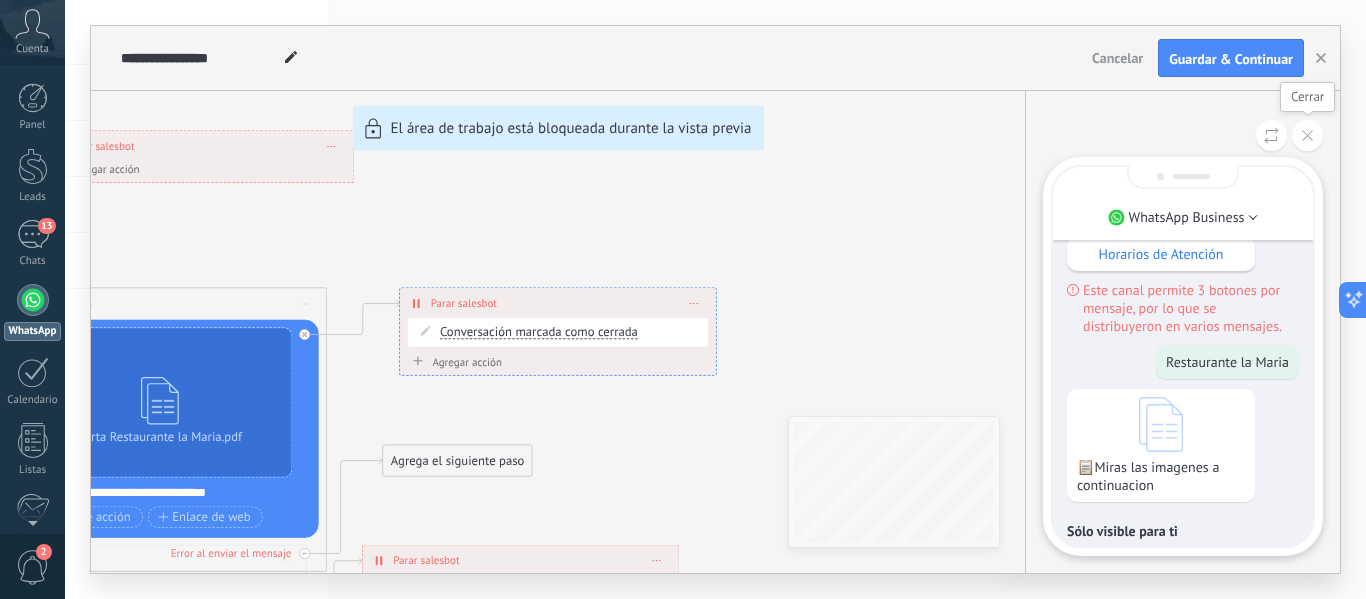 click at bounding box center [1307, 135] 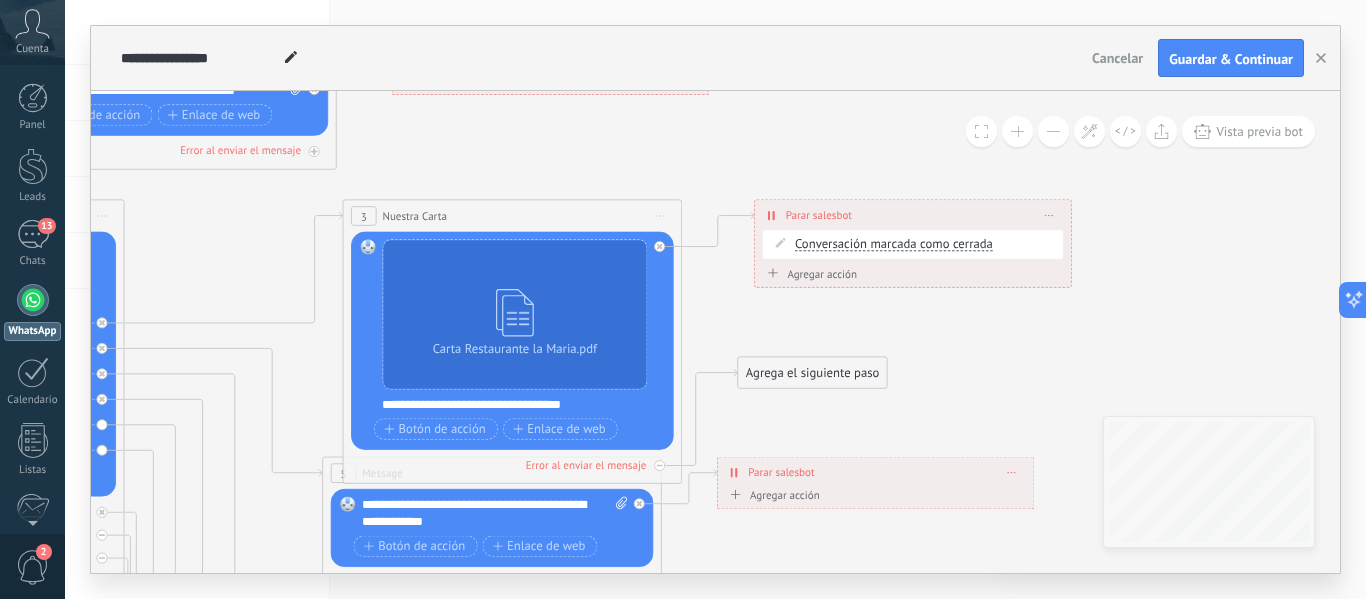 drag, startPoint x: 611, startPoint y: 456, endPoint x: 966, endPoint y: 368, distance: 365.74445 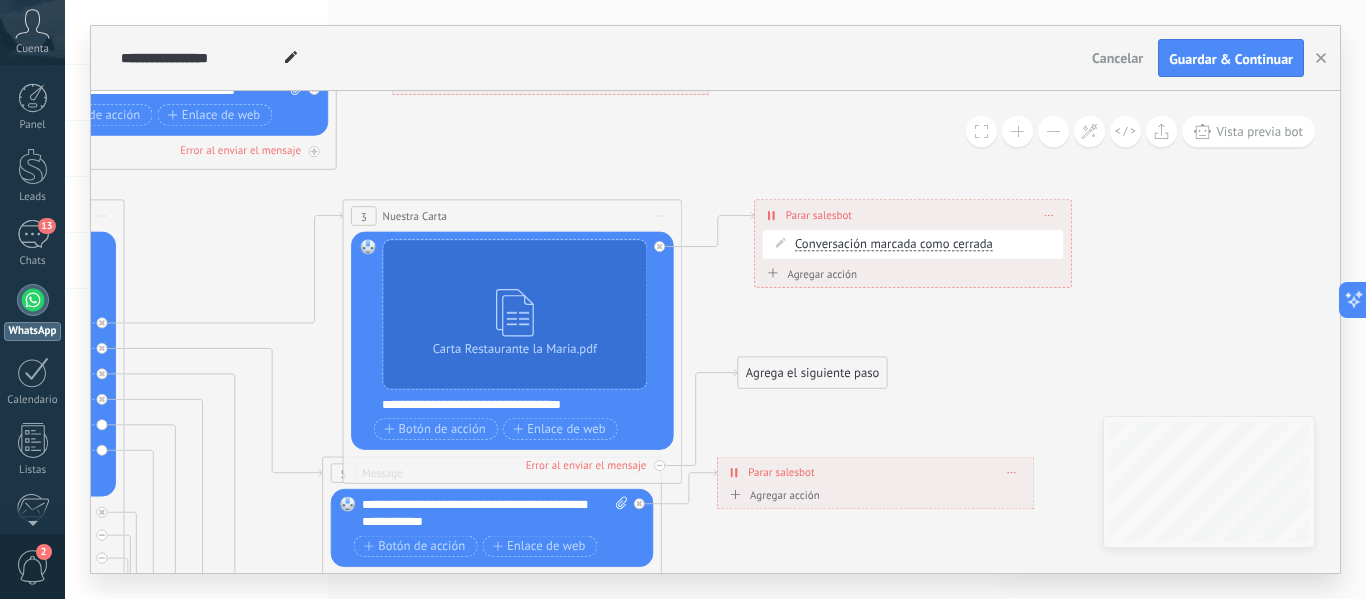 click 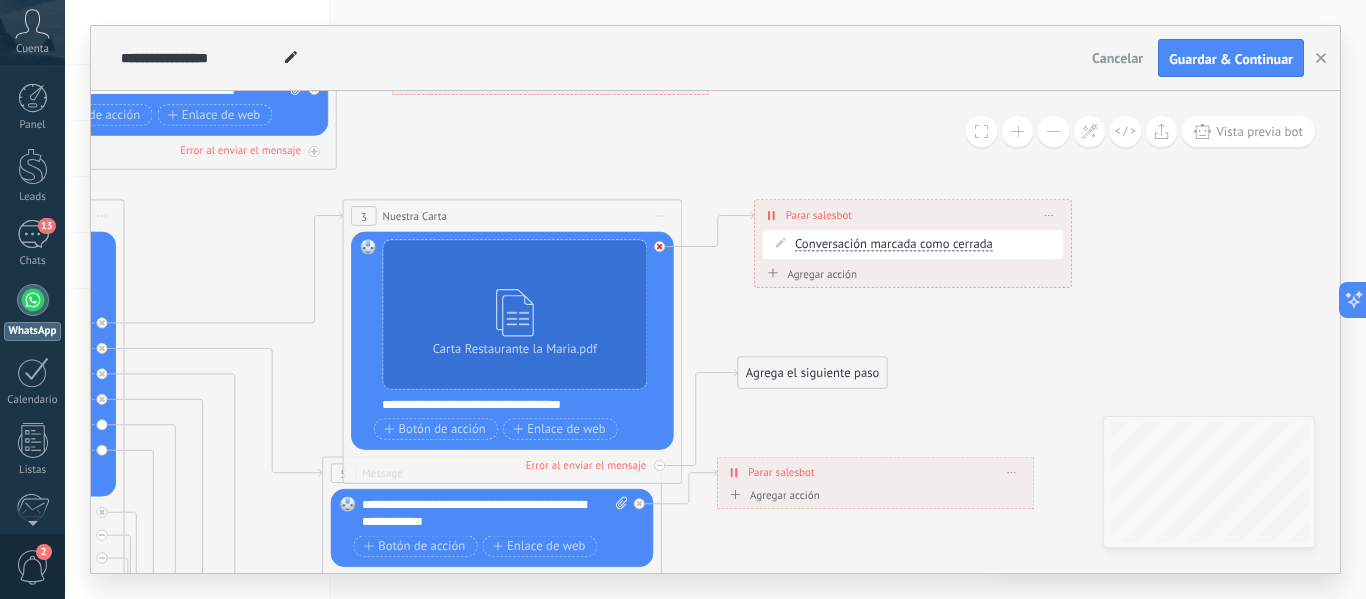 click 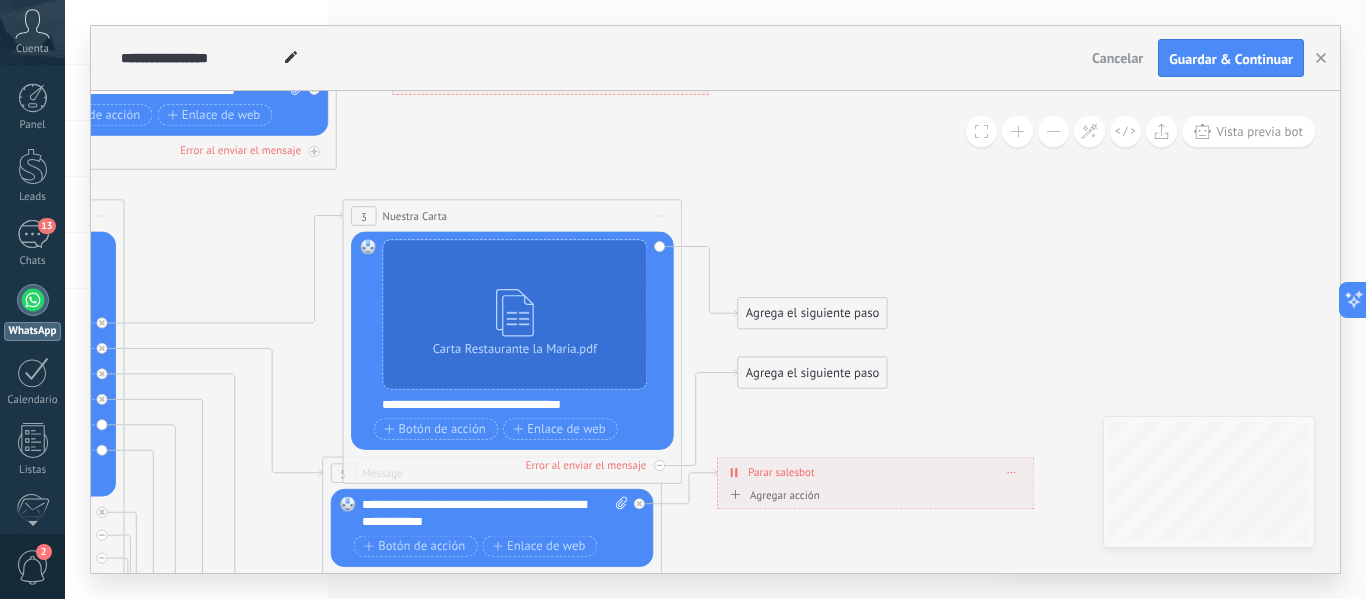 click on "Carta Restaurante la Maria.pdf
Reemplazar
Quitar
Convertir a mensaje de voz
Arrastre la imagen aquí para adjuntarla.
Añadir imagen
Subir
Arrastrar y soltar
Archivo no encontrado" at bounding box center (512, 341) 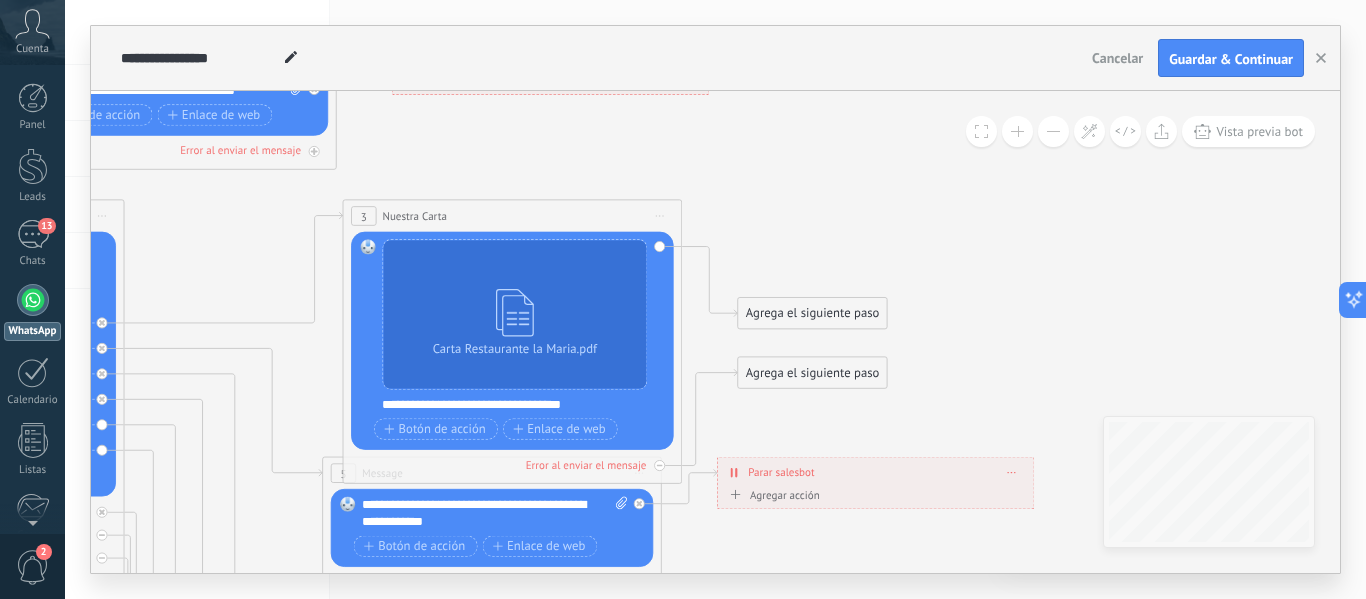 click on "Carta Restaurante la Maria.pdf
Reemplazar
Quitar
Convertir a mensaje de voz
Arrastre la imagen aquí para adjuntarla.
Añadir imagen
Subir
Arrastrar y soltar
Archivo no encontrado" at bounding box center [512, 341] 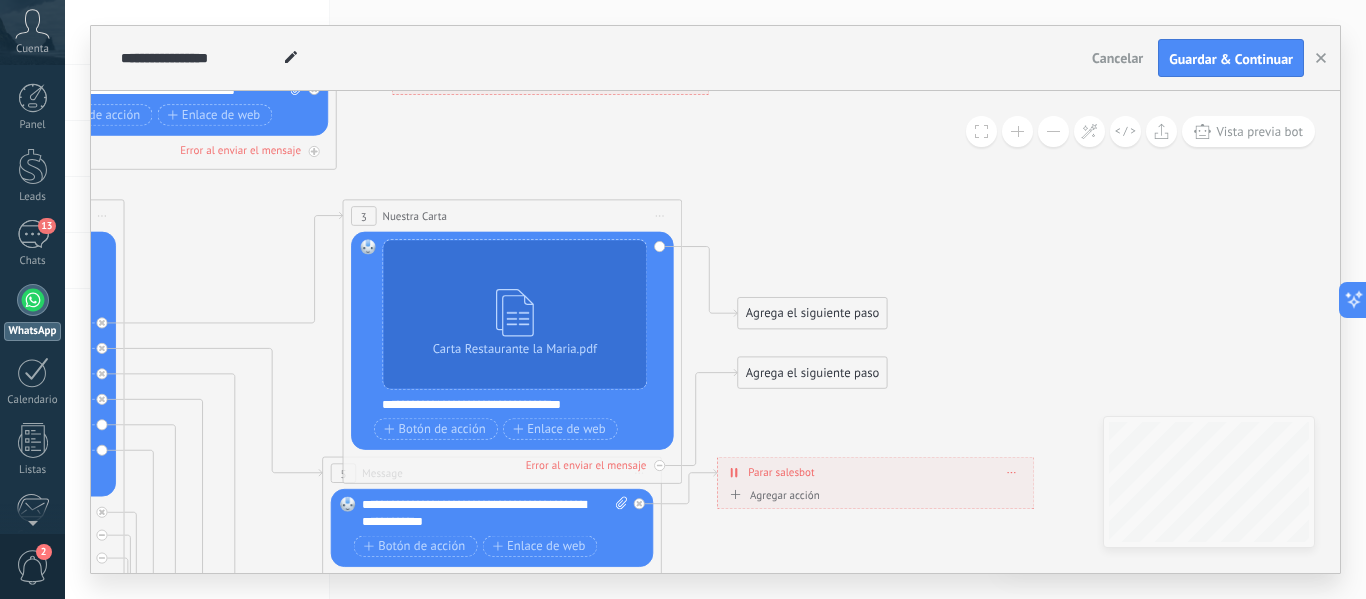 click on "Carta Restaurante la Maria.pdf
Reemplazar
Quitar
Convertir a mensaje de voz
Arrastre la imagen aquí para adjuntarla.
Añadir imagen
Subir
Arrastrar y soltar
Archivo no encontrado" at bounding box center (512, 341) 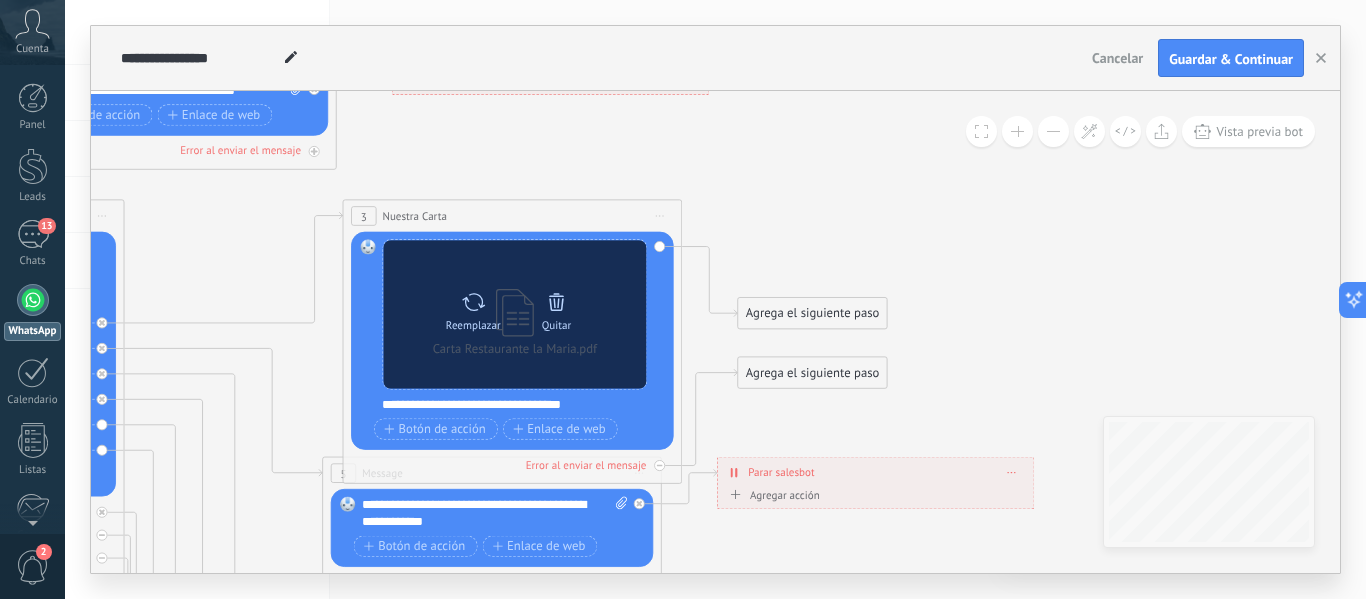 click 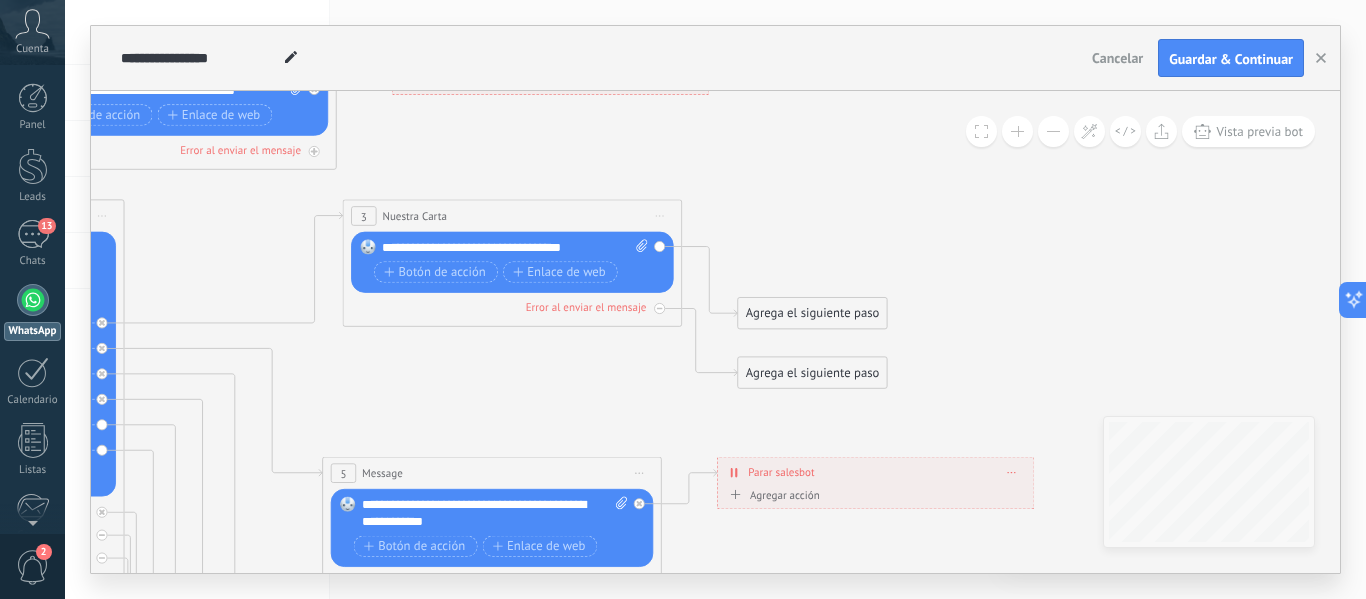 click on "Agrega el siguiente paso" at bounding box center (812, 314) 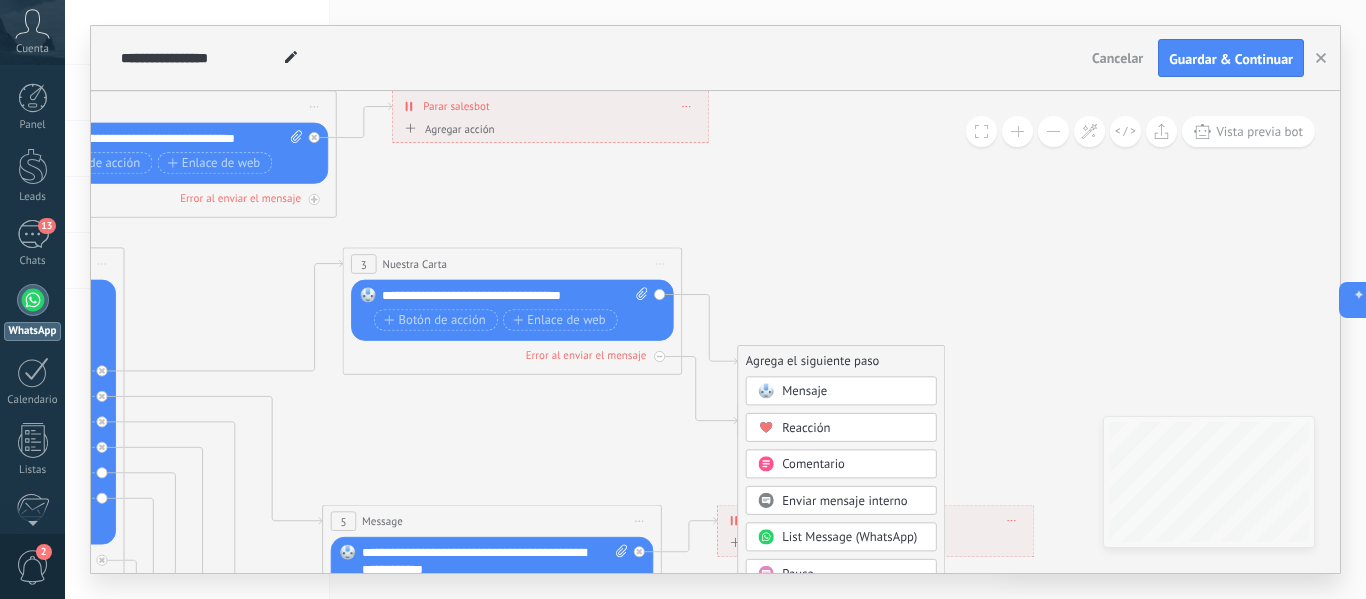 scroll, scrollTop: 0, scrollLeft: 0, axis: both 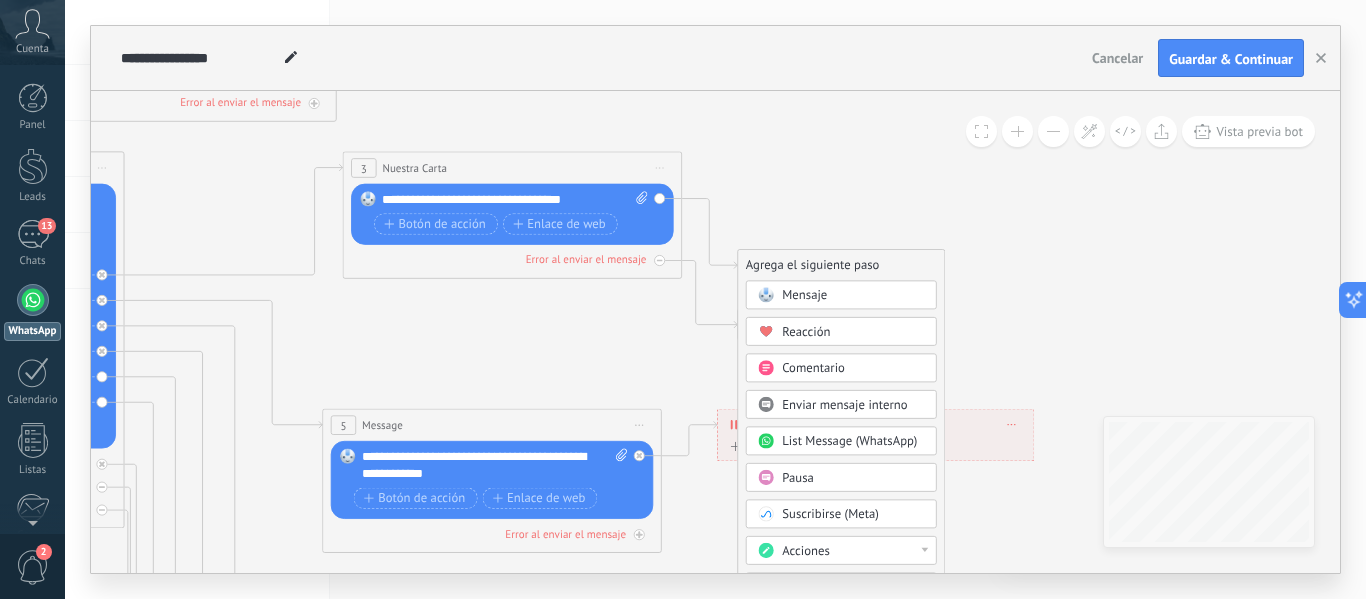 click 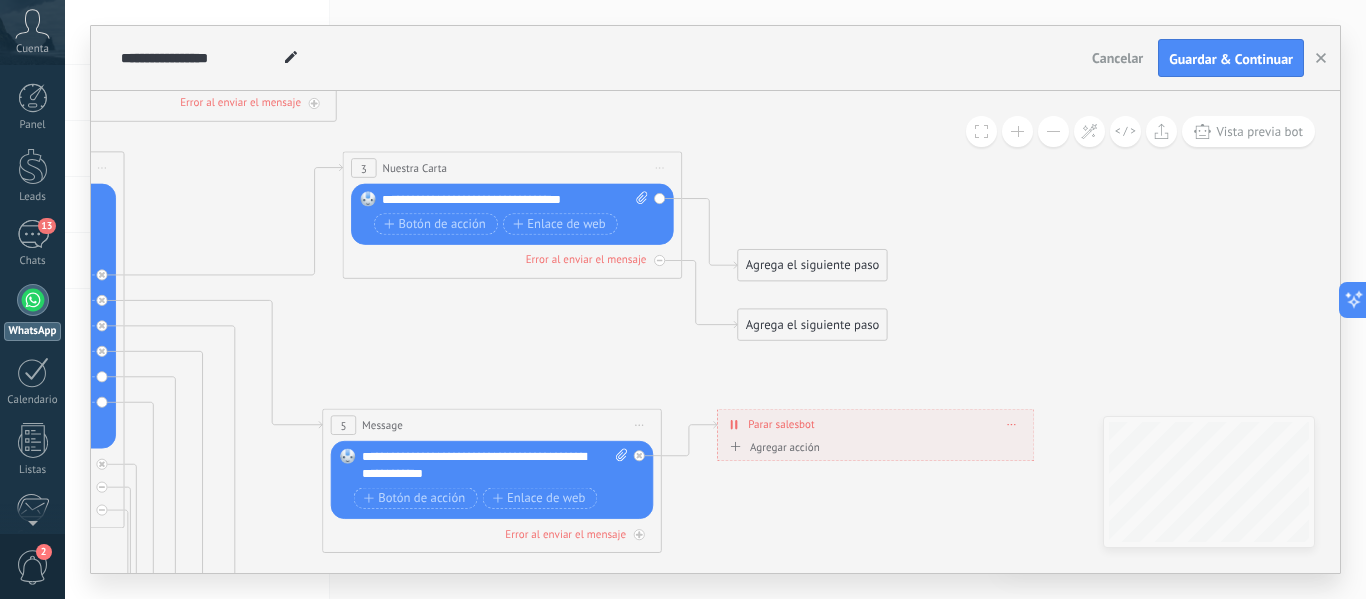 click on "Agrega el siguiente paso" at bounding box center (812, 266) 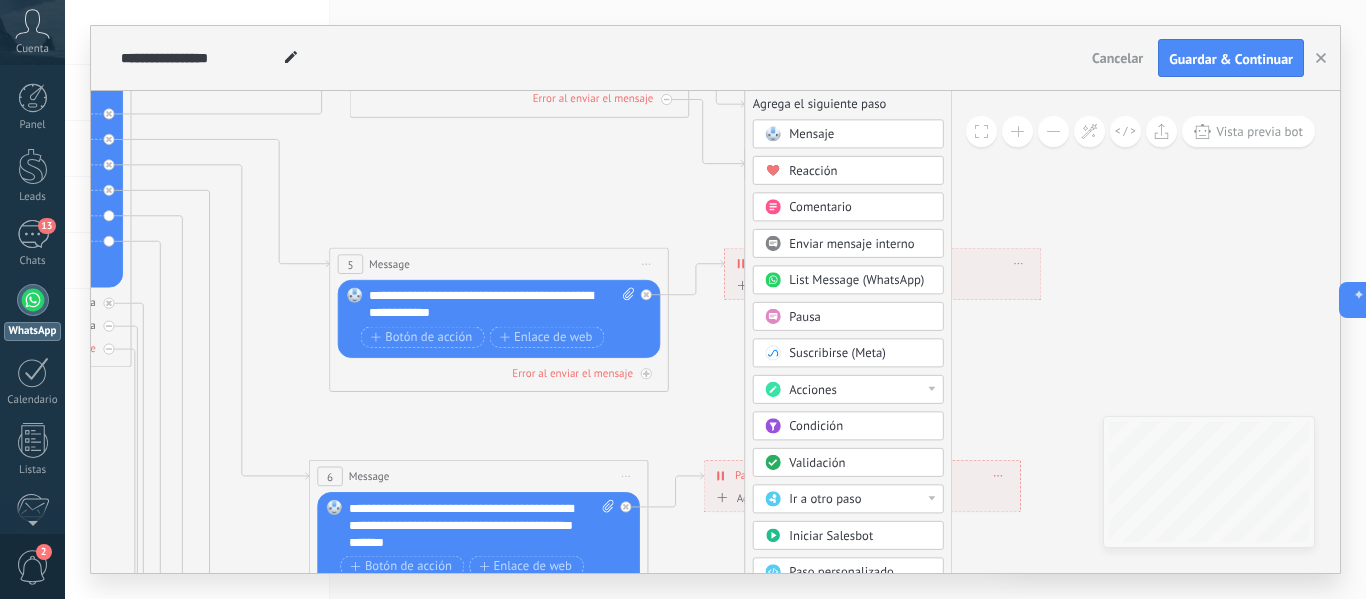 drag, startPoint x: 1124, startPoint y: 339, endPoint x: 1130, endPoint y: 174, distance: 165.10905 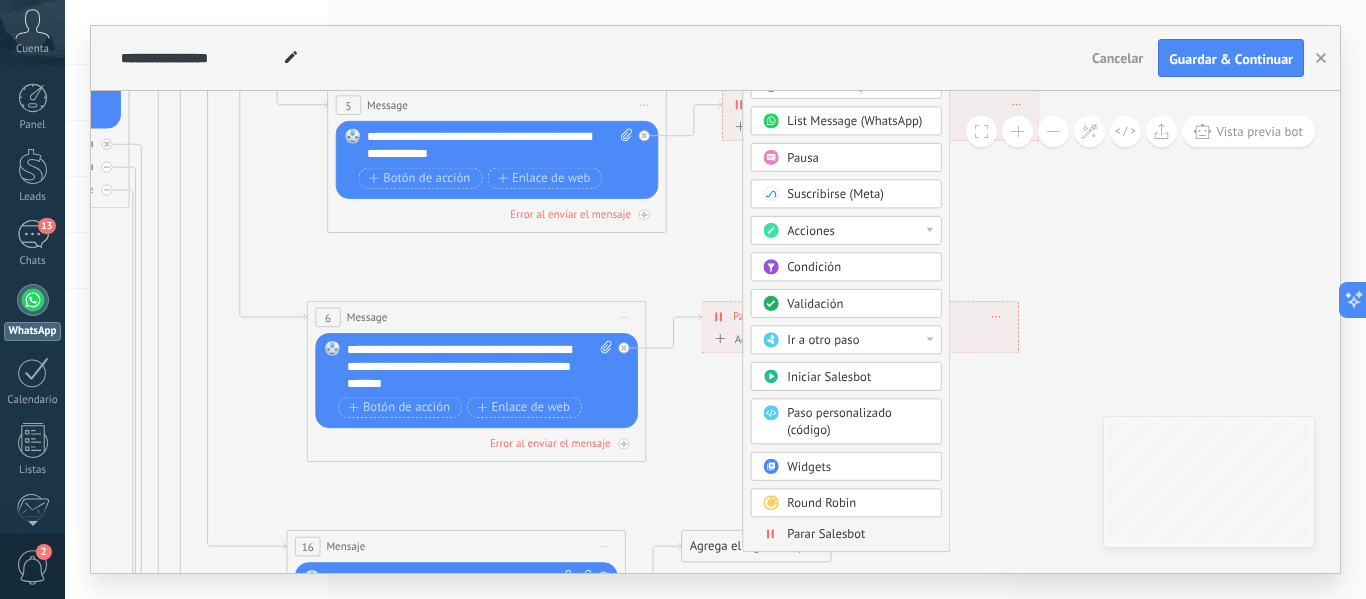 drag, startPoint x: 1069, startPoint y: 327, endPoint x: 1068, endPoint y: 172, distance: 155.00322 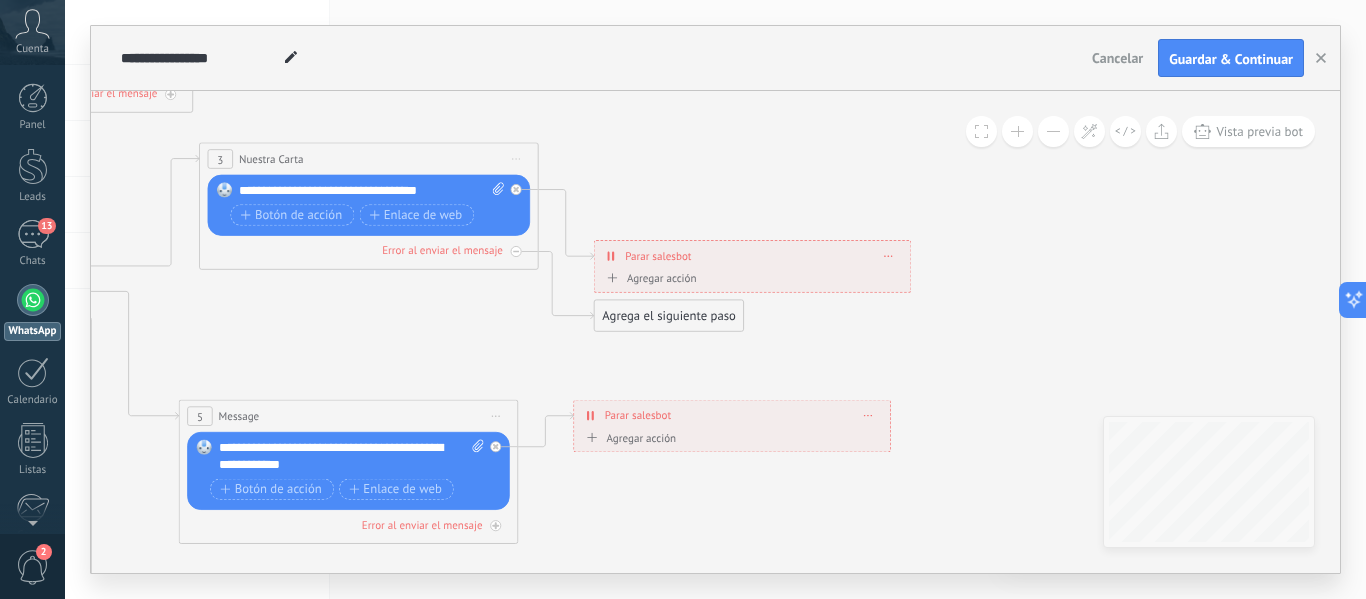 drag, startPoint x: 996, startPoint y: 243, endPoint x: 1033, endPoint y: 410, distance: 171.0497 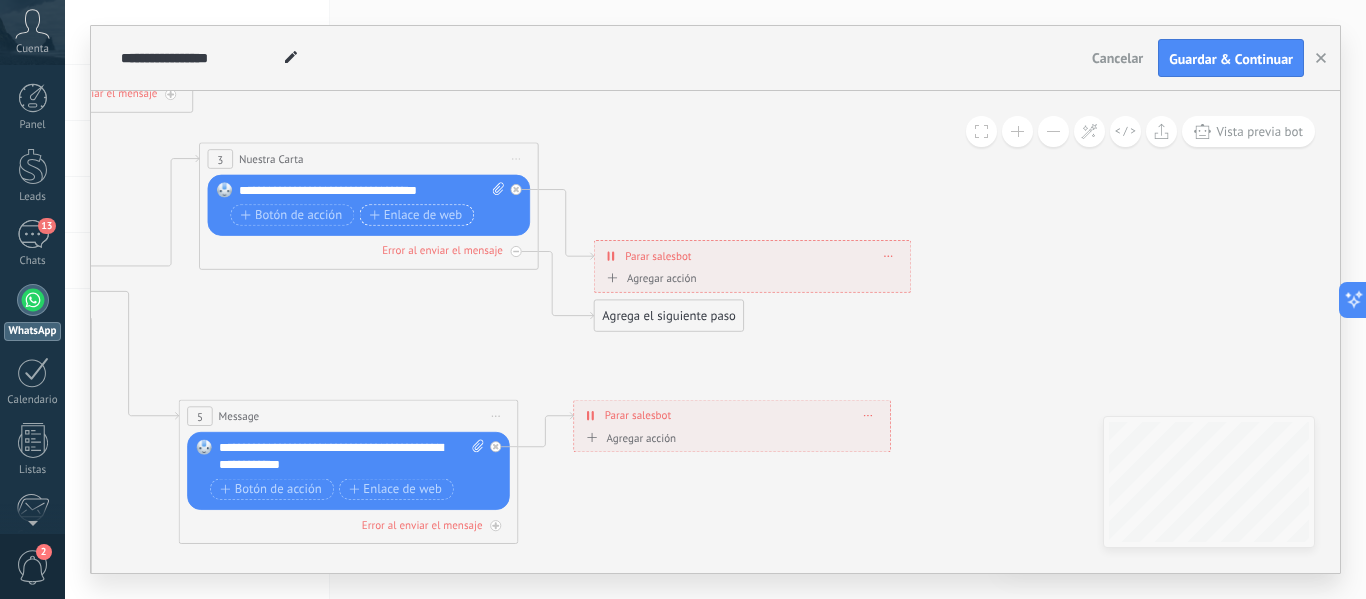 click on "Enlace de web" at bounding box center [415, 215] 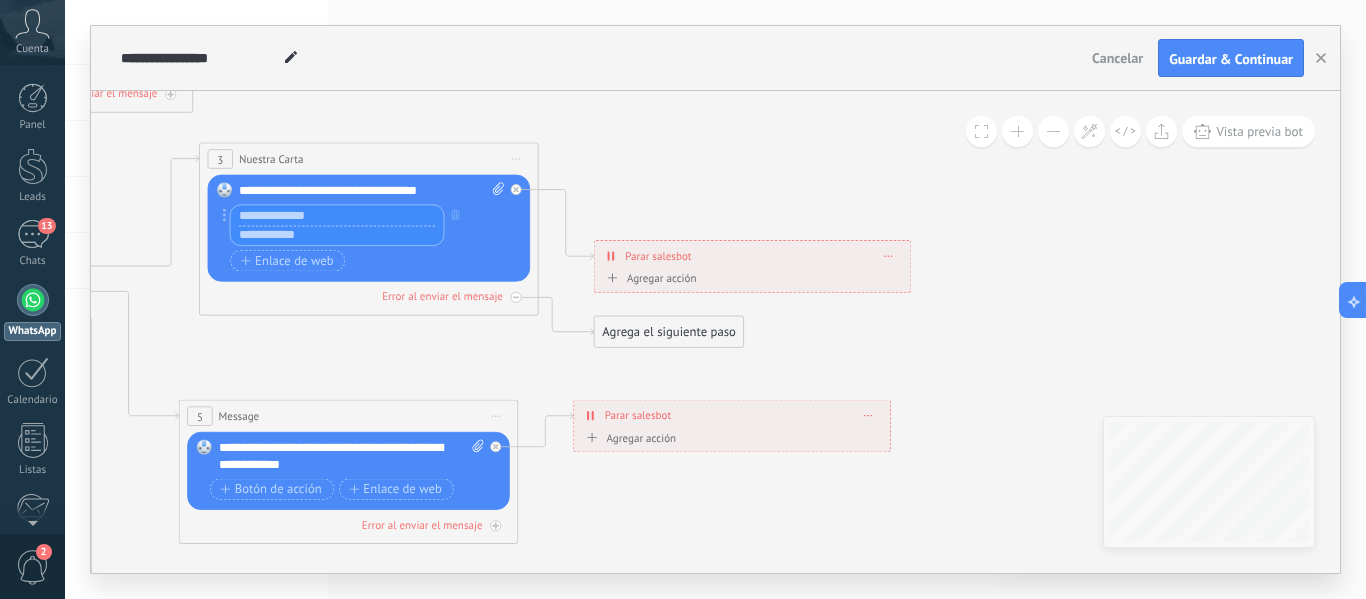 drag, startPoint x: 327, startPoint y: 213, endPoint x: 221, endPoint y: 209, distance: 106.07545 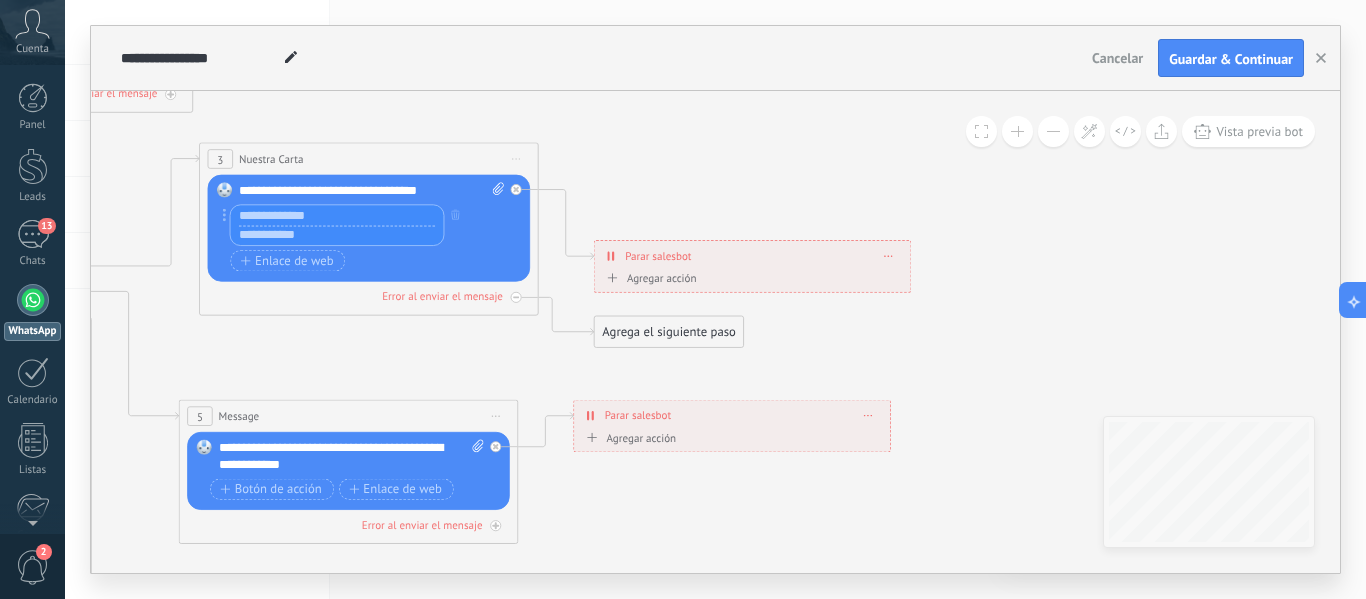 click on "Reemplazar
Quitar
Convertir a mensaje de voz
Arrastre la imagen aquí para adjuntarla.
Añadir imagen
Subir
Arrastrar y soltar
Archivo no encontrado
Escribe tu mensaje..." at bounding box center [369, 228] 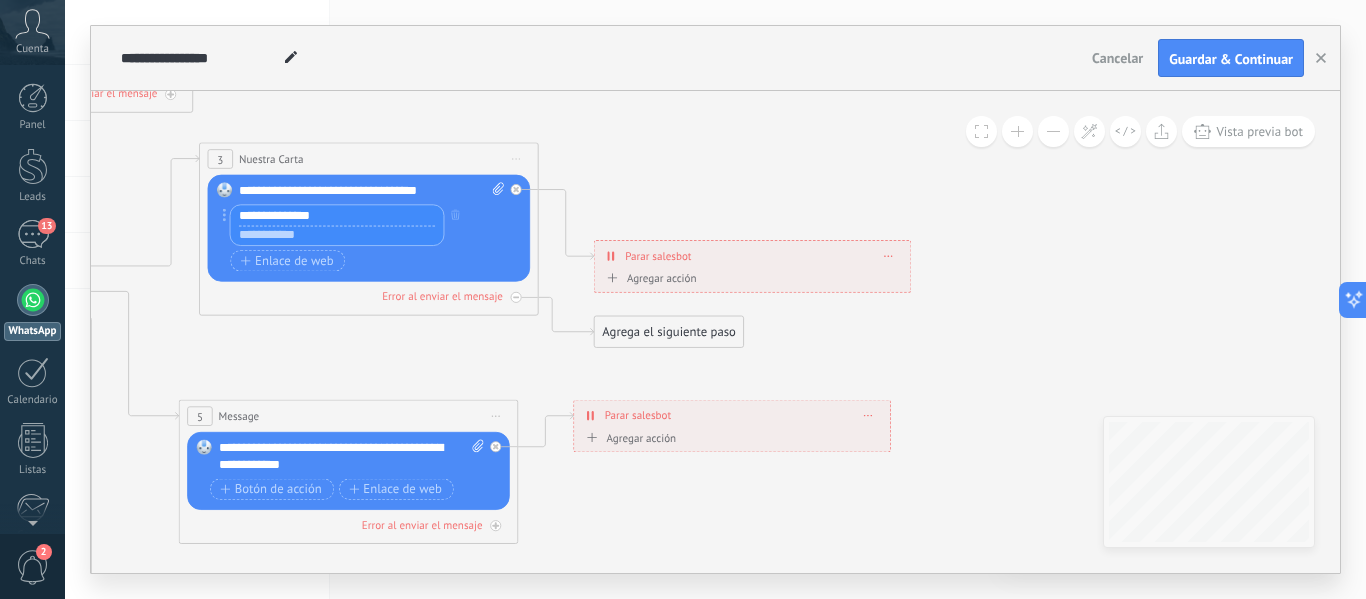 type on "**********" 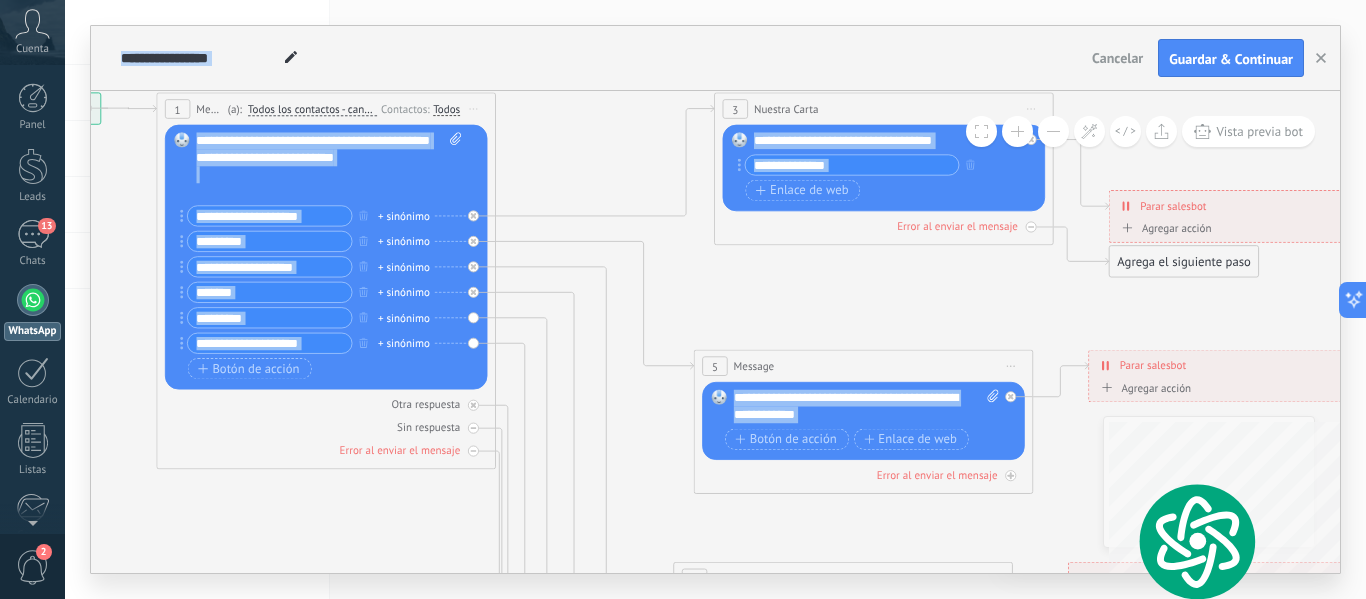 click on "**********" at bounding box center [715, 332] 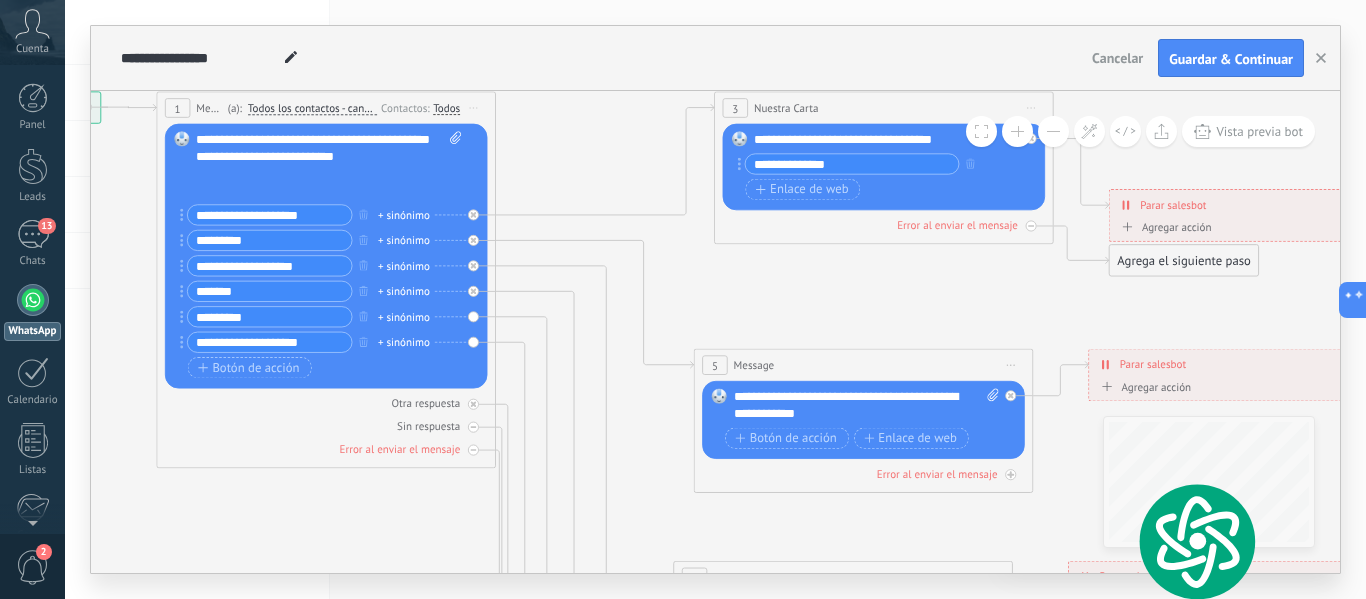 click 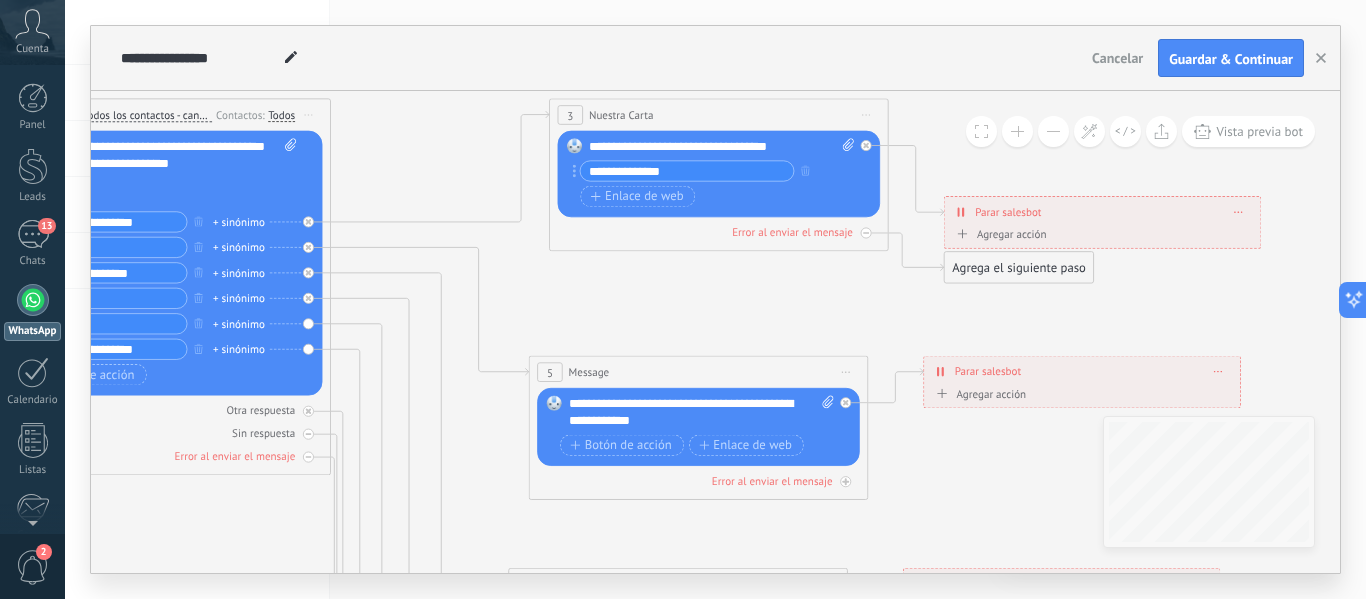 drag, startPoint x: 309, startPoint y: 528, endPoint x: 144, endPoint y: 535, distance: 165.14842 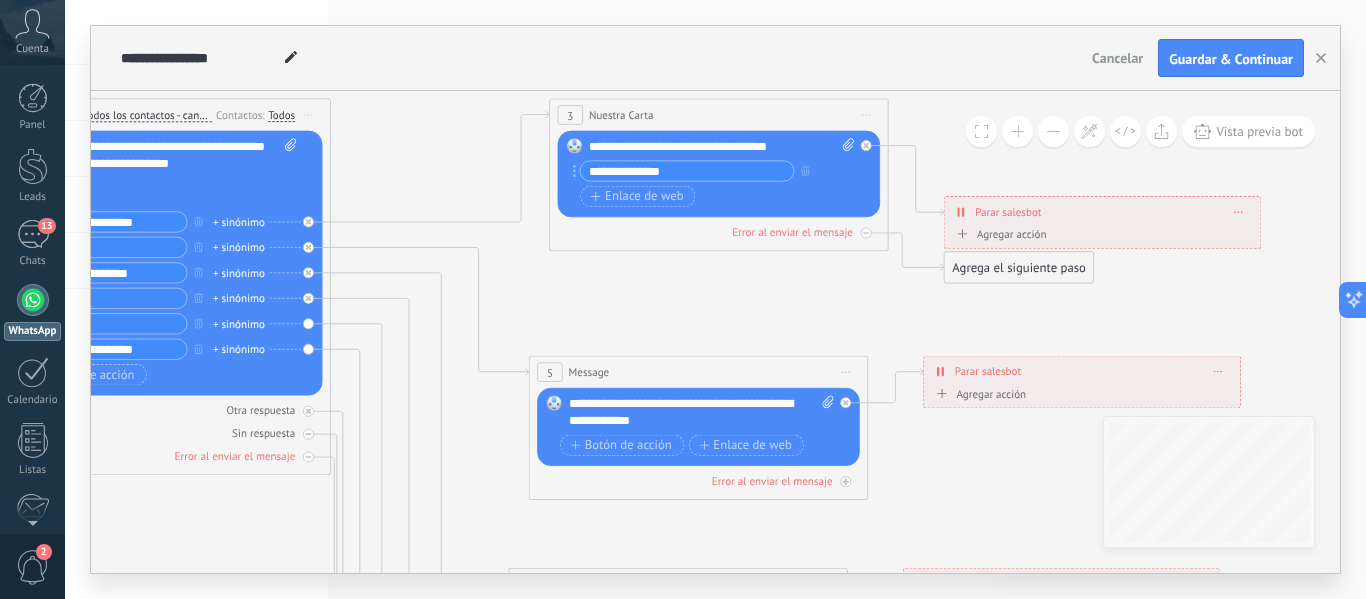 click 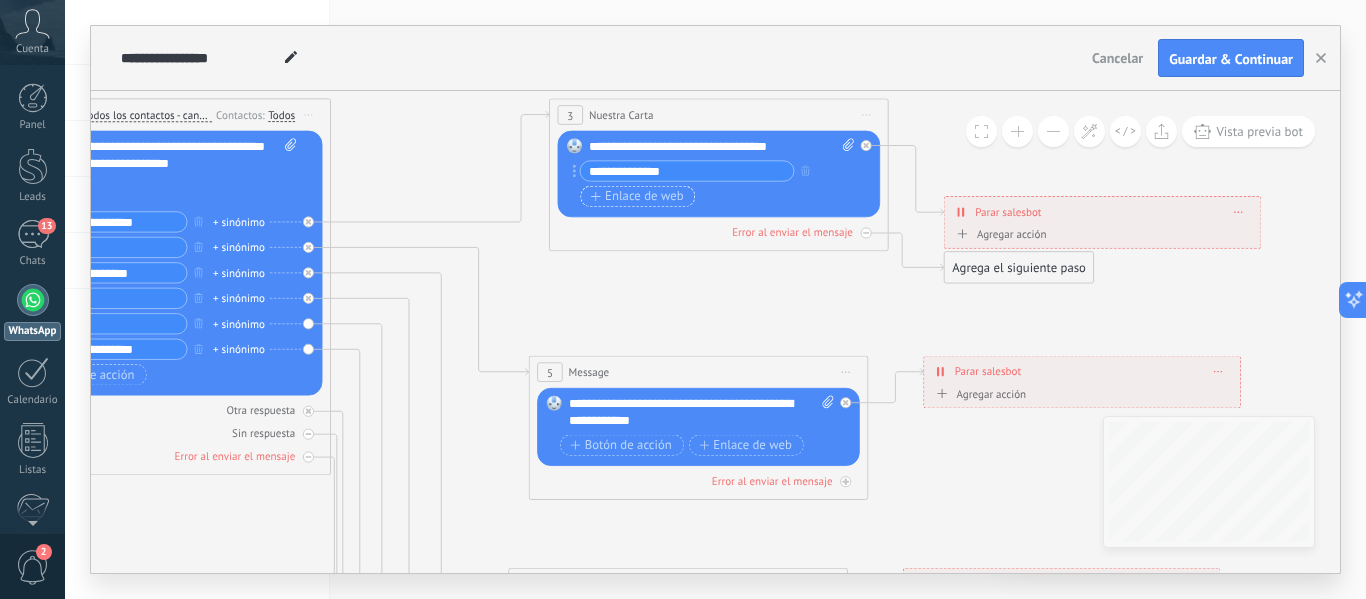 click on "Enlace de web" at bounding box center (637, 197) 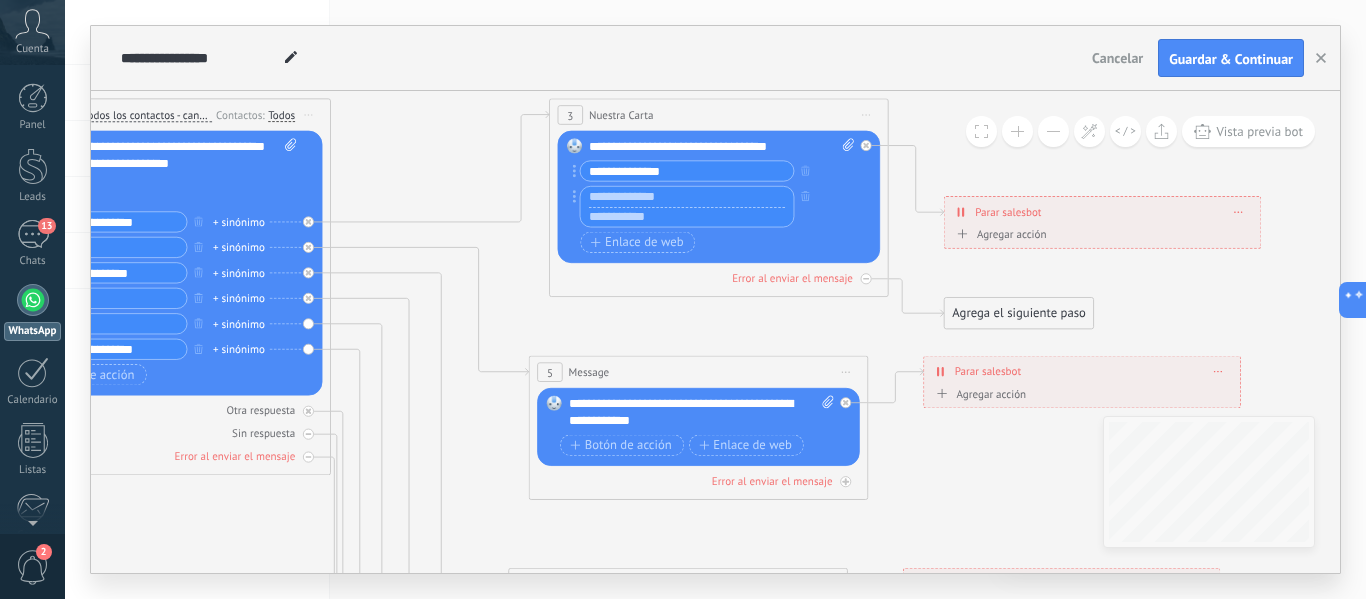 click on "**********" at bounding box center (686, 171) 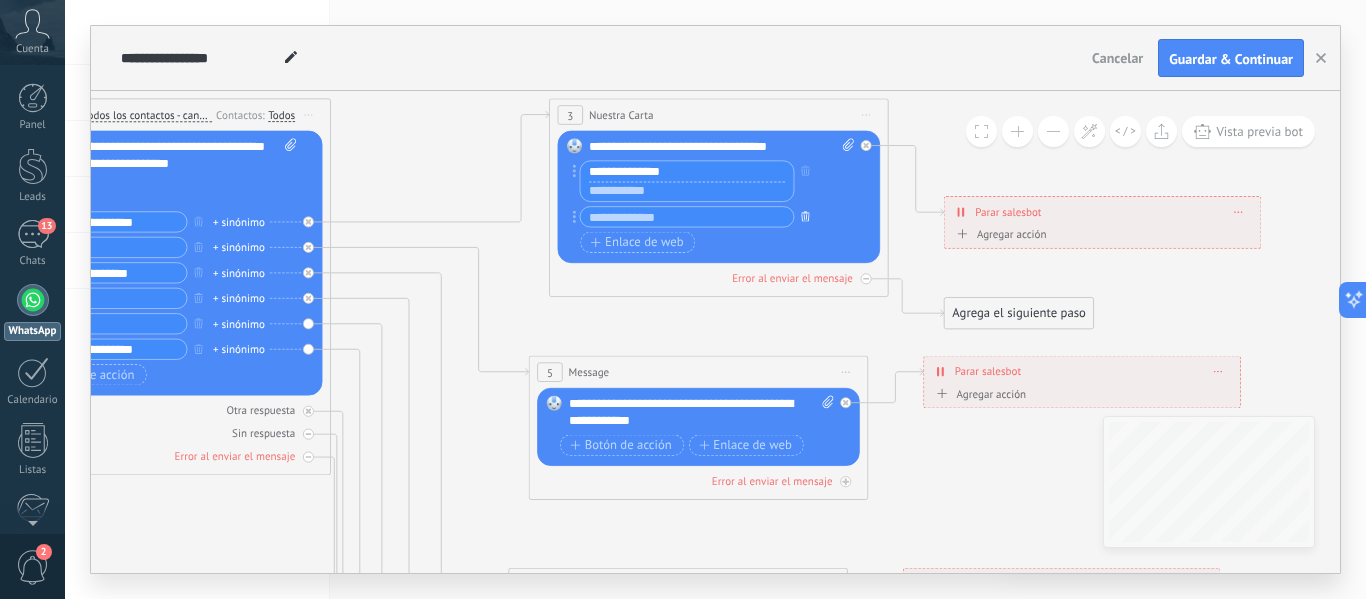 click at bounding box center (805, 215) 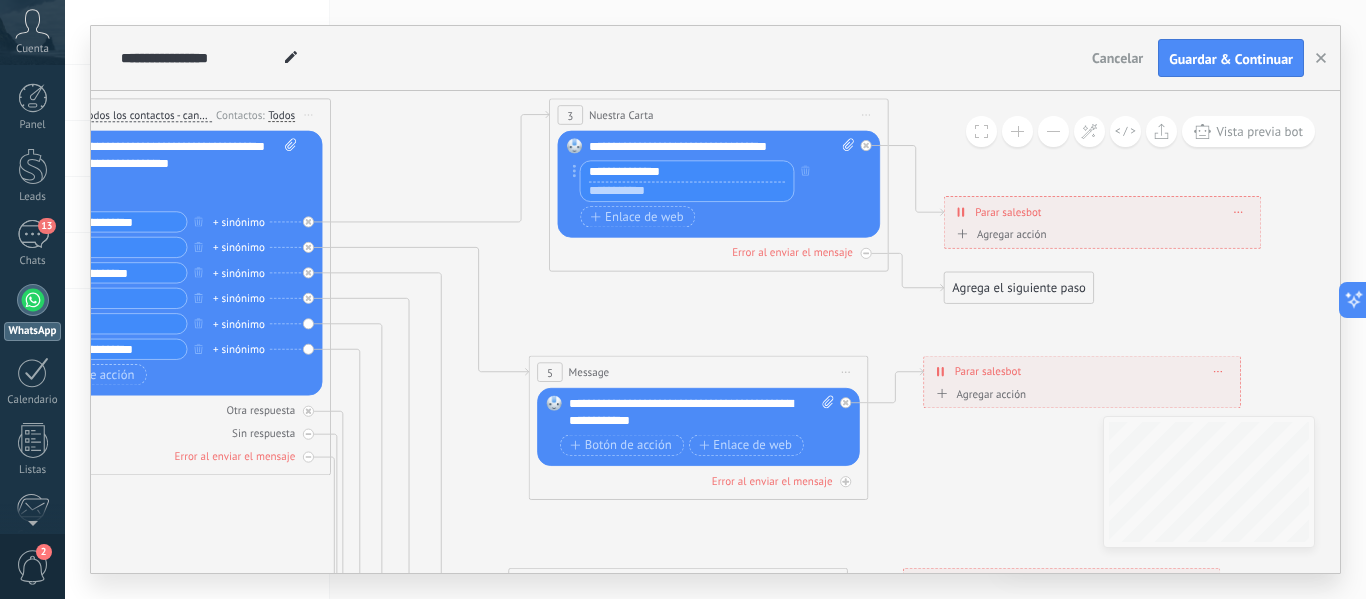 click on "**********" at bounding box center [686, 171] 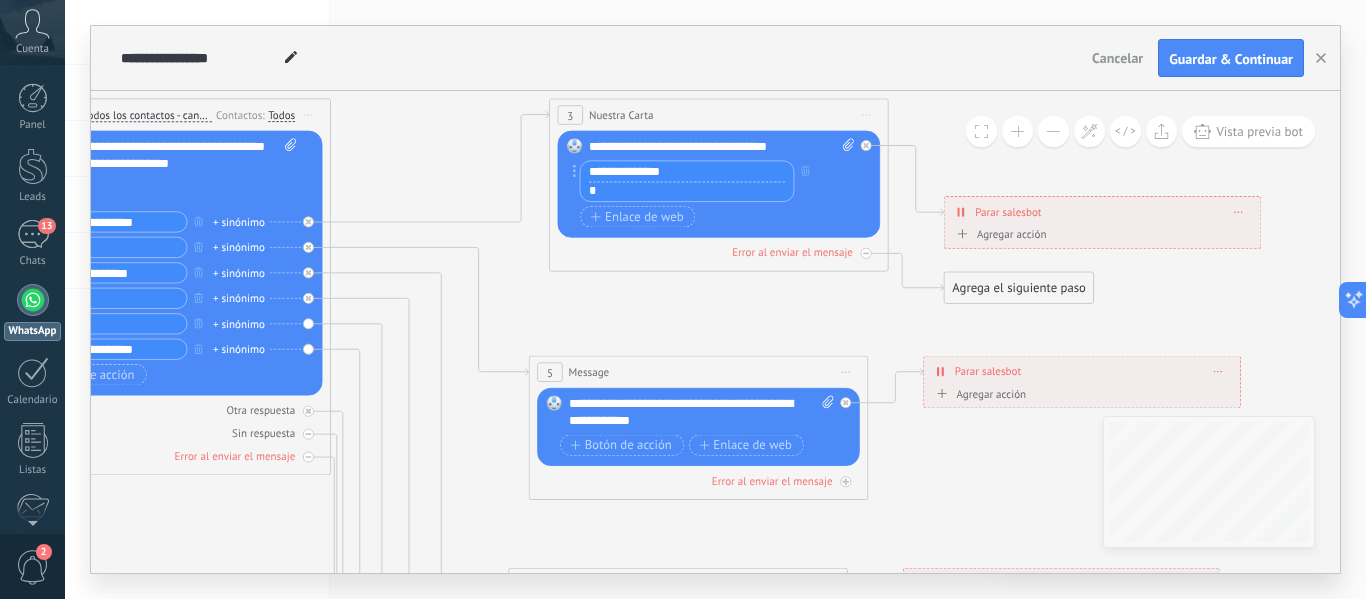 click at bounding box center (686, 191) 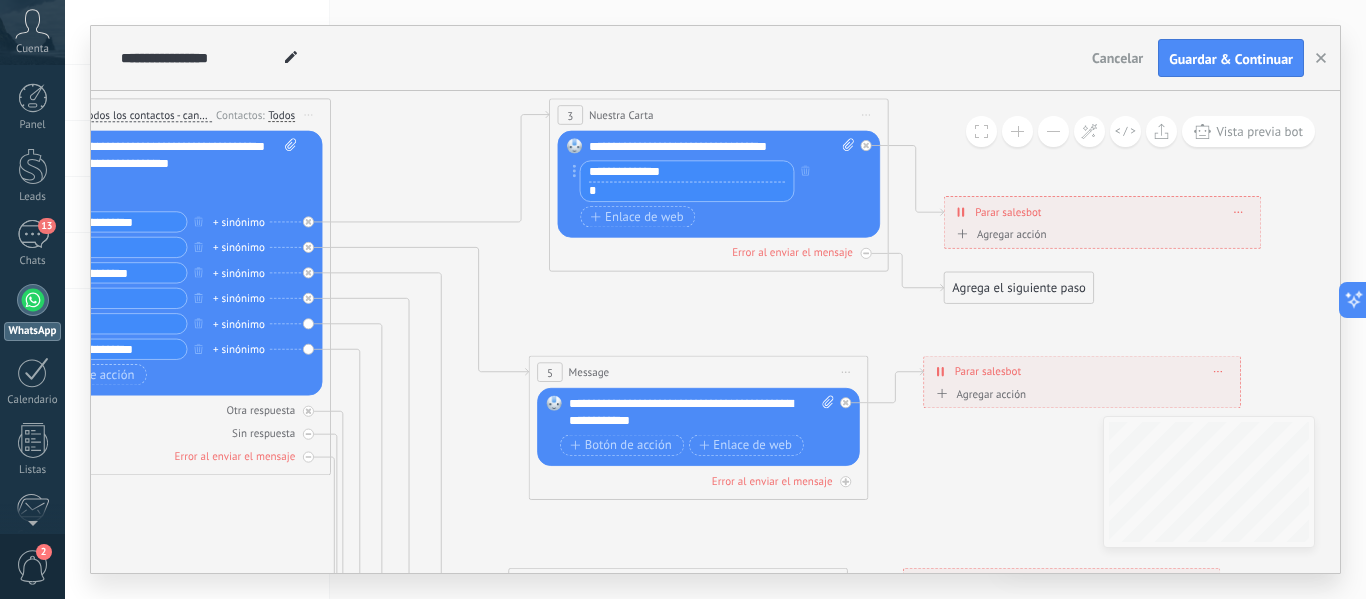 paste on "**********" 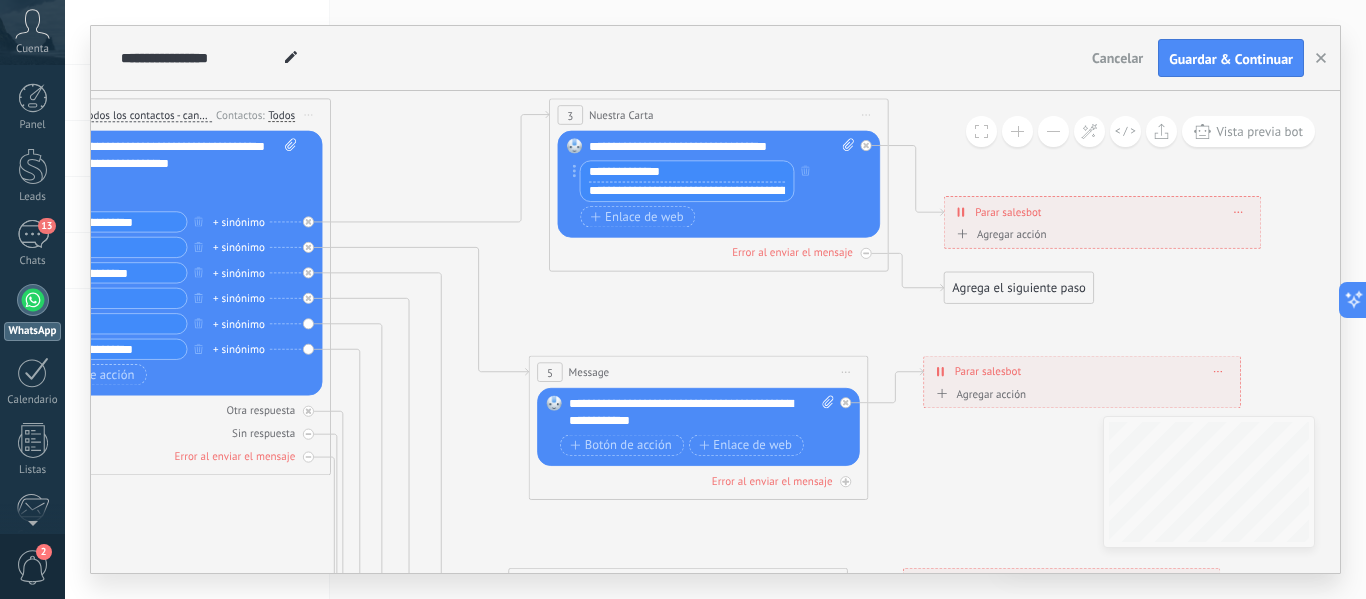 scroll, scrollTop: 0, scrollLeft: 272, axis: horizontal 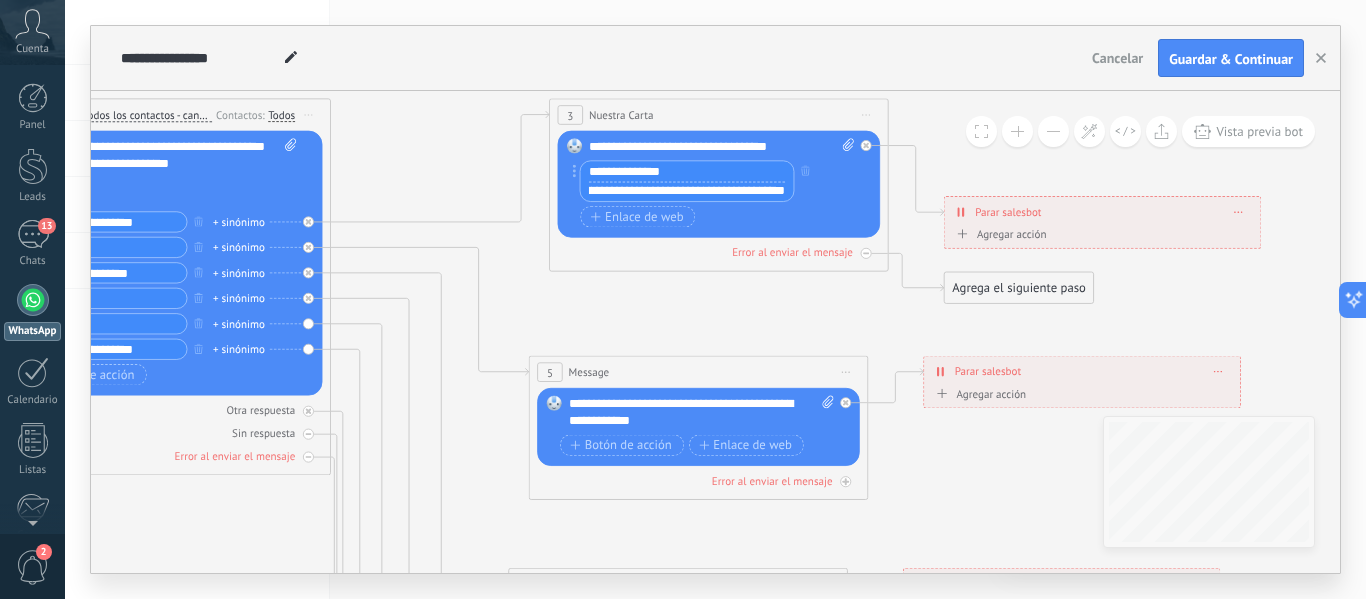 type on "**********" 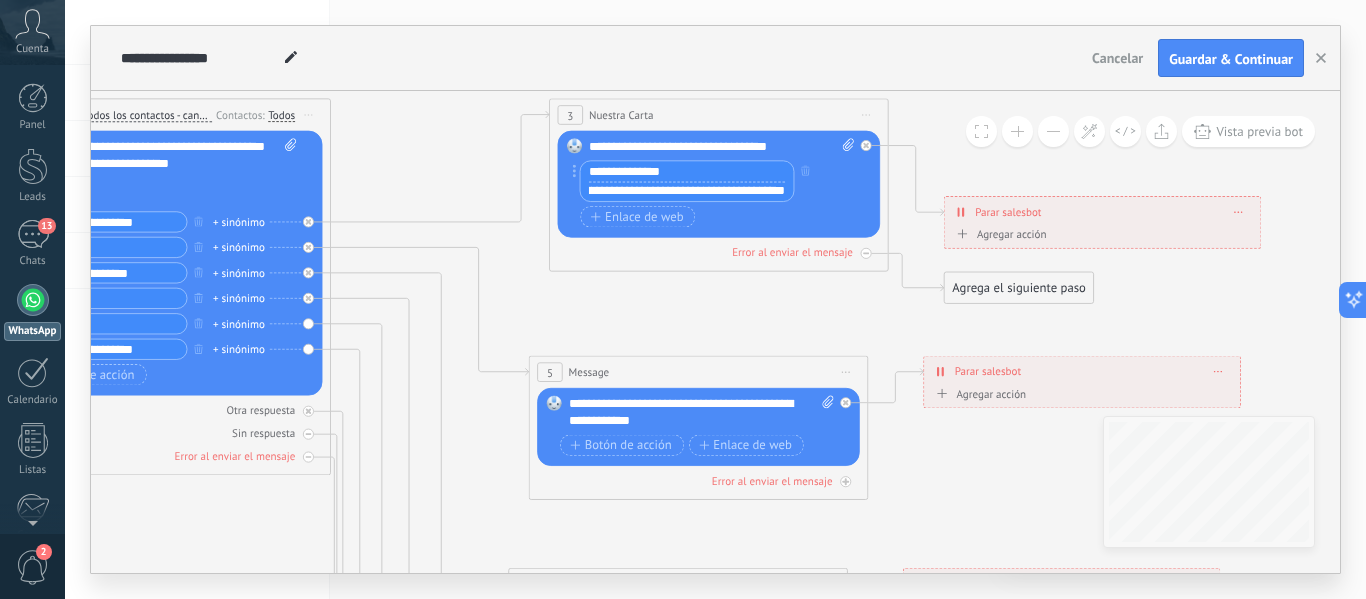 scroll, scrollTop: 0, scrollLeft: 0, axis: both 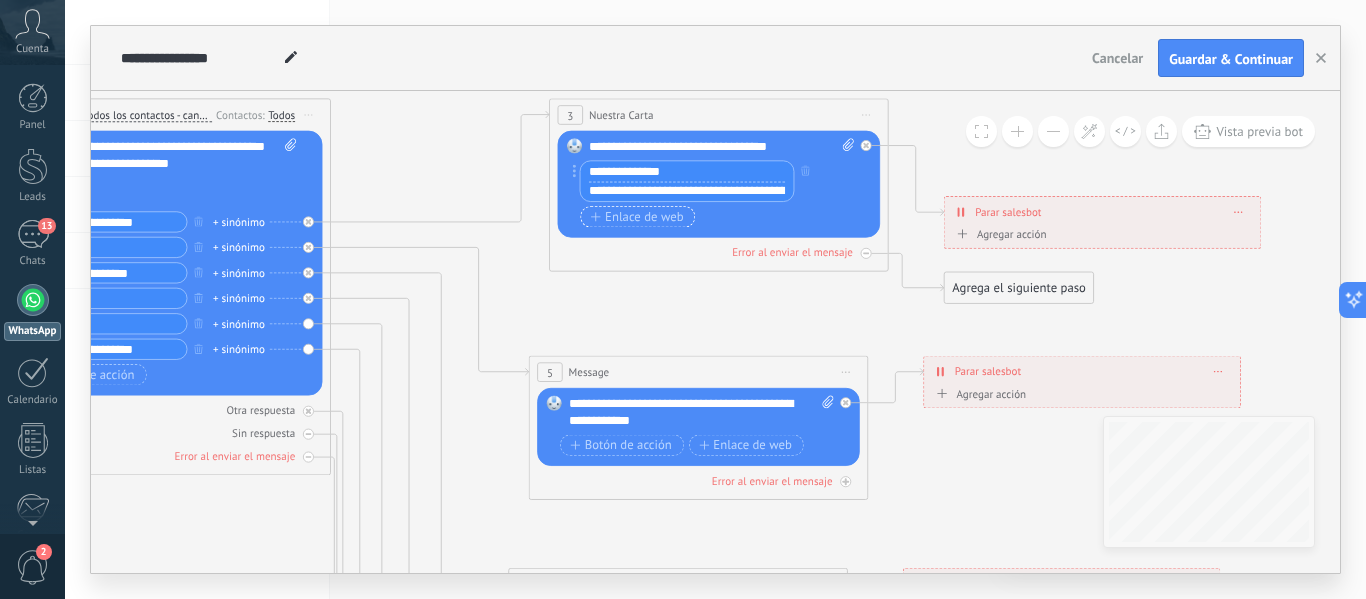 click on "Enlace de web" at bounding box center [637, 217] 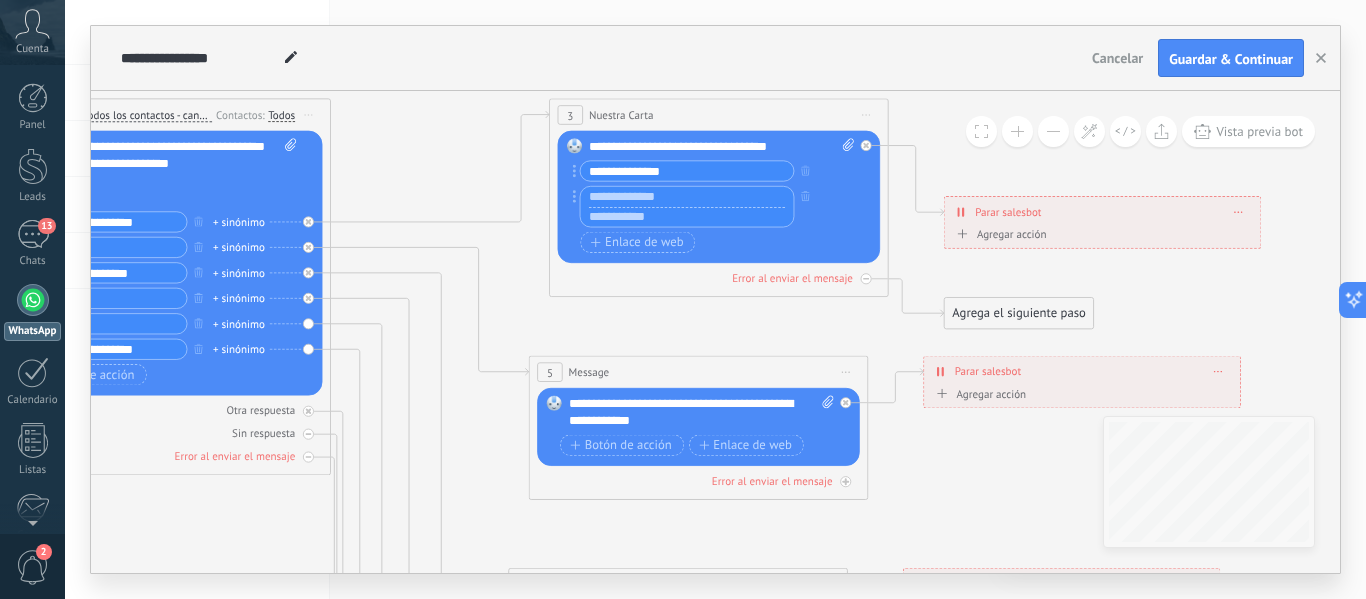 click on "**********" at bounding box center [686, 171] 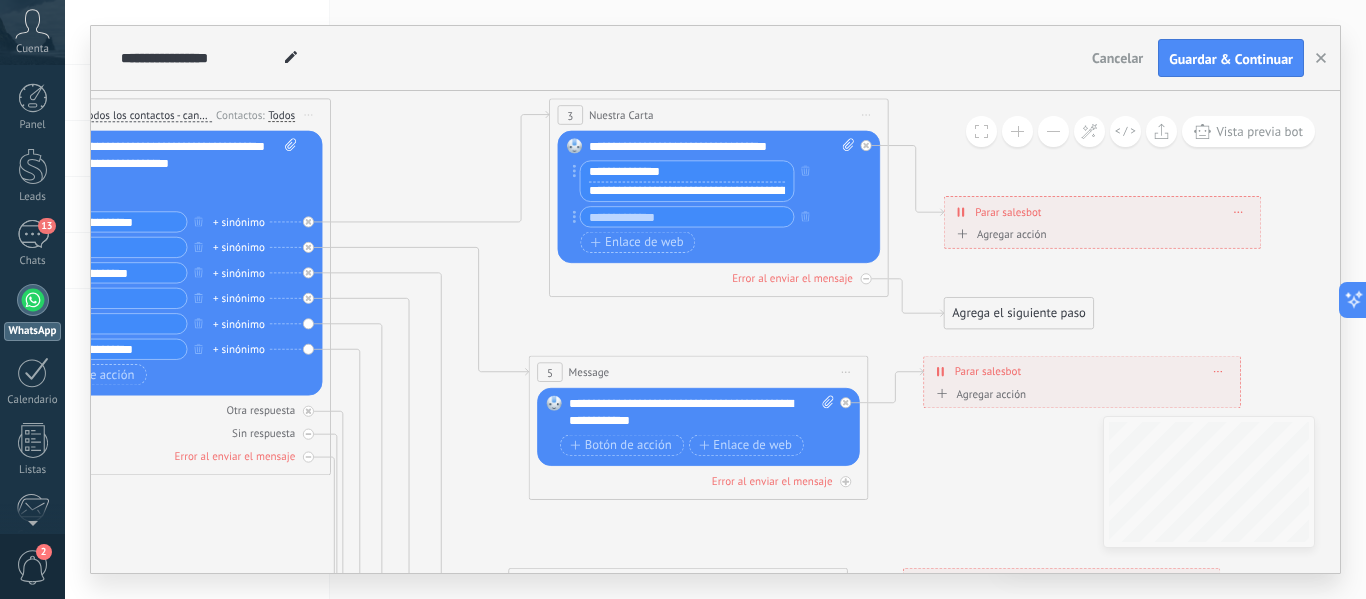 drag, startPoint x: 667, startPoint y: 168, endPoint x: 620, endPoint y: 169, distance: 47.010635 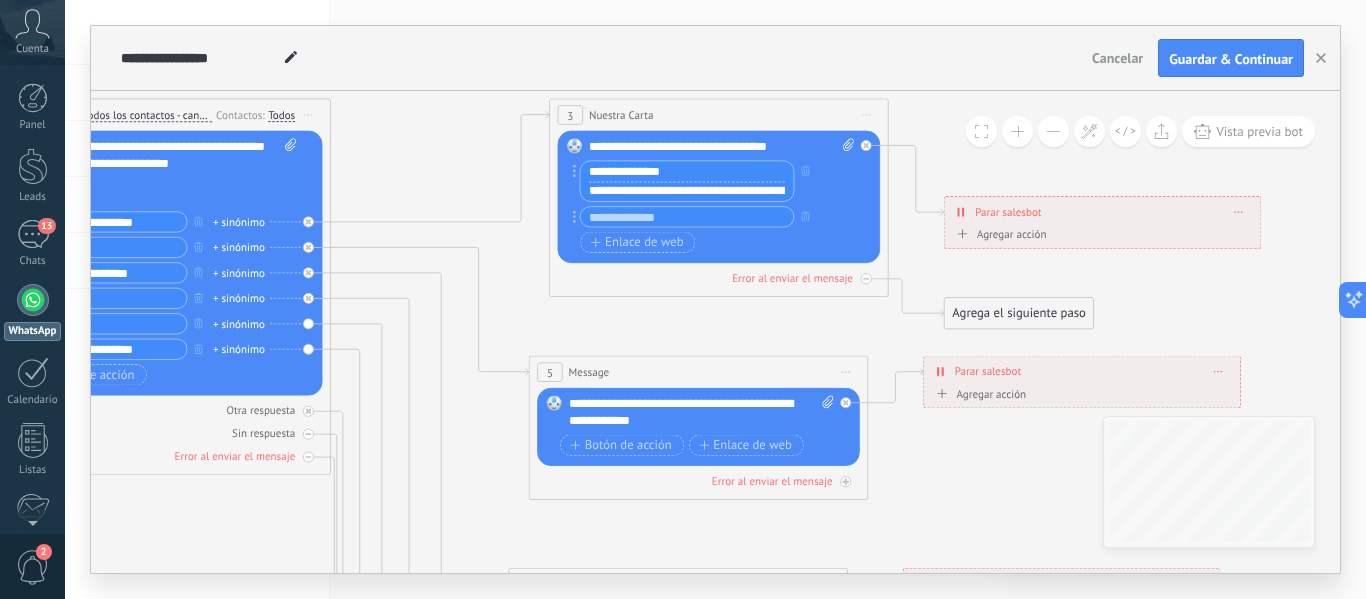 click on "**********" at bounding box center (686, 171) 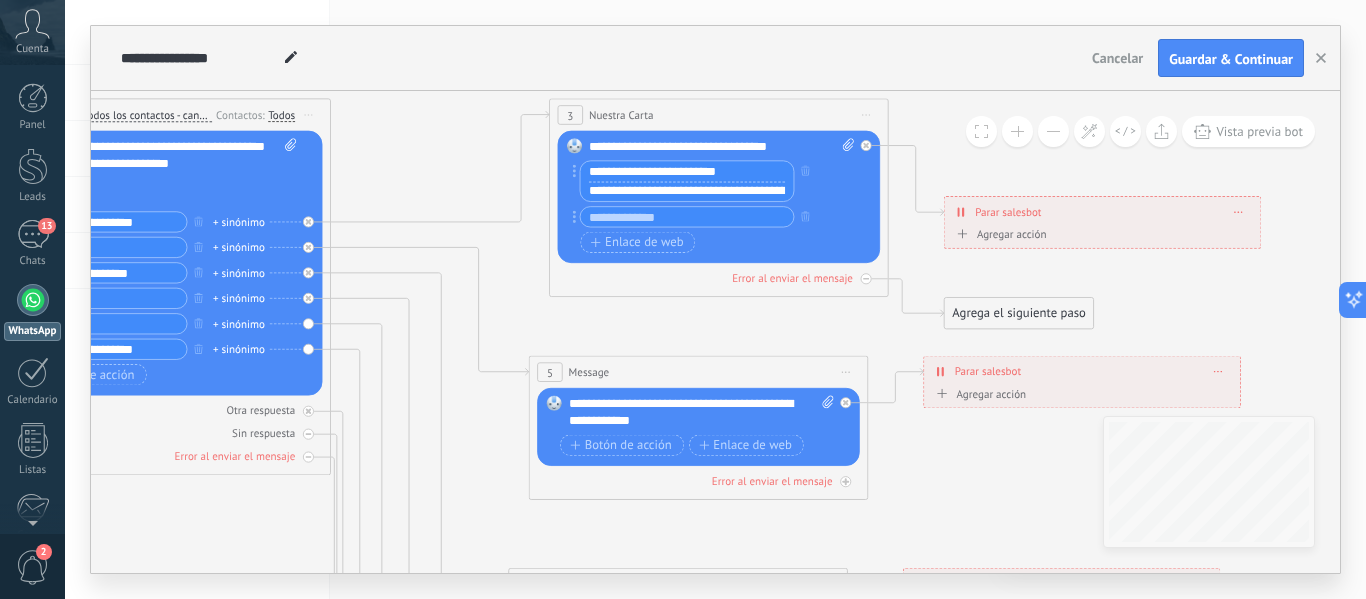 type on "**********" 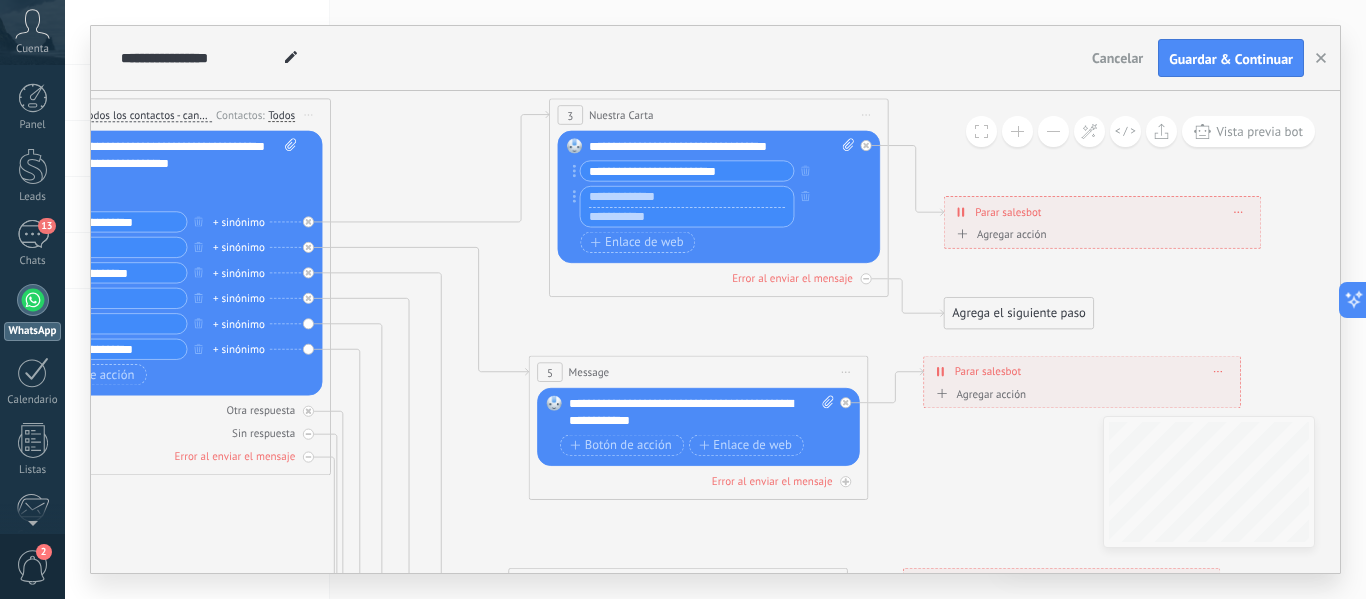 click at bounding box center (687, 207) 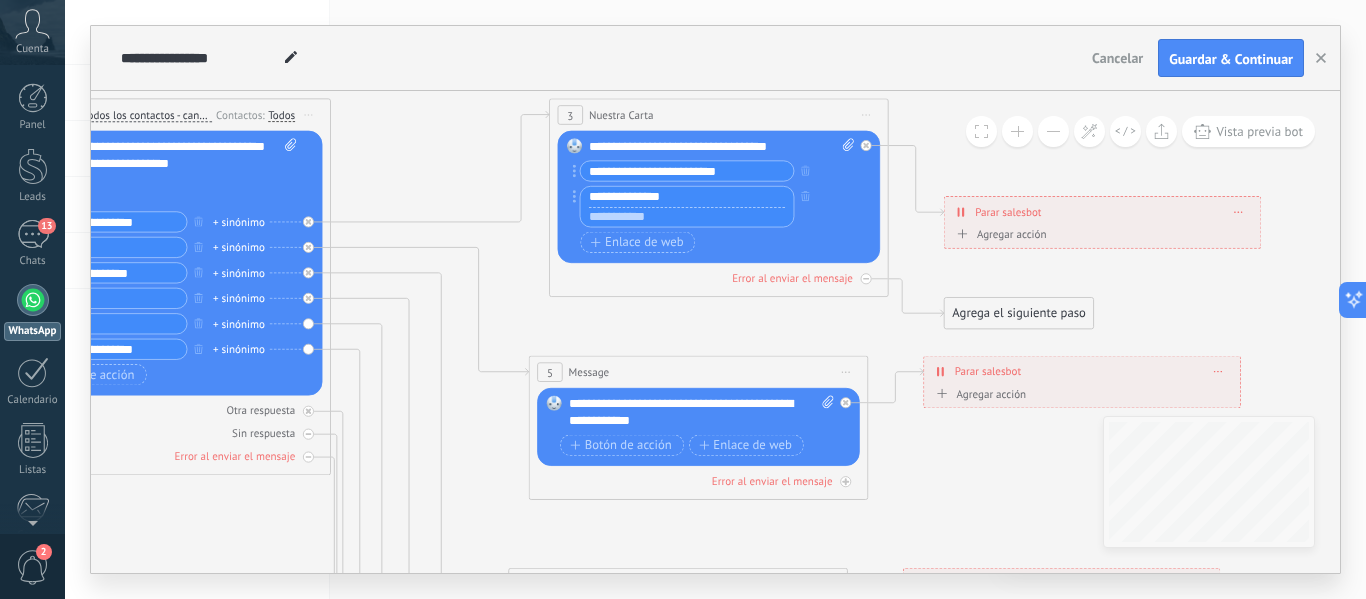 type on "**********" 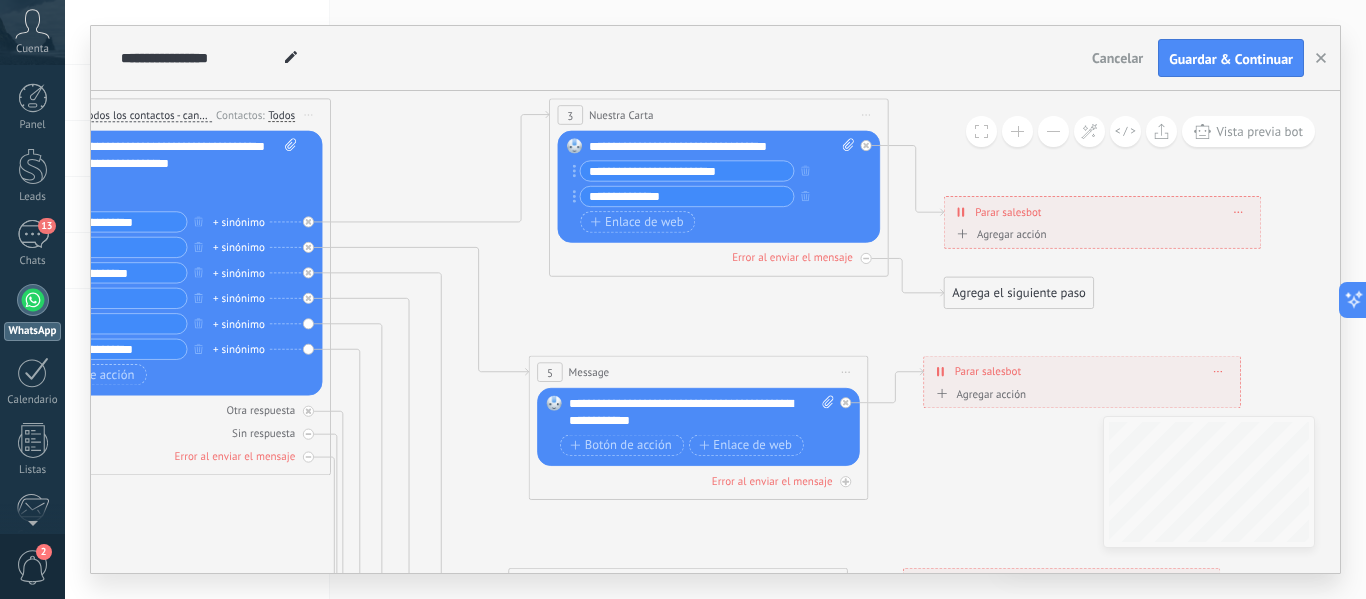 click on "**********" at bounding box center (686, 197) 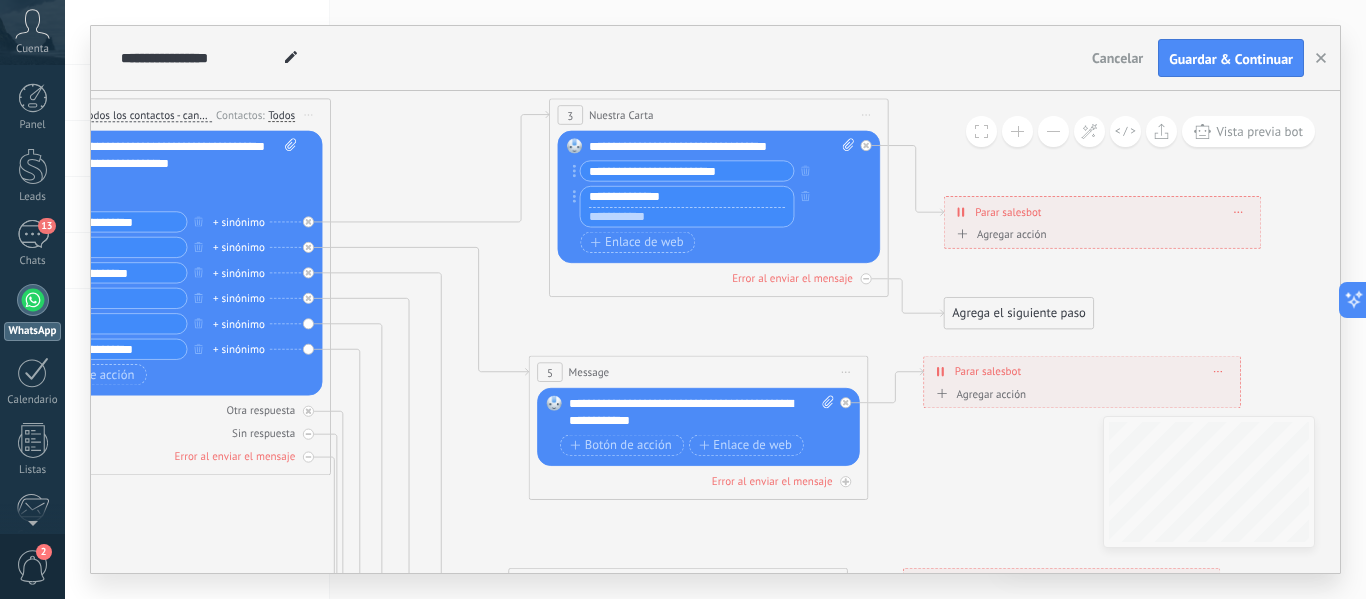 click on "Reemplazar
Quitar
Convertir a mensaje de voz
Arrastre la imagen aquí para adjuntarla.
Añadir imagen
Subir
Arrastrar y soltar
Archivo no encontrado
Escribe tu mensaje..." at bounding box center [719, 197] 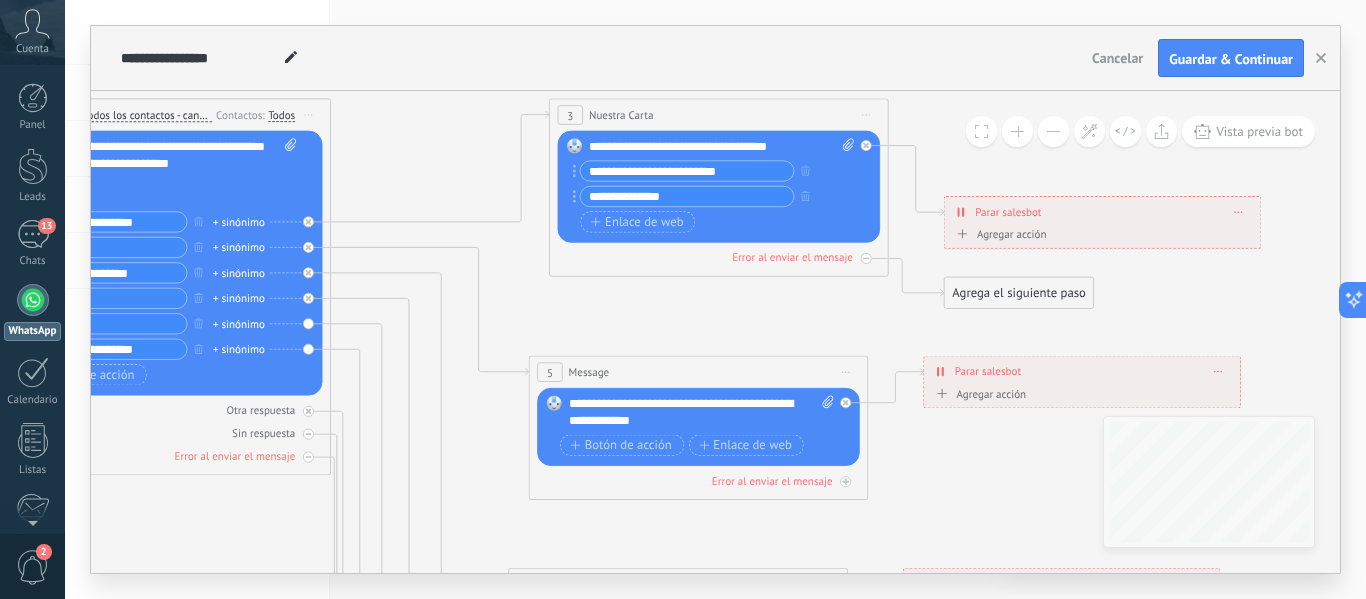 click 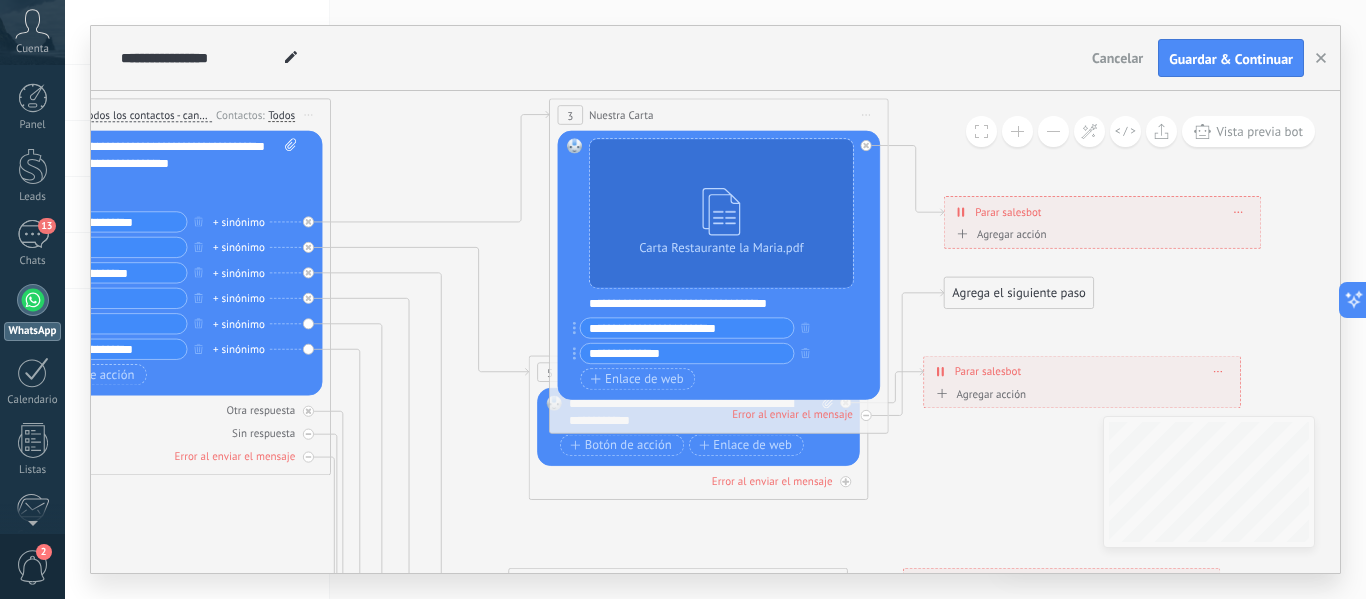 click on "Carta Restaurante la Maria.pdf
Reemplazar
Quitar
Convertir a mensaje de voz
Arrastre la imagen aquí para adjuntarla.
Añadir imagen
Subir
Arrastrar y soltar
Archivo no encontrado" at bounding box center [719, 265] 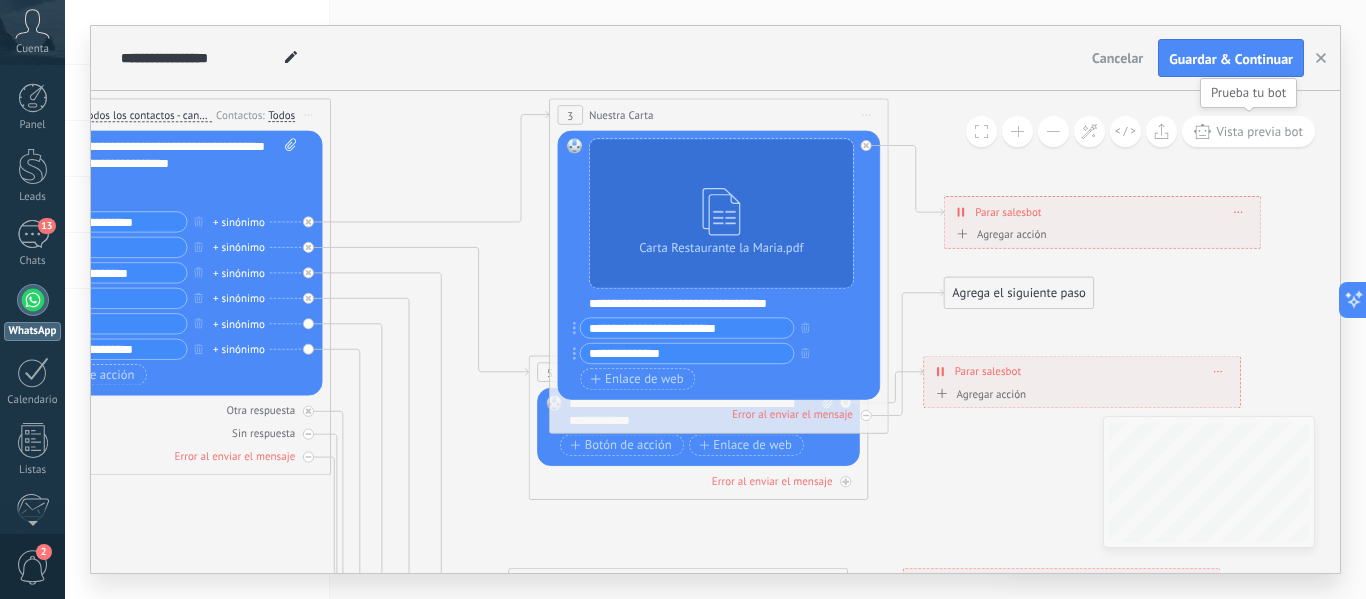 click on "Vista previa bot" at bounding box center (1248, 131) 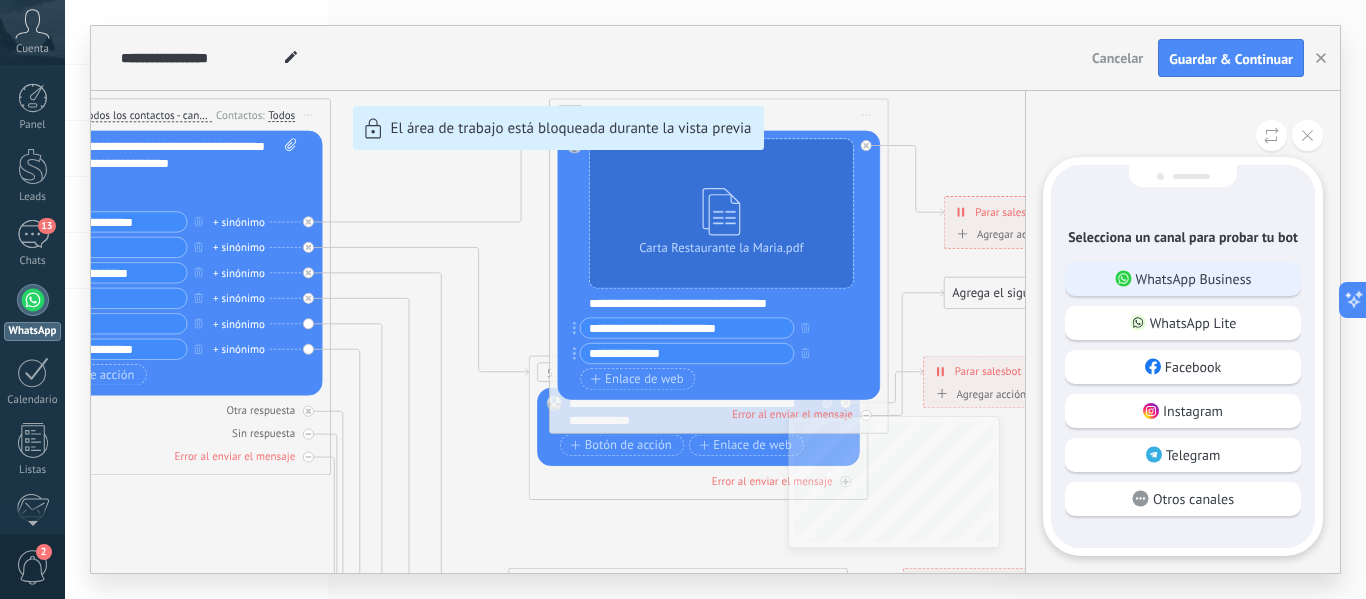 click on "WhatsApp Business" at bounding box center (1194, 279) 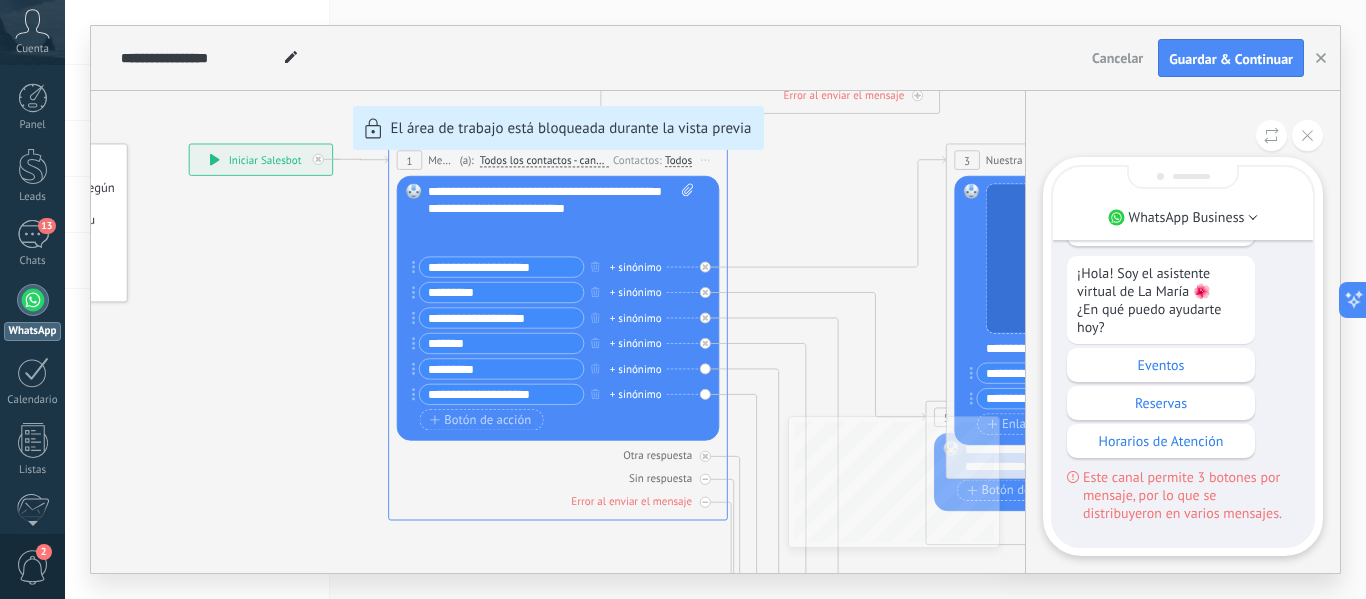 scroll, scrollTop: -100, scrollLeft: 0, axis: vertical 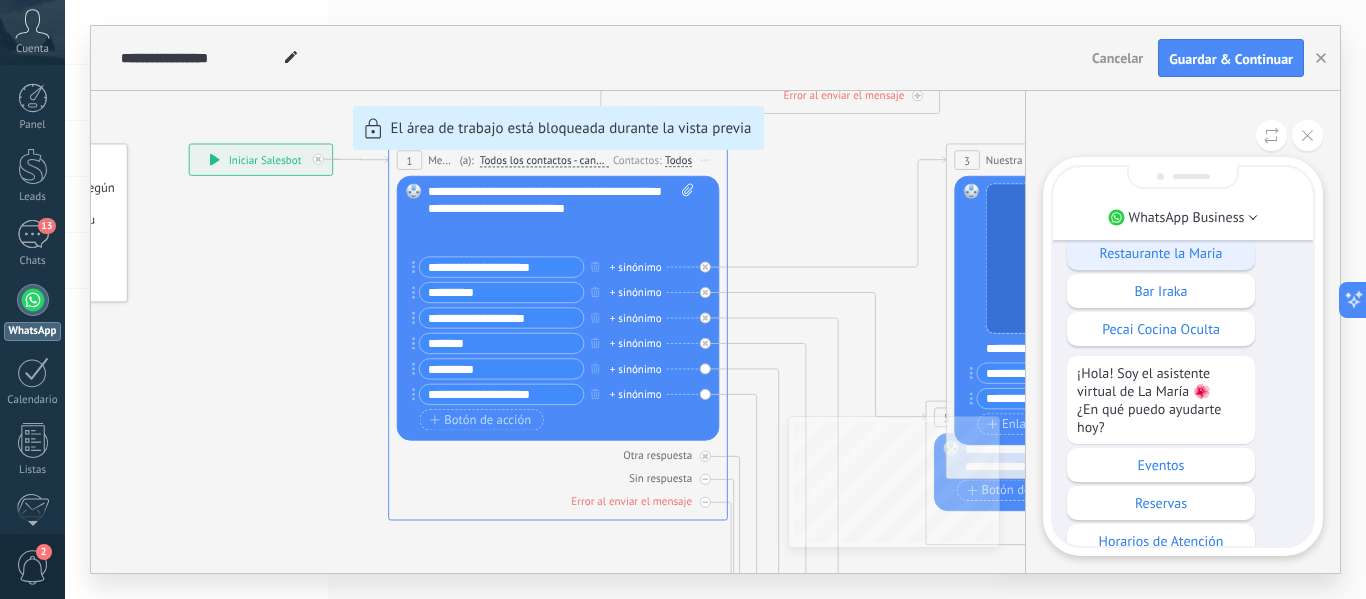 click on "Restaurante la Maria" at bounding box center (1161, 253) 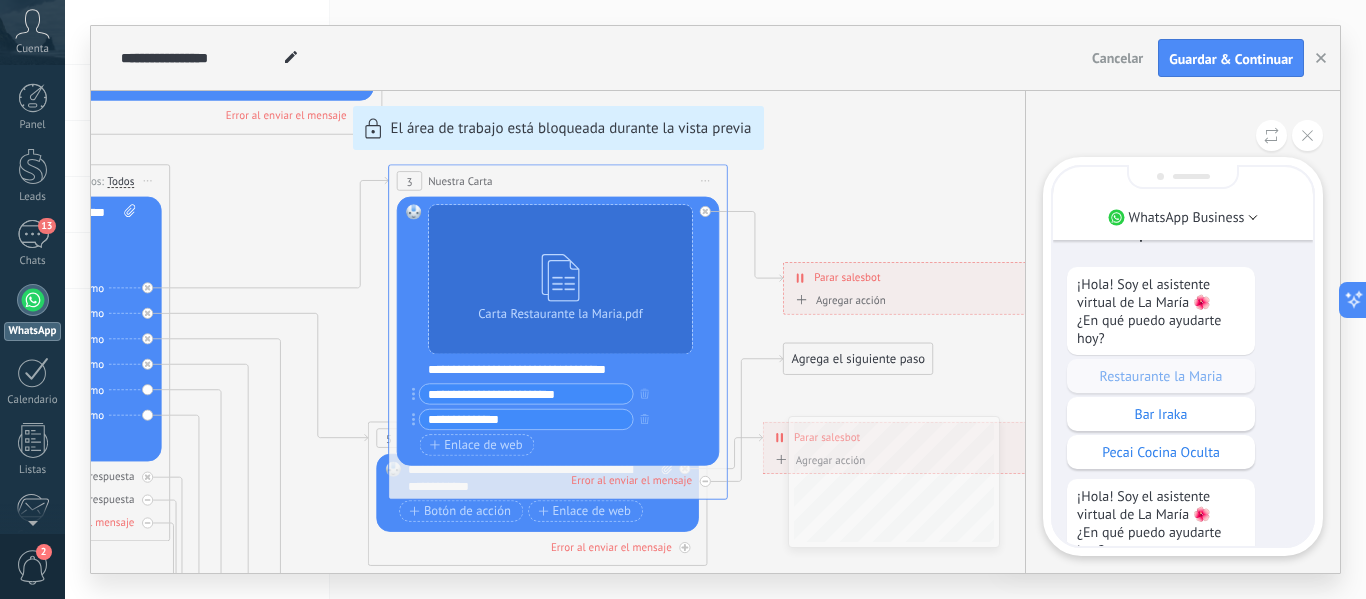 scroll, scrollTop: -373, scrollLeft: 0, axis: vertical 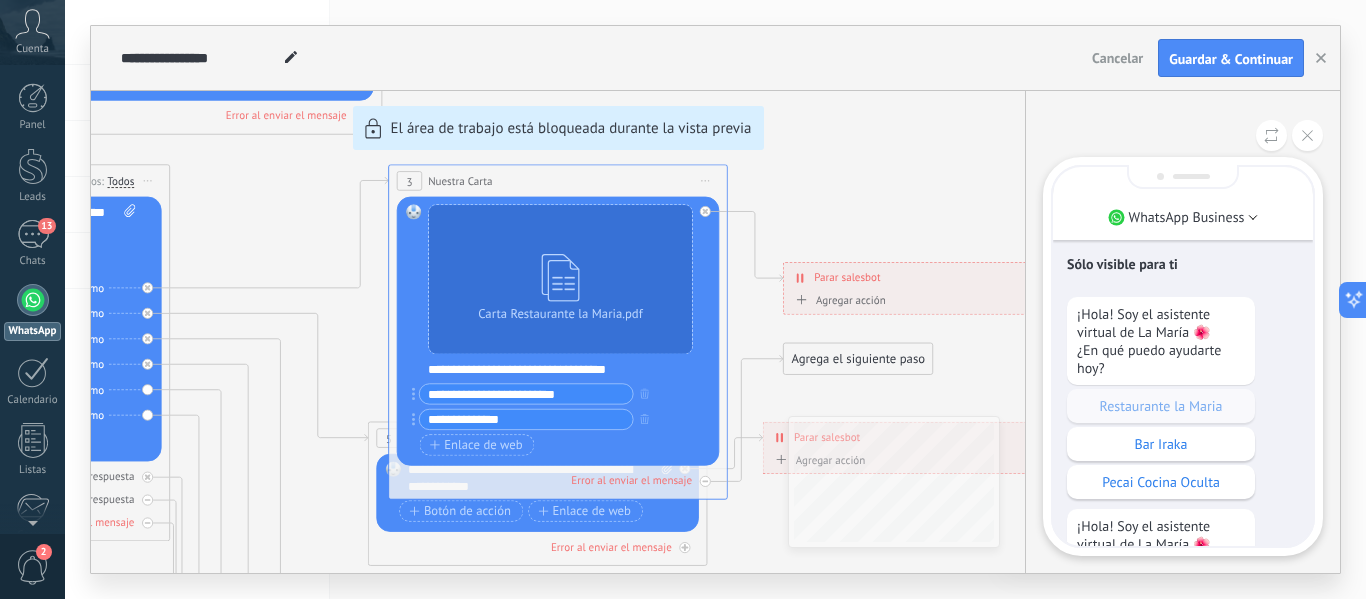click on "¡Hola! Soy el asistente virtual de La María 🌺
¿En qué puedo ayudarte hoy? Restaurante la Maria Bar Iraka Pecai Cocina Oculta ¡Hola! Soy el asistente virtual de La María 🌺
¿En qué puedo ayudarte hoy? Eventos Reservas Horarios de Atención Este canal permite 3 botones por mensaje, por lo que se distribuyeron en varios mensajes." at bounding box center (1183, 536) 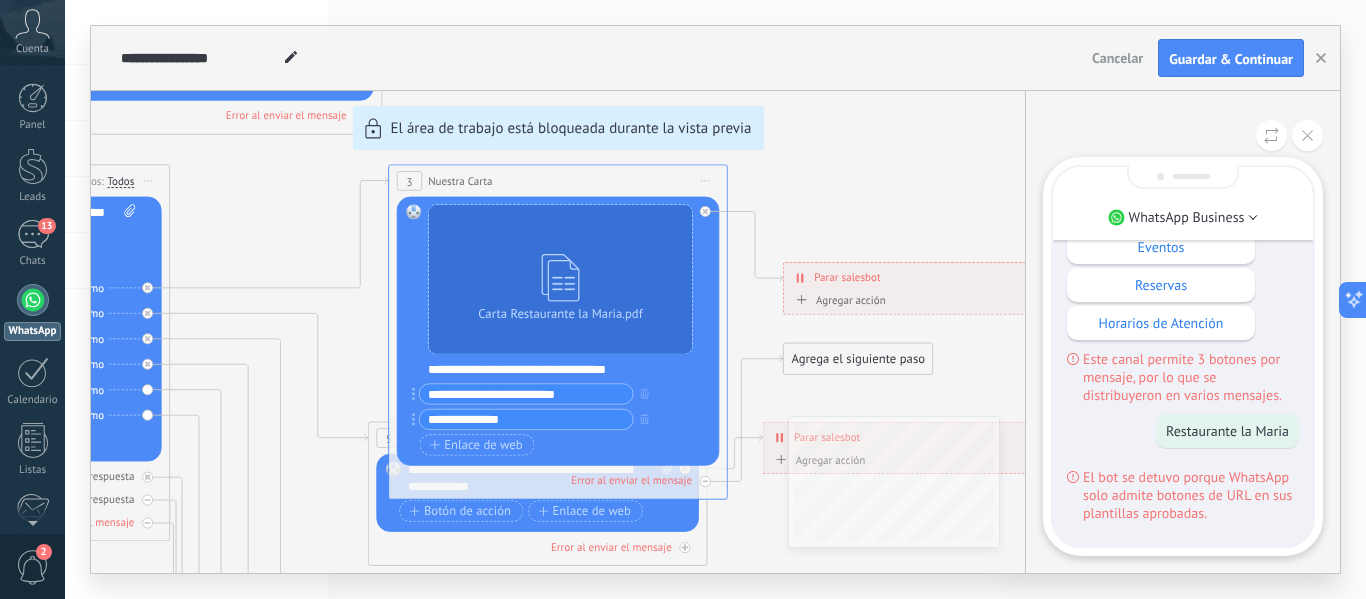 scroll, scrollTop: 0, scrollLeft: 0, axis: both 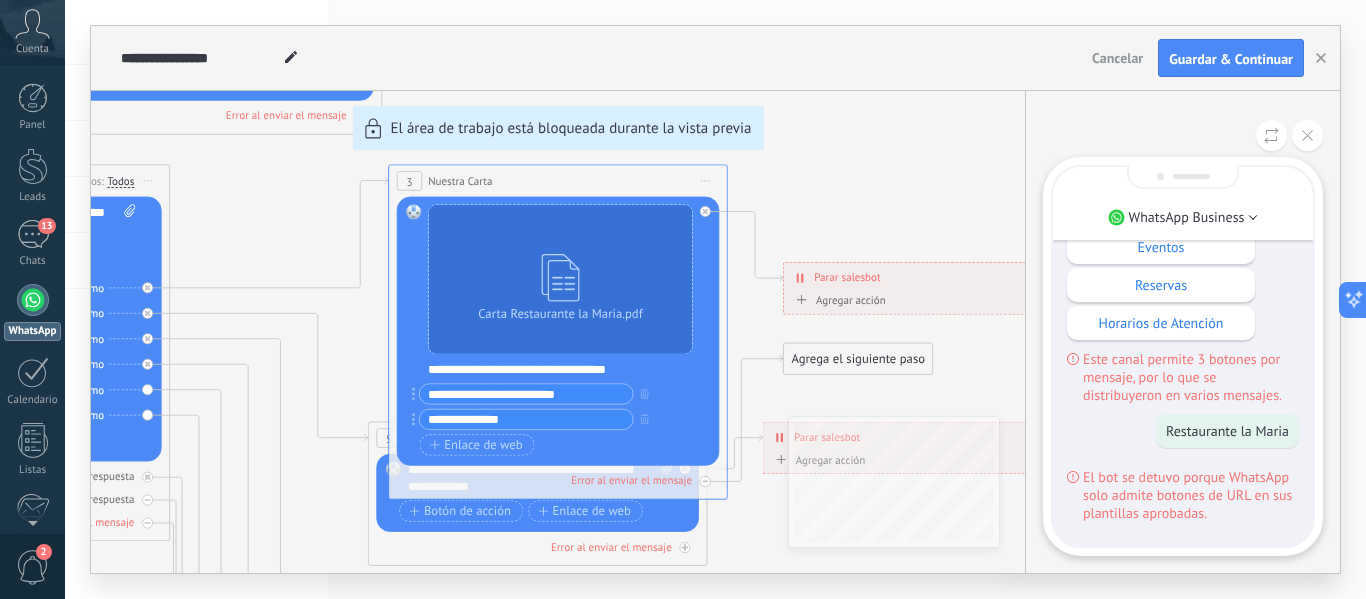 click on "**********" at bounding box center [715, 299] 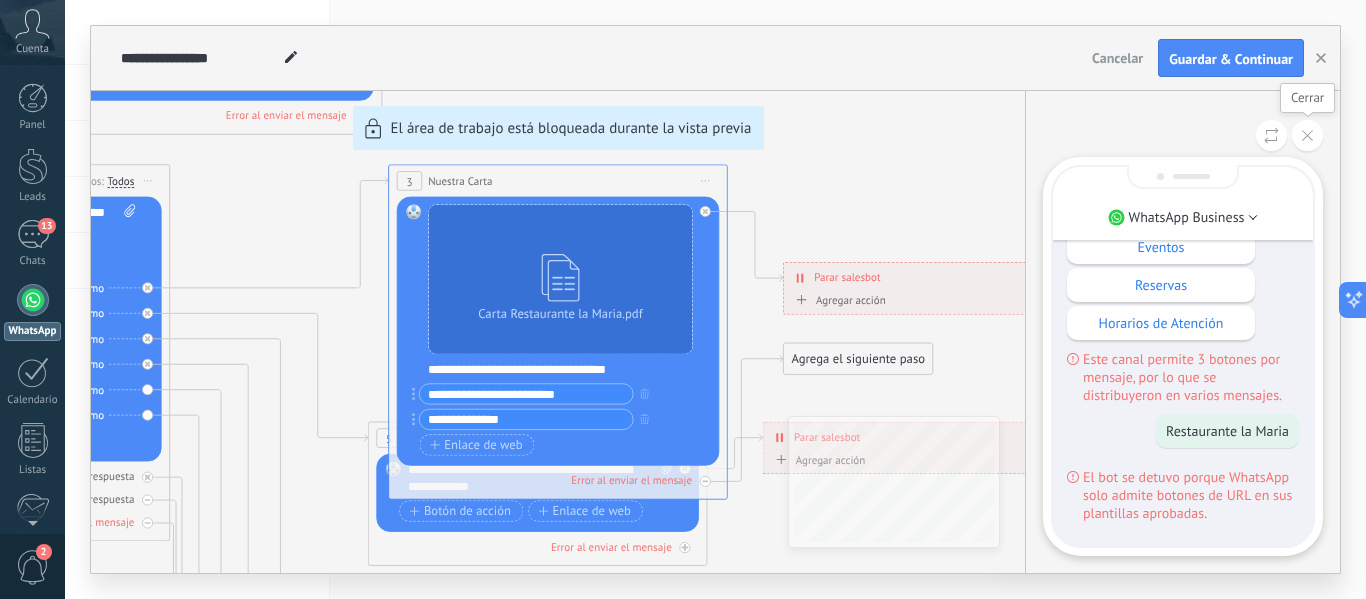 click at bounding box center (1307, 135) 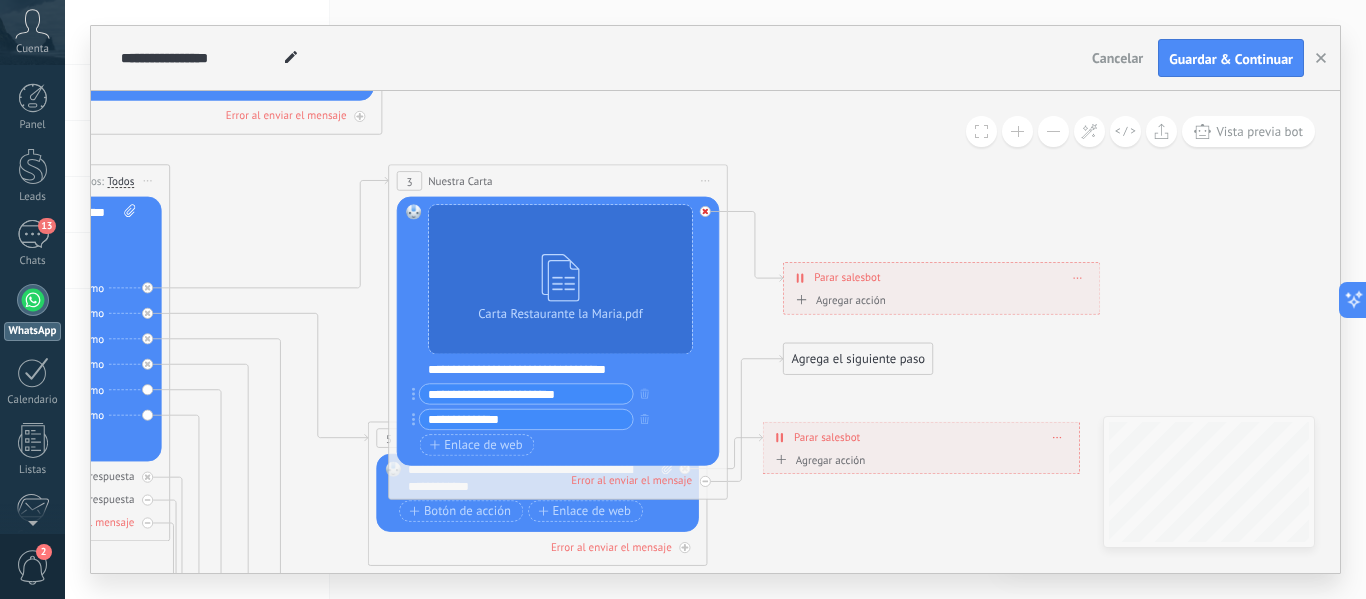 click 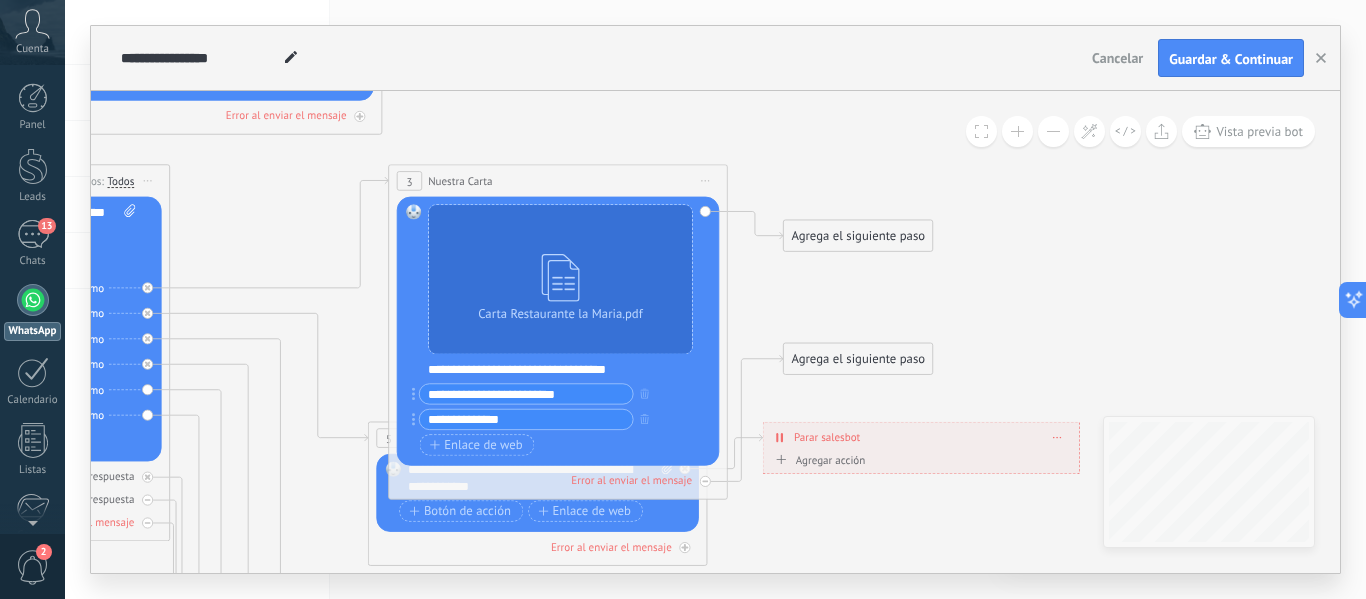 click on "Agrega el siguiente paso" at bounding box center [858, 236] 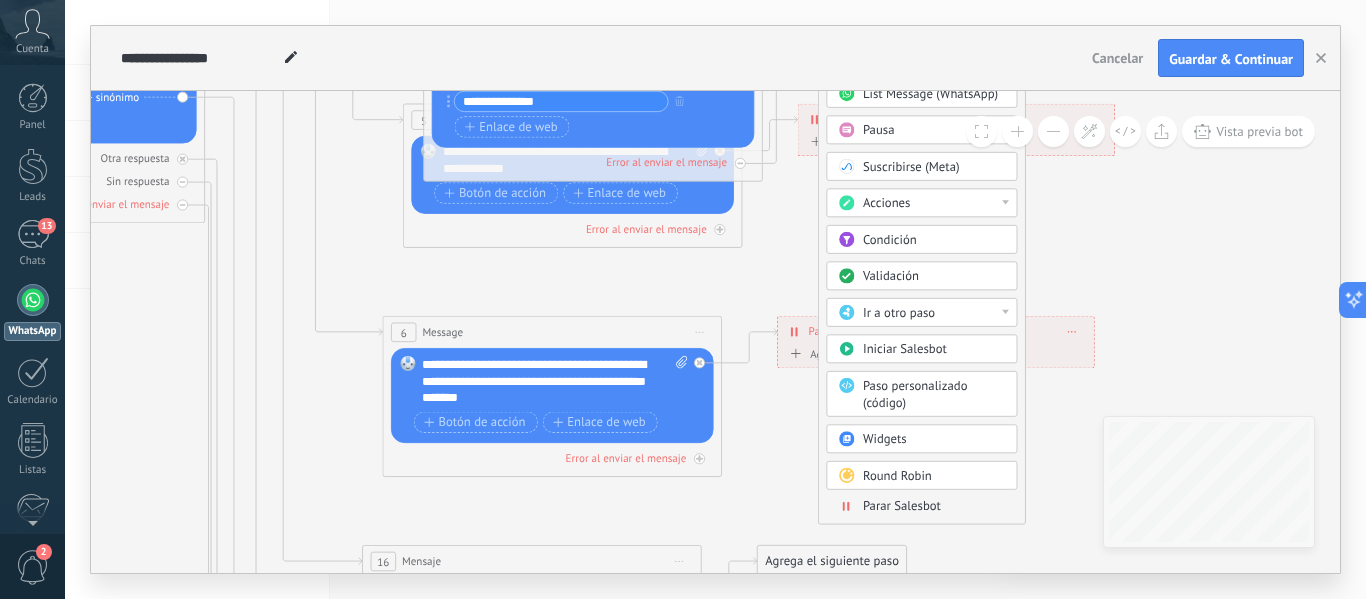 drag, startPoint x: 1026, startPoint y: 512, endPoint x: 941, endPoint y: 440, distance: 111.39569 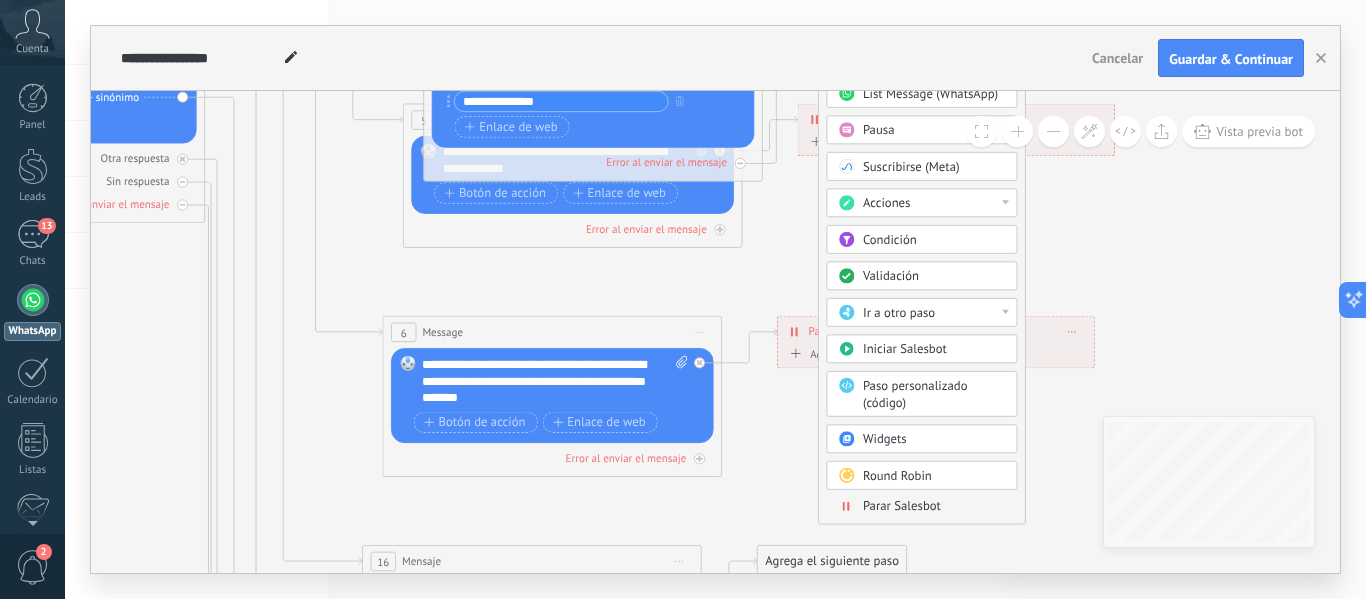 click 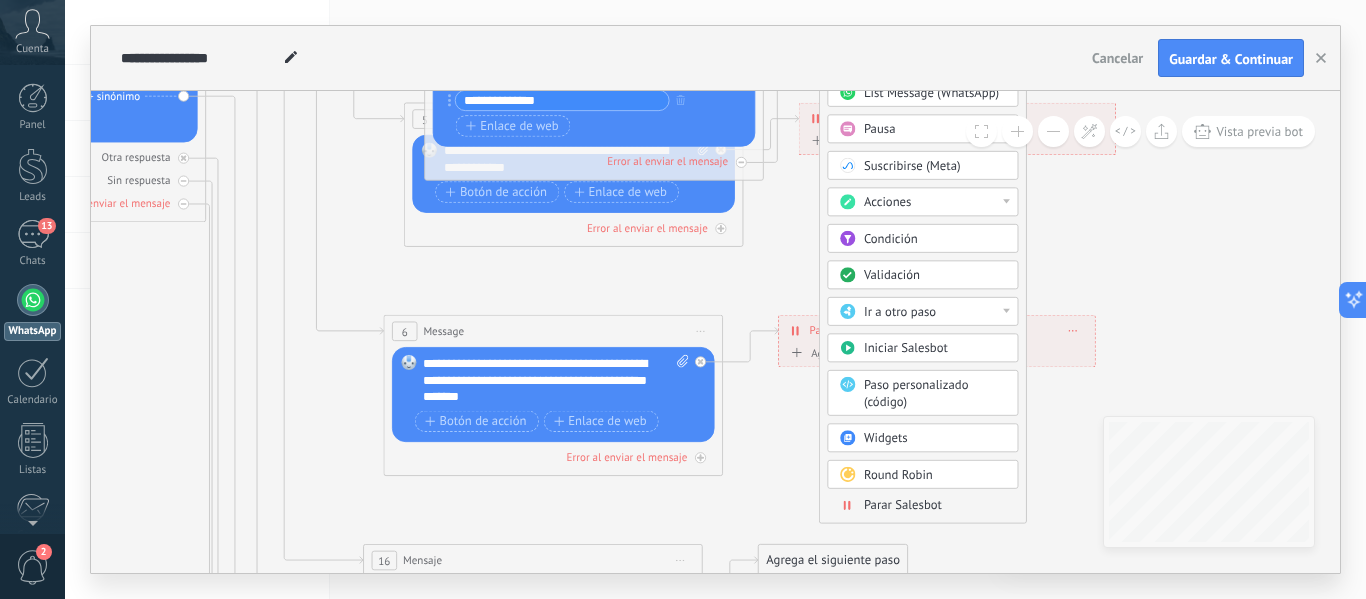 click on "Parar Salesbot" at bounding box center (903, 505) 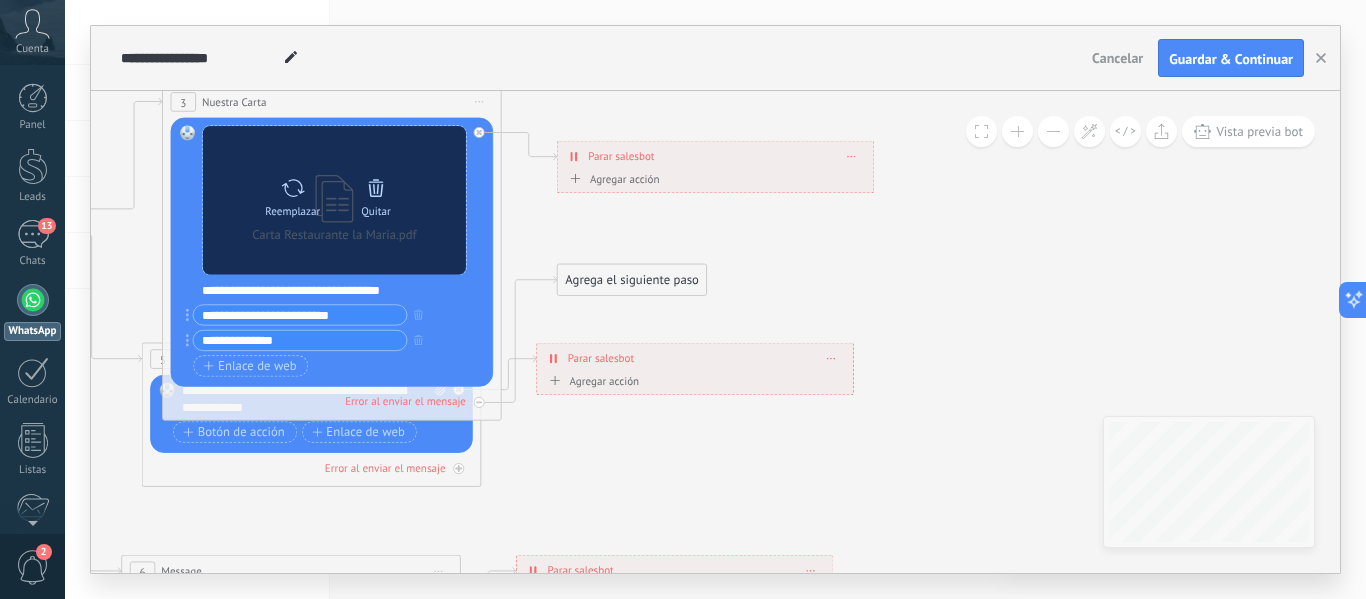 click 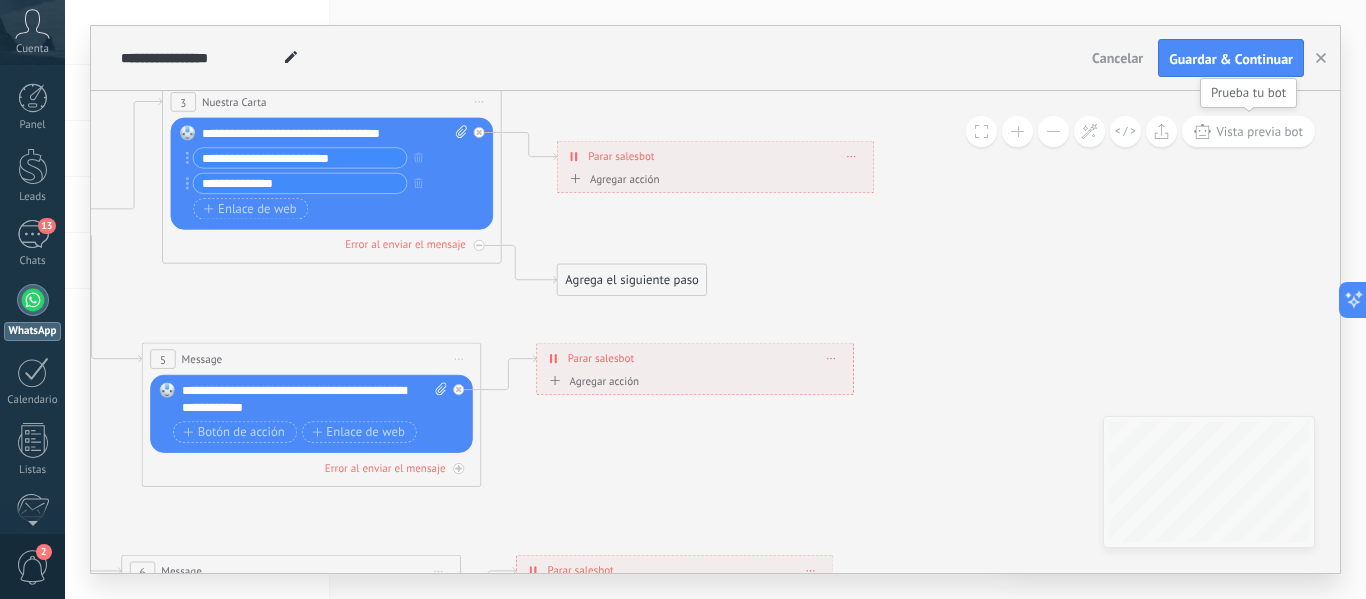 click on "Vista previa bot" at bounding box center [1259, 131] 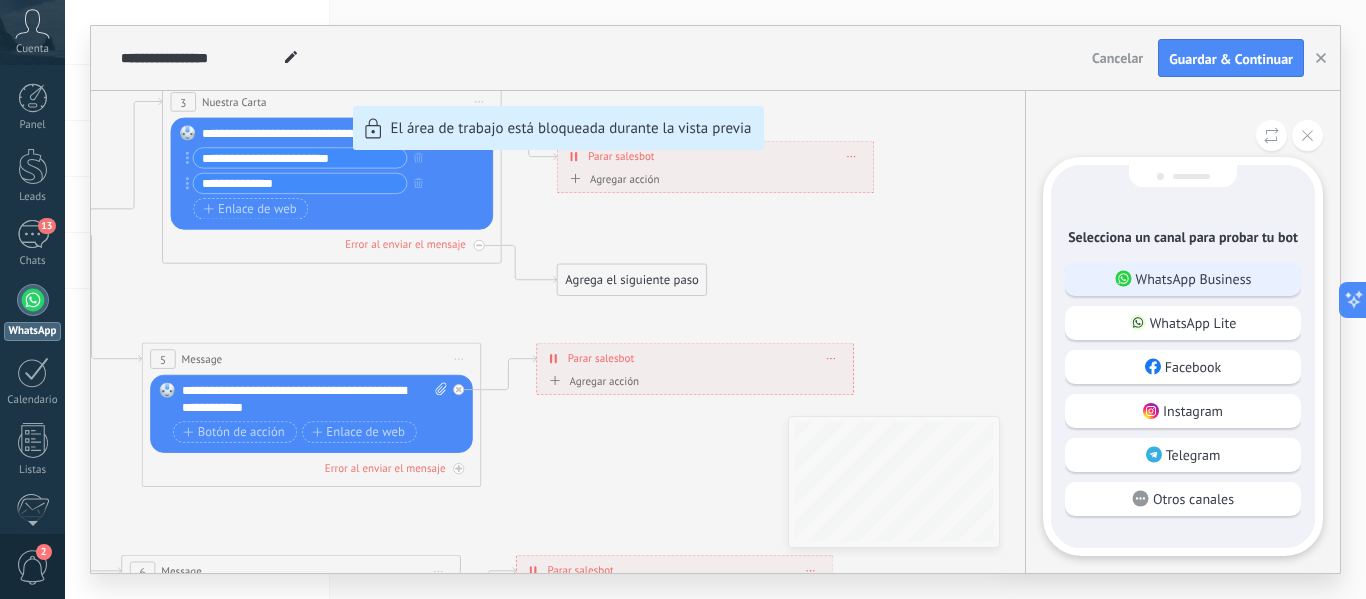 click on "WhatsApp Business" at bounding box center [1194, 279] 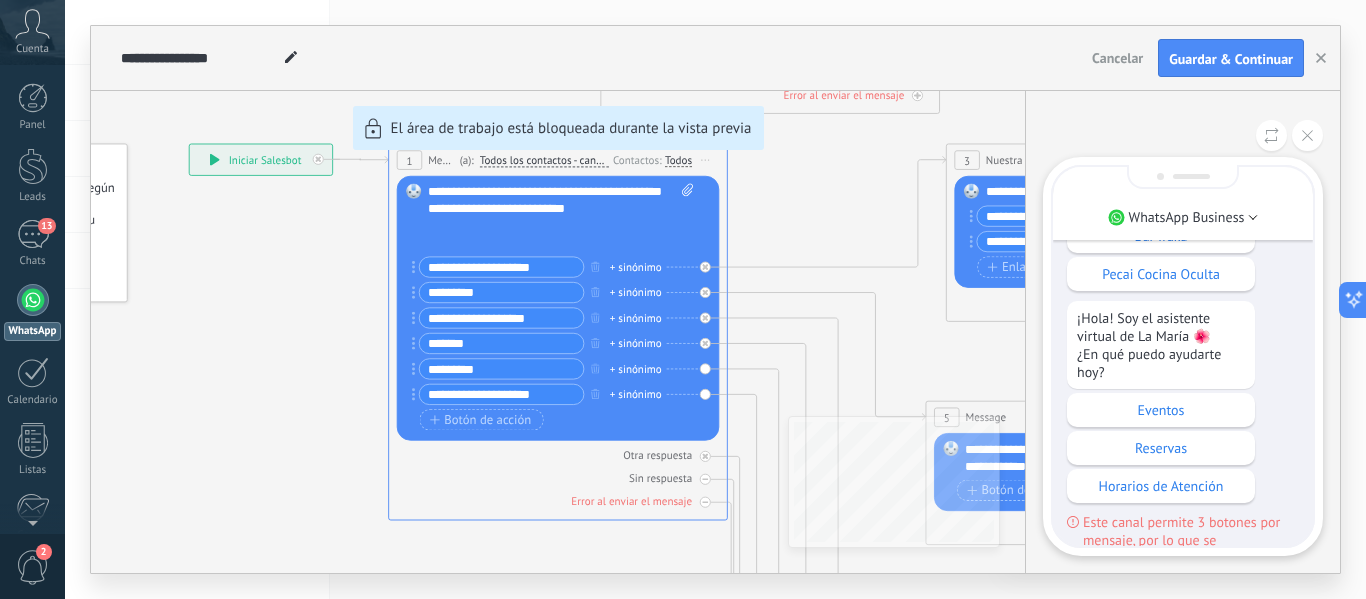scroll, scrollTop: -100, scrollLeft: 0, axis: vertical 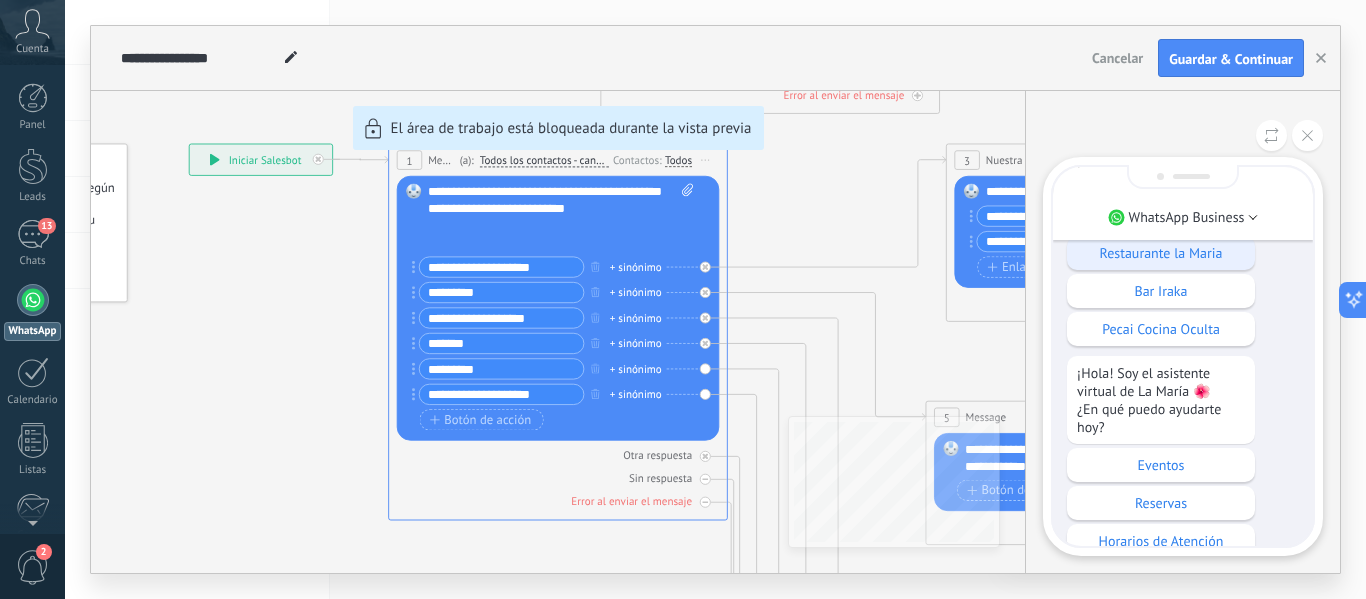 click on "Restaurante la Maria" at bounding box center [1161, 253] 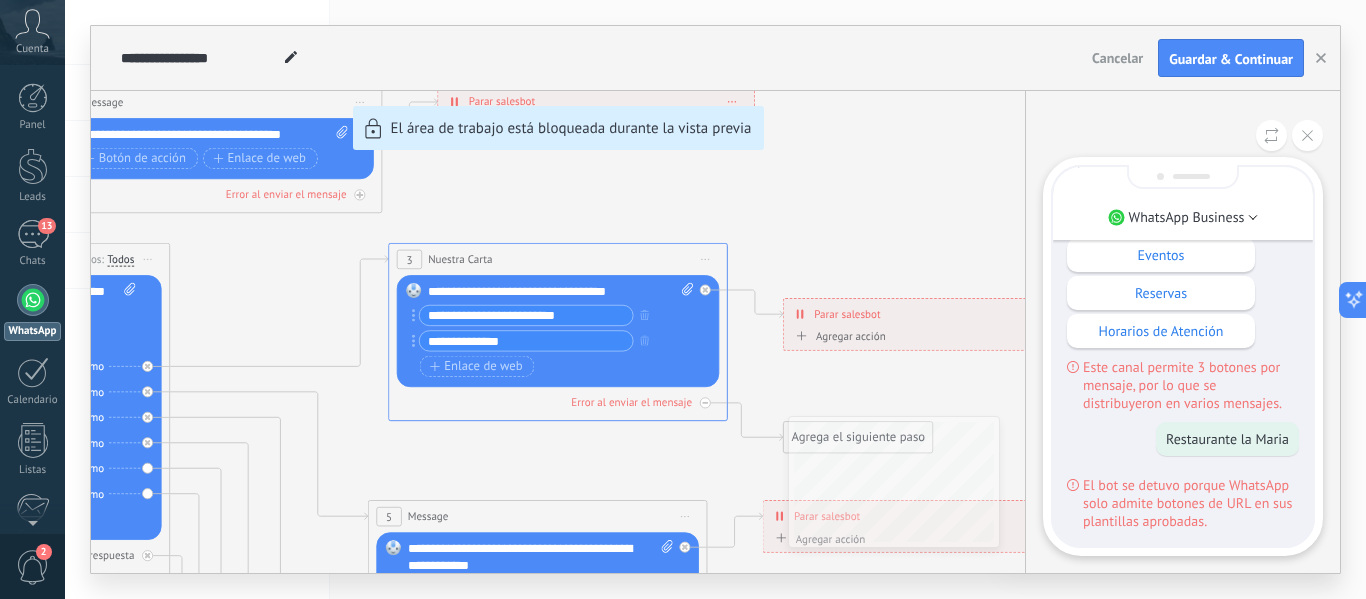 scroll, scrollTop: 0, scrollLeft: 0, axis: both 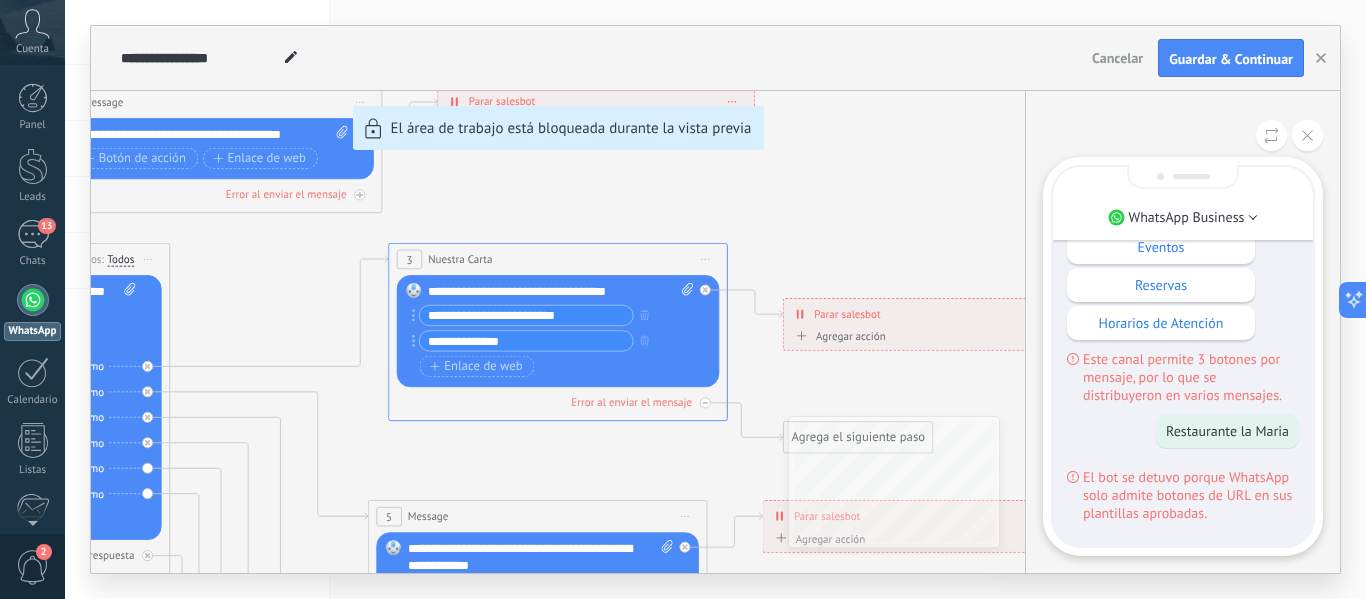 click on "Restaurante la Maria" at bounding box center [1227, 431] 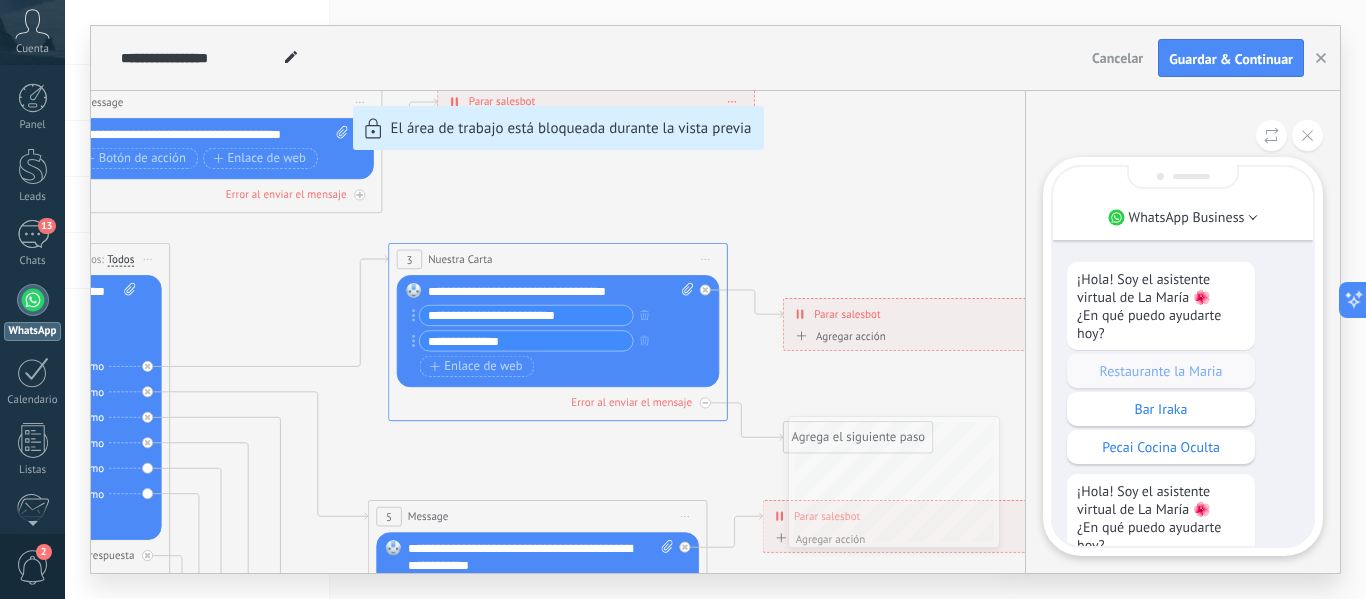 scroll, scrollTop: -373, scrollLeft: 0, axis: vertical 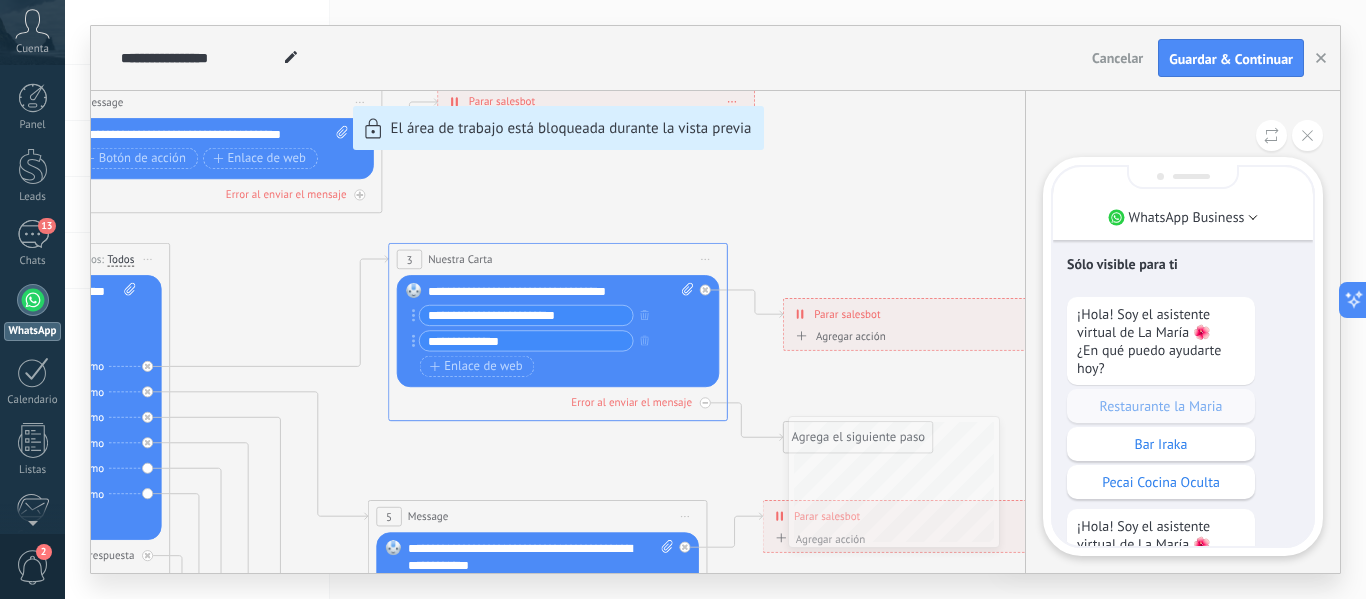 click on "¡Hola! Soy el asistente virtual de La María 🌺
¿En qué puedo ayudarte hoy? Restaurante la Maria Bar Iraka Pecai Cocina Oculta ¡Hola! Soy el asistente virtual de La María 🌺
¿En qué puedo ayudarte hoy? Eventos Reservas Horarios de Atención Este canal permite 3 botones por mensaje, por lo que se distribuyeron en varios mensajes." at bounding box center (1183, 536) 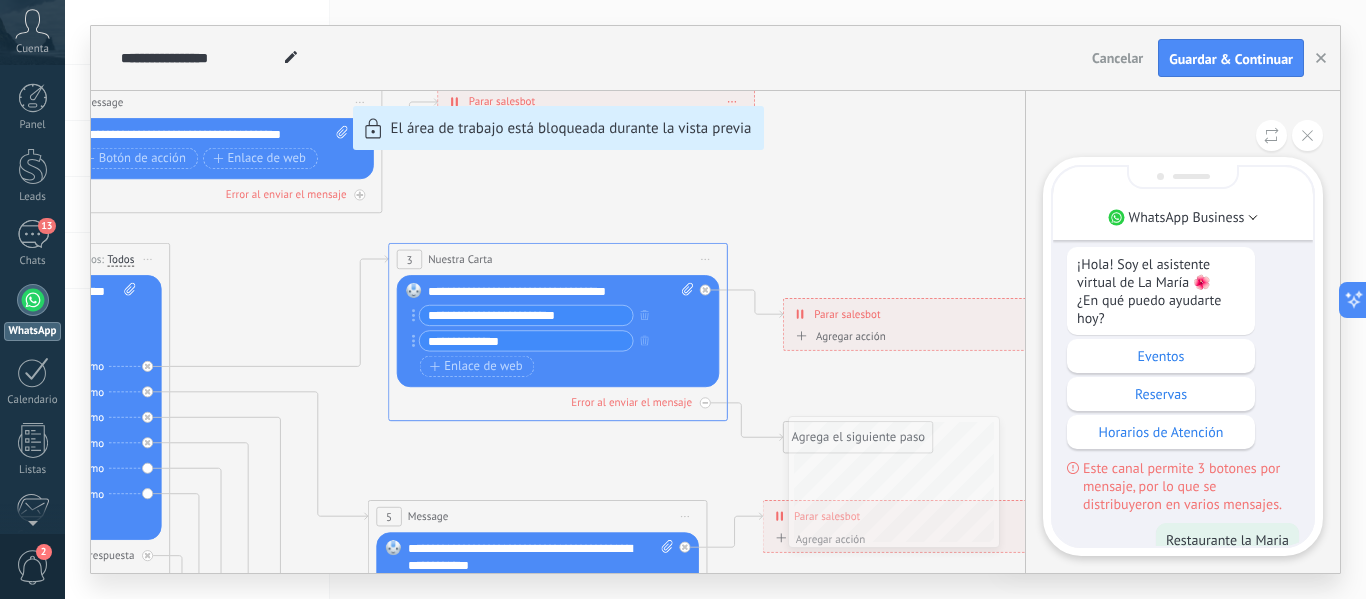 scroll, scrollTop: 0, scrollLeft: 0, axis: both 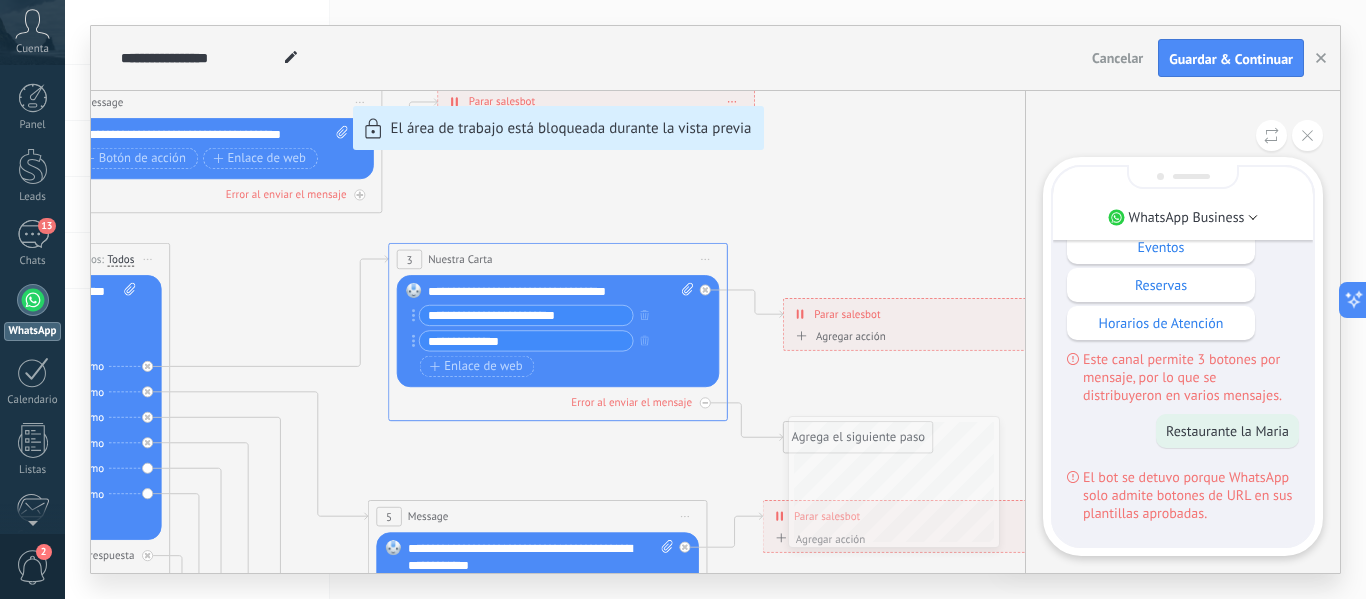 click on "Cancelar" at bounding box center (1117, 58) 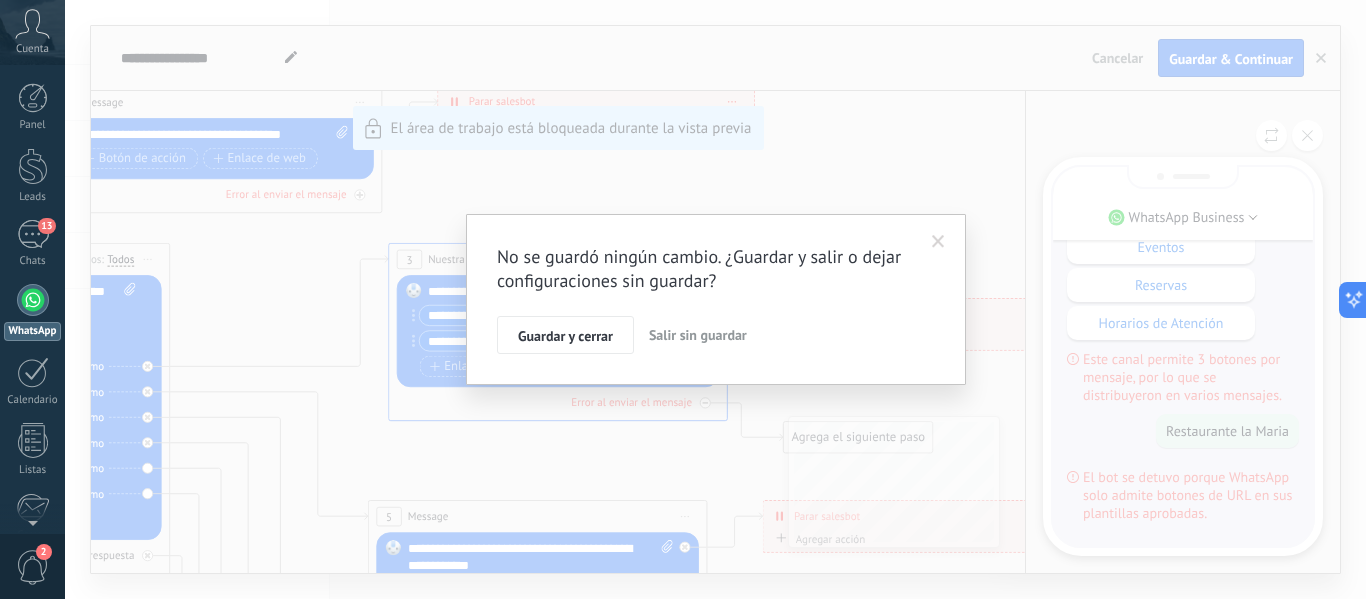 click on "Salir sin guardar" at bounding box center (698, 335) 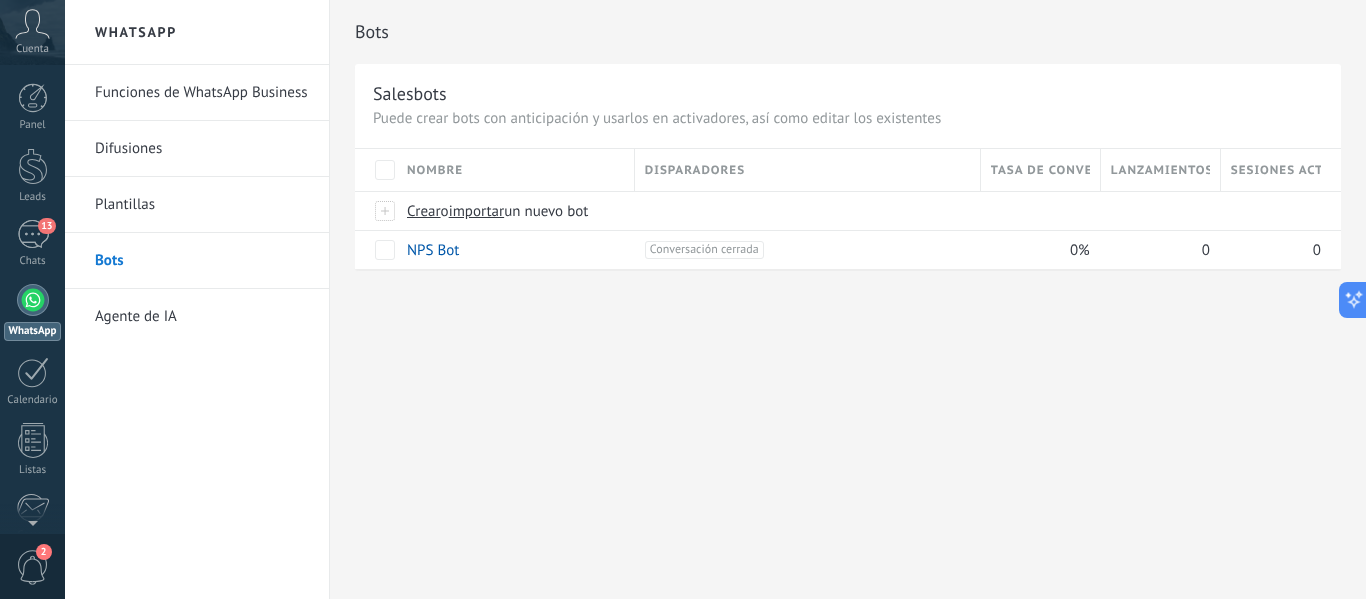 click on "Plantillas" at bounding box center (202, 205) 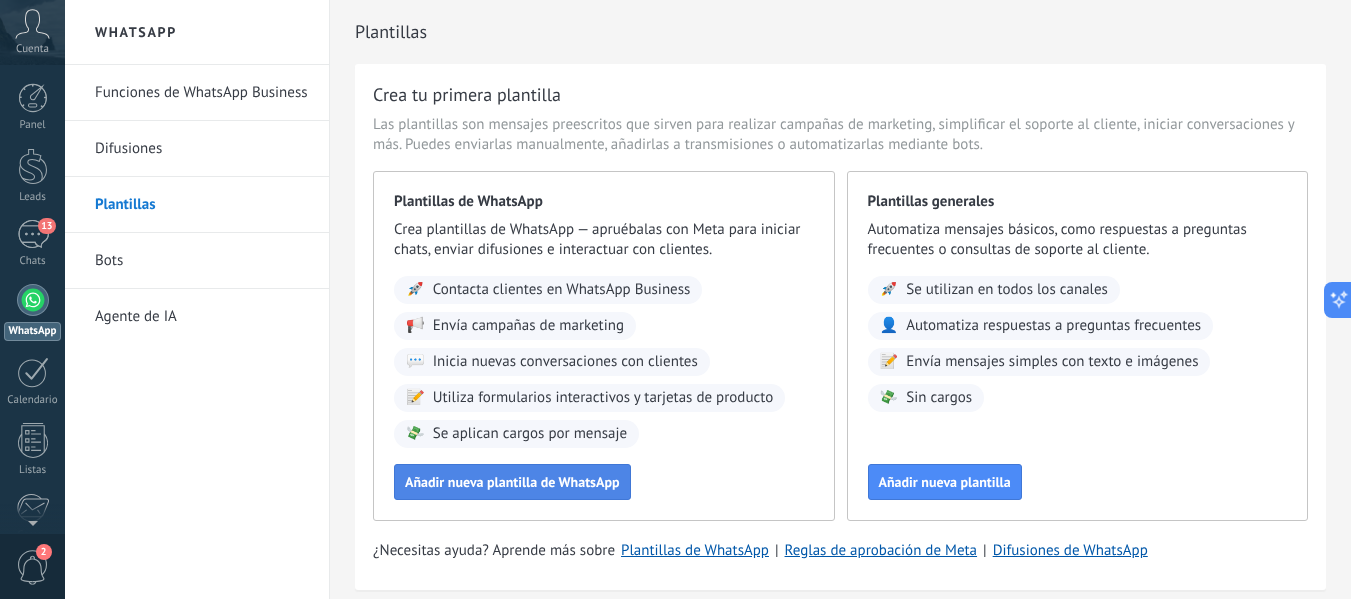 click on "Añadir nueva plantilla de WhatsApp" at bounding box center [512, 482] 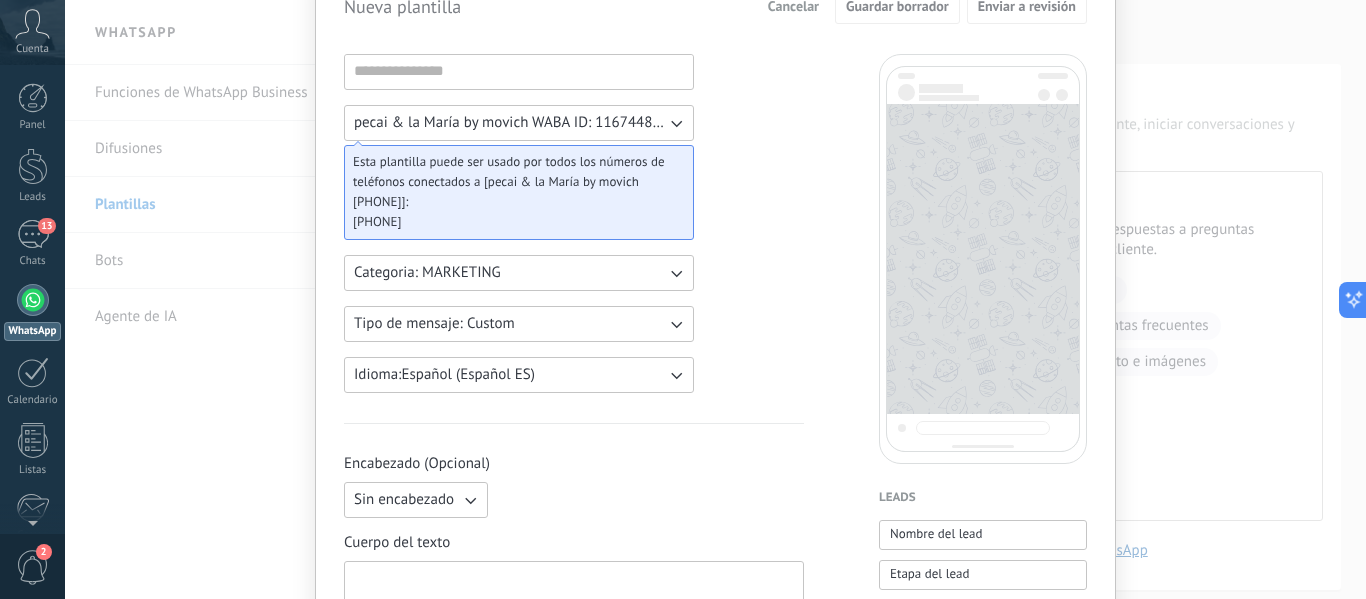 scroll, scrollTop: 0, scrollLeft: 0, axis: both 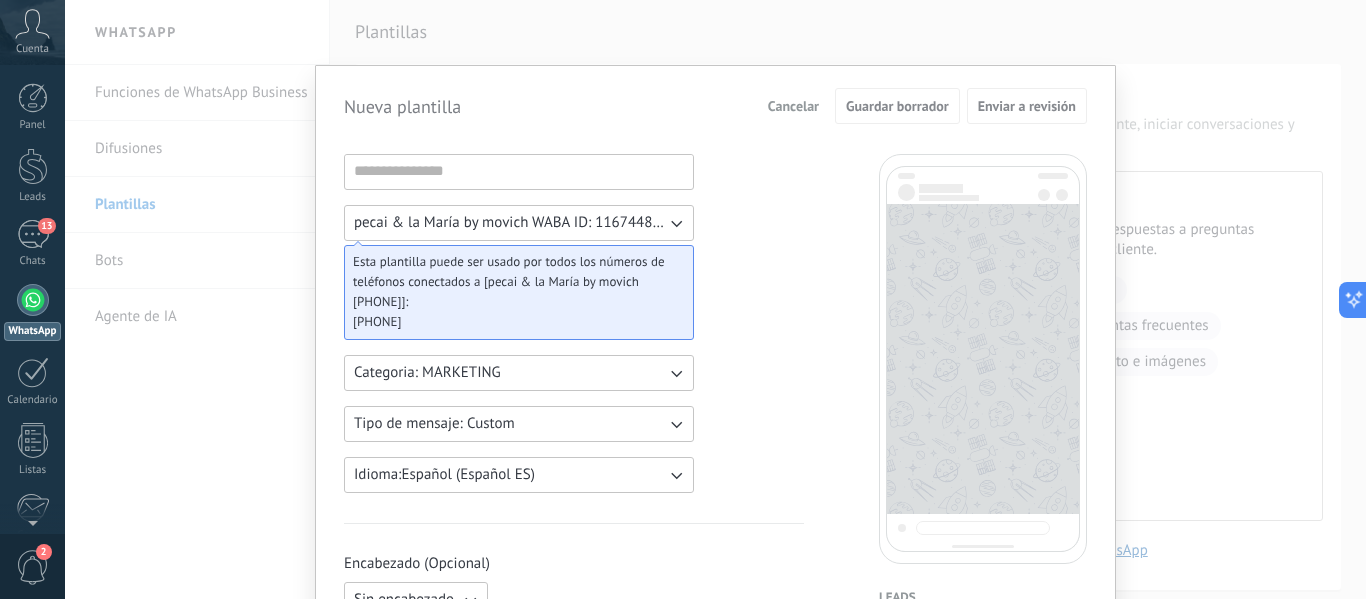 click on "Cancelar" at bounding box center [793, 106] 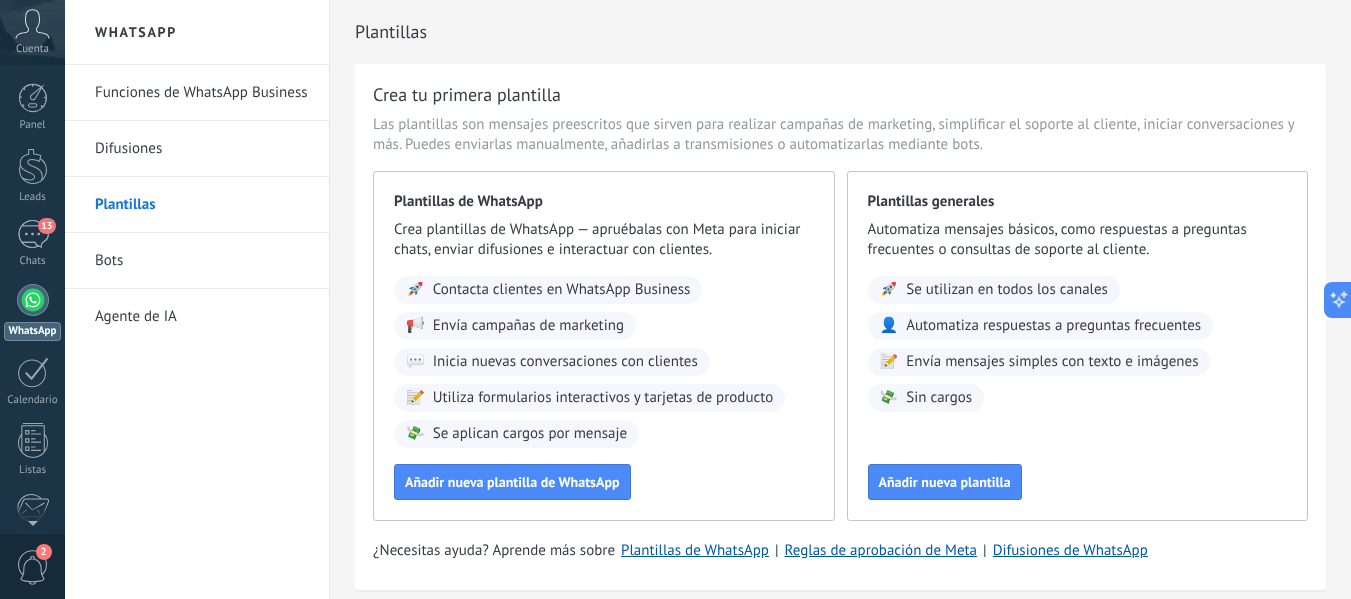 click on "Agente de IA" at bounding box center [202, 317] 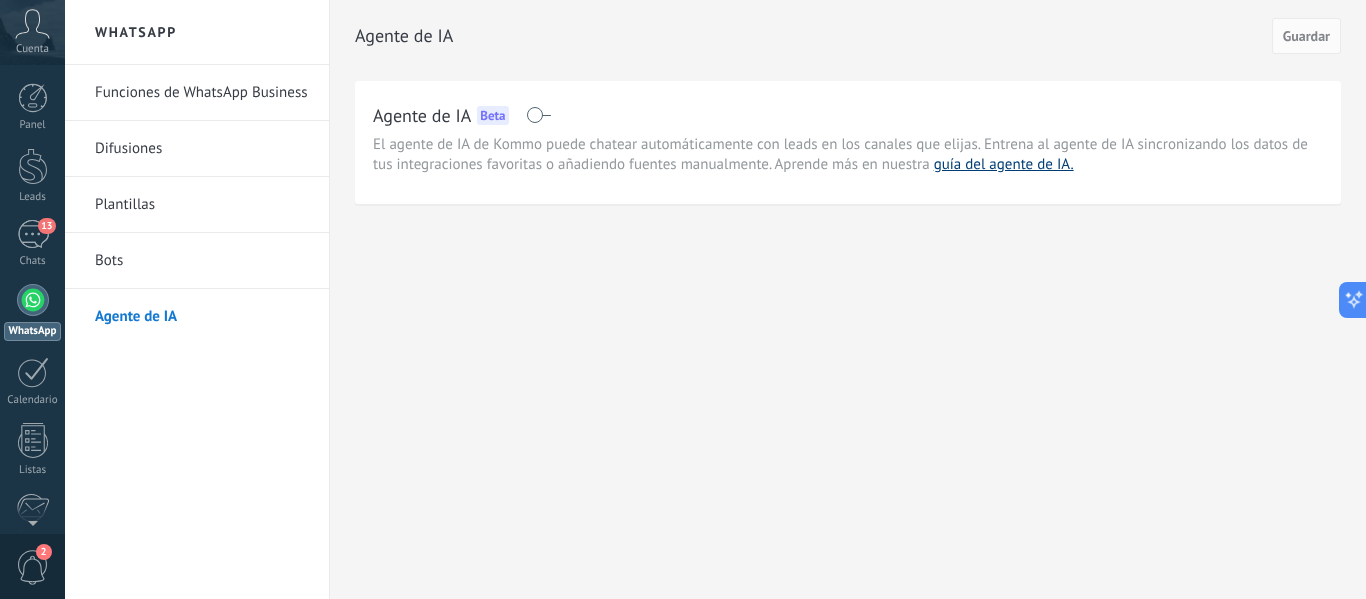 click on "guía del agente de IA." at bounding box center (1004, 164) 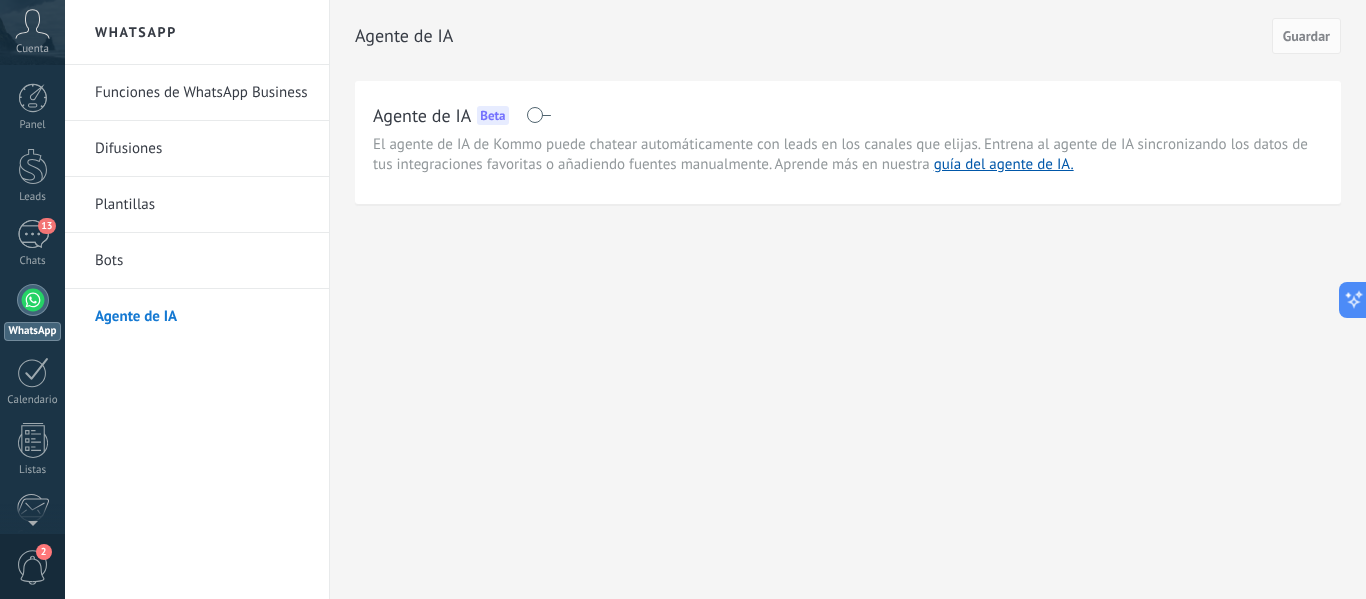 click on "Bots" at bounding box center (202, 261) 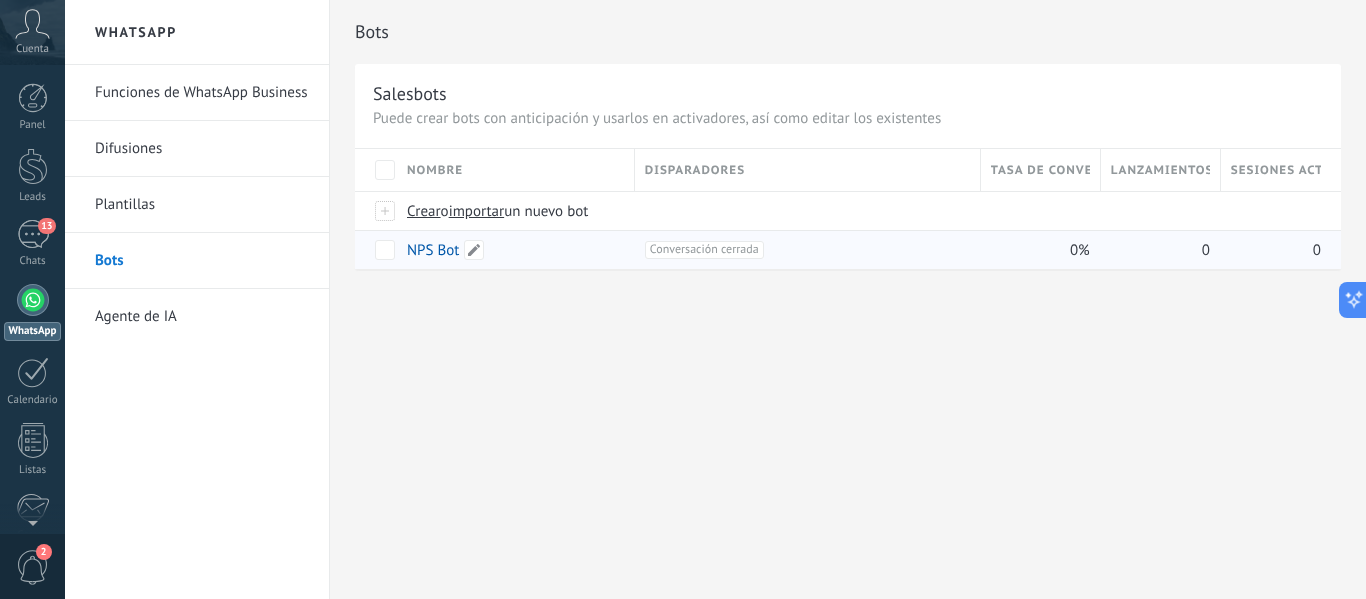 click on "NPS Bot" at bounding box center (433, 250) 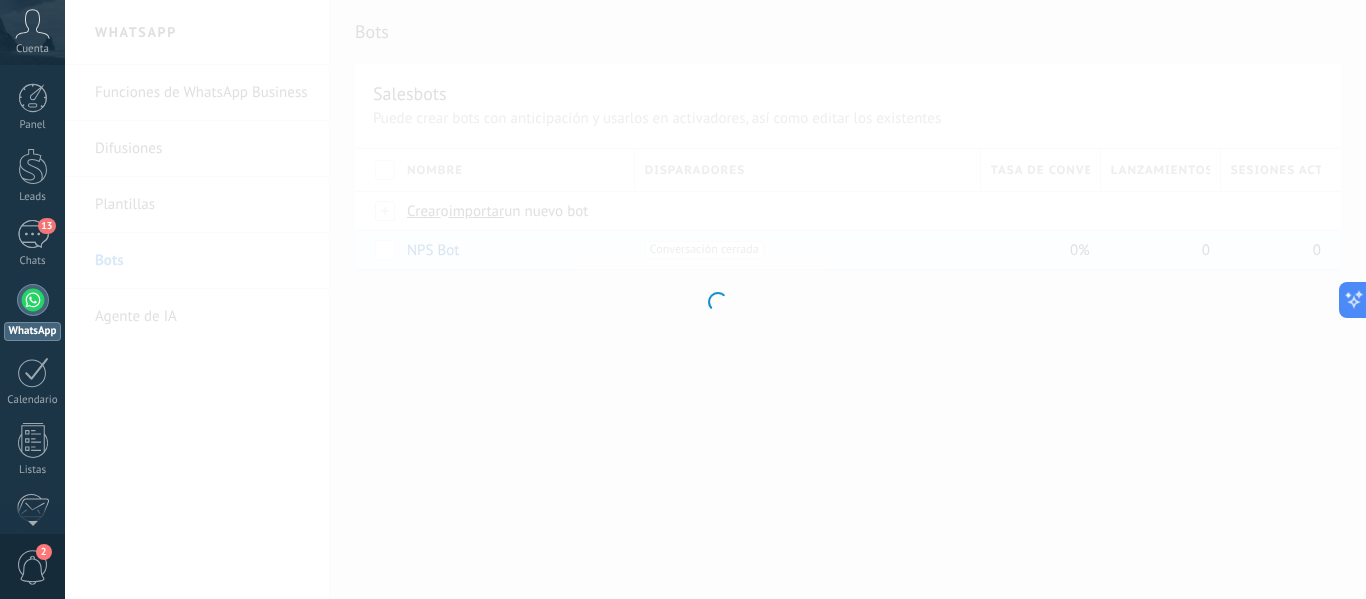 type on "*******" 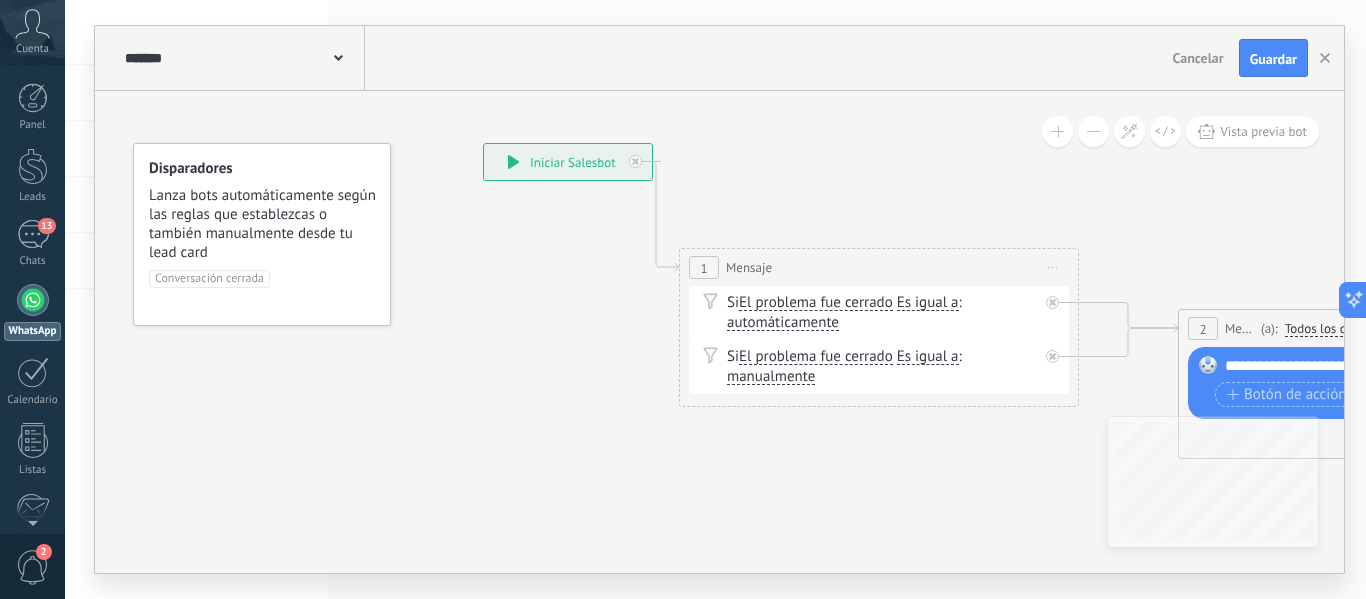 drag, startPoint x: 1053, startPoint y: 240, endPoint x: 1016, endPoint y: 142, distance: 104.75209 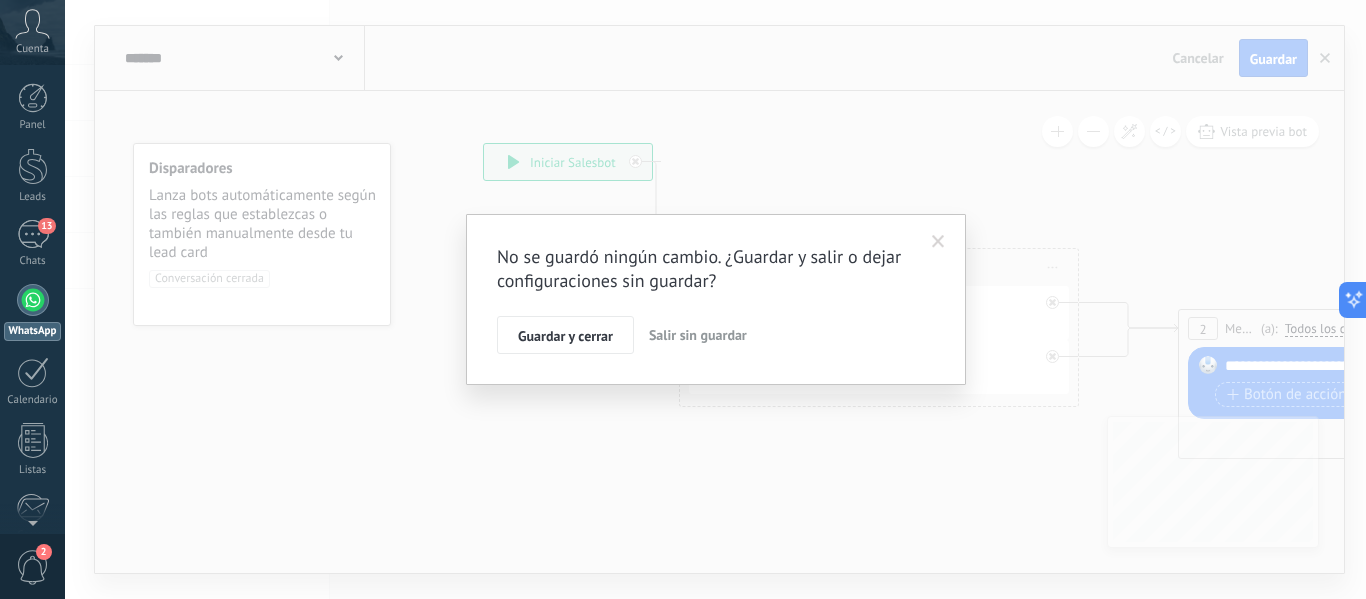 click on "No se guardó ningún cambio. ¿Guardar y salir o dejar configuraciones sin guardar? Guardar y cerrar Salir sin guardar" at bounding box center [716, 299] 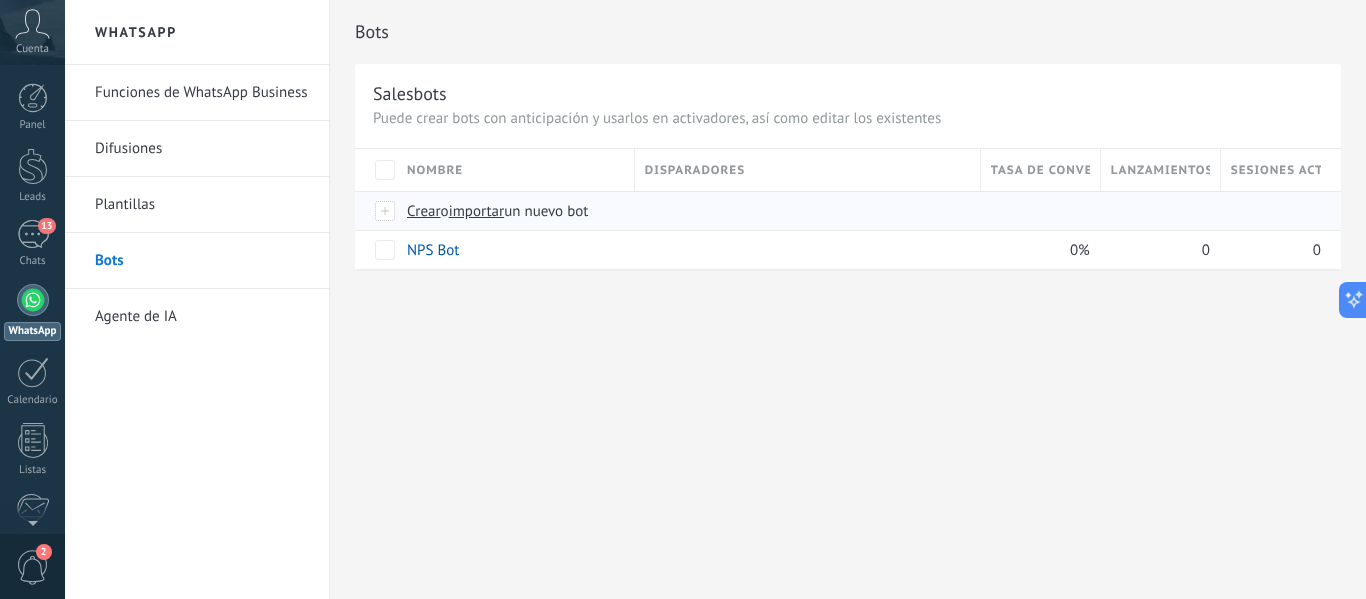 click on "Crear" at bounding box center (424, 211) 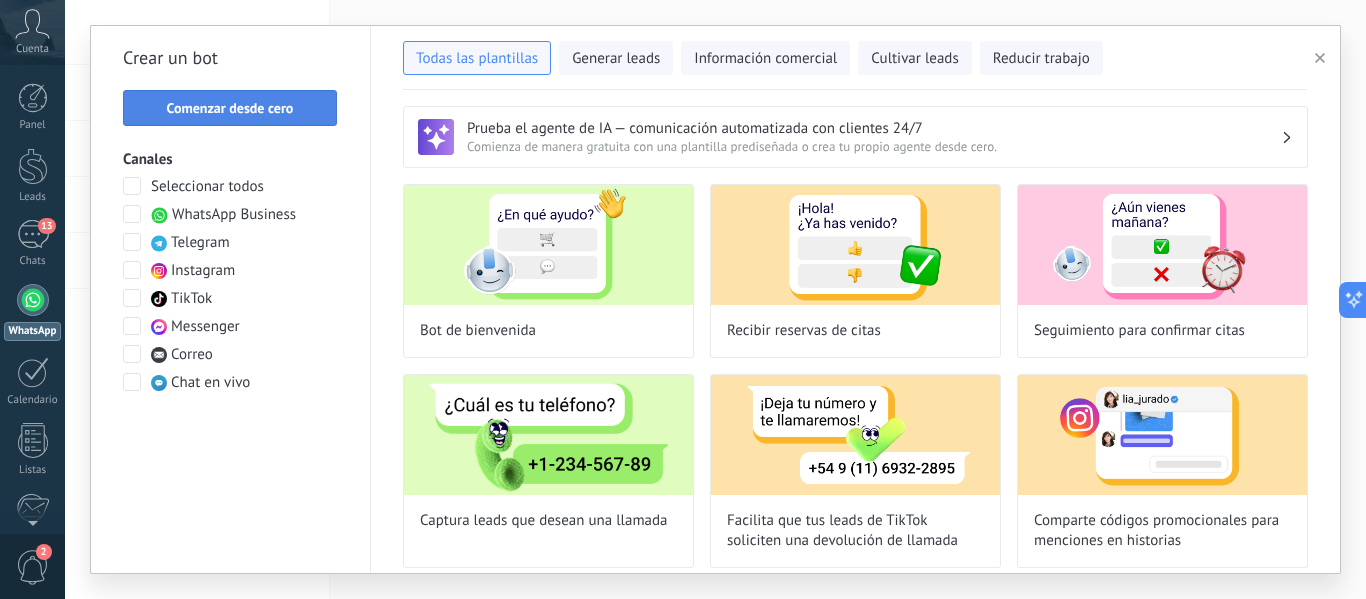 click on "Comenzar desde cero" at bounding box center (230, 108) 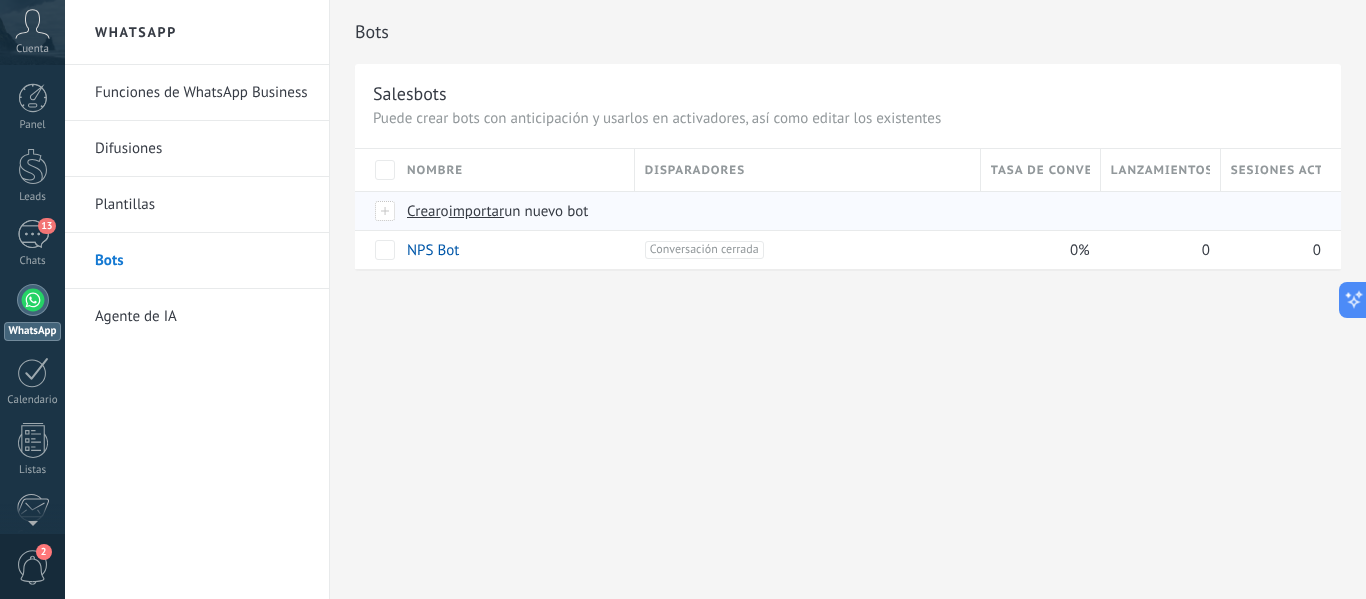 click on "Crear" at bounding box center (424, 211) 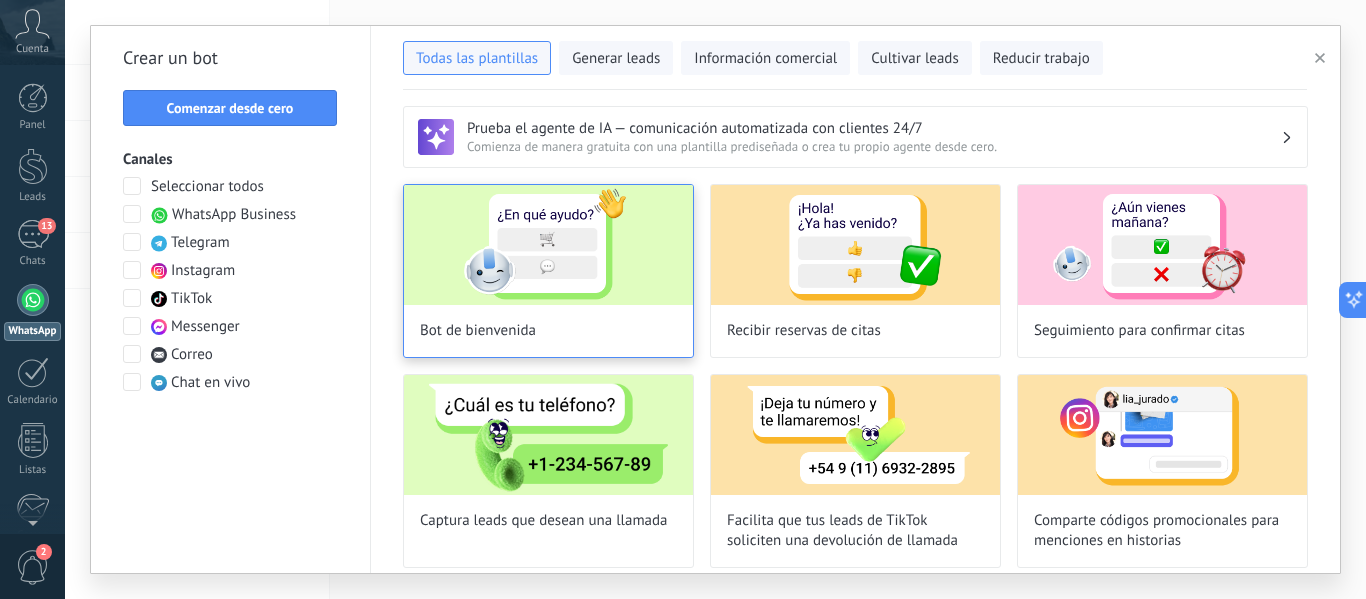 click at bounding box center (548, 245) 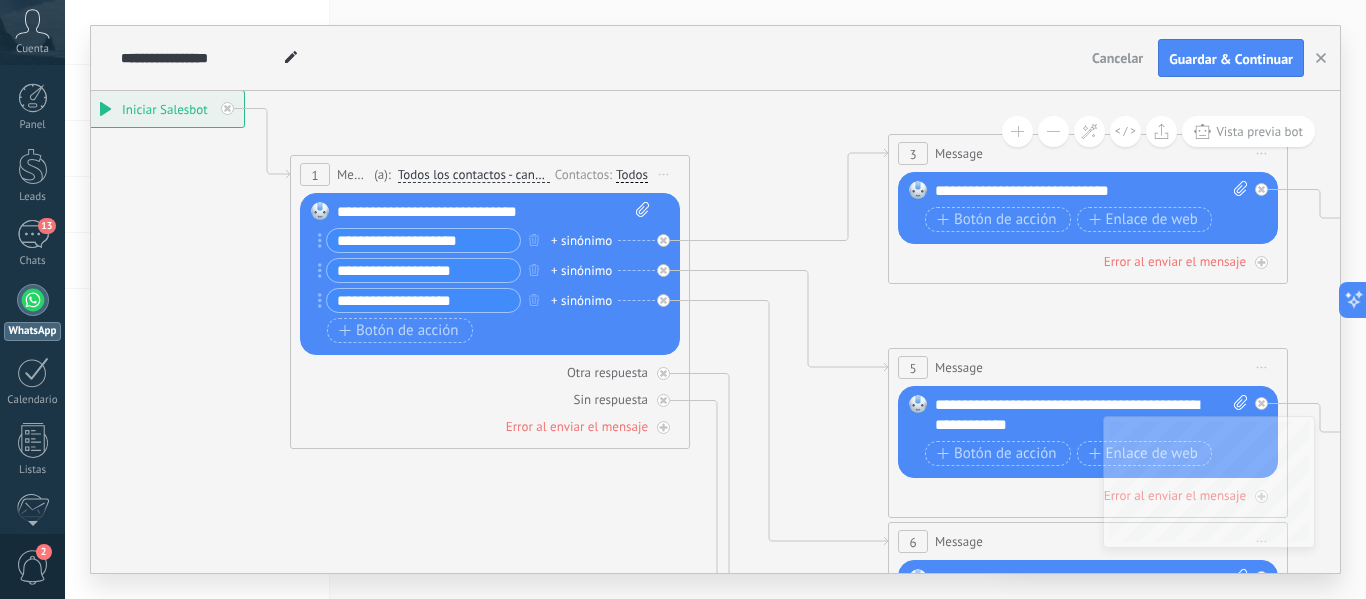 drag, startPoint x: 589, startPoint y: 438, endPoint x: 152, endPoint y: 364, distance: 443.22116 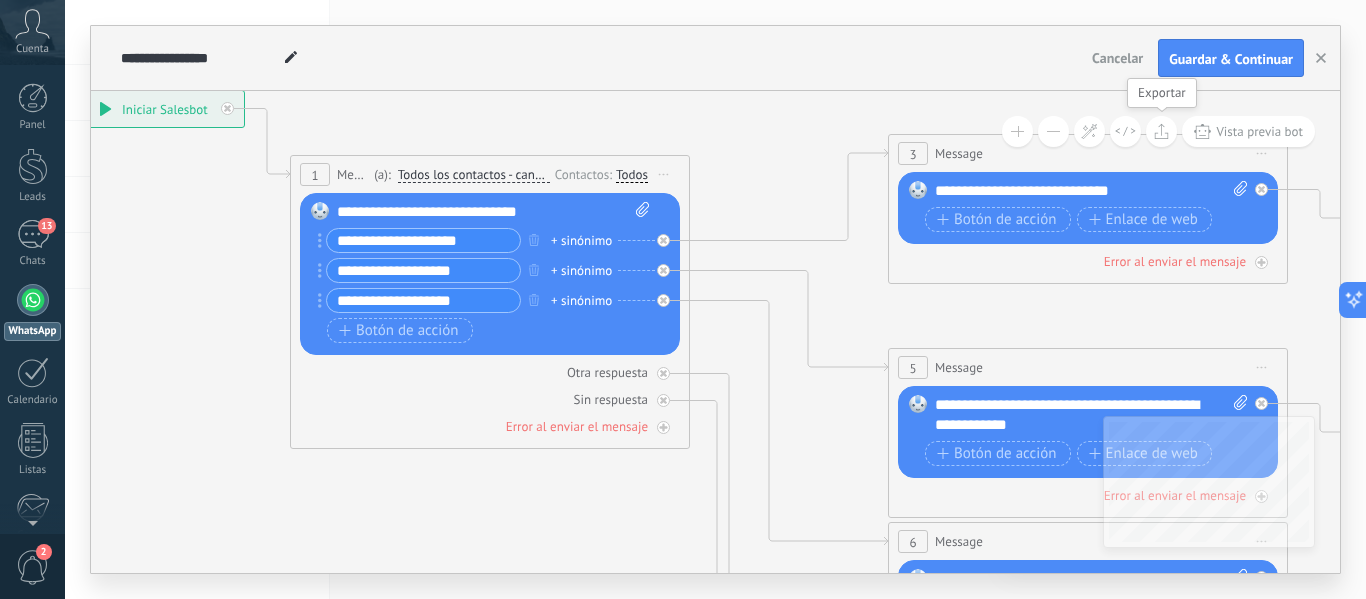 click 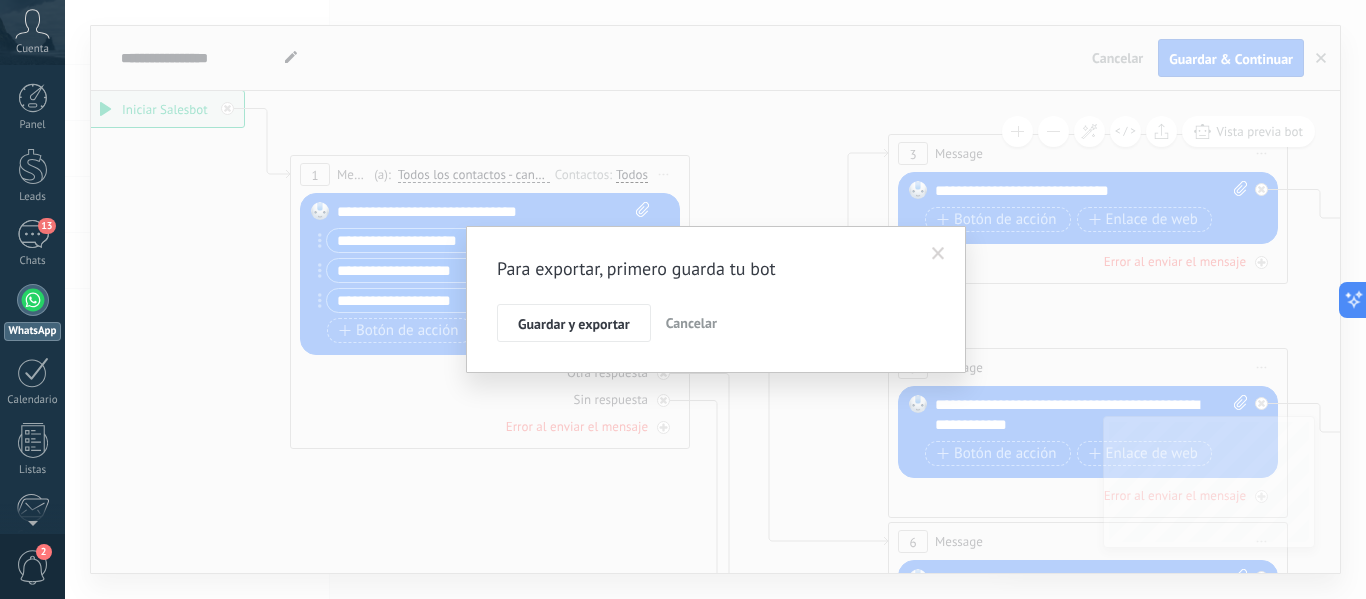 click on "Cancelar" at bounding box center (691, 323) 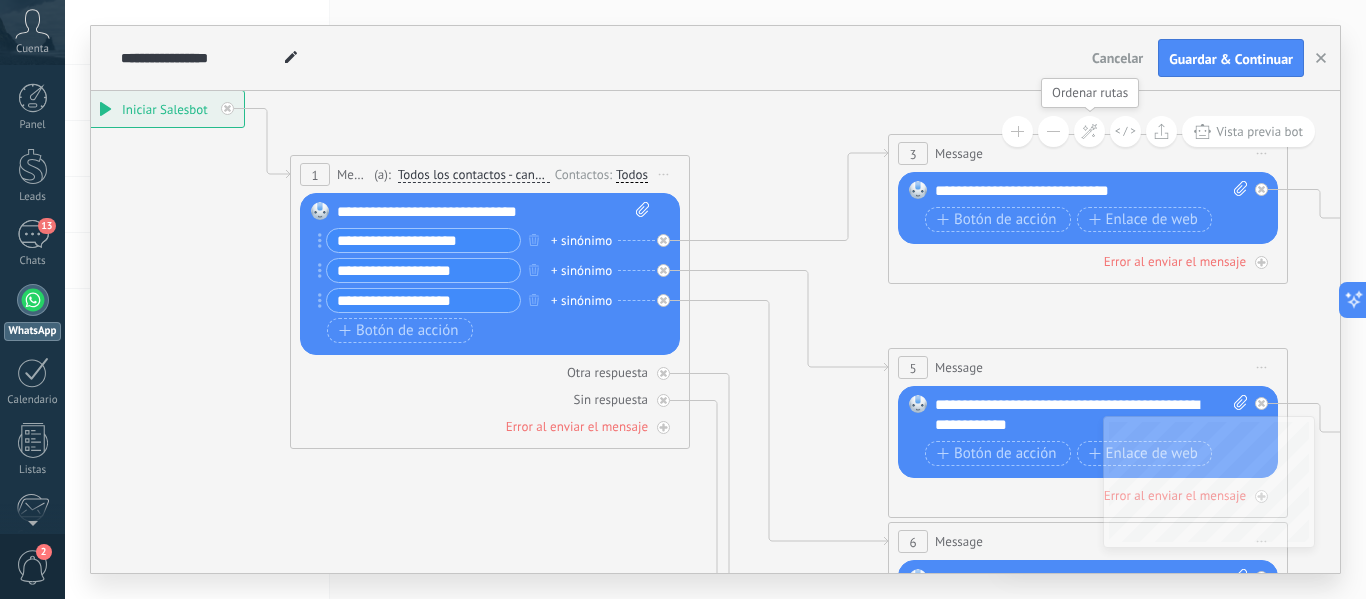 click 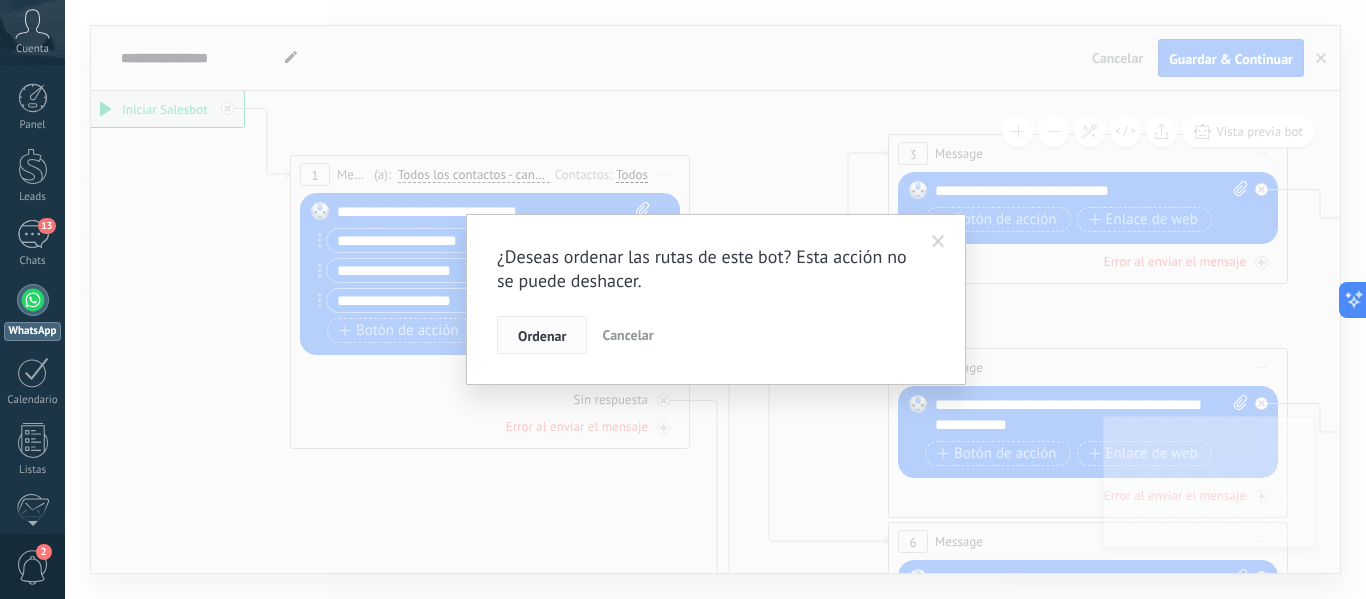 click on "Ordenar" at bounding box center (542, 335) 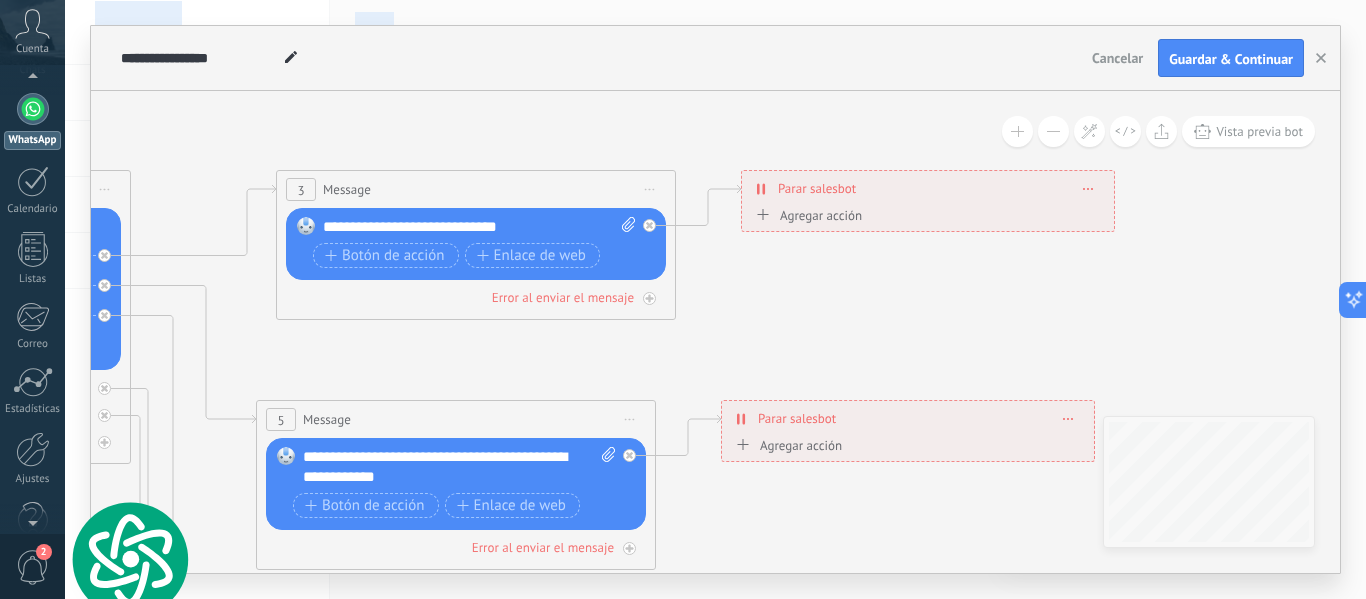 scroll, scrollTop: 233, scrollLeft: 0, axis: vertical 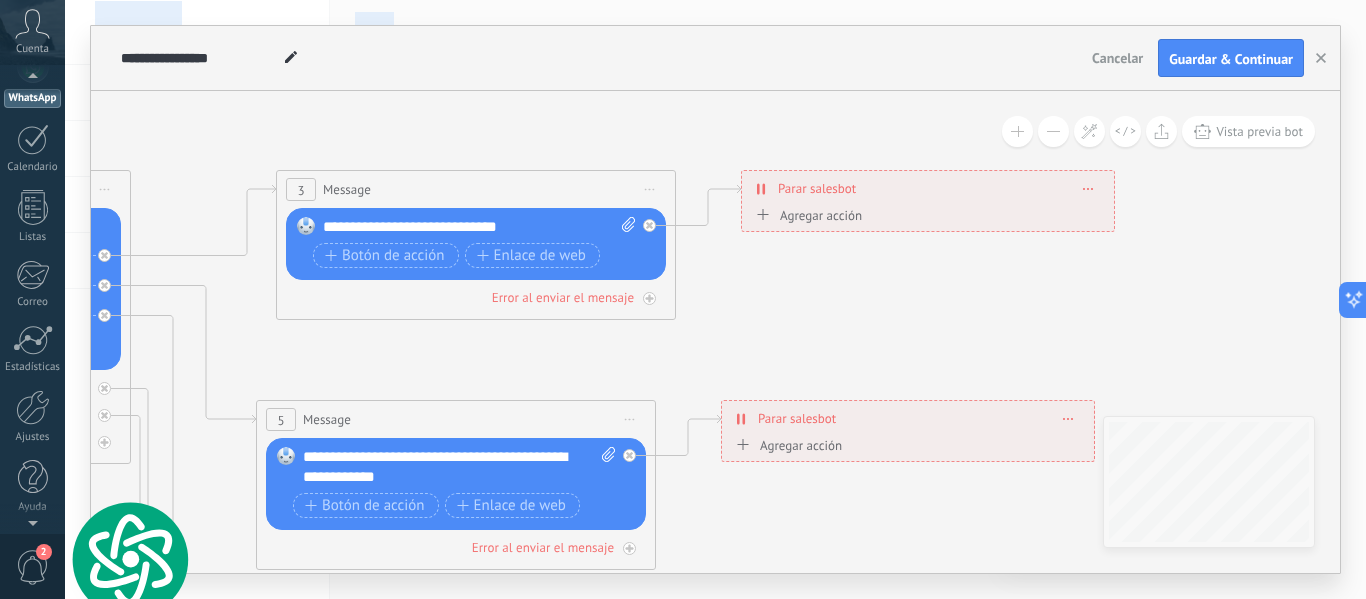drag, startPoint x: 594, startPoint y: 508, endPoint x: 15, endPoint y: 540, distance: 579.8836 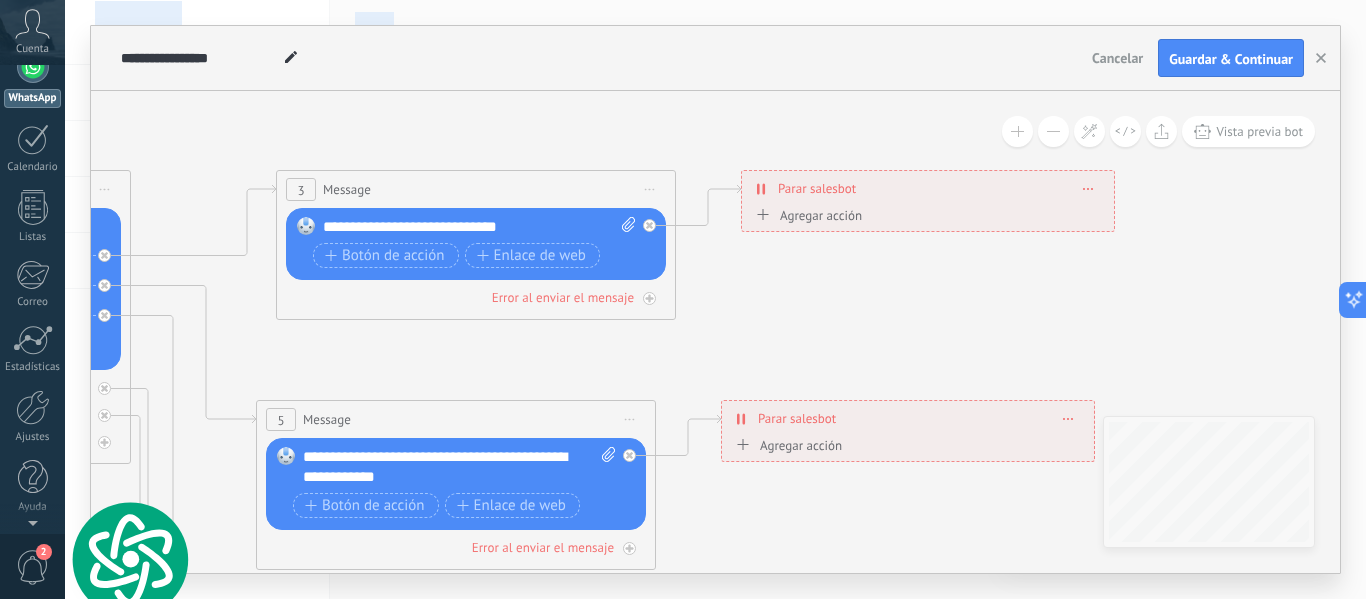 scroll, scrollTop: 0, scrollLeft: 0, axis: both 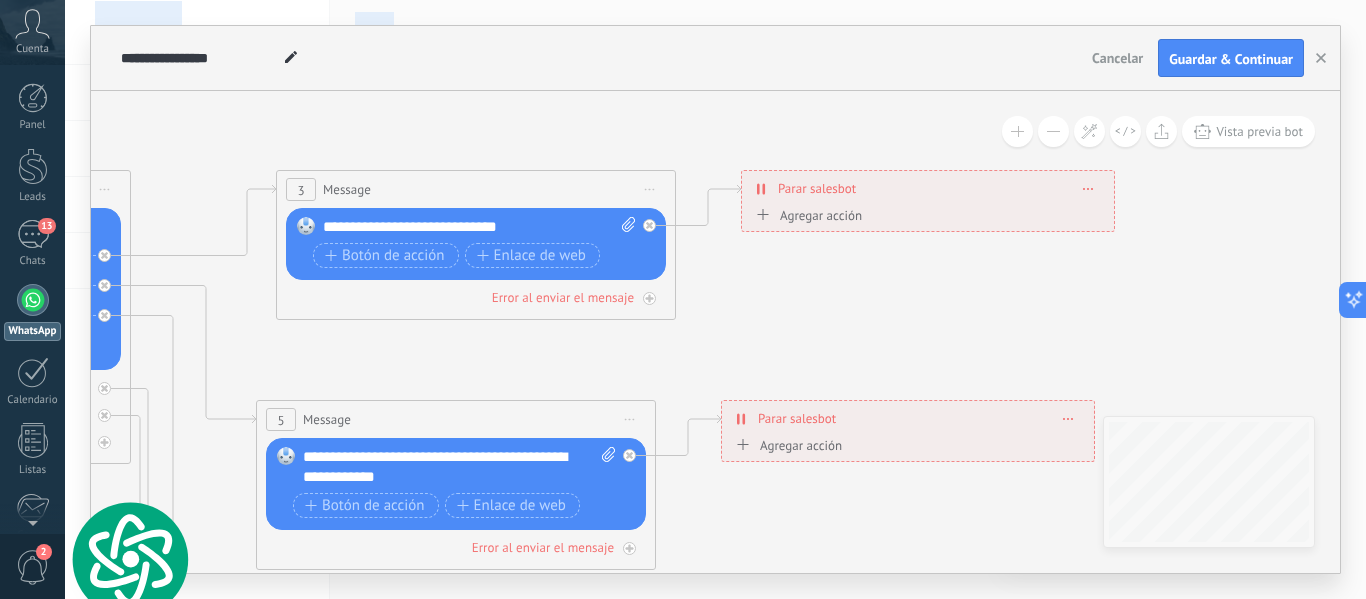 click 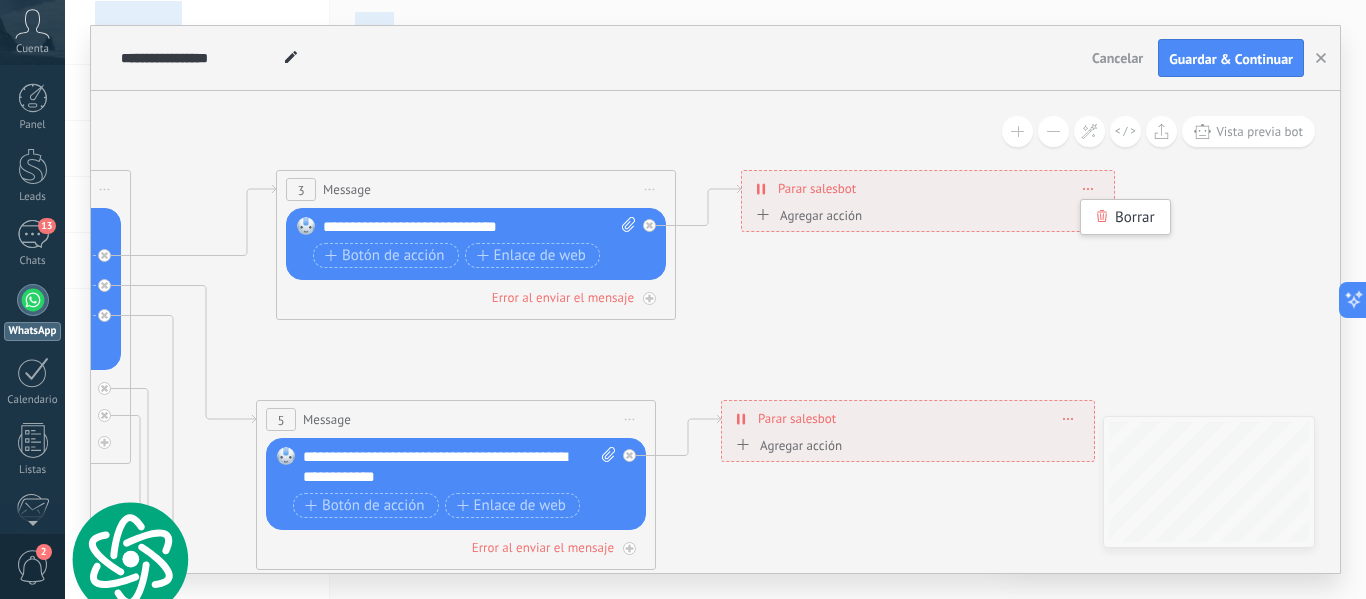 click 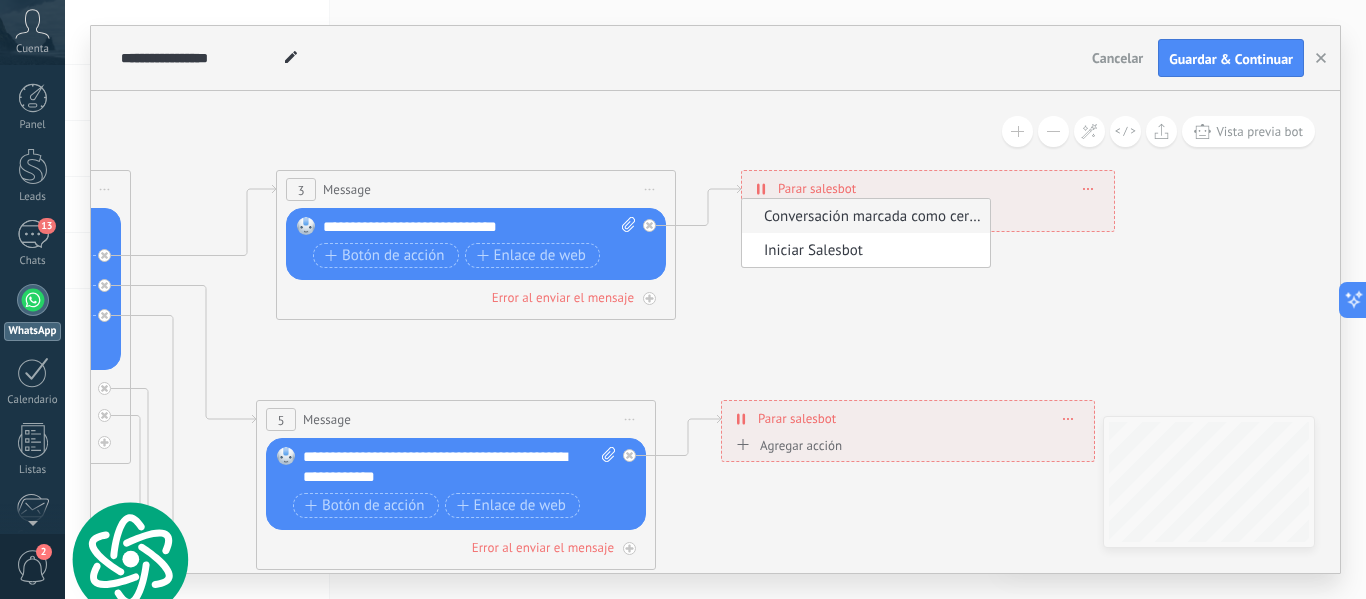 click 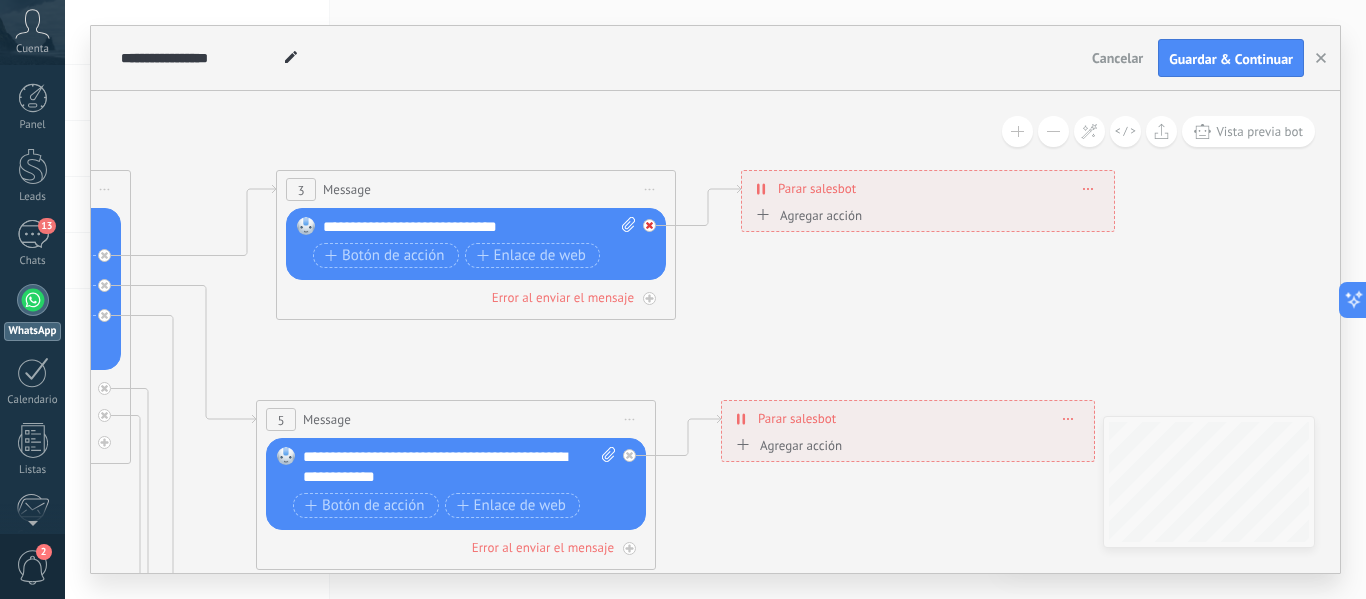 click at bounding box center (649, 225) 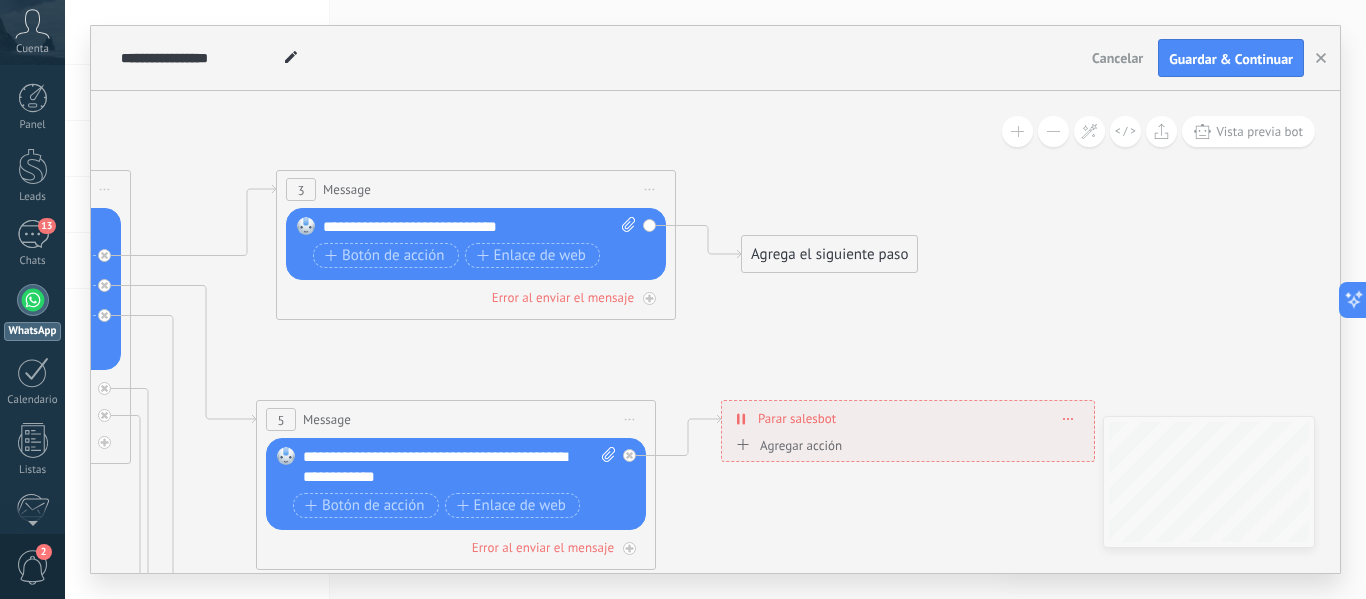 click on "Agrega el siguiente paso" at bounding box center [829, 254] 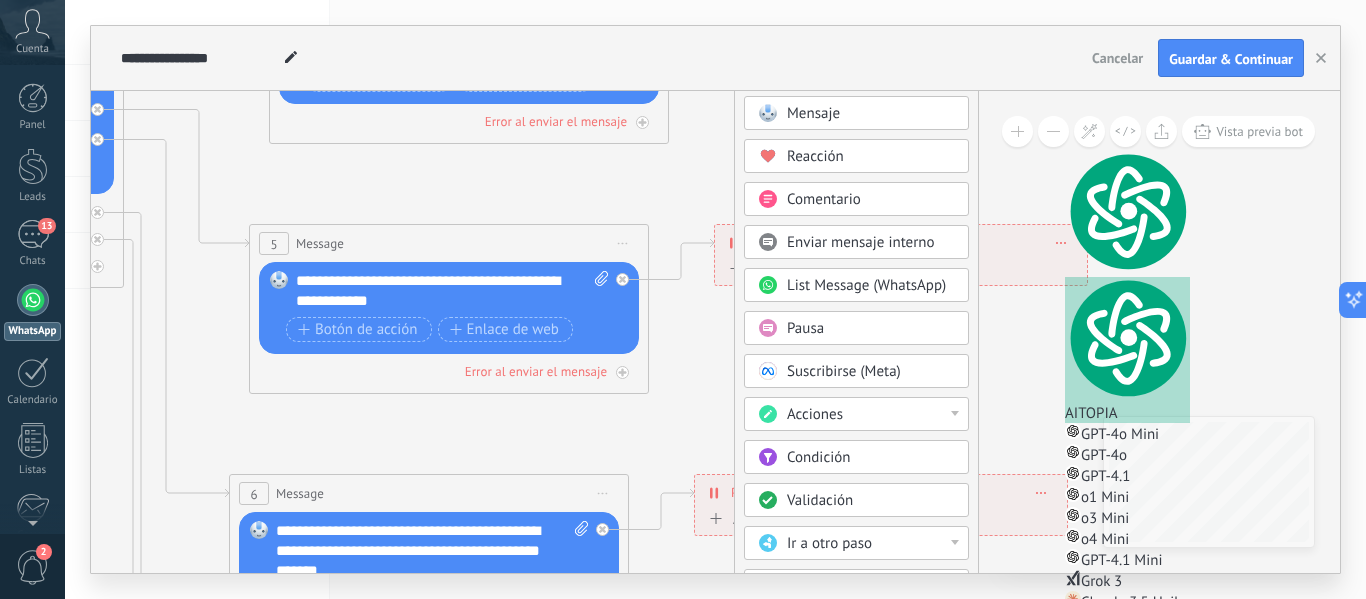 drag, startPoint x: 1069, startPoint y: 277, endPoint x: 1062, endPoint y: 101, distance: 176.13914 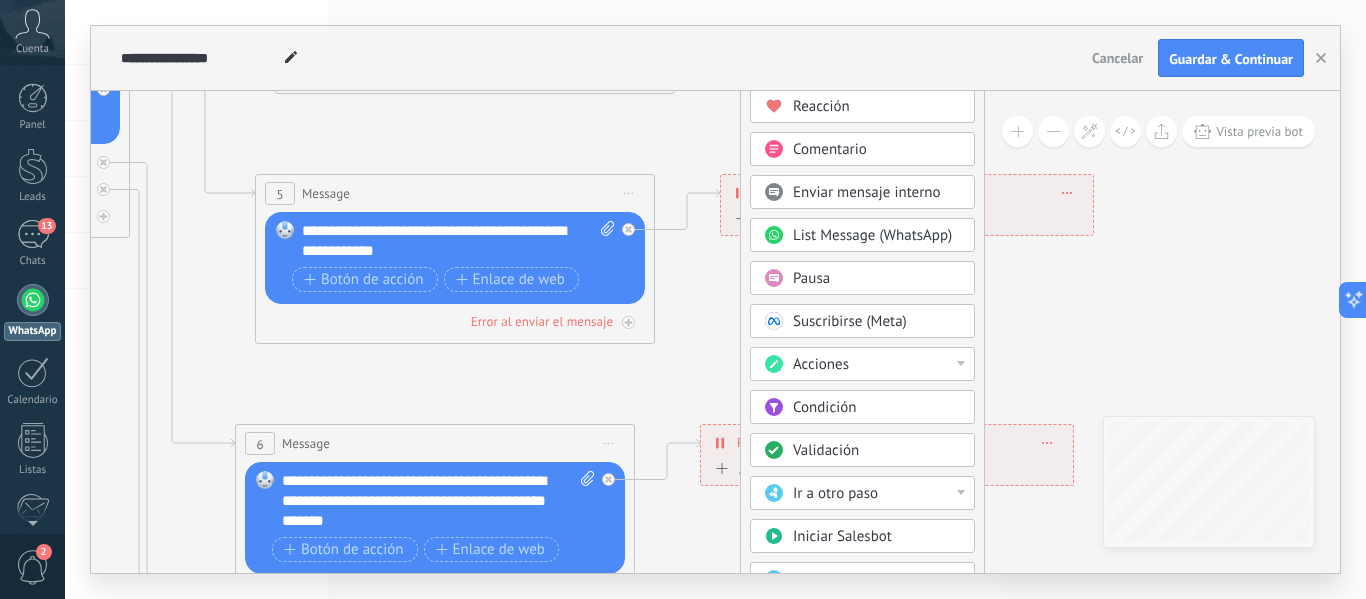 drag, startPoint x: 1074, startPoint y: 210, endPoint x: 1078, endPoint y: 155, distance: 55.145264 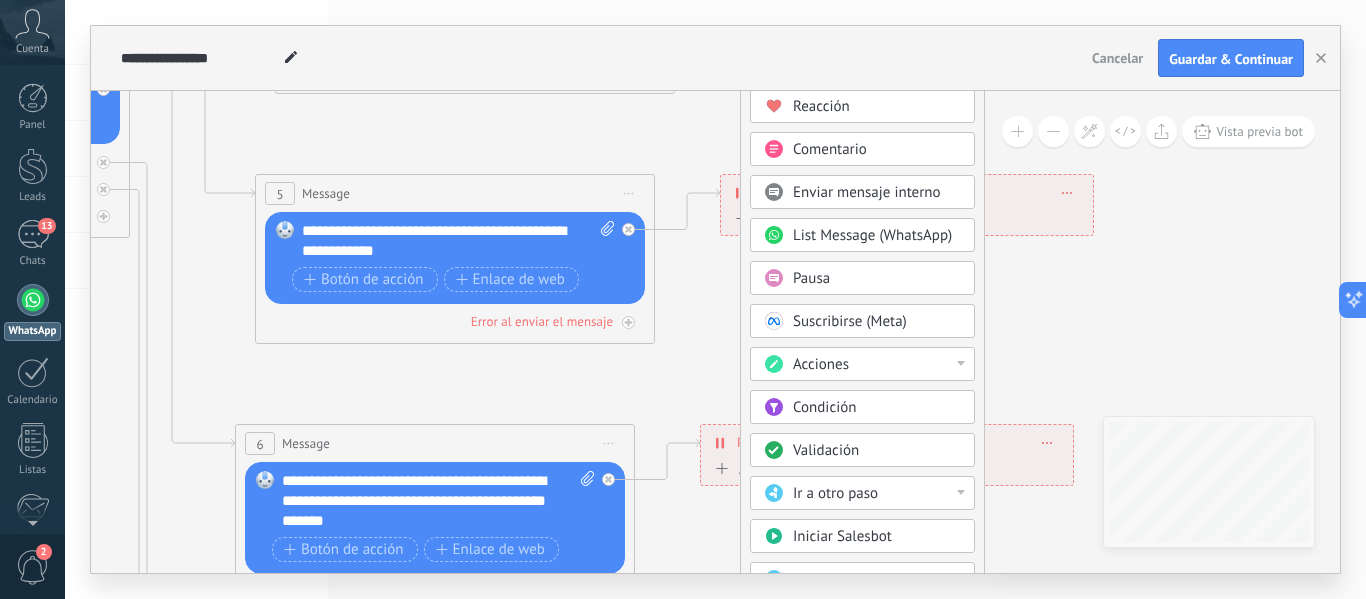 click 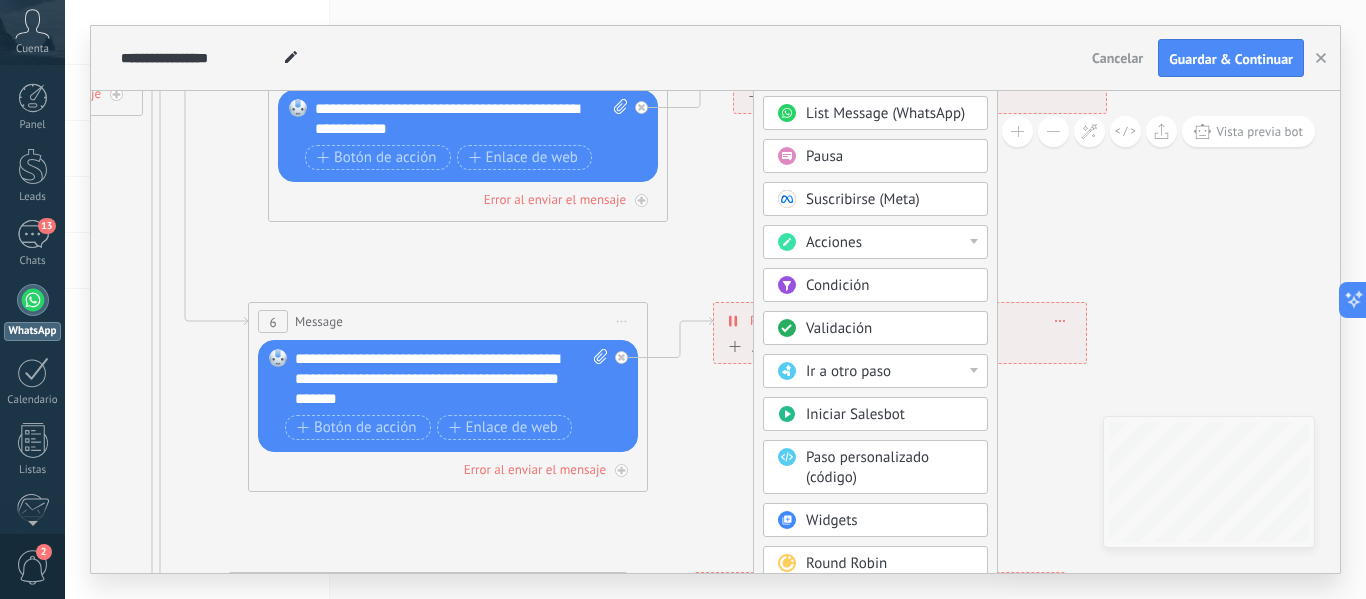 drag, startPoint x: 1031, startPoint y: 332, endPoint x: 1046, endPoint y: 218, distance: 114.982605 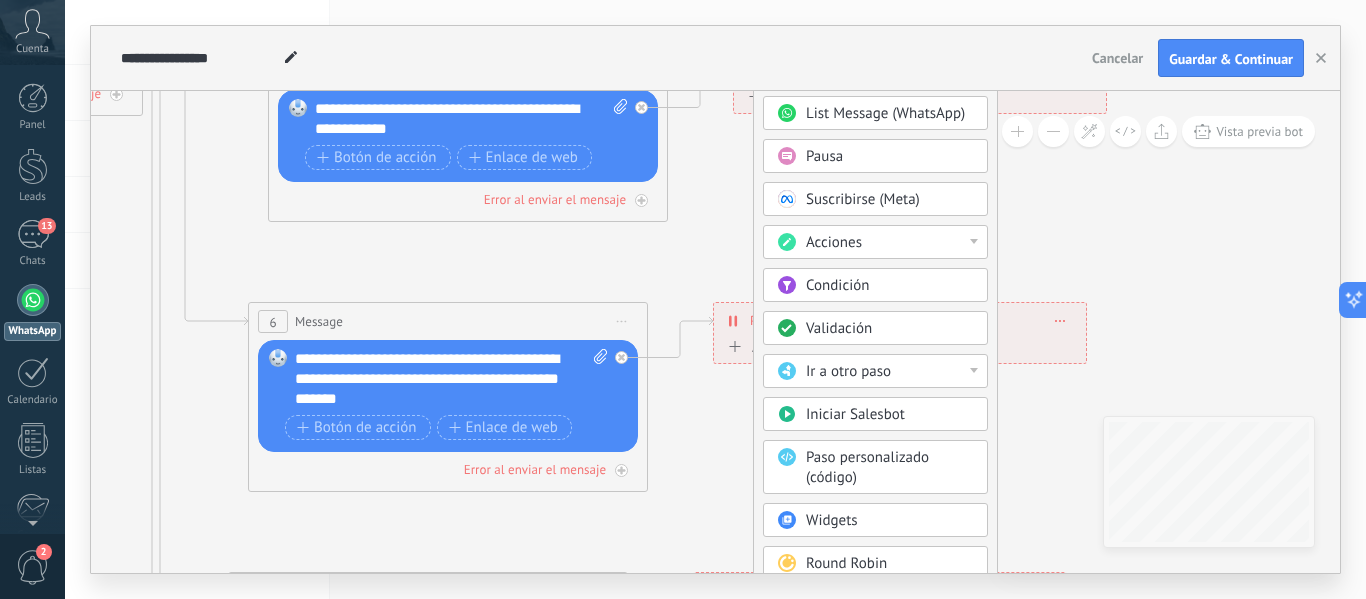 click 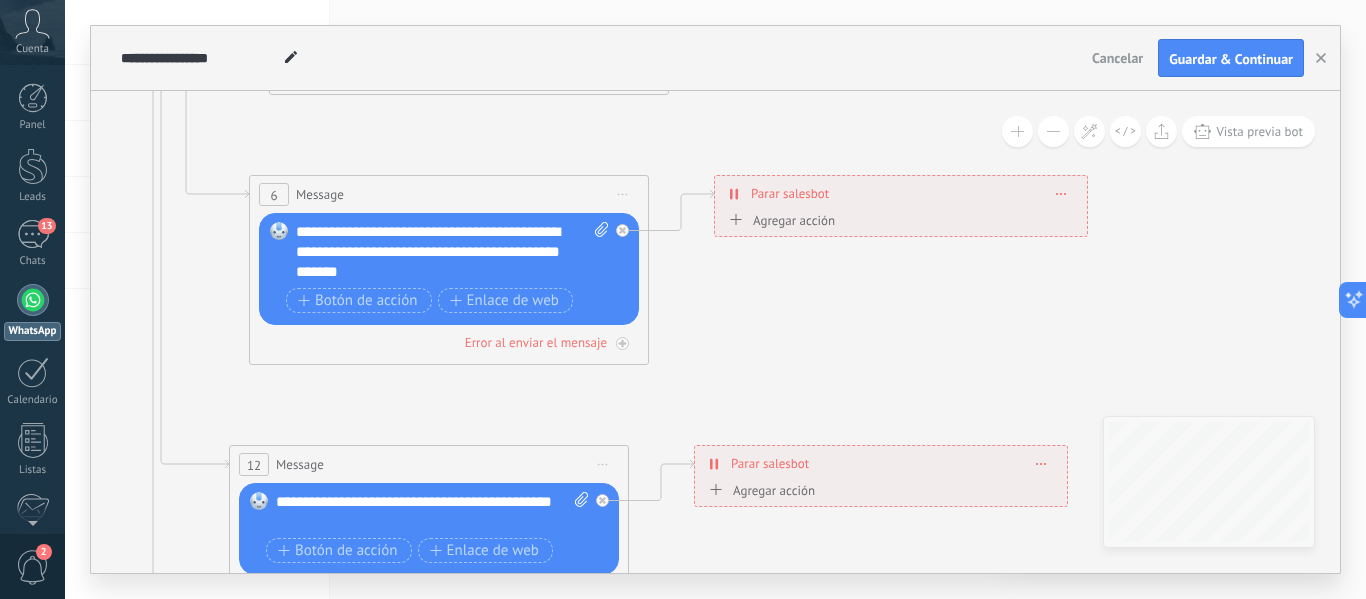 drag, startPoint x: 1024, startPoint y: 434, endPoint x: 1025, endPoint y: 311, distance: 123.00407 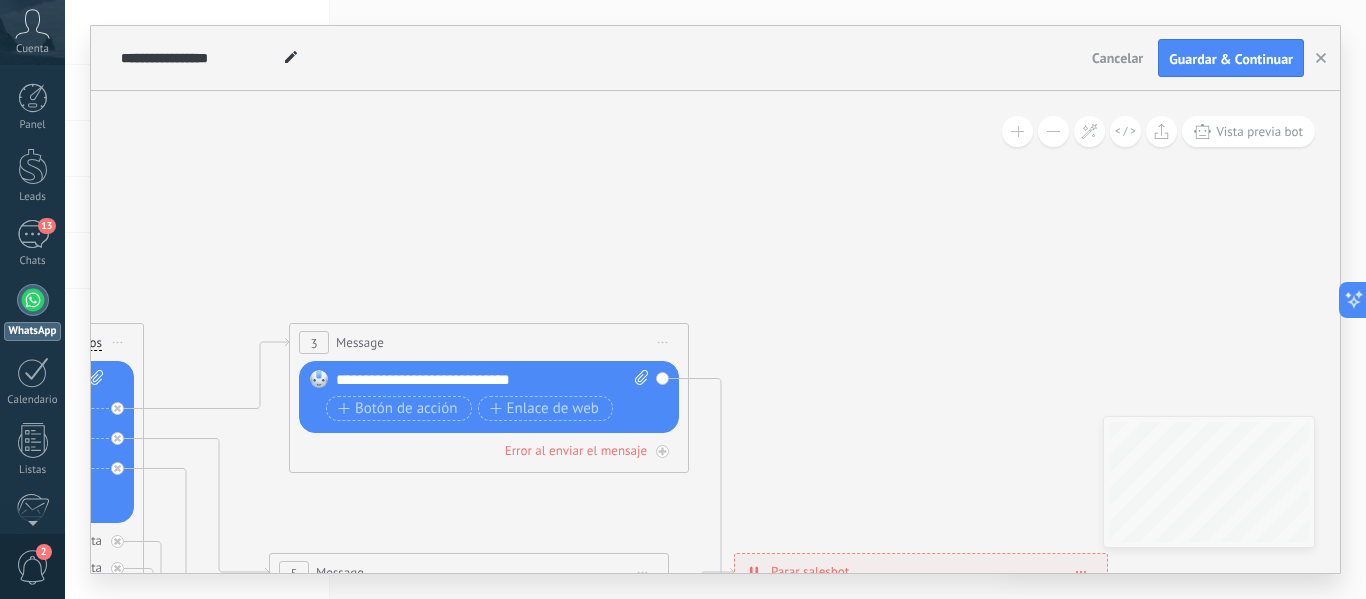 click on "Reemplazar
Quitar
Convertir a mensaje de voz
Arrastre la imagen aquí para adjuntarla.
Añadir imagen
Subir
Arrastrar y soltar
Archivo no encontrado
Escribe tu mensaje..." at bounding box center [489, 397] 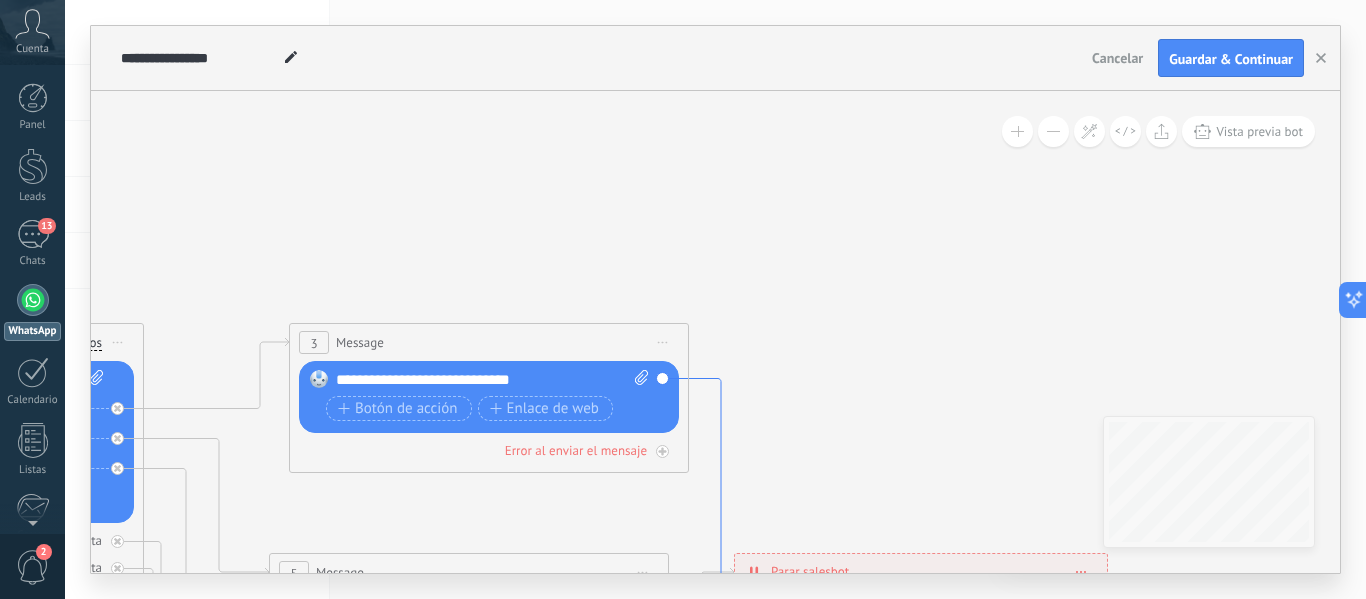 click 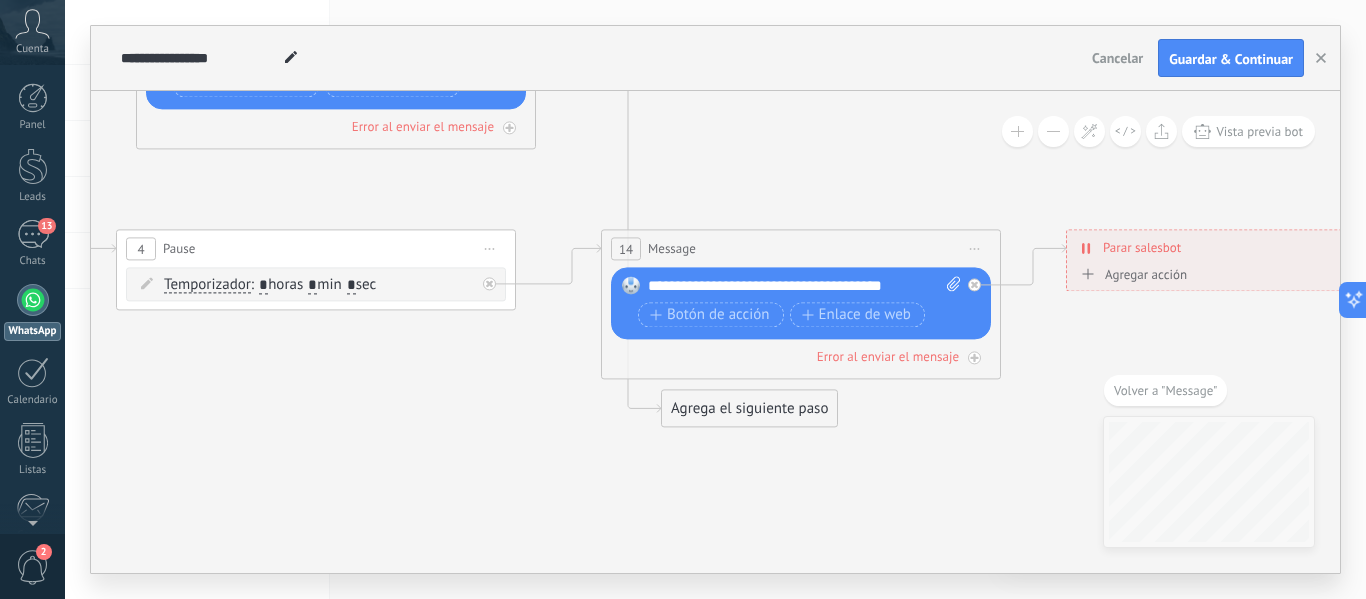 click on "Agrega el siguiente paso" at bounding box center (749, 408) 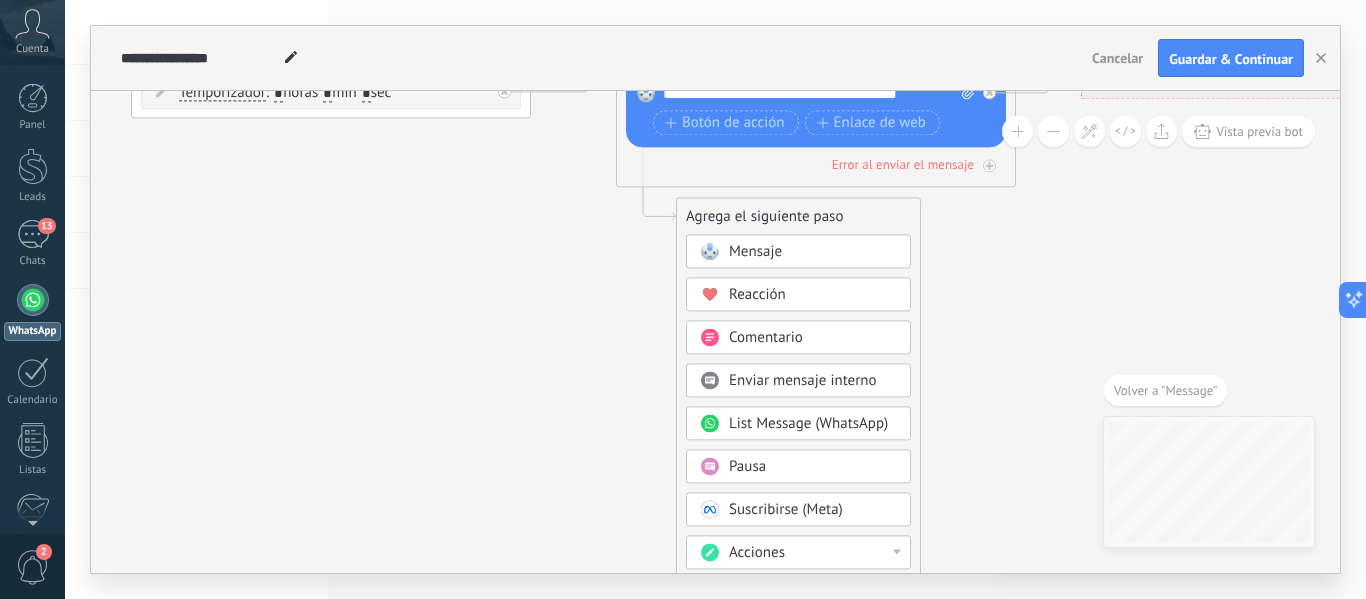 drag, startPoint x: 1003, startPoint y: 516, endPoint x: 1016, endPoint y: 241, distance: 275.3071 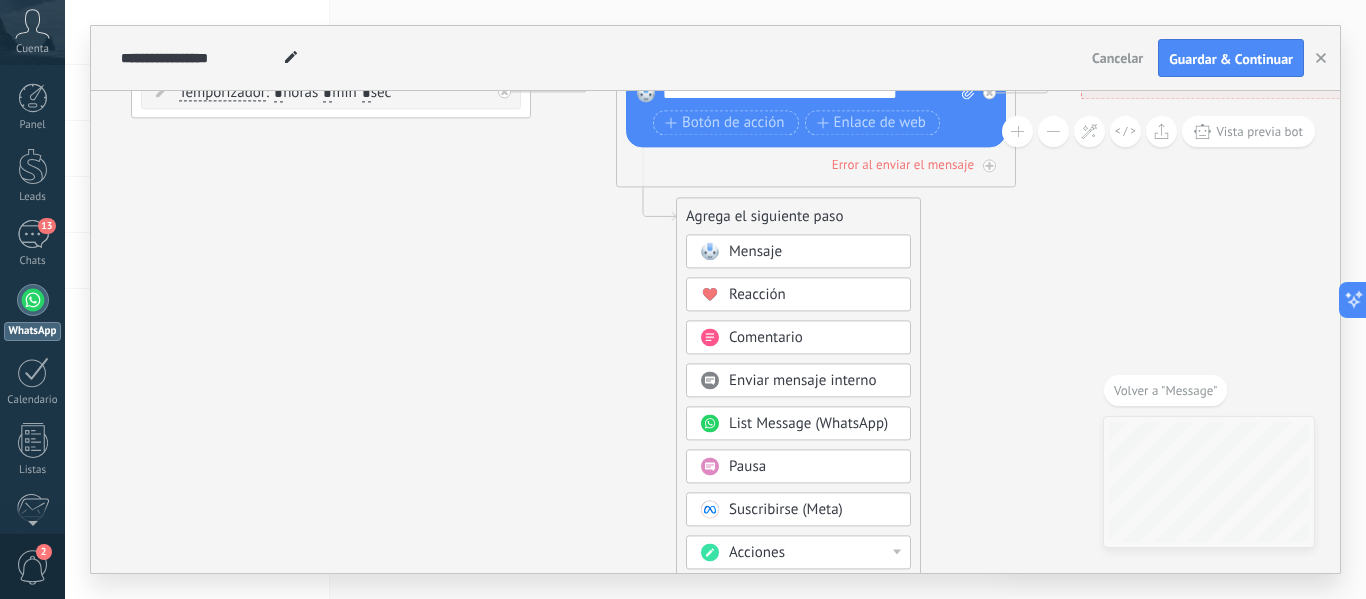 click 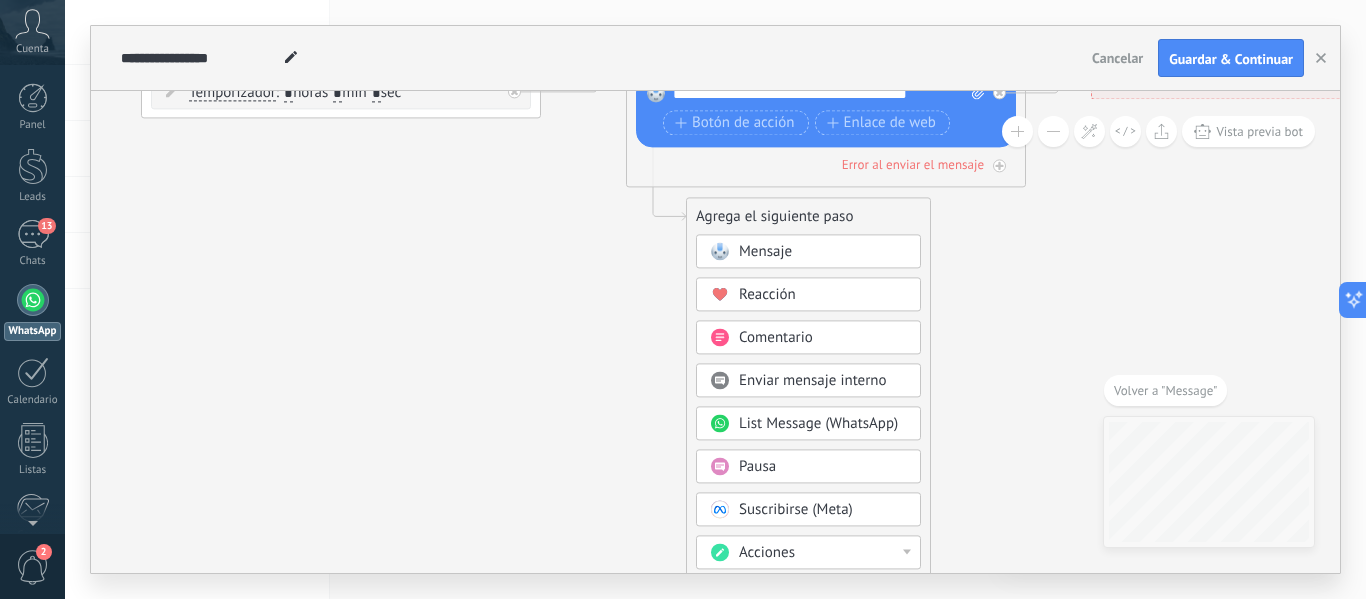 drag, startPoint x: 997, startPoint y: 425, endPoint x: 1007, endPoint y: 349, distance: 76.655075 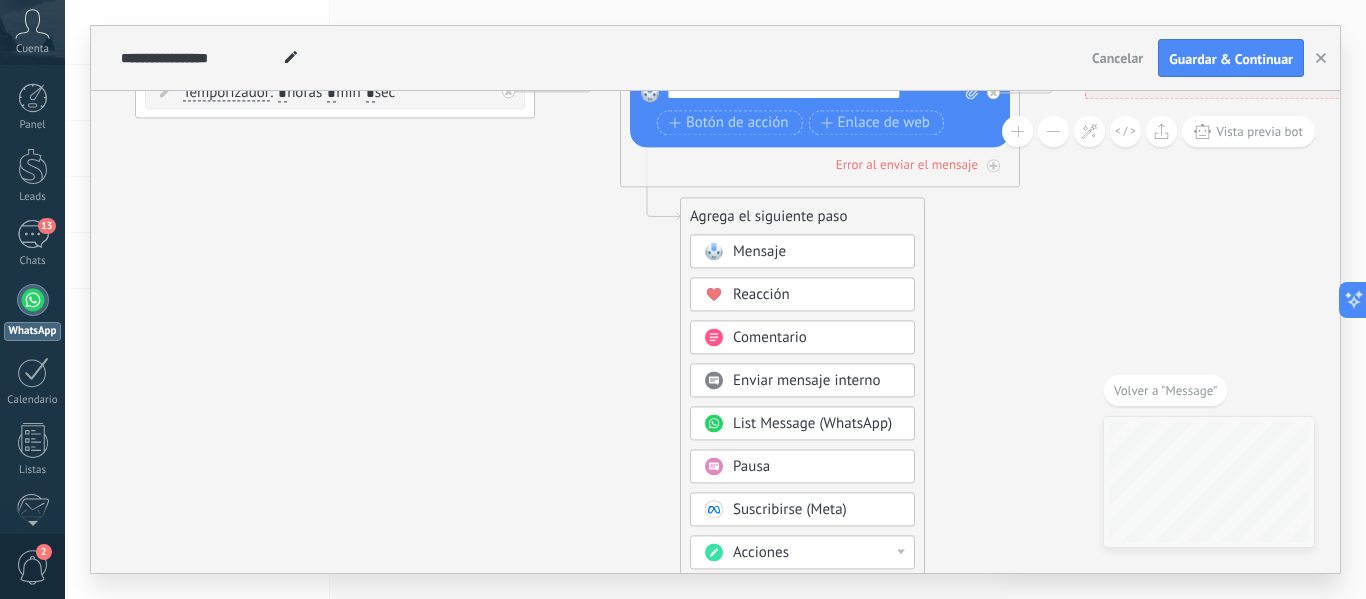 drag, startPoint x: 996, startPoint y: 466, endPoint x: 999, endPoint y: 352, distance: 114.03947 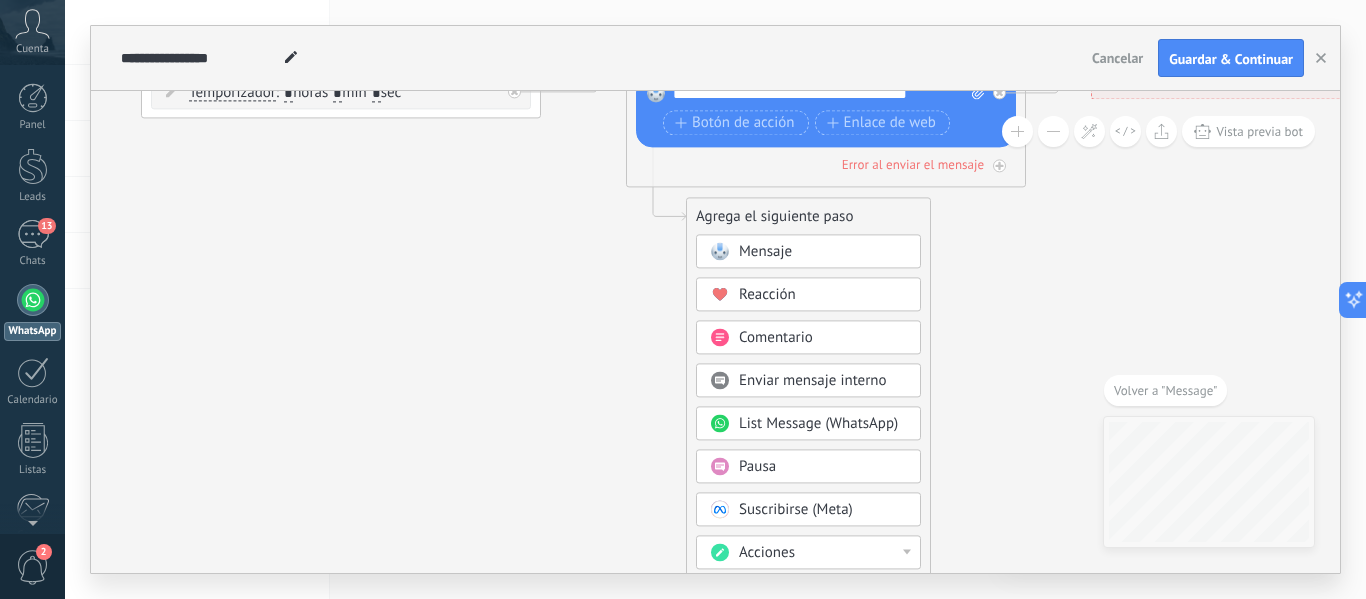 drag, startPoint x: 984, startPoint y: 459, endPoint x: 932, endPoint y: 409, distance: 72.138756 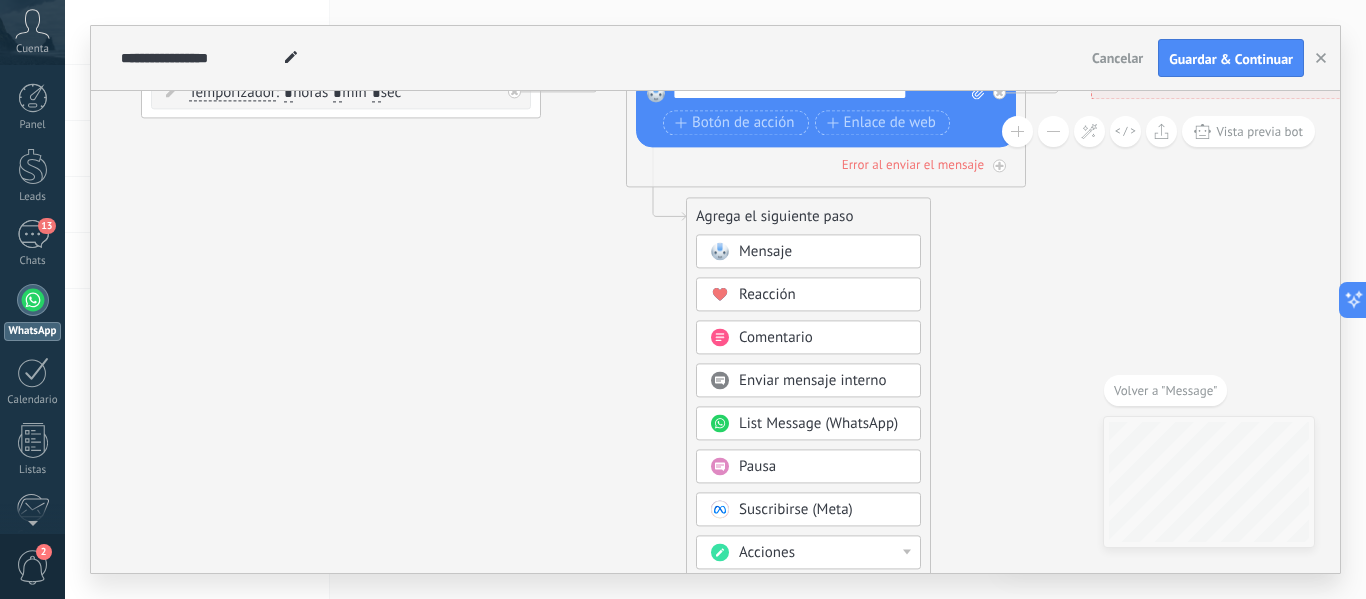 click 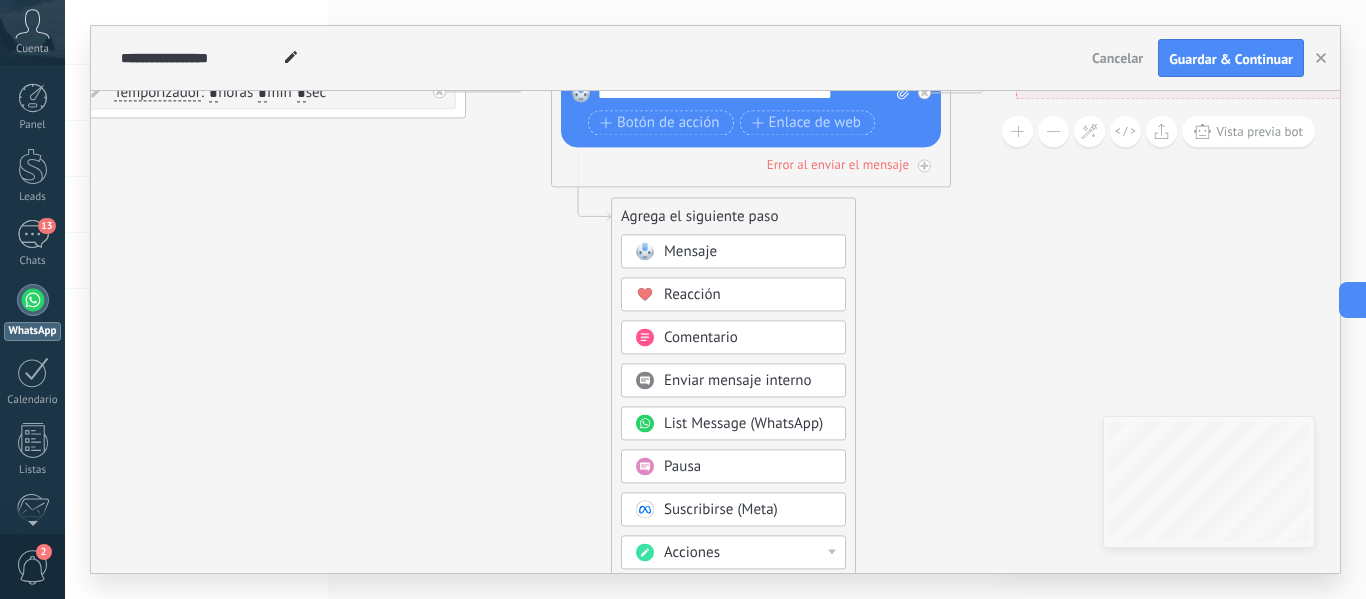 drag, startPoint x: 1014, startPoint y: 389, endPoint x: 912, endPoint y: 270, distance: 156.73225 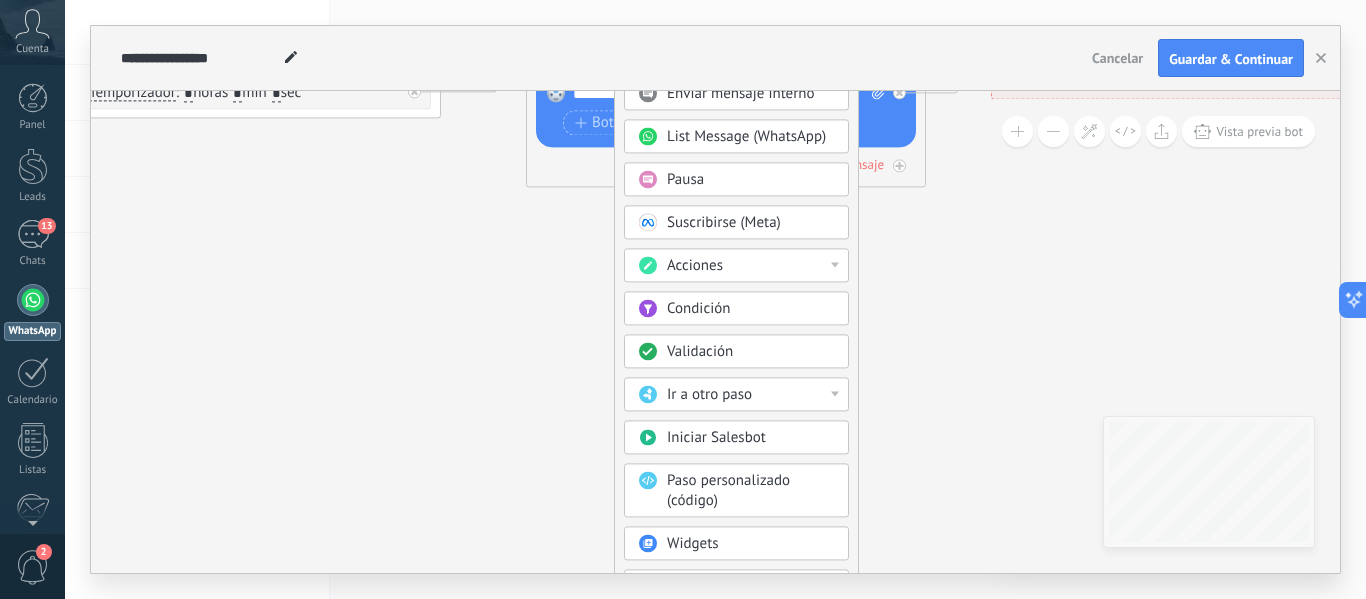 drag, startPoint x: 675, startPoint y: 214, endPoint x: 703, endPoint y: -73, distance: 288.3626 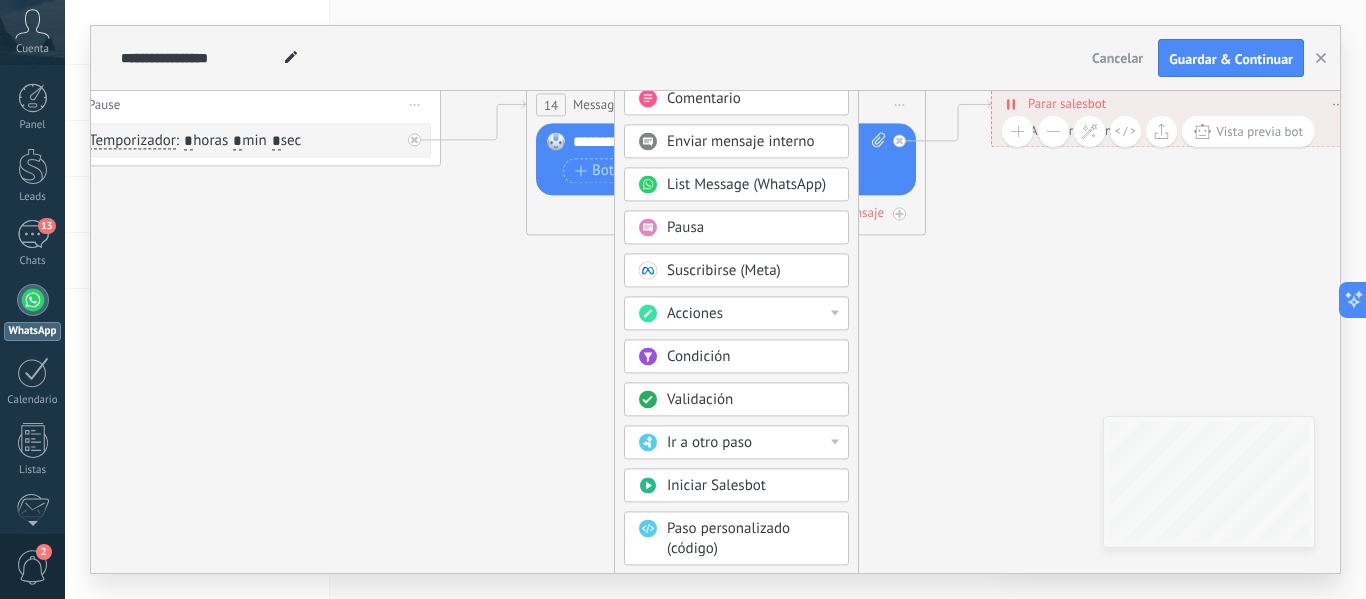 drag, startPoint x: 837, startPoint y: 460, endPoint x: 846, endPoint y: 159, distance: 301.13452 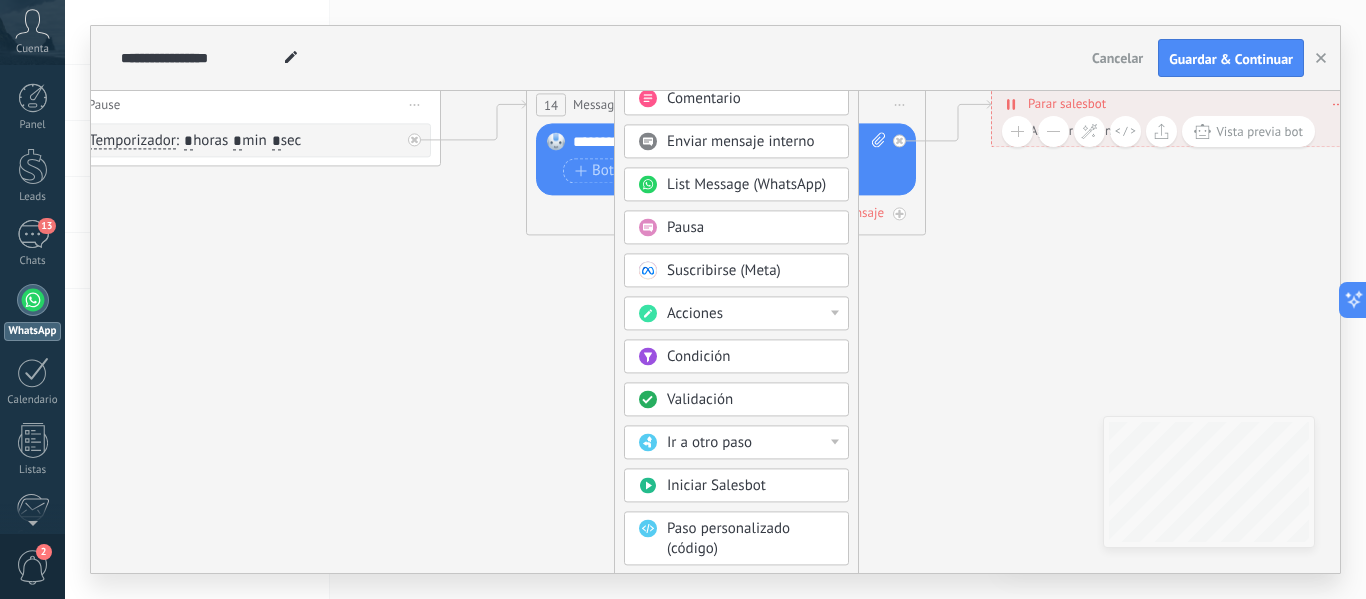 click on "Mensaje
Mensaje
Mensaje
Reacción
Comentario
Enviar mensaje interno" at bounding box center [736, 343] 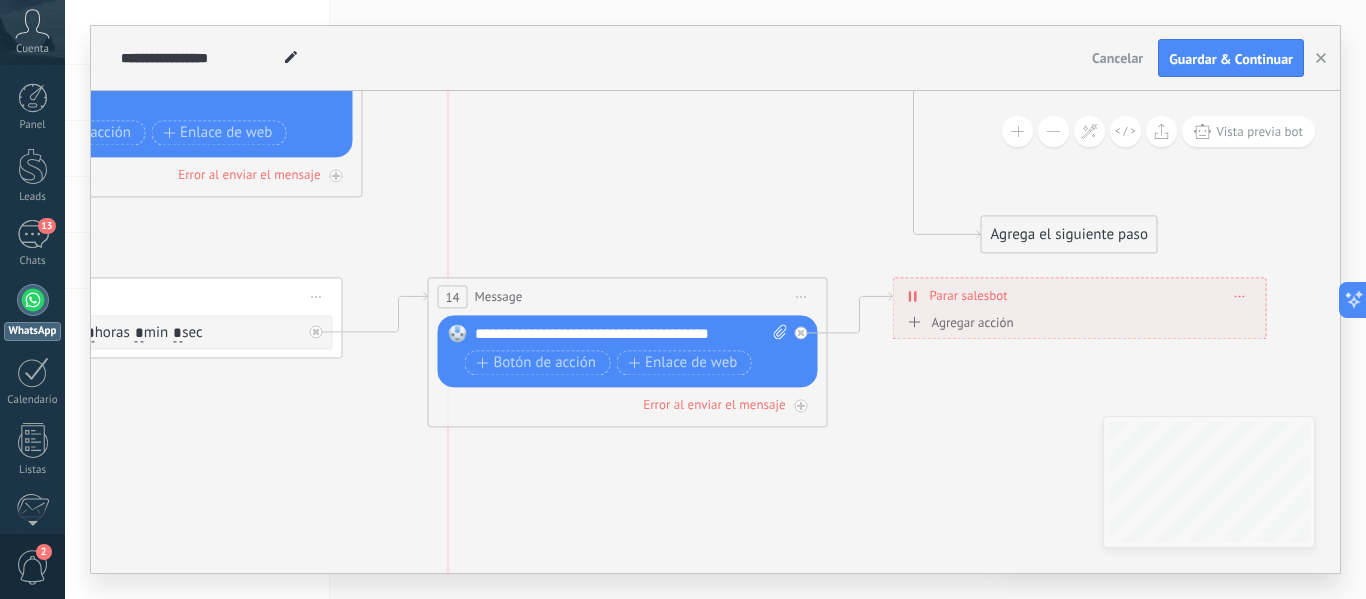 drag, startPoint x: 772, startPoint y: 173, endPoint x: 708, endPoint y: -118, distance: 297.95468 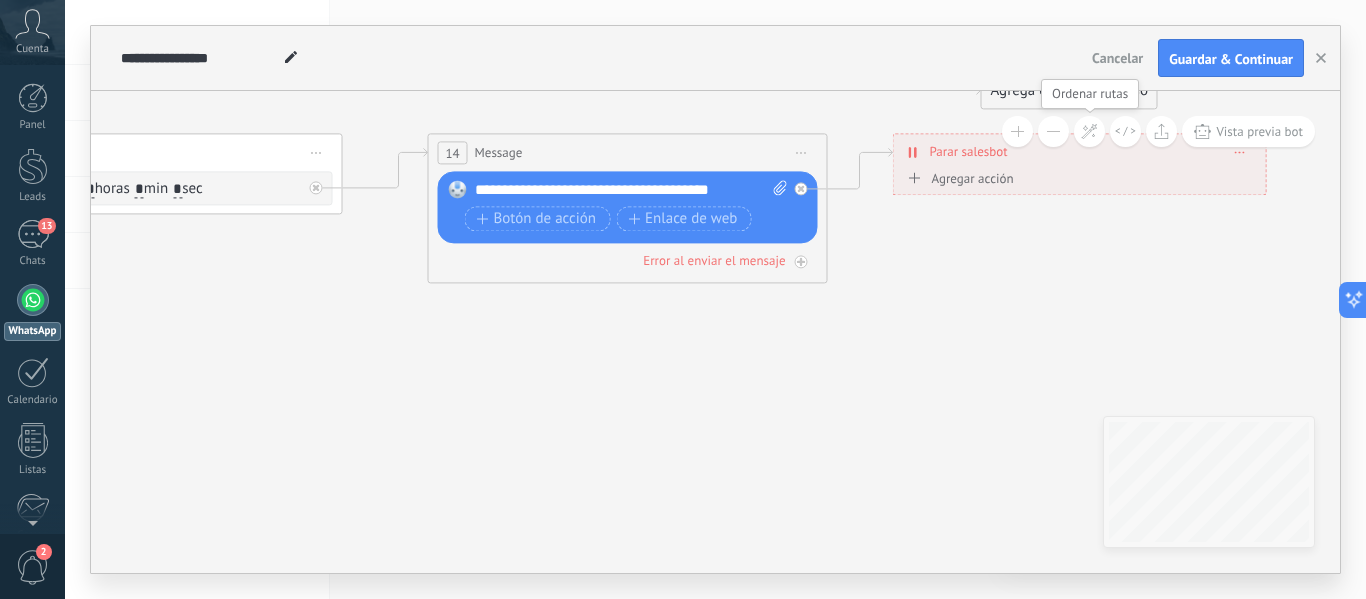 click at bounding box center [1089, 131] 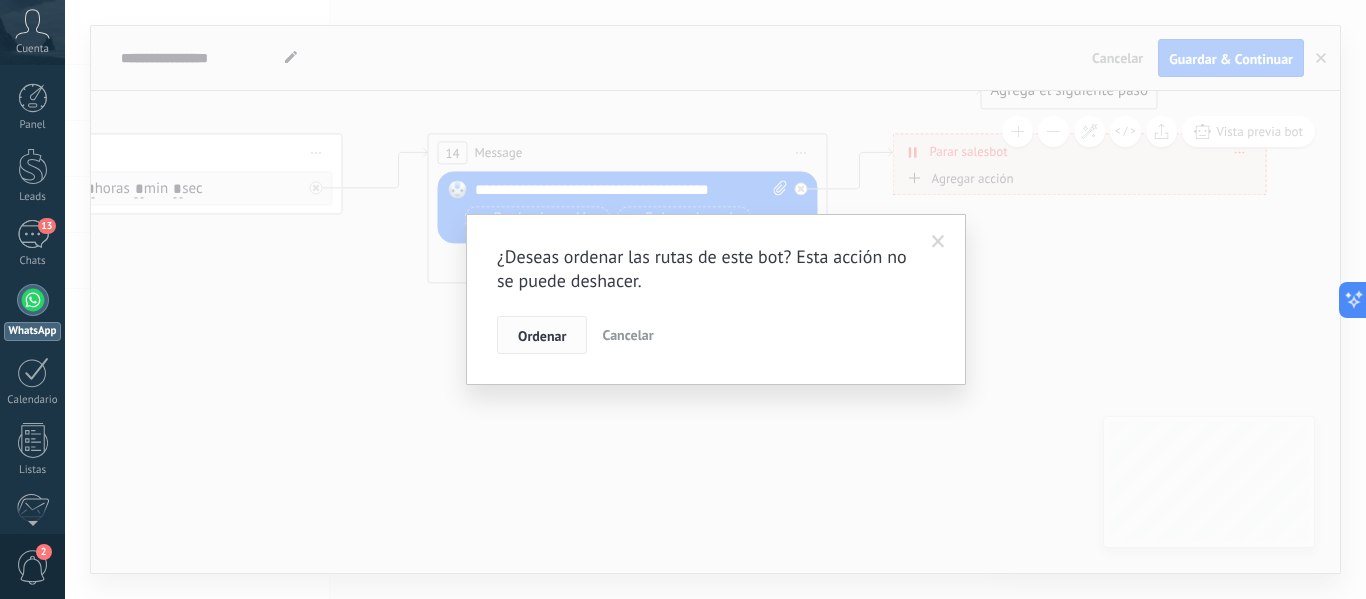 click on "Ordenar" at bounding box center (542, 336) 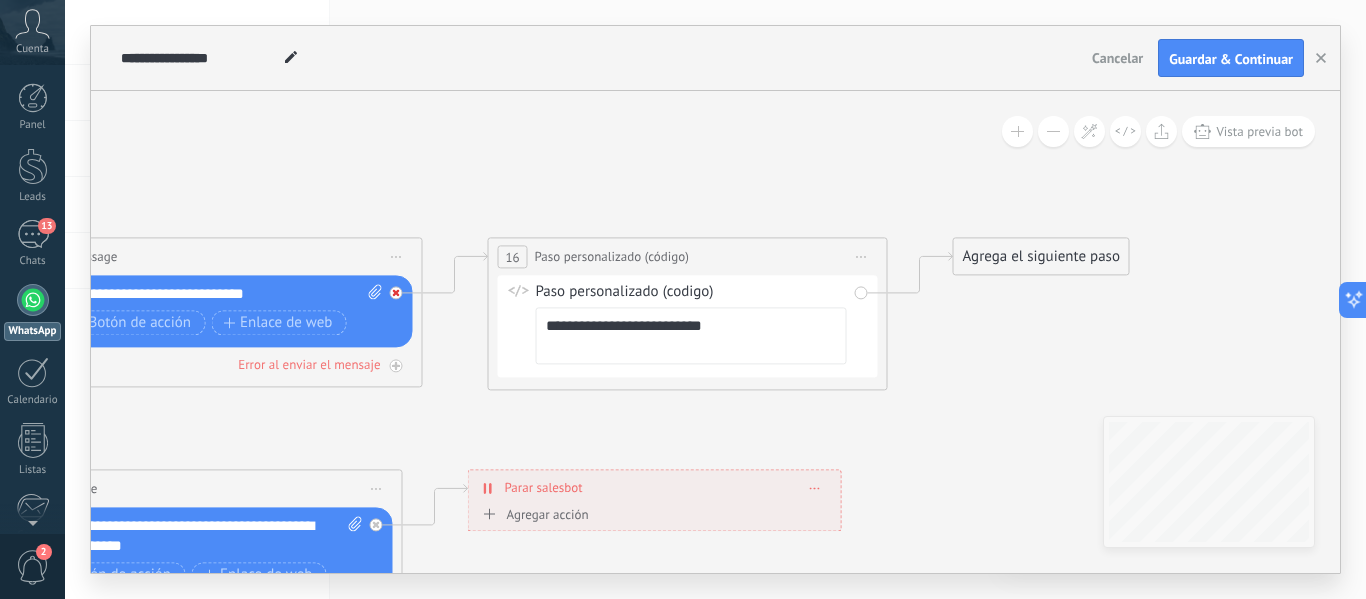 click 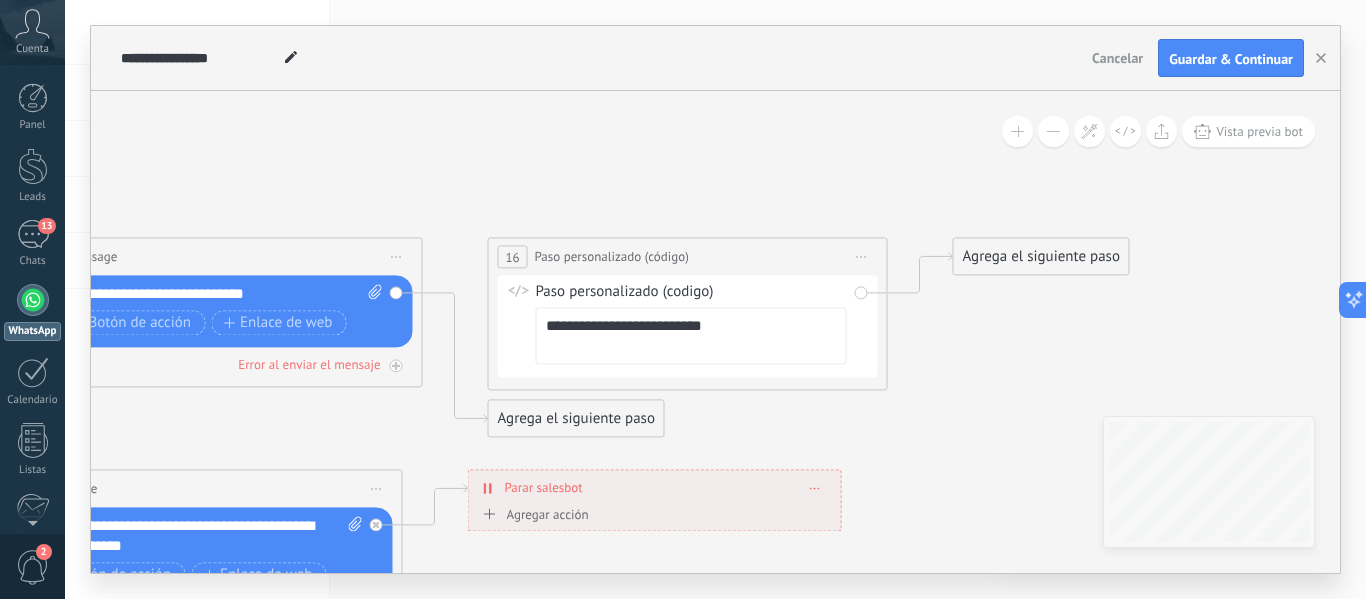 click on "Paso personalizado (código)" at bounding box center (612, 256) 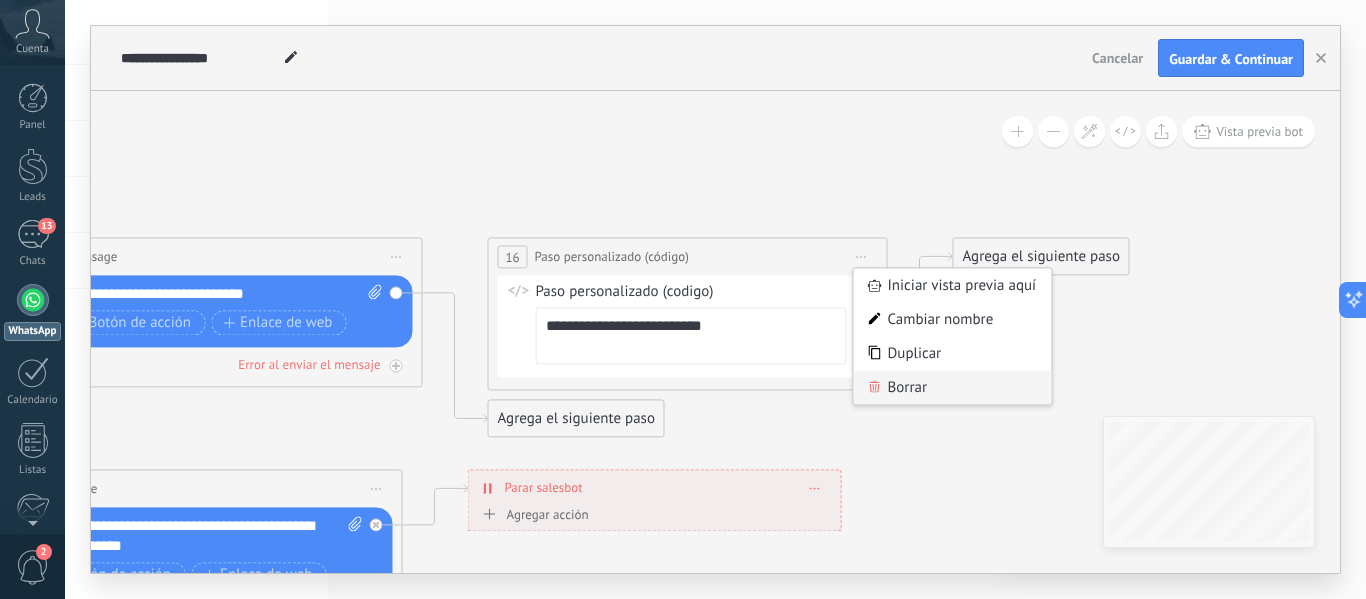 click on "Borrar" at bounding box center [953, 387] 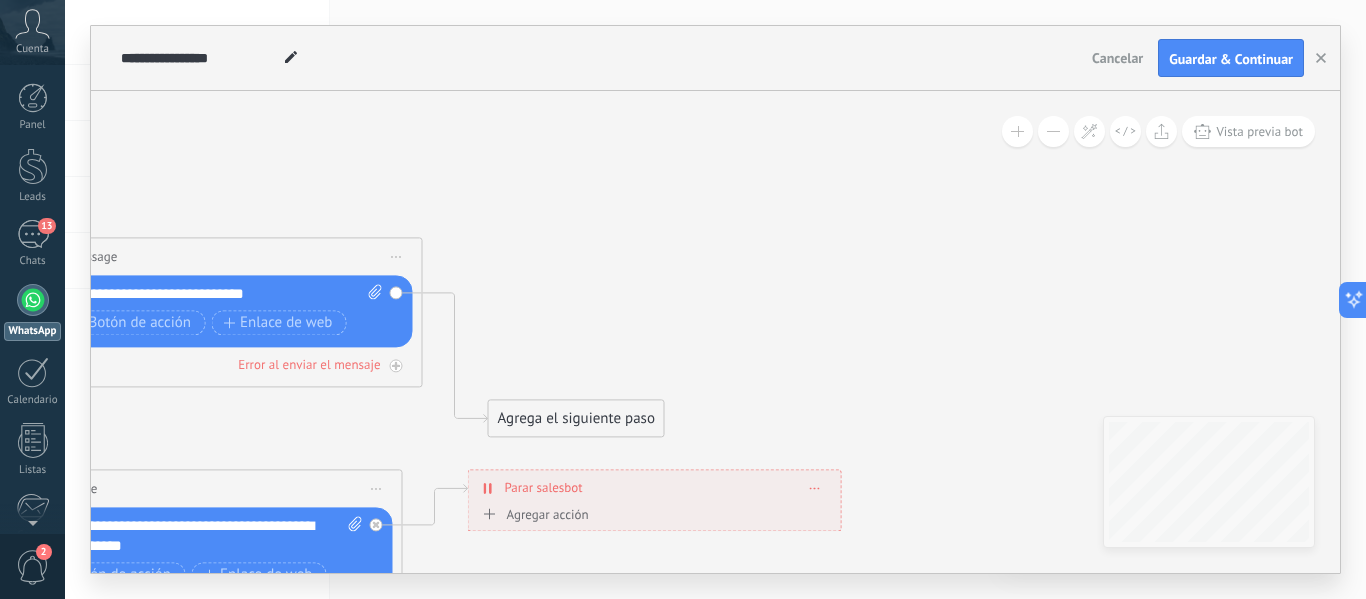 click on "Agrega el siguiente paso" at bounding box center [576, 418] 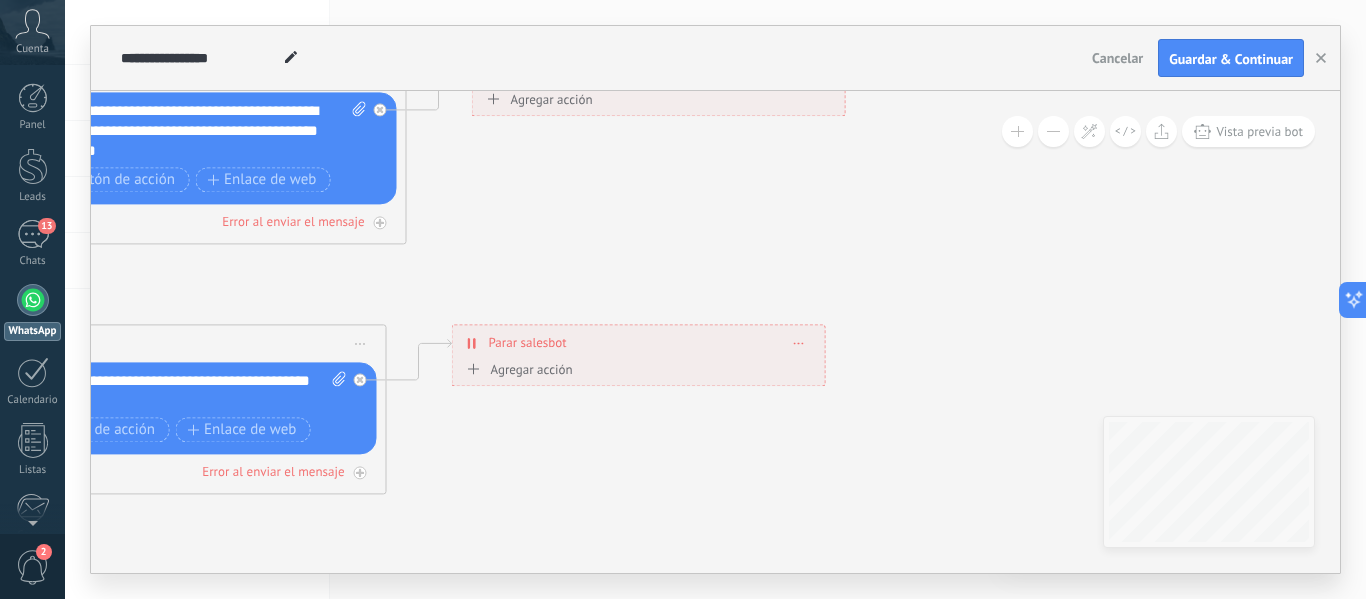drag, startPoint x: 893, startPoint y: 416, endPoint x: 917, endPoint y: 183, distance: 234.23279 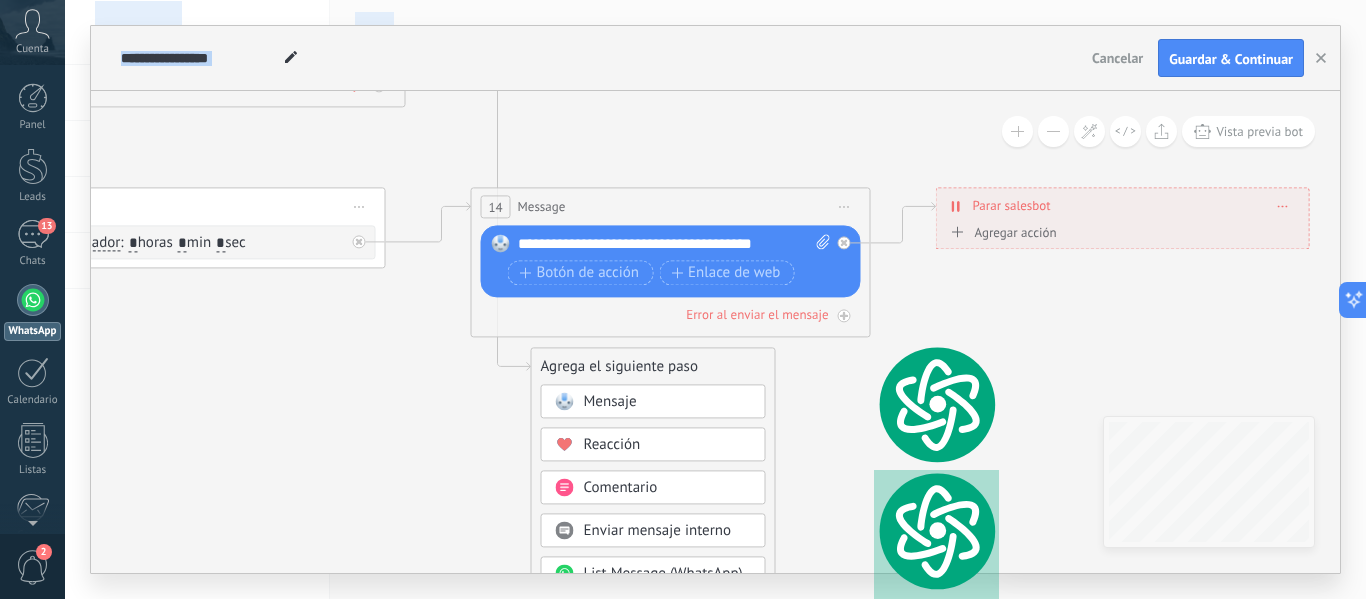 drag, startPoint x: 841, startPoint y: 510, endPoint x: 923, endPoint y: 592, distance: 115.965515 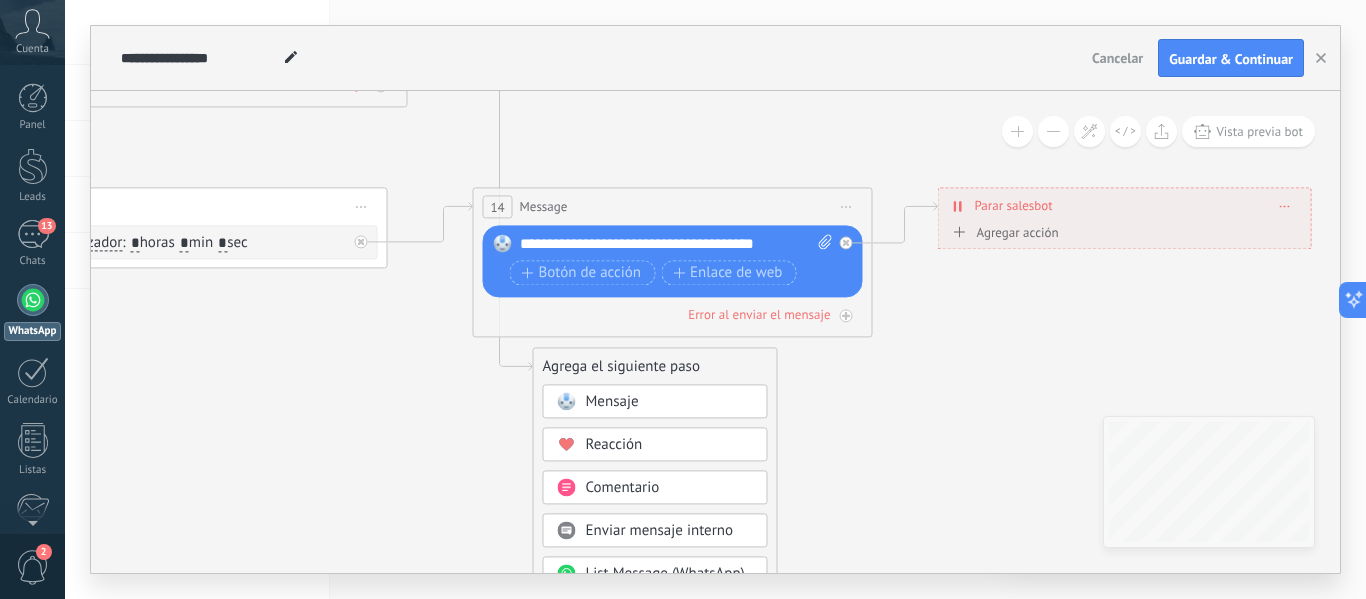 drag, startPoint x: 956, startPoint y: 517, endPoint x: 936, endPoint y: 331, distance: 187.07217 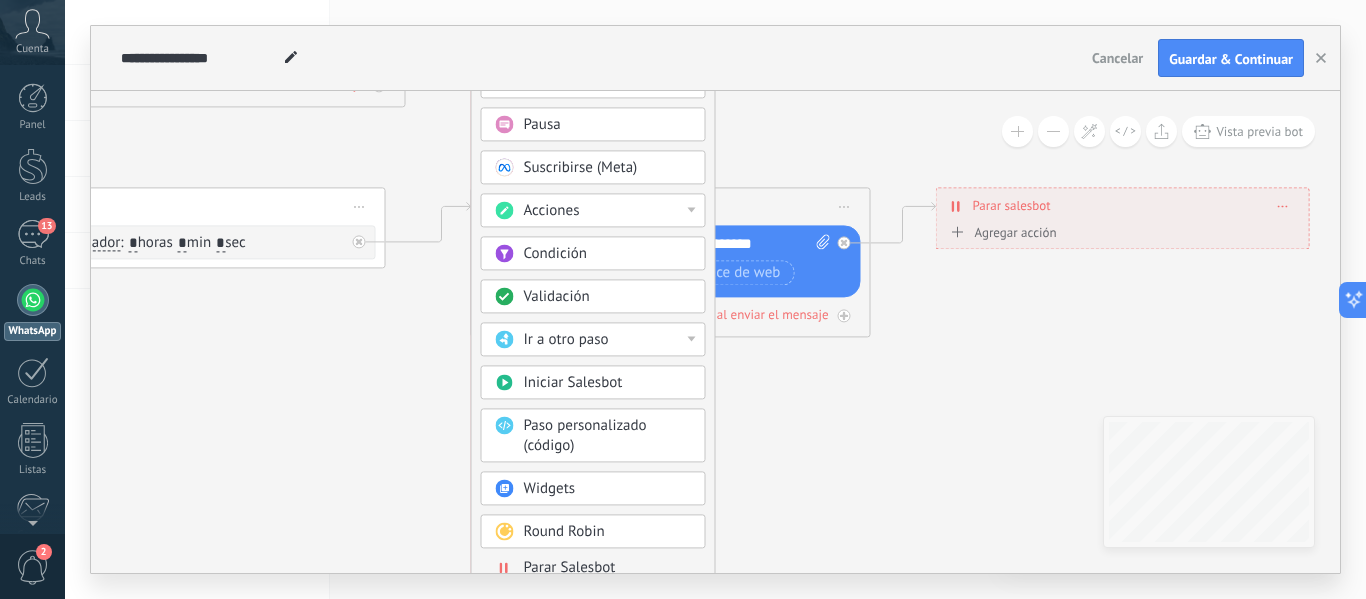 drag, startPoint x: 708, startPoint y: 371, endPoint x: 645, endPoint y: -121, distance: 496.01715 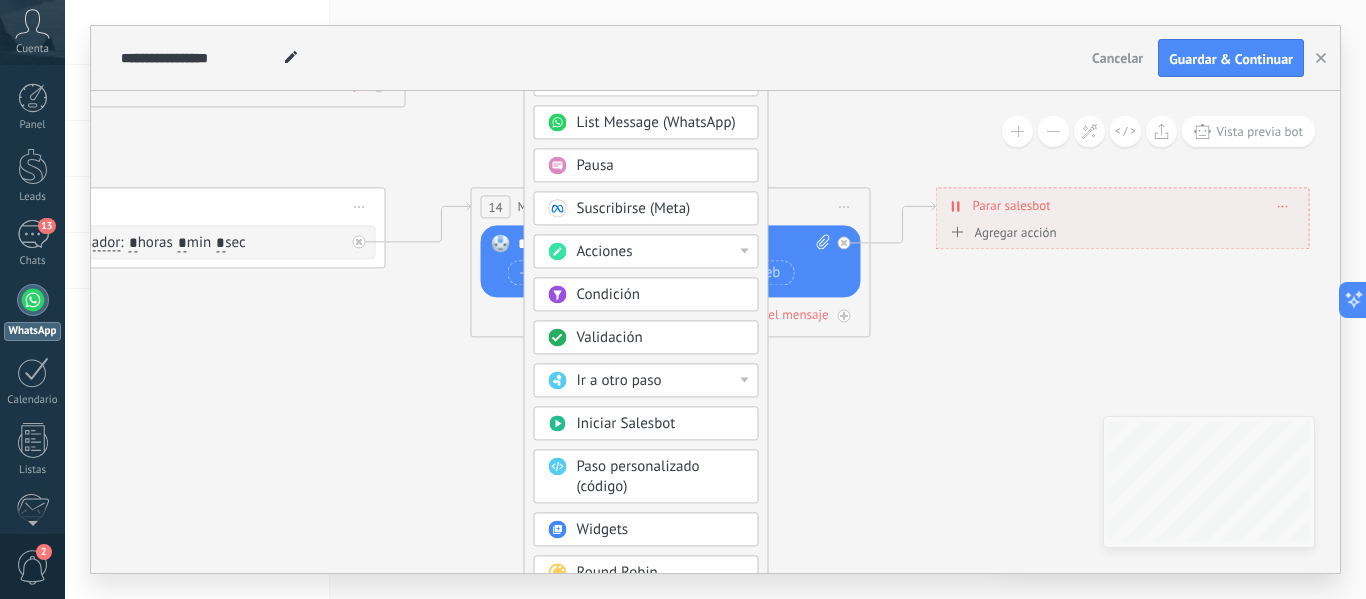 drag, startPoint x: 661, startPoint y: 365, endPoint x: 714, endPoint y: -86, distance: 454.10352 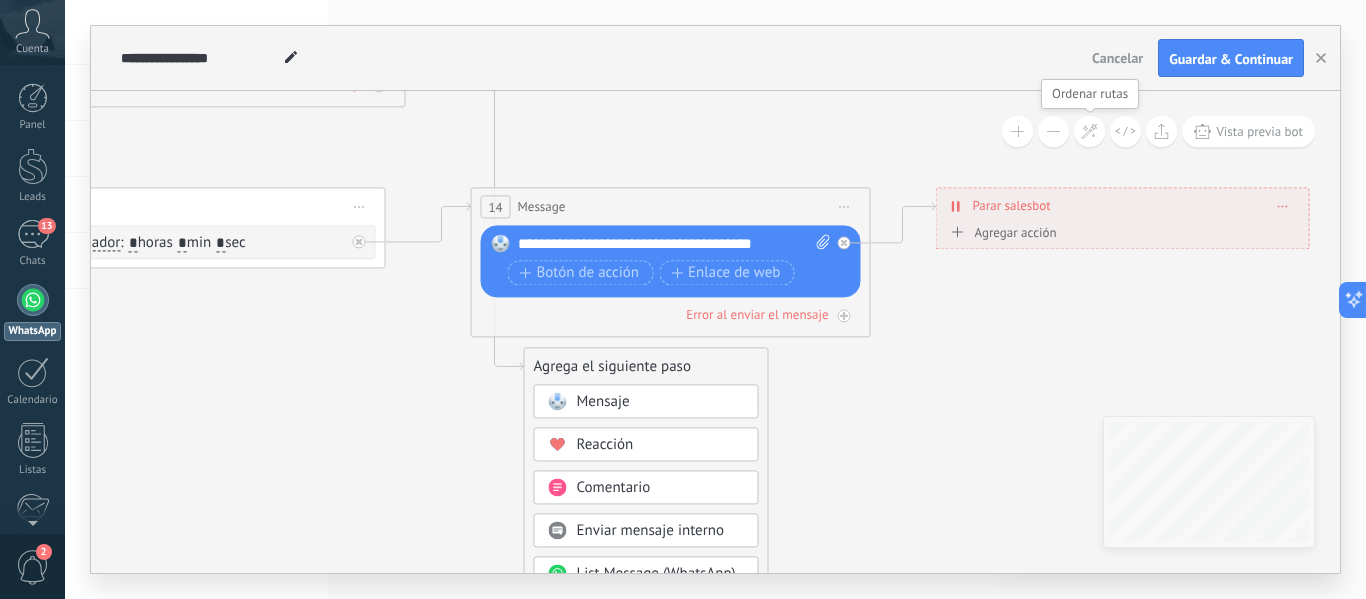 click 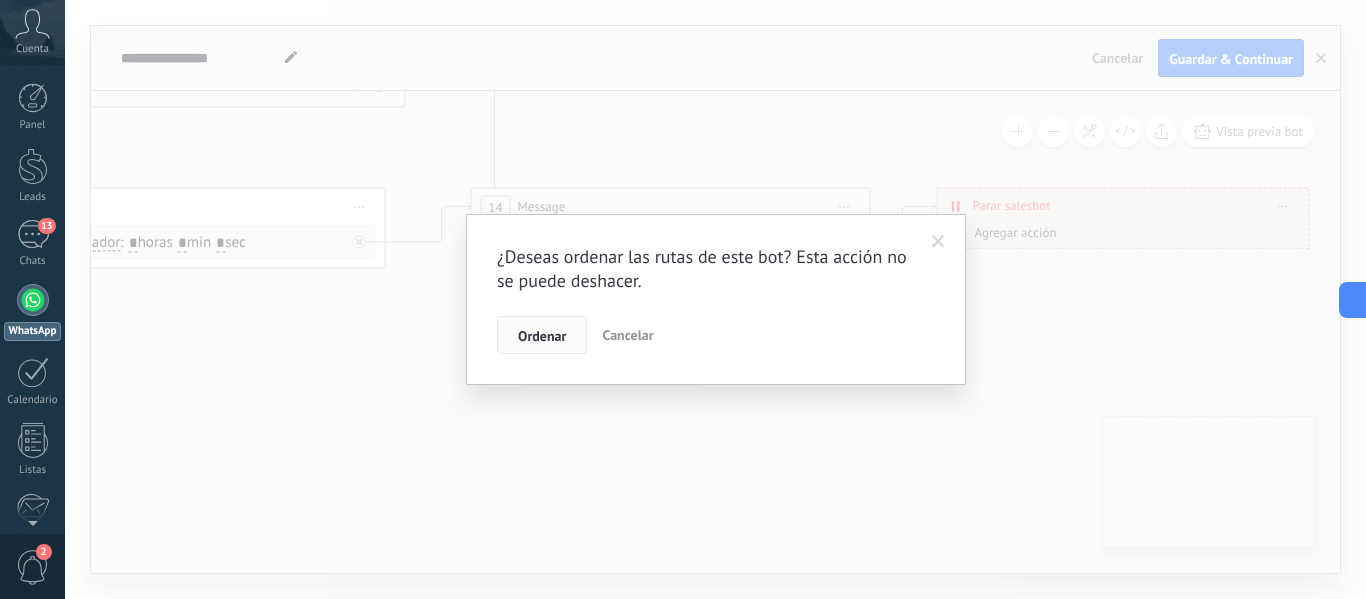 click on "Ordenar" at bounding box center (542, 336) 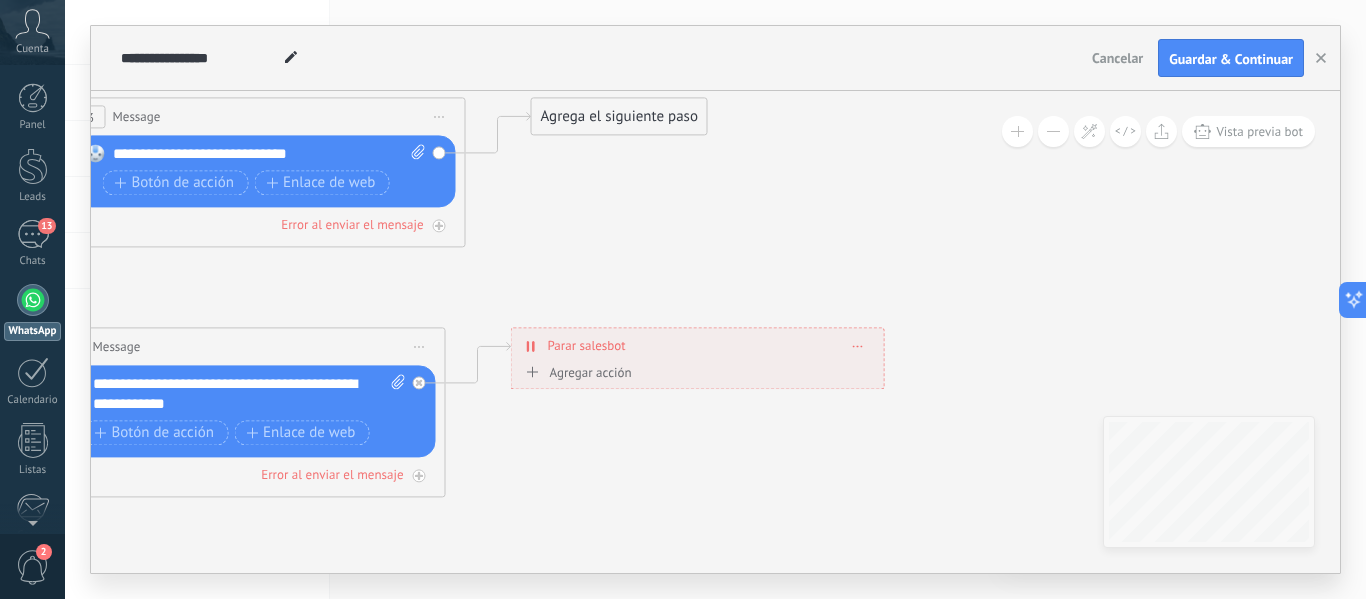 click on "Agrega el siguiente paso" at bounding box center [619, 116] 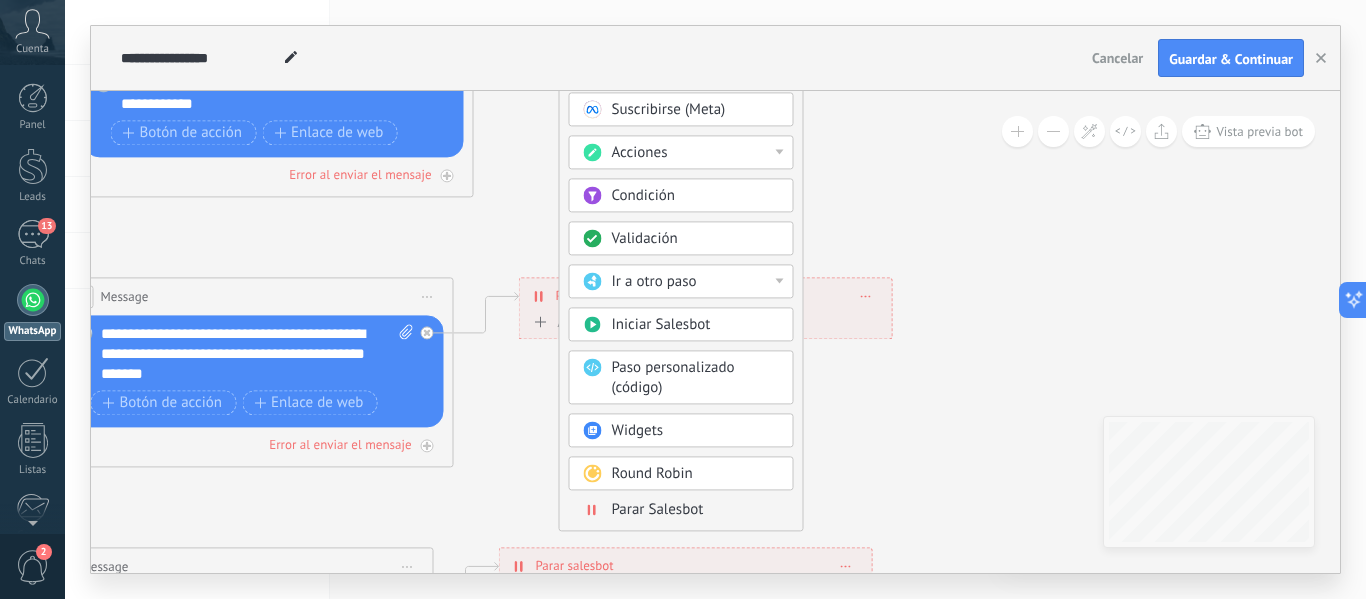 drag, startPoint x: 953, startPoint y: 401, endPoint x: 962, endPoint y: 180, distance: 221.18318 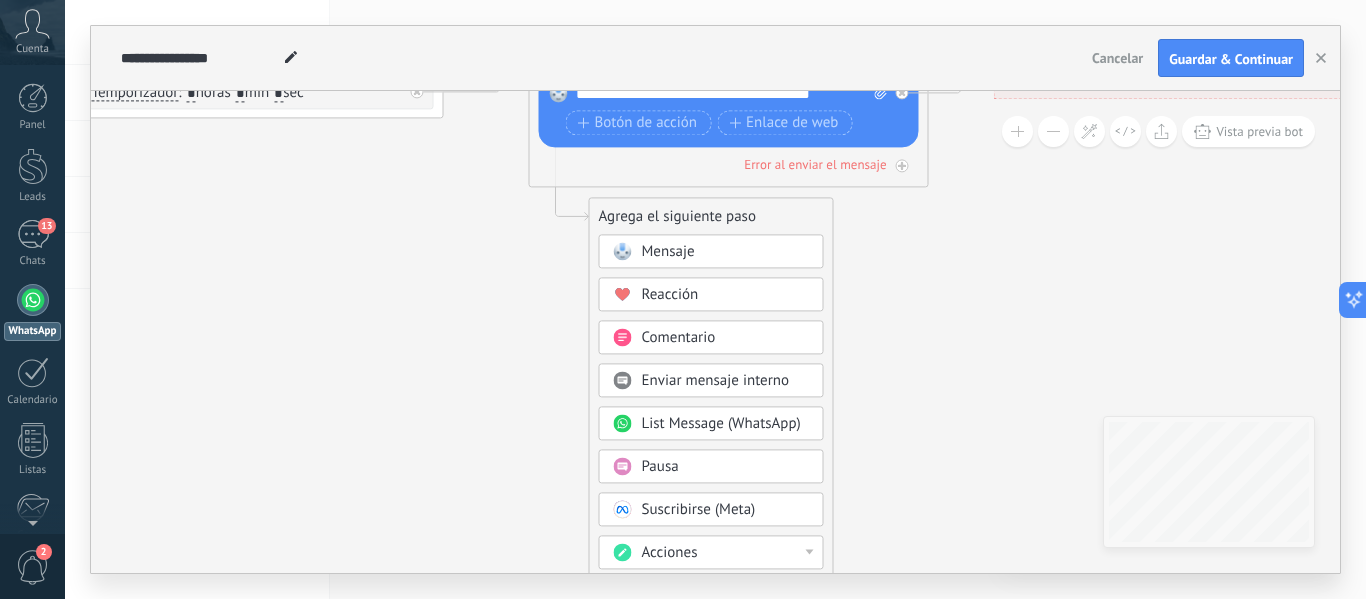 drag, startPoint x: 935, startPoint y: 494, endPoint x: 921, endPoint y: 397, distance: 98.005104 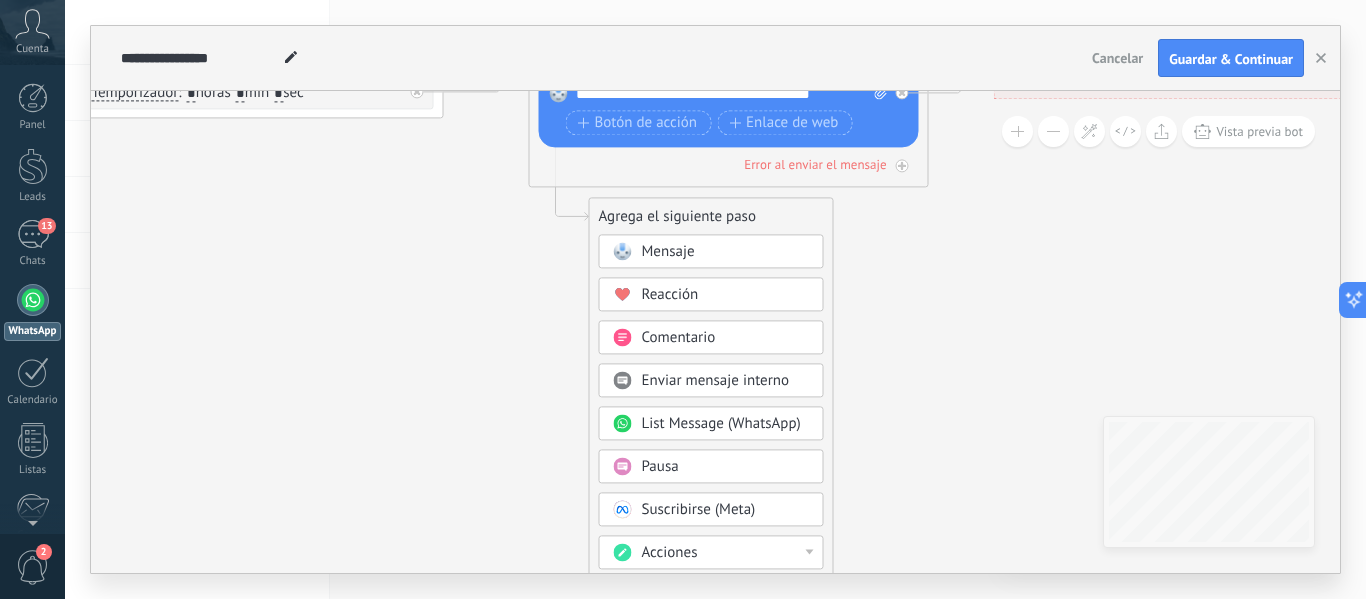 click 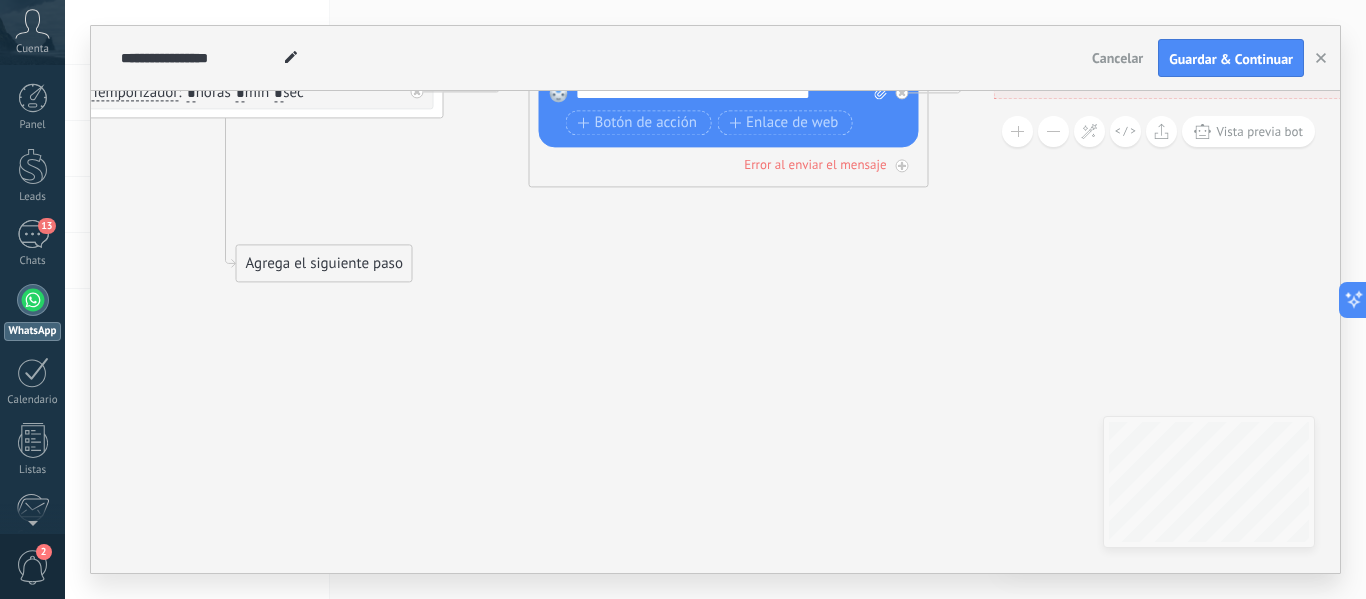 drag, startPoint x: 720, startPoint y: 221, endPoint x: 365, endPoint y: 270, distance: 358.36572 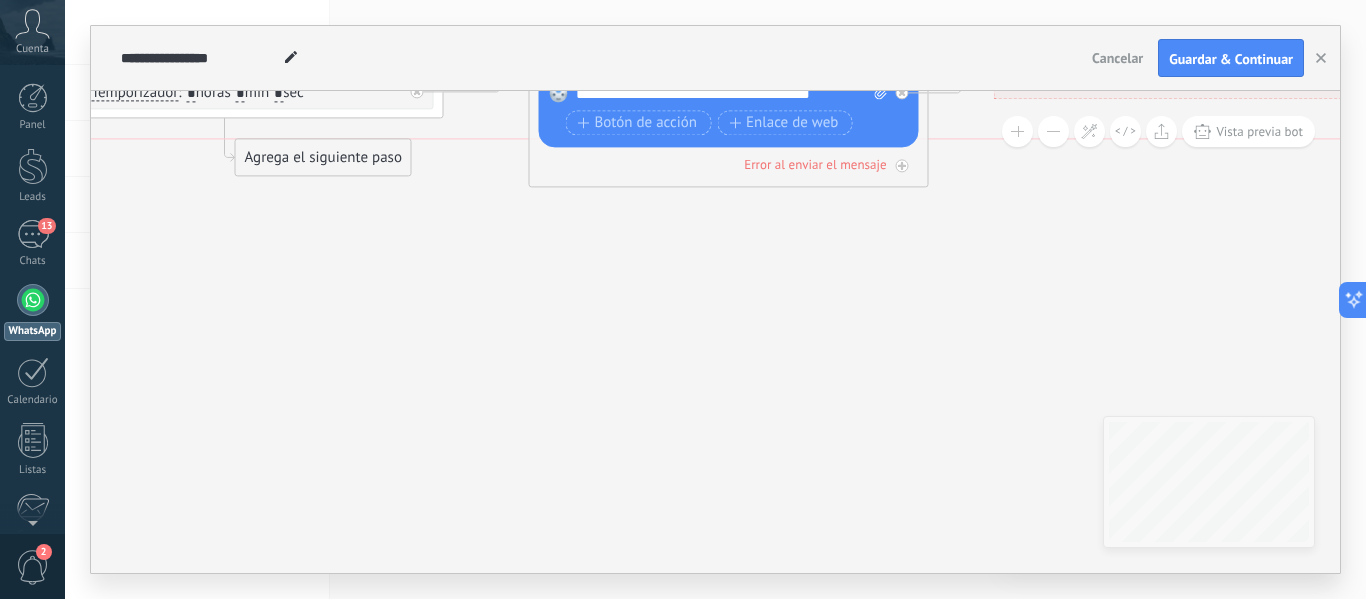 drag, startPoint x: 365, startPoint y: 270, endPoint x: 365, endPoint y: 171, distance: 99 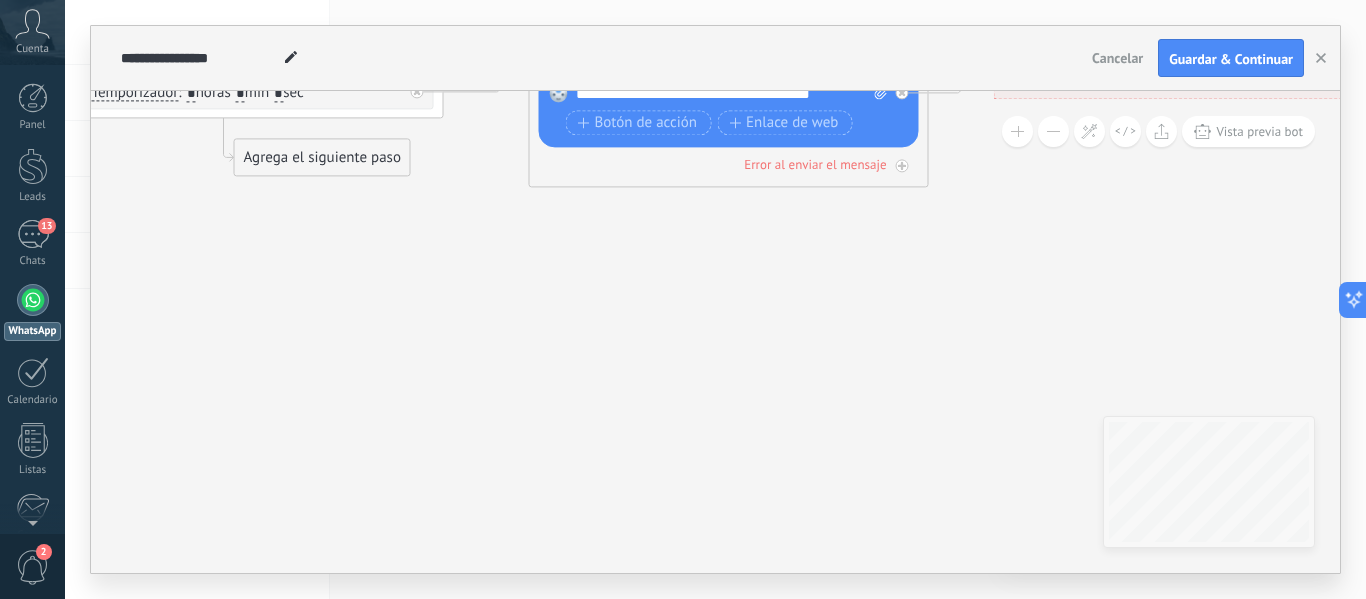 click on "Agrega el siguiente paso" at bounding box center [322, 157] 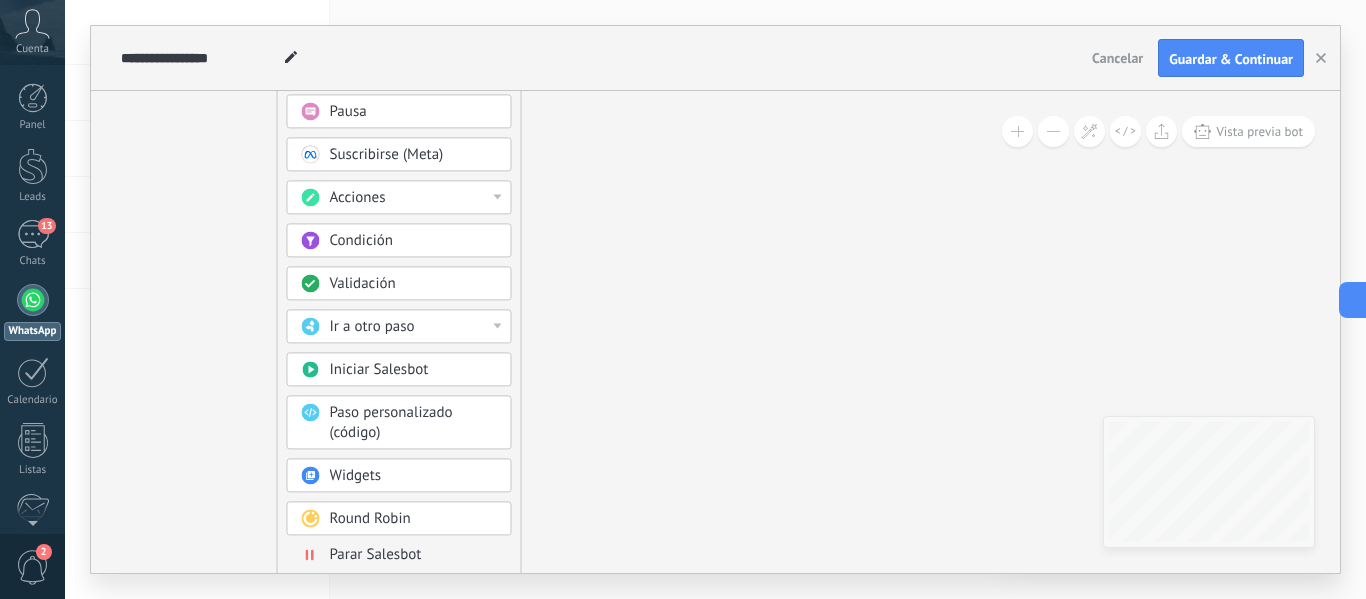 drag, startPoint x: 735, startPoint y: 492, endPoint x: 740, endPoint y: 257, distance: 235.05319 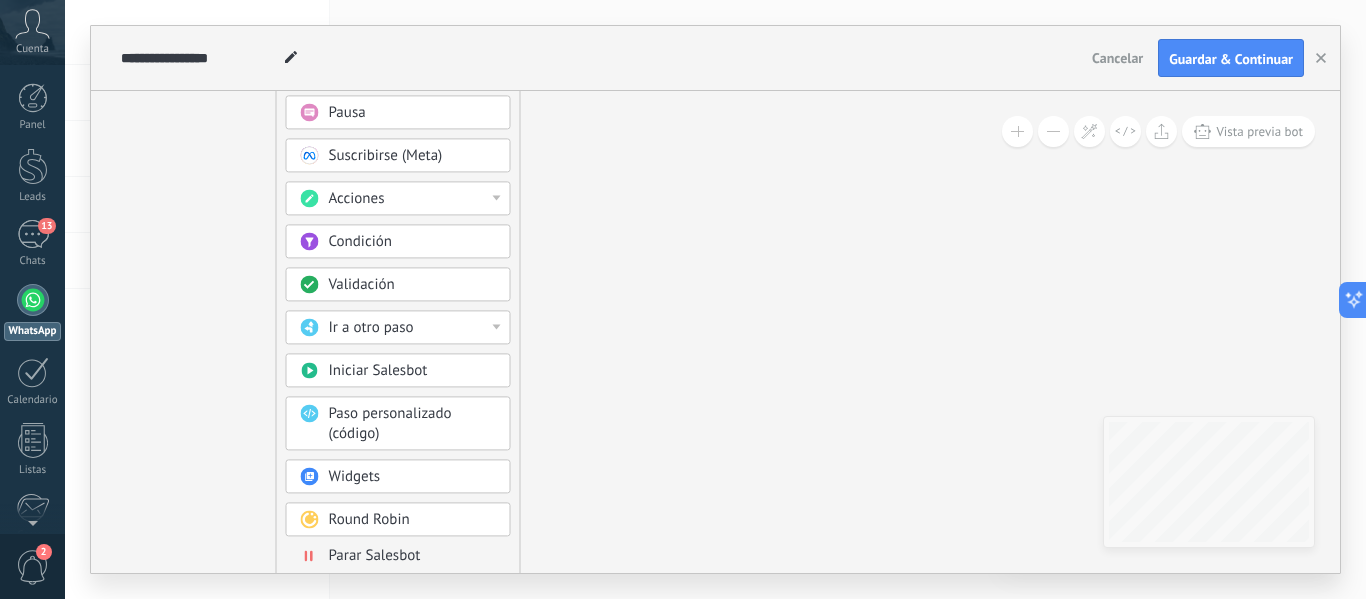 click on "Parar Salesbot" at bounding box center (375, 555) 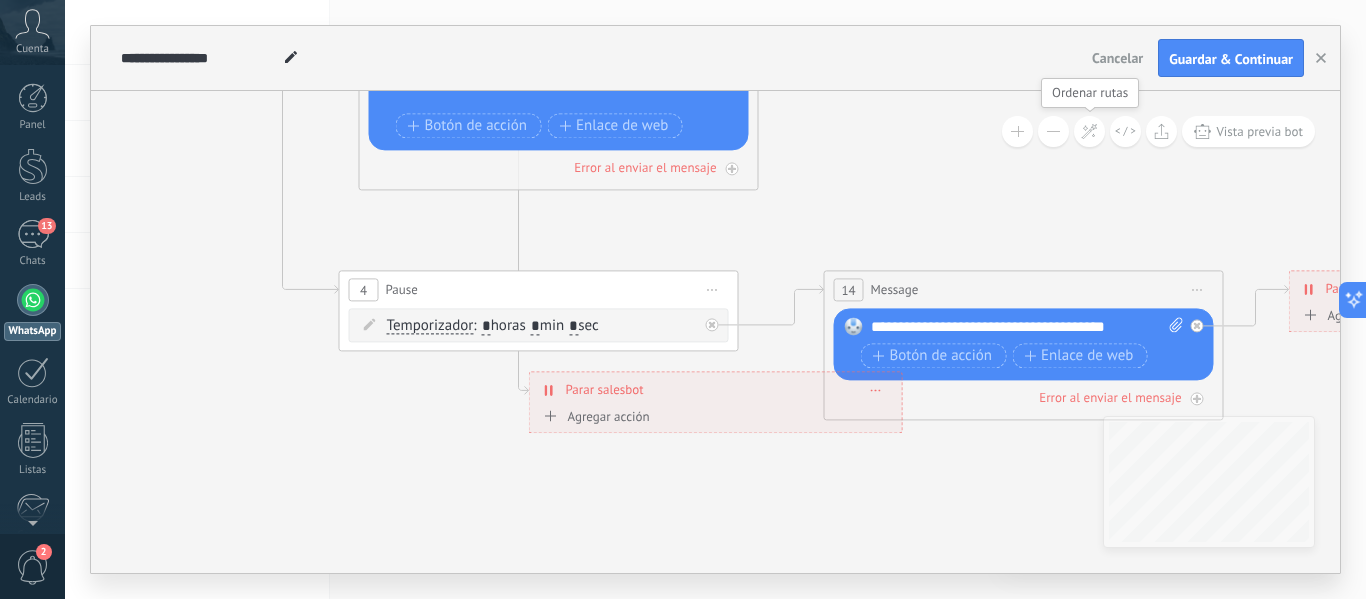 click 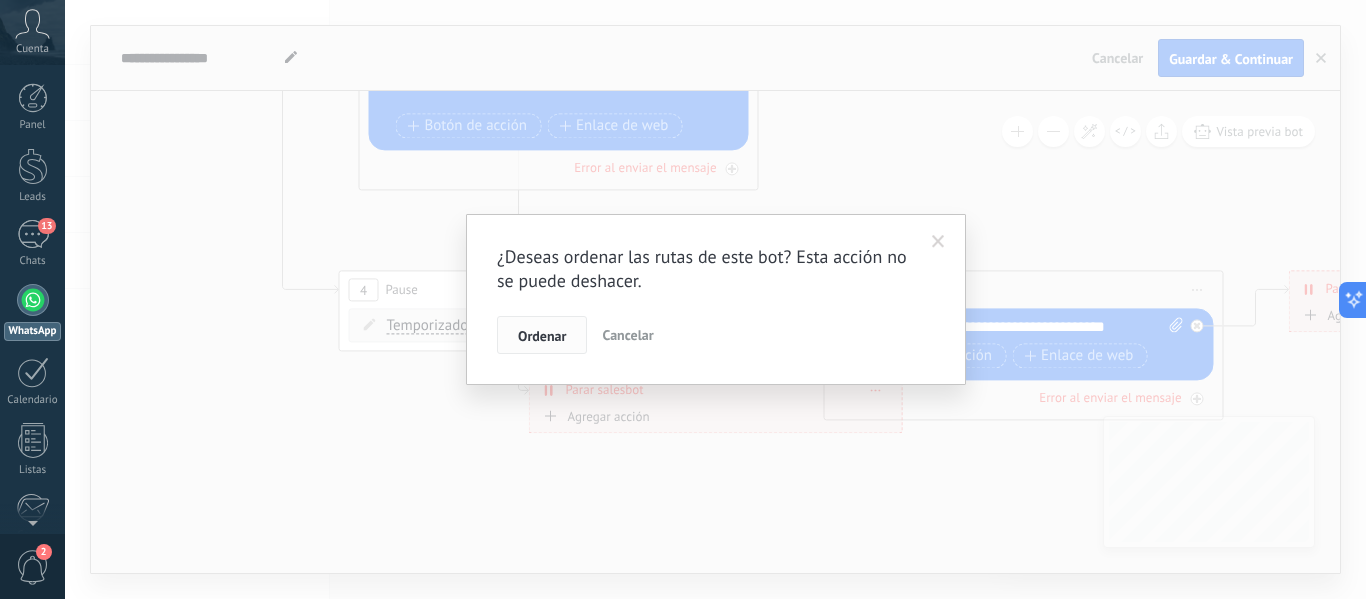 click on "Ordenar" at bounding box center [542, 336] 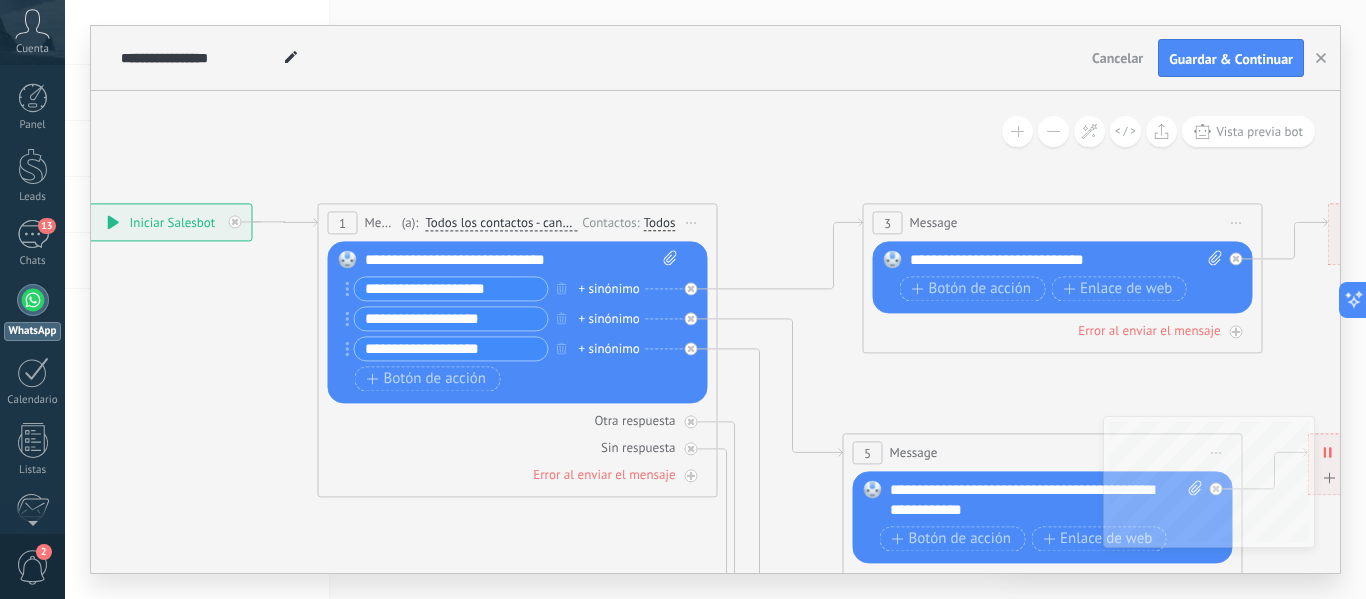 drag, startPoint x: 238, startPoint y: 558, endPoint x: 682, endPoint y: 579, distance: 444.49634 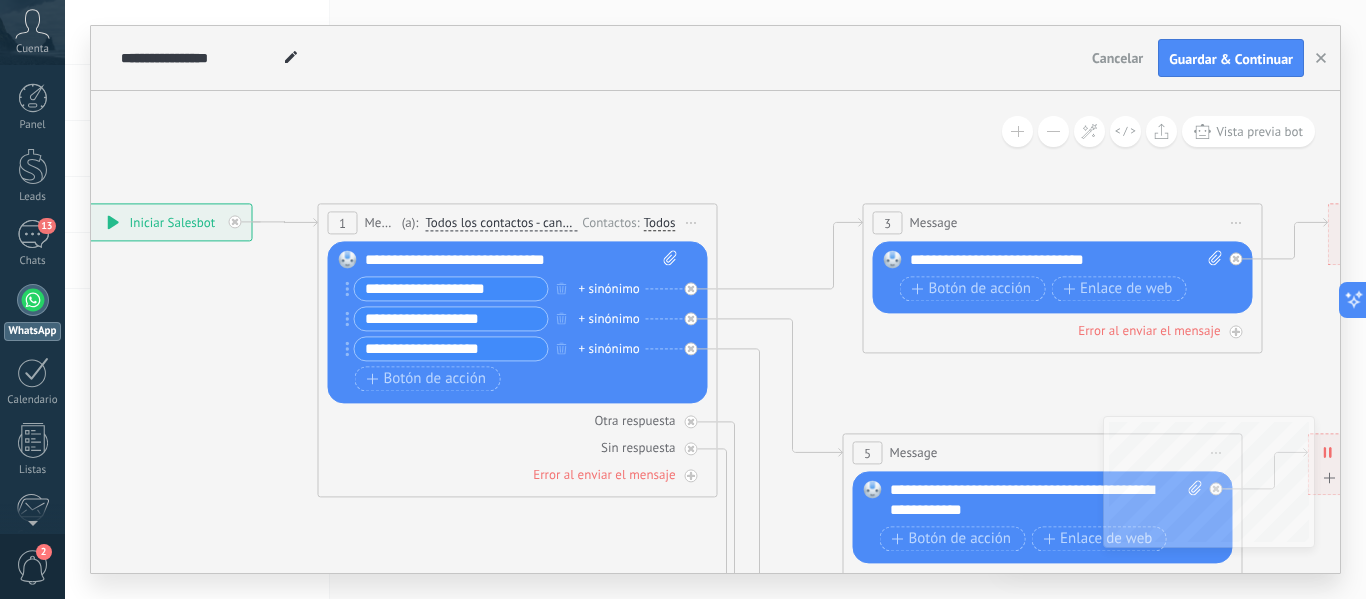 click on "**********" at bounding box center [715, 299] 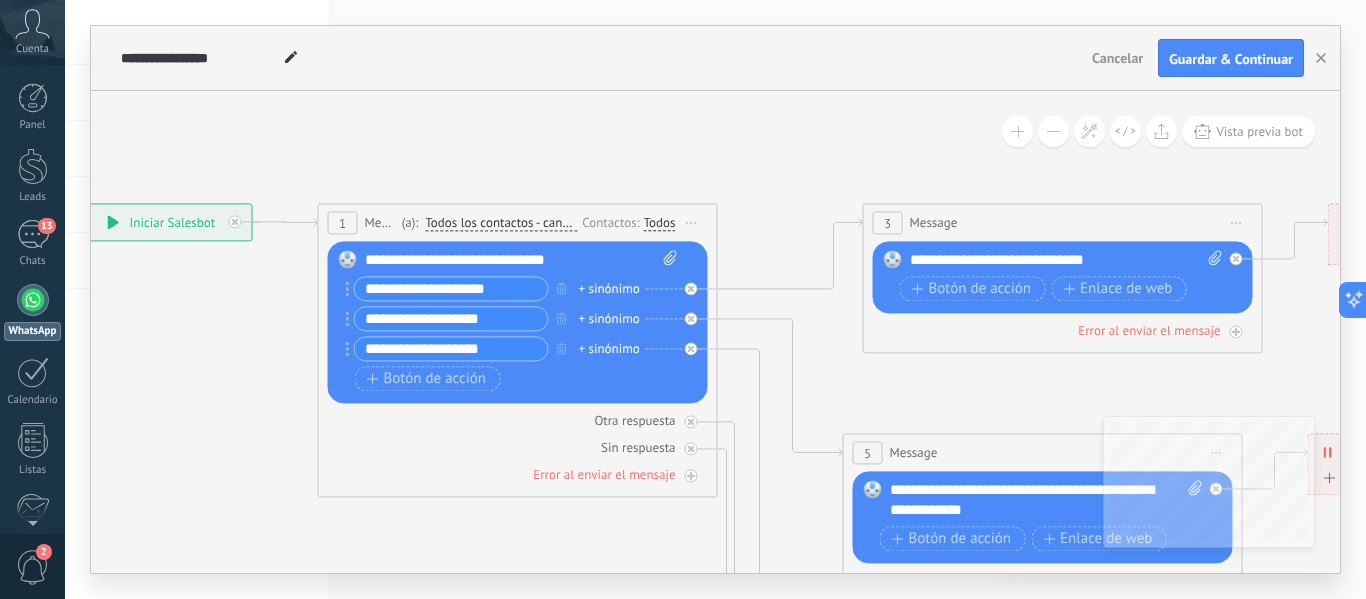 click on "Iniciar vista previa aquí
Cambiar nombre
Duplicar
Borrar" at bounding box center [692, 222] 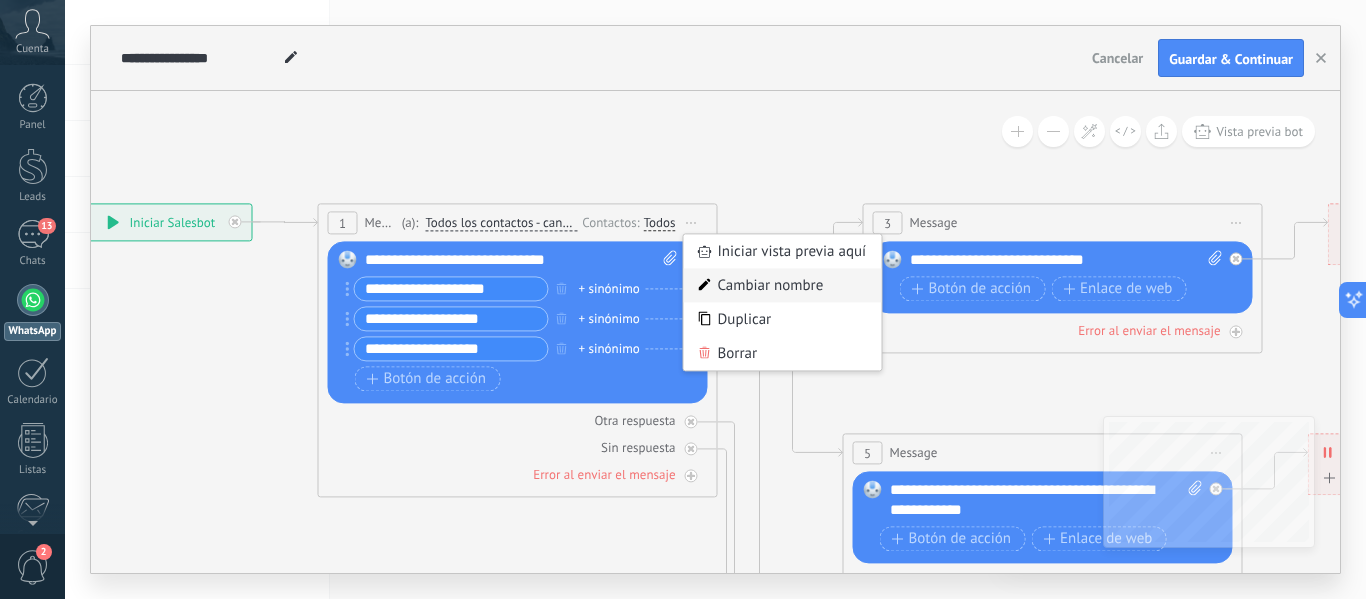 click on "Cambiar nombre" at bounding box center (783, 285) 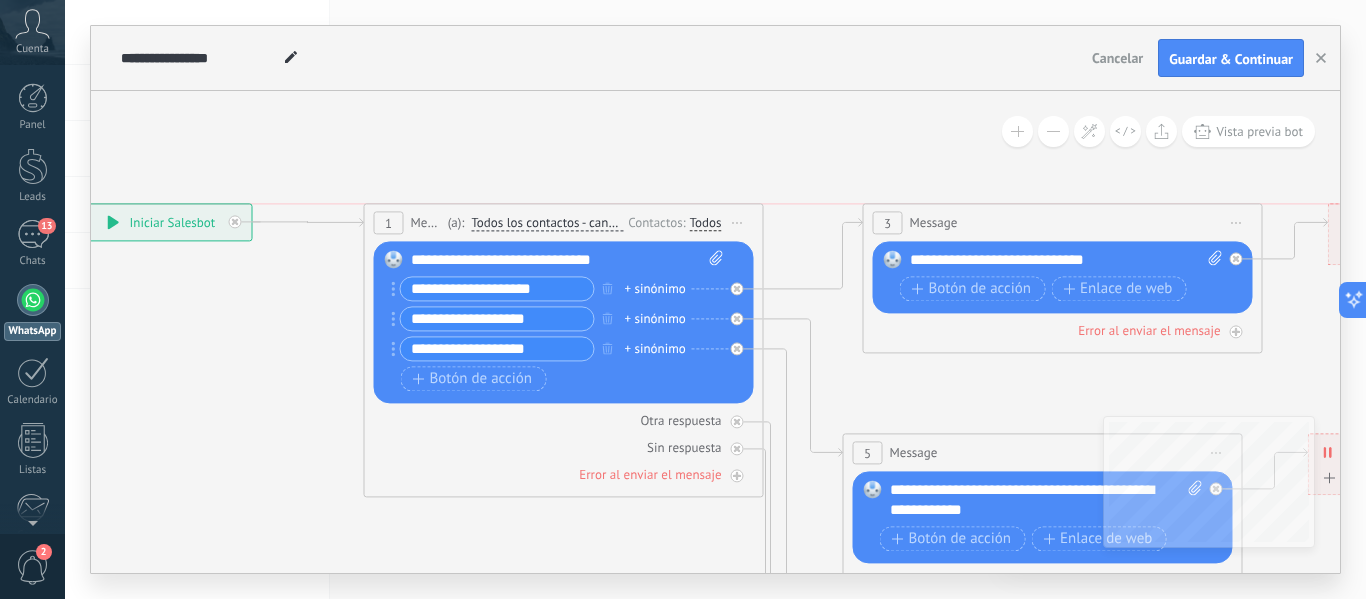 drag, startPoint x: 471, startPoint y: 215, endPoint x: 515, endPoint y: 222, distance: 44.553337 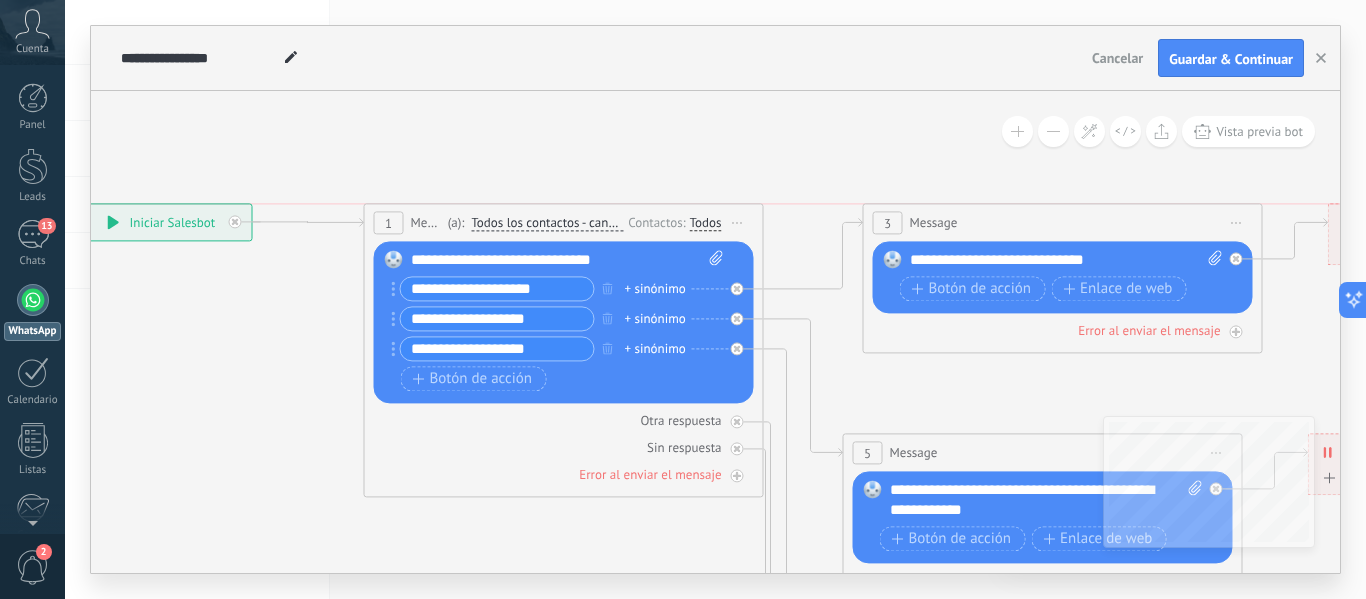 click on "Todos los contactos - canales seleccionados" at bounding box center (547, 223) 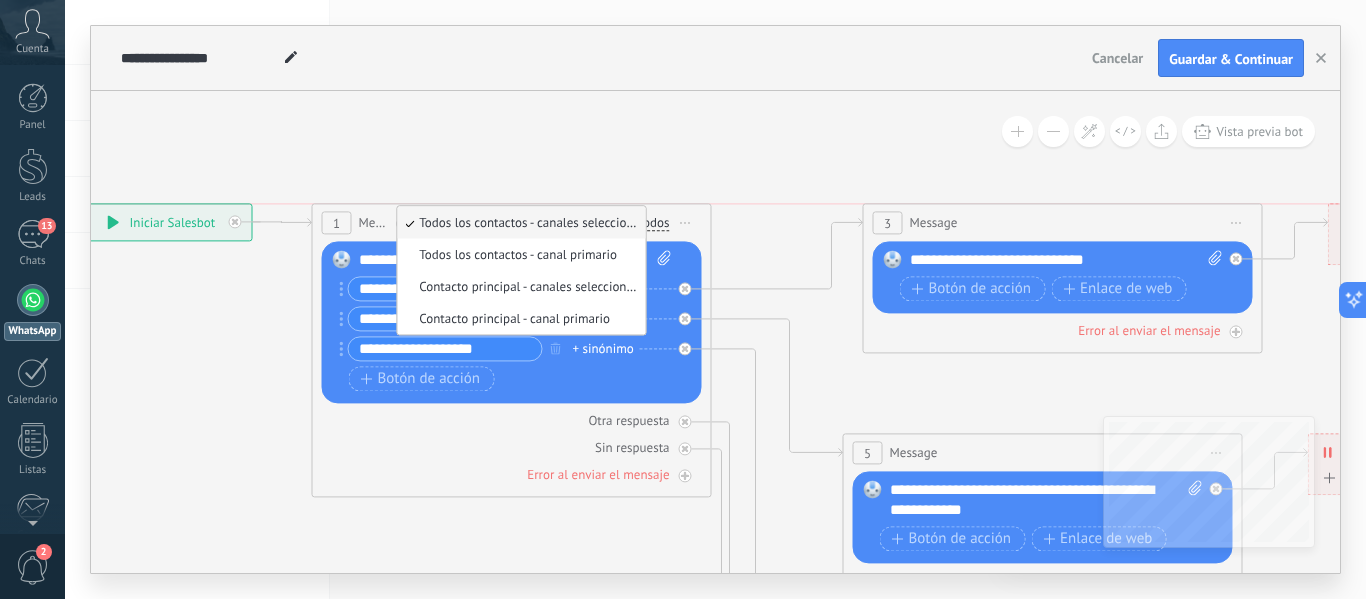 drag, startPoint x: 517, startPoint y: 221, endPoint x: 465, endPoint y: 221, distance: 52 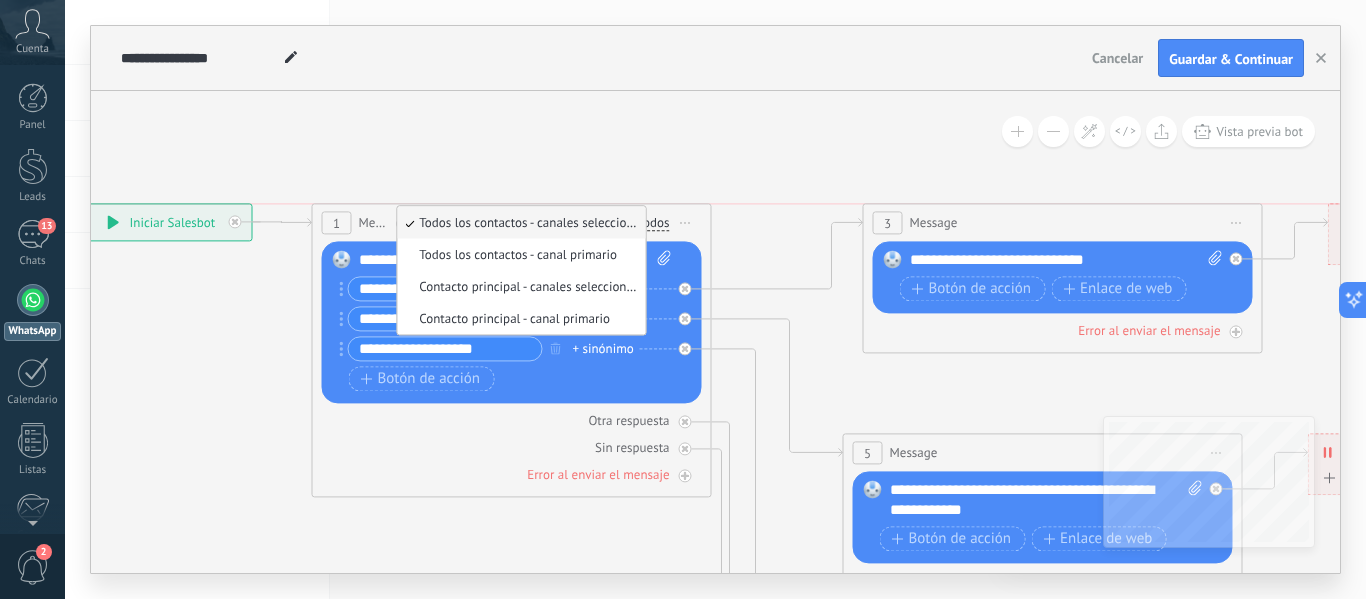 click on "Todos los contactos - canales seleccionados" at bounding box center [518, 222] 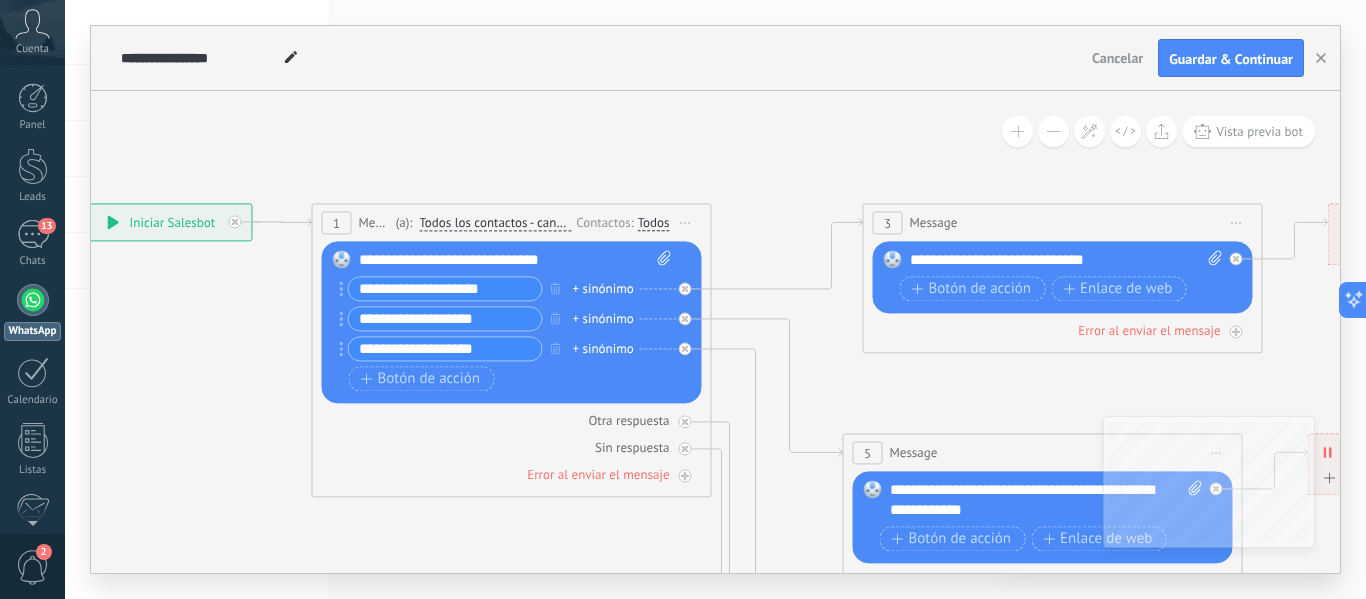 click on "Todos los contactos - canales seleccionados" at bounding box center (495, 223) 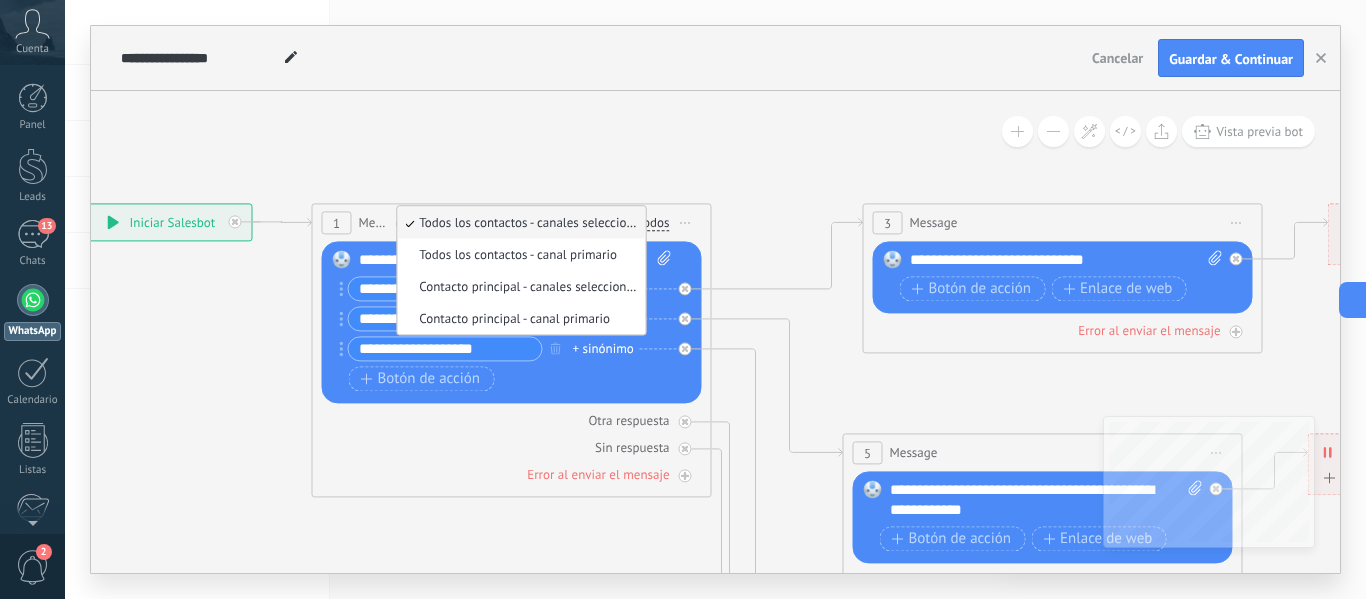 click 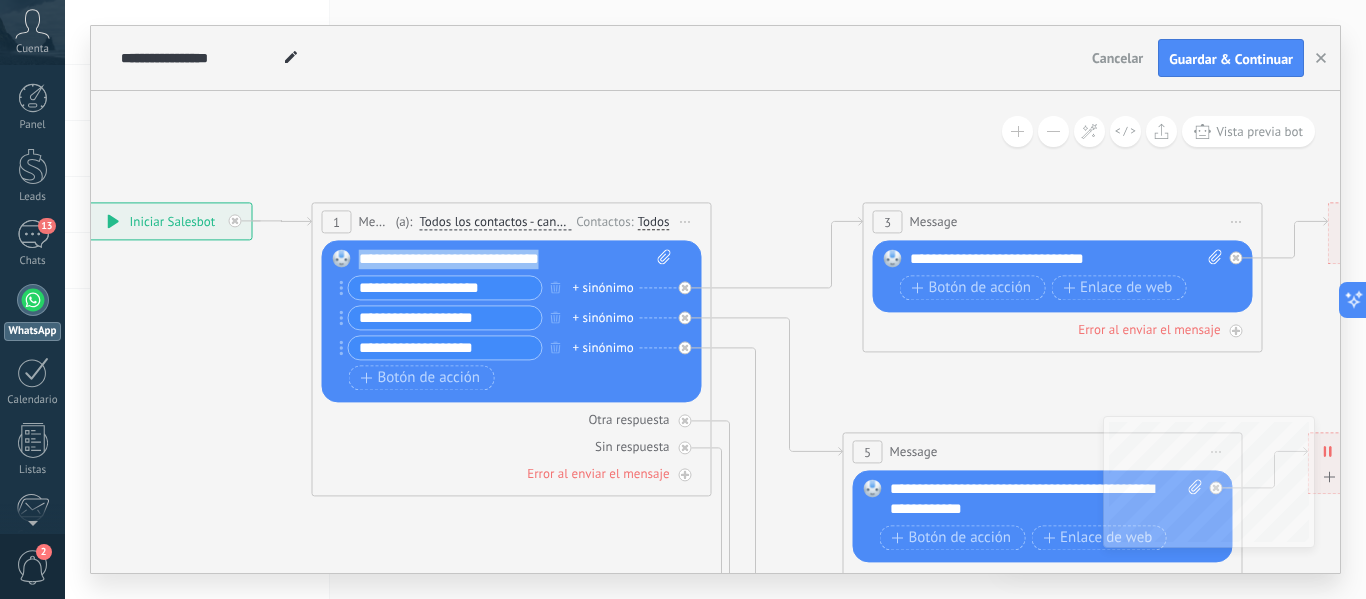 drag, startPoint x: 602, startPoint y: 260, endPoint x: 333, endPoint y: 257, distance: 269.01672 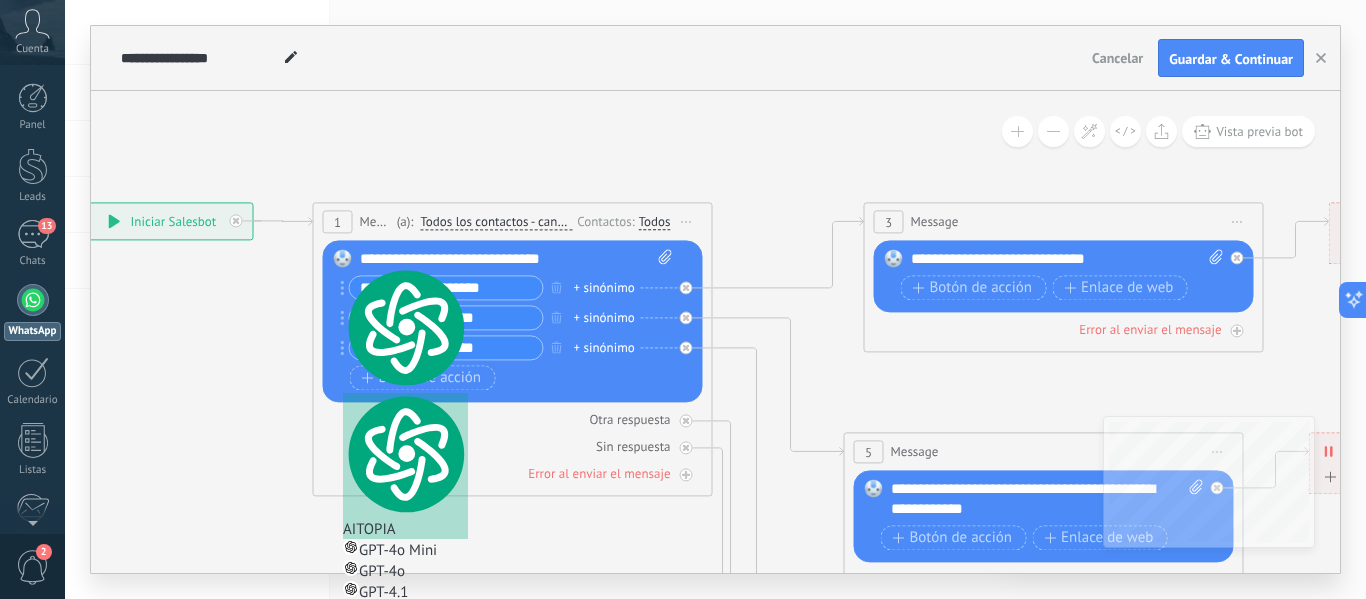 click 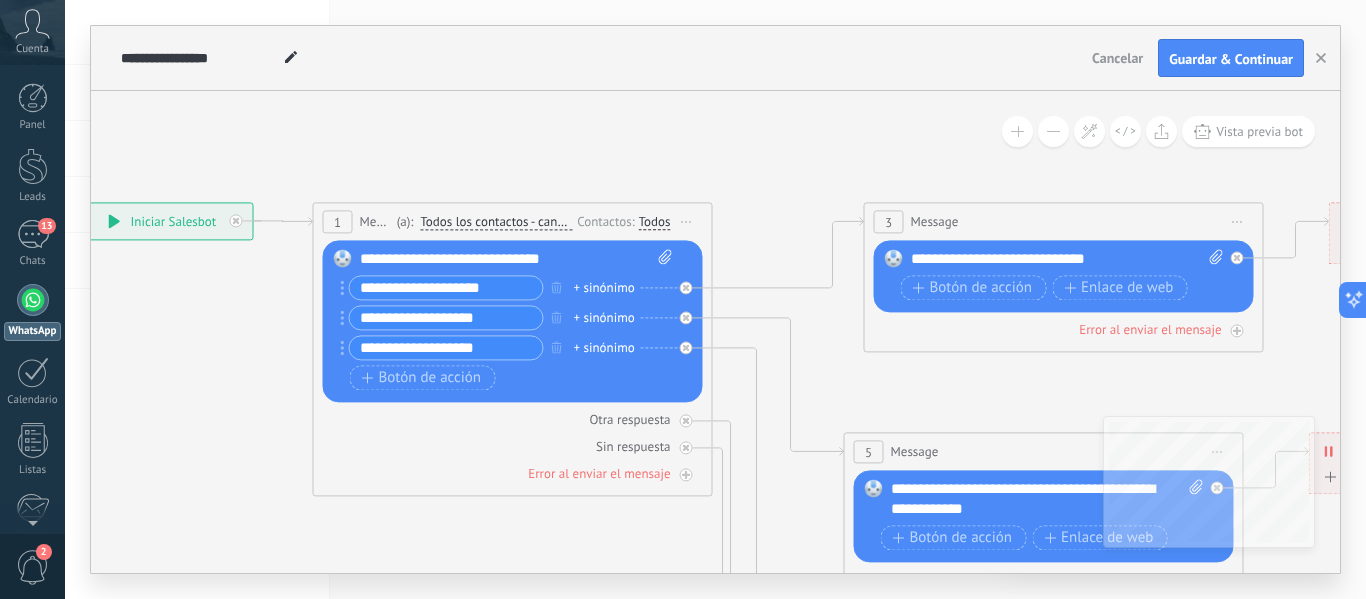 click on "Reemplazar
Quitar
Convertir a mensaje de voz
Arrastre la imagen aquí para adjuntarla.
Añadir imagen
Subir
Arrastrar y soltar
Archivo no encontrado
Escribe tu mensaje..." at bounding box center [513, 321] 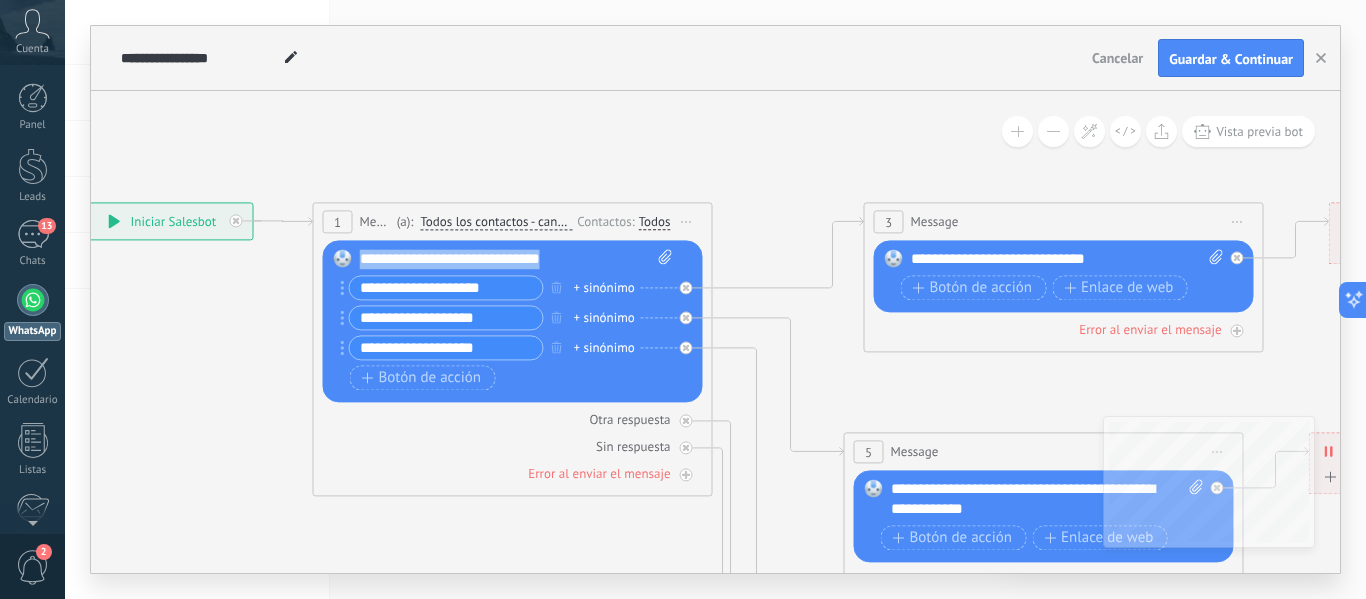 drag, startPoint x: 589, startPoint y: 257, endPoint x: 348, endPoint y: 255, distance: 241.0083 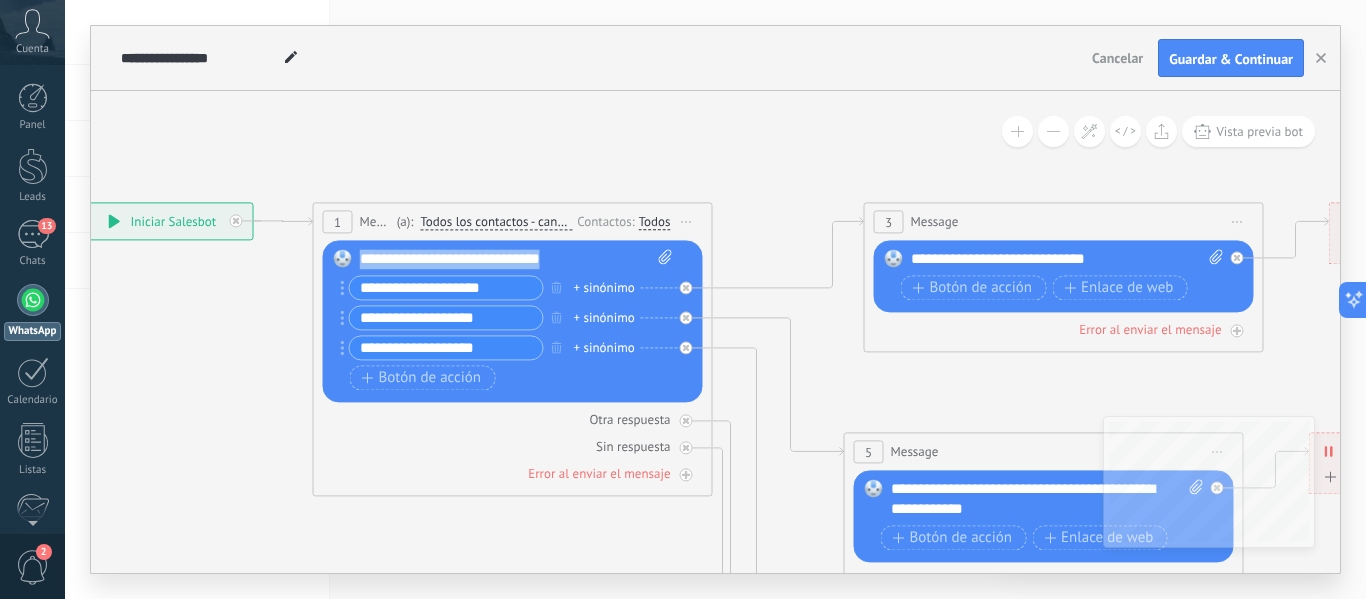 click on "Reemplazar
Quitar
Convertir a mensaje de voz
Arrastre la imagen aquí para adjuntarla.
Añadir imagen
Subir
Arrastrar y soltar
Archivo no encontrado
Escribe tu mensaje..." at bounding box center [513, 321] 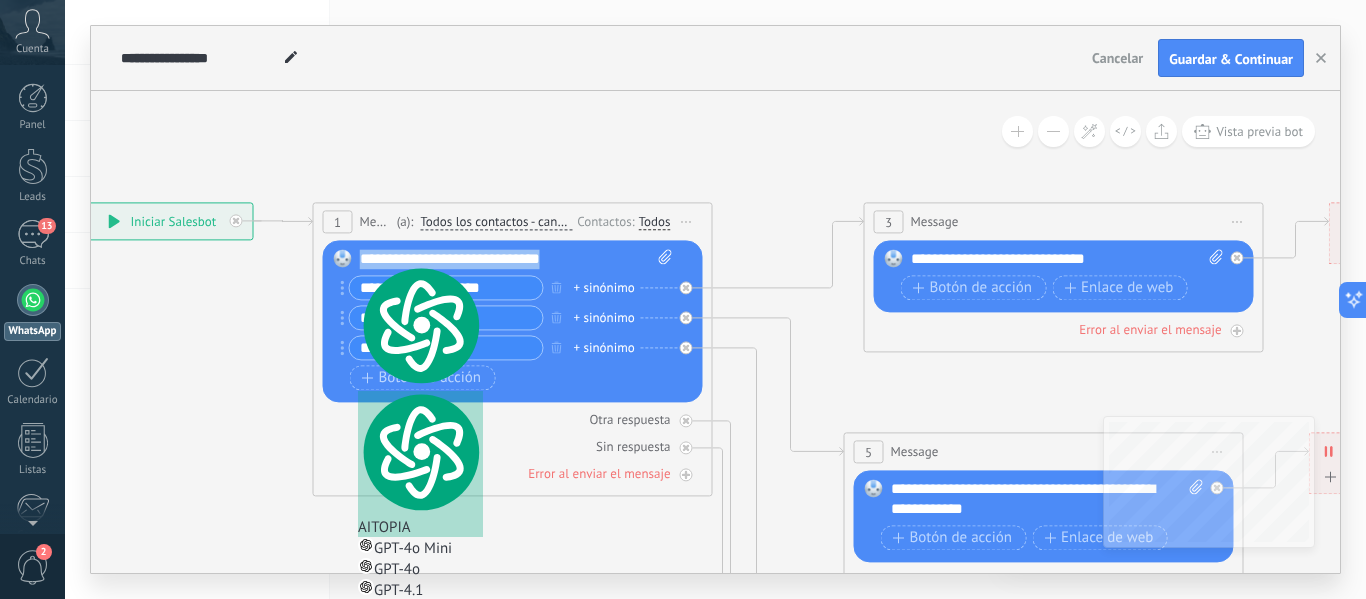 paste 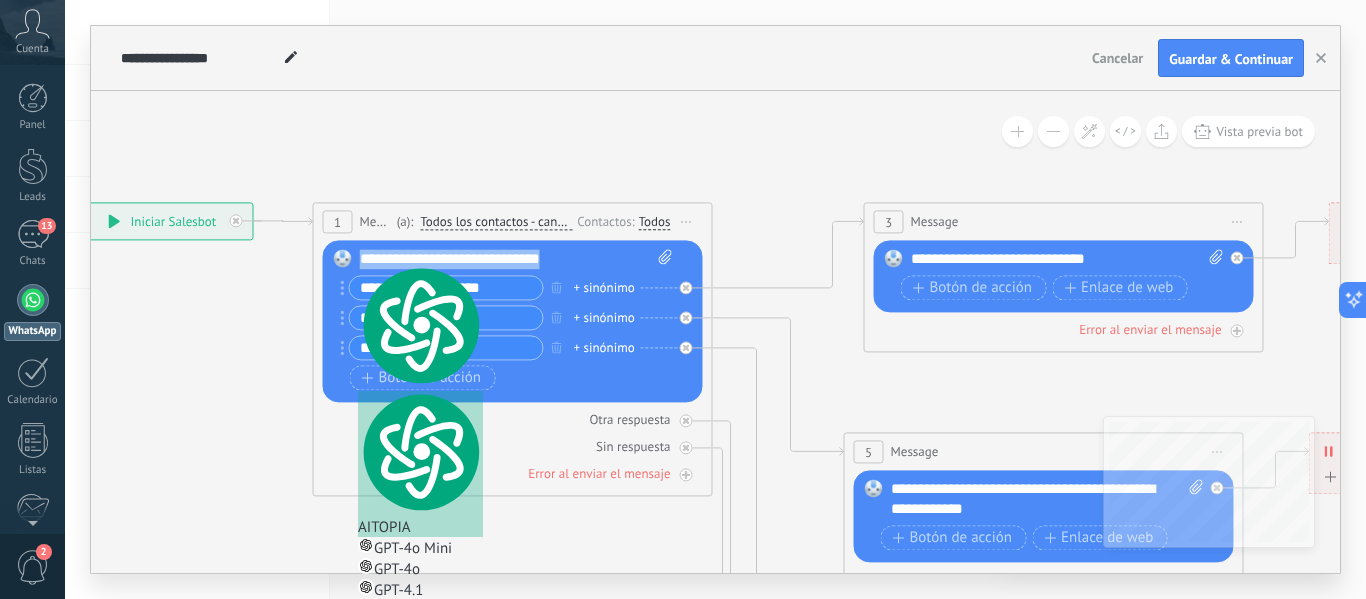 type 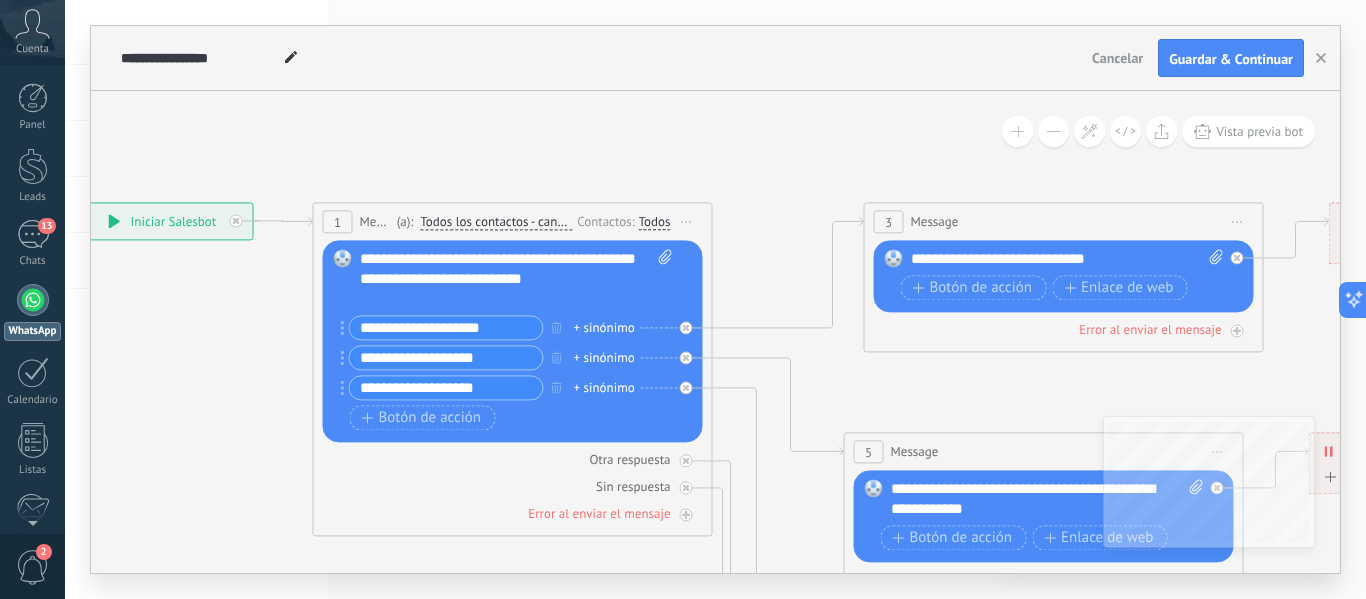 click on "**********" at bounding box center (446, 327) 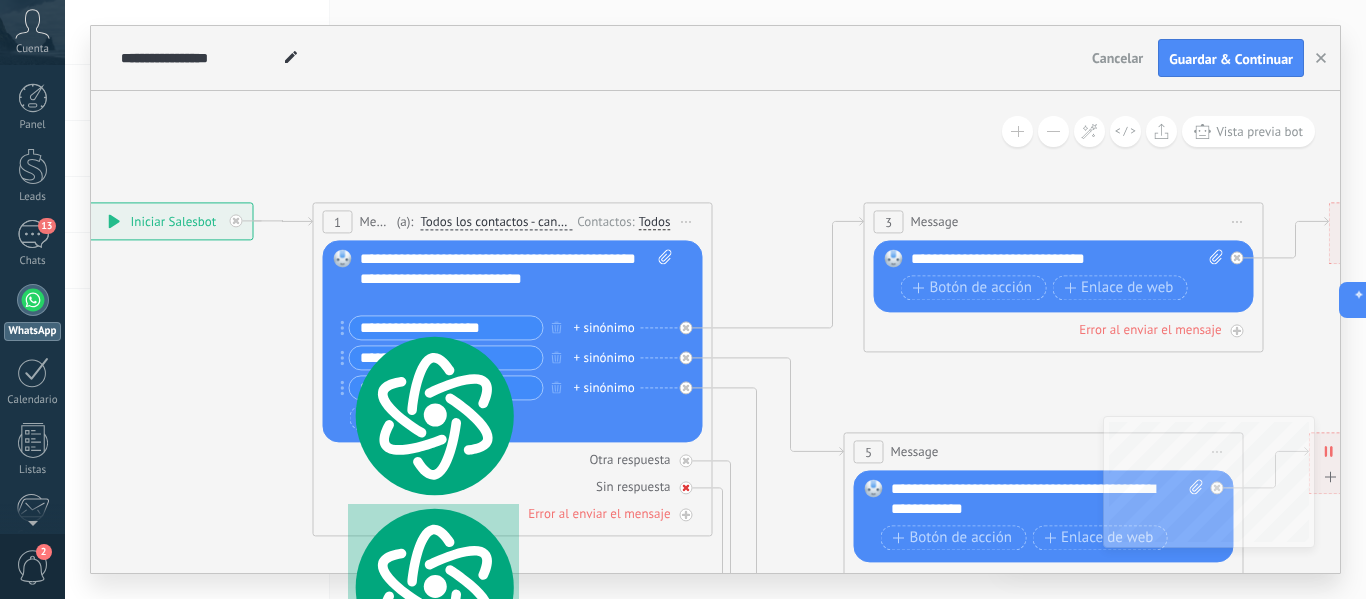 click on "Sin respuesta" at bounding box center [513, 486] 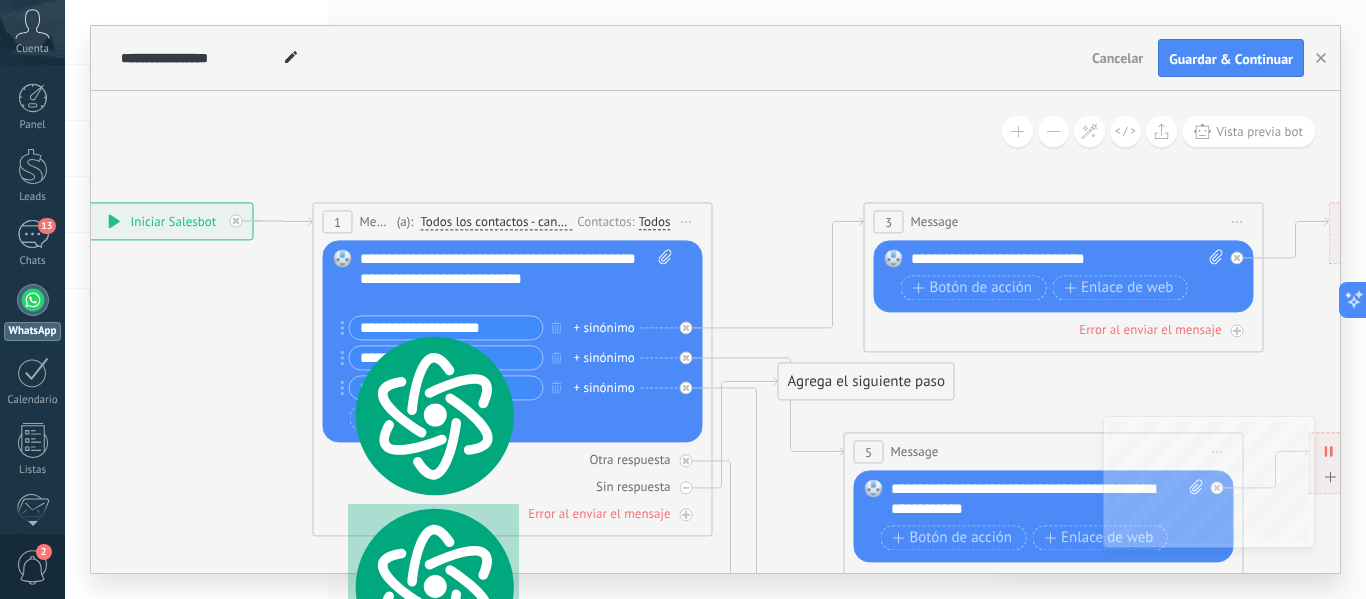 click on "**********" at bounding box center (446, 327) 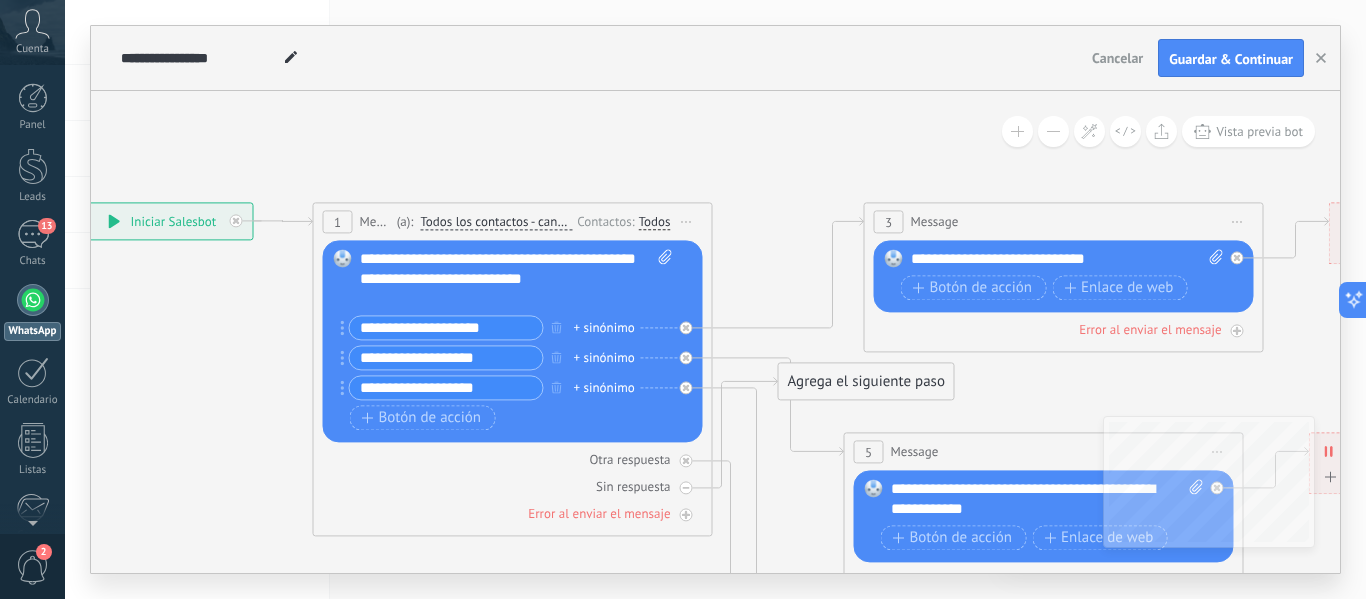 drag, startPoint x: 514, startPoint y: 326, endPoint x: 354, endPoint y: 324, distance: 160.0125 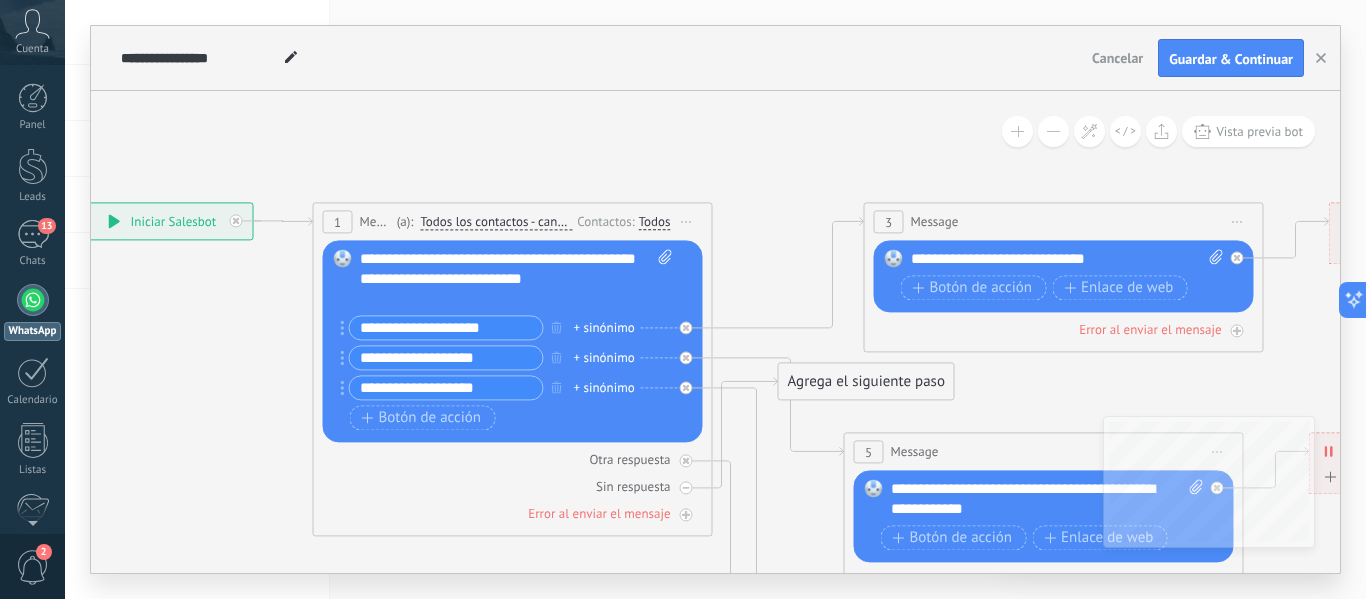 click on "**********" at bounding box center (446, 327) 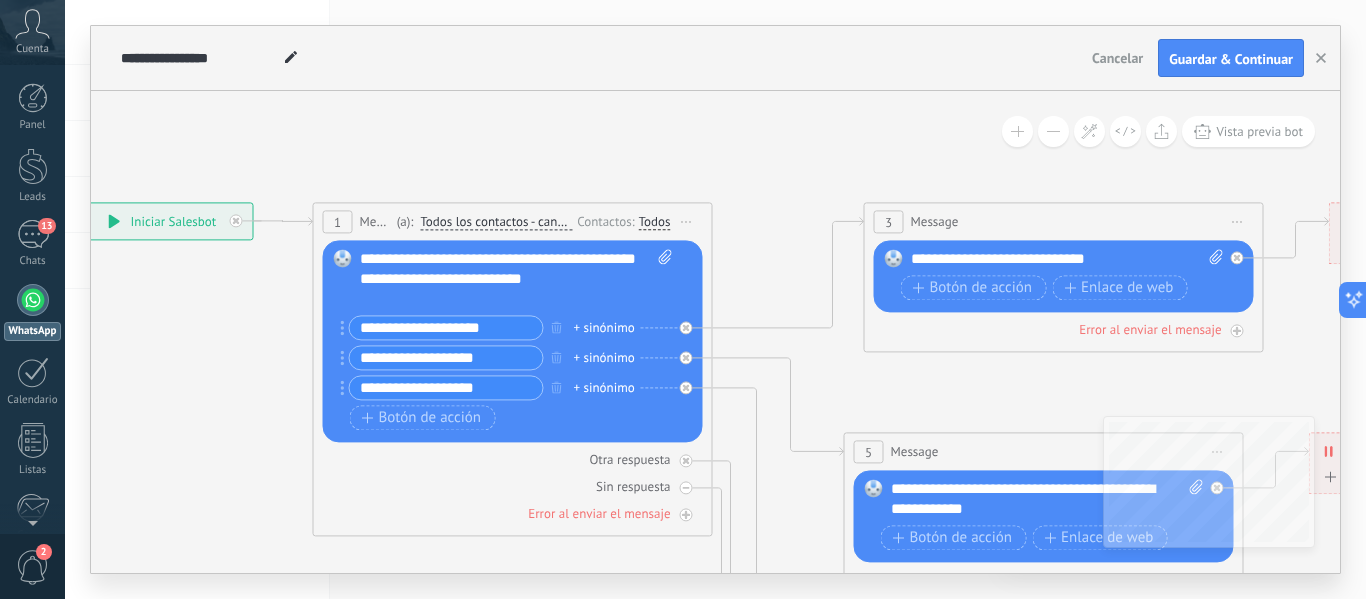 drag, startPoint x: 520, startPoint y: 323, endPoint x: 278, endPoint y: 314, distance: 242.1673 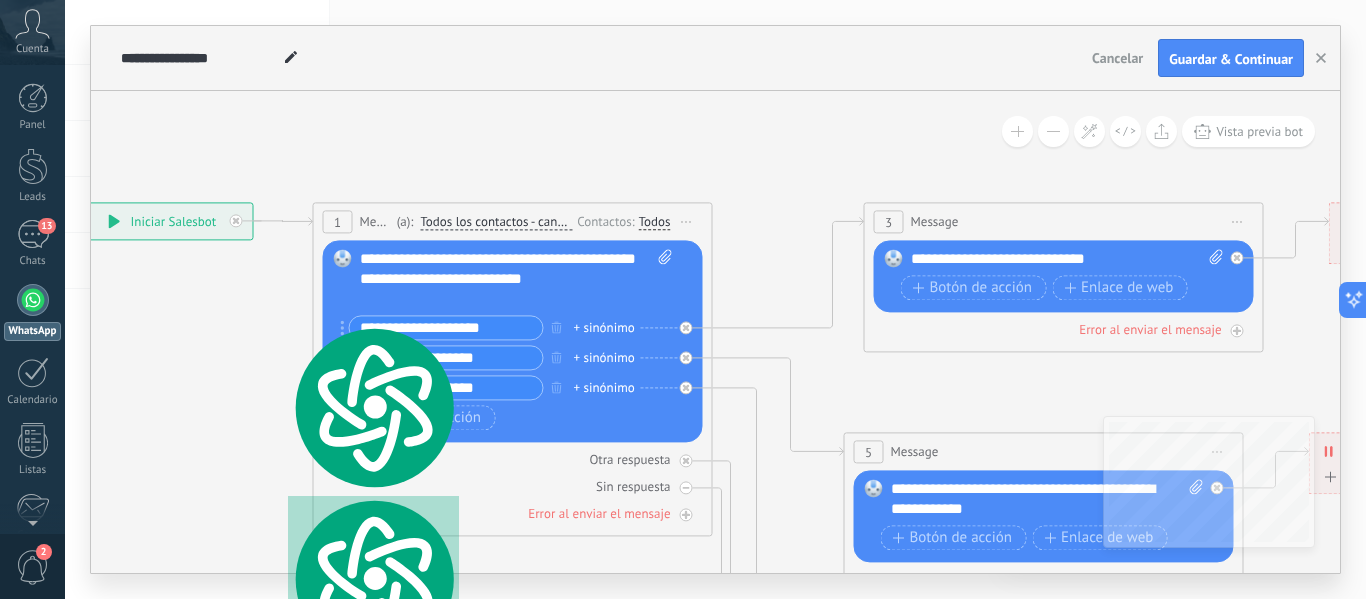click 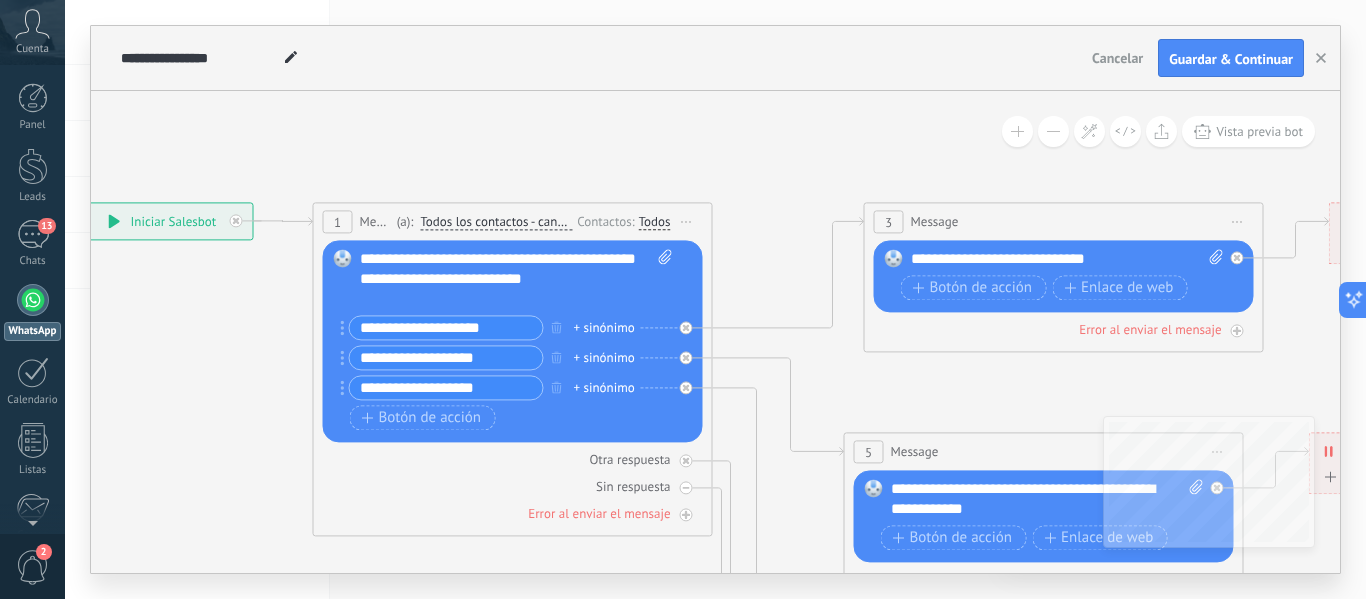 drag, startPoint x: 497, startPoint y: 326, endPoint x: 317, endPoint y: 325, distance: 180.00278 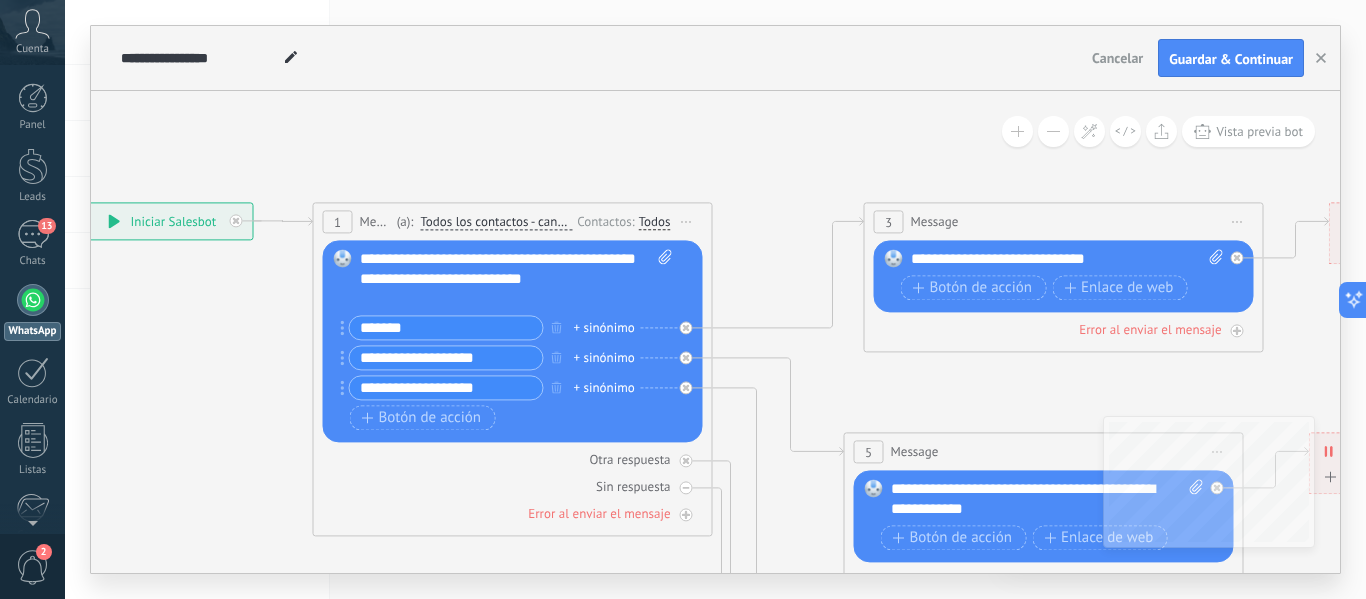 type on "*******" 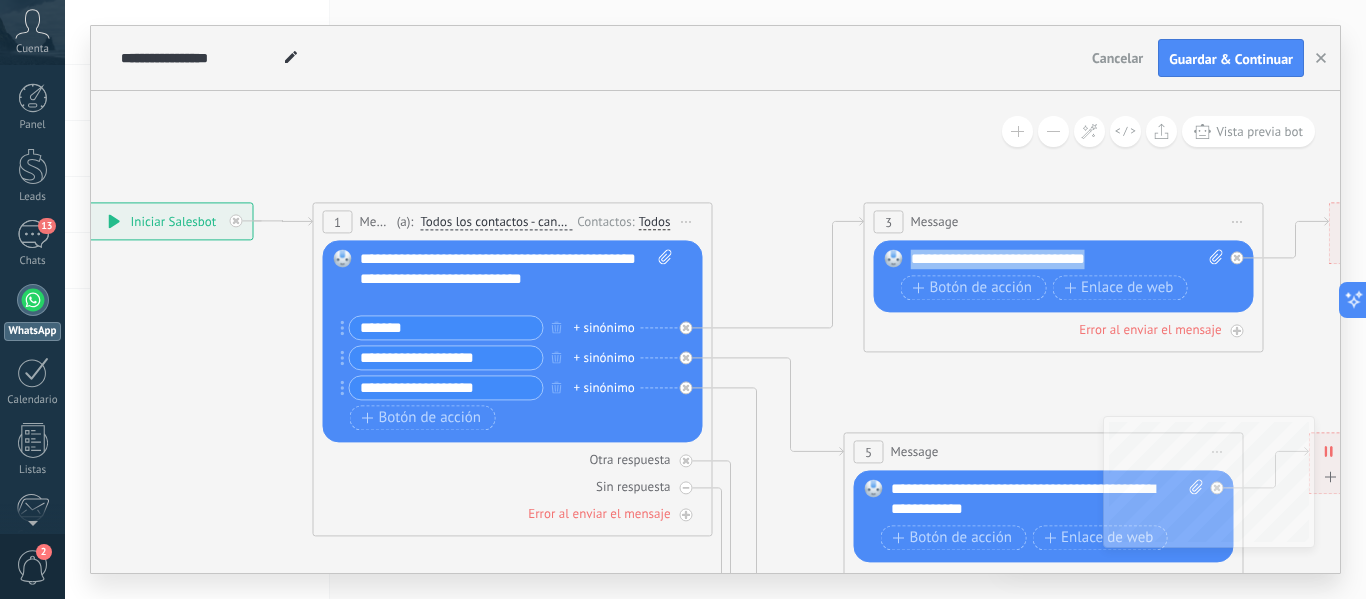 drag, startPoint x: 1111, startPoint y: 261, endPoint x: 895, endPoint y: 265, distance: 216.03703 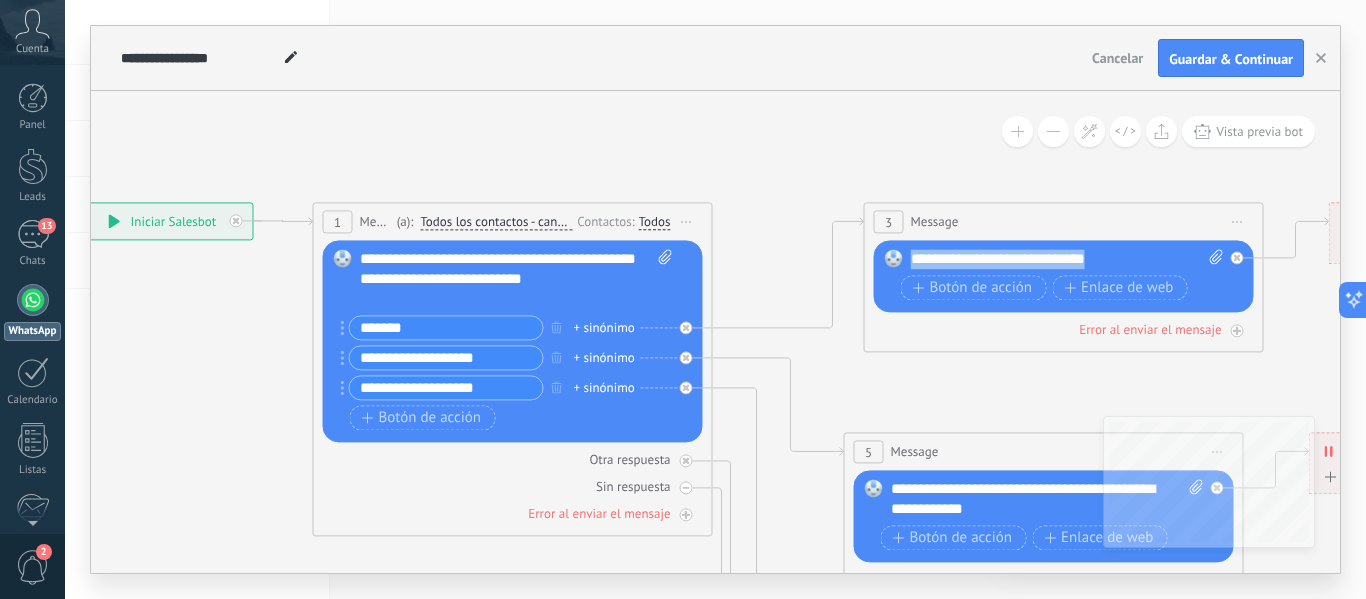 click on "Reemplazar
Quitar
Convertir a mensaje de voz
Arrastre la imagen aquí para adjuntarla.
Añadir imagen
Subir
Arrastrar y soltar
Archivo no encontrado
Escribe tu mensaje..." at bounding box center (1064, 276) 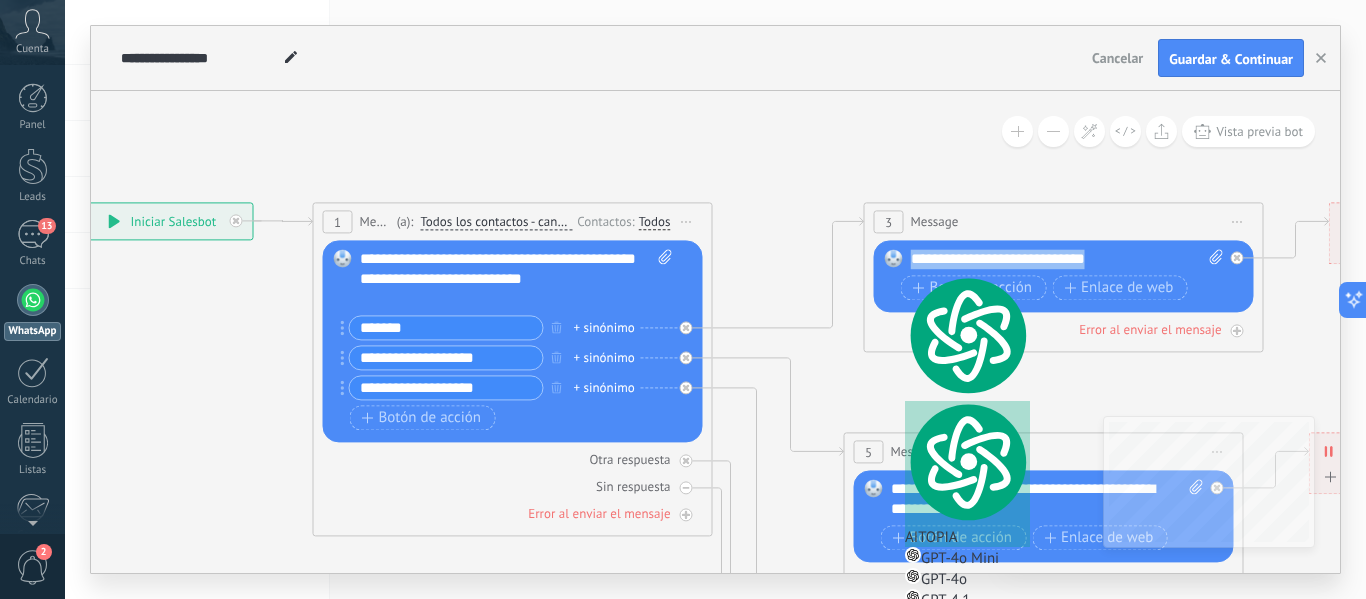 type 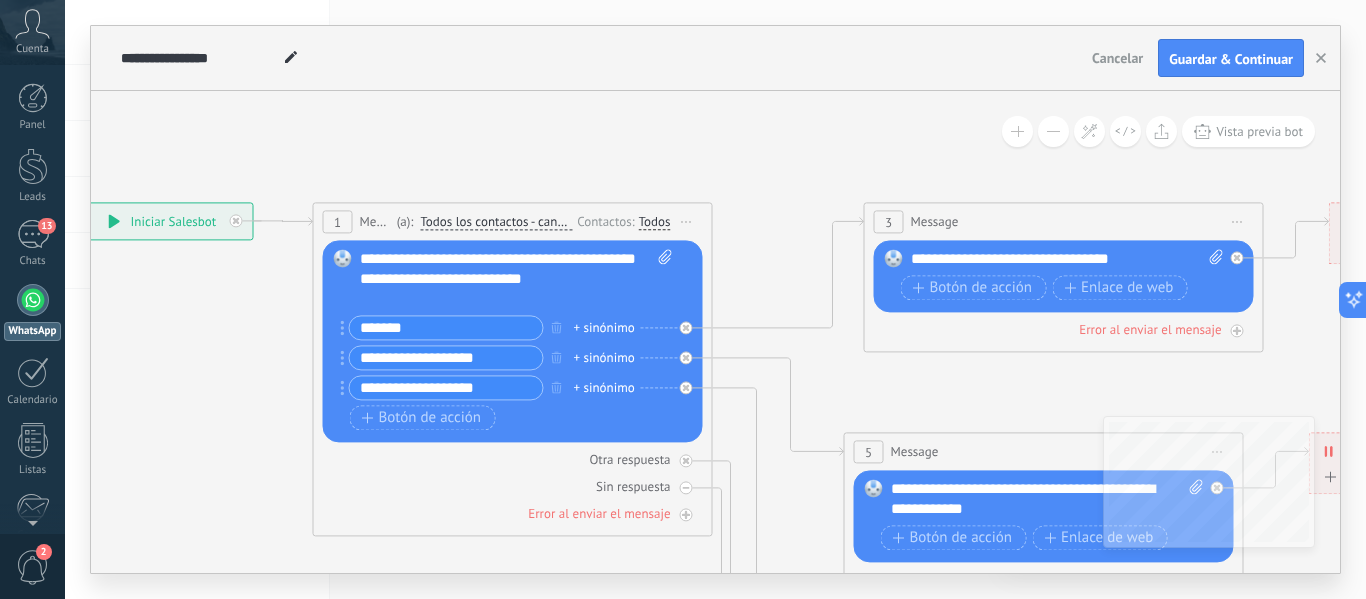click on "Iniciar vista previa aquí
Cambiar nombre
Duplicar
Borrar" at bounding box center (1238, 221) 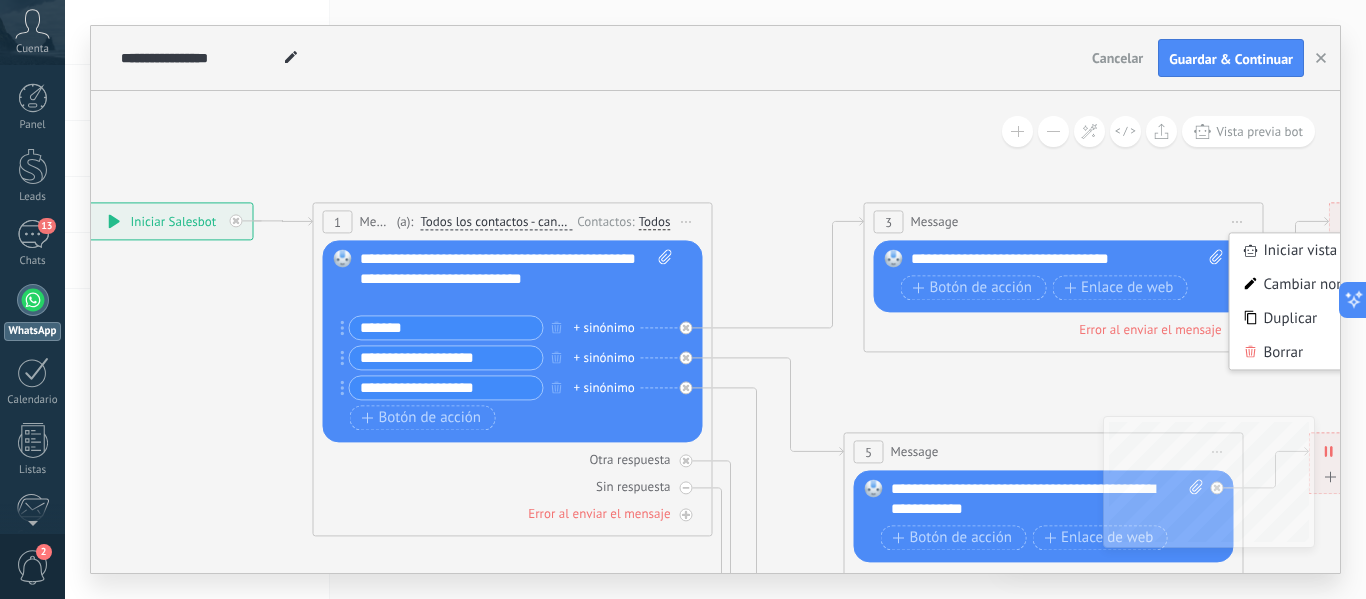 click on "3
Message
*******
(a):
Todos los contactos - canales seleccionados
Todos los contactos - canales seleccionados
Todos los contactos - canal primario
Contacto principal - canales seleccionados
Contacto principal - canal primario
Todos los contactos - canales seleccionados
Todos los contactos - canales seleccionados
Todos los contactos - canal primario" at bounding box center (1064, 221) 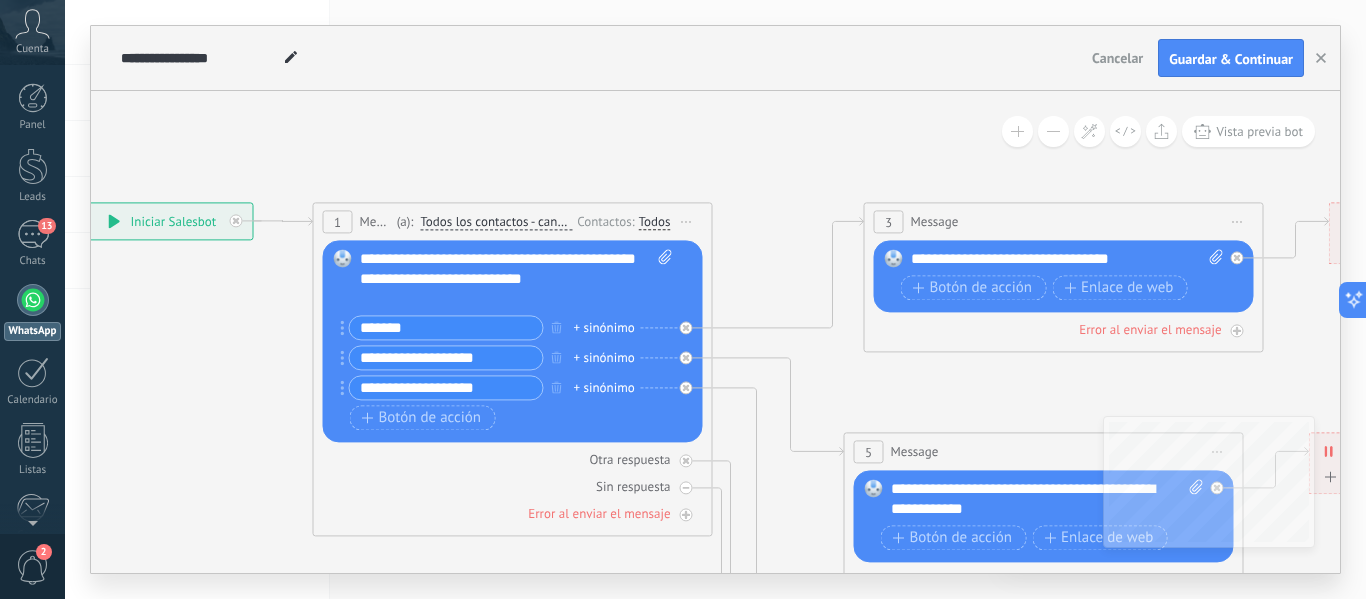 click 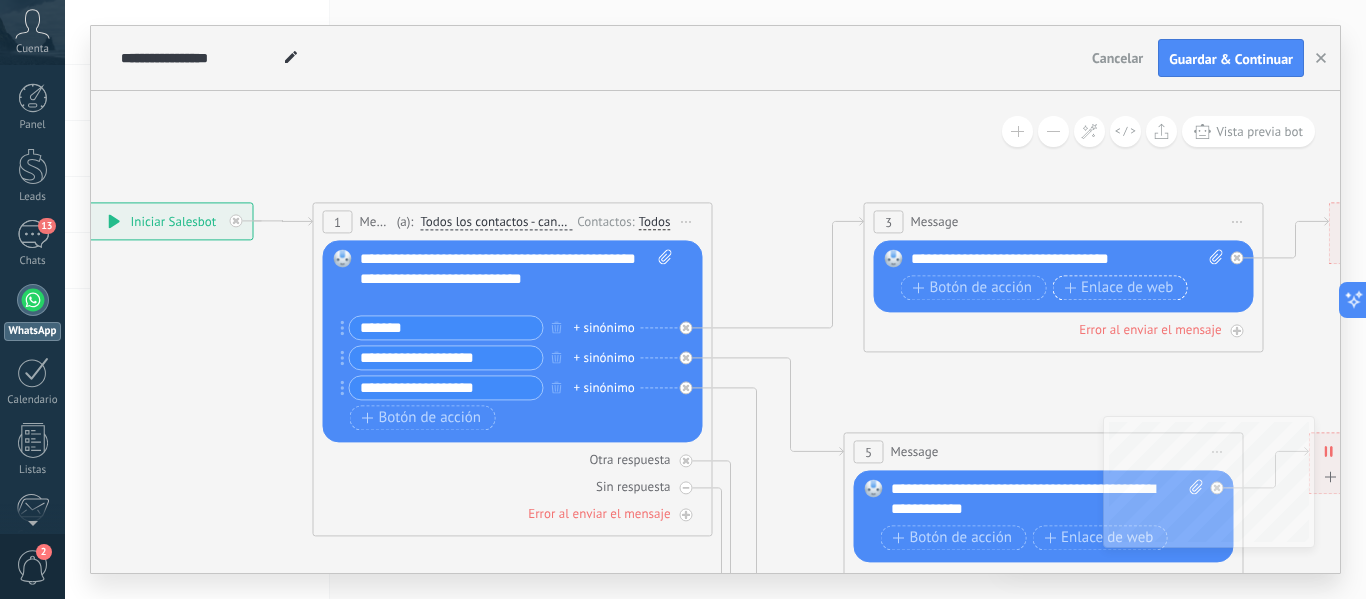 click on "Enlace de web" at bounding box center [1118, 288] 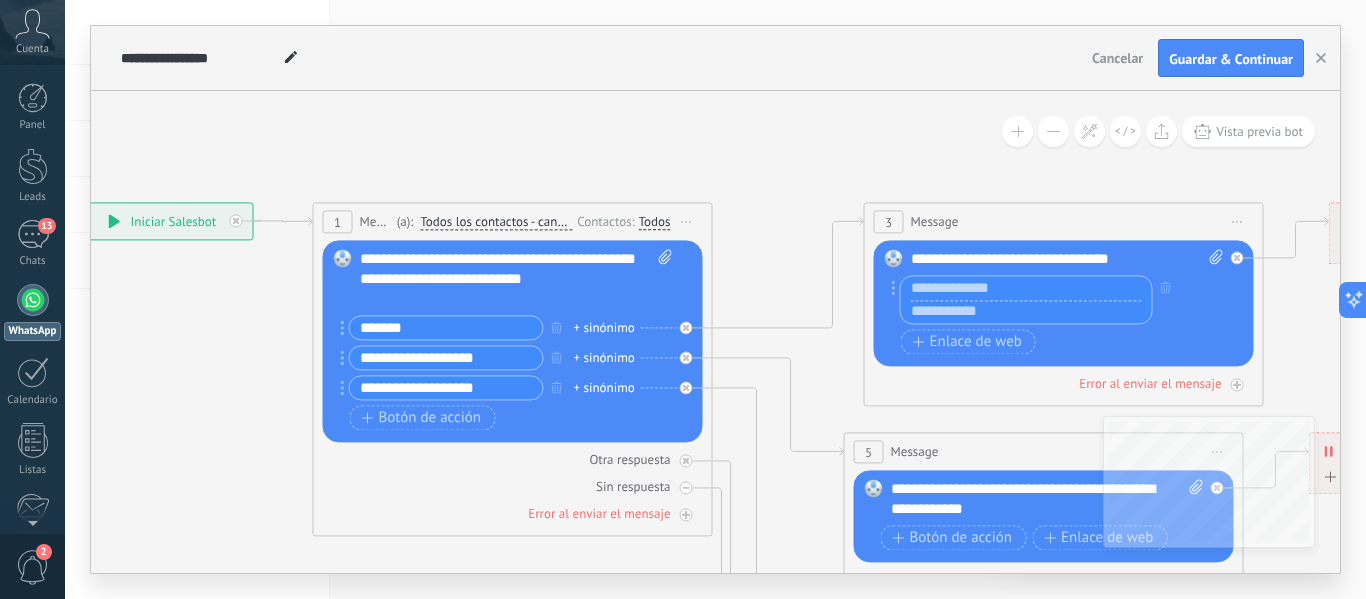 click at bounding box center [1026, 312] 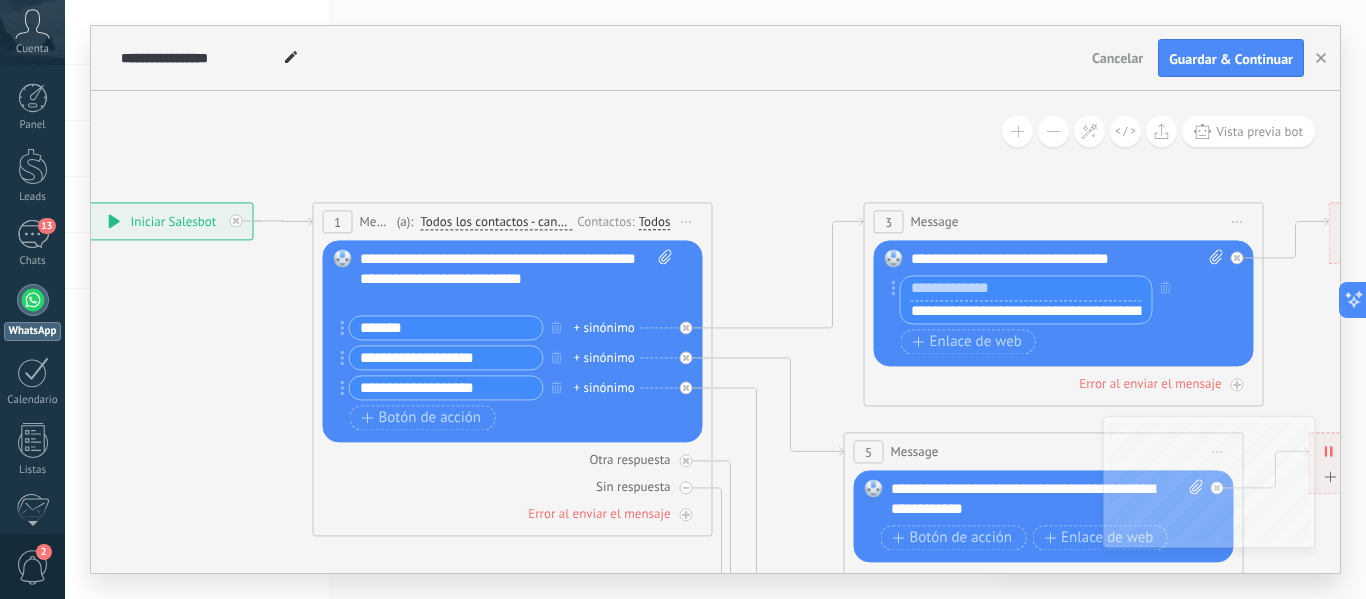 scroll, scrollTop: 0, scrollLeft: 233, axis: horizontal 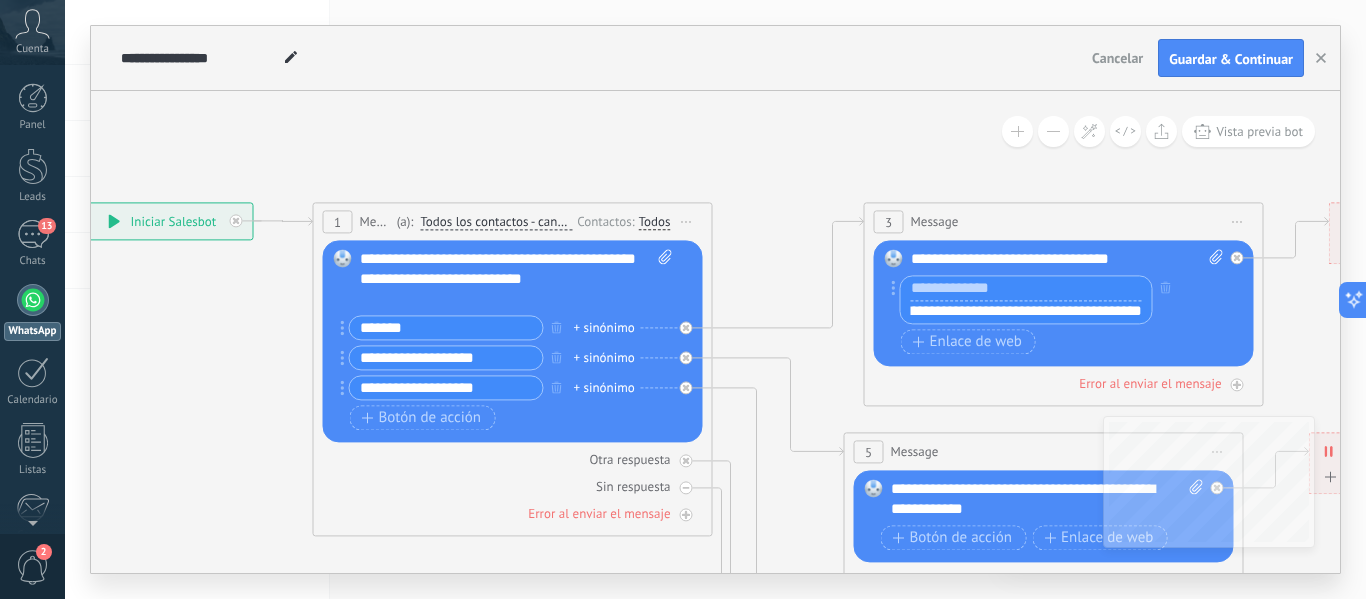 type on "**********" 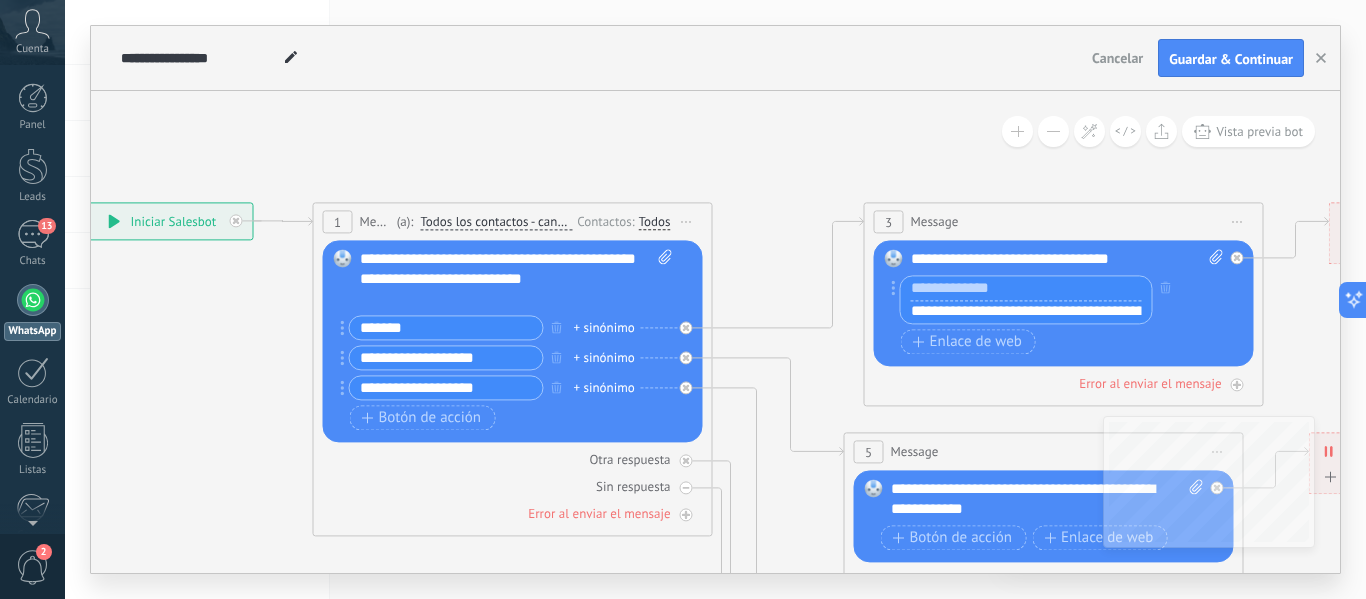 click on "Botón de acción
Enlace de web" at bounding box center [1062, 341] 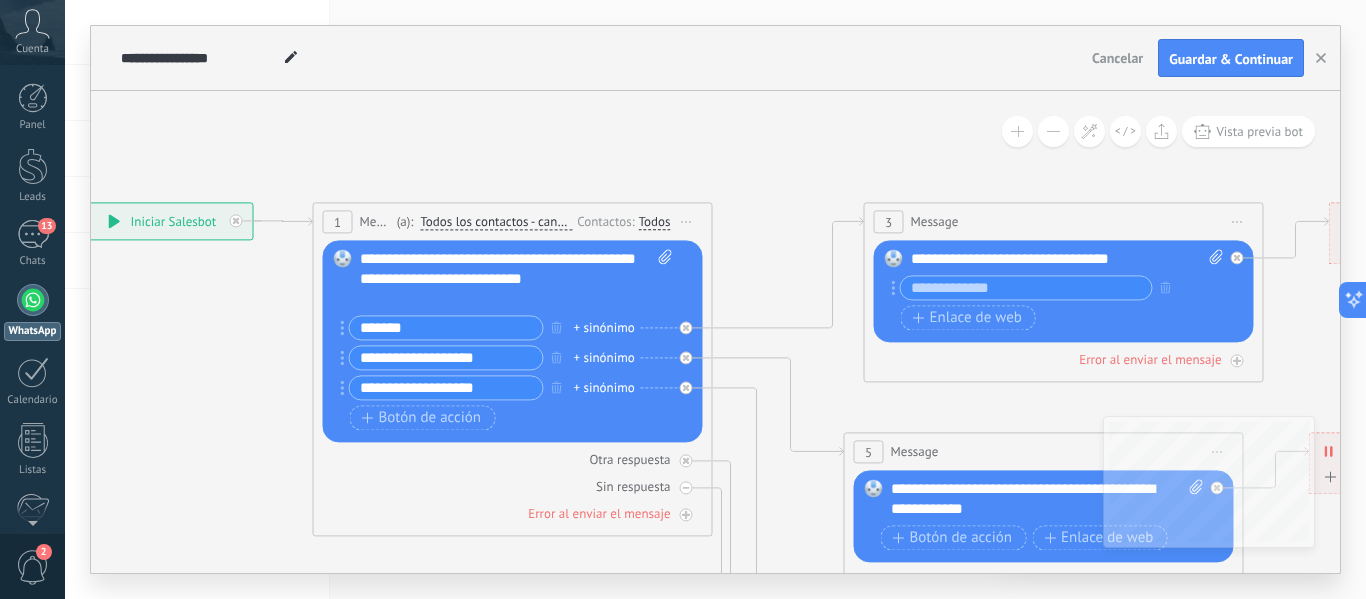 click at bounding box center [1026, 287] 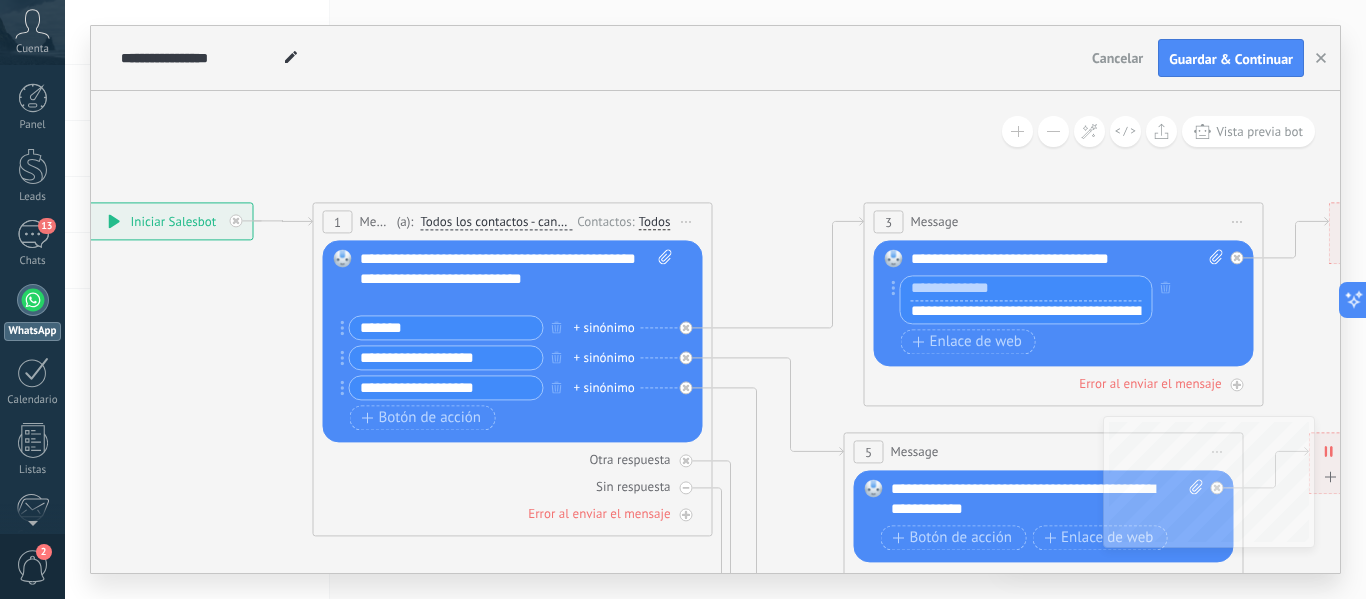 click at bounding box center [1026, 288] 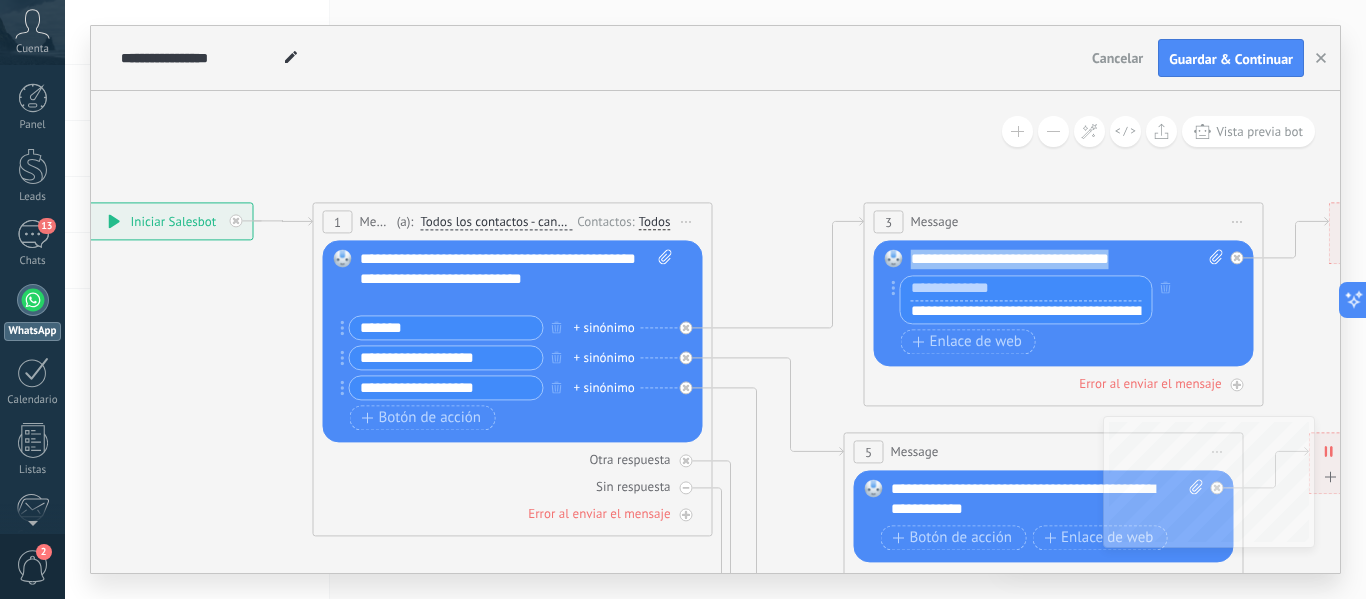 drag, startPoint x: 1139, startPoint y: 250, endPoint x: 910, endPoint y: 257, distance: 229.10696 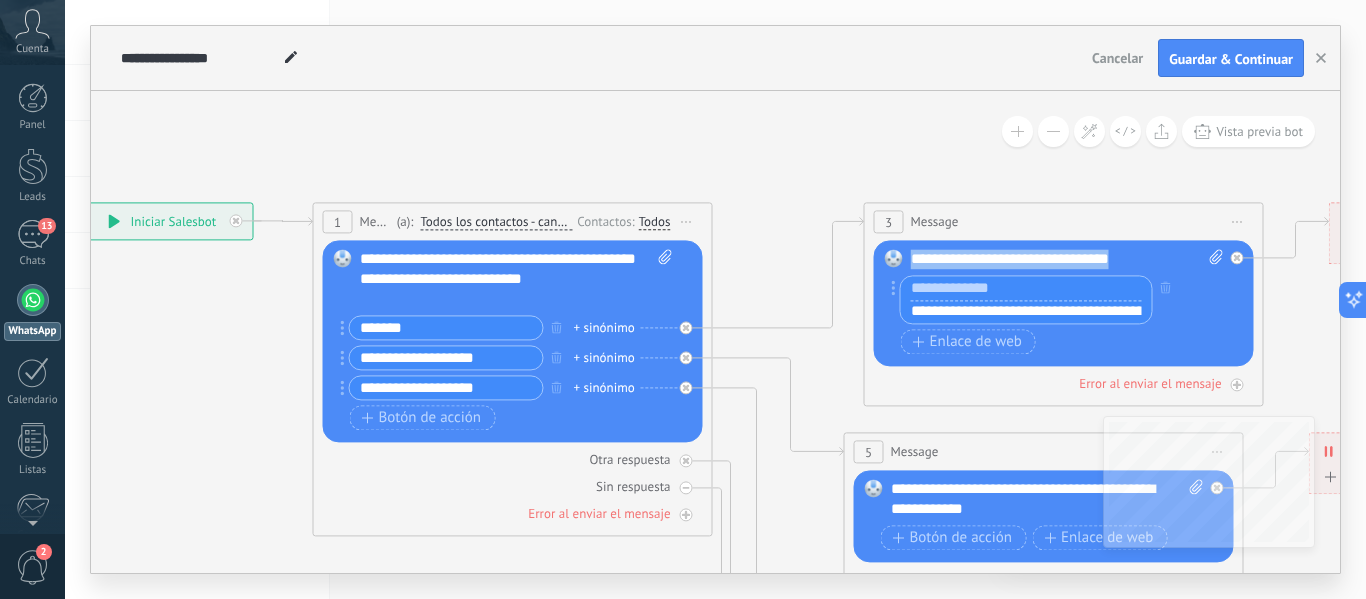 click on "**********" at bounding box center (1067, 259) 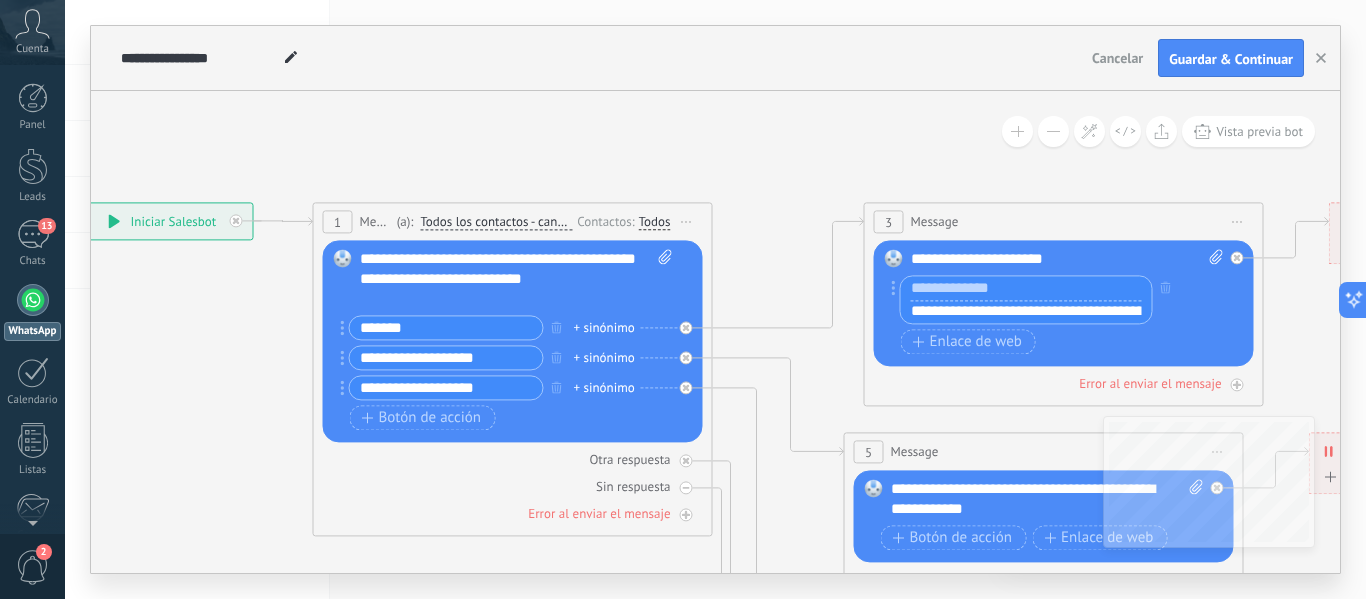 click at bounding box center (1026, 288) 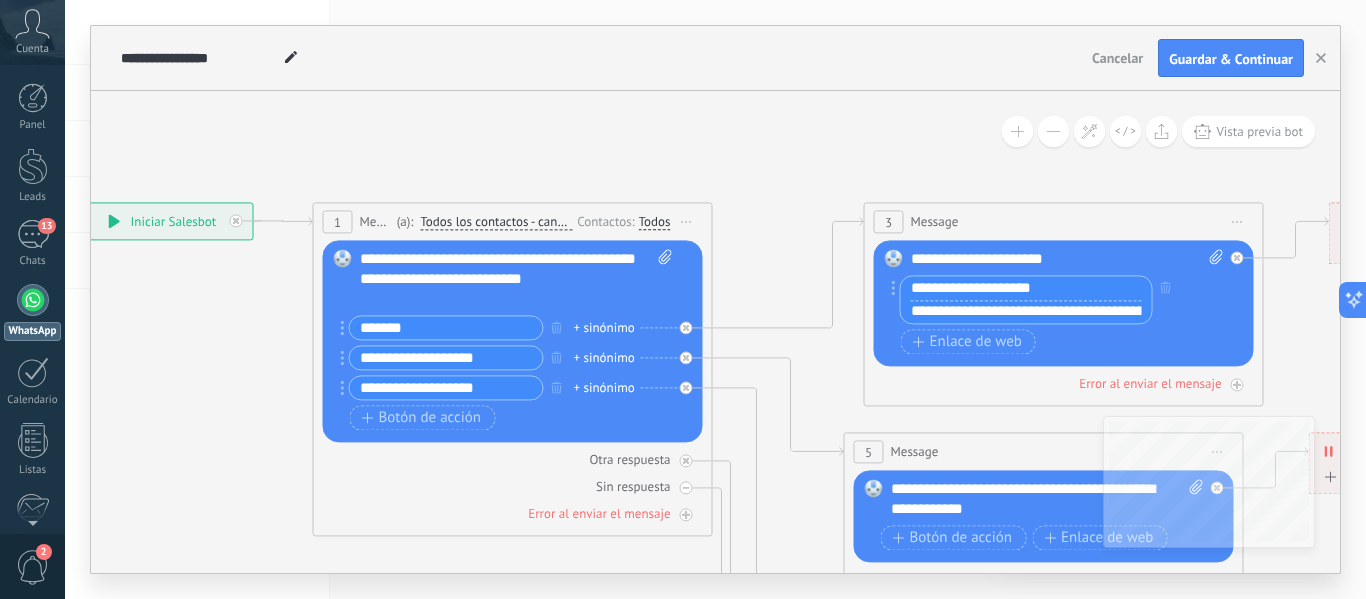 type on "**********" 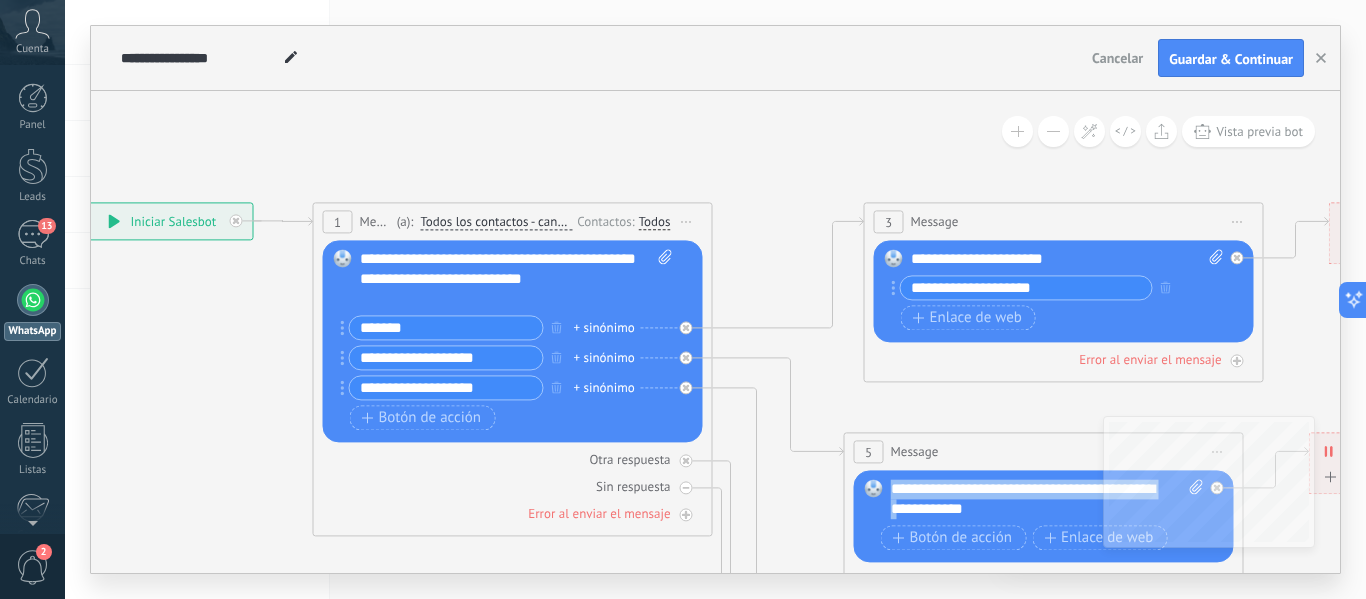 drag, startPoint x: 914, startPoint y: 506, endPoint x: 985, endPoint y: 433, distance: 101.8332 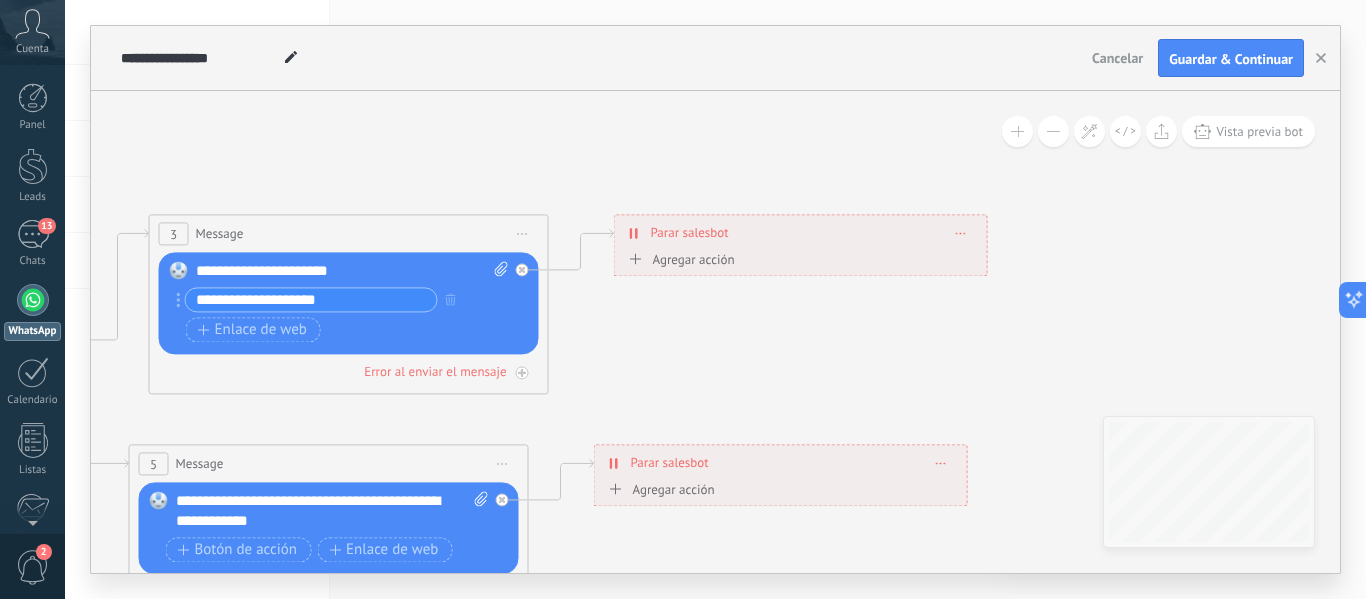 drag, startPoint x: 828, startPoint y: 184, endPoint x: 113, endPoint y: 196, distance: 715.1007 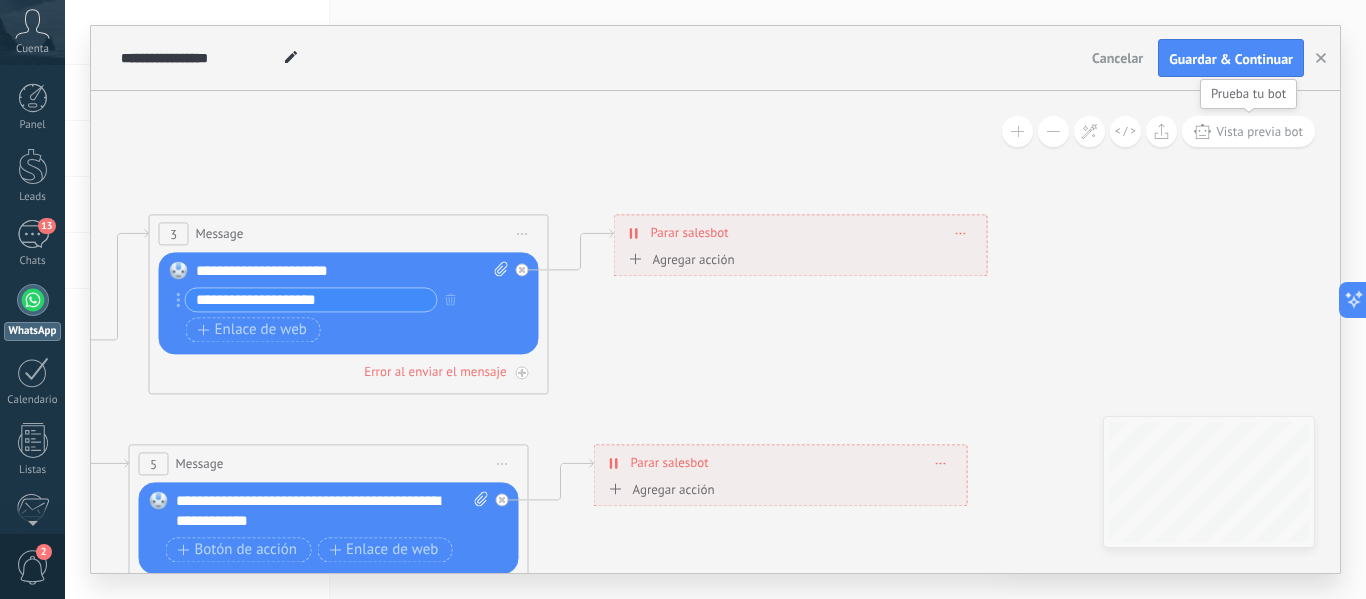 click on "Vista previa bot" at bounding box center [1259, 131] 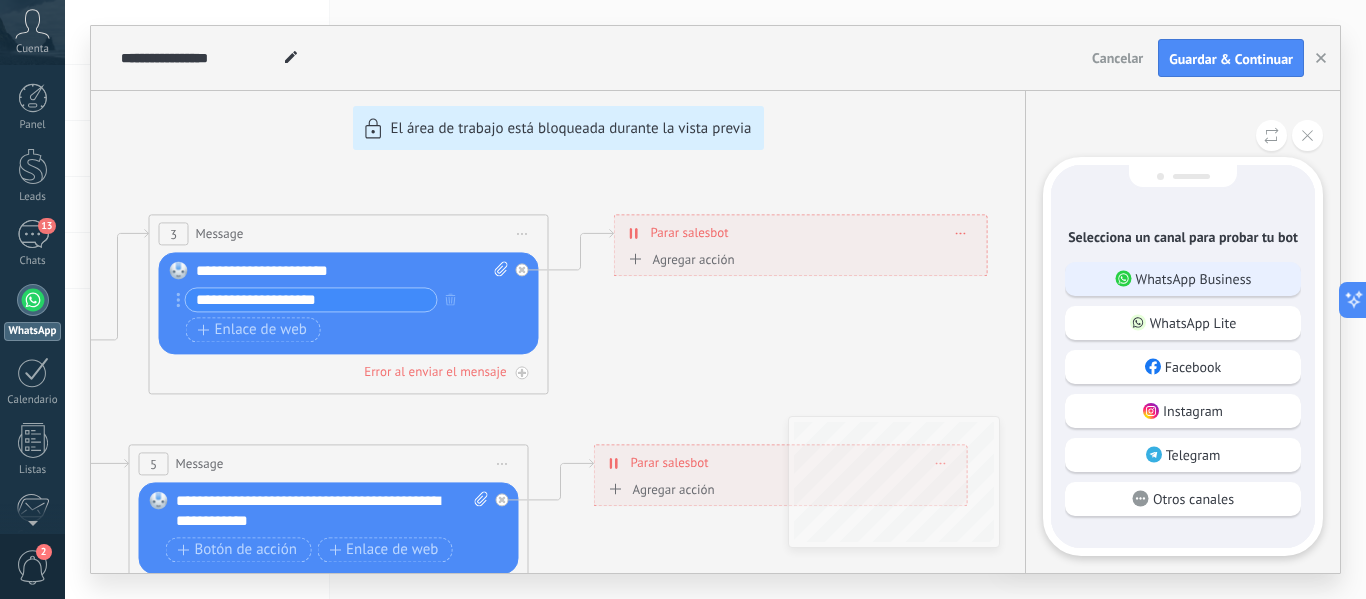 click on "WhatsApp Business" at bounding box center [1194, 279] 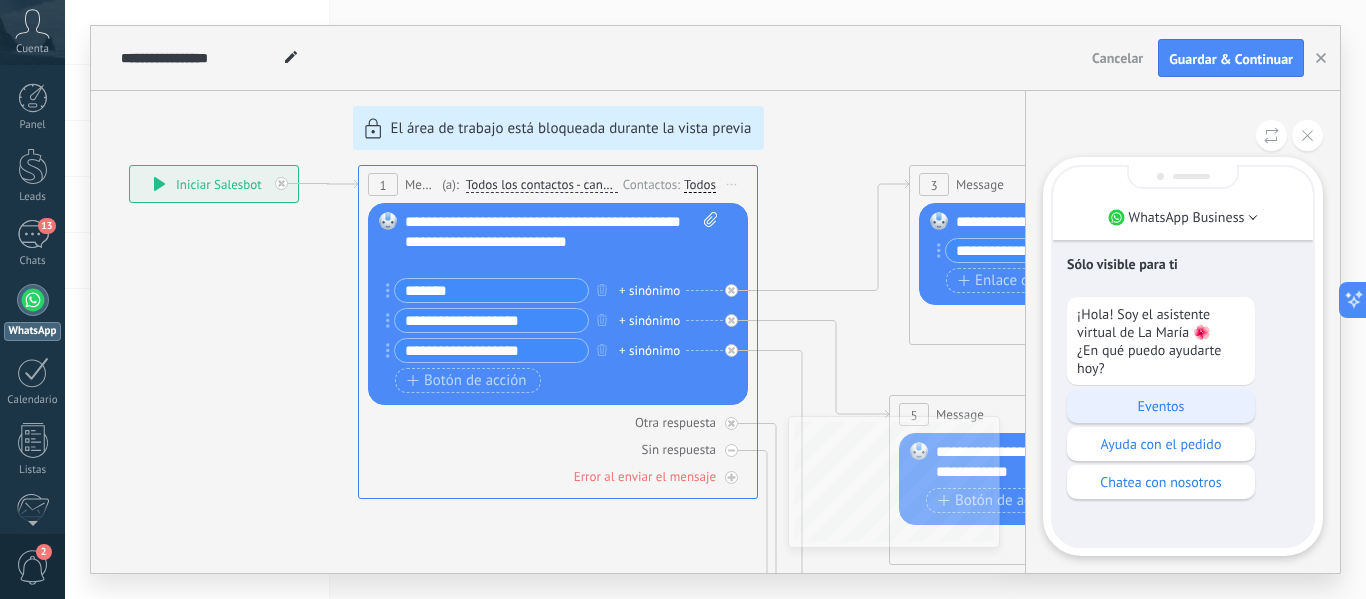 click on "Eventos" at bounding box center [1161, 406] 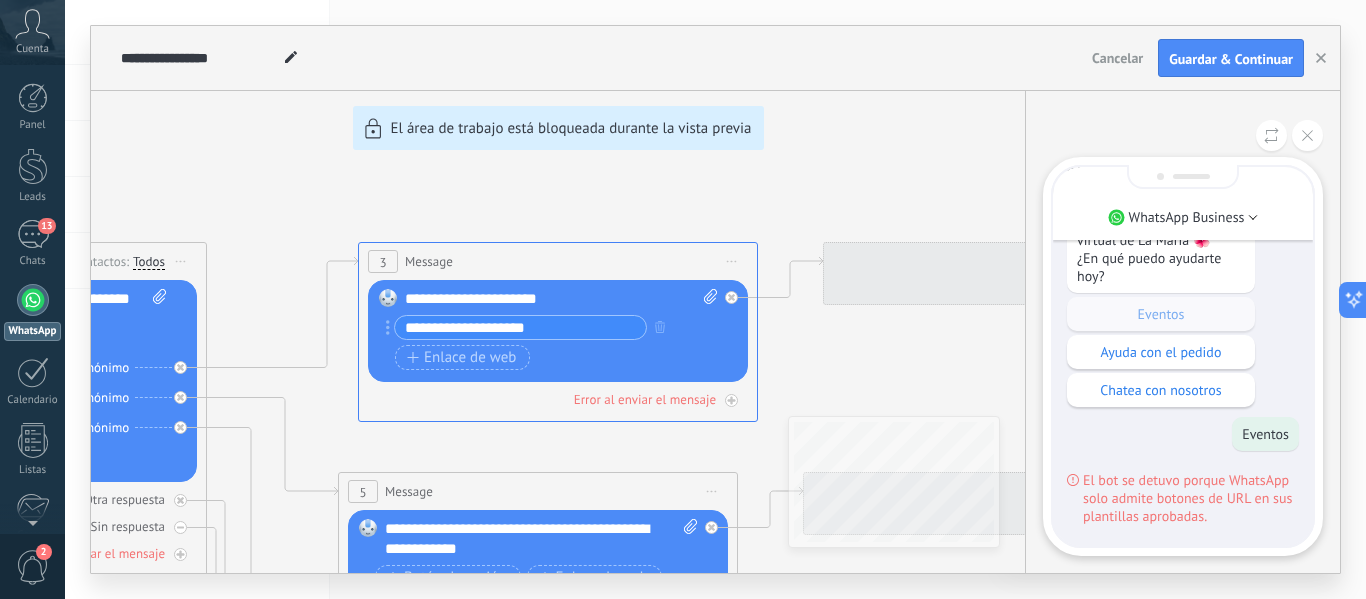 scroll, scrollTop: -74, scrollLeft: 0, axis: vertical 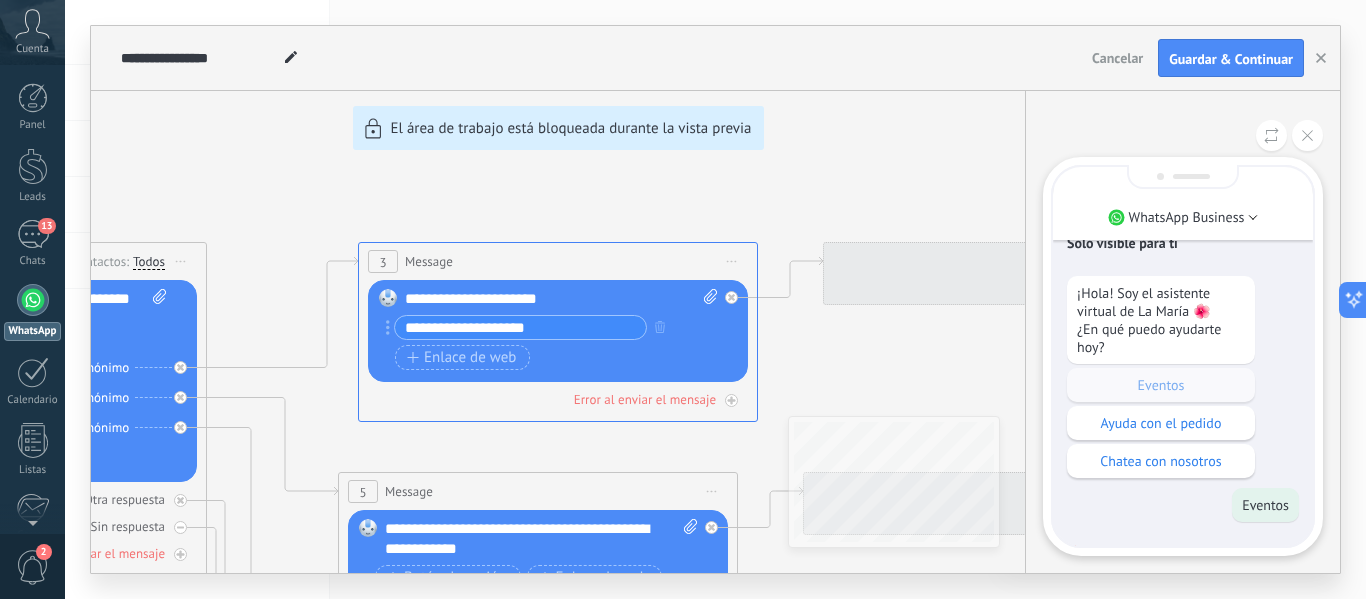 click on "Eventos" at bounding box center (1265, 505) 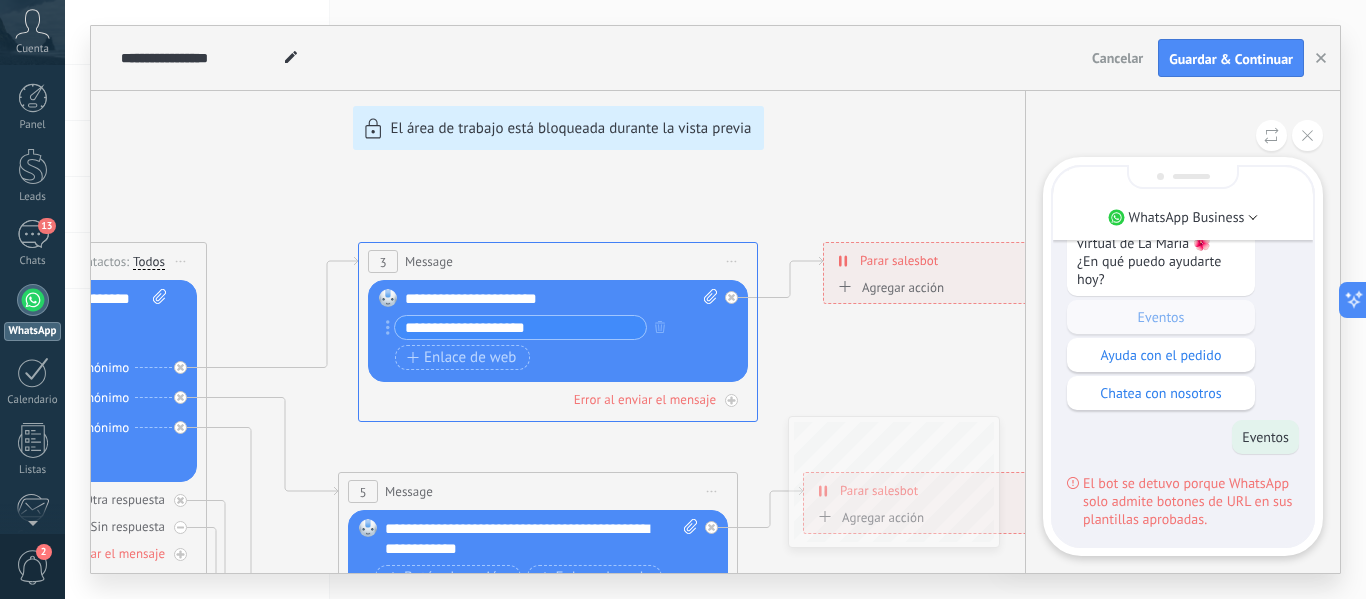 scroll, scrollTop: 0, scrollLeft: 0, axis: both 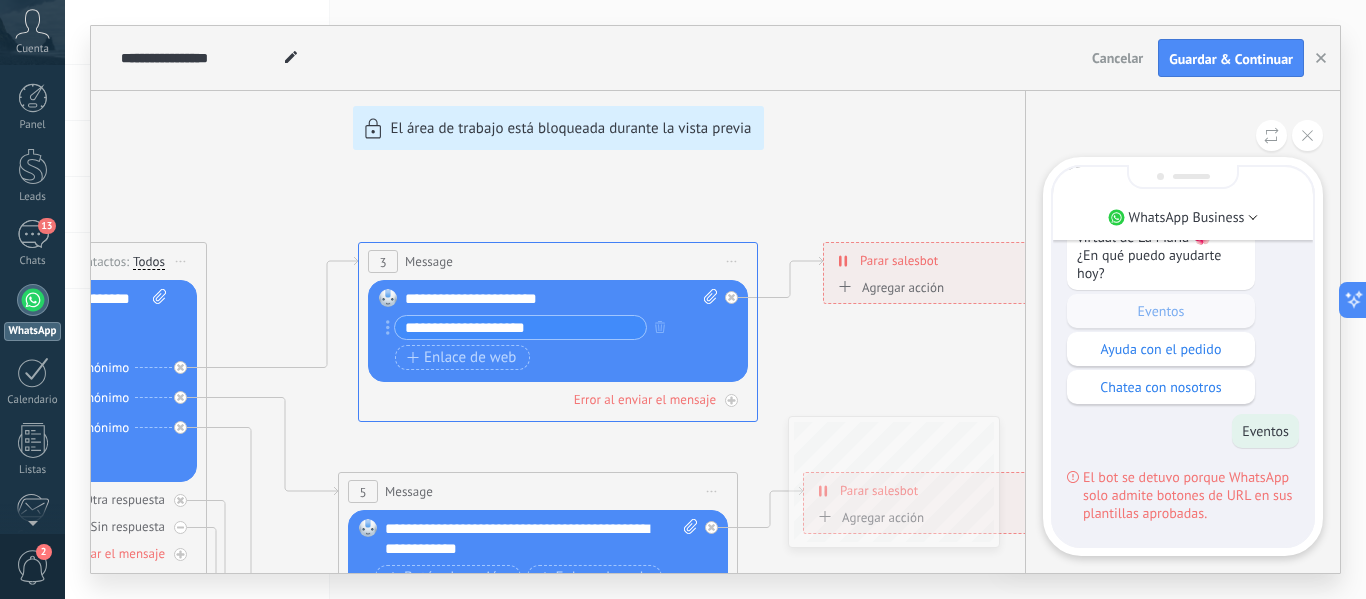 click on "**********" at bounding box center [715, 299] 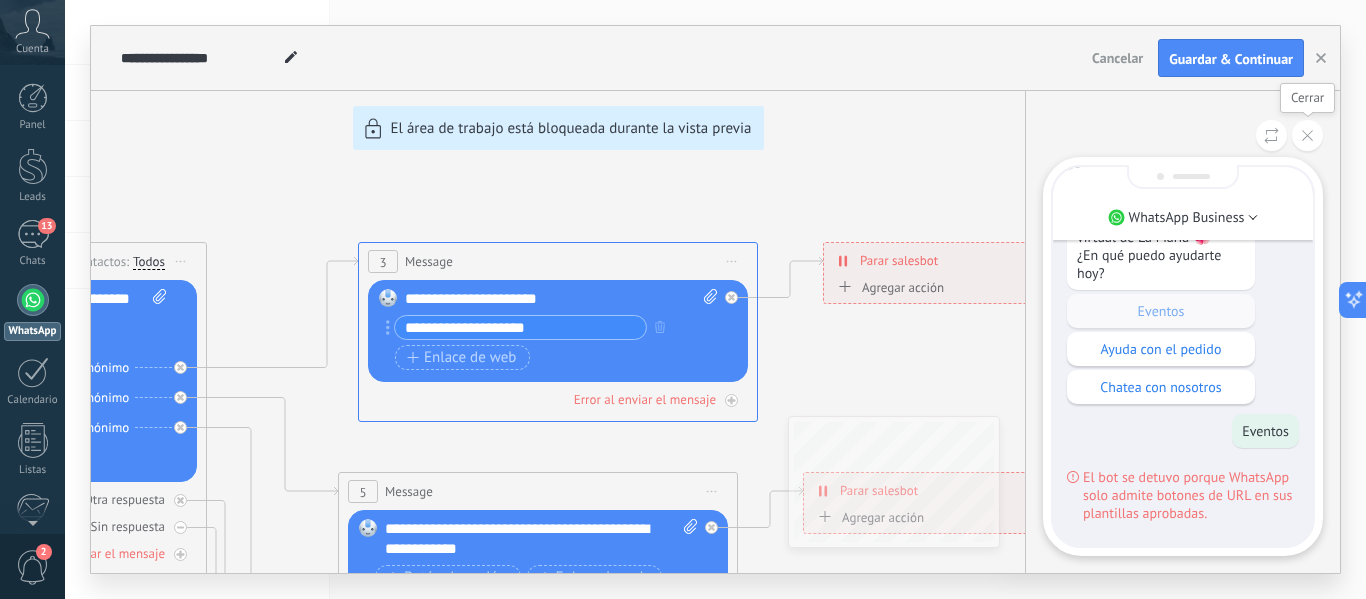 click 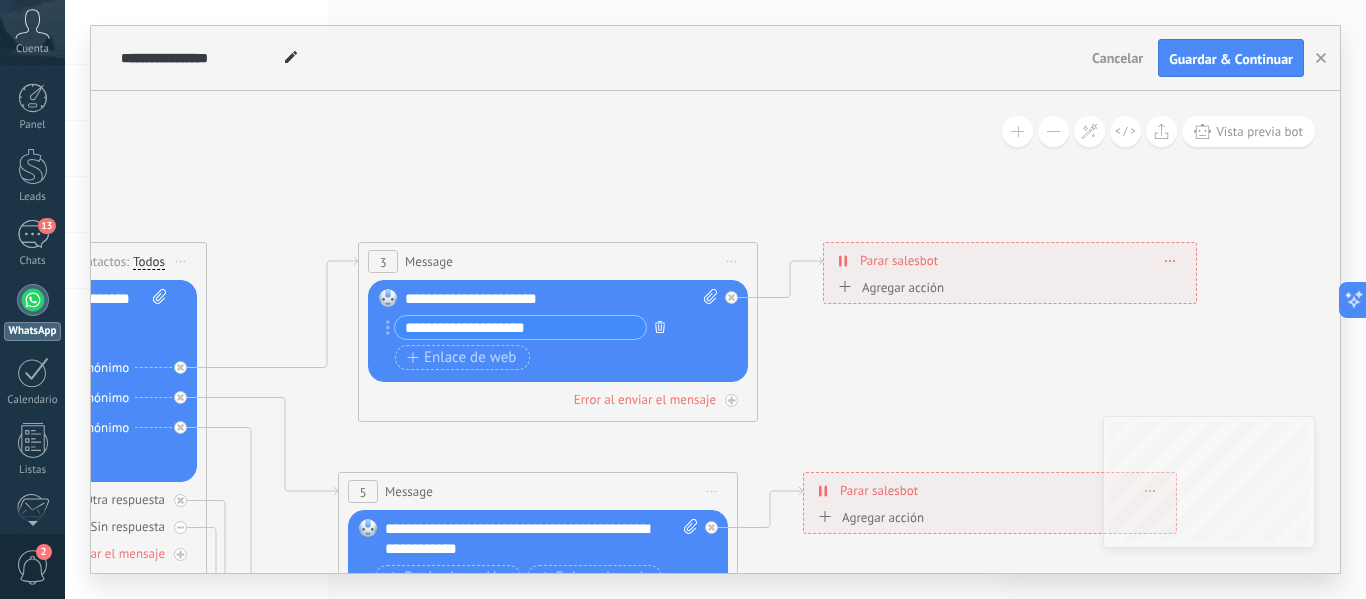 click 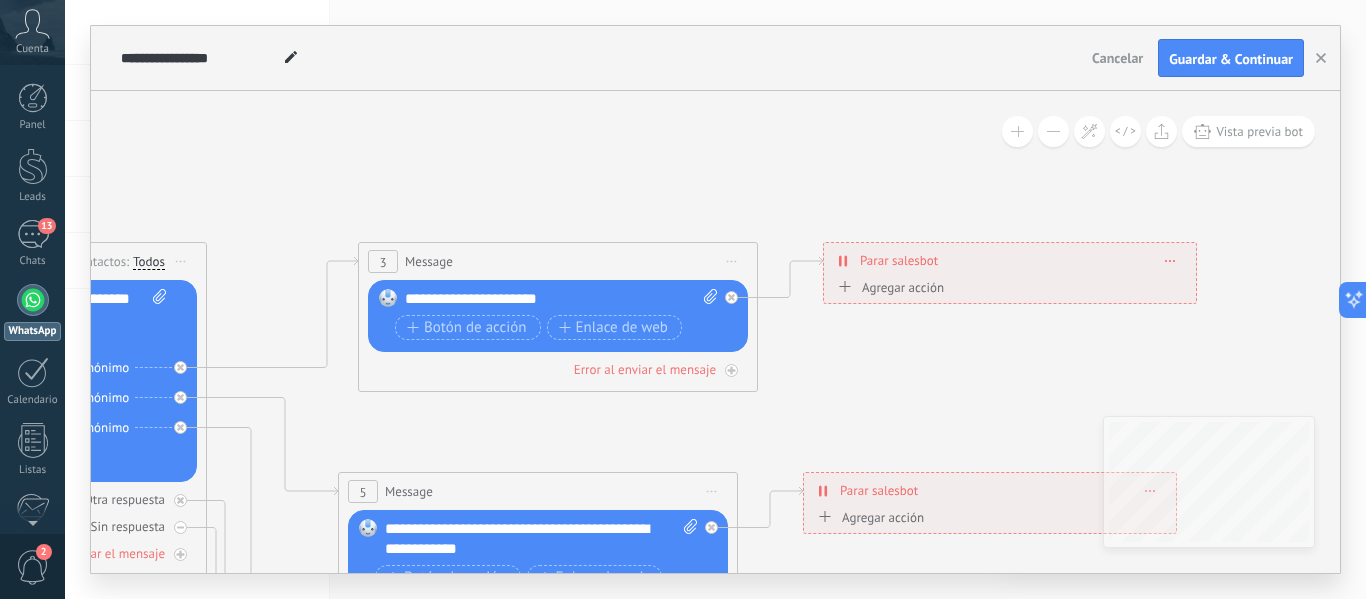 click 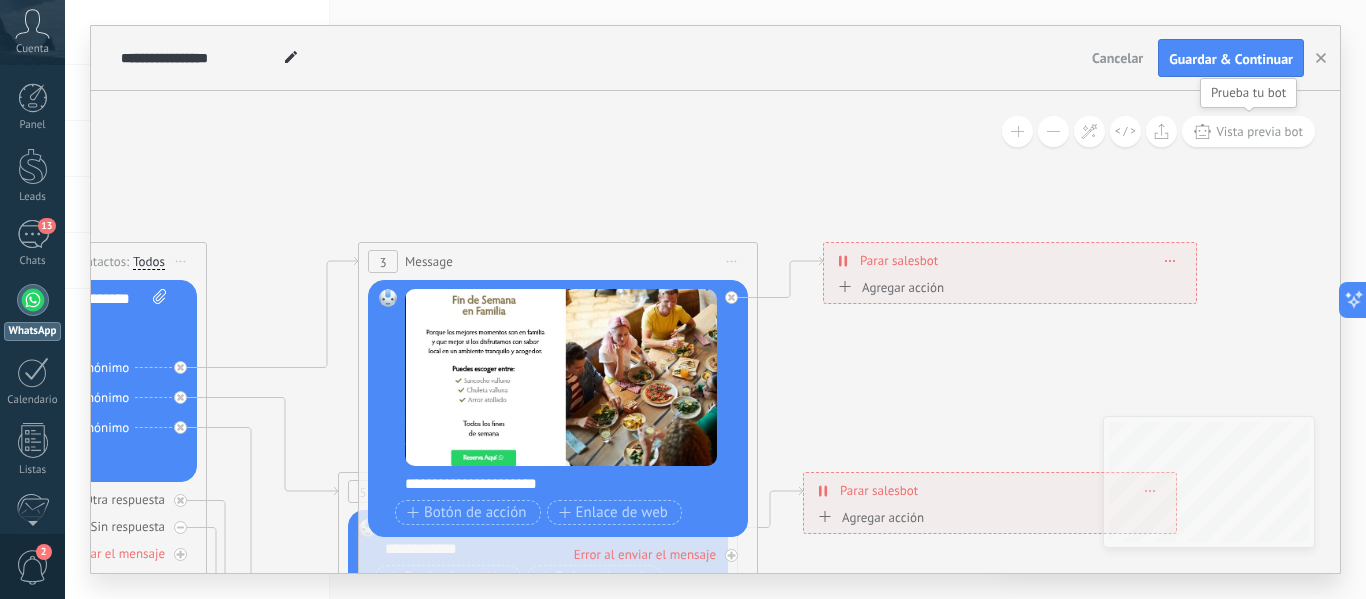 click on "Vista previa bot" at bounding box center [1248, 131] 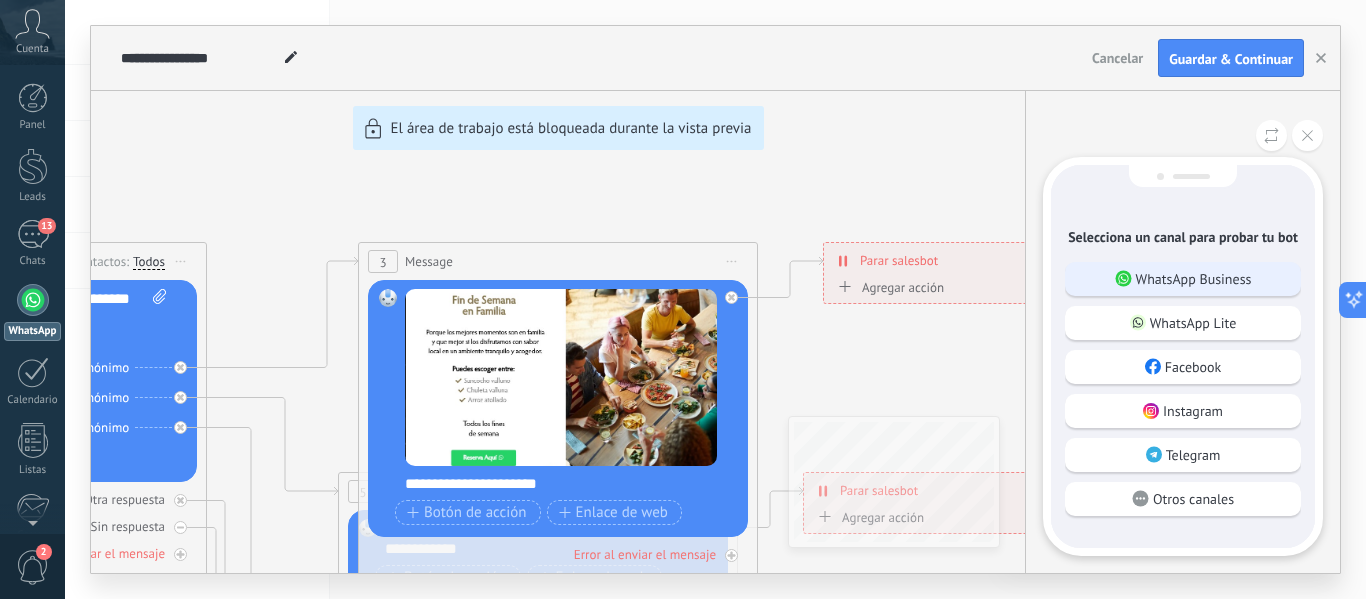 click on "WhatsApp Business" at bounding box center [1194, 279] 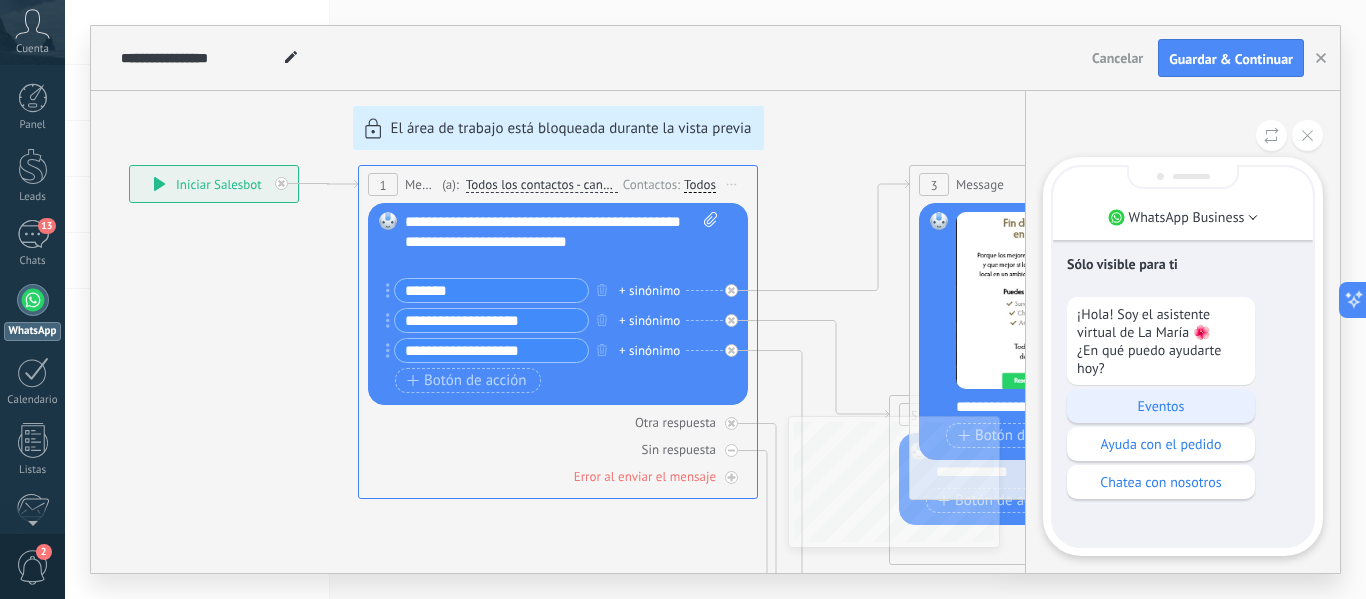 click on "Eventos" at bounding box center (1161, 406) 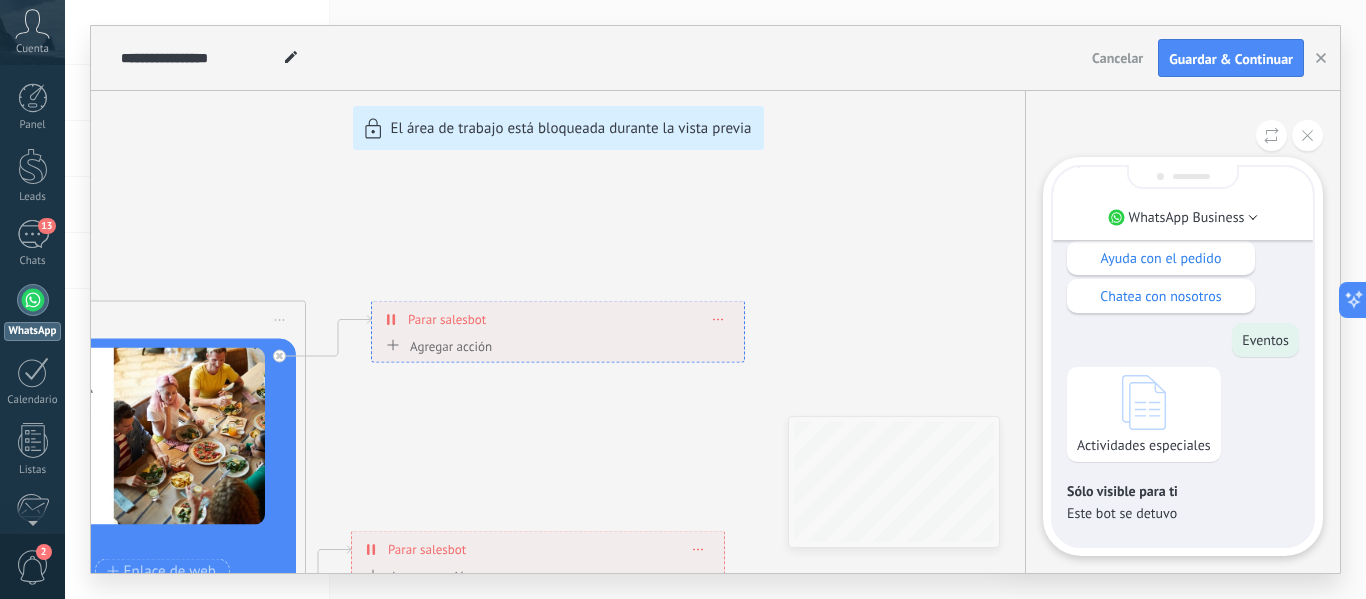 click on "Actividades especiales" at bounding box center [1144, 414] 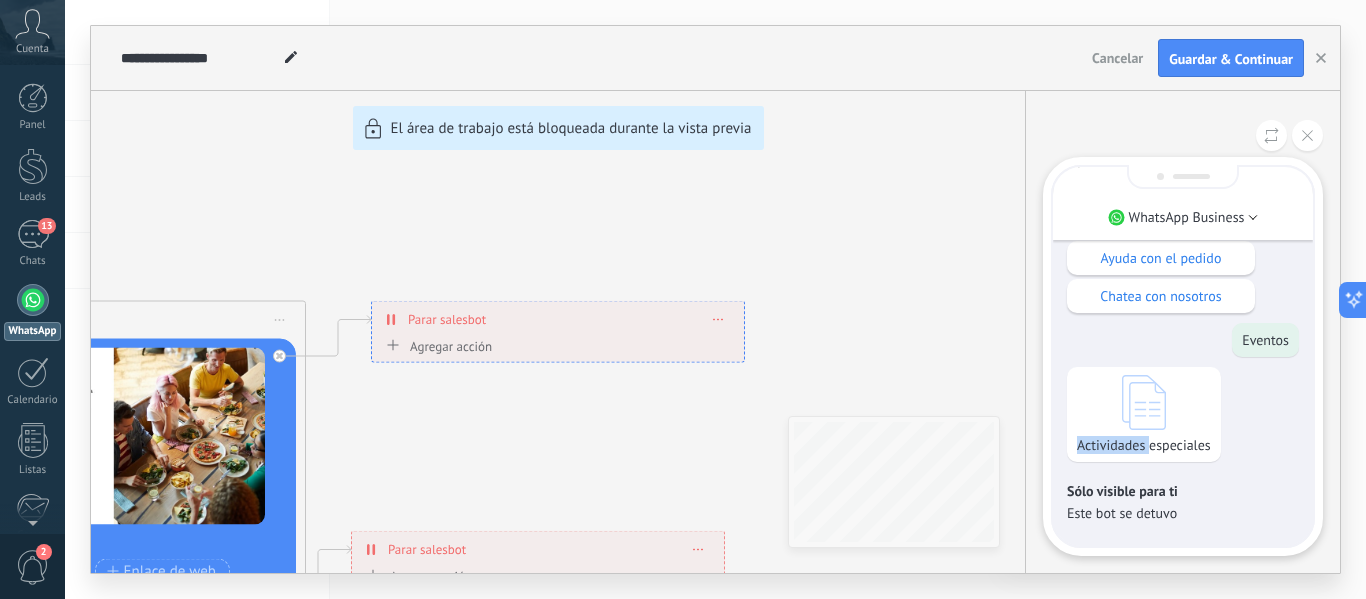 click 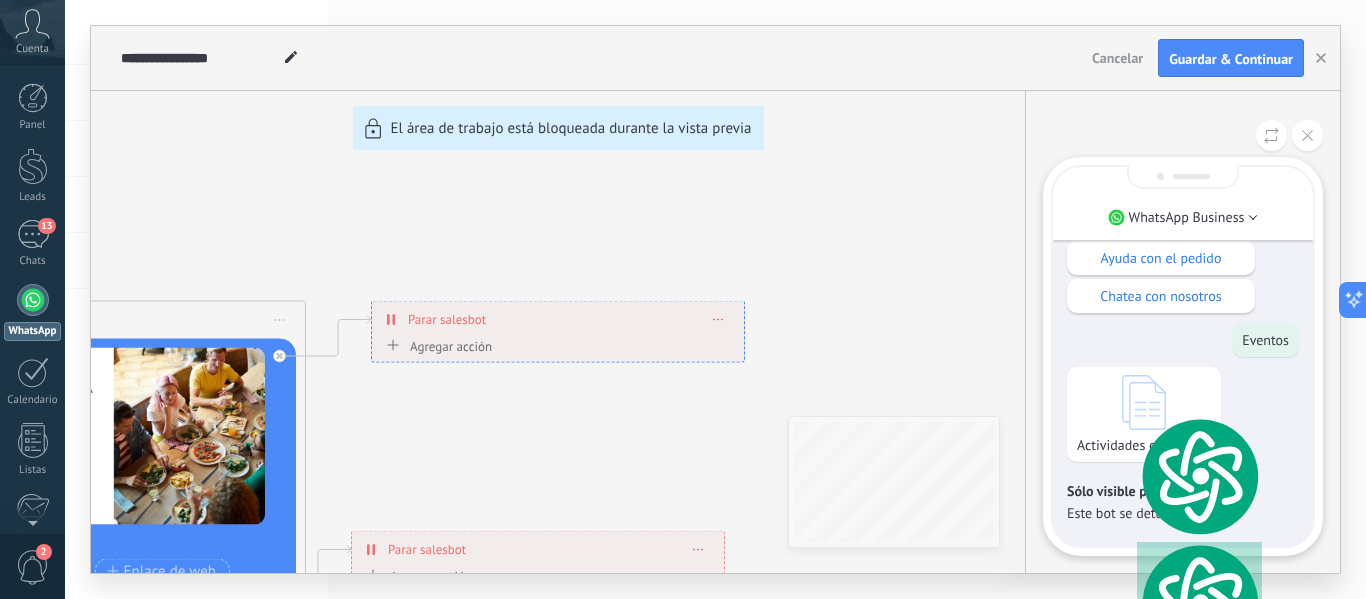 click on "Sólo visible para ti" at bounding box center (1183, 491) 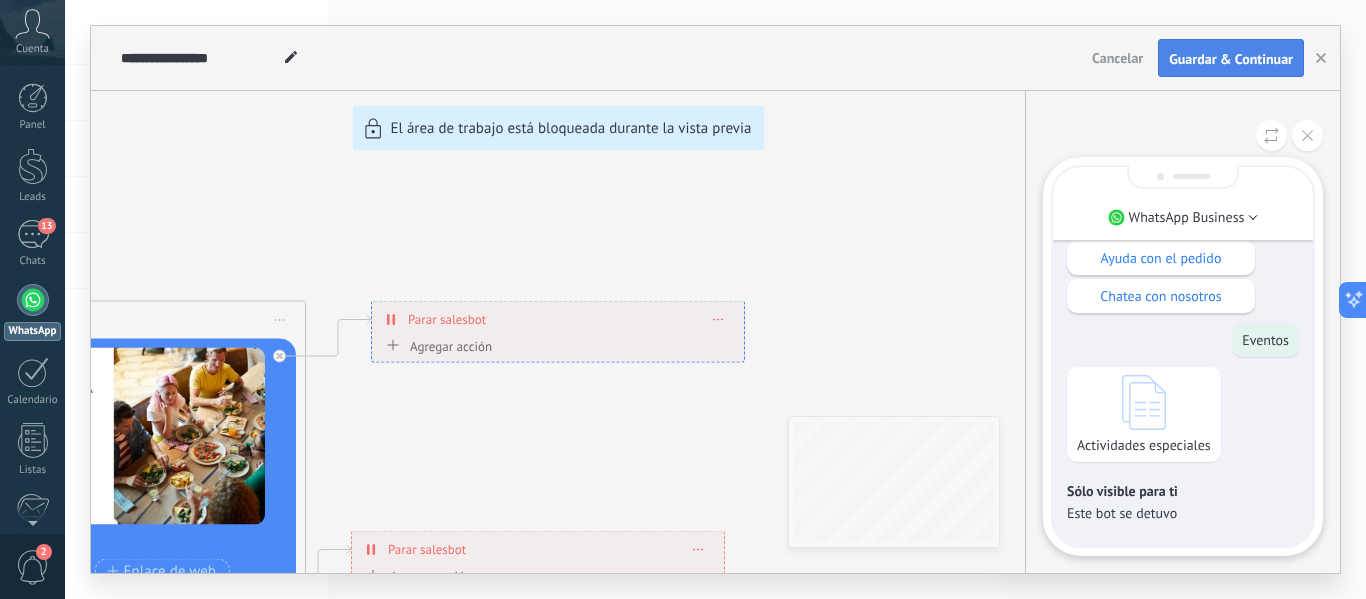click on "Guardar & Continuar" at bounding box center [1231, 59] 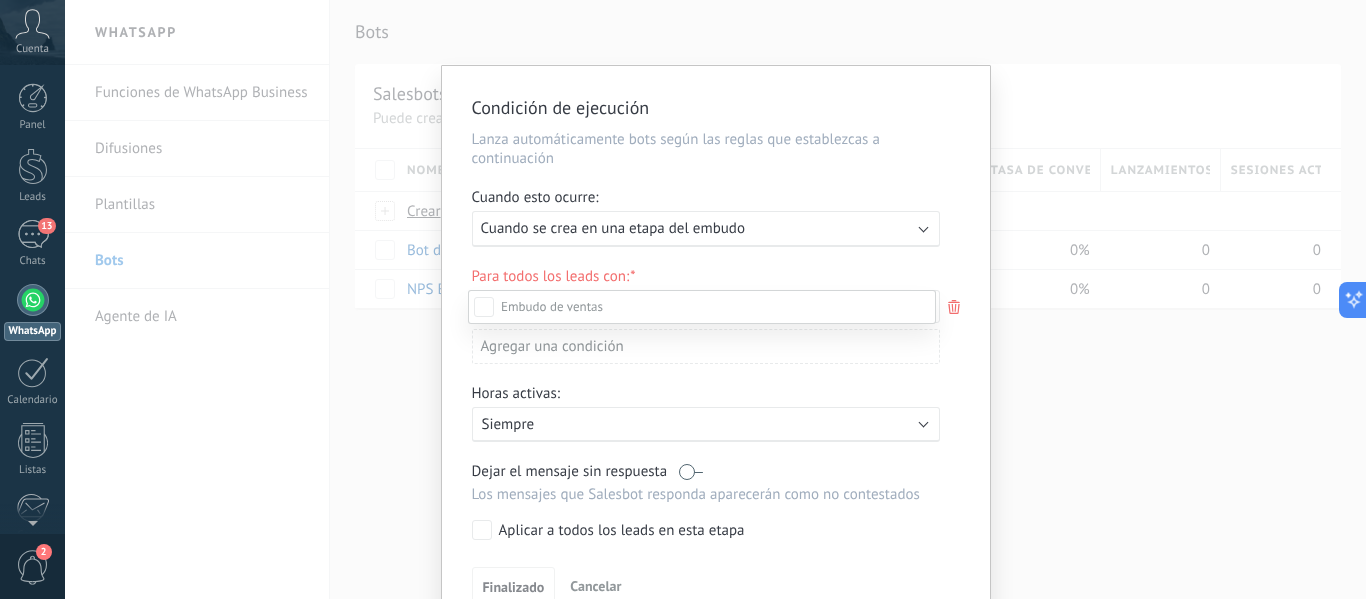 click at bounding box center [715, 299] 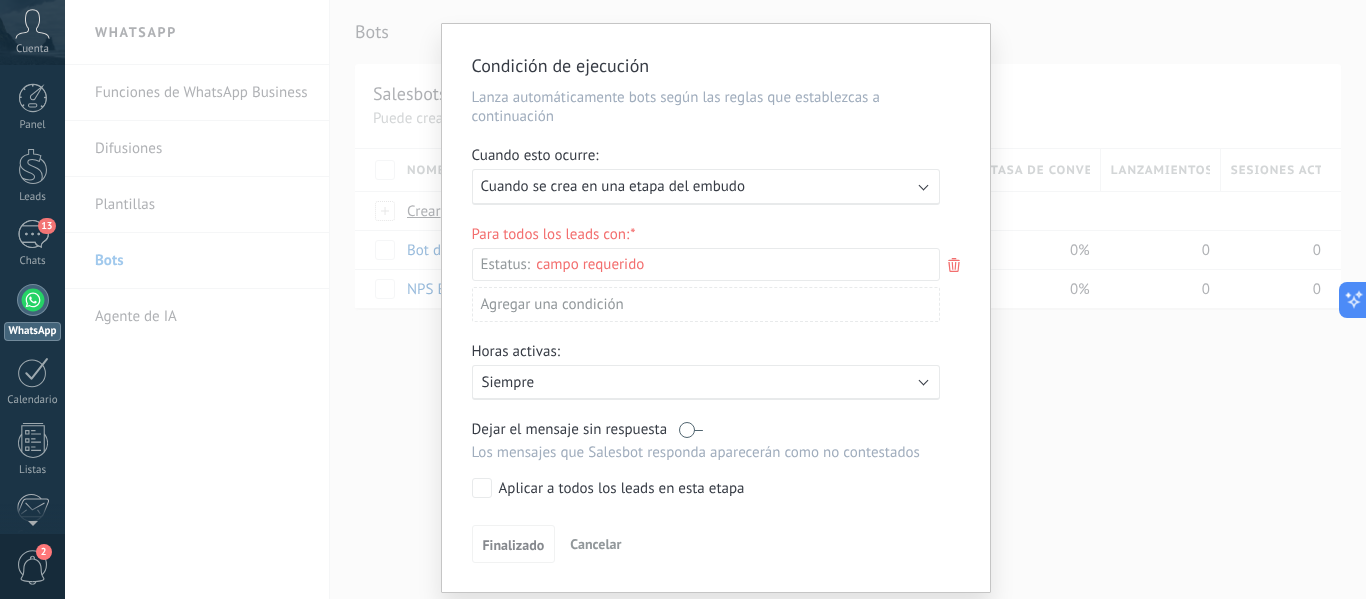 scroll, scrollTop: 101, scrollLeft: 0, axis: vertical 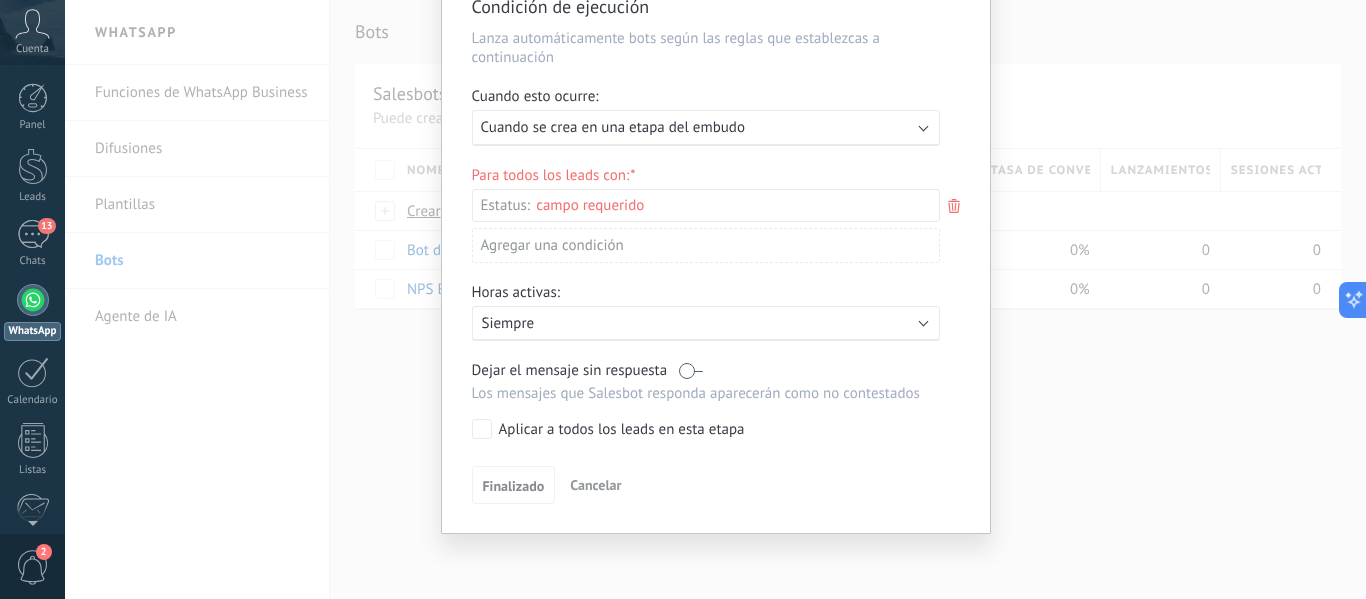 click on "Cancelar" at bounding box center (595, 485) 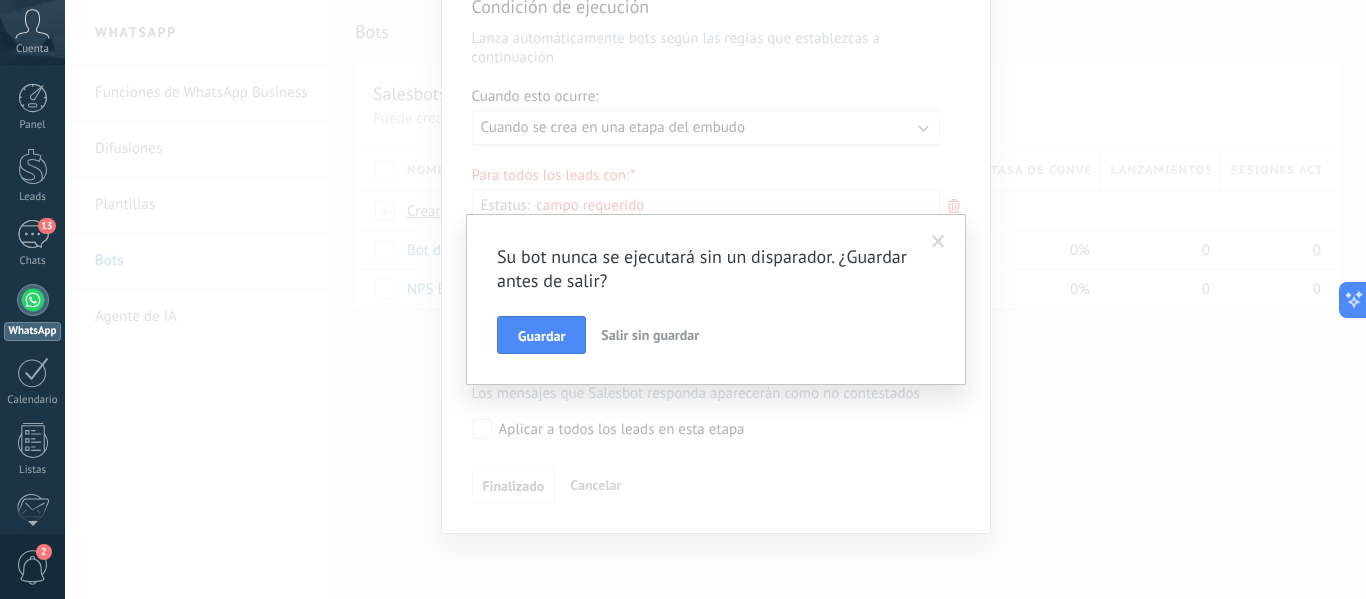 click on "Salir sin guardar" at bounding box center (650, 335) 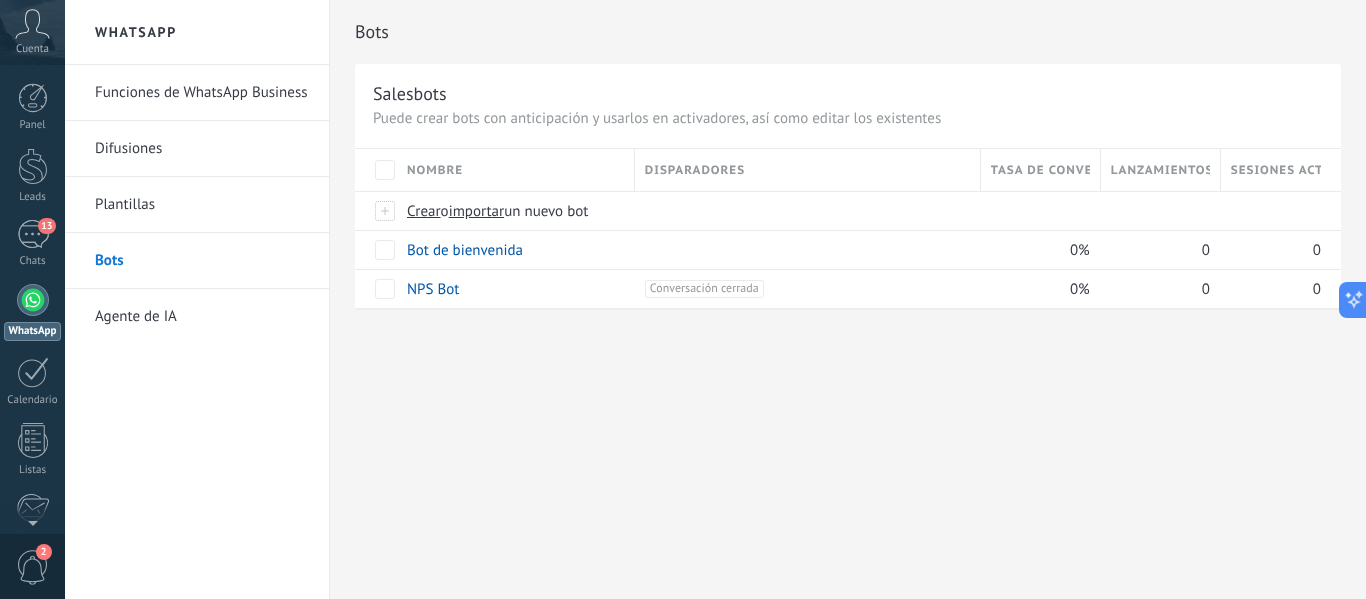 scroll, scrollTop: 0, scrollLeft: 0, axis: both 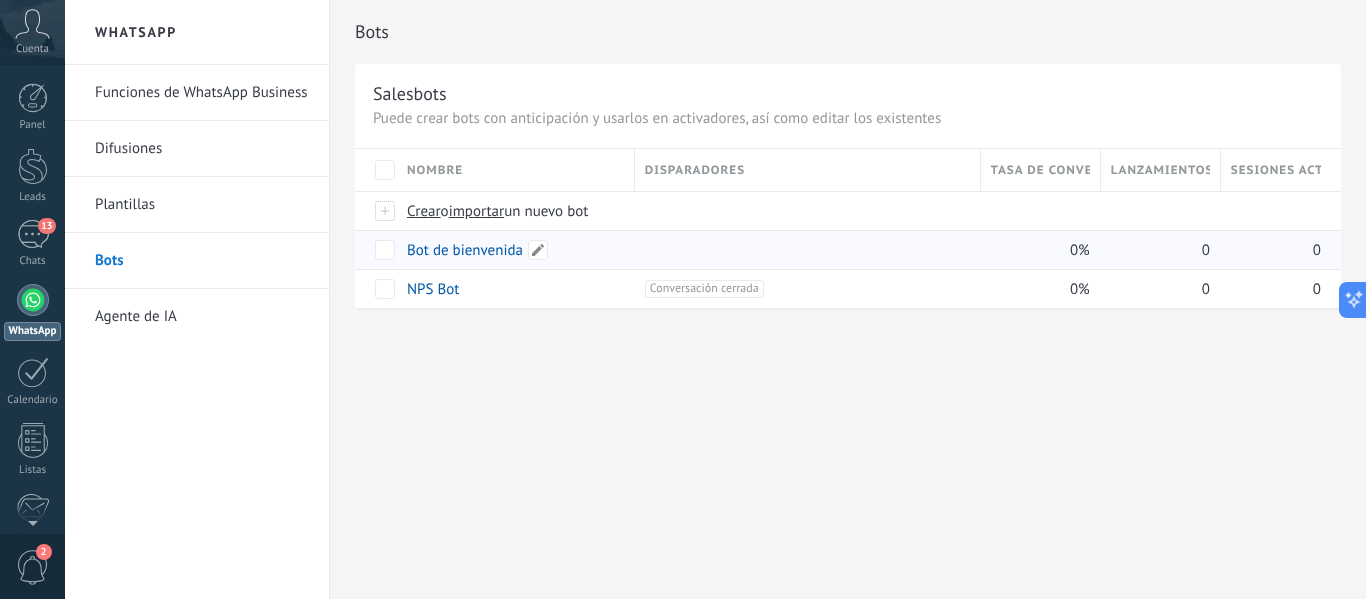 click on "Bot de bienvenida" at bounding box center (465, 250) 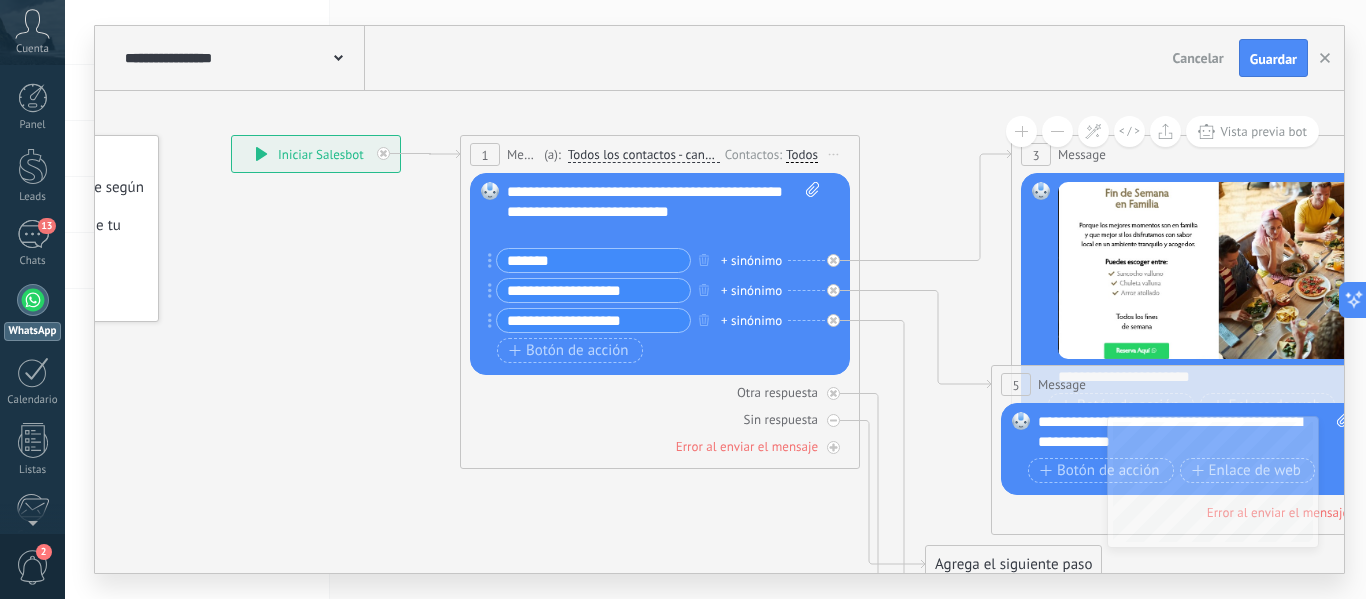 drag, startPoint x: 663, startPoint y: 417, endPoint x: 374, endPoint y: 311, distance: 307.82626 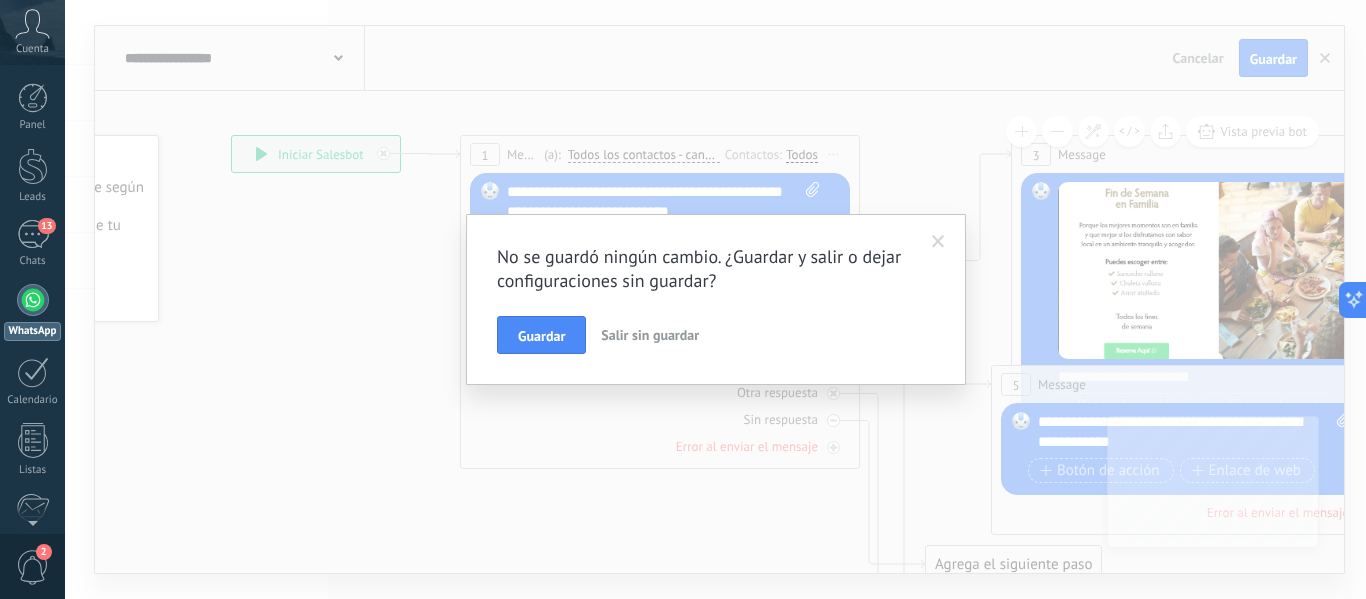 click on "Salir sin guardar" at bounding box center (650, 335) 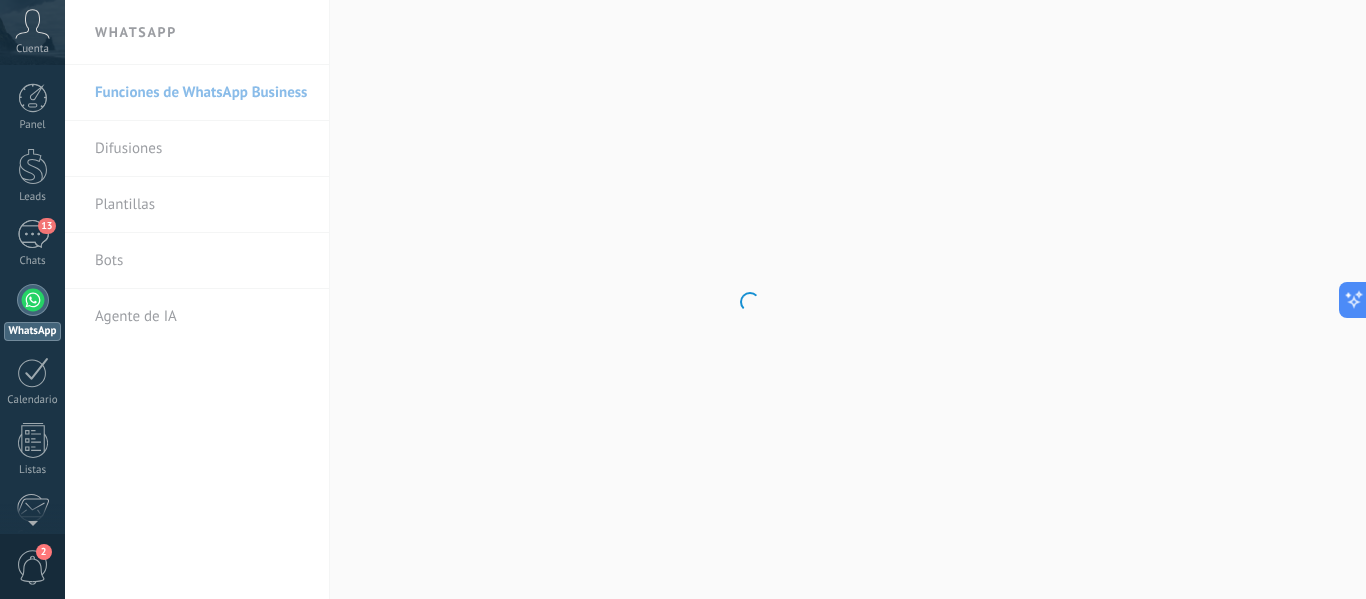 click at bounding box center [33, 300] 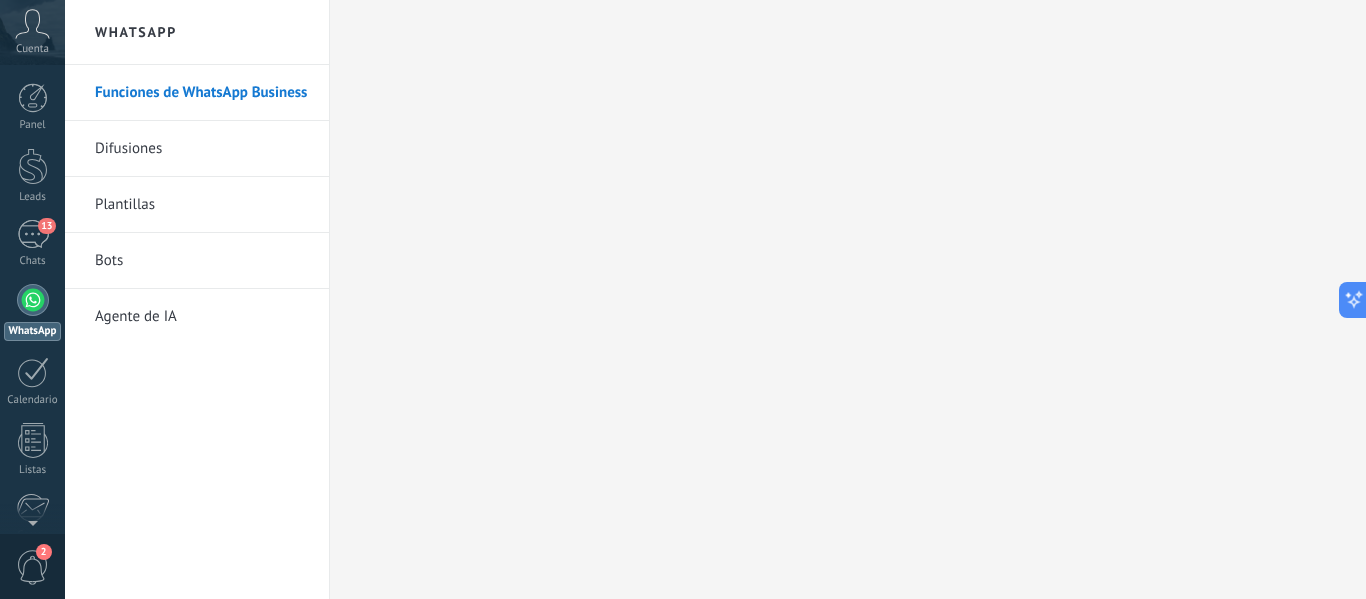 click on "WhatsApp" at bounding box center (32, 312) 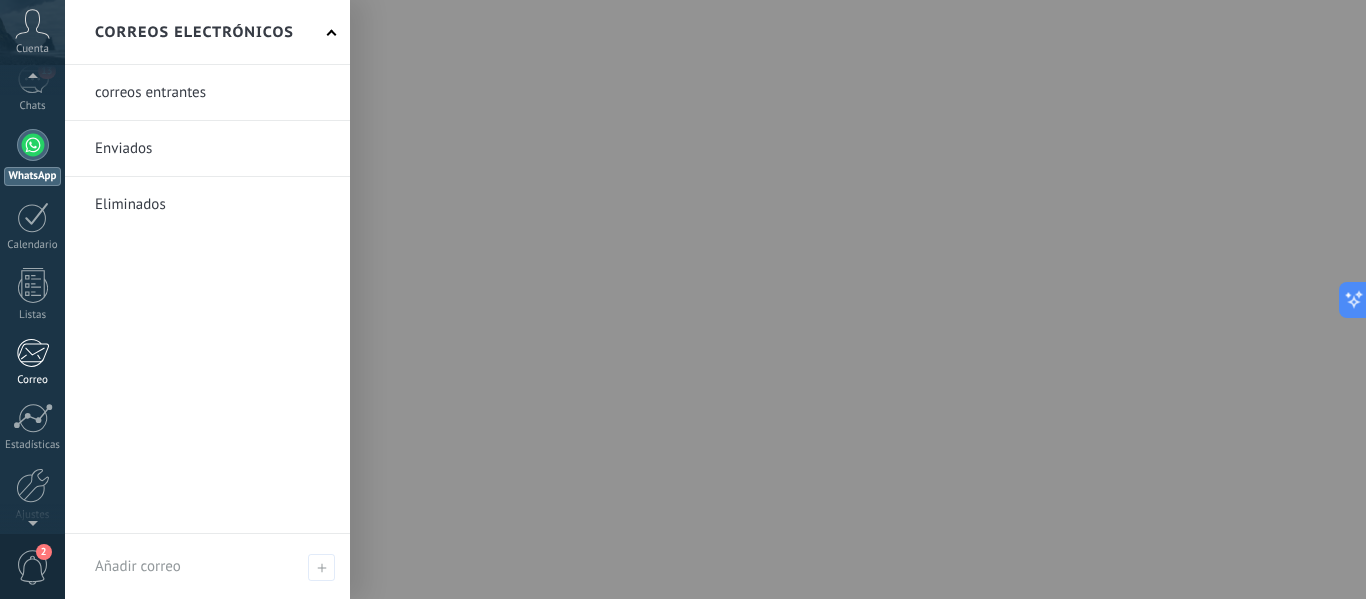 scroll, scrollTop: 190, scrollLeft: 0, axis: vertical 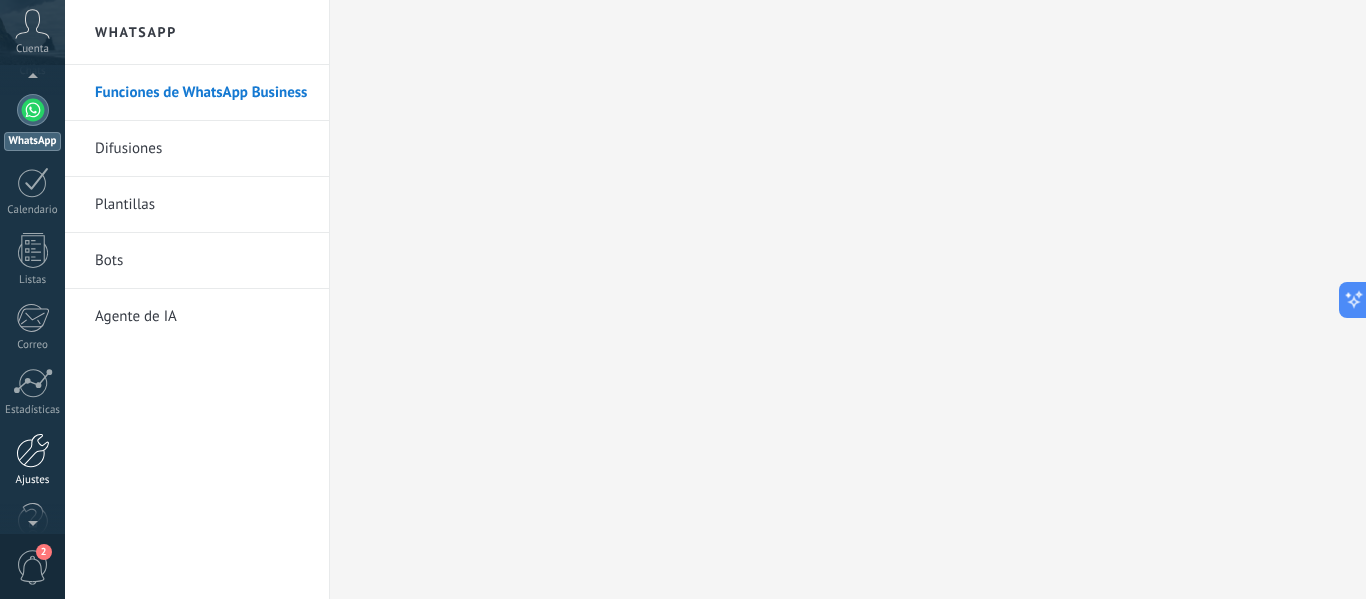 click at bounding box center (33, 450) 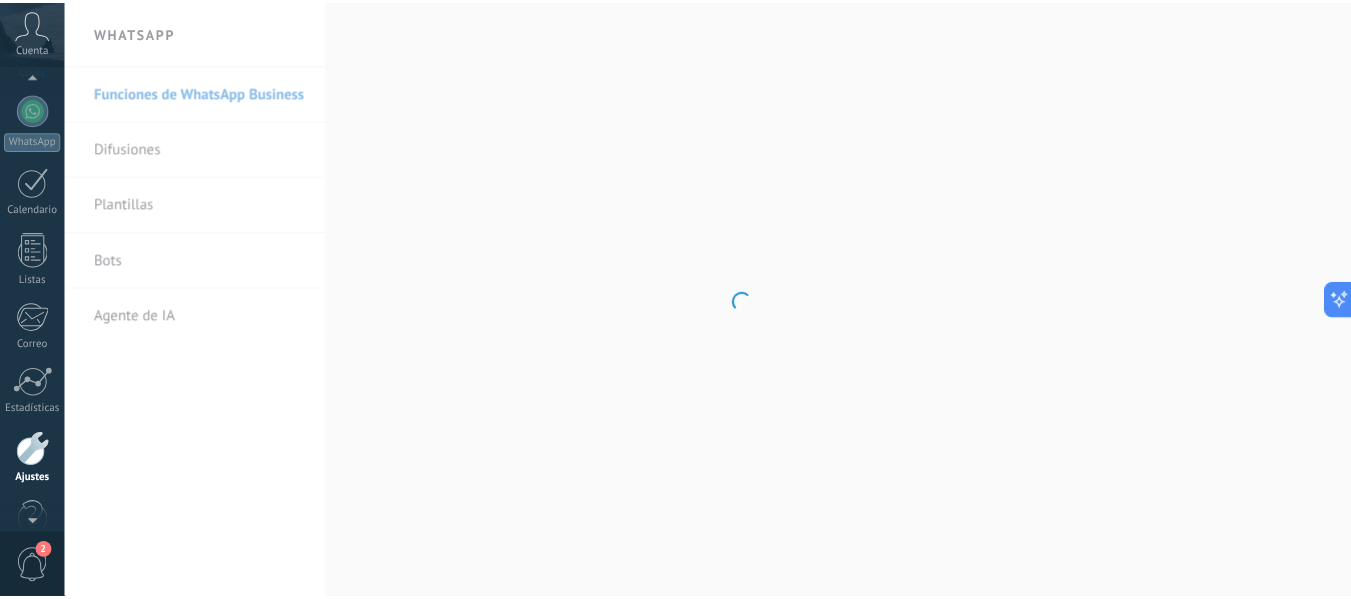 scroll, scrollTop: 233, scrollLeft: 0, axis: vertical 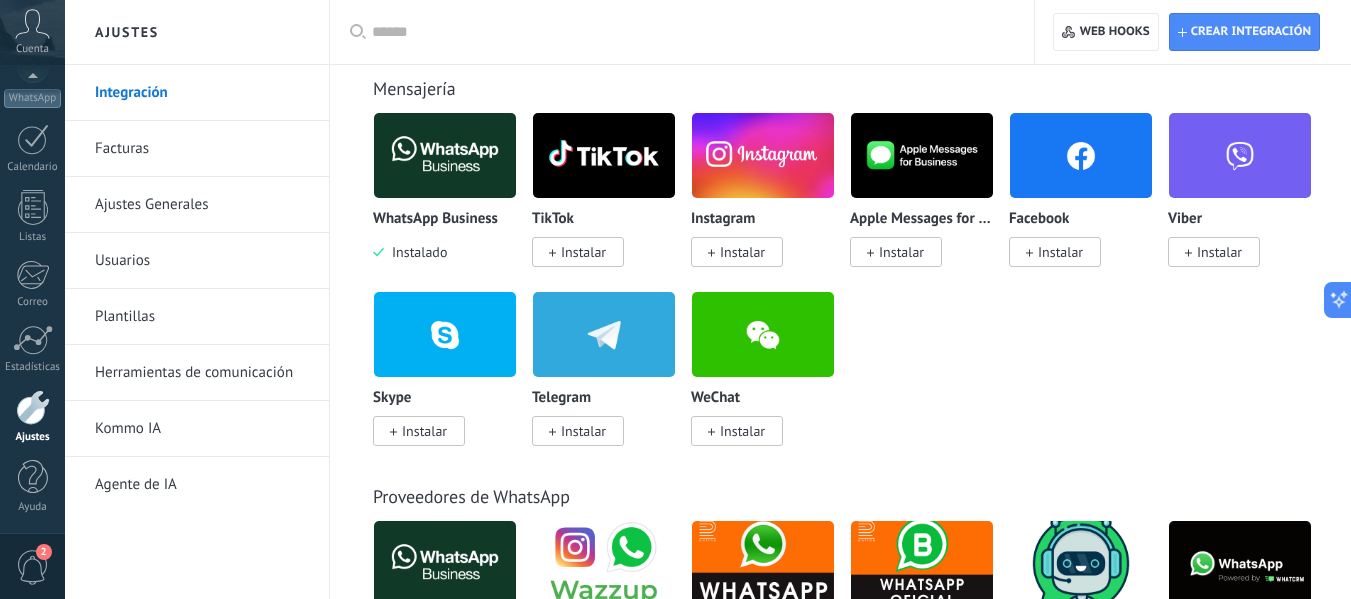 click at bounding box center (445, 155) 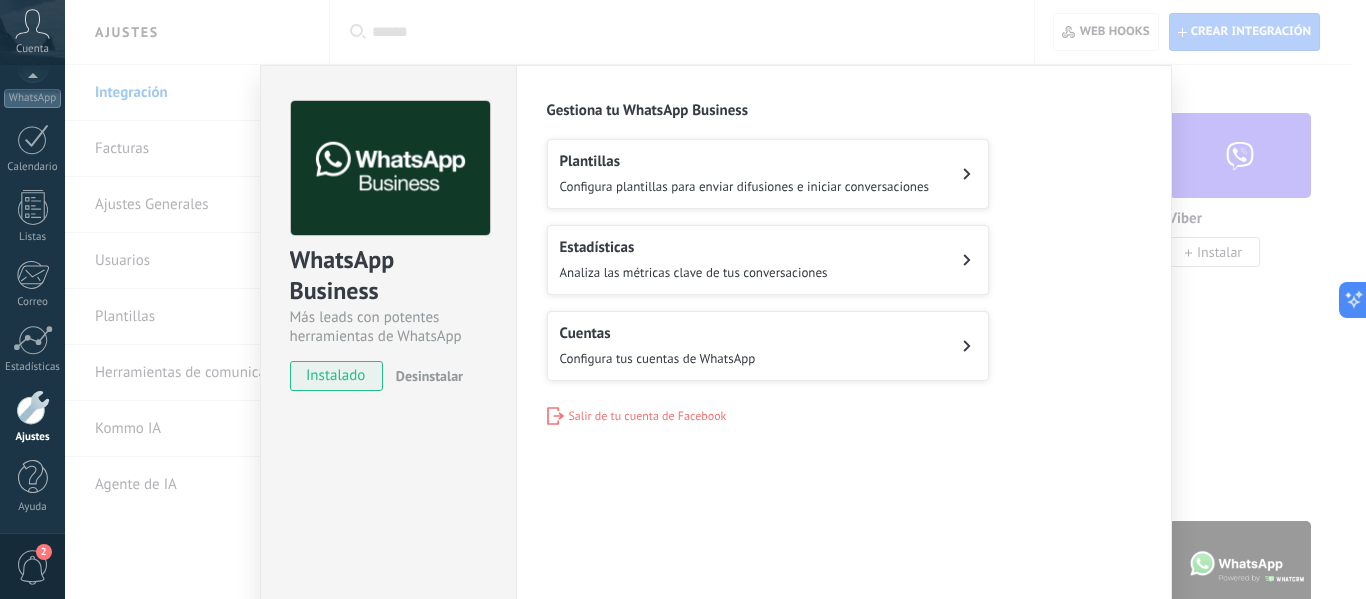 click on "Configura tus cuentas de WhatsApp" at bounding box center [658, 358] 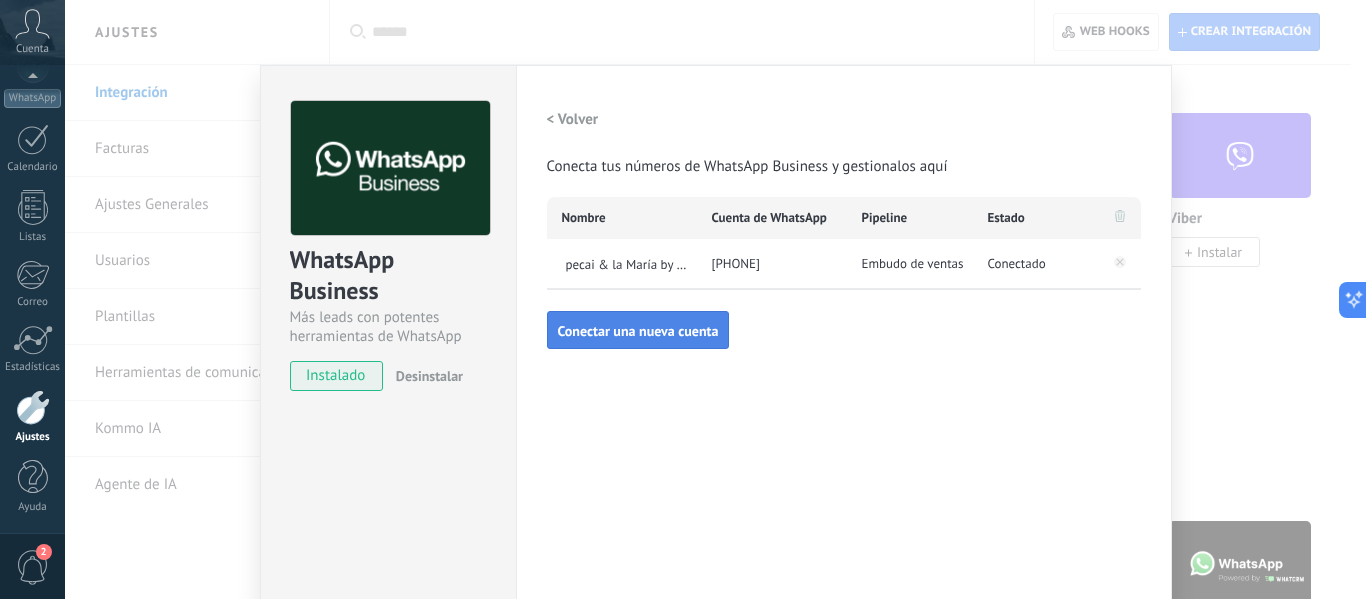 click on "Conectar una nueva cuenta" at bounding box center (638, 331) 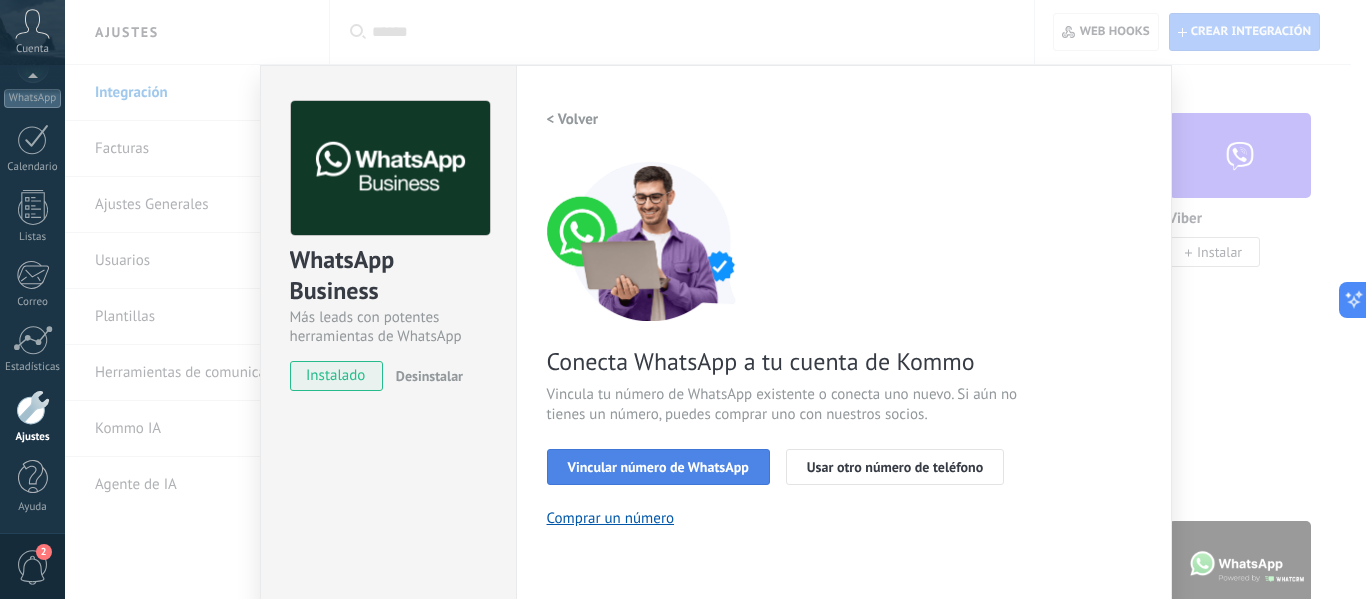 click on "Vincular número de WhatsApp" at bounding box center (658, 467) 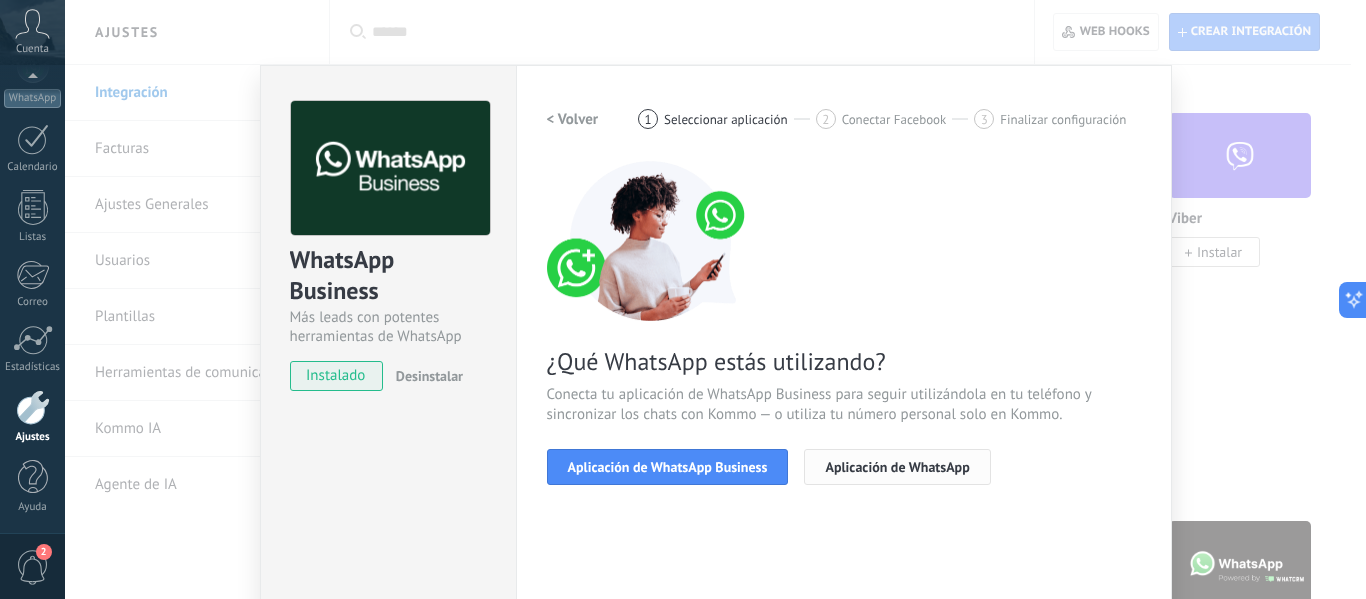 click on "Aplicación de WhatsApp" at bounding box center (897, 467) 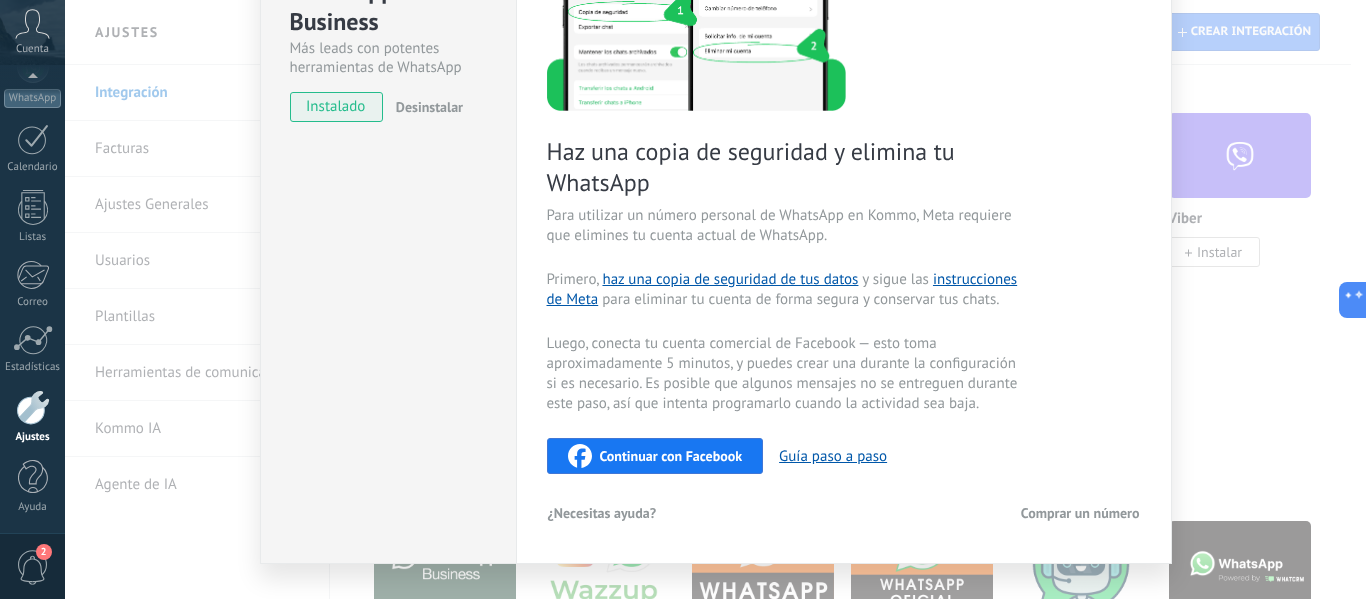 scroll, scrollTop: 308, scrollLeft: 0, axis: vertical 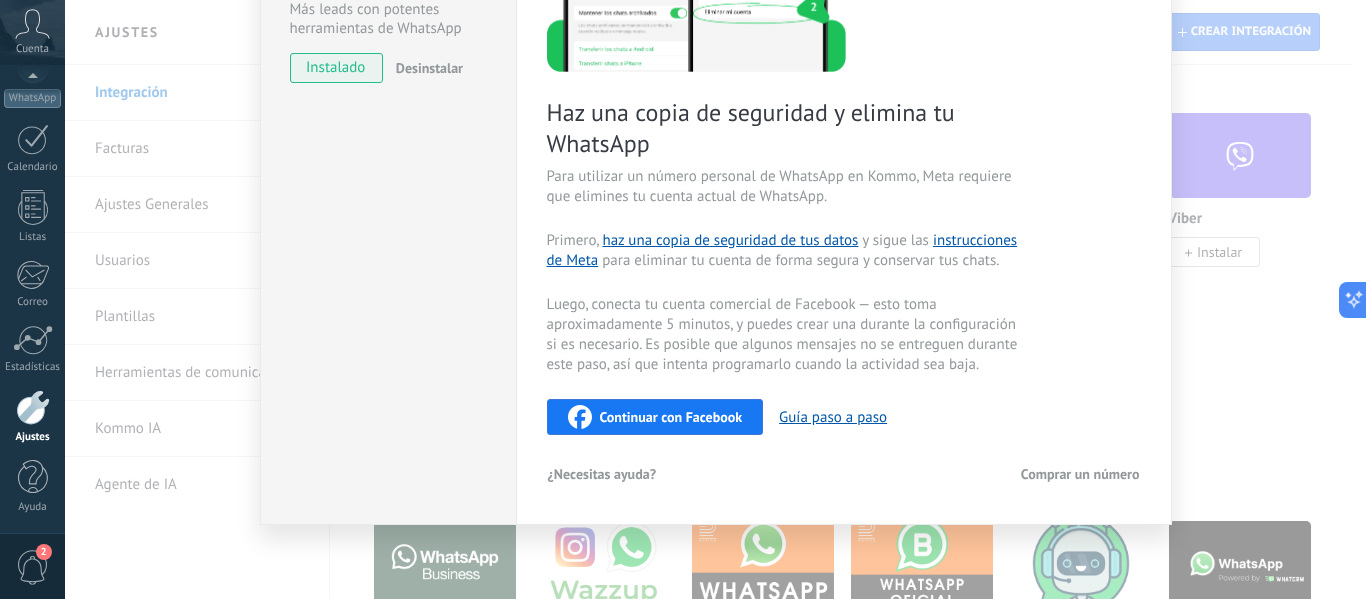 click on "Continuar con Facebook" at bounding box center [655, 417] 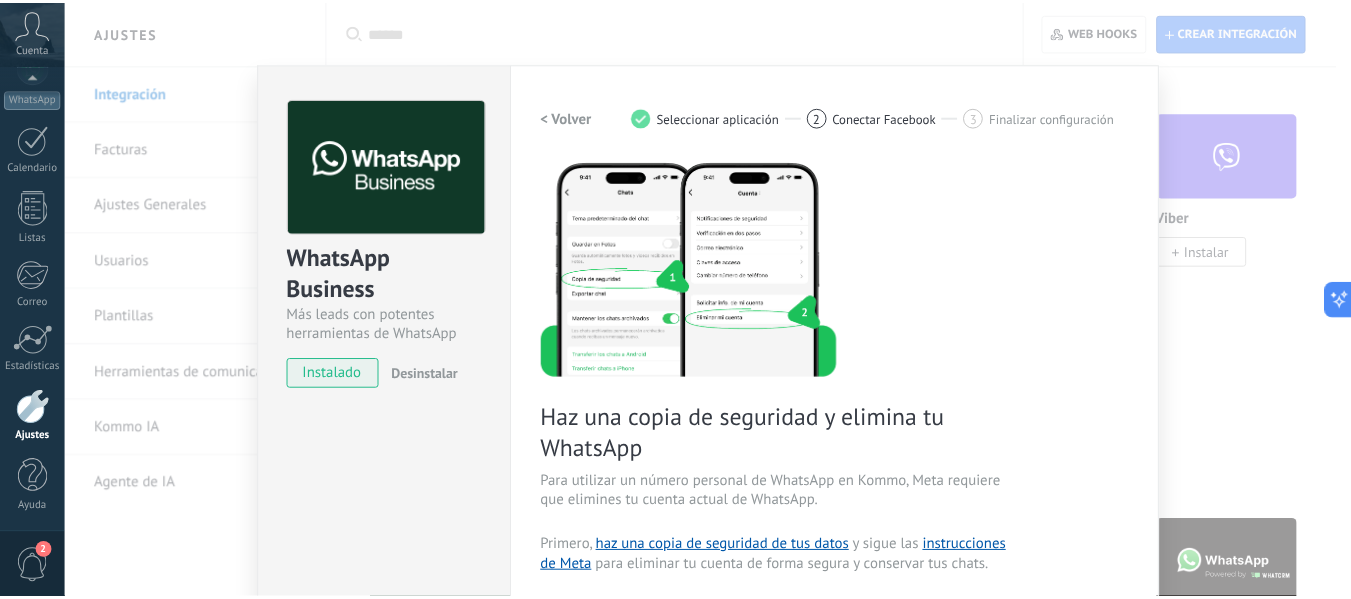 scroll, scrollTop: 0, scrollLeft: 0, axis: both 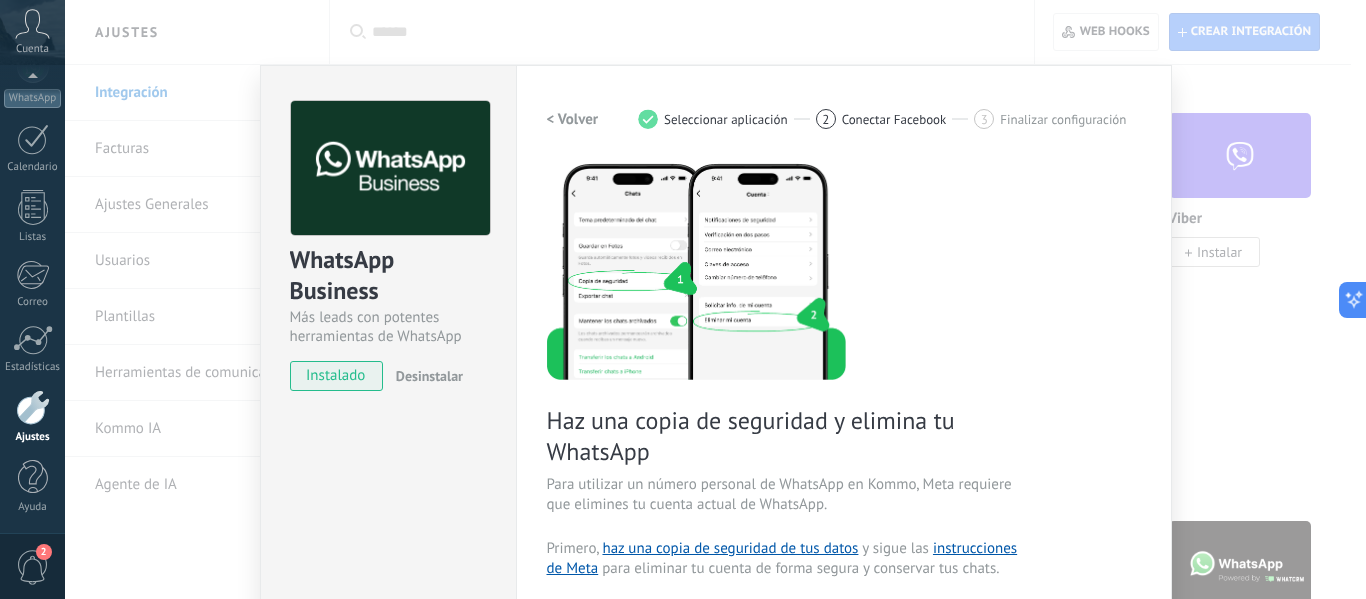 click on "WhatsApp Business Más leads con potentes herramientas de WhatsApp instalado Desinstalar" at bounding box center [388, 449] 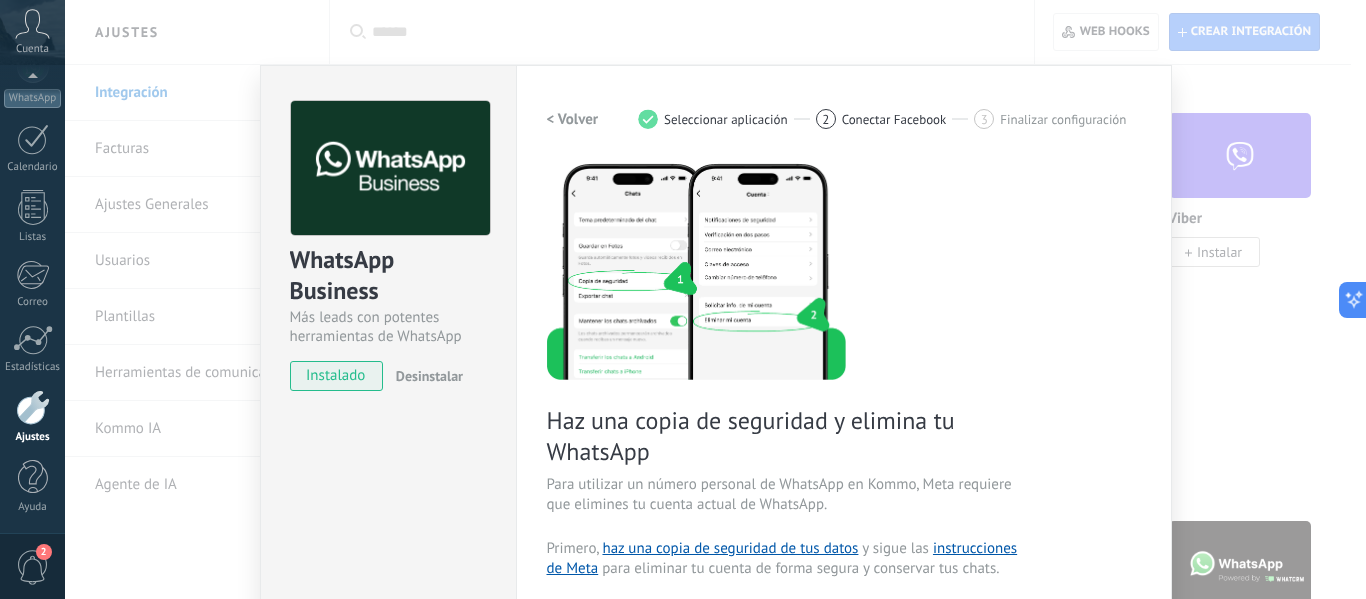 click on "WhatsApp Business Más leads con potentes herramientas de WhatsApp instalado Desinstalar Configuraciones Autorizaciones Esta pestaña registra a los usuarios que han concedido acceso a las integración a esta cuenta. Si deseas remover la posibilidad que un usuario pueda enviar solicitudes a la cuenta en nombre de esta integración, puedes revocar el acceso. Si el acceso a todos los usuarios es revocado, la integración dejará de funcionar. Esta aplicacion está instalada, pero nadie le ha dado acceso aun. WhatsApp Cloud API más _:  Guardar < Volver 1 Seleccionar aplicación 2 Conectar Facebook  3 Finalizar configuración Haz una copia de seguridad y elimina tu WhatsApp Para utilizar un número personal de WhatsApp en Kommo, Meta requiere que elimines tu cuenta actual de WhatsApp. Primero,    haz una copia de seguridad de tus datos   y sigue las   instrucciones de Meta   para eliminar tu cuenta de forma segura y conservar tus chats. Continuar con Facebook Guía paso a paso ¿Necesitas ayuda?" at bounding box center [715, 299] 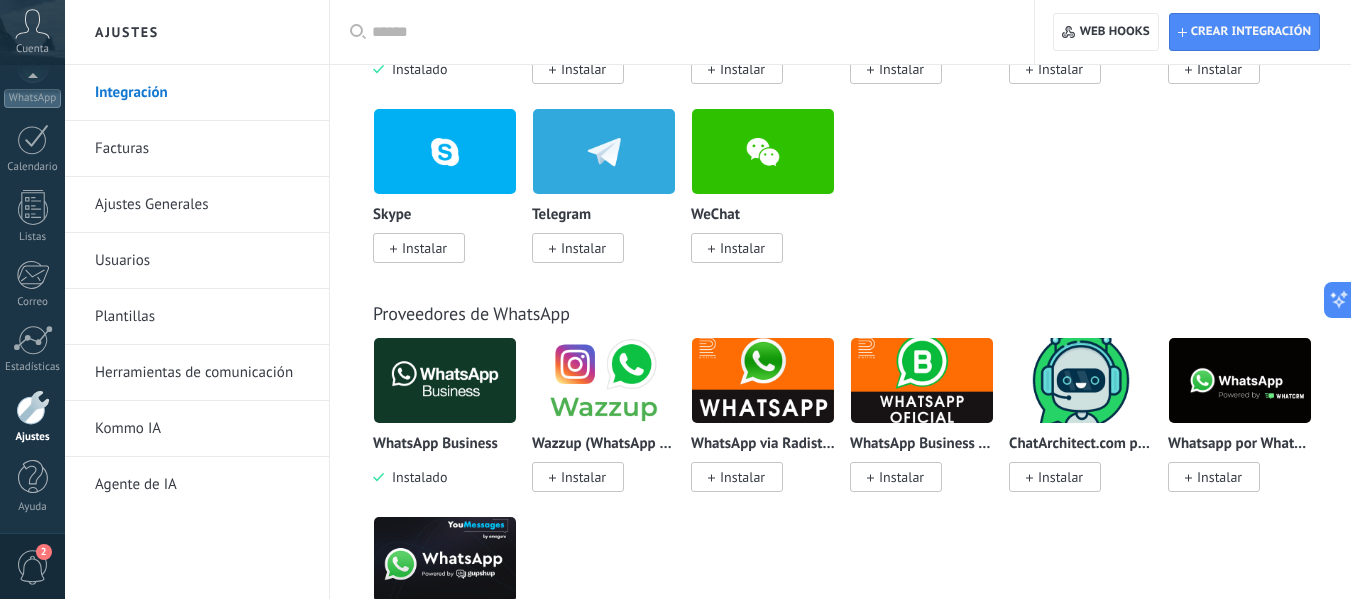 scroll, scrollTop: 600, scrollLeft: 0, axis: vertical 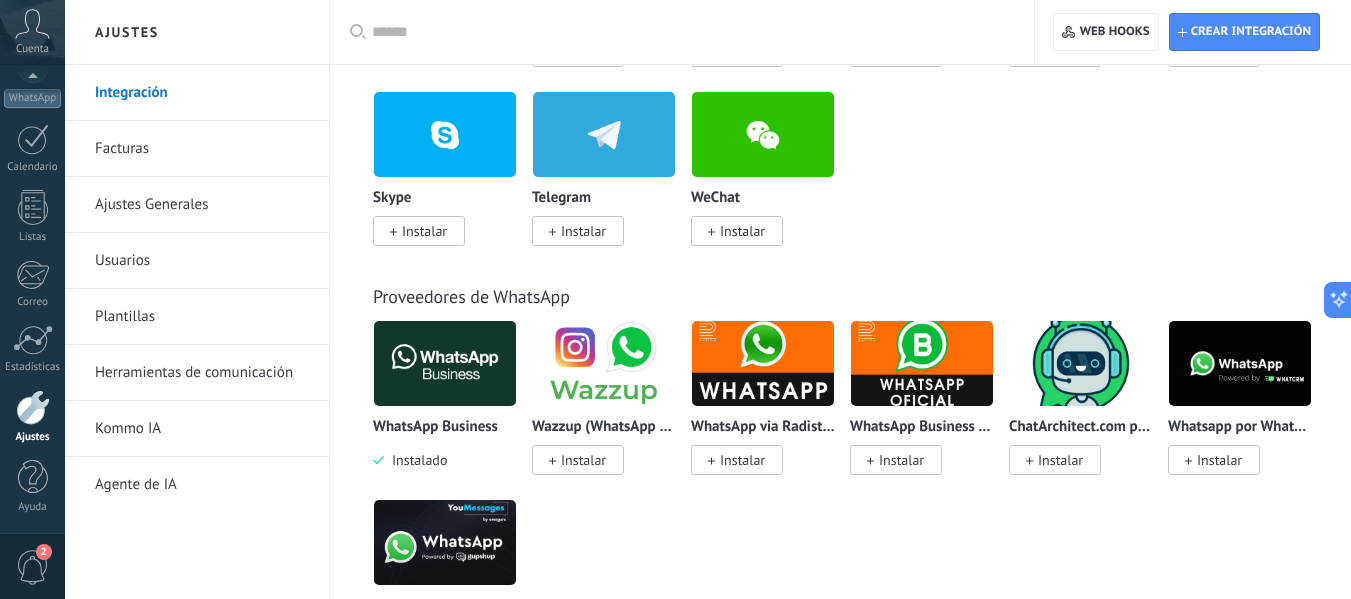 click at bounding box center [445, 363] 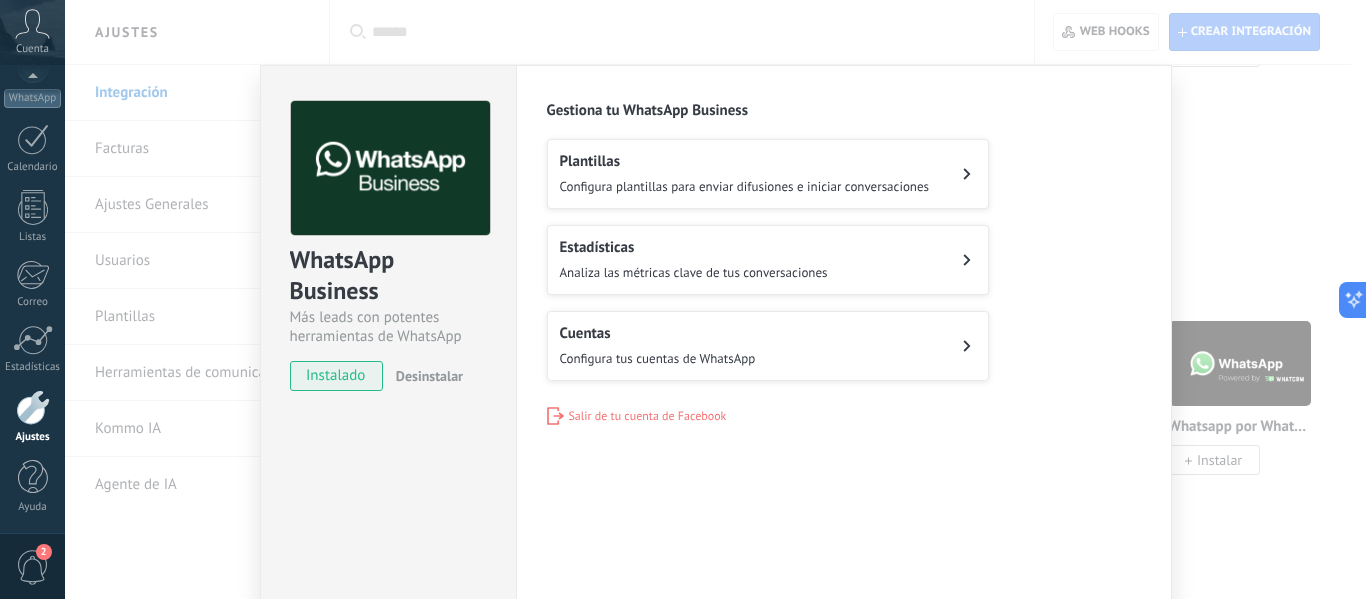 click on "Cuentas Configura tus cuentas de WhatsApp" at bounding box center [658, 346] 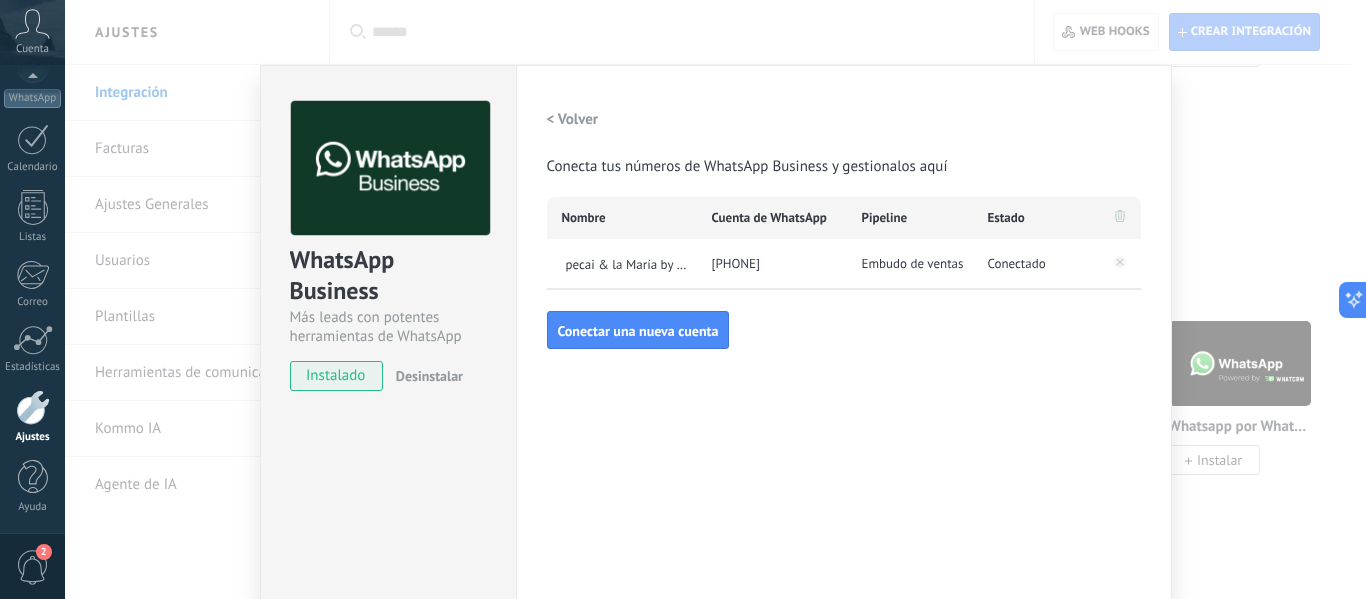 click on "Embudo de ventas" at bounding box center (913, 264) 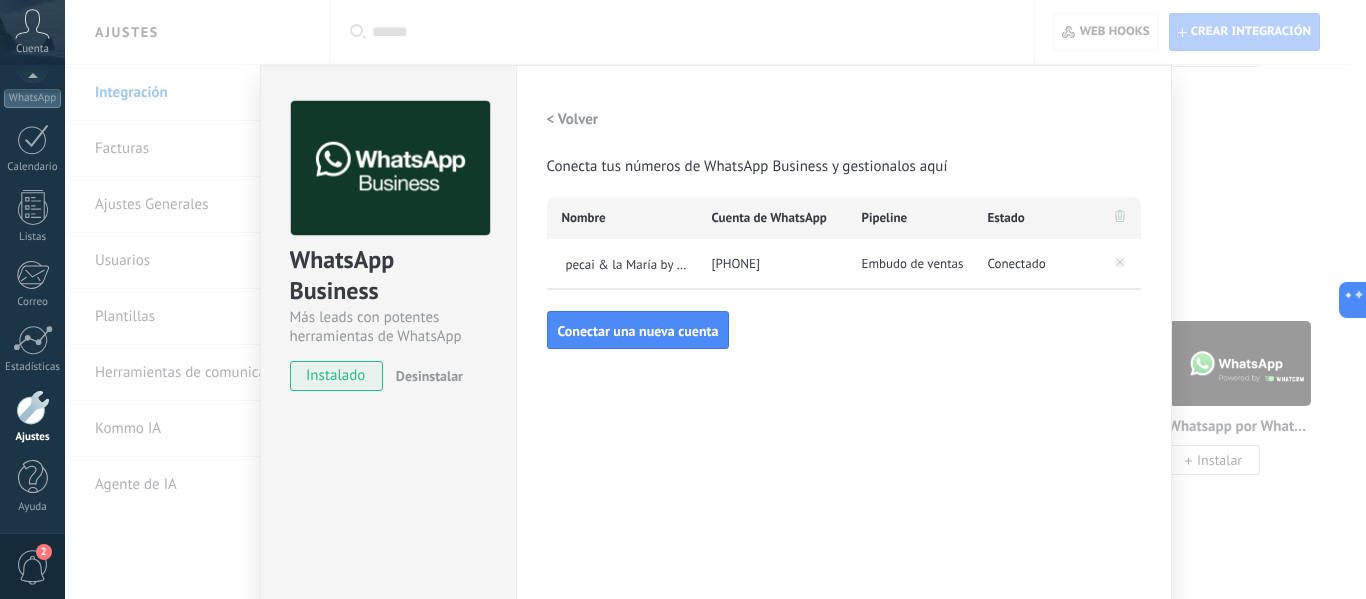 click on "+57 315 6123218" at bounding box center (772, 264) 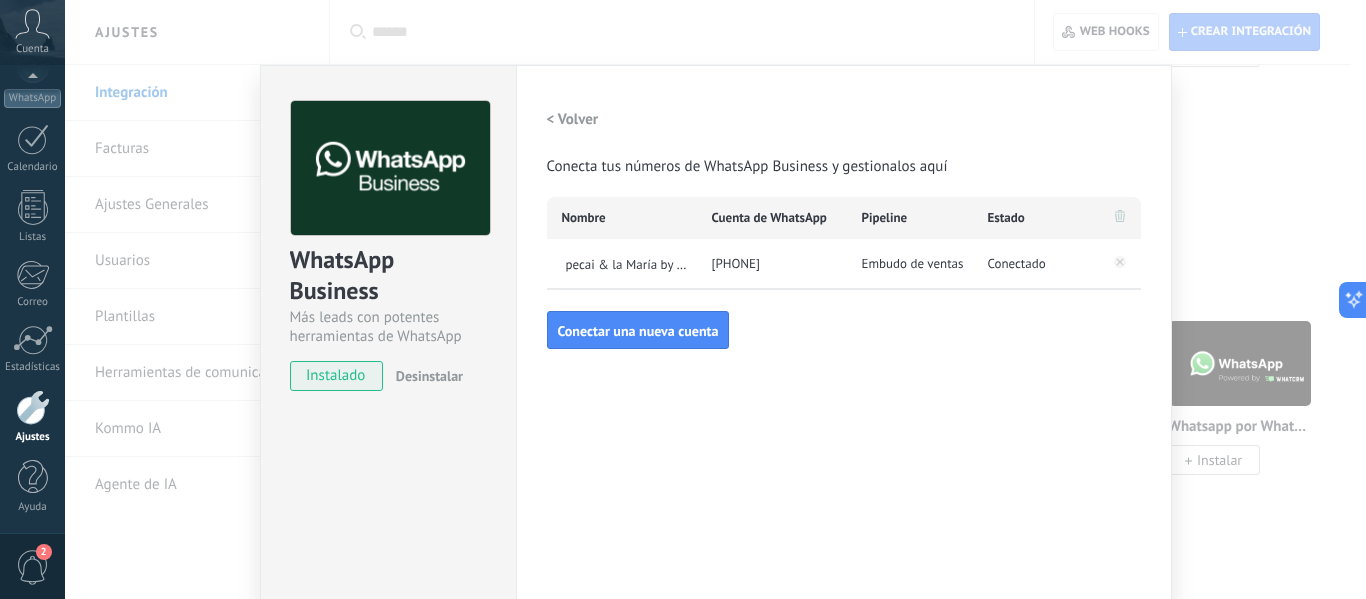 click on "+57 315 6123218" at bounding box center (772, 264) 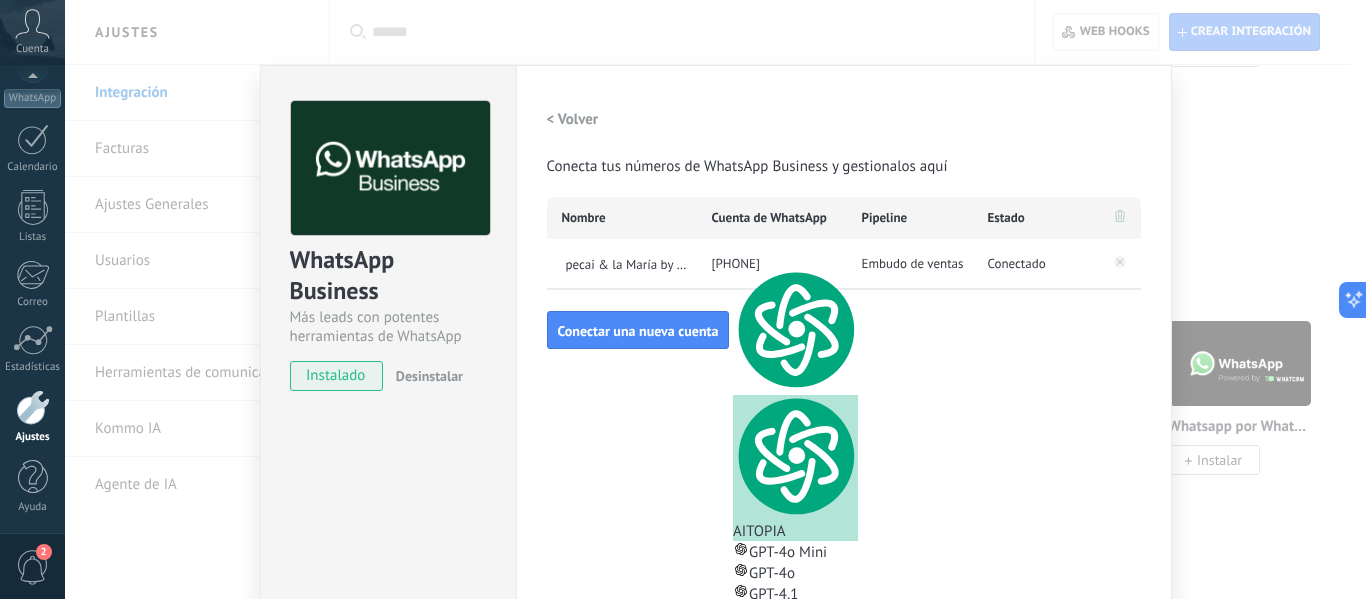 click on "+57 315 6123218" at bounding box center (772, 264) 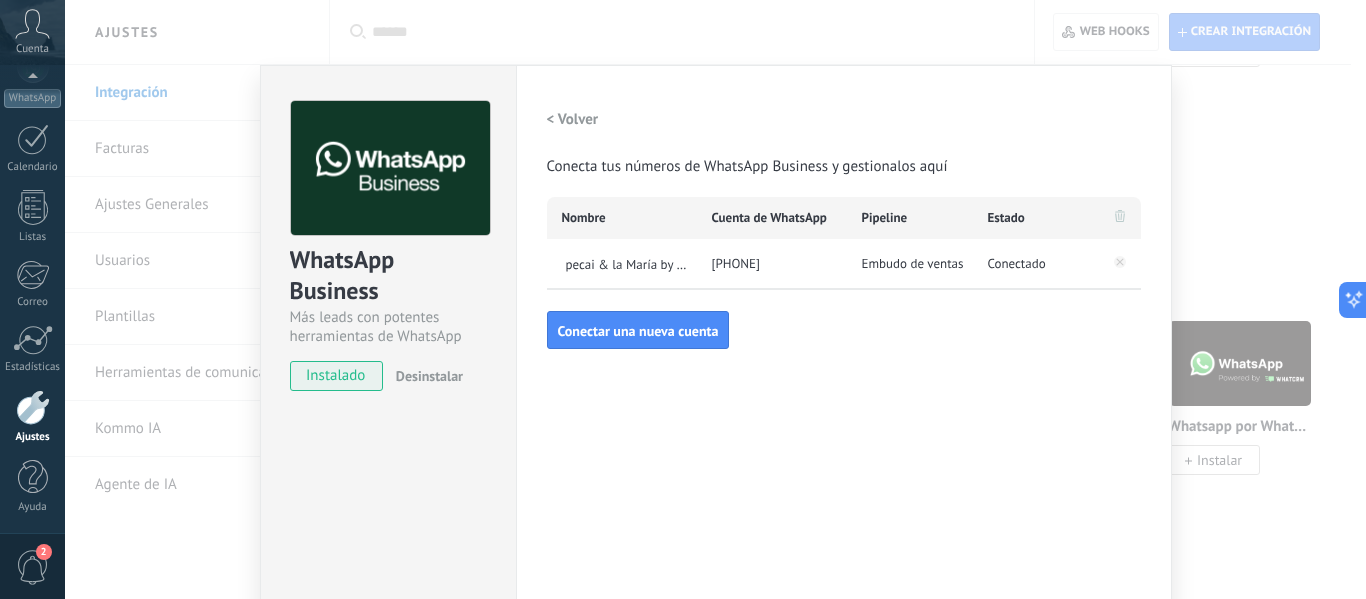click on "+57 315 6123218" at bounding box center (772, 264) 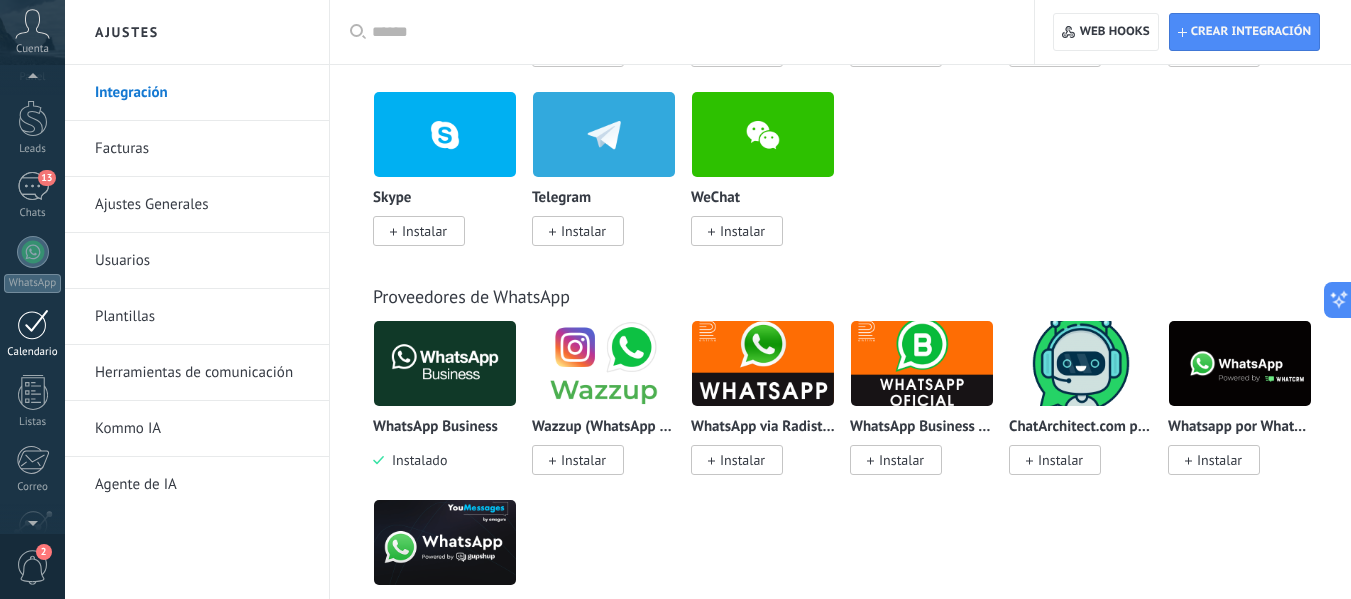 scroll, scrollTop: 0, scrollLeft: 0, axis: both 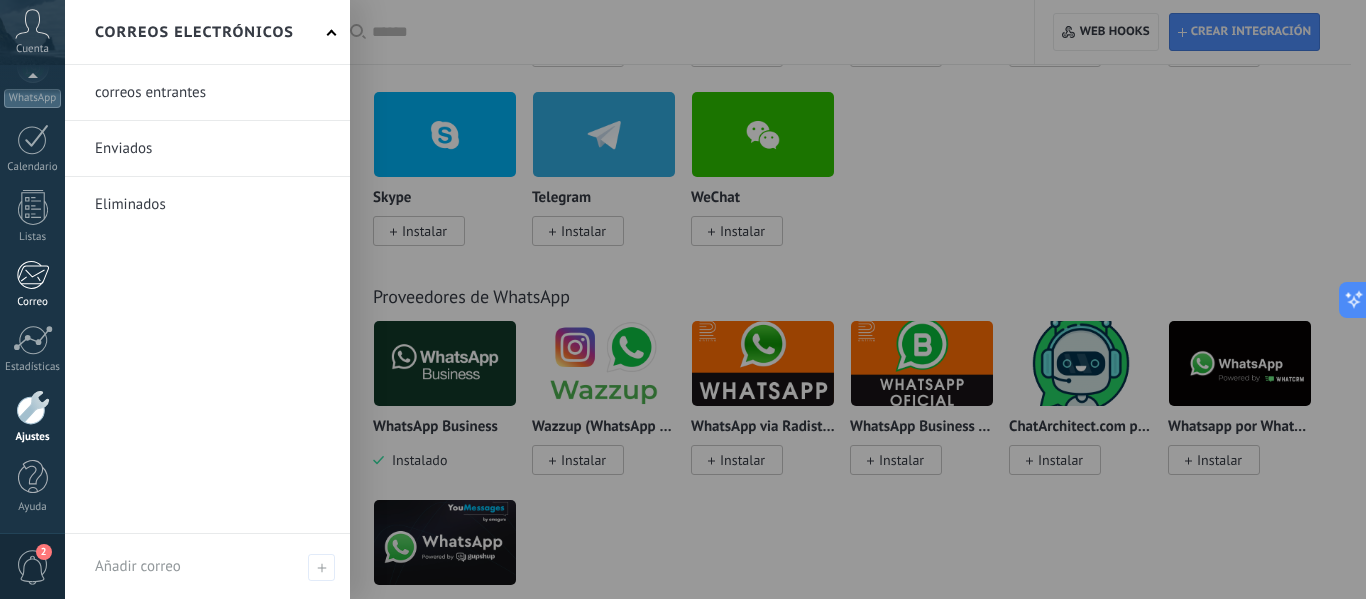 click on "Correo" at bounding box center (33, 302) 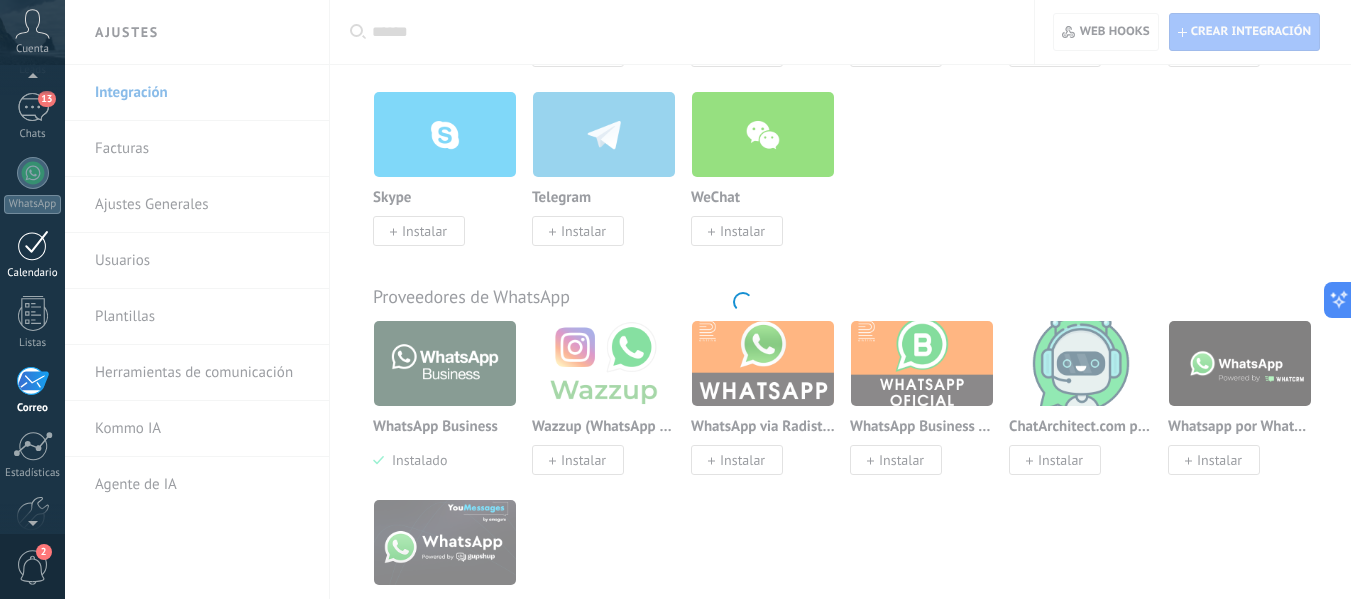 scroll, scrollTop: 94, scrollLeft: 0, axis: vertical 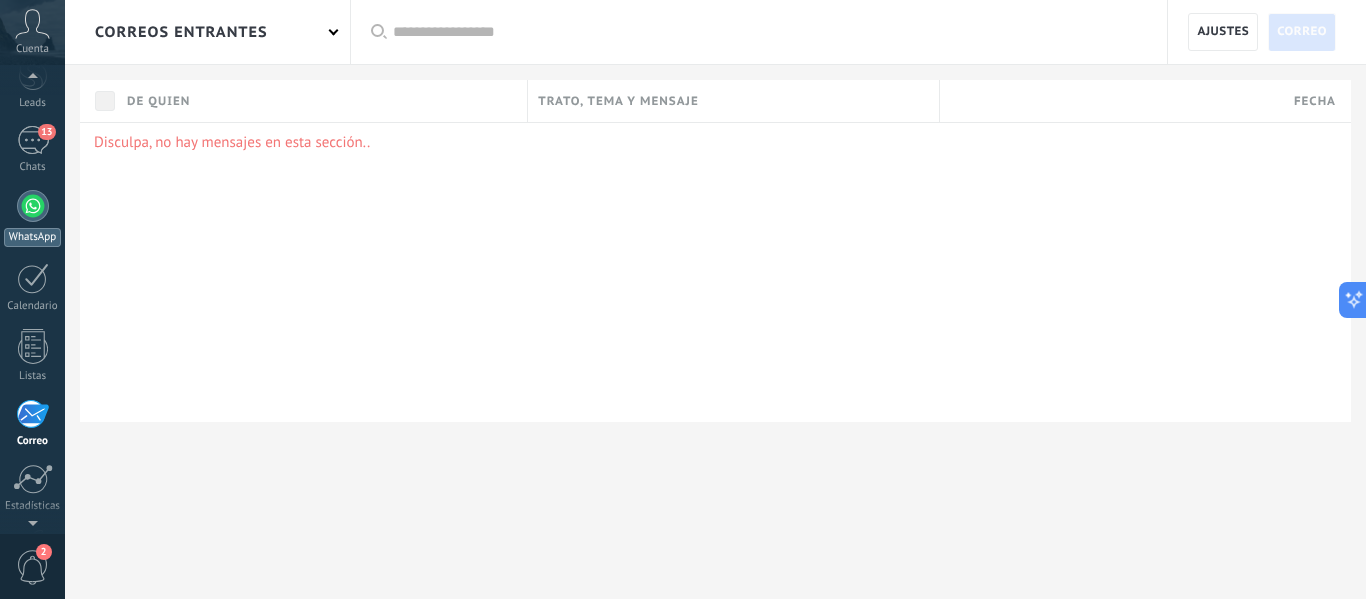 click on "WhatsApp" at bounding box center (32, 218) 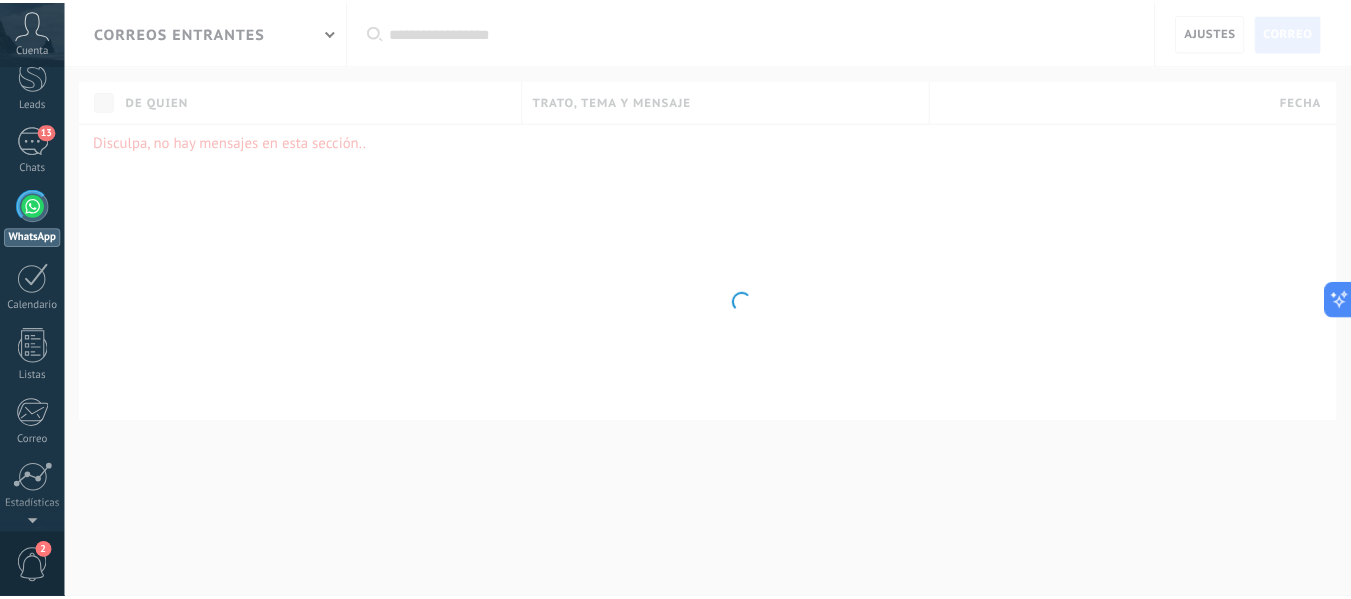 scroll, scrollTop: 0, scrollLeft: 0, axis: both 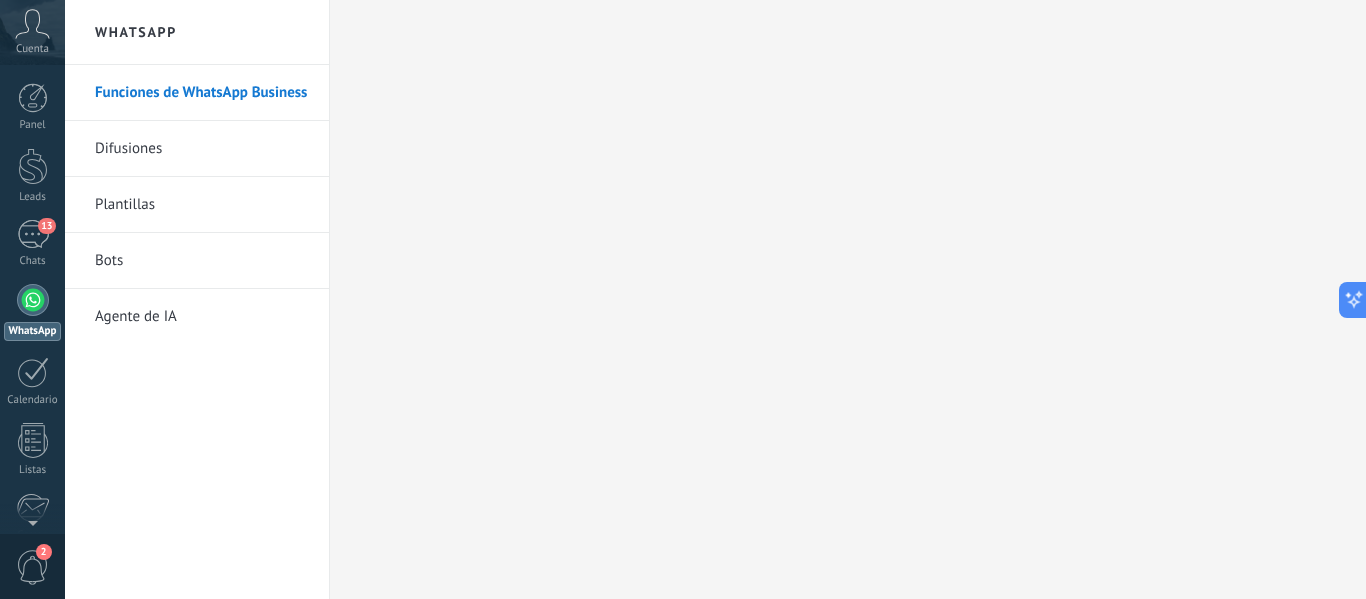 click at bounding box center (33, 300) 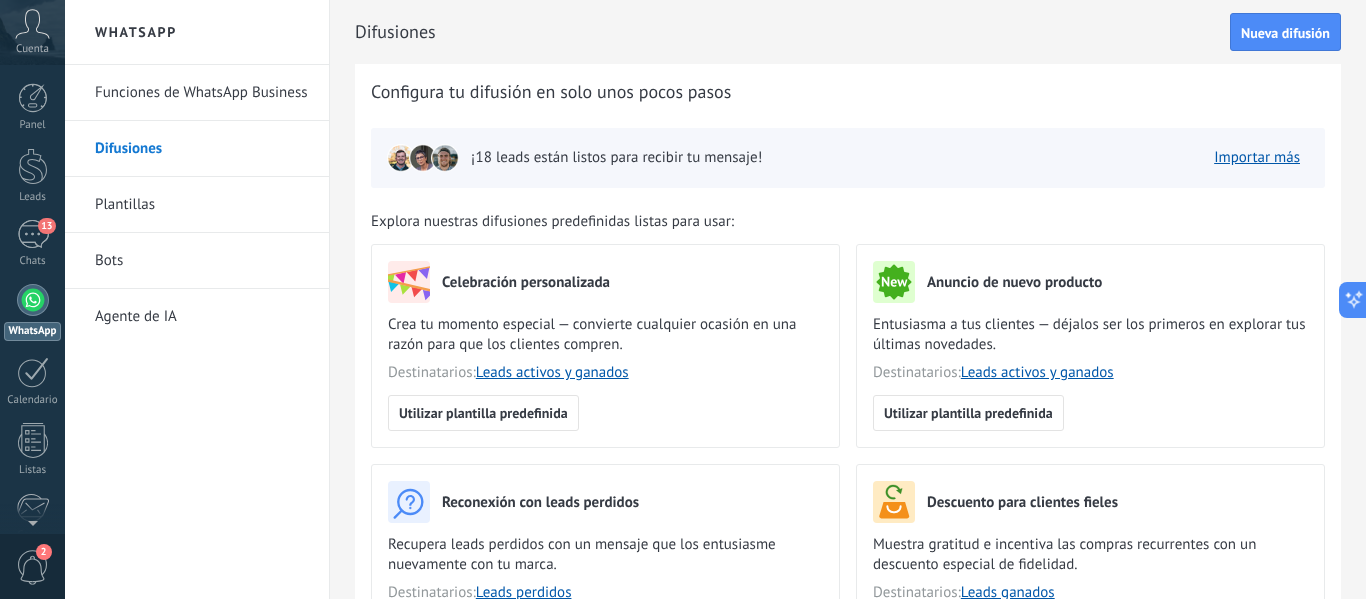 click on "Plantillas" at bounding box center [202, 205] 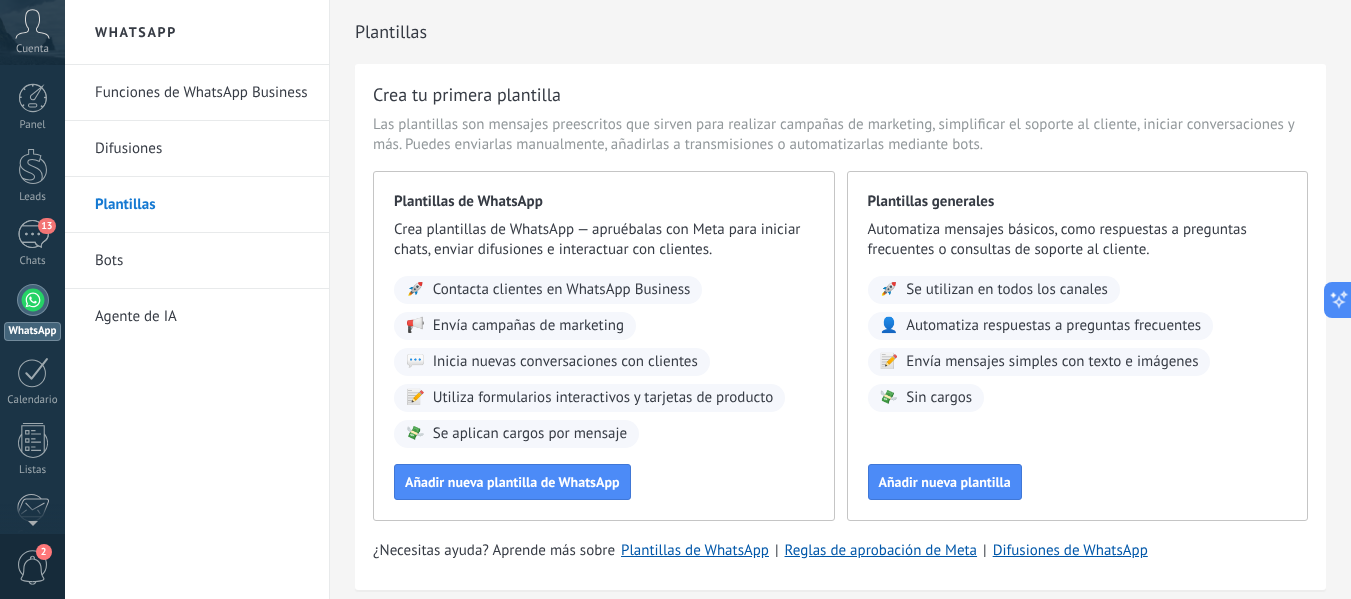 click on "Cuenta" at bounding box center [32, 49] 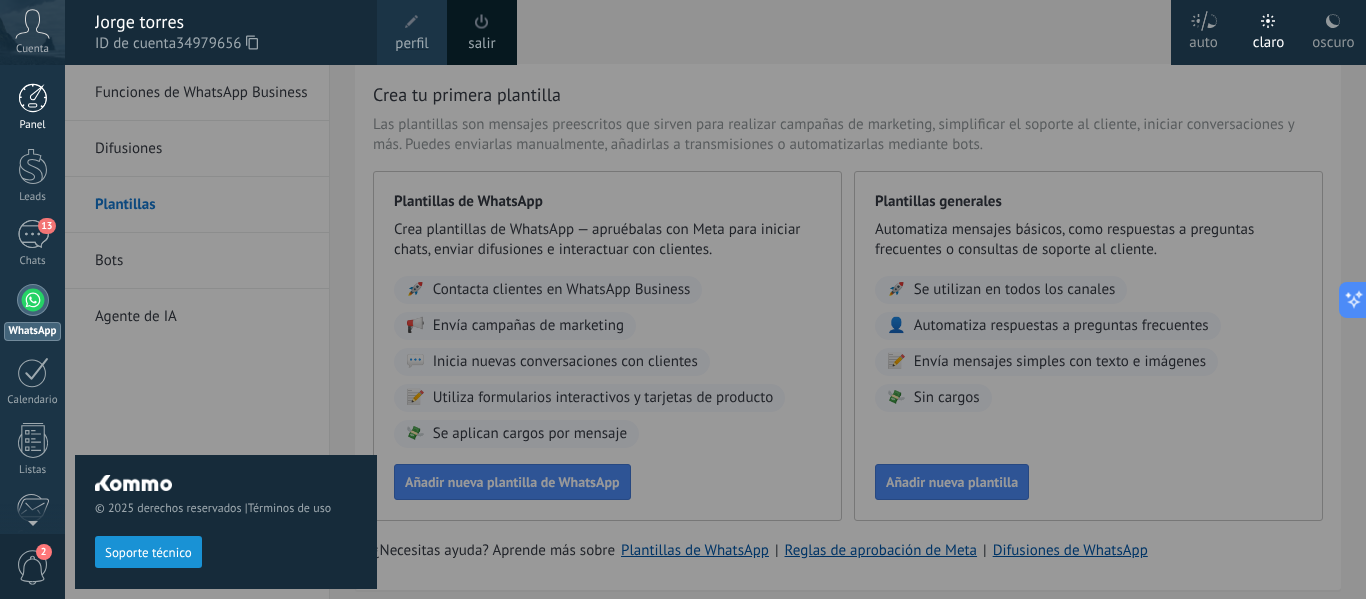 click on "Panel" at bounding box center (33, 125) 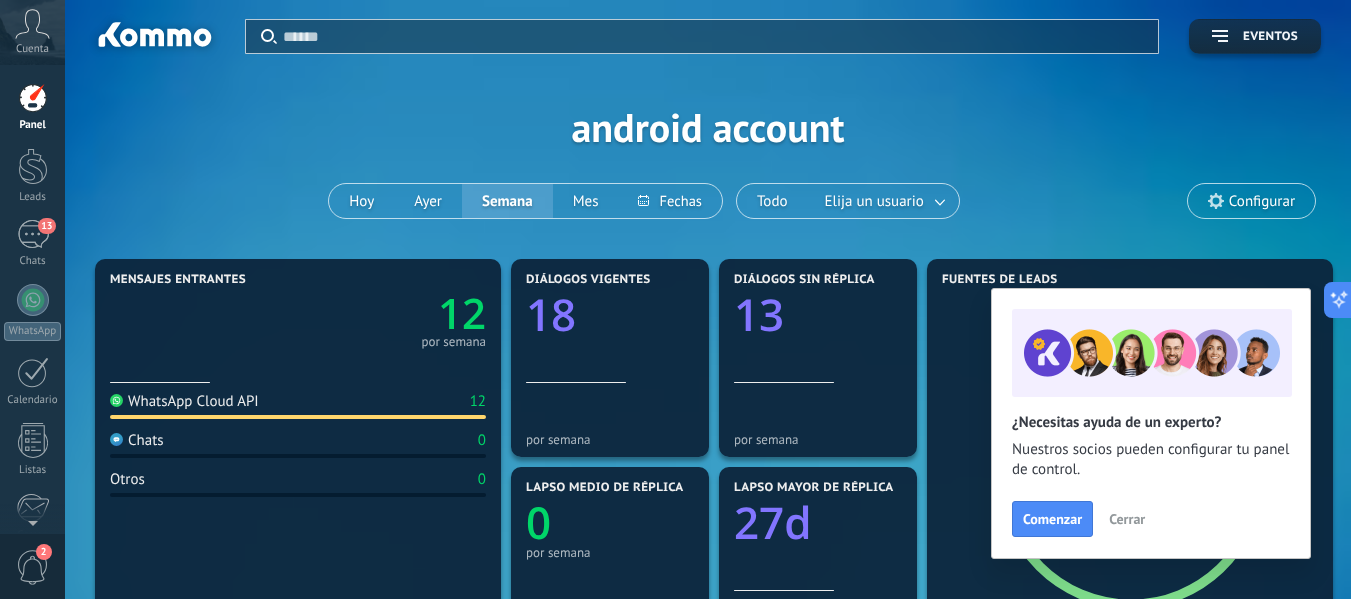 click on "12" 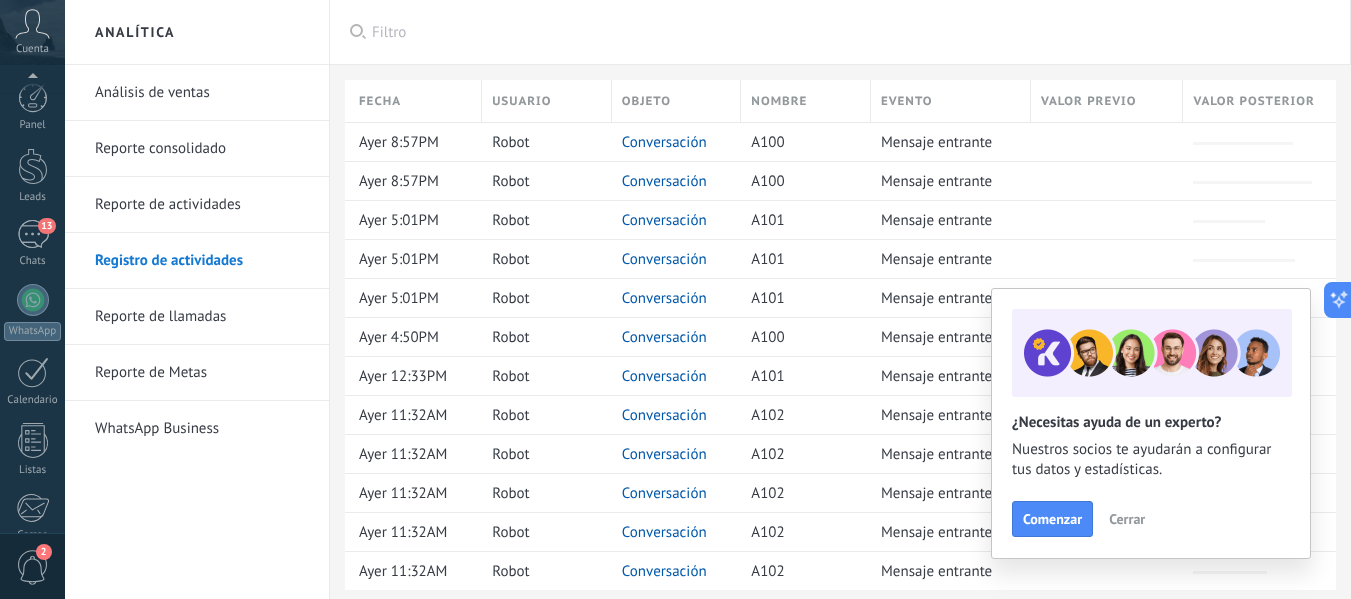 scroll, scrollTop: 0, scrollLeft: 0, axis: both 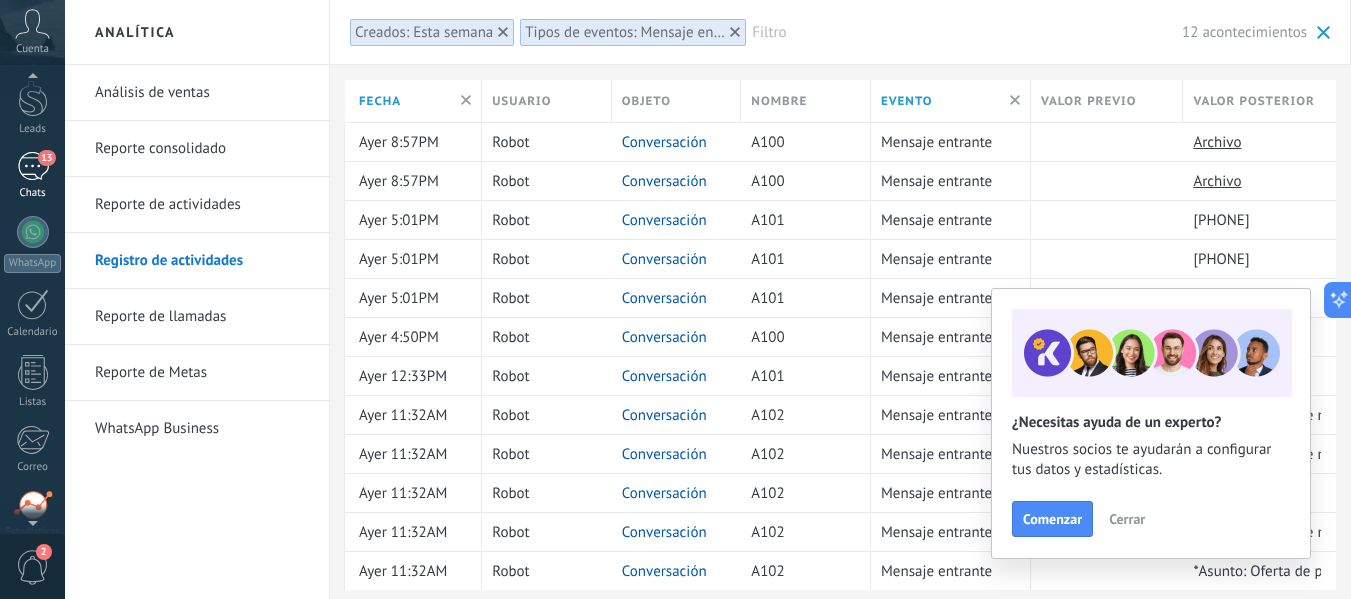 click on "13" at bounding box center (46, 158) 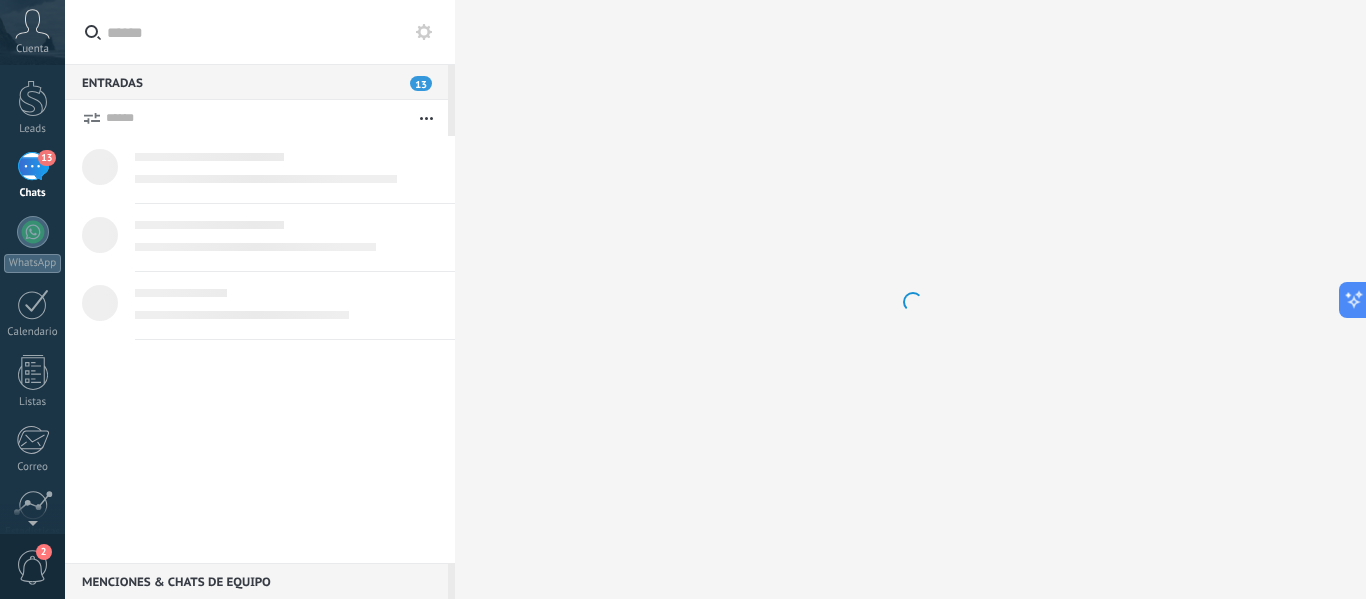 scroll, scrollTop: 0, scrollLeft: 0, axis: both 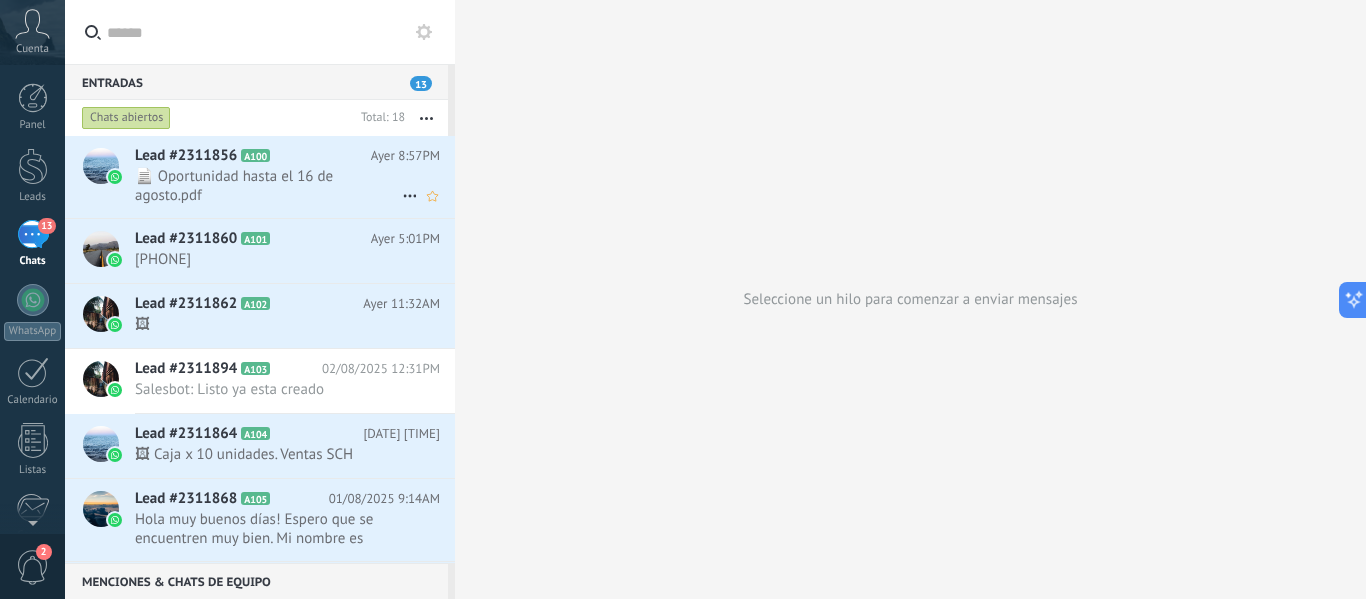 click on "Lead #2311856" at bounding box center (186, 156) 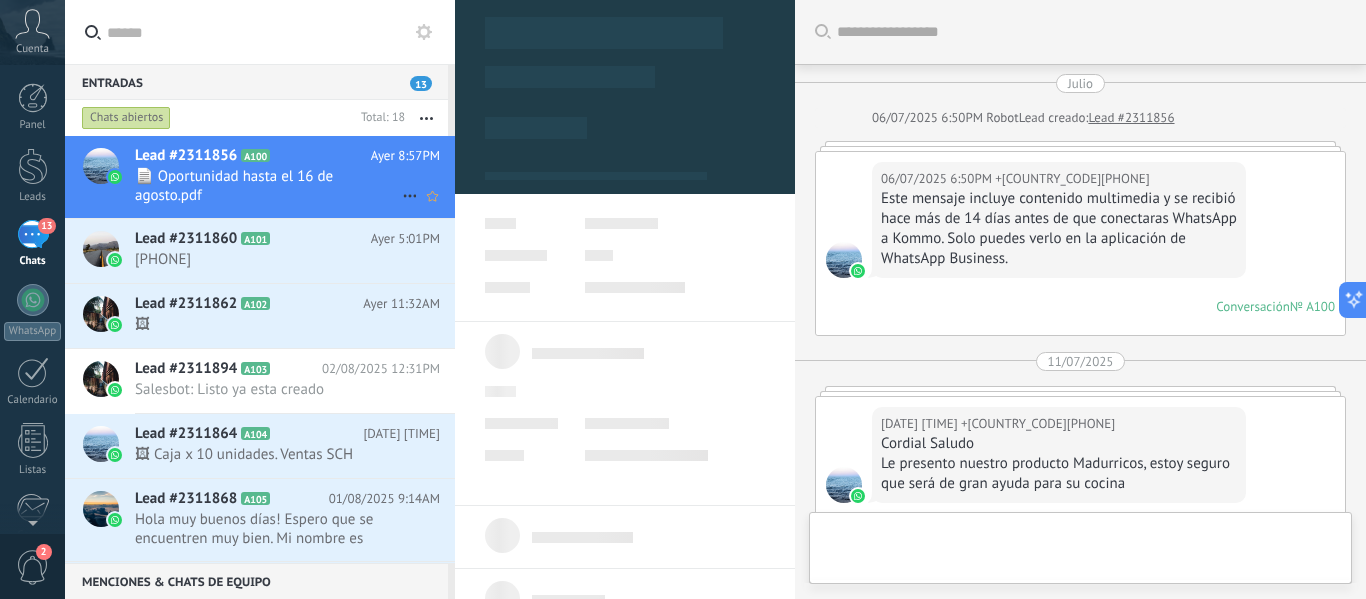 scroll, scrollTop: 794, scrollLeft: 0, axis: vertical 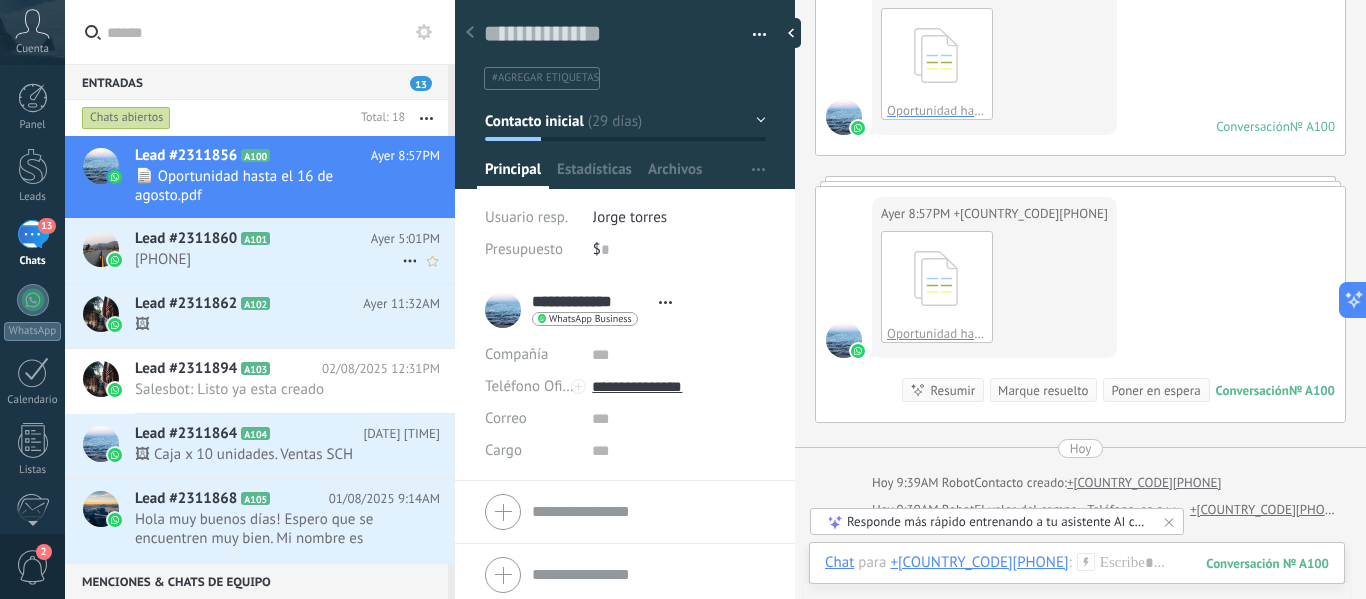 click on "[PHONE]" at bounding box center (268, 259) 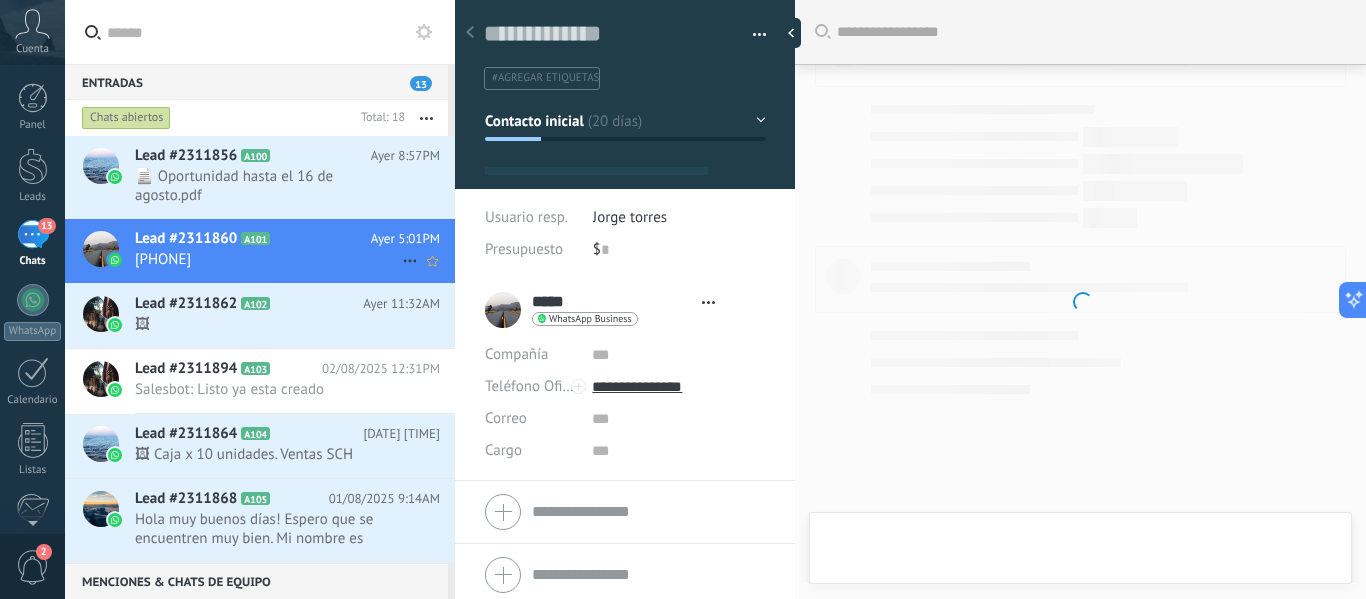 scroll, scrollTop: 2012, scrollLeft: 0, axis: vertical 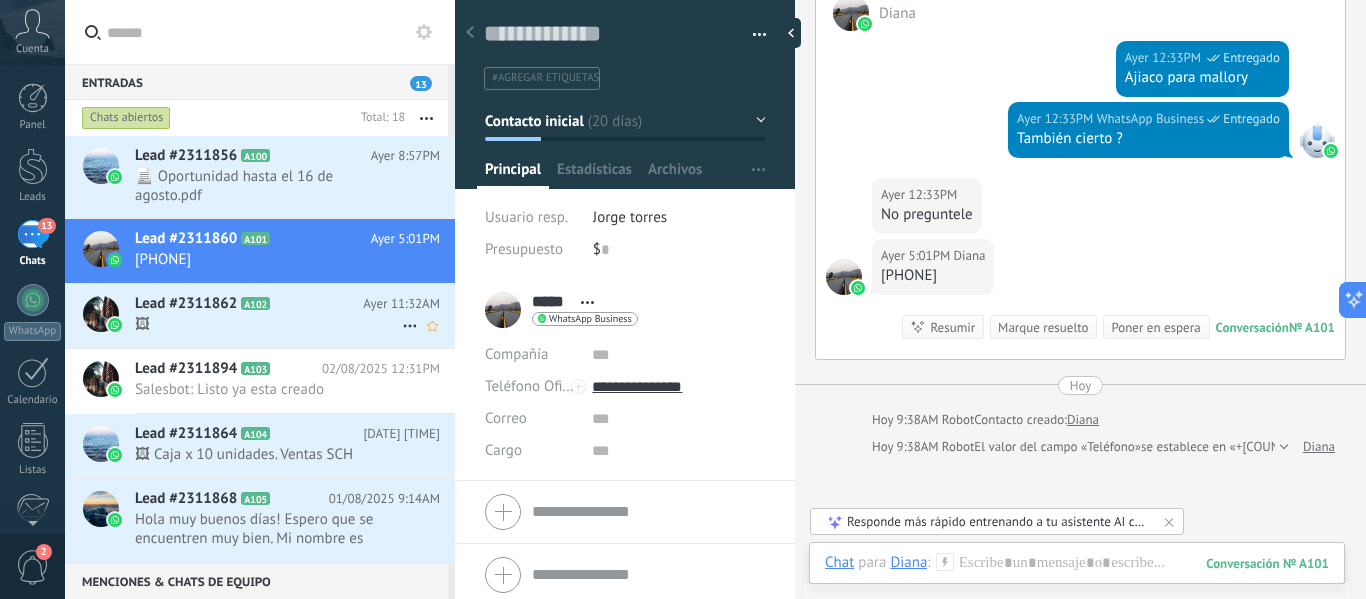 click on "Lead #2311862" at bounding box center [186, 304] 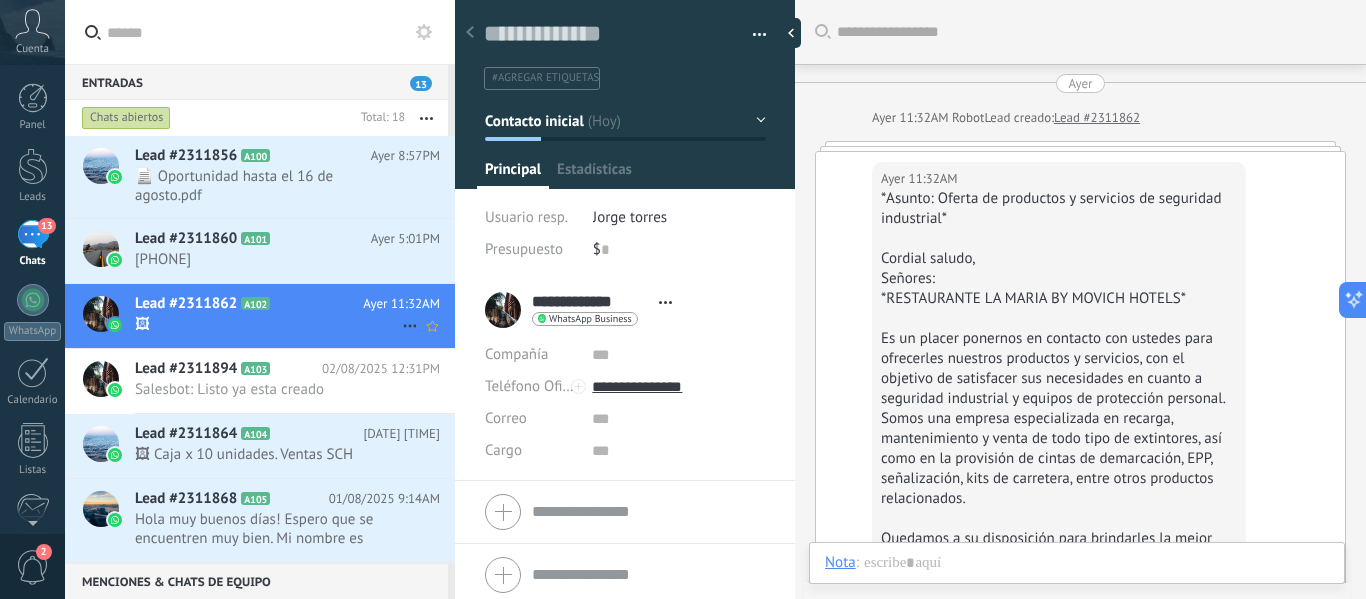 scroll, scrollTop: 708, scrollLeft: 0, axis: vertical 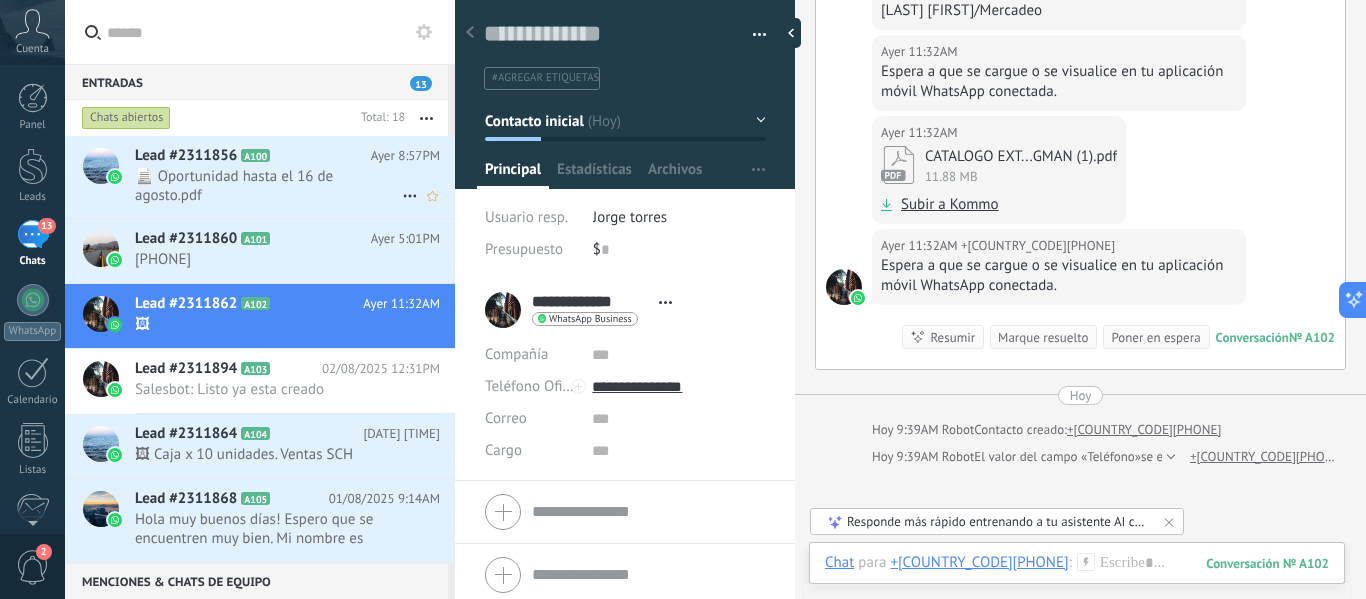 click on "📄 Oportunidad hasta el 16 de agosto.pdf" at bounding box center (268, 186) 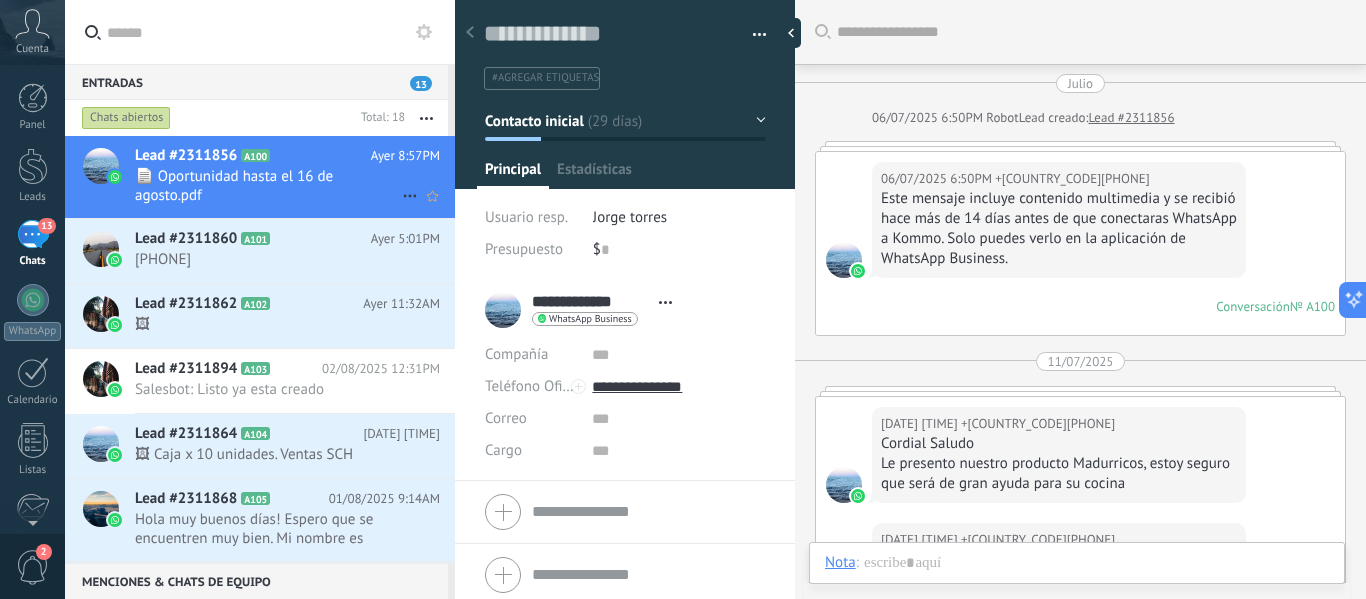 scroll, scrollTop: 794, scrollLeft: 0, axis: vertical 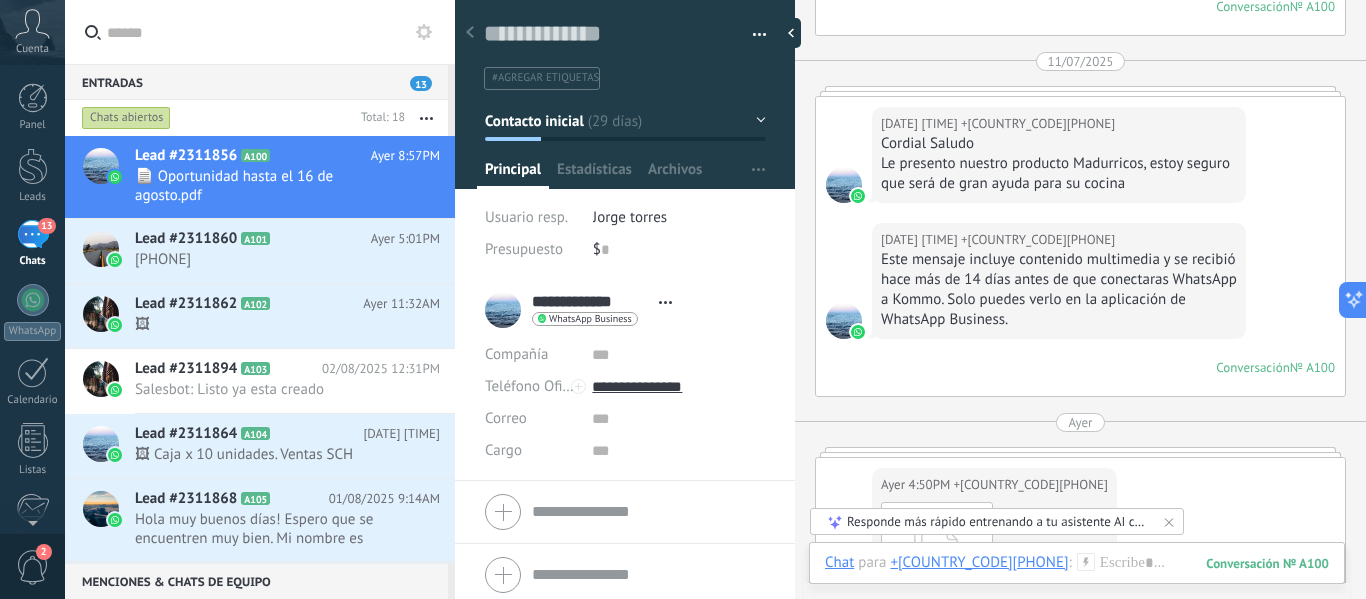 click on "13
Chats" at bounding box center [32, 244] 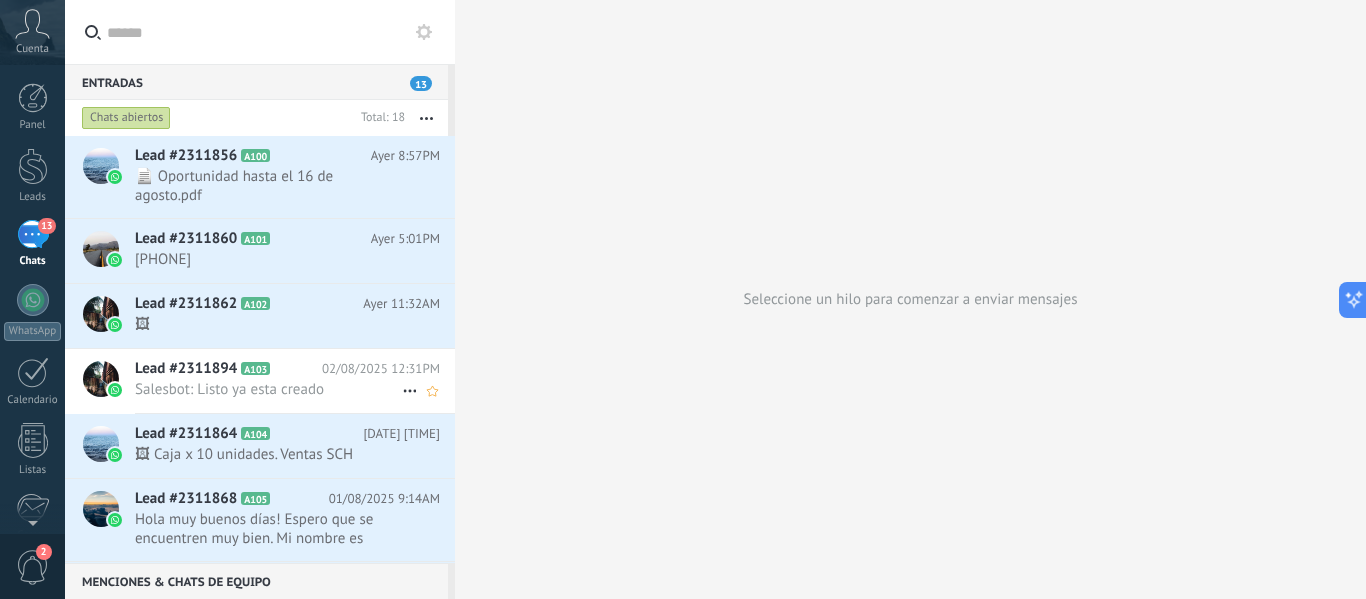 click on "Lead #2311894" at bounding box center [186, 369] 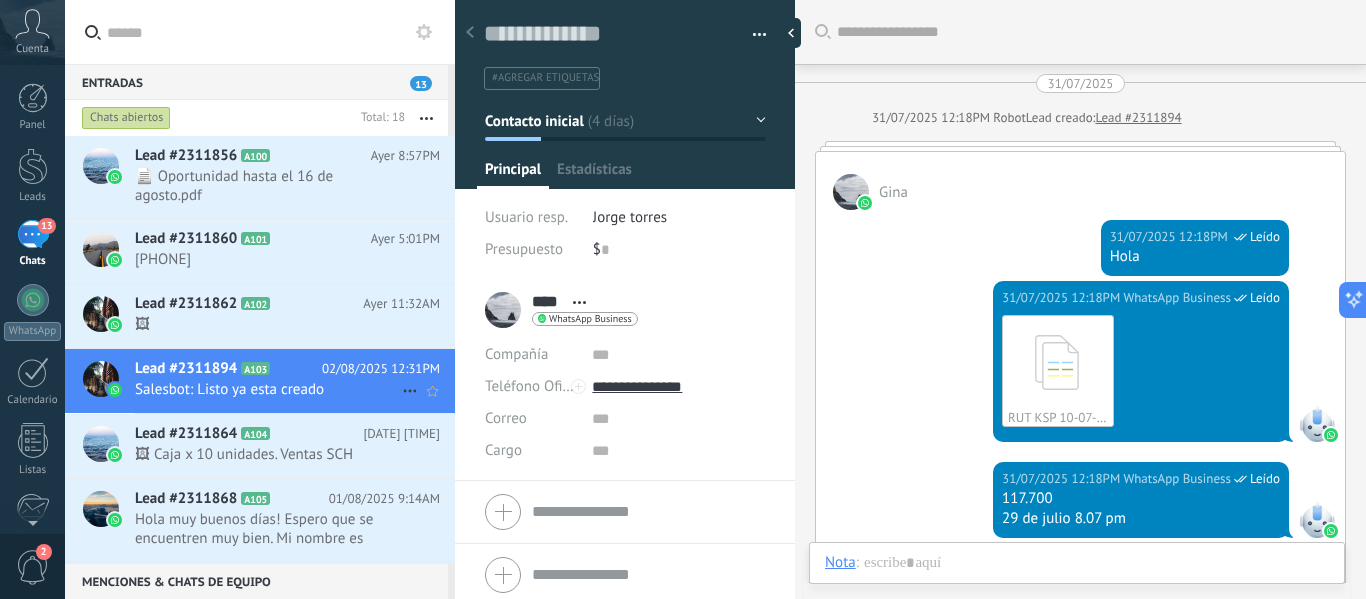 scroll, scrollTop: 30, scrollLeft: 0, axis: vertical 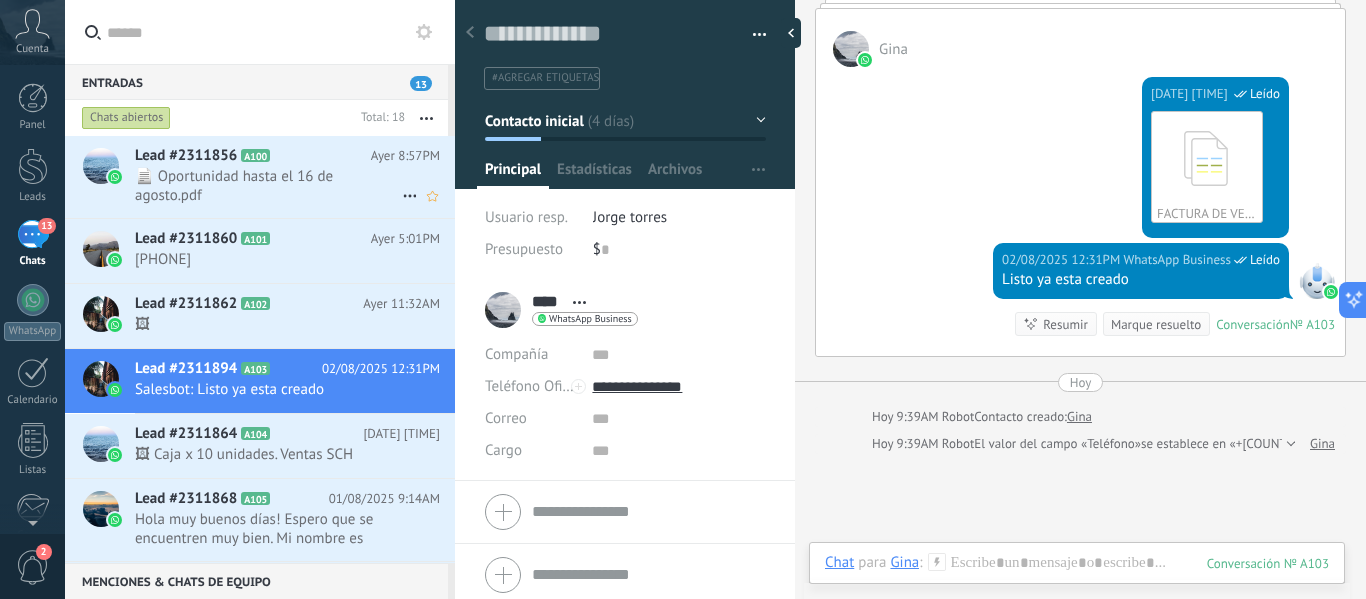 click on "Lead #2311856" at bounding box center [186, 156] 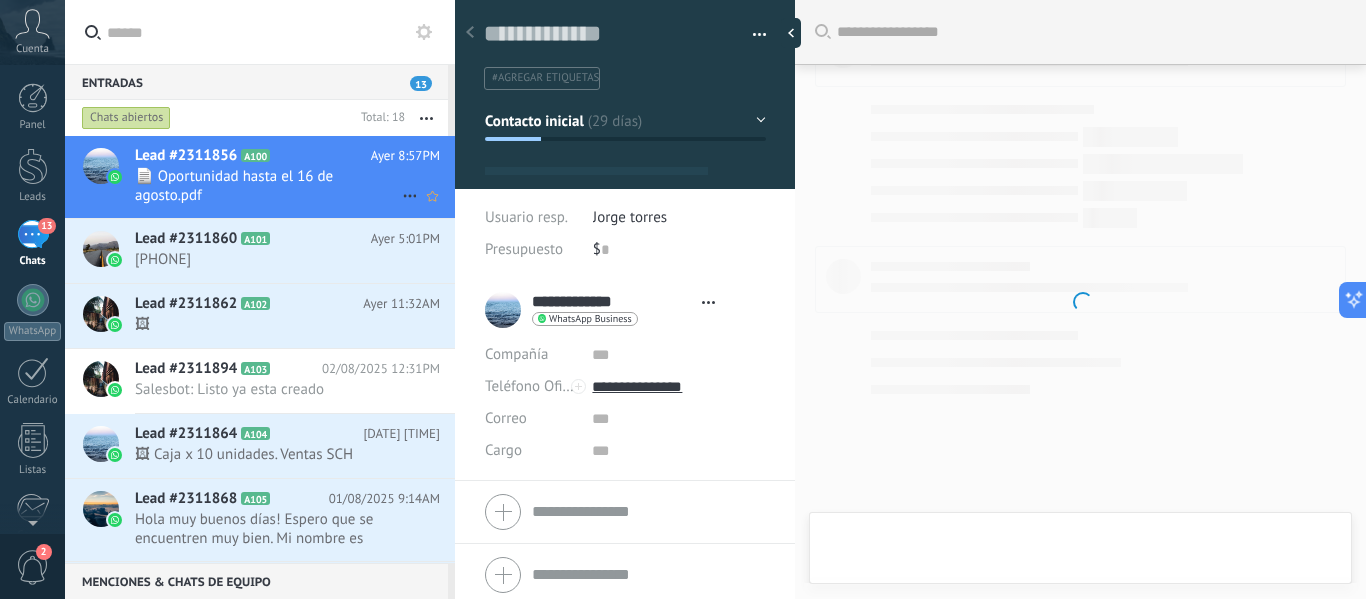 scroll, scrollTop: 794, scrollLeft: 0, axis: vertical 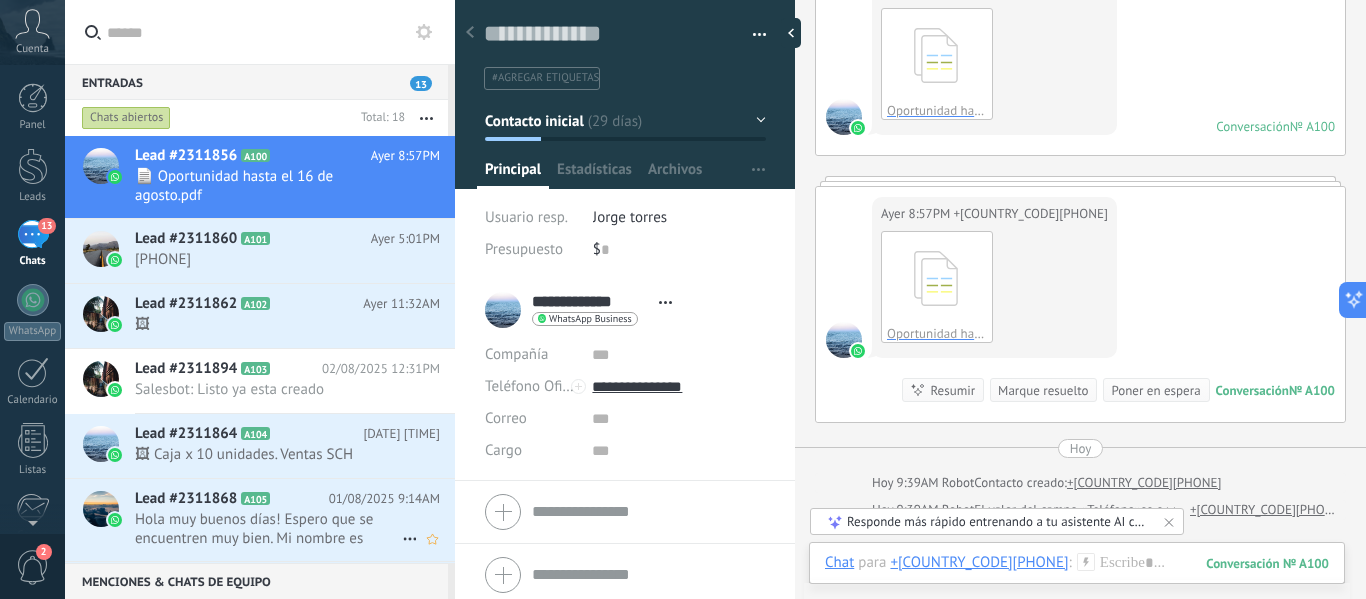 click on "Hola muy buenos días!
Espero que se encuentren muy bien. Mi nombre es [FIRST] [LAST], ejecutivo comercial de Bol..." at bounding box center (268, 529) 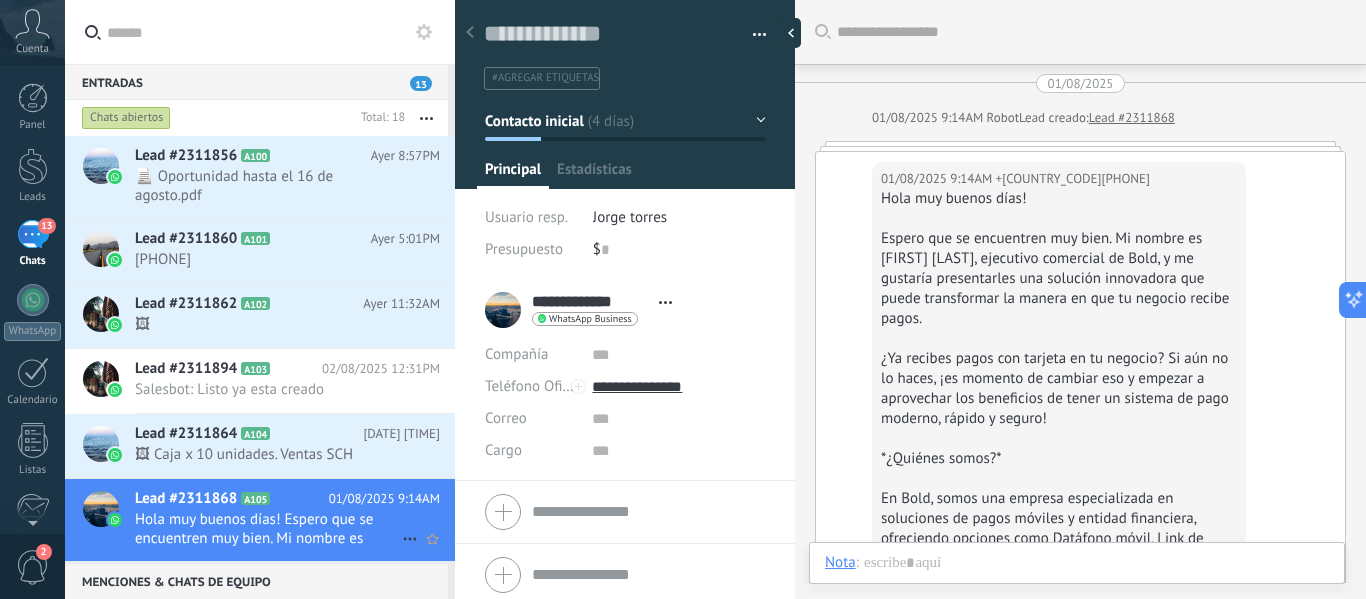 scroll, scrollTop: 373, scrollLeft: 0, axis: vertical 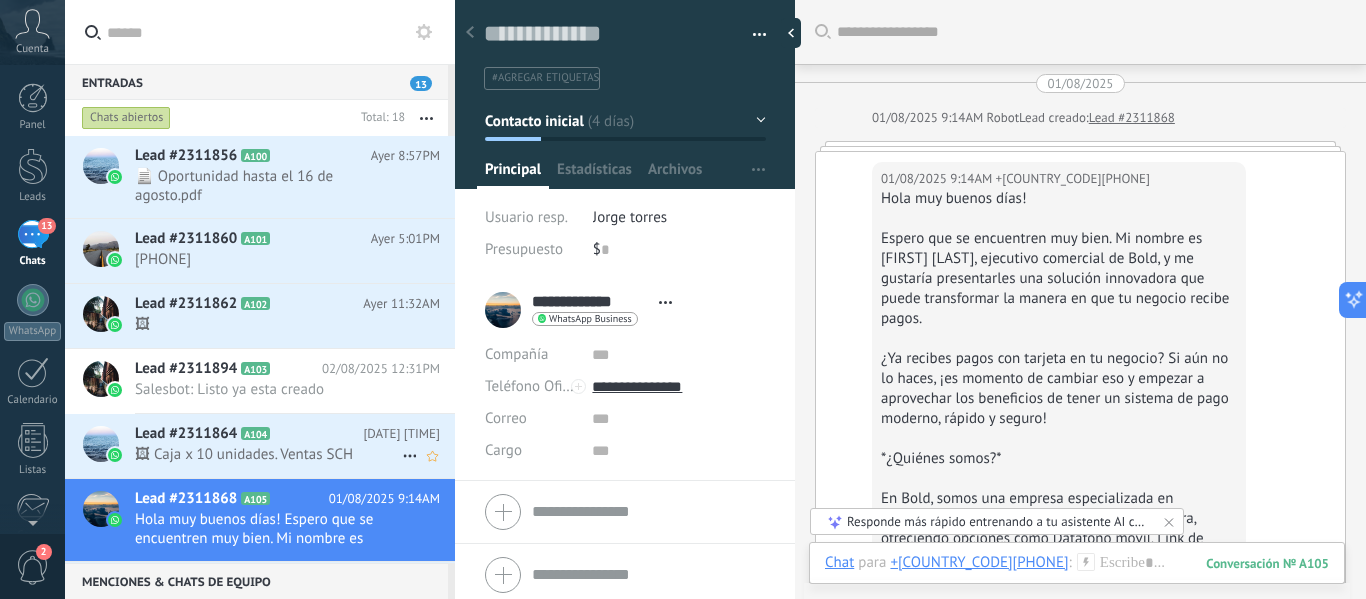 click on "🖼 Caja x 10 unidades. Ventas SCH" at bounding box center (268, 454) 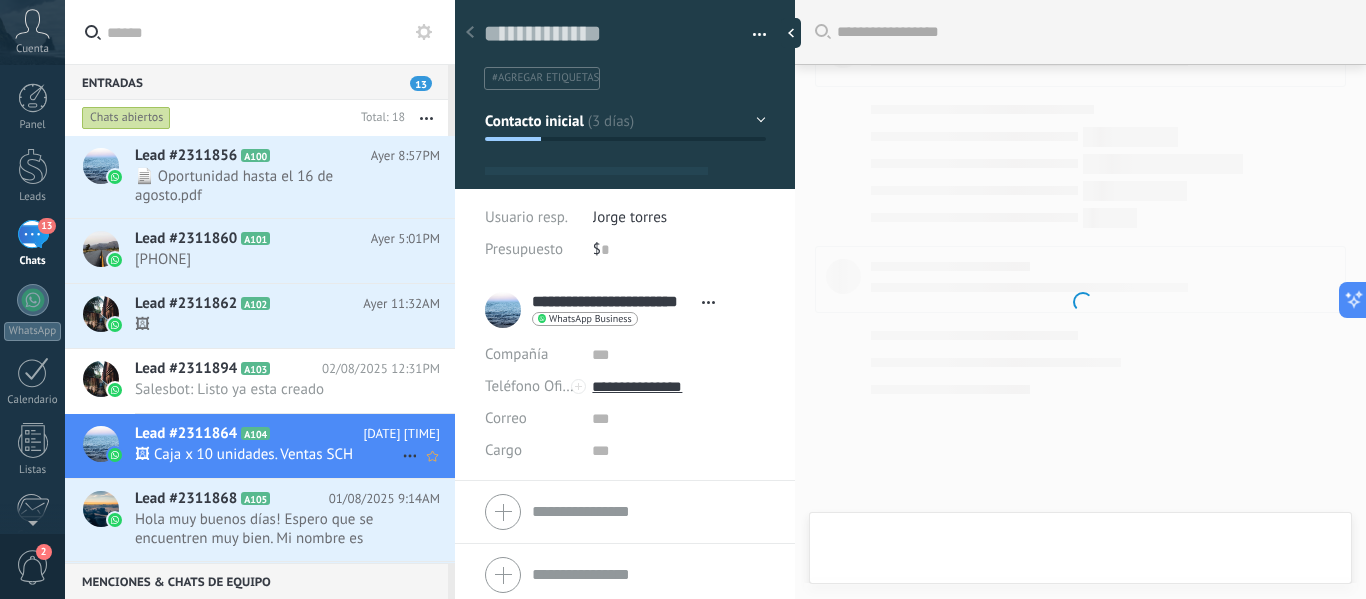 scroll, scrollTop: 0, scrollLeft: 0, axis: both 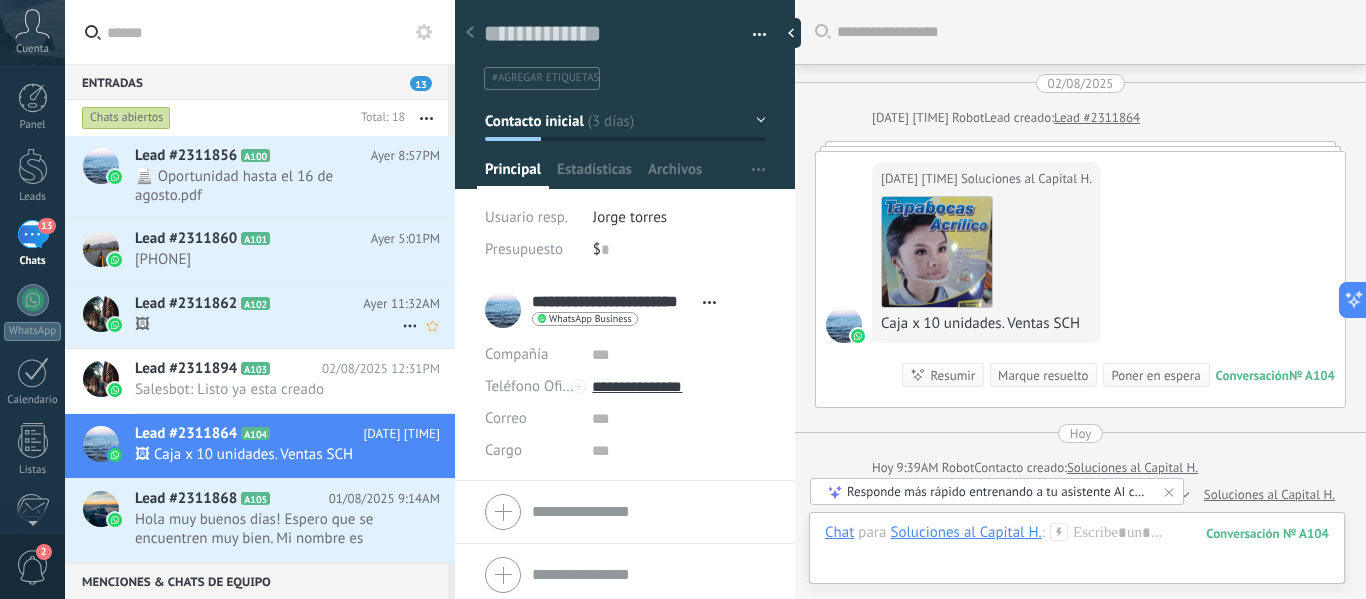 click on "🖼" at bounding box center [268, 324] 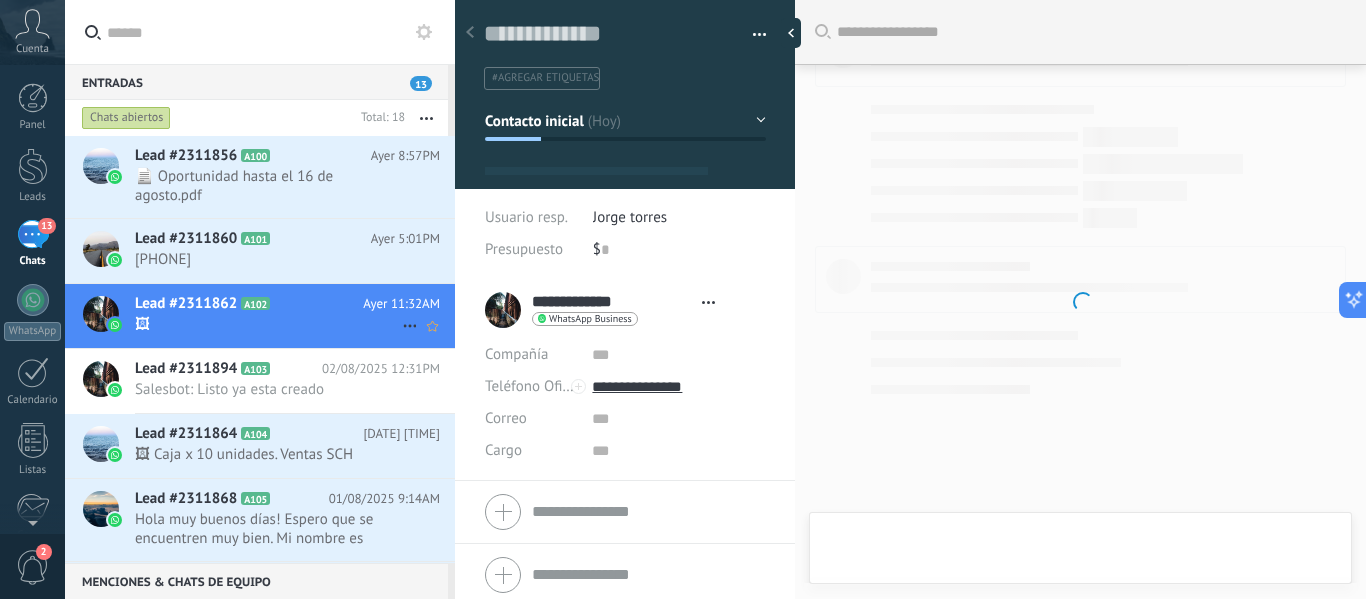 scroll, scrollTop: 708, scrollLeft: 0, axis: vertical 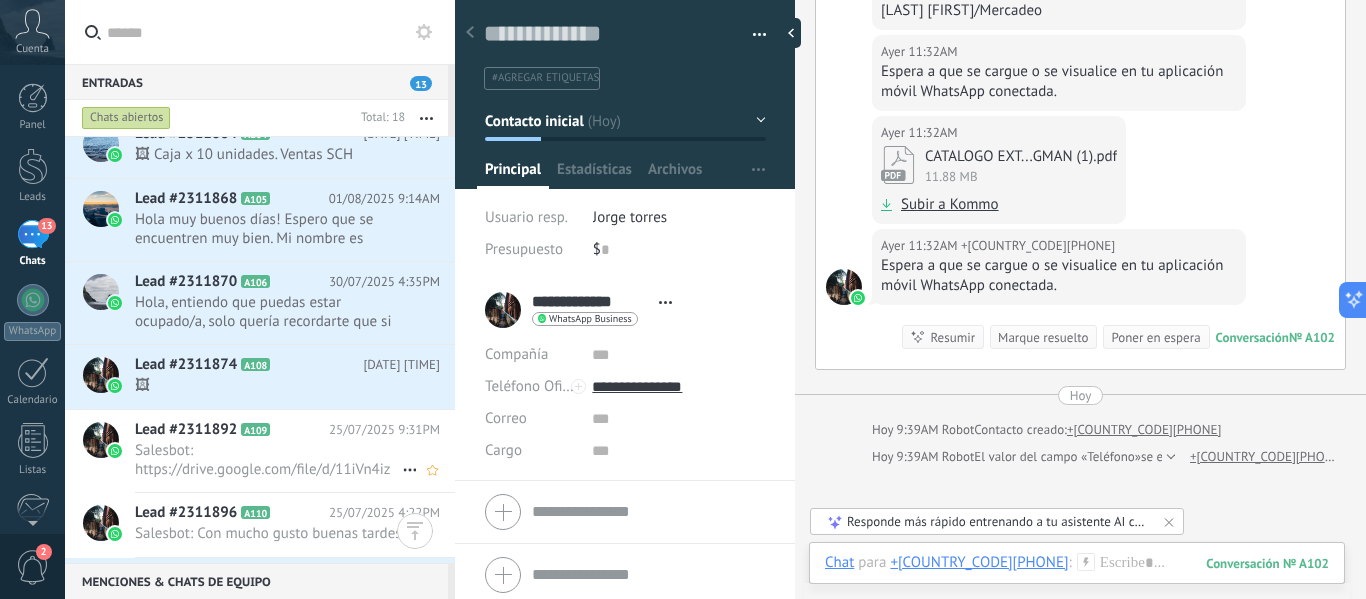 click on "Lead #2311892
A109
[DATE] [TIME]
Salesbot: https://drive.google.com/file/d/11iVn4izmBwfVs_hNQncT5_wdmq_vtm4d/view" at bounding box center (295, 451) 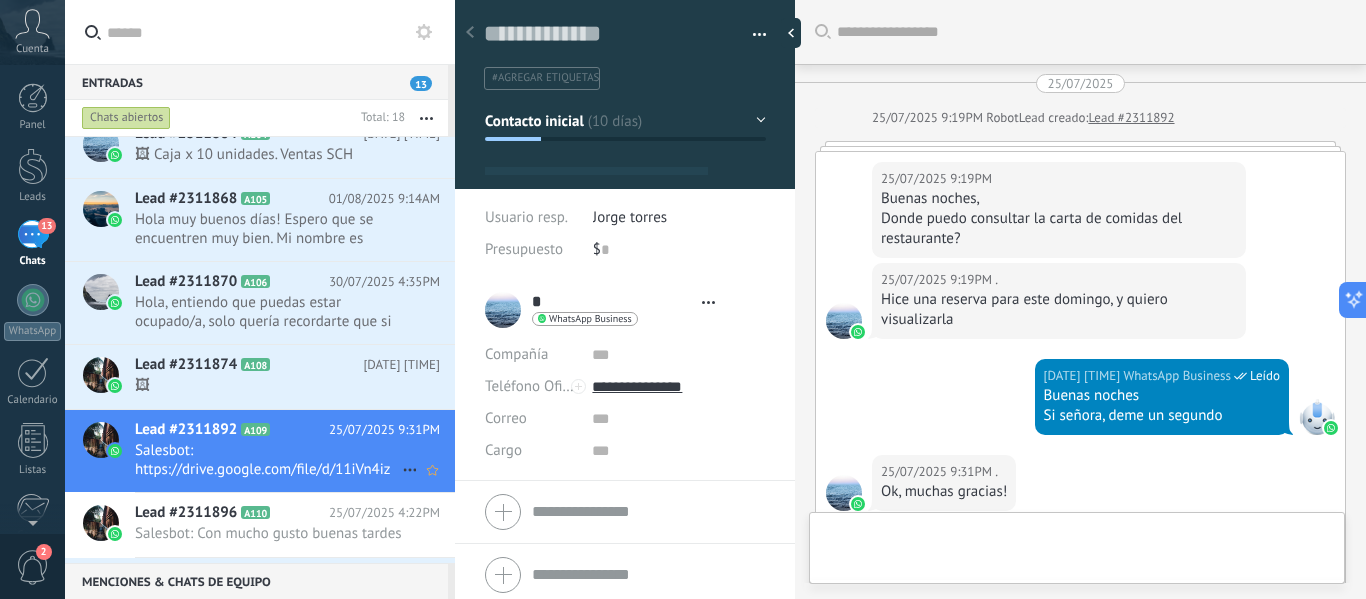 scroll, scrollTop: 298, scrollLeft: 0, axis: vertical 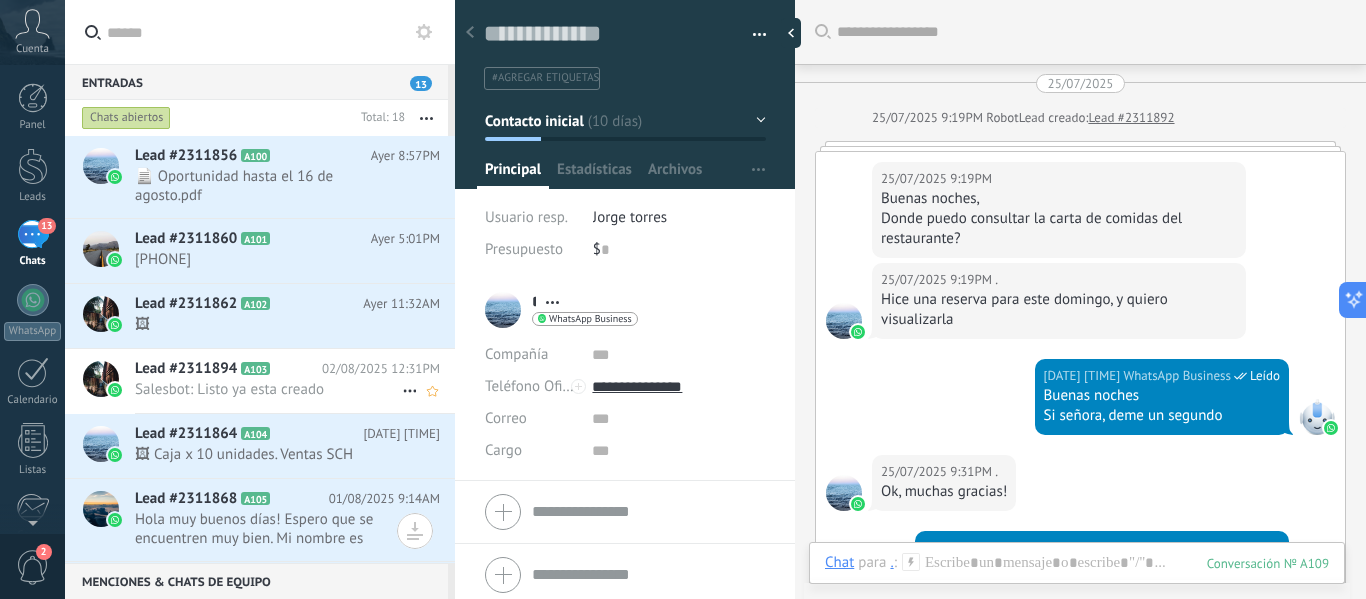 click on "Salesbot: Listo ya esta creado" at bounding box center (268, 389) 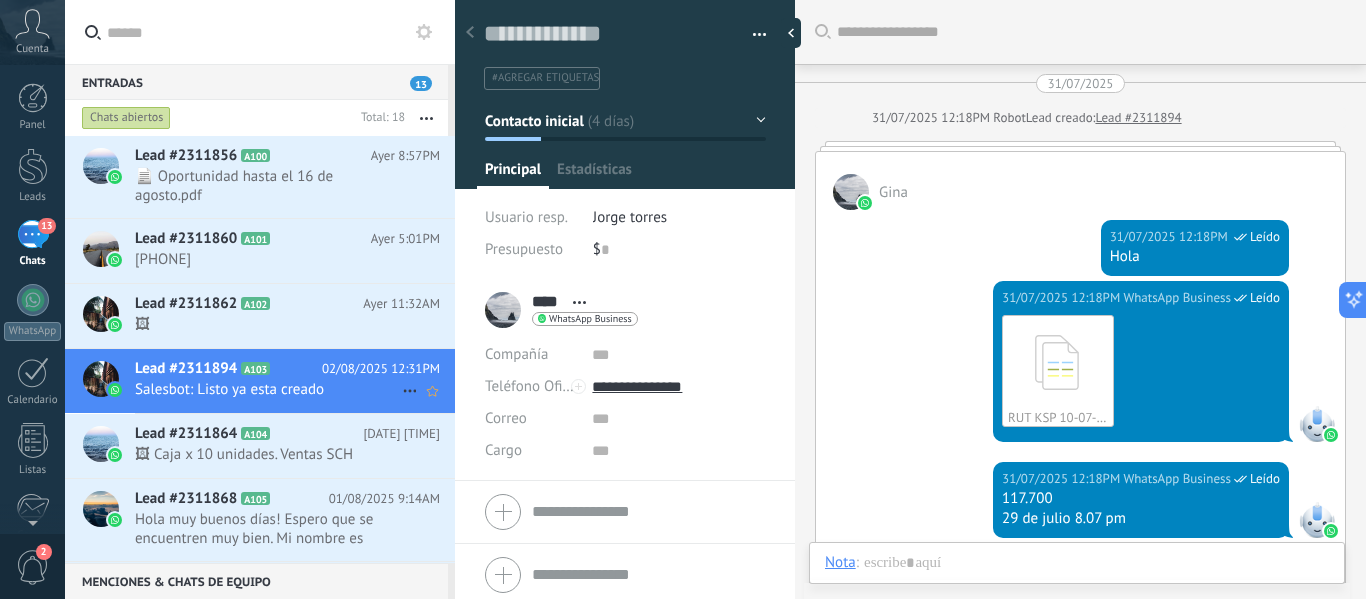 scroll, scrollTop: 30, scrollLeft: 0, axis: vertical 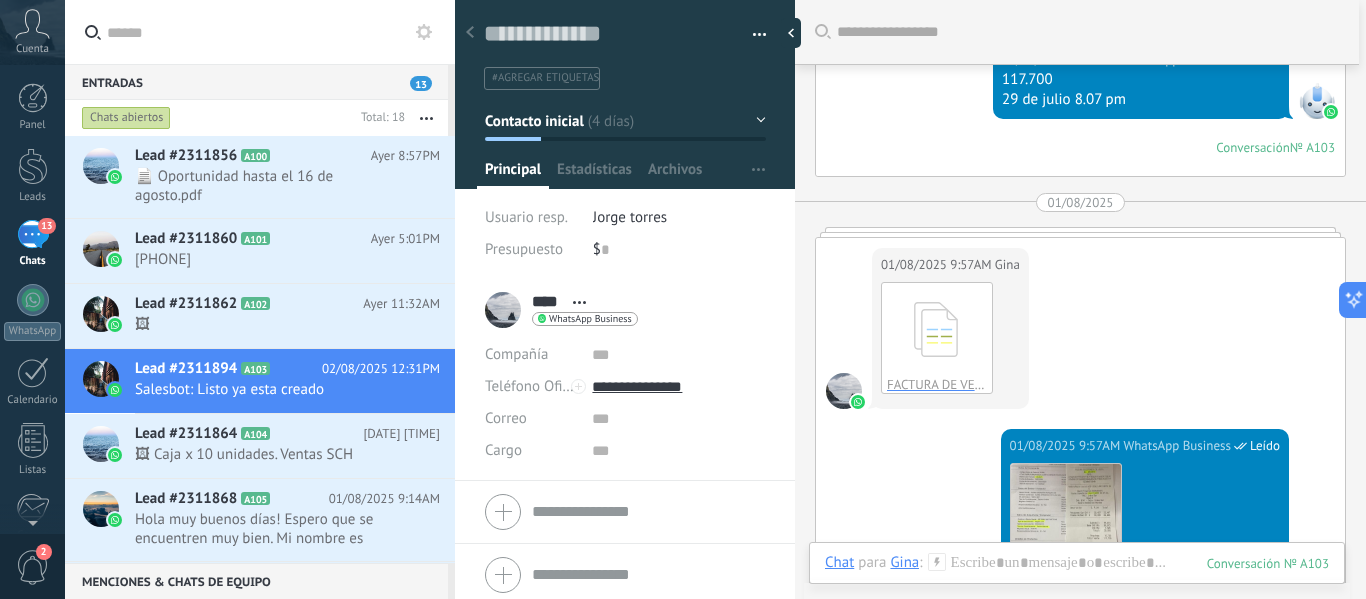 click on "[DATE] [TIME] [FIRST] FACTURA DE VENTA NACIONAL_002-4BI-01-4BI2870.pdf Descargar" at bounding box center (1080, 333) 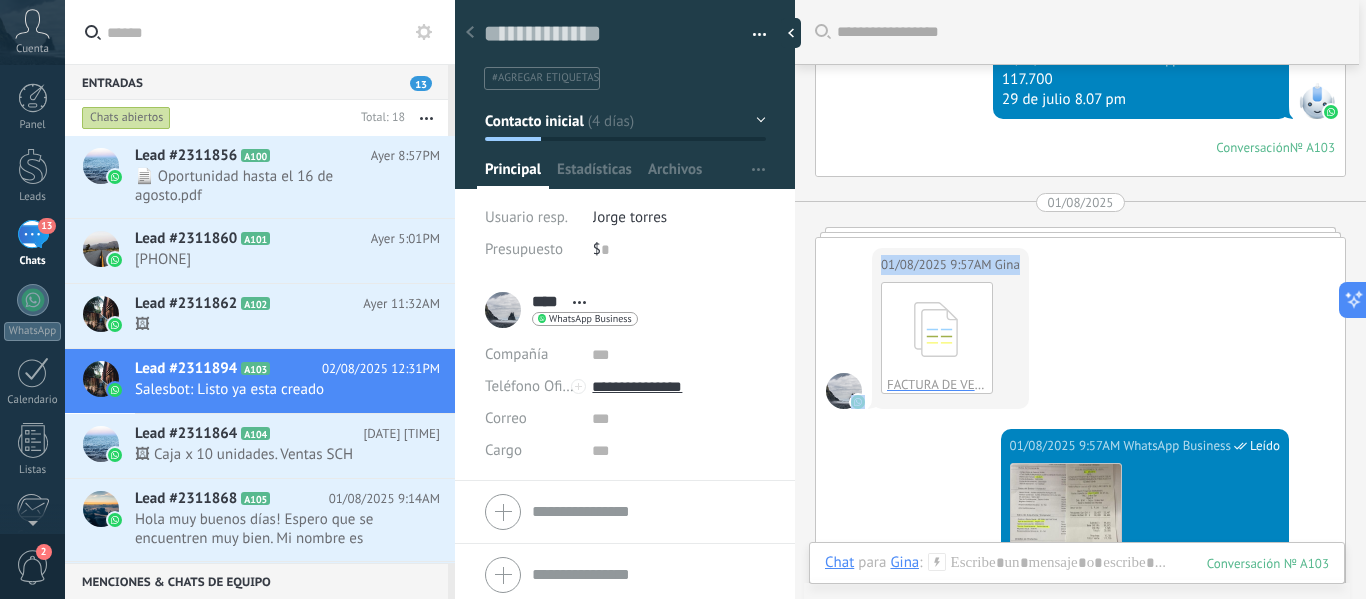 drag, startPoint x: 1132, startPoint y: 233, endPoint x: 1116, endPoint y: 312, distance: 80.60397 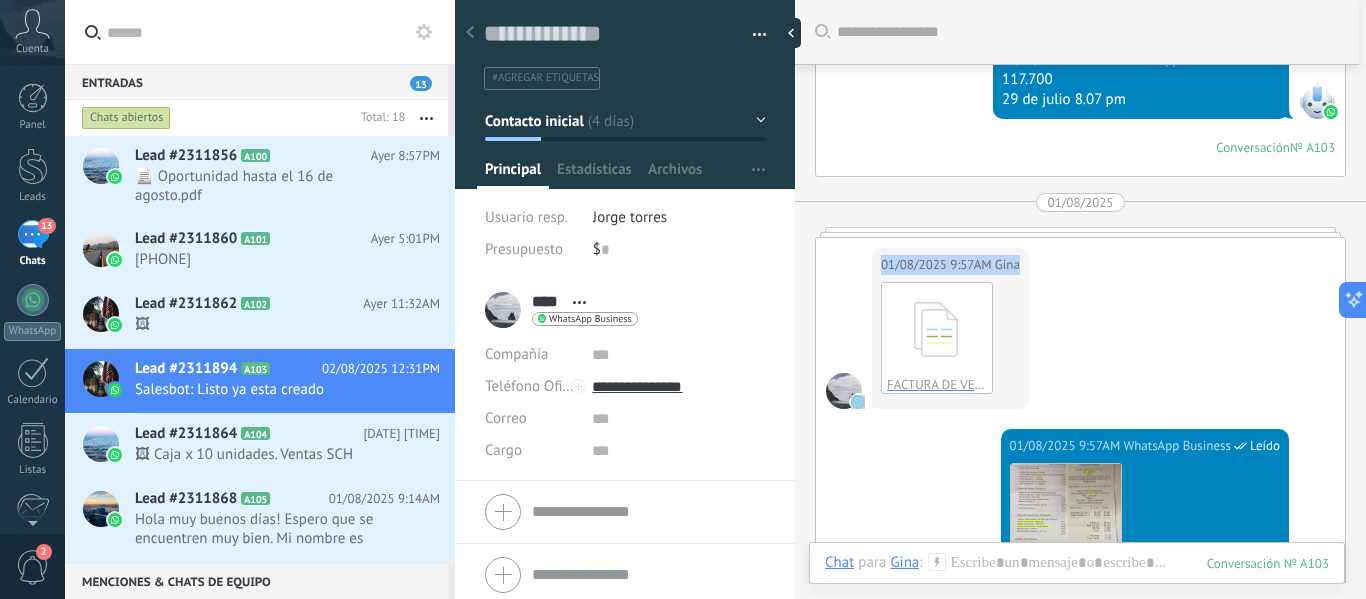 click on "13" at bounding box center [33, 234] 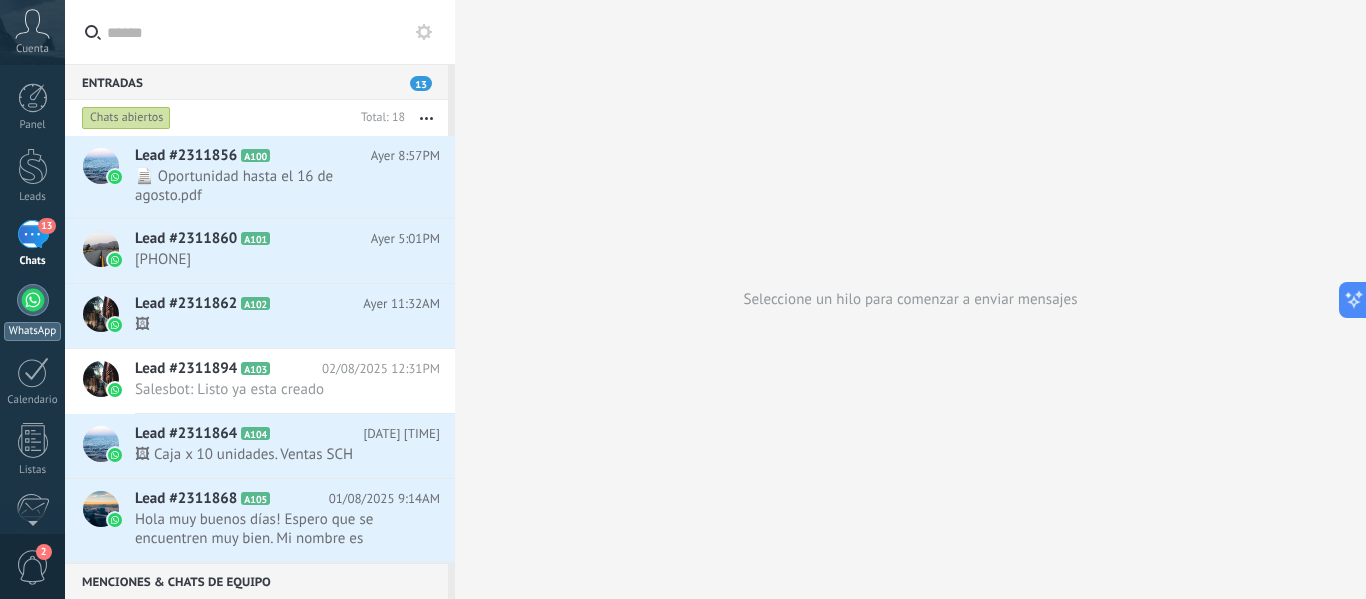 click on "WhatsApp" at bounding box center [32, 312] 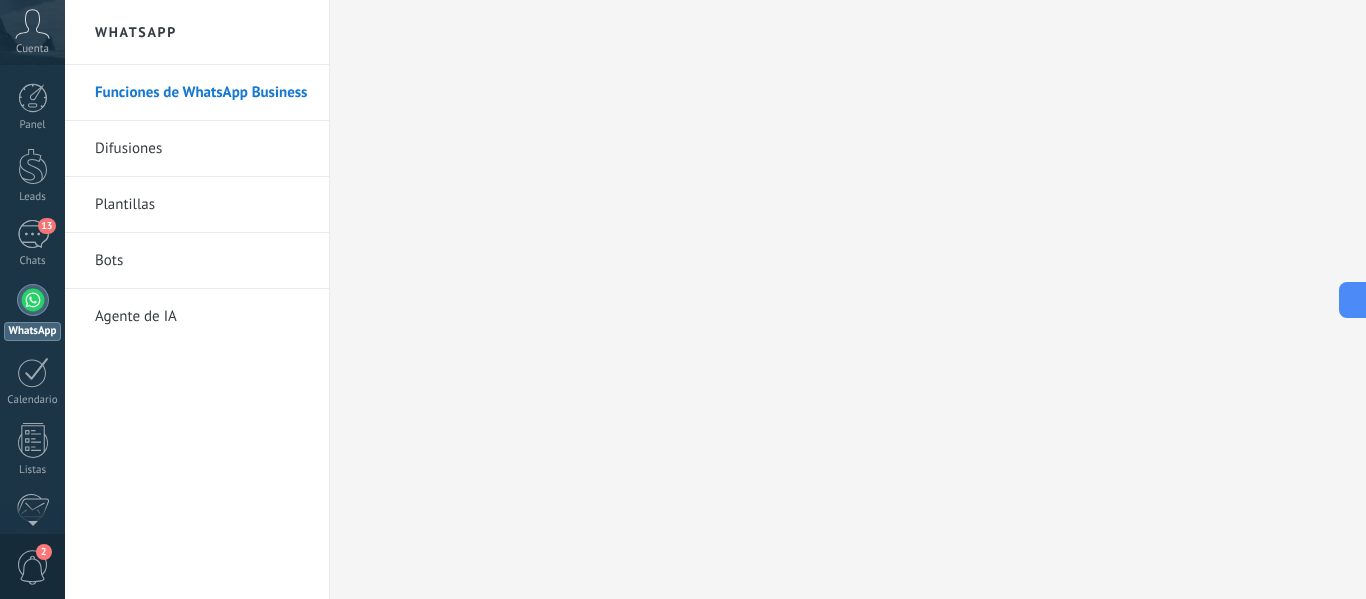 click on "Bots" at bounding box center [202, 261] 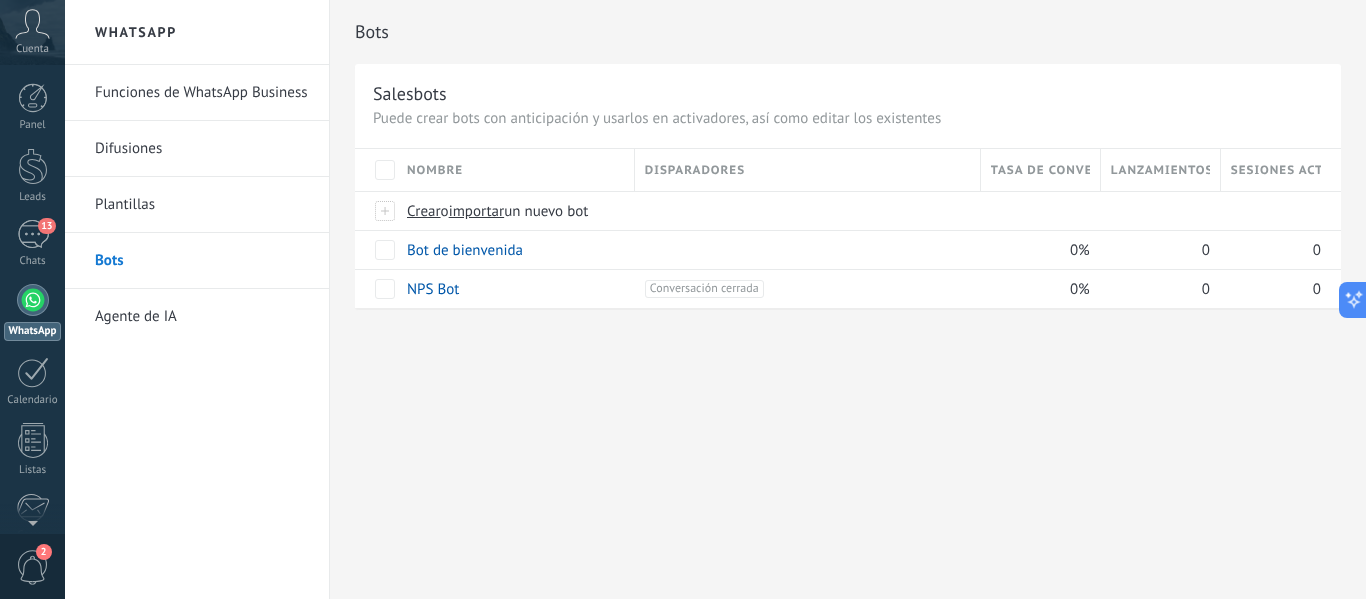 click at bounding box center [33, 300] 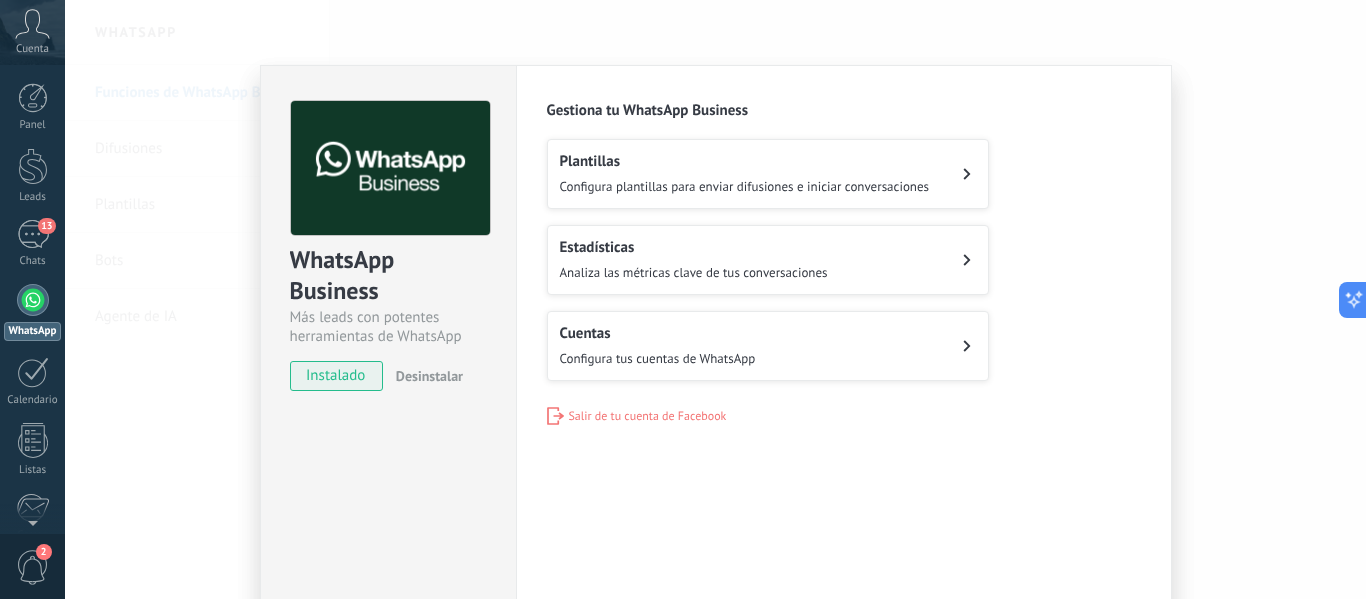 click on "Plantillas" at bounding box center (745, 161) 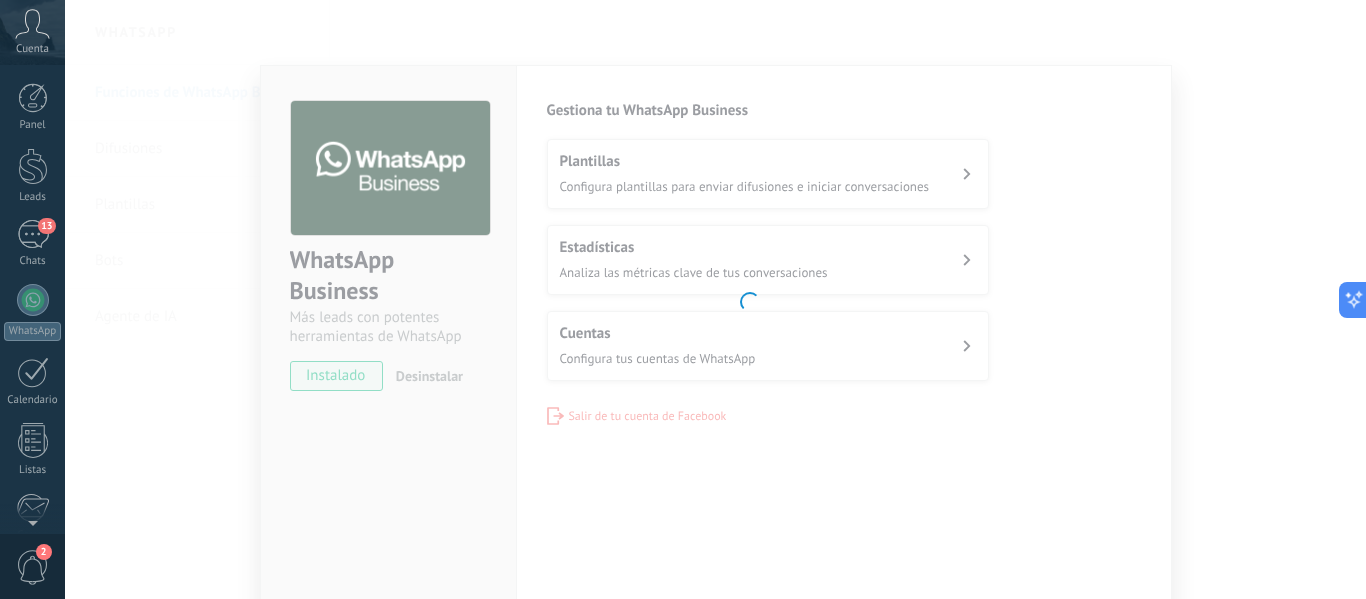 scroll, scrollTop: 233, scrollLeft: 0, axis: vertical 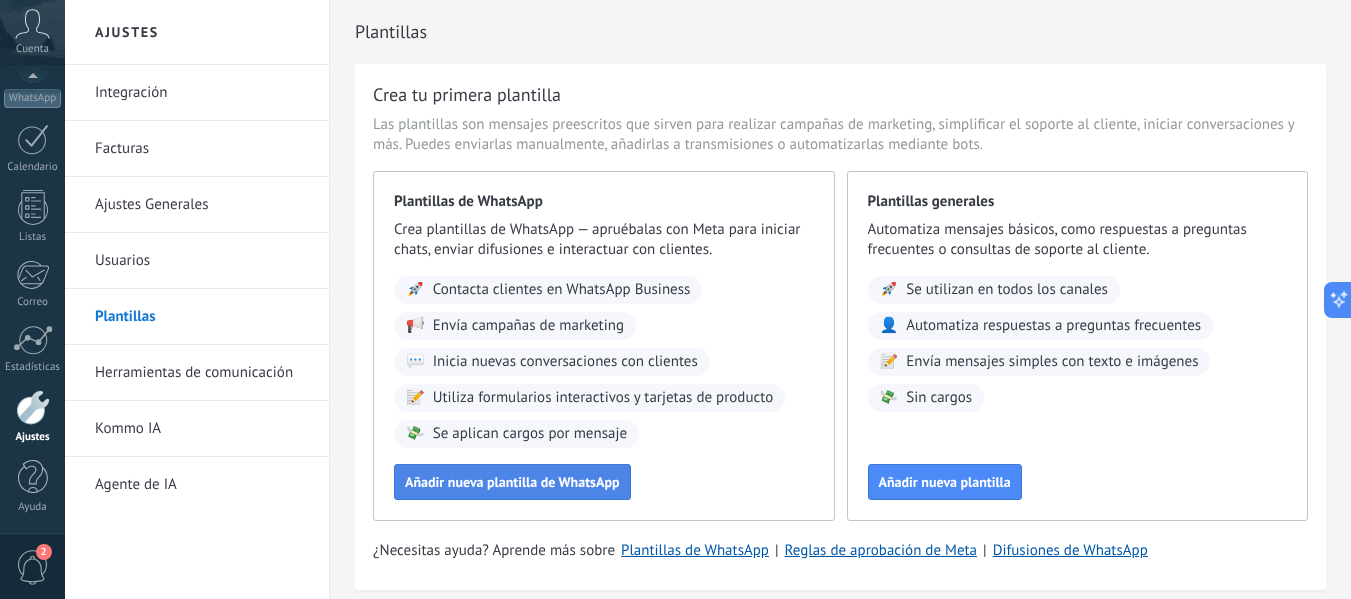 click on "Añadir nueva plantilla de WhatsApp" at bounding box center [512, 482] 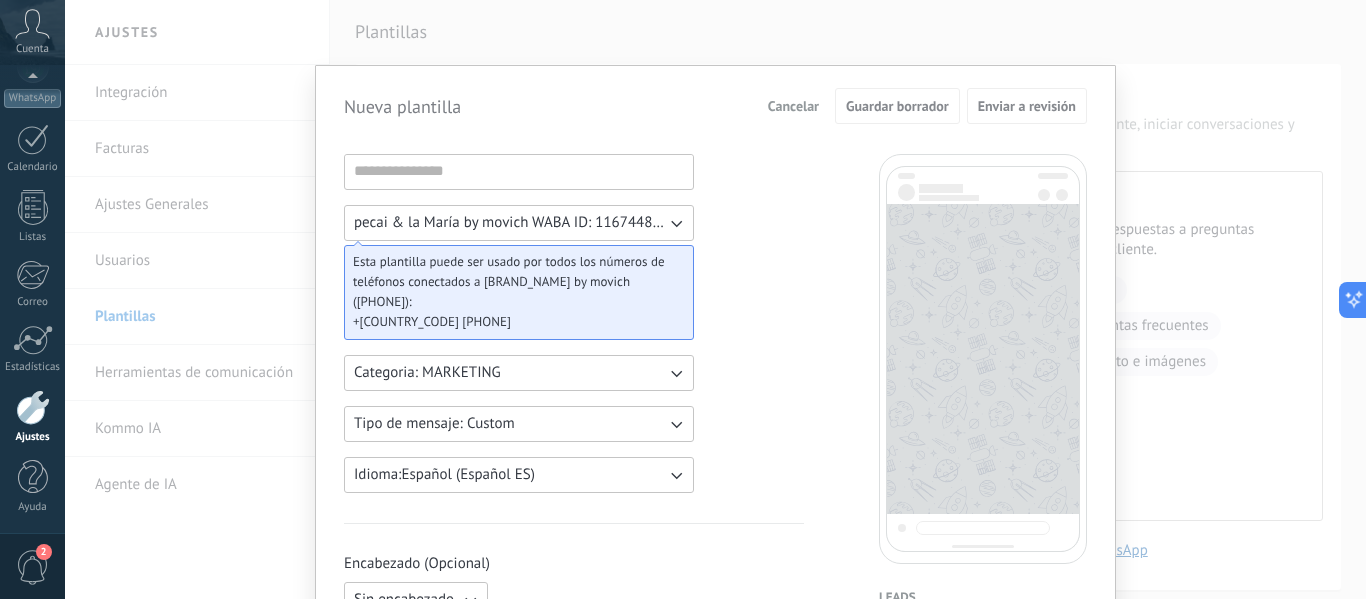 scroll, scrollTop: 100, scrollLeft: 0, axis: vertical 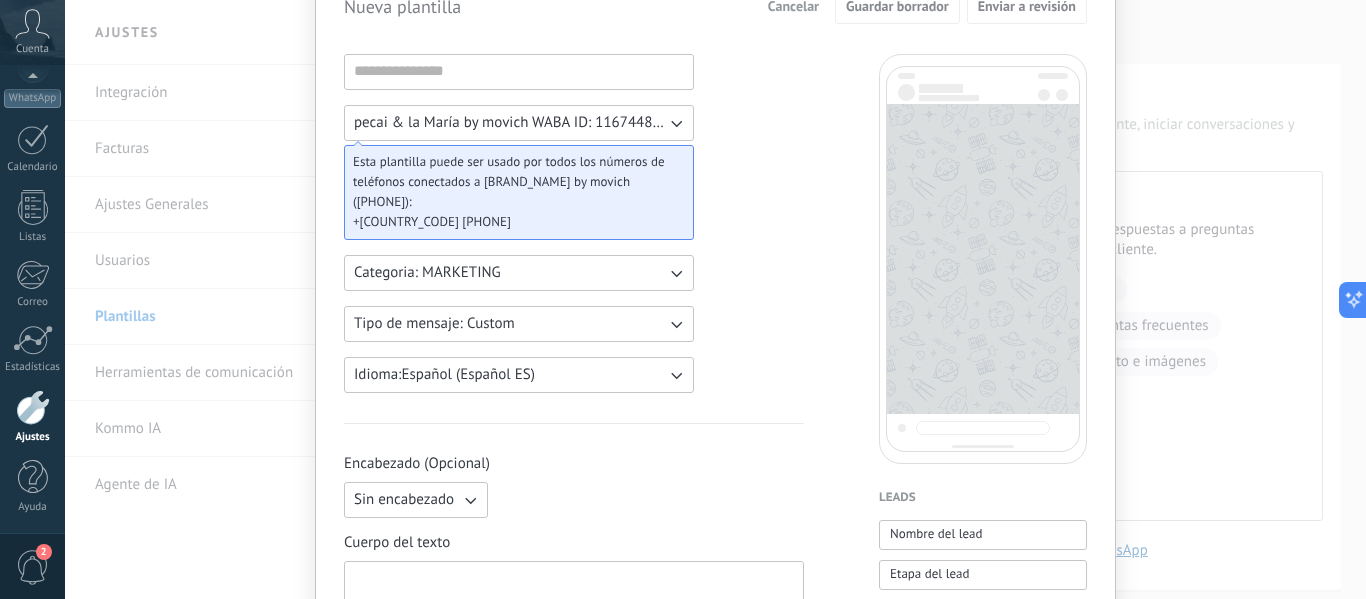 click 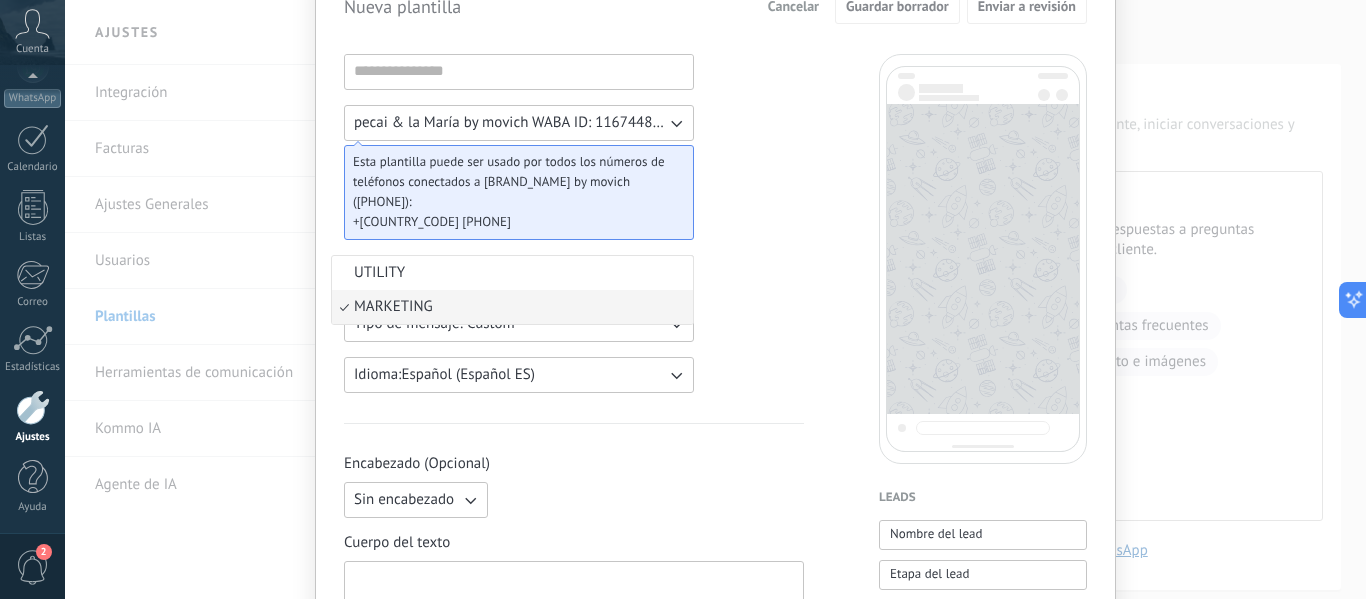 click on "UTILITY" at bounding box center [512, 273] 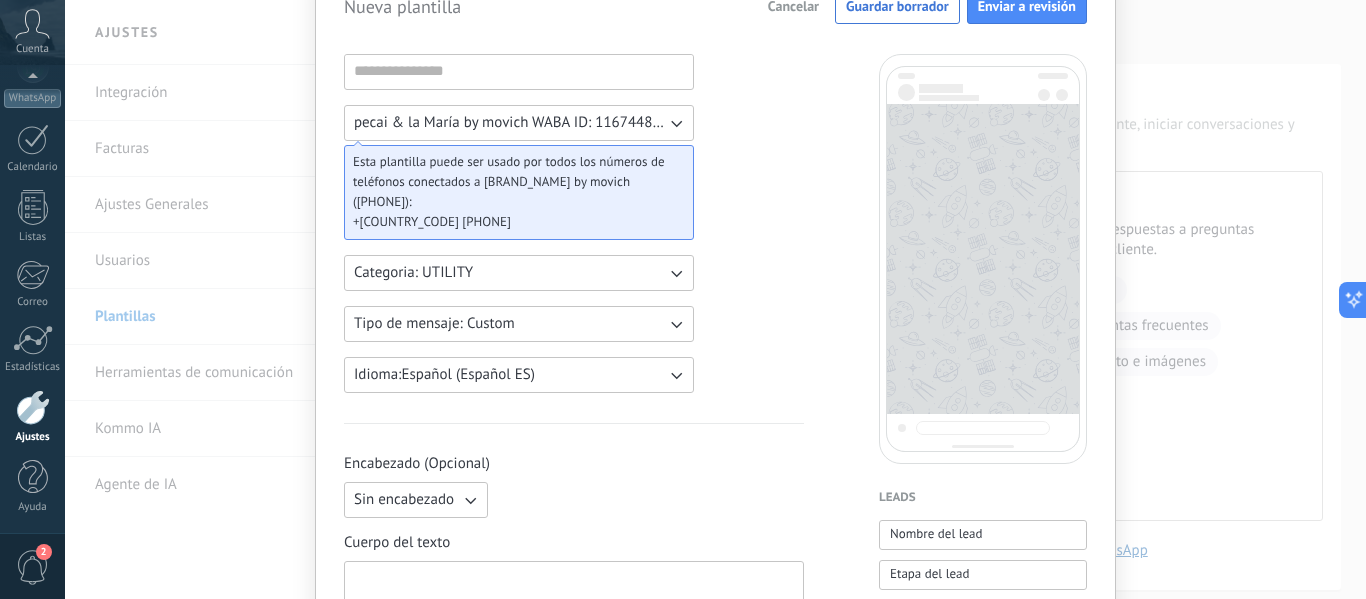click 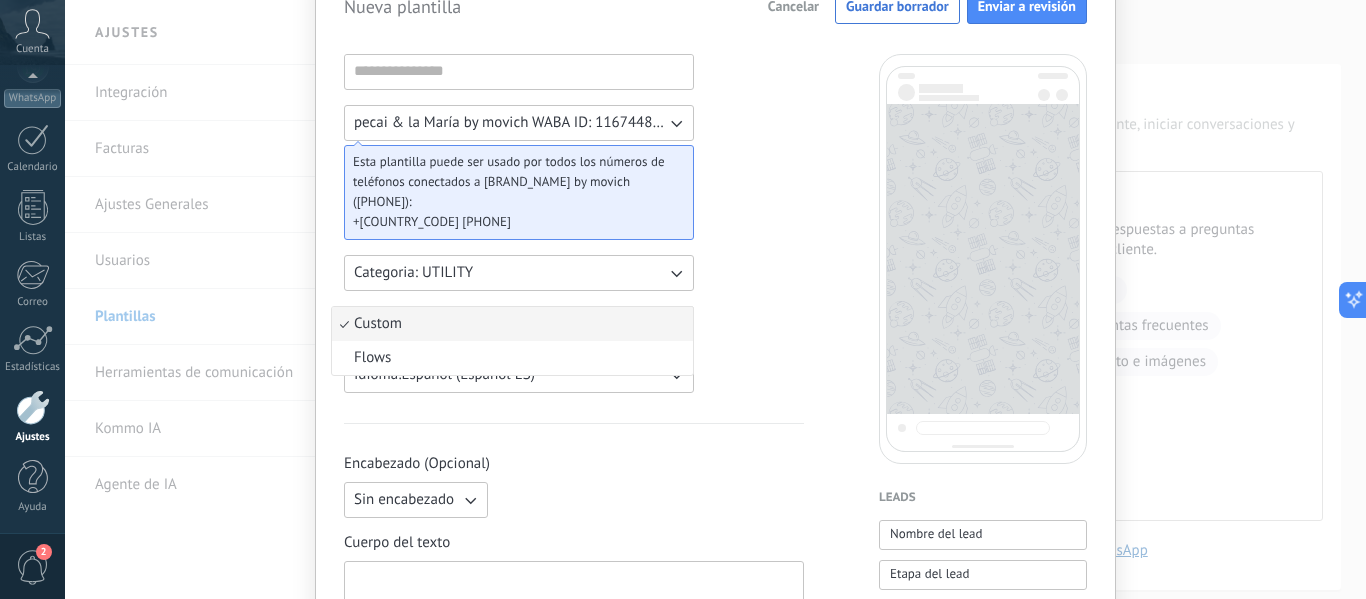 click on "Custom" at bounding box center [512, 324] 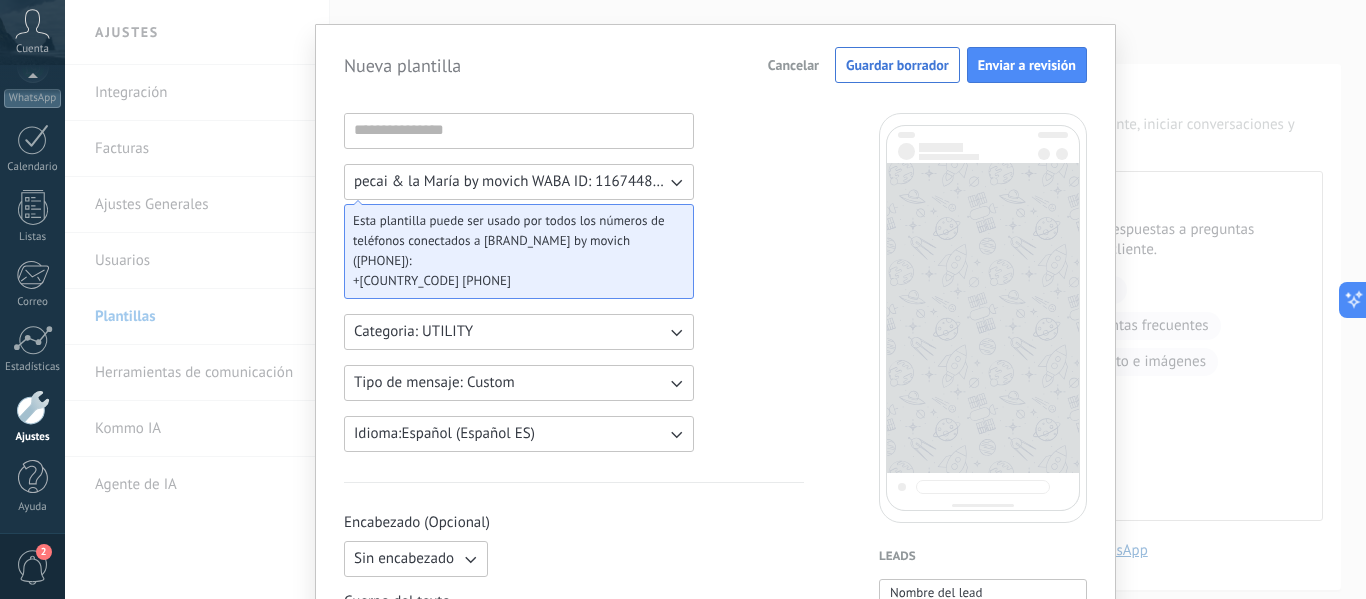 scroll, scrollTop: 0, scrollLeft: 0, axis: both 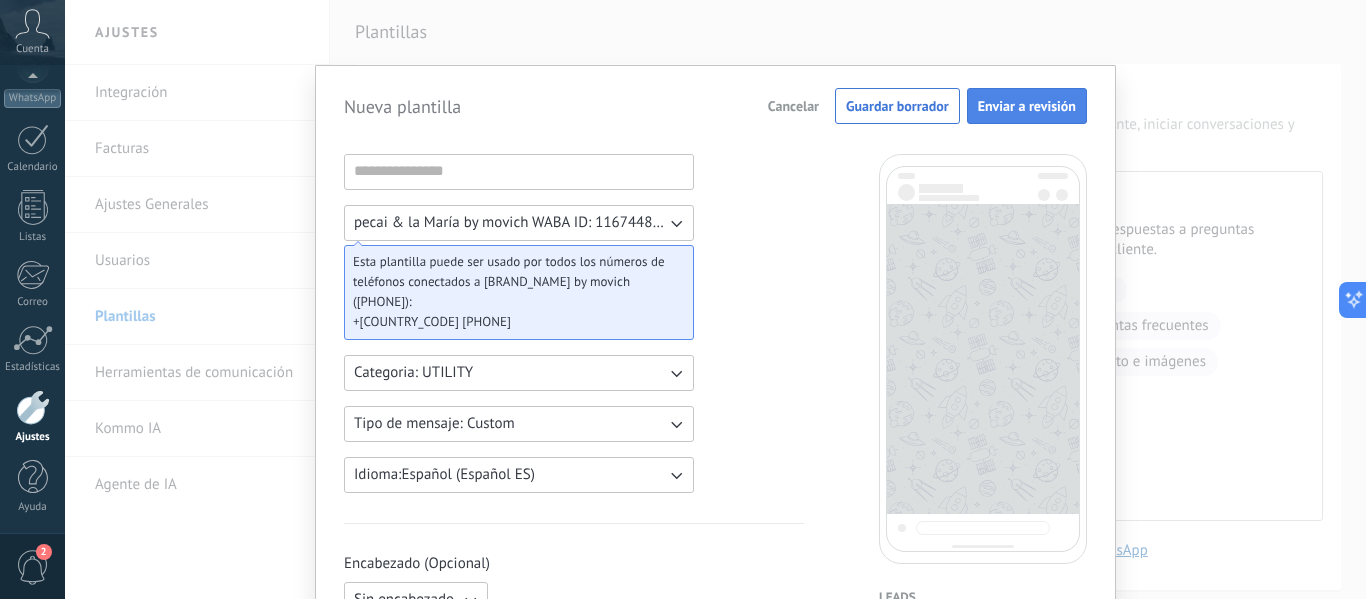 click on "Enviar a revisión" at bounding box center (1027, 106) 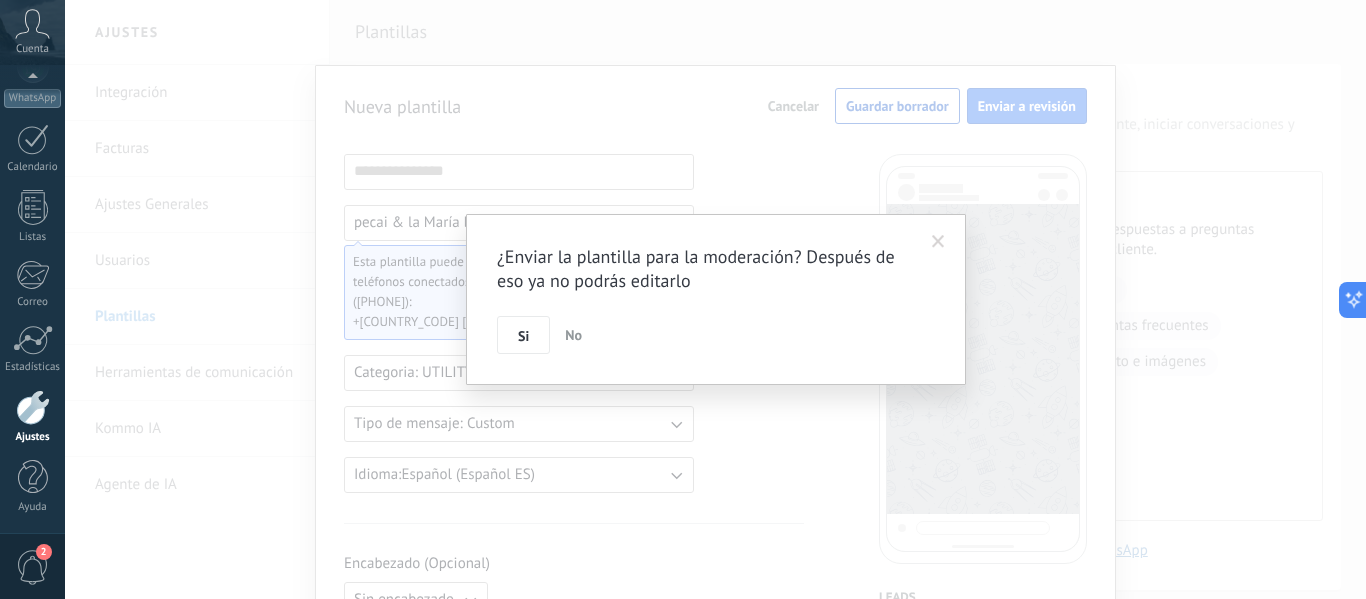 click on "No" at bounding box center (573, 335) 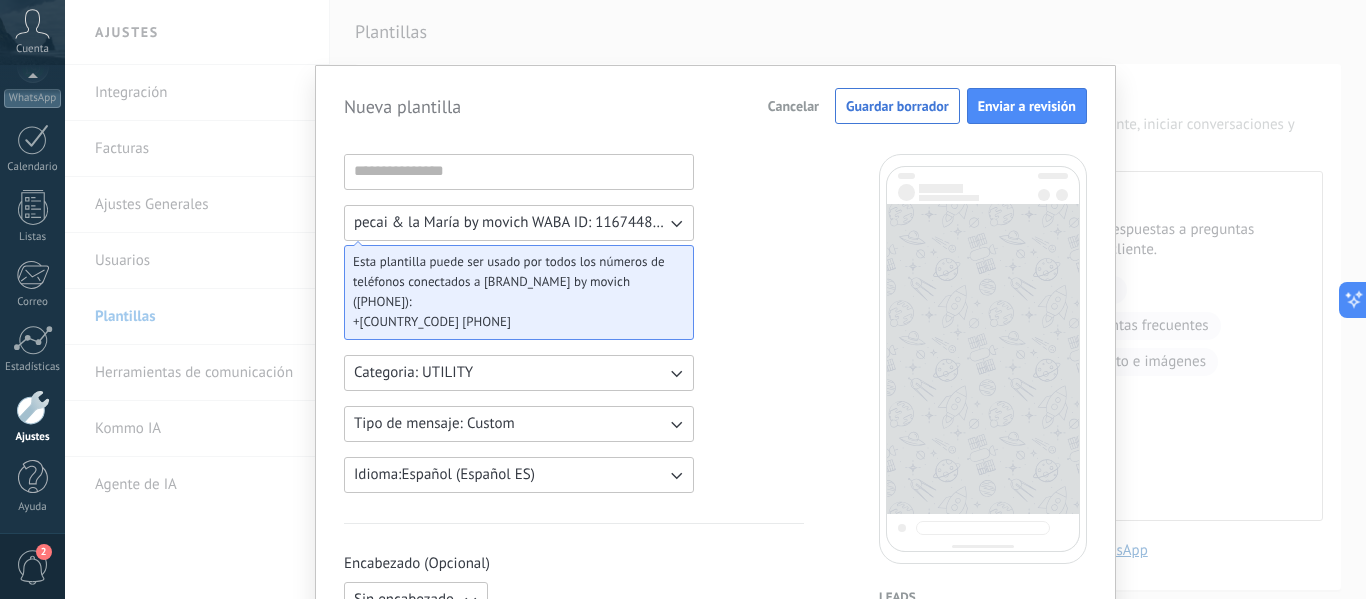 click on "Cancelar" at bounding box center (793, 106) 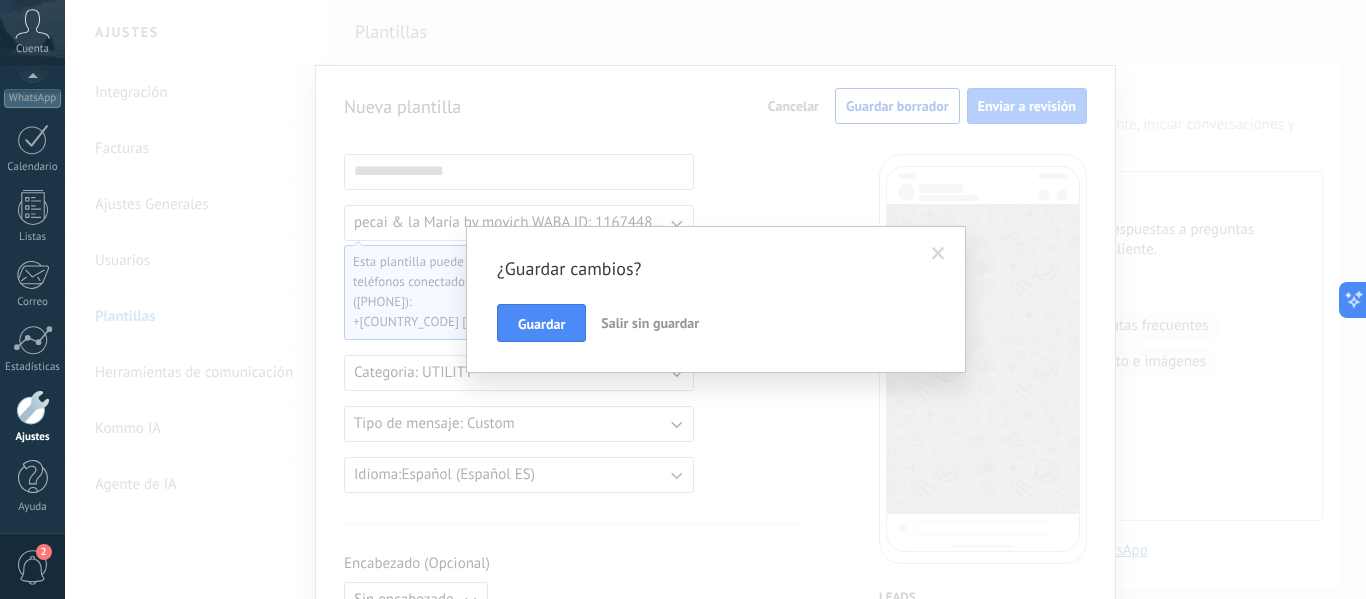 click on "Salir sin guardar" at bounding box center [650, 323] 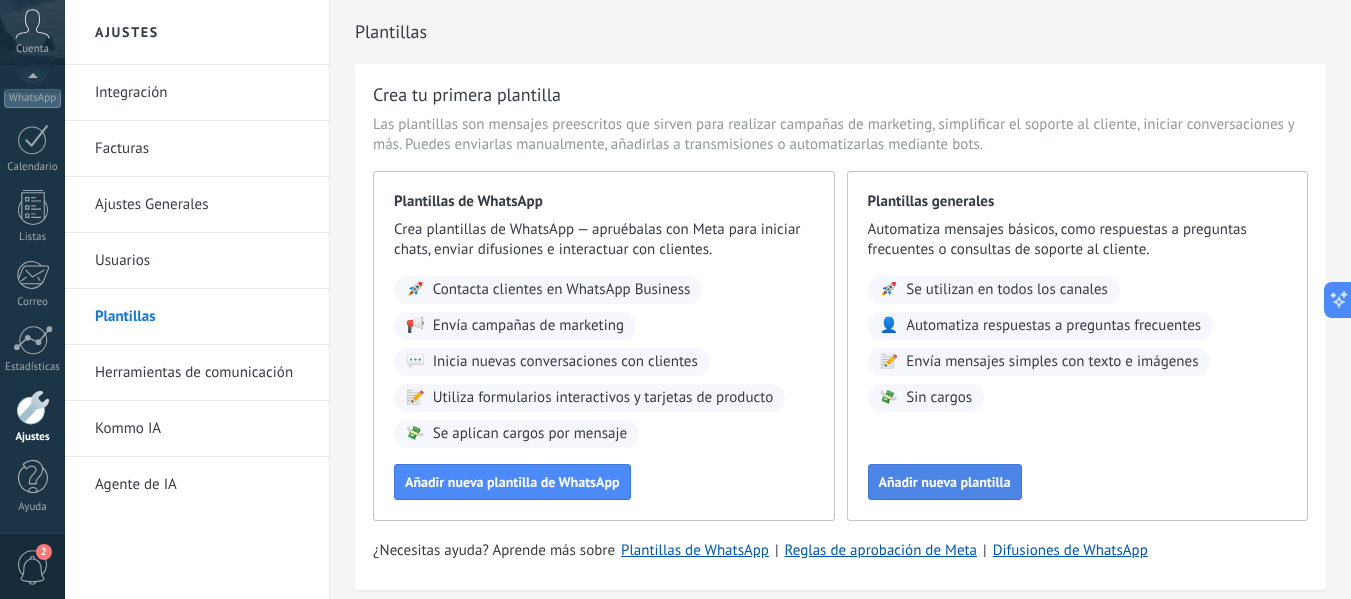 click on "Añadir nueva plantilla" at bounding box center [945, 482] 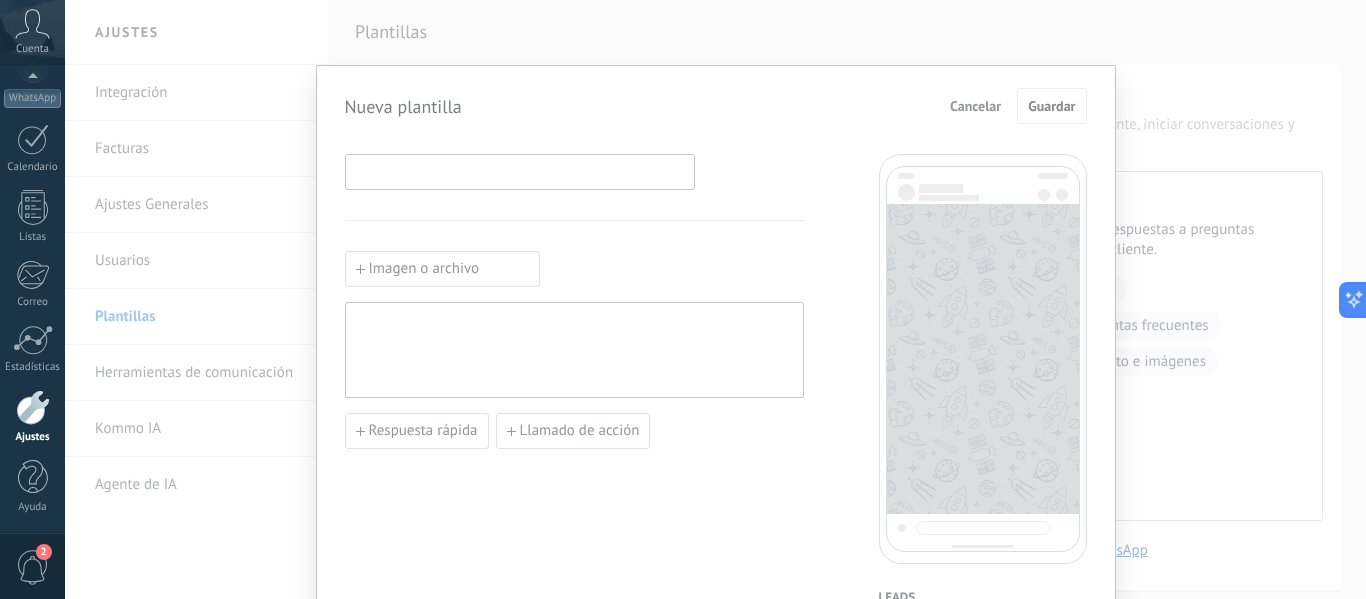 click at bounding box center [520, 171] 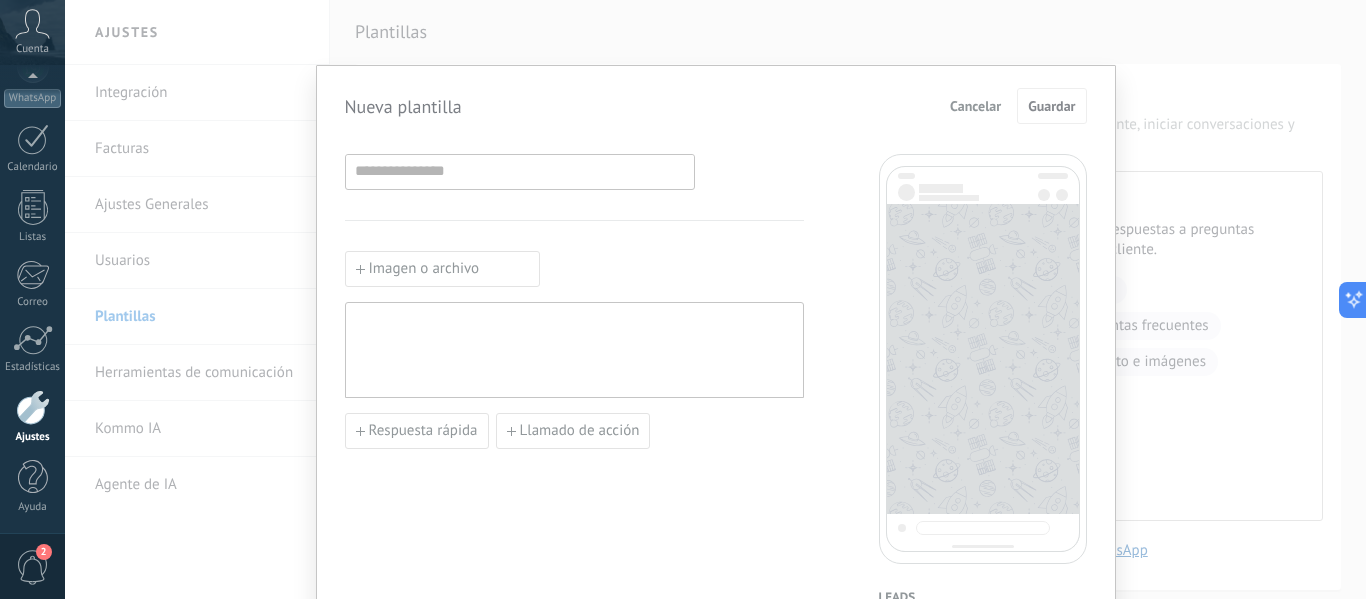 click at bounding box center (574, 350) 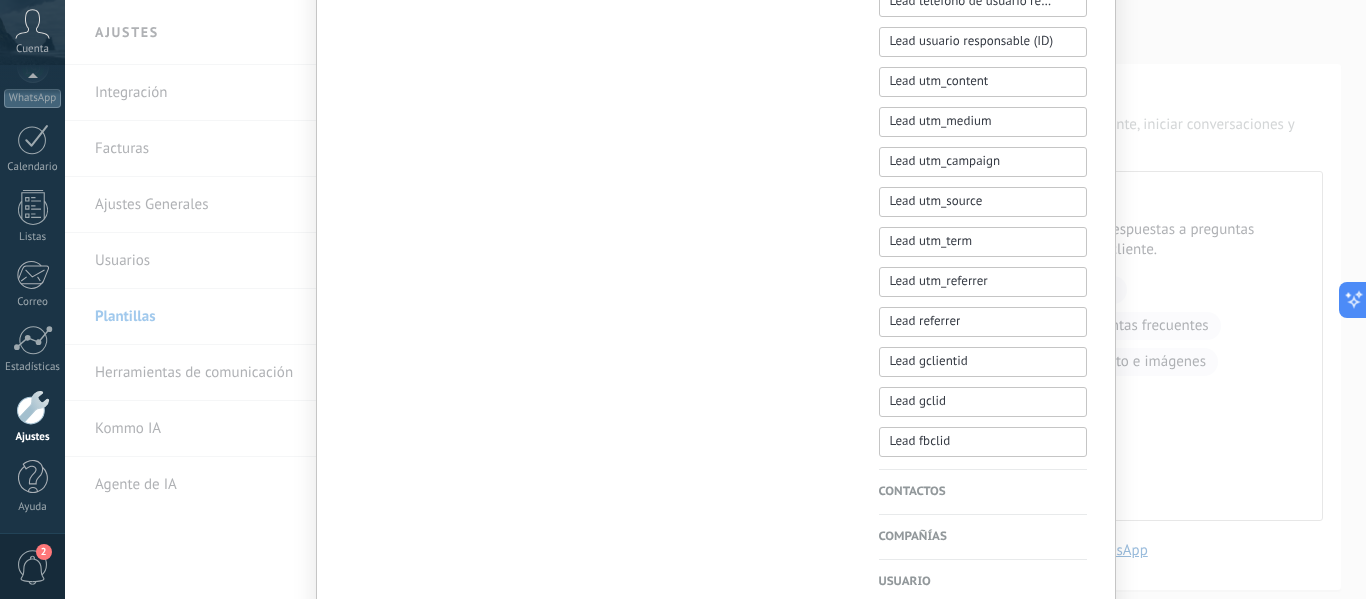 scroll, scrollTop: 912, scrollLeft: 0, axis: vertical 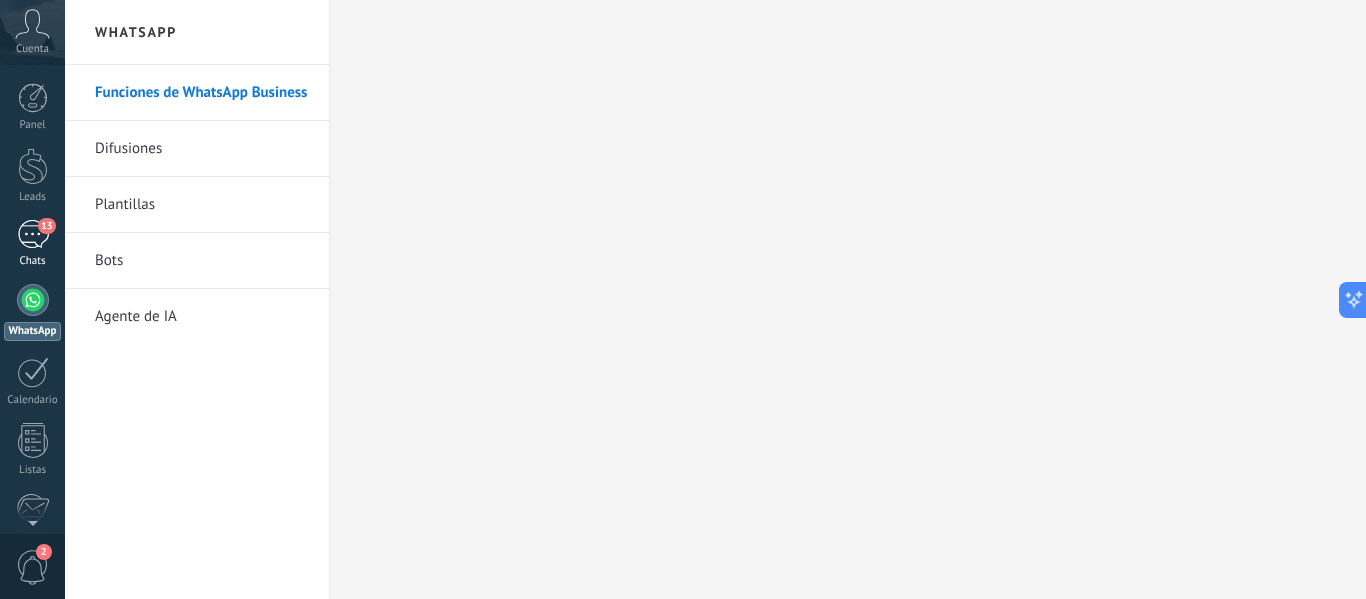 click on "13" at bounding box center [33, 234] 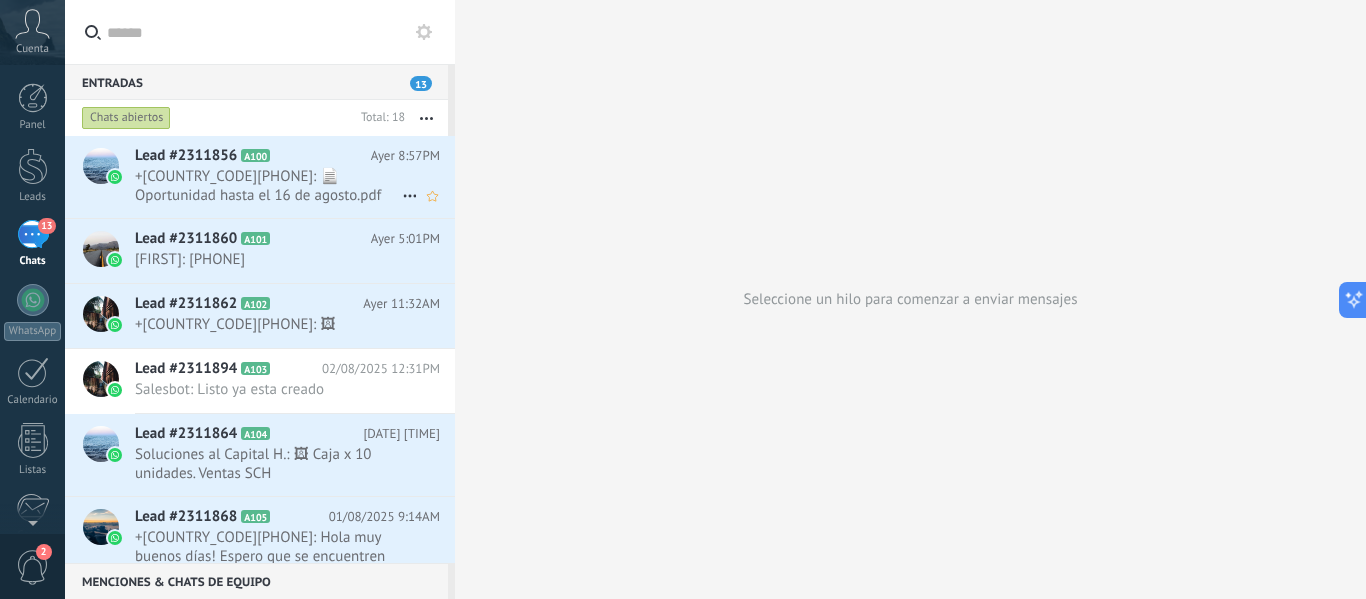 click on "+[COUNTRY_CODE][PHONE]: 📄 Oportunidad hasta el 16 de agosto.pdf" at bounding box center (268, 186) 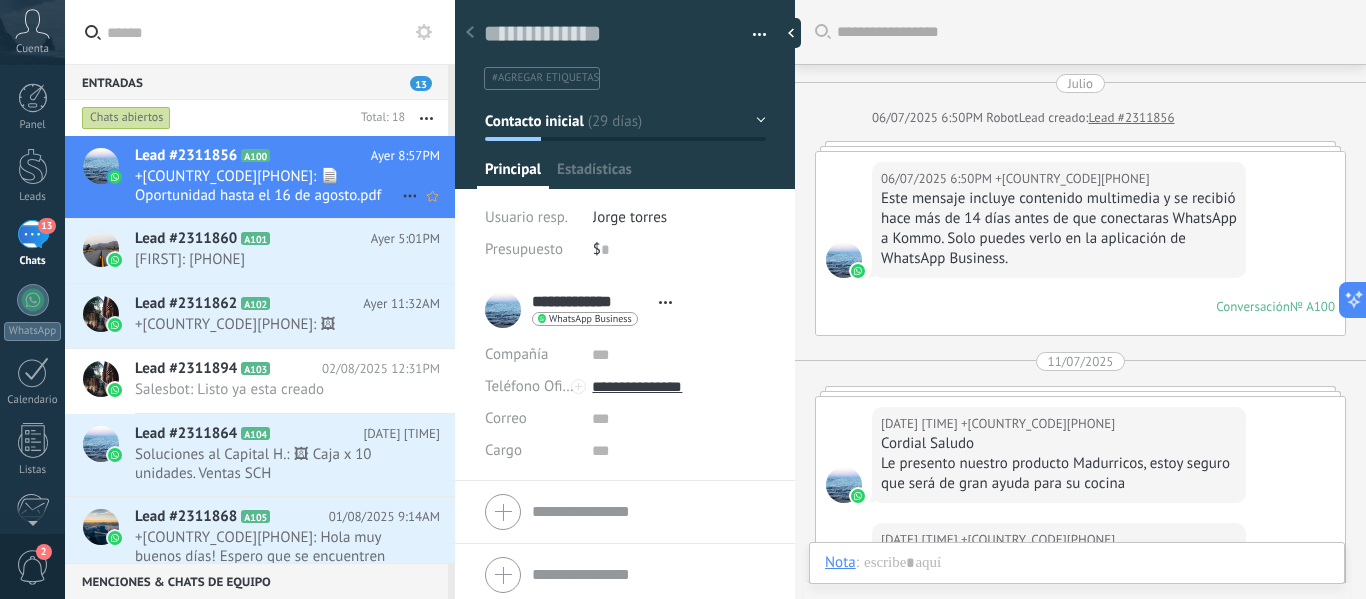 scroll, scrollTop: 30, scrollLeft: 0, axis: vertical 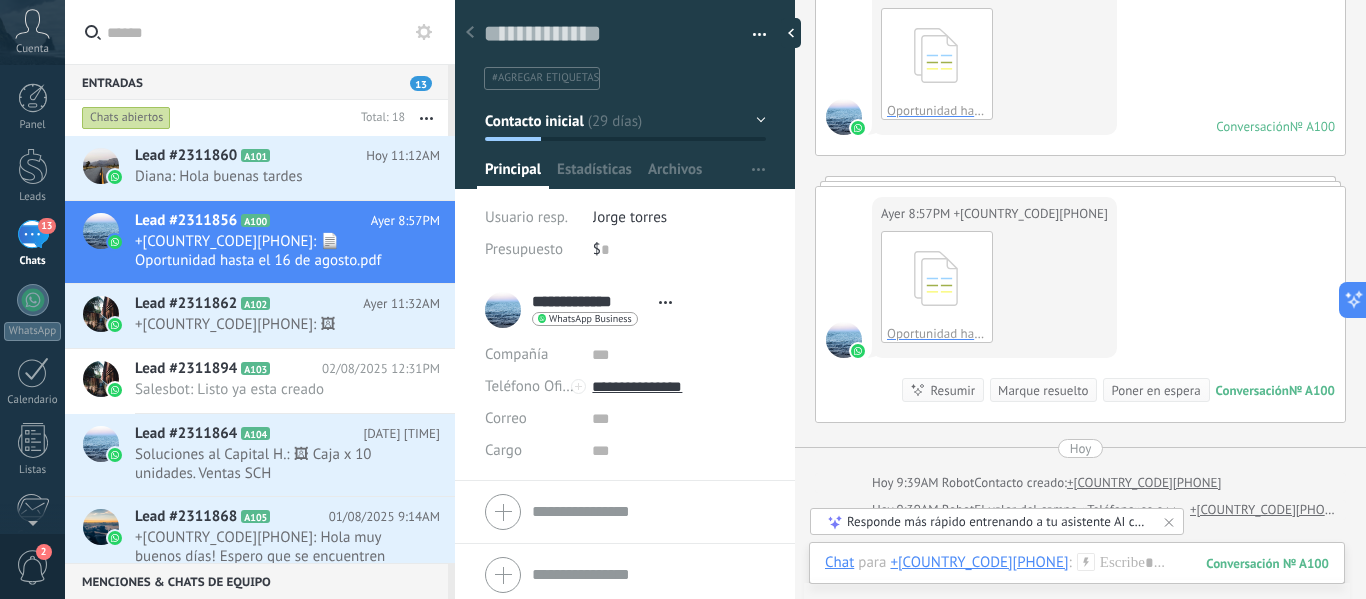 click on "13" at bounding box center [33, 234] 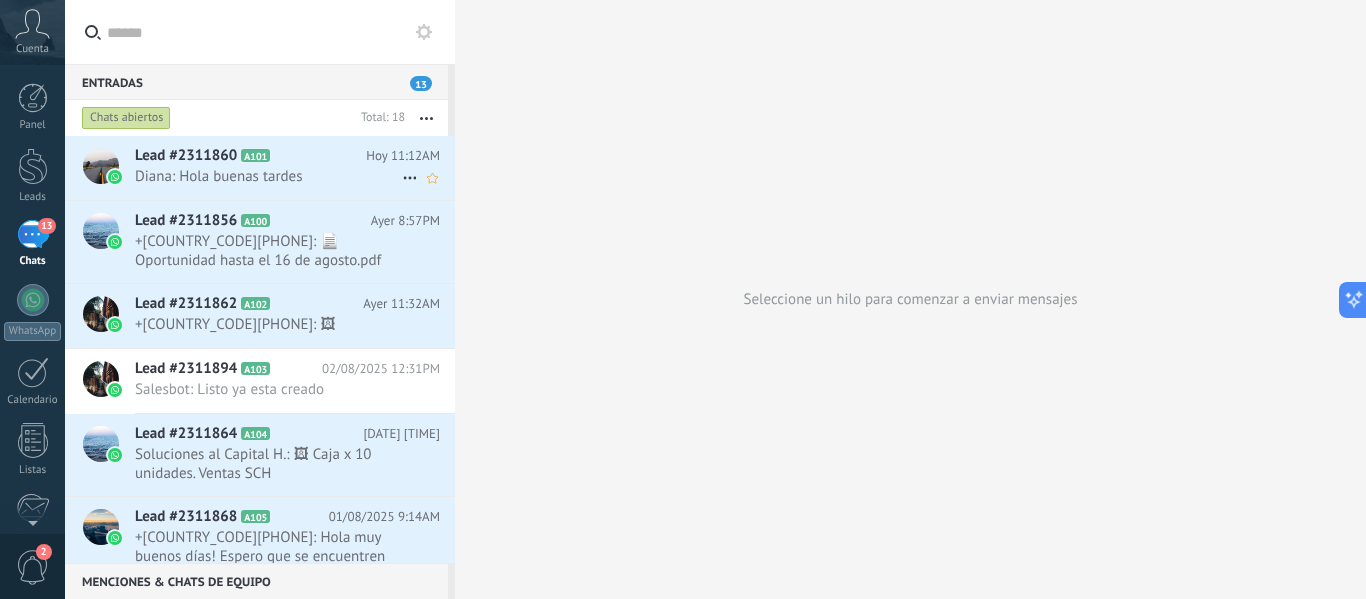 click on "Diana: Hola buenas tardes" at bounding box center [268, 176] 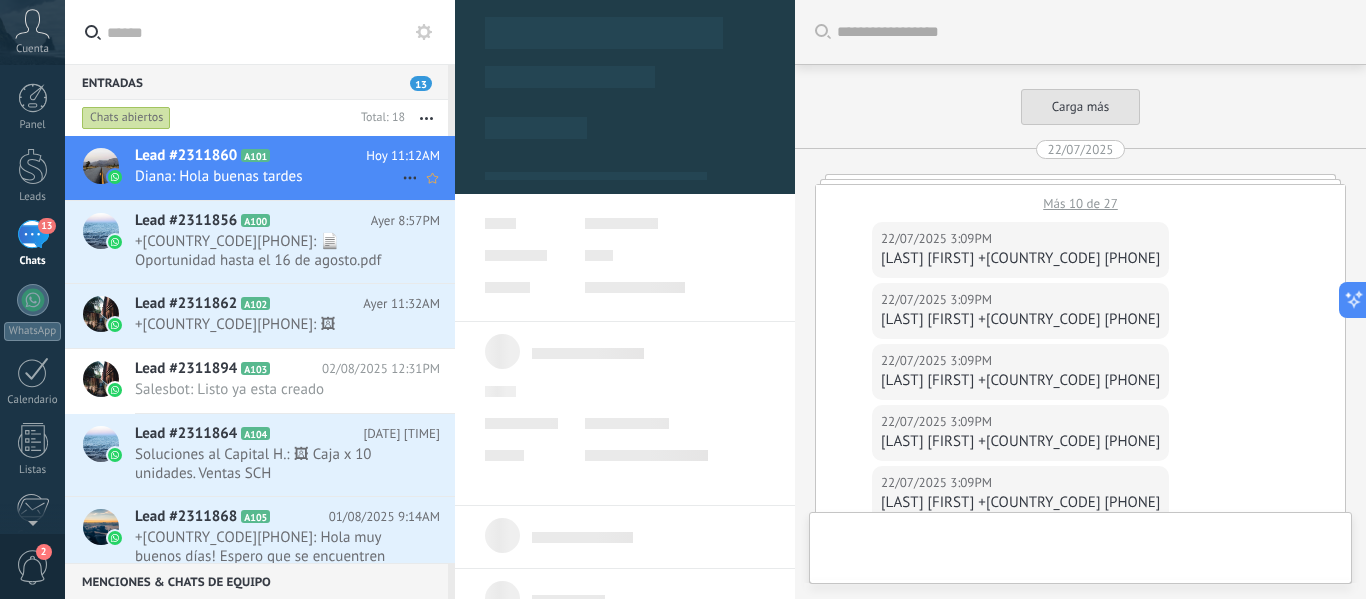 scroll, scrollTop: 2345, scrollLeft: 0, axis: vertical 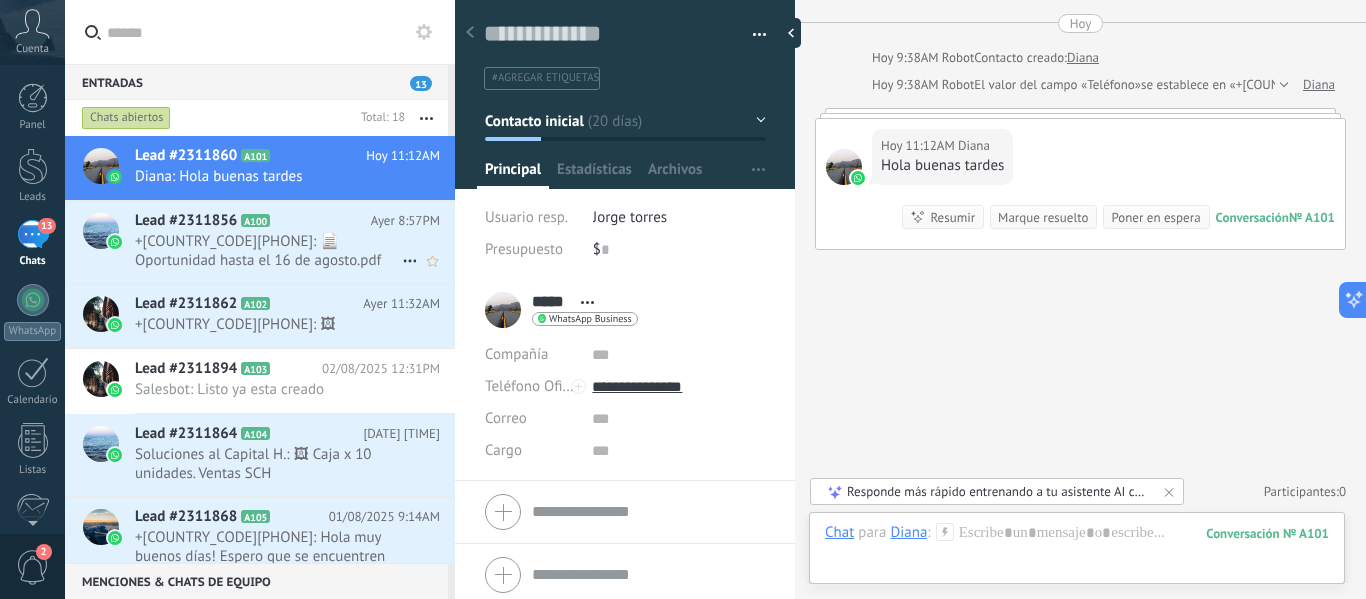 click on "Lead #2311856" at bounding box center [186, 221] 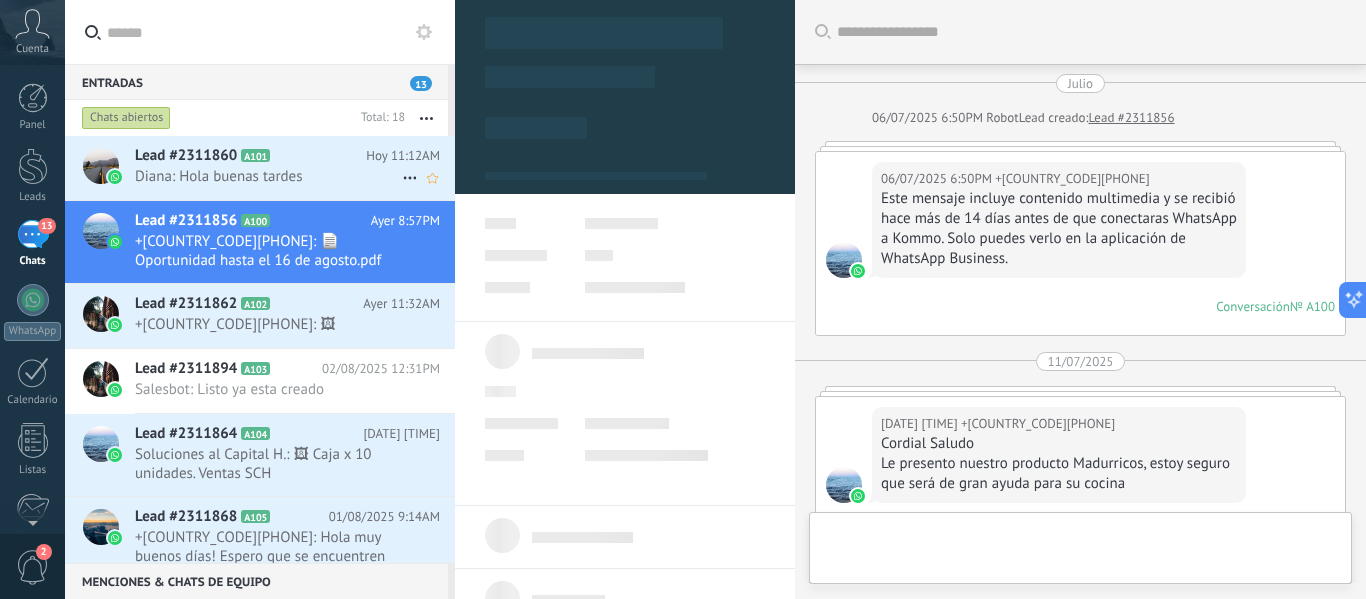 type on "**********" 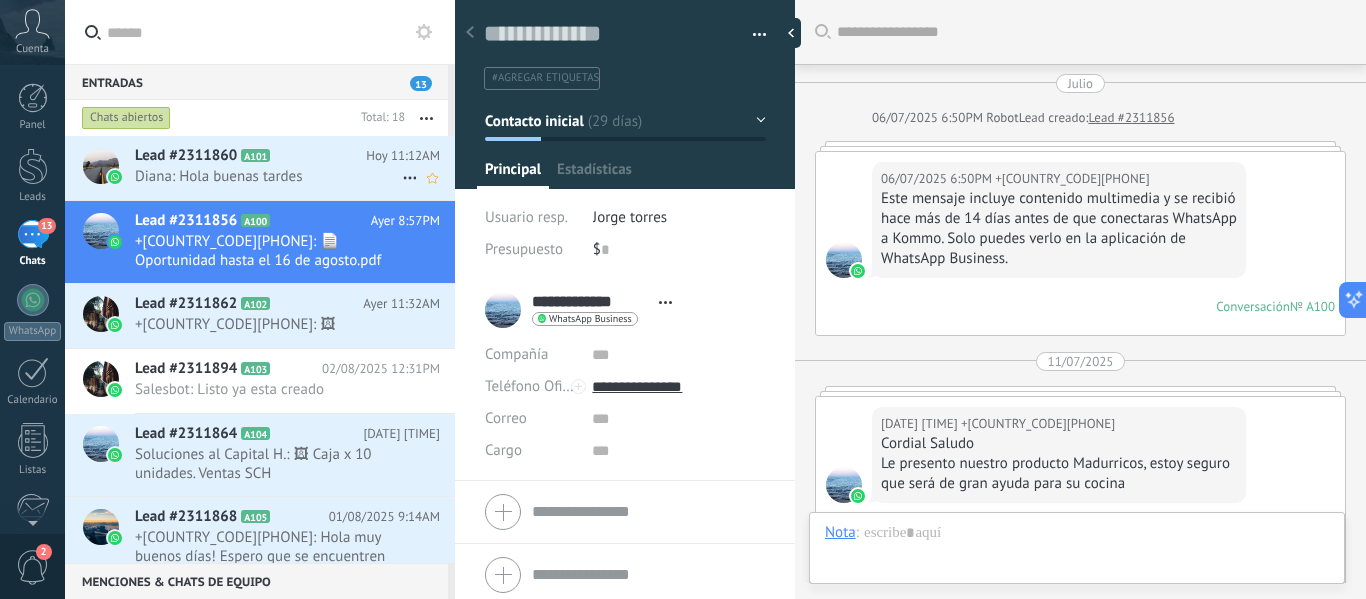 scroll, scrollTop: 794, scrollLeft: 0, axis: vertical 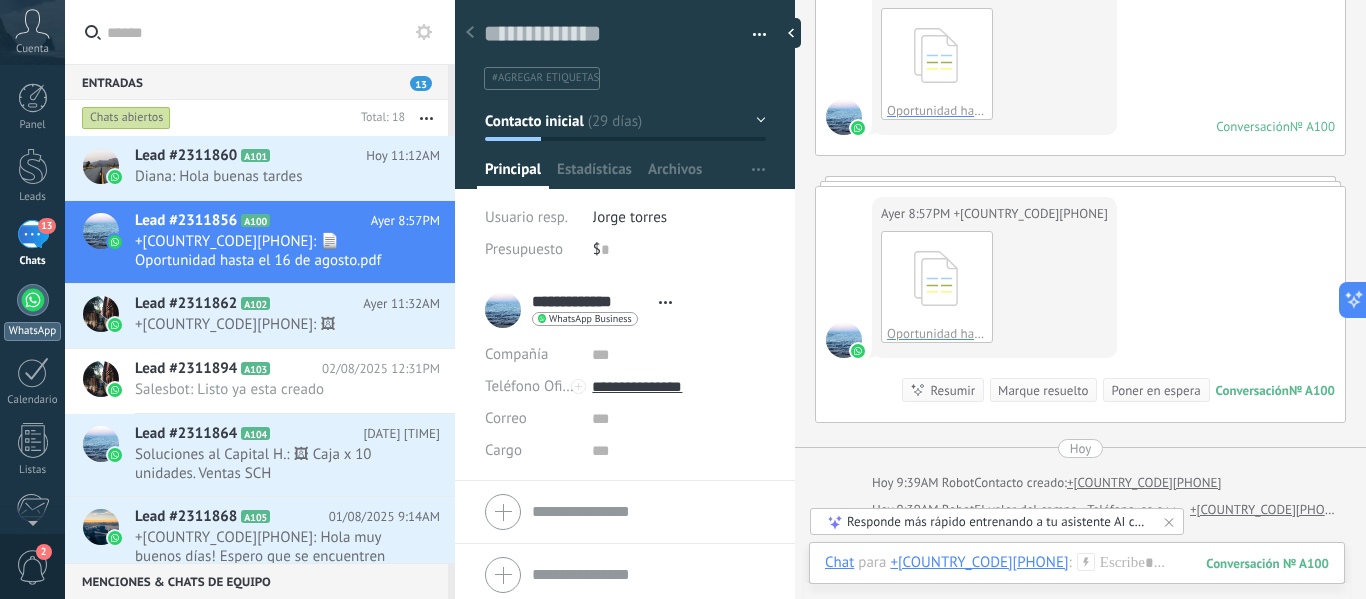 click at bounding box center (33, 300) 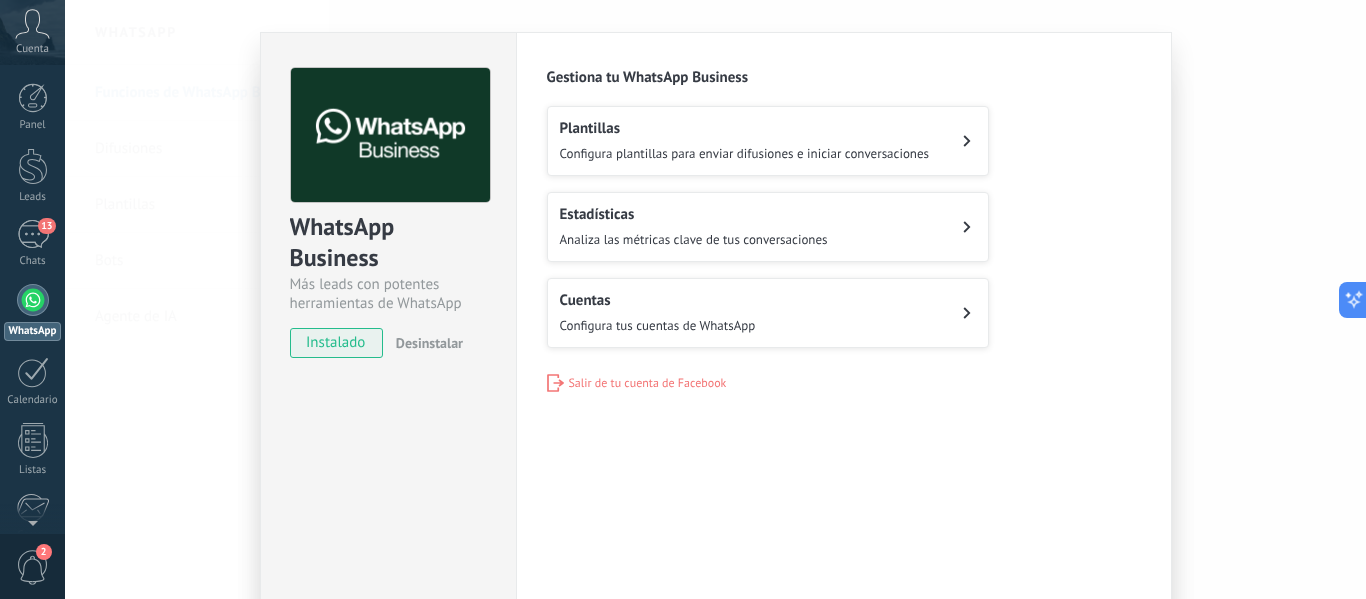 scroll, scrollTop: 0, scrollLeft: 0, axis: both 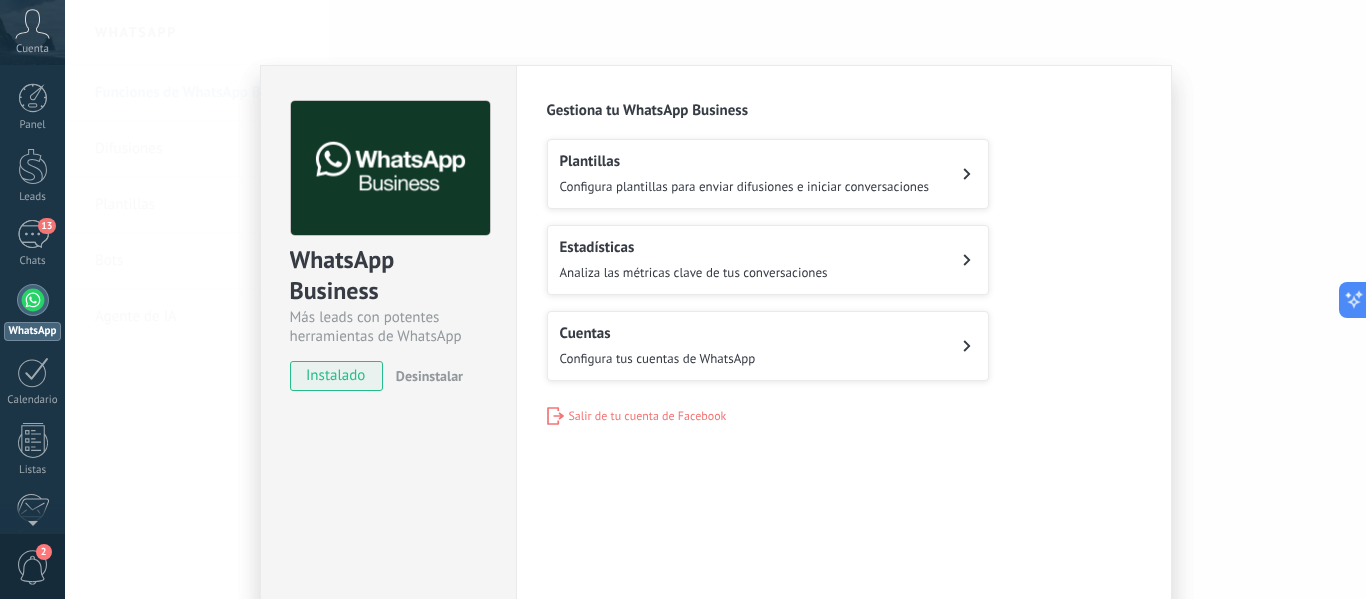 click on "WhatsApp Business Más leads con potentes herramientas de WhatsApp instalado Desinstalar Configuraciones Autorizaciones Esta pestaña registra a los usuarios que han concedido acceso a las integración a esta cuenta. Si deseas remover la posibilidad que un usuario pueda enviar solicitudes a la cuenta en nombre de esta integración, puedes revocar el acceso. Si el acceso a todos los usuarios es revocado, la integración dejará de funcionar. Esta aplicacion está instalada, pero nadie le ha dado acceso aun. WhatsApp Cloud API más _:  Guardar Gestiona tu WhatsApp Business Plantillas Configura plantillas para enviar difusiones e iniciar conversaciones Estadísticas Analiza las métricas clave de tus conversaciones Cuentas Configura tus cuentas de WhatsApp Salir de tu cuenta de Facebook" at bounding box center [715, 299] 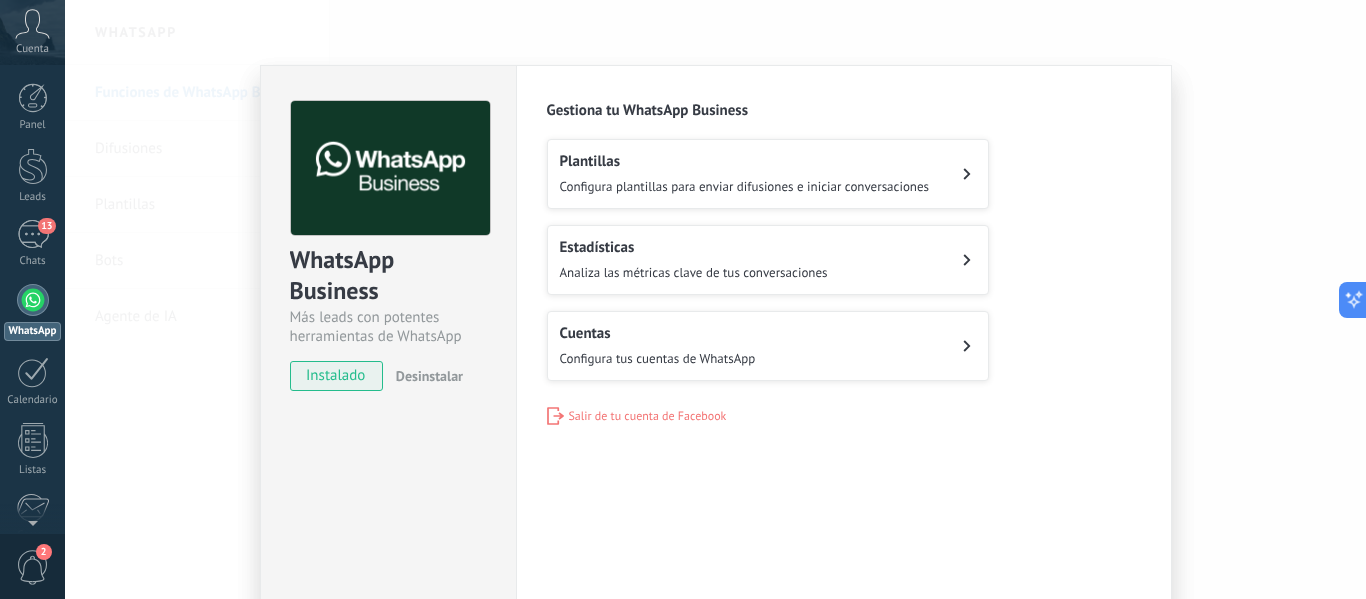 click on "WhatsApp Business Más leads con potentes herramientas de WhatsApp instalado Desinstalar Configuraciones Autorizaciones Esta pestaña registra a los usuarios que han concedido acceso a las integración a esta cuenta. Si deseas remover la posibilidad que un usuario pueda enviar solicitudes a la cuenta en nombre de esta integración, puedes revocar el acceso. Si el acceso a todos los usuarios es revocado, la integración dejará de funcionar. Esta aplicacion está instalada, pero nadie le ha dado acceso aun. WhatsApp Cloud API más _:  Guardar Gestiona tu WhatsApp Business Plantillas Configura plantillas para enviar difusiones e iniciar conversaciones Estadísticas Analiza las métricas clave de tus conversaciones Cuentas Configura tus cuentas de WhatsApp Salir de tu cuenta de Facebook" at bounding box center (715, 299) 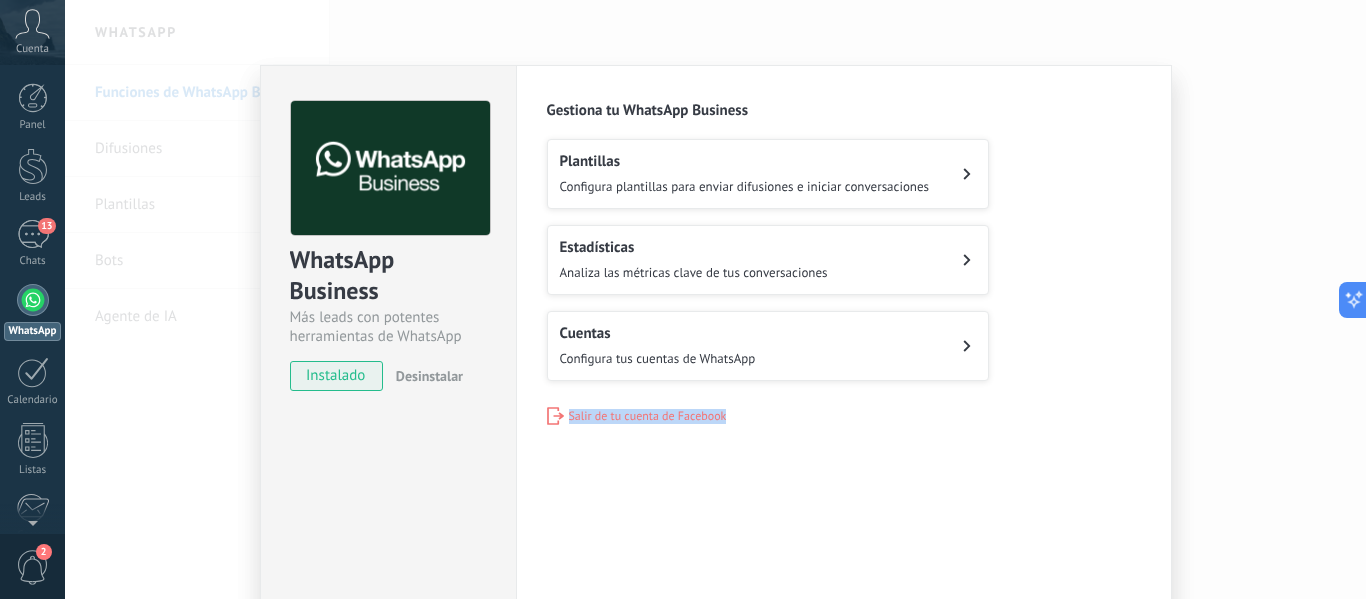 click on "Configuraciones Autorizaciones Esta pestaña registra a los usuarios que han concedido acceso a las integración a esta cuenta. Si deseas remover la posibilidad que un usuario pueda enviar solicitudes a la cuenta en nombre de esta integración, puedes revocar el acceso. Si el acceso a todos los usuarios es revocado, la integración dejará de funcionar. Esta aplicacion está instalada, pero nadie le ha dado acceso aun. WhatsApp Cloud API más _:  Guardar Gestiona tu WhatsApp Business Plantillas Configura plantillas para enviar difusiones e iniciar conversaciones Estadísticas Analiza las métricas clave de tus conversaciones Cuentas Configura tus cuentas de WhatsApp Salir de tu cuenta de Facebook" at bounding box center [844, 362] 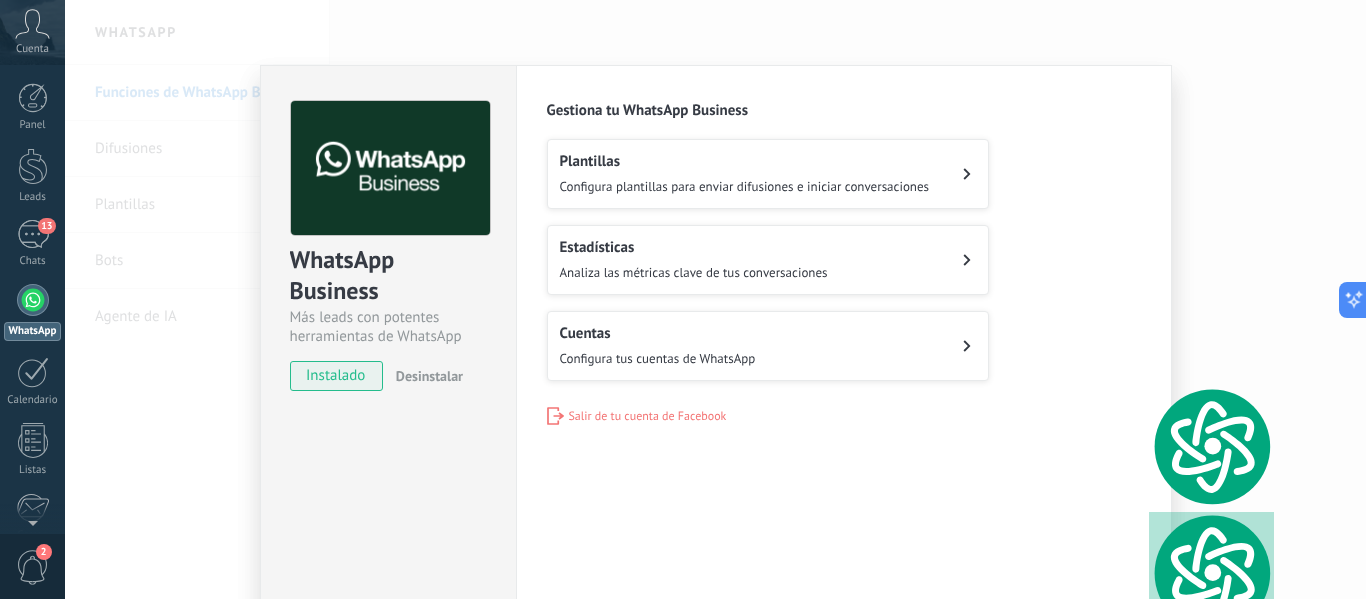 click on "WhatsApp Business Más leads con potentes herramientas de WhatsApp instalado Desinstalar Configuraciones Autorizaciones Esta pestaña registra a los usuarios que han concedido acceso a las integración a esta cuenta. Si deseas remover la posibilidad que un usuario pueda enviar solicitudes a la cuenta en nombre de esta integración, puedes revocar el acceso. Si el acceso a todos los usuarios es revocado, la integración dejará de funcionar. Esta aplicacion está instalada, pero nadie le ha dado acceso aun. WhatsApp Cloud API más _:  Guardar Gestiona tu WhatsApp Business Plantillas Configura plantillas para enviar difusiones e iniciar conversaciones Estadísticas Analiza las métricas clave de tus conversaciones Cuentas Configura tus cuentas de WhatsApp Salir de tu cuenta de Facebook" at bounding box center [715, 299] 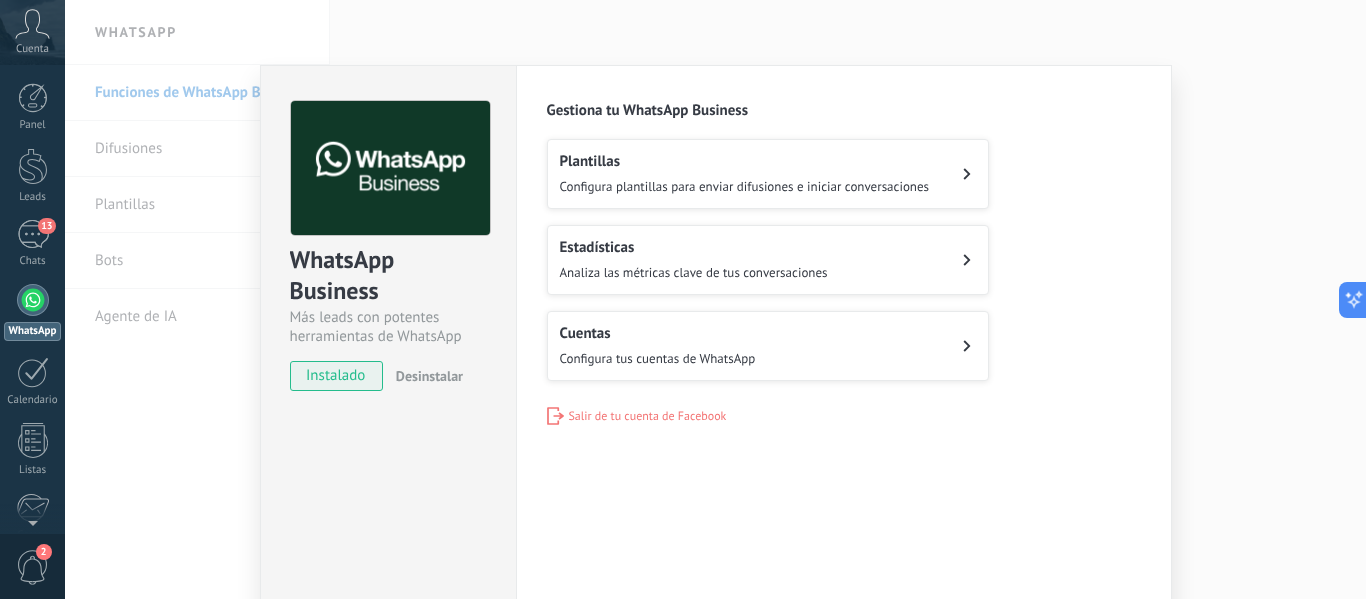 click on "WhatsApp Business Más leads con potentes herramientas de WhatsApp instalado Desinstalar Configuraciones Autorizaciones Esta pestaña registra a los usuarios que han concedido acceso a las integración a esta cuenta. Si deseas remover la posibilidad que un usuario pueda enviar solicitudes a la cuenta en nombre de esta integración, puedes revocar el acceso. Si el acceso a todos los usuarios es revocado, la integración dejará de funcionar. Esta aplicacion está instalada, pero nadie le ha dado acceso aun. WhatsApp Cloud API más _:  Guardar Gestiona tu WhatsApp Business Plantillas Configura plantillas para enviar difusiones e iniciar conversaciones Estadísticas Analiza las métricas clave de tus conversaciones Cuentas Configura tus cuentas de WhatsApp Salir de tu cuenta de Facebook" at bounding box center (715, 299) 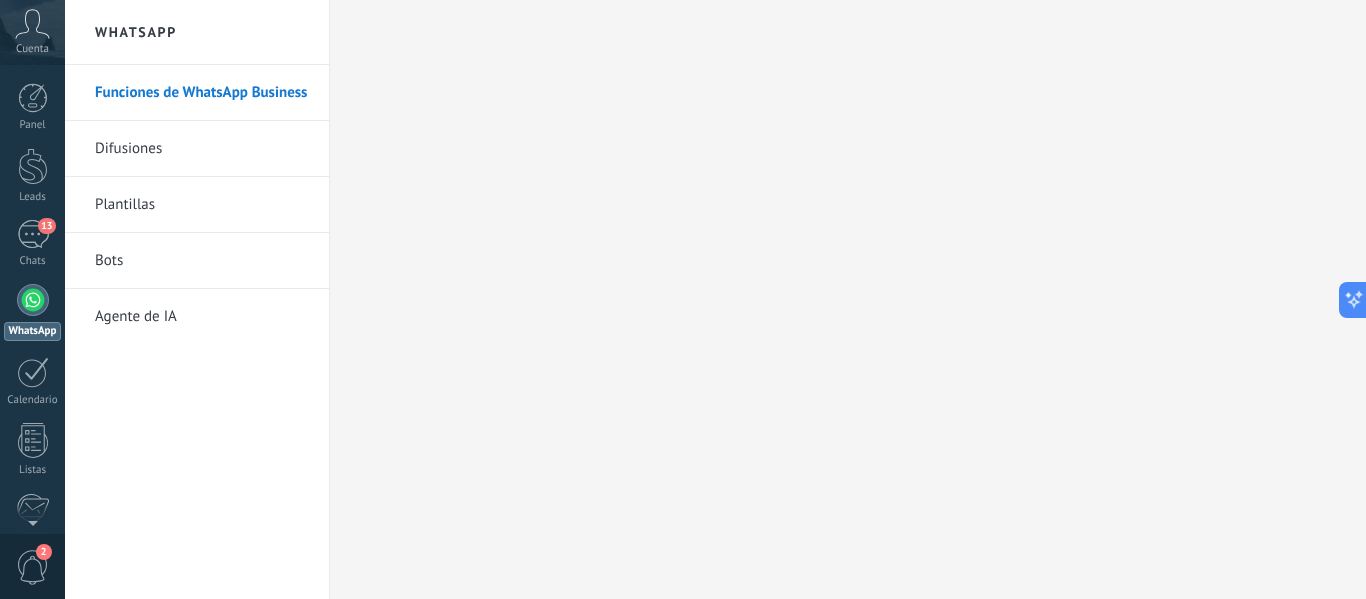 click on "Bots" at bounding box center [202, 261] 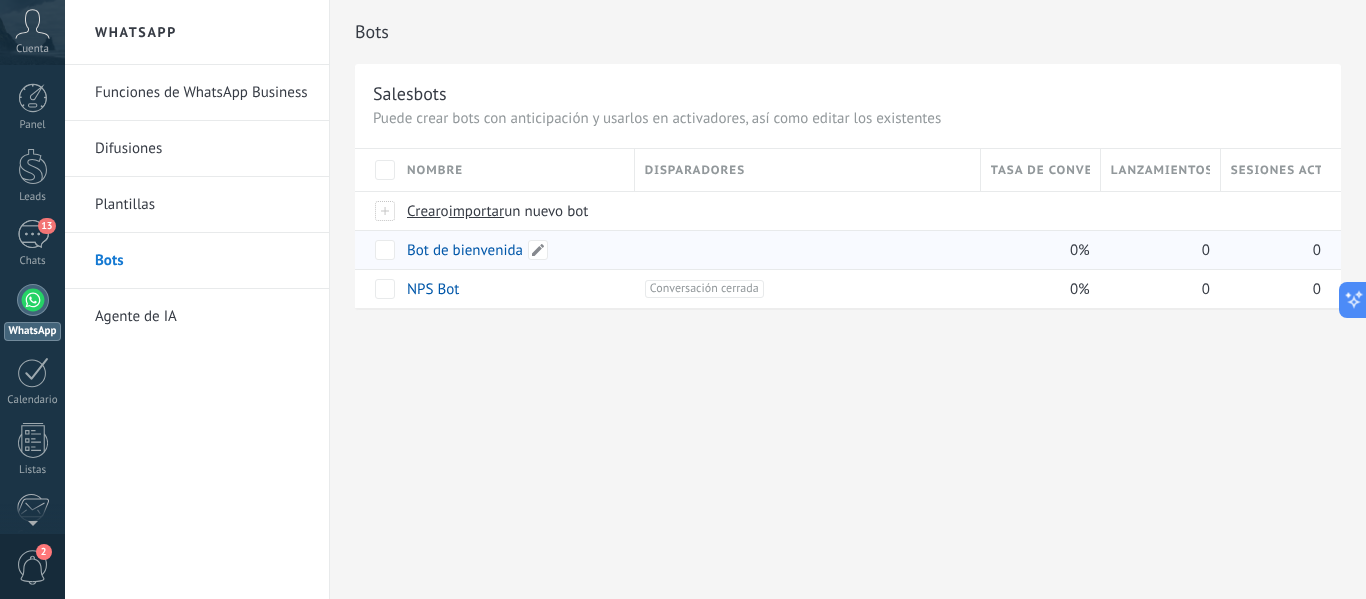 click on "Bot de bienvenida" at bounding box center (465, 250) 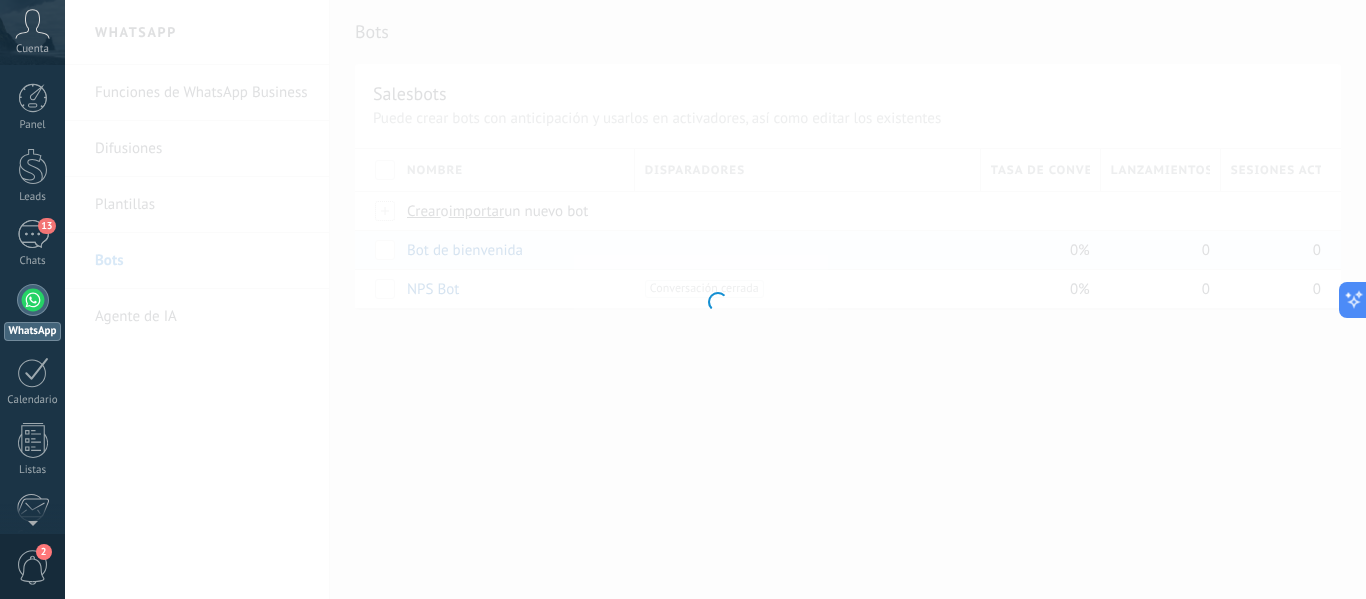 type on "**********" 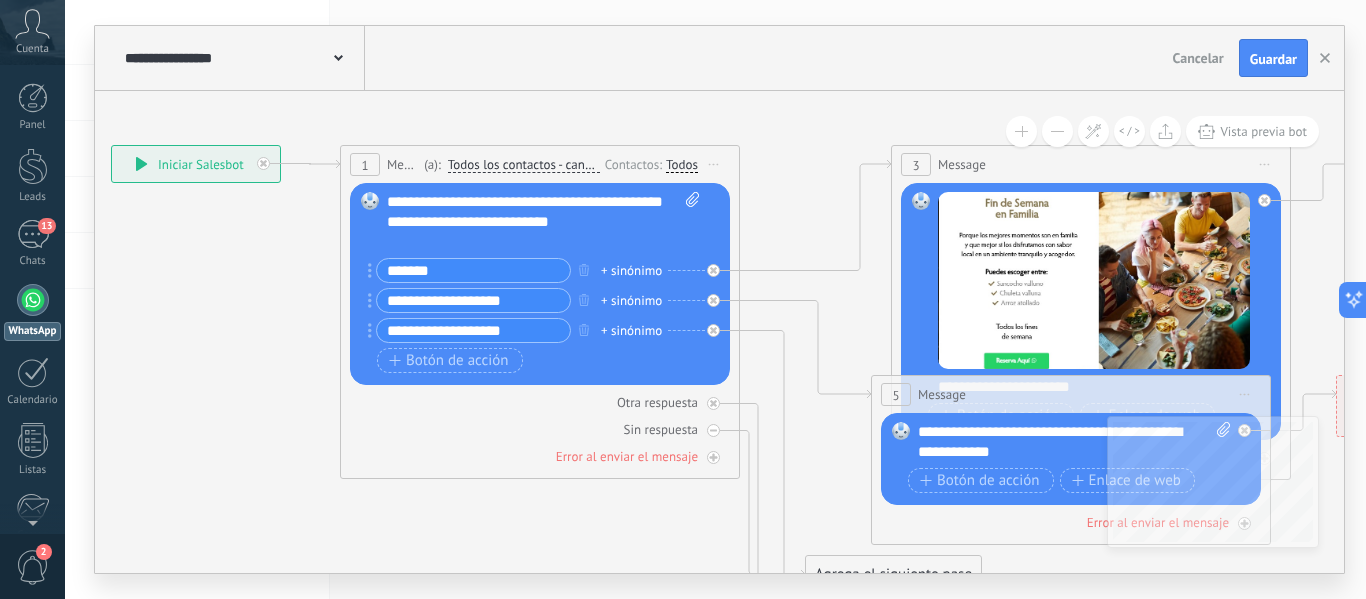 drag, startPoint x: 586, startPoint y: 512, endPoint x: 177, endPoint y: 416, distance: 420.11545 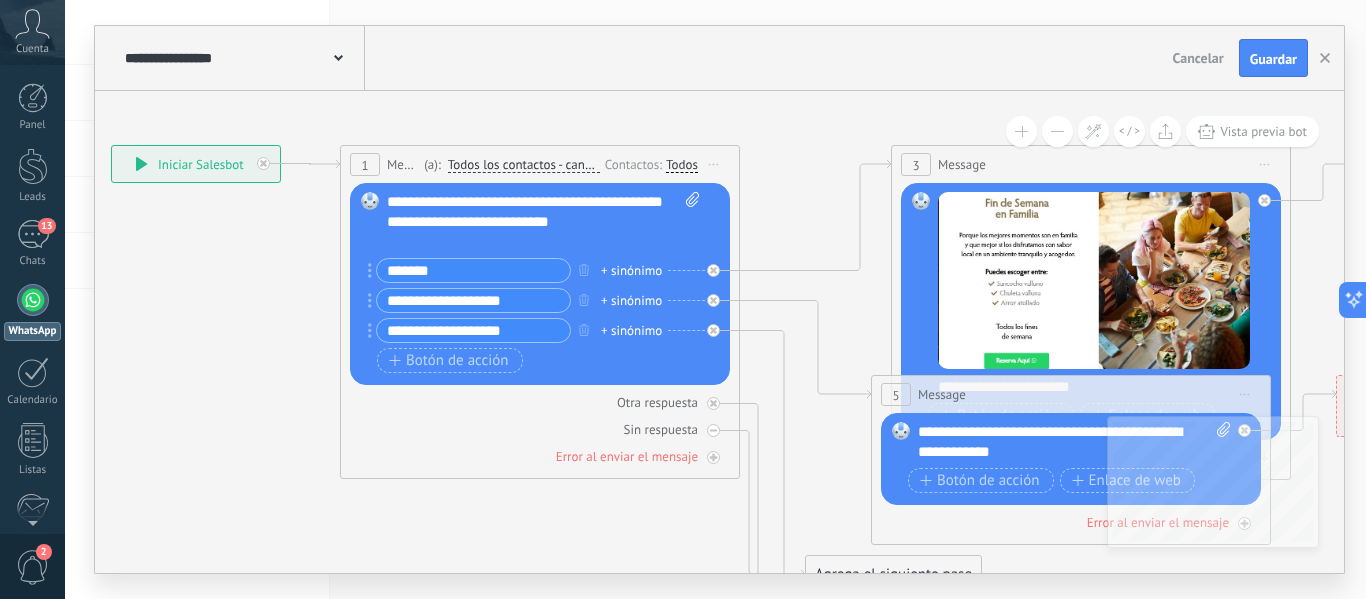 click on "*******" at bounding box center (473, 270) 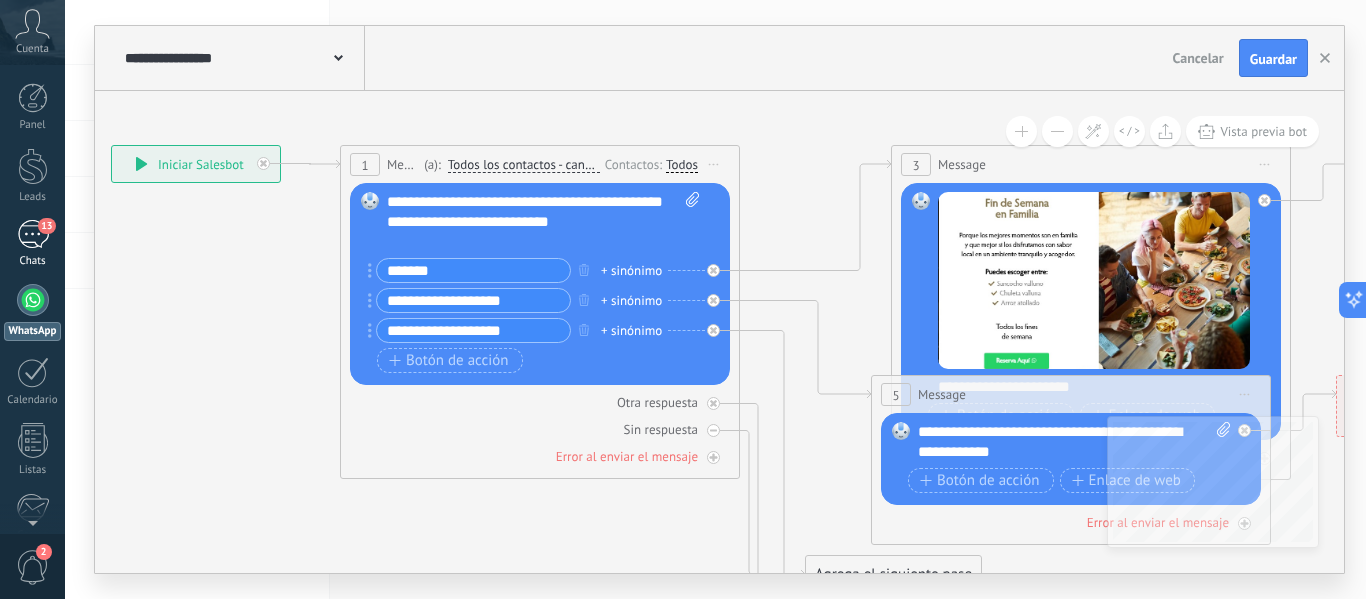 click on "13" at bounding box center (33, 234) 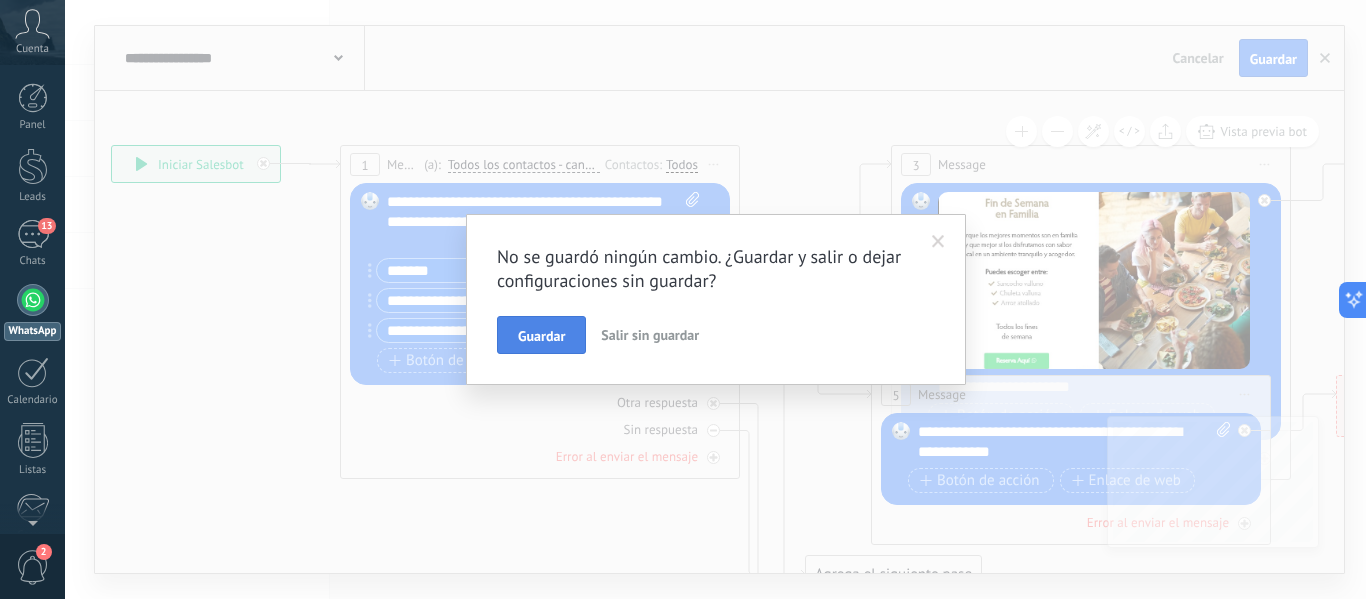 click on "Guardar" at bounding box center (541, 336) 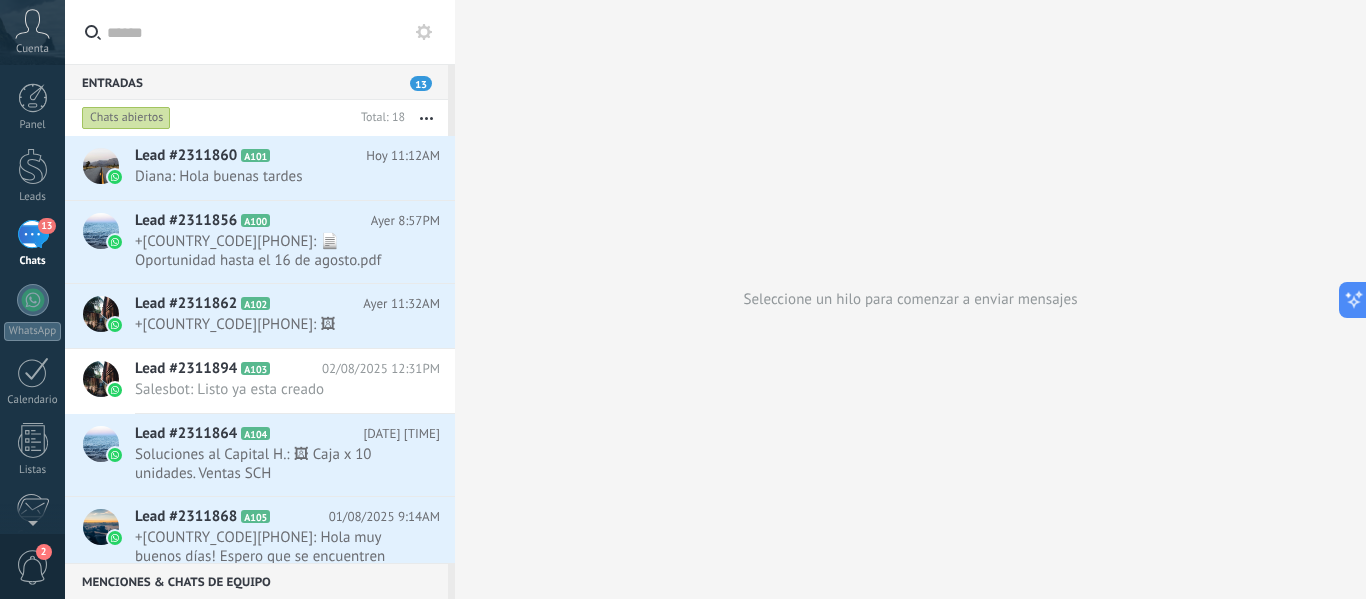 click on "13" at bounding box center [33, 234] 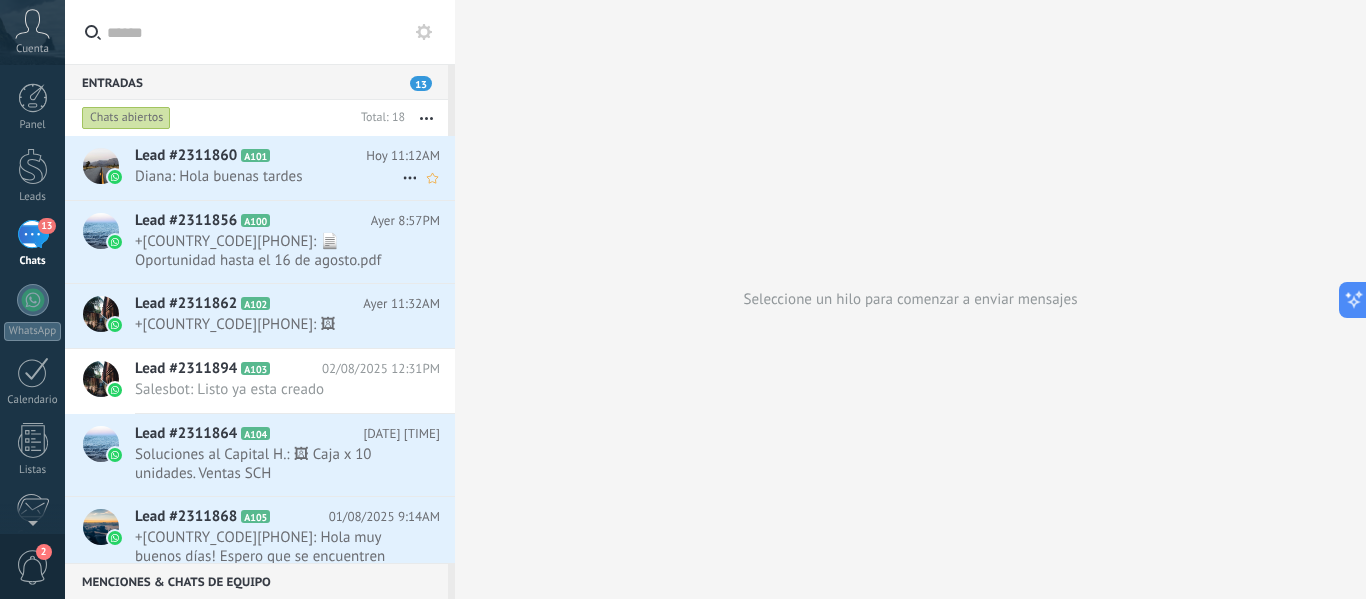 click on "Lead #2311860
A101
Hoy [TIME]
[FIRST]: Hola buenas tardes" at bounding box center (295, 167) 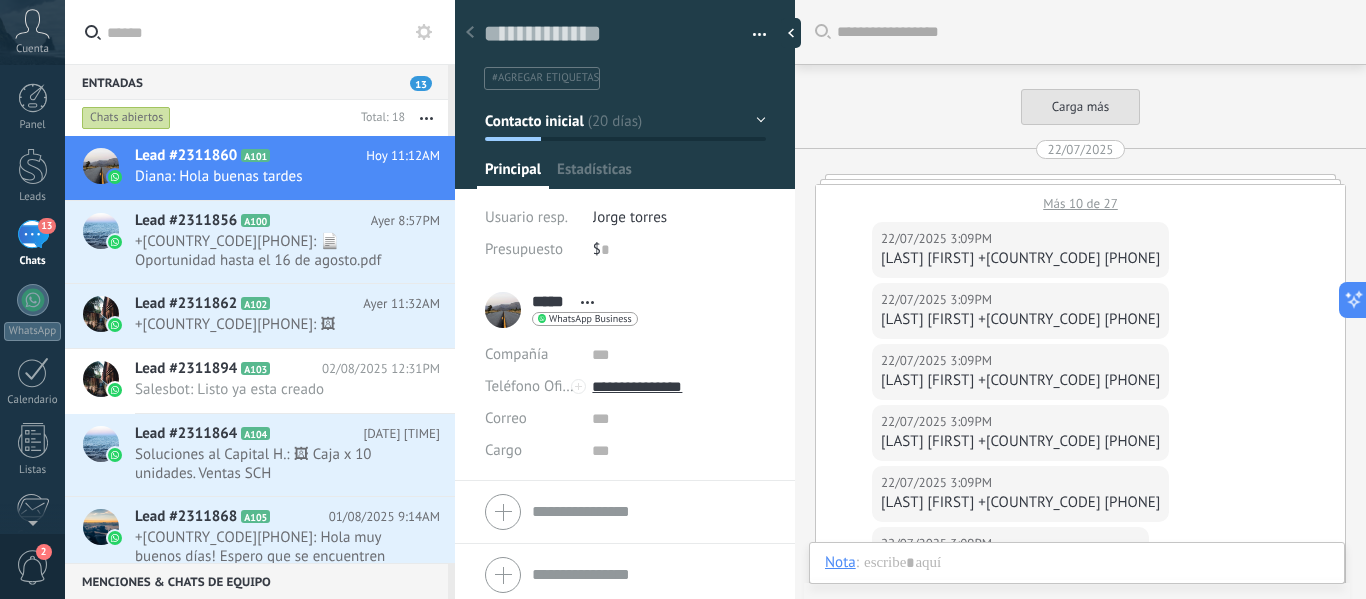 scroll, scrollTop: 2225, scrollLeft: 0, axis: vertical 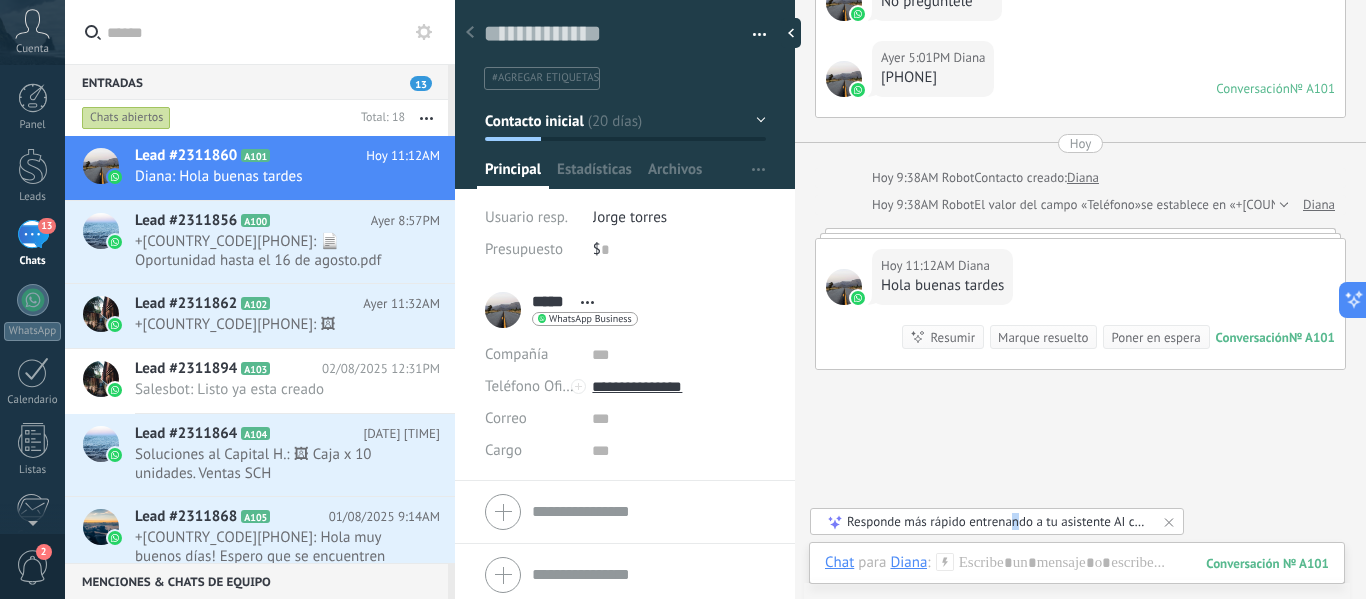 click on "Responde más rápido entrenando a tu asistente AI con tus fuentes de datos" at bounding box center [998, 521] 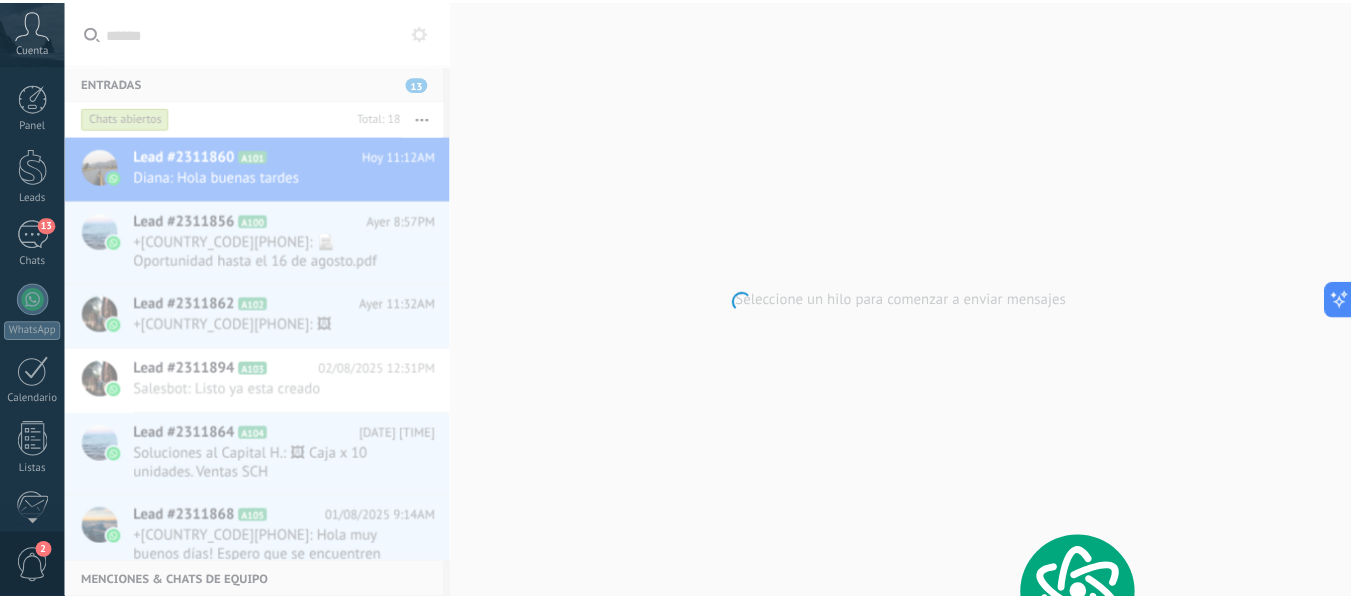 scroll, scrollTop: 233, scrollLeft: 0, axis: vertical 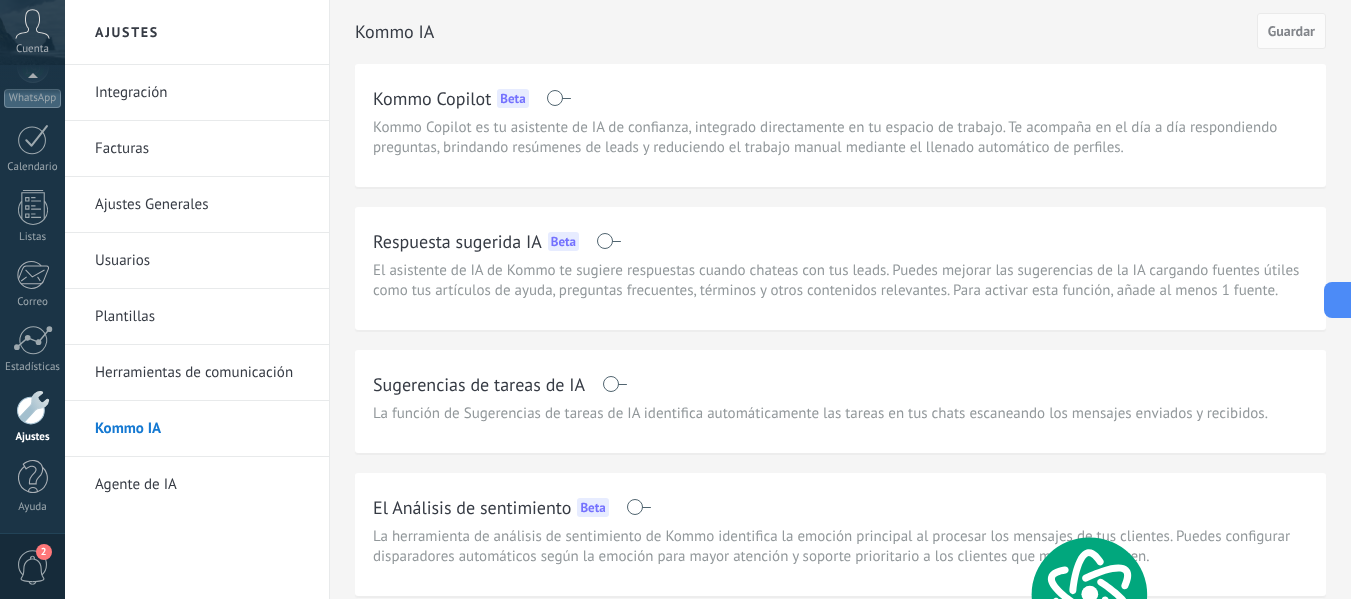 click at bounding box center [608, 241] 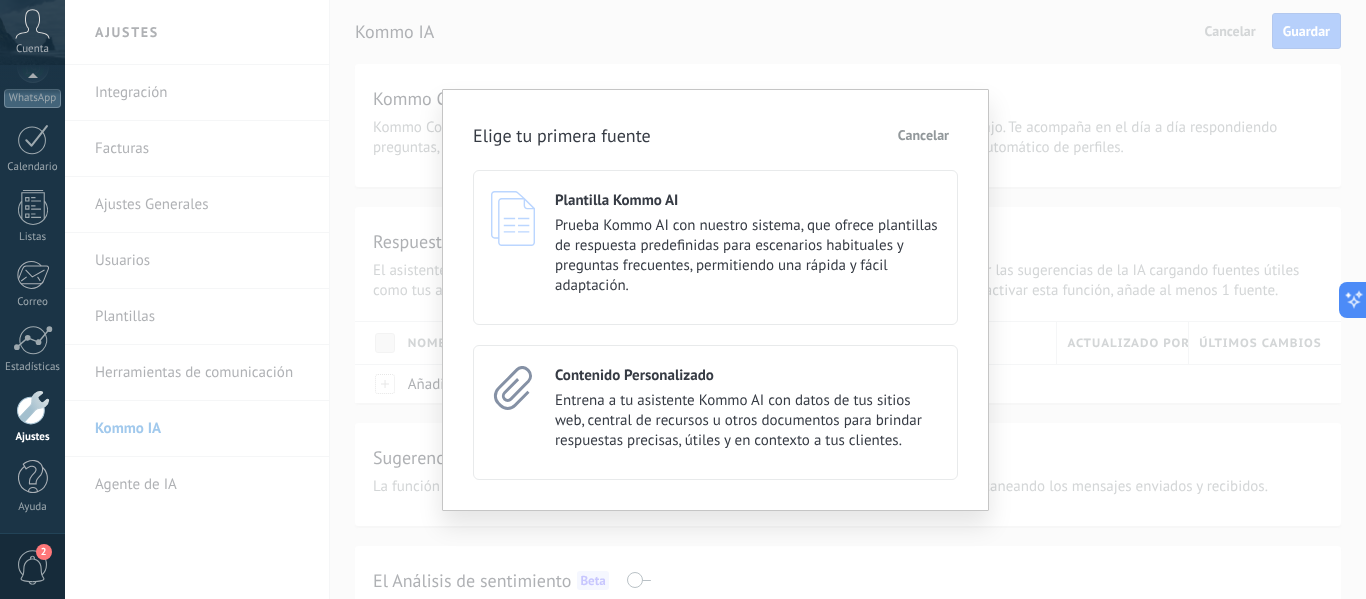 click on "Cancelar" at bounding box center [923, 135] 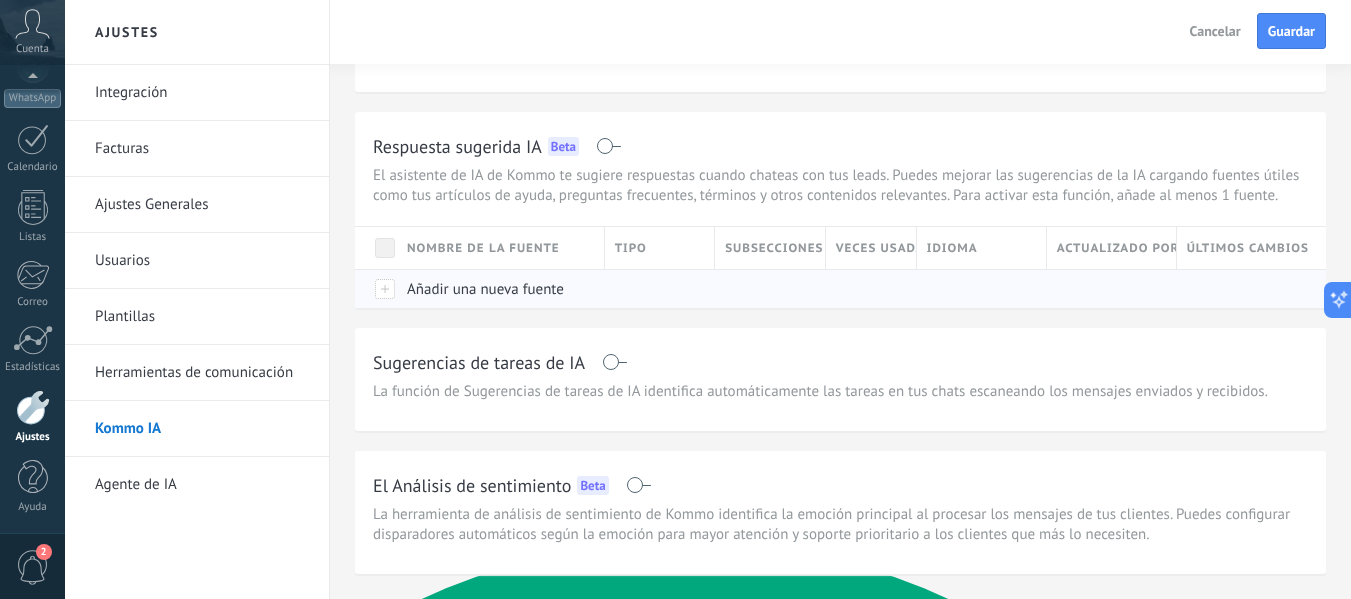 scroll, scrollTop: 155, scrollLeft: 0, axis: vertical 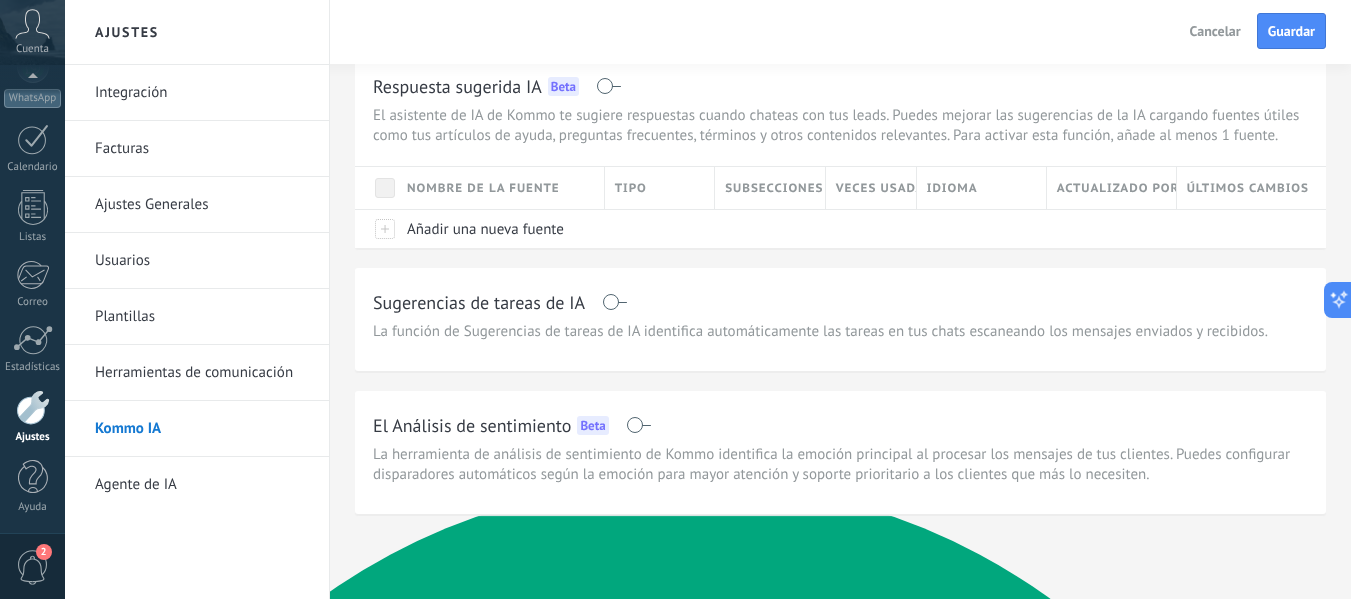 click at bounding box center (614, 302) 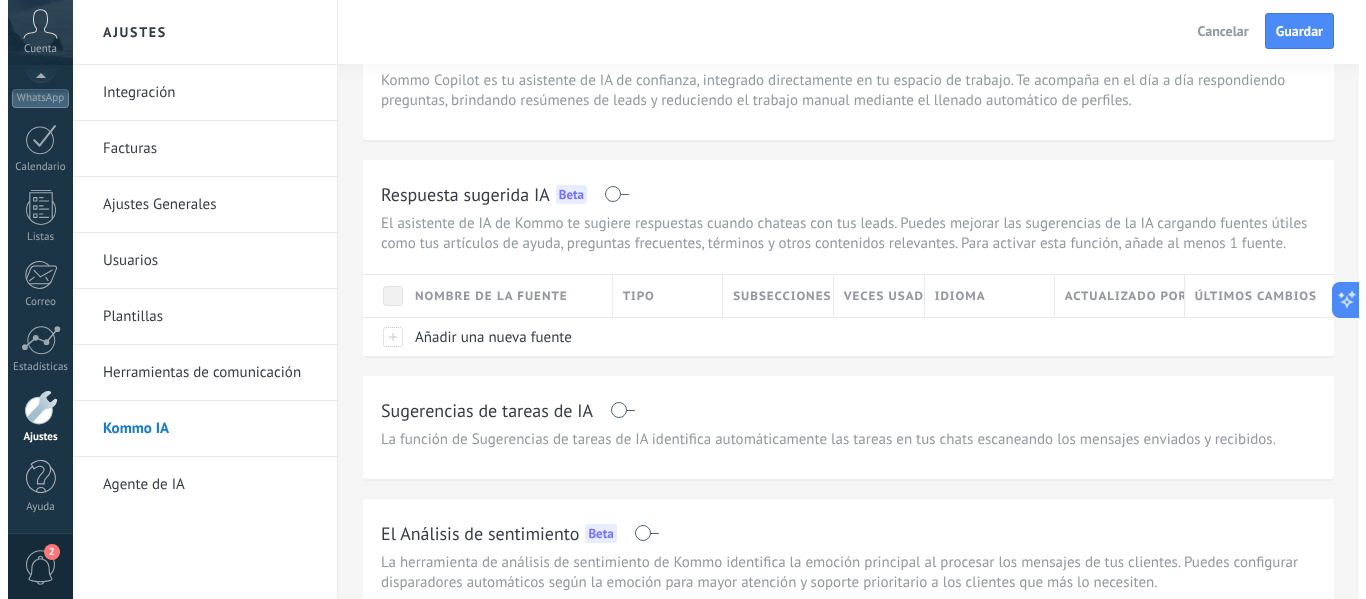 scroll, scrollTop: 0, scrollLeft: 0, axis: both 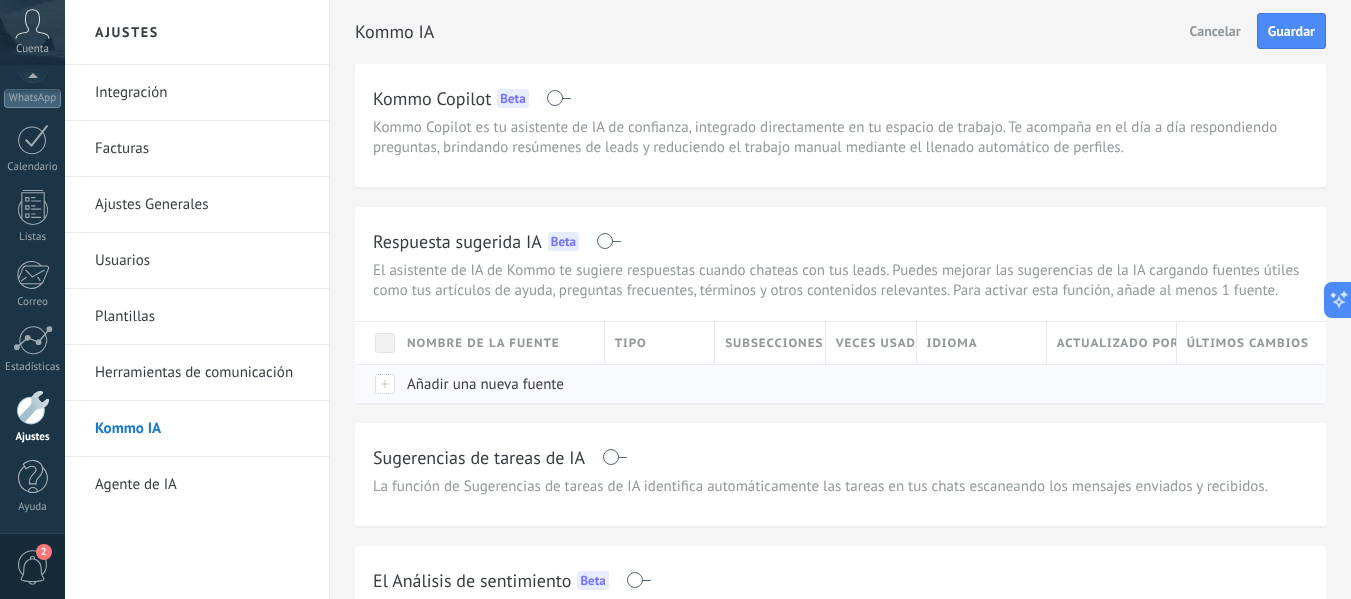 click at bounding box center (376, 383) 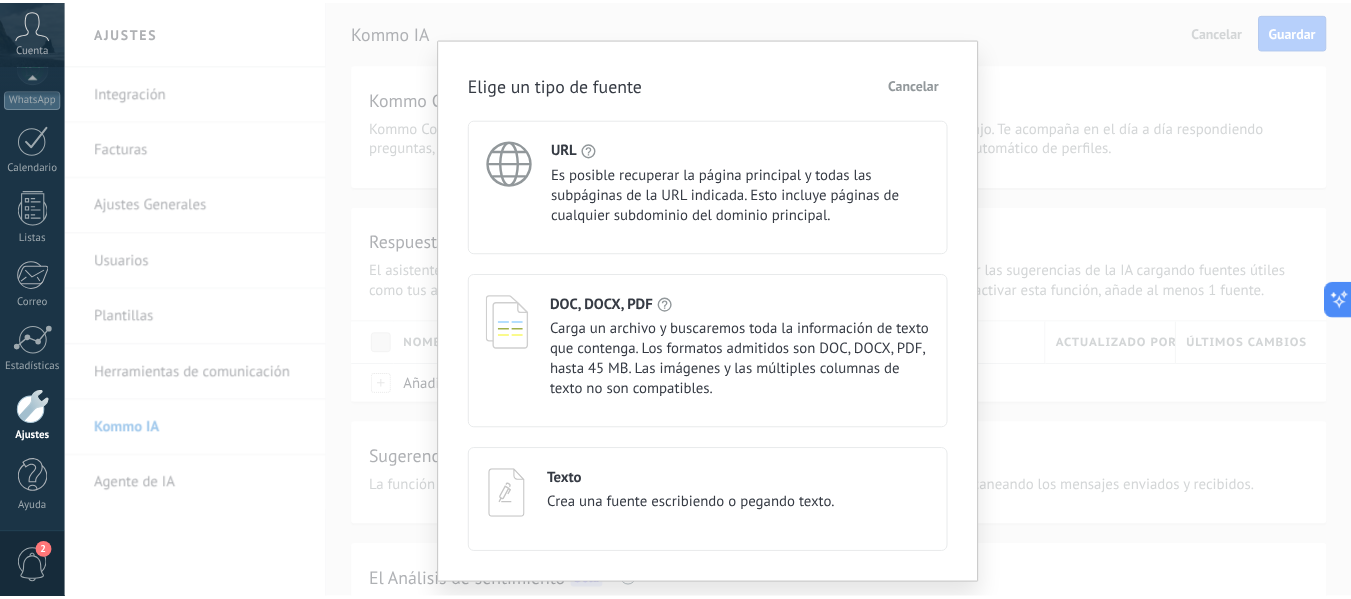 scroll, scrollTop: 0, scrollLeft: 0, axis: both 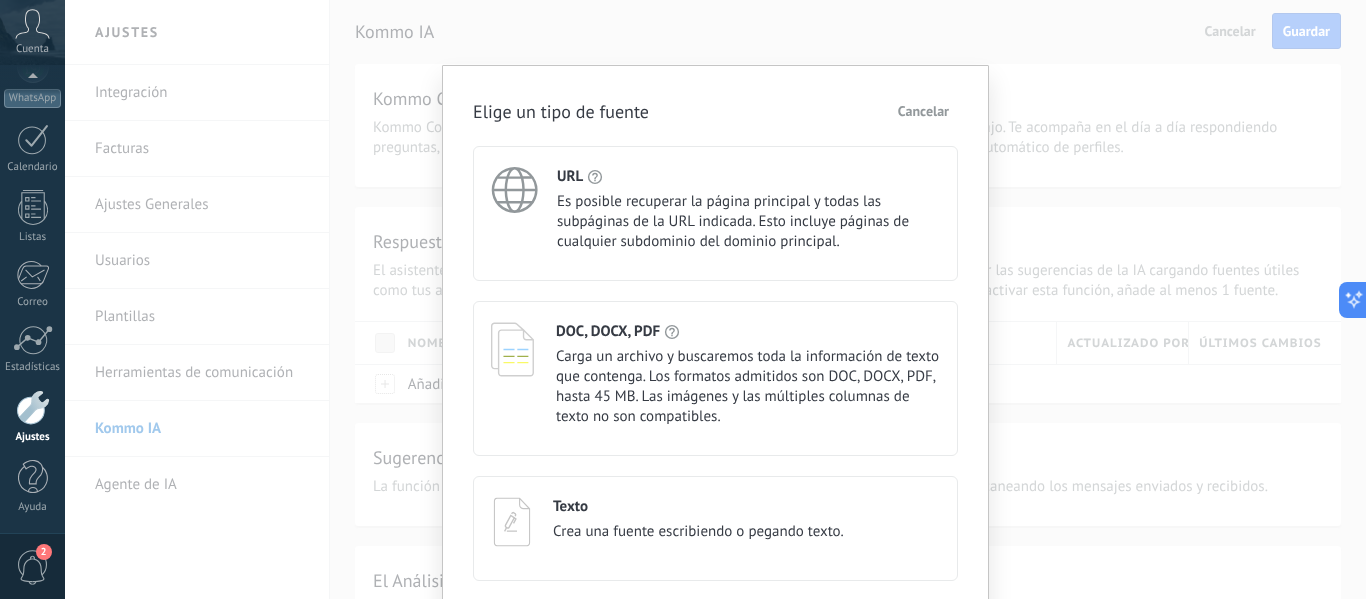 click on "Cancelar" at bounding box center (923, 111) 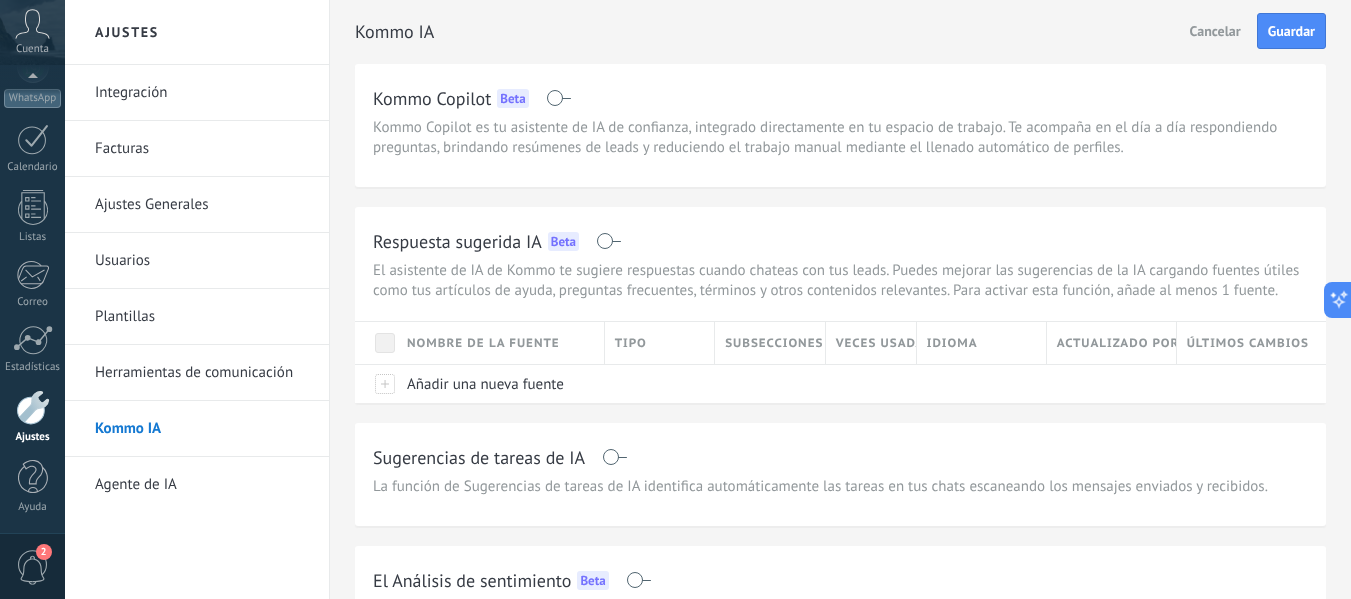 click on "Panel
Leads
13
Chats
WhatsApp
Clientes" at bounding box center [32, 192] 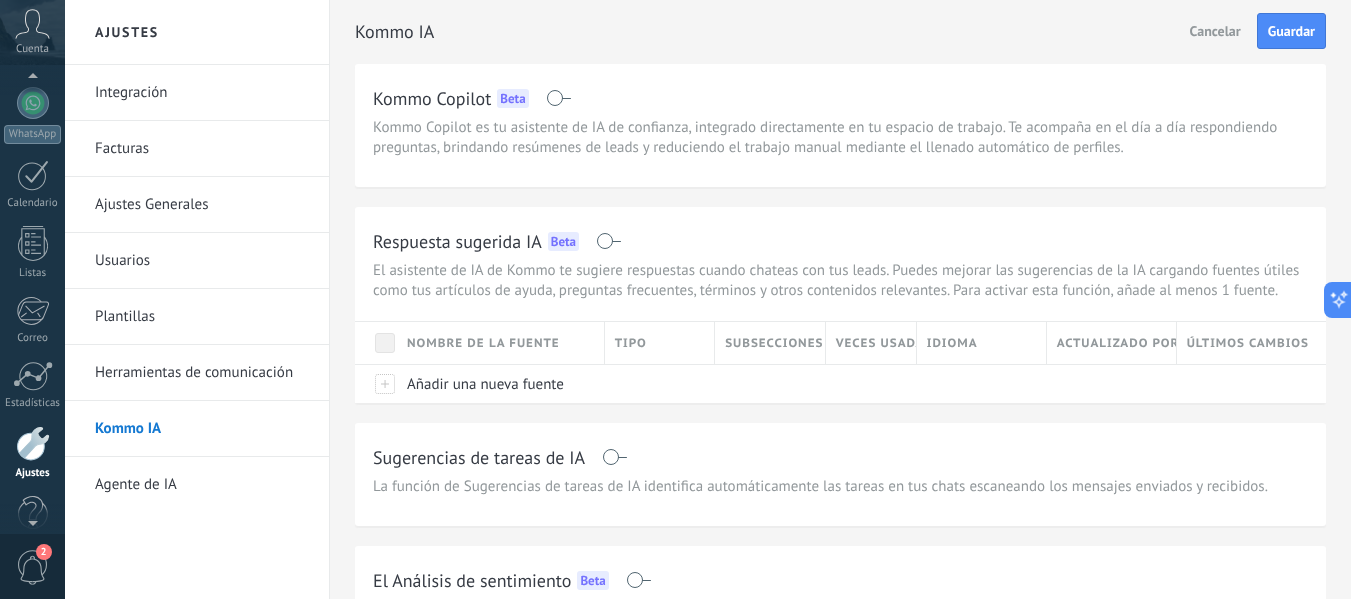 click at bounding box center (32, 80) 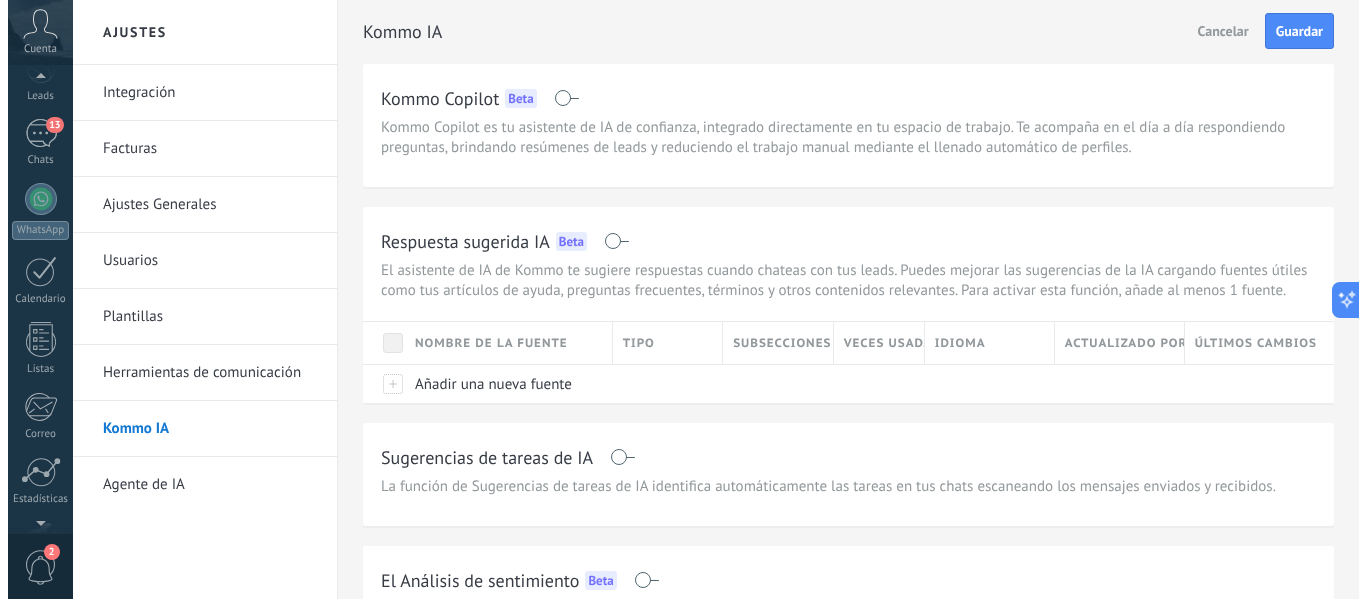 scroll, scrollTop: 74, scrollLeft: 0, axis: vertical 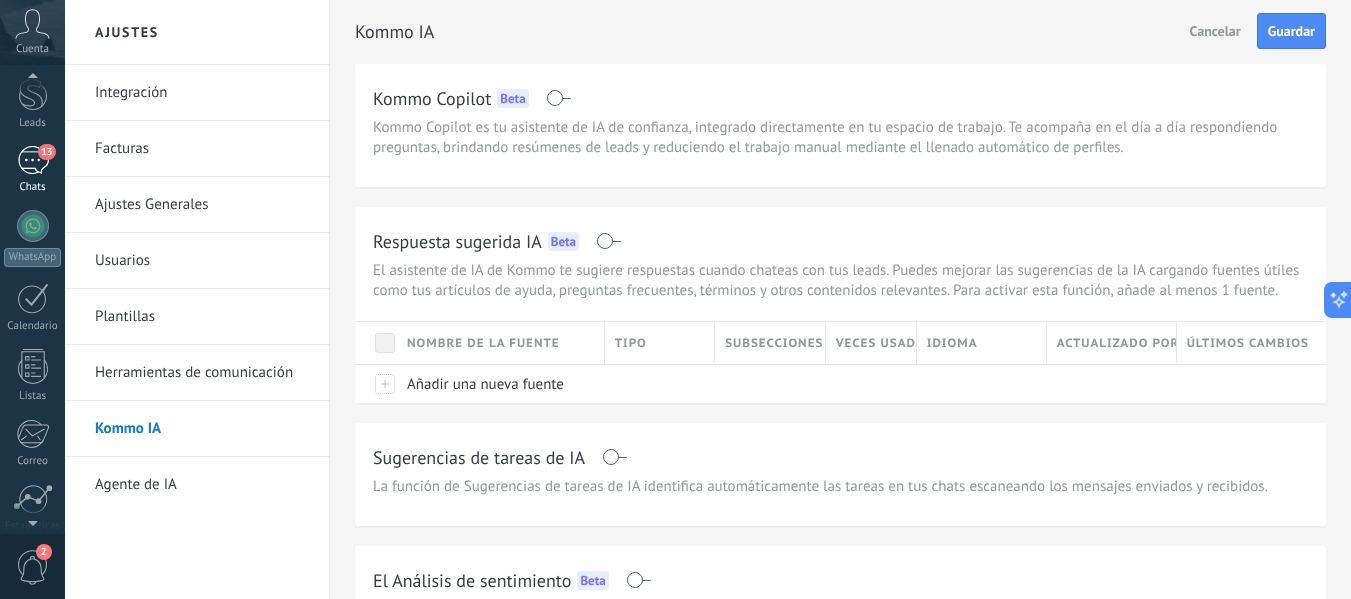 click on "13
Chats" at bounding box center (32, 170) 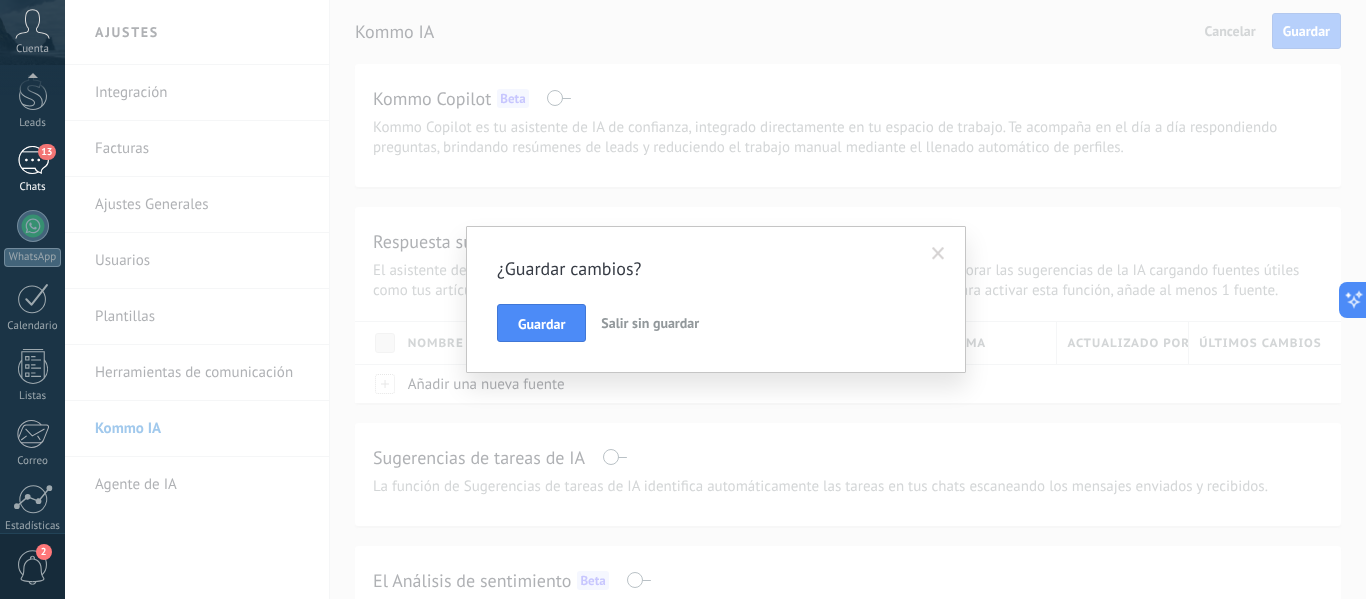 scroll, scrollTop: 233, scrollLeft: 0, axis: vertical 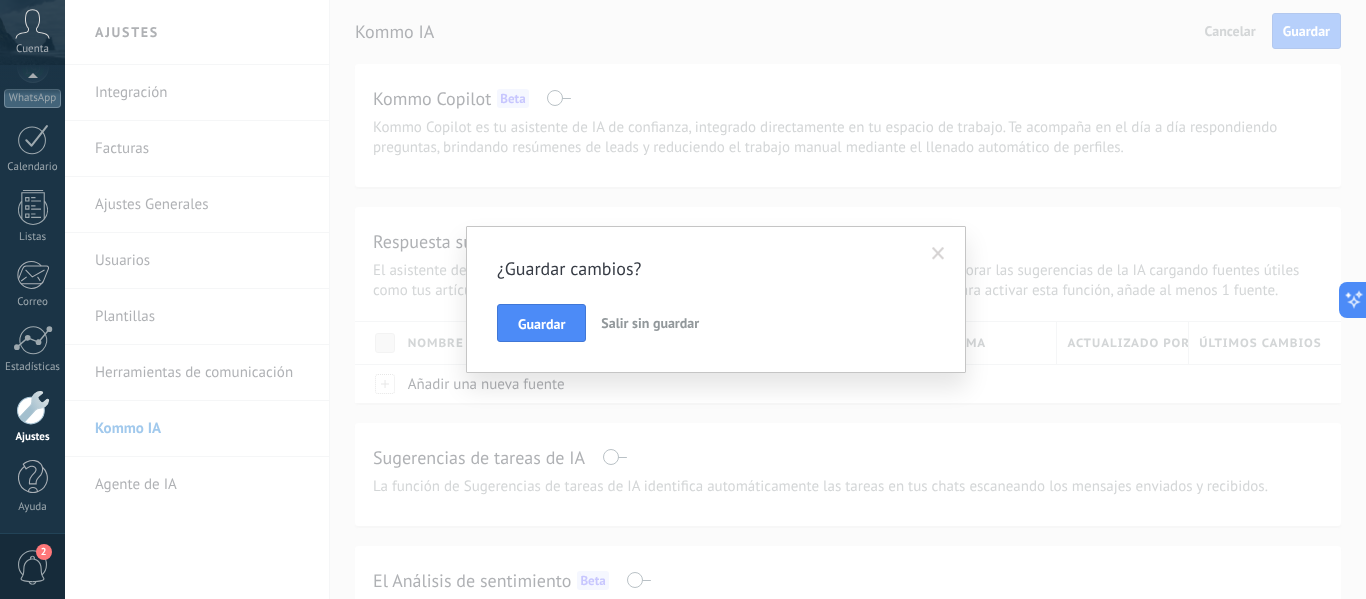 click on "Salir sin guardar" at bounding box center (650, 323) 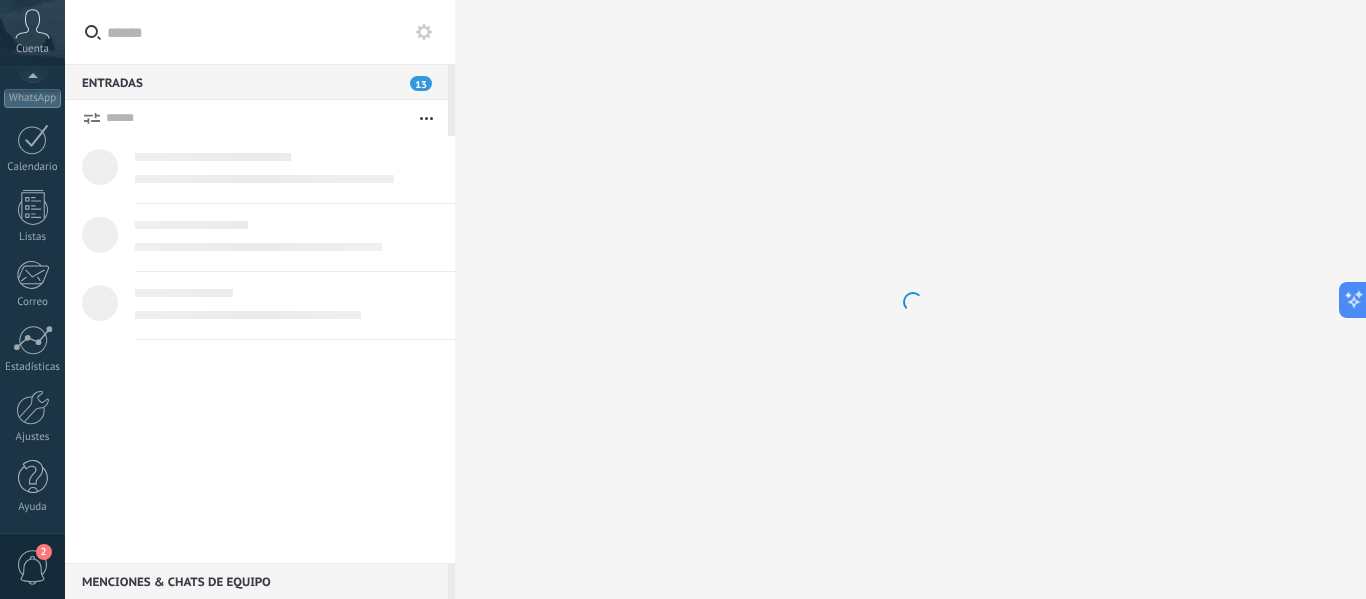 scroll, scrollTop: 0, scrollLeft: 0, axis: both 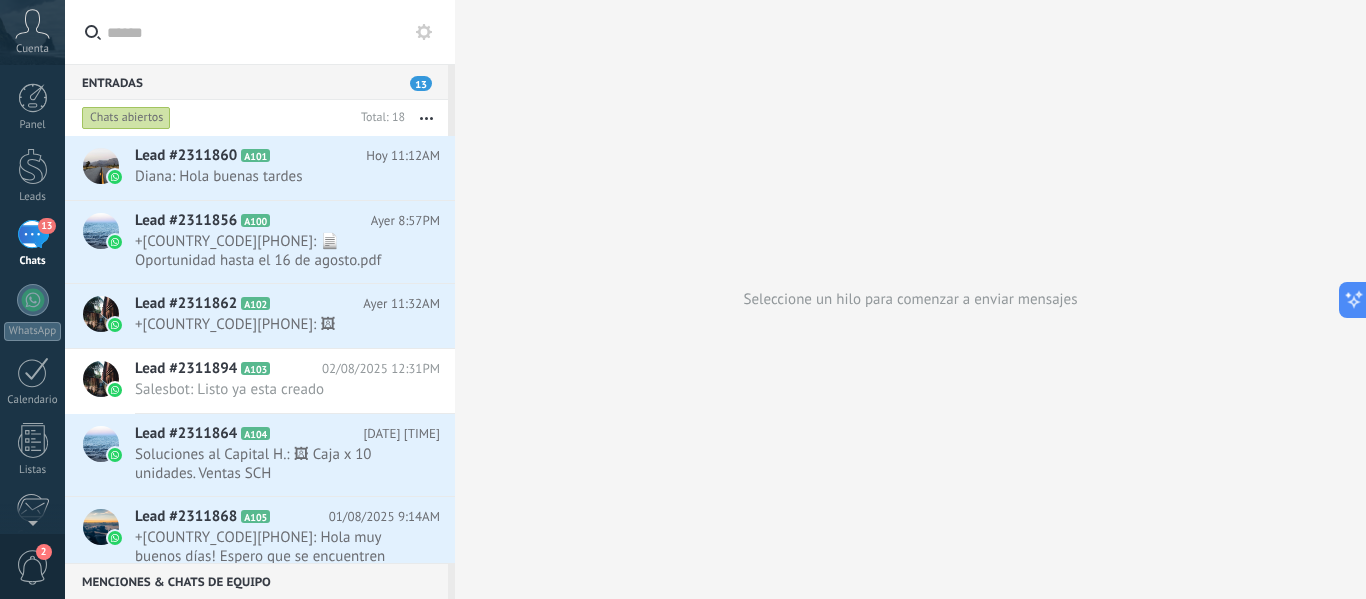 click on "13
Chats" at bounding box center (32, 244) 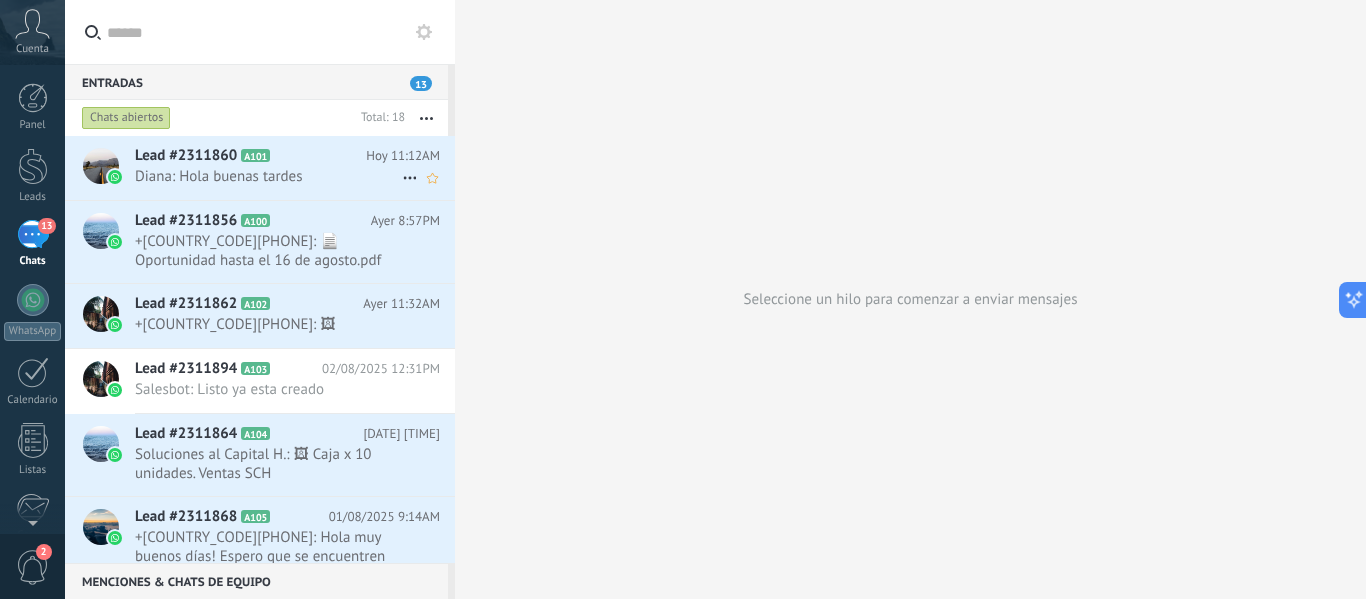click on "Diana: Hola buenas tardes" at bounding box center [268, 176] 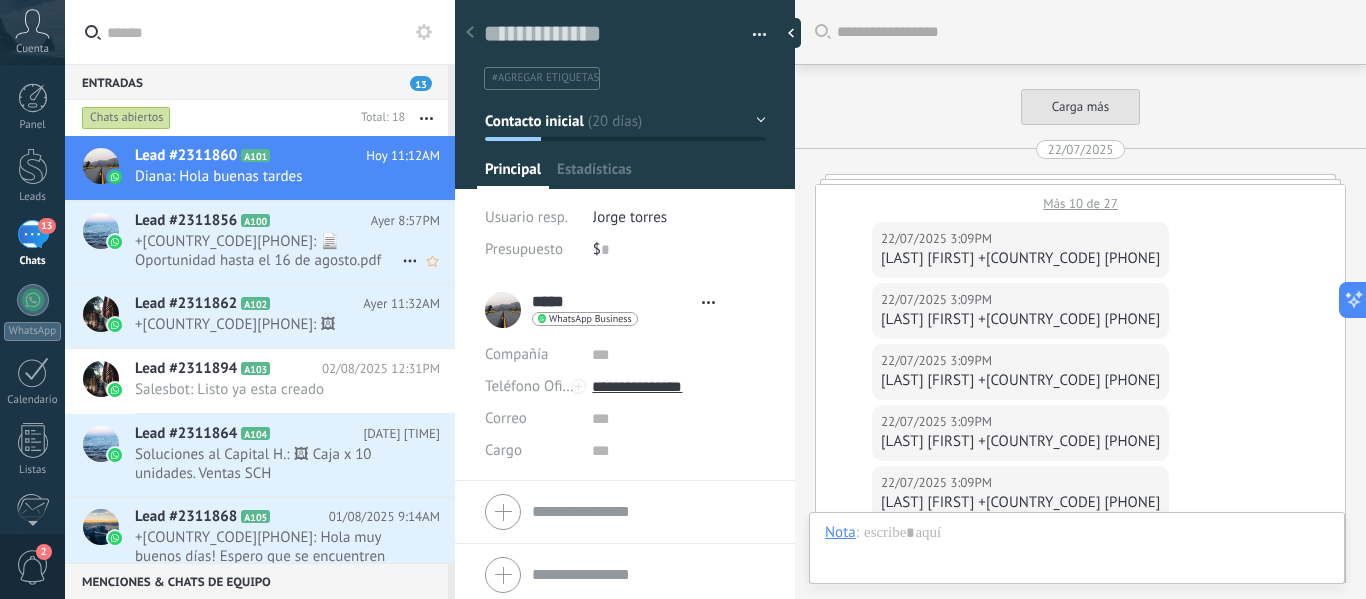 scroll, scrollTop: 2225, scrollLeft: 0, axis: vertical 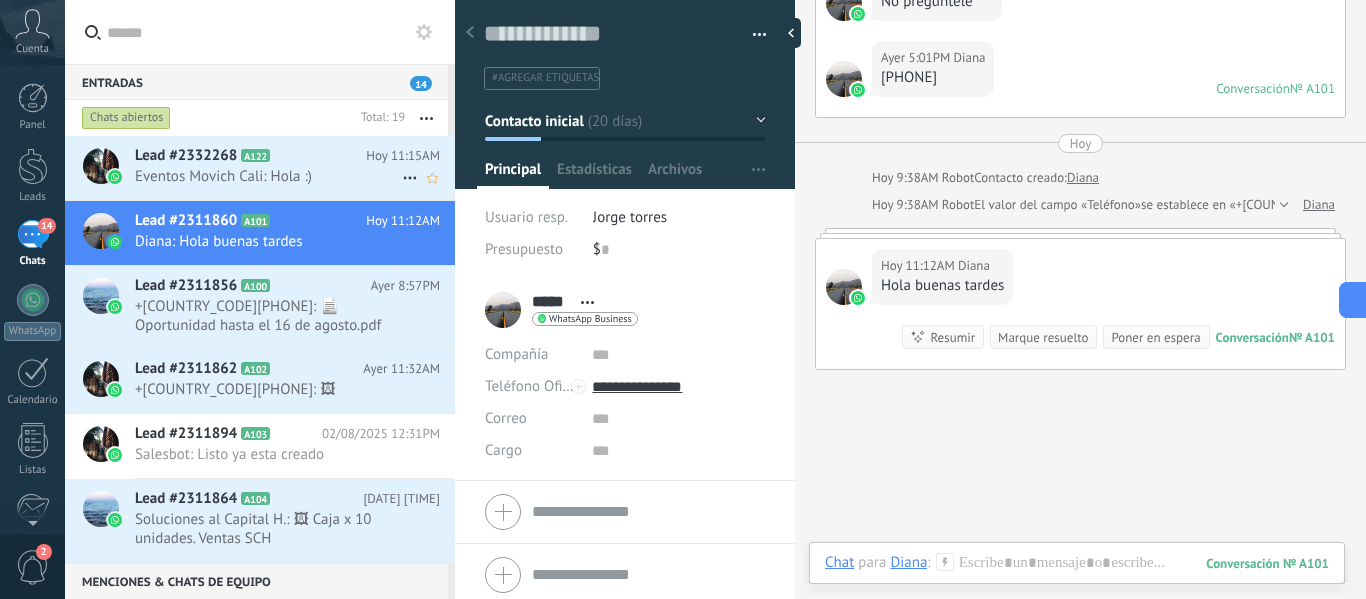 click on "Eventos Movich Cali: Hola :)" at bounding box center (268, 176) 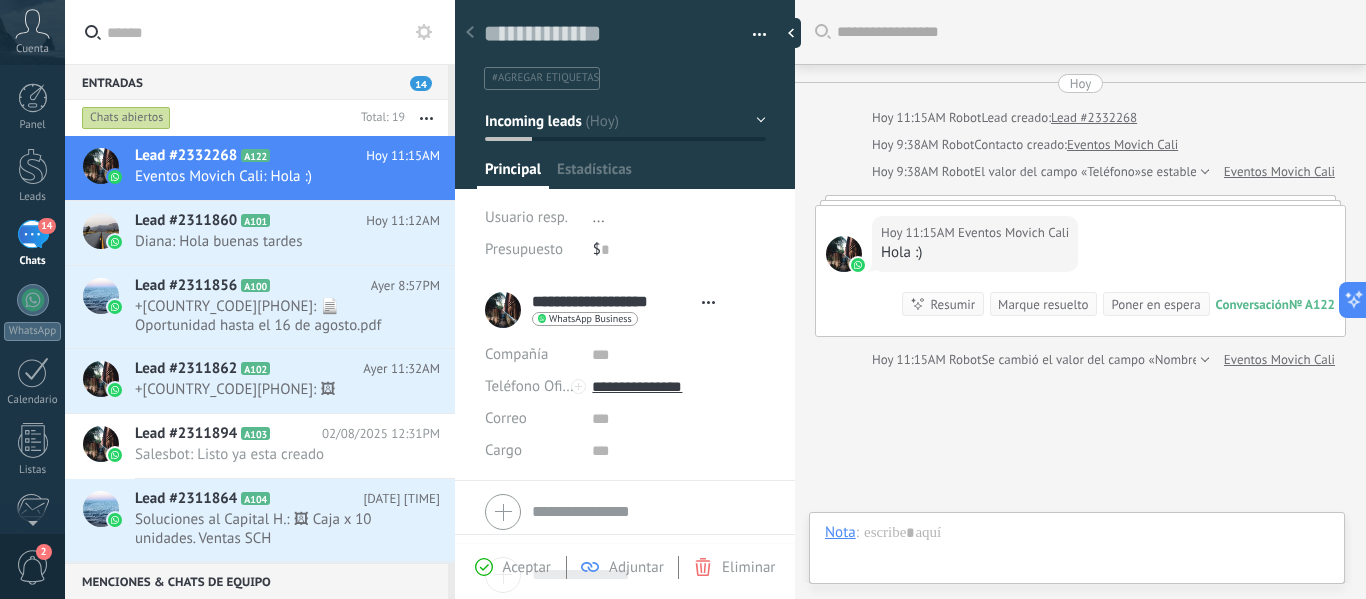 type on "**********" 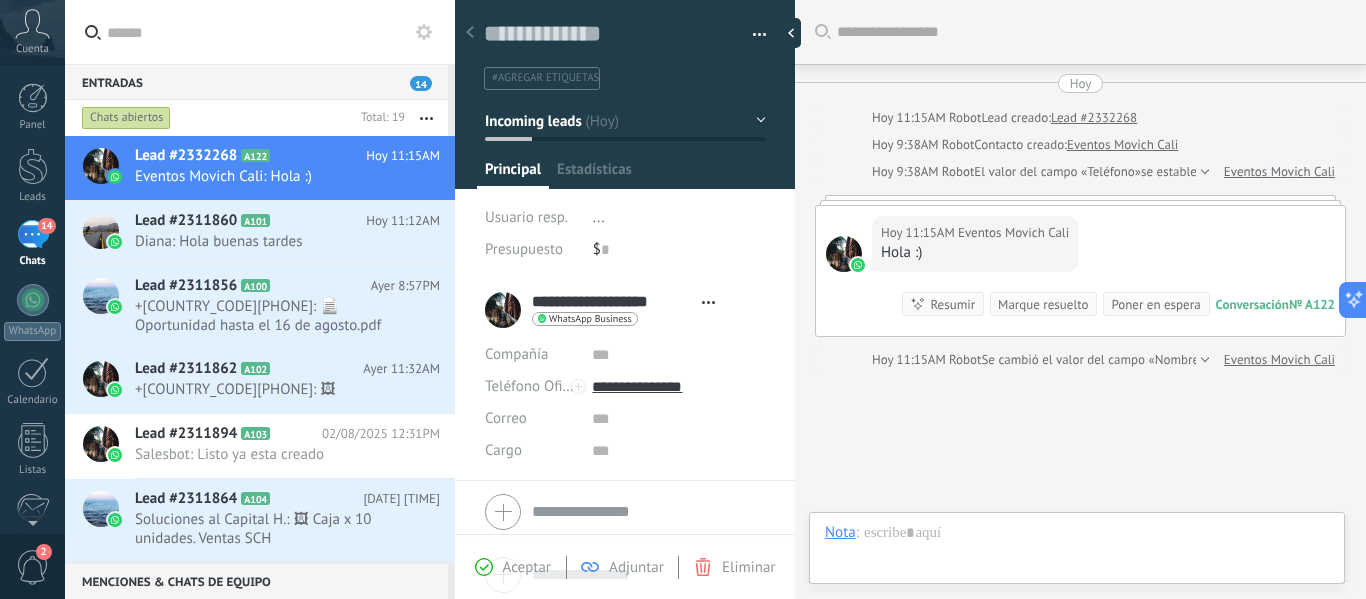scroll, scrollTop: 0, scrollLeft: 0, axis: both 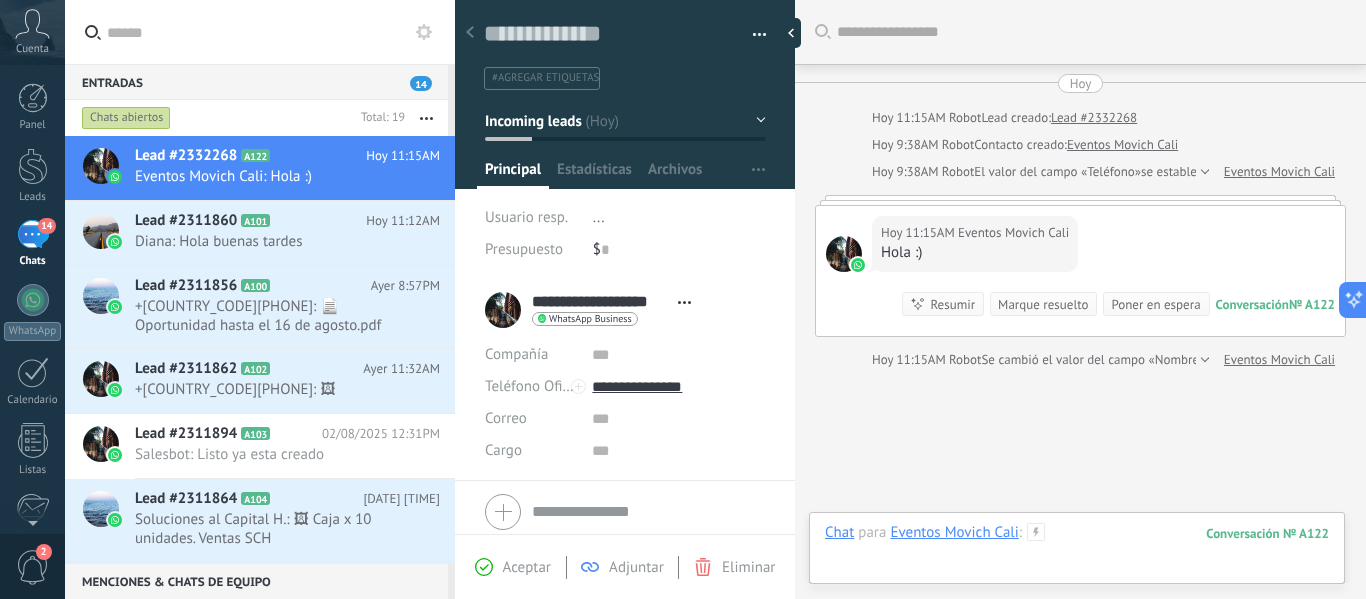 click at bounding box center (1077, 553) 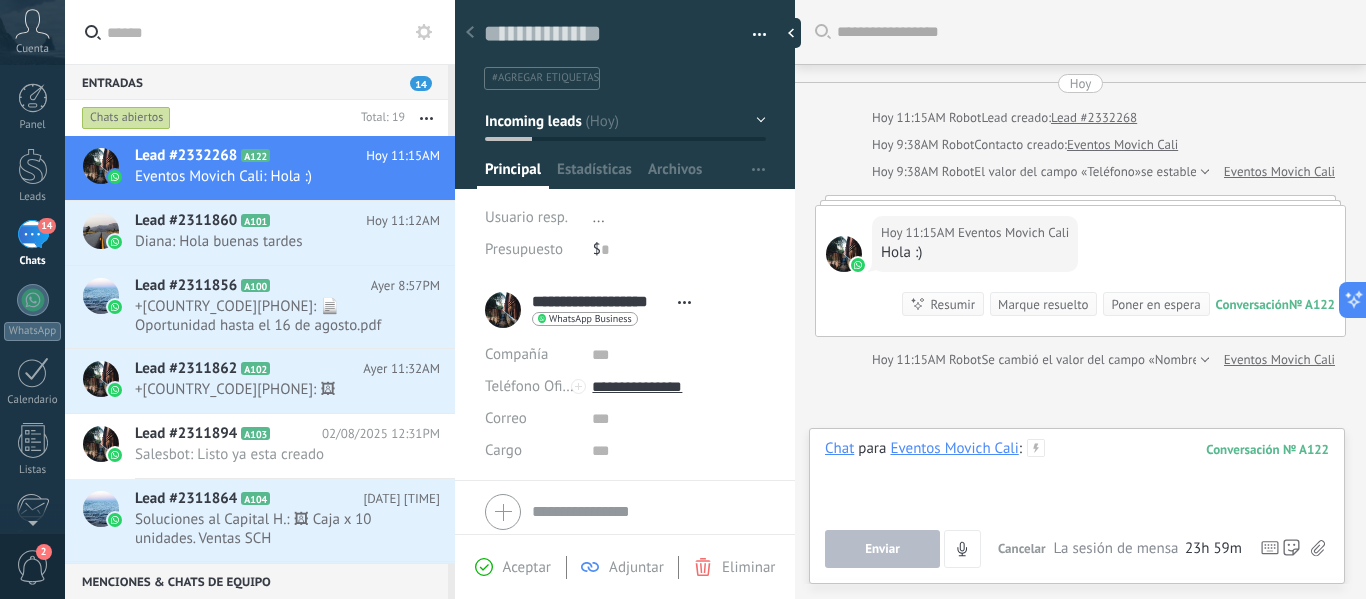 type 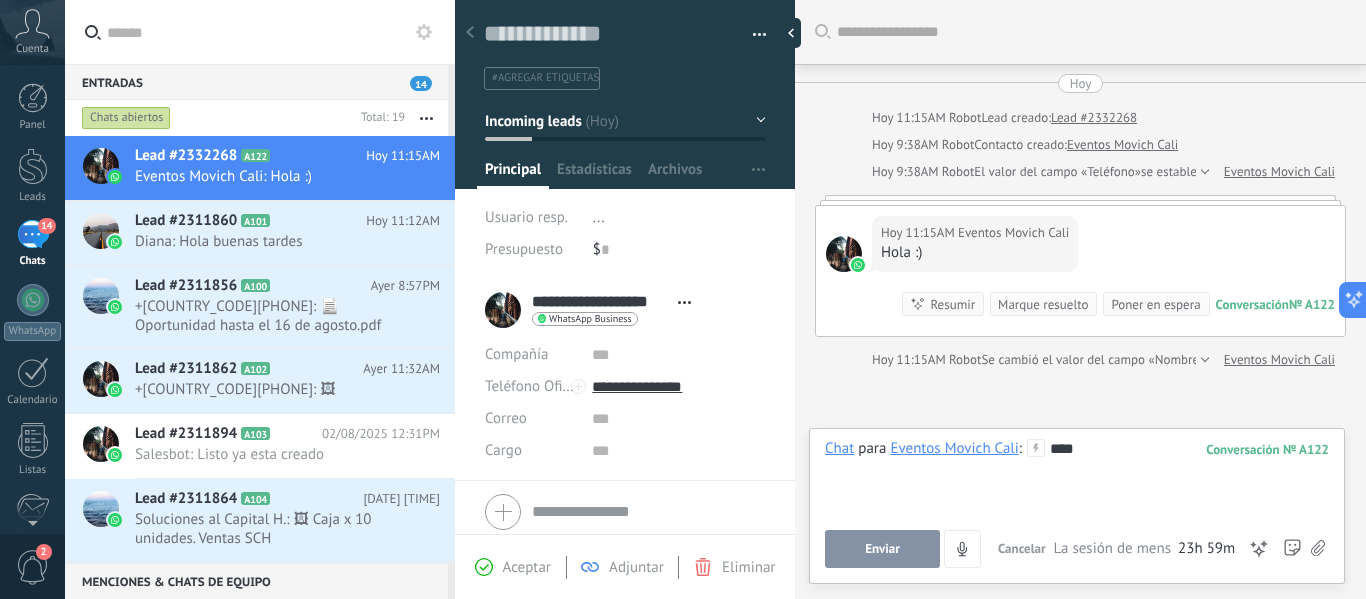 click on "Enviar" at bounding box center (882, 549) 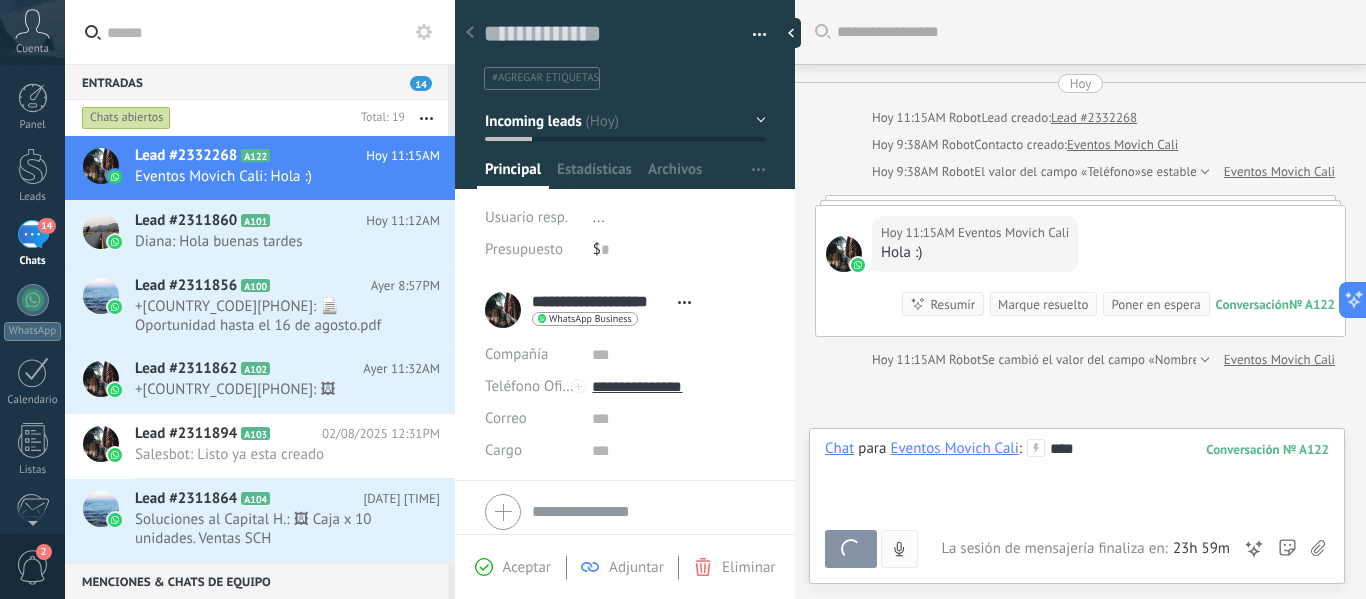 scroll, scrollTop: 63, scrollLeft: 0, axis: vertical 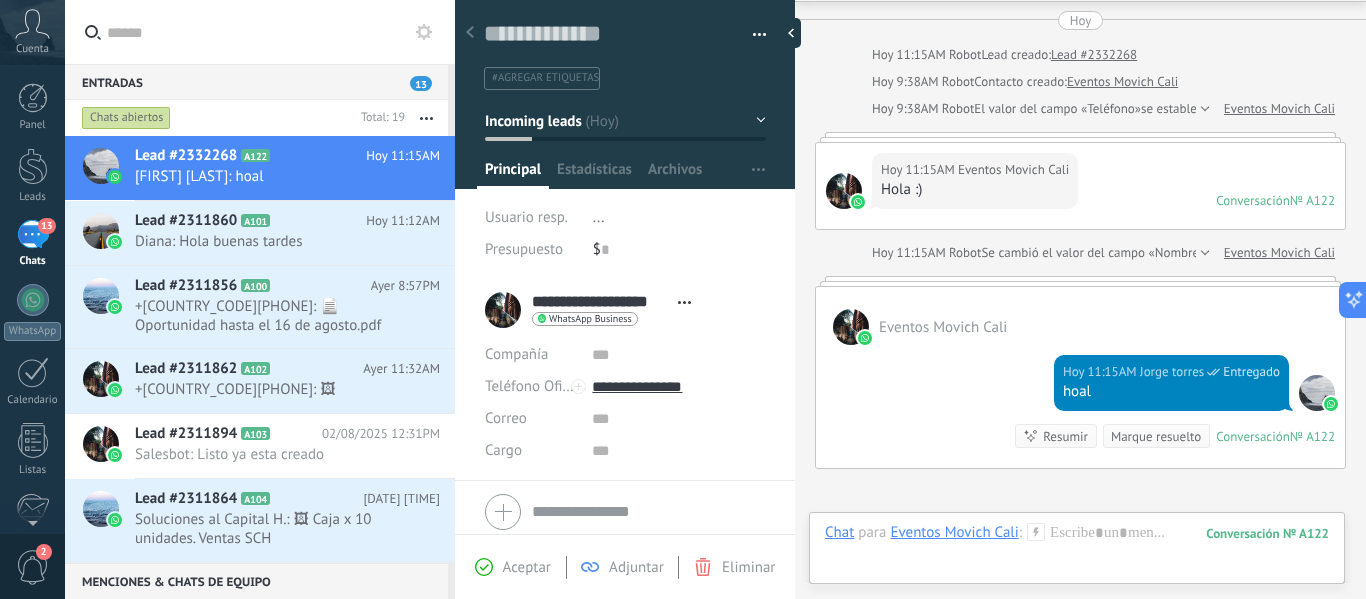 click 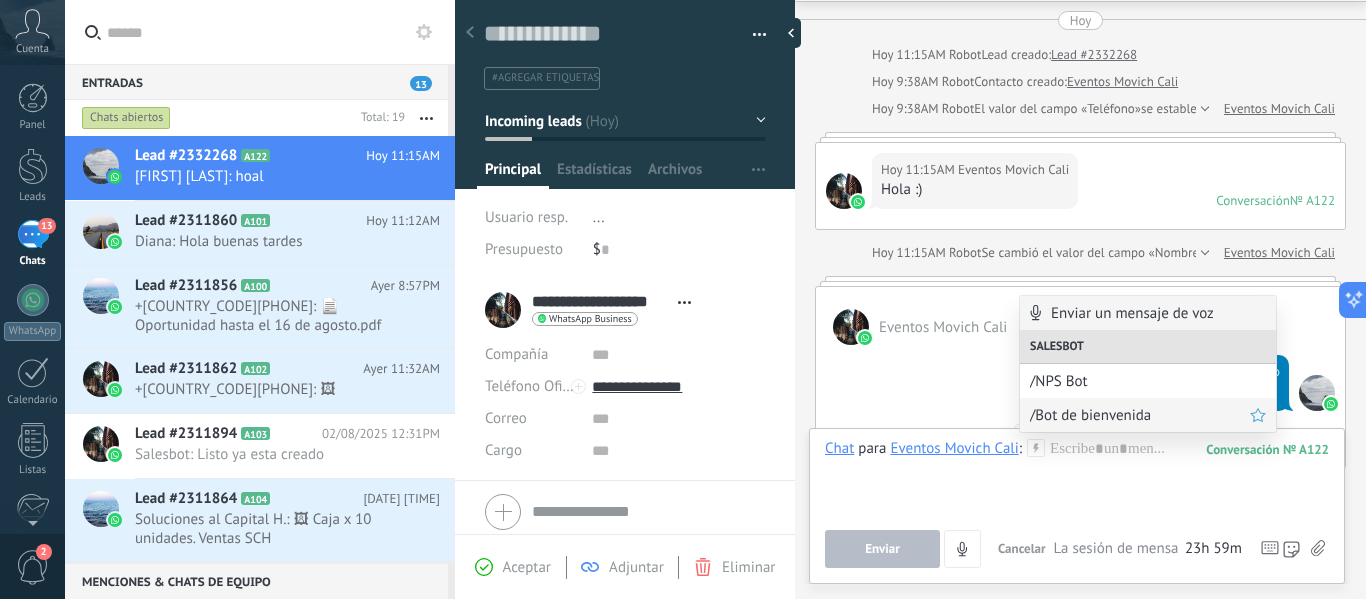 click on "/Bot de bienvenida" at bounding box center [1140, 415] 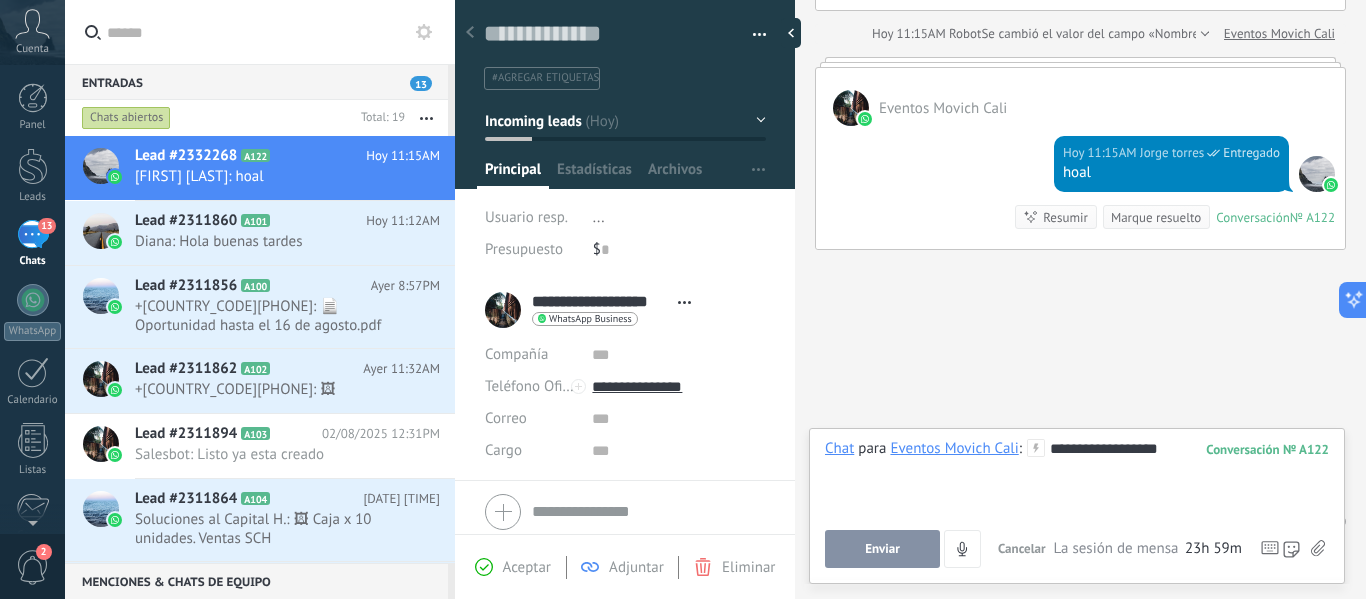 scroll, scrollTop: 182, scrollLeft: 0, axis: vertical 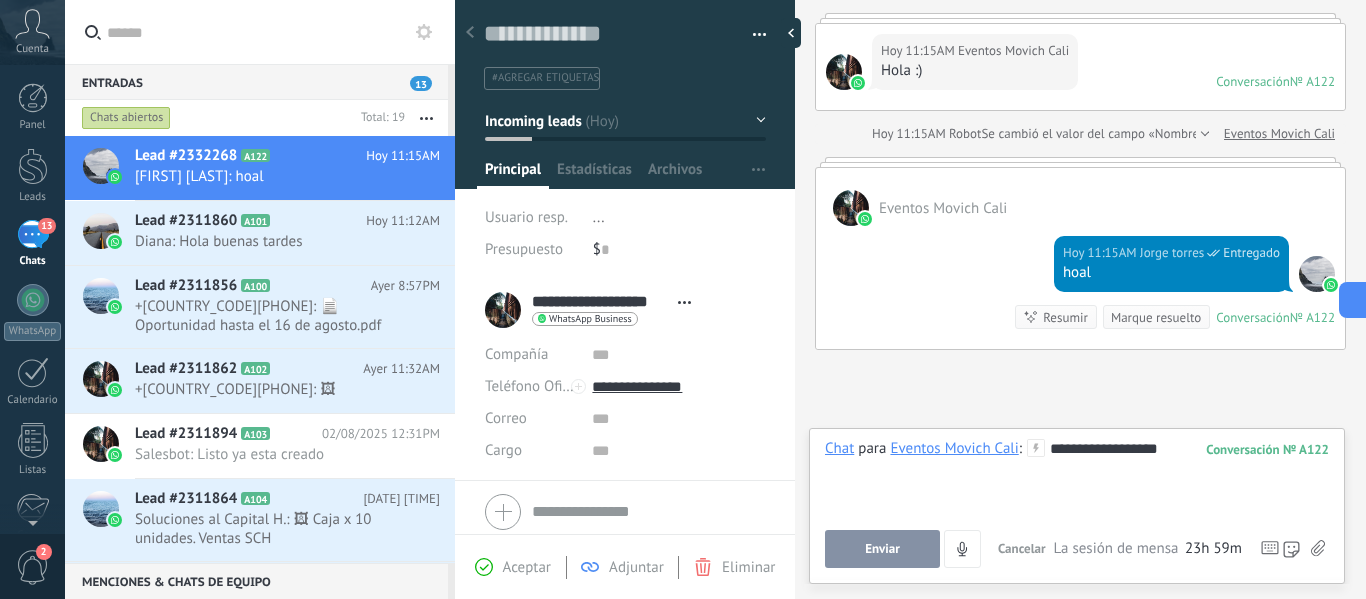 click on "Enviar" at bounding box center [882, 549] 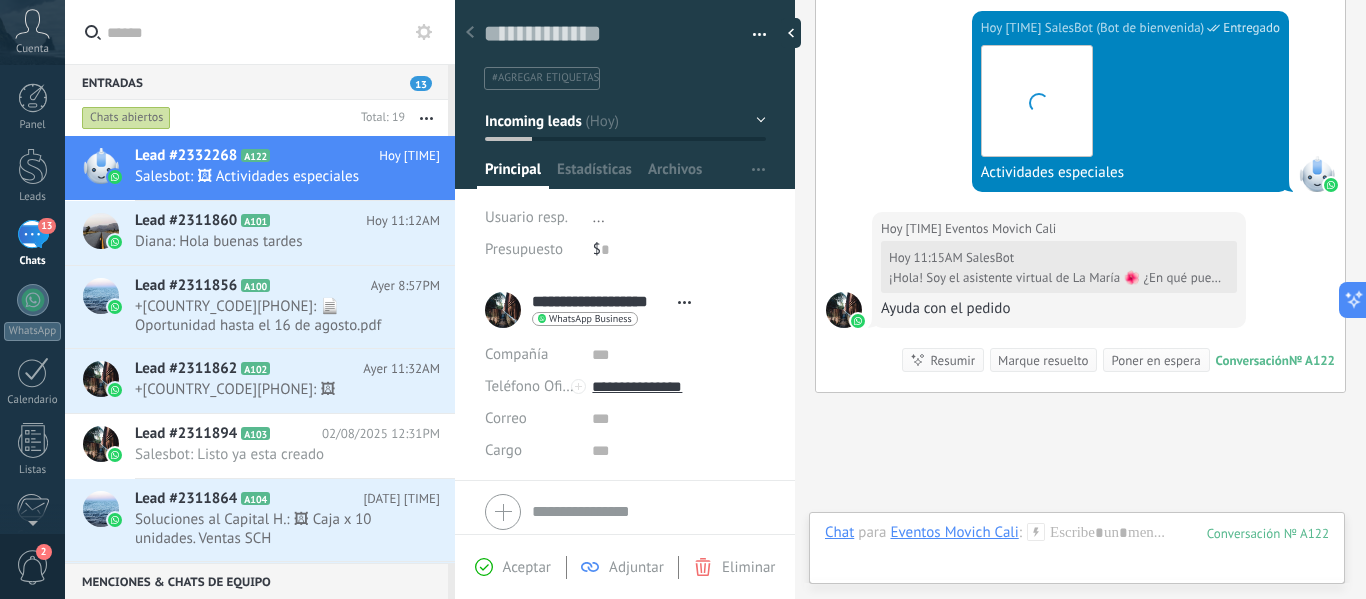 scroll, scrollTop: 858, scrollLeft: 0, axis: vertical 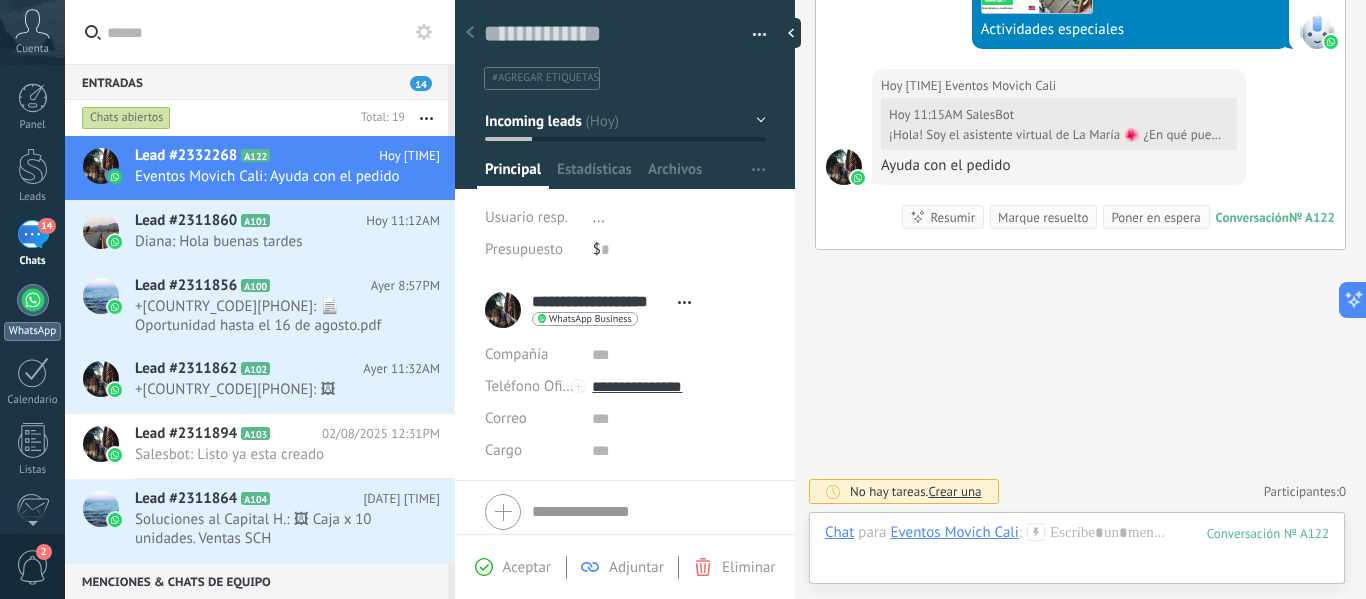 click at bounding box center [33, 300] 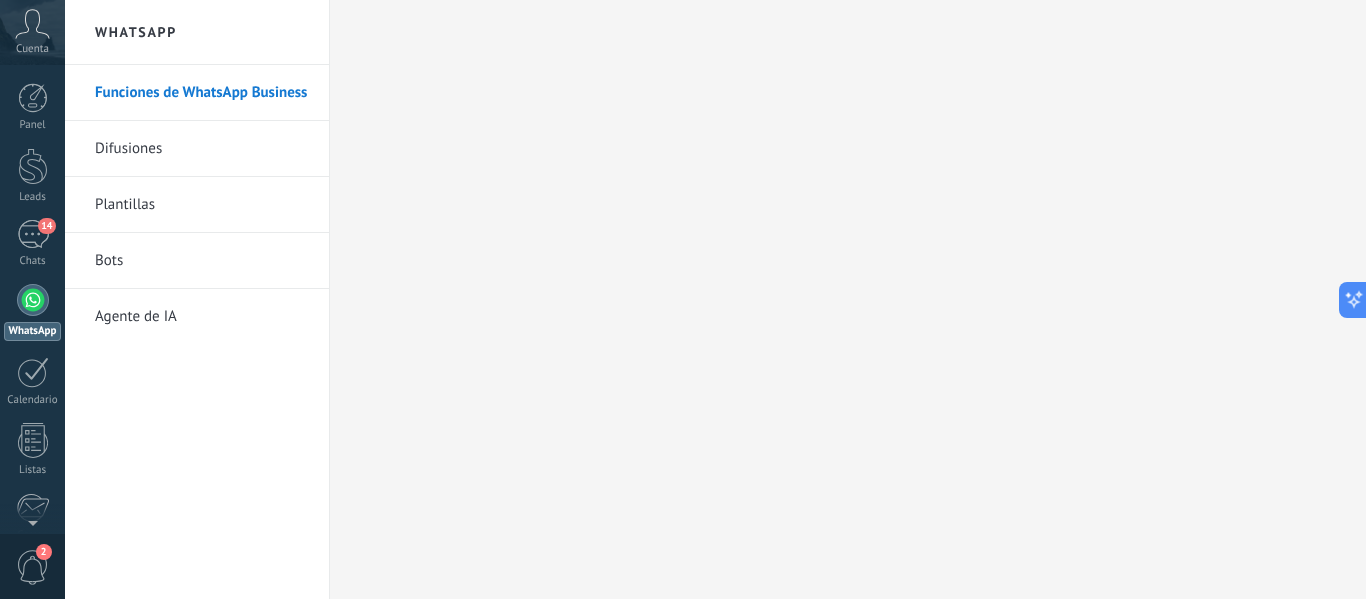 click on "Bots" at bounding box center (202, 261) 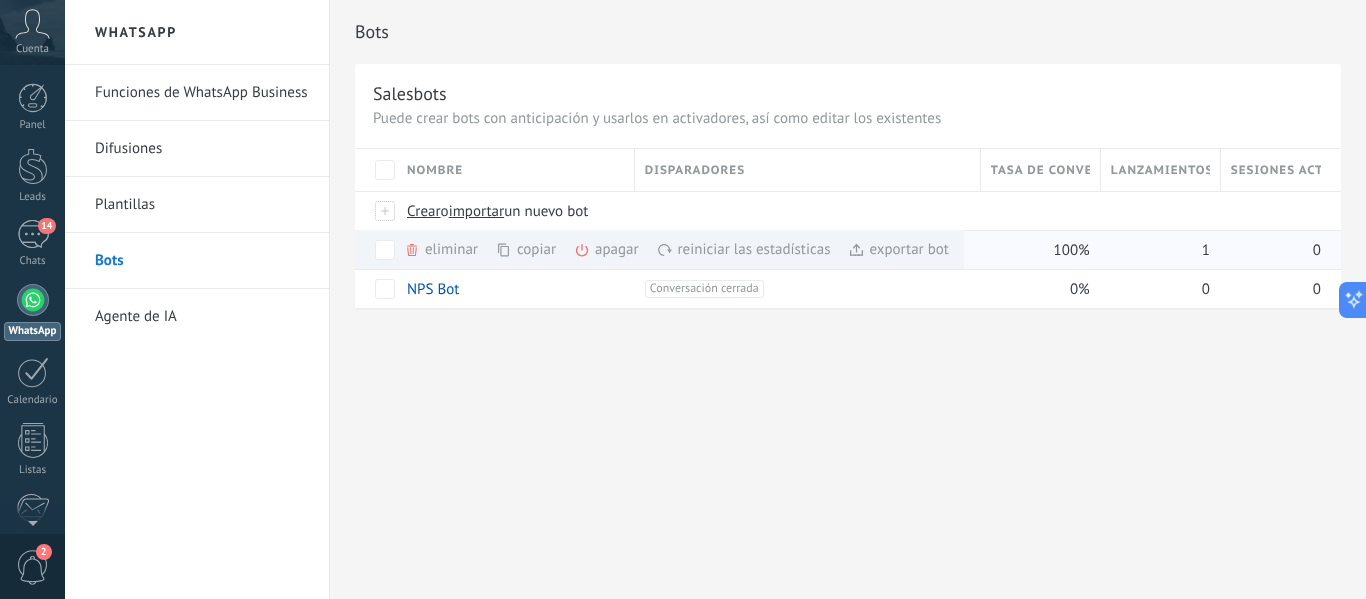 click on "eliminar màs" at bounding box center (475, 249) 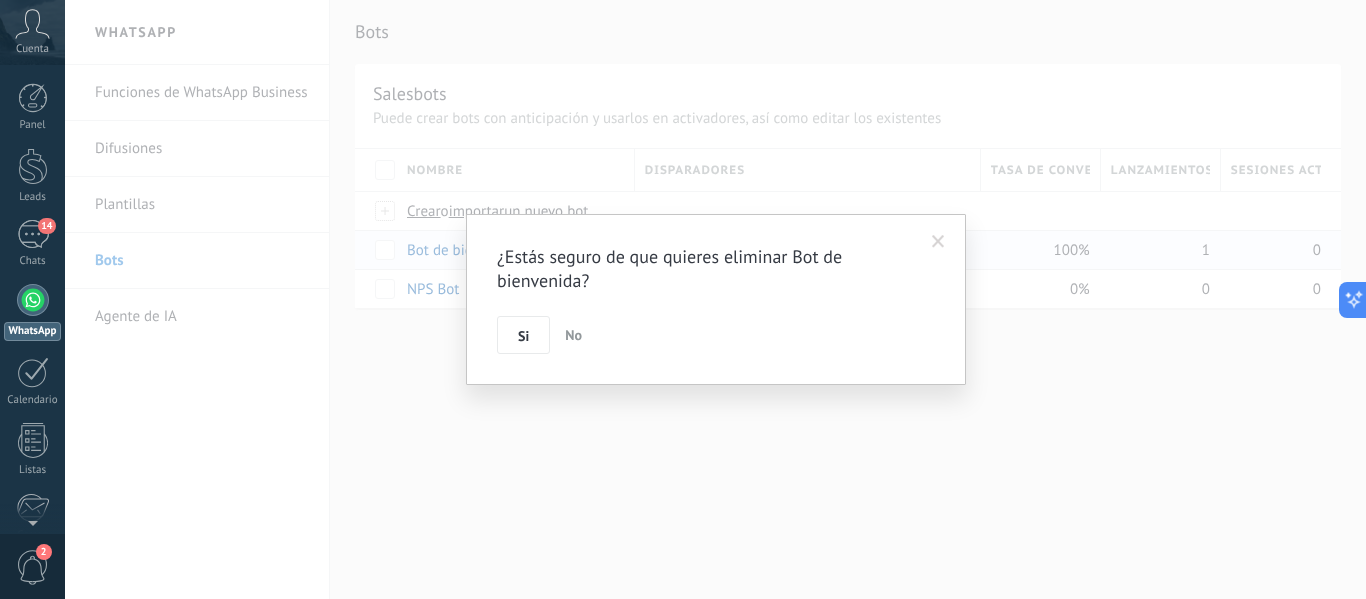 click on "No" at bounding box center (573, 335) 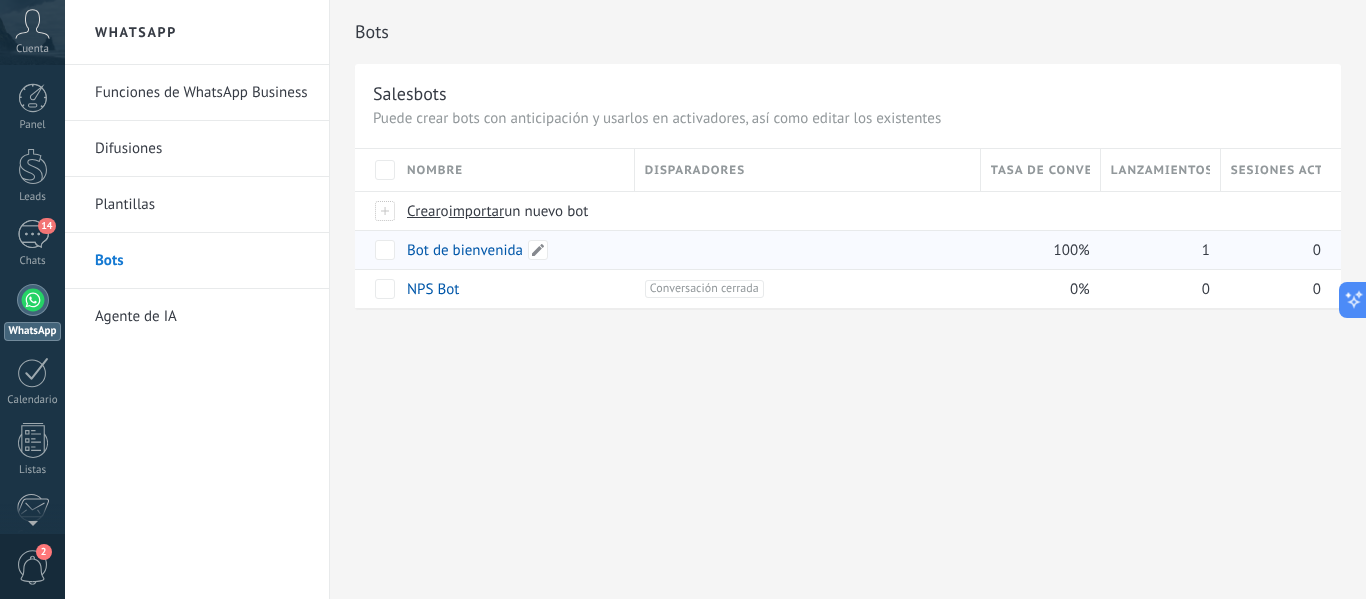 click on "Bot de bienvenida" at bounding box center (465, 250) 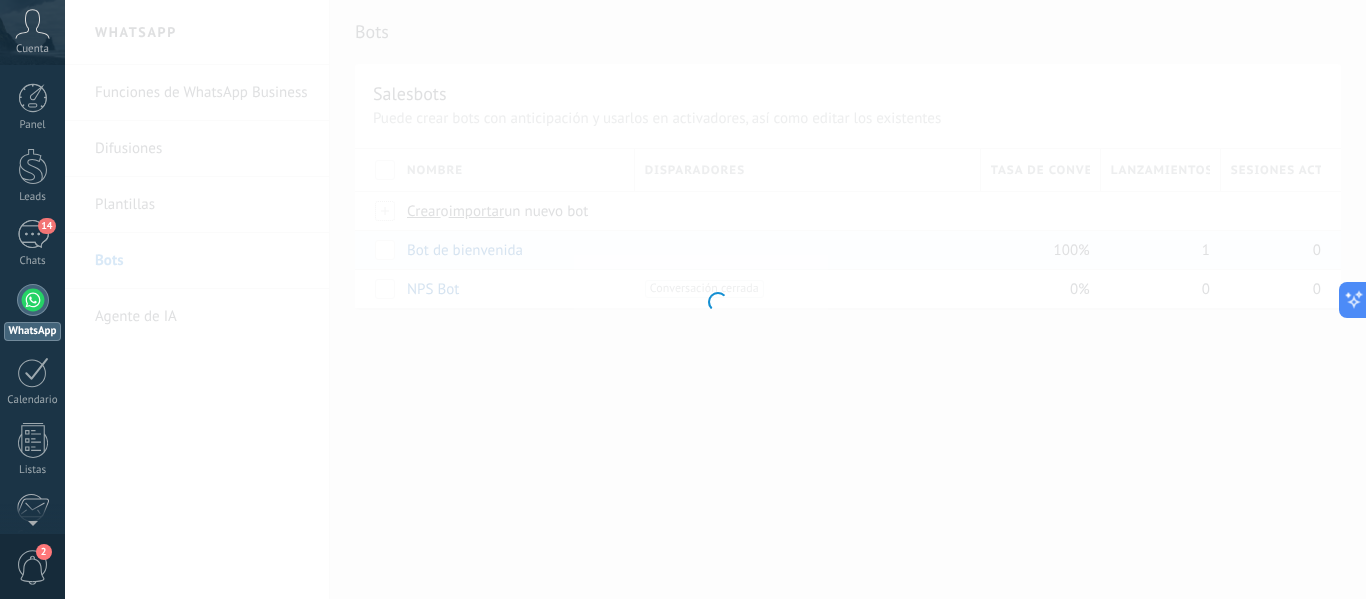type on "**********" 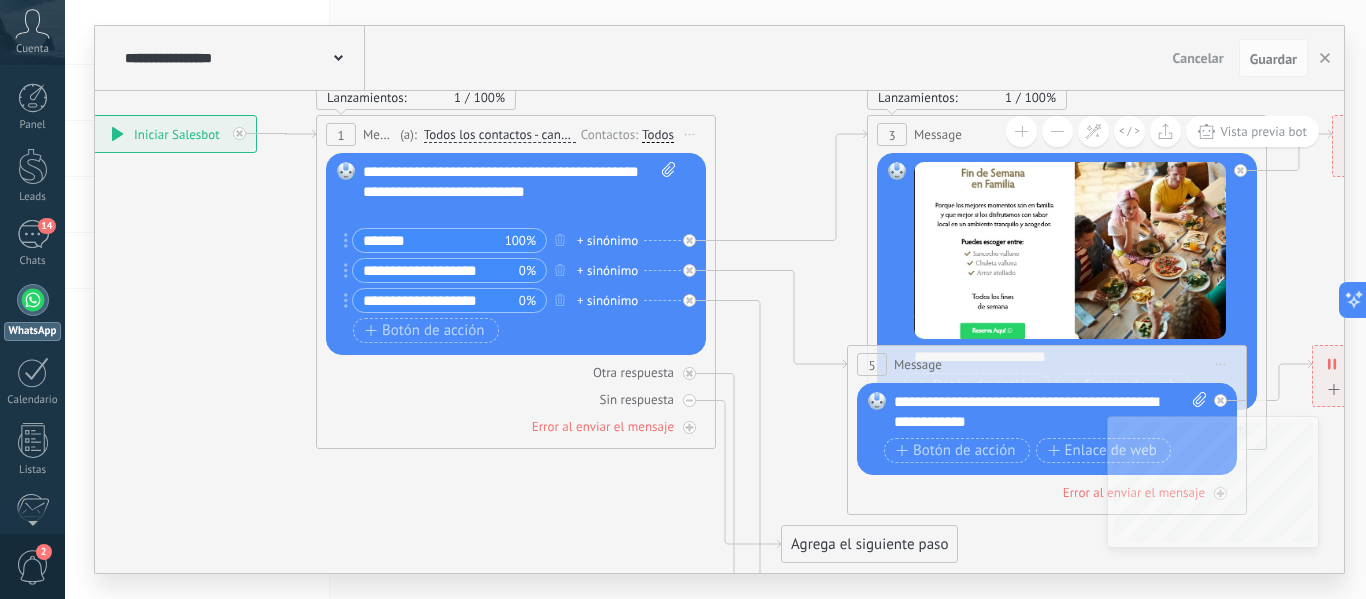 drag, startPoint x: 673, startPoint y: 512, endPoint x: 170, endPoint y: 386, distance: 518.5412 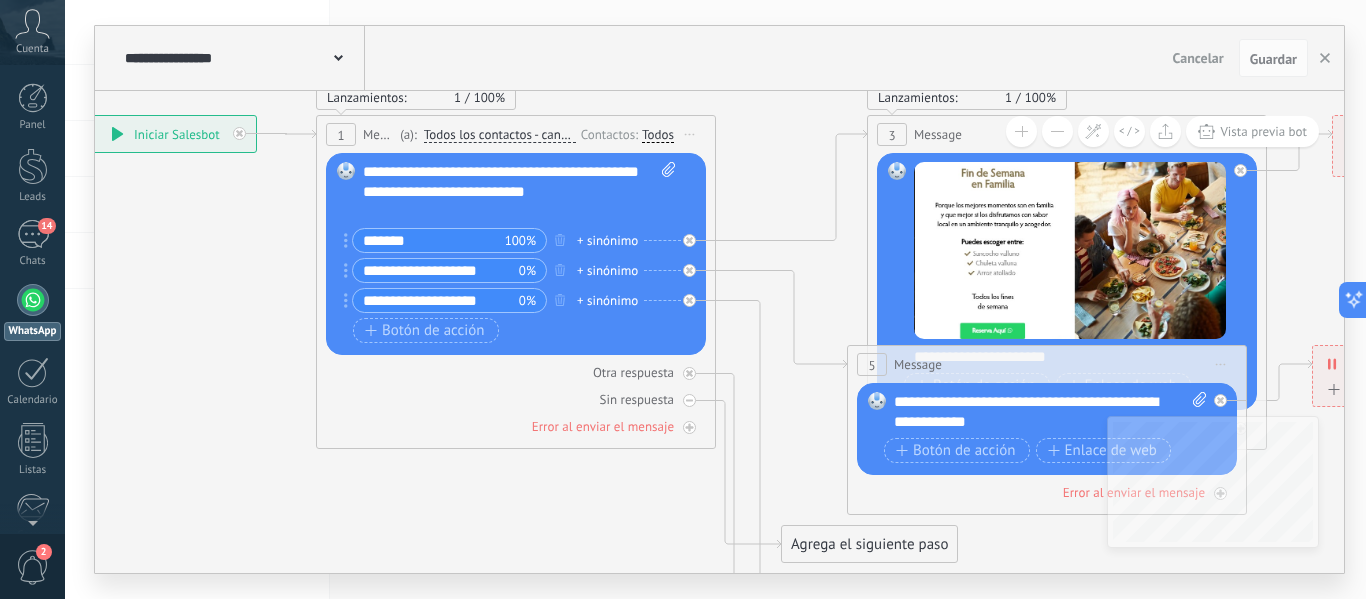click 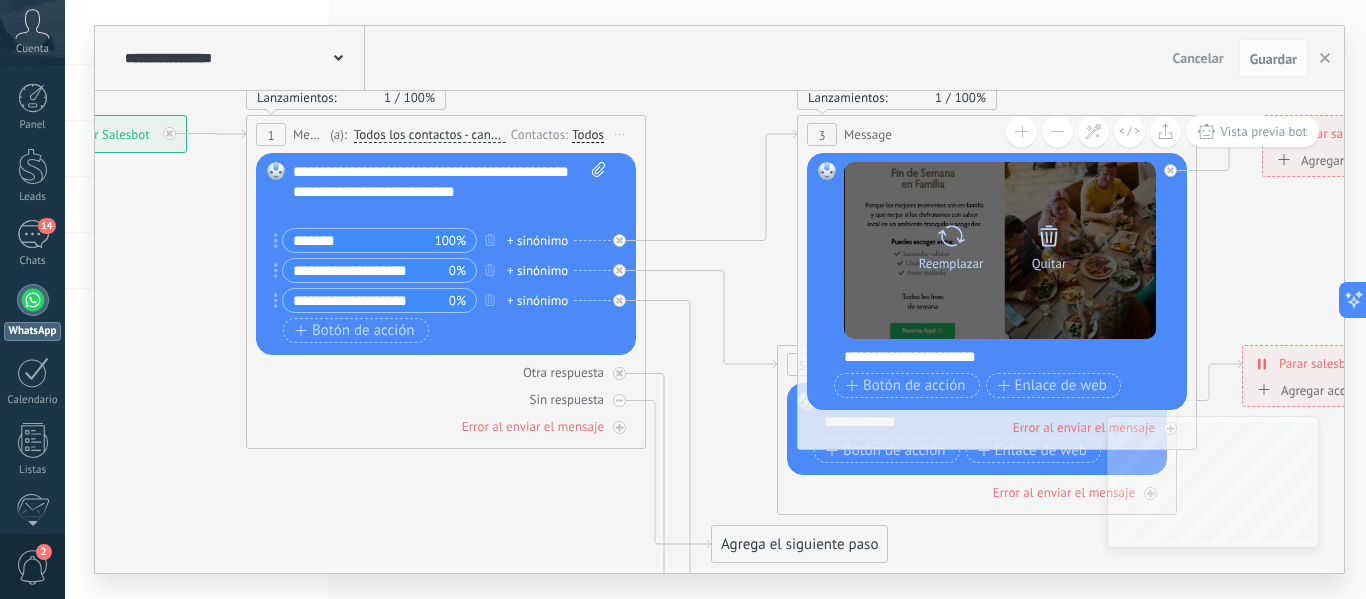 click 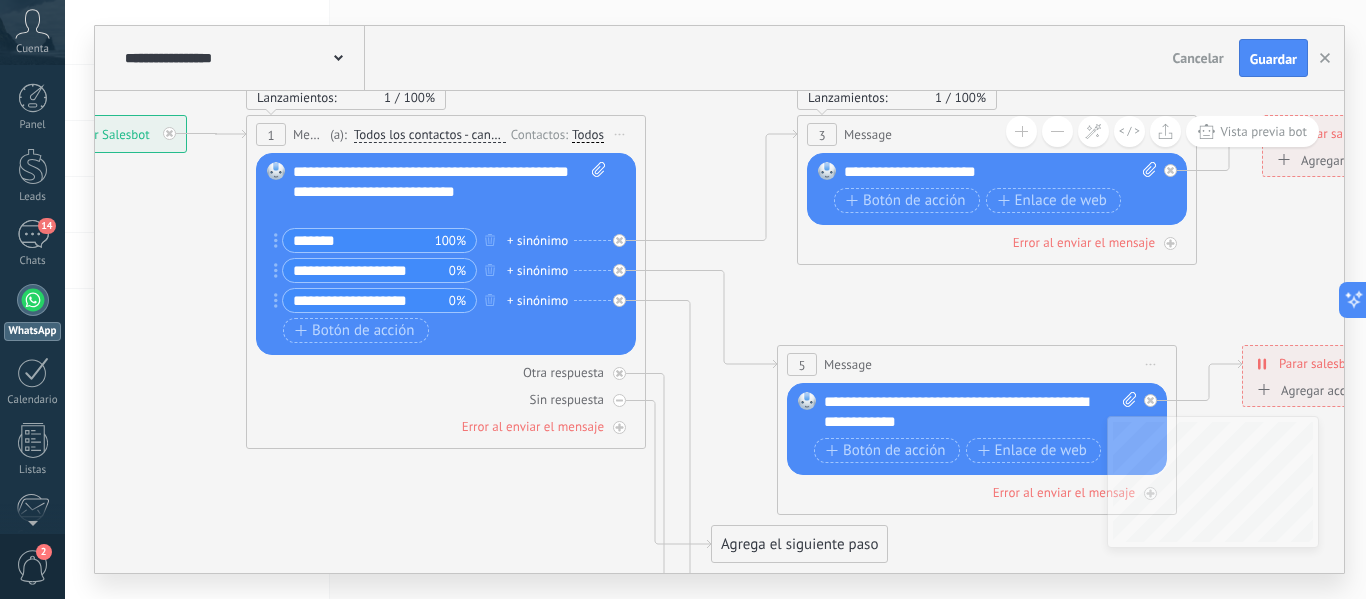 drag, startPoint x: 393, startPoint y: 247, endPoint x: 209, endPoint y: 237, distance: 184.27155 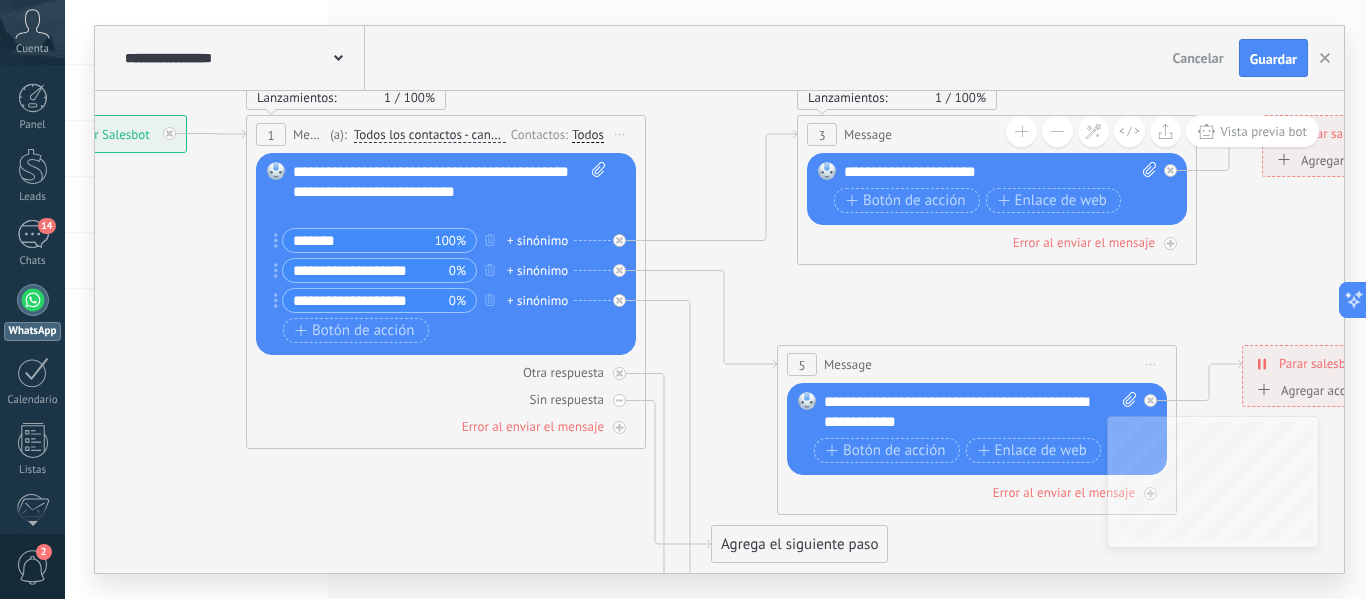 click on "**********" at bounding box center (17, 115) 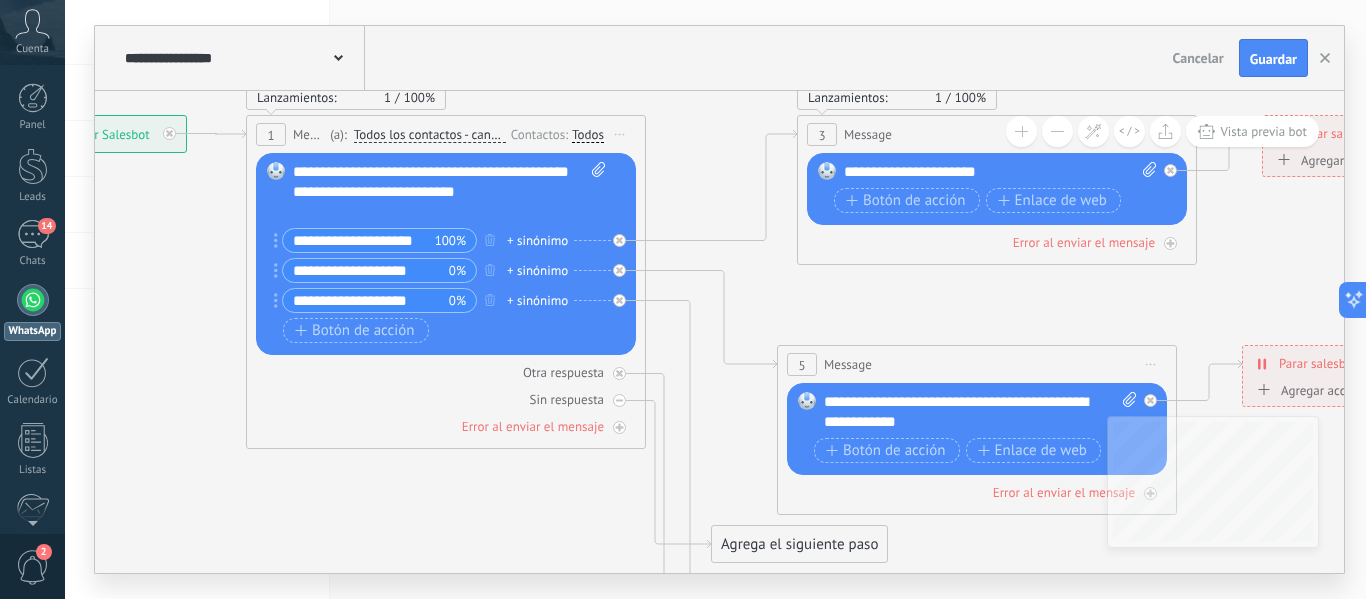 type on "**********" 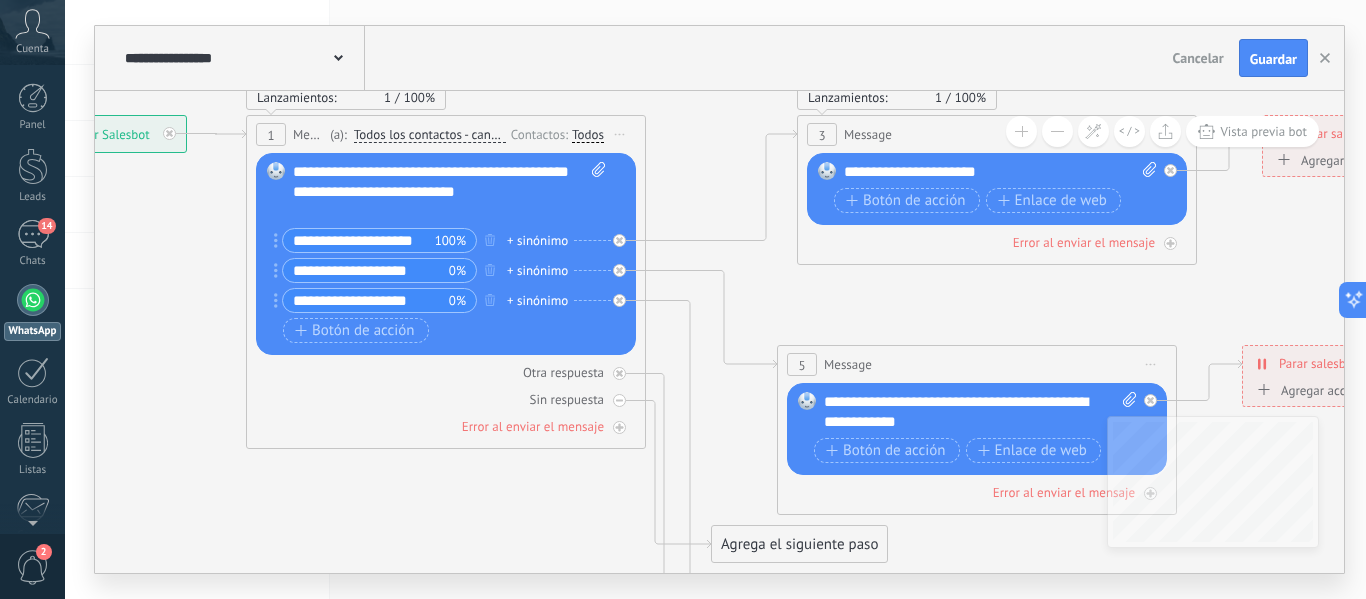 click on "**********" at bounding box center (366, 270) 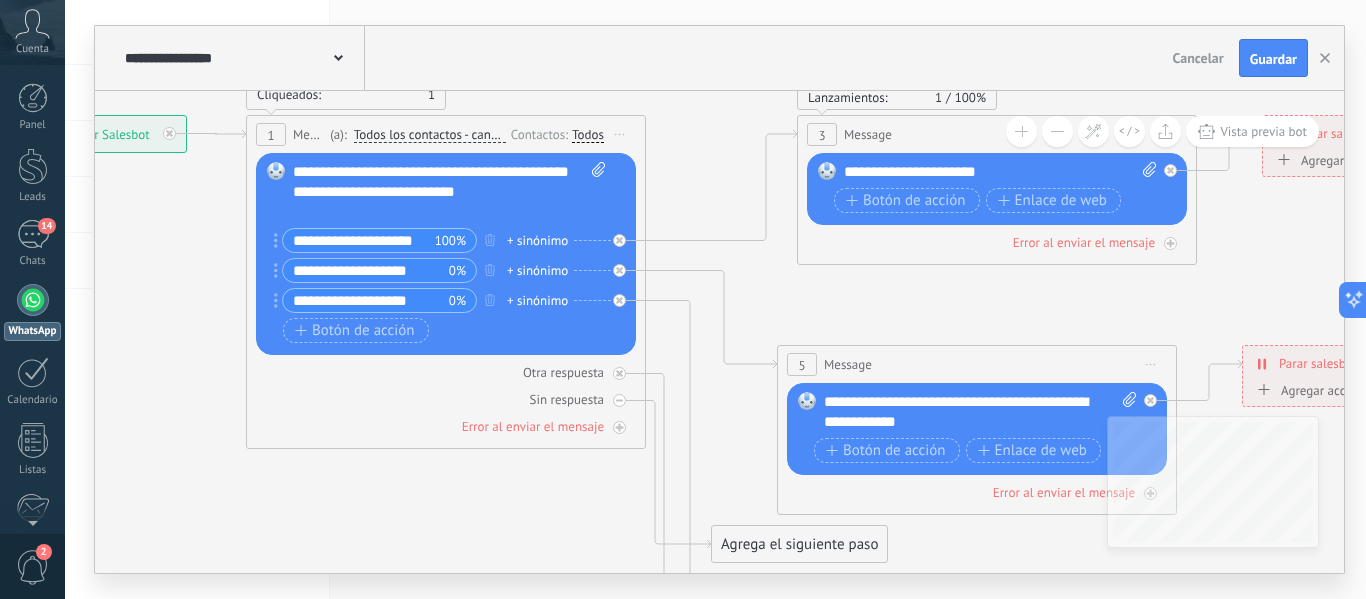 drag, startPoint x: 439, startPoint y: 268, endPoint x: 254, endPoint y: 269, distance: 185.0027 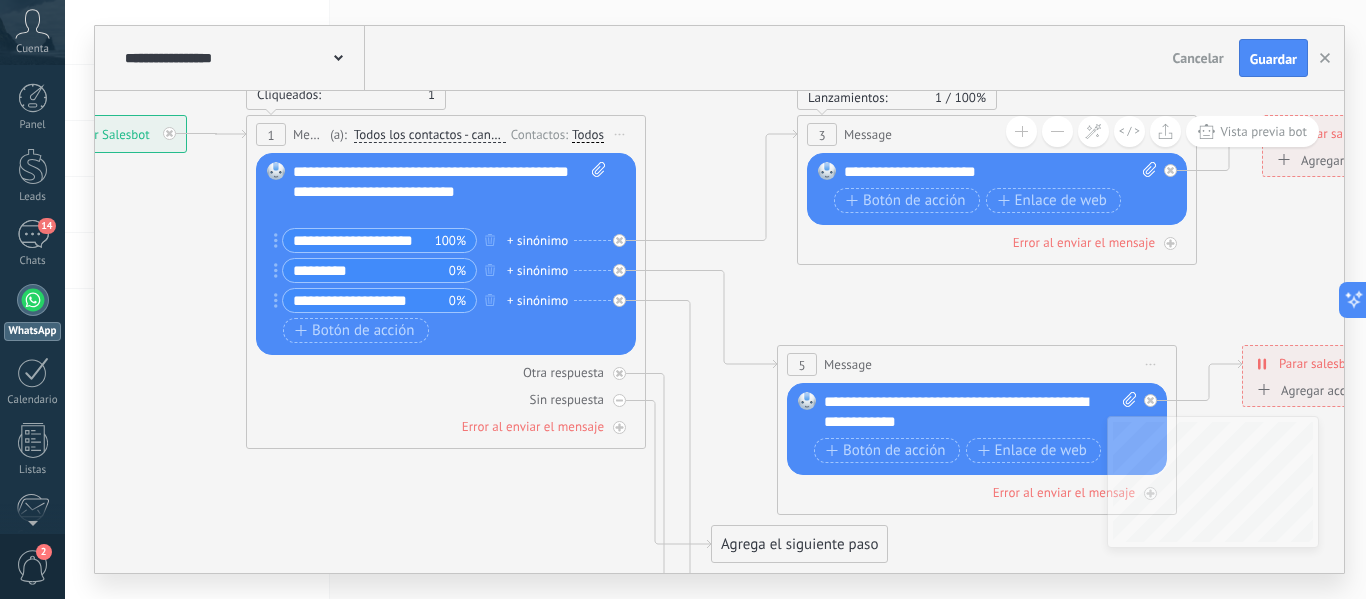 type on "*********" 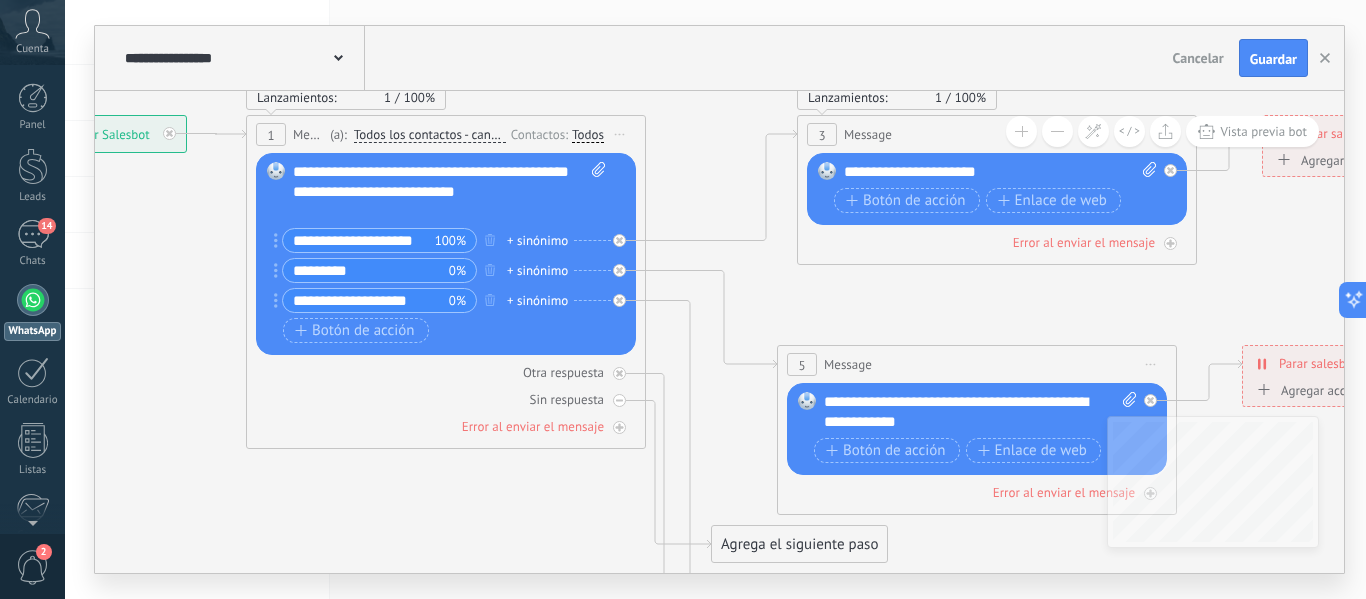 click on "**********" at bounding box center (366, 300) 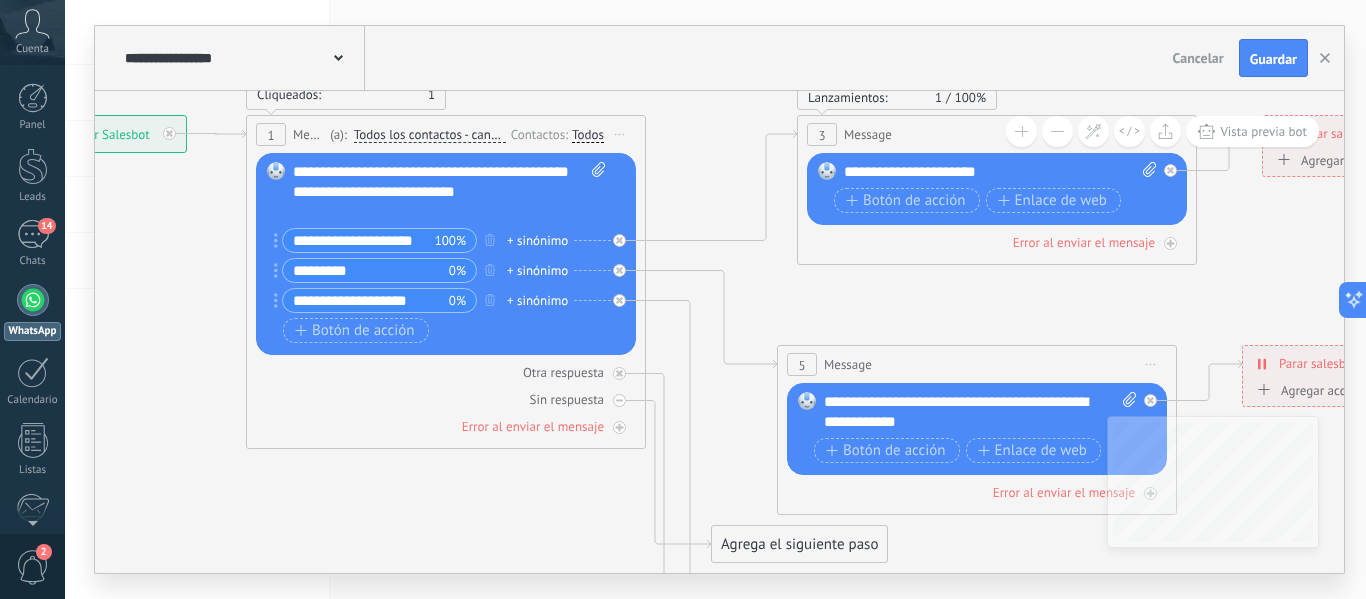 click on "**********" at bounding box center [359, 240] 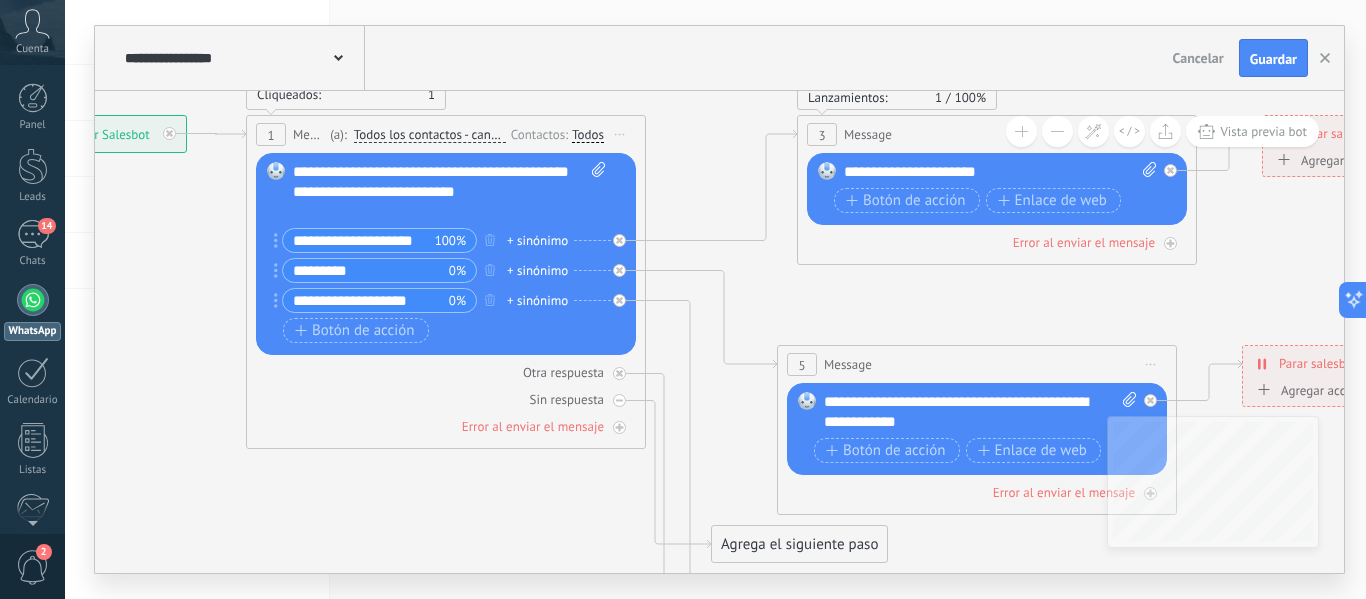 click 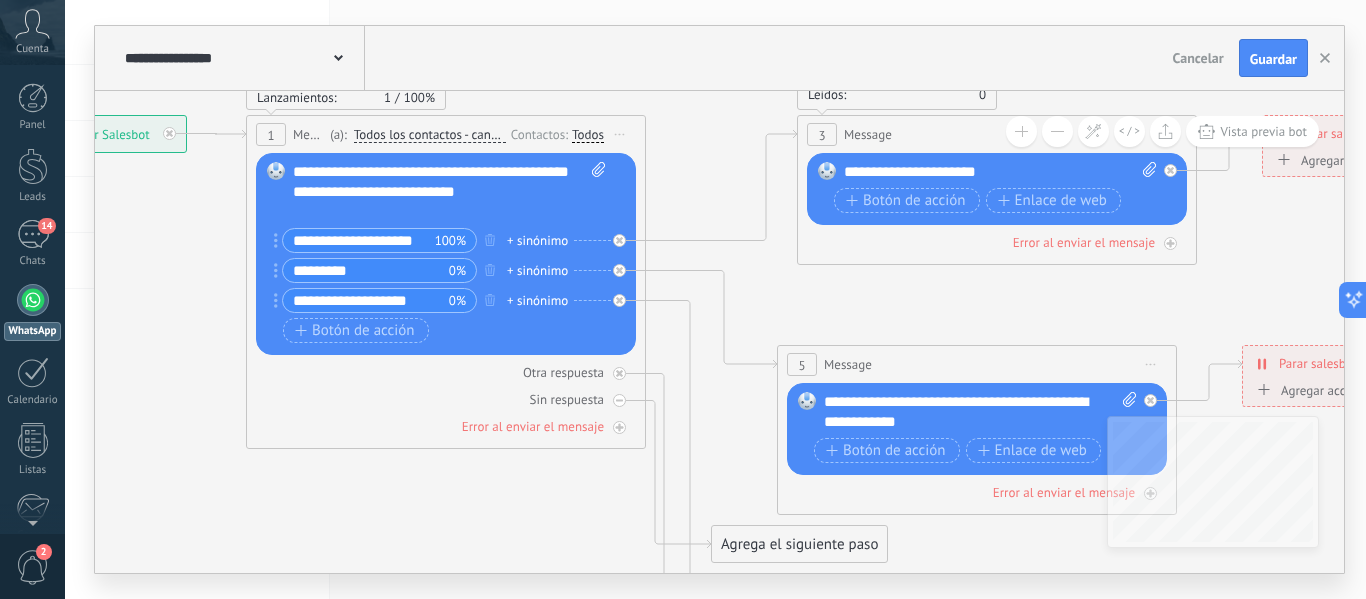 click on "**********" at bounding box center [1000, 172] 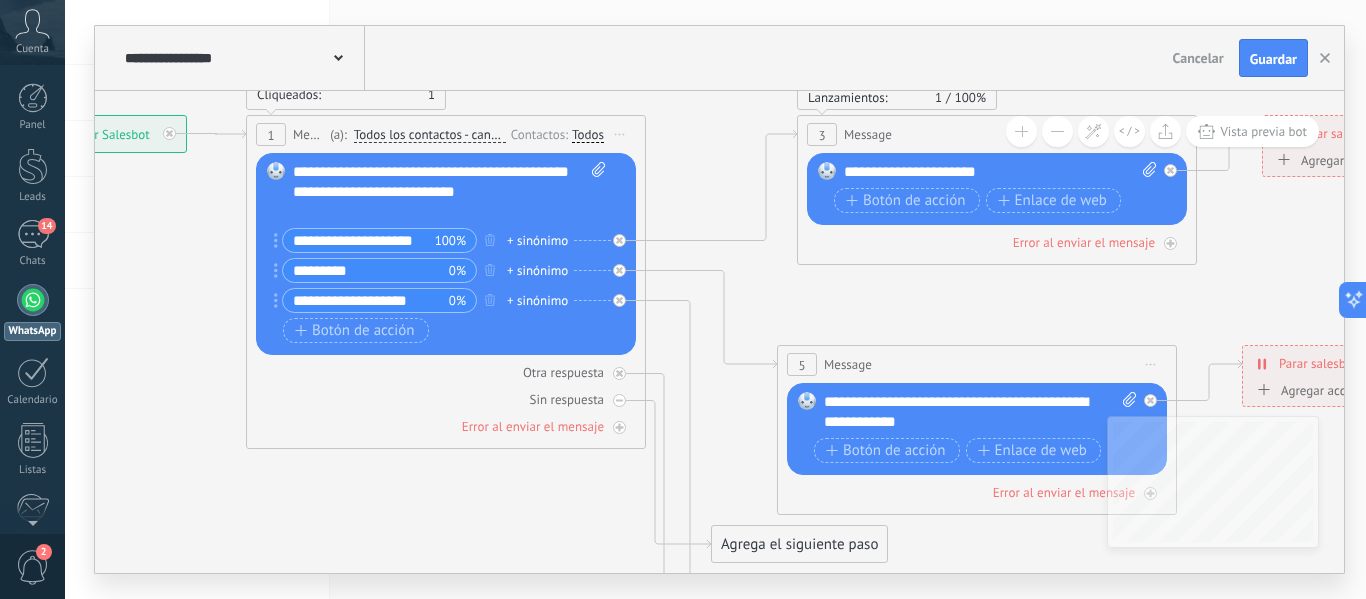 drag, startPoint x: 420, startPoint y: 303, endPoint x: 266, endPoint y: 322, distance: 155.16765 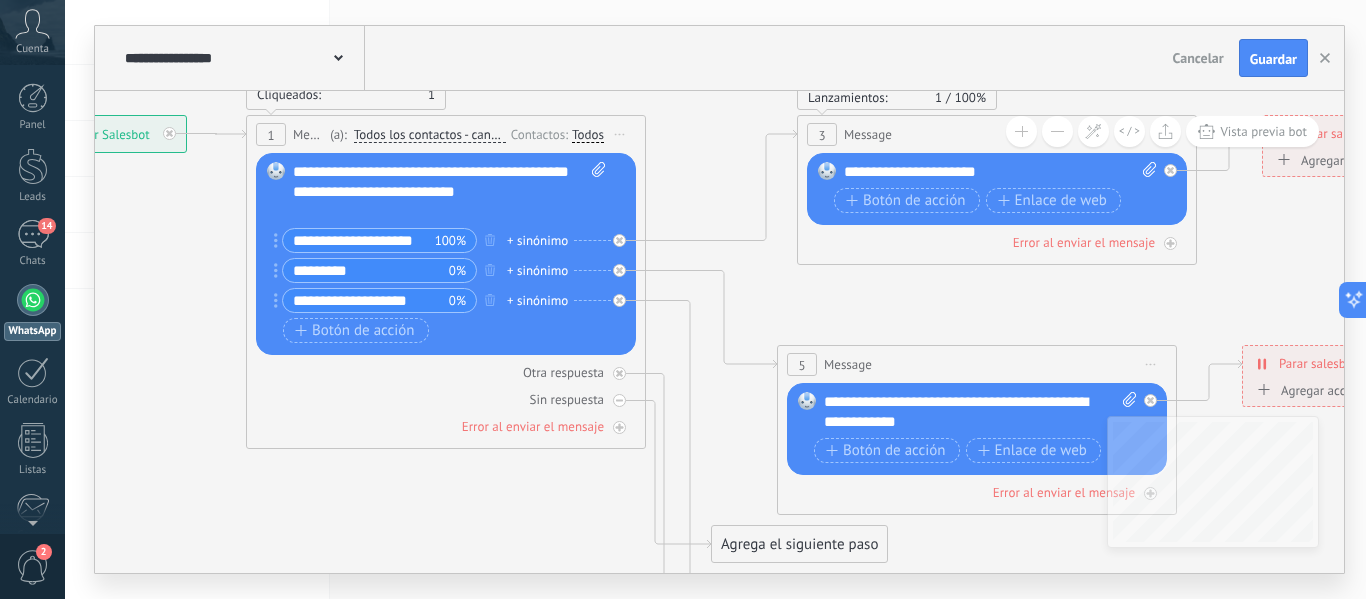click on "Reemplazar
Quitar
Convertir a mensaje de voz
Arrastre la imagen aquí para adjuntarla.
Añadir imagen
Subir
Arrastrar y soltar
Archivo no encontrado
Escribe tu mensaje..." at bounding box center (446, 254) 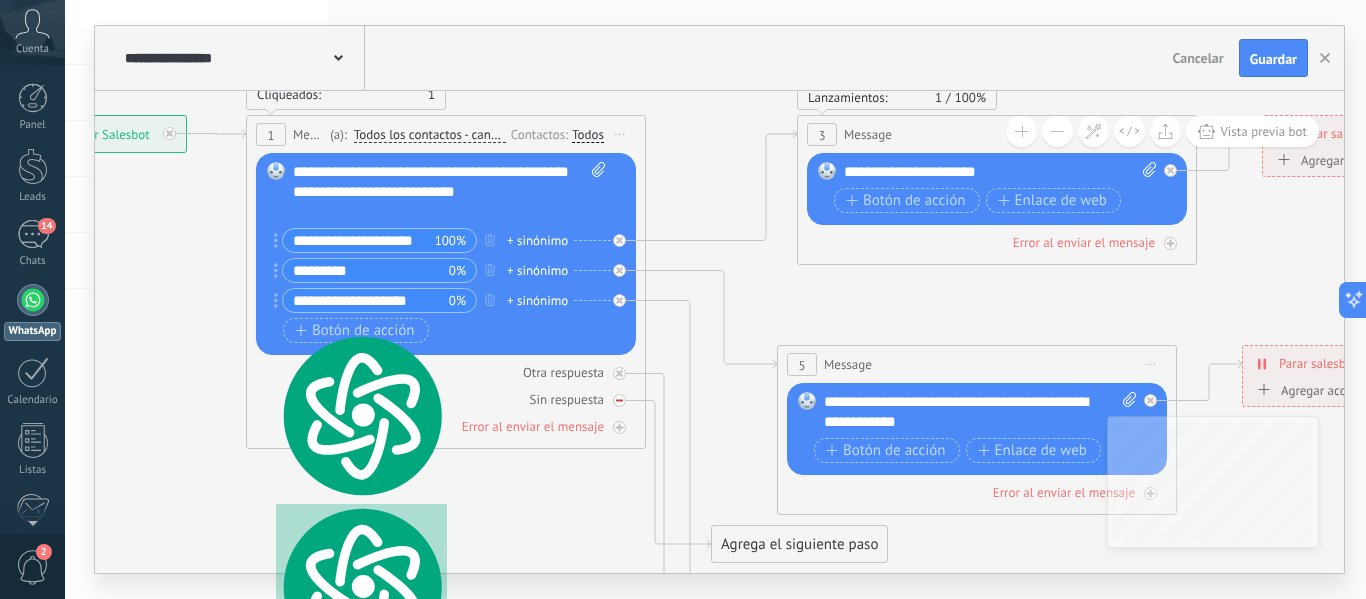 type on "*" 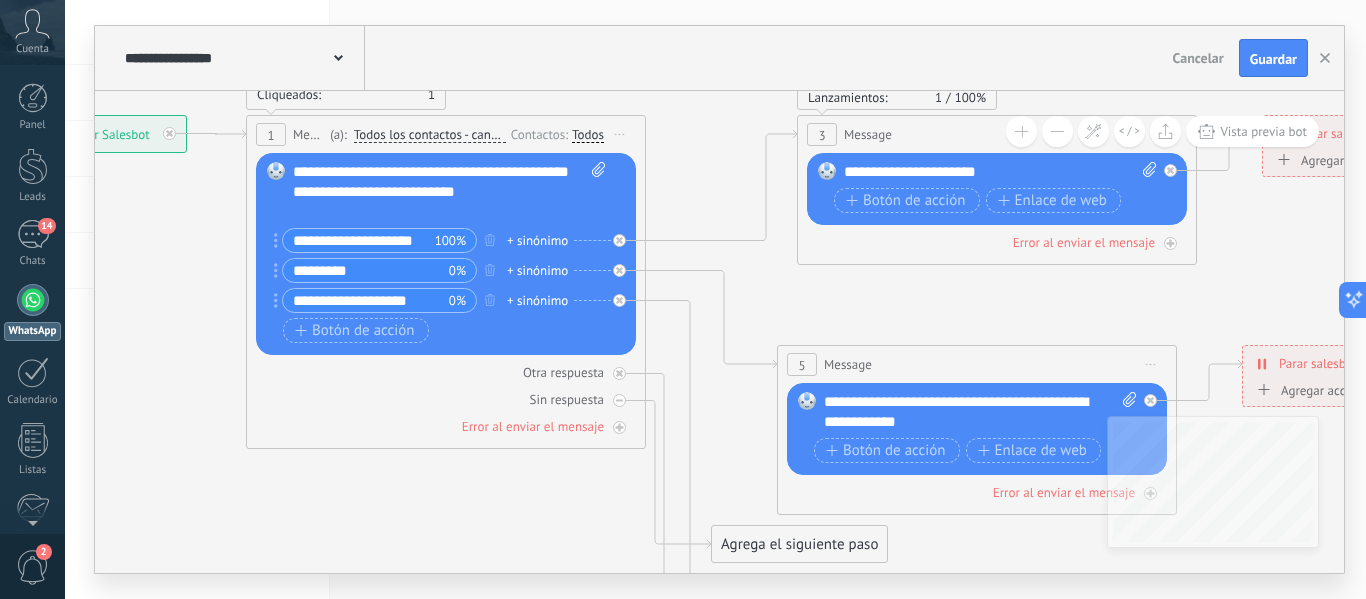 type on "**********" 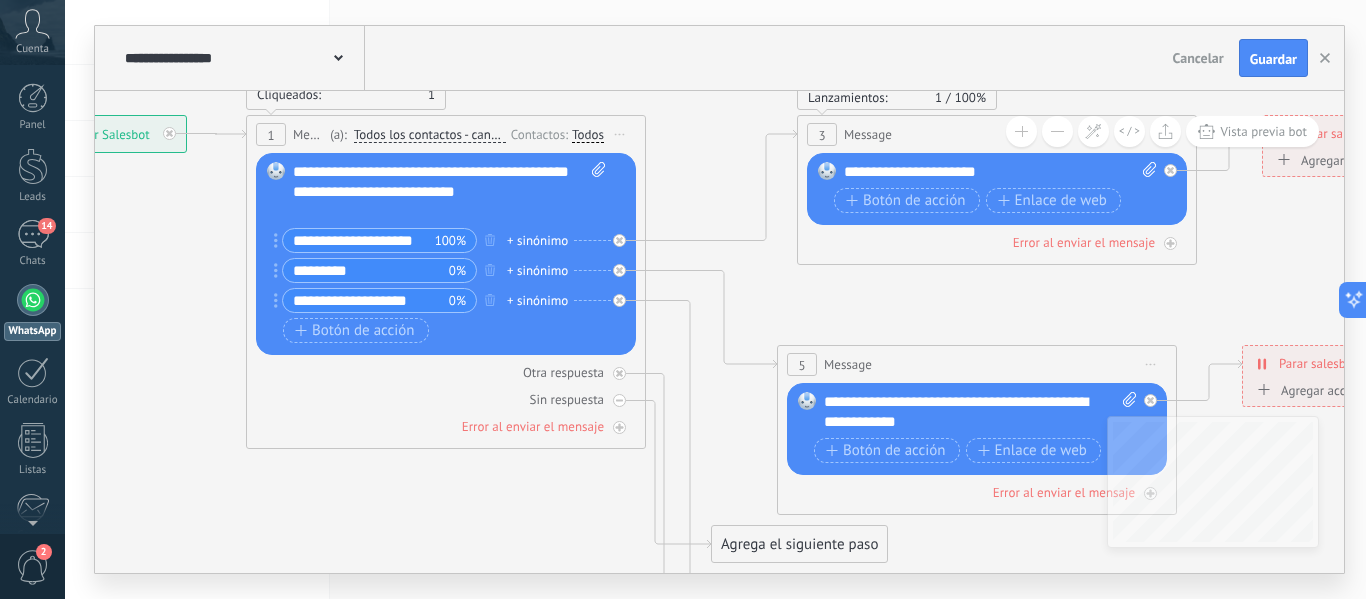 click on "0%" at bounding box center (457, 271) 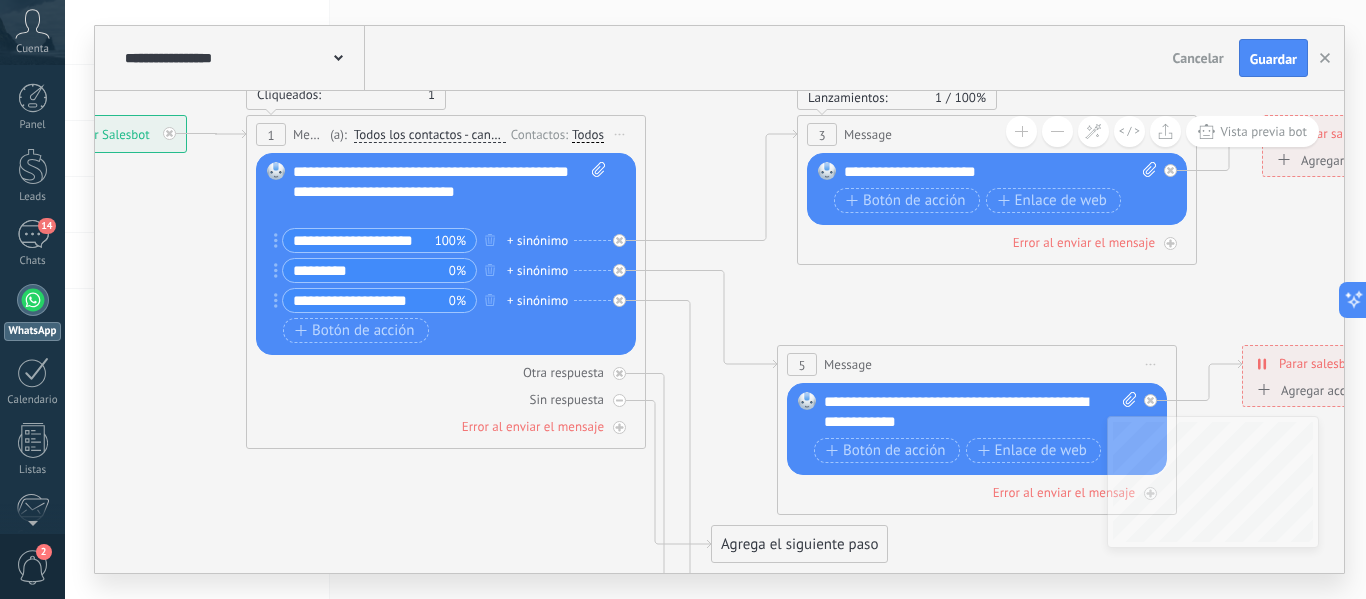 click on "**********" at bounding box center (1000, 172) 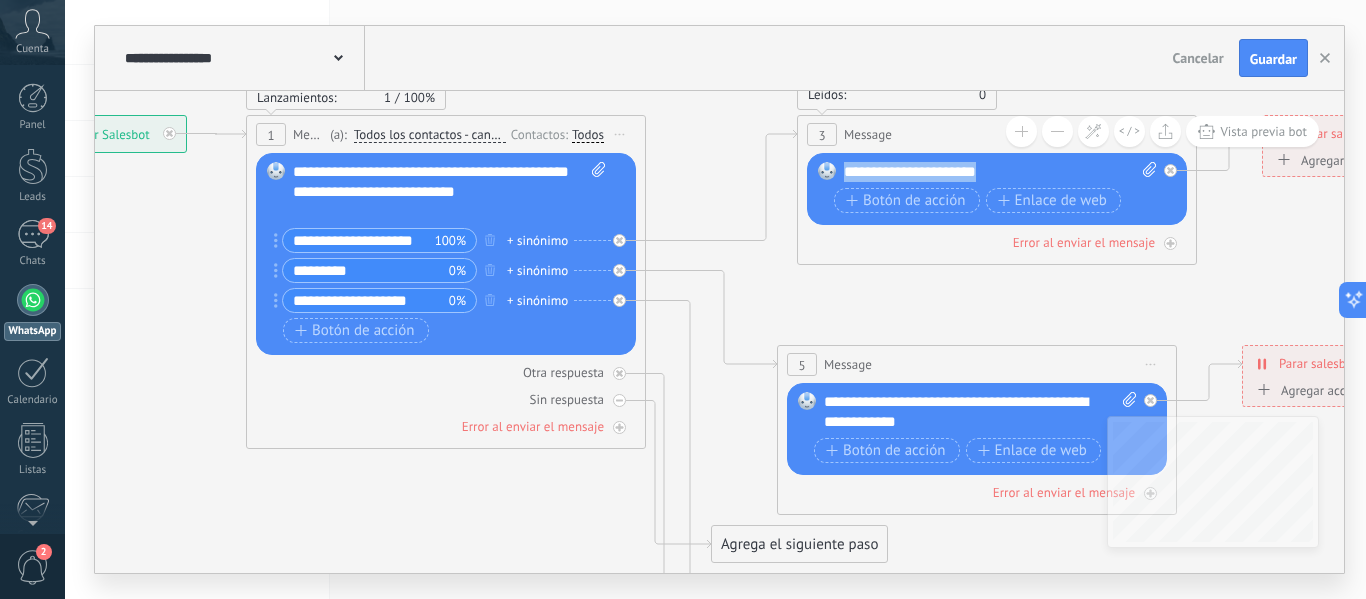 drag, startPoint x: 998, startPoint y: 172, endPoint x: 809, endPoint y: 187, distance: 189.5943 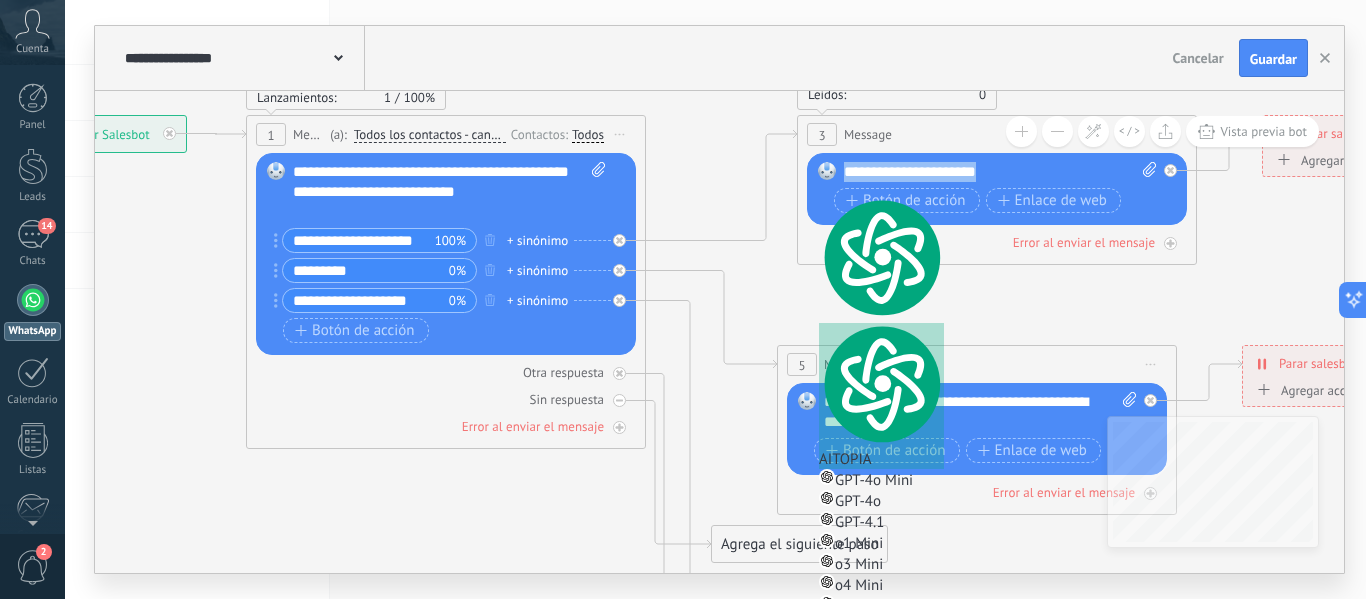 type 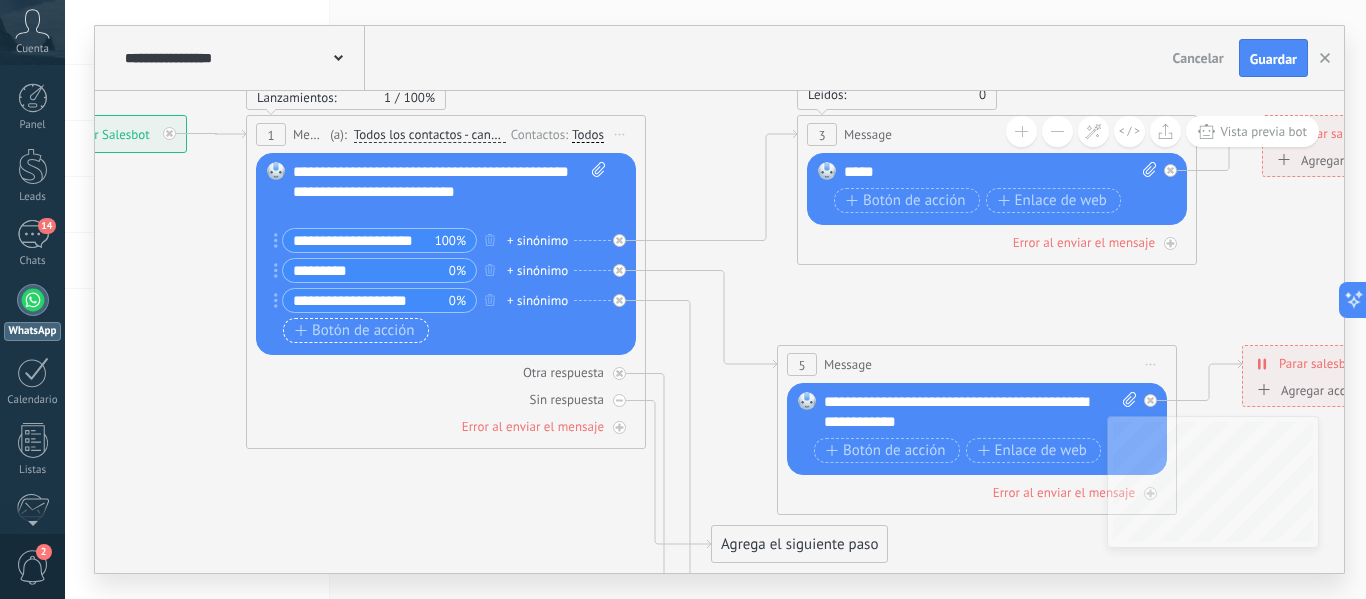 click on "Botón de acción" at bounding box center (355, 331) 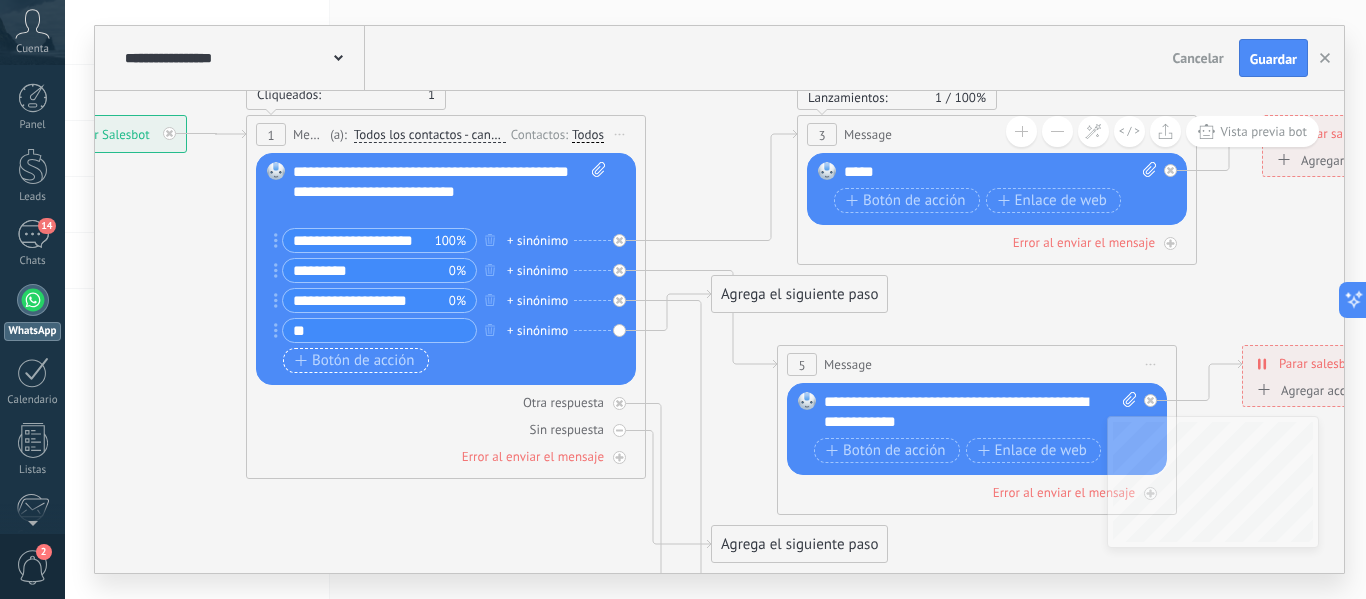 type on "*" 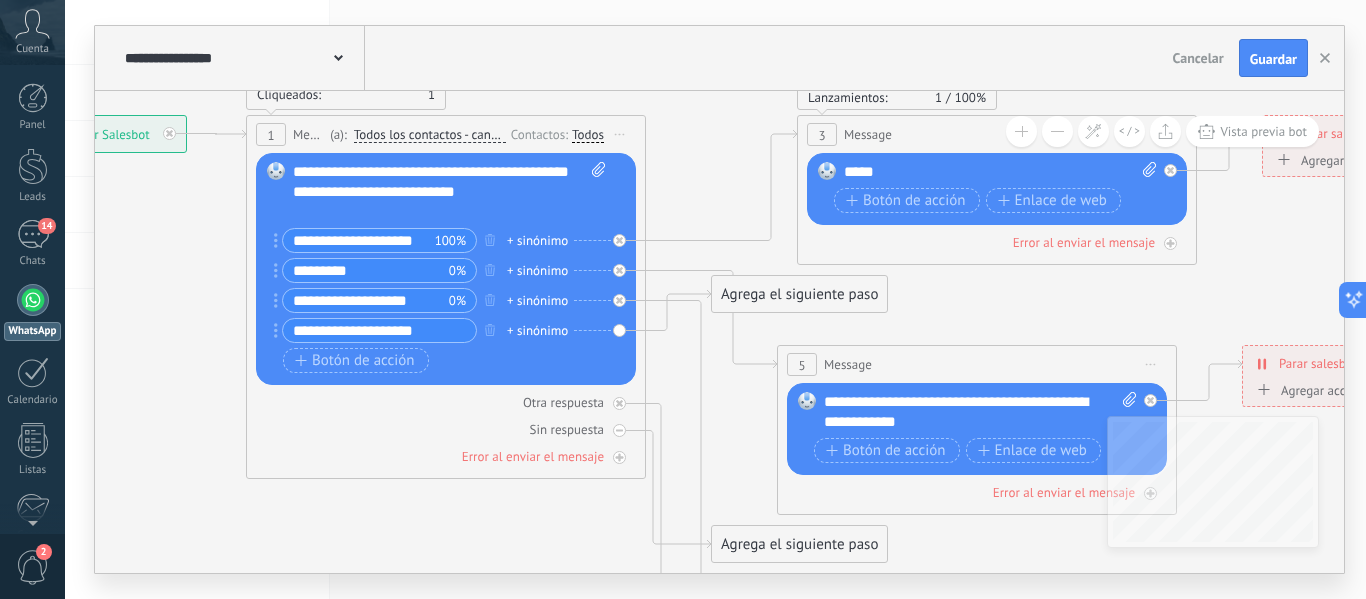 click on "**********" at bounding box center (379, 330) 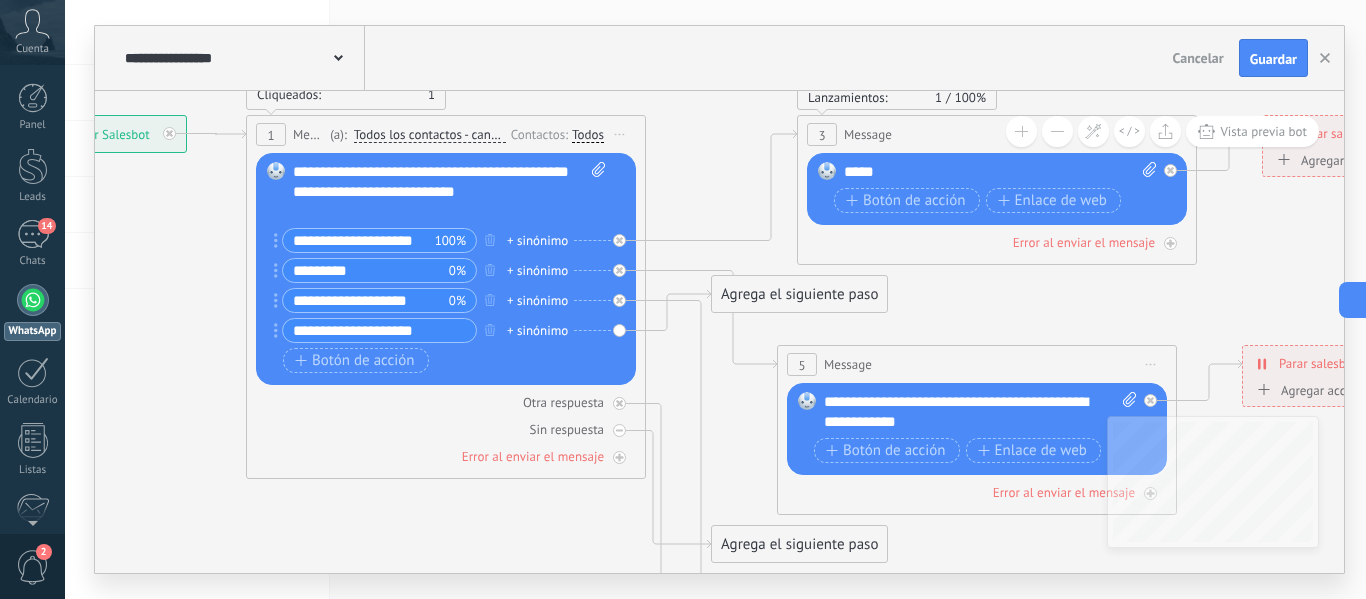 drag, startPoint x: 372, startPoint y: 337, endPoint x: 310, endPoint y: 338, distance: 62.008064 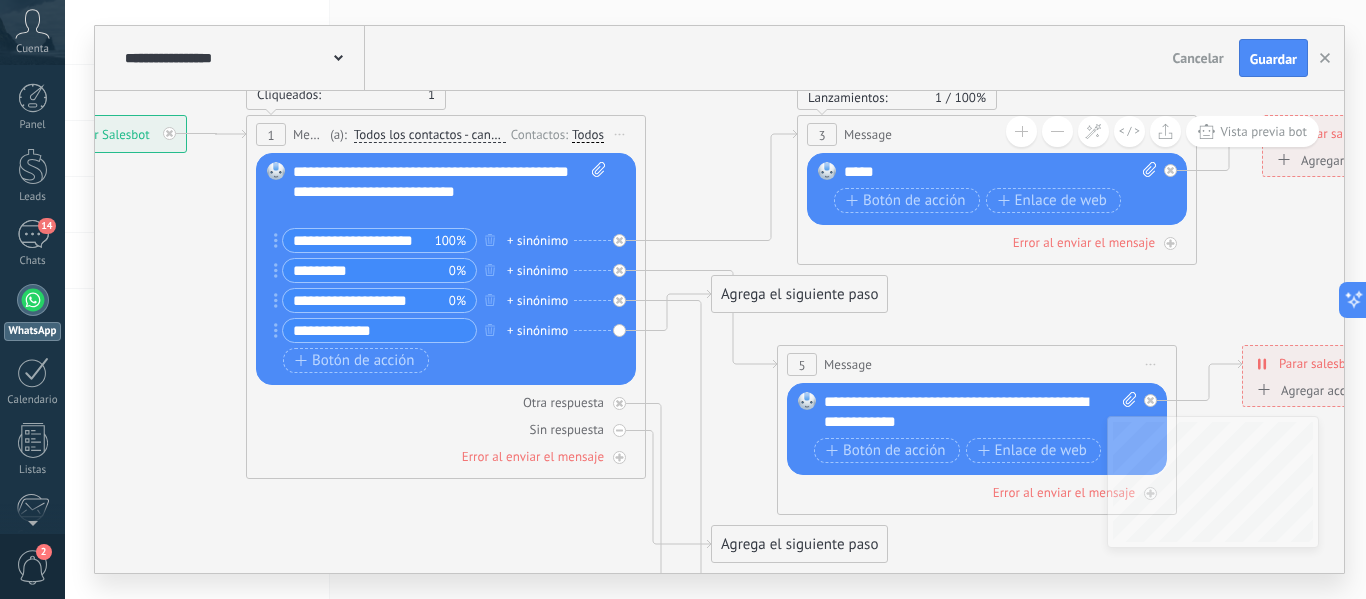 click on "**********" at bounding box center (379, 330) 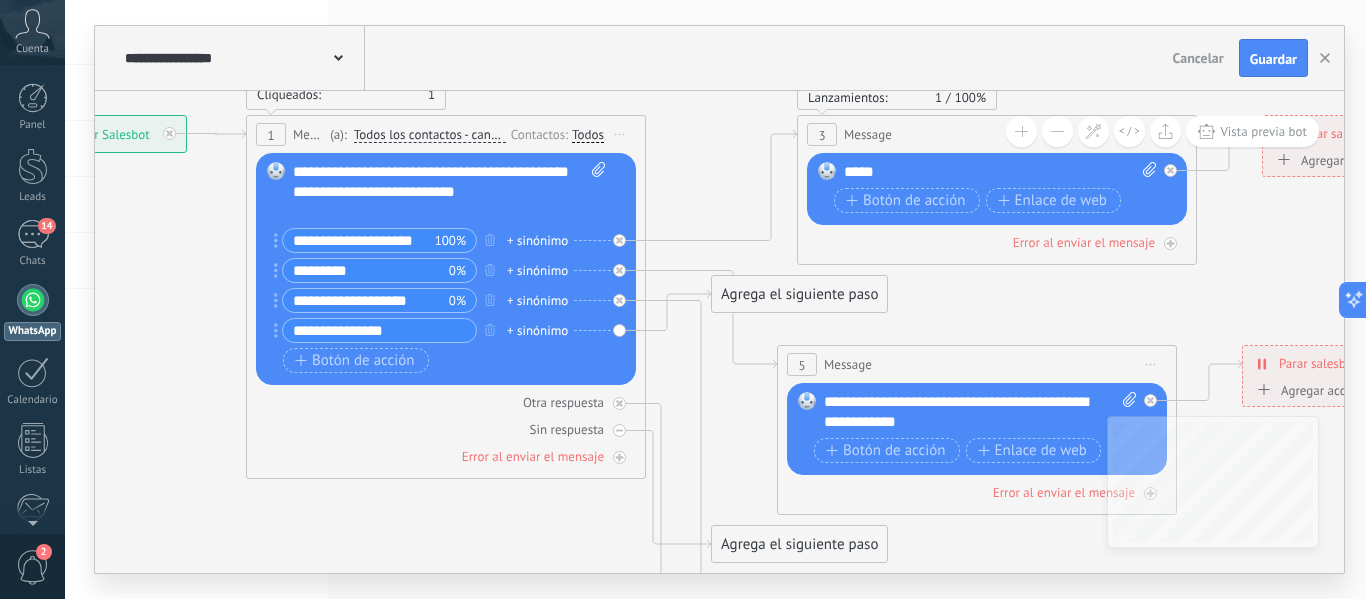 click on "**********" at bounding box center [379, 330] 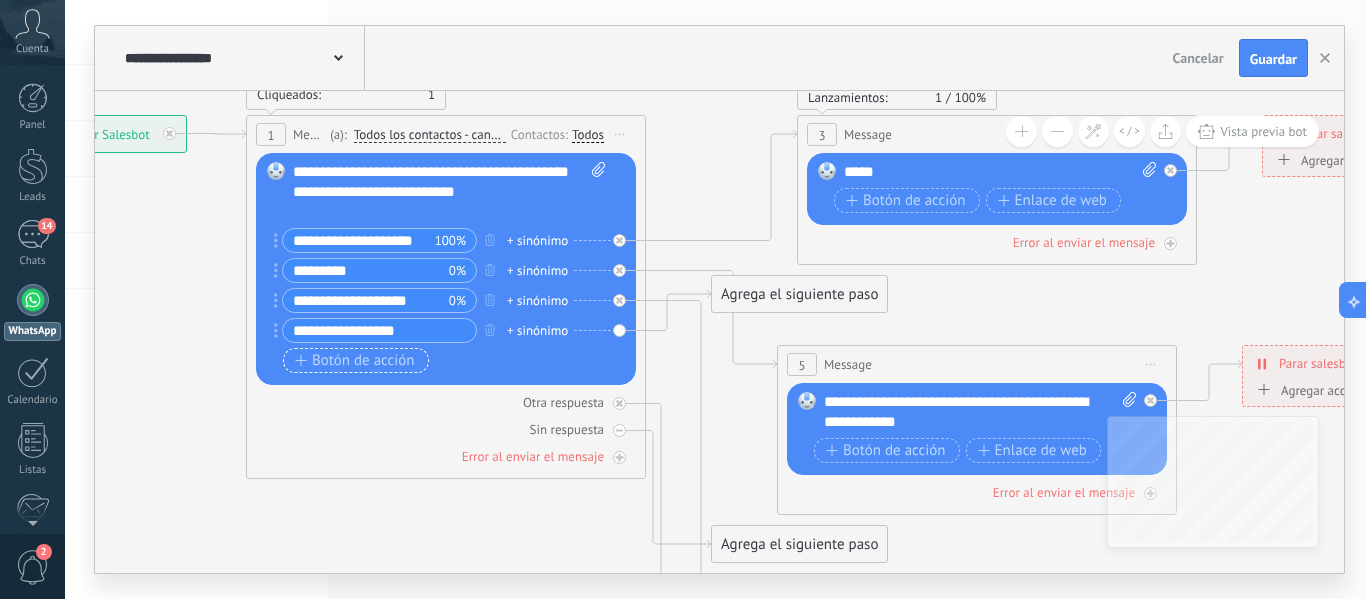 type on "**********" 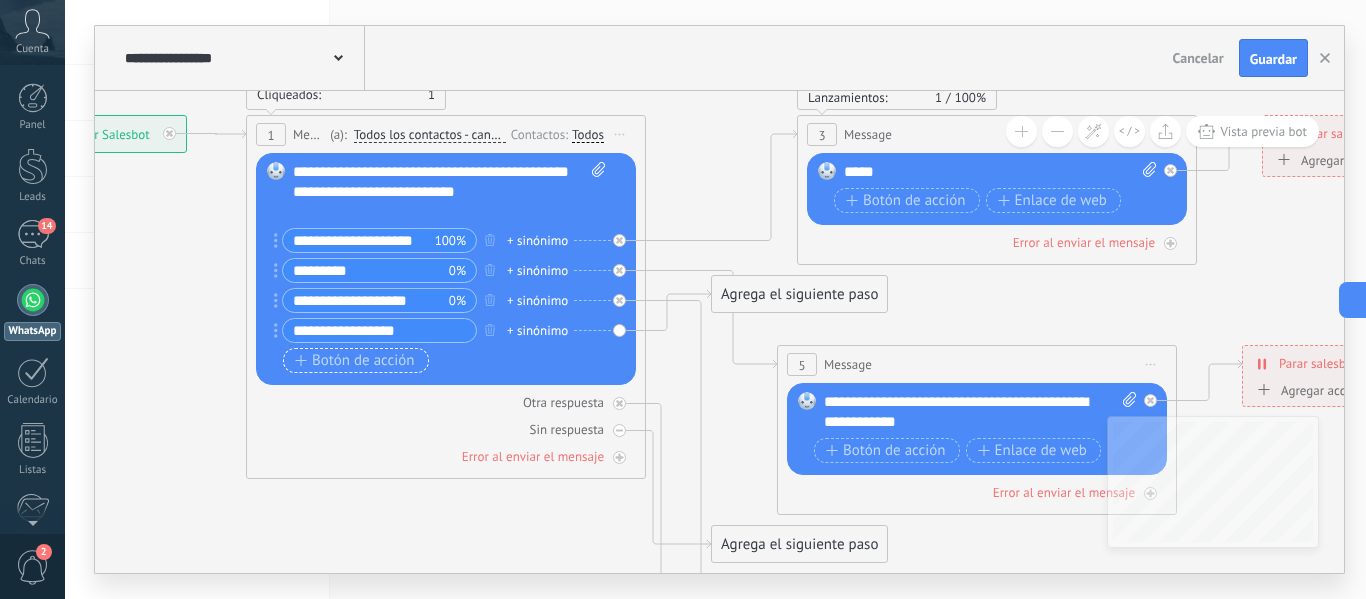 click on "Botón de acción" at bounding box center (355, 361) 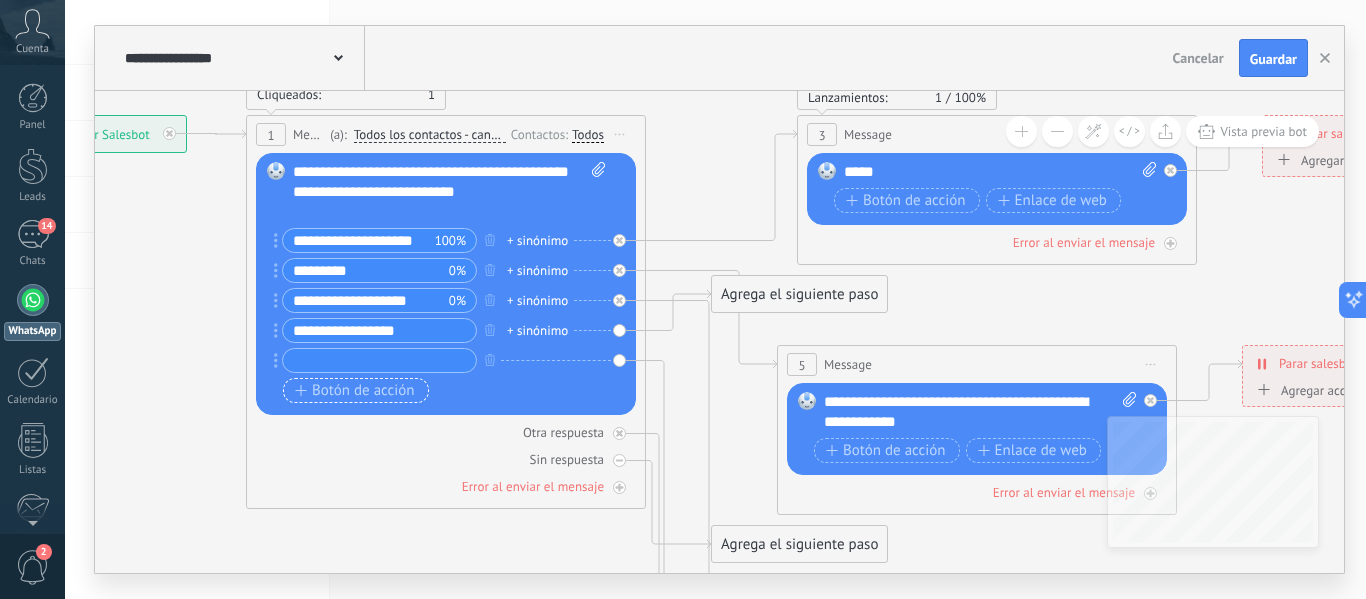 click at bounding box center (379, 360) 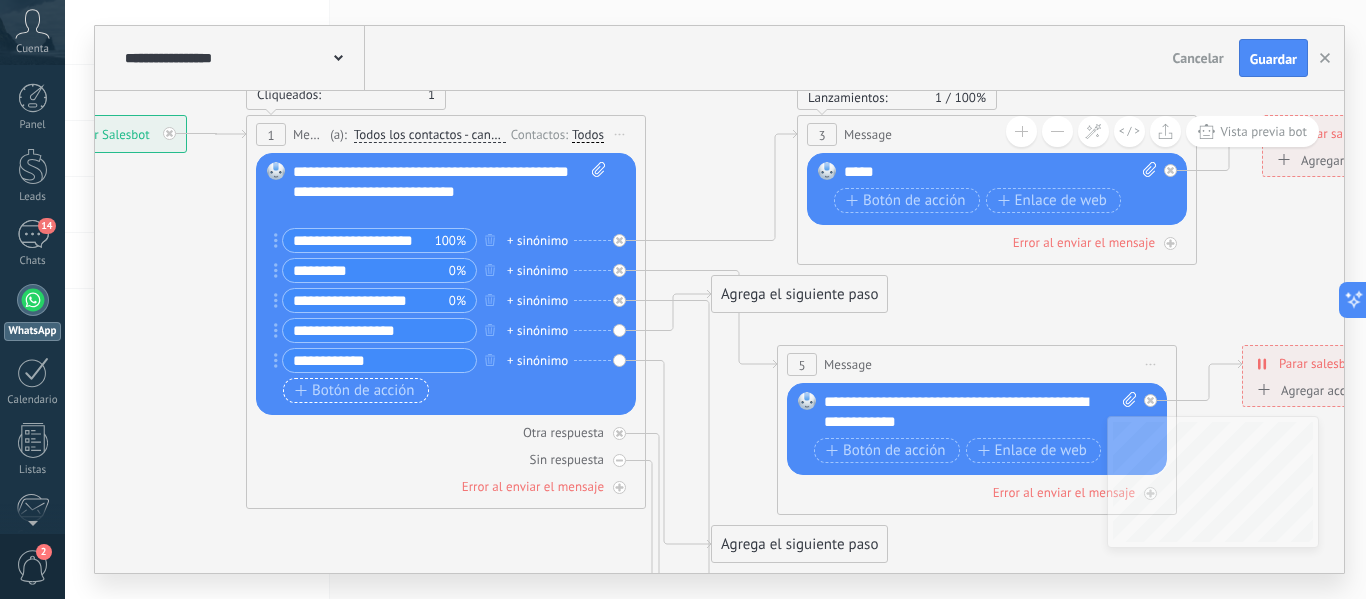 type on "**********" 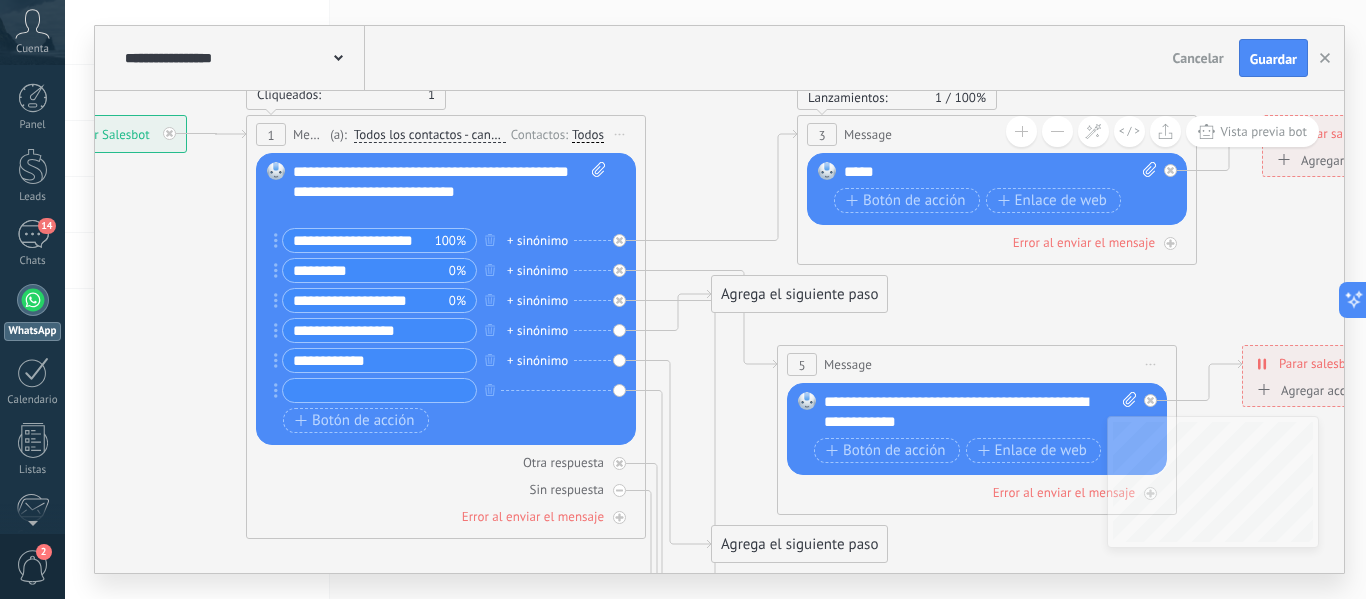 click at bounding box center (379, 390) 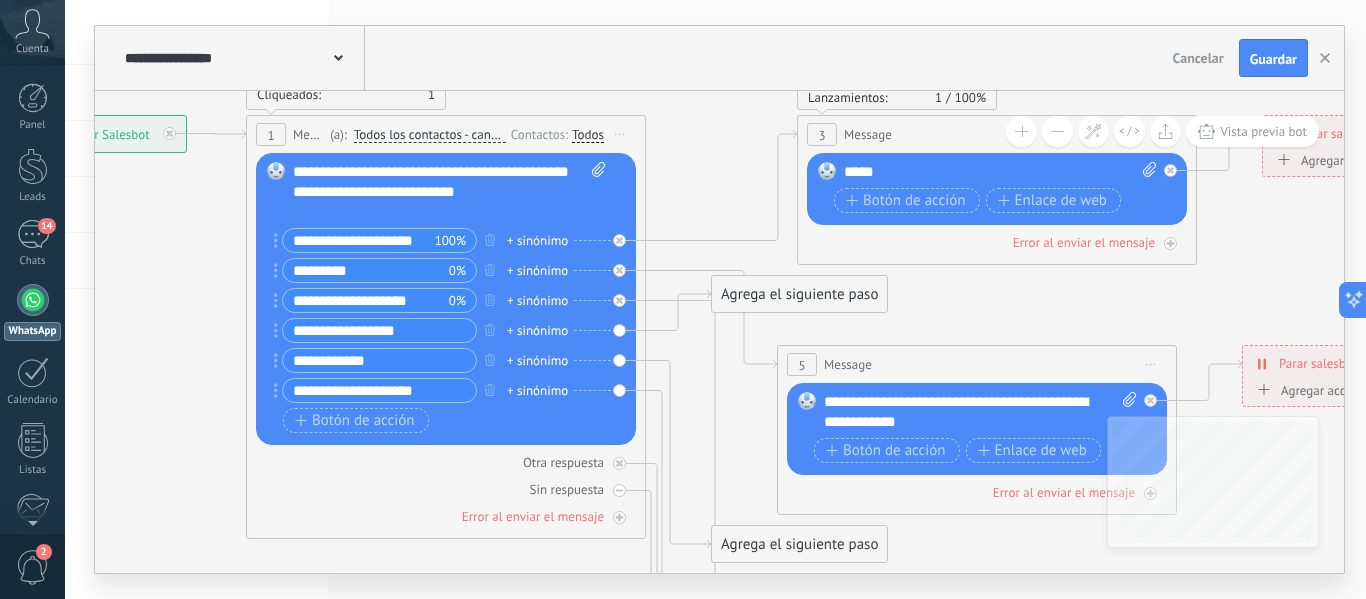 type on "**********" 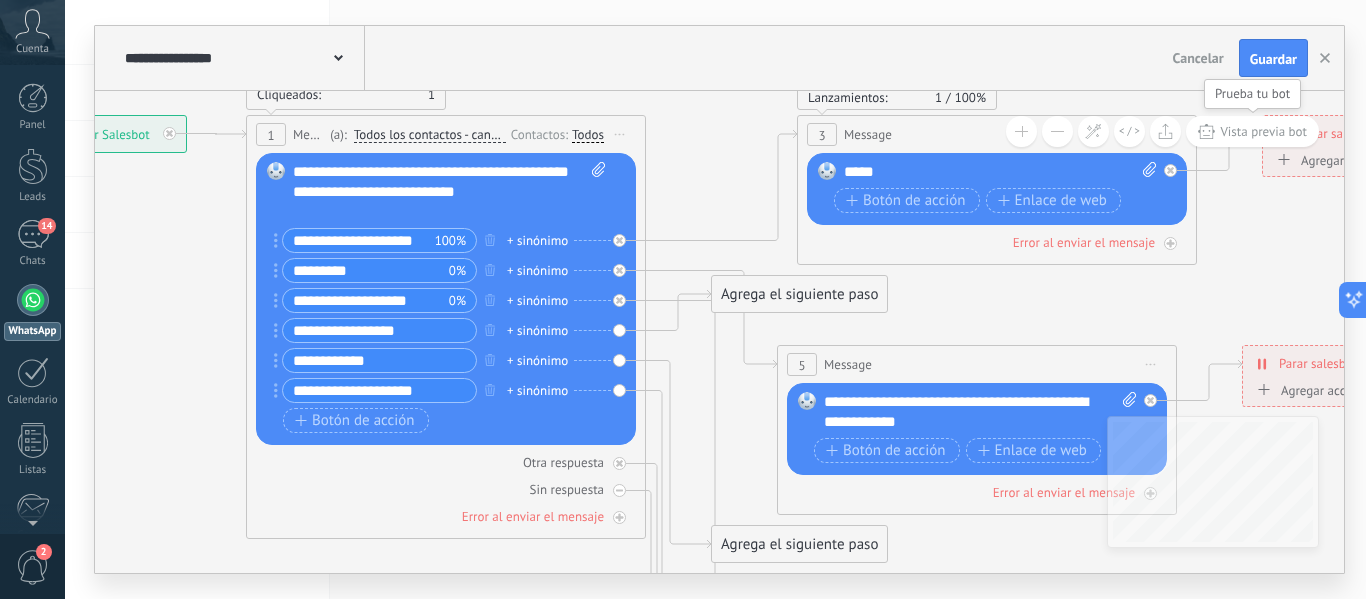 click on "Vista previa bot" at bounding box center [1263, 131] 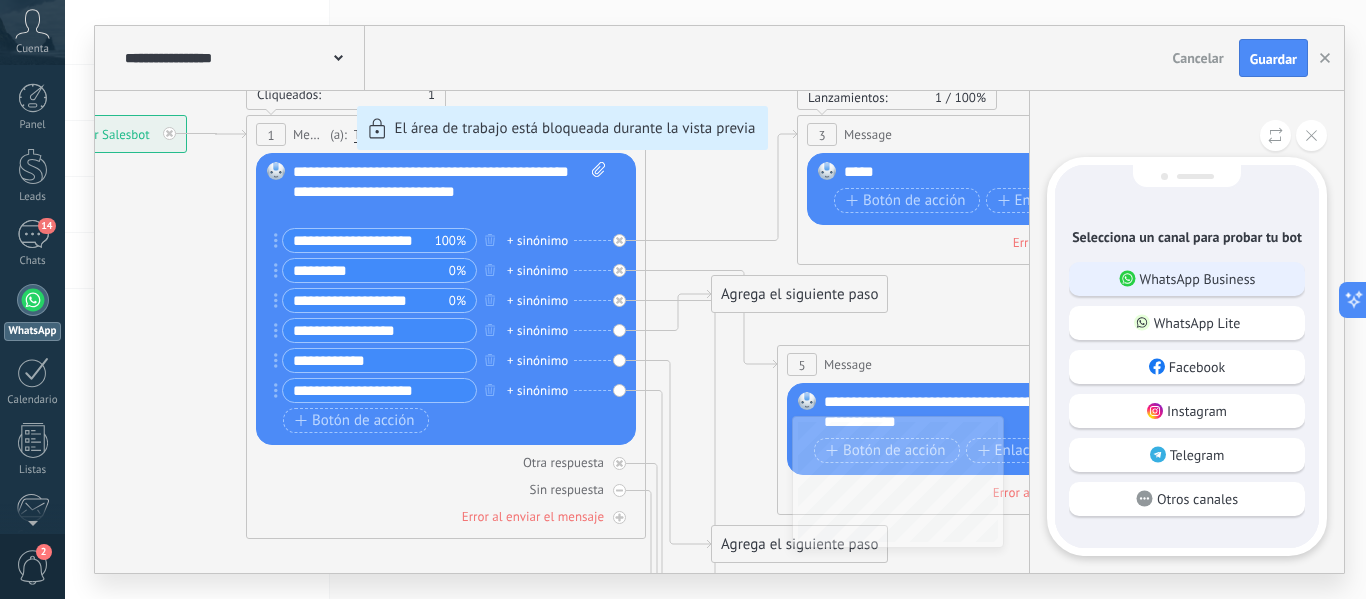 click on "WhatsApp Business" at bounding box center [1198, 279] 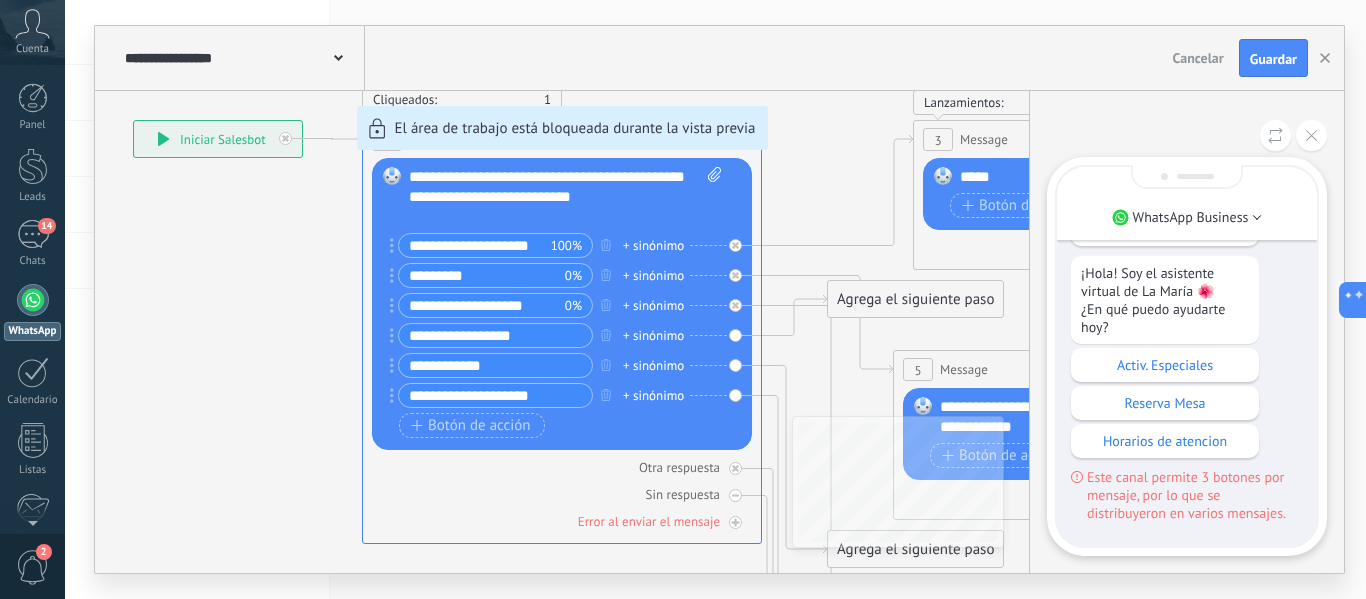 scroll, scrollTop: -255, scrollLeft: 0, axis: vertical 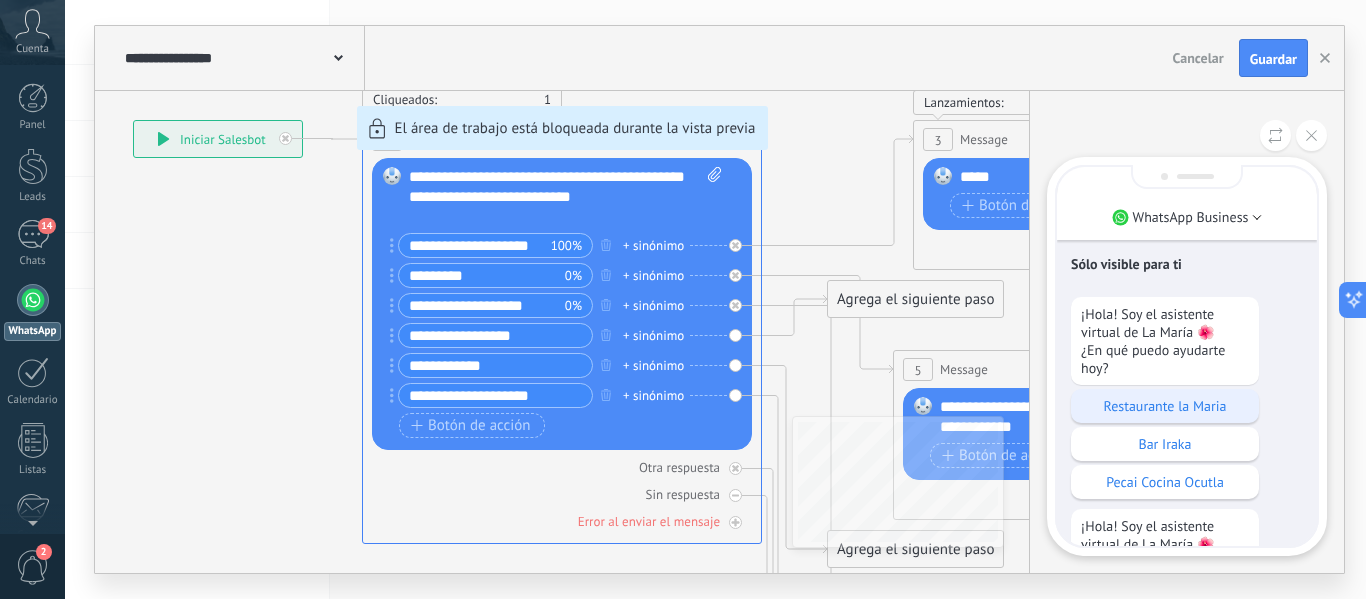 click on "Restaurante la Maria" at bounding box center [1165, 406] 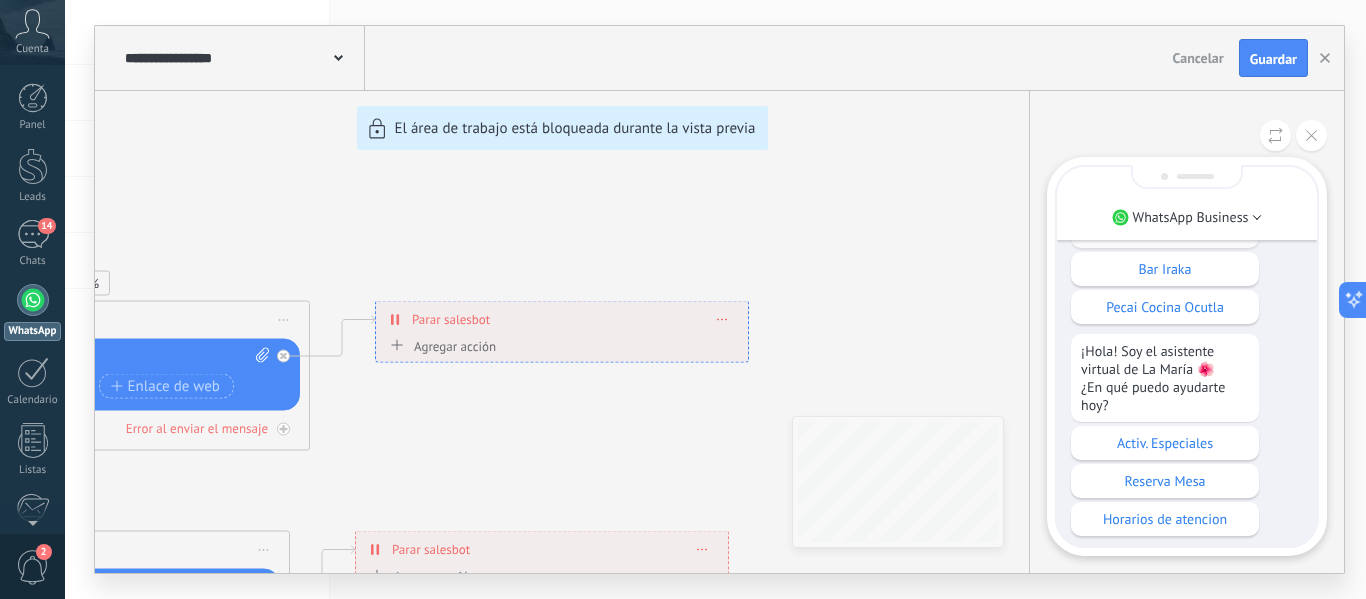 scroll, scrollTop: 0, scrollLeft: 0, axis: both 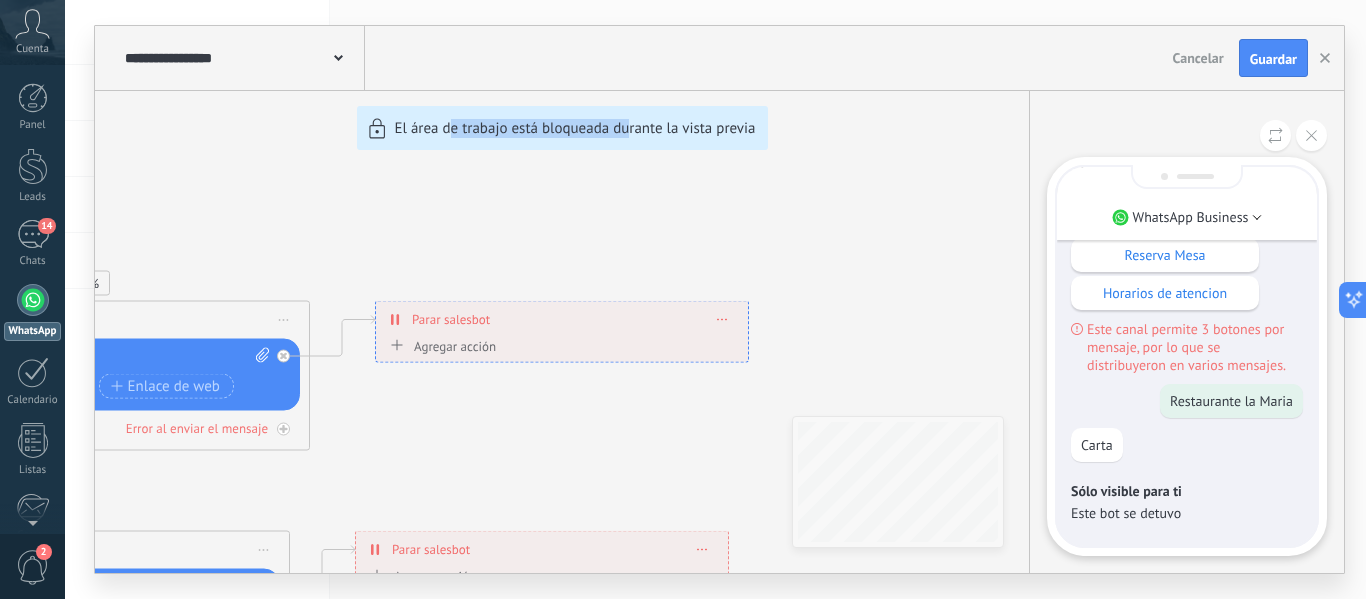 drag, startPoint x: 628, startPoint y: 473, endPoint x: 451, endPoint y: 445, distance: 179.201 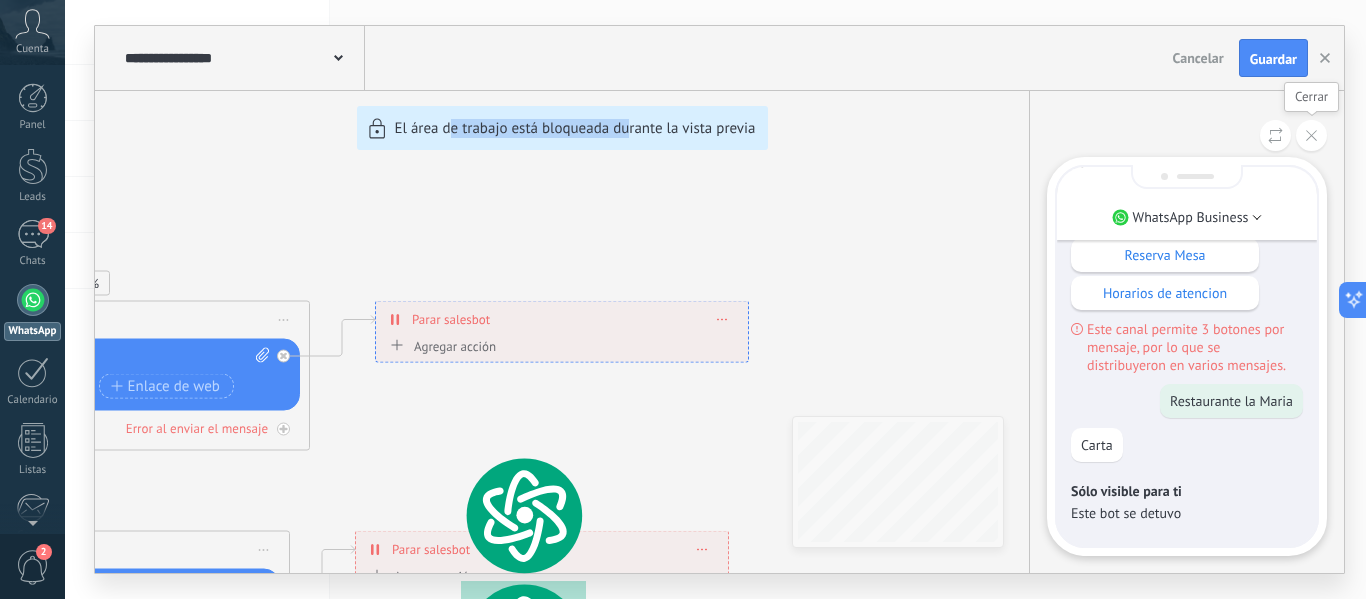 click at bounding box center [1311, 135] 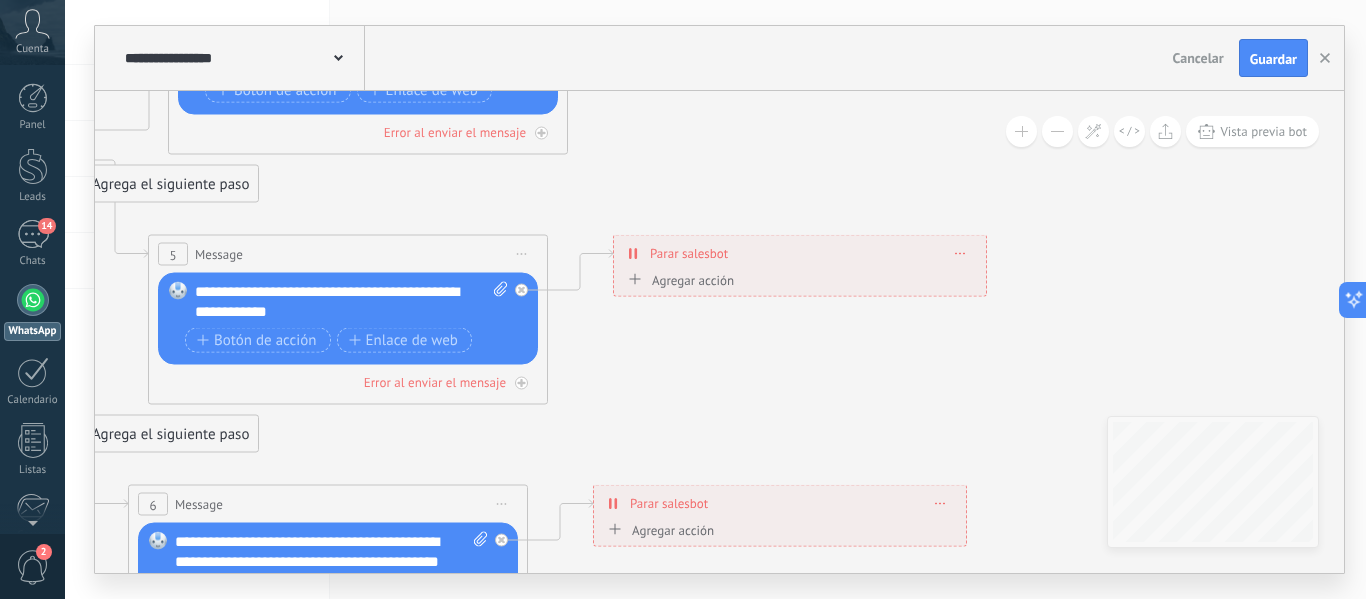 drag, startPoint x: 970, startPoint y: 425, endPoint x: 964, endPoint y: 325, distance: 100.17984 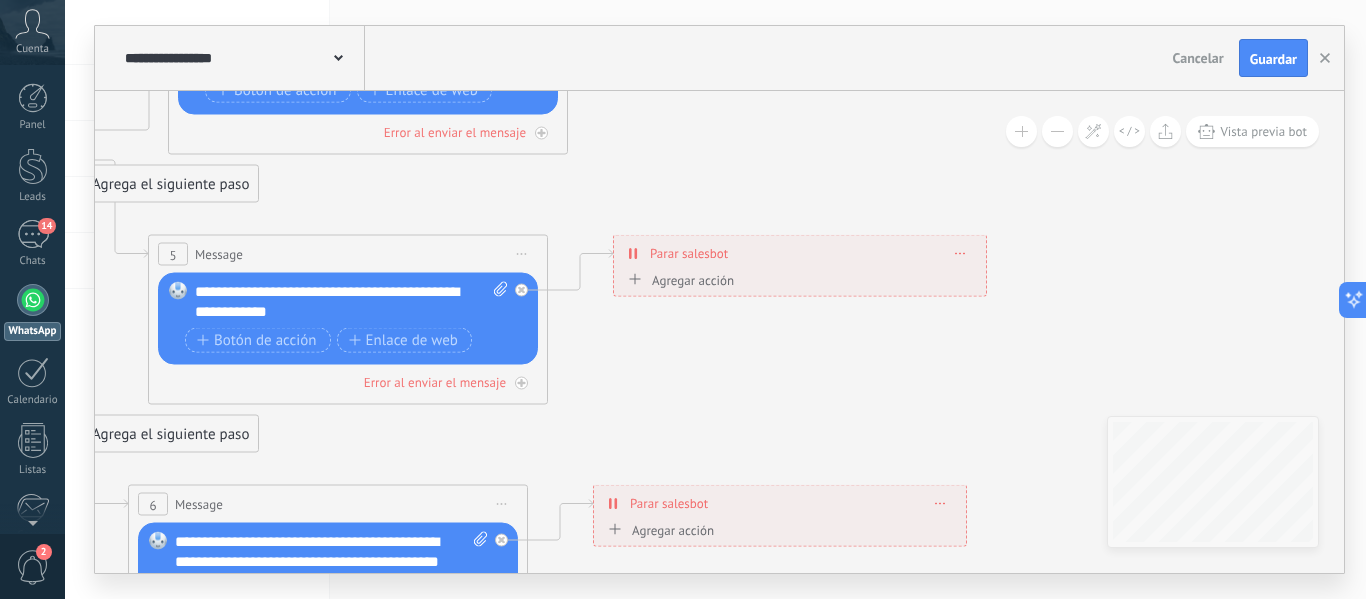click 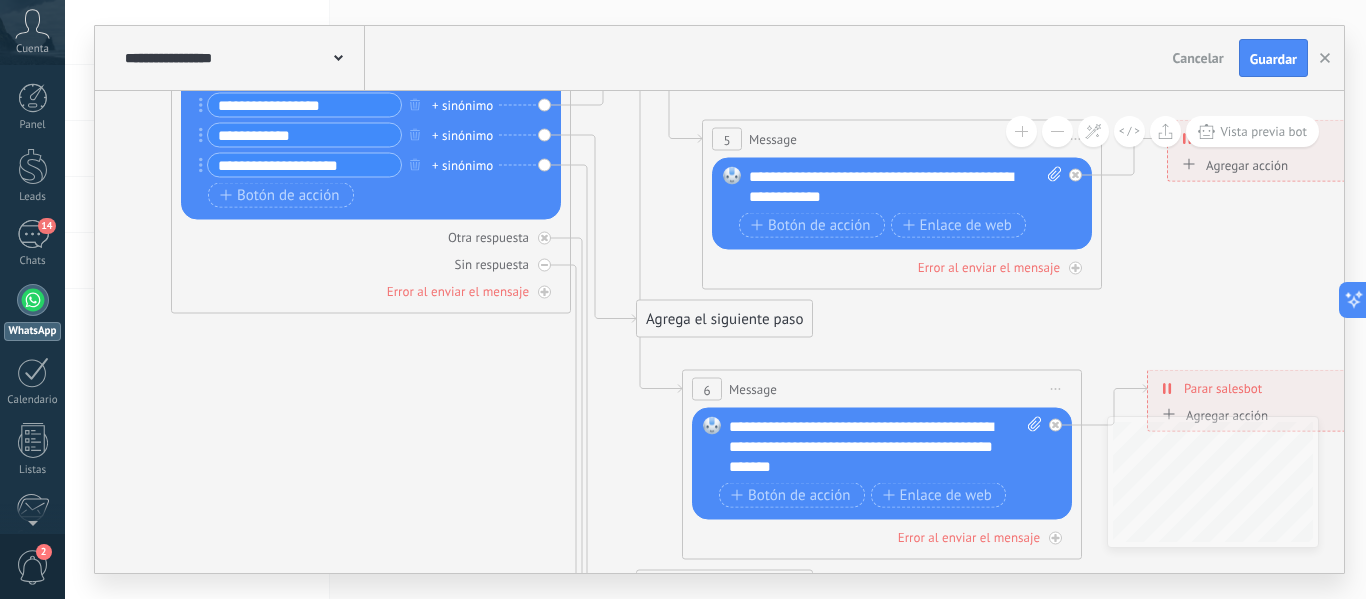 drag, startPoint x: 807, startPoint y: 363, endPoint x: 1333, endPoint y: 249, distance: 538.21185 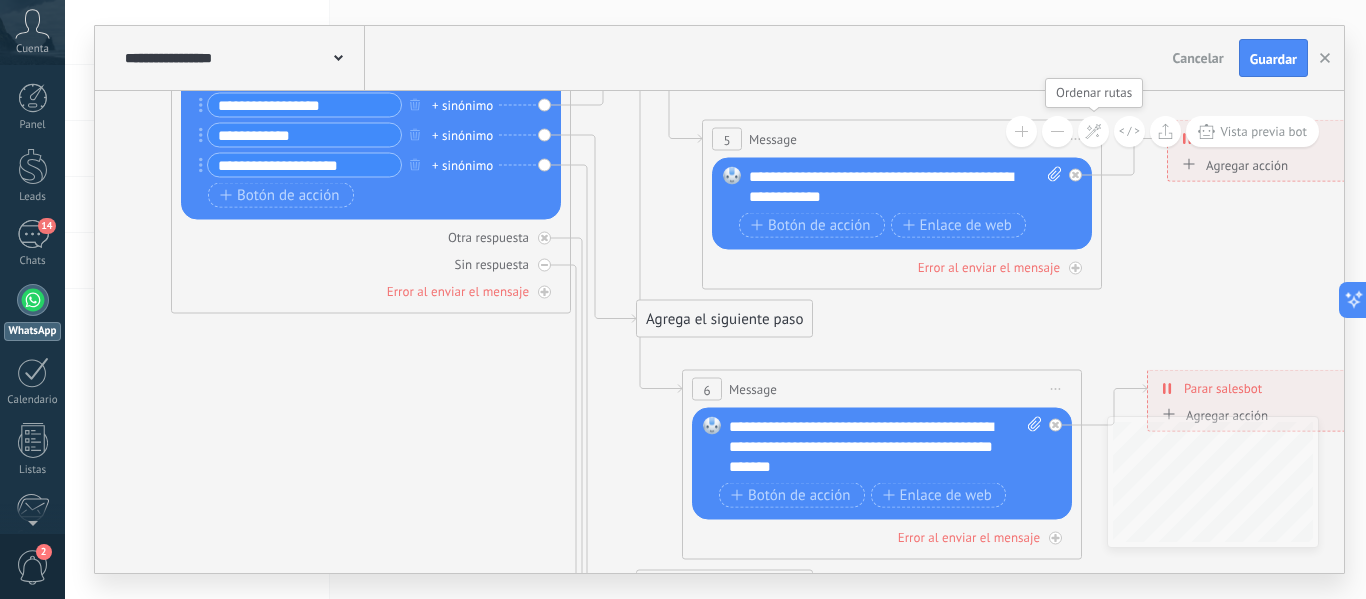 click at bounding box center (1093, 131) 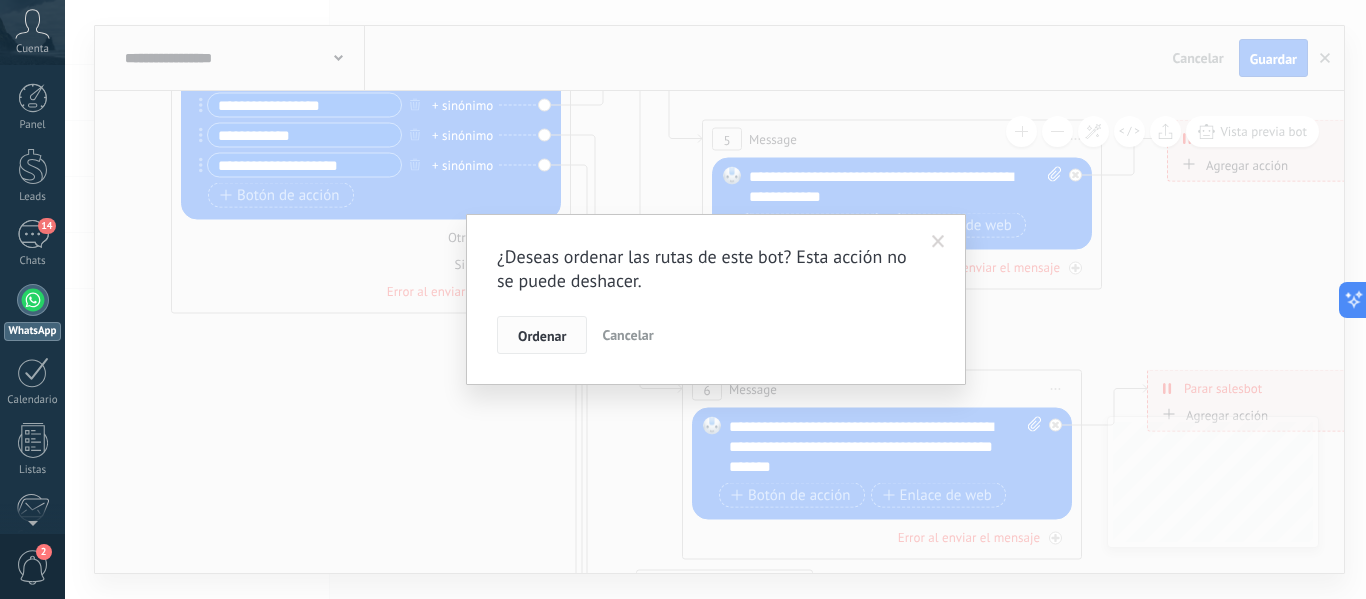 click on "Ordenar" at bounding box center [542, 336] 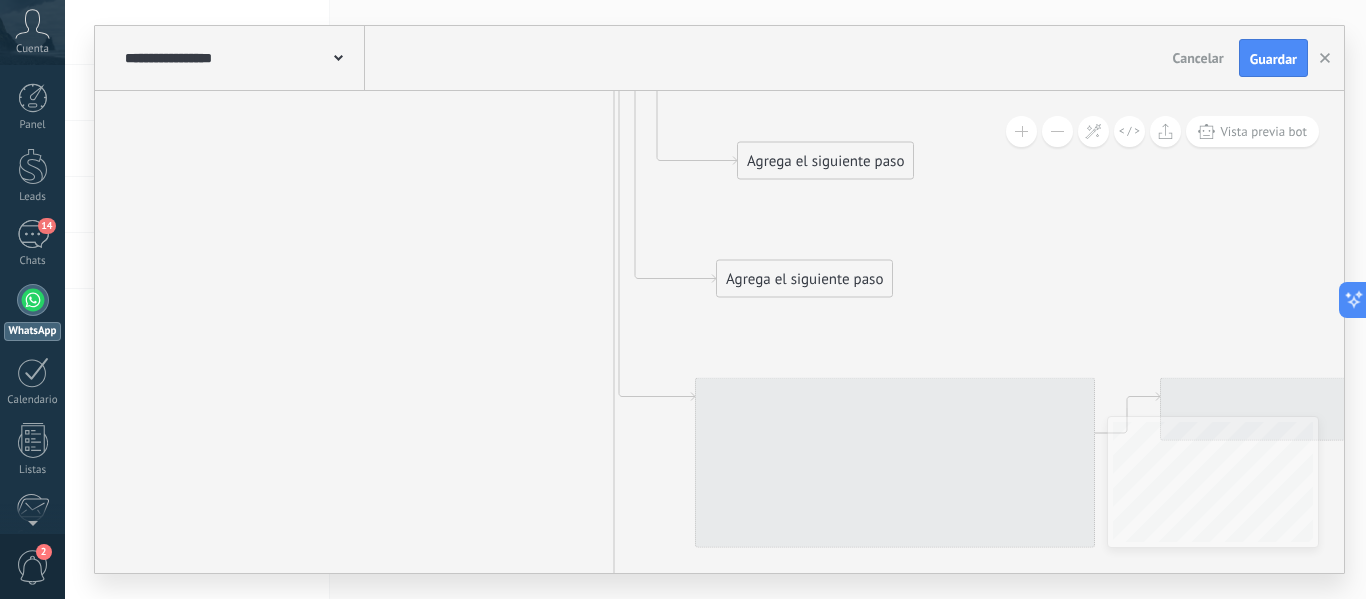 drag, startPoint x: 1035, startPoint y: 496, endPoint x: 1067, endPoint y: 72, distance: 425.20584 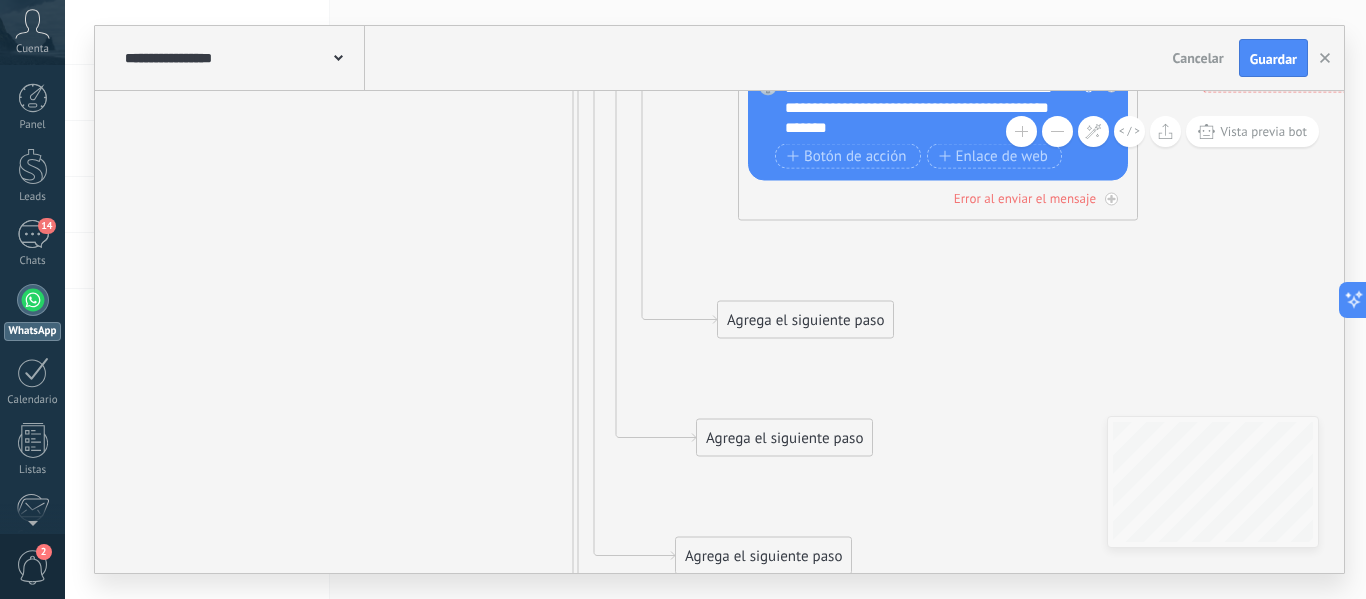 drag, startPoint x: 1046, startPoint y: 247, endPoint x: 1005, endPoint y: 524, distance: 280.01785 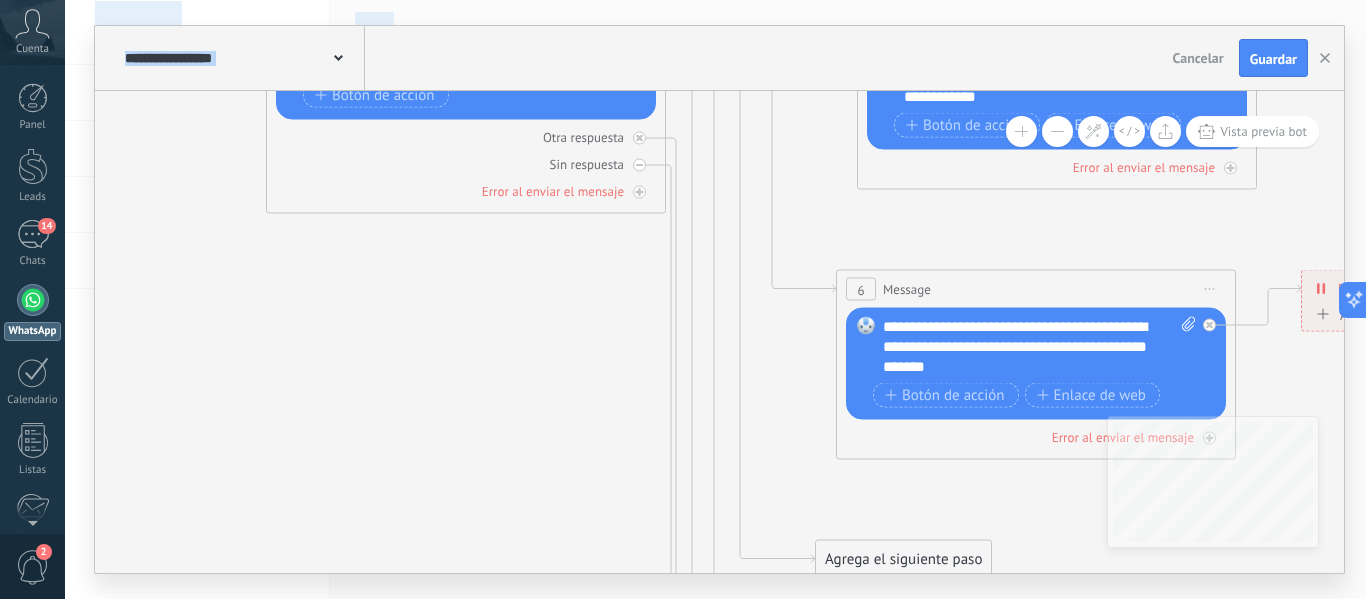 drag, startPoint x: 998, startPoint y: 407, endPoint x: 1096, endPoint y: 646, distance: 258.31183 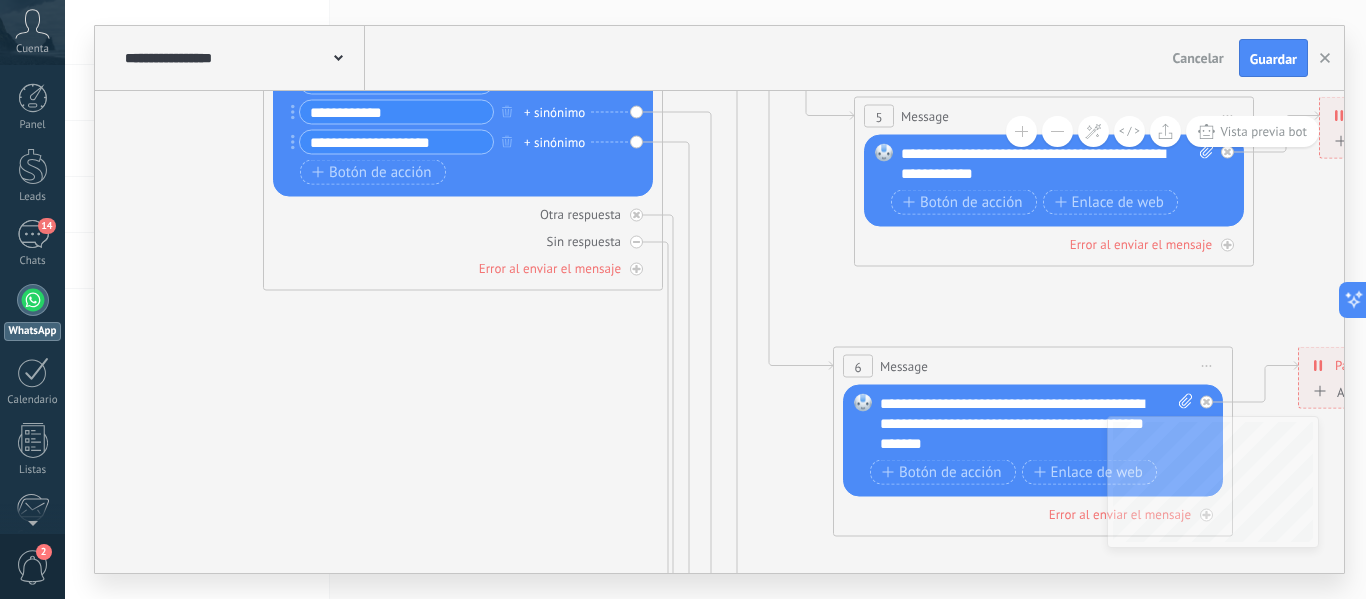 drag, startPoint x: 413, startPoint y: 375, endPoint x: 410, endPoint y: 452, distance: 77.05842 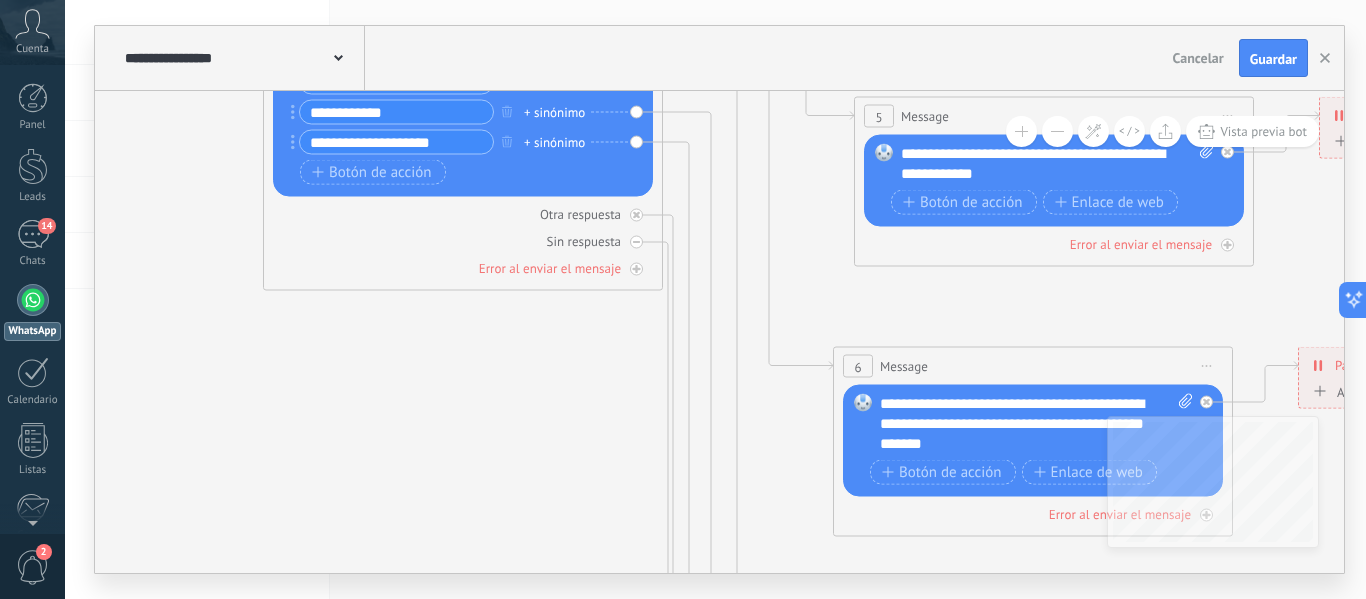 click 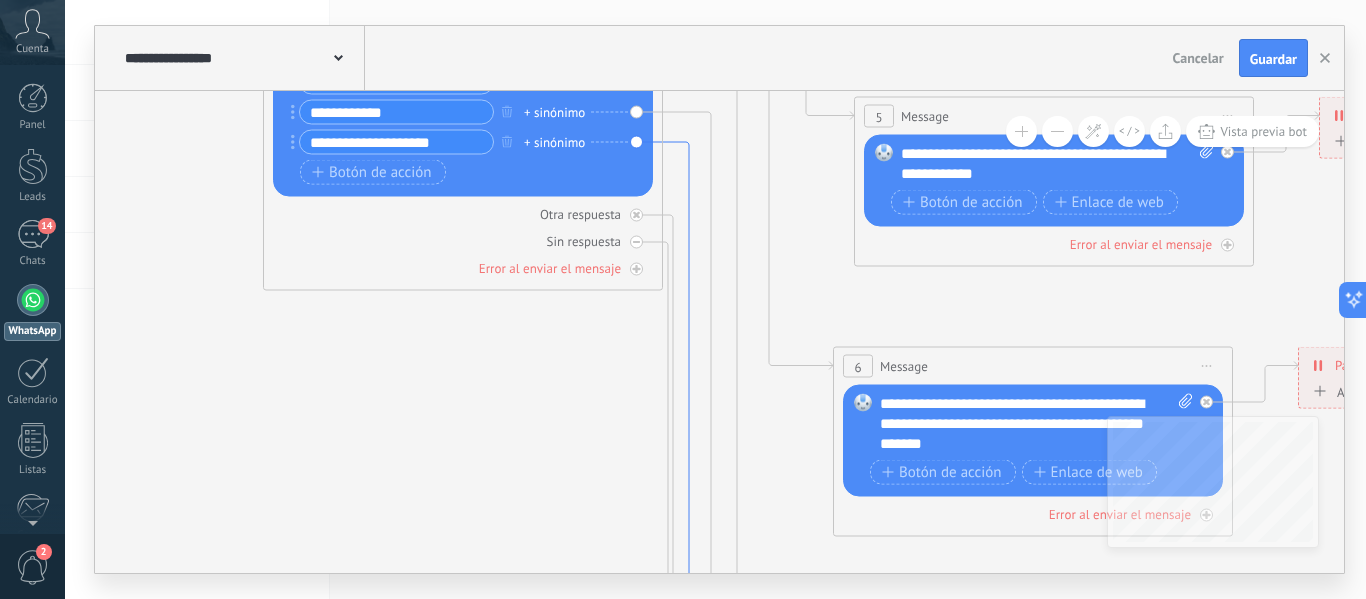 click 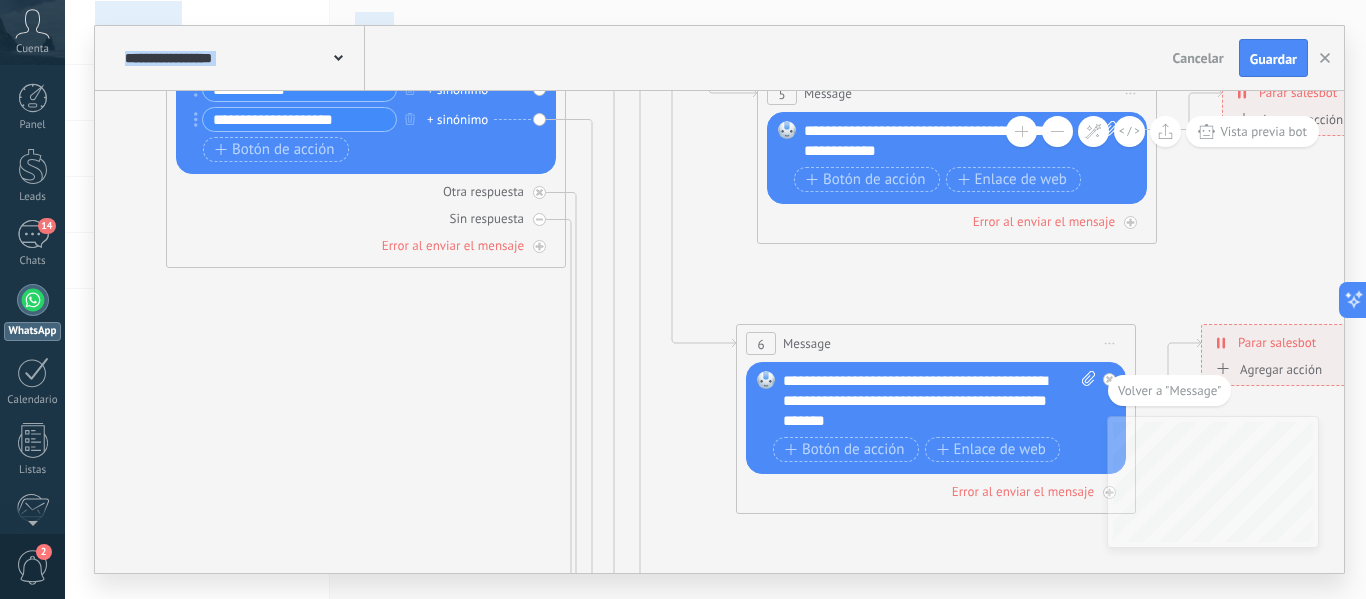 drag, startPoint x: 965, startPoint y: 435, endPoint x: 967, endPoint y: 646, distance: 211.00948 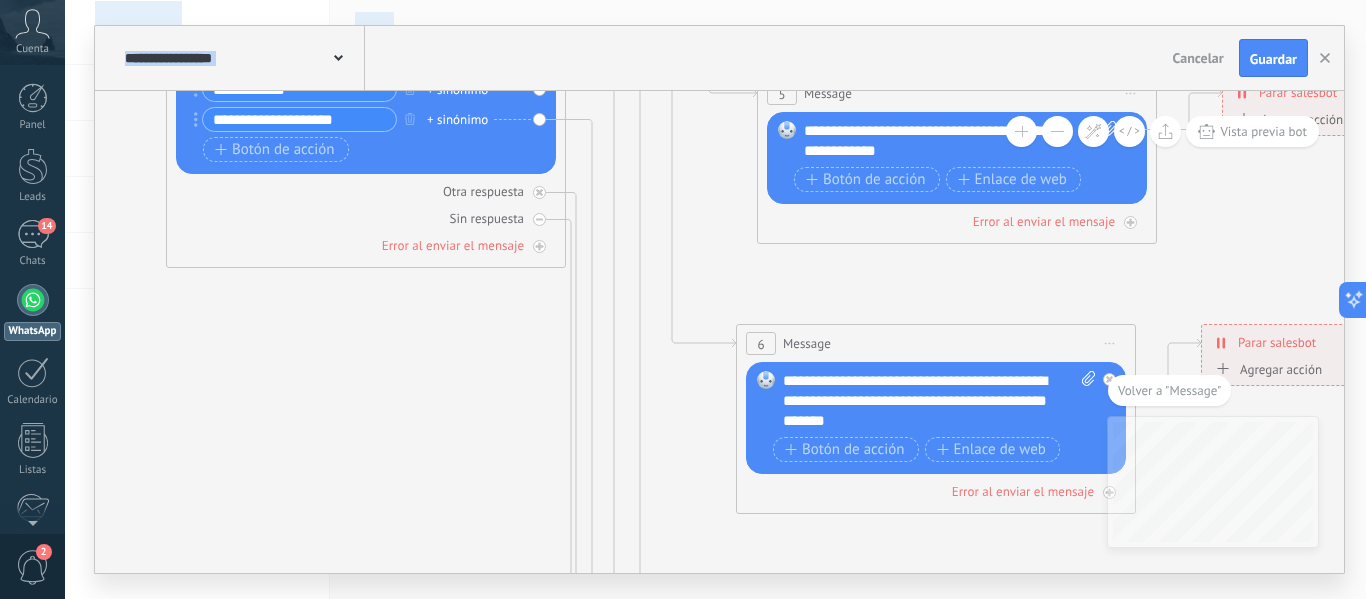click on ".abccls-1,.abccls-2{fill-rule:evenodd}.abccls-2{fill:#fff} .abfcls-1{fill:none}.abfcls-2{fill:#fff} .abncls-1{isolation:isolate}.abncls-2{opacity:.06}.abncls-2,.abncls-3,.abncls-6{mix-blend-mode:multiply}.abncls-3{opacity:.15}.abncls-4,.abncls-8{fill:#fff}.abncls-5{fill:url(#abnlinear-gradient)}.abncls-6{opacity:.04}.abncls-7{fill:url(#abnlinear-gradient-2)}.abncls-8{fill-rule:evenodd} .abqst0{fill:#ffa200} .abwcls-1{fill:#252525} .cls-1{isolation:isolate} .acicls-1{fill:none} .aclcls-1{fill:#232323} .acnst0{display:none} .addcls-1,.addcls-2{fill:none;stroke-miterlimit:10}.addcls-1{stroke:#dfe0e5}.addcls-2{stroke:#a1a7ab} .adecls-1,.adecls-2{fill:none;stroke-miterlimit:10}.adecls-1{stroke:#dfe0e5}.adecls-2{stroke:#a1a7ab} .adqcls-1{fill:#8591a5;fill-rule:evenodd} .aeccls-1{fill:#5c9f37} .aeecls-1{fill:#f86161} .aejcls-1{fill:#8591a5;fill-rule:evenodd} .aekcls-1{fill-rule:evenodd} .aelcls-1{fill-rule:evenodd;fill:currentColor} .aemcls-1{fill-rule:evenodd;fill:currentColor} .aercls-2{fill:#24bc8c}" at bounding box center [683, 299] 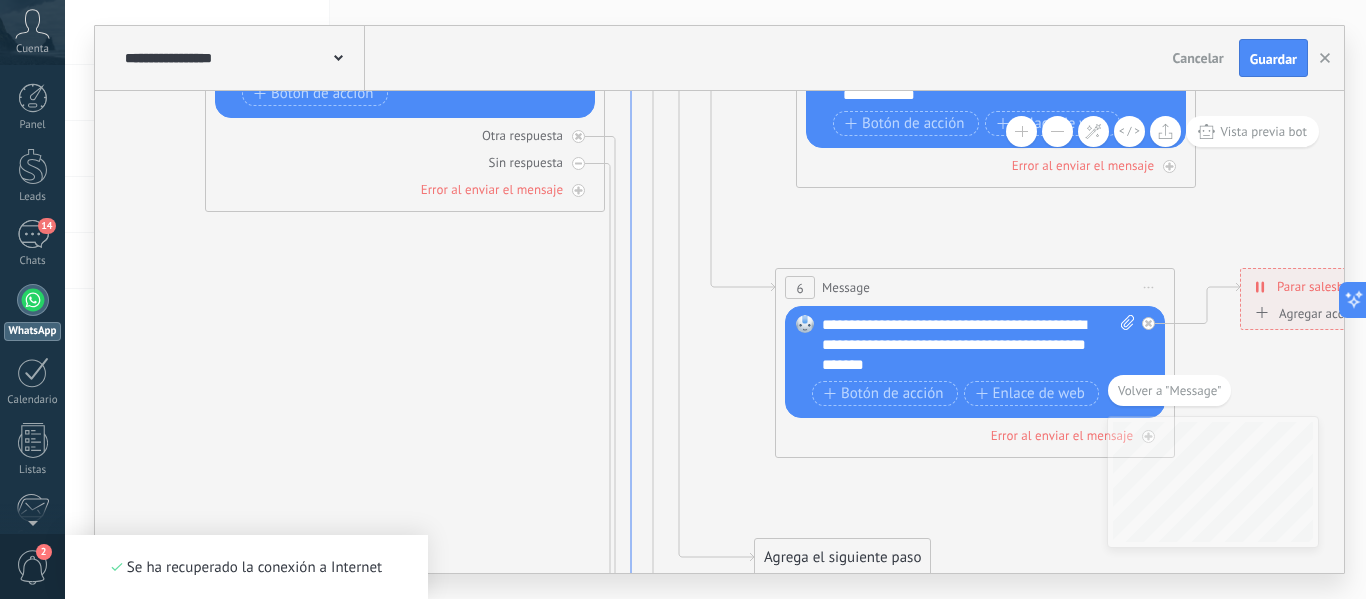 drag, startPoint x: 597, startPoint y: 170, endPoint x: 636, endPoint y: 114, distance: 68.24222 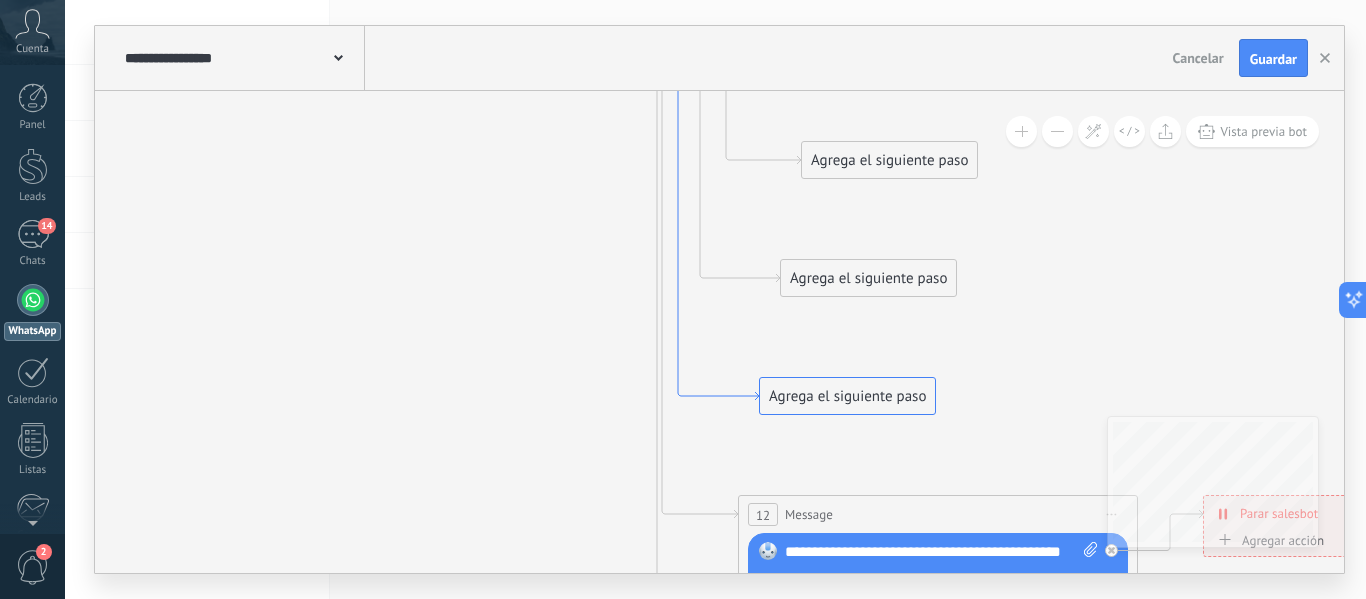 drag, startPoint x: 632, startPoint y: 511, endPoint x: 679, endPoint y: 114, distance: 399.77243 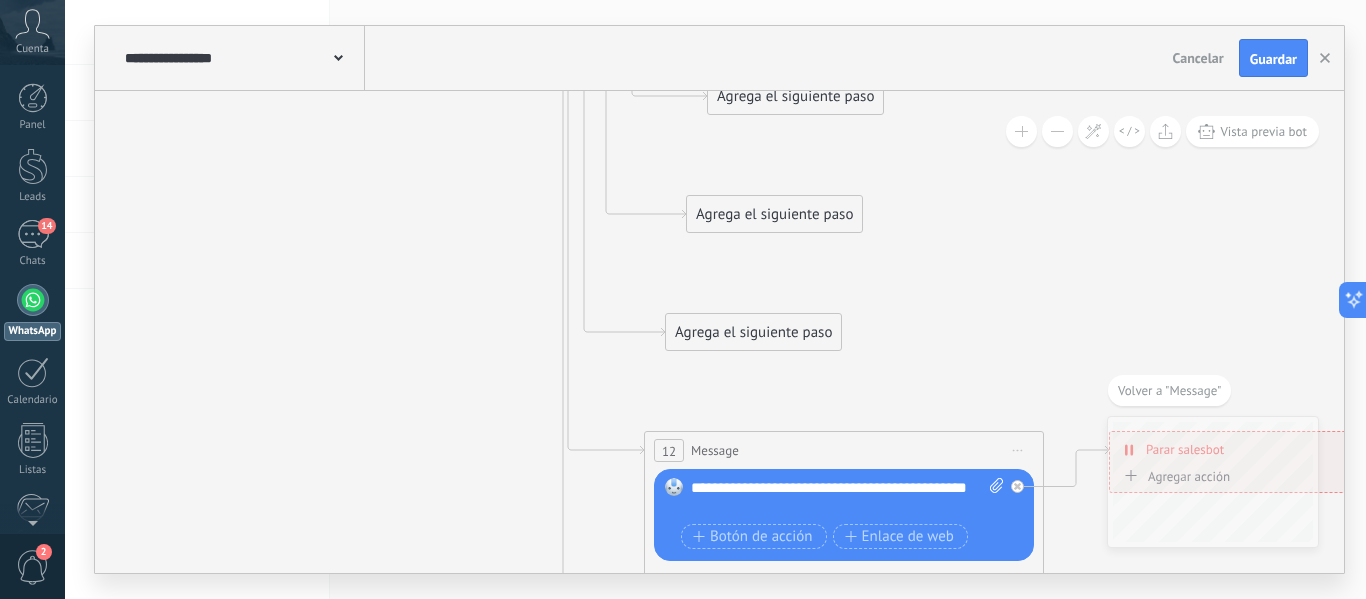 click on "Agrega el siguiente paso" at bounding box center (753, 332) 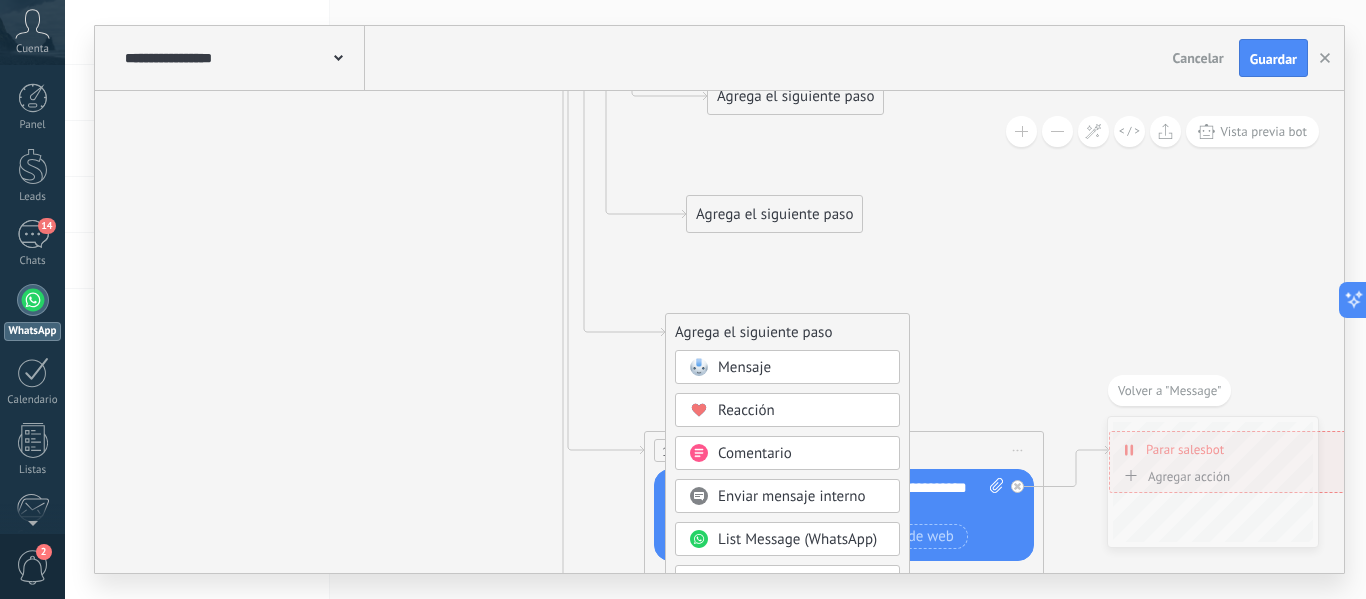 click on "Mensaje" at bounding box center [744, 367] 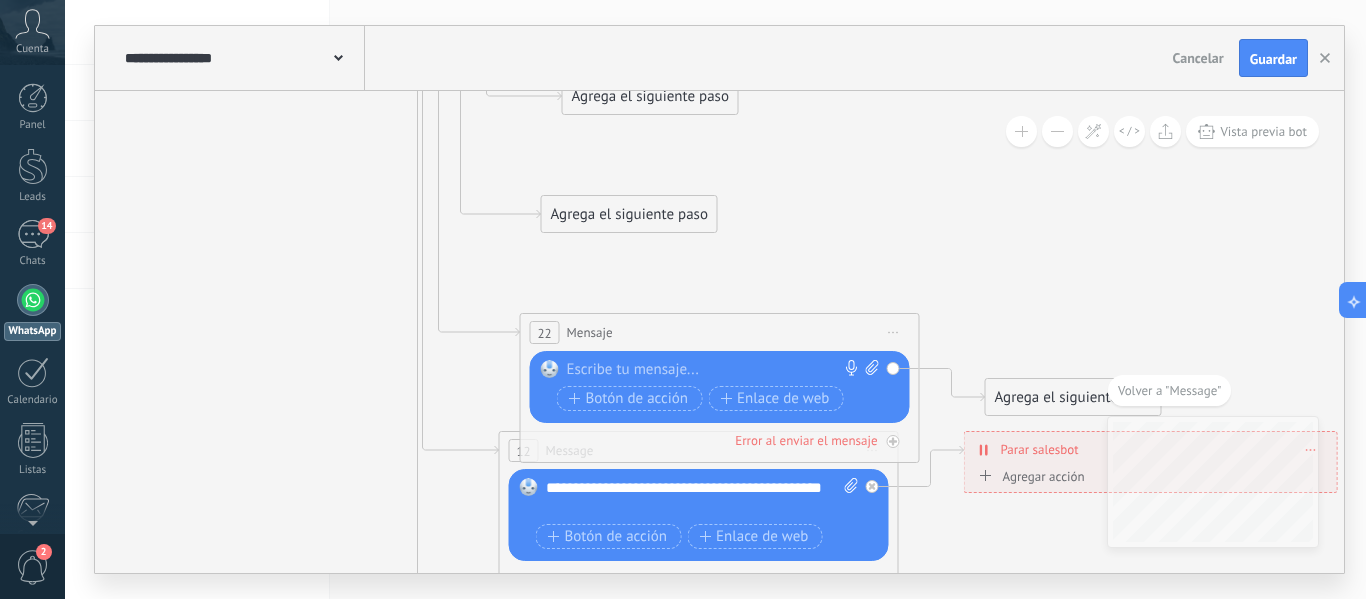 click at bounding box center [715, 370] 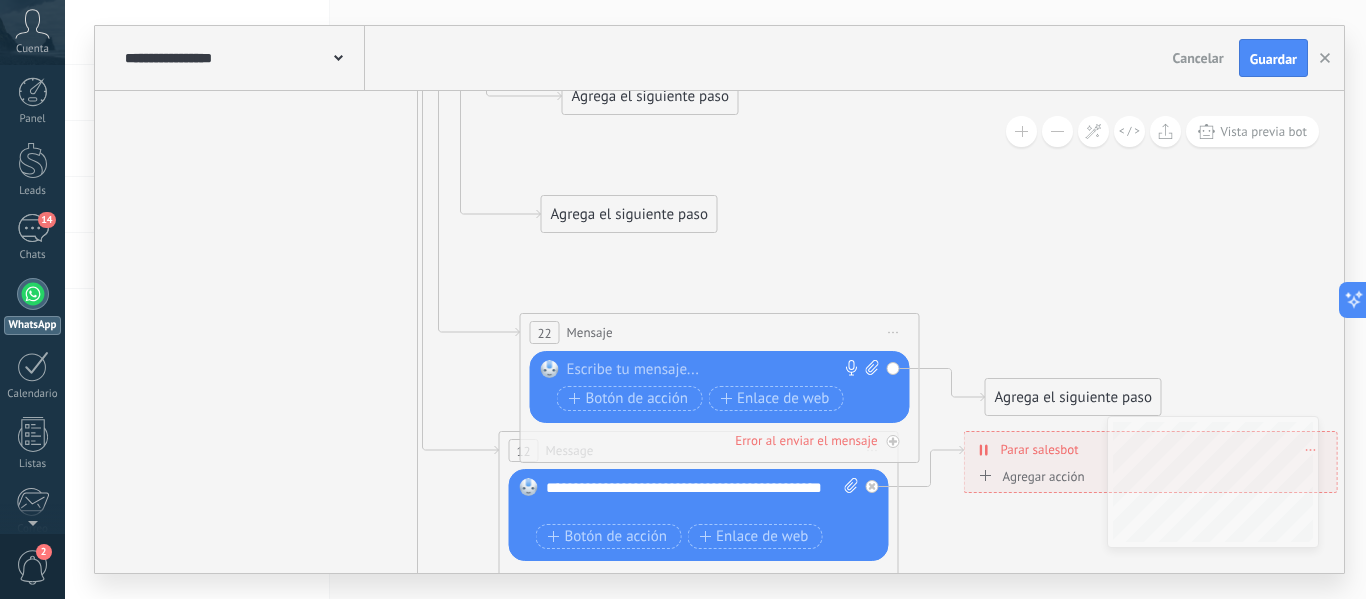 scroll, scrollTop: 0, scrollLeft: 0, axis: both 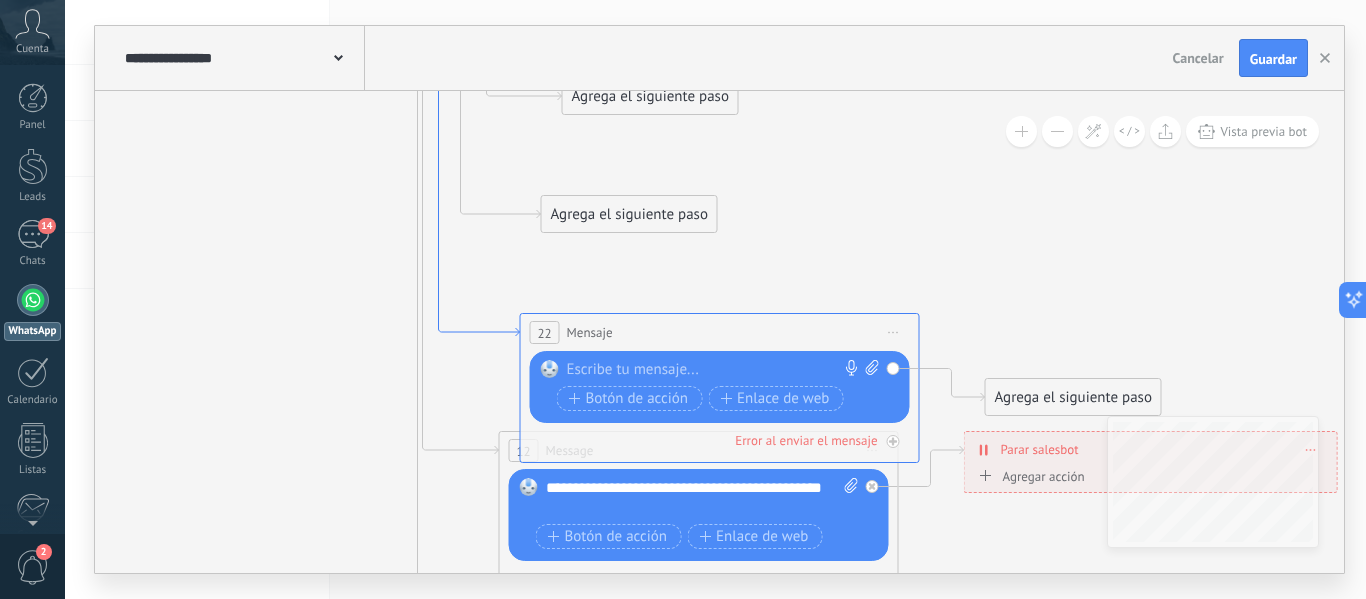 click 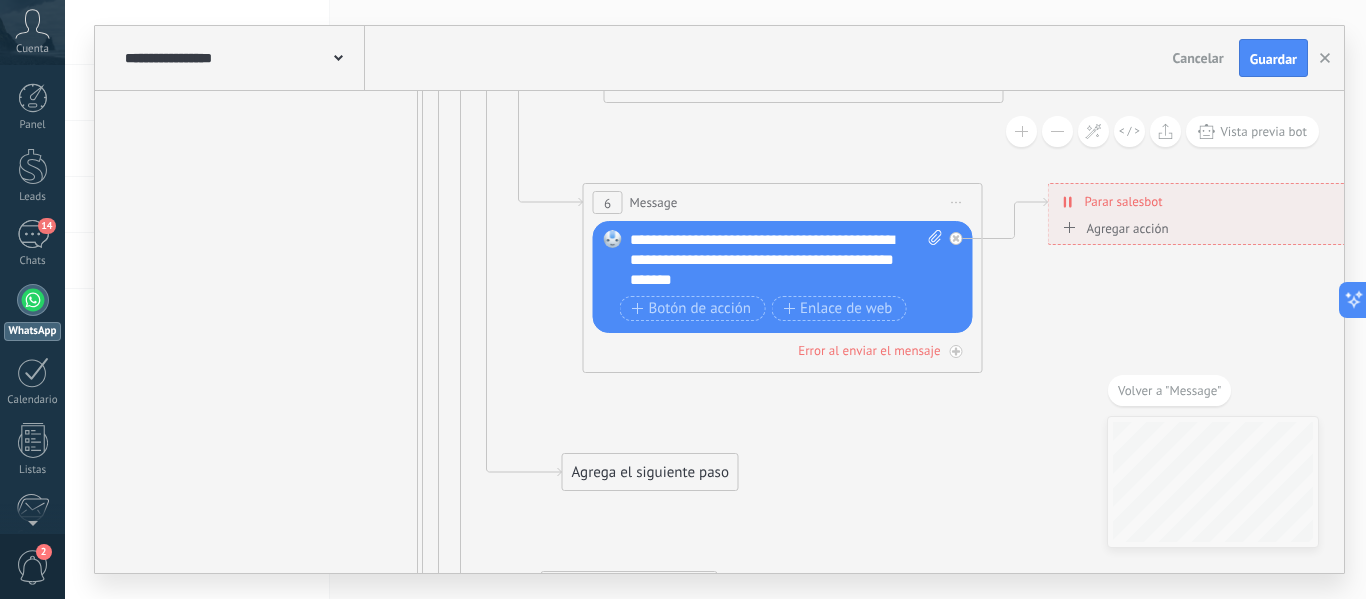 click at bounding box center [1057, 131] 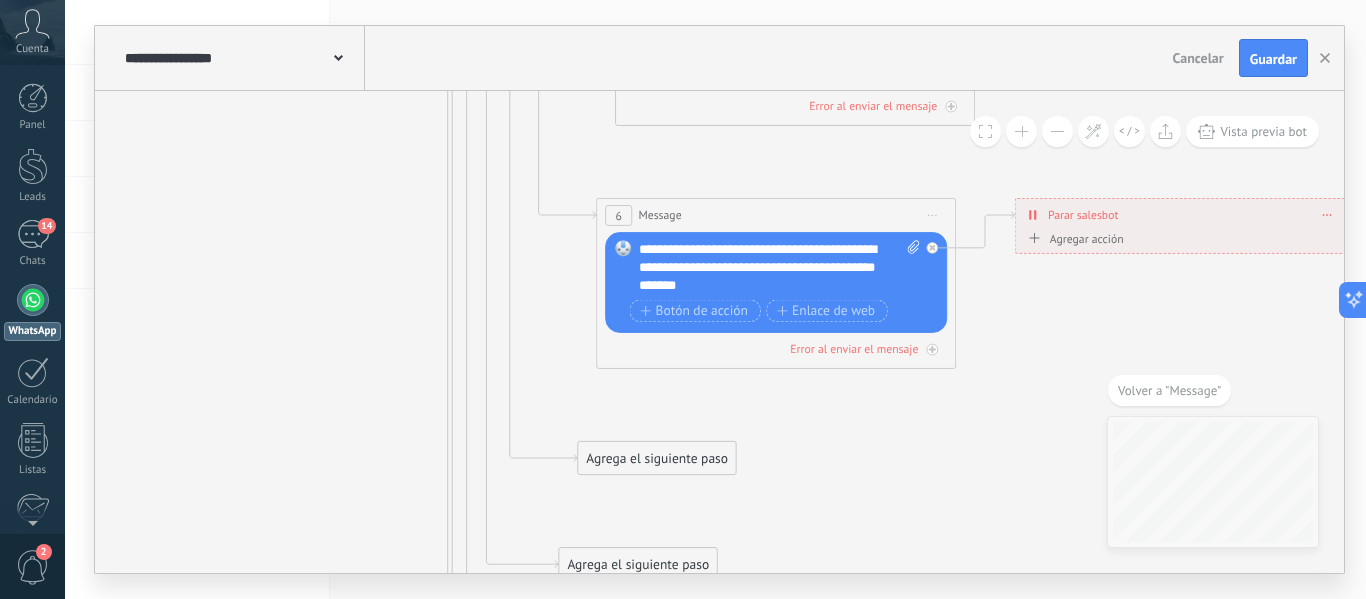 click at bounding box center [1057, 131] 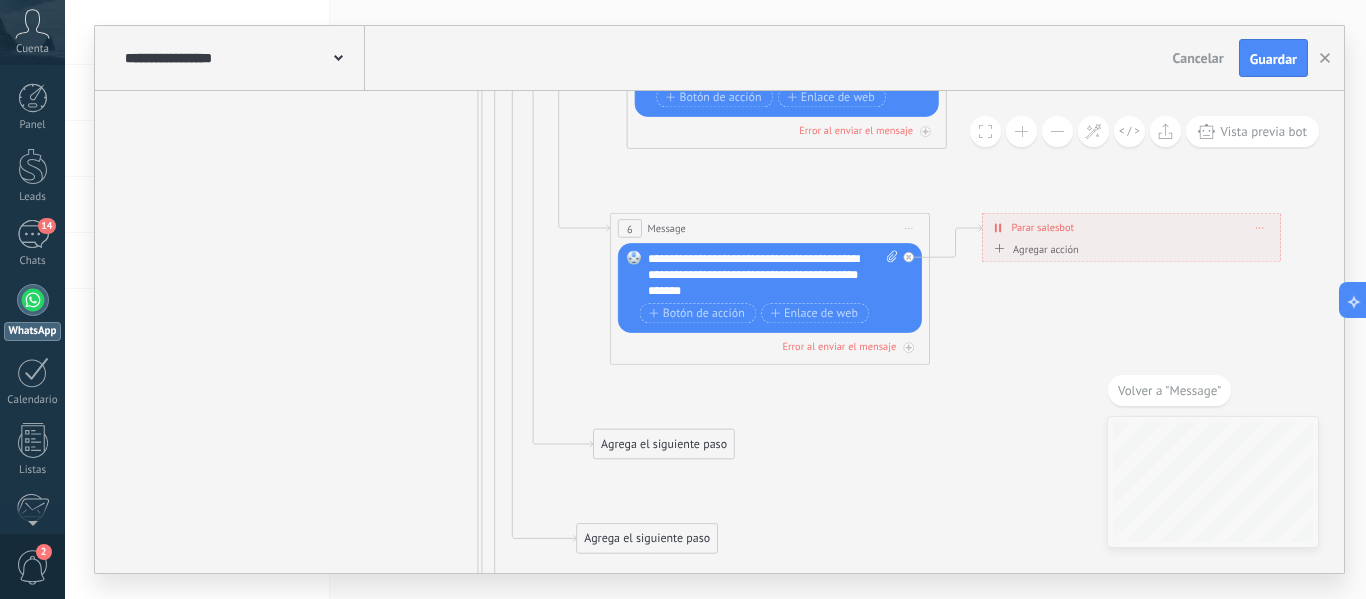 click at bounding box center [1057, 131] 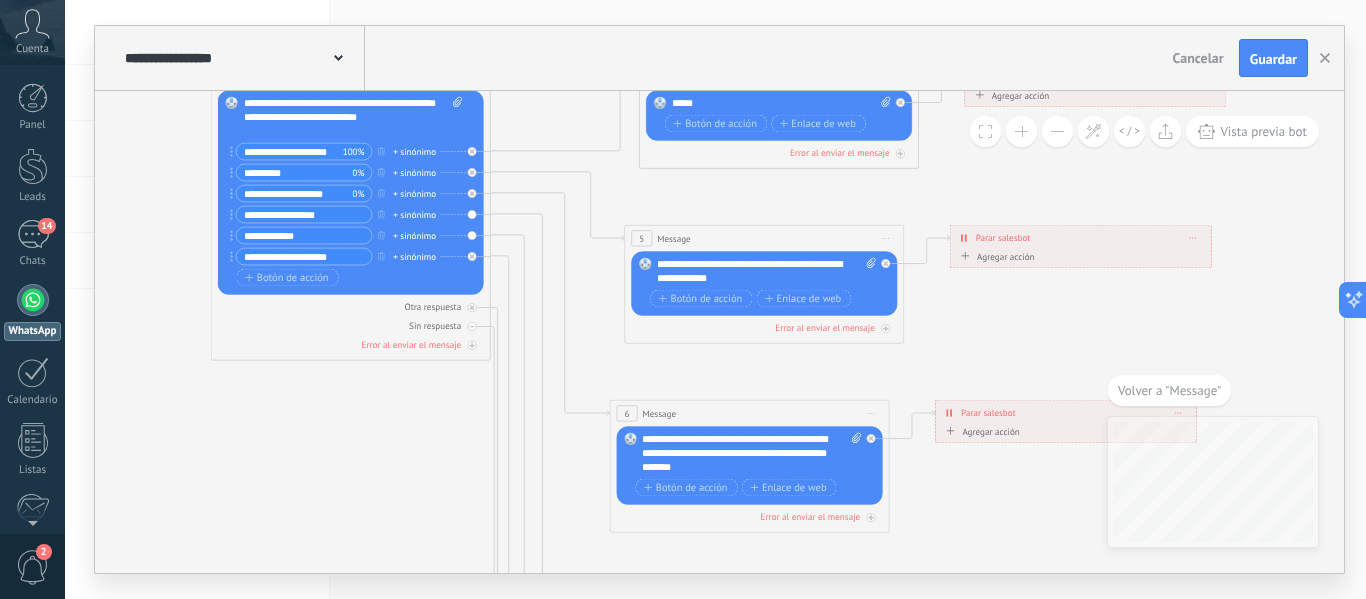 drag, startPoint x: 431, startPoint y: 335, endPoint x: 417, endPoint y: 507, distance: 172.56883 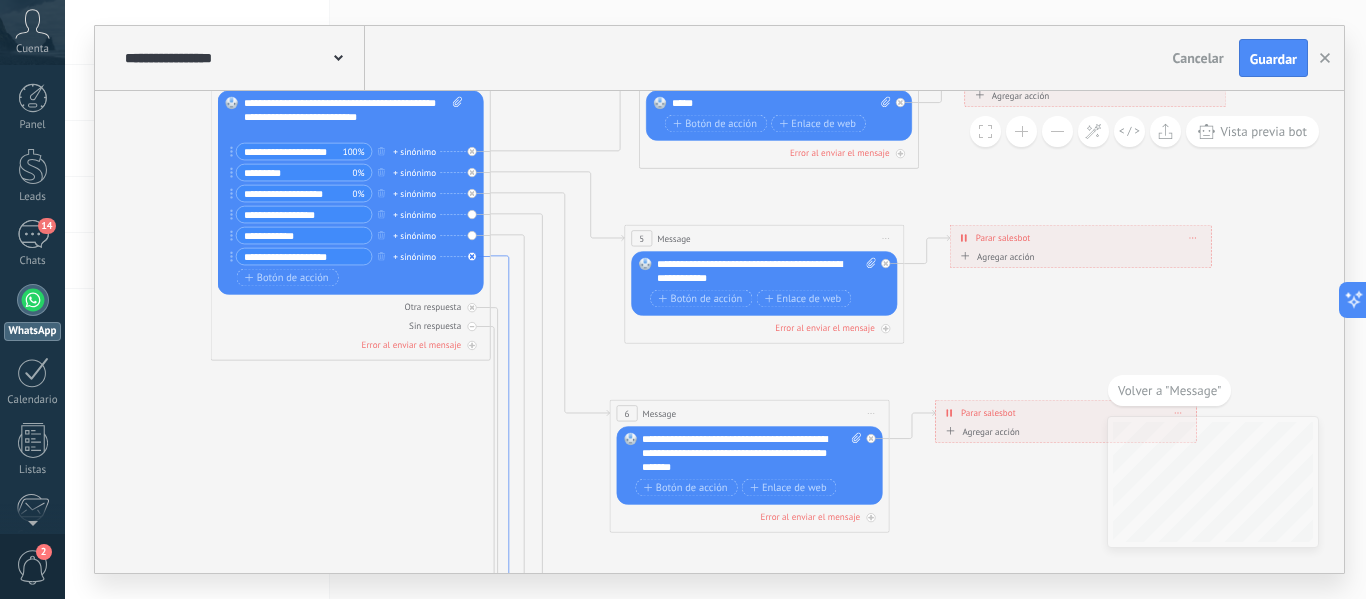 click 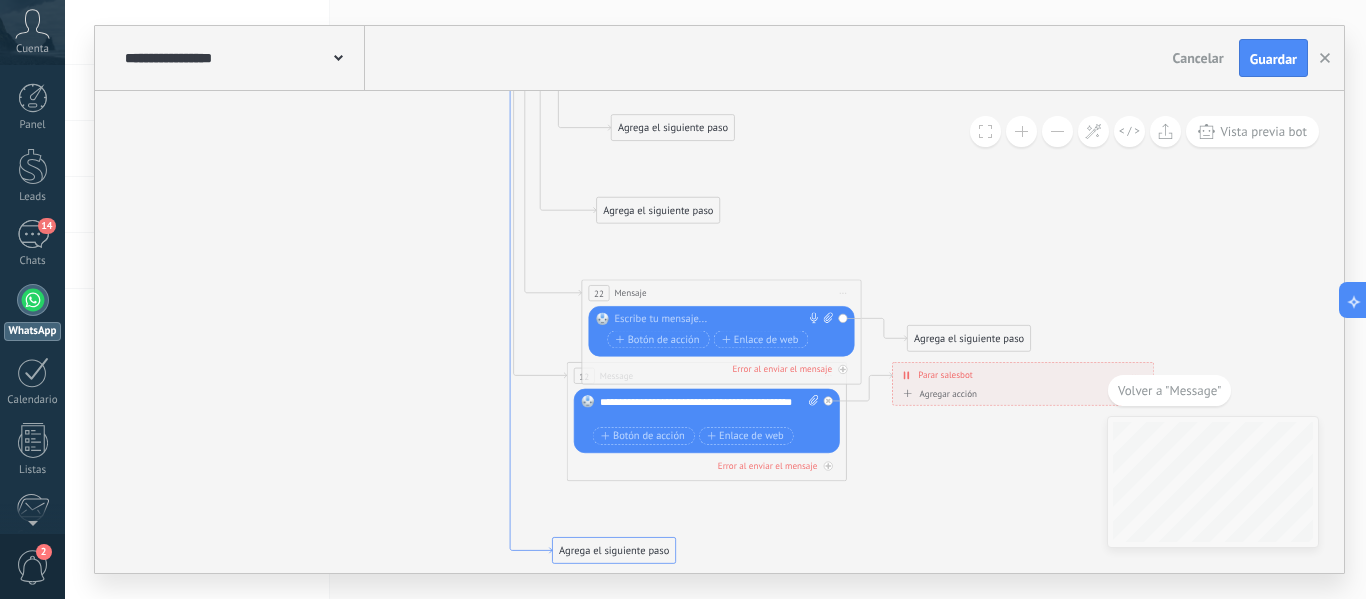 click 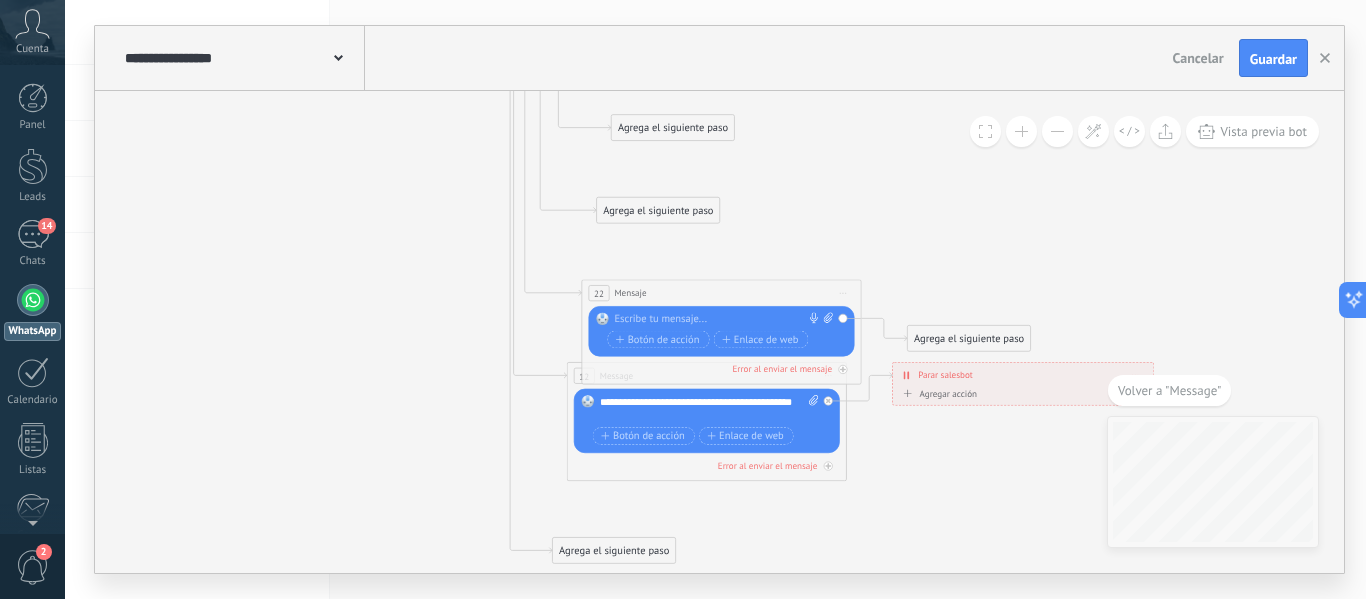 click on "Agrega el siguiente paso" at bounding box center [614, 550] 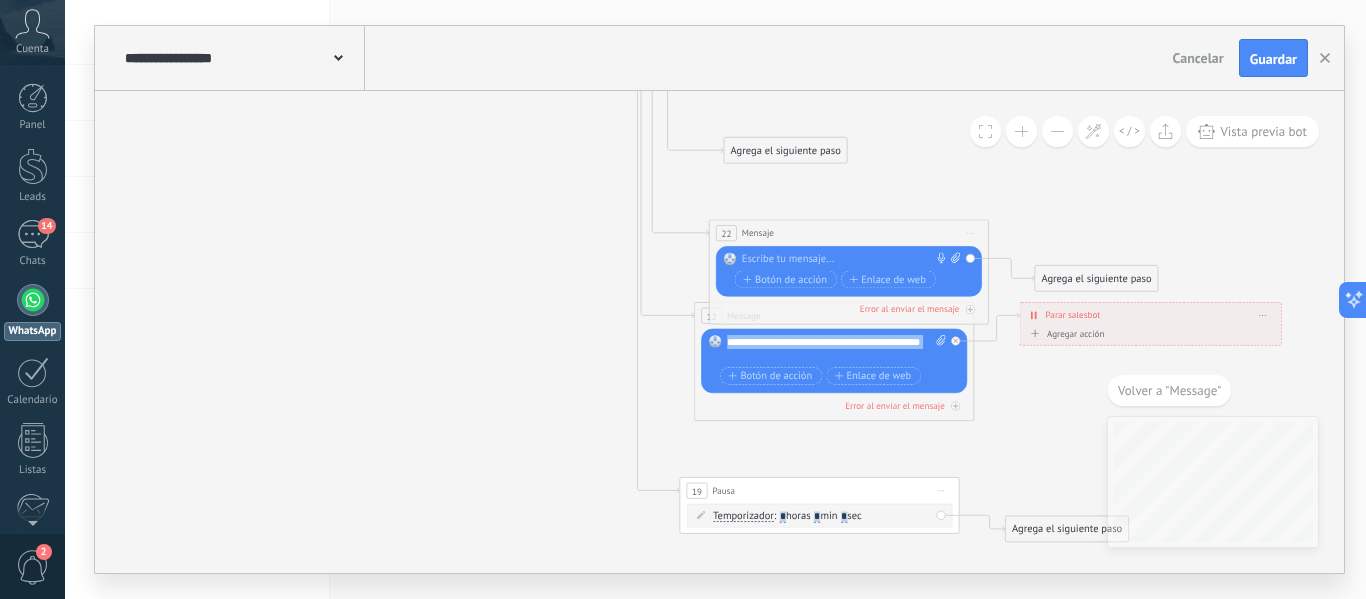 drag, startPoint x: 911, startPoint y: 358, endPoint x: 1001, endPoint y: 123, distance: 251.64459 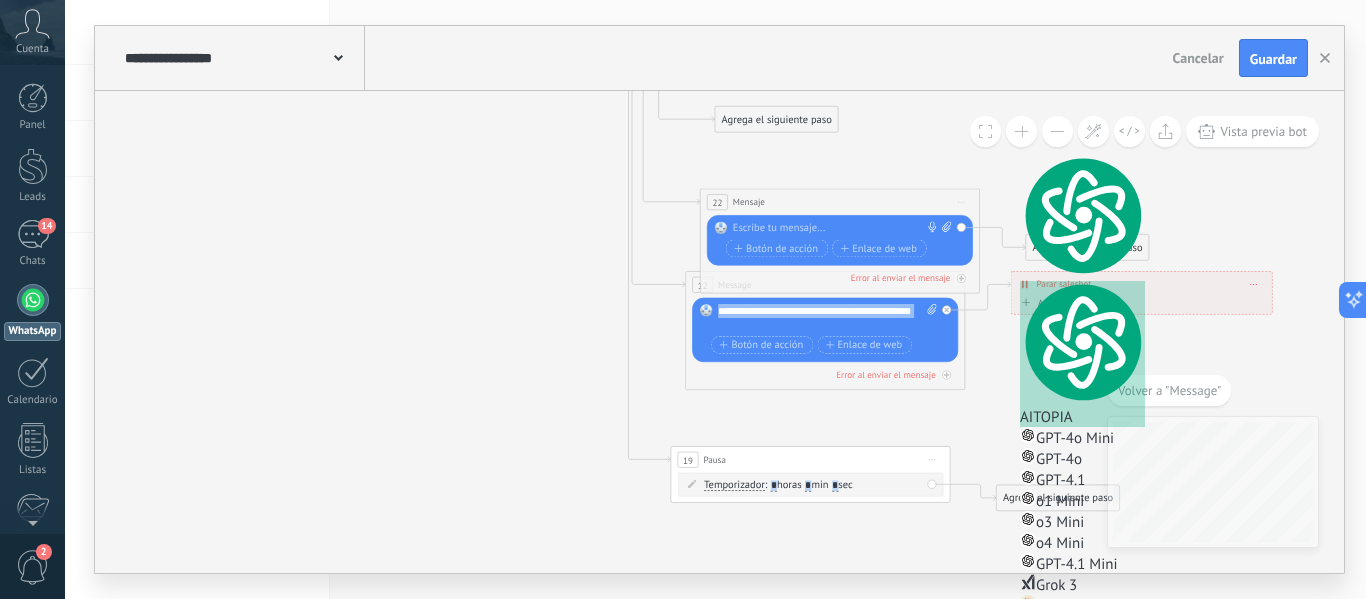 click on "19
Pausa
*****
Iniciar vista previa aquí
Cambiar nombre
Duplicar
Borrar" at bounding box center [810, 460] 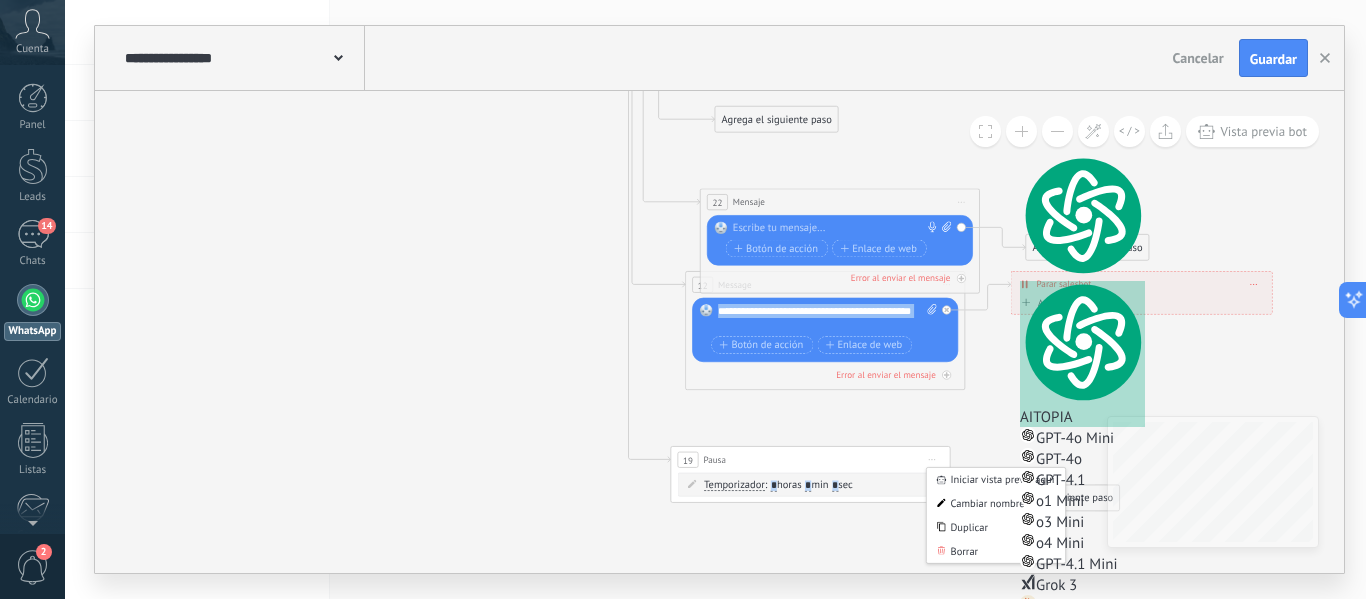 click on "19
Pausa
*****
Iniciar vista previa aquí
Cambiar nombre
Duplicar
Borrar" at bounding box center [810, 460] 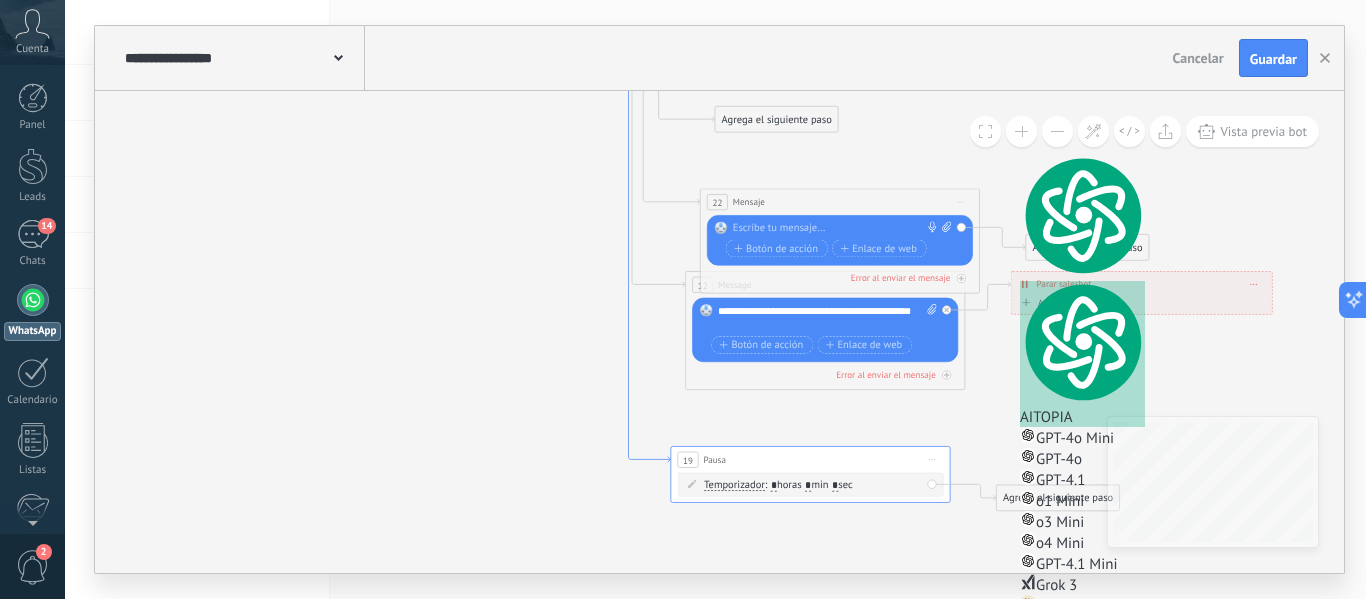 click 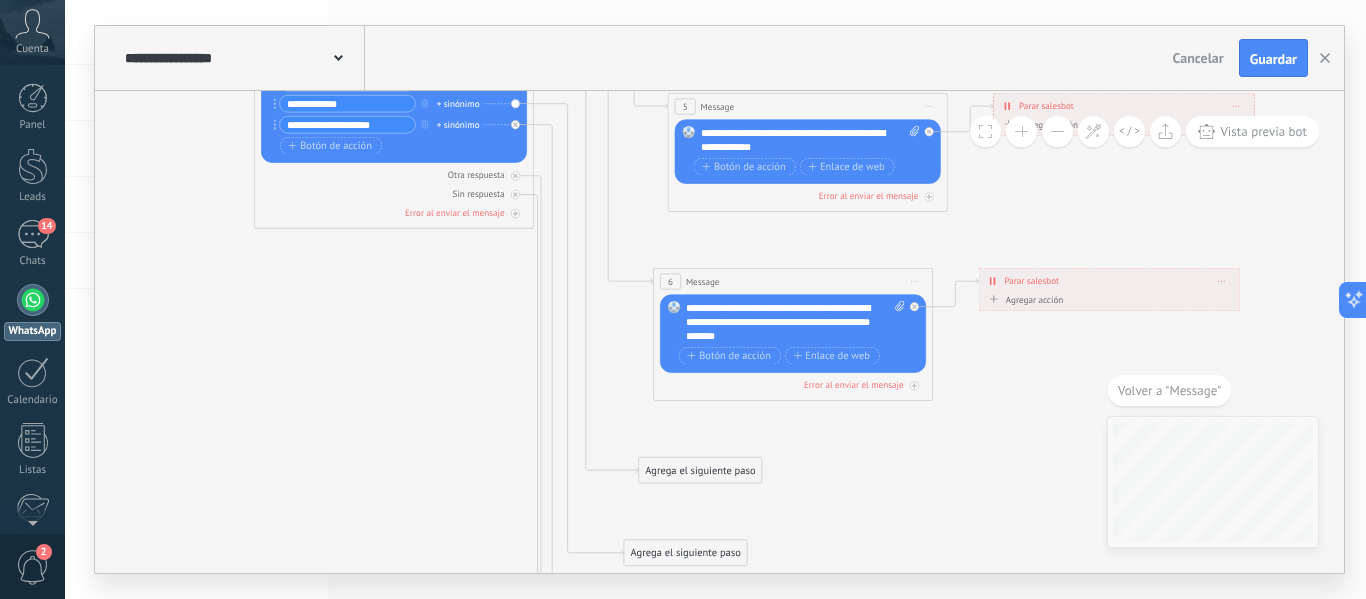 scroll, scrollTop: 0, scrollLeft: 0, axis: both 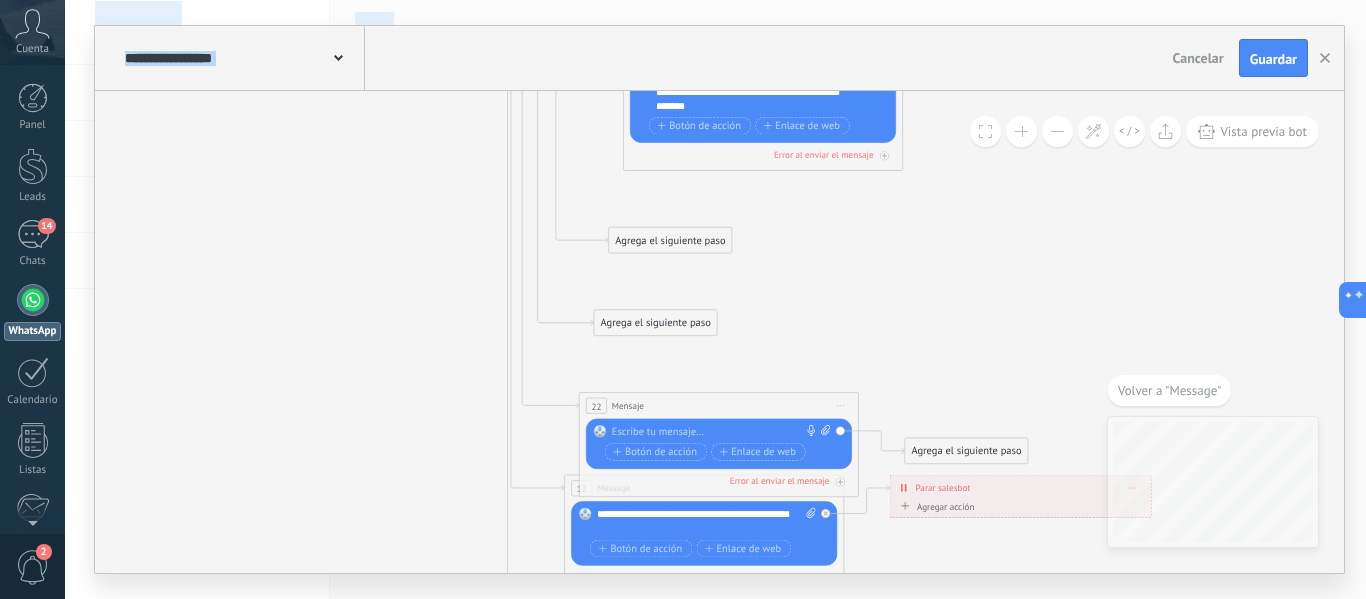 drag, startPoint x: 547, startPoint y: 126, endPoint x: 517, endPoint y: -104, distance: 231.94827 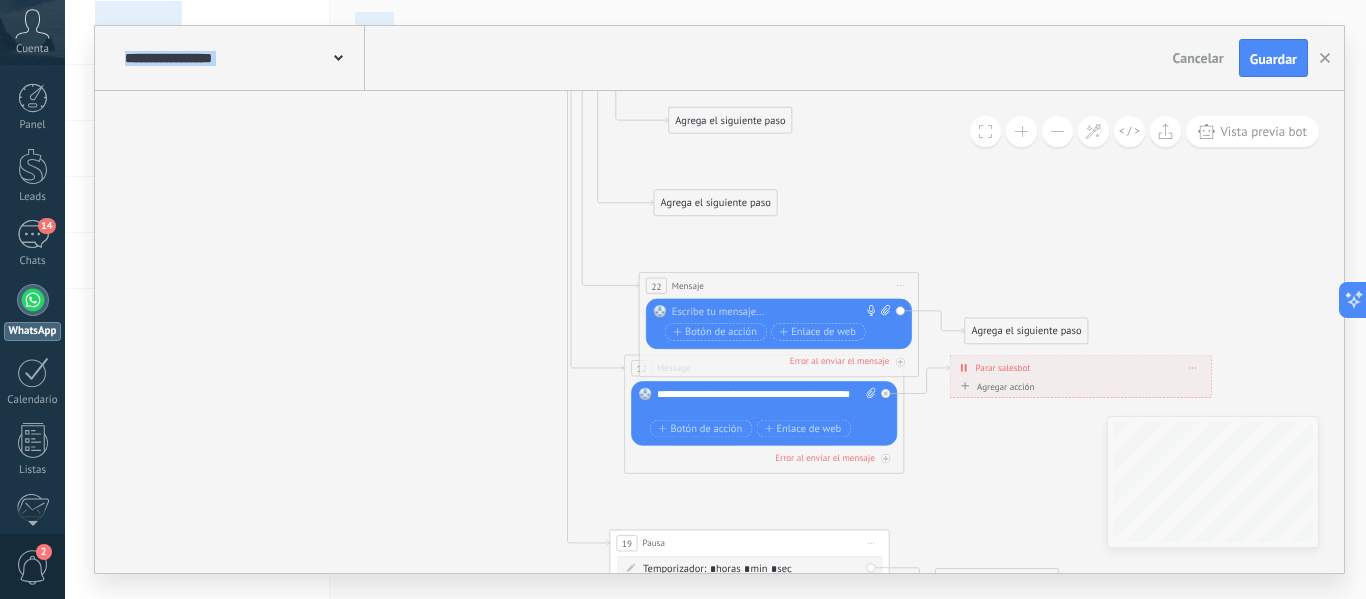 drag, startPoint x: 523, startPoint y: 420, endPoint x: 583, endPoint y: -36, distance: 459.93042 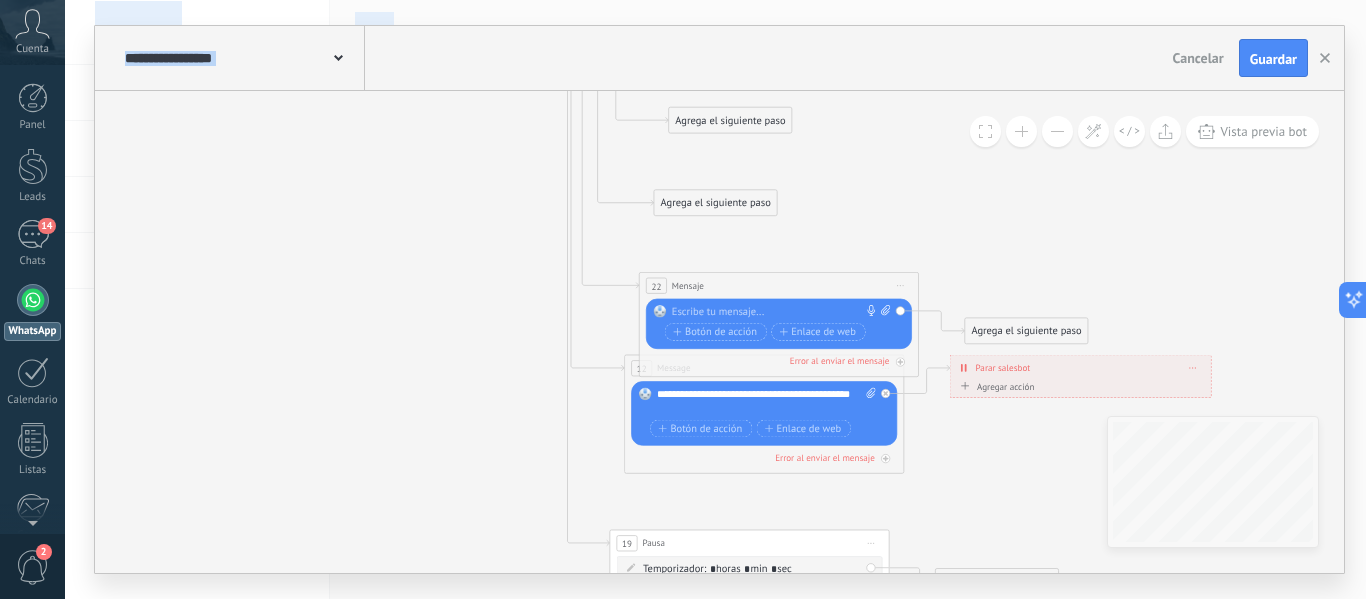 click on "22
Mensaje
*******
(a):
Todos los contactos - canales seleccionados
Todos los contactos - canales seleccionados
Todos los contactos - canal primario
Contacto principal - canales seleccionados
Contacto principal - canal primario
Todos los contactos - canales seleccionados
Todos los contactos - canales seleccionados
Todos los contactos - canal primario" at bounding box center [779, 286] 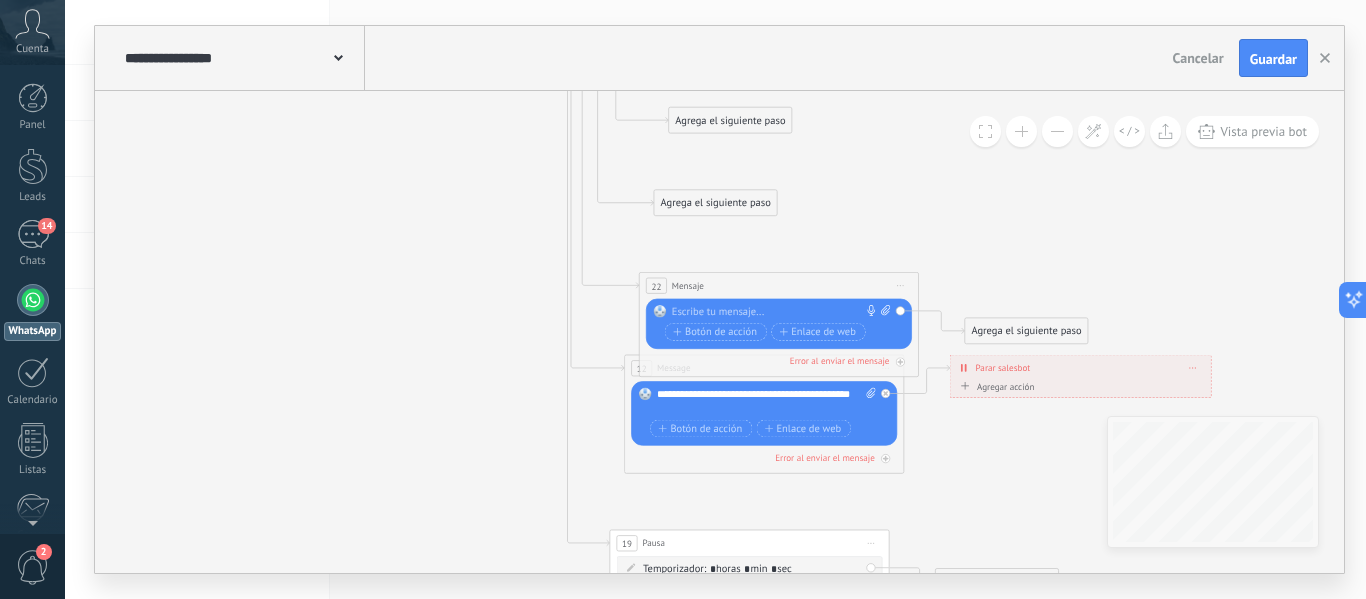 click at bounding box center [776, 312] 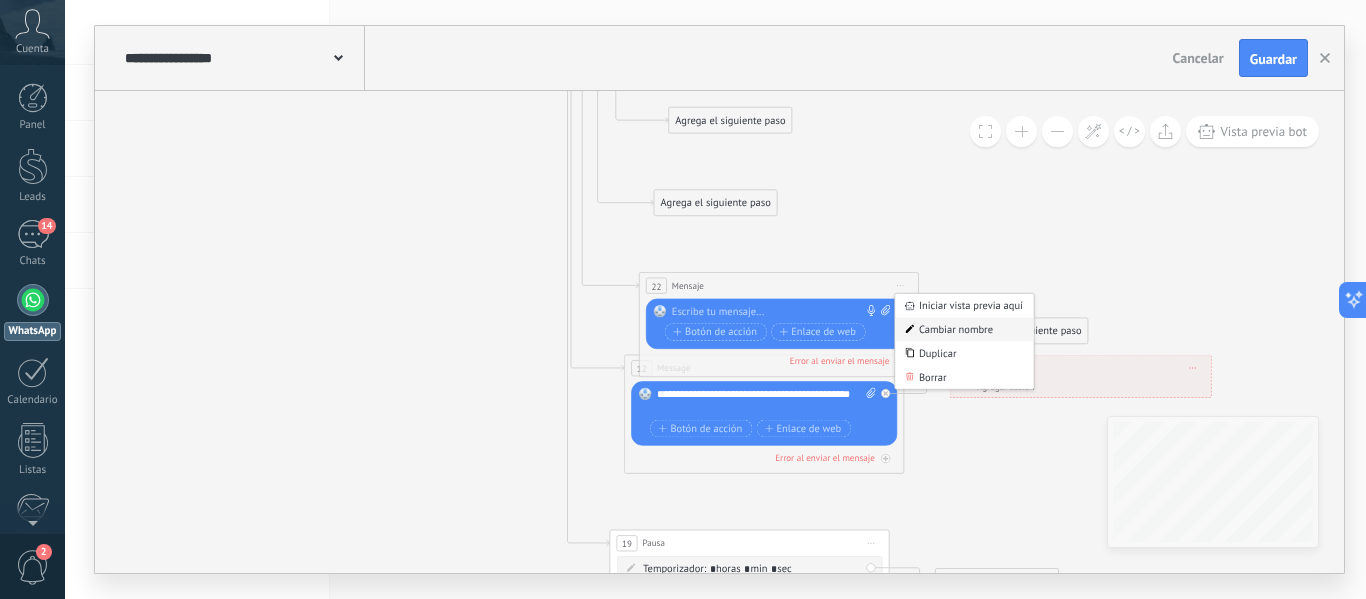 click on "Cambiar nombre" at bounding box center (964, 330) 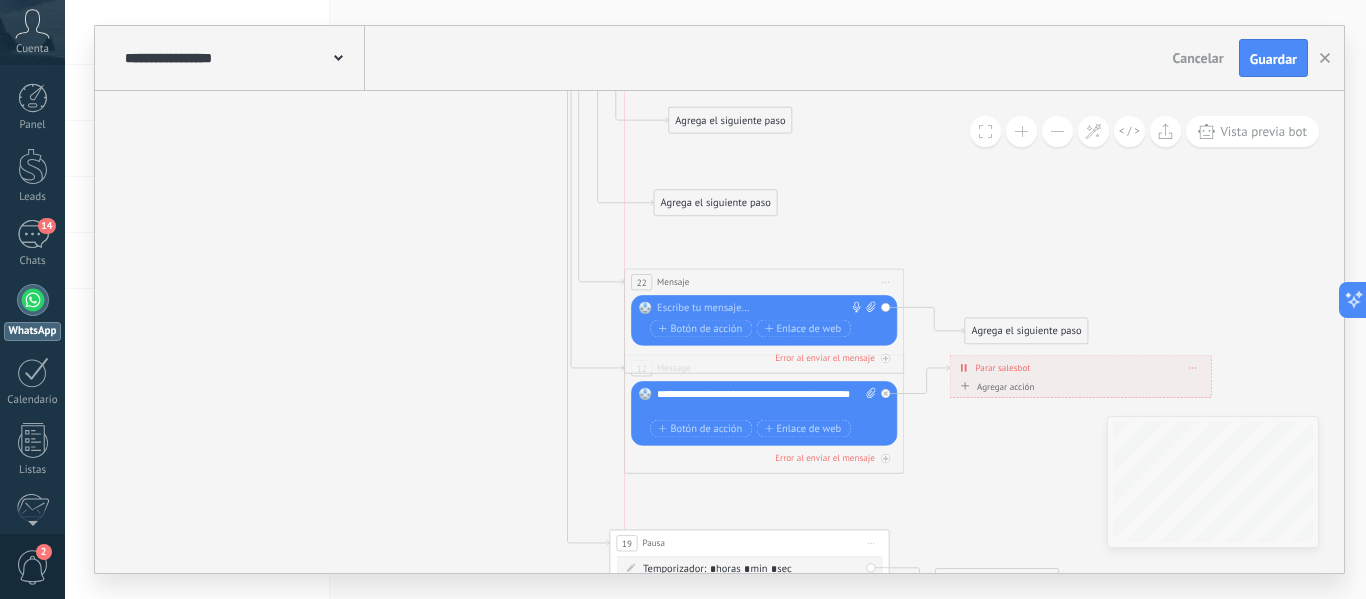 drag, startPoint x: 713, startPoint y: 288, endPoint x: 694, endPoint y: 285, distance: 19.235384 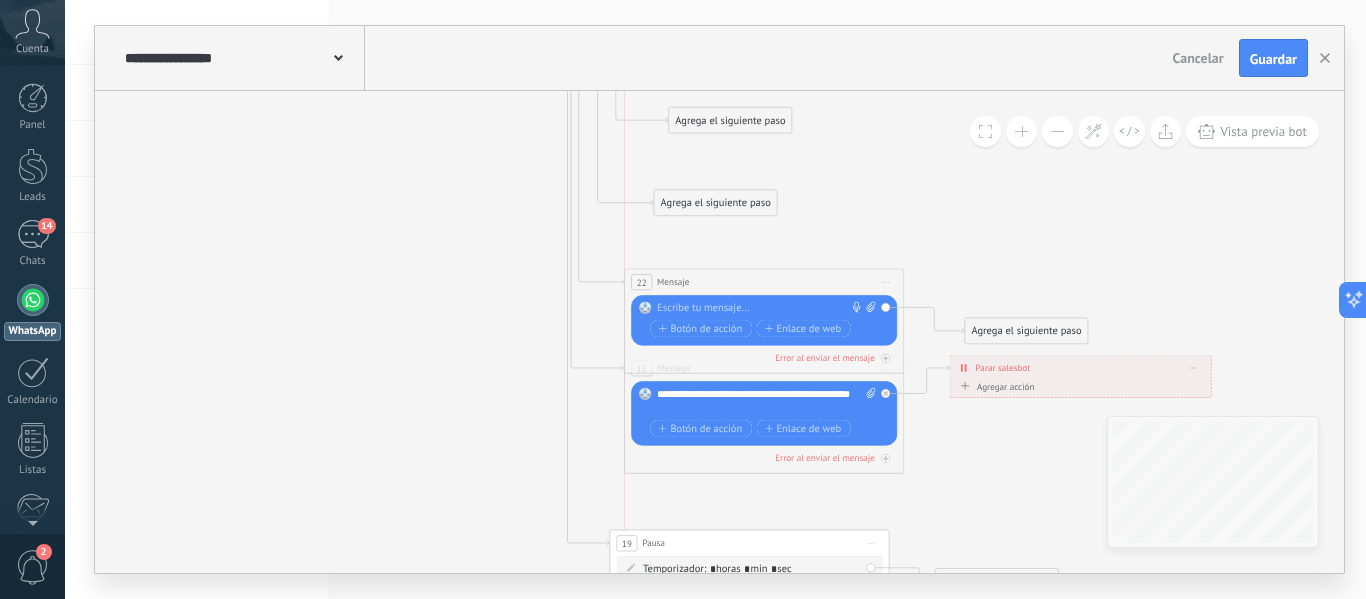 click on "22
Mensaje
*******
(a):
Todos los contactos - canales seleccionados
Todos los contactos - canales seleccionados
Todos los contactos - canal primario
Contacto principal - canales seleccionados
Contacto principal - canal primario
Todos los contactos - canales seleccionados
Todos los contactos - canales seleccionados
Todos los contactos - canal primario
Contacto principal - canales seleccionados" at bounding box center [764, 282] 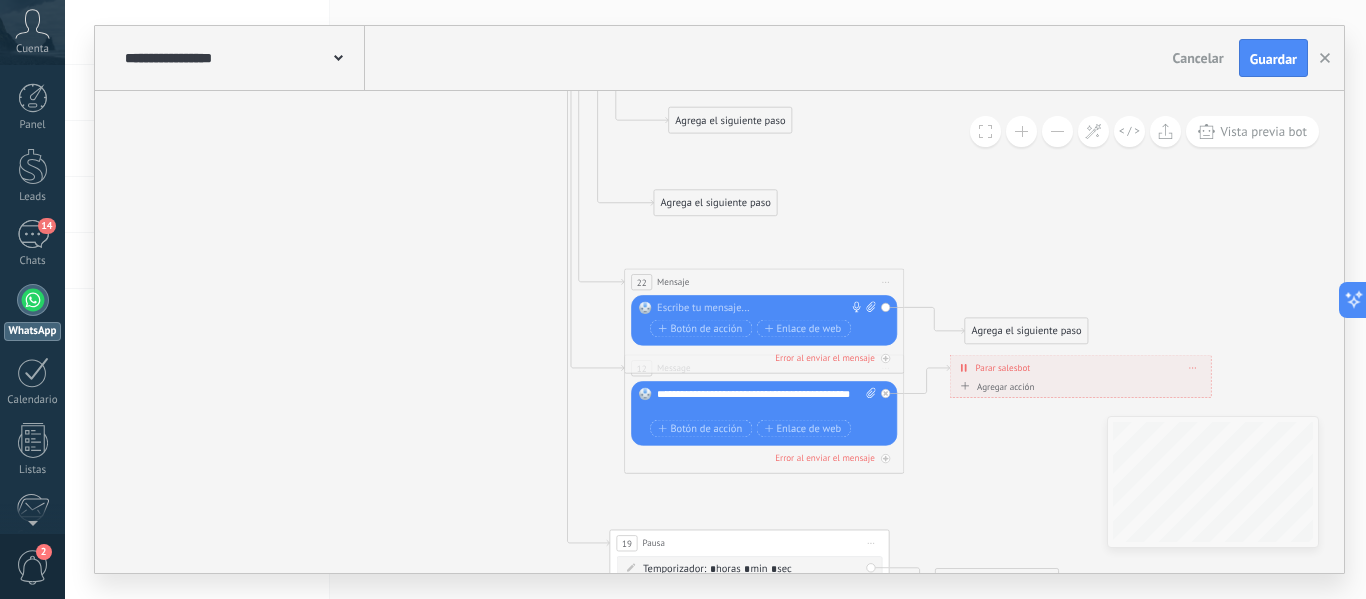 drag, startPoint x: 694, startPoint y: 285, endPoint x: 741, endPoint y: 291, distance: 47.38143 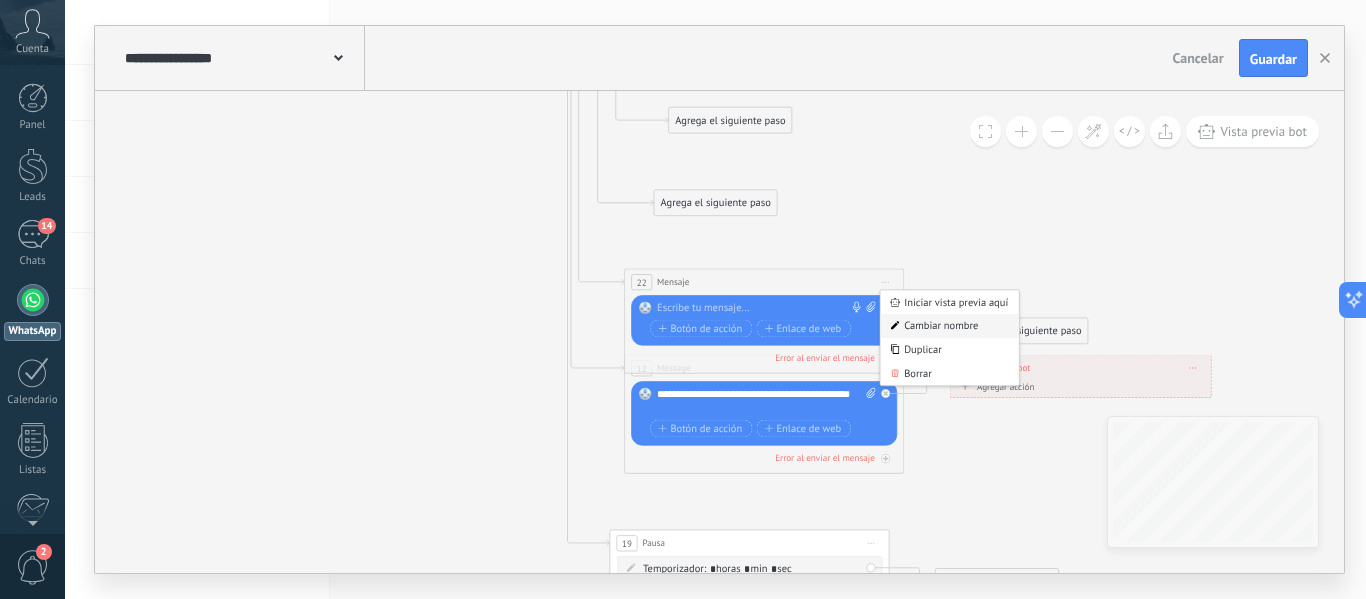 click on "Cambiar nombre" at bounding box center (949, 326) 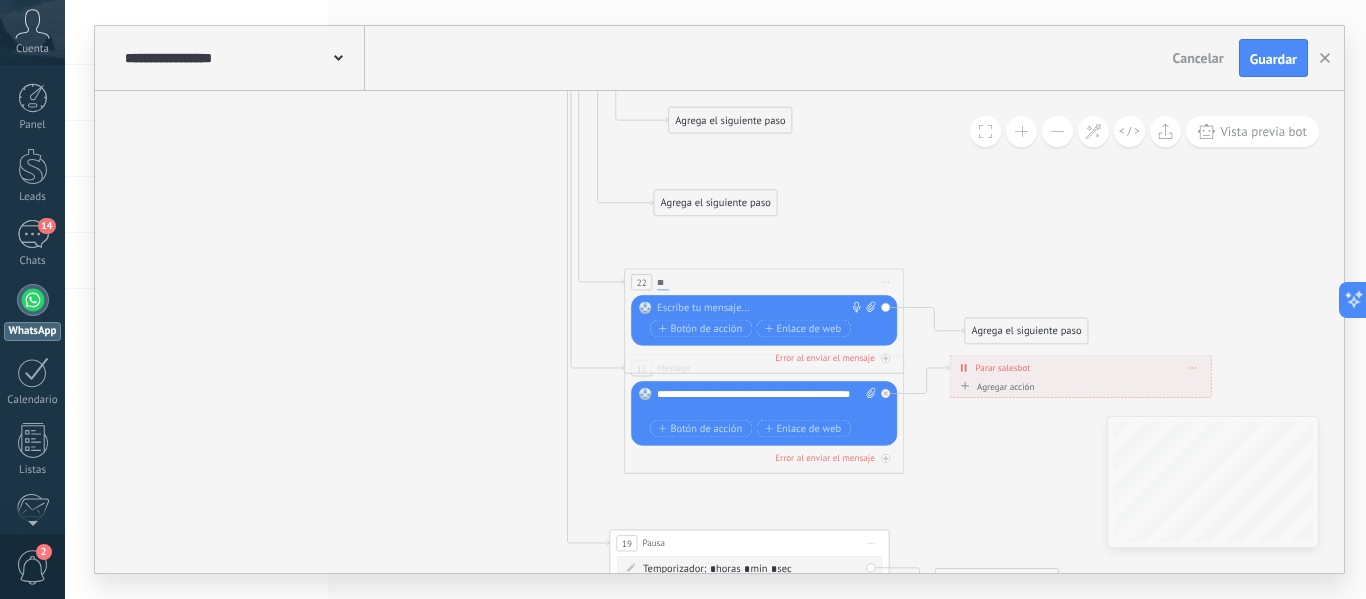 type on "*" 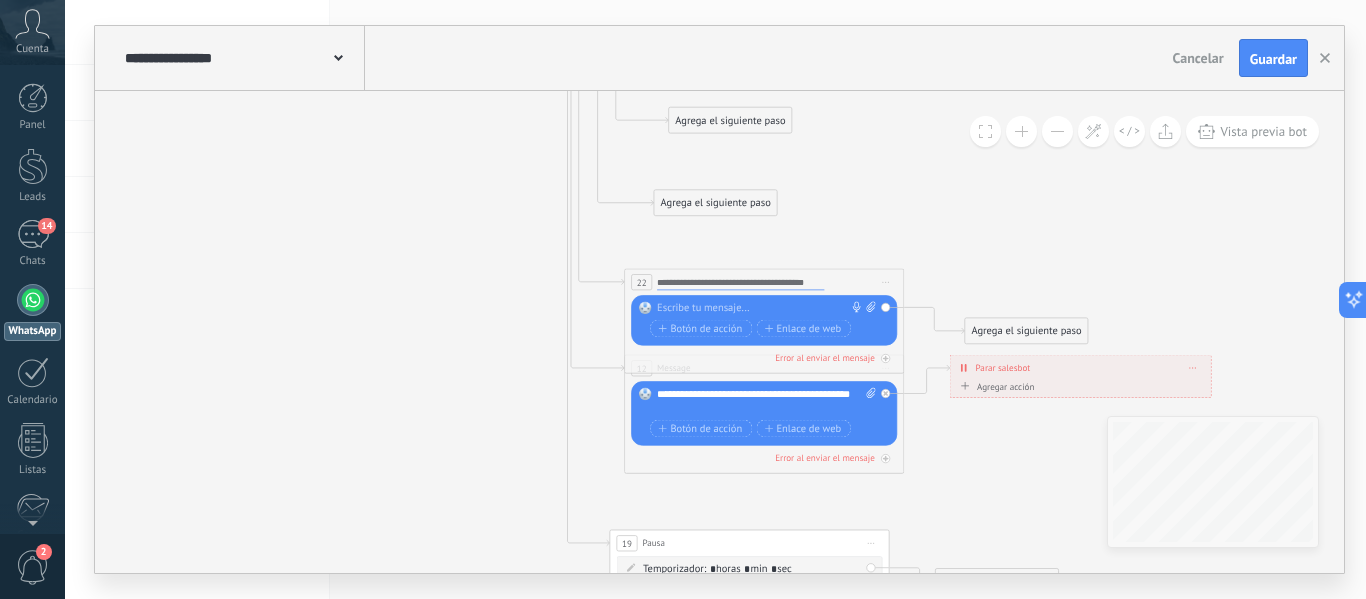 type on "**********" 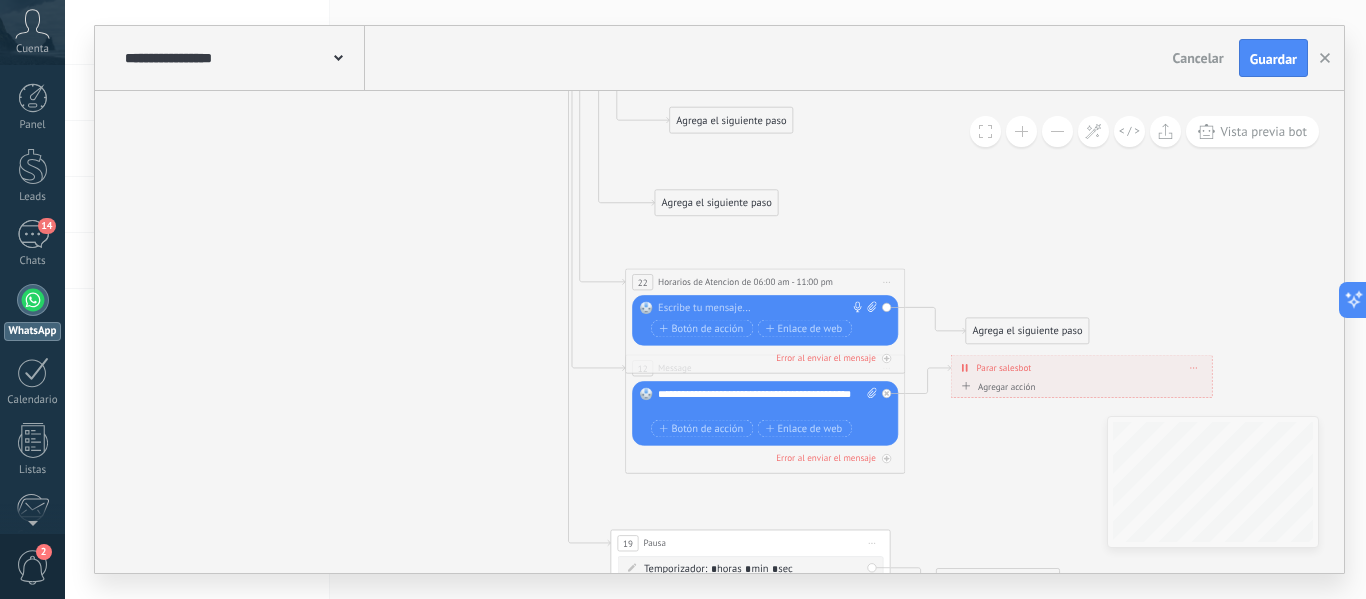 click 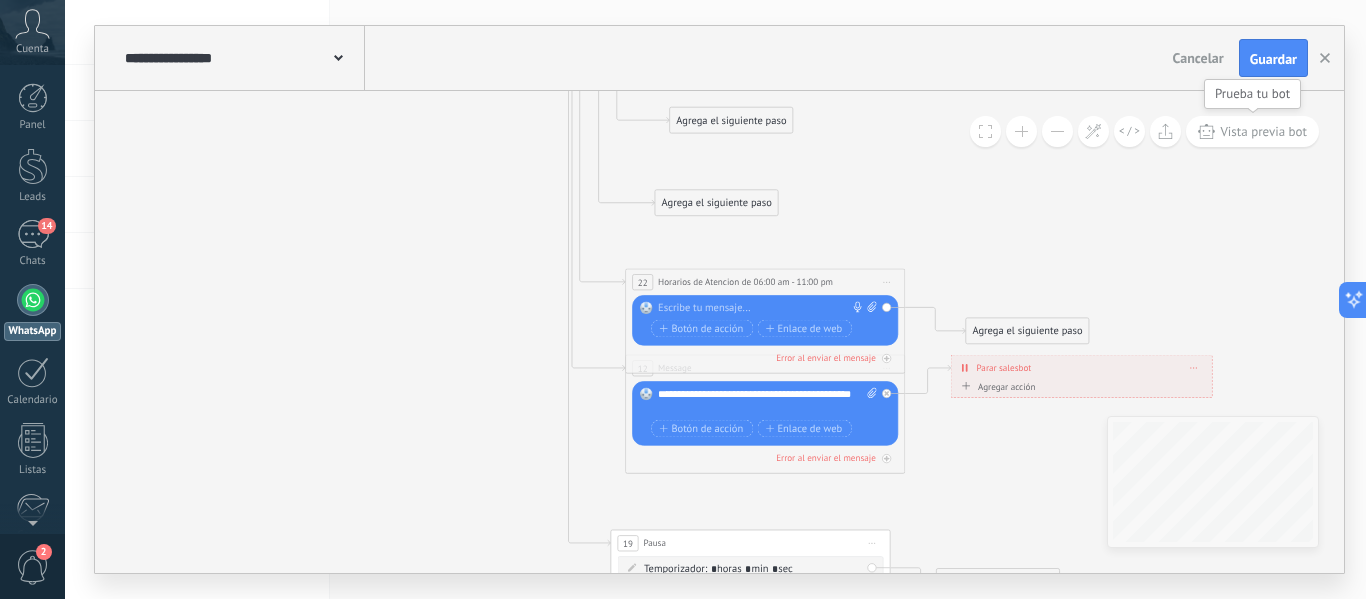 click on "Vista previa bot" at bounding box center (1263, 131) 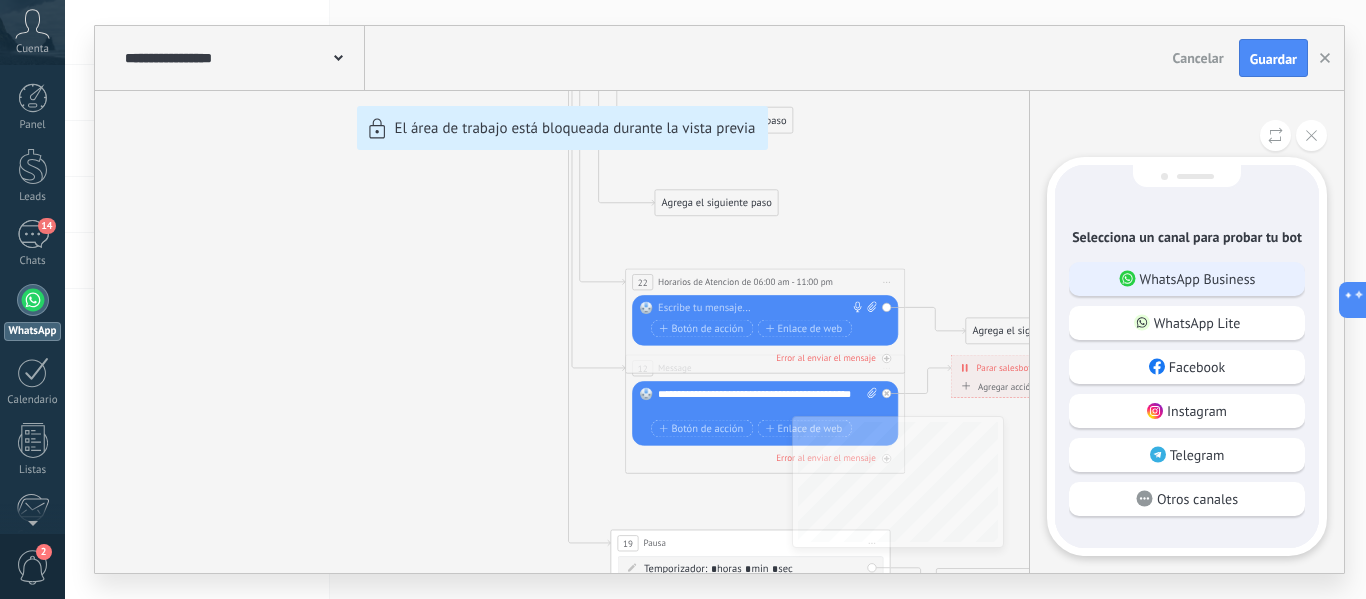 click on "WhatsApp Business" at bounding box center (1198, 279) 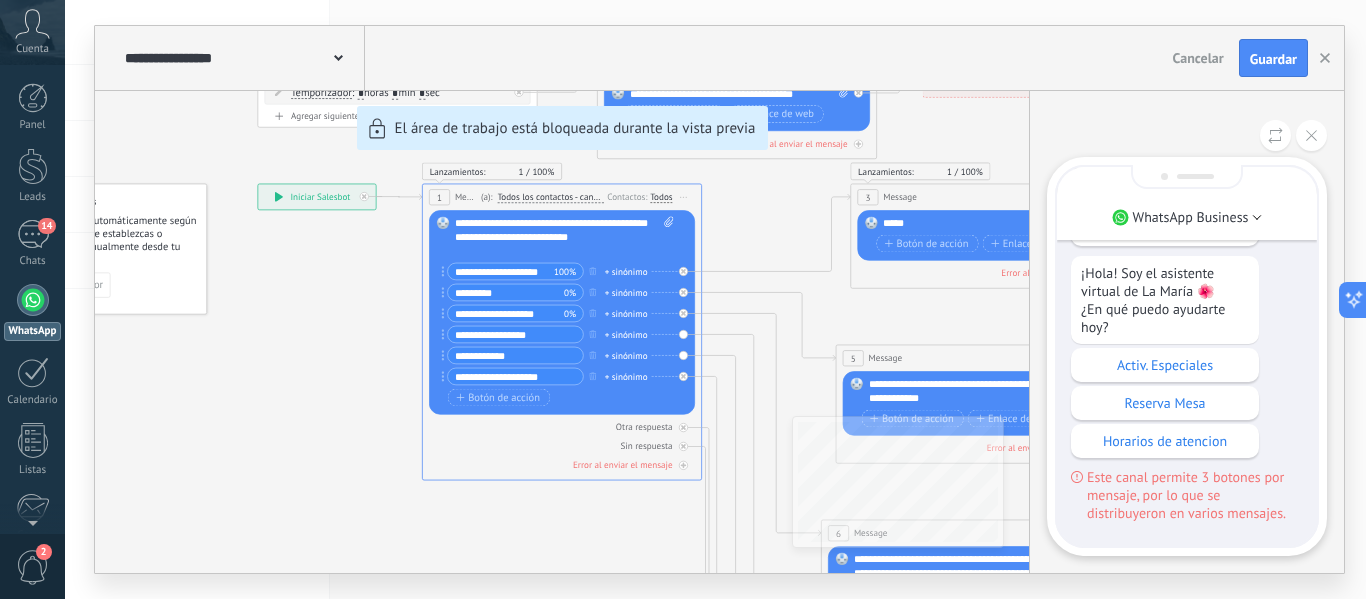 click on "Horarios de atencion" at bounding box center [1165, 441] 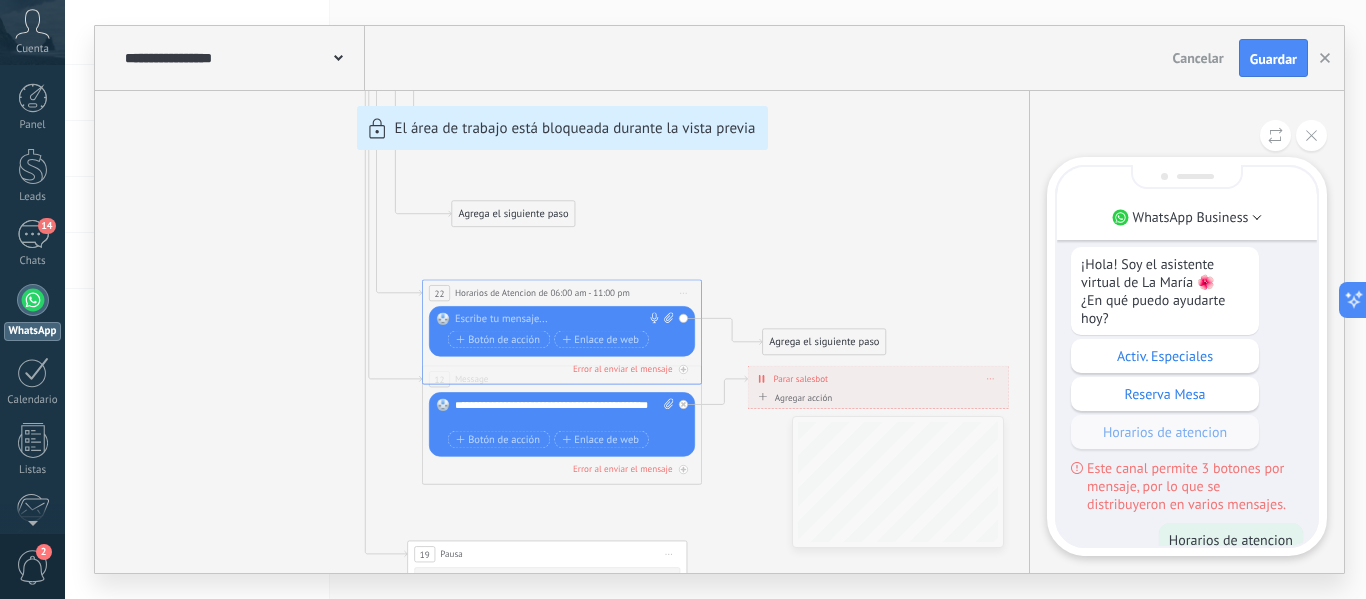 scroll, scrollTop: 0, scrollLeft: 0, axis: both 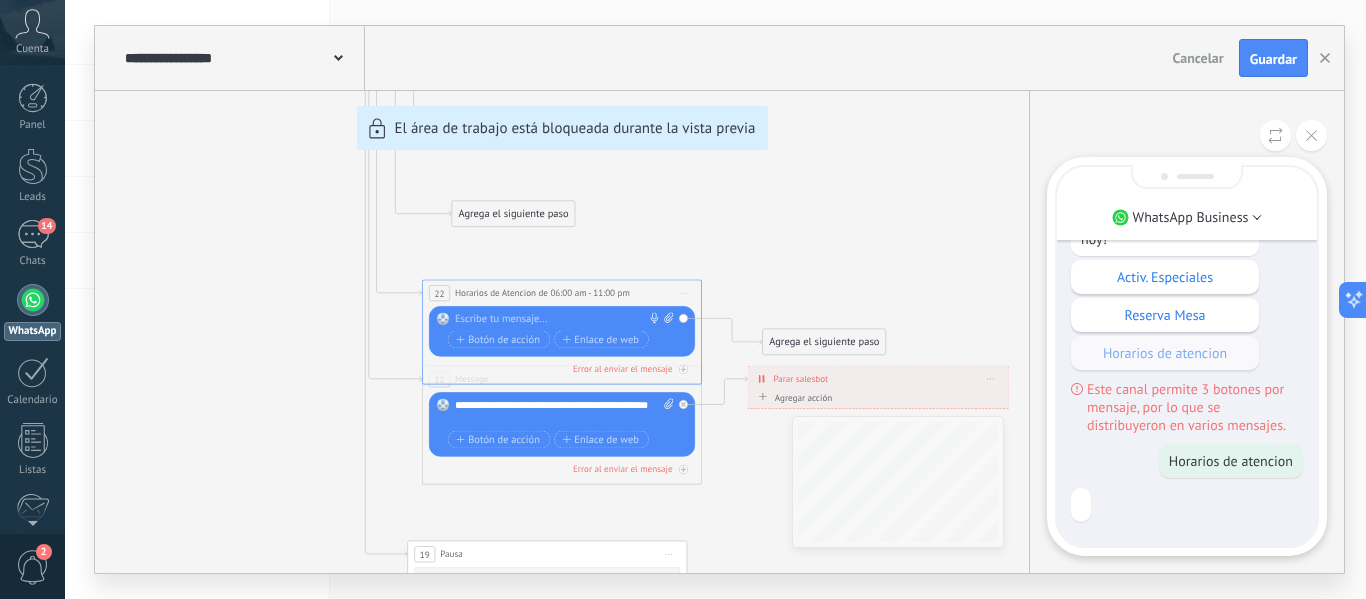 click on "Horarios de atencion" at bounding box center (1231, 461) 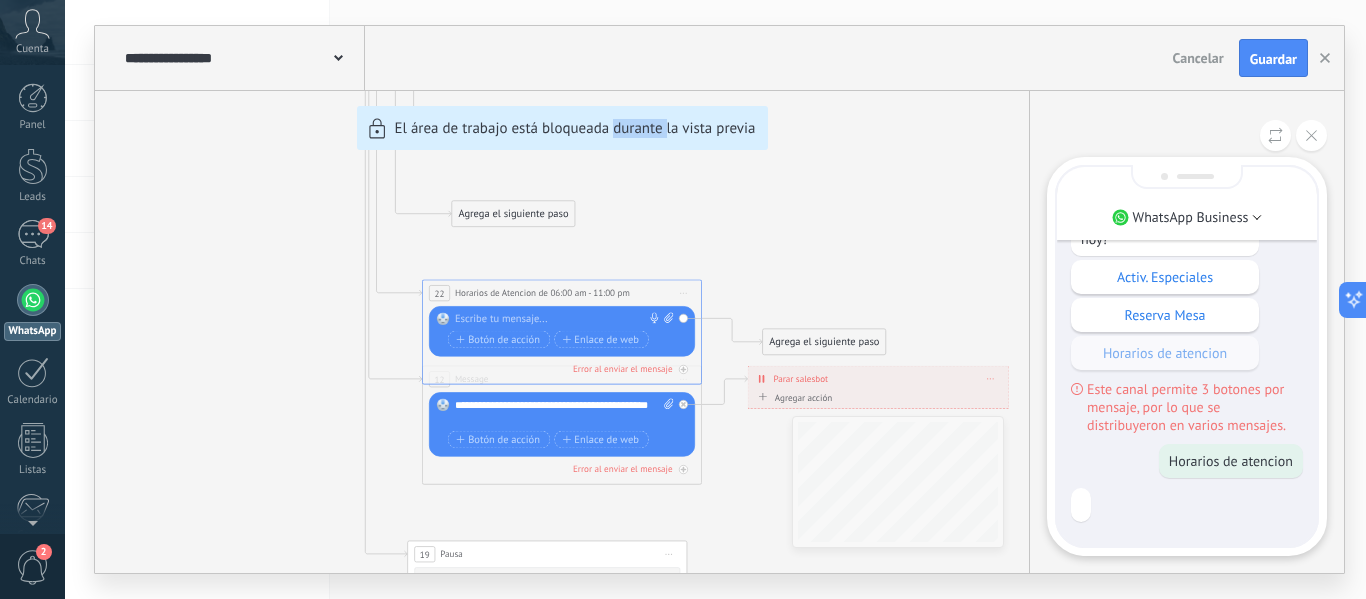 click on "**********" at bounding box center (719, 299) 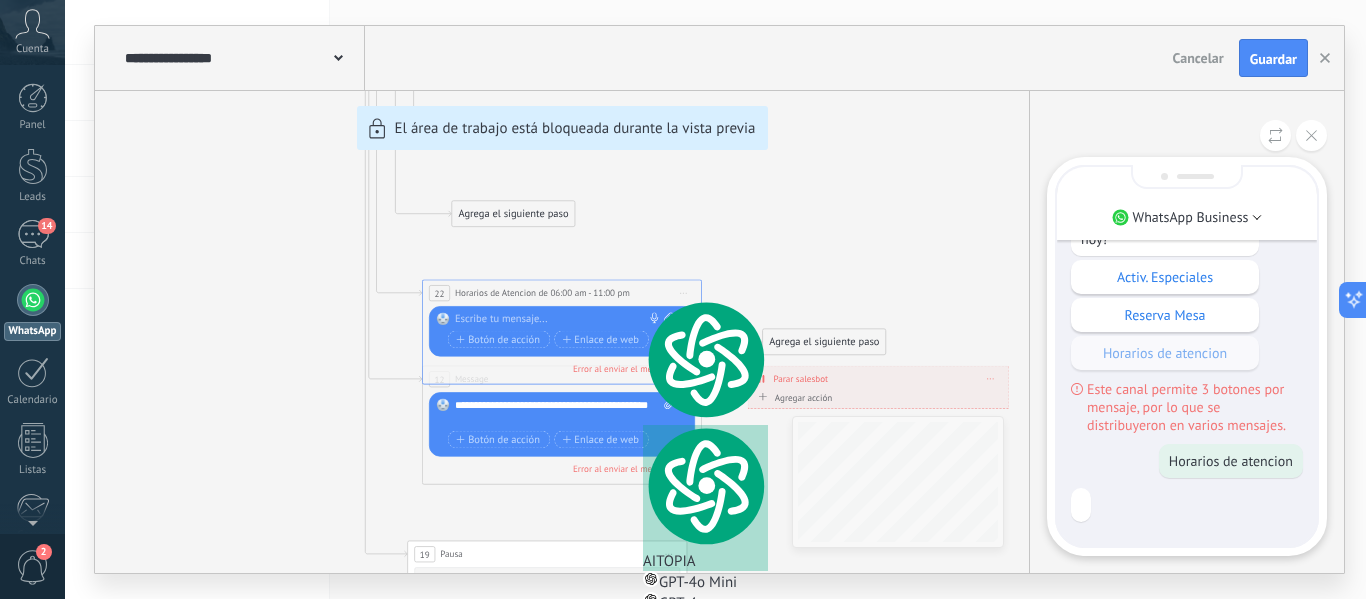 click on "**********" at bounding box center [719, 299] 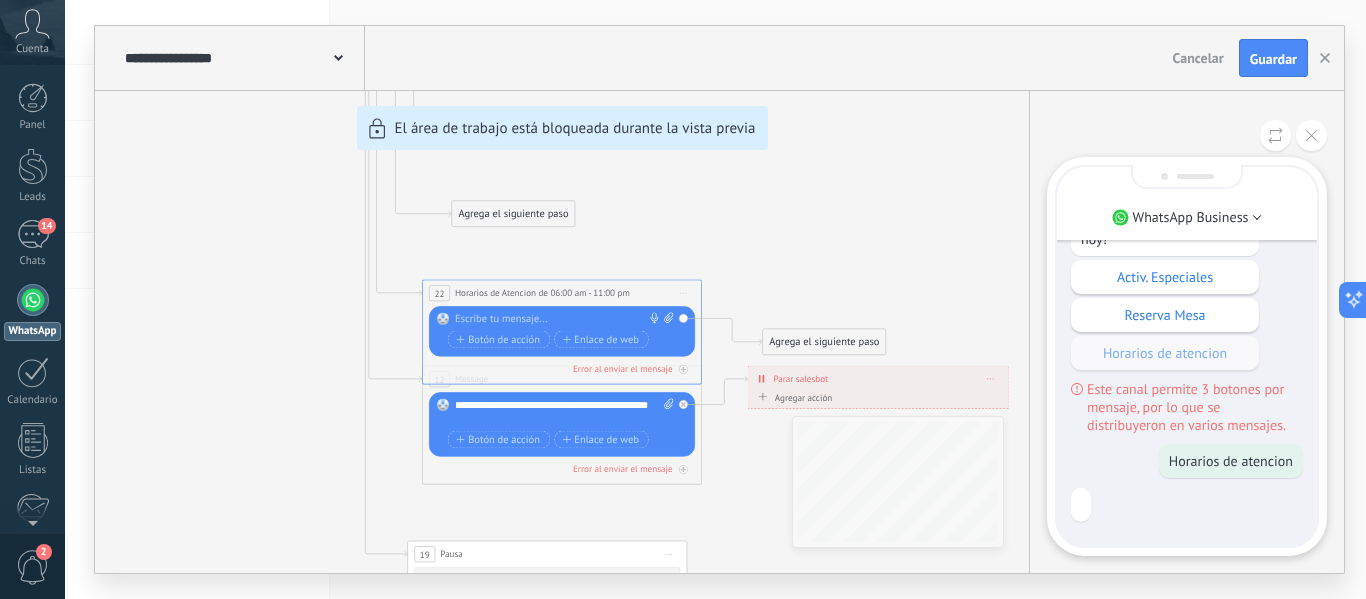 click on "**********" at bounding box center (719, 299) 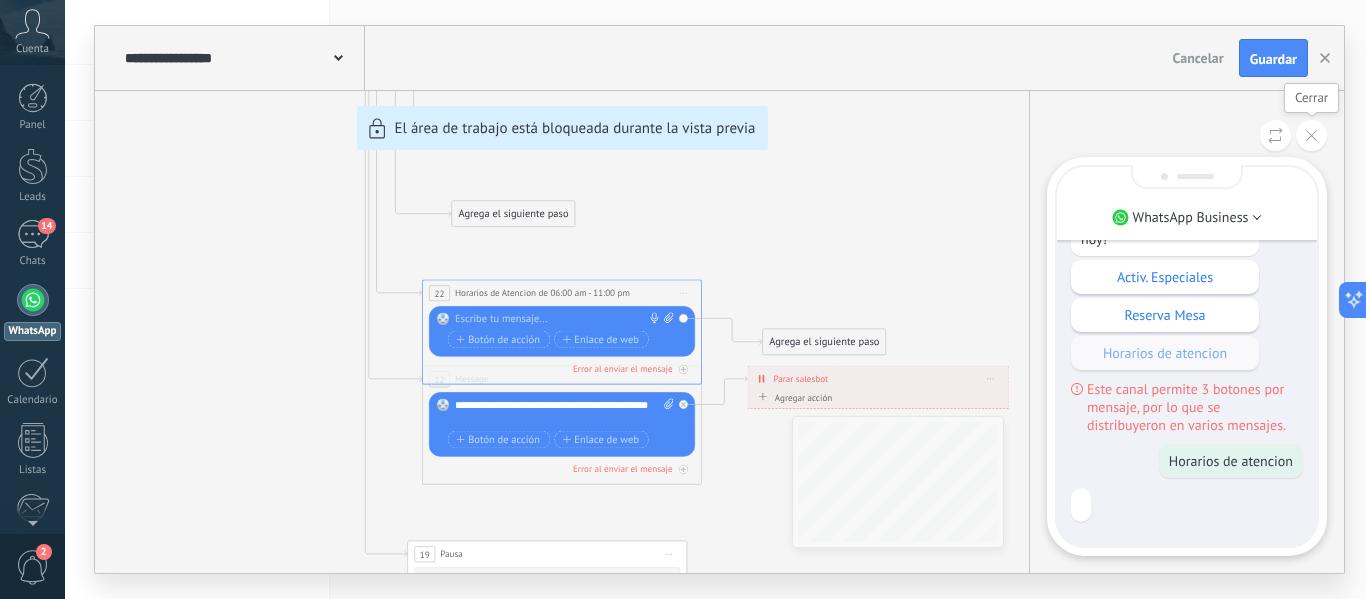 click at bounding box center (1311, 135) 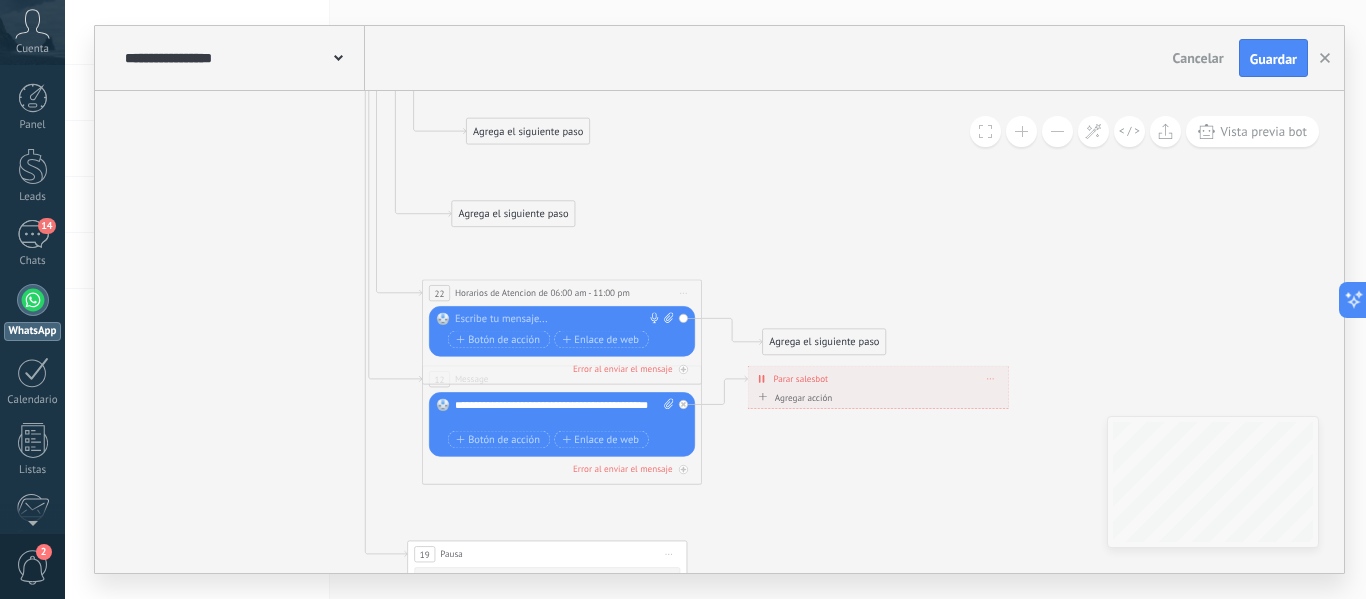 click on "Iniciar vista previa aquí
Cambiar nombre
Duplicar
Borrar" at bounding box center (684, 293) 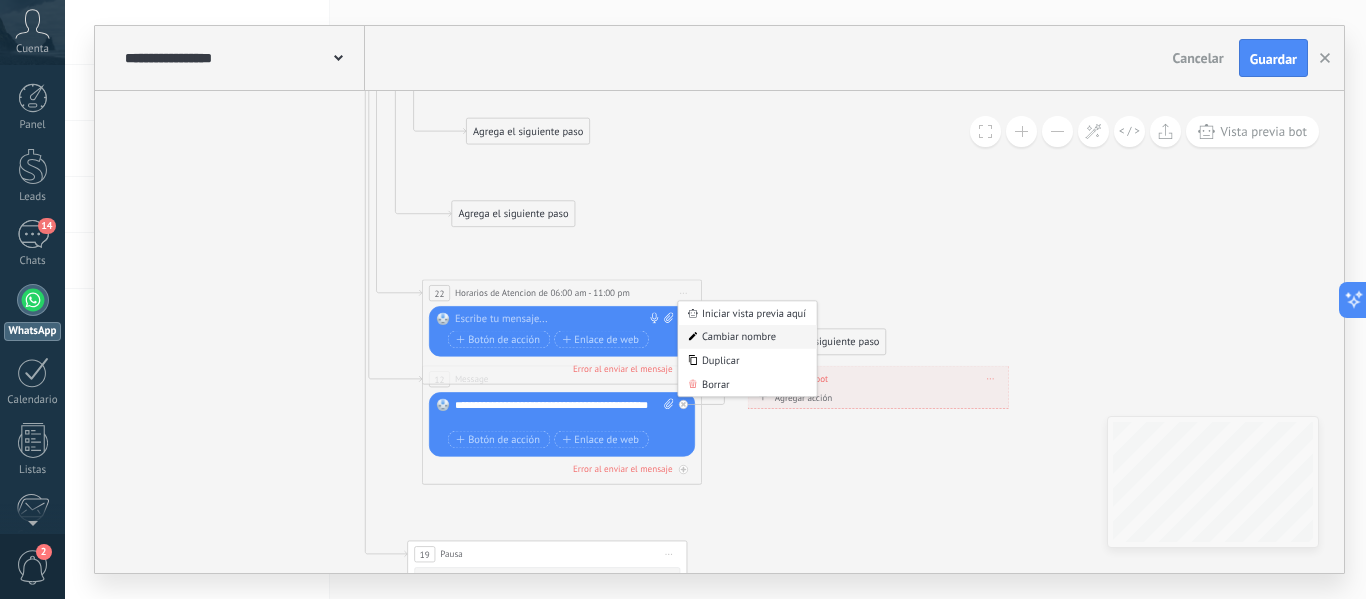 click on "Cambiar nombre" at bounding box center [747, 337] 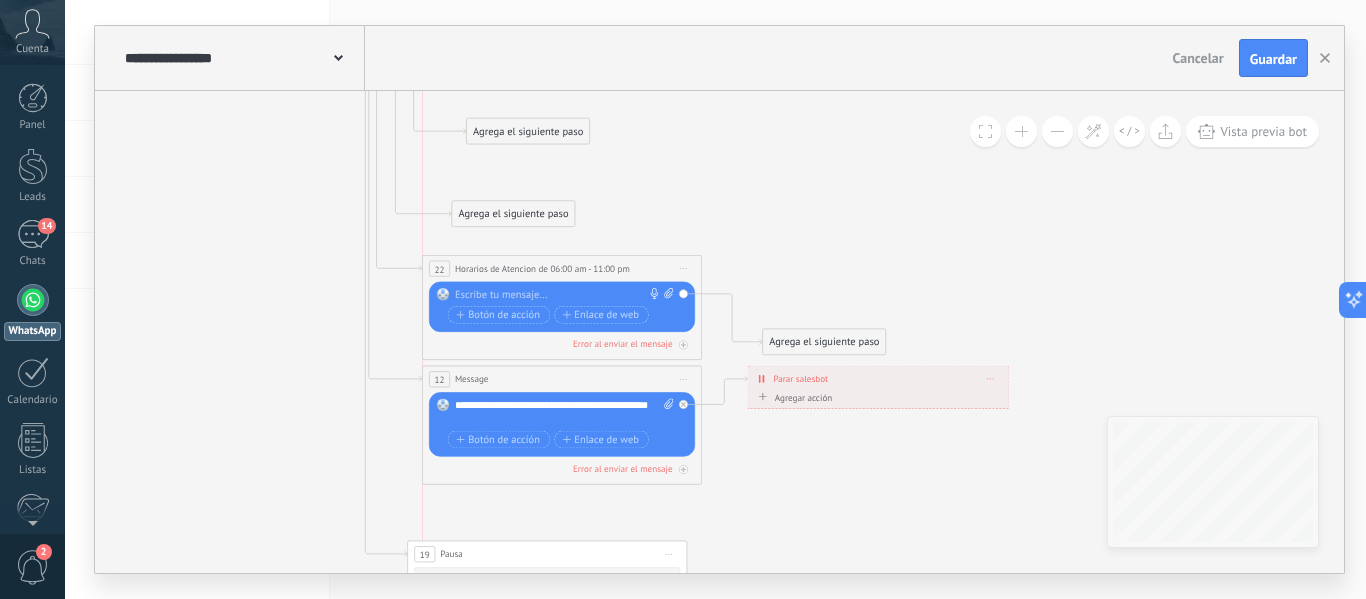drag, startPoint x: 630, startPoint y: 292, endPoint x: 636, endPoint y: 268, distance: 24.738634 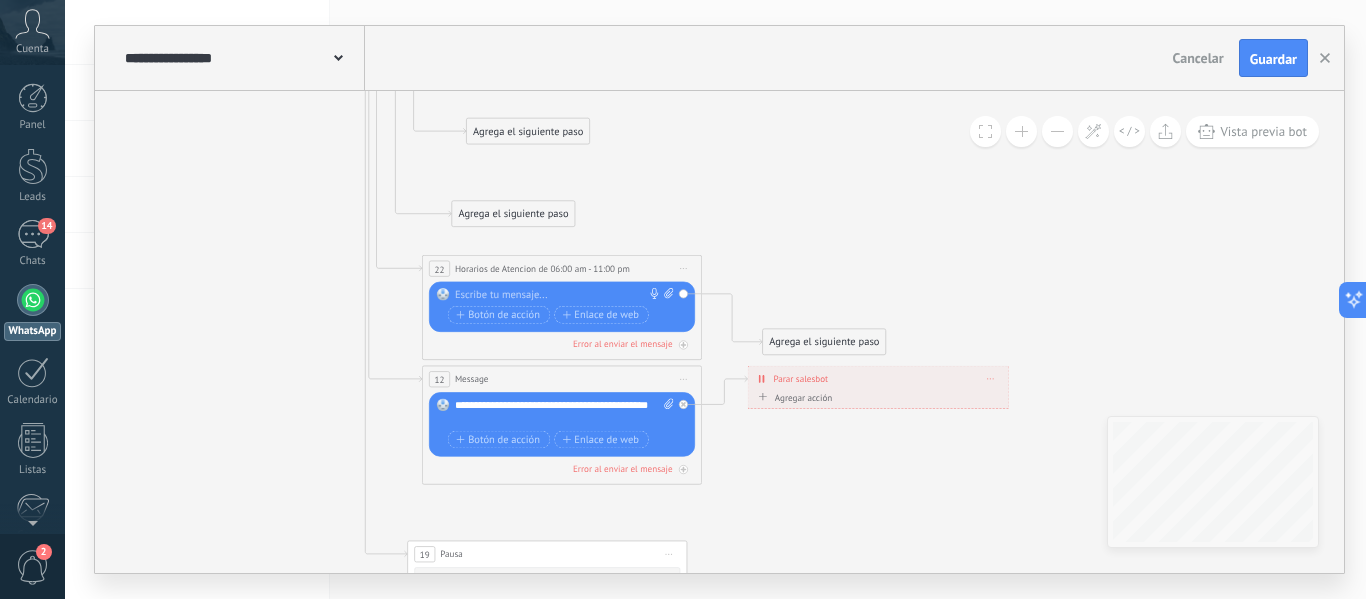 click 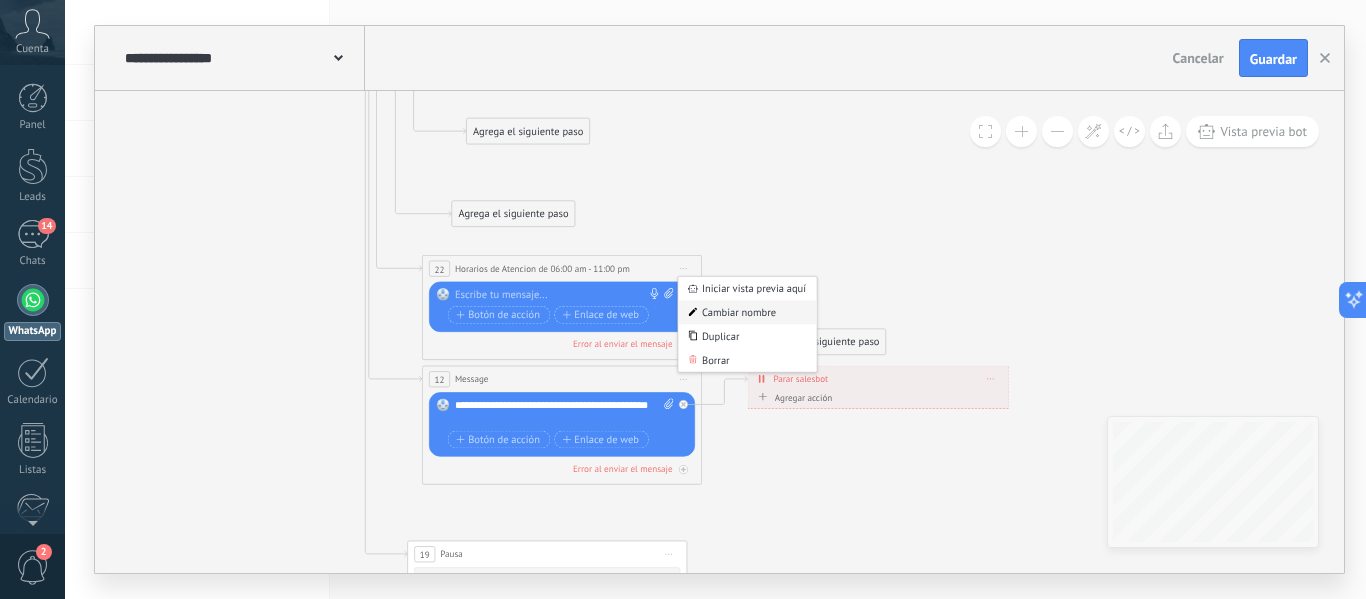 click on "Cambiar nombre" at bounding box center [747, 313] 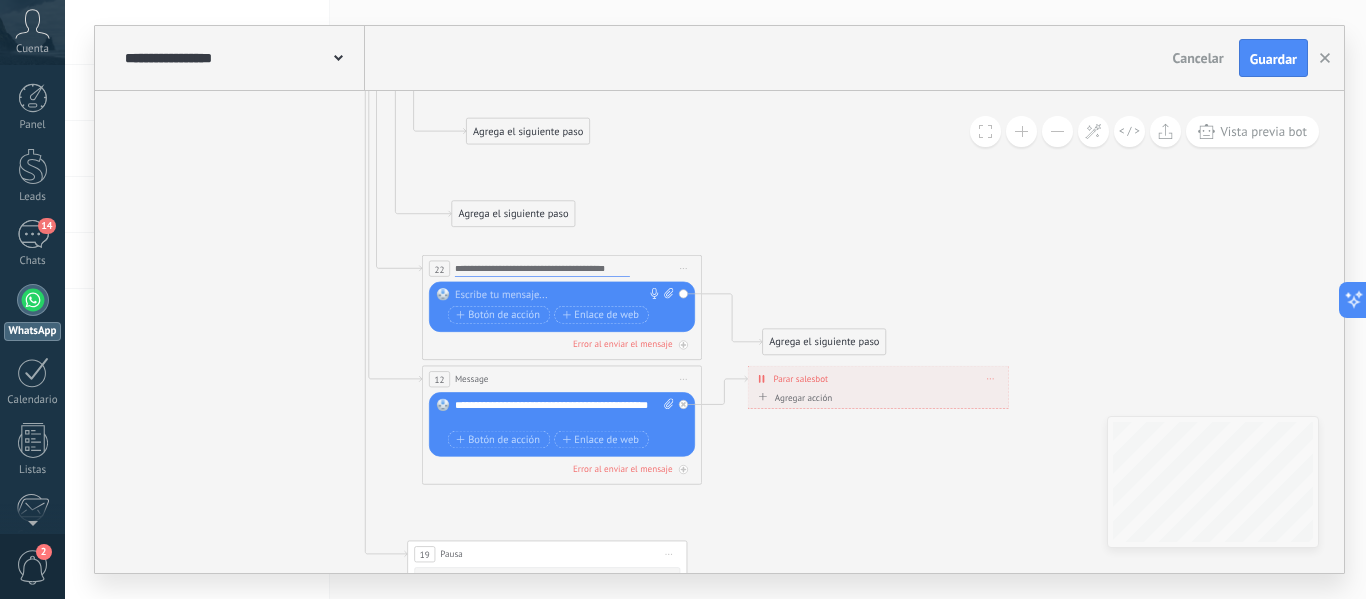 drag, startPoint x: 628, startPoint y: 261, endPoint x: 450, endPoint y: 266, distance: 178.0702 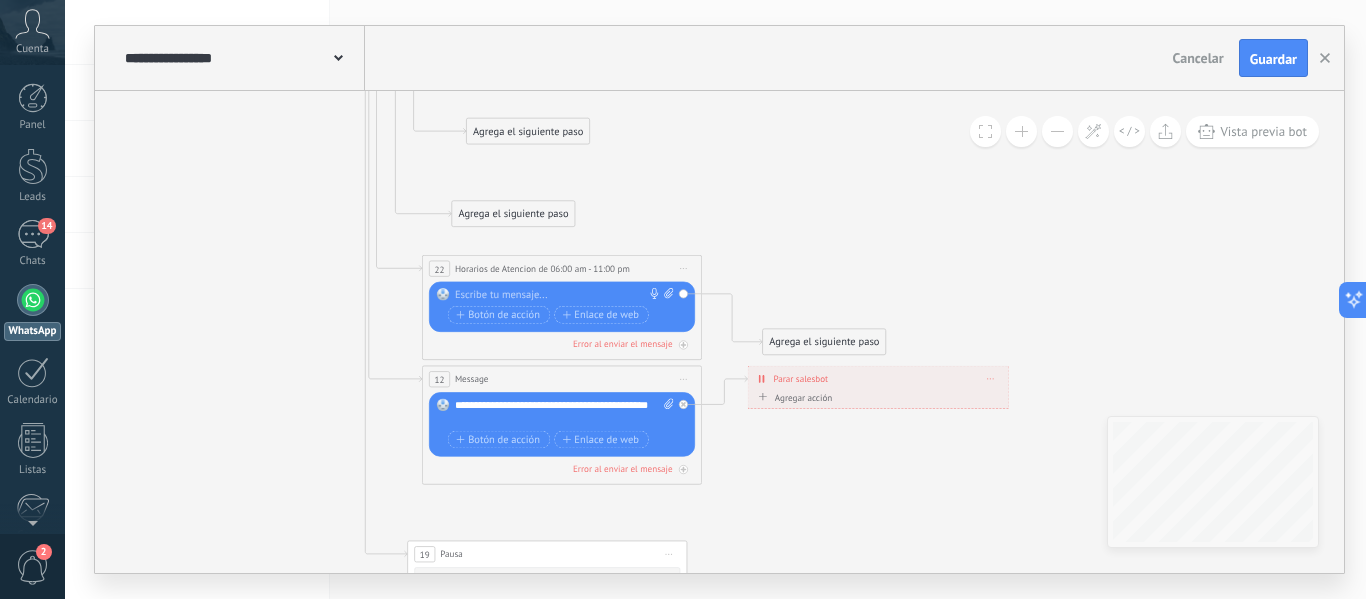 click on "**********" at bounding box center [562, 269] 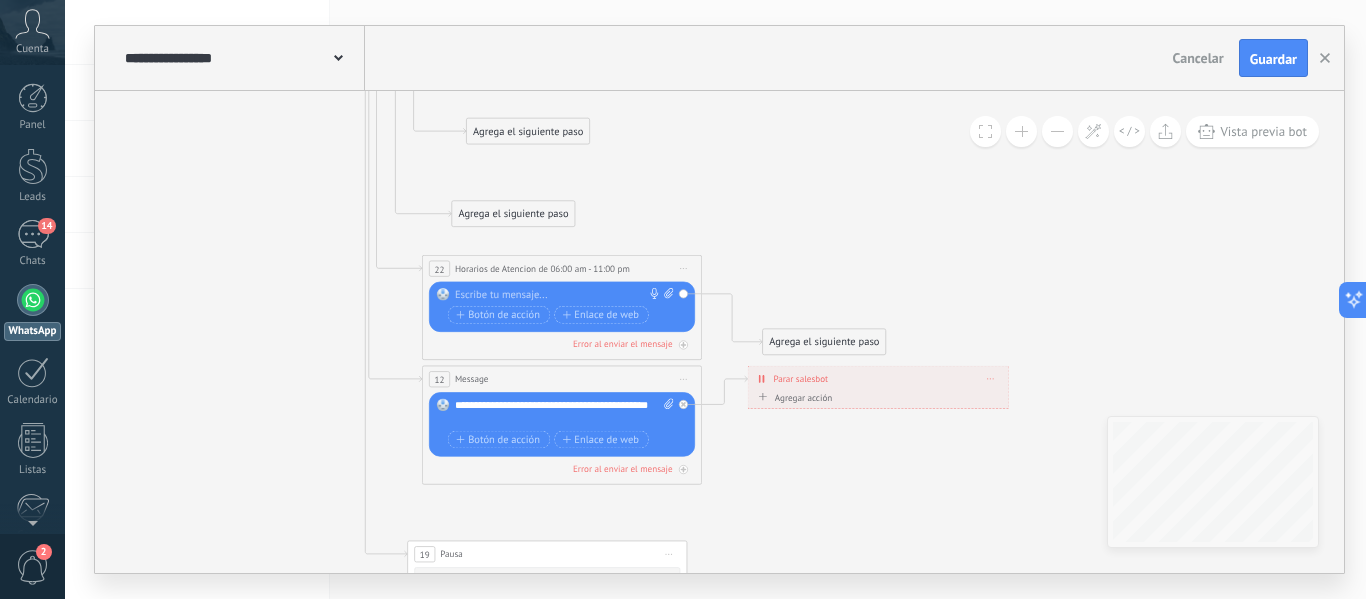 click on "Iniciar vista previa aquí
Cambiar nombre
Duplicar
Borrar" at bounding box center (684, 269) 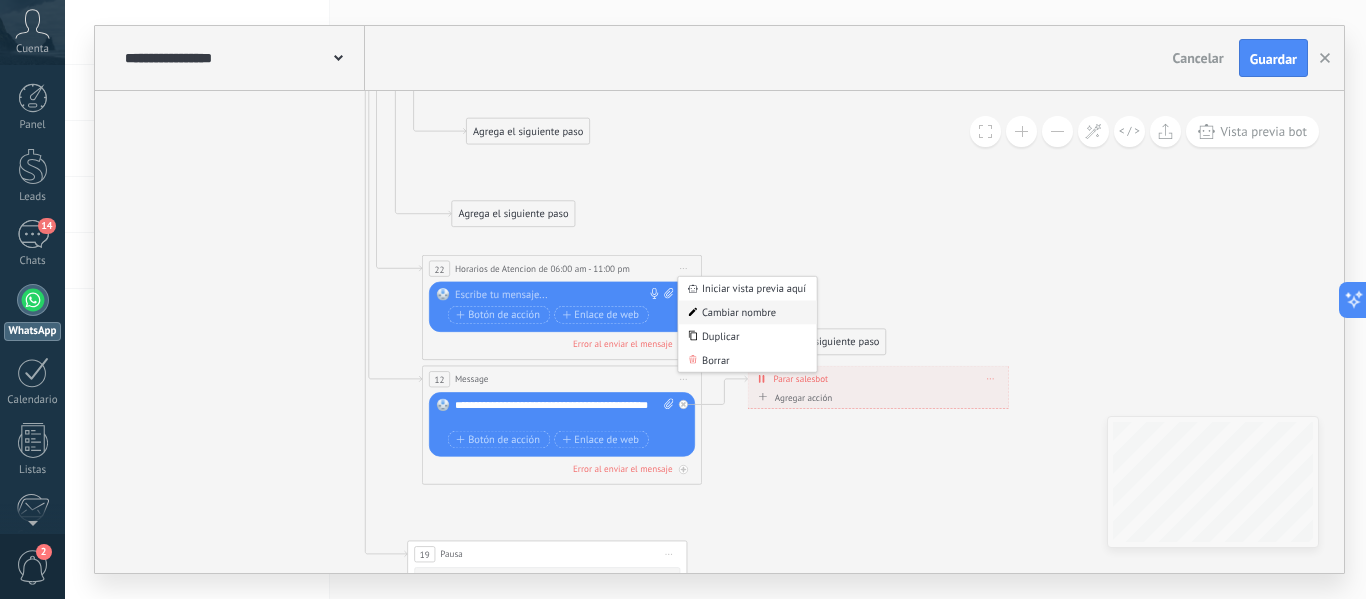 click on "Cambiar nombre" at bounding box center (747, 313) 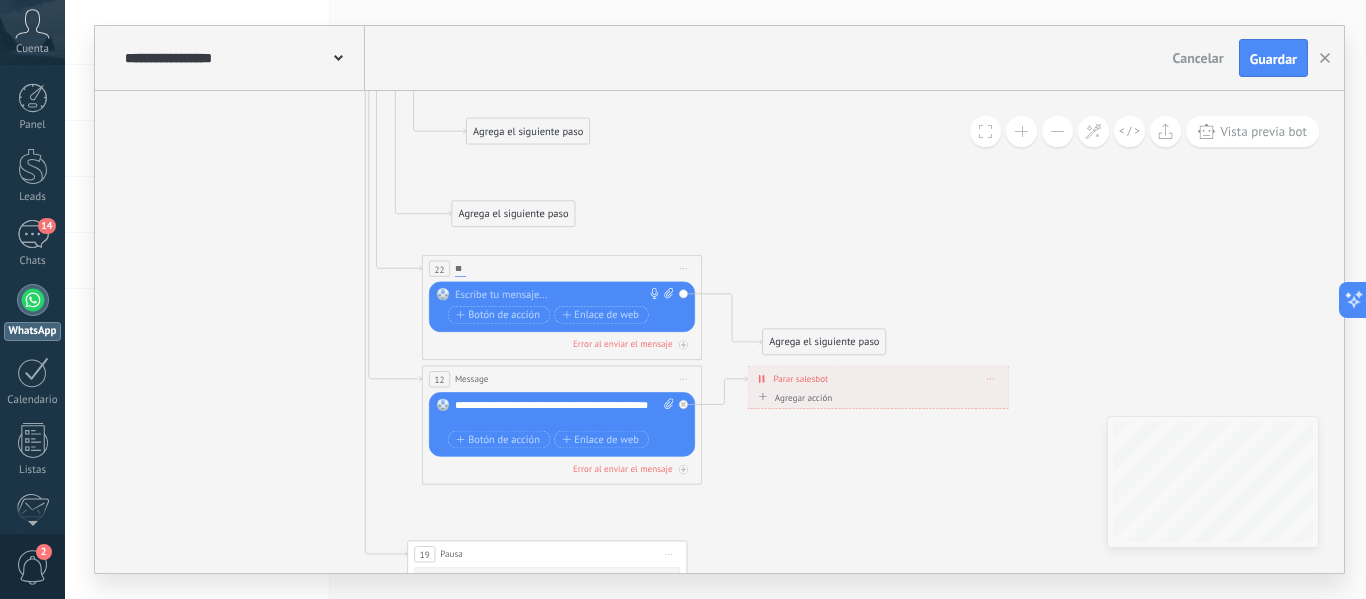 type on "*" 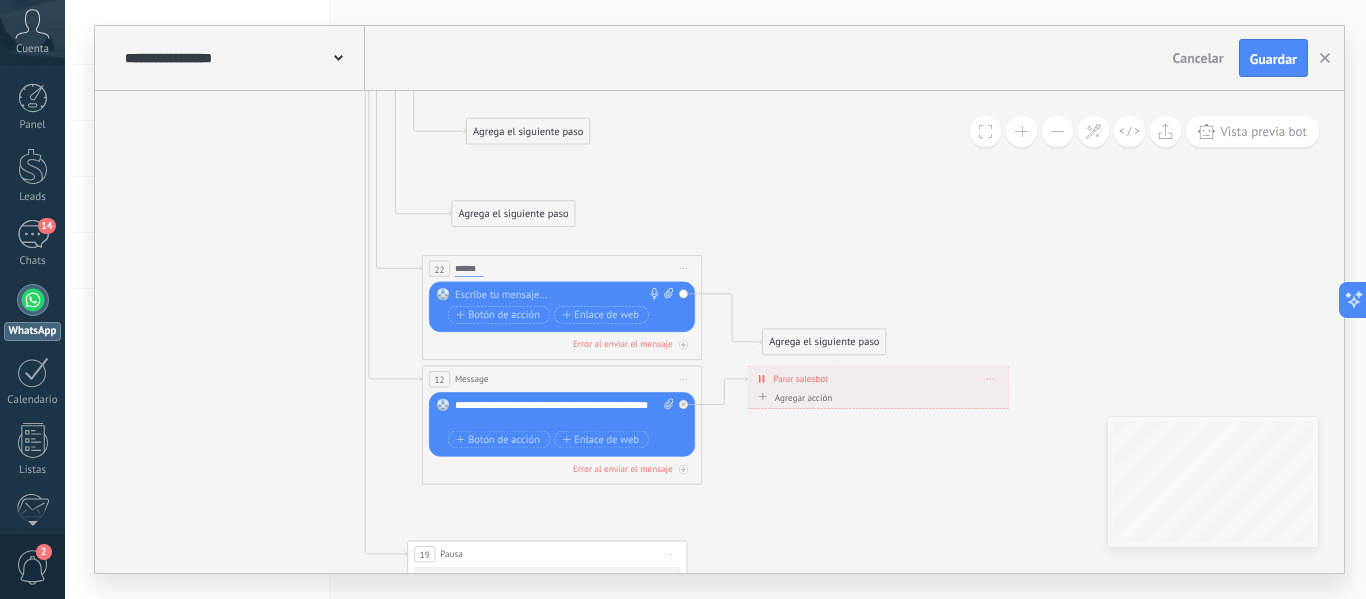 type on "*******" 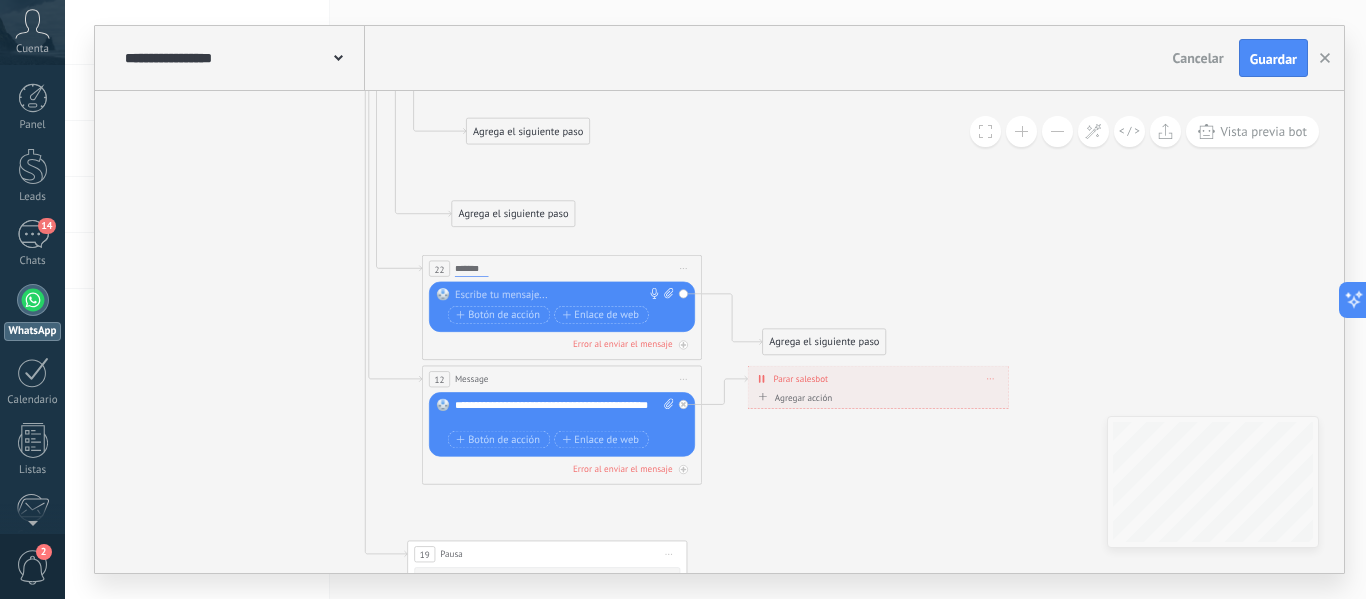 click at bounding box center (559, 295) 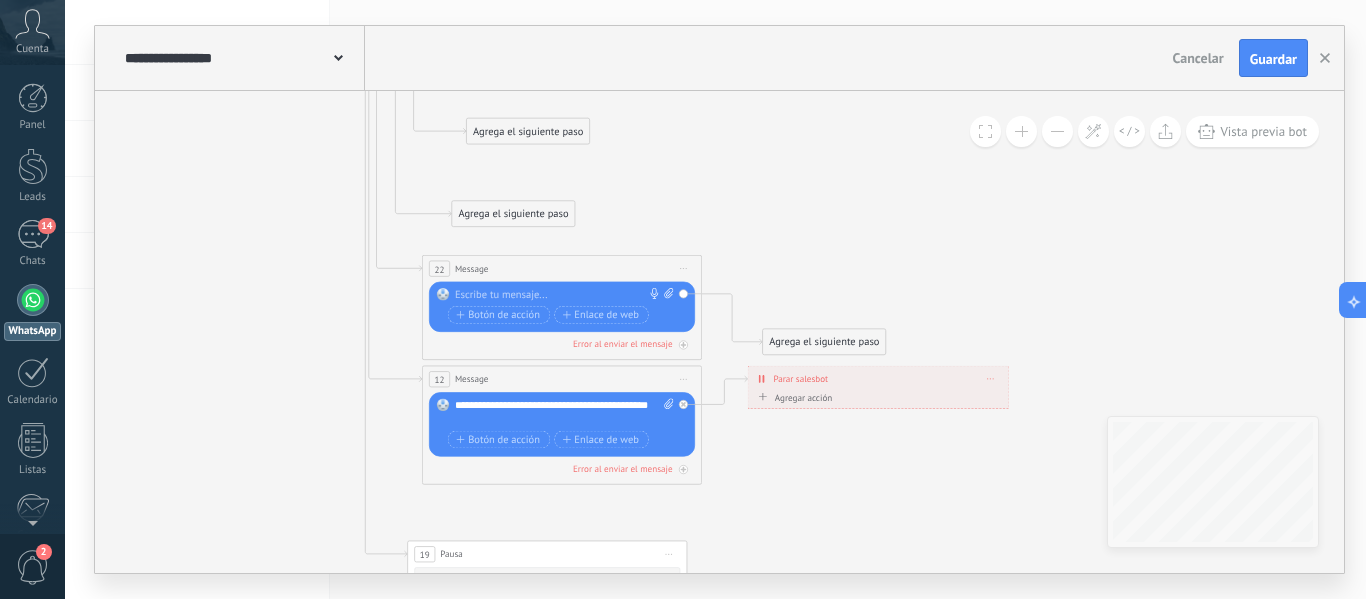 type 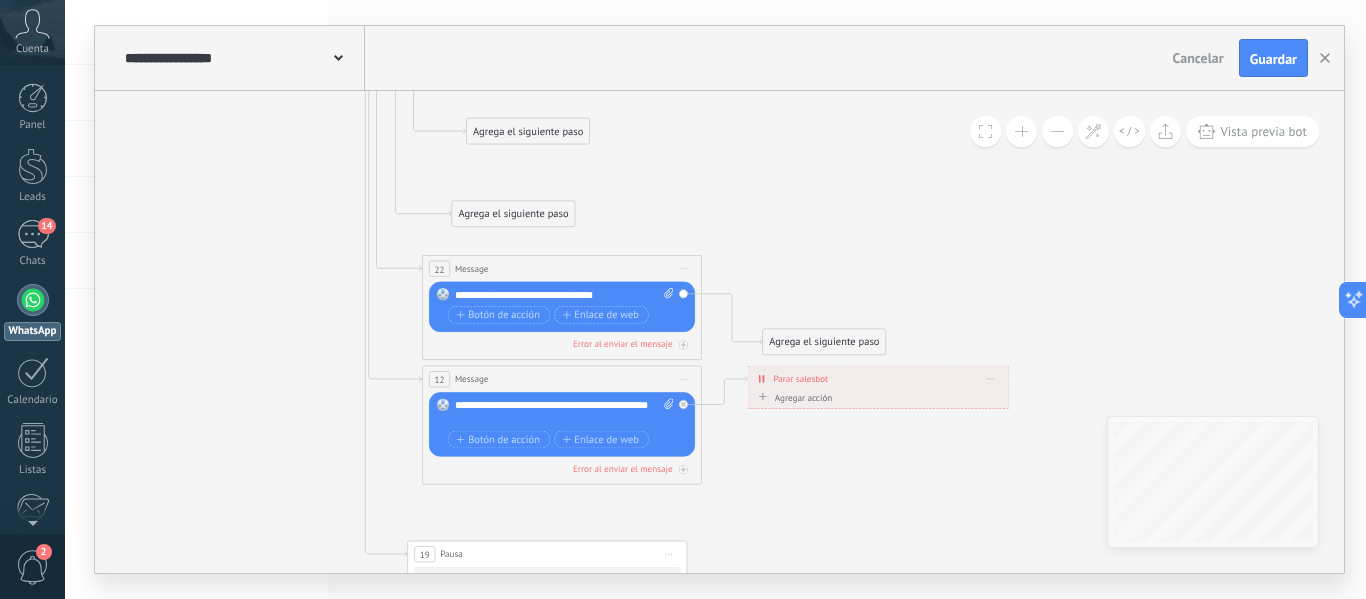 click 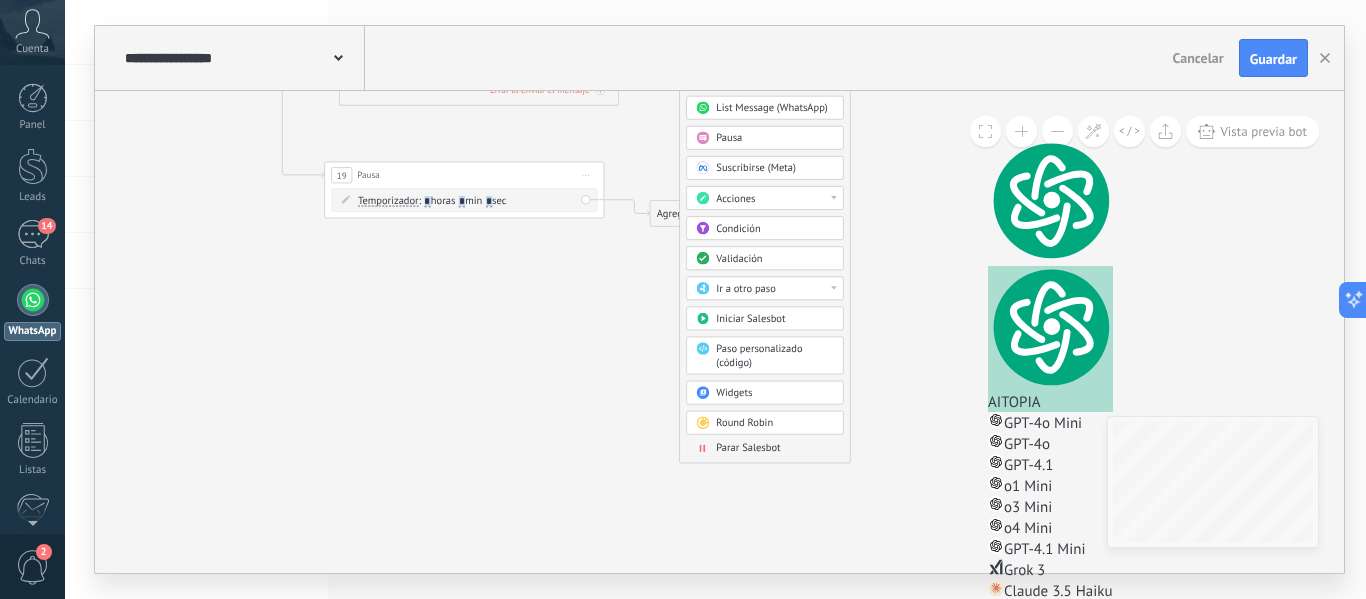 drag, startPoint x: 1061, startPoint y: 496, endPoint x: 978, endPoint y: 117, distance: 387.98196 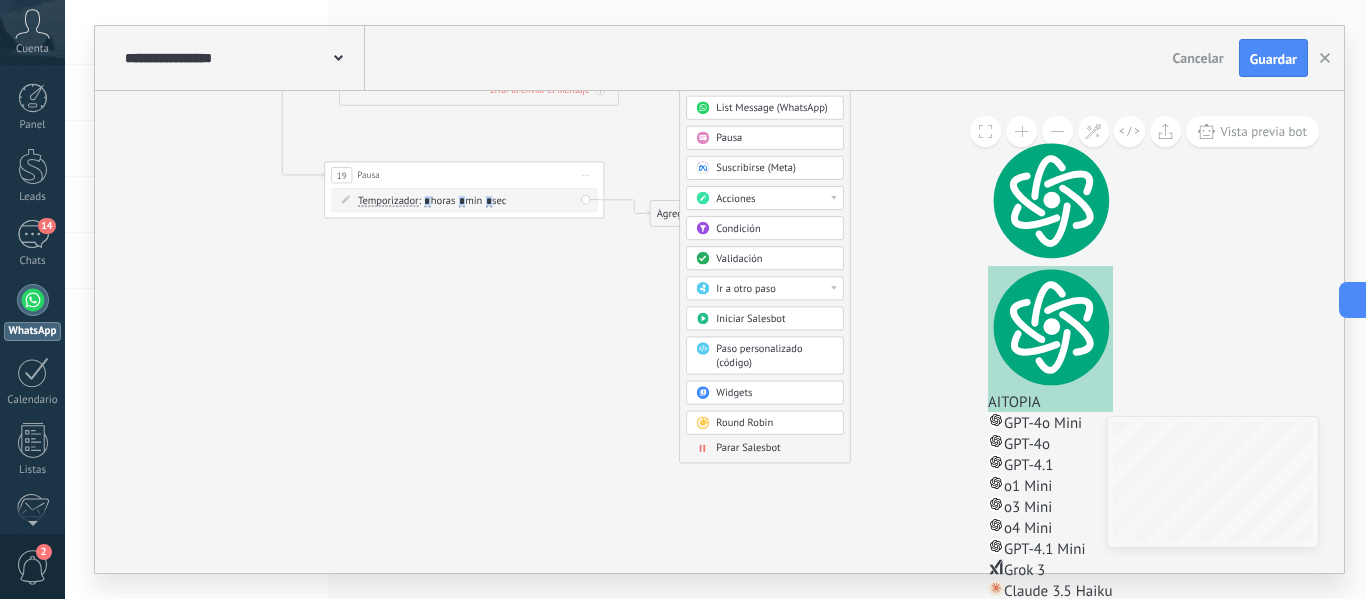 click on "Parar Salesbot" at bounding box center [748, 448] 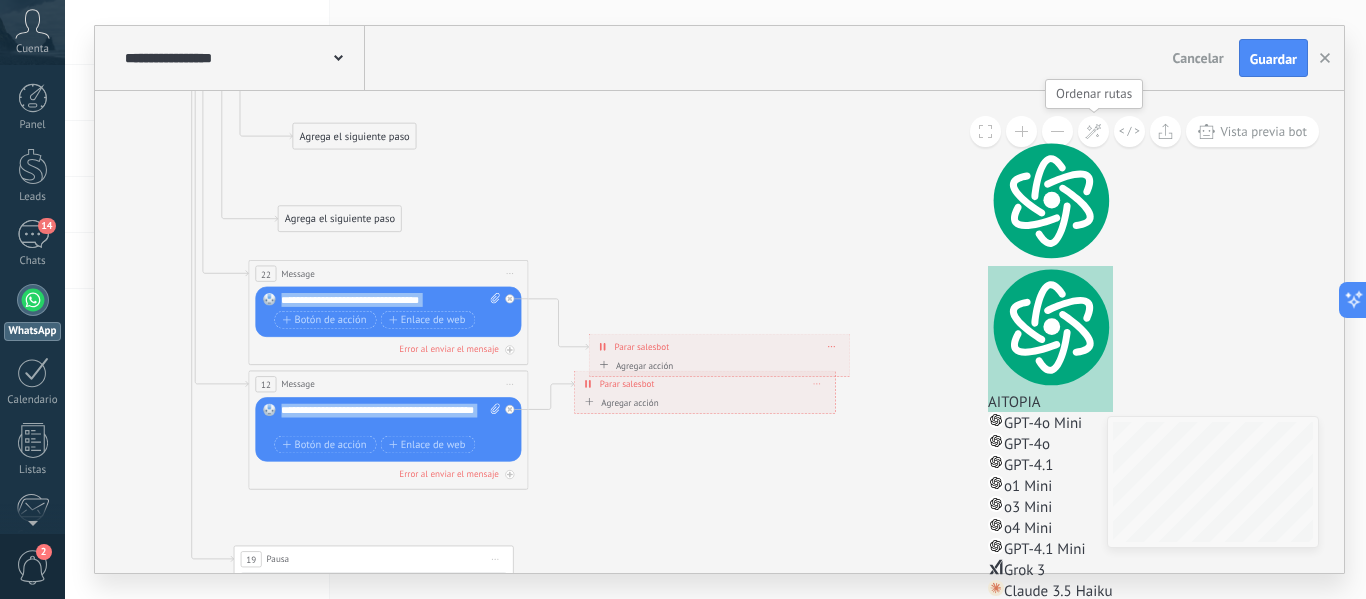 click at bounding box center (1093, 131) 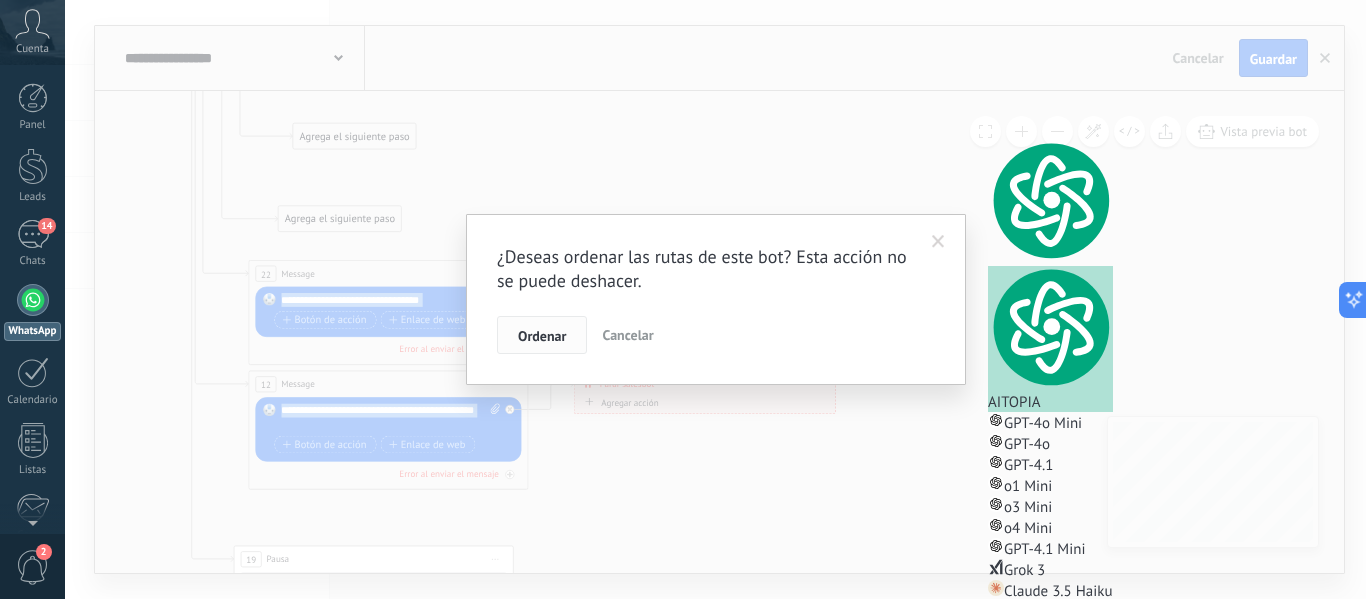 click on "Ordenar" at bounding box center (542, 336) 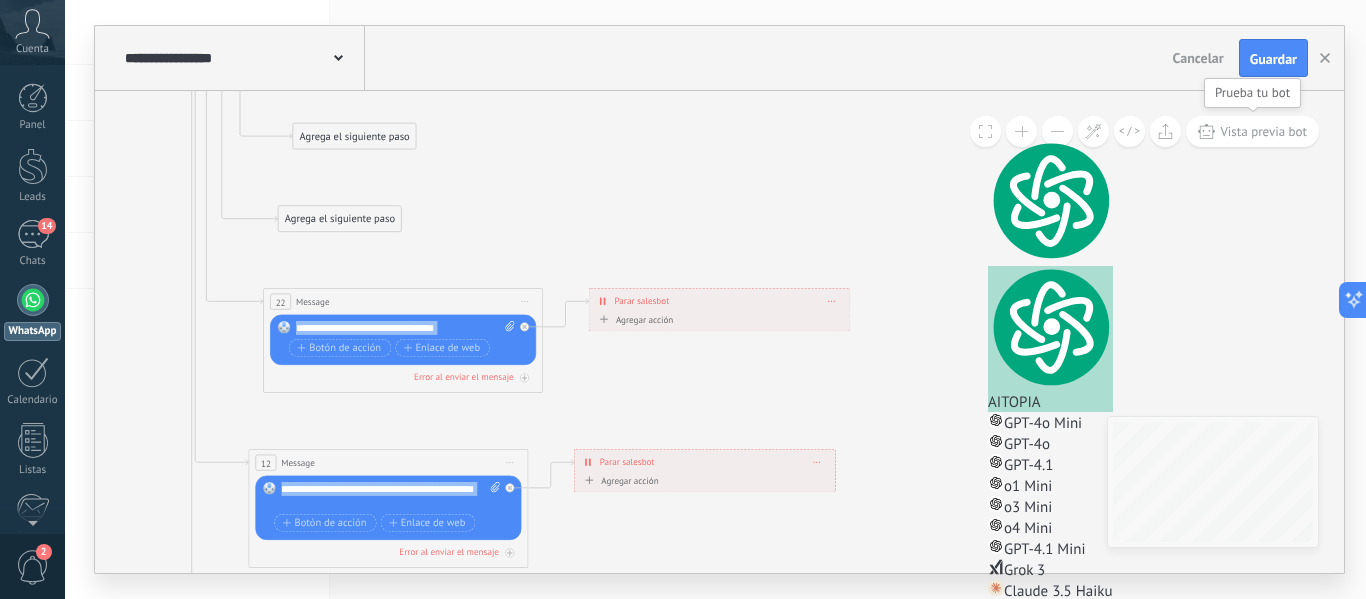 click on "Vista previa bot" at bounding box center (1263, 131) 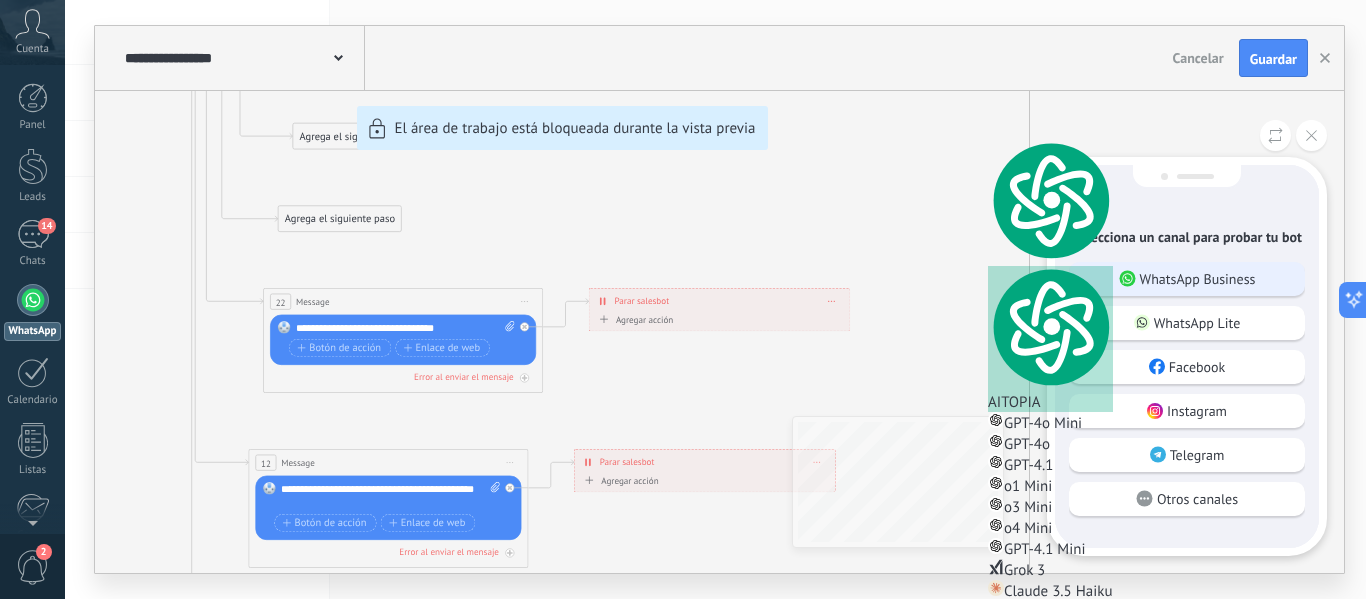 click on "WhatsApp Business" at bounding box center [1198, 279] 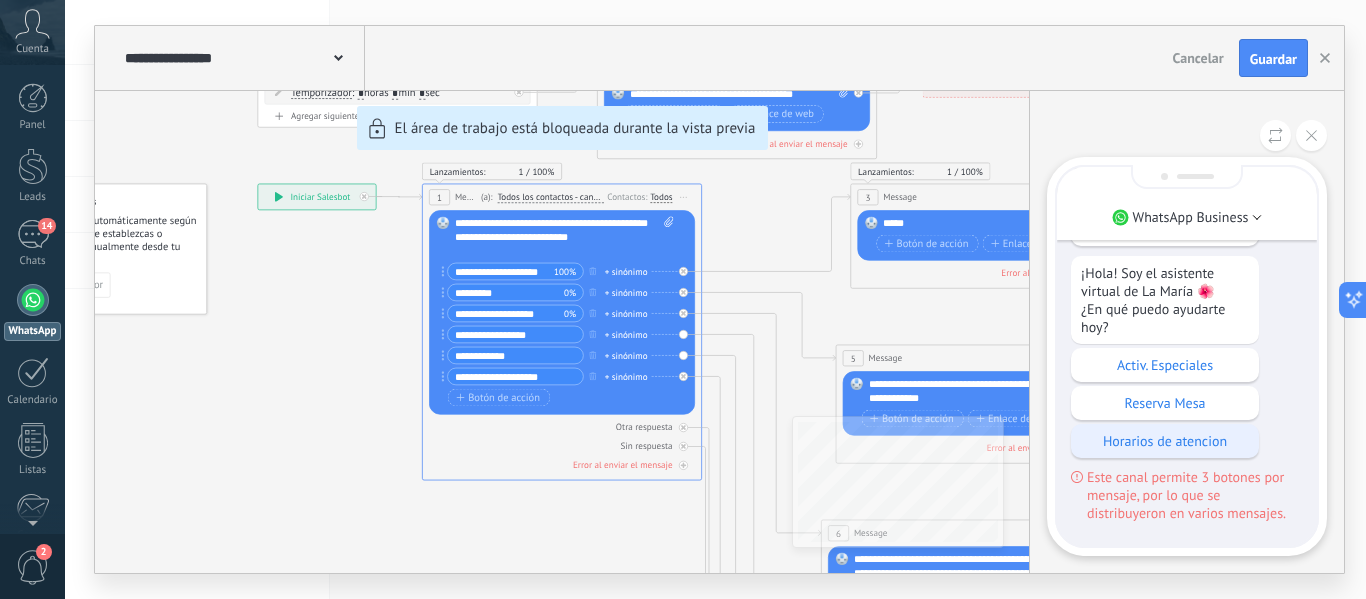 click on "Horarios de atencion" at bounding box center (1165, 441) 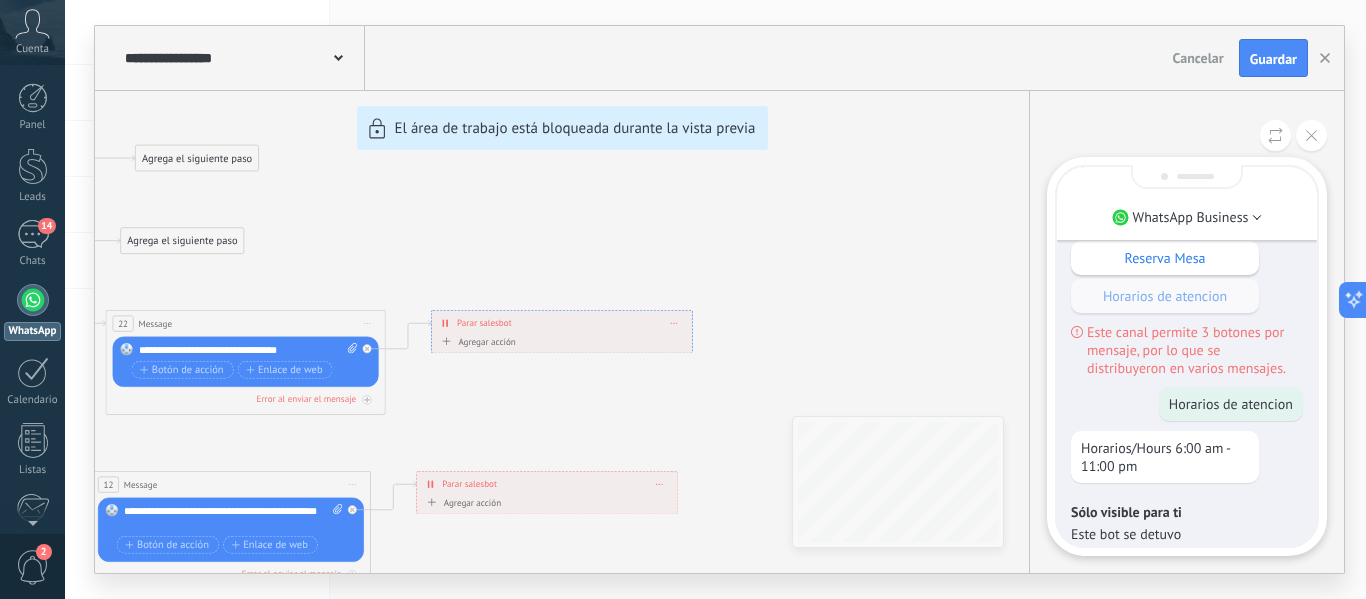 scroll, scrollTop: 0, scrollLeft: 0, axis: both 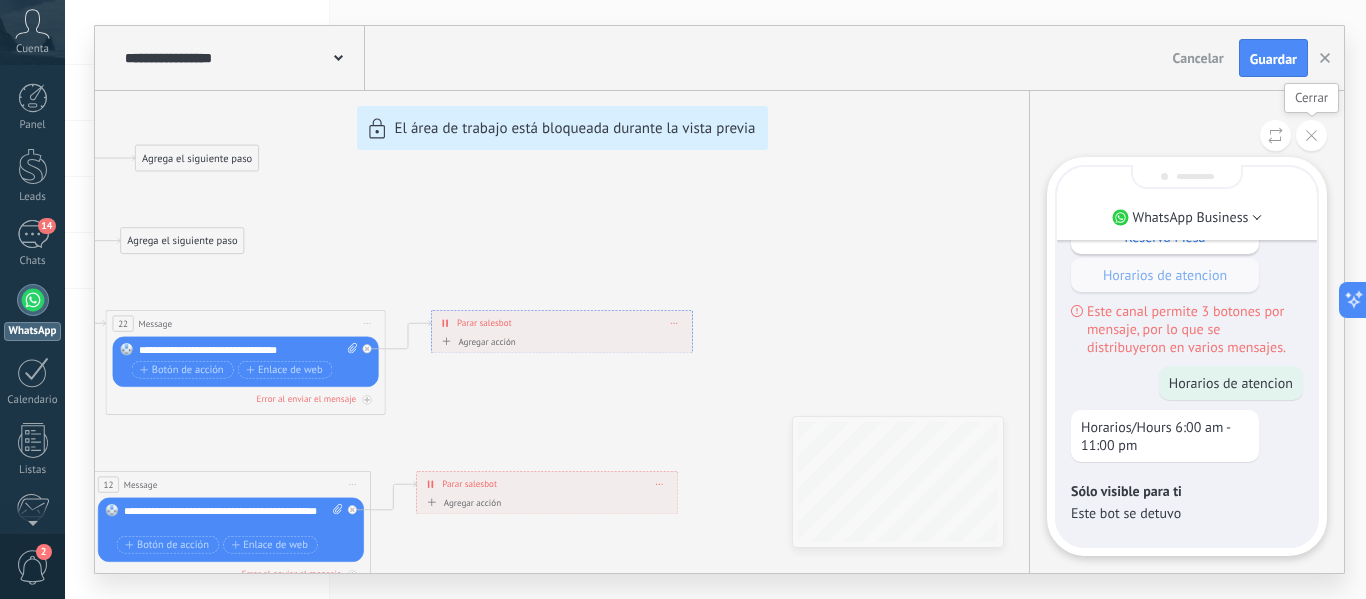 click 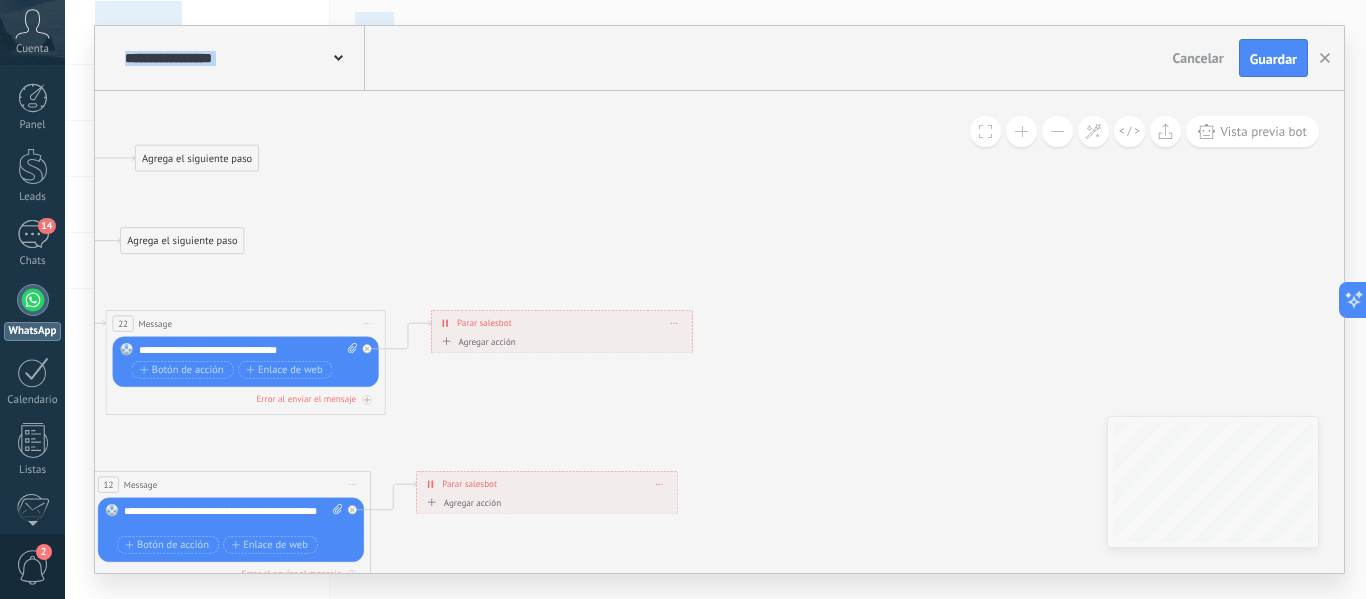 drag, startPoint x: 759, startPoint y: 586, endPoint x: 451, endPoint y: 606, distance: 308.64868 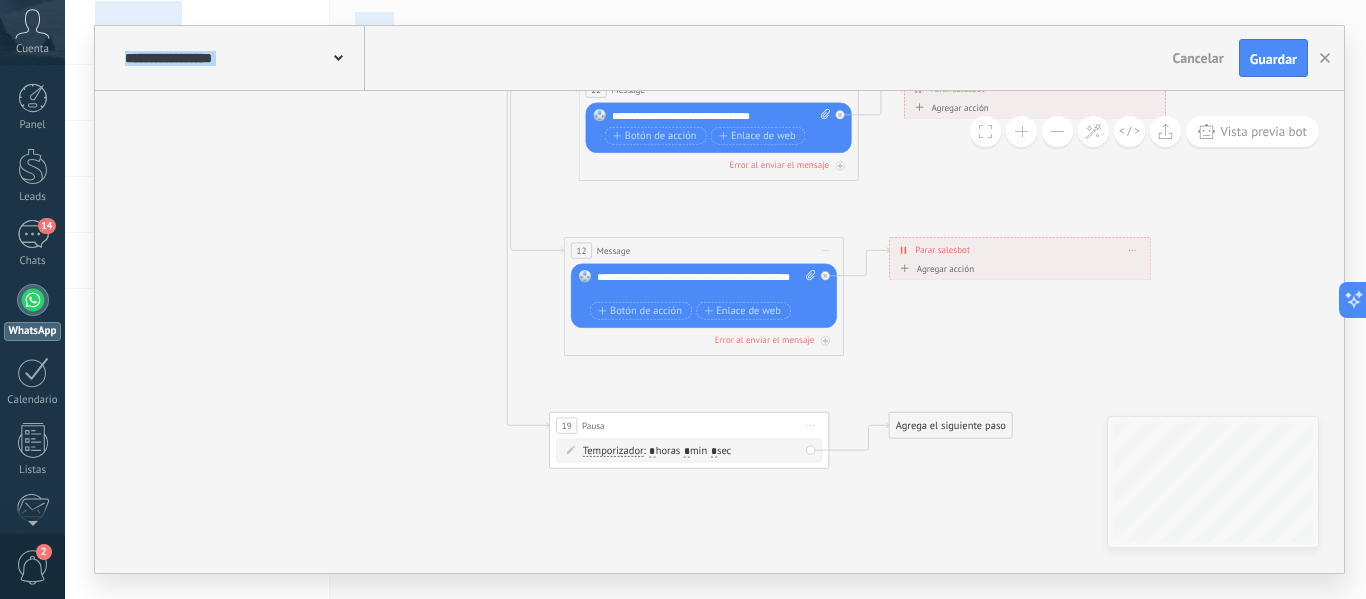 drag, startPoint x: 901, startPoint y: 450, endPoint x: 1374, endPoint y: 456, distance: 473.03806 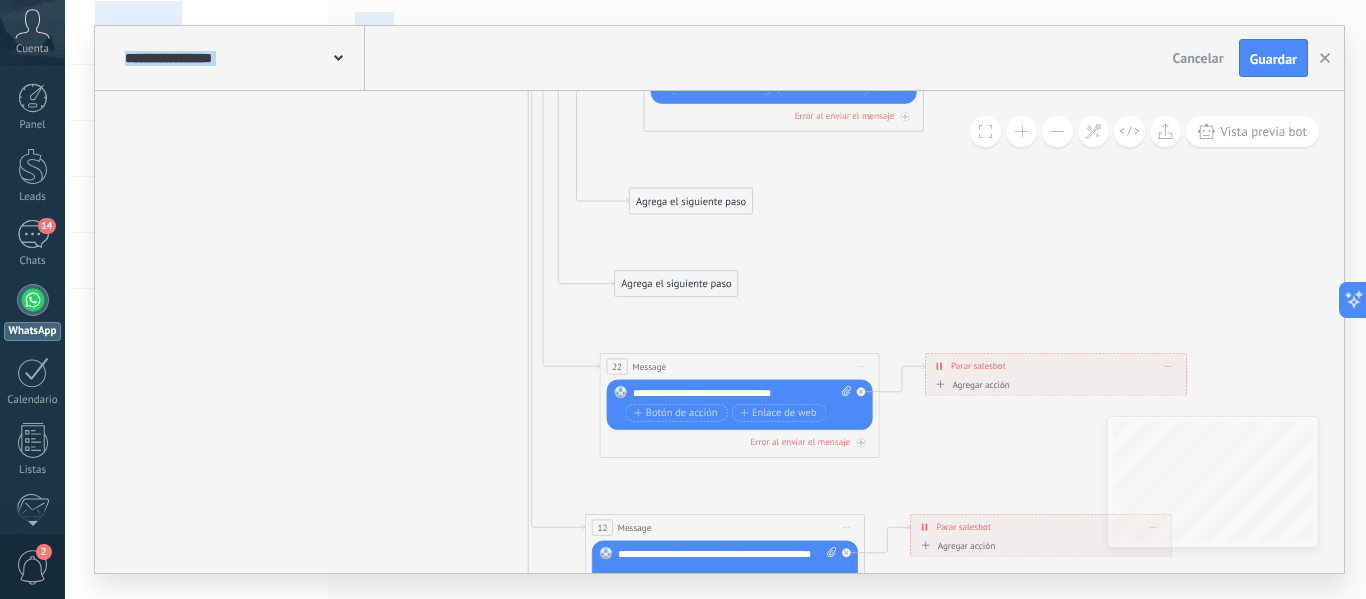 drag, startPoint x: 321, startPoint y: 369, endPoint x: 367, endPoint y: 338, distance: 55.470715 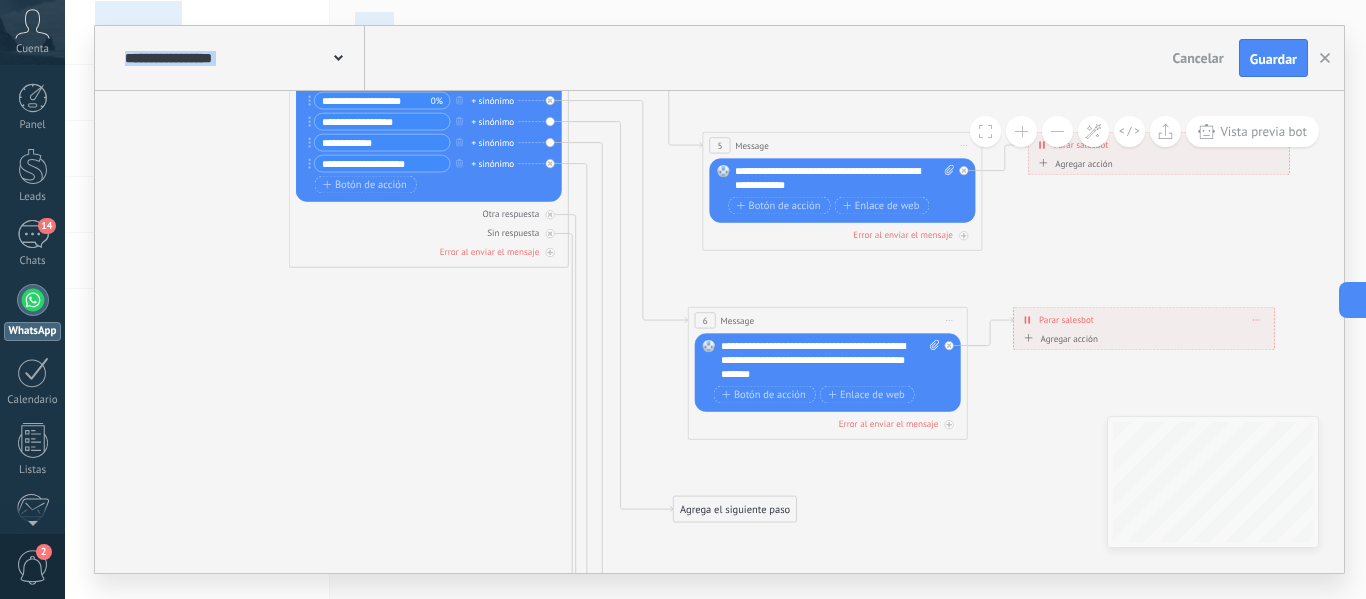 drag, startPoint x: 367, startPoint y: 338, endPoint x: 412, endPoint y: 646, distance: 311.27 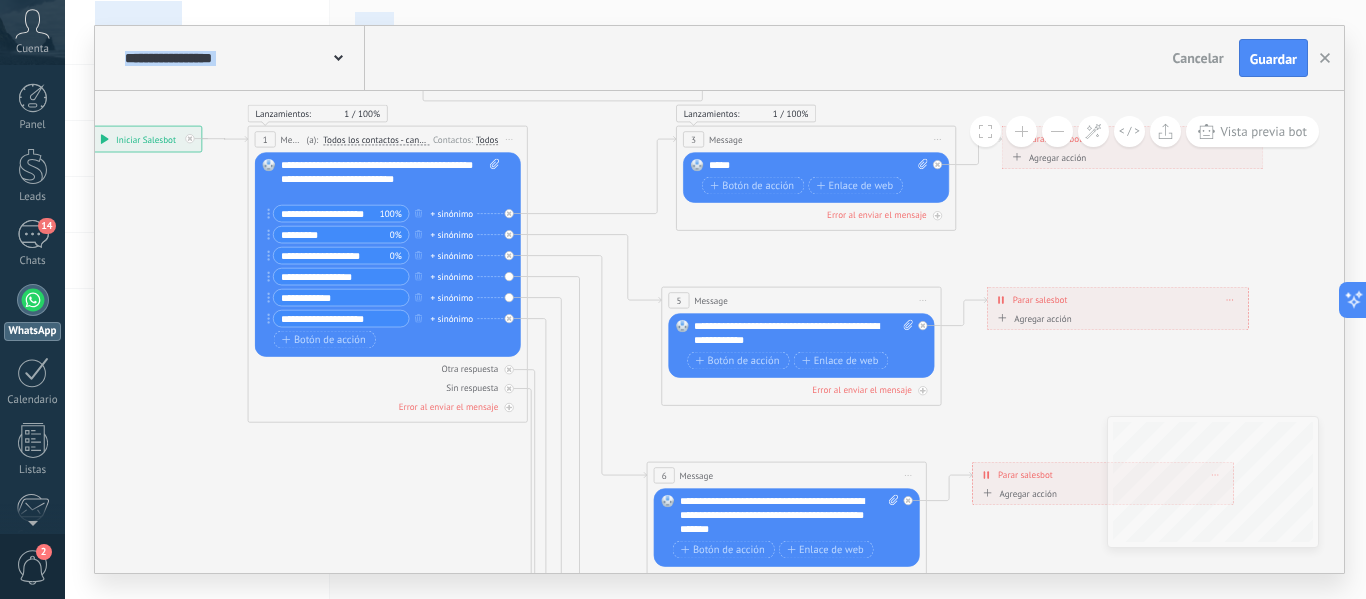 drag, startPoint x: 420, startPoint y: 491, endPoint x: 379, endPoint y: 646, distance: 160.3309 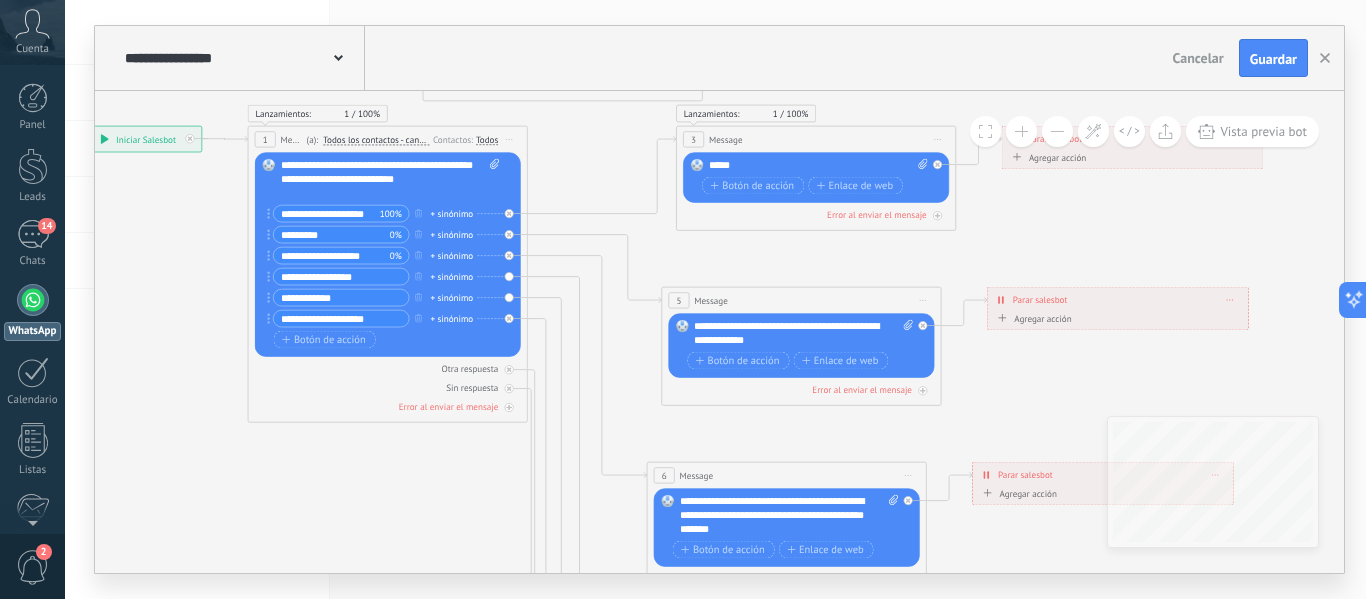 click on "**********" at bounding box center [803, 334] 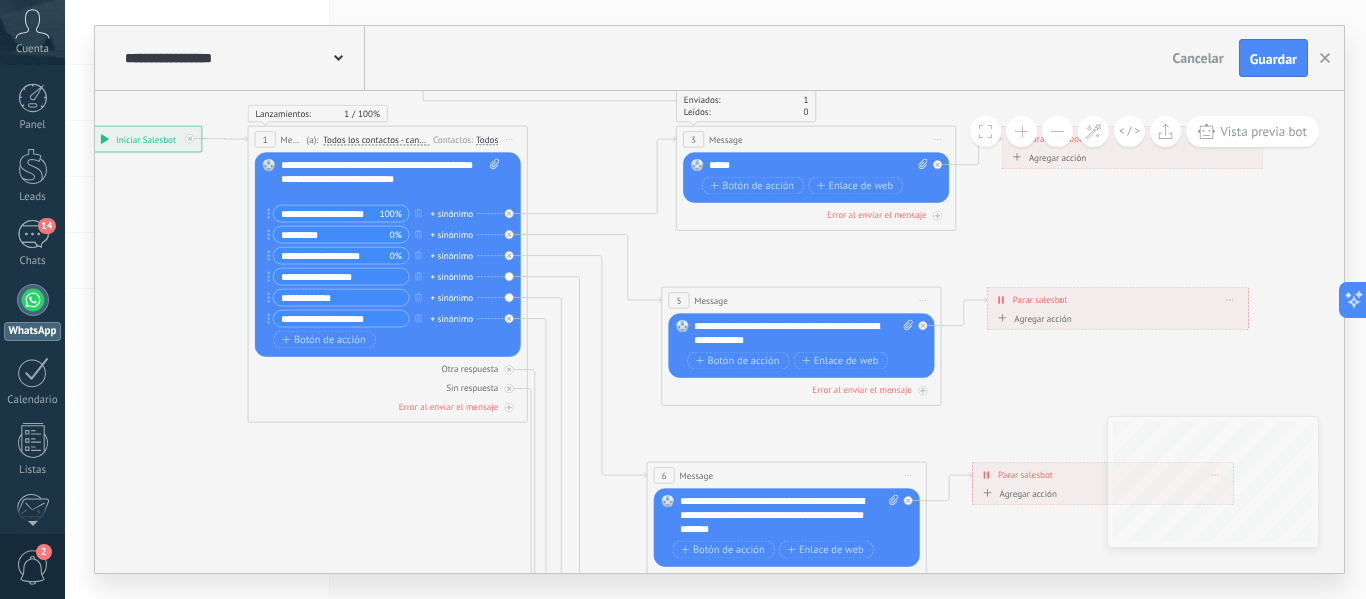 type 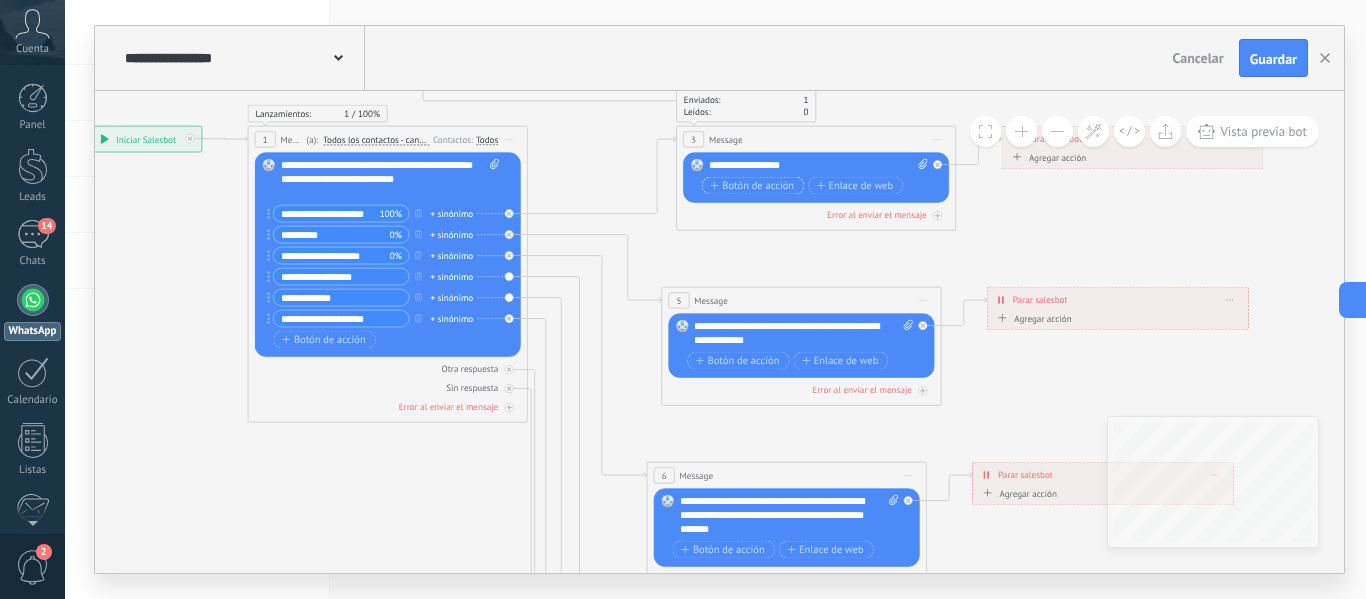 click on "Botón de acción" at bounding box center [752, 185] 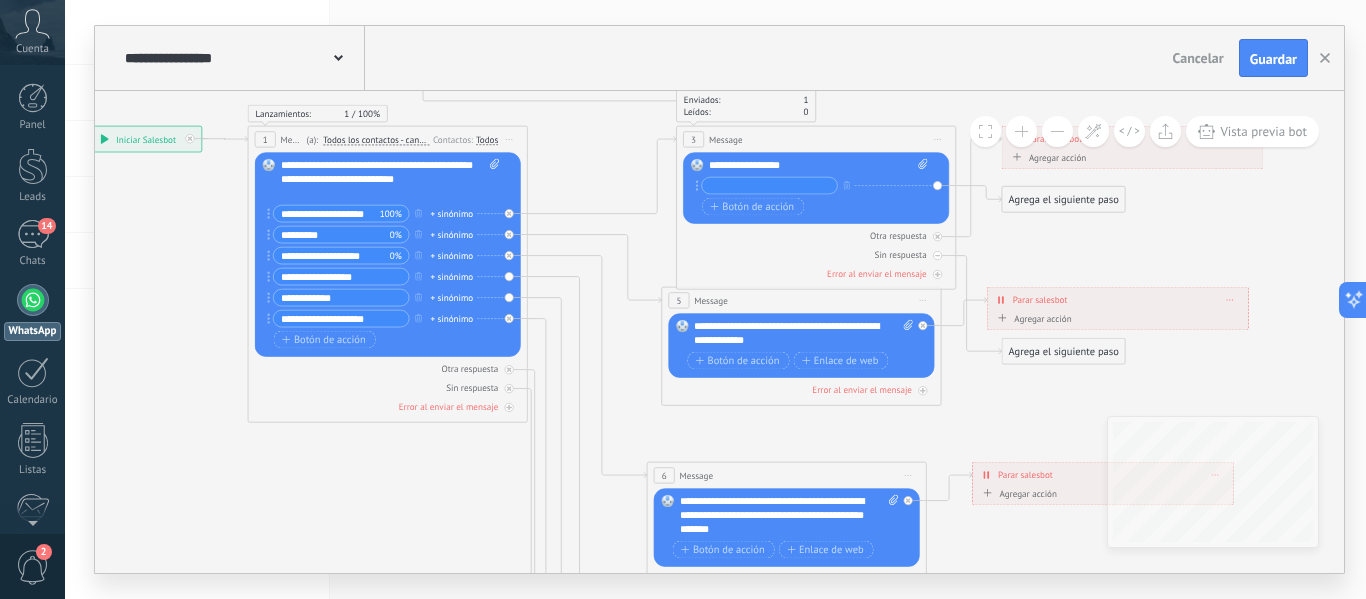 click on "Botón de acción
Enlace de web" at bounding box center (814, 207) 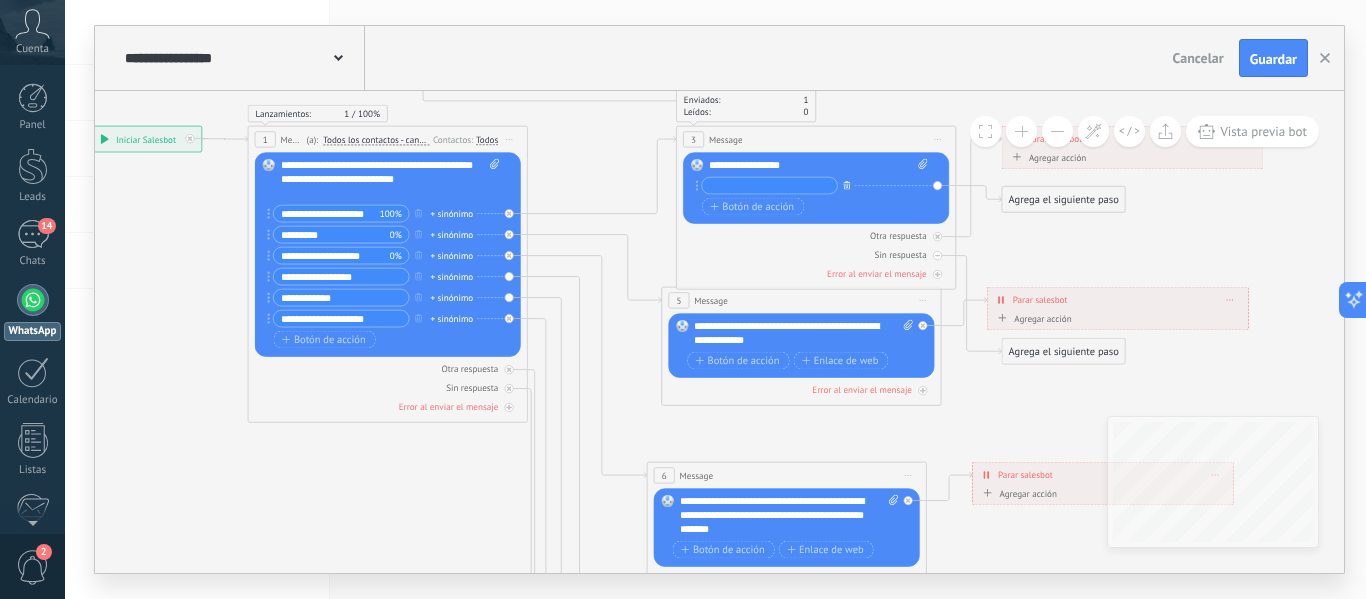 click 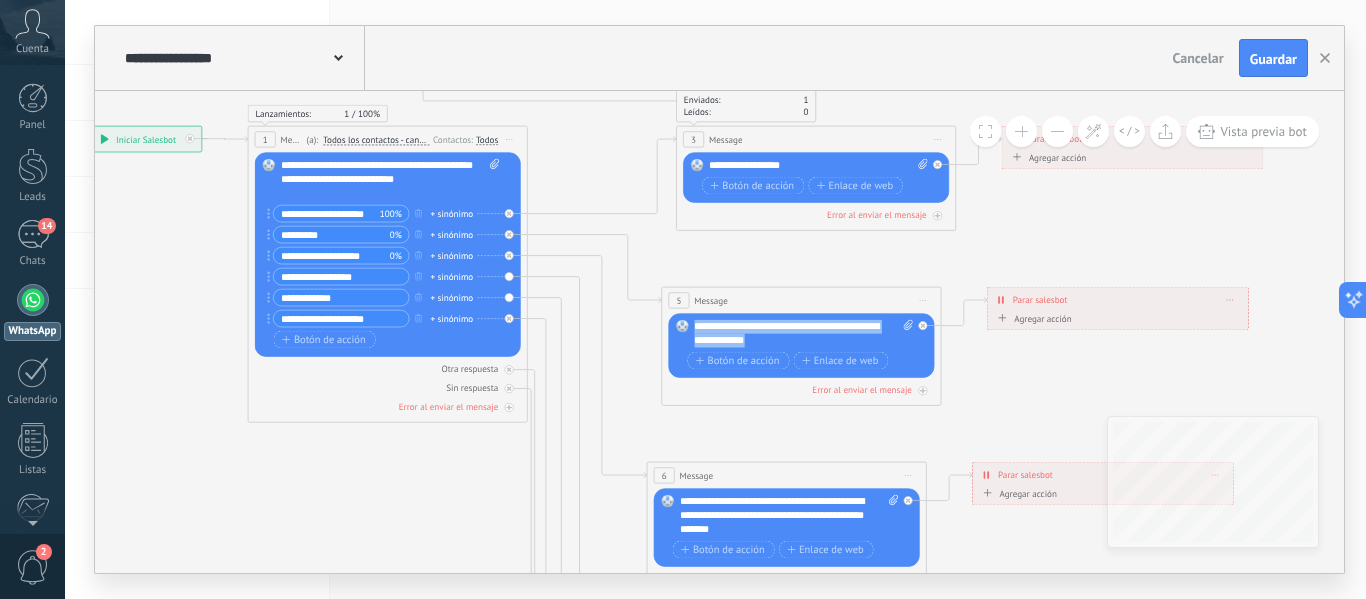 drag, startPoint x: 769, startPoint y: 337, endPoint x: 692, endPoint y: 326, distance: 77.781746 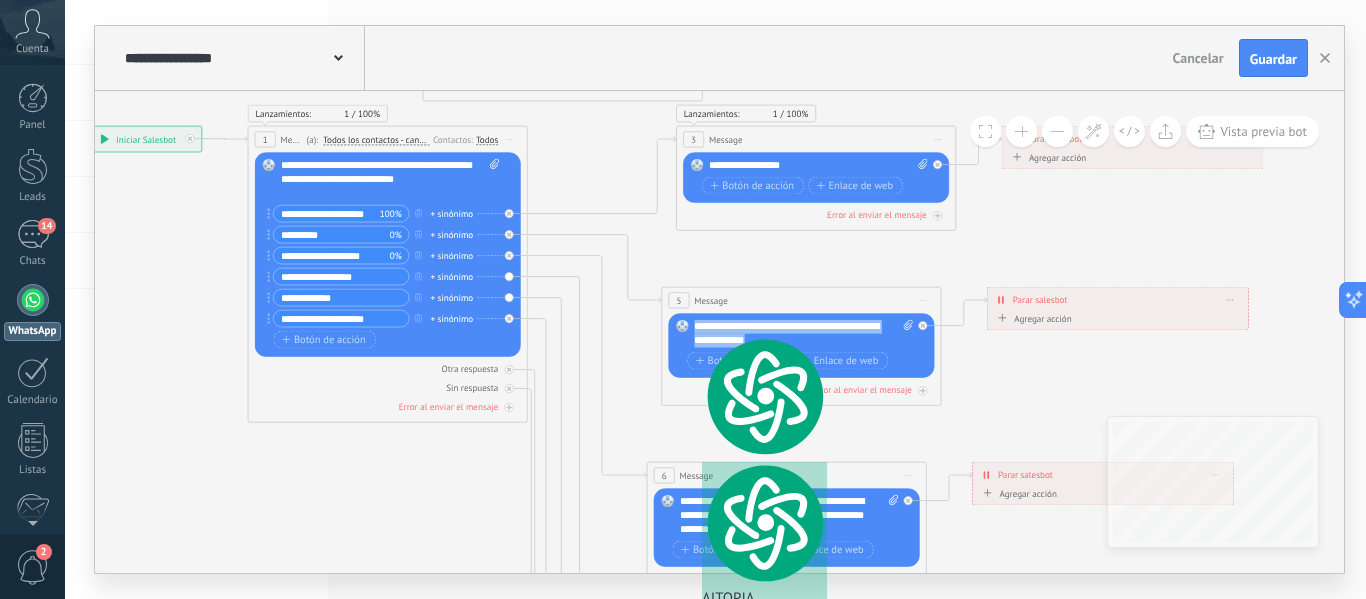 type 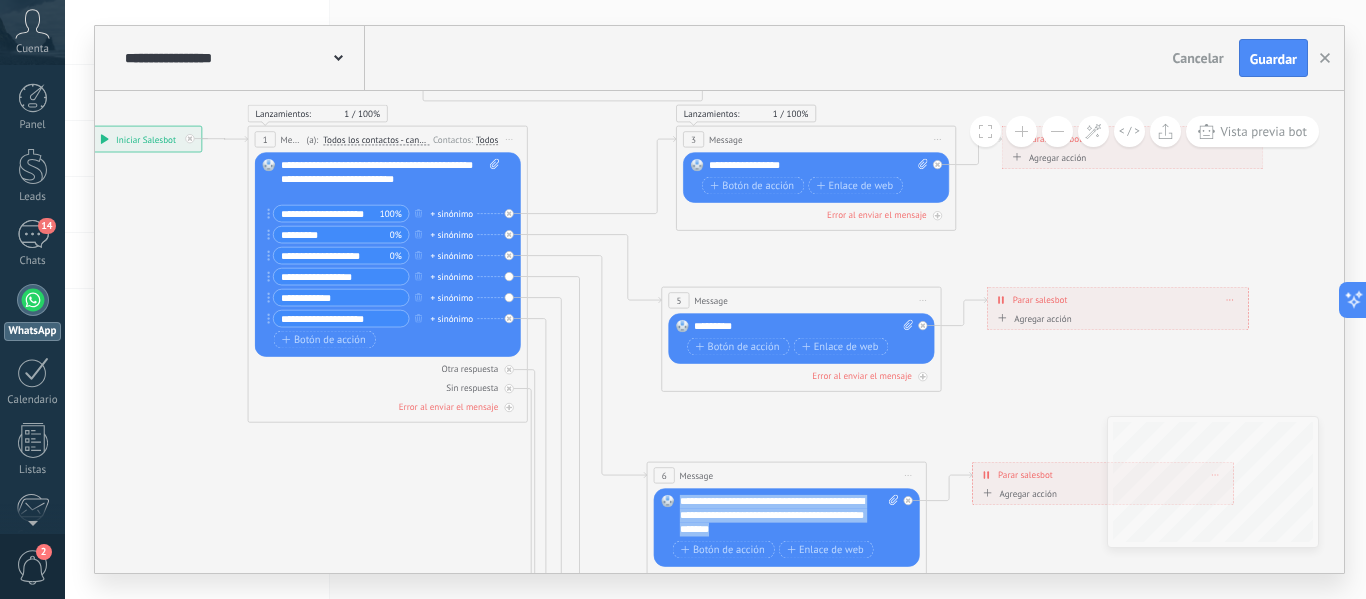 drag, startPoint x: 793, startPoint y: 531, endPoint x: 666, endPoint y: 500, distance: 130.72873 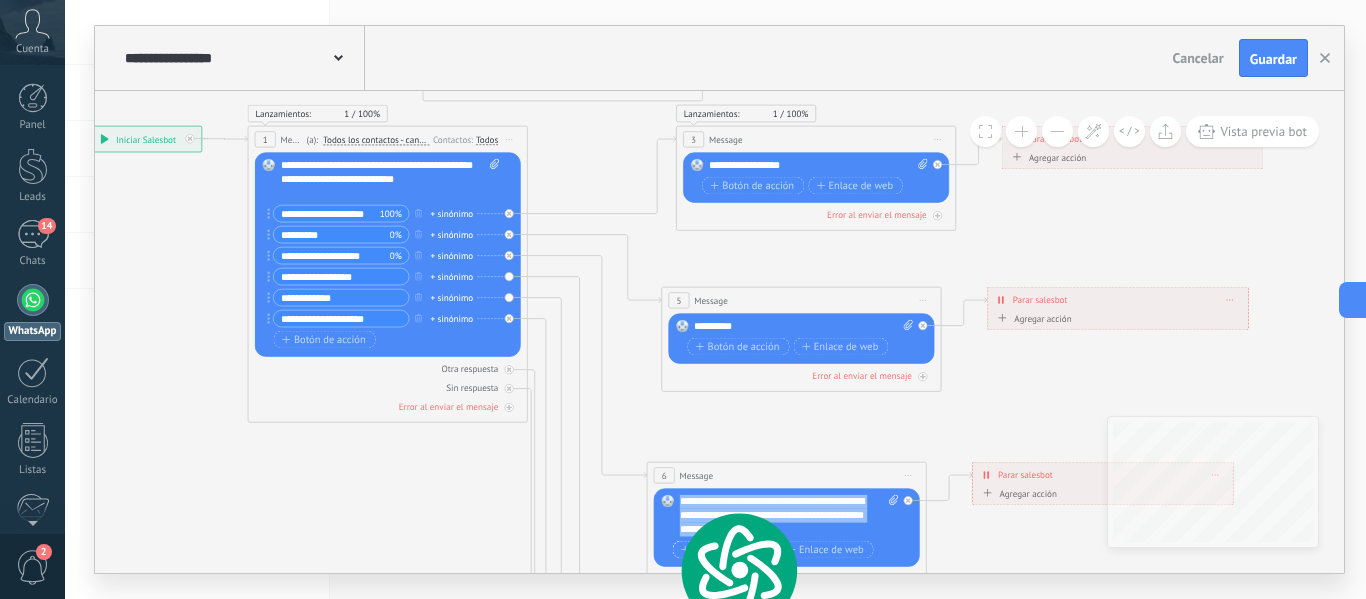 type 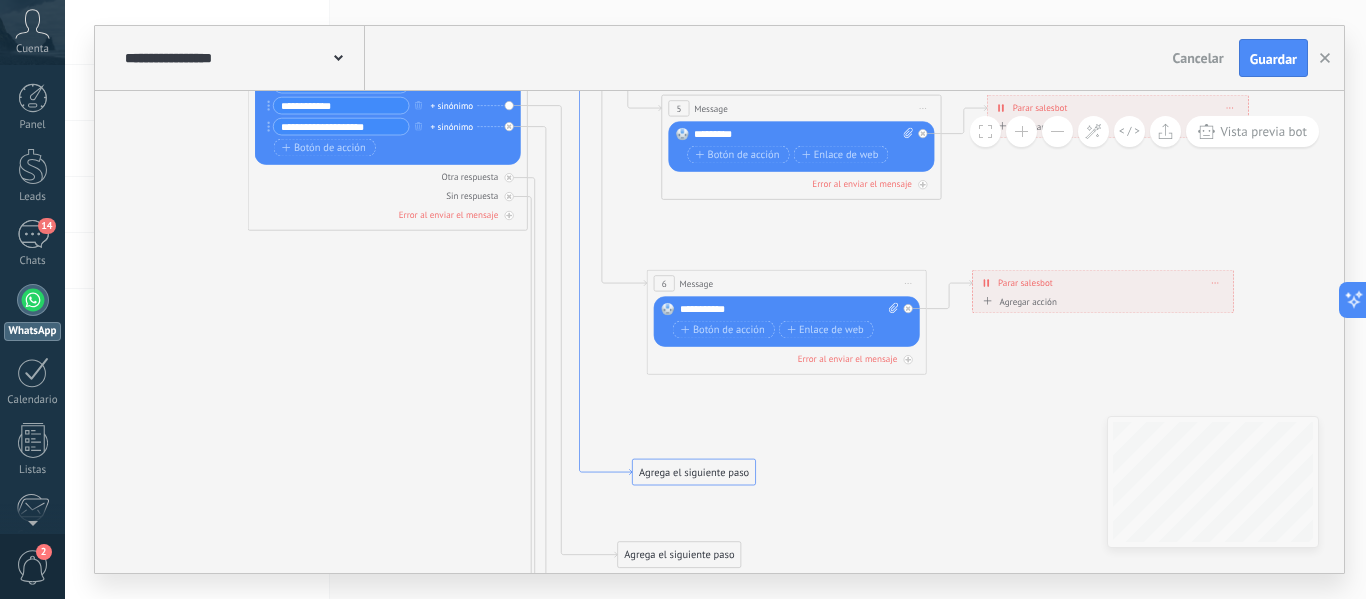 click 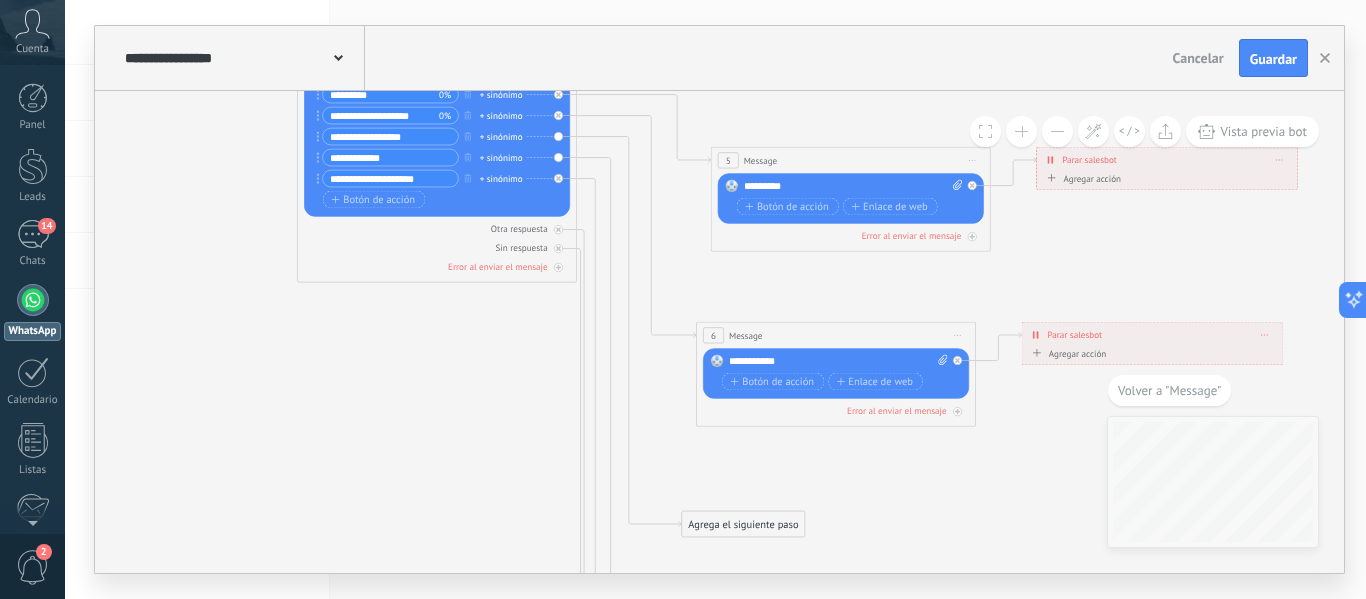 click on "Agrega el siguiente paso" at bounding box center (743, 524) 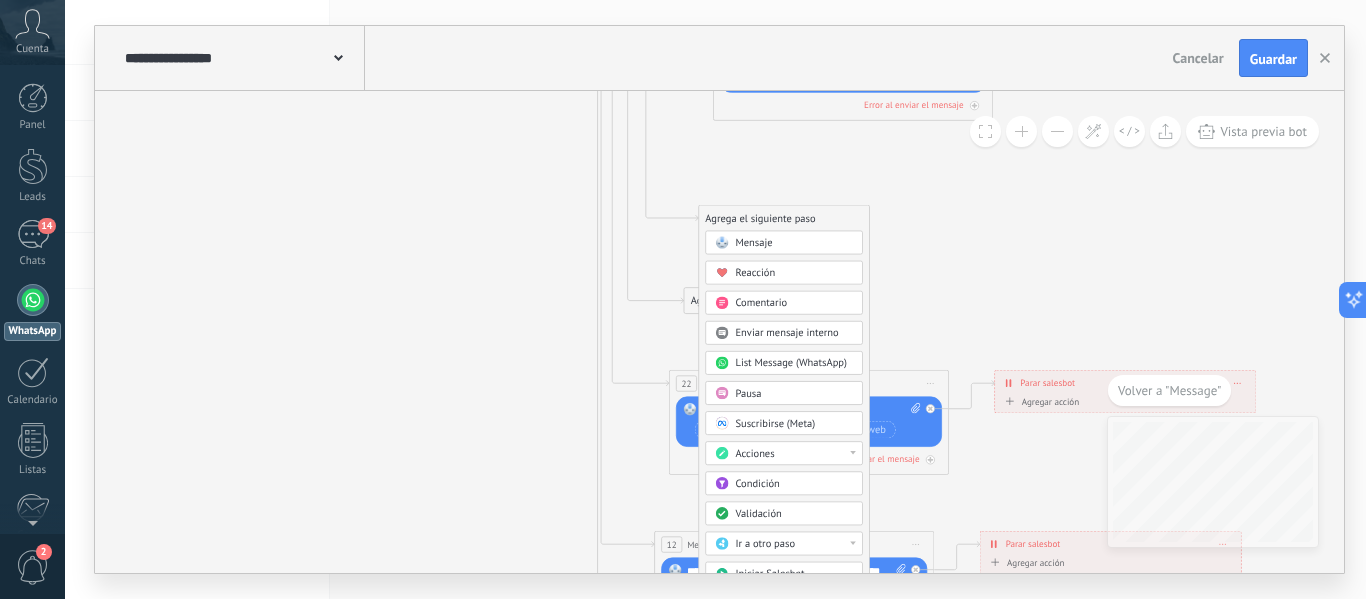 drag, startPoint x: 905, startPoint y: 503, endPoint x: 916, endPoint y: 158, distance: 345.17532 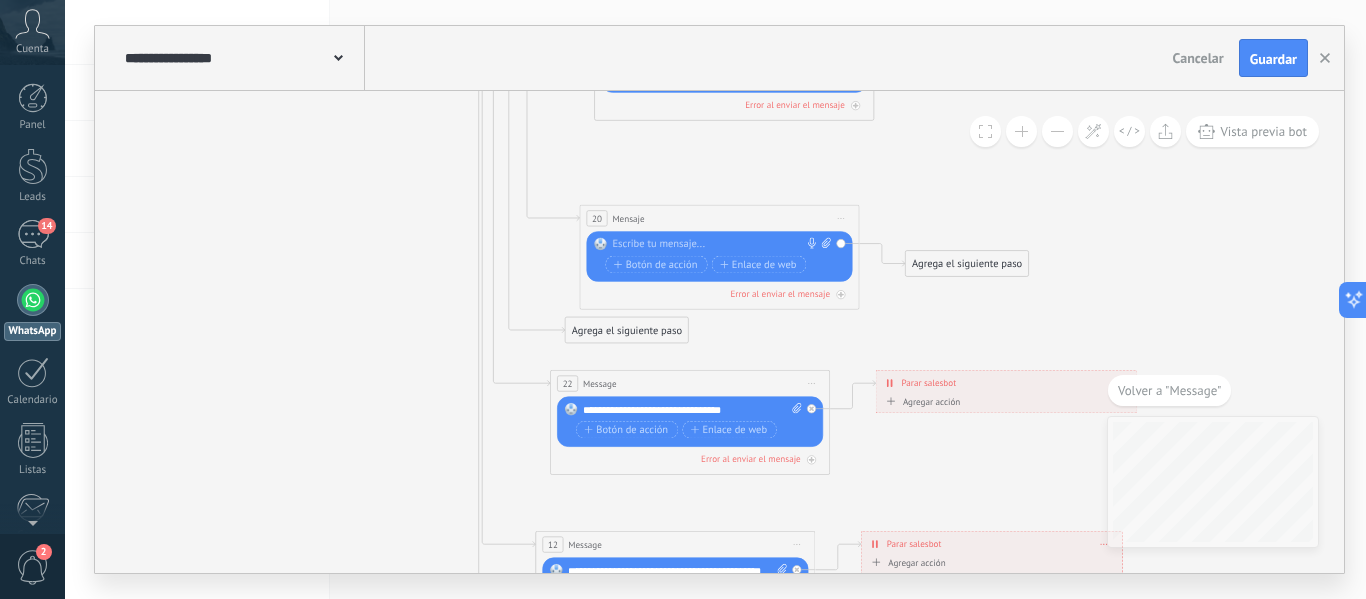 click at bounding box center (716, 245) 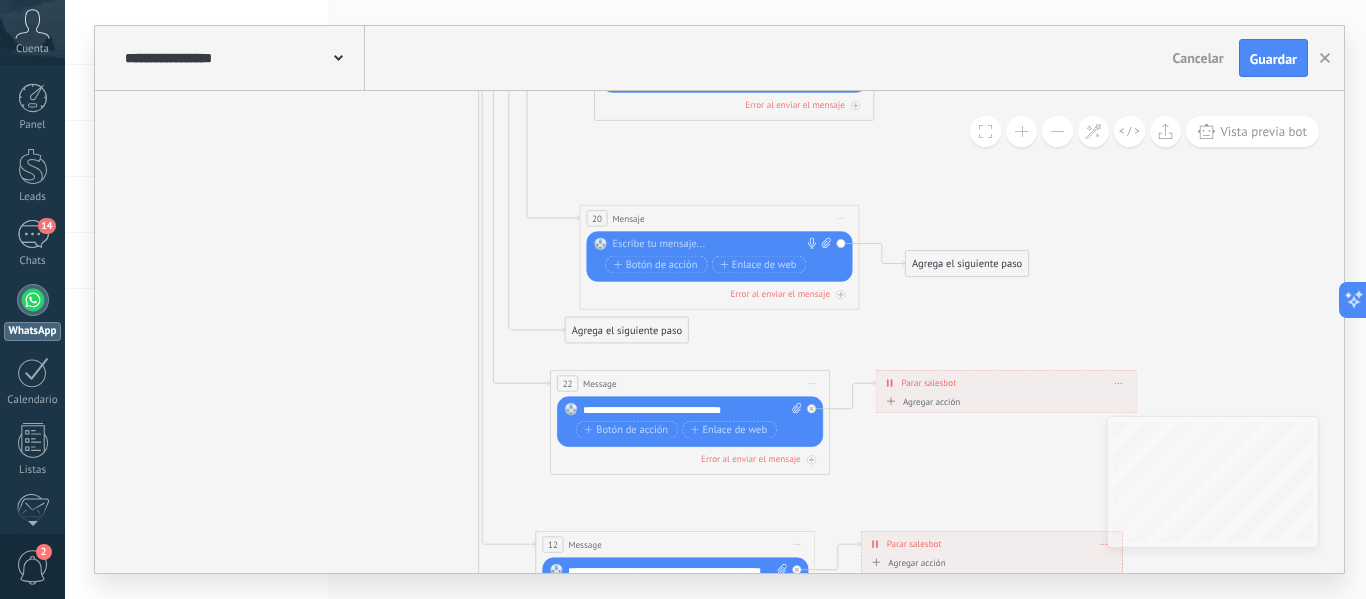 type 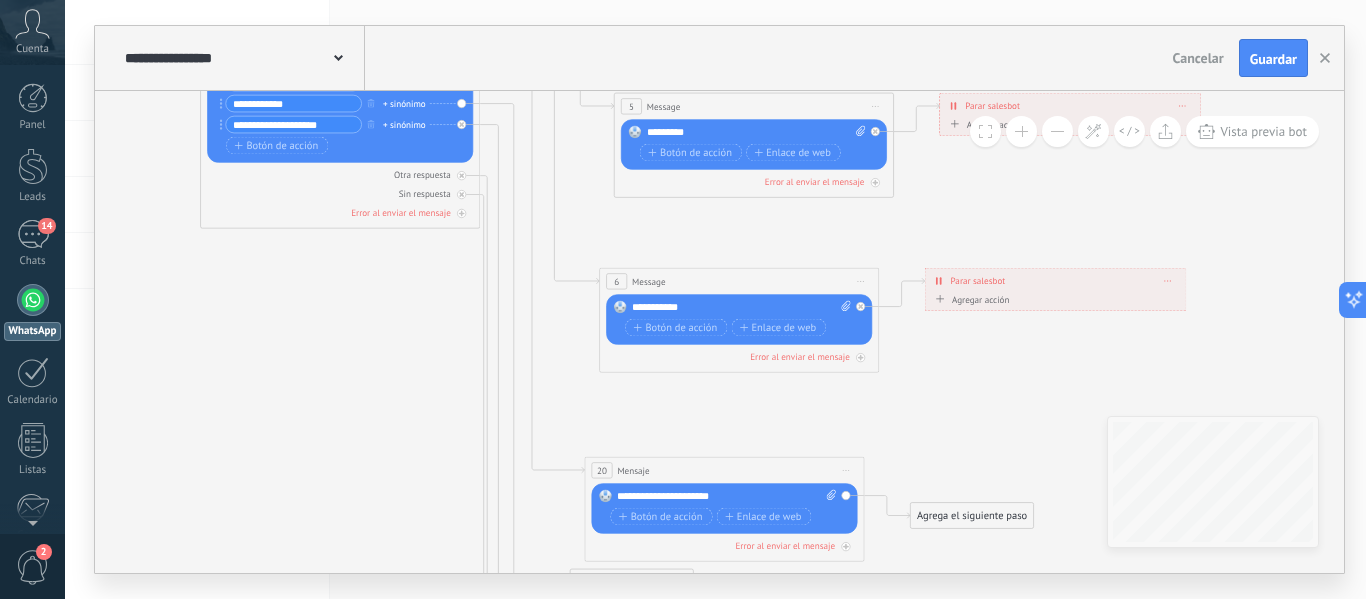 drag, startPoint x: 506, startPoint y: 326, endPoint x: 511, endPoint y: 578, distance: 252.04959 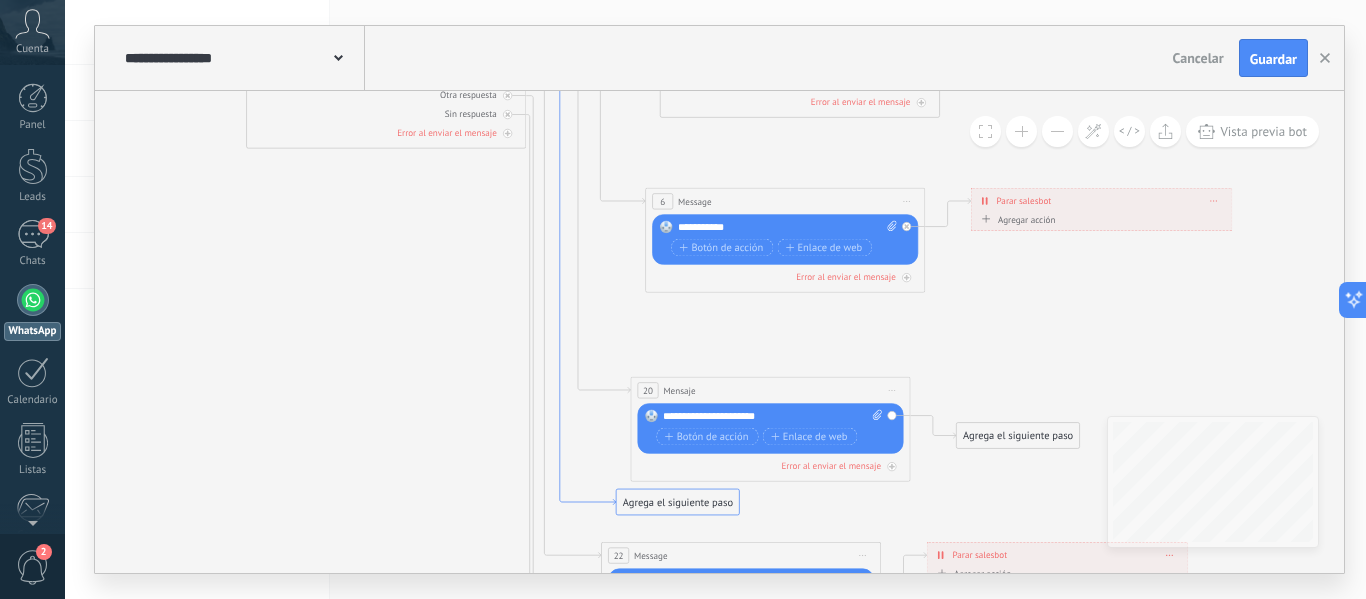 drag, startPoint x: 517, startPoint y: 215, endPoint x: 563, endPoint y: 135, distance: 92.28217 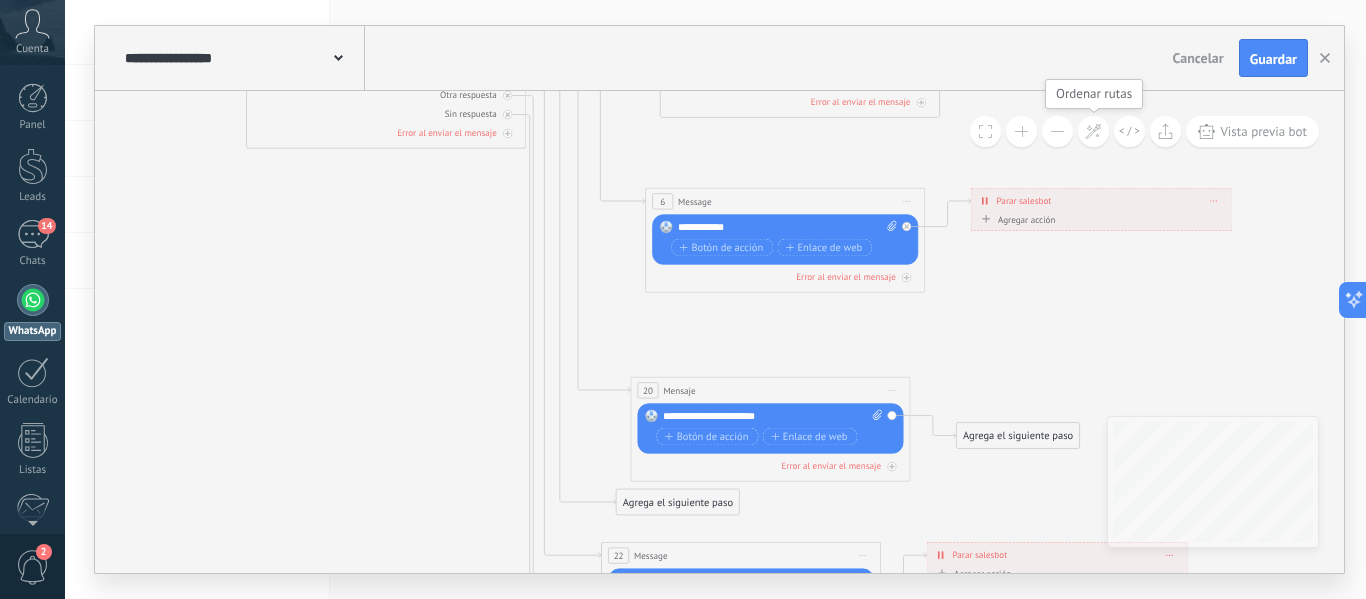 click at bounding box center (1093, 131) 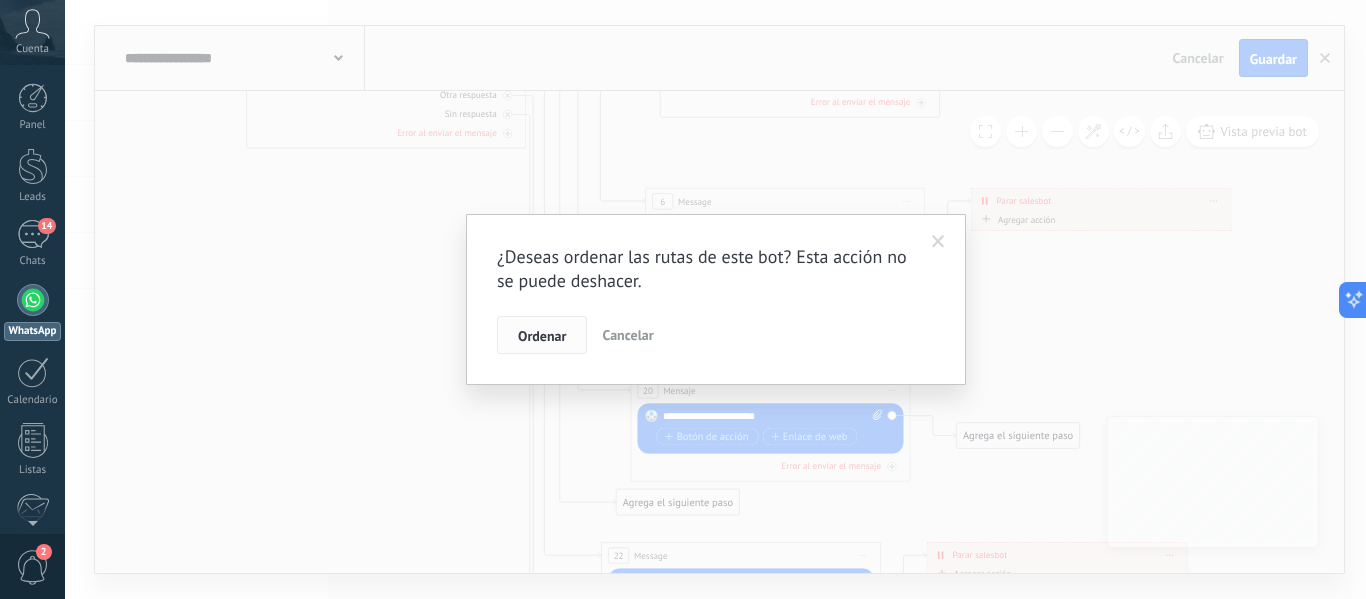 click on "Ordenar" at bounding box center (542, 336) 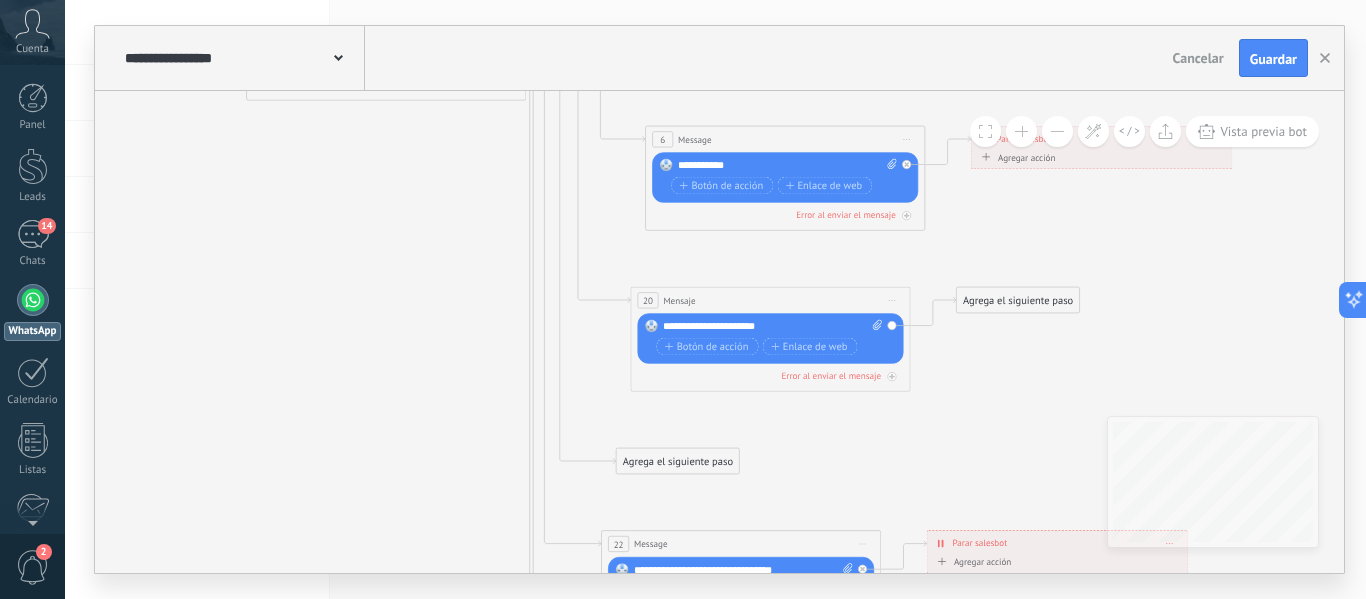 click on "Agrega el siguiente paso" at bounding box center [678, 461] 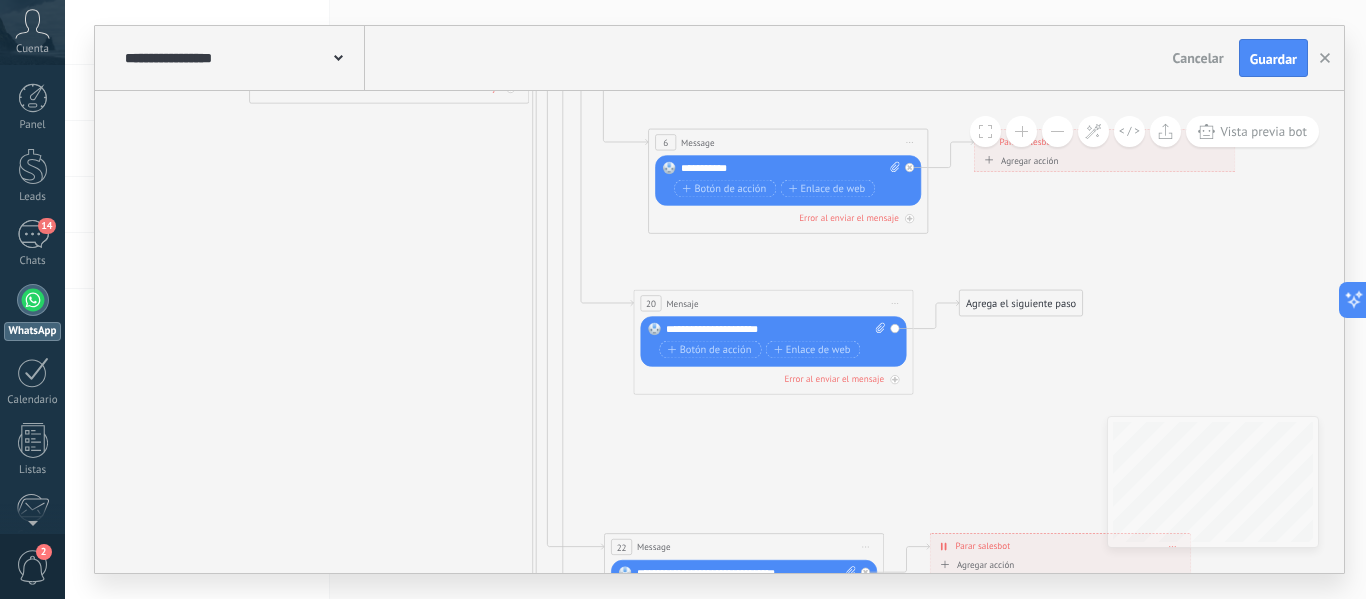 drag, startPoint x: 953, startPoint y: 481, endPoint x: 956, endPoint y: 100, distance: 381.0118 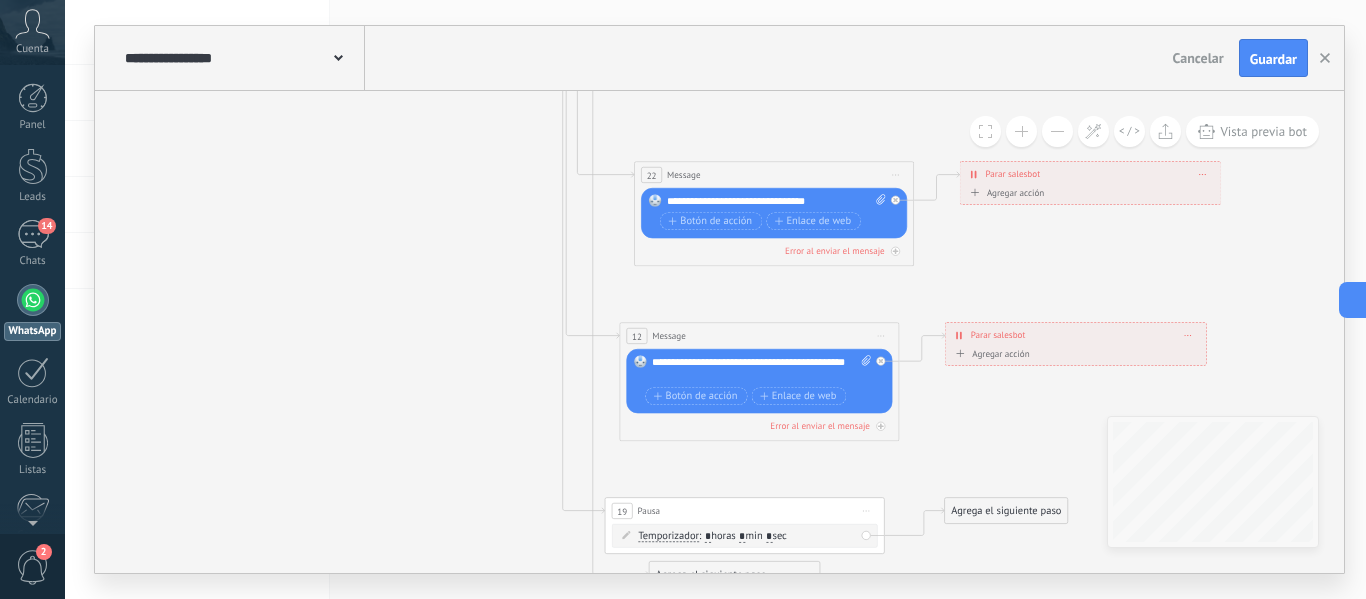 drag, startPoint x: 919, startPoint y: 446, endPoint x: 949, endPoint y: 63, distance: 384.17313 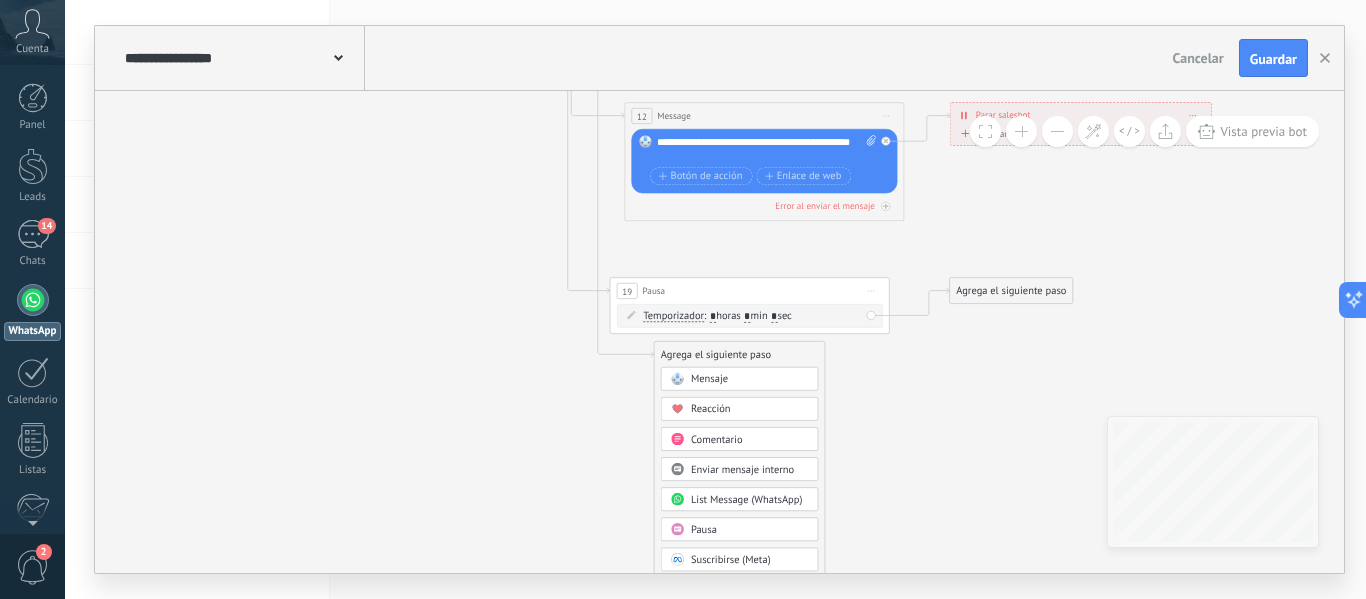 drag, startPoint x: 967, startPoint y: 448, endPoint x: 972, endPoint y: 239, distance: 209.0598 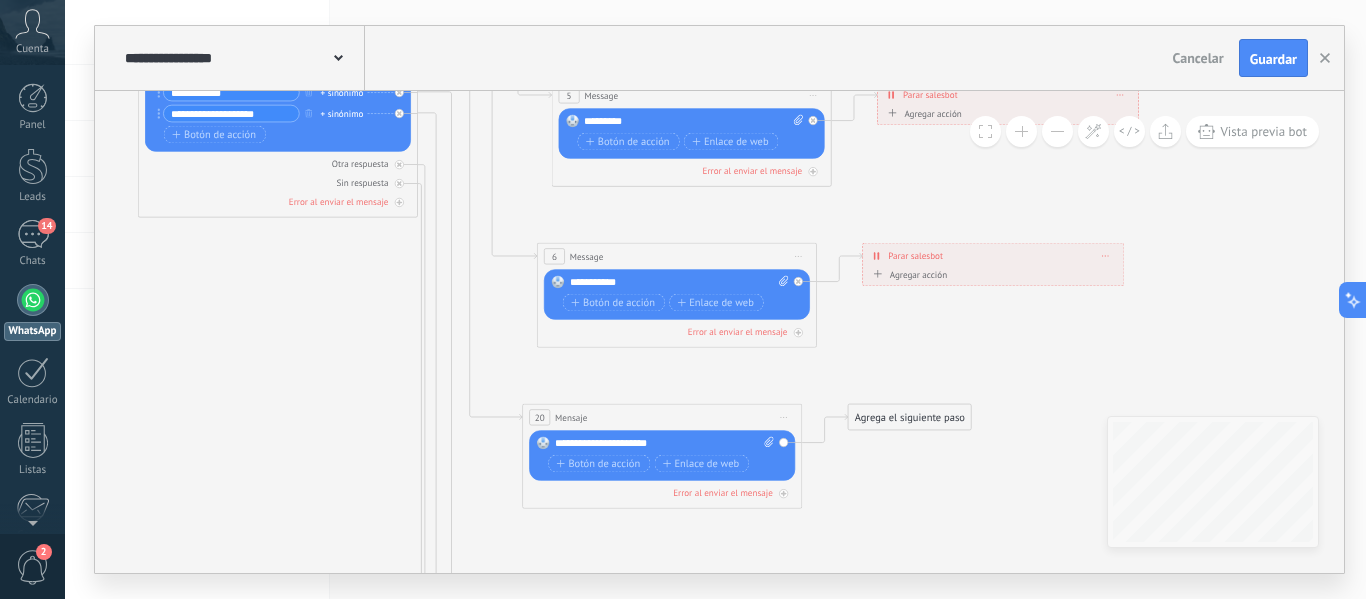 drag, startPoint x: 519, startPoint y: 267, endPoint x: 447, endPoint y: 589, distance: 329.9515 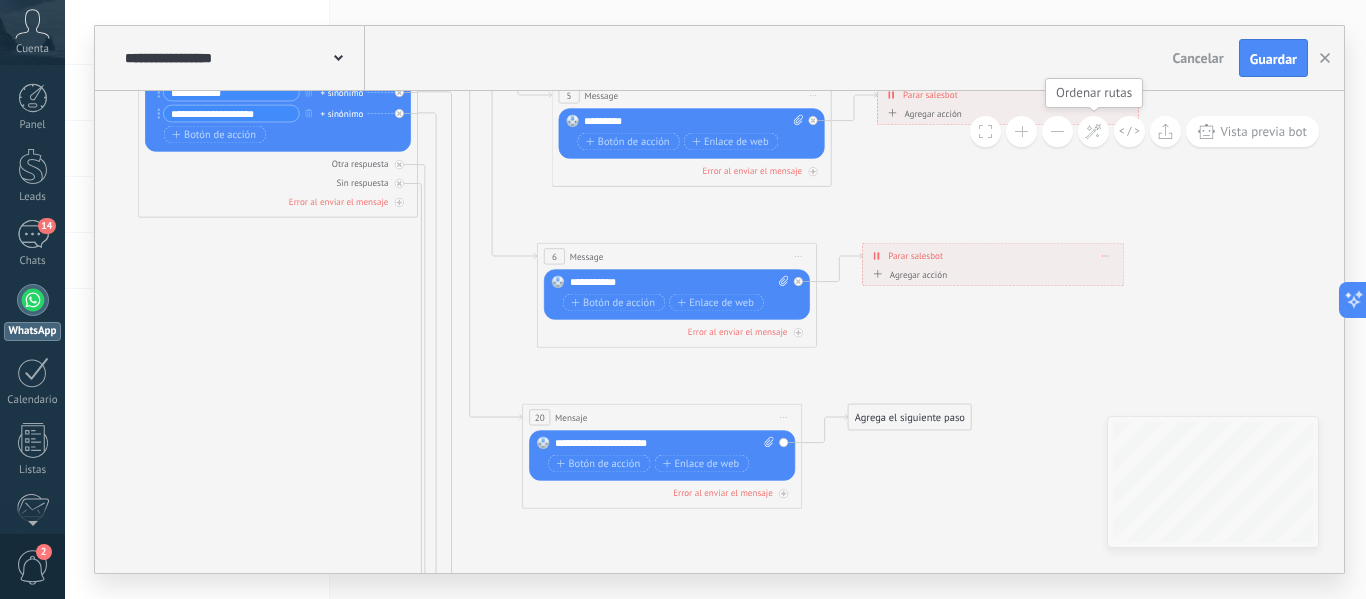 click 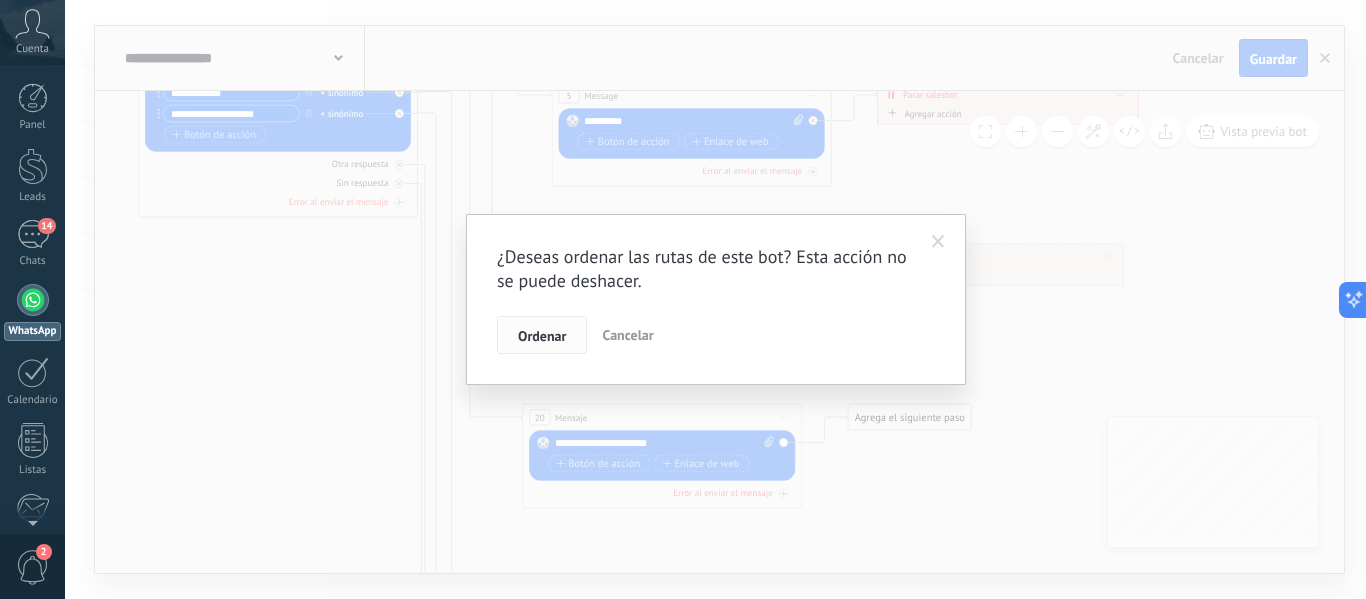 click on "Ordenar" at bounding box center (542, 336) 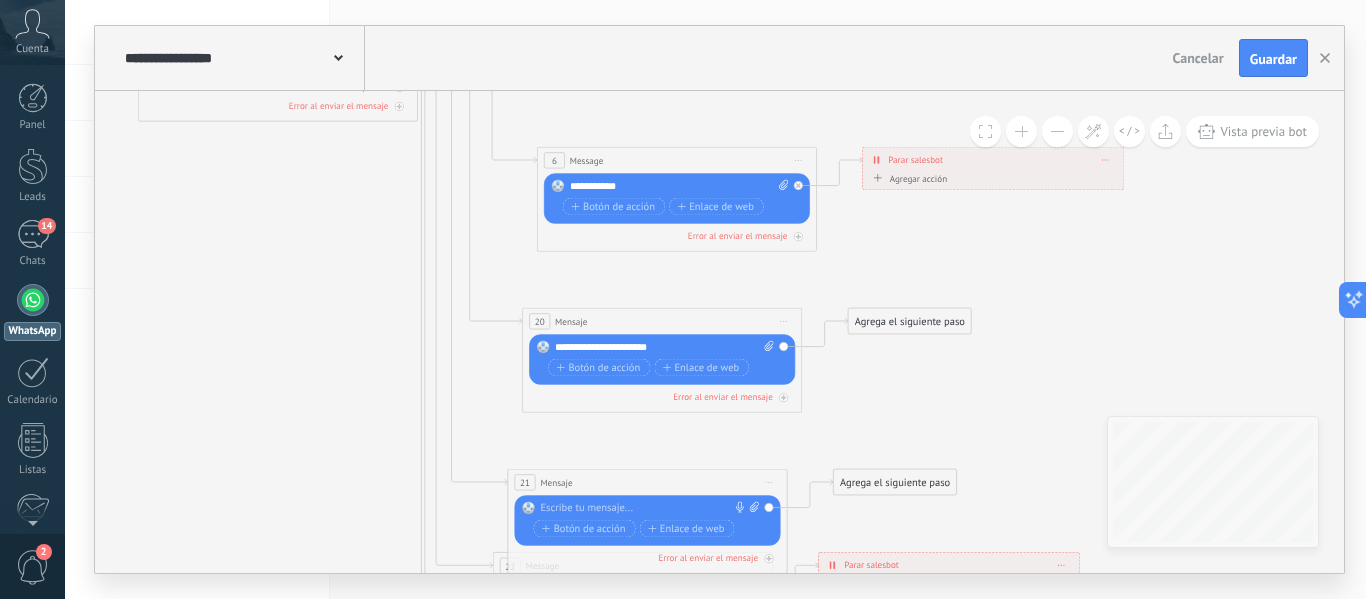 click on "Agrega el siguiente paso" at bounding box center [909, 321] 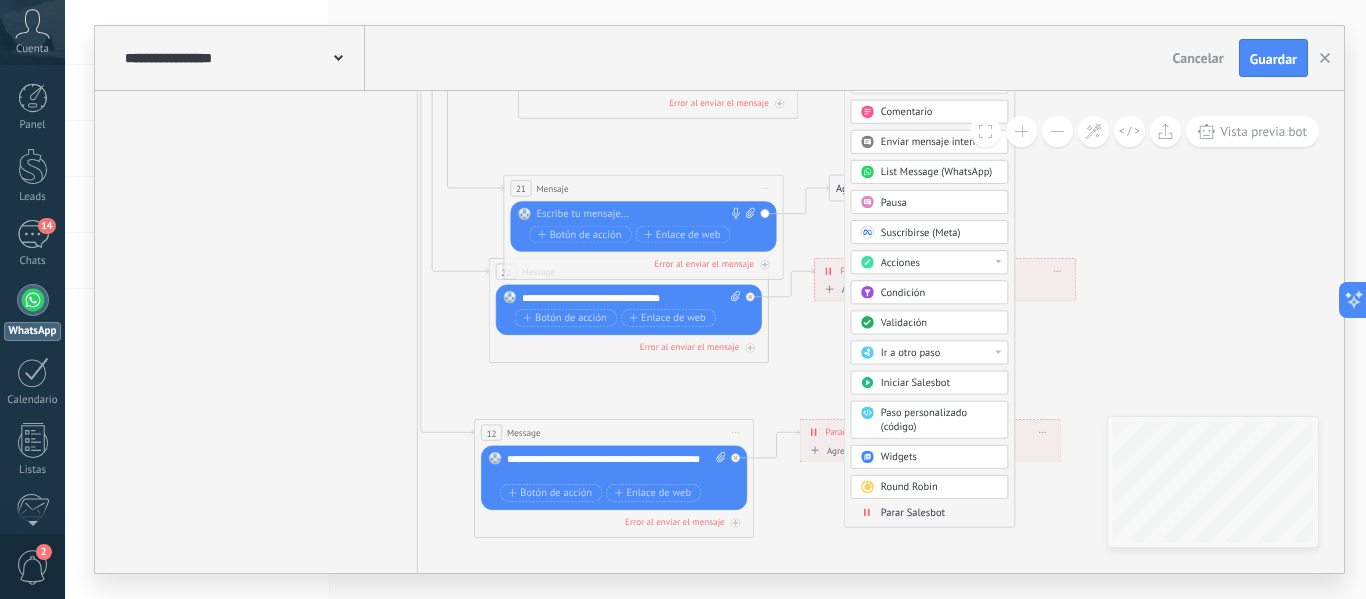 drag, startPoint x: 1033, startPoint y: 462, endPoint x: 1034, endPoint y: 153, distance: 309.00162 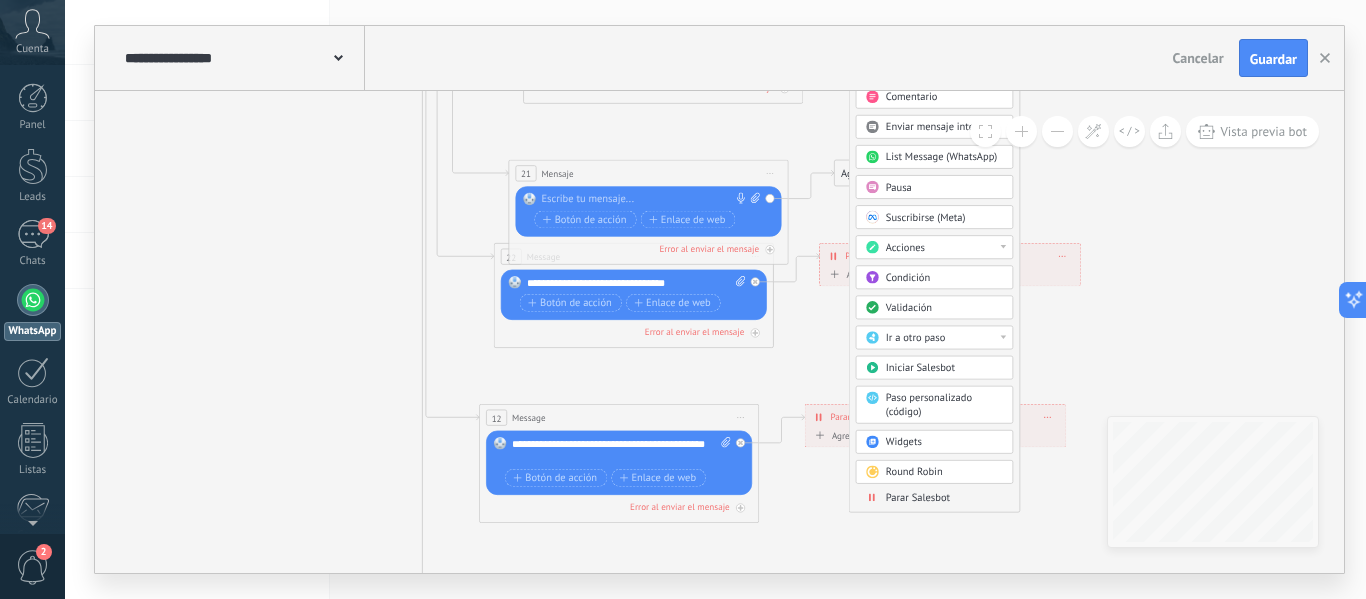 click on "Parar Salesbot" at bounding box center (918, 497) 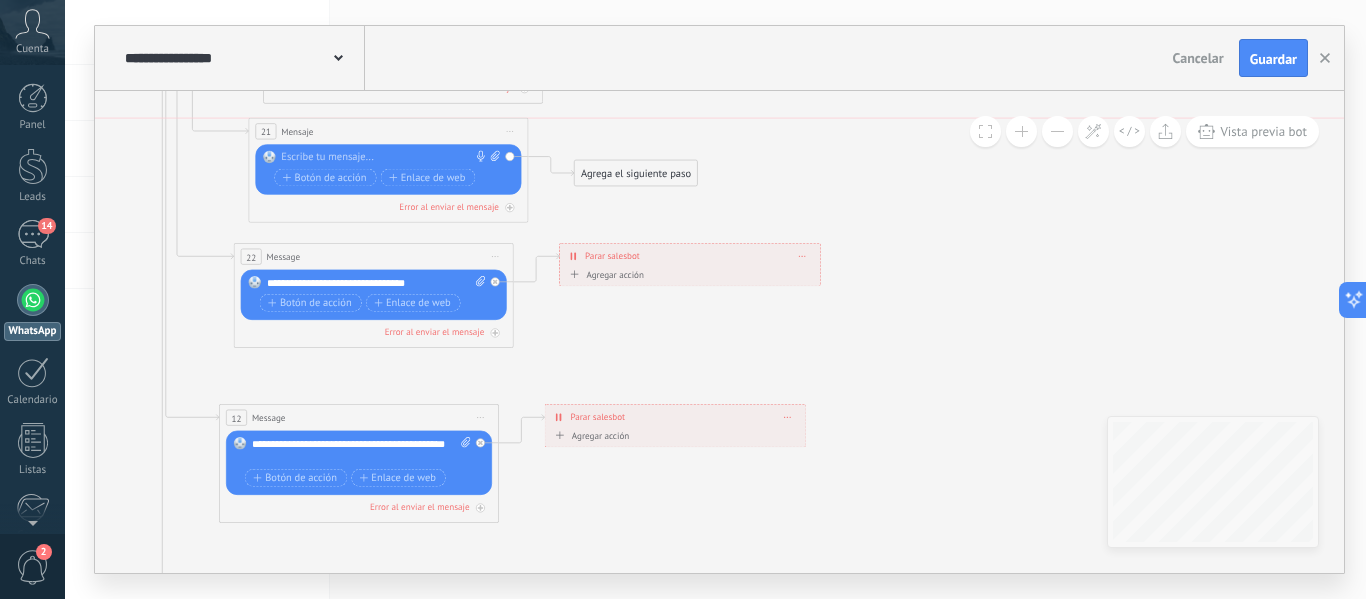 drag, startPoint x: 404, startPoint y: 173, endPoint x: 404, endPoint y: 136, distance: 37 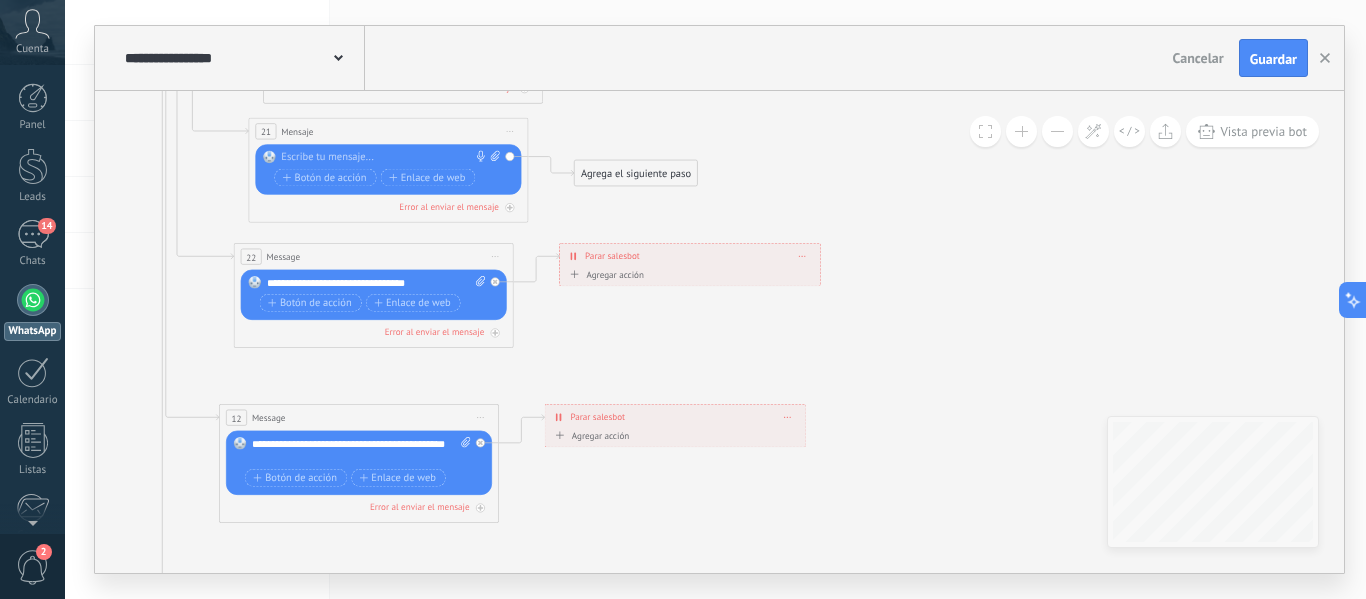 click on "Agrega el siguiente paso" at bounding box center (636, 173) 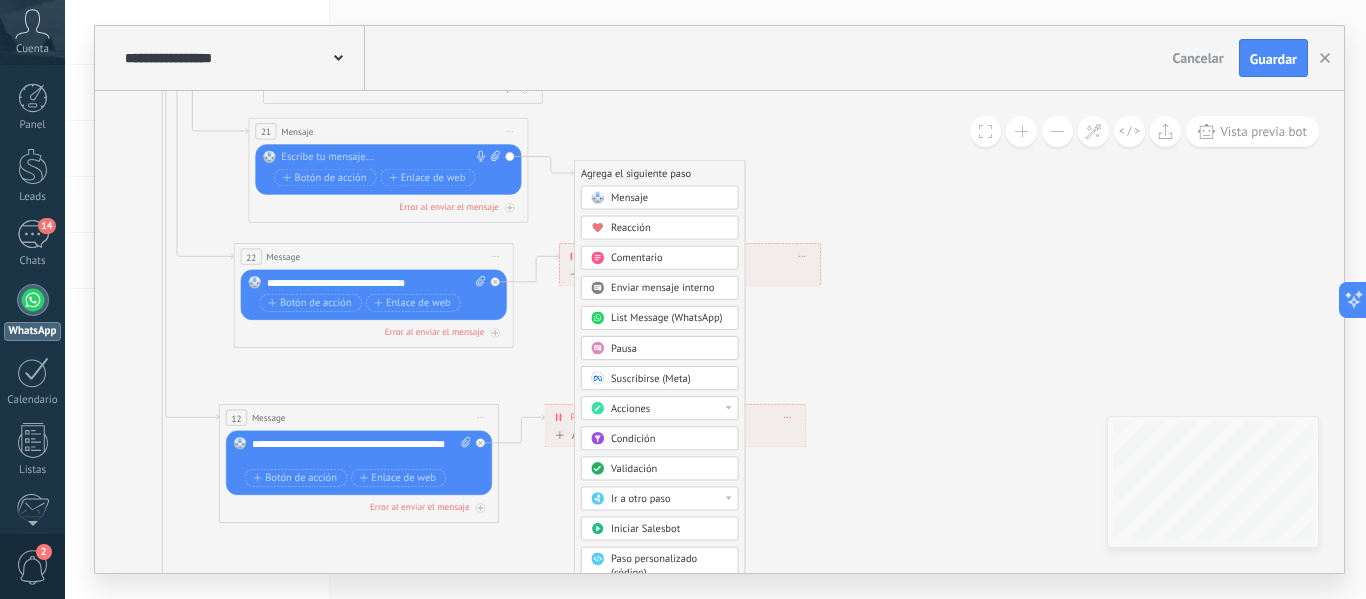 drag, startPoint x: 670, startPoint y: 371, endPoint x: 690, endPoint y: 218, distance: 154.30165 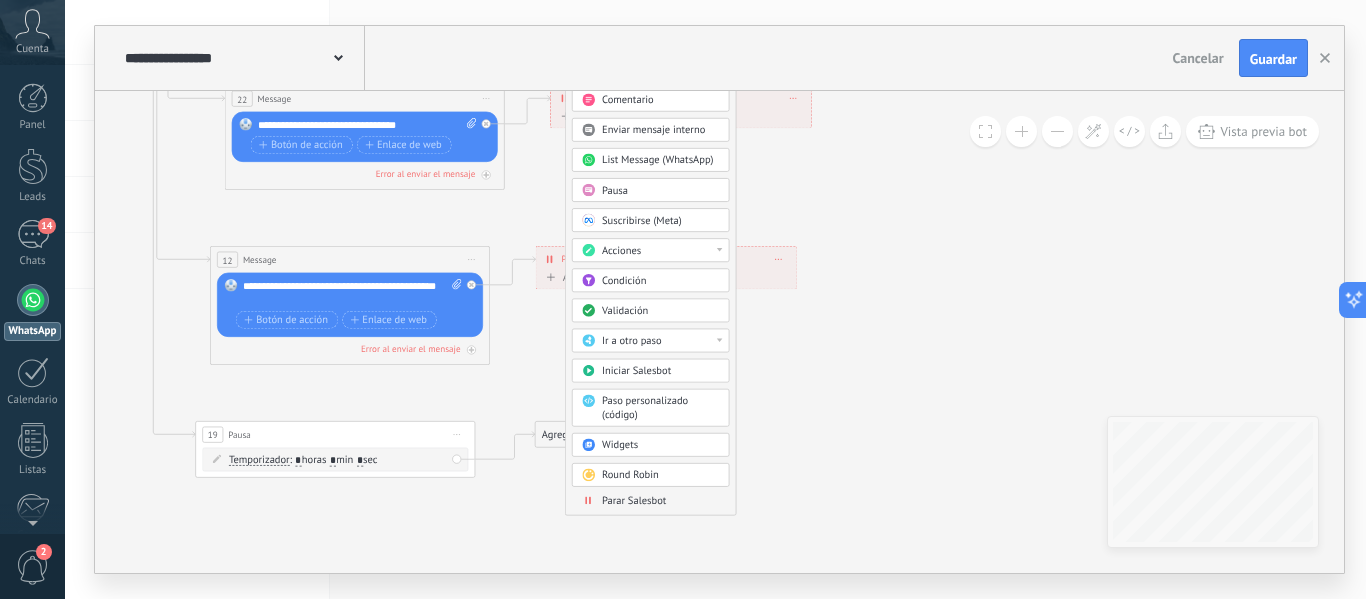 drag, startPoint x: 850, startPoint y: 376, endPoint x: 677, endPoint y: 455, distance: 190.18413 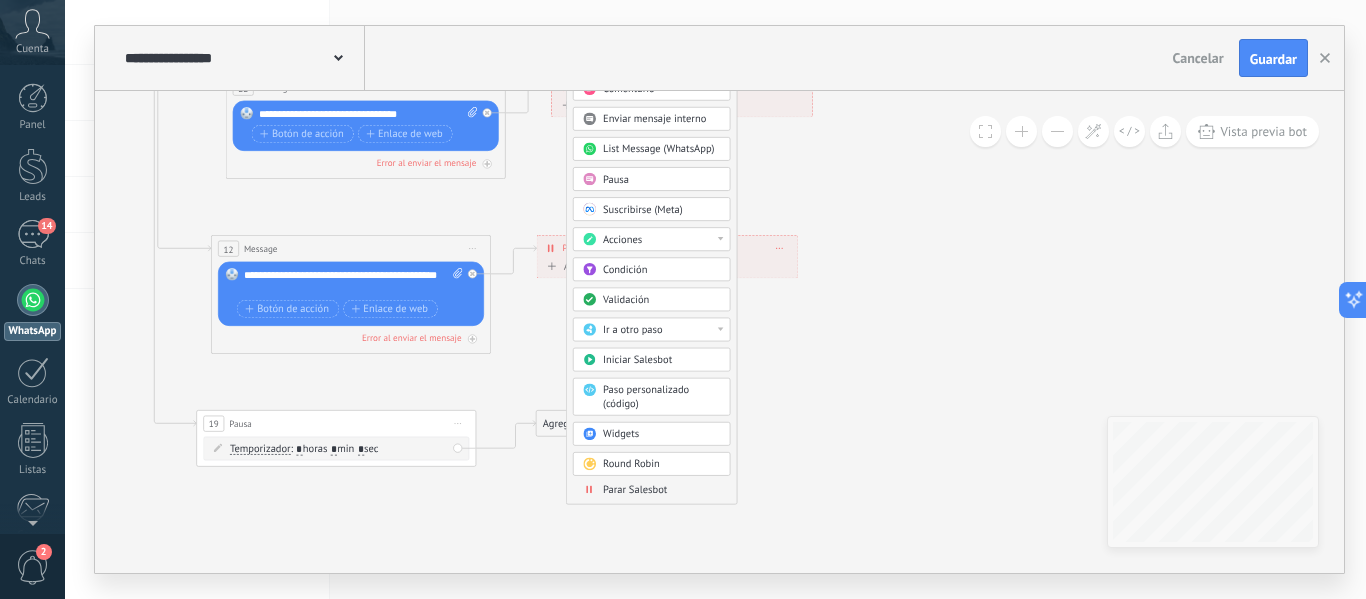 click on "Parar Salesbot" at bounding box center [635, 489] 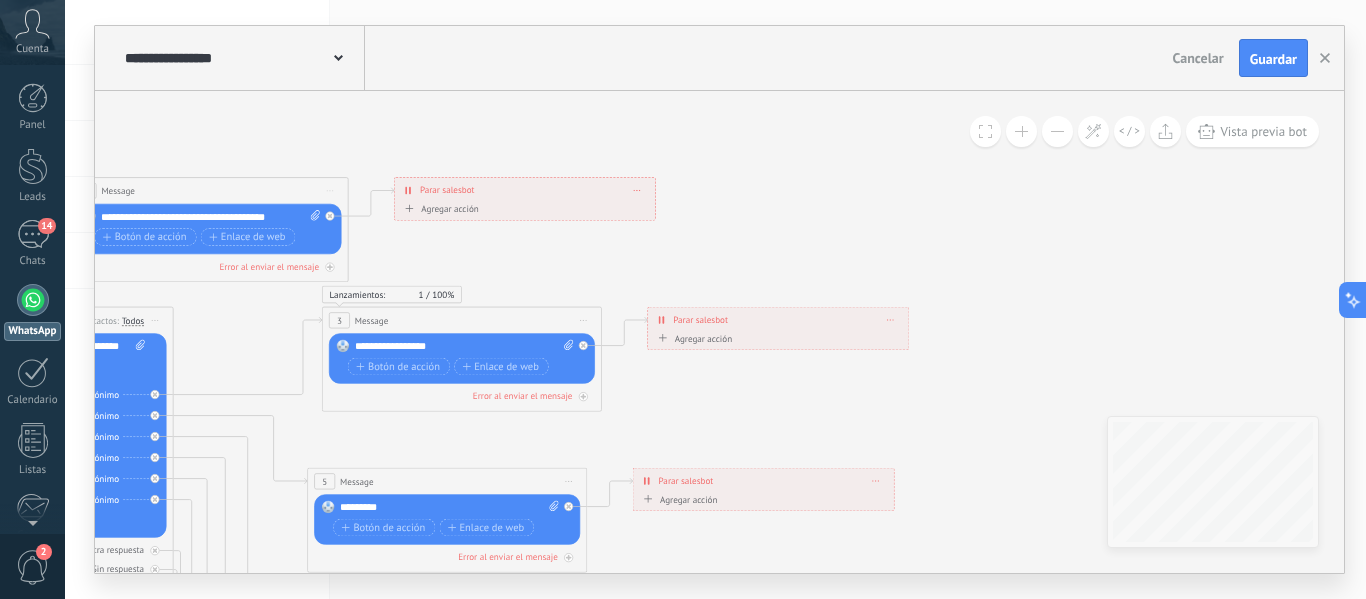 drag, startPoint x: 409, startPoint y: 406, endPoint x: 524, endPoint y: 403, distance: 115.03912 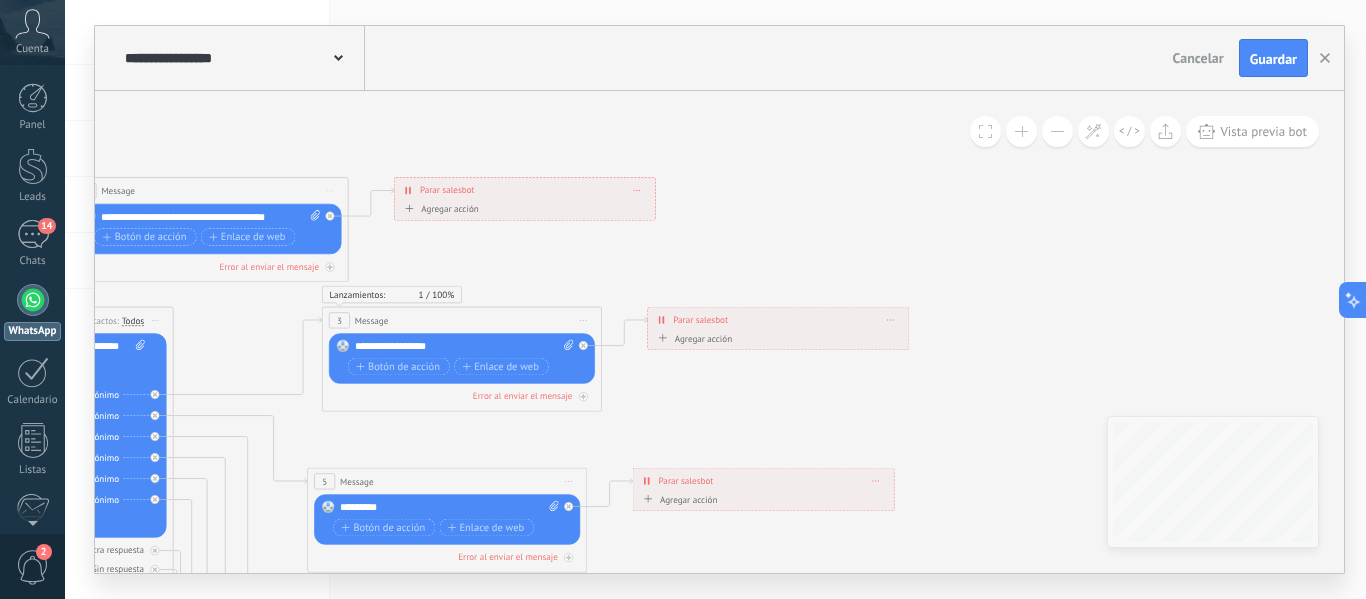 click on "Lanzamientos:
1
100%
Enviados:
1
Leídos:
0
3
Message
*******
(a):
Todos los contactos - canales seleccionados
Todos los contactos - canales seleccionados
Todos los contactos - canal primario
Contacto principal - canales seleccionados
Contacto principal - canal primario
Todos los contactos - canales seleccionados" at bounding box center (462, 359) 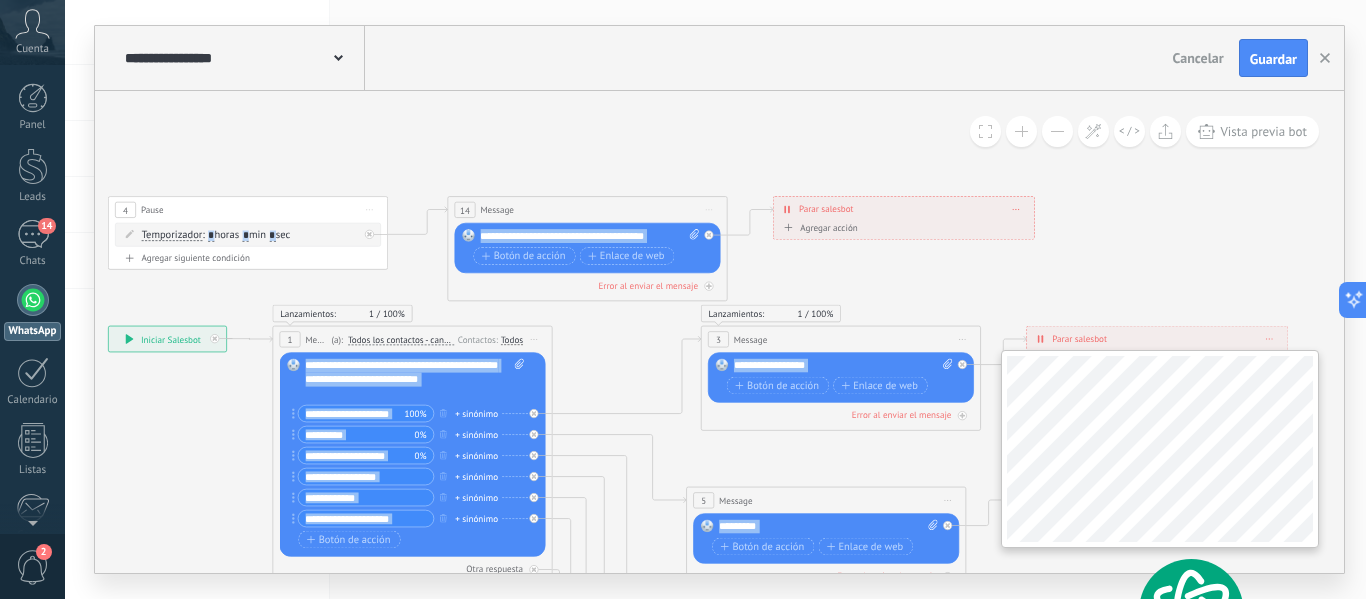 drag, startPoint x: 745, startPoint y: 527, endPoint x: 1124, endPoint y: 546, distance: 379.47595 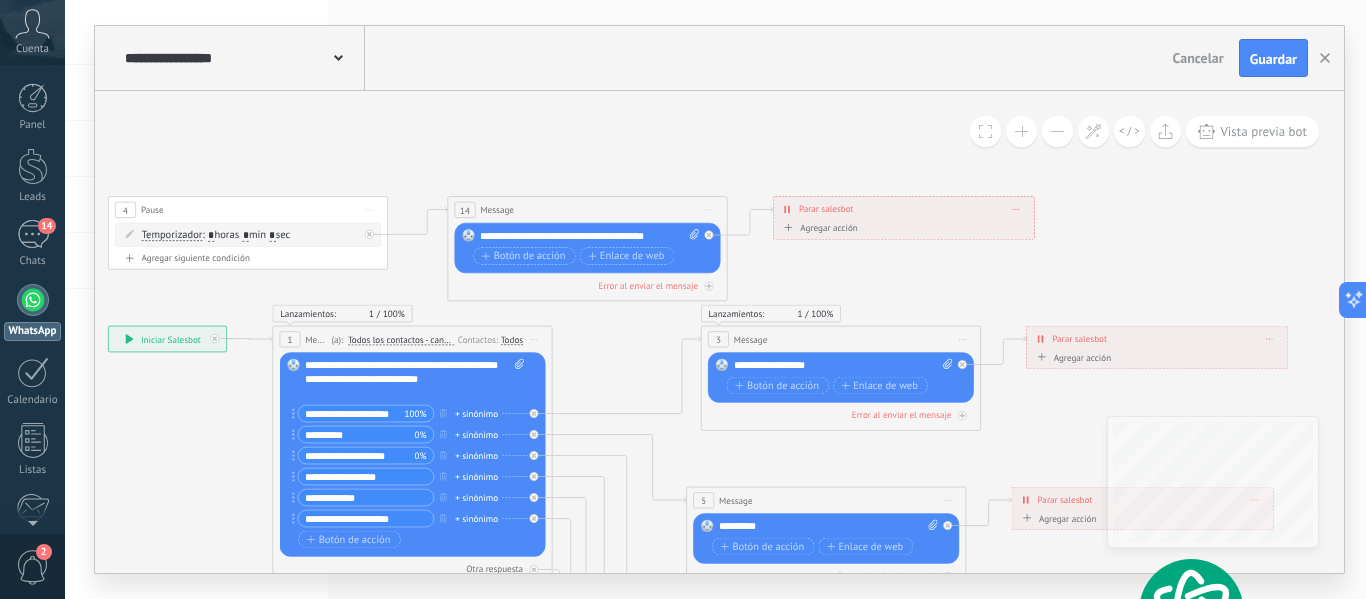click 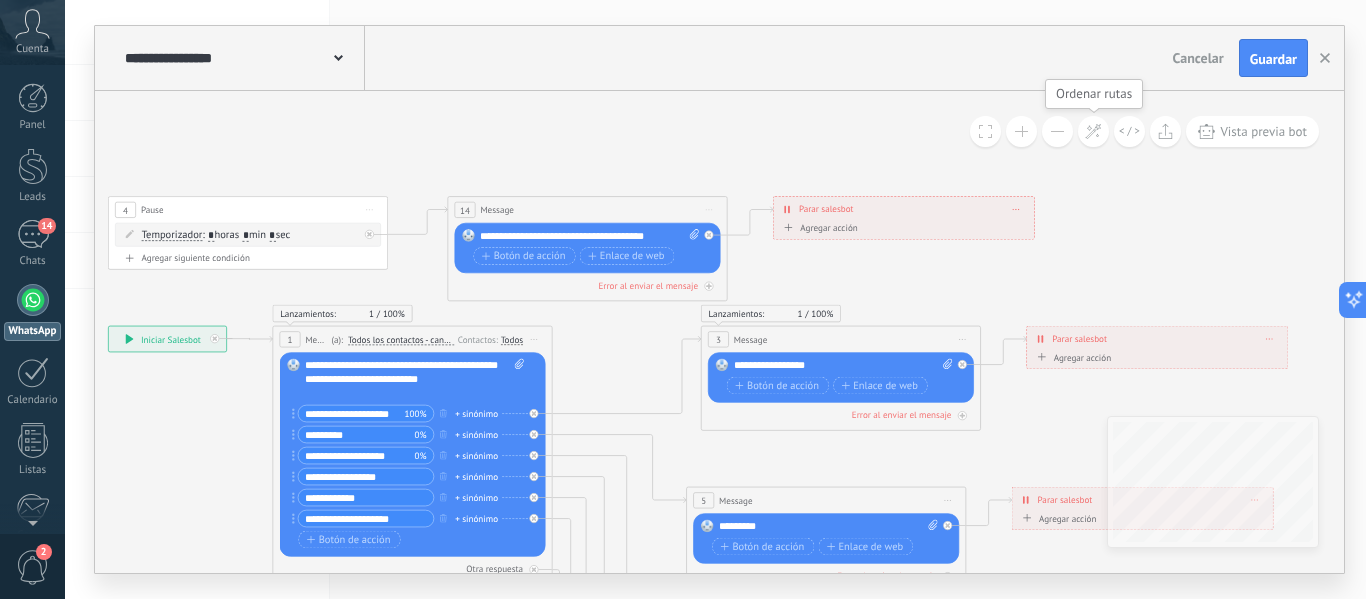 click 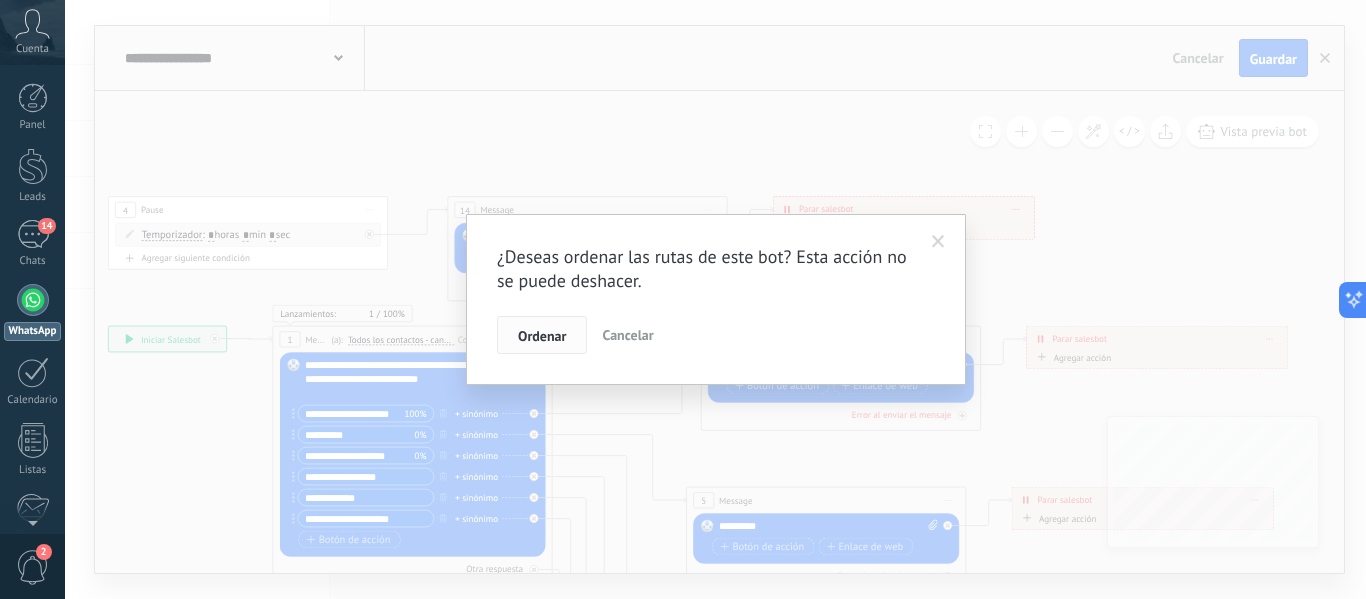 click on "Ordenar" at bounding box center (542, 335) 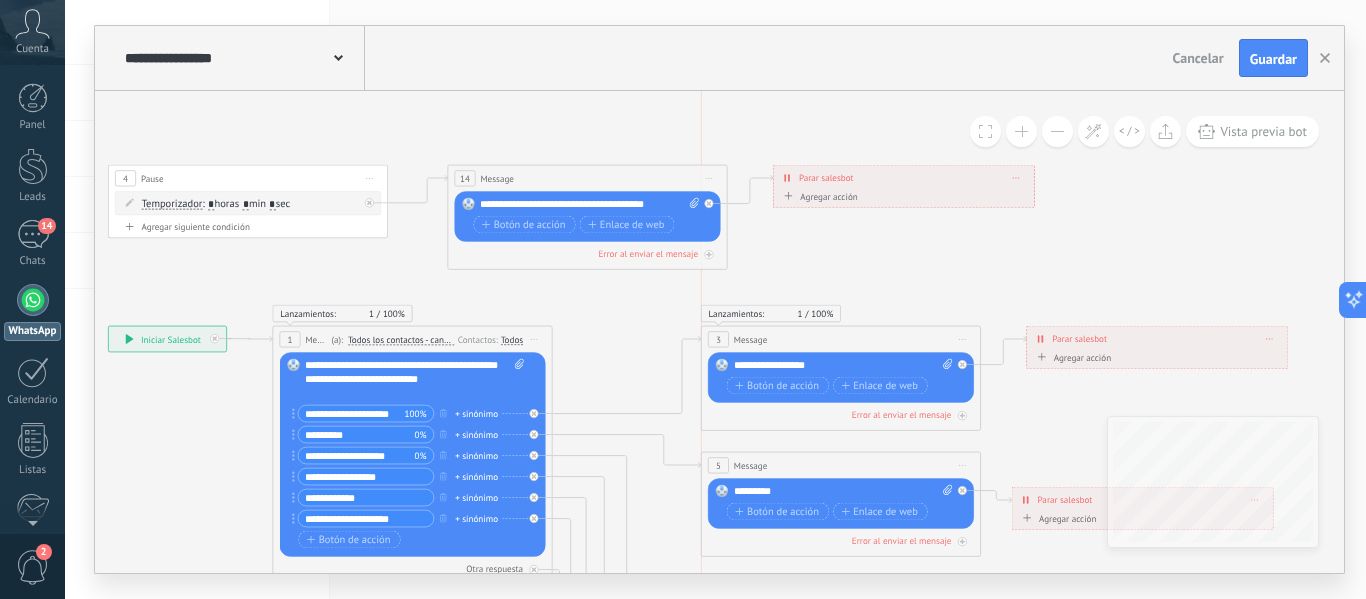 drag, startPoint x: 881, startPoint y: 499, endPoint x: 898, endPoint y: 464, distance: 38.910152 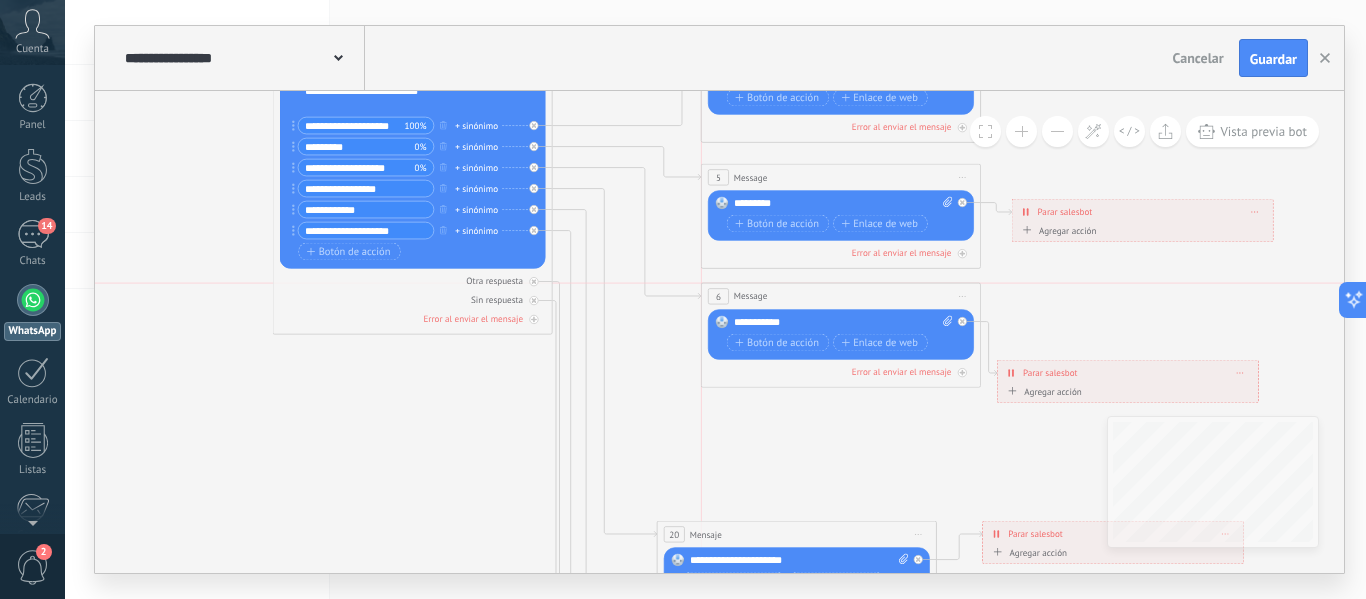 drag, startPoint x: 764, startPoint y: 376, endPoint x: 793, endPoint y: 298, distance: 83.21658 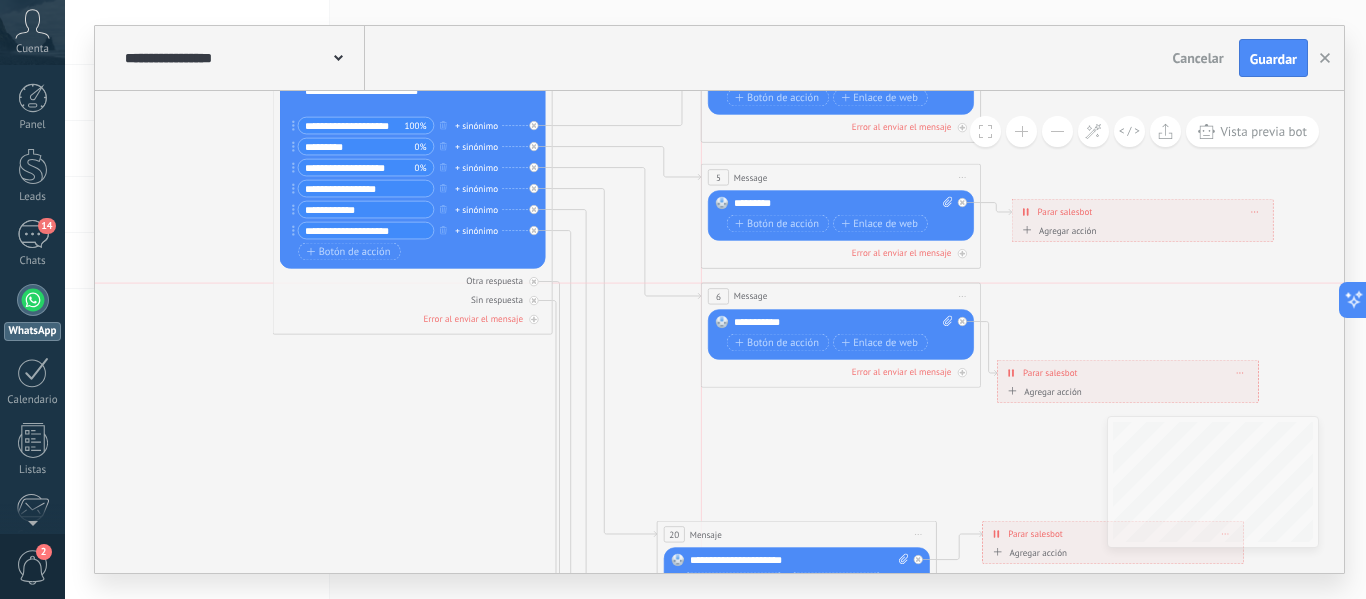 click on "6
Message
*******
(a):
Todos los contactos - canales seleccionados
Todos los contactos - canales seleccionados
Todos los contactos - canal primario
Contacto principal - canales seleccionados
Contacto principal - canal primario
Todos los contactos - canales seleccionados
Todos los contactos - canales seleccionados
Todos los contactos - canal primario" at bounding box center (841, 296) 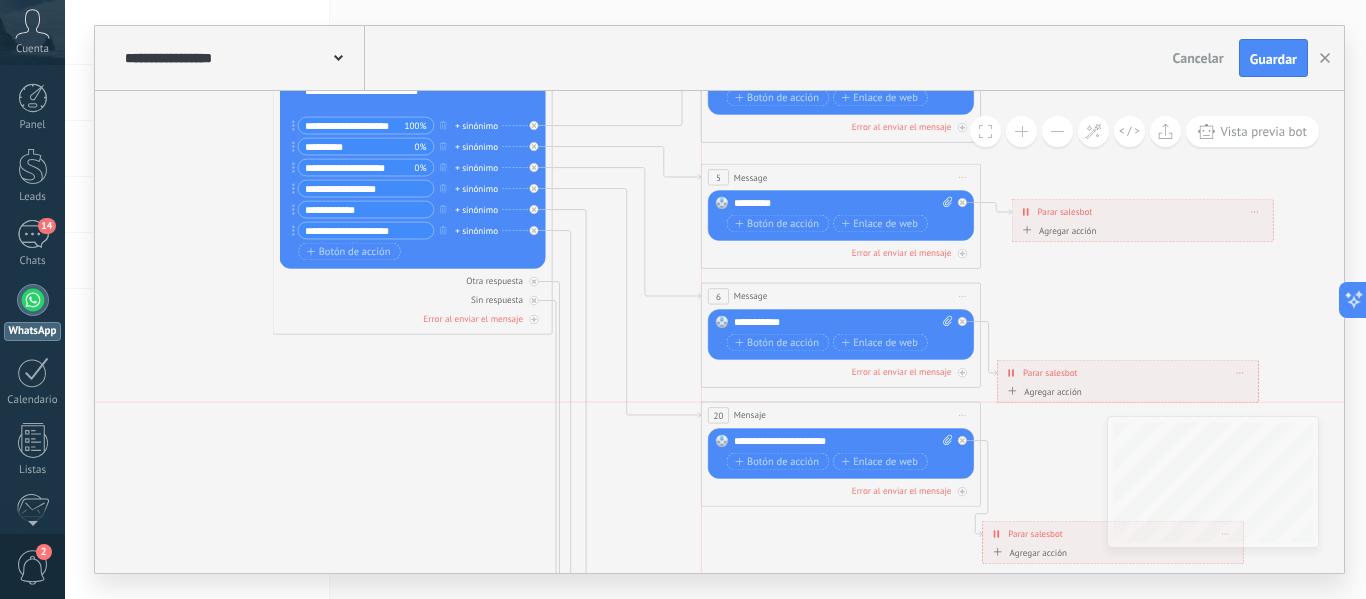 drag, startPoint x: 729, startPoint y: 529, endPoint x: 769, endPoint y: 406, distance: 129.34064 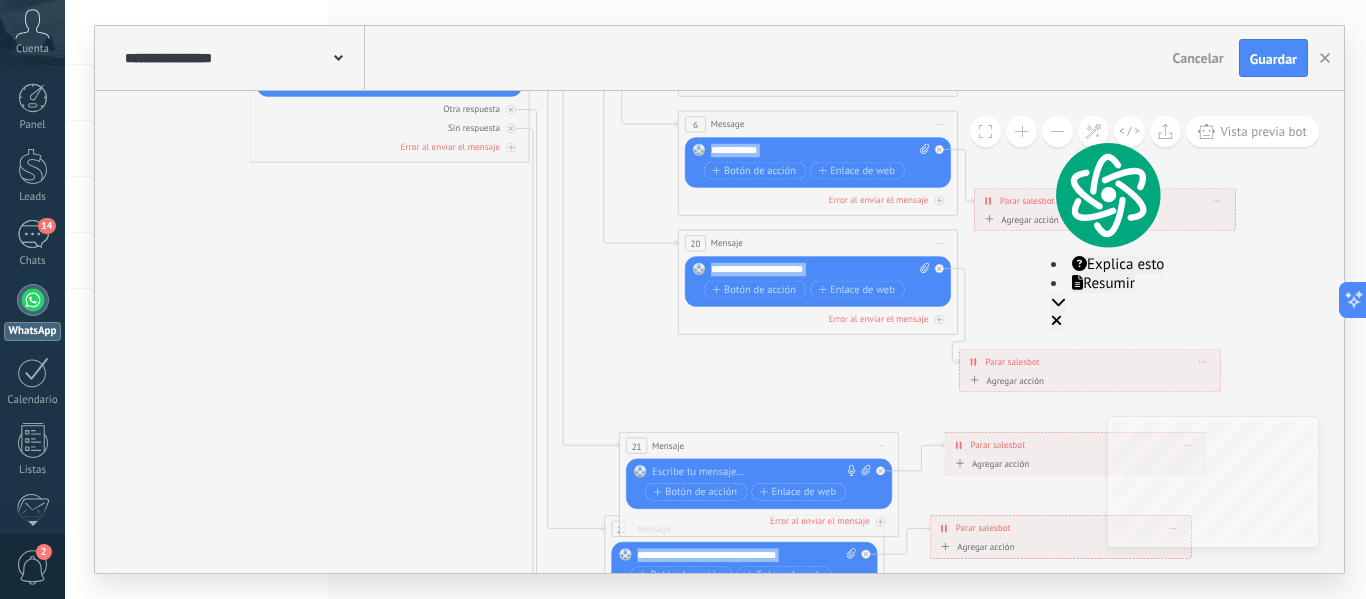 drag, startPoint x: 1063, startPoint y: 398, endPoint x: 1040, endPoint y: 130, distance: 268.98514 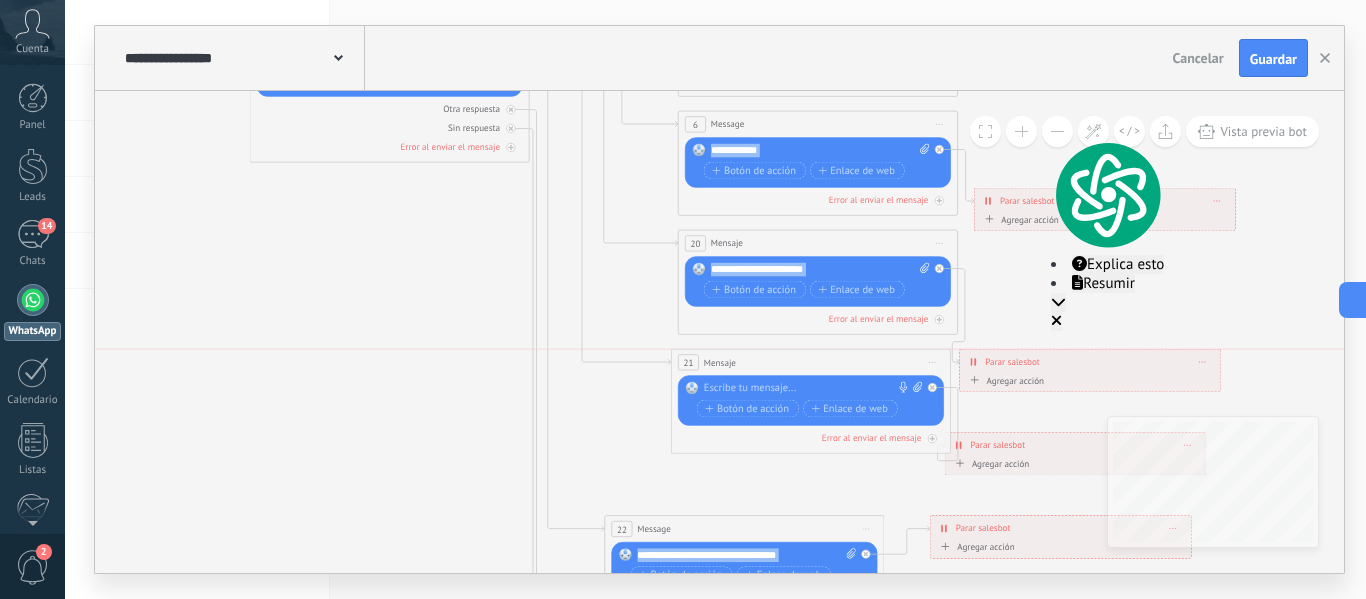 click on "21
Mensaje
*******
(a):
Todos los contactos - canales seleccionados
Todos los contactos - canales seleccionados
Todos los contactos - canal primario
Contacto principal - canales seleccionados
Contacto principal - canal primario
Todos los contactos - canales seleccionados
Todos los contactos - canales seleccionados
Todos los contactos - canal primario" at bounding box center (811, 362) 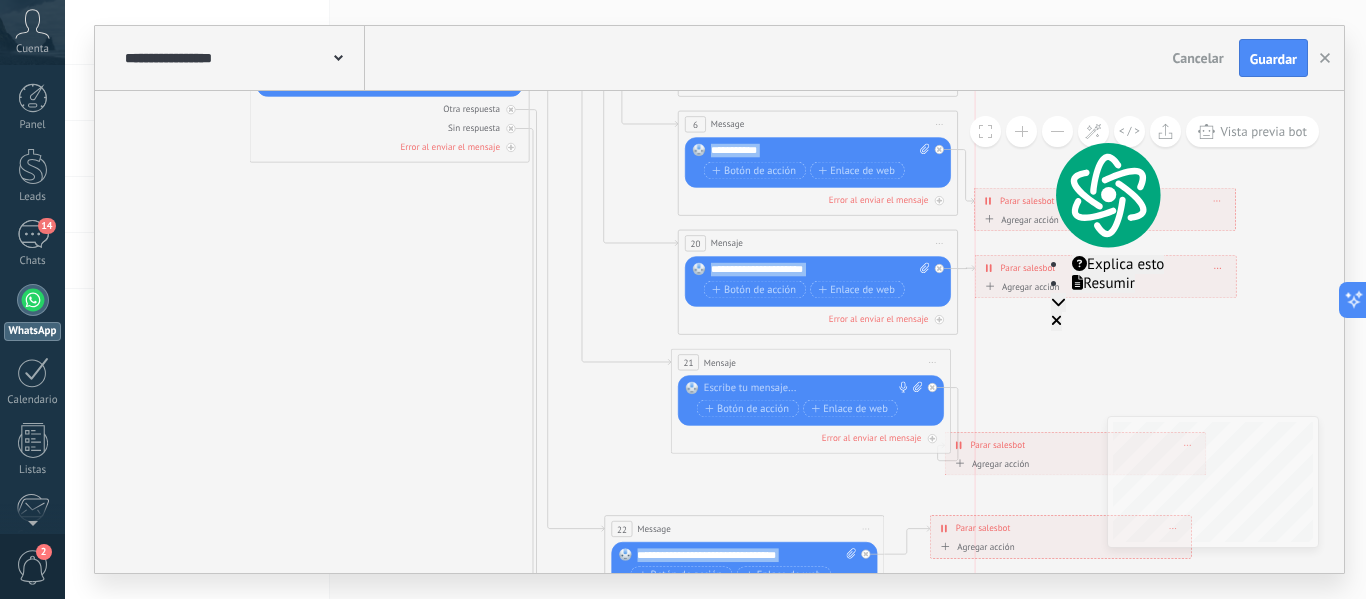 click on "Parar salesbot" at bounding box center (1028, 267) 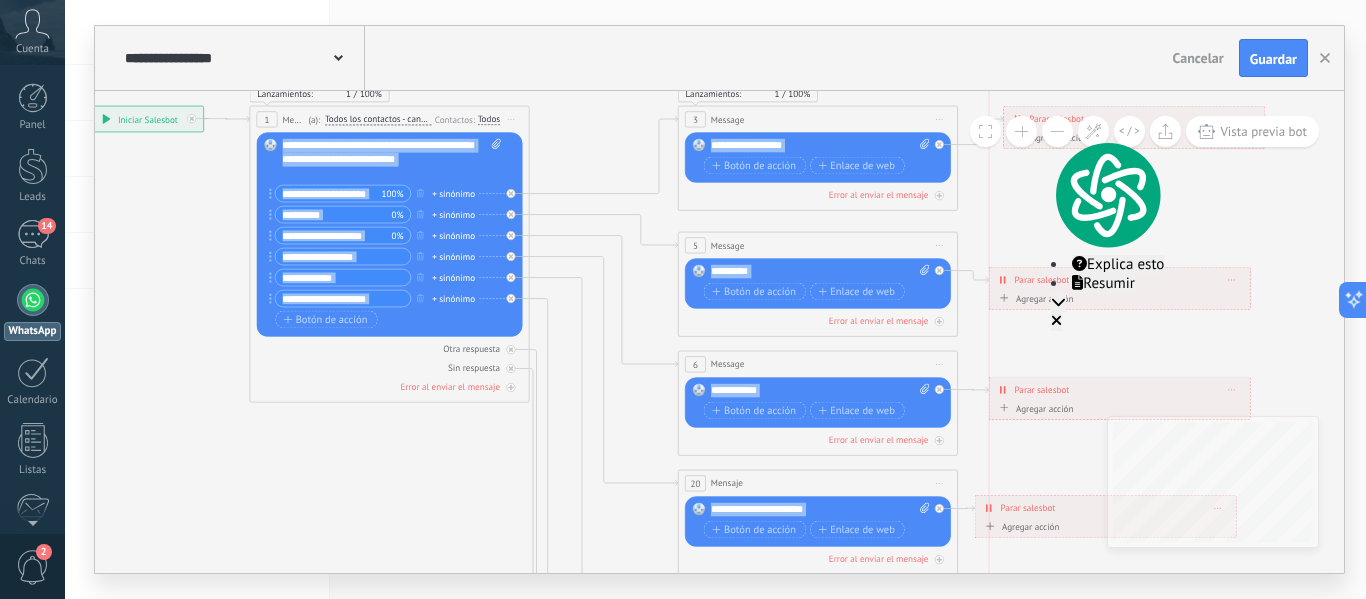 click on "**********" at bounding box center [1119, 389] 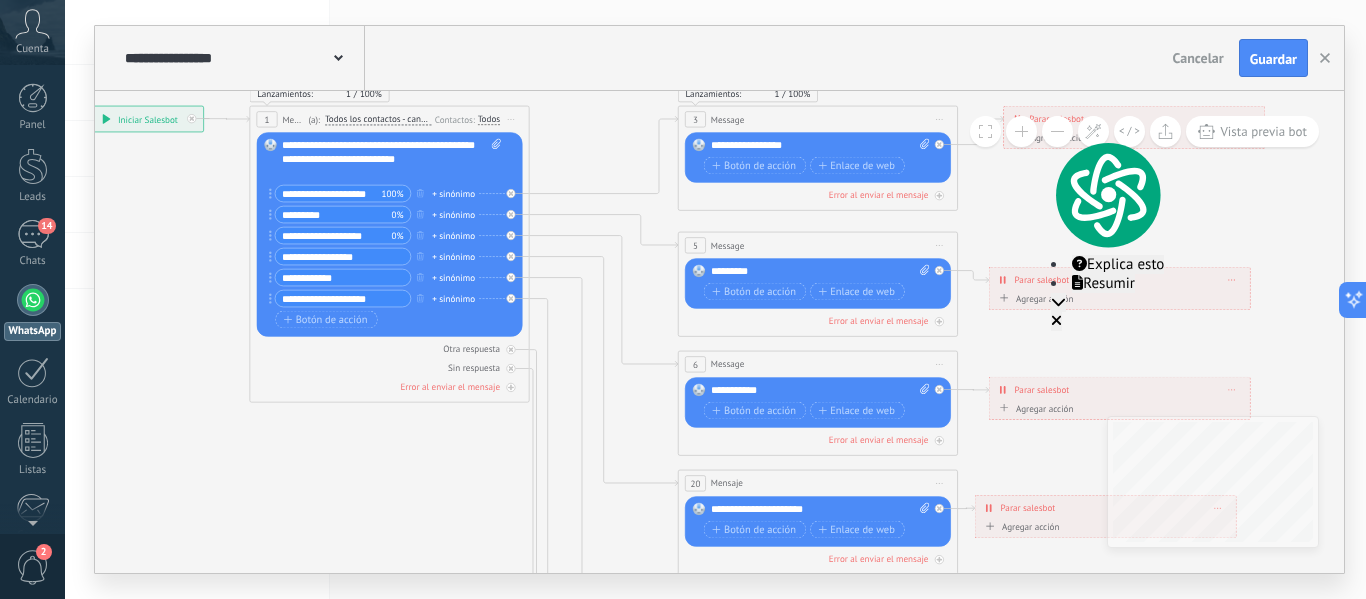click 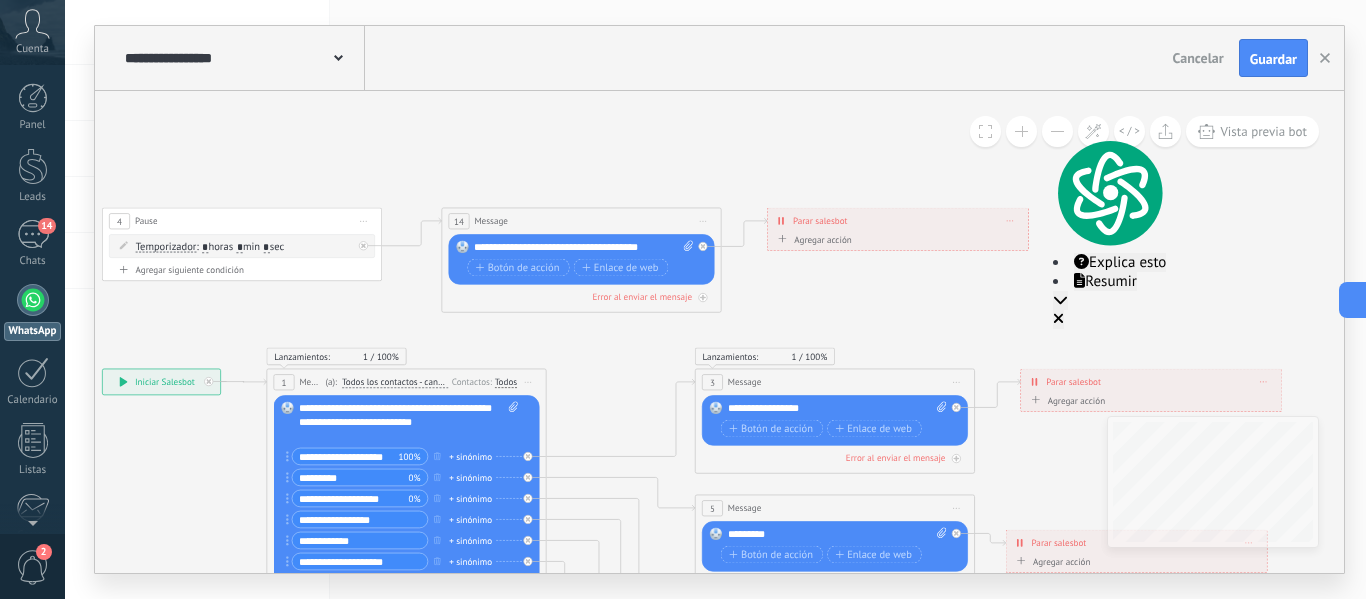 drag, startPoint x: 1025, startPoint y: 343, endPoint x: 1042, endPoint y: 74, distance: 269.53665 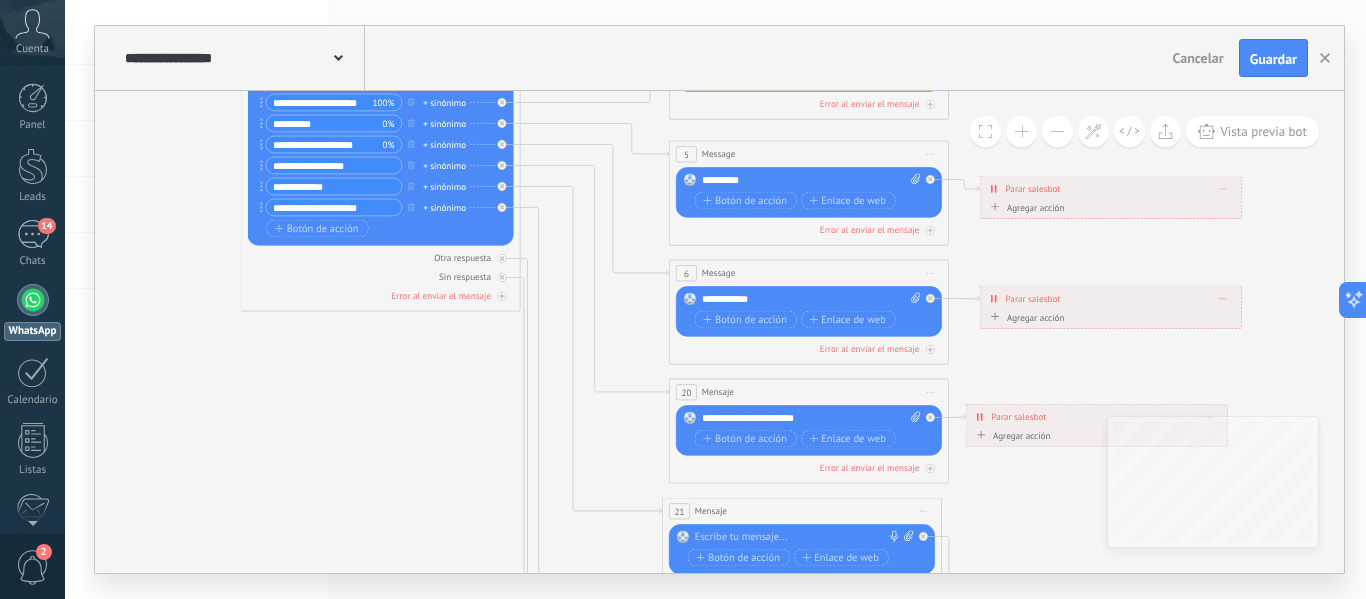 drag, startPoint x: 1025, startPoint y: 468, endPoint x: 999, endPoint y: 114, distance: 354.95352 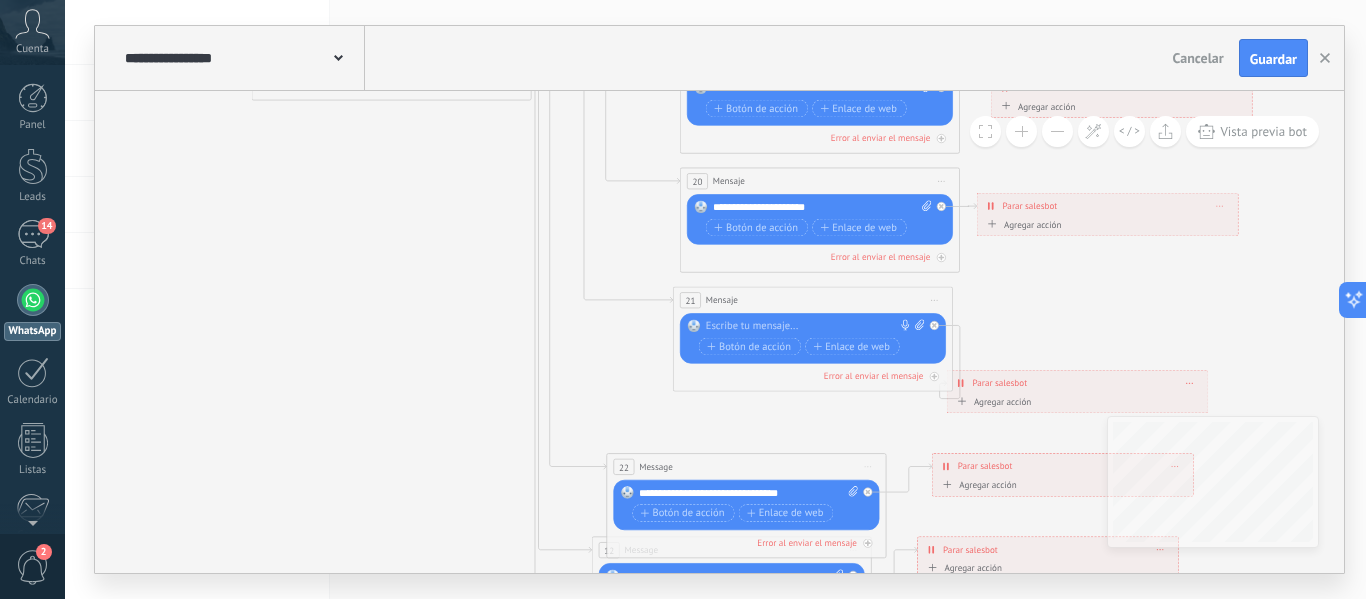 drag, startPoint x: 1038, startPoint y: 480, endPoint x: 1045, endPoint y: 330, distance: 150.16324 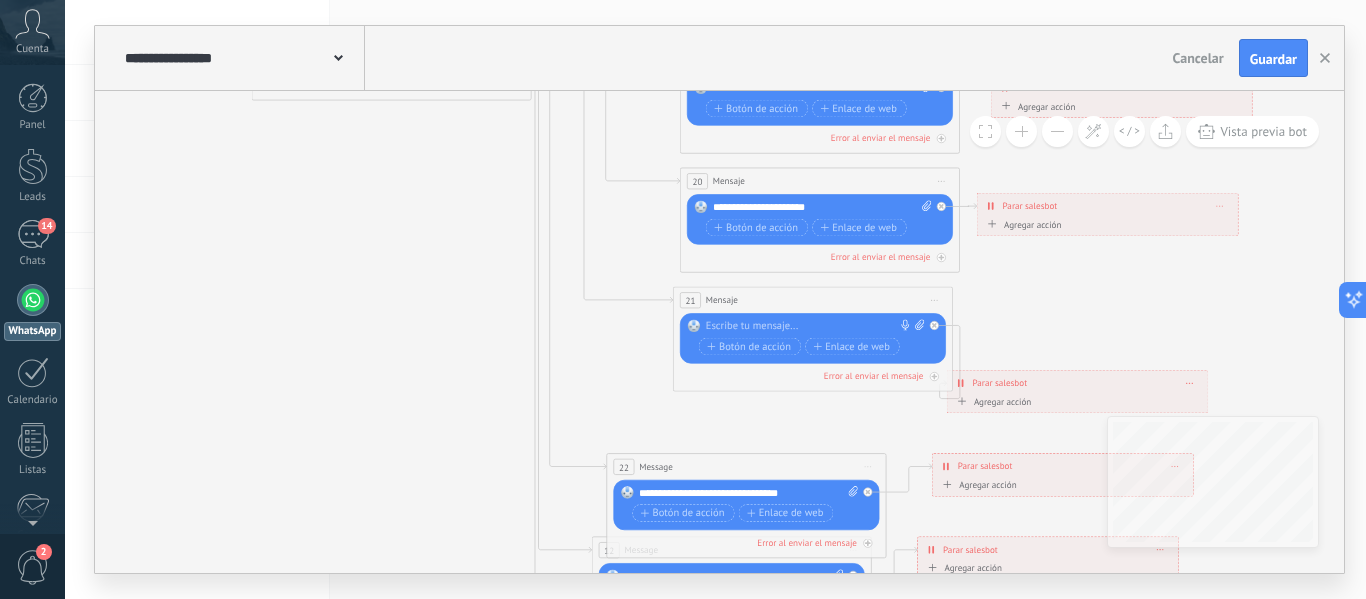 click 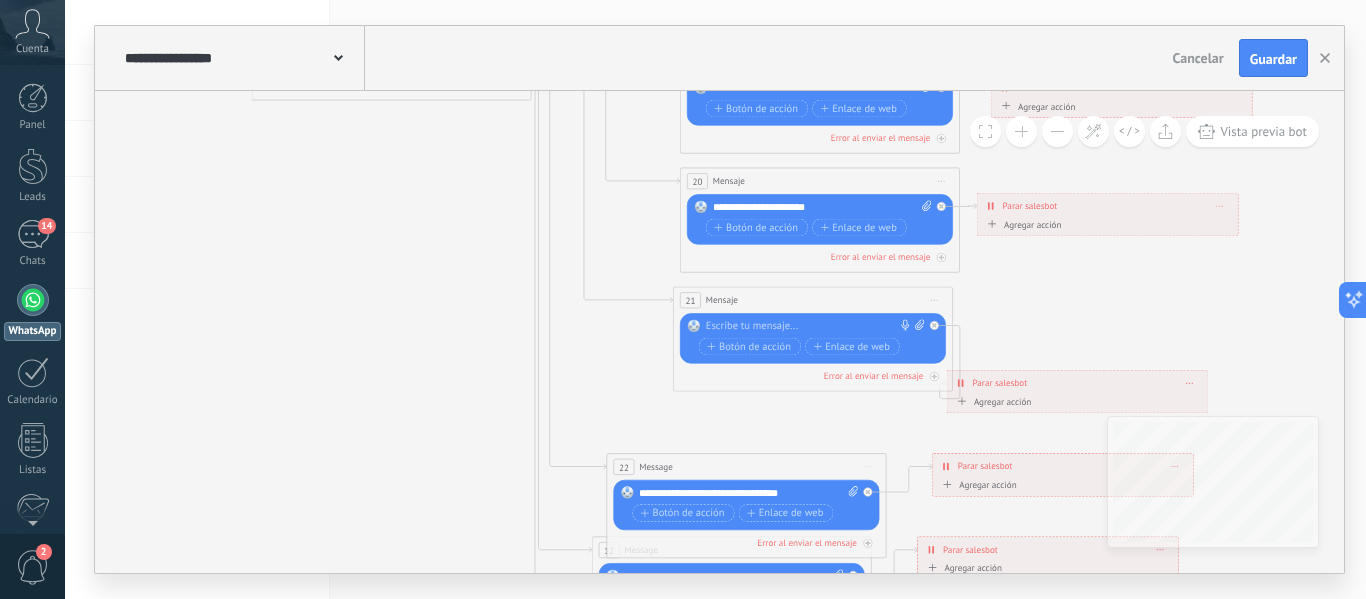 drag, startPoint x: 1050, startPoint y: 410, endPoint x: 1096, endPoint y: 350, distance: 75.60423 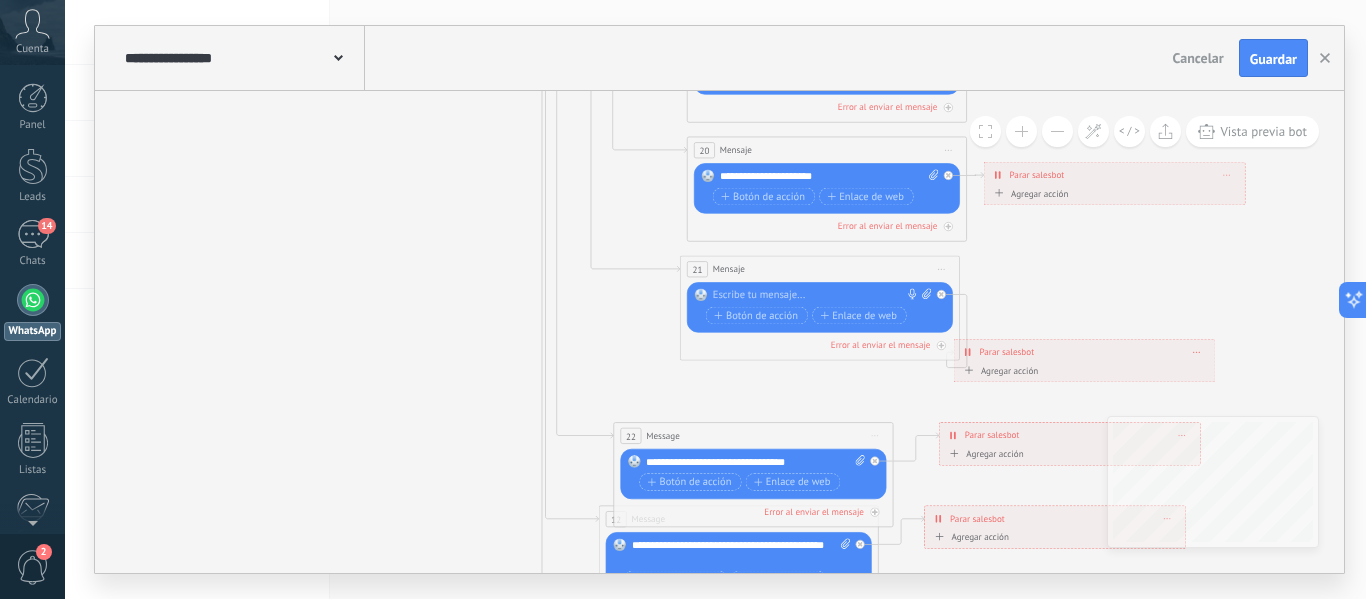 drag, startPoint x: 1040, startPoint y: 414, endPoint x: 1047, endPoint y: 383, distance: 31.780497 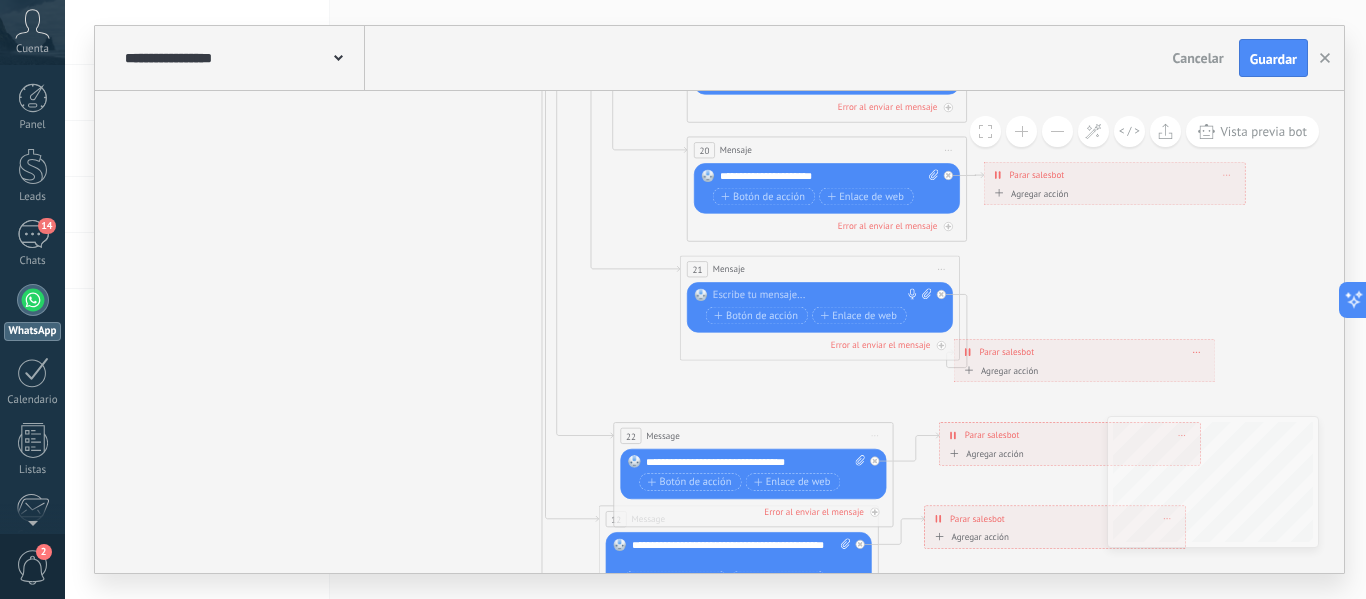 drag, startPoint x: 1042, startPoint y: 374, endPoint x: 1136, endPoint y: 351, distance: 96.77293 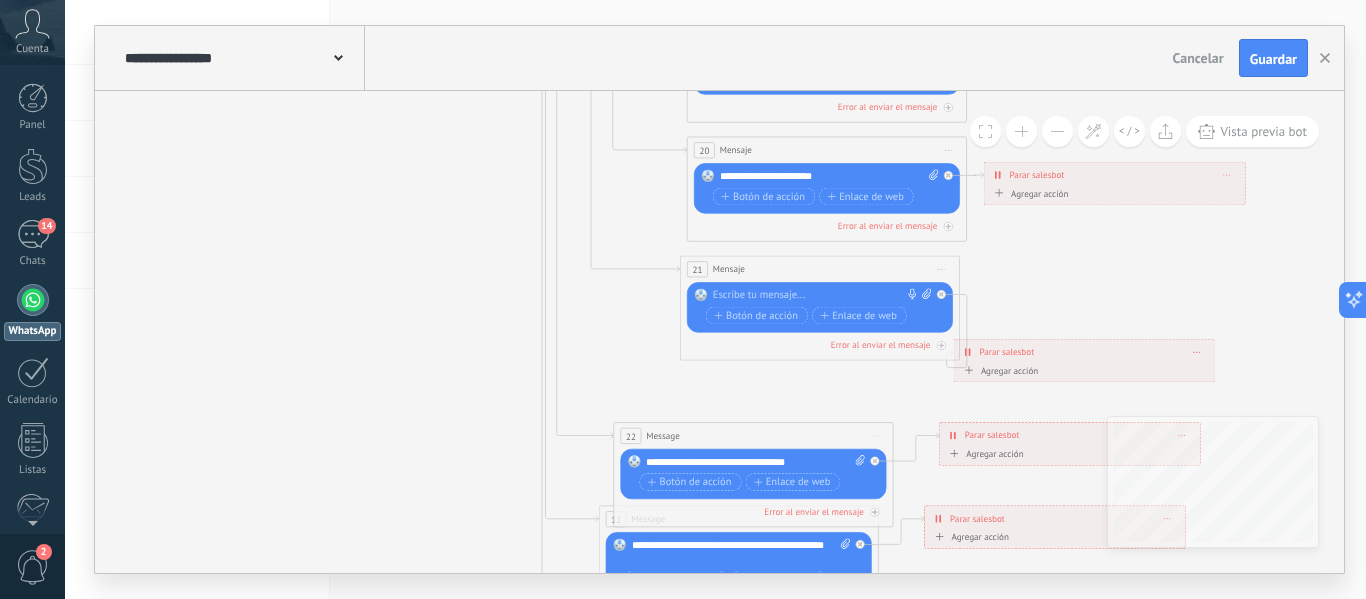 click on "**********" at bounding box center [1085, 360] 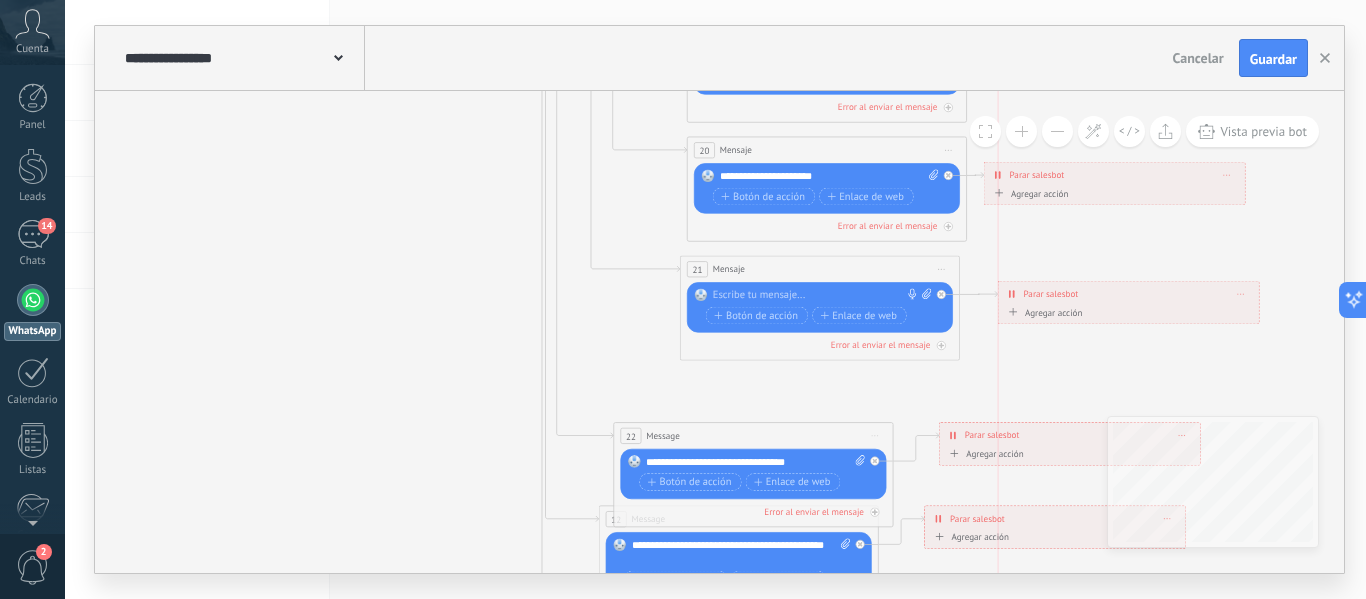 drag, startPoint x: 1077, startPoint y: 340, endPoint x: 1122, endPoint y: 282, distance: 73.409805 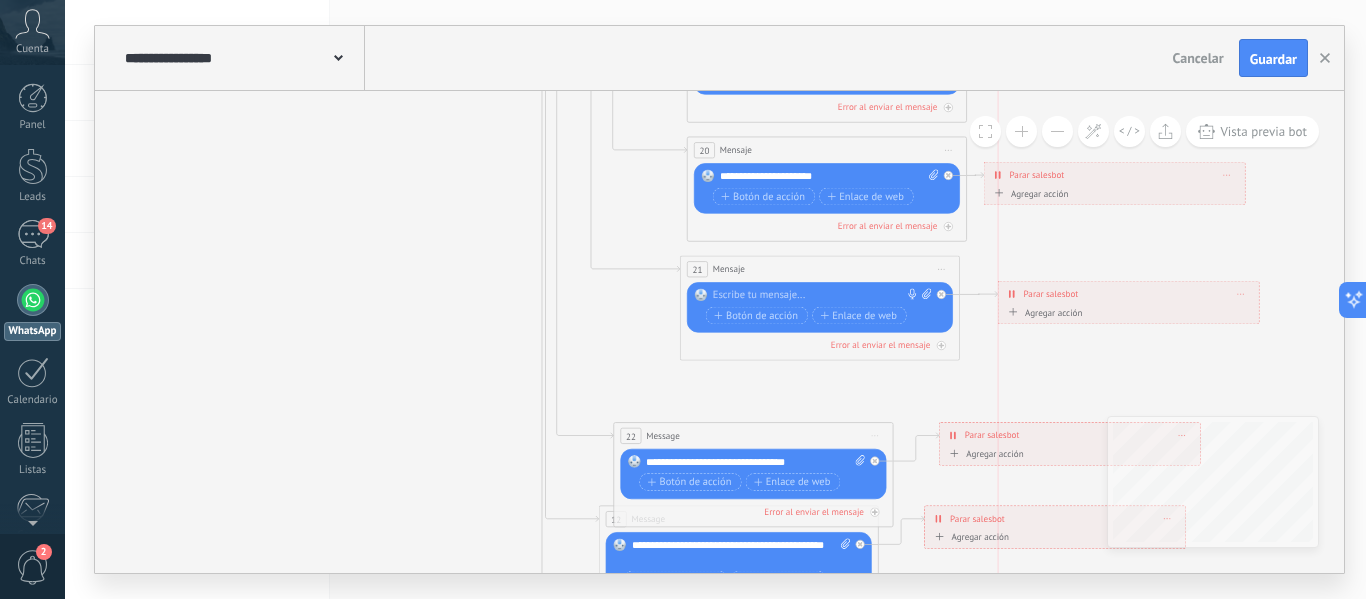 click on "**********" at bounding box center (1128, 294) 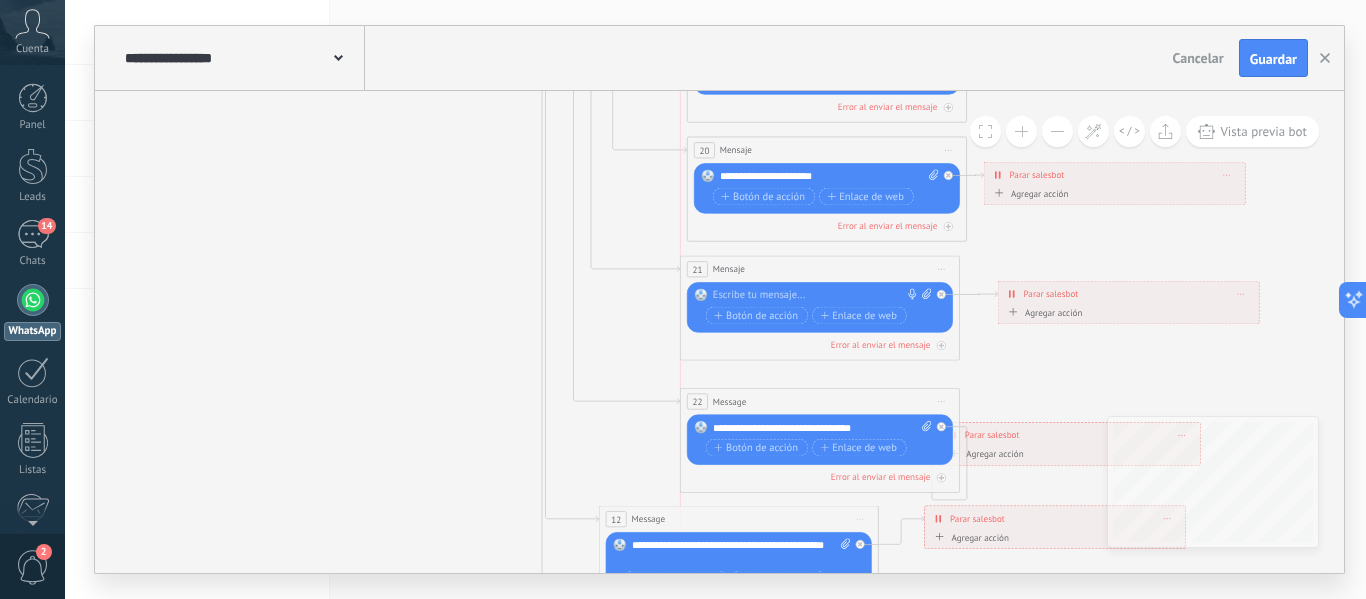 drag, startPoint x: 772, startPoint y: 428, endPoint x: 842, endPoint y: 394, distance: 77.820305 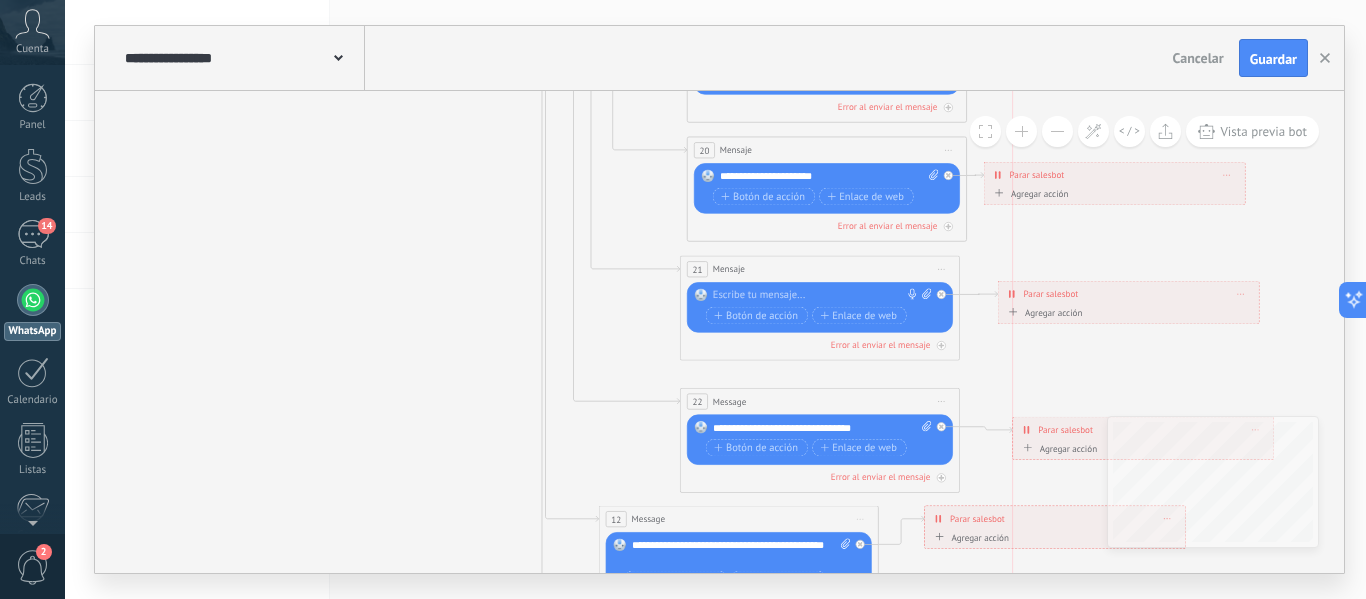 drag, startPoint x: 1011, startPoint y: 428, endPoint x: 1079, endPoint y: 424, distance: 68.117546 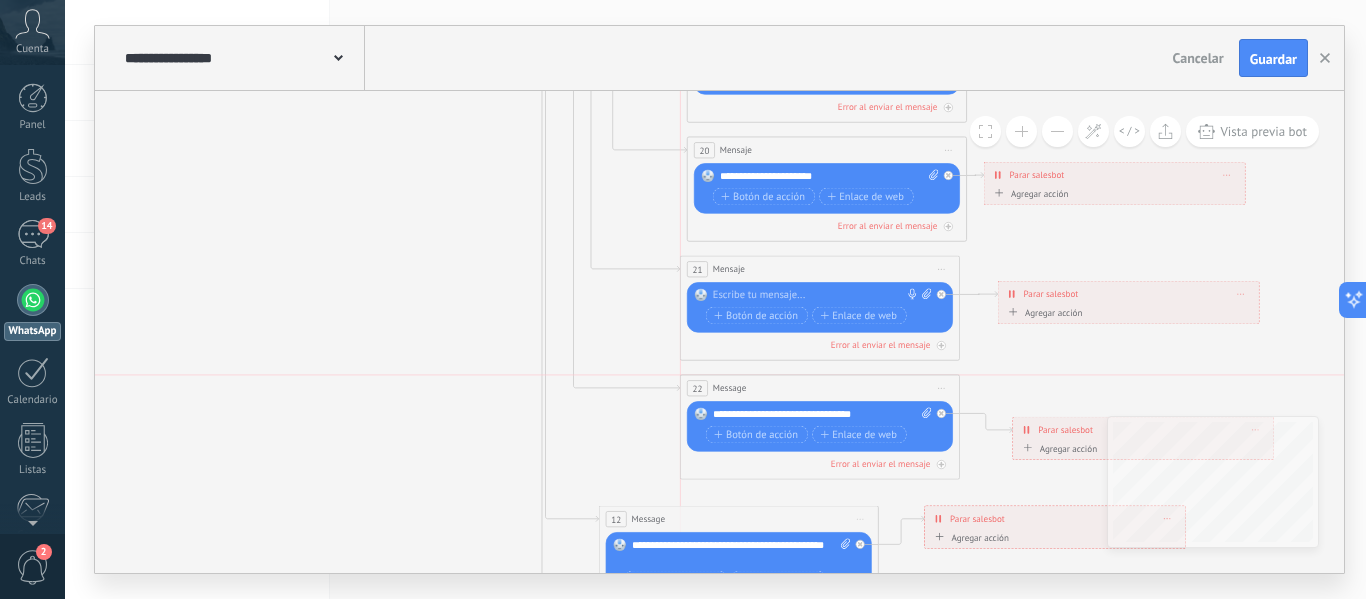 click on "22
Message
*******
(a):
Todos los contactos - canales seleccionados
Todos los contactos - canales seleccionados
Todos los contactos - canal primario
Contacto principal - canales seleccionados
Contacto principal - canal primario
Todos los contactos - canales seleccionados
Todos los contactos - canales seleccionados
Todos los contactos - canal primario
Contacto principal - canales seleccionados" at bounding box center [820, 388] 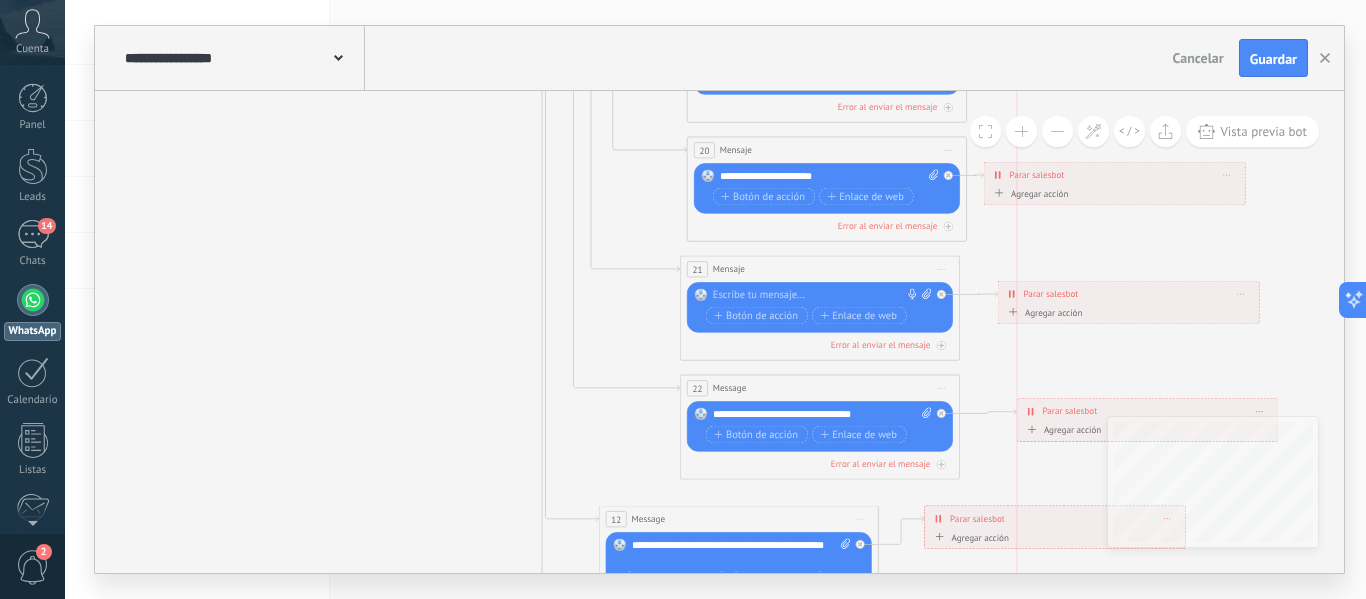 drag, startPoint x: 1081, startPoint y: 429, endPoint x: 1087, endPoint y: 411, distance: 18.973665 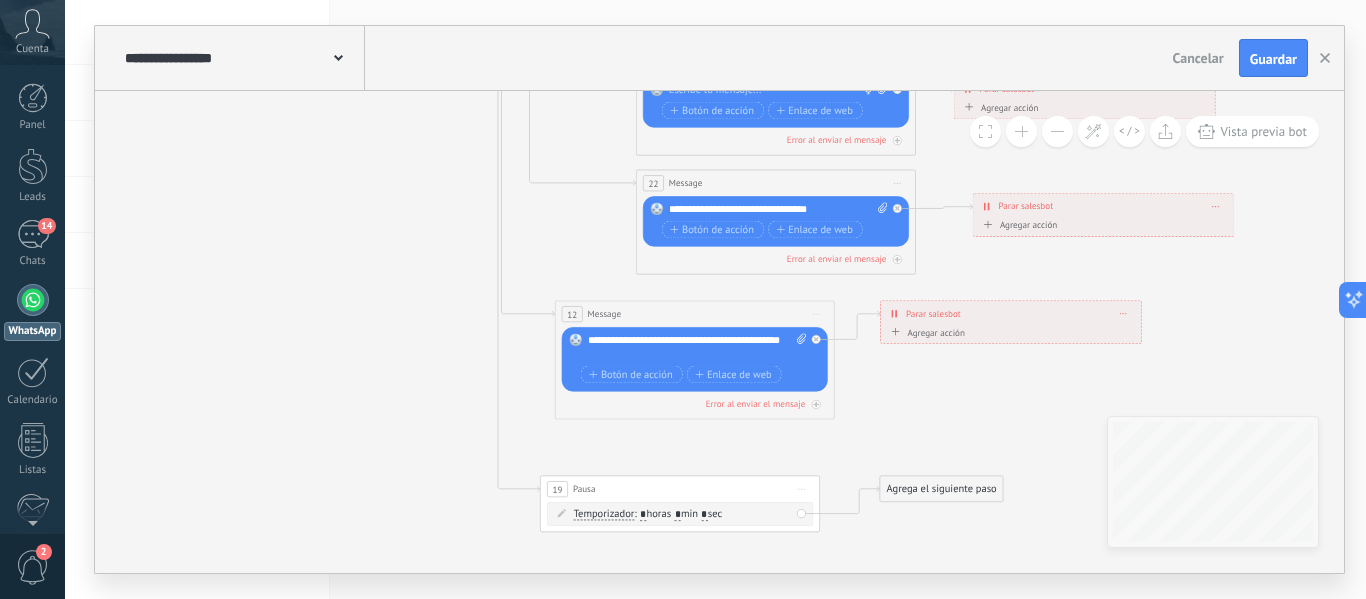 drag, startPoint x: 1252, startPoint y: 360, endPoint x: 1208, endPoint y: 59, distance: 304.19894 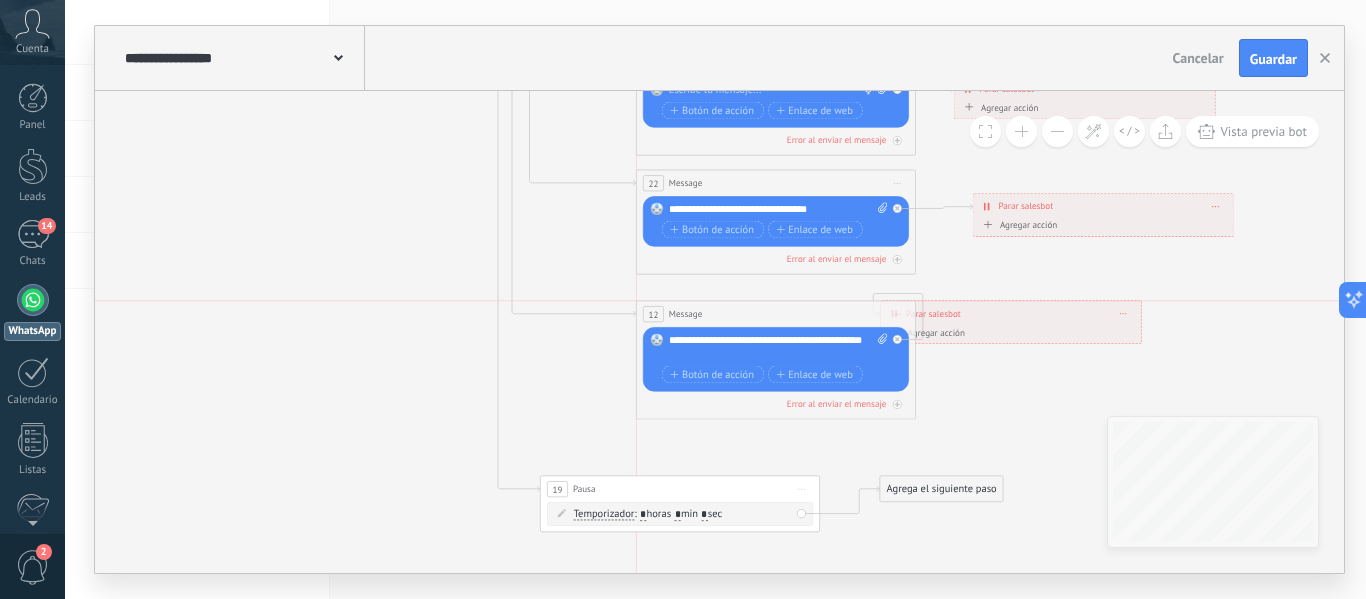 drag, startPoint x: 670, startPoint y: 314, endPoint x: 752, endPoint y: 314, distance: 82 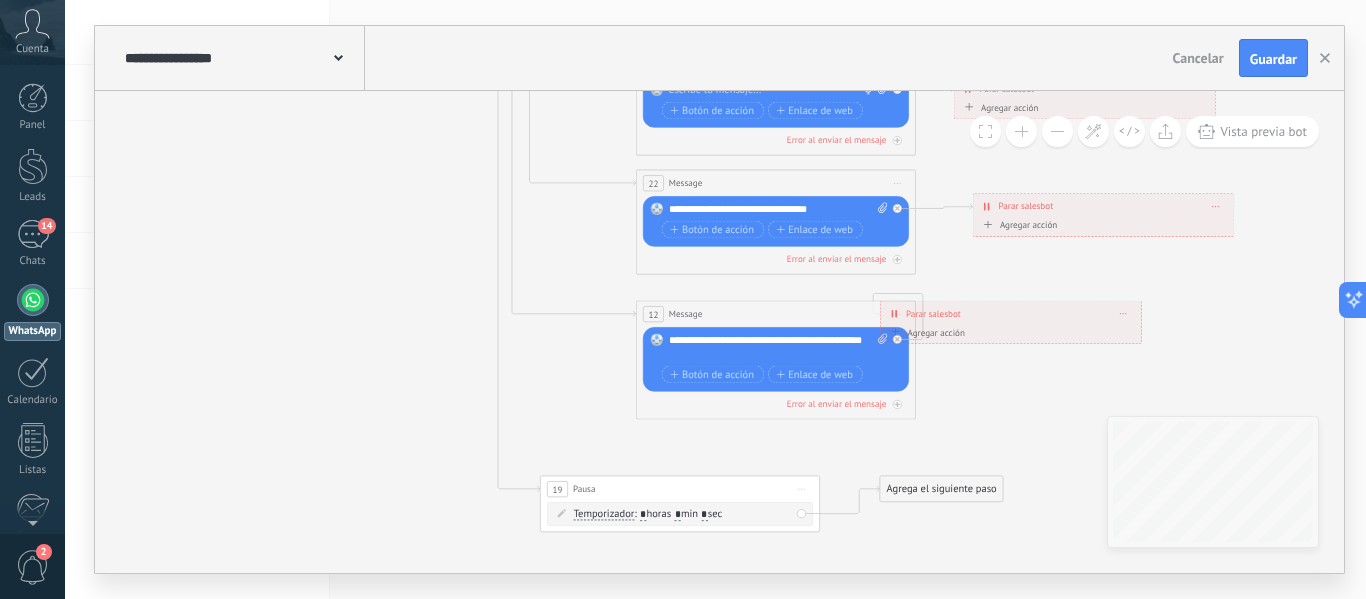 drag, startPoint x: 1016, startPoint y: 339, endPoint x: 1076, endPoint y: 366, distance: 65.795135 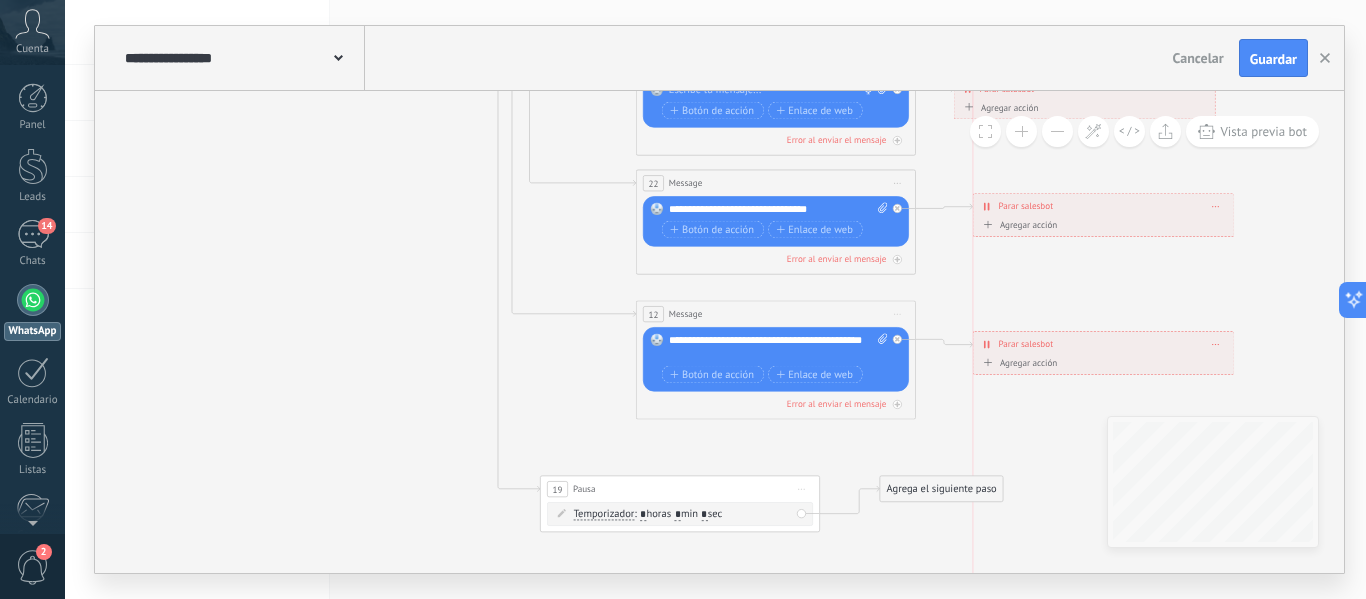 drag, startPoint x: 1019, startPoint y: 310, endPoint x: 1107, endPoint y: 341, distance: 93.30059 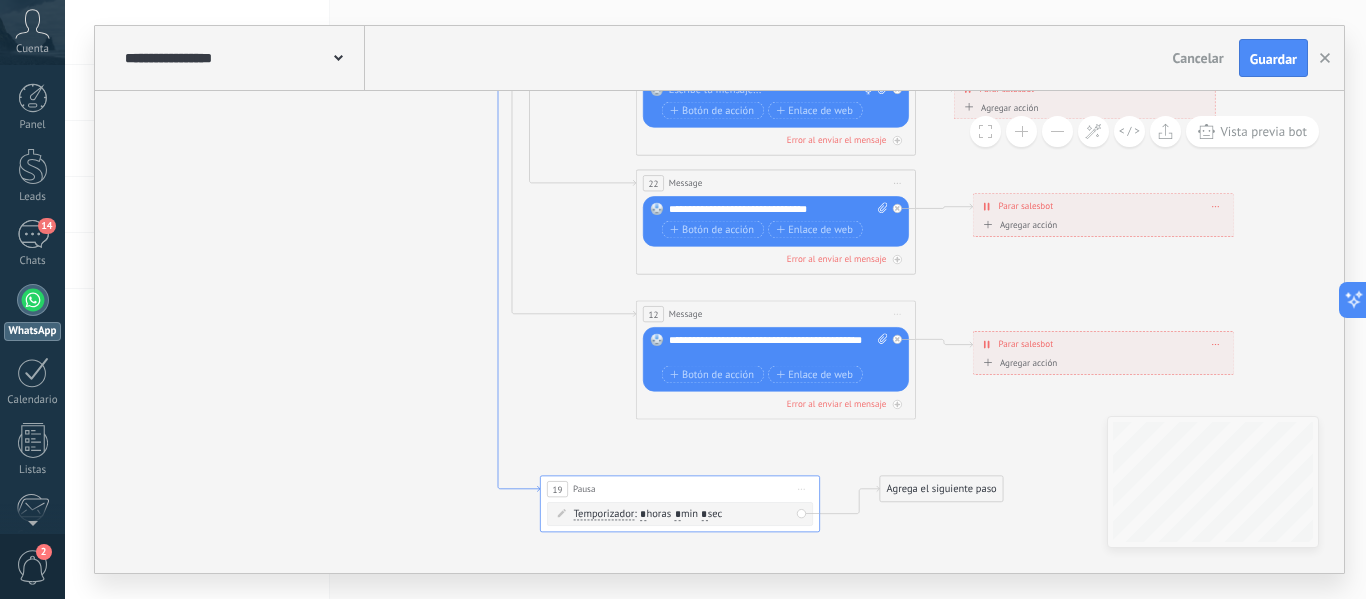 click 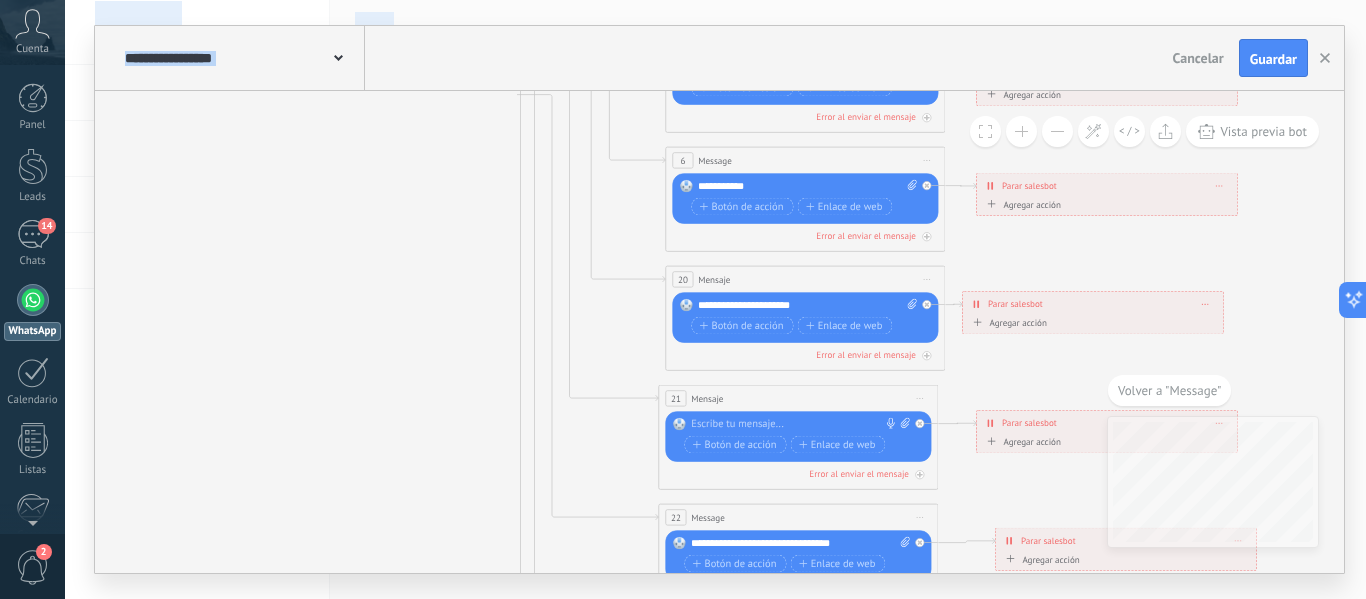 drag, startPoint x: 456, startPoint y: 264, endPoint x: 436, endPoint y: 646, distance: 382.5232 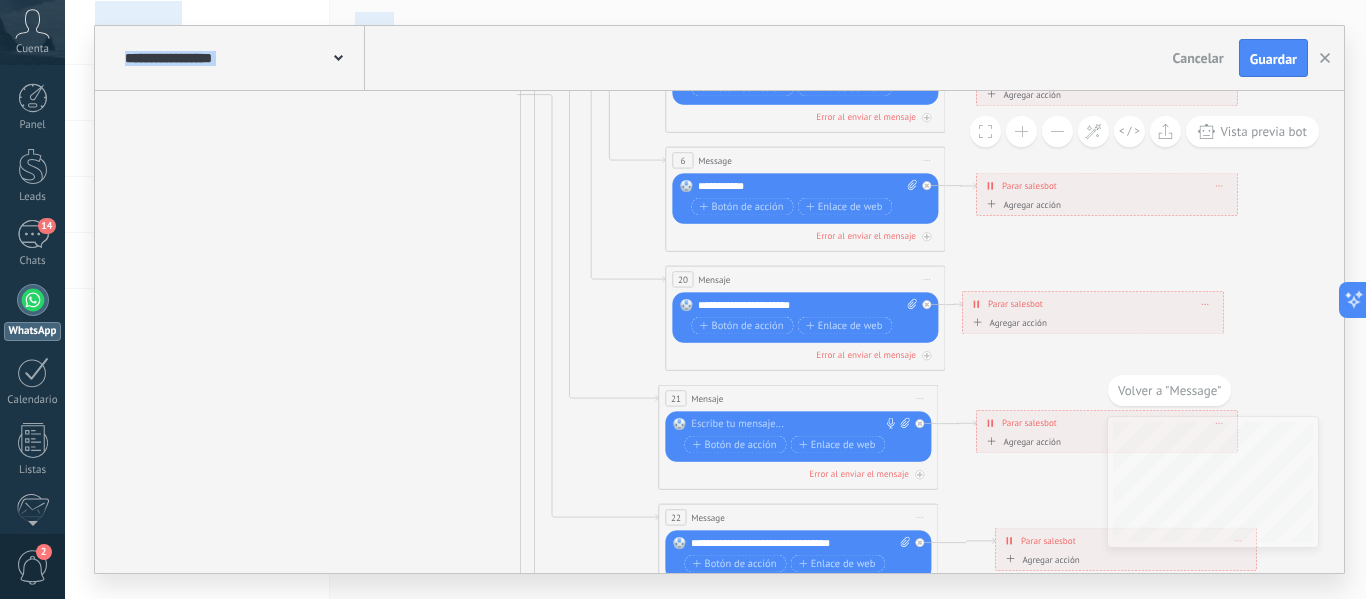 click on ".abccls-1,.abccls-2{fill-rule:evenodd}.abccls-2{fill:#fff} .abfcls-1{fill:none}.abfcls-2{fill:#fff} .abncls-1{isolation:isolate}.abncls-2{opacity:.06}.abncls-2,.abncls-3,.abncls-6{mix-blend-mode:multiply}.abncls-3{opacity:.15}.abncls-4,.abncls-8{fill:#fff}.abncls-5{fill:url(#abnlinear-gradient)}.abncls-6{opacity:.04}.abncls-7{fill:url(#abnlinear-gradient-2)}.abncls-8{fill-rule:evenodd} .abqst0{fill:#ffa200} .abwcls-1{fill:#252525} .cls-1{isolation:isolate} .acicls-1{fill:none} .aclcls-1{fill:#232323} .acnst0{display:none} .addcls-1,.addcls-2{fill:none;stroke-miterlimit:10}.addcls-1{stroke:#dfe0e5}.addcls-2{stroke:#a1a7ab} .adecls-1,.adecls-2{fill:none;stroke-miterlimit:10}.adecls-1{stroke:#dfe0e5}.adecls-2{stroke:#a1a7ab} .adqcls-1{fill:#8591a5;fill-rule:evenodd} .aeccls-1{fill:#5c9f37} .aeecls-1{fill:#f86161} .aejcls-1{fill:#8591a5;fill-rule:evenodd} .aekcls-1{fill-rule:evenodd} .aelcls-1{fill-rule:evenodd;fill:currentColor} .aemcls-1{fill-rule:evenodd;fill:currentColor} .aercls-2{fill:#24bc8c}" at bounding box center (683, 299) 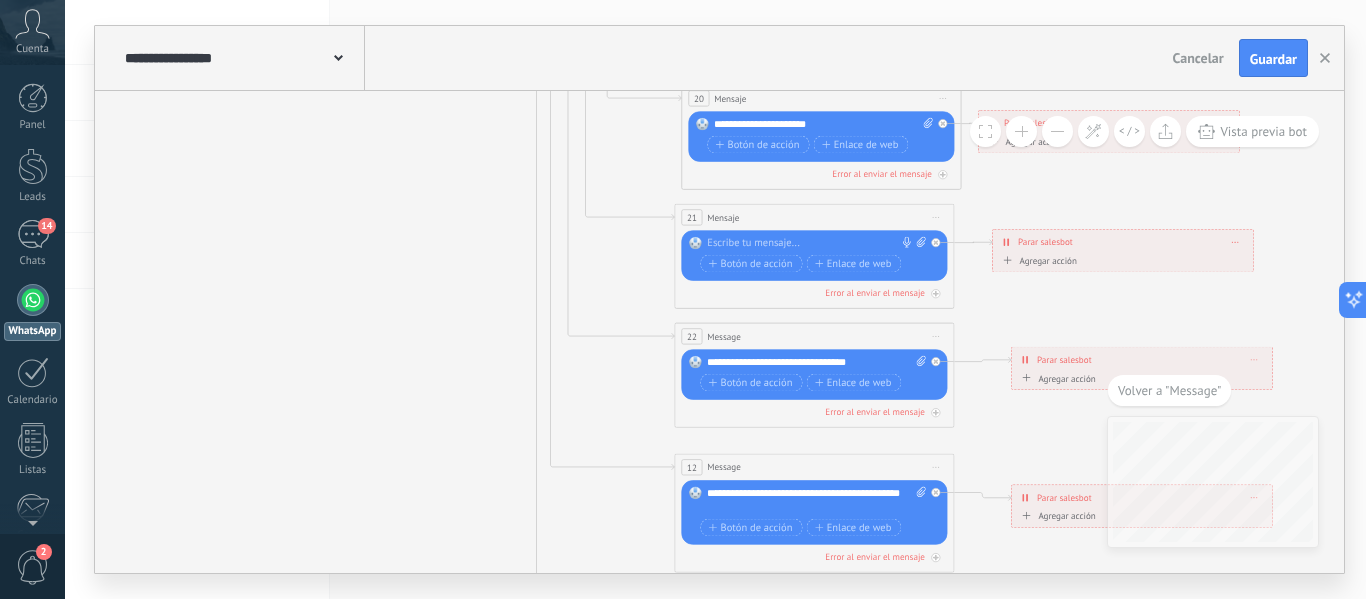 drag, startPoint x: 391, startPoint y: 291, endPoint x: 407, endPoint y: 110, distance: 181.70581 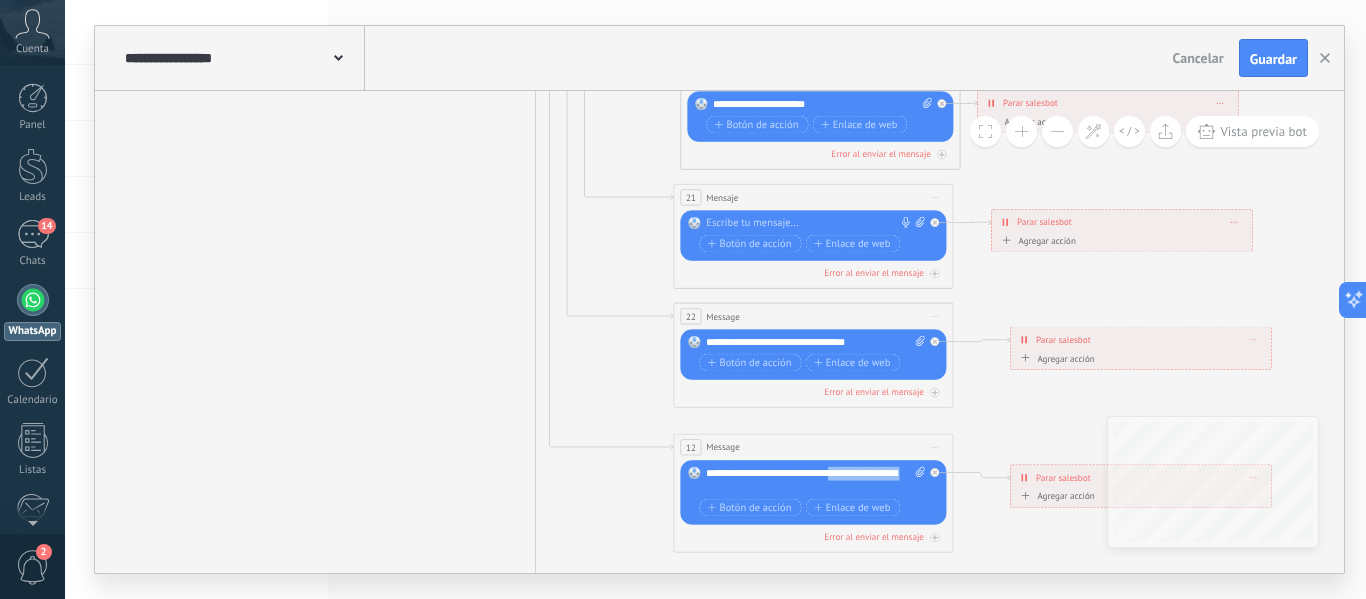 drag, startPoint x: 851, startPoint y: 467, endPoint x: 854, endPoint y: 486, distance: 19.235384 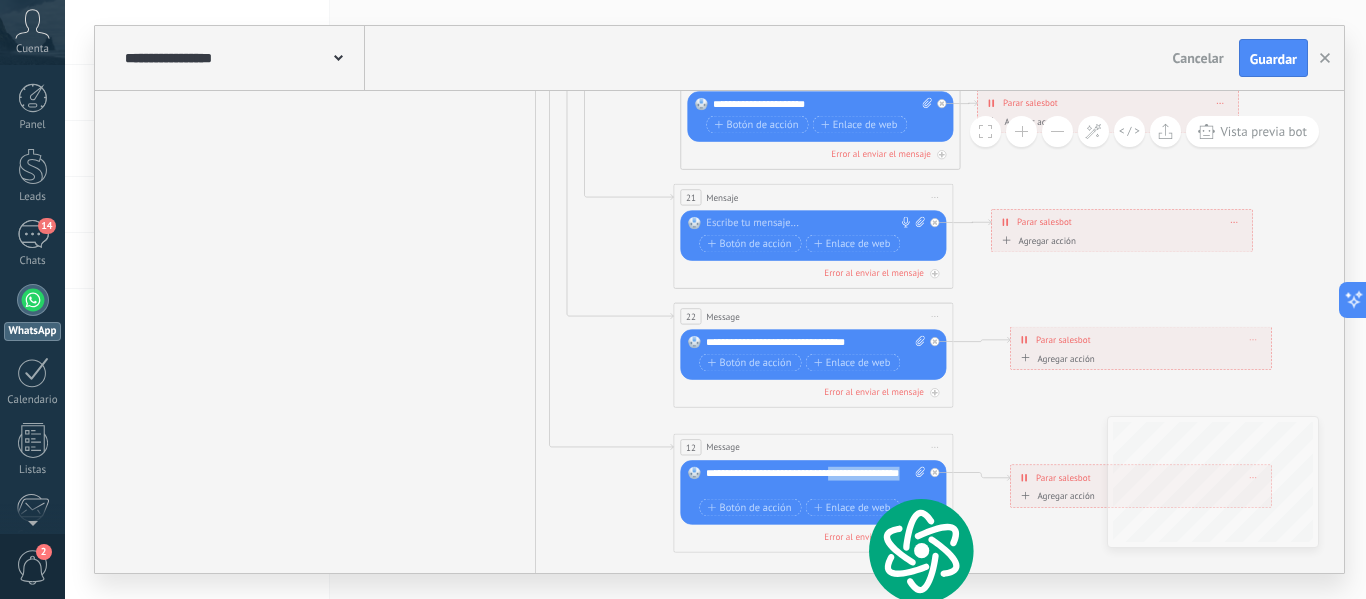 click on "**********" at bounding box center [815, 481] 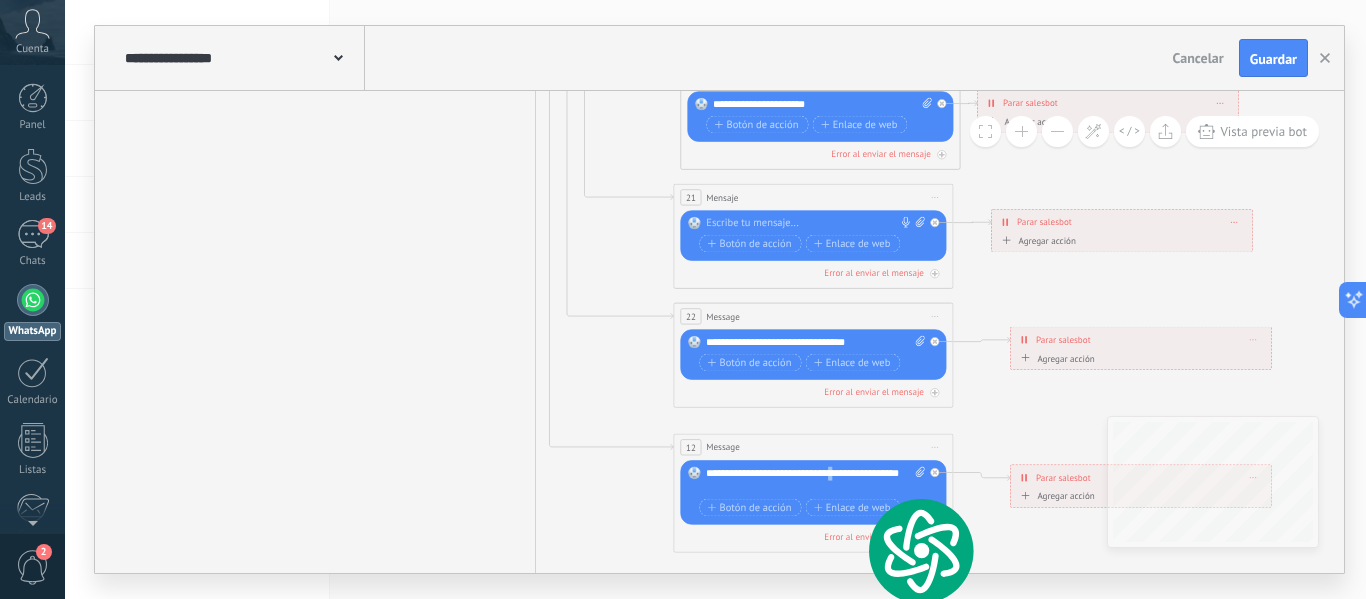 drag, startPoint x: 850, startPoint y: 473, endPoint x: 872, endPoint y: 473, distance: 22 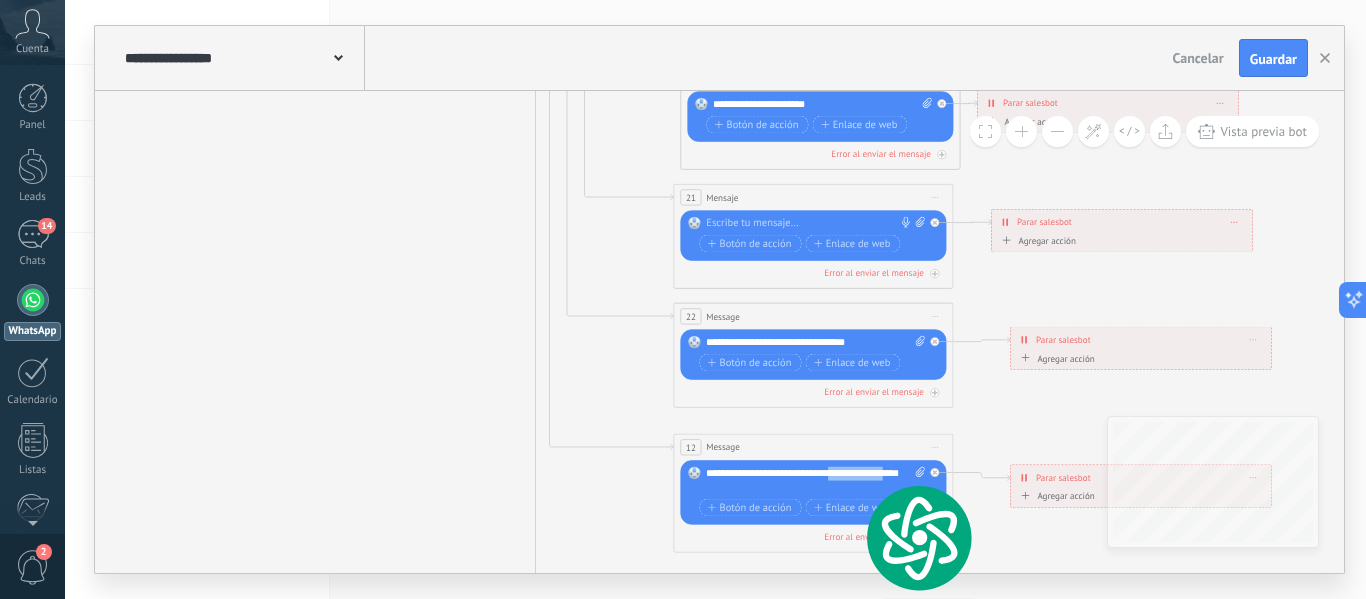 drag, startPoint x: 746, startPoint y: 486, endPoint x: 848, endPoint y: 469, distance: 103.40696 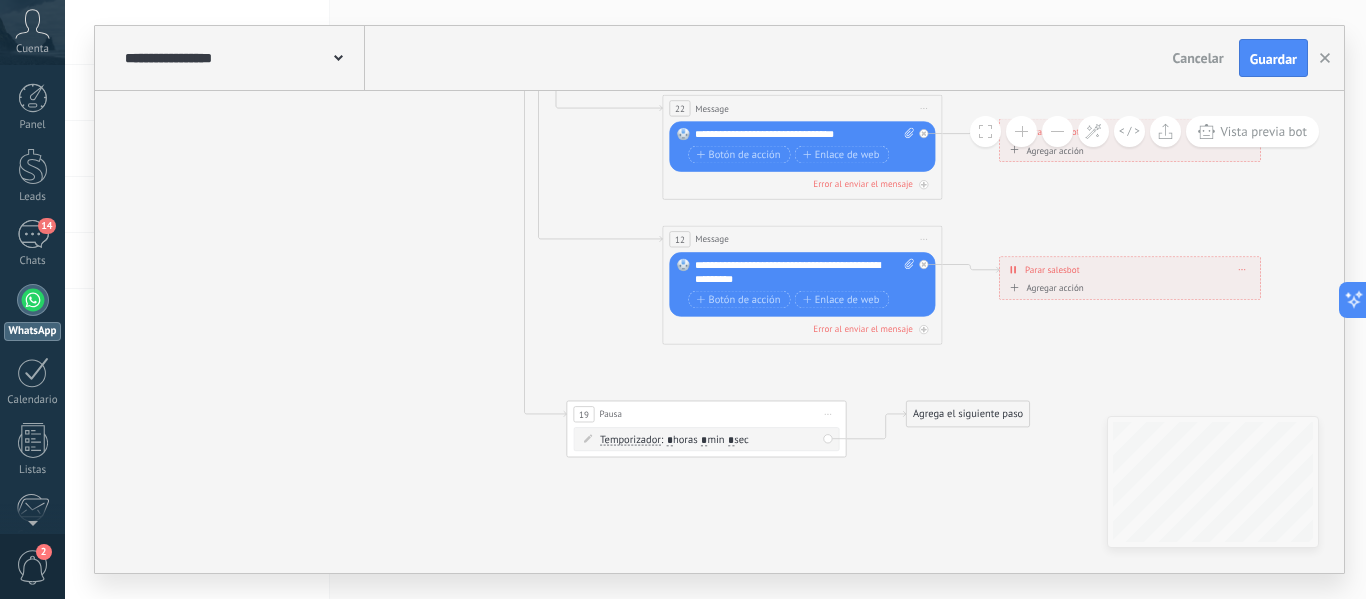 drag, startPoint x: 592, startPoint y: 541, endPoint x: 581, endPoint y: 333, distance: 208.29066 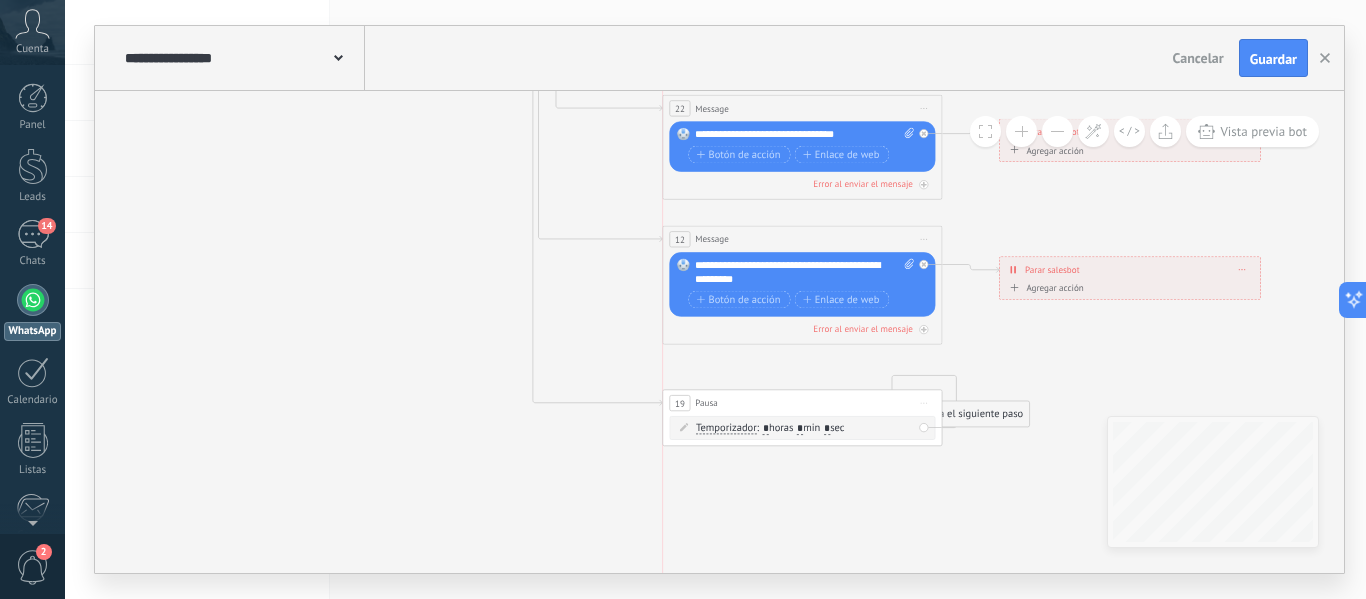 drag, startPoint x: 630, startPoint y: 407, endPoint x: 730, endPoint y: 396, distance: 100.60318 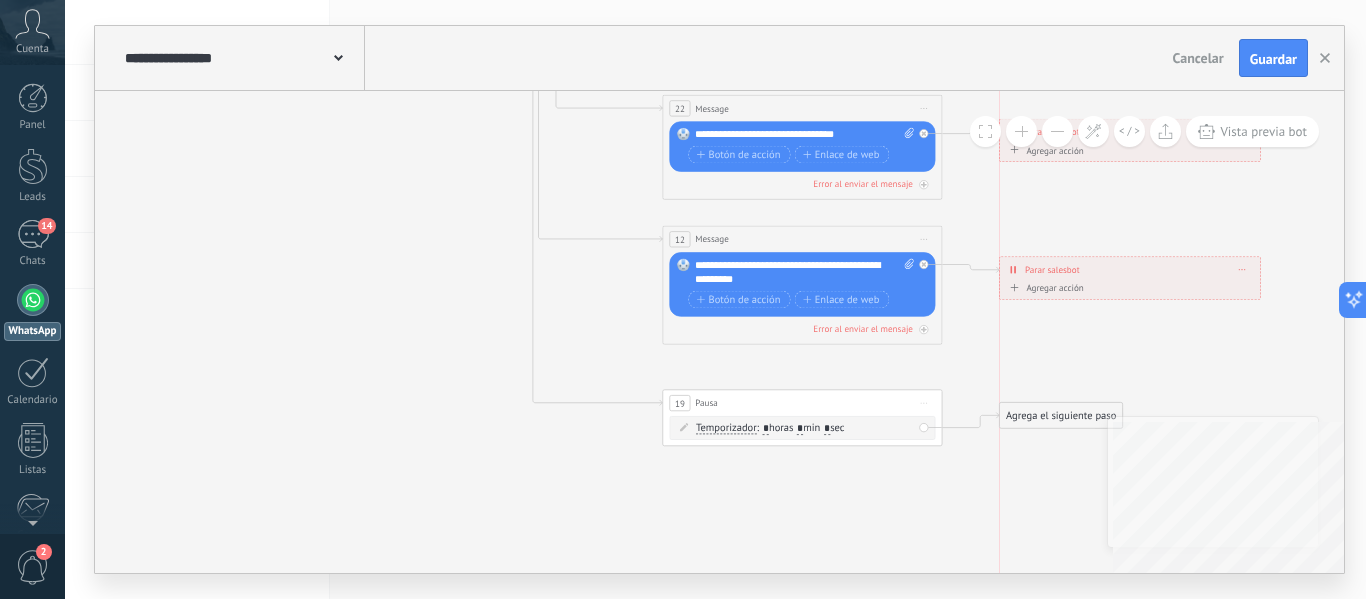 click on "**********" at bounding box center (719, 332) 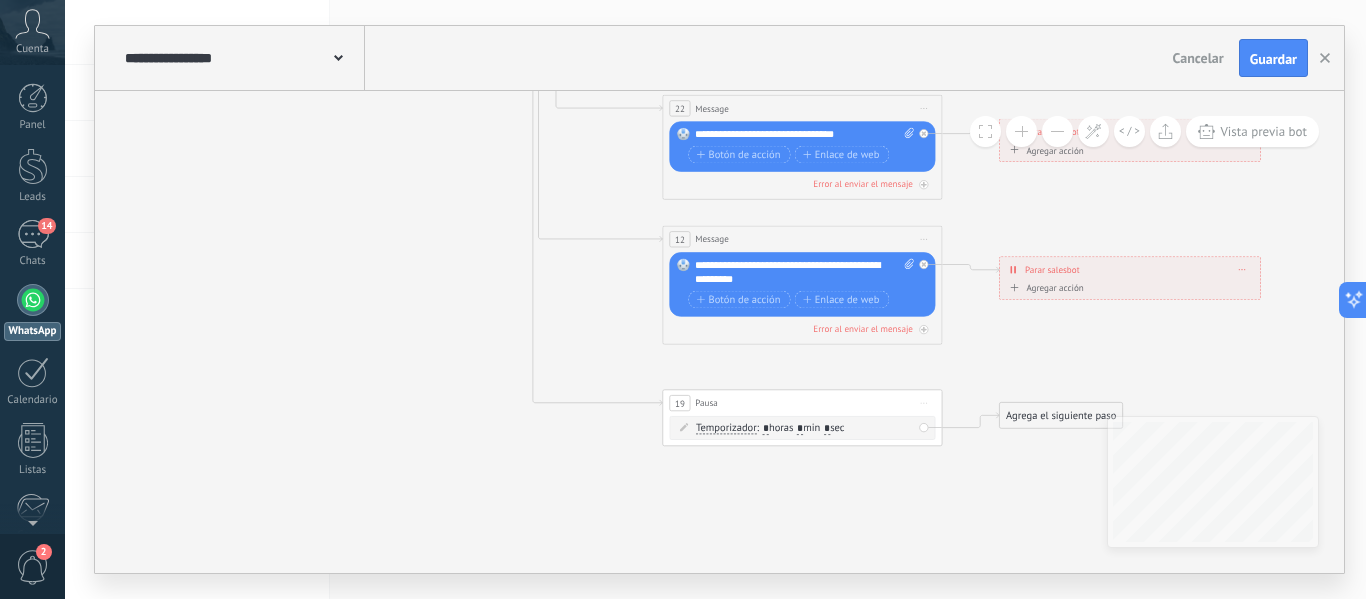 click 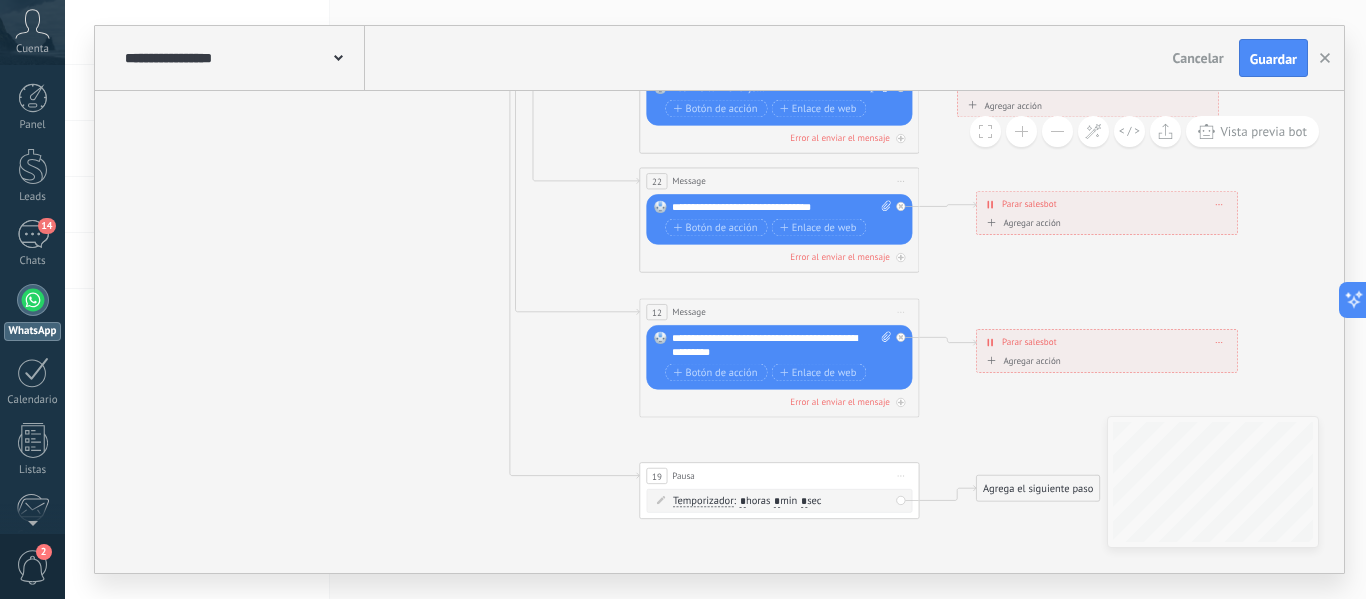 drag, startPoint x: 389, startPoint y: 462, endPoint x: 366, endPoint y: 114, distance: 348.75922 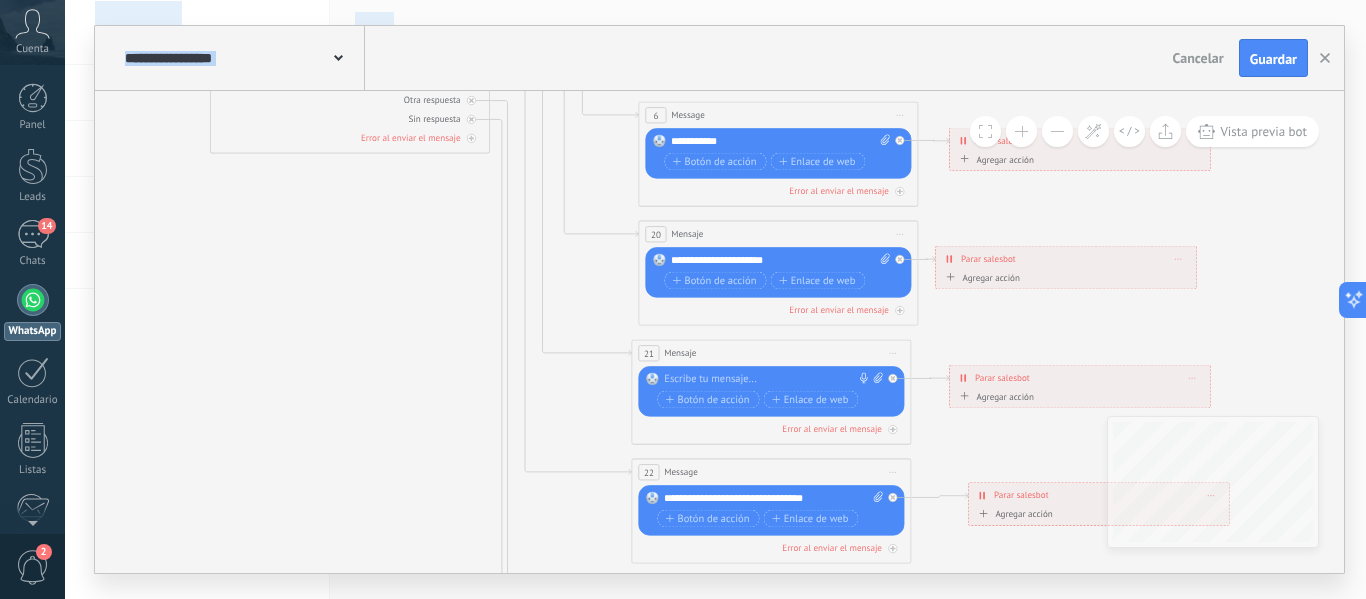 drag, startPoint x: 945, startPoint y: 303, endPoint x: 924, endPoint y: 646, distance: 343.64224 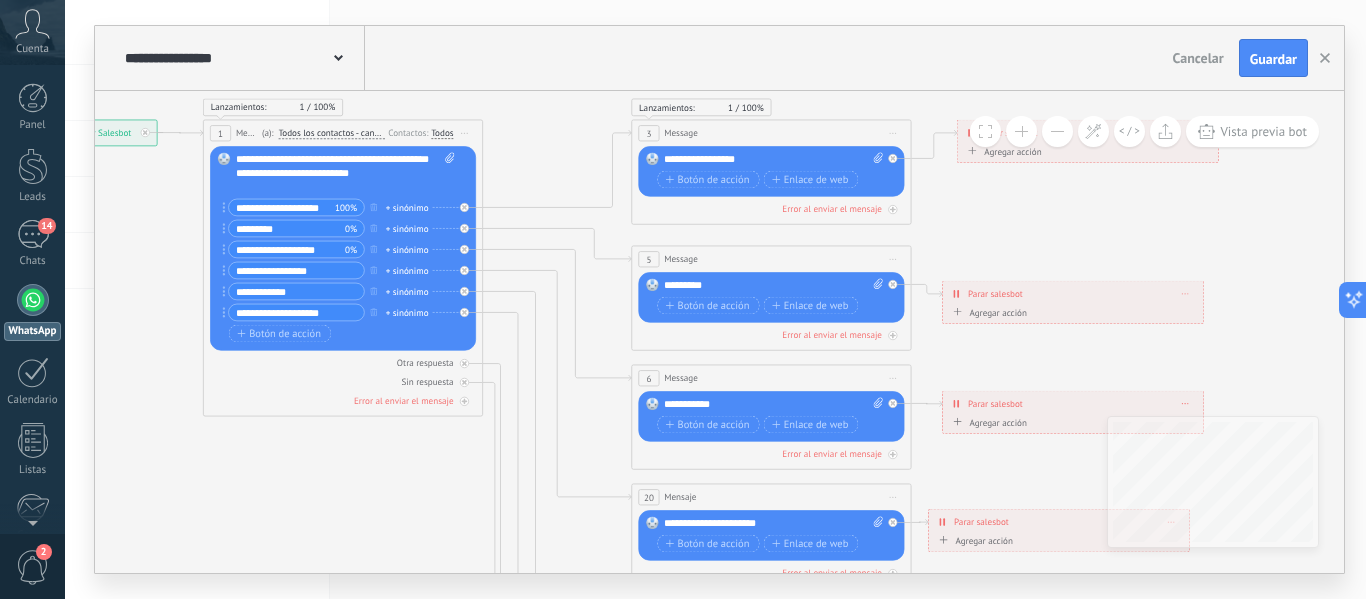 drag, startPoint x: 950, startPoint y: 206, endPoint x: 943, endPoint y: 469, distance: 263.09314 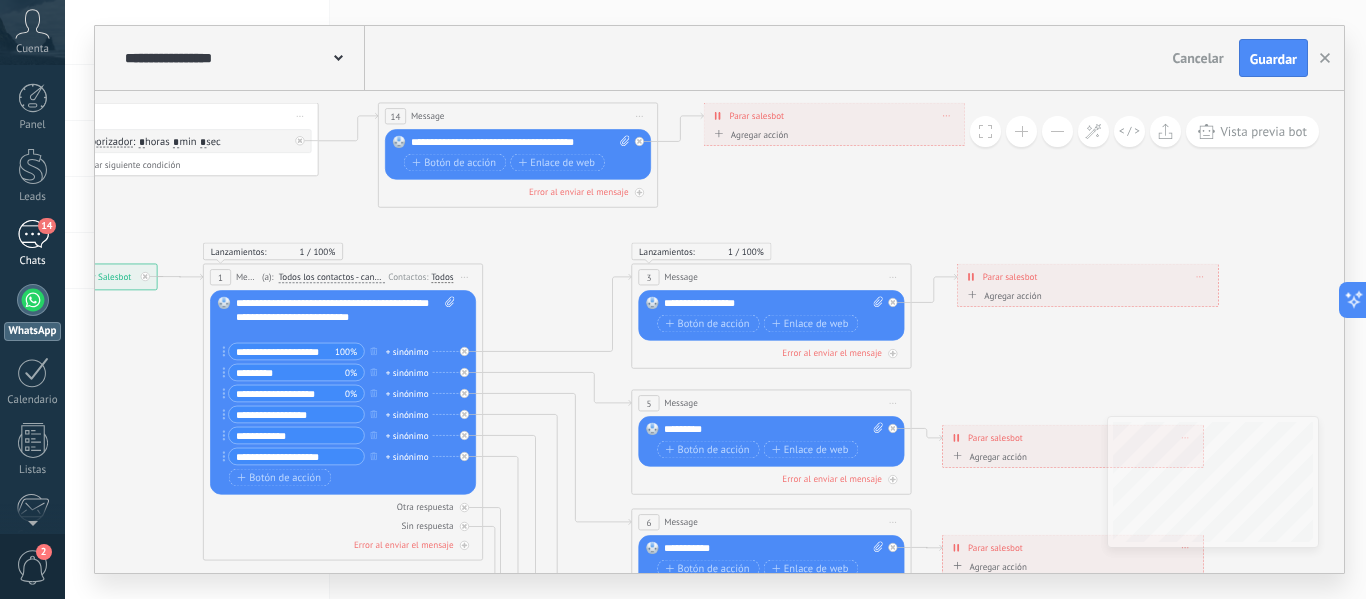 click on "14" at bounding box center [33, 234] 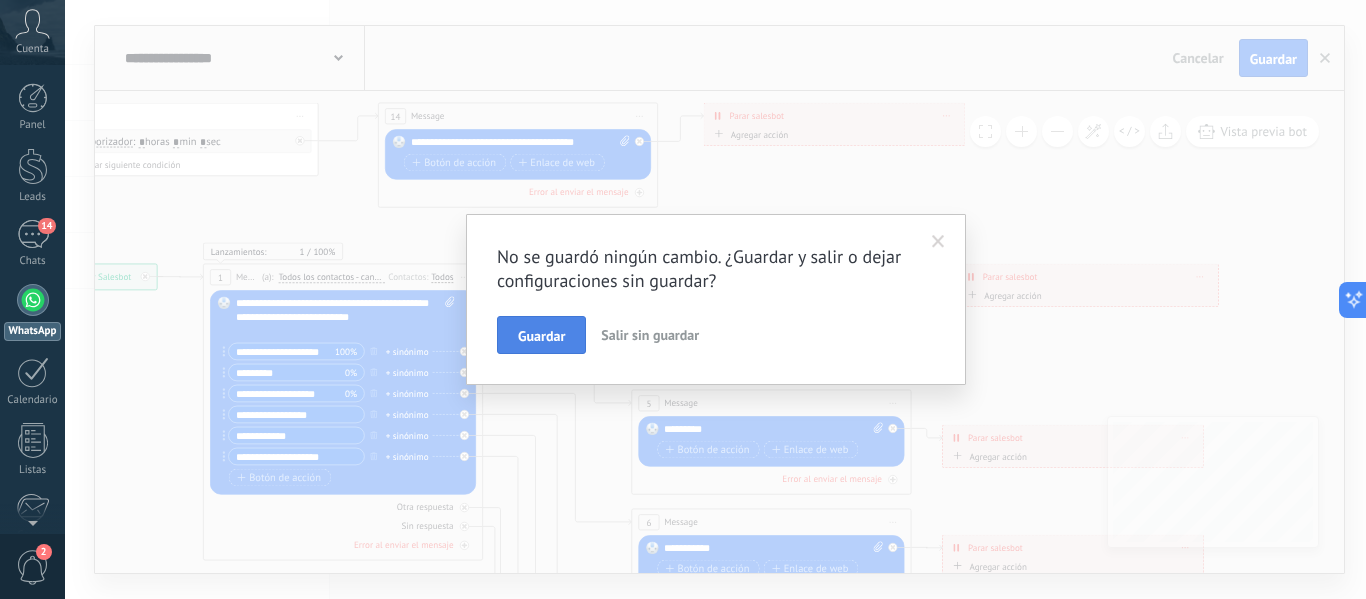 click on "Guardar" at bounding box center [541, 336] 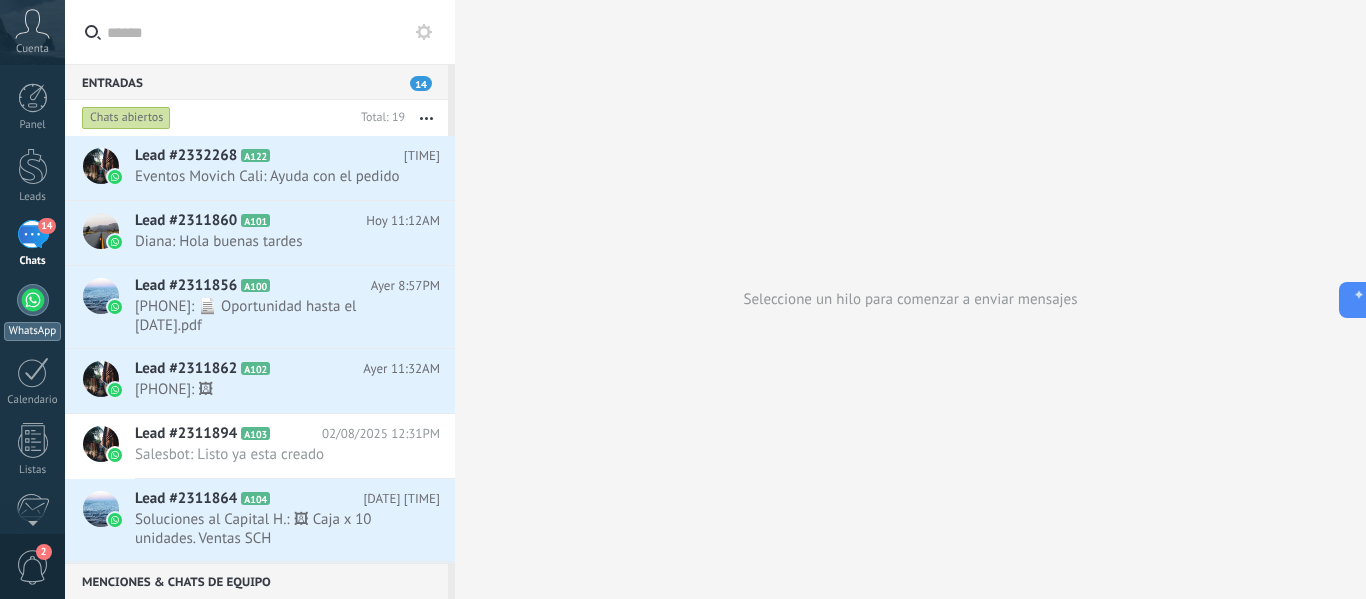 click at bounding box center [33, 300] 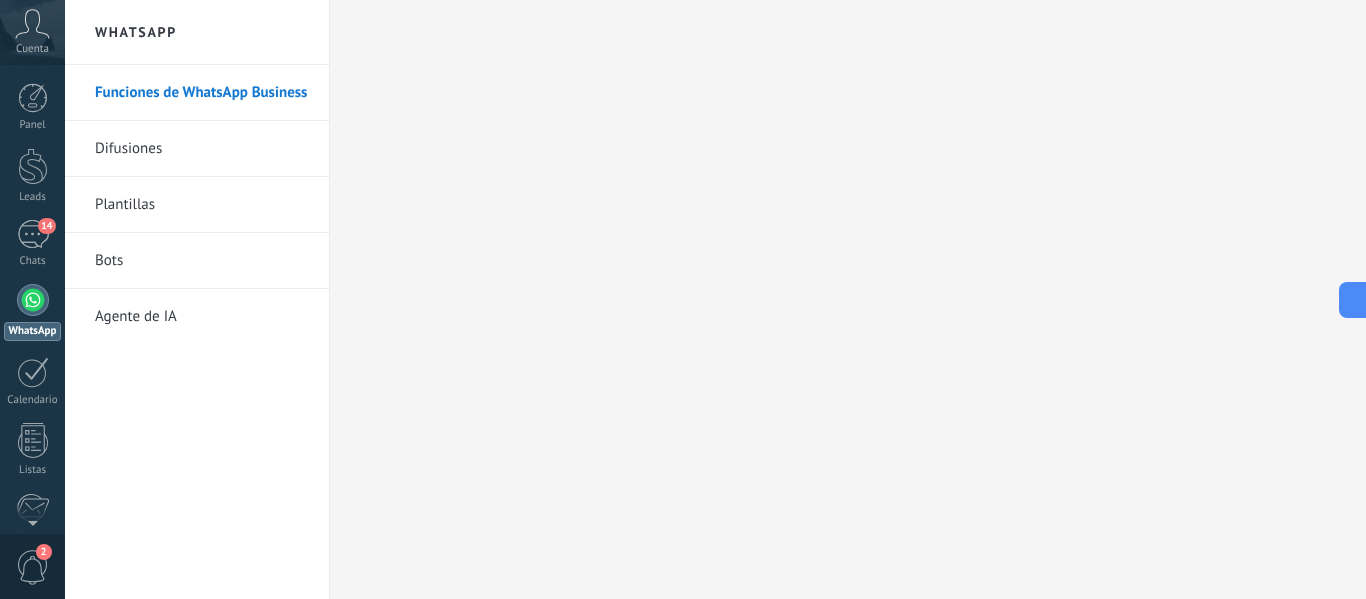 click on "Difusiones" at bounding box center [202, 149] 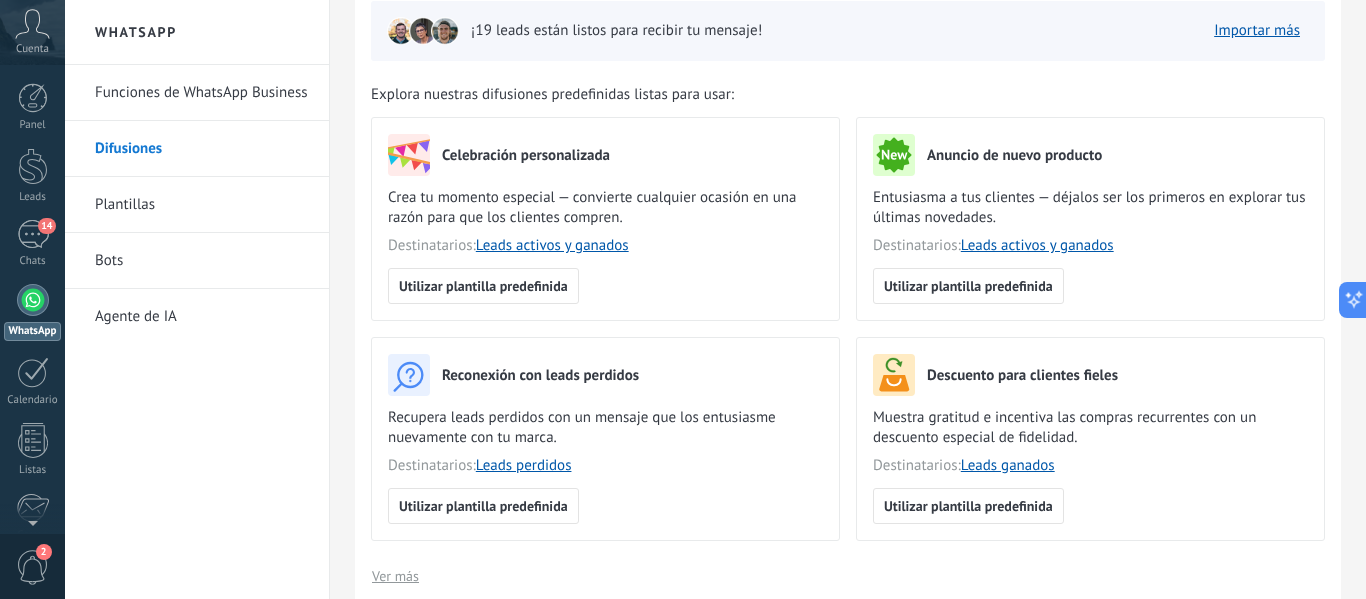 scroll, scrollTop: 100, scrollLeft: 0, axis: vertical 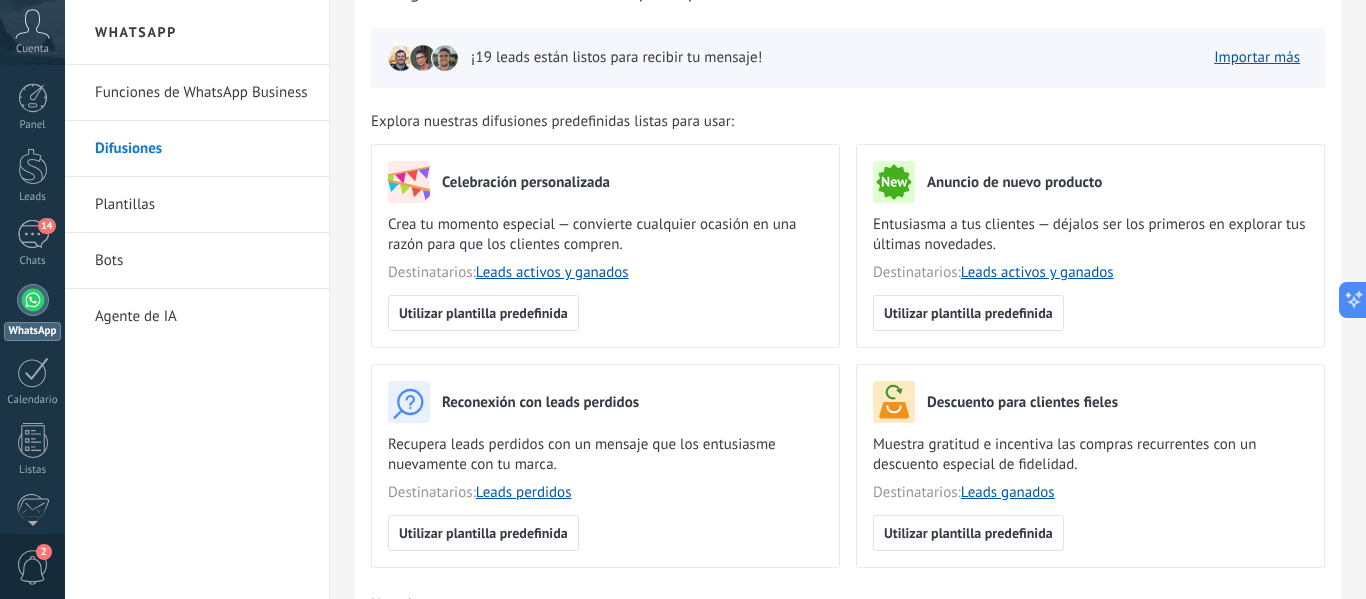 click on "Bots" at bounding box center (202, 261) 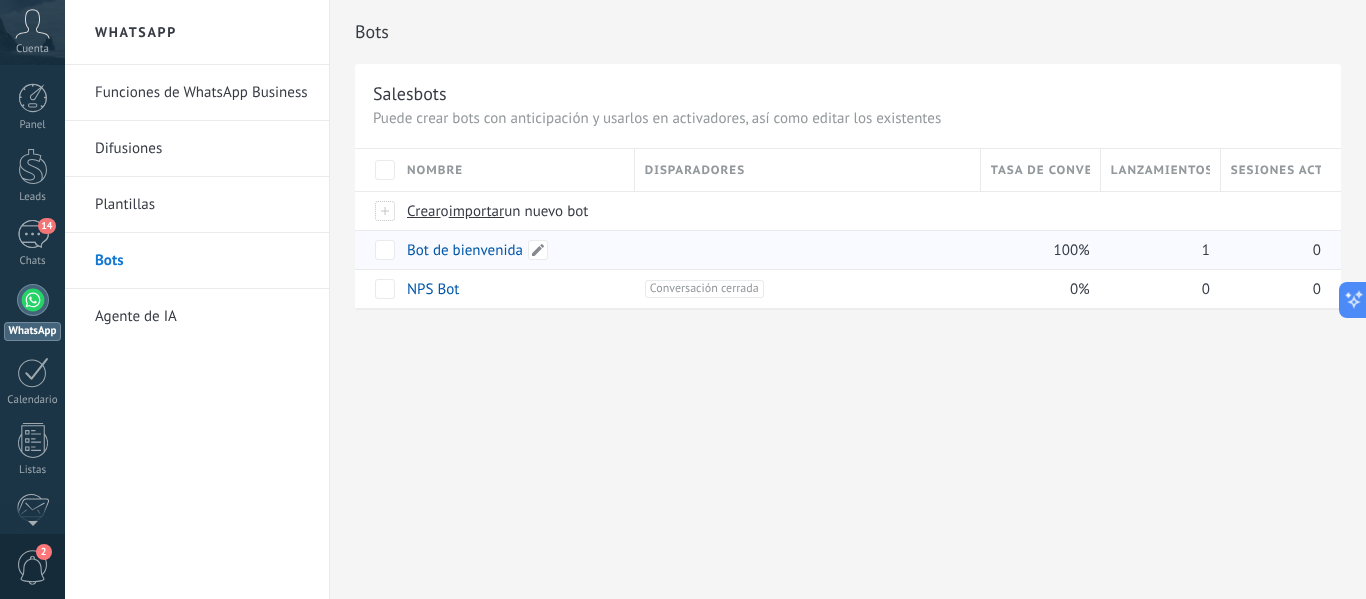 click on "Bot de bienvenida" at bounding box center [465, 250] 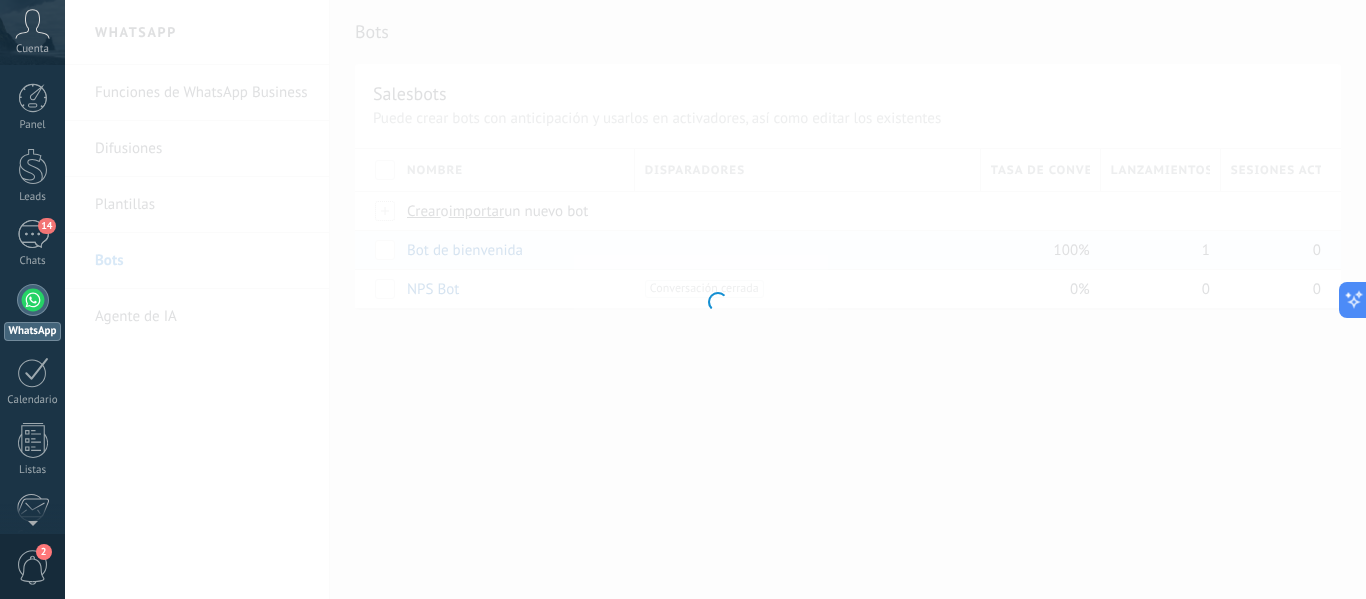 type on "**********" 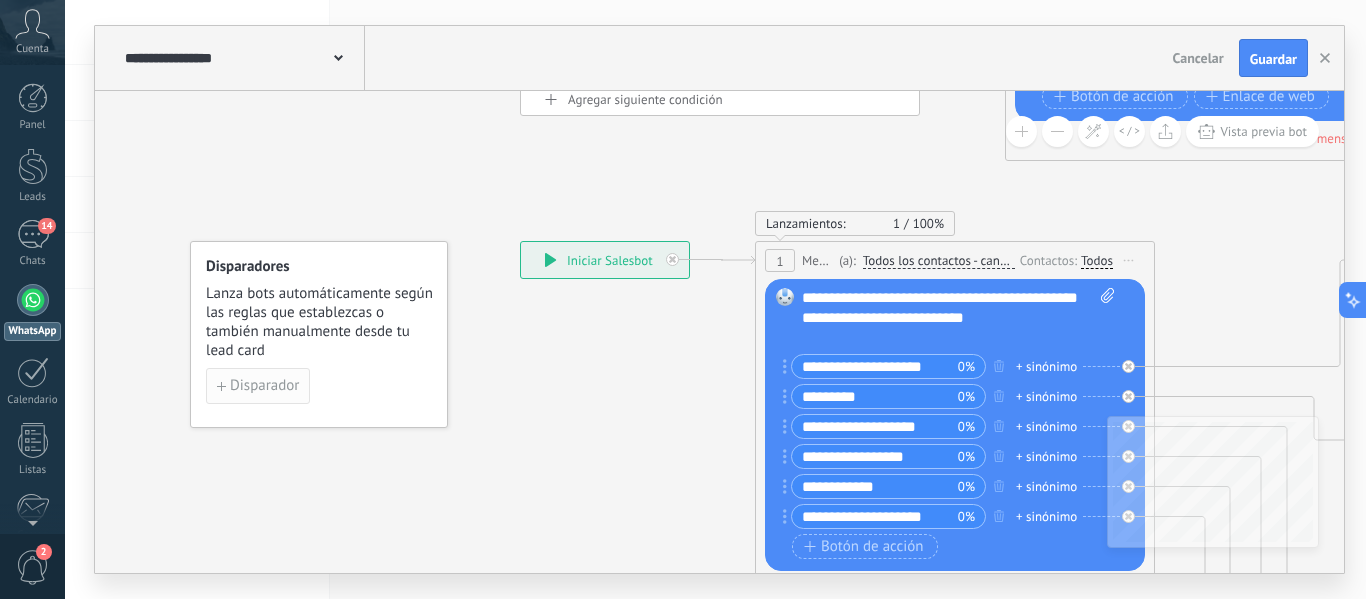 click on "Disparador" at bounding box center [264, 386] 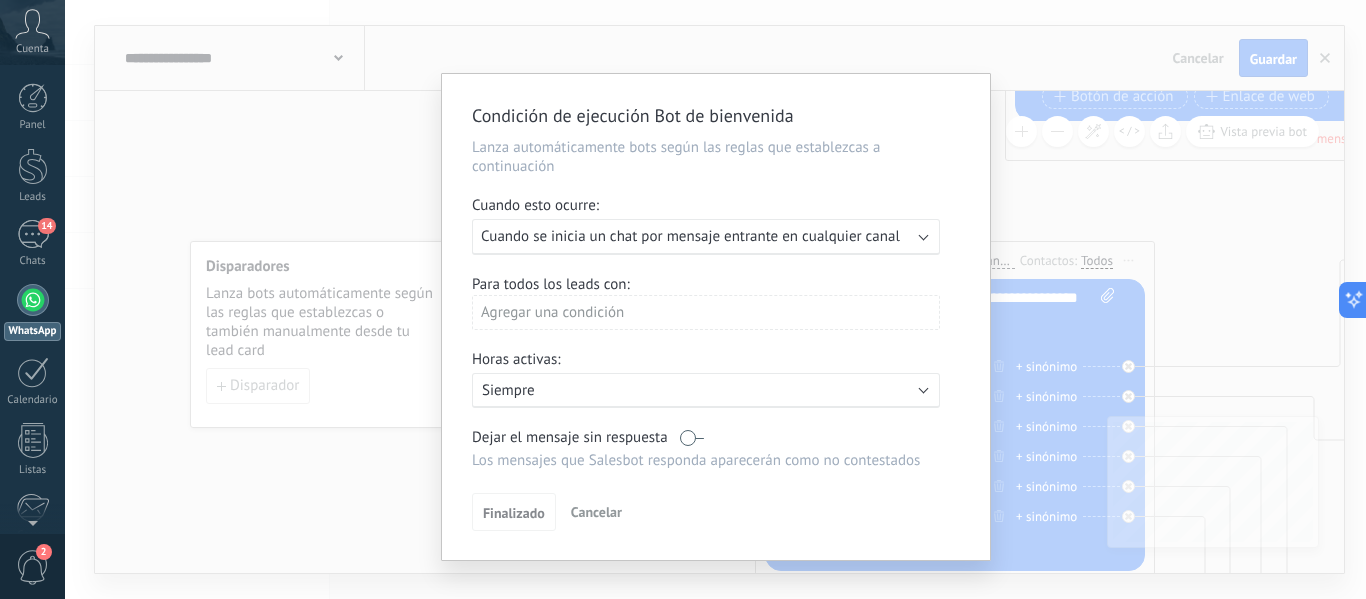 scroll, scrollTop: 0, scrollLeft: 0, axis: both 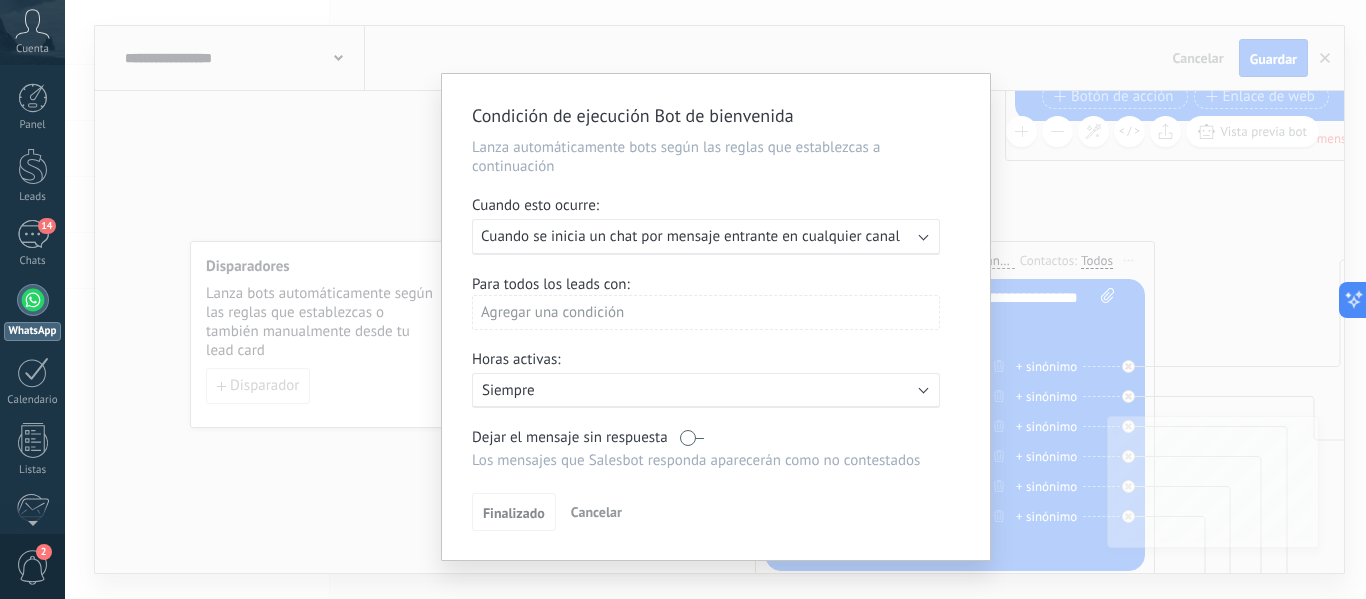click on "Agregar una condición" at bounding box center (706, 312) 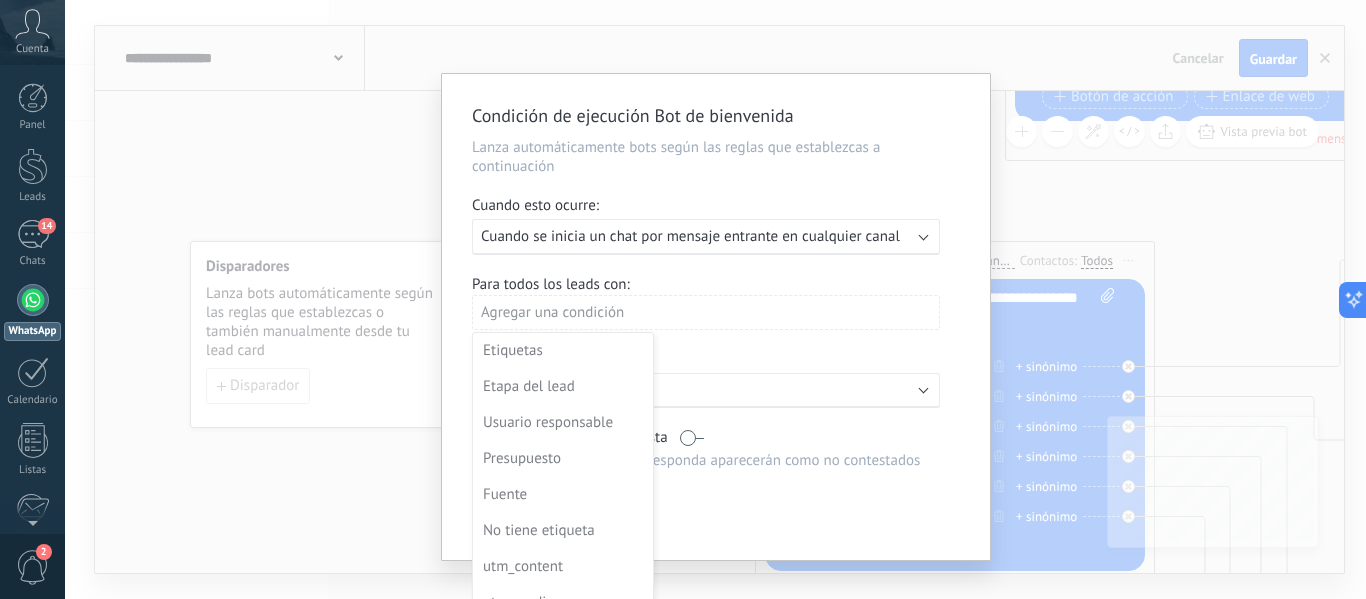 click at bounding box center (716, 317) 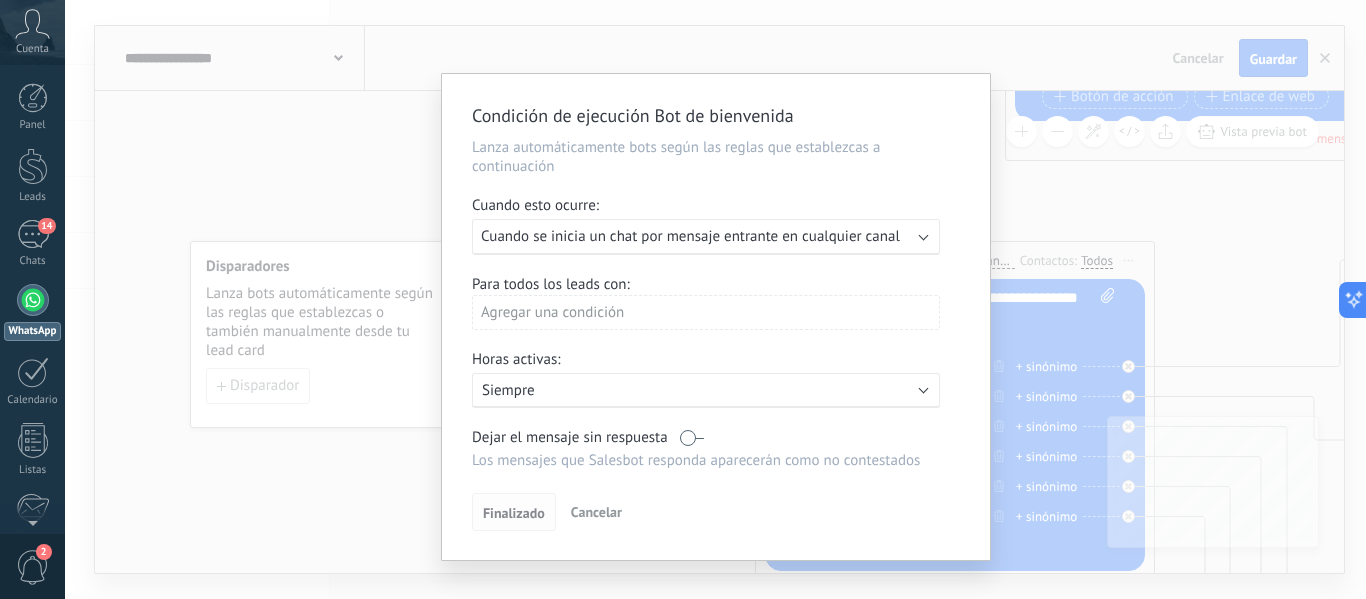 click on "Finalizado" at bounding box center (514, 512) 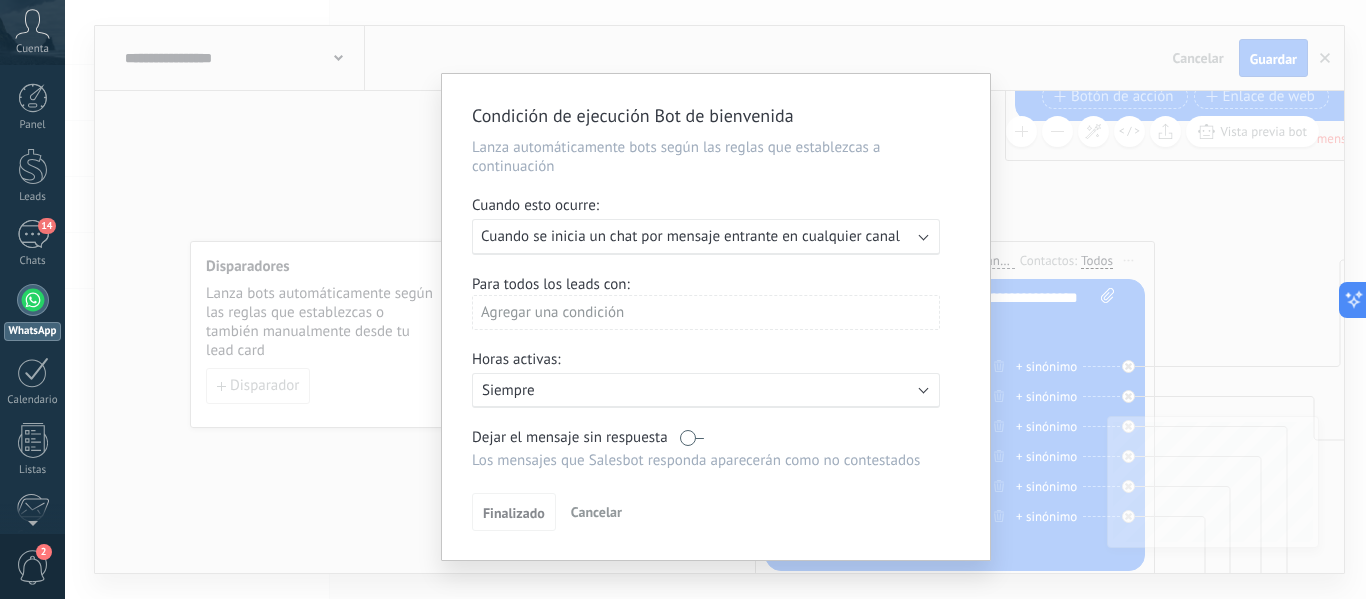 click on "Siempre" at bounding box center [657, 390] 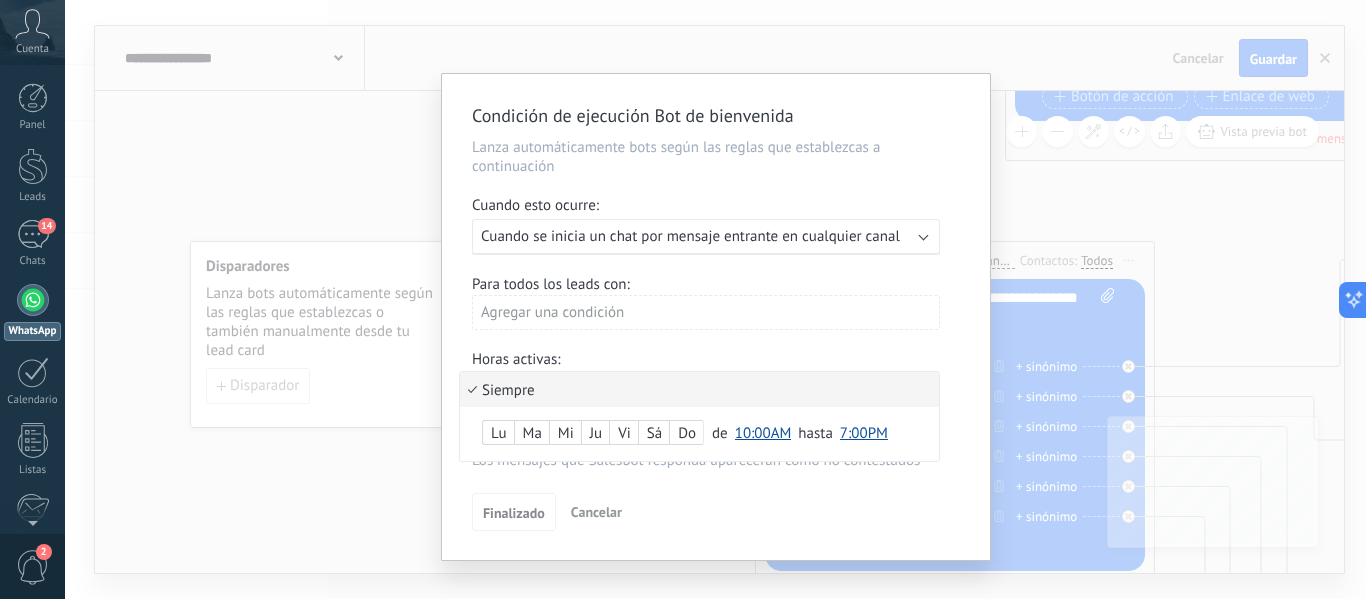 click at bounding box center [716, 317] 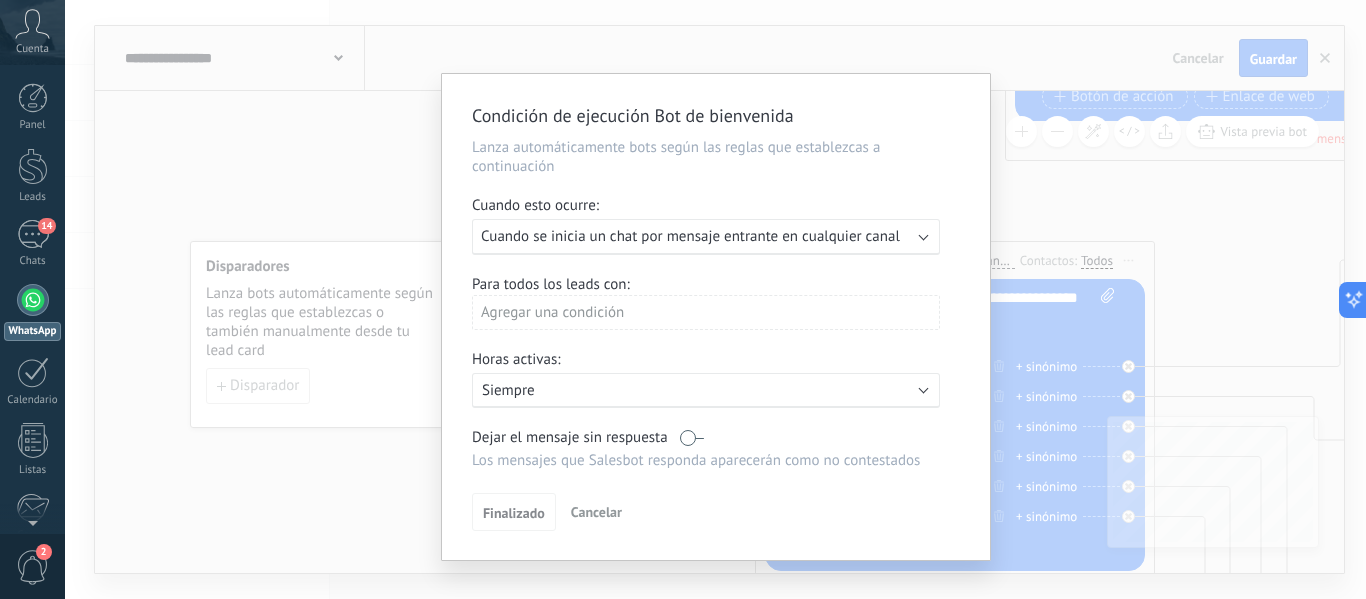 click on "Agregar una condición" at bounding box center (706, 312) 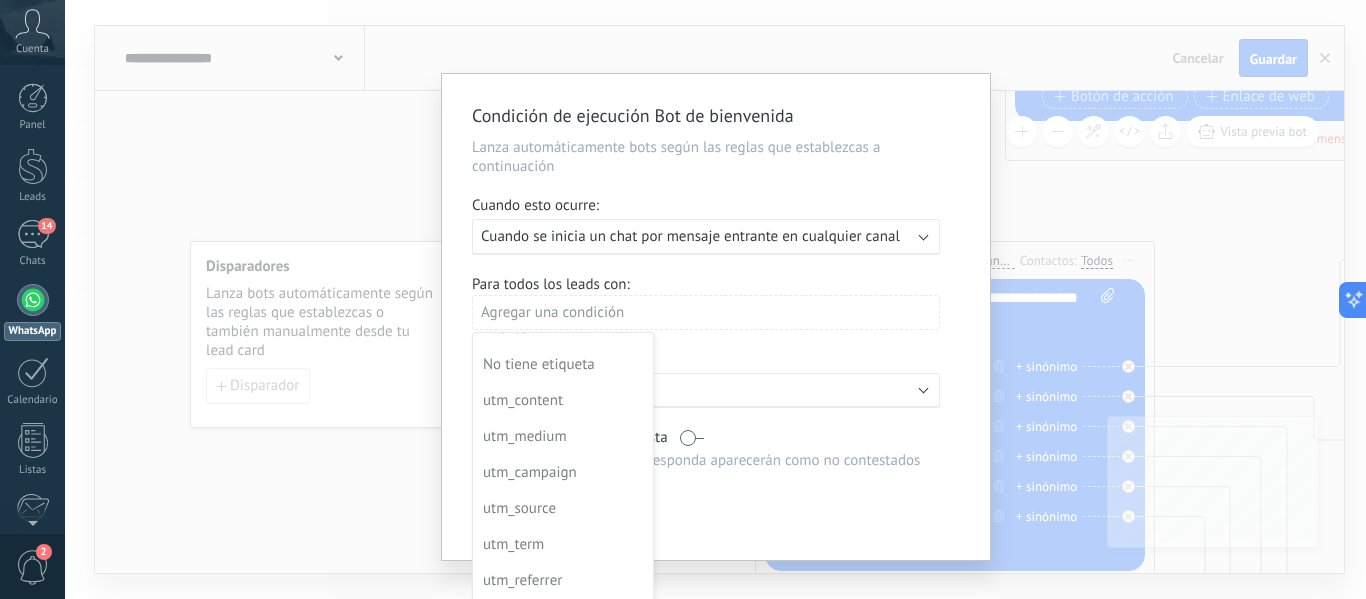 scroll, scrollTop: 200, scrollLeft: 0, axis: vertical 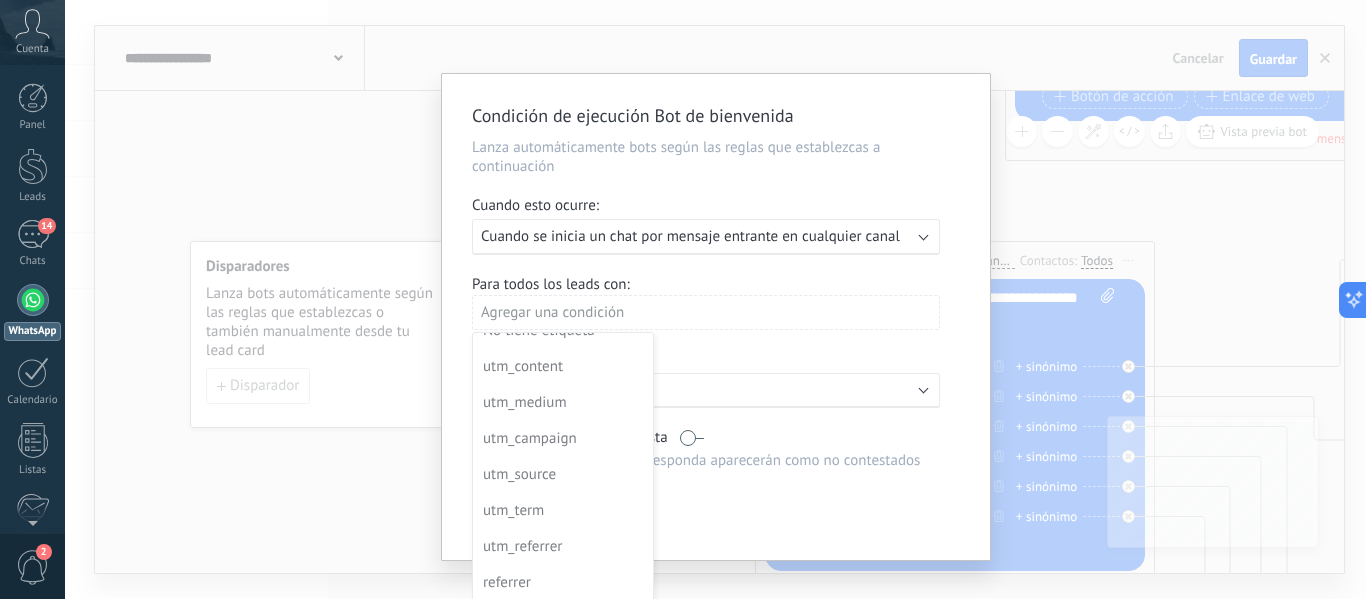 click at bounding box center (716, 317) 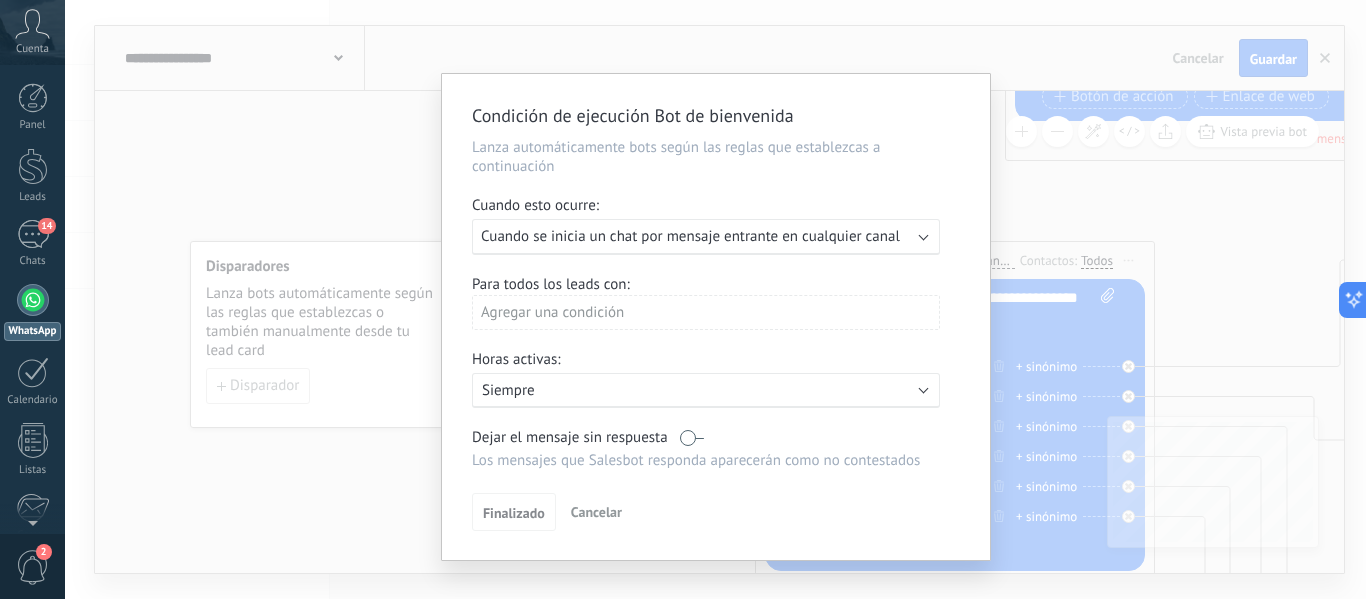 click on "Cuando se inicia un chat por mensaje entrante en cualquier canal" at bounding box center [690, 236] 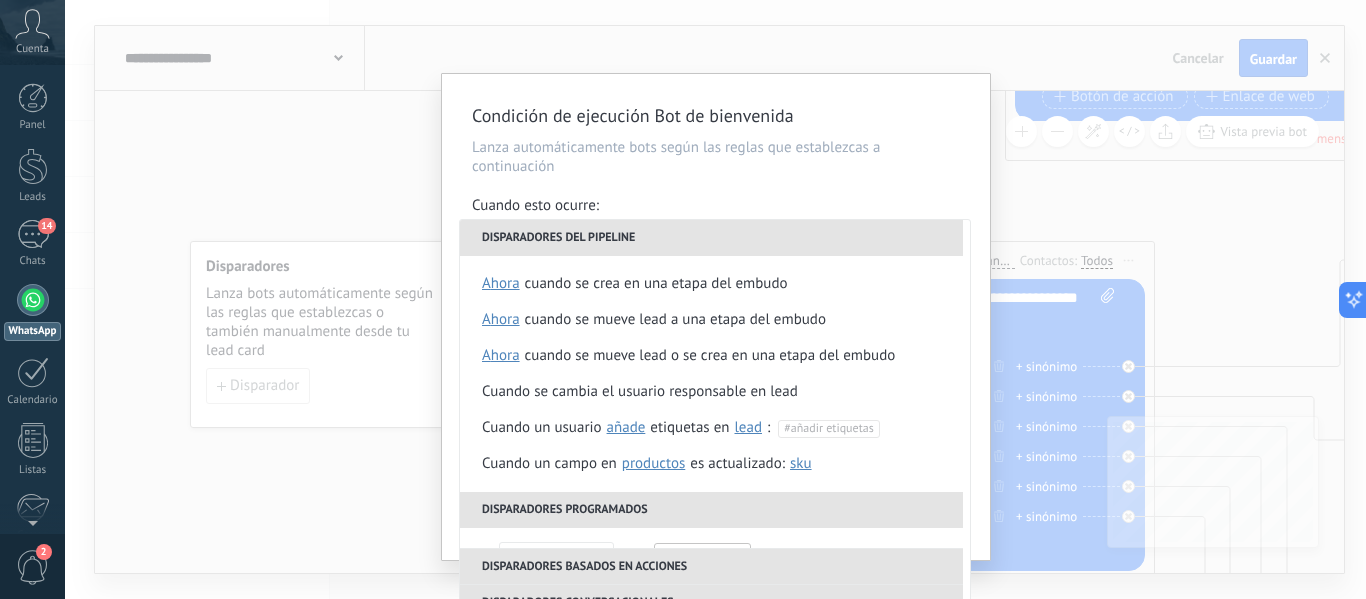 click on "Disparadores del pipeline" at bounding box center [711, 238] 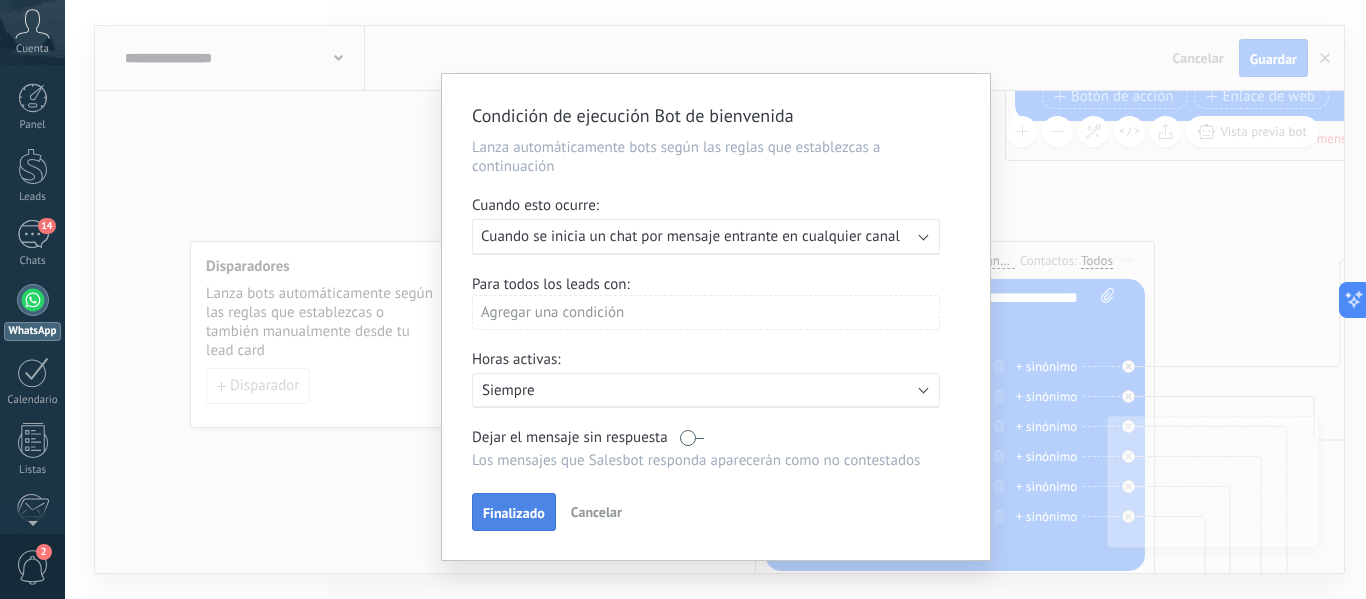 click on "Finalizado" at bounding box center [514, 513] 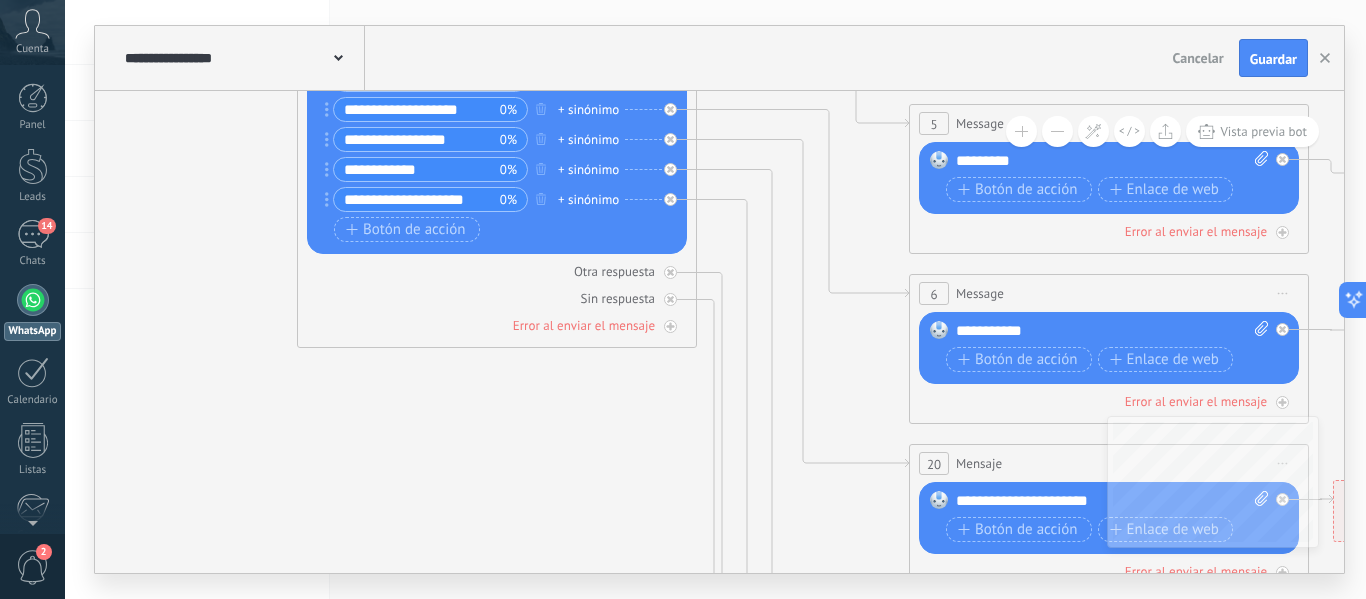 drag, startPoint x: 612, startPoint y: 464, endPoint x: 154, endPoint y: 147, distance: 557.0036 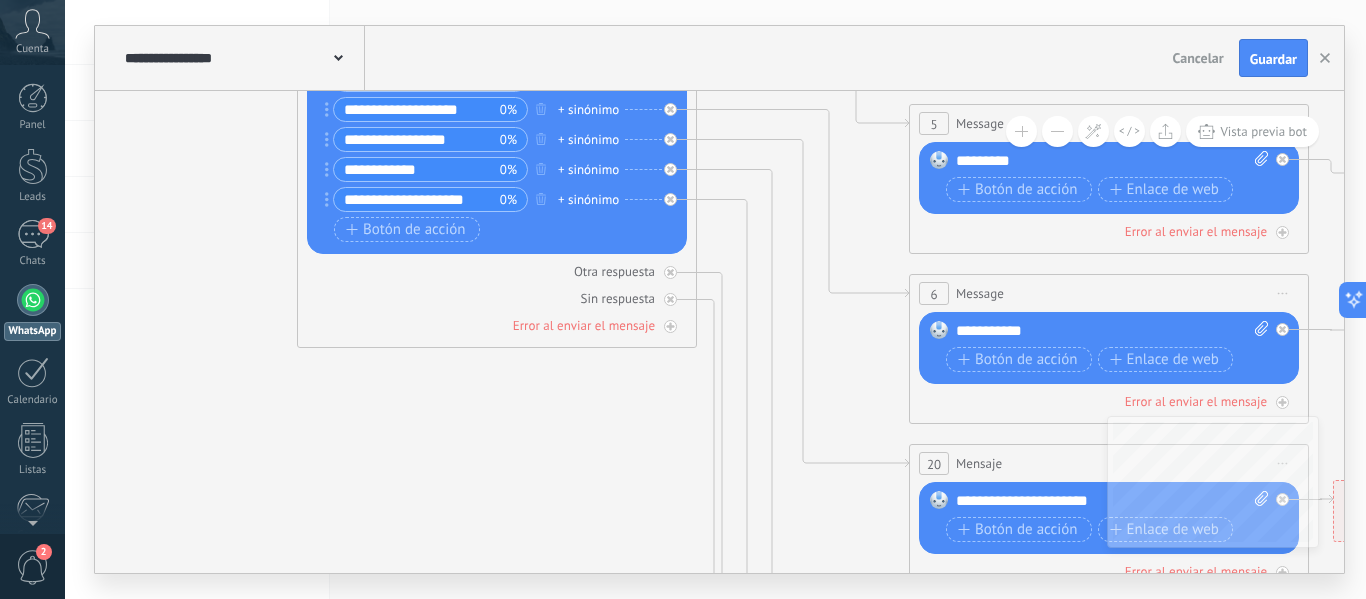 click 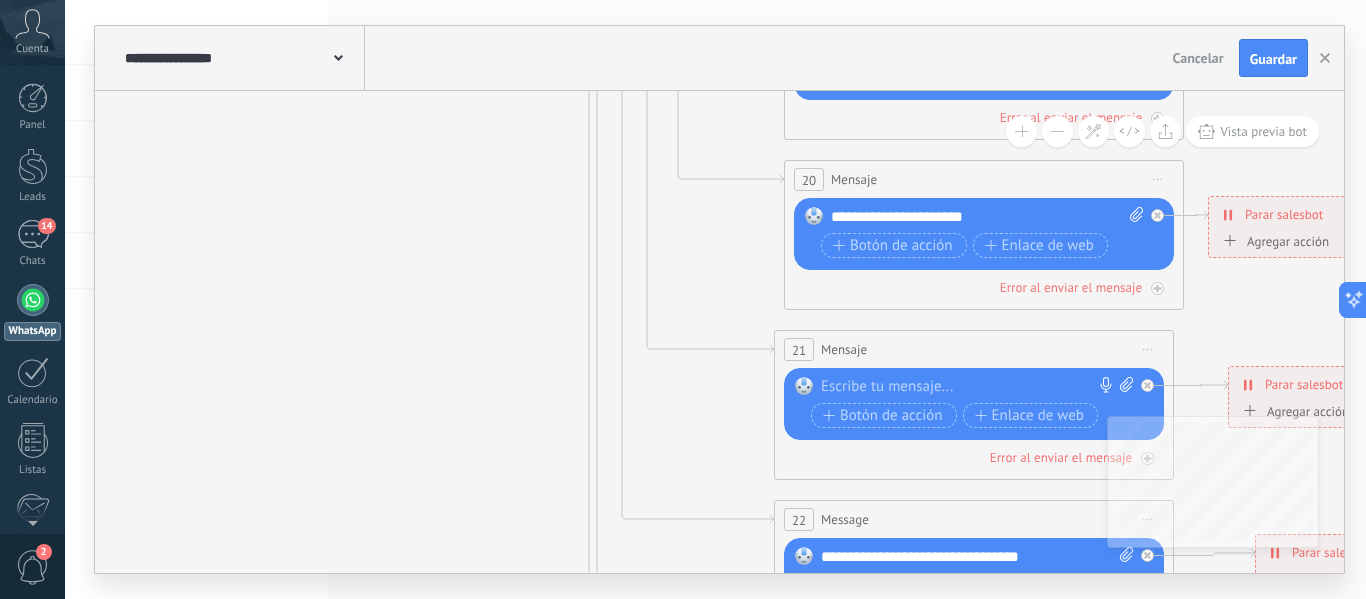 drag, startPoint x: 841, startPoint y: 389, endPoint x: 703, endPoint y: 99, distance: 321.1604 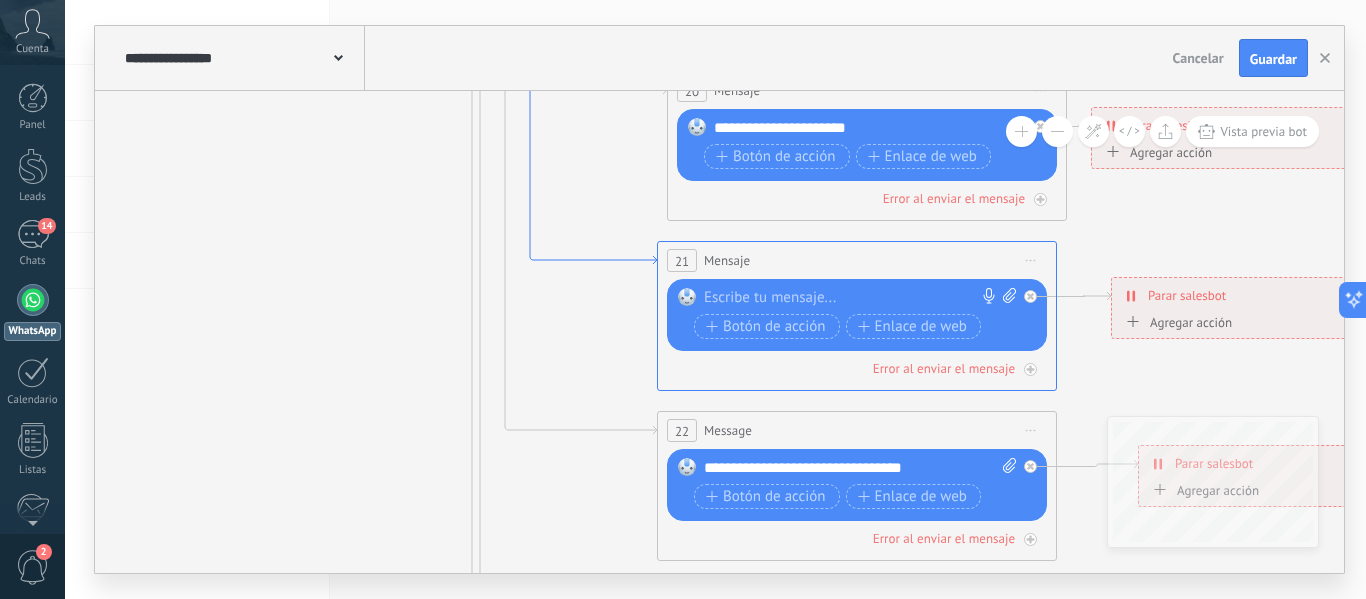 drag, startPoint x: 622, startPoint y: 270, endPoint x: 534, endPoint y: 255, distance: 89.26926 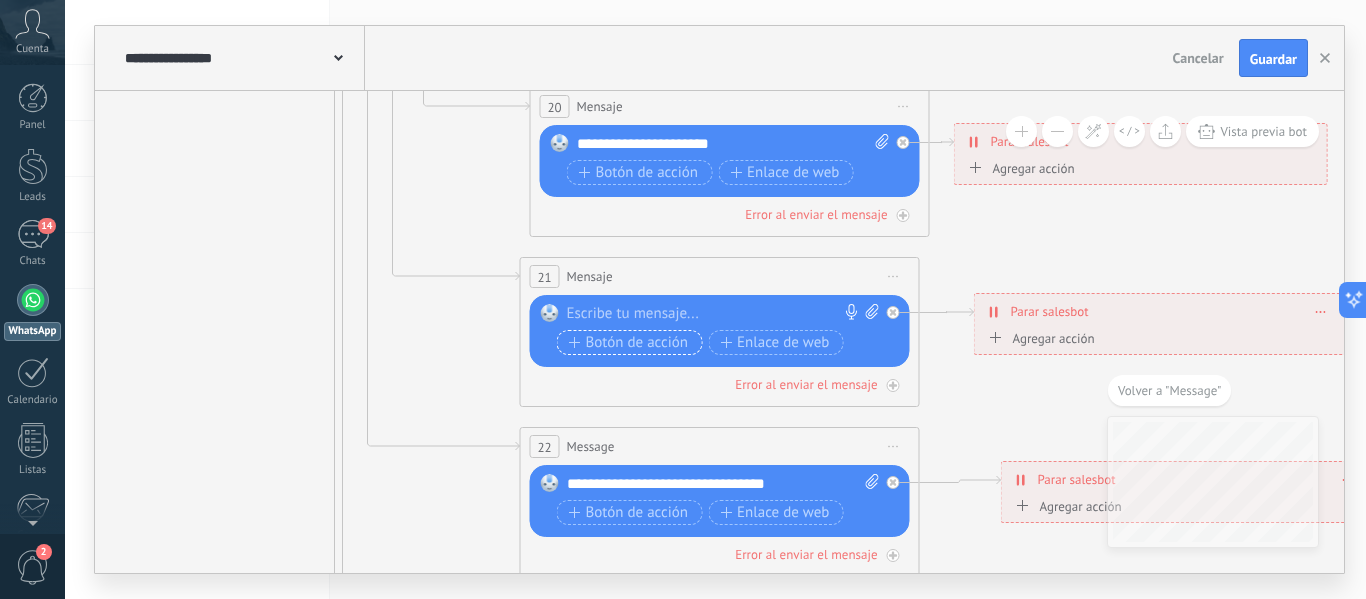 click on "Botón de acción" at bounding box center [629, 343] 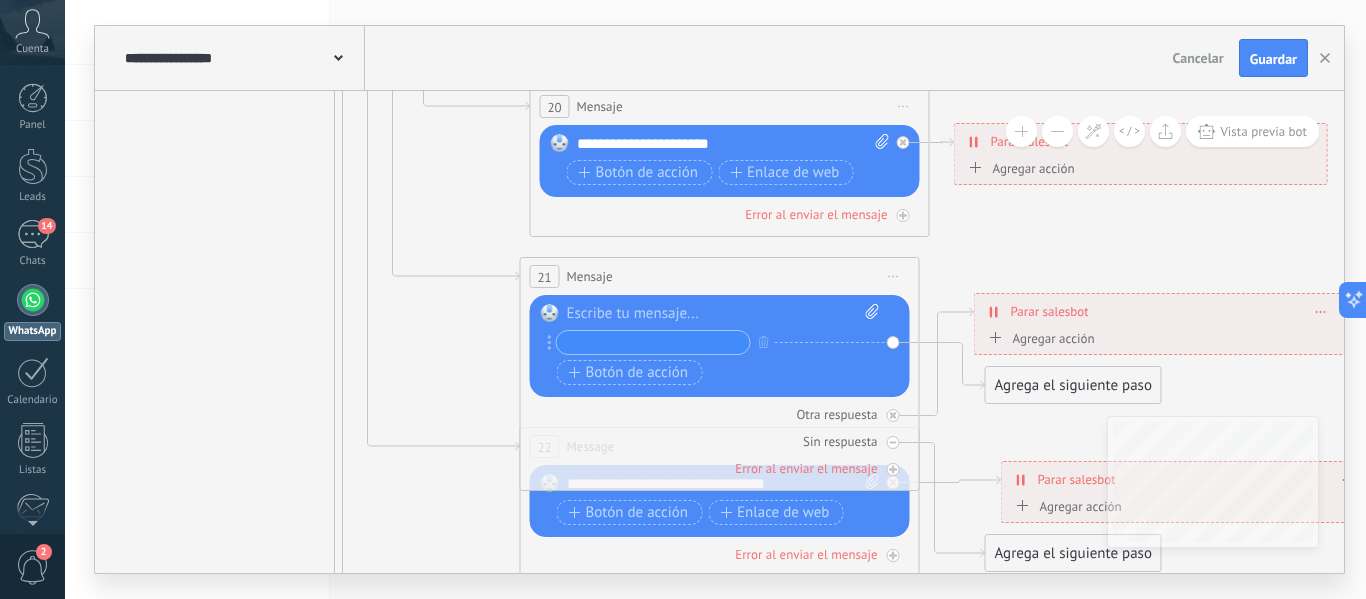 click on "Agrega el siguiente paso" at bounding box center [1073, 385] 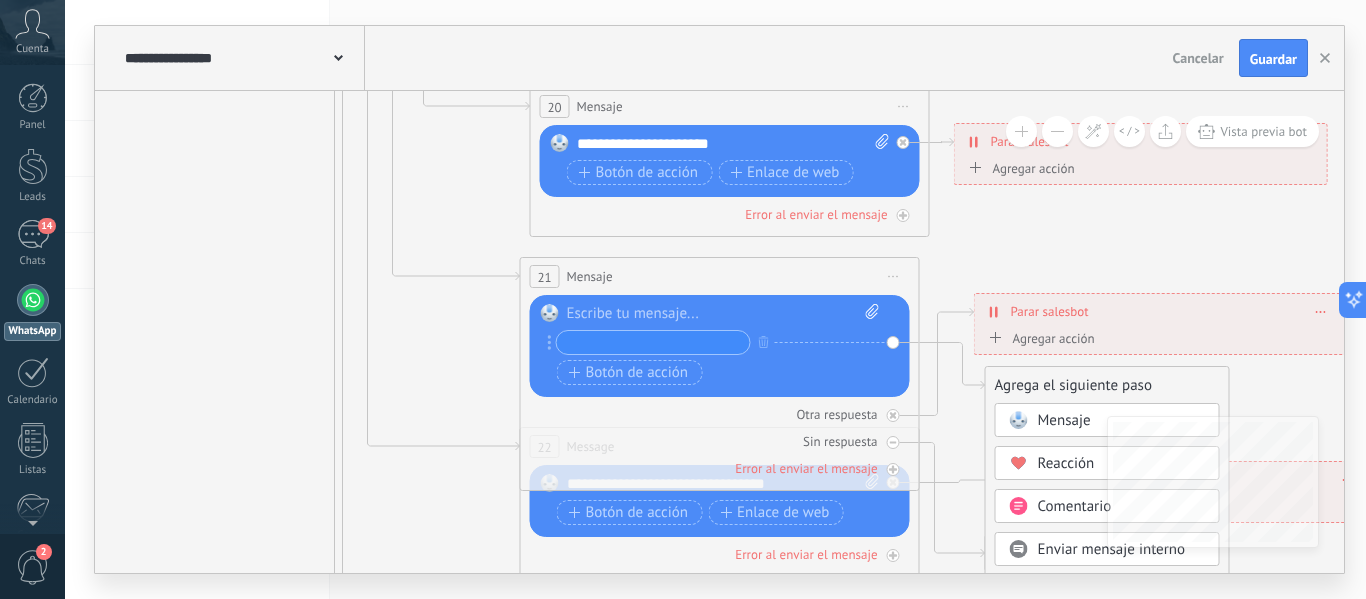 drag, startPoint x: 1060, startPoint y: 491, endPoint x: 1102, endPoint y: 321, distance: 175.11139 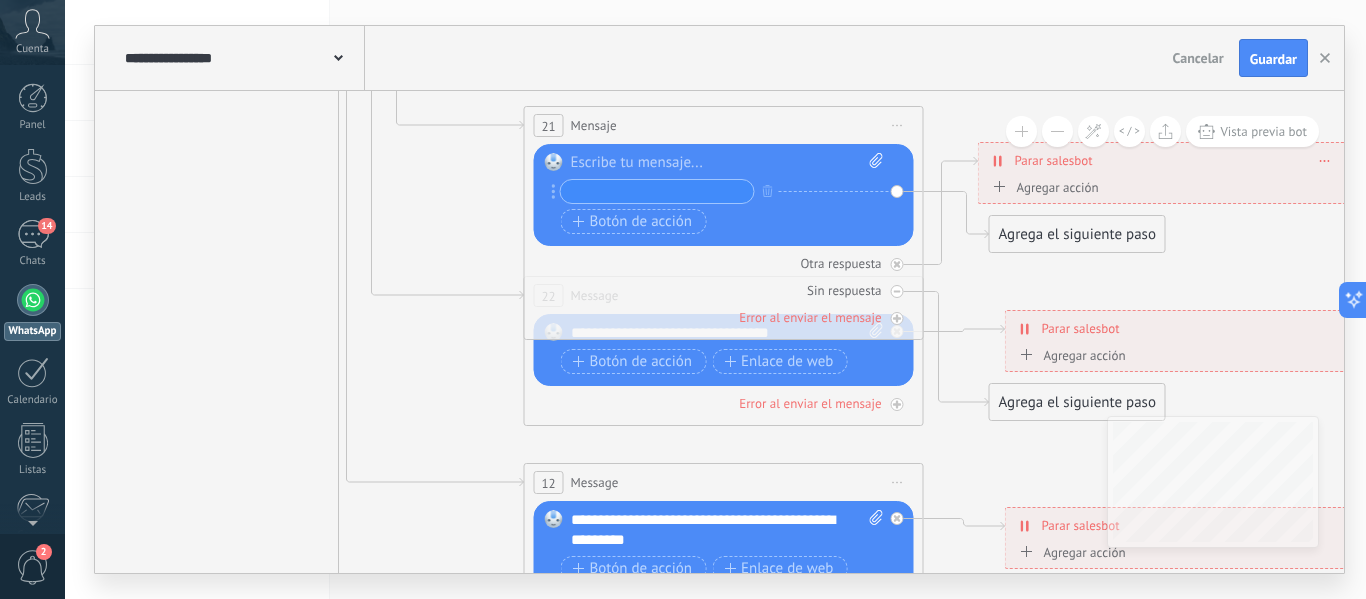drag, startPoint x: 1311, startPoint y: 395, endPoint x: 1128, endPoint y: 208, distance: 261.6448 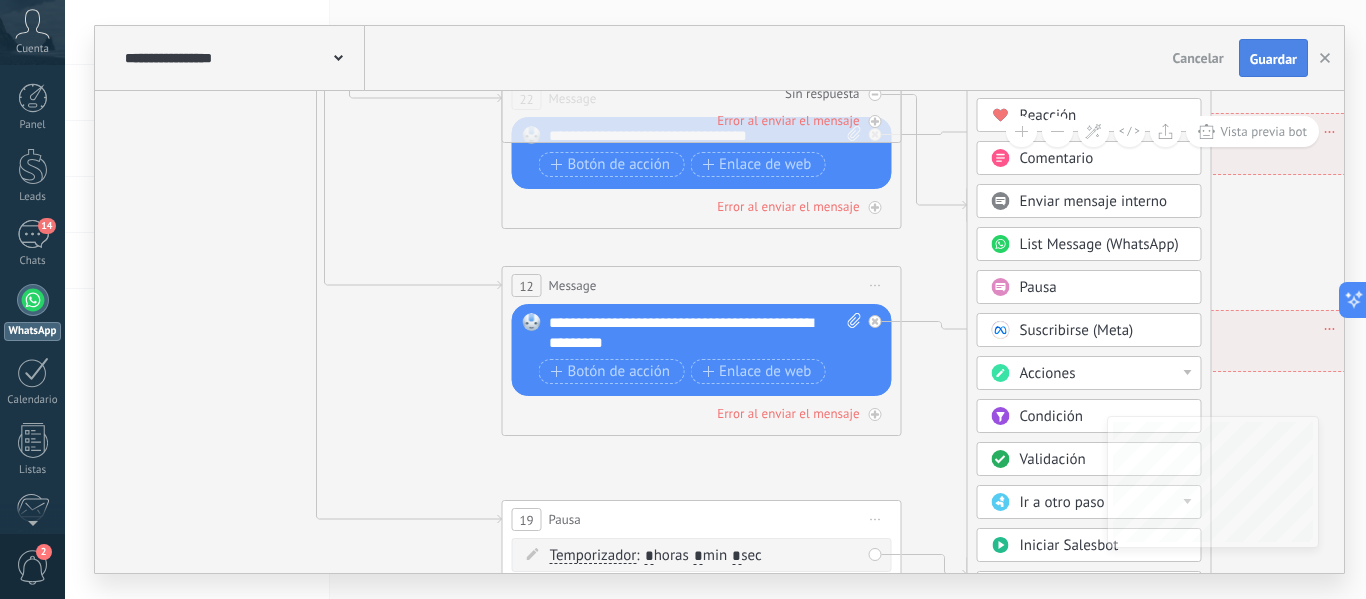 drag, startPoint x: 1266, startPoint y: 249, endPoint x: 1254, endPoint y: 76, distance: 173.41568 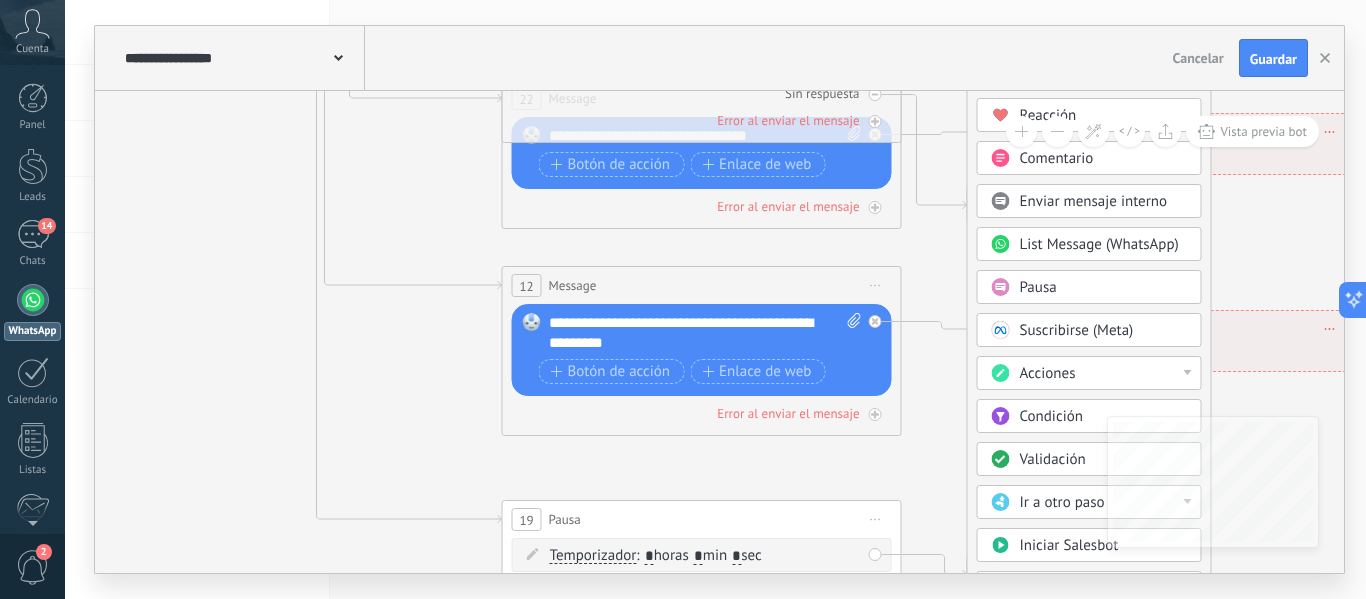 click on "Acciones" at bounding box center [1104, 374] 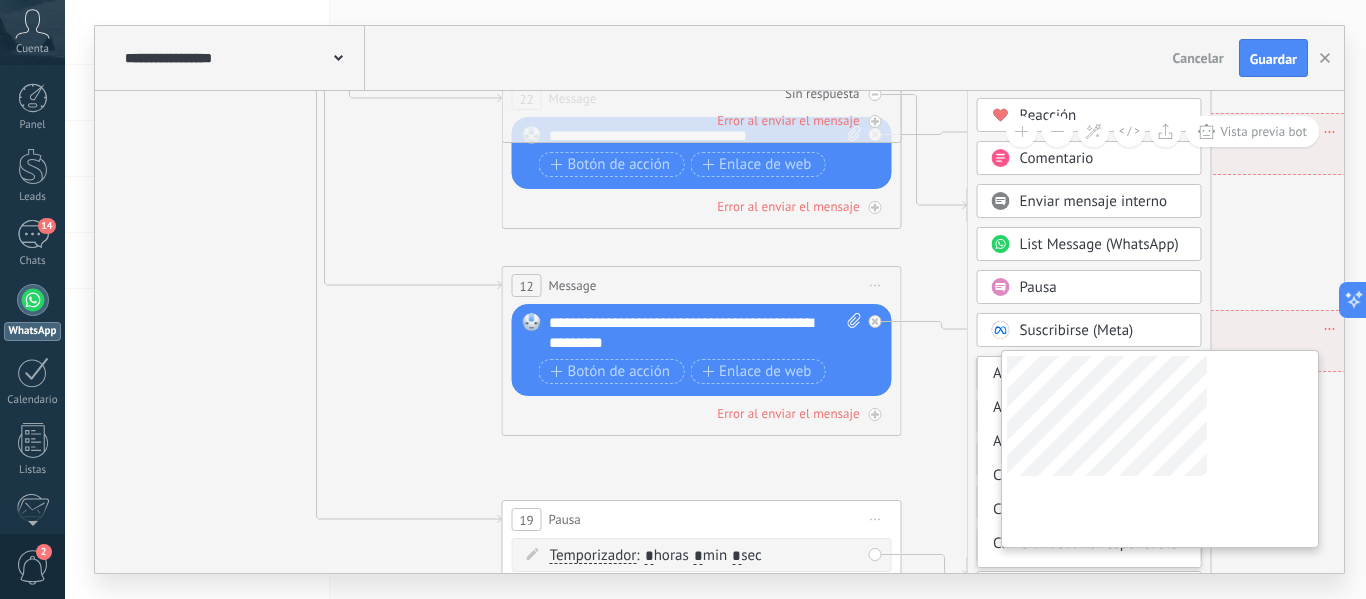 click on "**********" at bounding box center (719, 332) 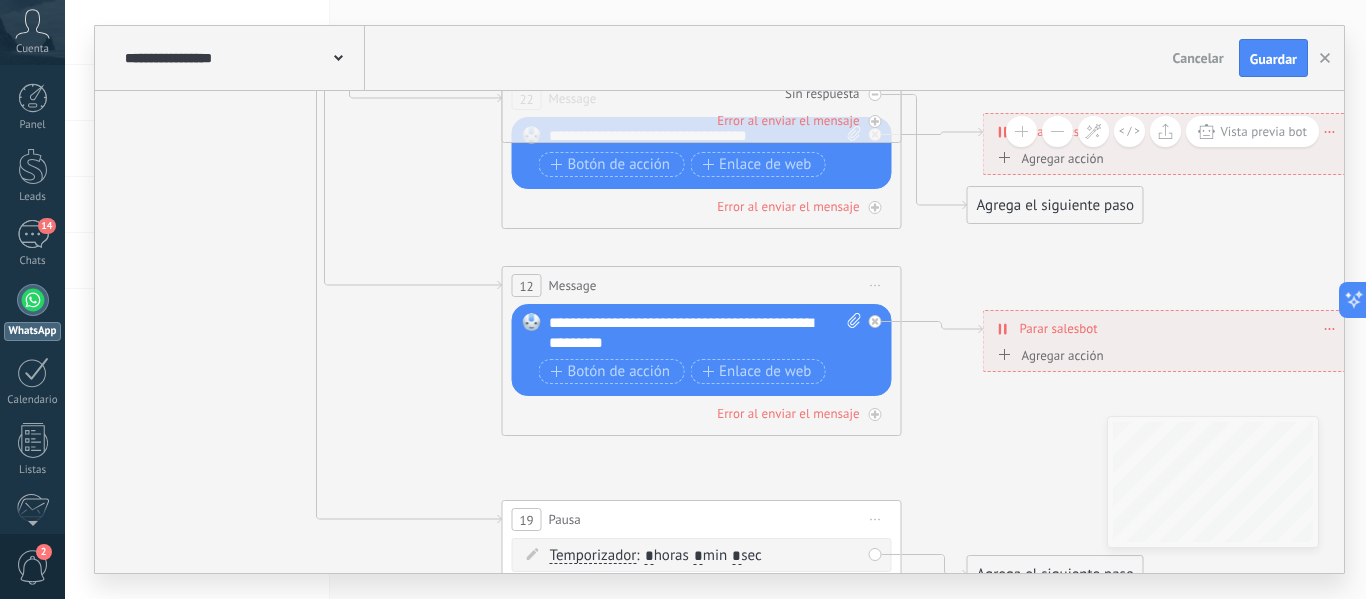 click 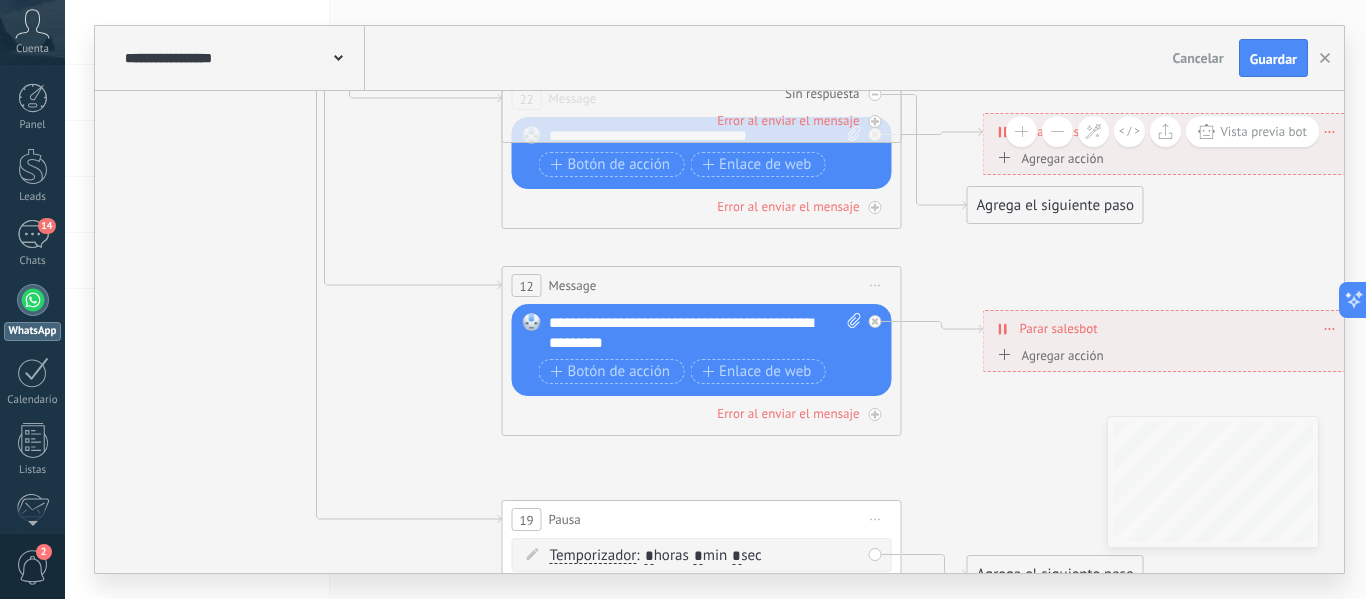 click on "Agrega el siguiente paso" at bounding box center (1055, 205) 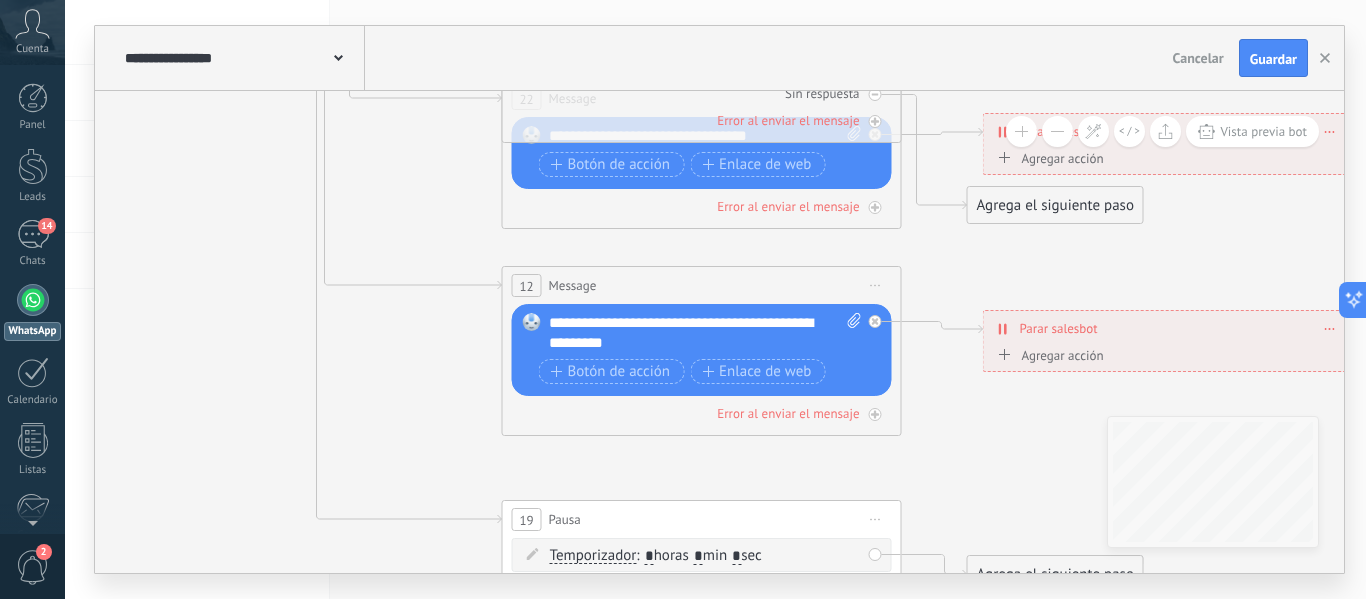 click on "**********" at bounding box center (-335, -781) 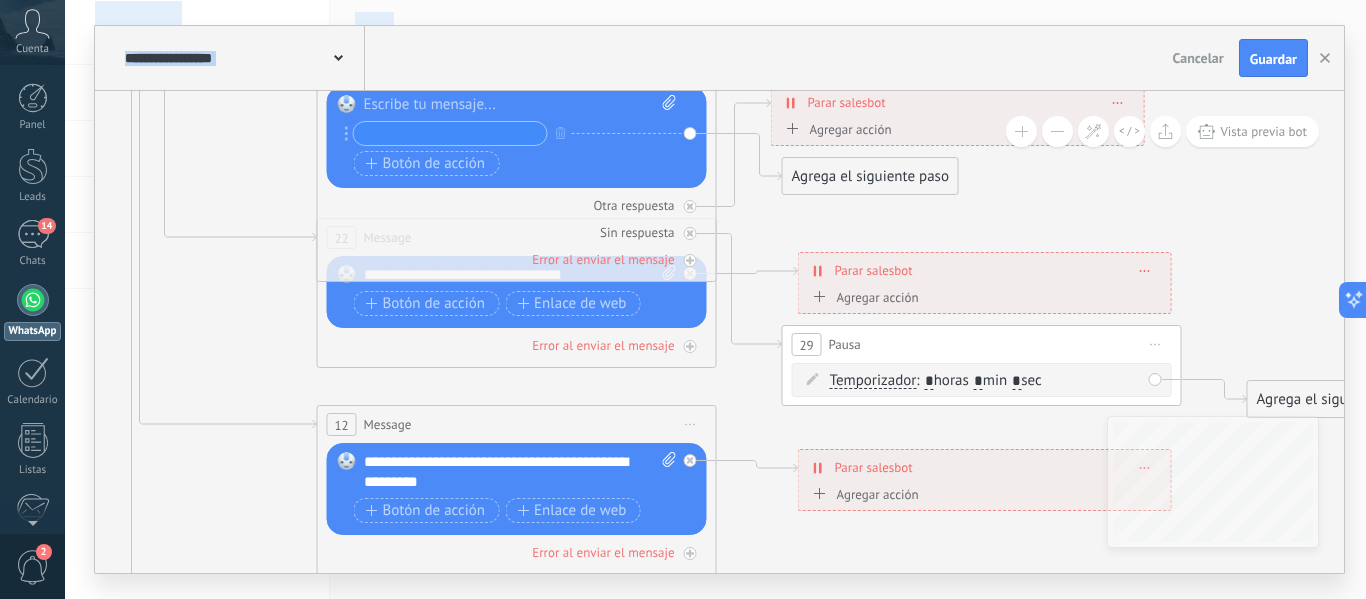 drag, startPoint x: 800, startPoint y: 507, endPoint x: 1062, endPoint y: 646, distance: 296.58893 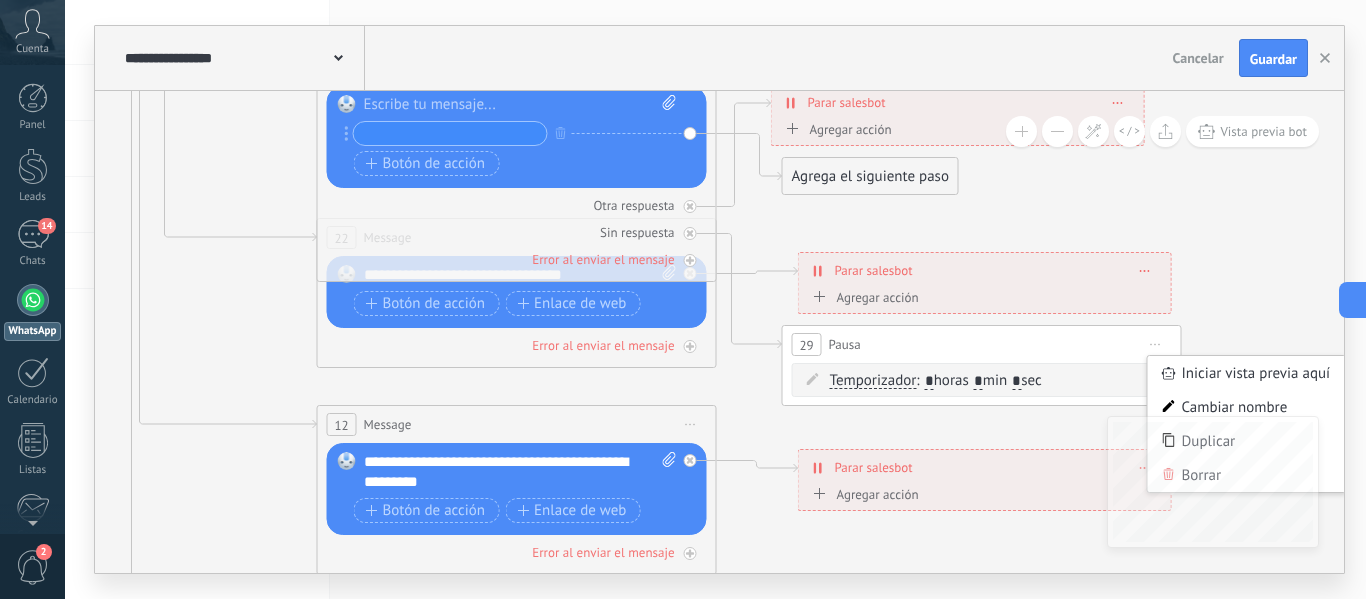 click 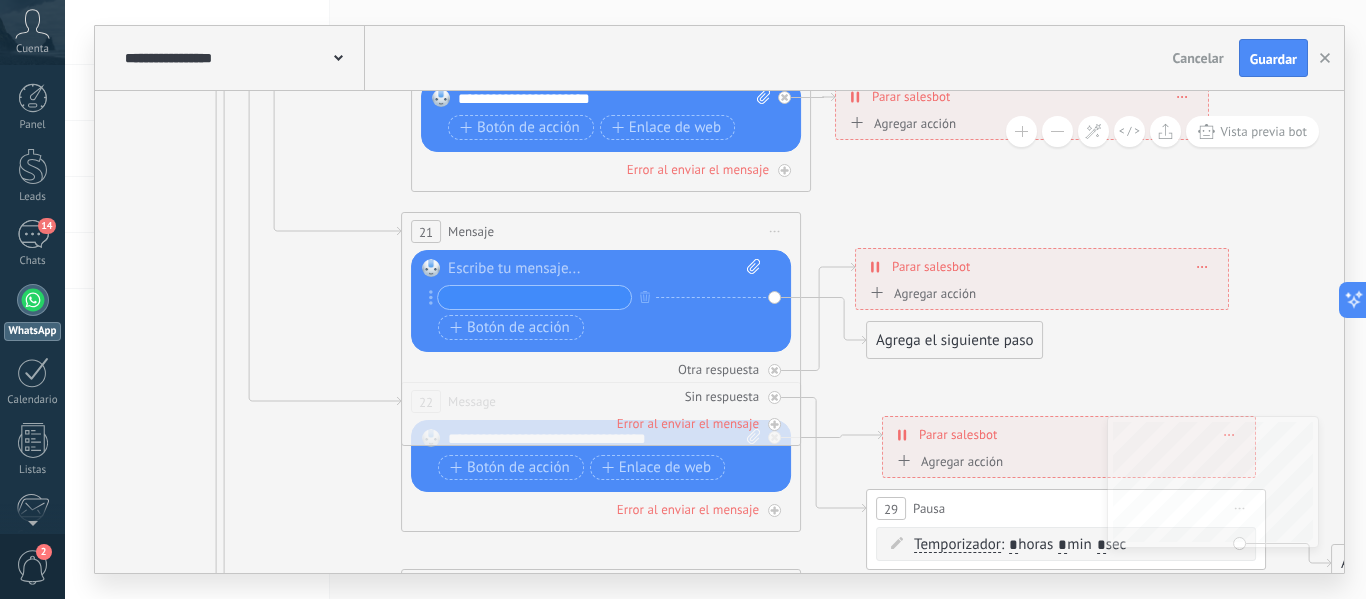click 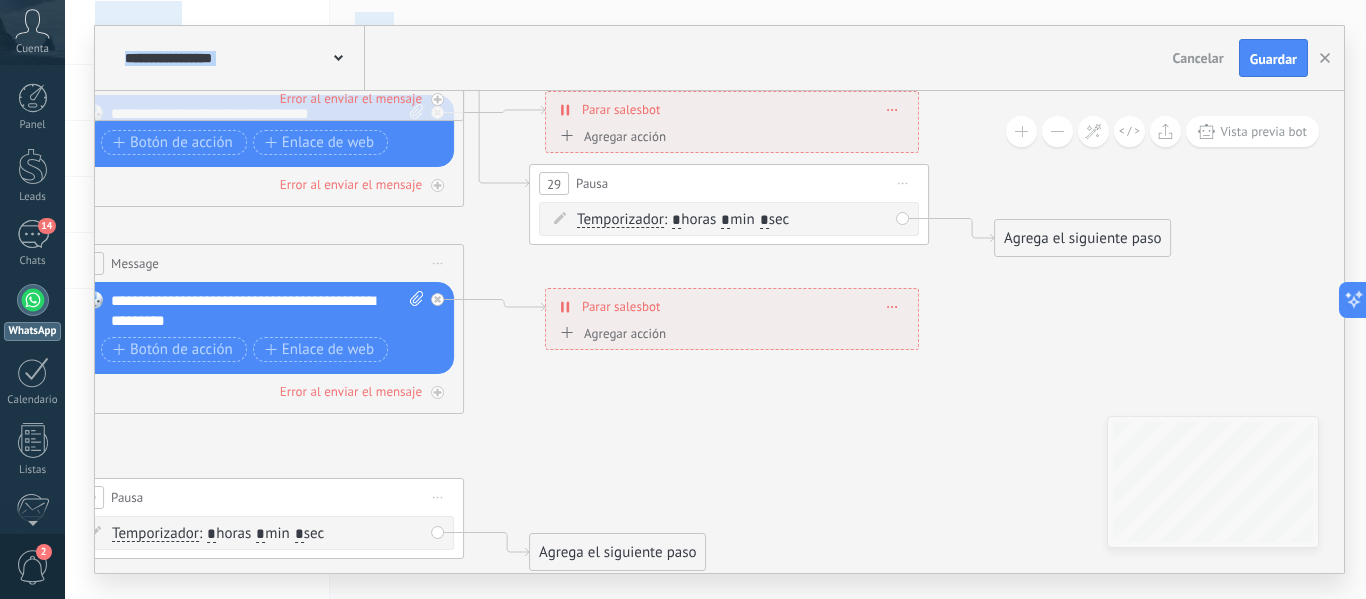 drag, startPoint x: 1303, startPoint y: 266, endPoint x: 879, endPoint y: 201, distance: 428.95337 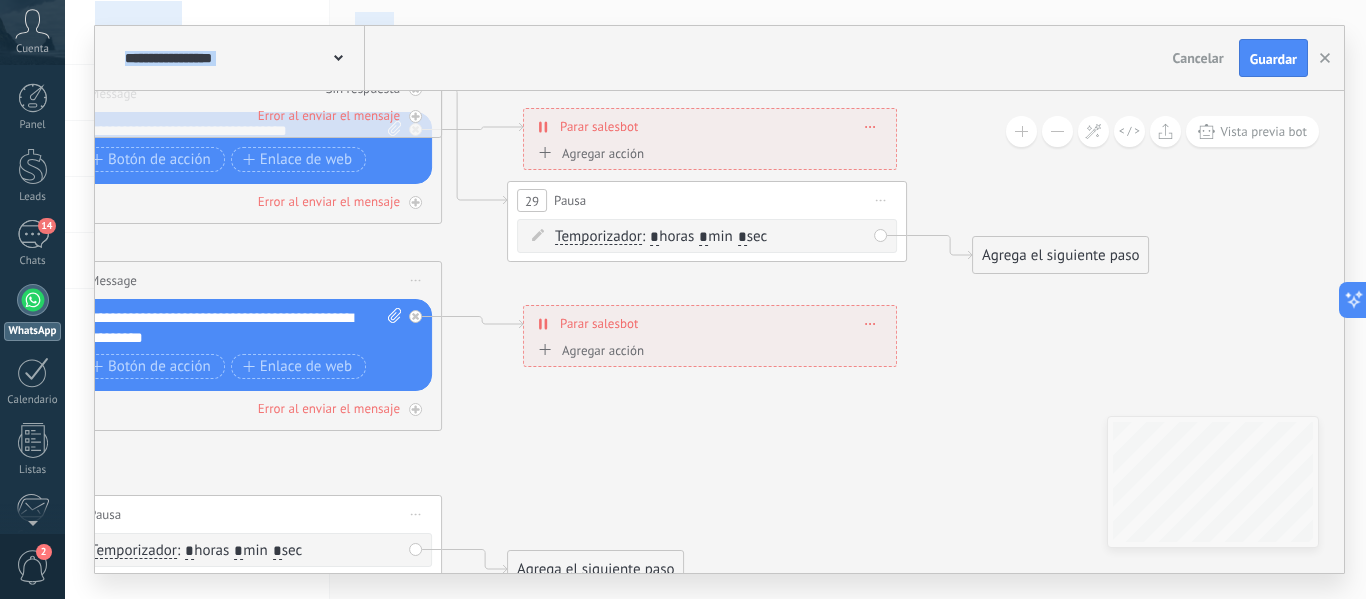 click 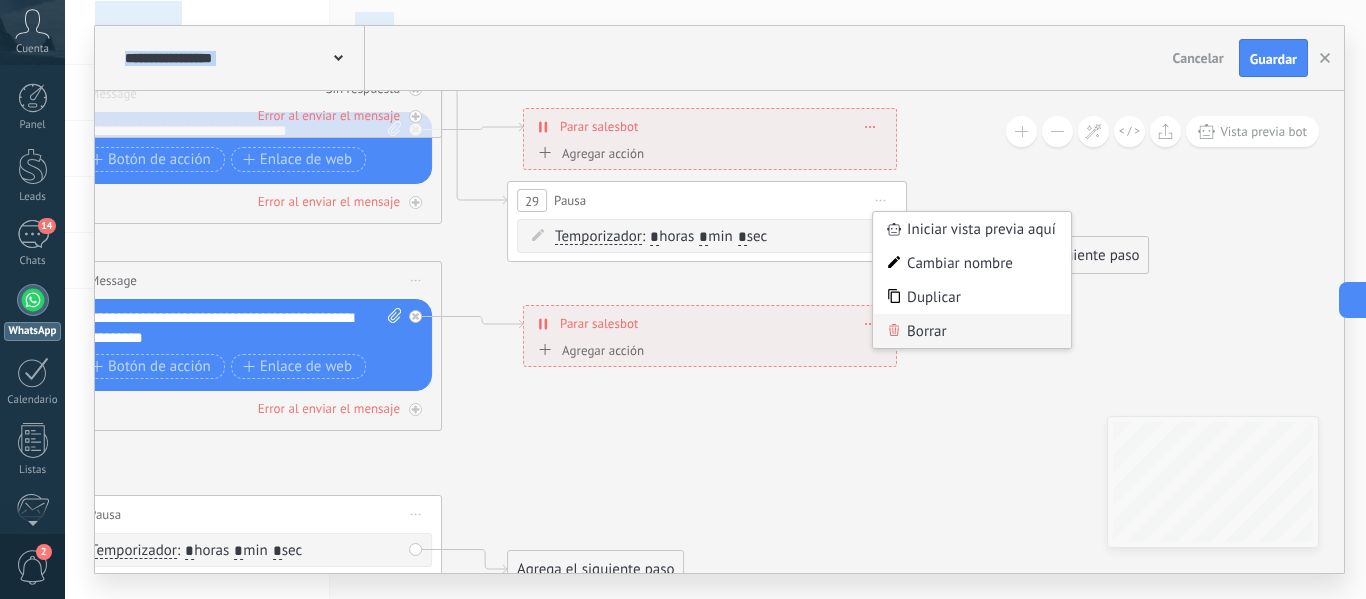 click on "Borrar" at bounding box center [972, 331] 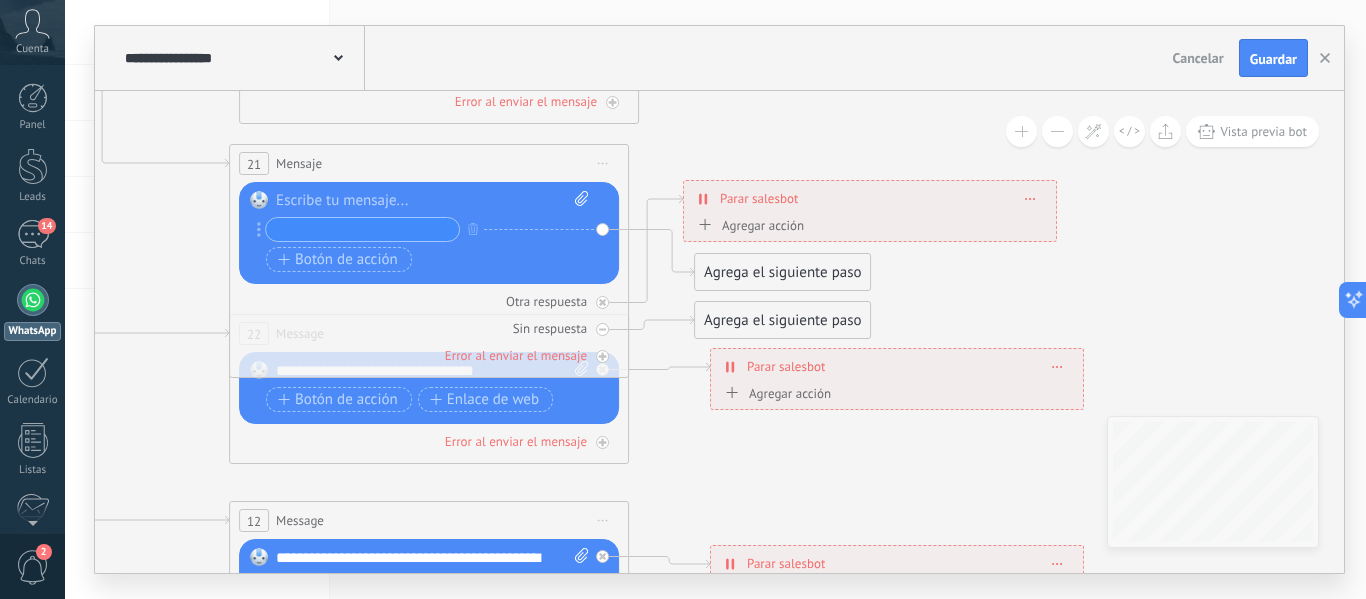 drag, startPoint x: 598, startPoint y: 239, endPoint x: 785, endPoint y: 478, distance: 303.46335 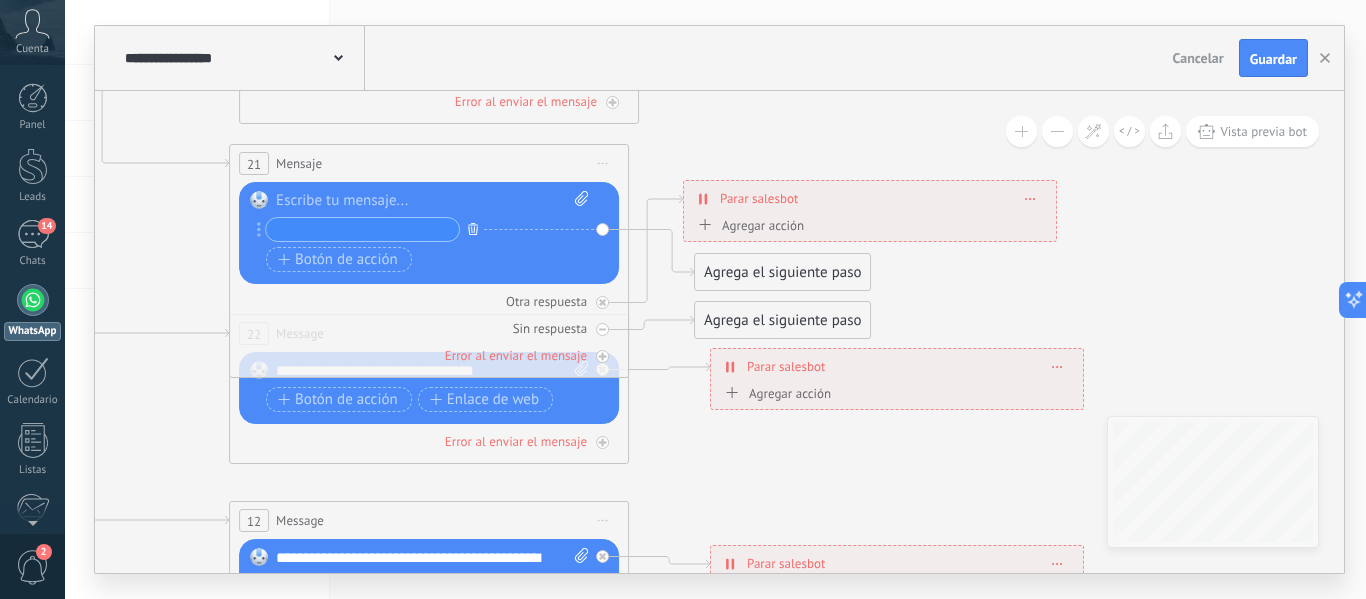 click 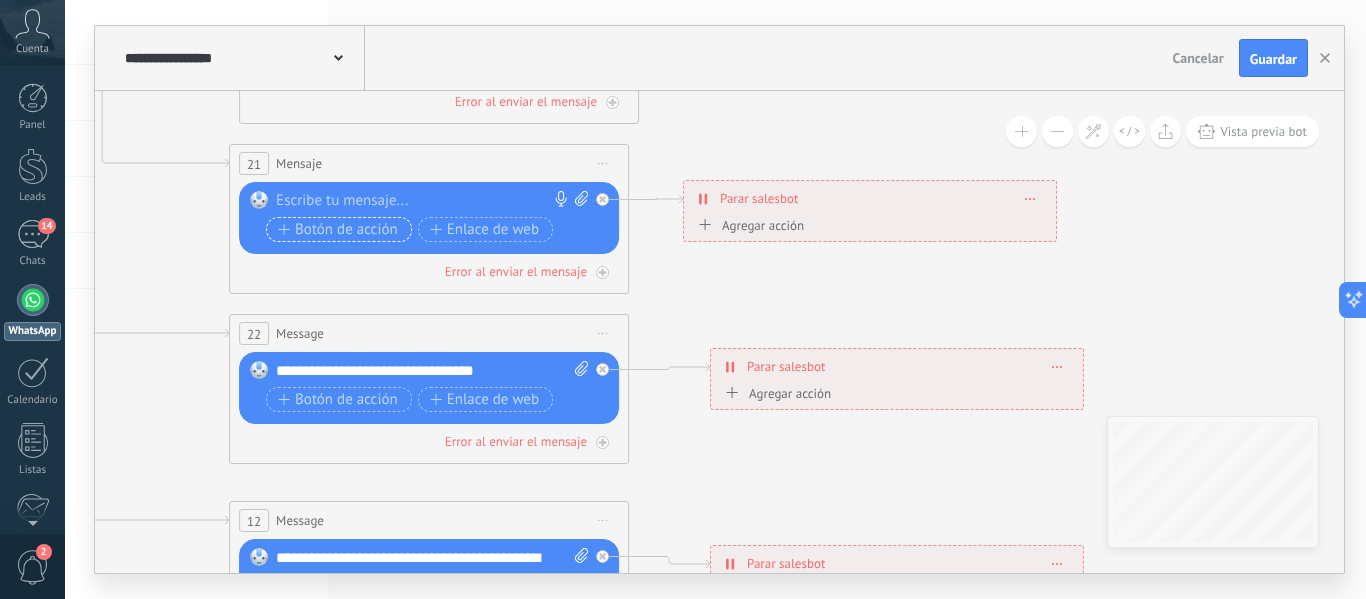 click on "Botón de acción" at bounding box center (338, 230) 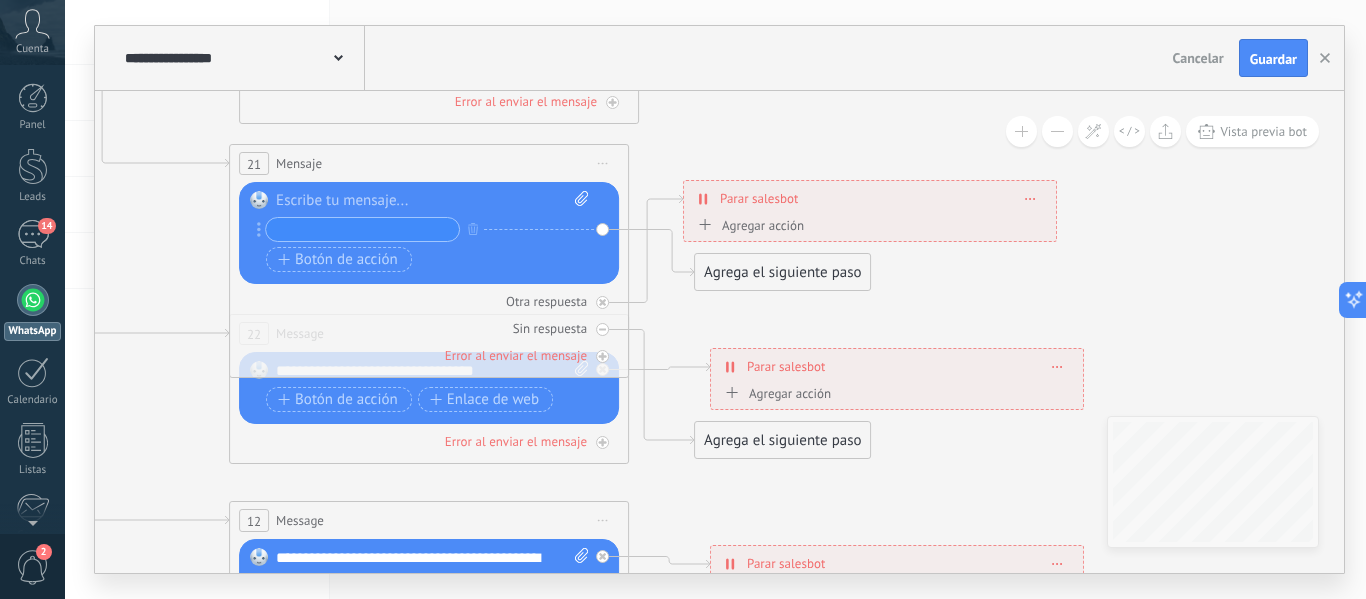 click on "Agrega el siguiente paso" at bounding box center [782, 272] 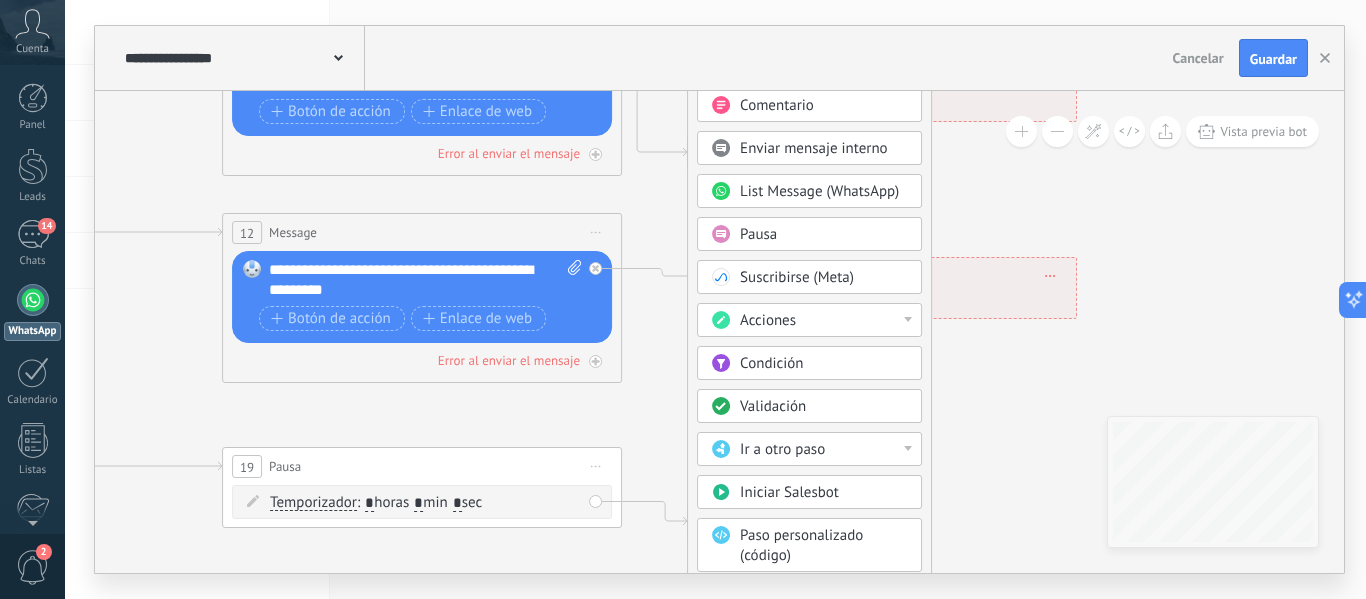 drag, startPoint x: 1018, startPoint y: 296, endPoint x: 1011, endPoint y: 8, distance: 288.08505 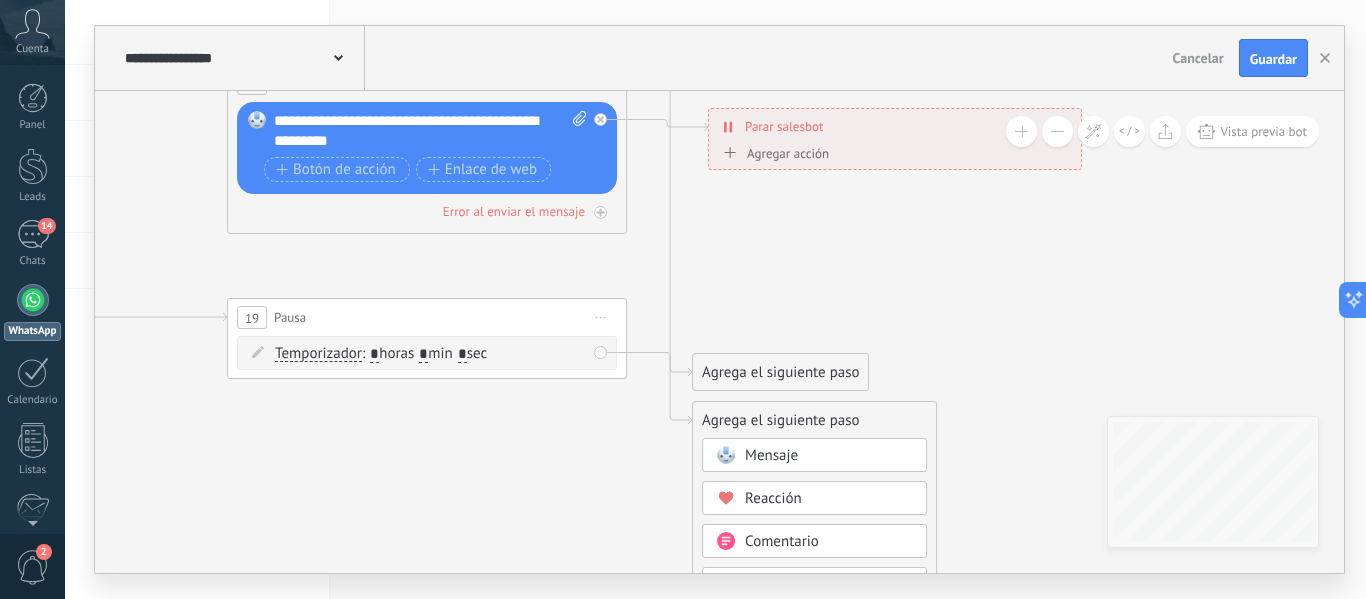 drag, startPoint x: 1004, startPoint y: 467, endPoint x: 1009, endPoint y: 318, distance: 149.08386 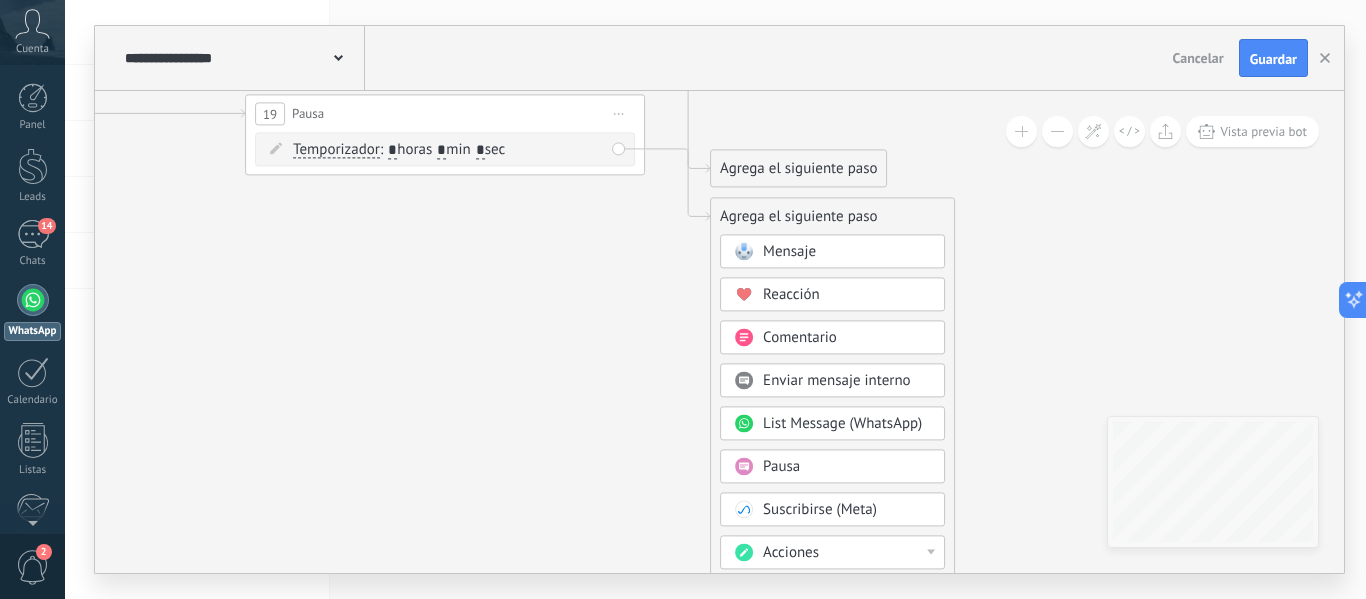 drag, startPoint x: 1009, startPoint y: 452, endPoint x: 1027, endPoint y: 192, distance: 260.62234 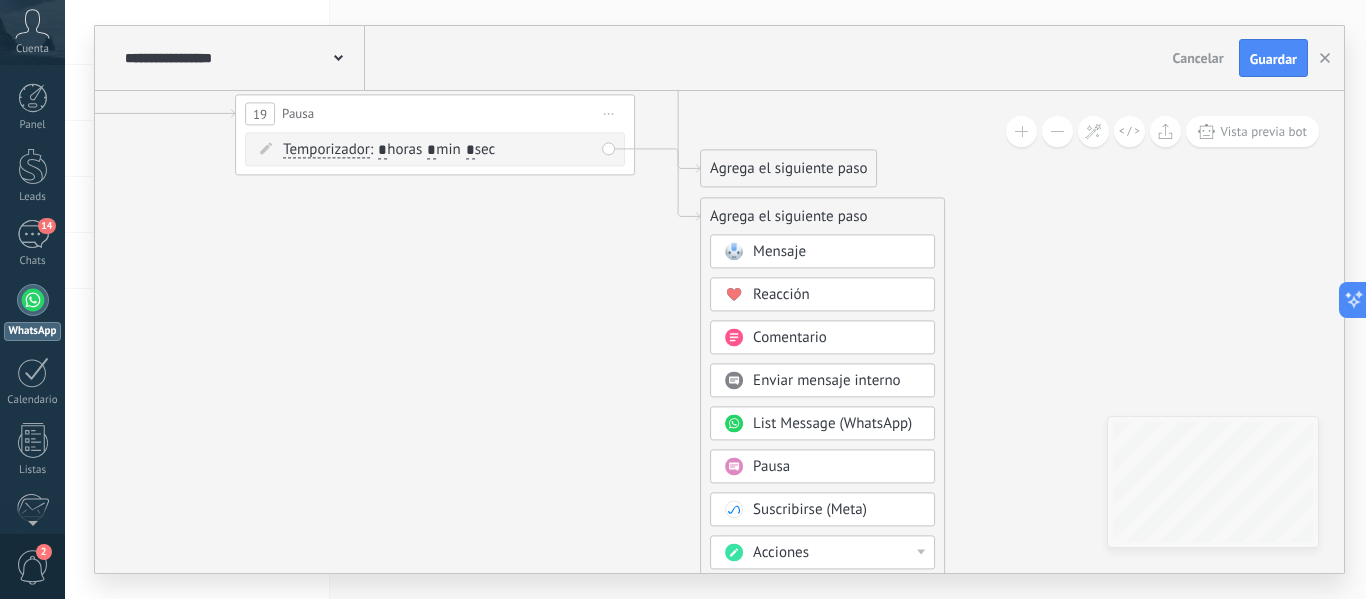 drag, startPoint x: 1002, startPoint y: 466, endPoint x: 992, endPoint y: 362, distance: 104.47966 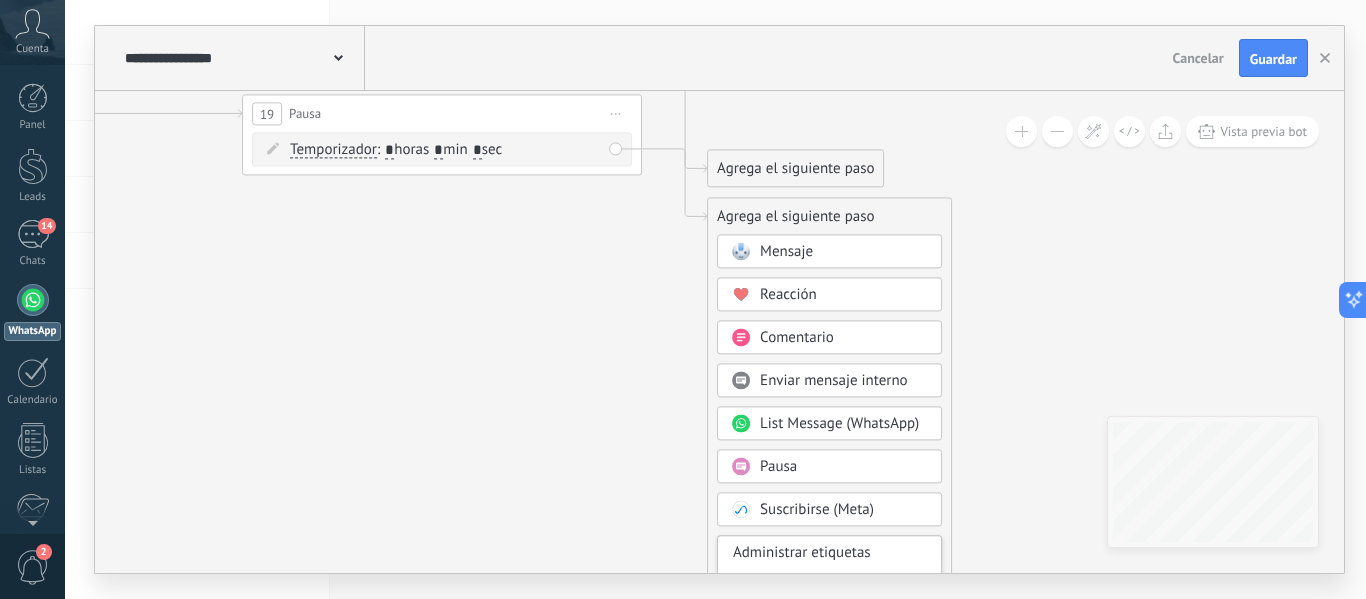 drag, startPoint x: 997, startPoint y: 467, endPoint x: 1004, endPoint y: 386, distance: 81.3019 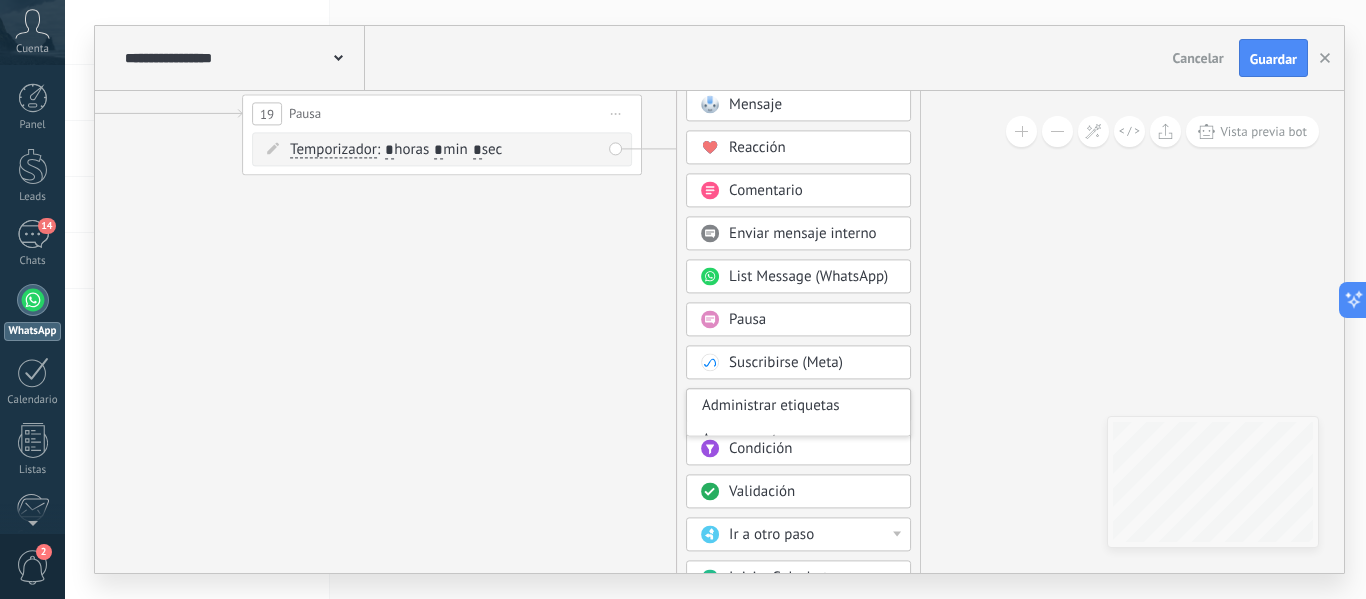drag, startPoint x: 877, startPoint y: 215, endPoint x: 850, endPoint y: 69, distance: 148.47559 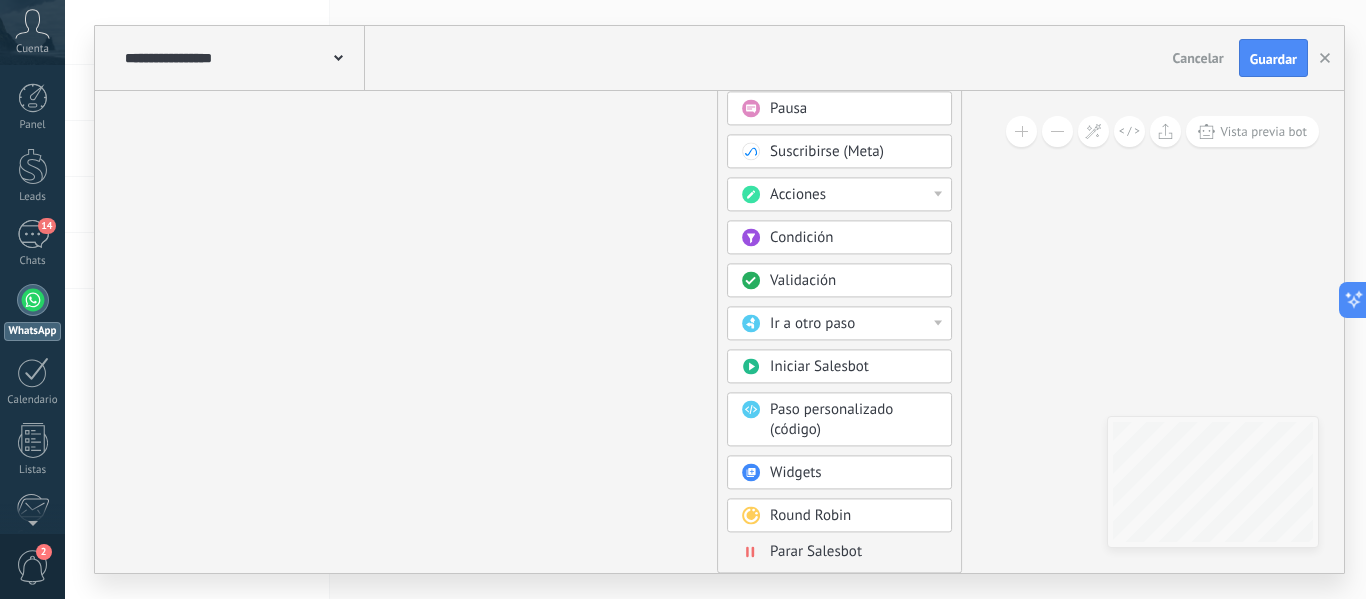drag, startPoint x: 974, startPoint y: 500, endPoint x: 983, endPoint y: 151, distance: 349.11603 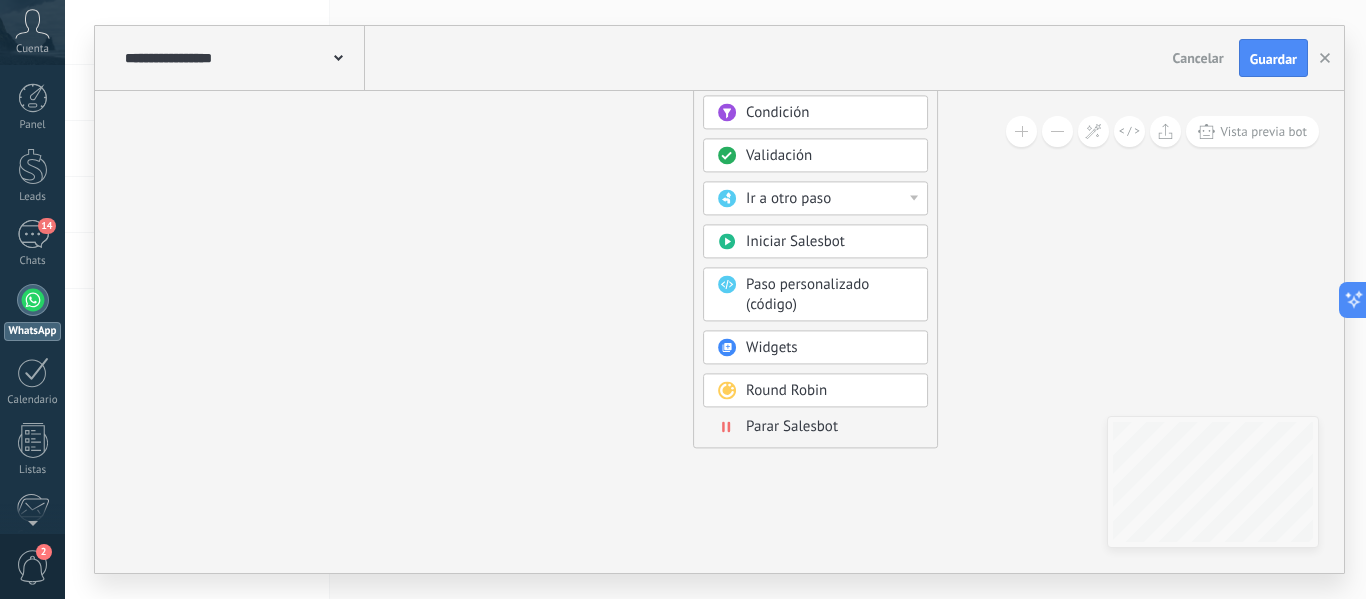 drag, startPoint x: 1006, startPoint y: 473, endPoint x: 982, endPoint y: 348, distance: 127.28315 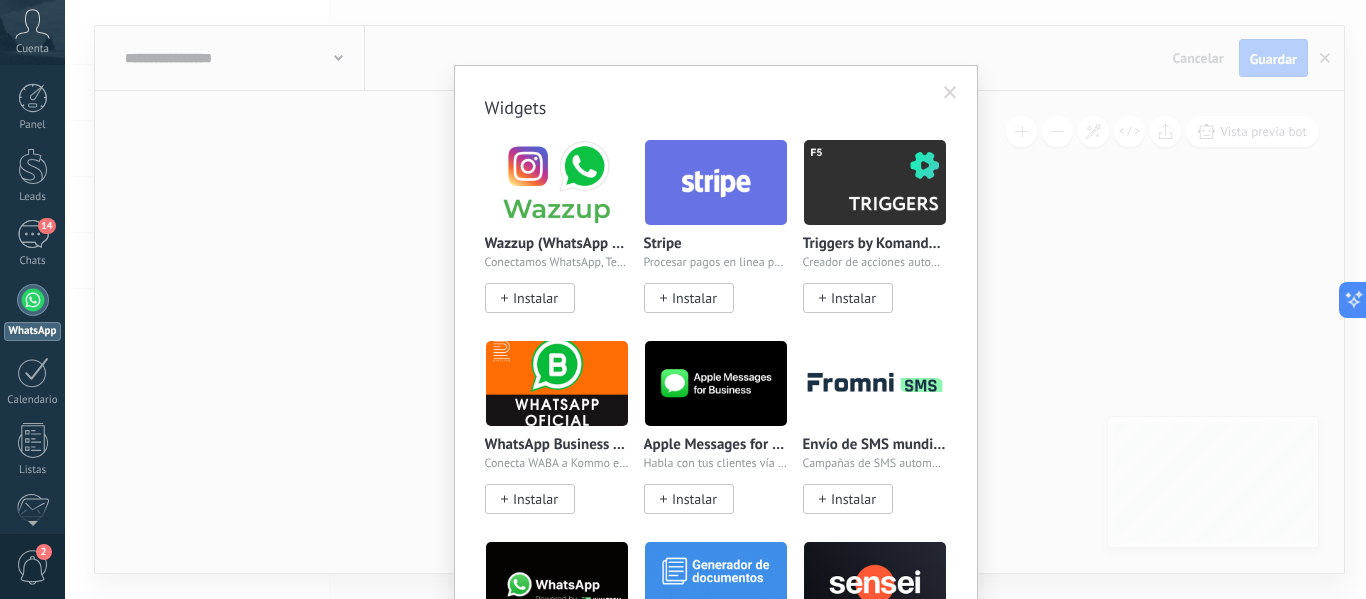 click on ".abccls-1,.abccls-2{fill-rule:evenodd}.abccls-2{fill:#fff} .abfcls-1{fill:none}.abfcls-2{fill:#fff} .abncls-1{isolation:isolate}.abncls-2{opacity:.06}.abncls-2,.abncls-3,.abncls-6{mix-blend-mode:multiply}.abncls-3{opacity:.15}.abncls-4,.abncls-8{fill:#fff}.abncls-5{fill:url(#abnlinear-gradient)}.abncls-6{opacity:.04}.abncls-7{fill:url(#abnlinear-gradient-2)}.abncls-8{fill-rule:evenodd} .abqst0{fill:#ffa200} .abwcls-1{fill:#252525} .cls-1{isolation:isolate} .acicls-1{fill:none} .aclcls-1{fill:#232323} .acnst0{display:none} .addcls-1,.addcls-2{fill:none;stroke-miterlimit:10}.addcls-1{stroke:#dfe0e5}.addcls-2{stroke:#a1a7ab} .adecls-1,.adecls-2{fill:none;stroke-miterlimit:10}.adecls-1{stroke:#dfe0e5}.adecls-2{stroke:#a1a7ab} .adqcls-1{fill:#8591a5;fill-rule:evenodd} .aeccls-1{fill:#5c9f37} .aeecls-1{fill:#f86161} .aejcls-1{fill:#8591a5;fill-rule:evenodd} .aekcls-1{fill-rule:evenodd} .aelcls-1{fill-rule:evenodd;fill:currentColor} .aemcls-1{fill-rule:evenodd;fill:currentColor} .aencls-2{fill:#f86161;opacity:.3}" at bounding box center (683, 299) 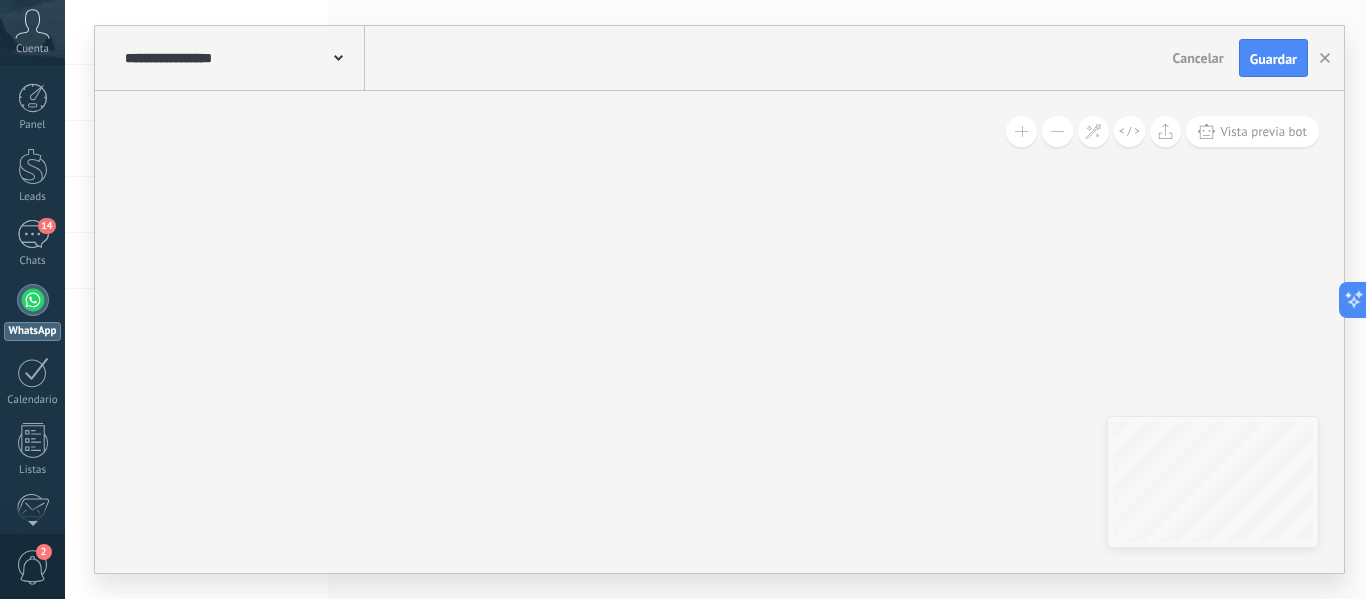 drag, startPoint x: 957, startPoint y: 352, endPoint x: 845, endPoint y: 318, distance: 117.047 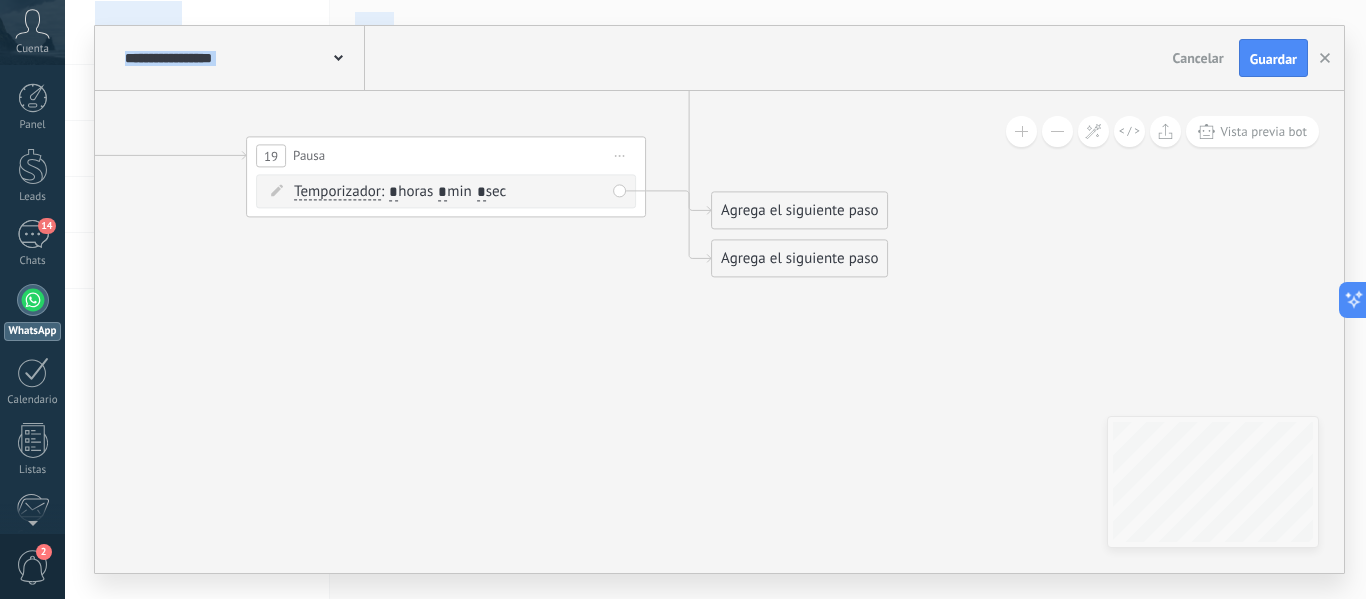 drag, startPoint x: 845, startPoint y: 318, endPoint x: 862, endPoint y: 353, distance: 38.910152 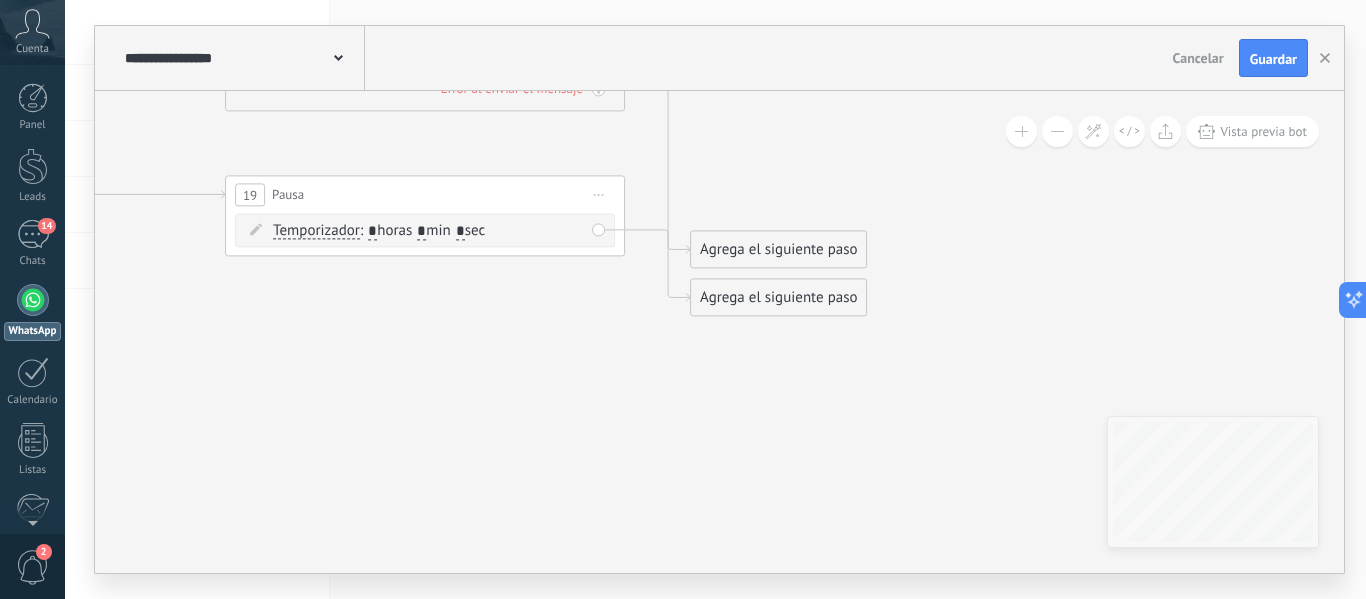 drag, startPoint x: 862, startPoint y: 353, endPoint x: 862, endPoint y: 398, distance: 45 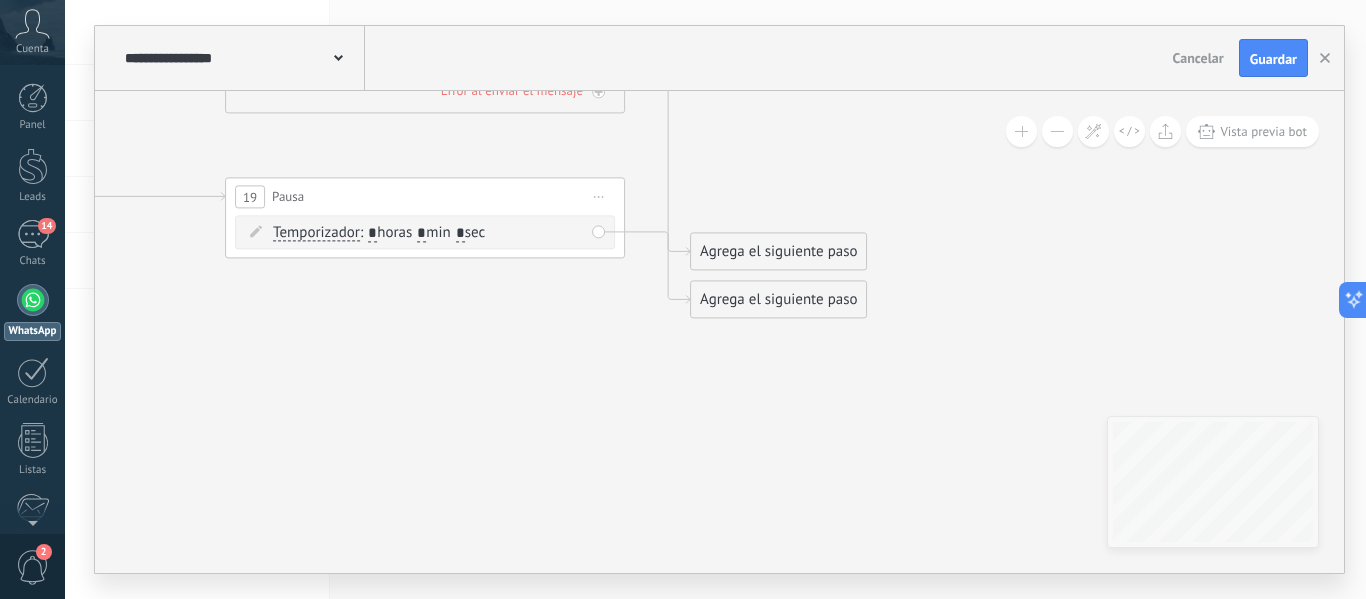 click on "Agrega el siguiente paso" at bounding box center (778, 299) 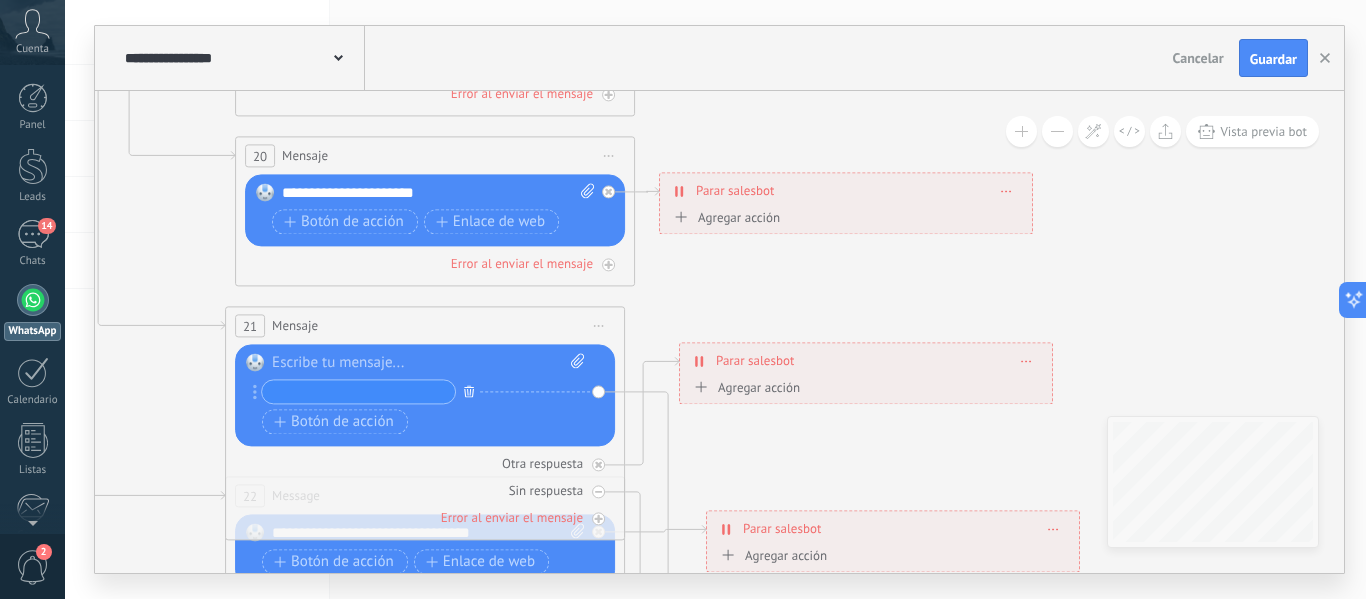 click 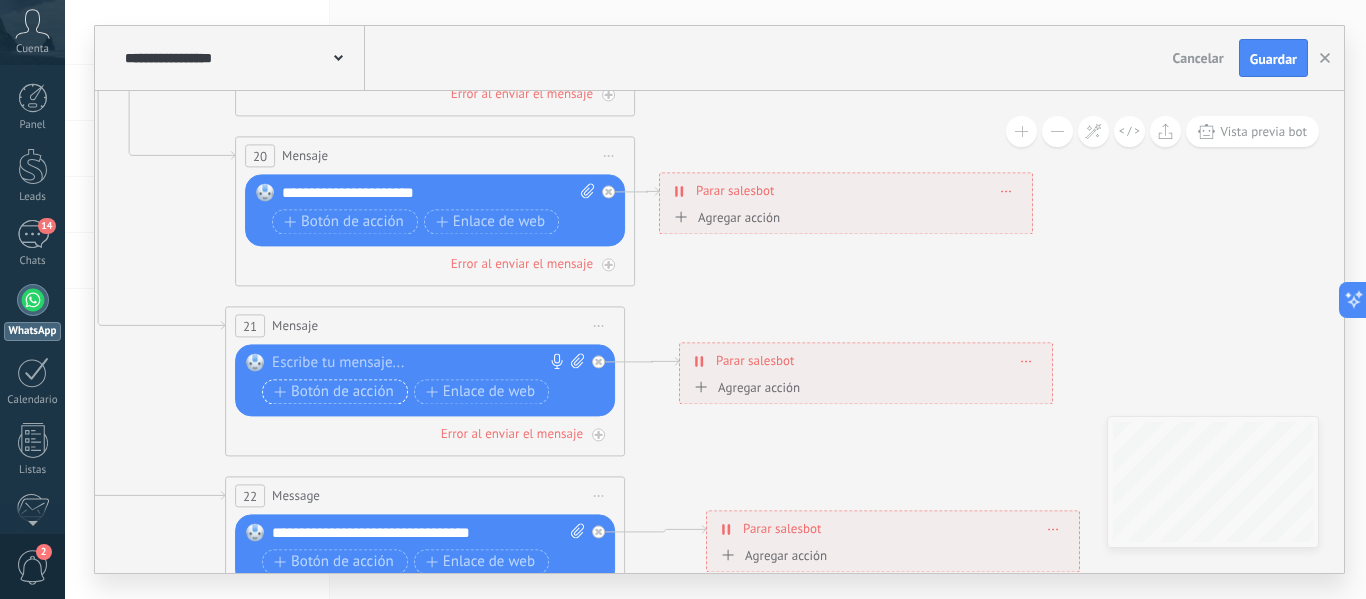 click on "Botón de acción" at bounding box center (334, 392) 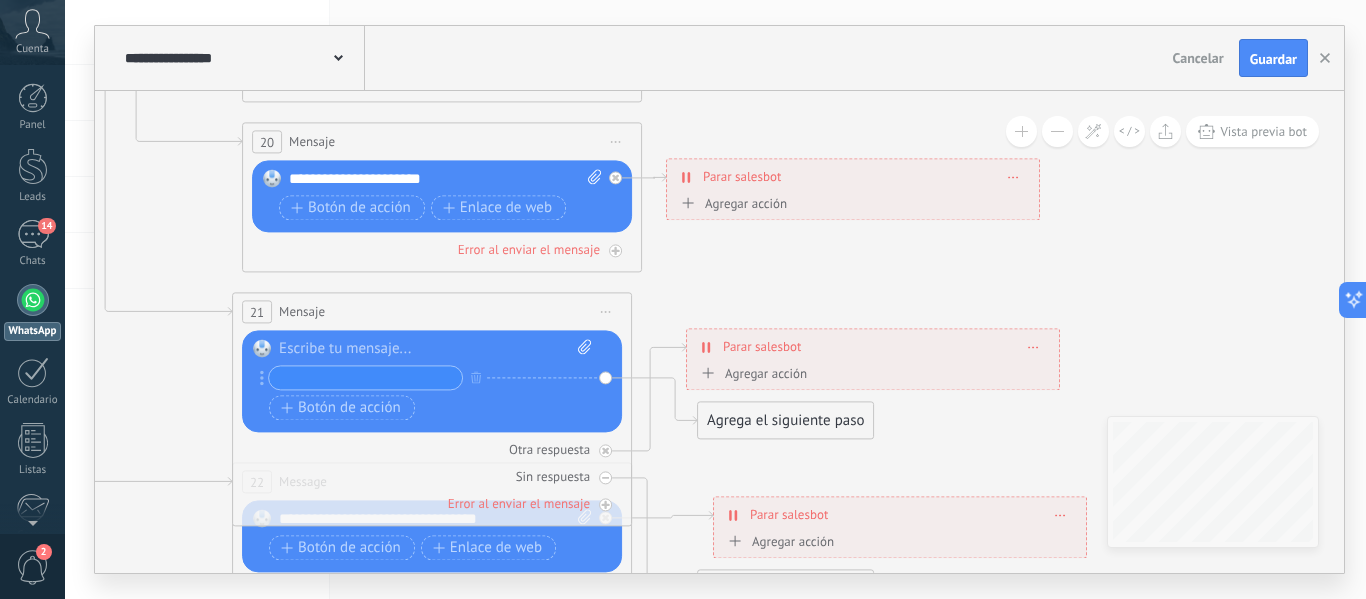 drag, startPoint x: 798, startPoint y: 340, endPoint x: 807, endPoint y: 325, distance: 17.492855 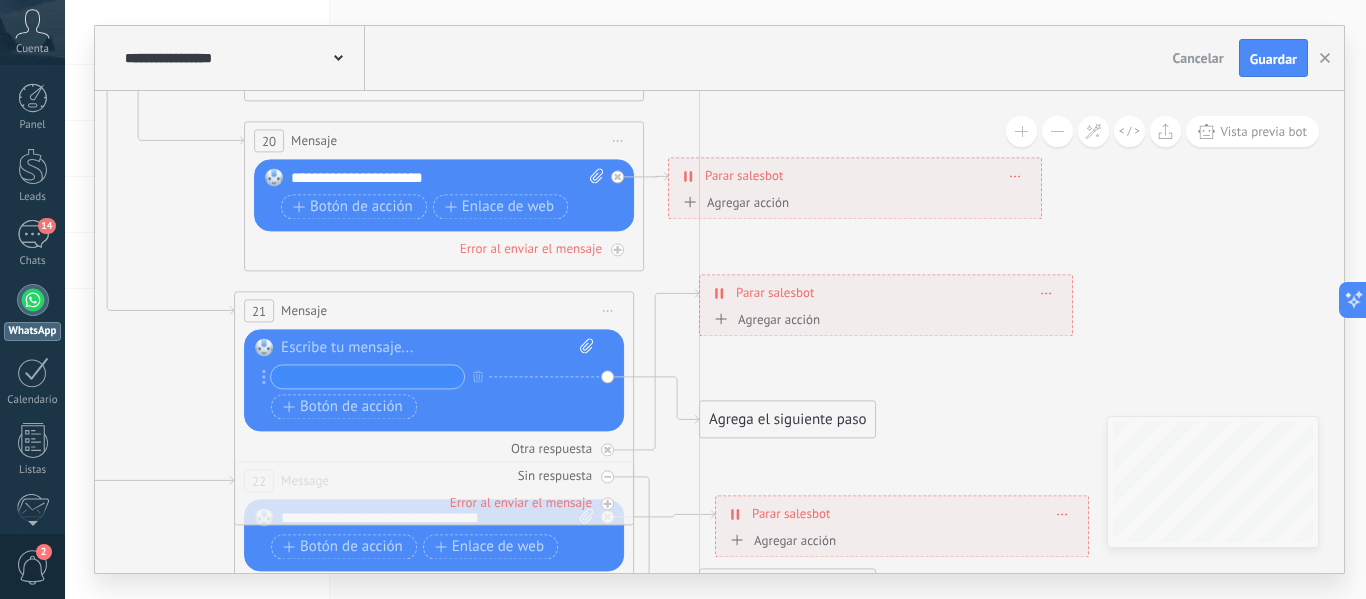 drag, startPoint x: 812, startPoint y: 332, endPoint x: 826, endPoint y: 279, distance: 54.81788 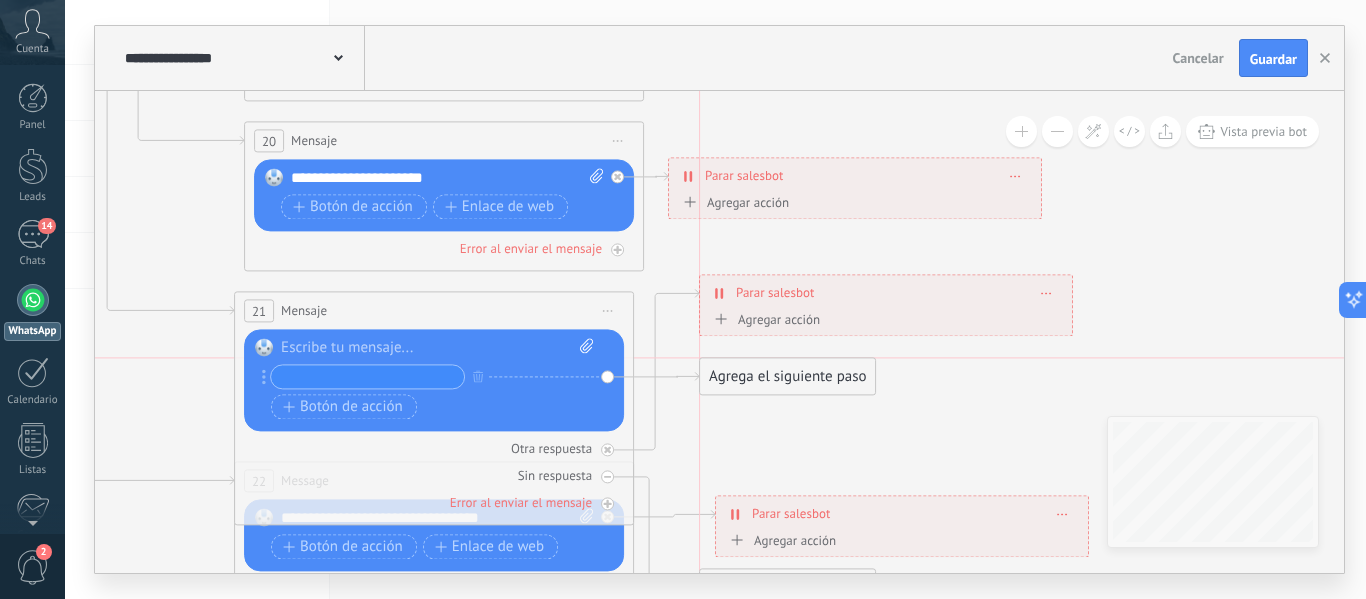 drag, startPoint x: 762, startPoint y: 419, endPoint x: 762, endPoint y: 378, distance: 41 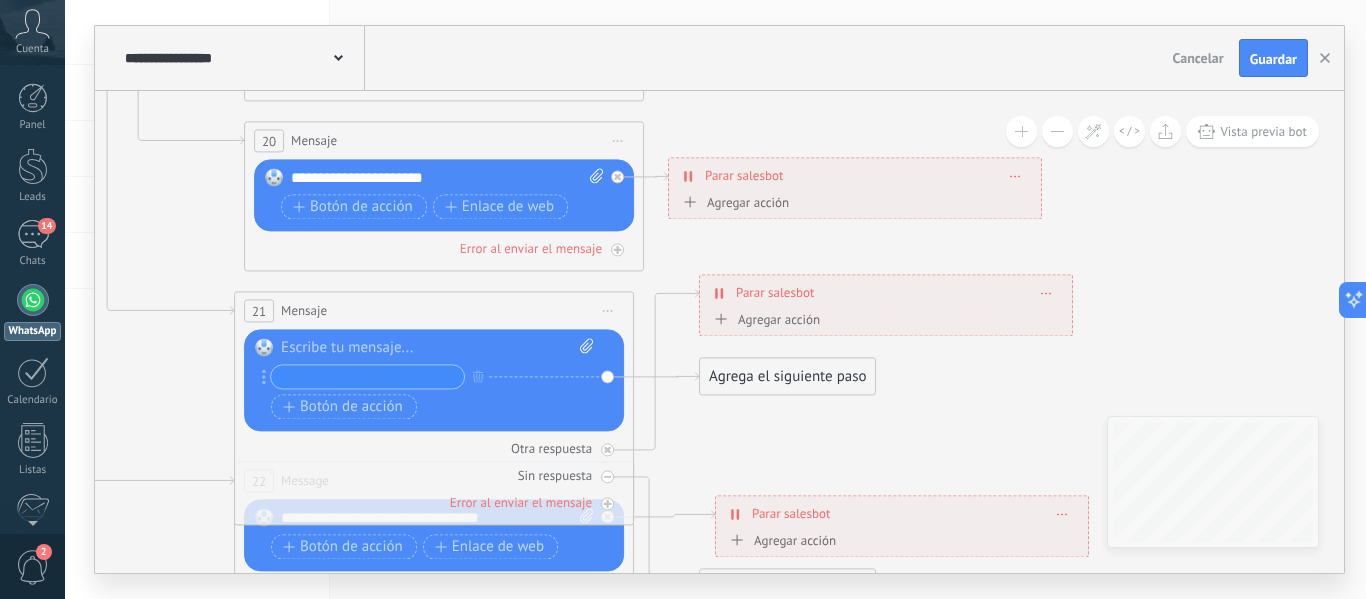 click on "Agrega el siguiente paso" at bounding box center [787, 376] 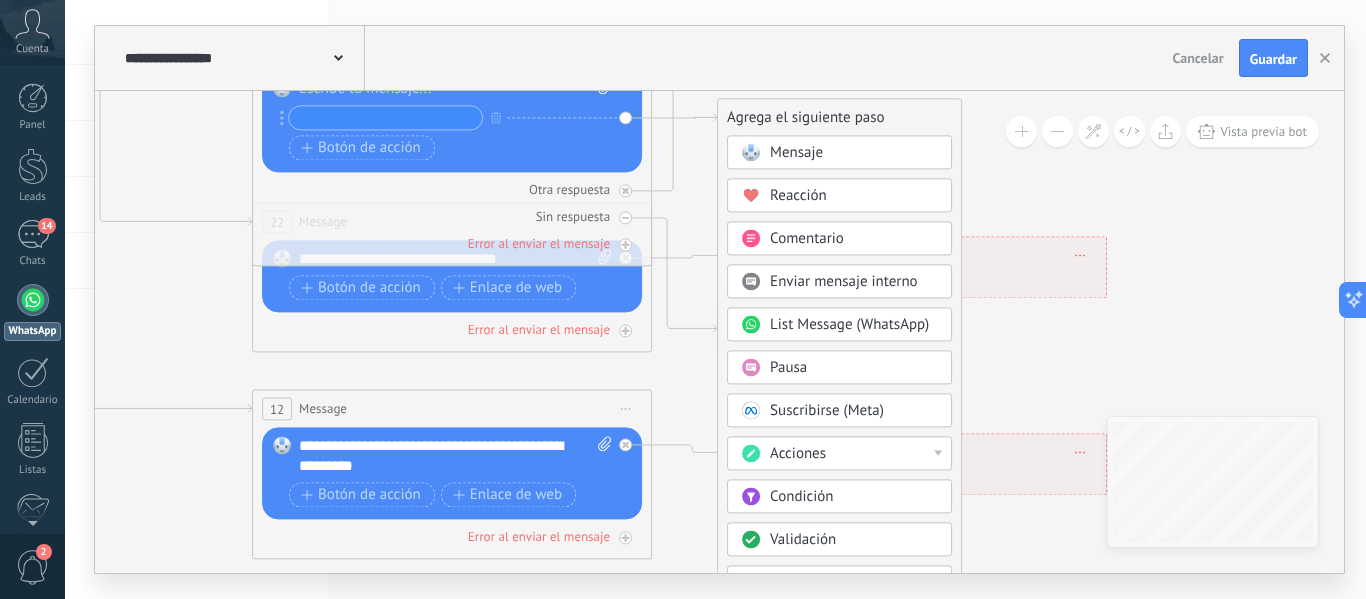 drag, startPoint x: 1018, startPoint y: 419, endPoint x: 1036, endPoint y: 160, distance: 259.62473 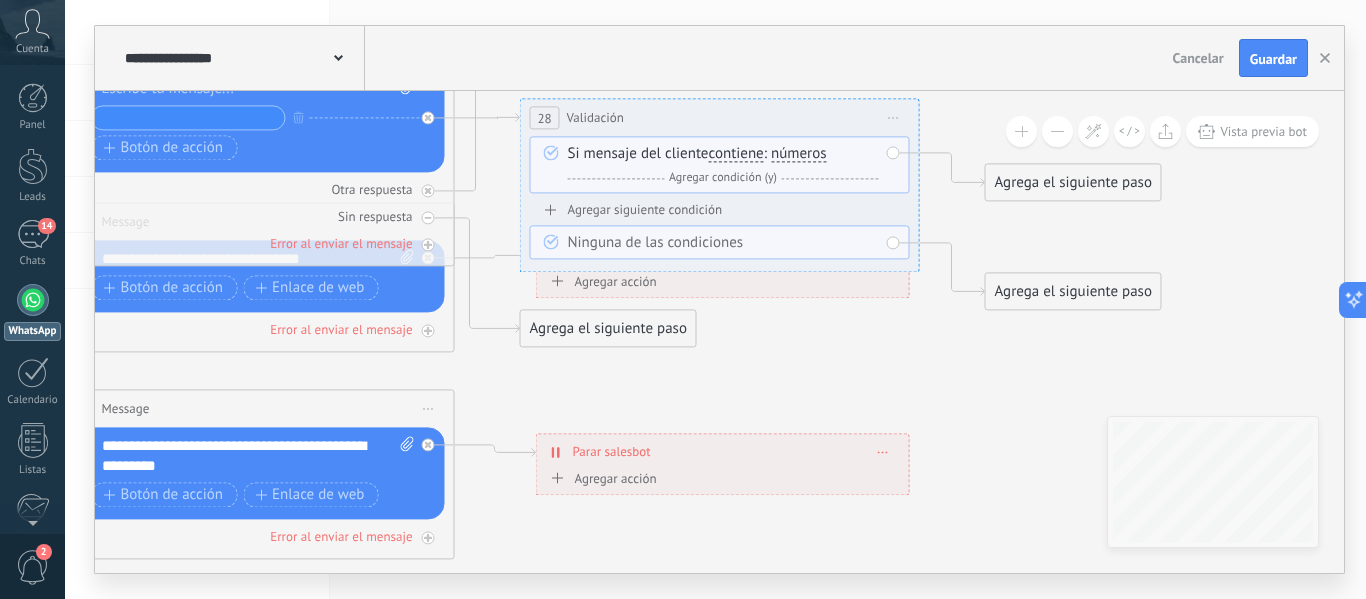 click on "Iniciar vista previa aquí
Cambiar nombre
Duplicar
Borrar" at bounding box center [894, 117] 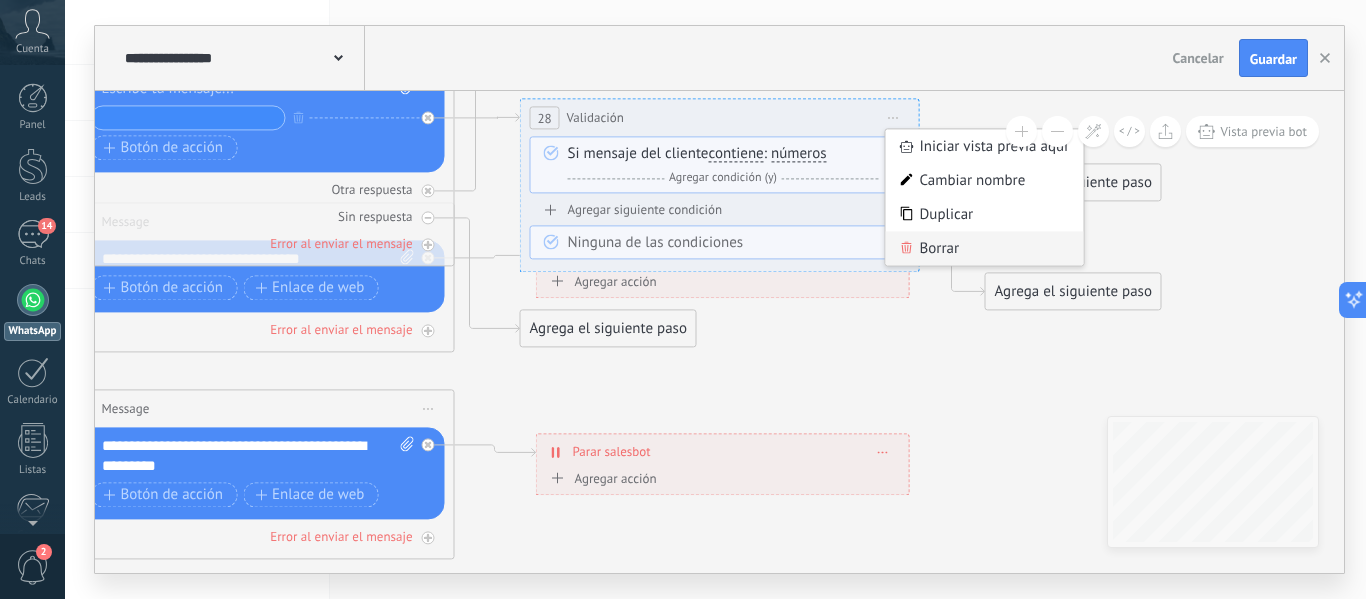 click on "Borrar" at bounding box center [985, 248] 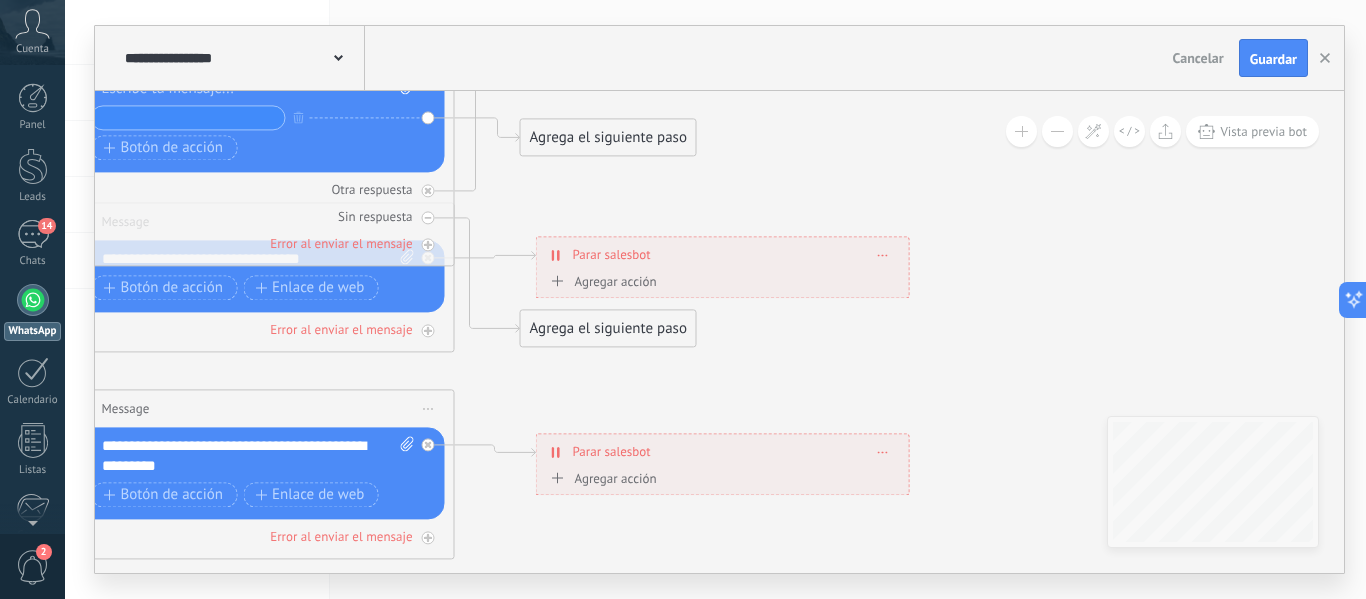 click 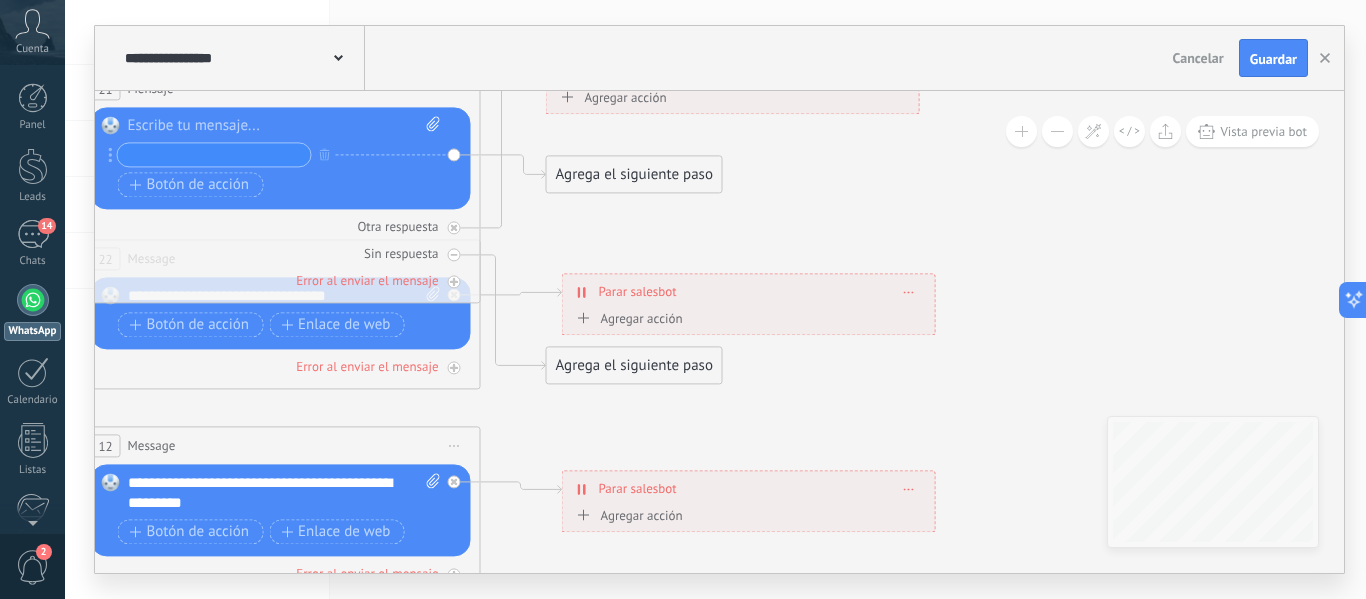 drag, startPoint x: 507, startPoint y: 201, endPoint x: 533, endPoint y: 238, distance: 45.221676 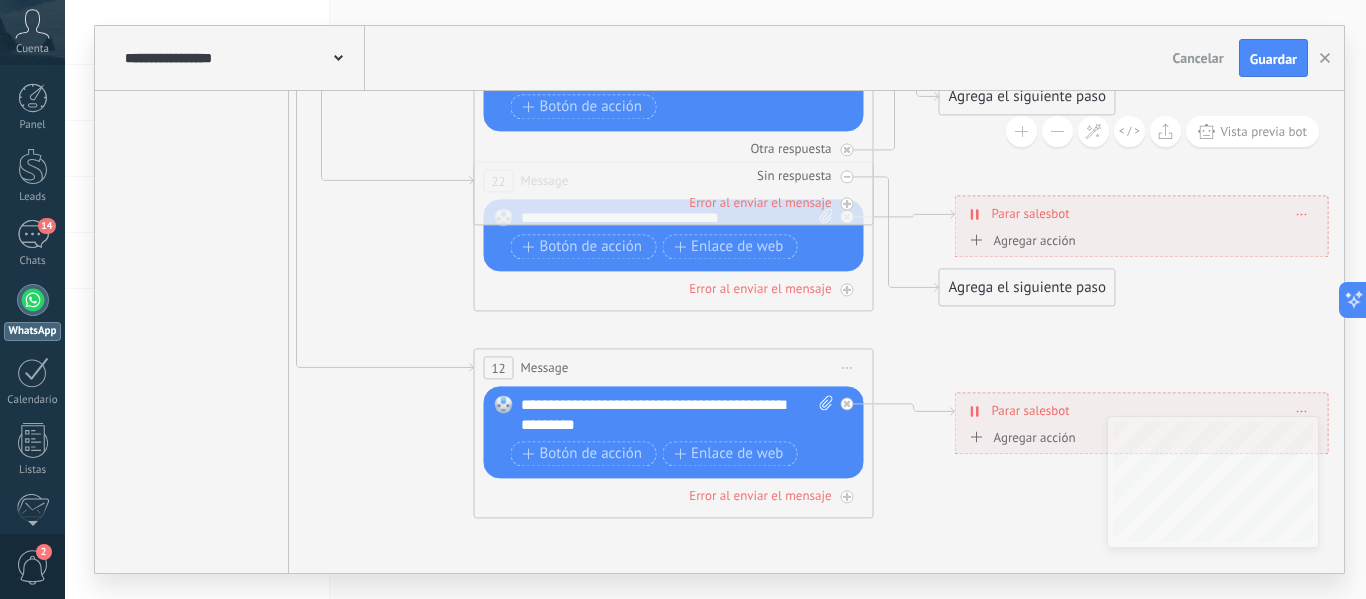 drag, startPoint x: 625, startPoint y: 564, endPoint x: 1018, endPoint y: 486, distance: 400.6657 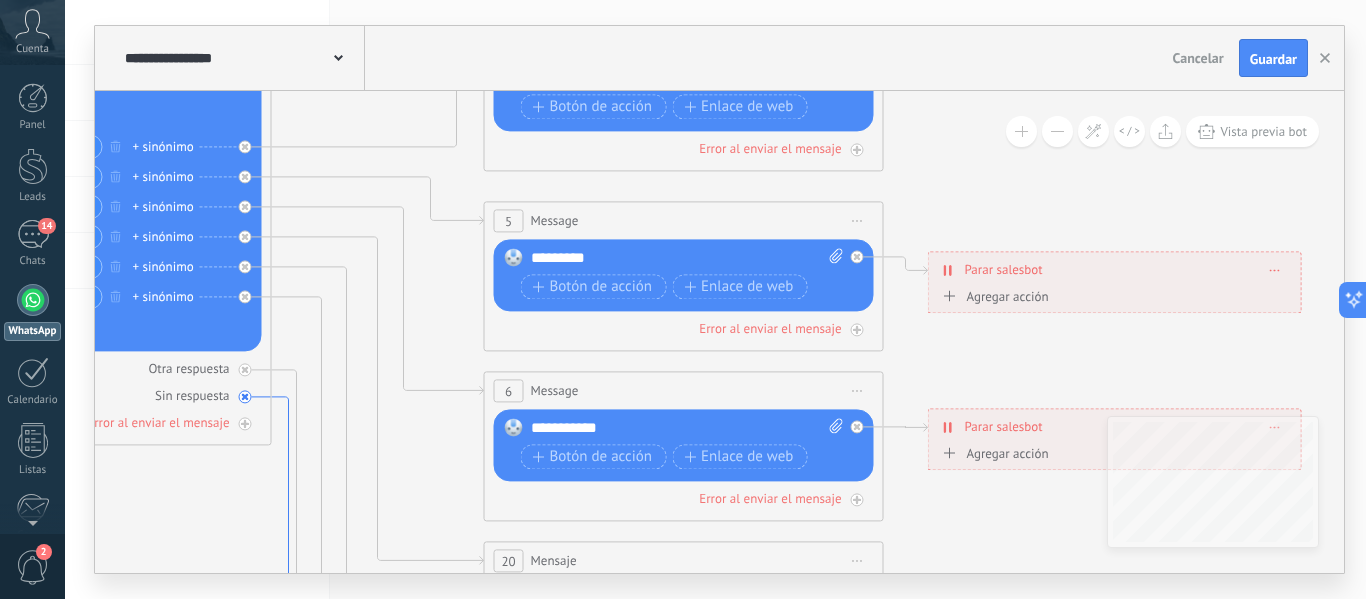 click 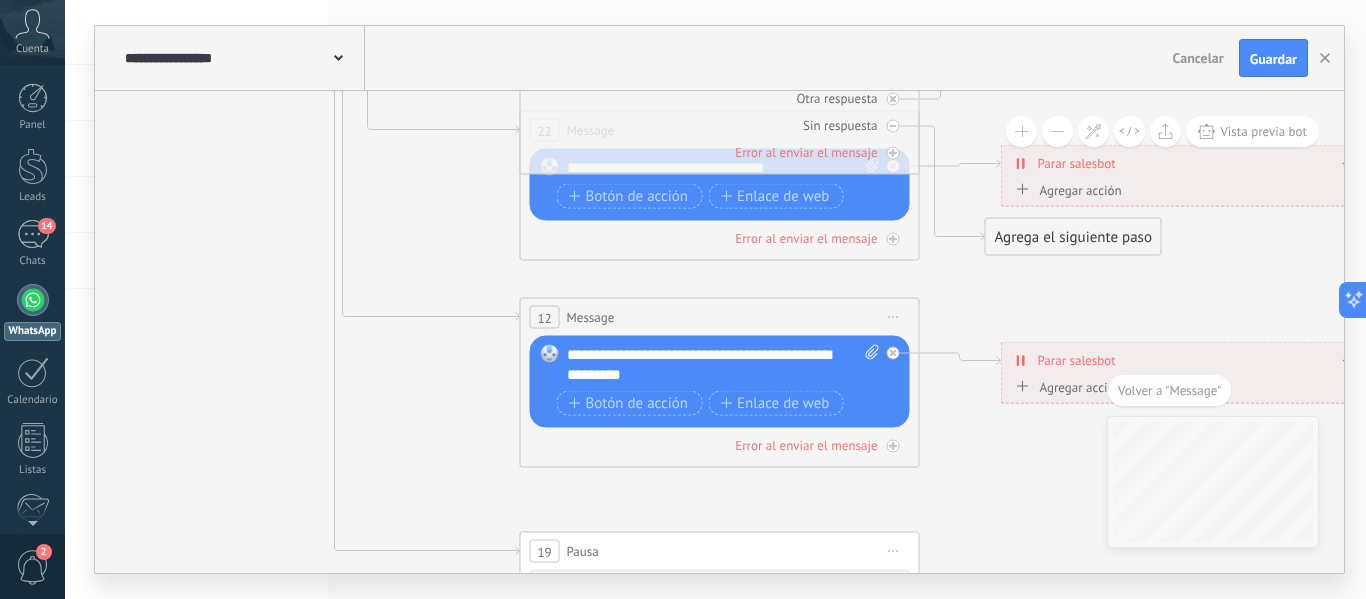 click on "Agrega el siguiente paso" at bounding box center [1073, 237] 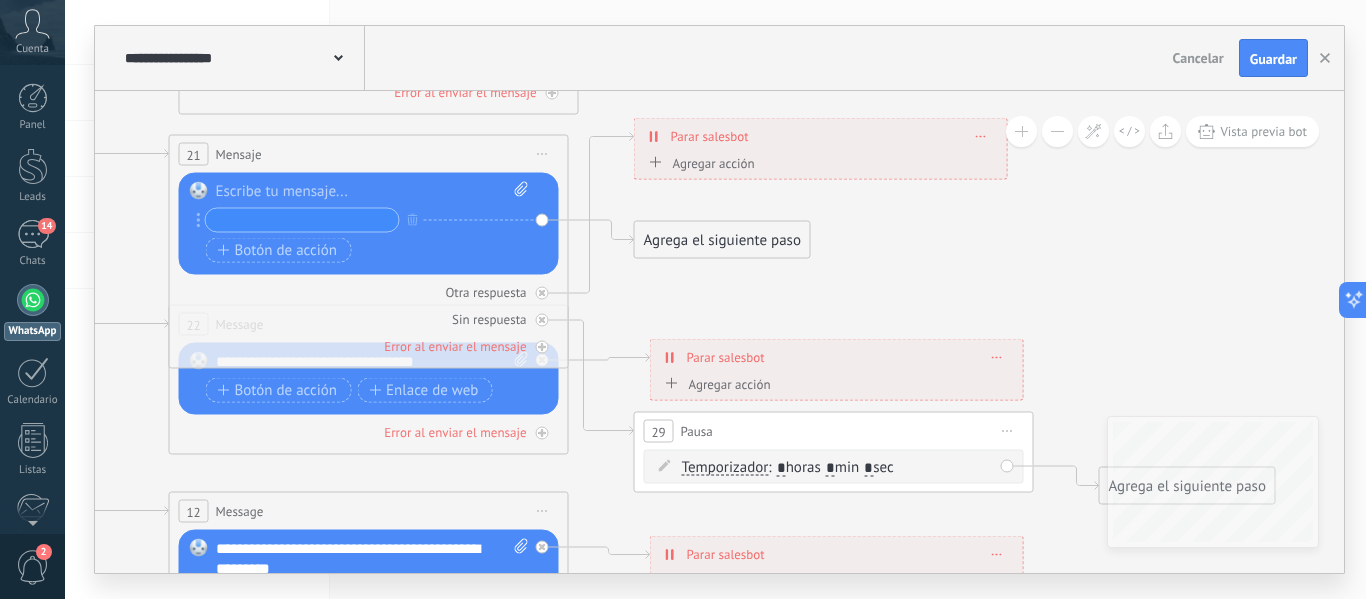 drag, startPoint x: 560, startPoint y: 207, endPoint x: 674, endPoint y: 305, distance: 150.33296 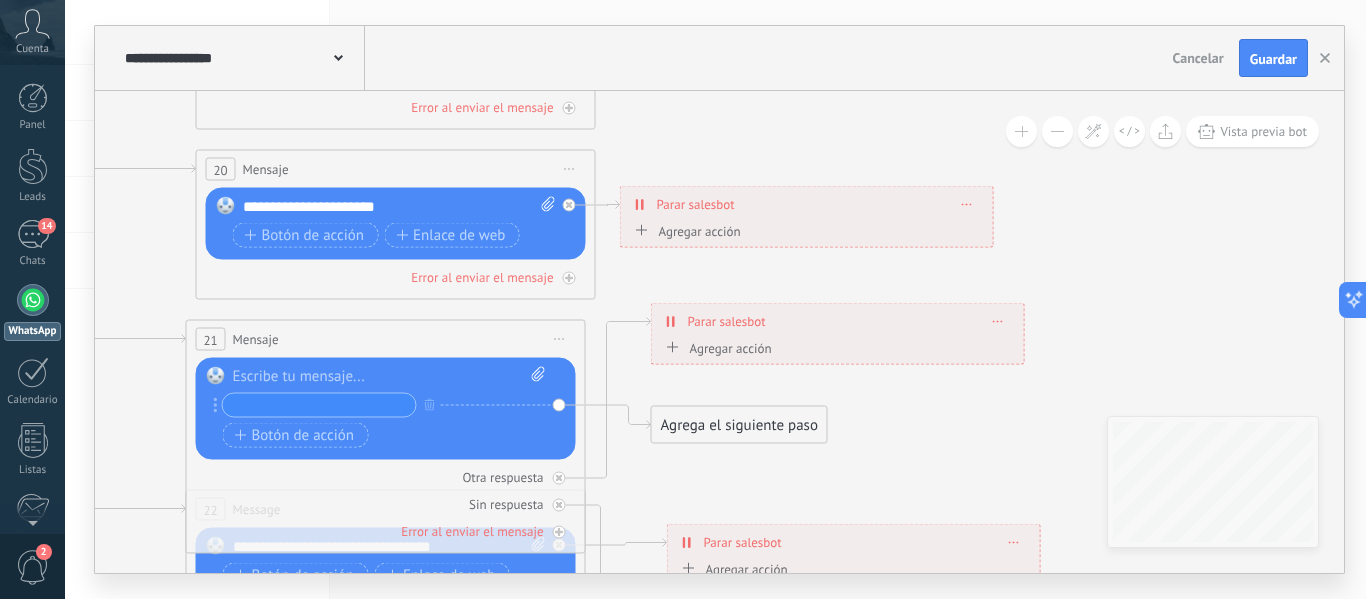 drag, startPoint x: 753, startPoint y: 409, endPoint x: 770, endPoint y: 114, distance: 295.4894 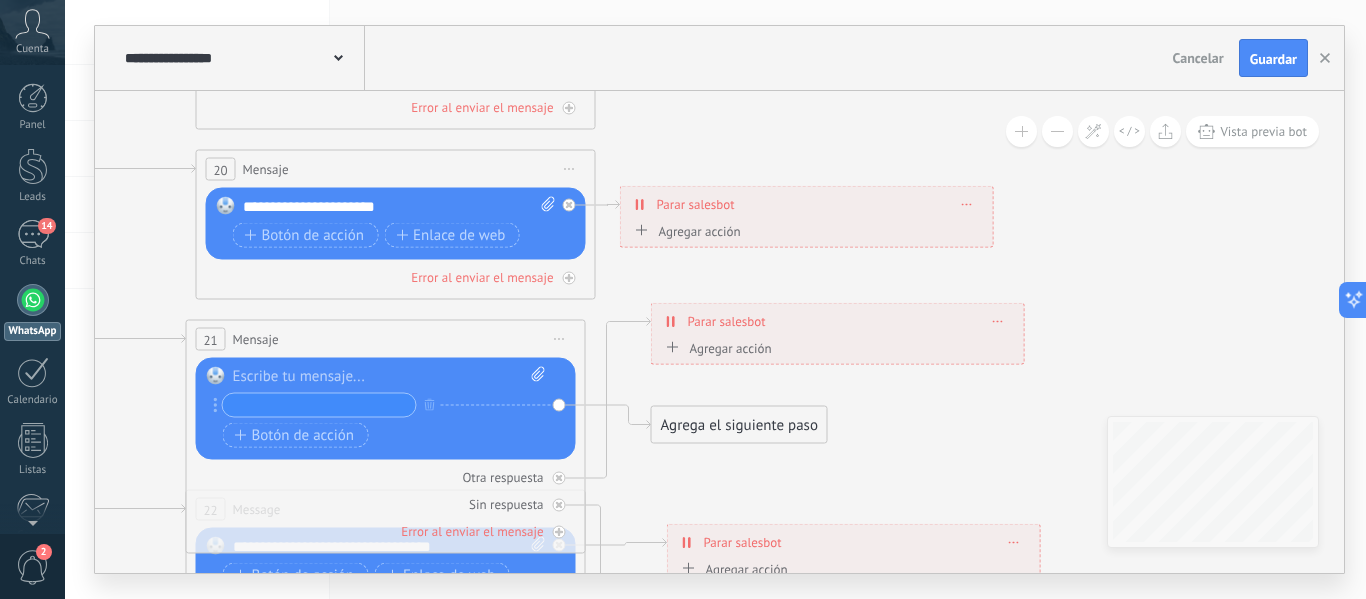 click on "**********" at bounding box center [838, 321] 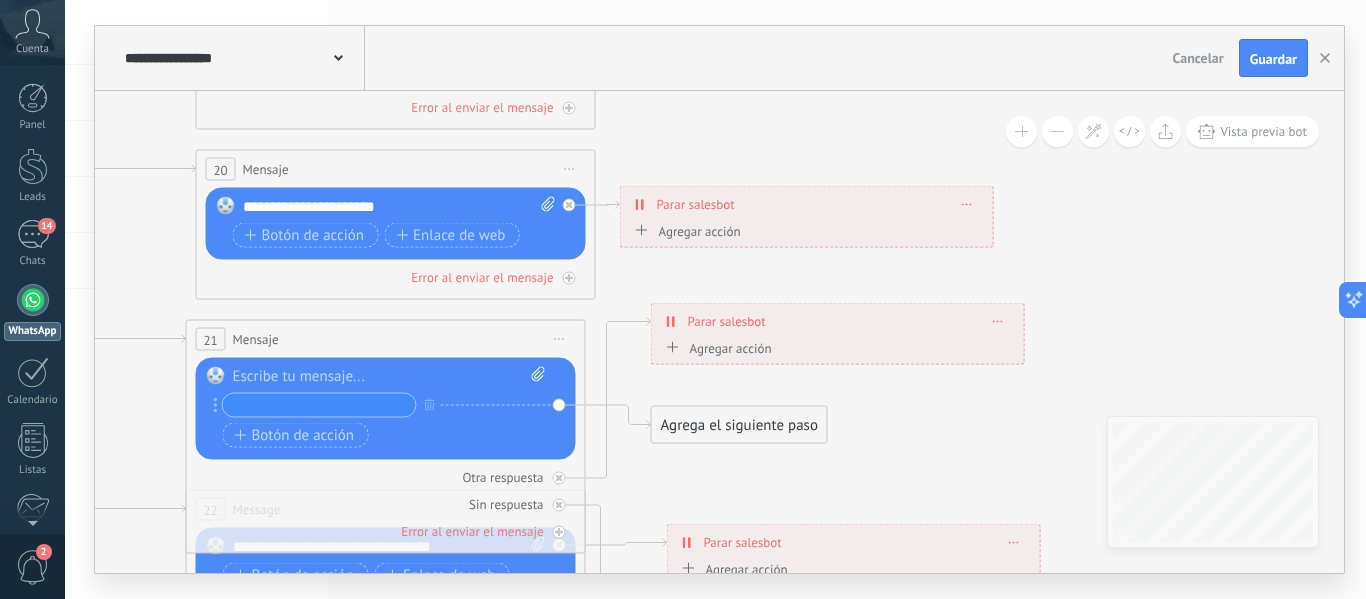 click at bounding box center [998, 321] 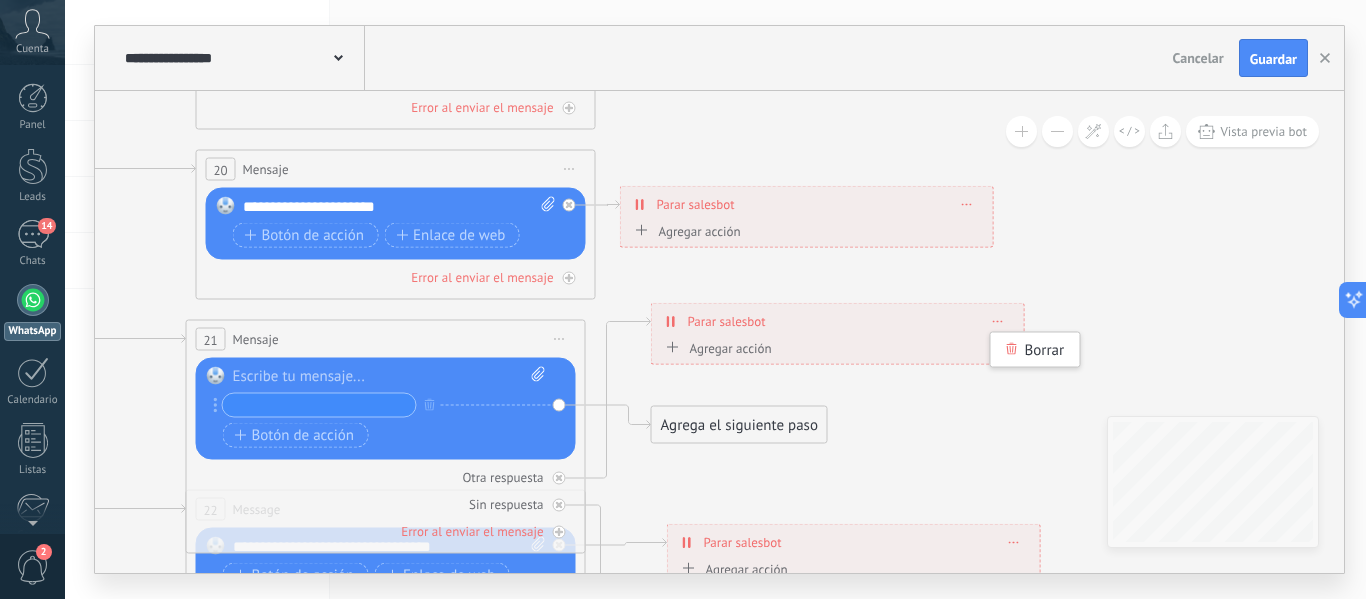 click on "**********" at bounding box center (838, 321) 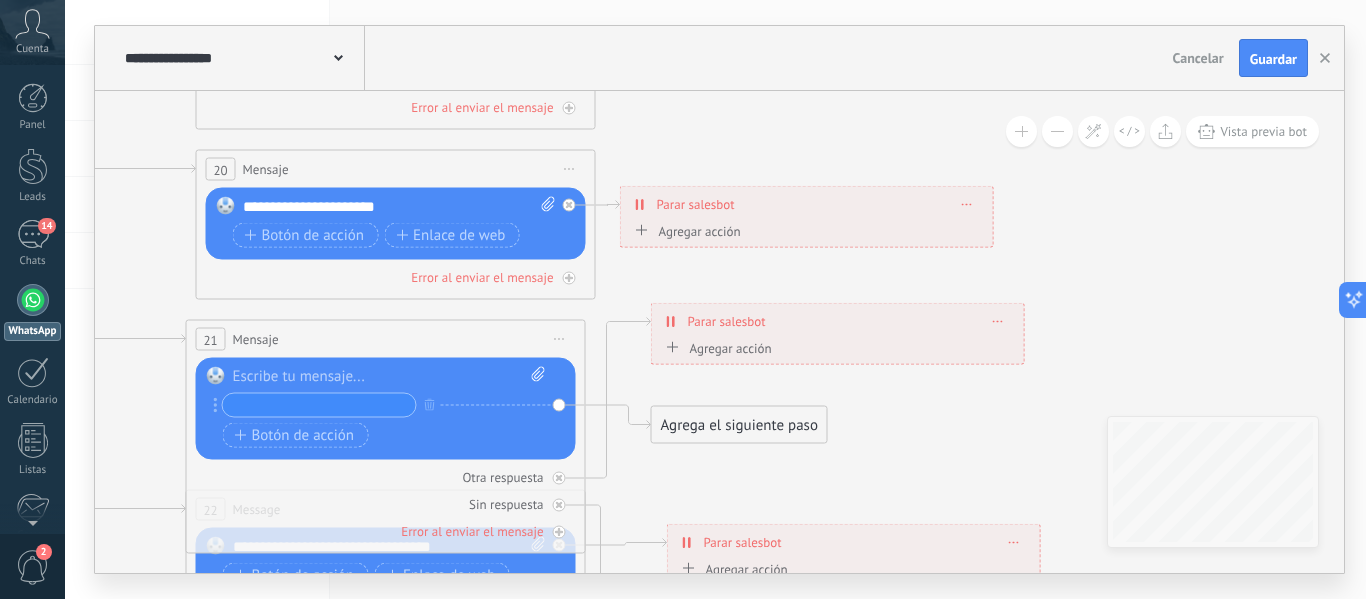 click 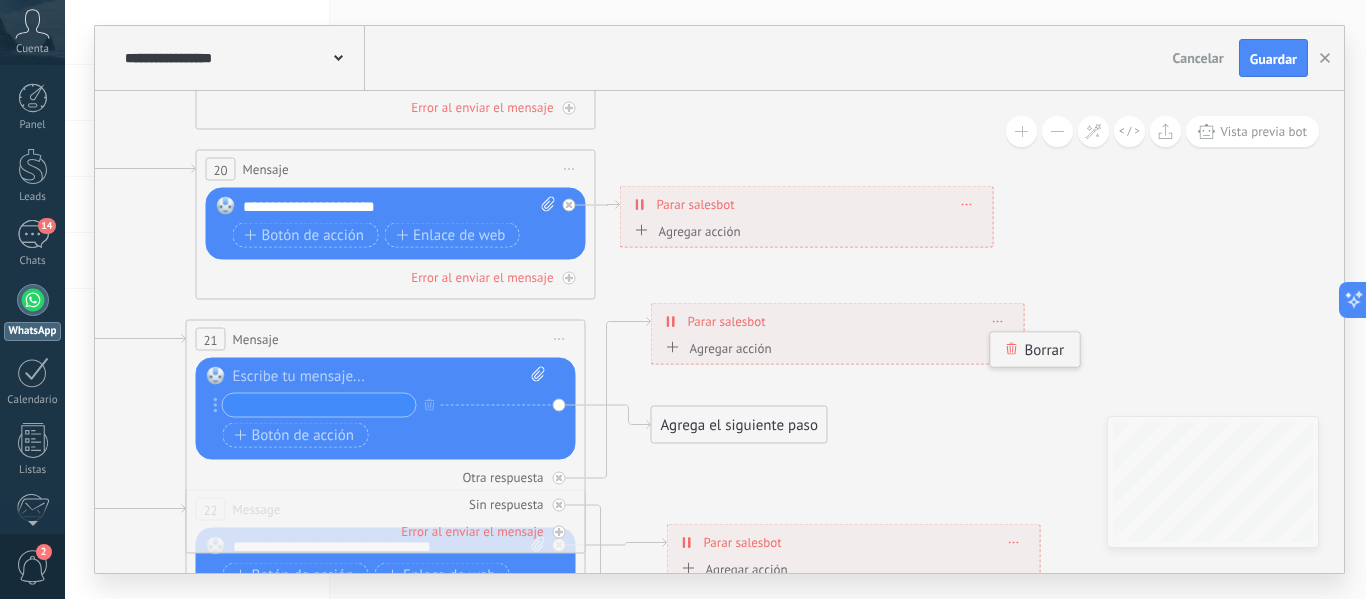 click on "Borrar" at bounding box center (1035, 350) 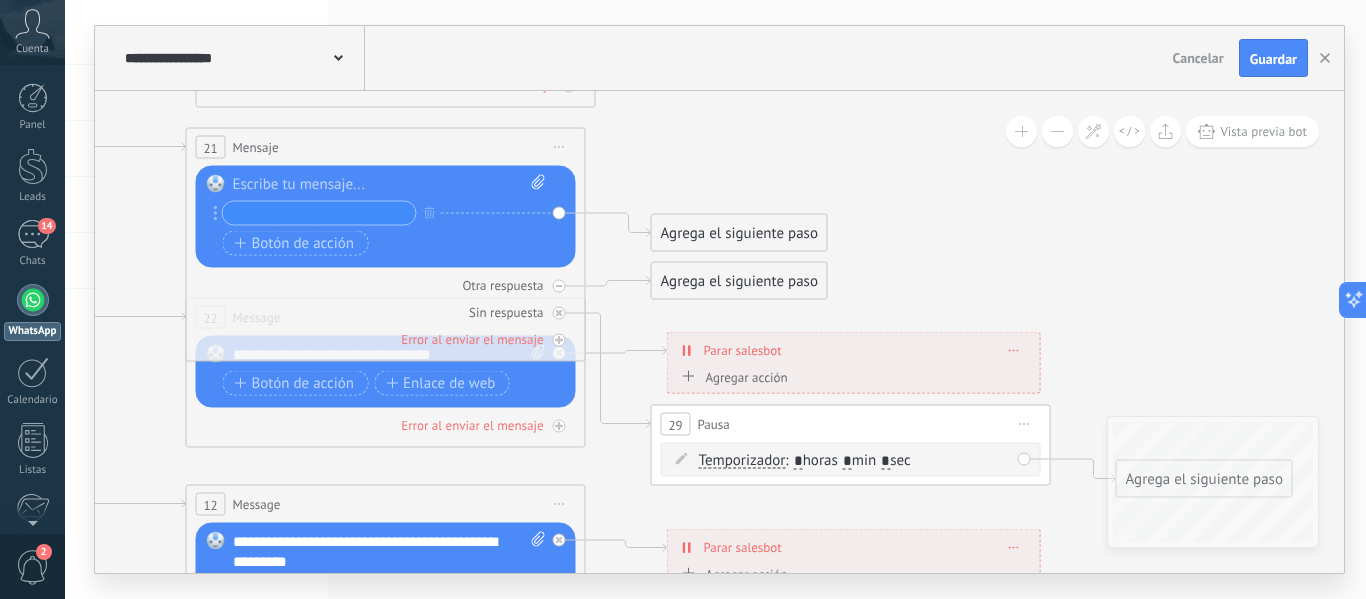 click on "Agrega el siguiente paso" at bounding box center (739, 233) 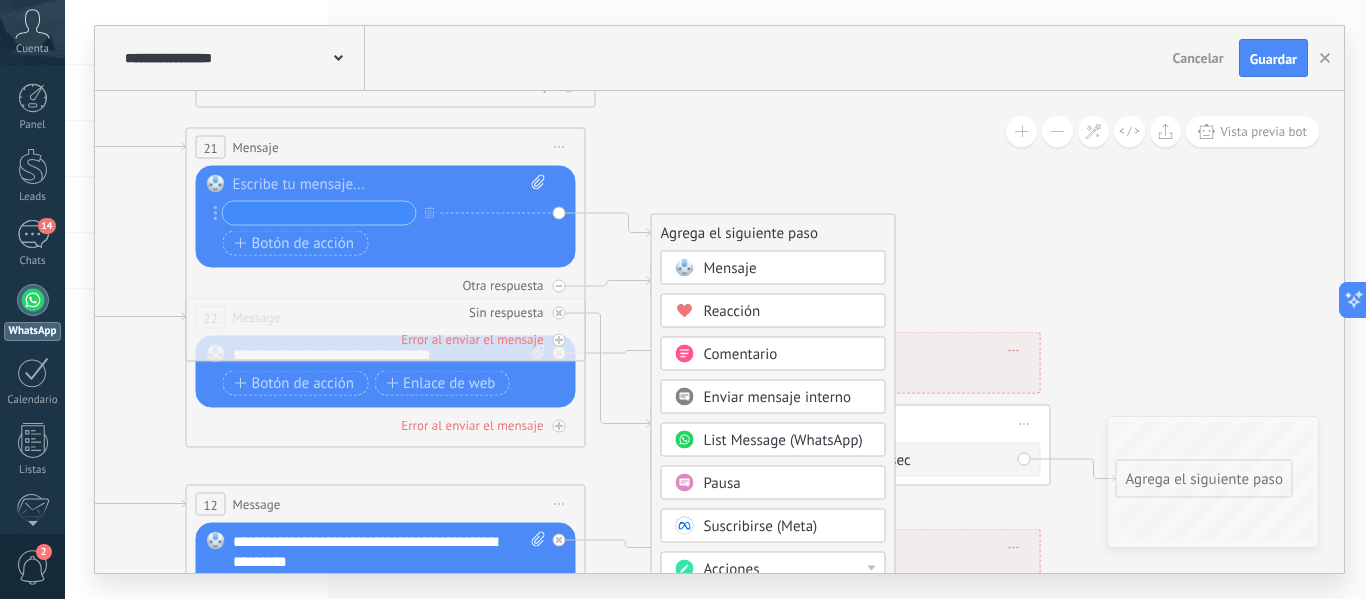 click on "Mensaje" at bounding box center (730, 268) 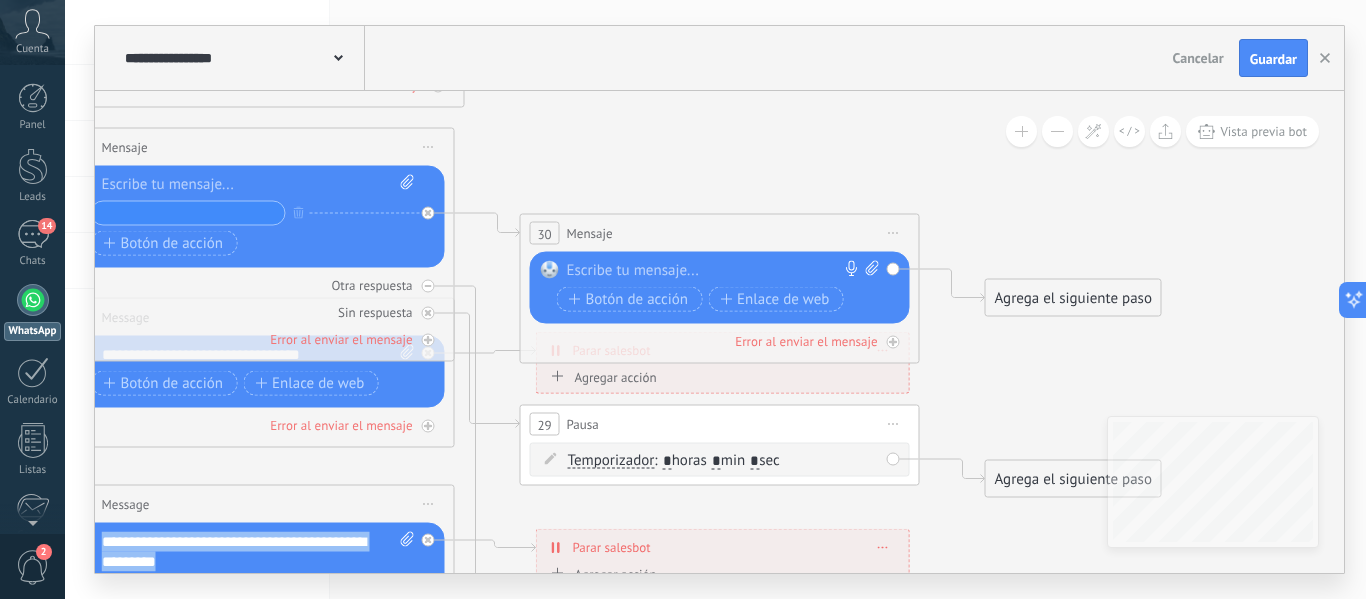 drag, startPoint x: 215, startPoint y: 568, endPoint x: 96, endPoint y: 532, distance: 124.32619 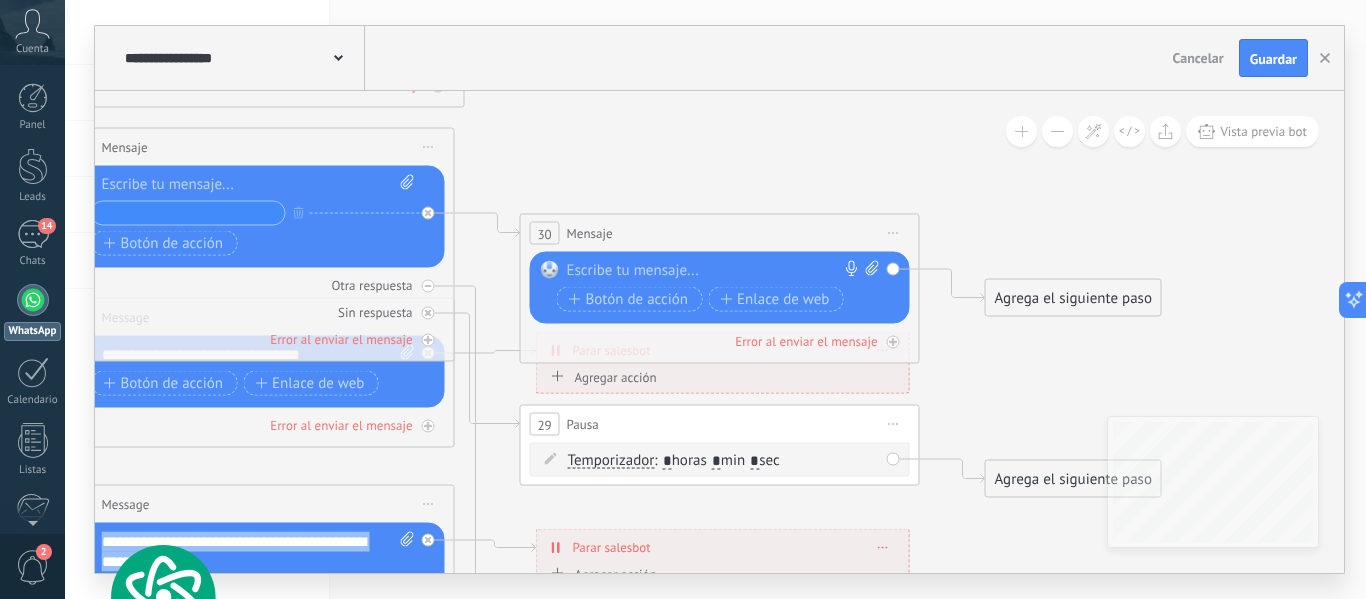 copy on "**********" 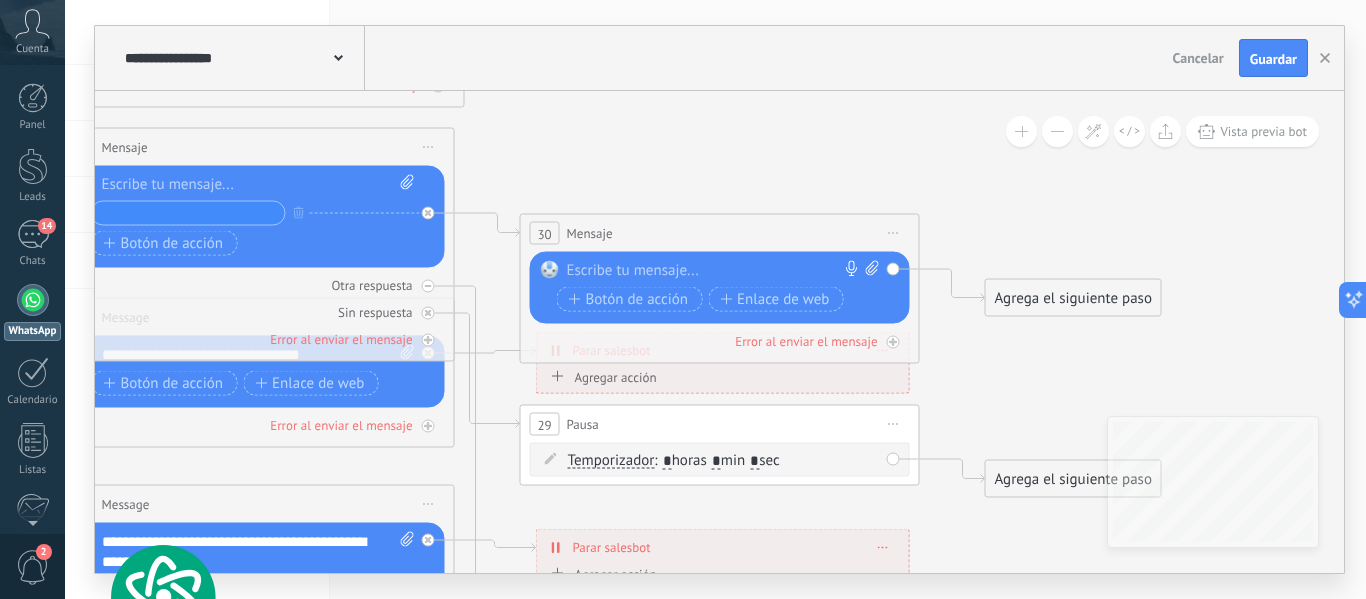 drag, startPoint x: 702, startPoint y: 269, endPoint x: 574, endPoint y: 261, distance: 128.24976 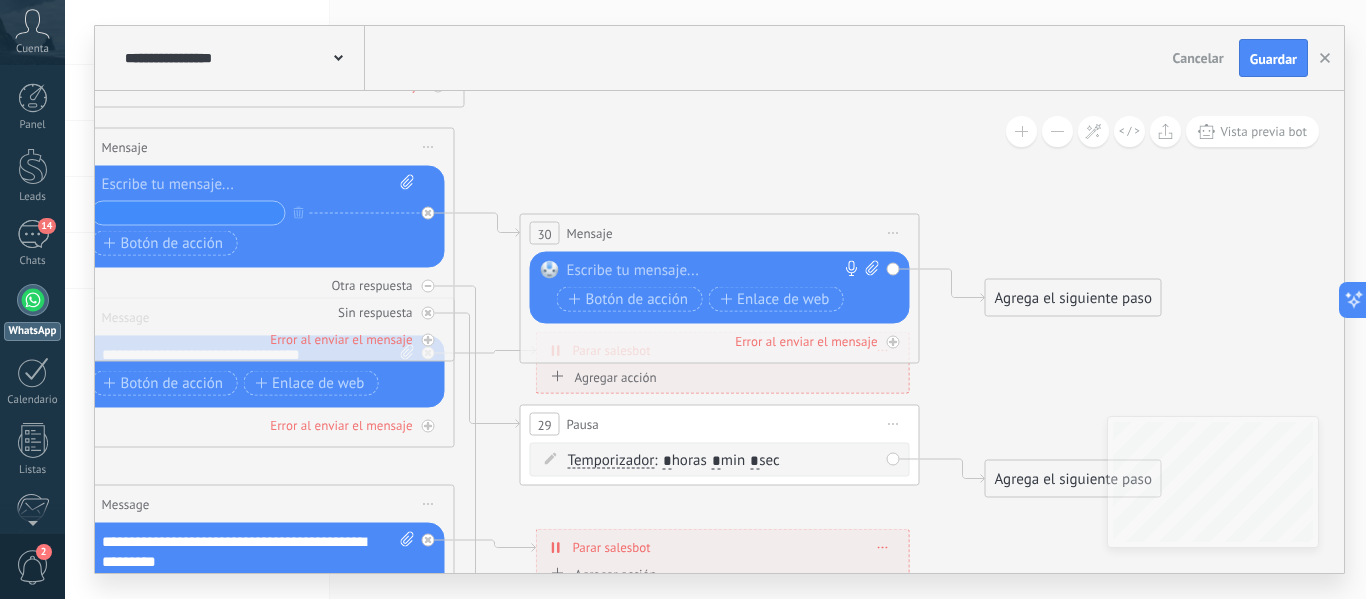 paste 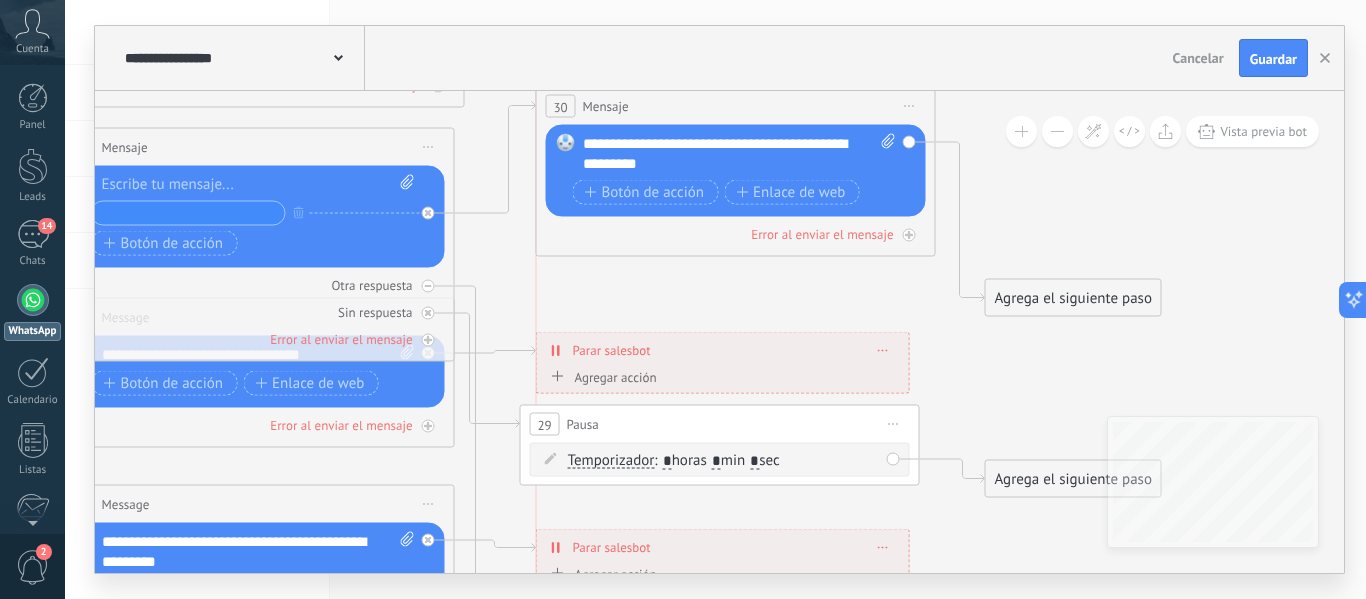 drag, startPoint x: 688, startPoint y: 236, endPoint x: 710, endPoint y: 109, distance: 128.89143 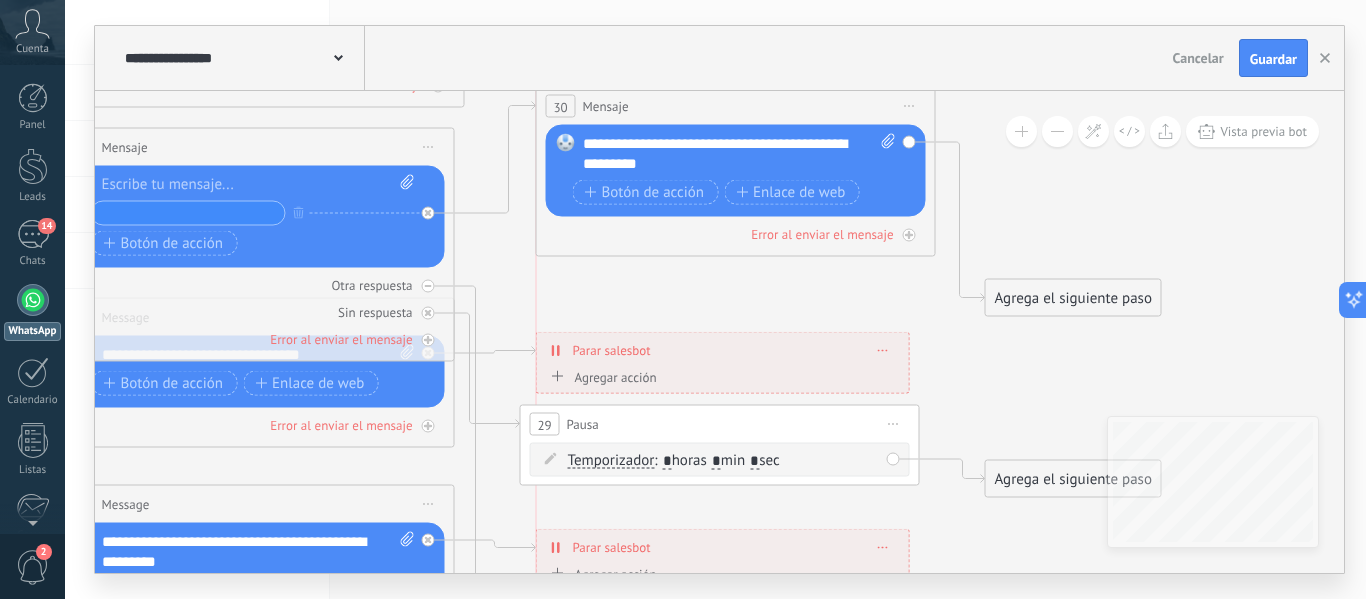 click on "30
Mensaje
*******
(a):
Todos los contactos - canales seleccionados
Todos los contactos - canales seleccionados
Todos los contactos - canal primario
Contacto principal - canales seleccionados
Contacto principal - canal primario
Todos los contactos - canales seleccionados
Todos los contactos - canales seleccionados
Todos los contactos - canal primario" at bounding box center (736, 106) 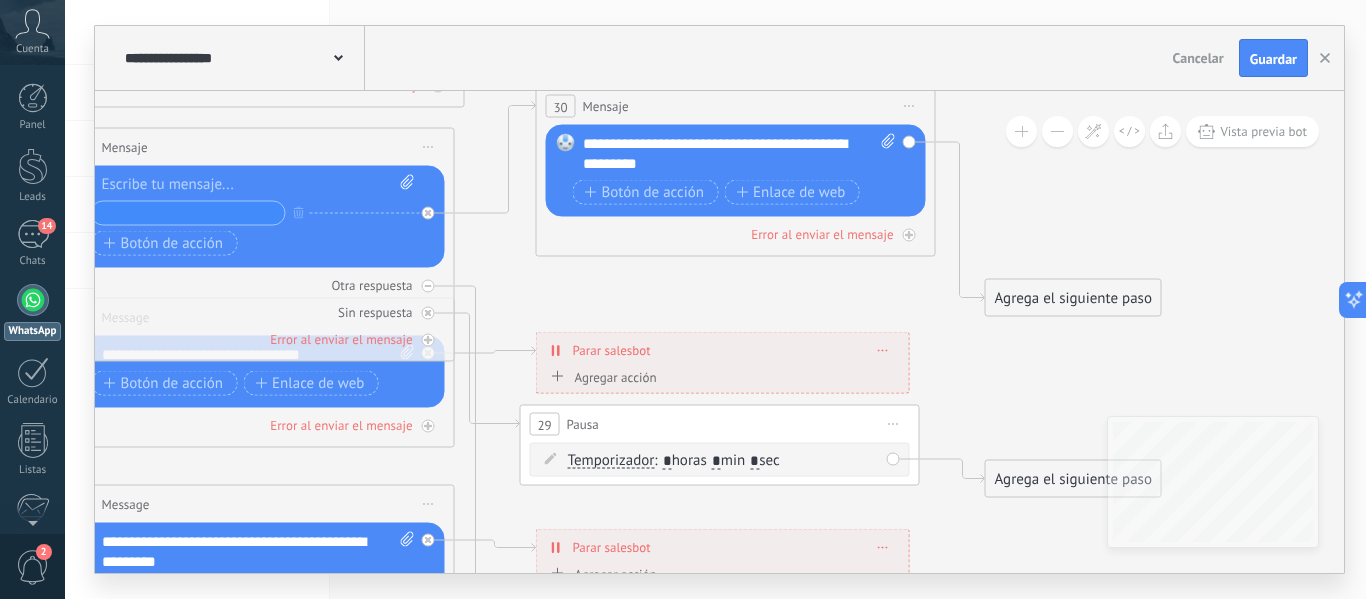 click on "Agrega el siguiente paso" at bounding box center (1073, 298) 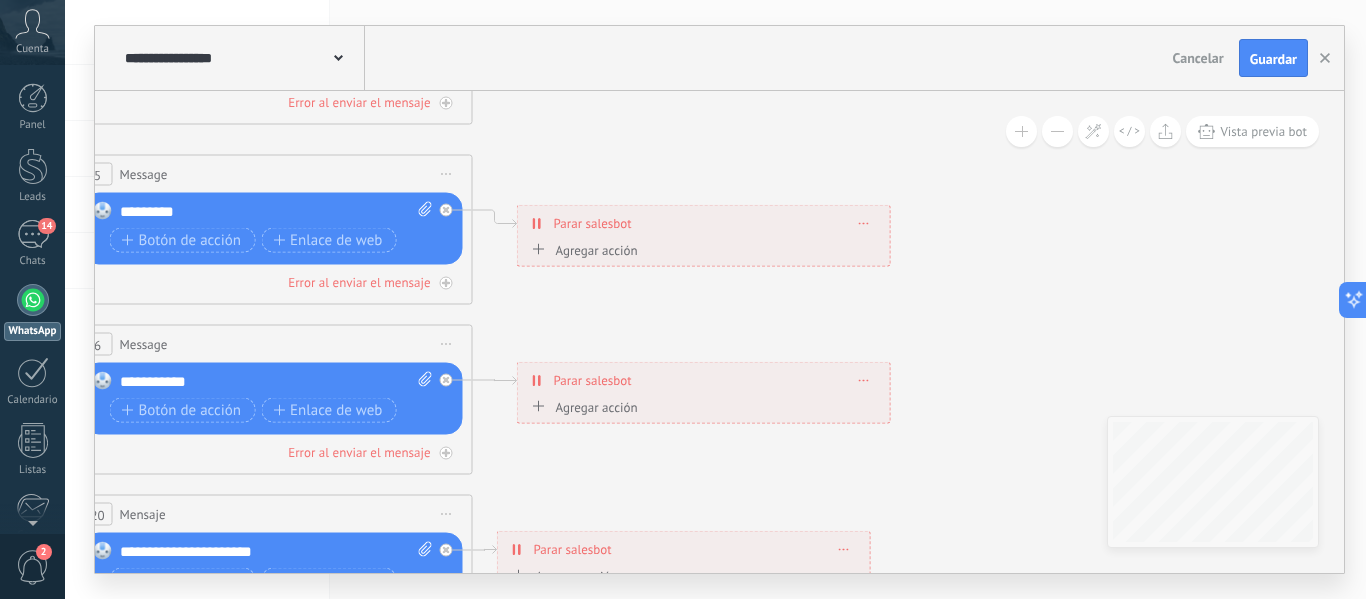 drag, startPoint x: 869, startPoint y: 495, endPoint x: 885, endPoint y: 108, distance: 387.3306 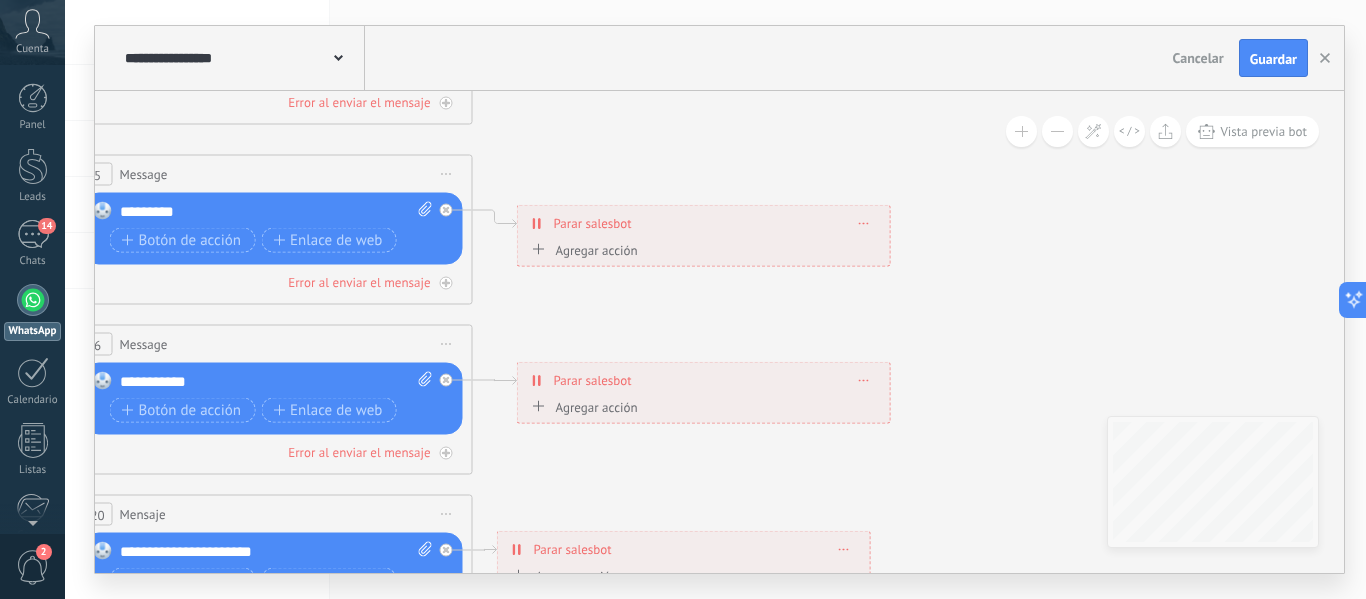 click 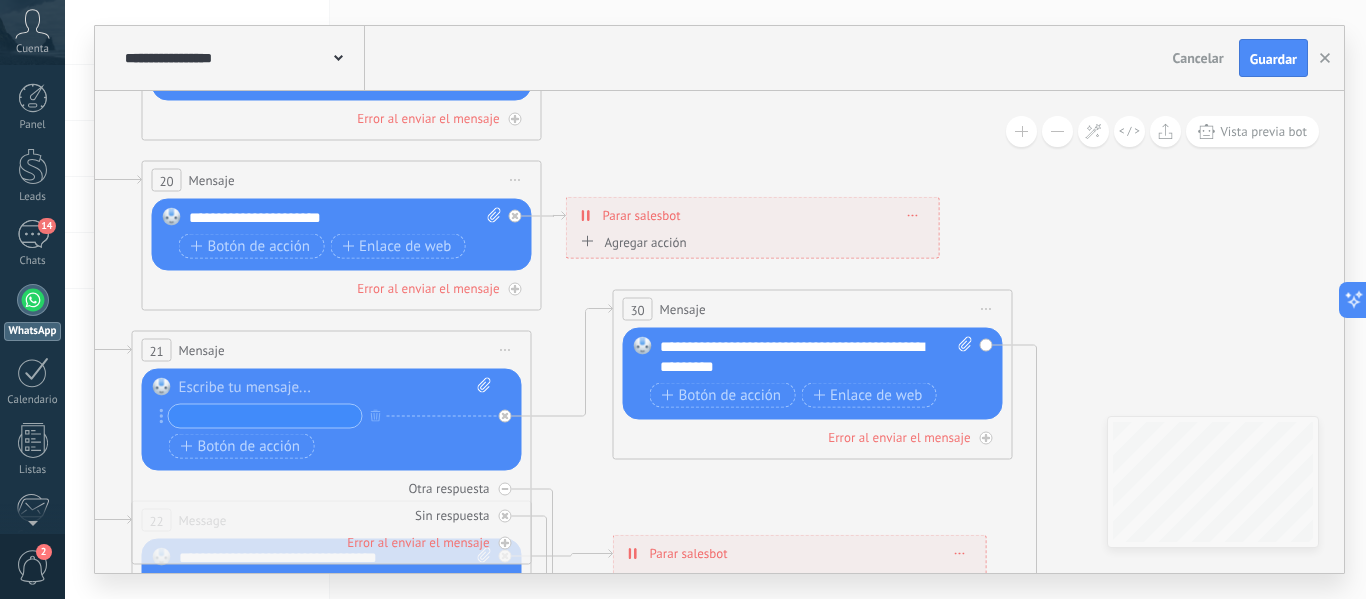 drag, startPoint x: 923, startPoint y: 517, endPoint x: 992, endPoint y: 183, distance: 341.0528 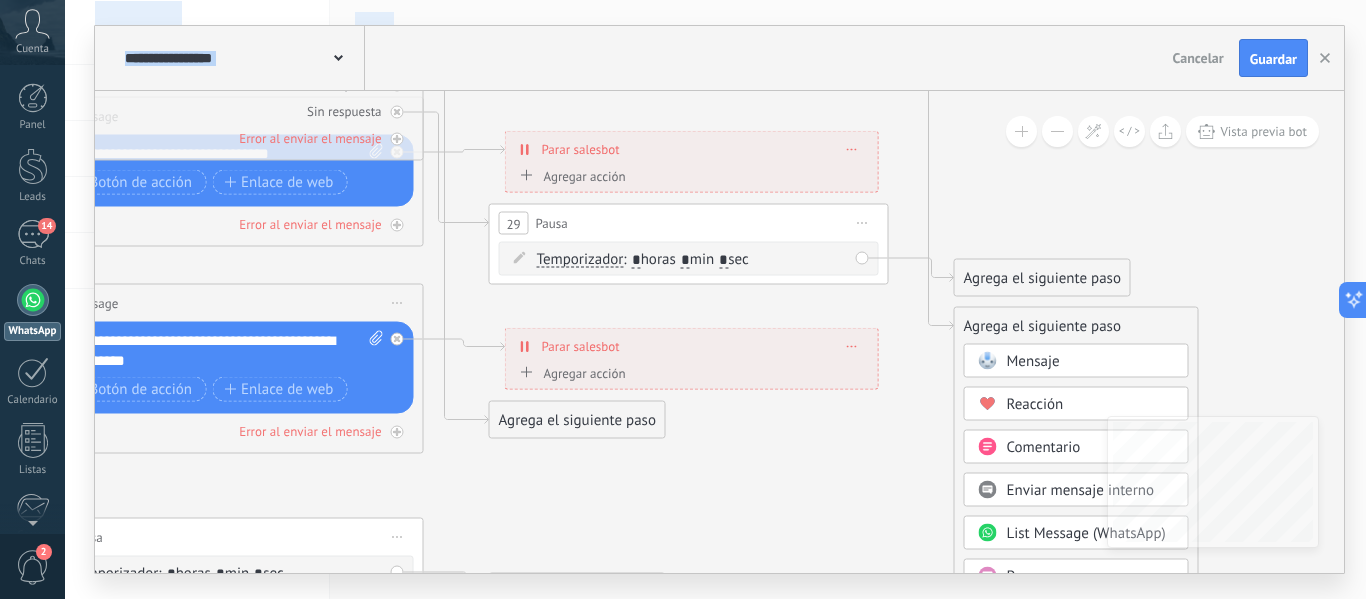 drag, startPoint x: 1191, startPoint y: 235, endPoint x: 1217, endPoint y: 338, distance: 106.23088 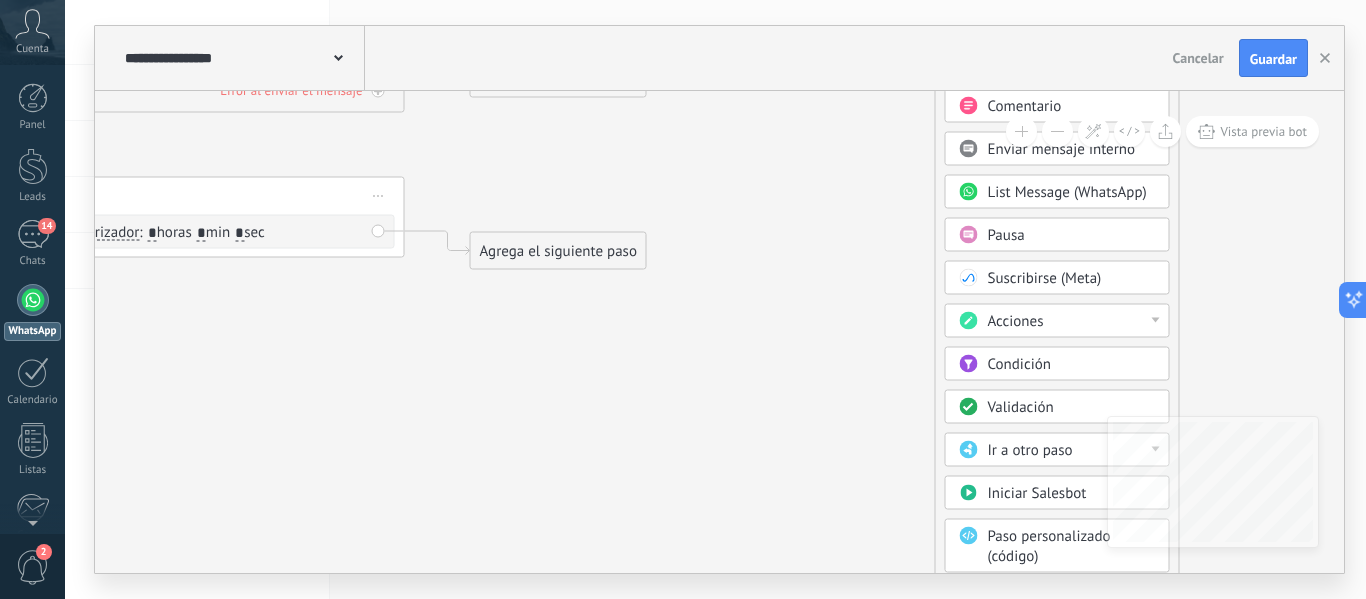 drag, startPoint x: 1217, startPoint y: 338, endPoint x: 1220, endPoint y: 0, distance: 338.0133 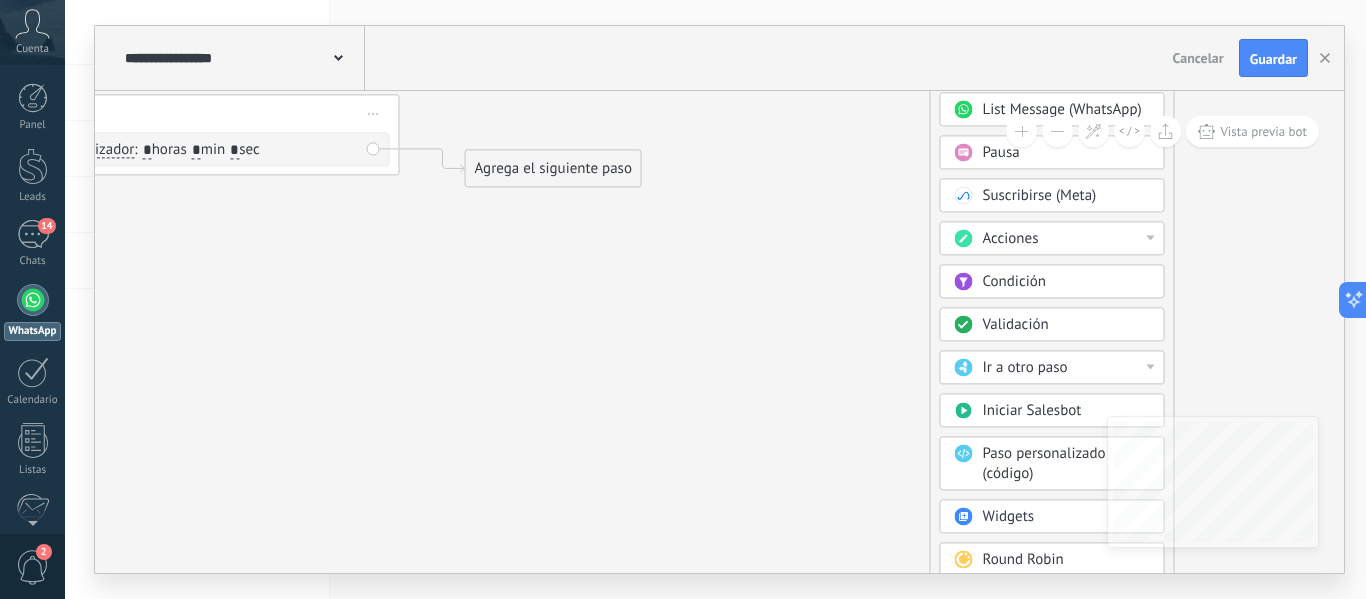 drag, startPoint x: 1243, startPoint y: 299, endPoint x: 1238, endPoint y: 21, distance: 278.04495 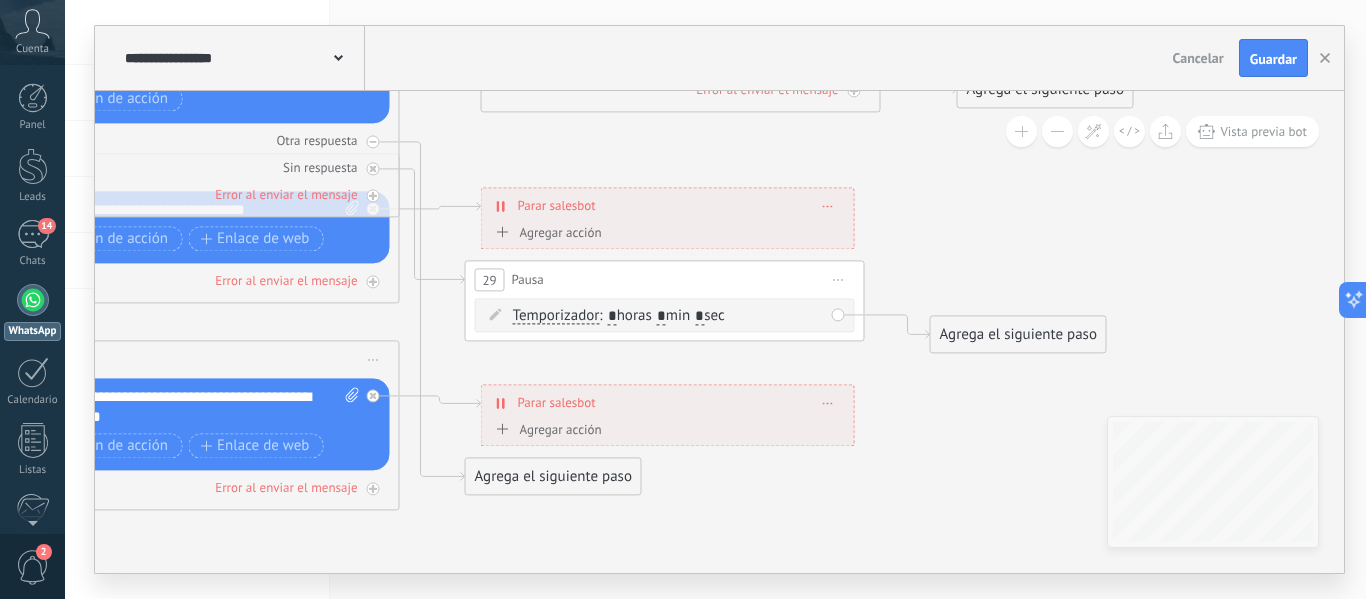 drag, startPoint x: 997, startPoint y: 368, endPoint x: 1024, endPoint y: 75, distance: 294.2414 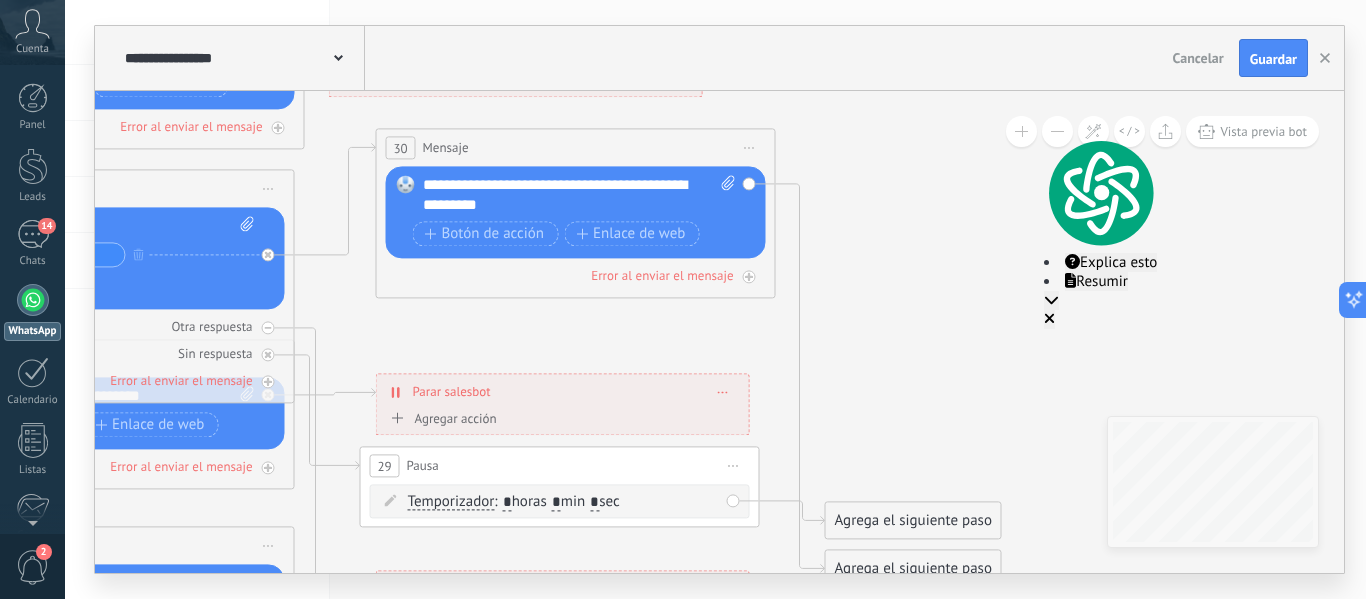 drag, startPoint x: 1057, startPoint y: 454, endPoint x: 952, endPoint y: 64, distance: 403.88736 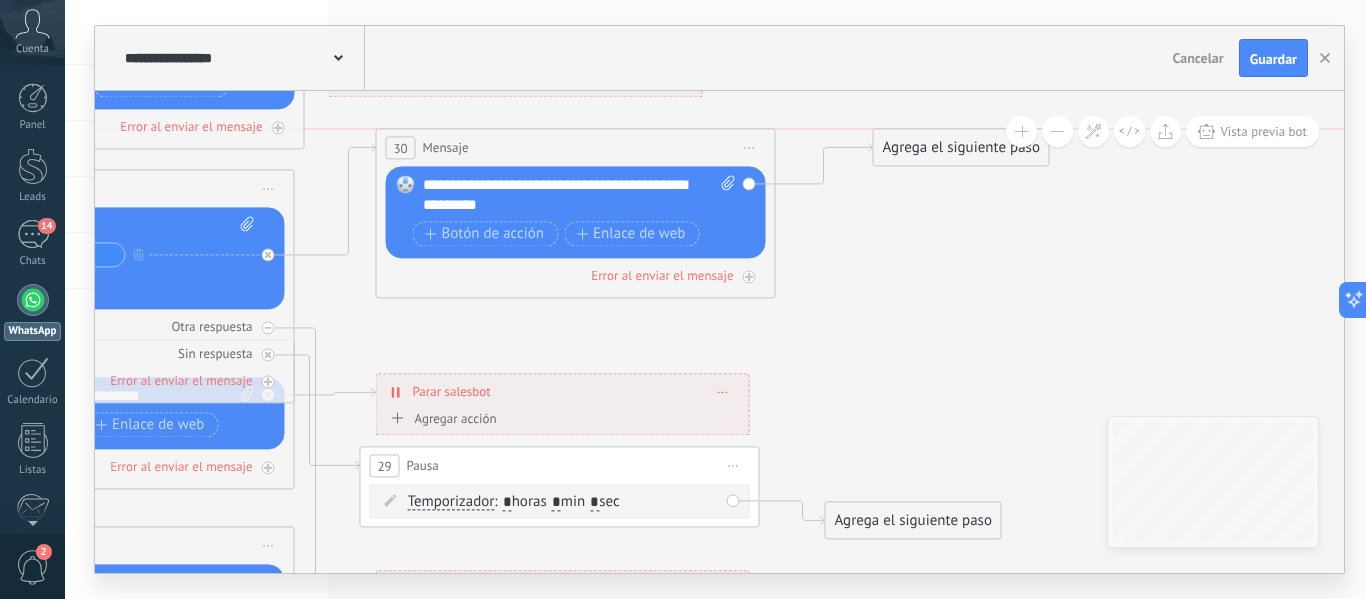 drag, startPoint x: 887, startPoint y: 557, endPoint x: 935, endPoint y: 129, distance: 430.68317 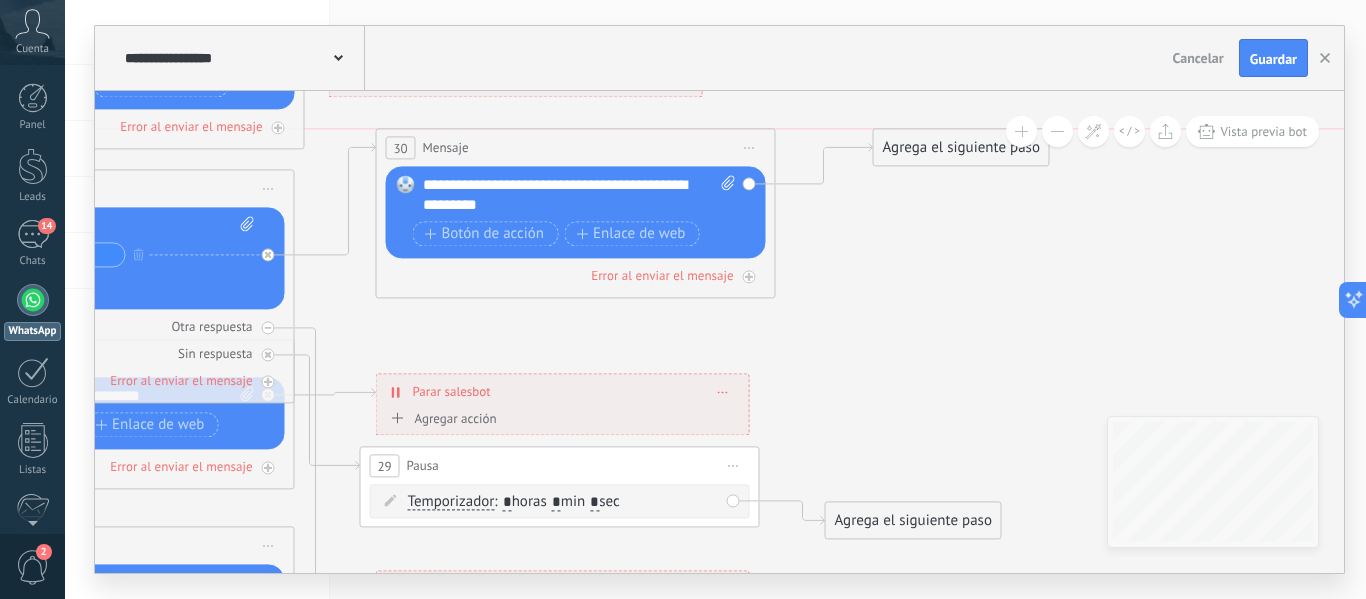 click on "Agrega el siguiente paso
Mensaje
Mensaje
Mensaje
Reacción
Comentario
Enviar mensaje interno" at bounding box center [961, 147] 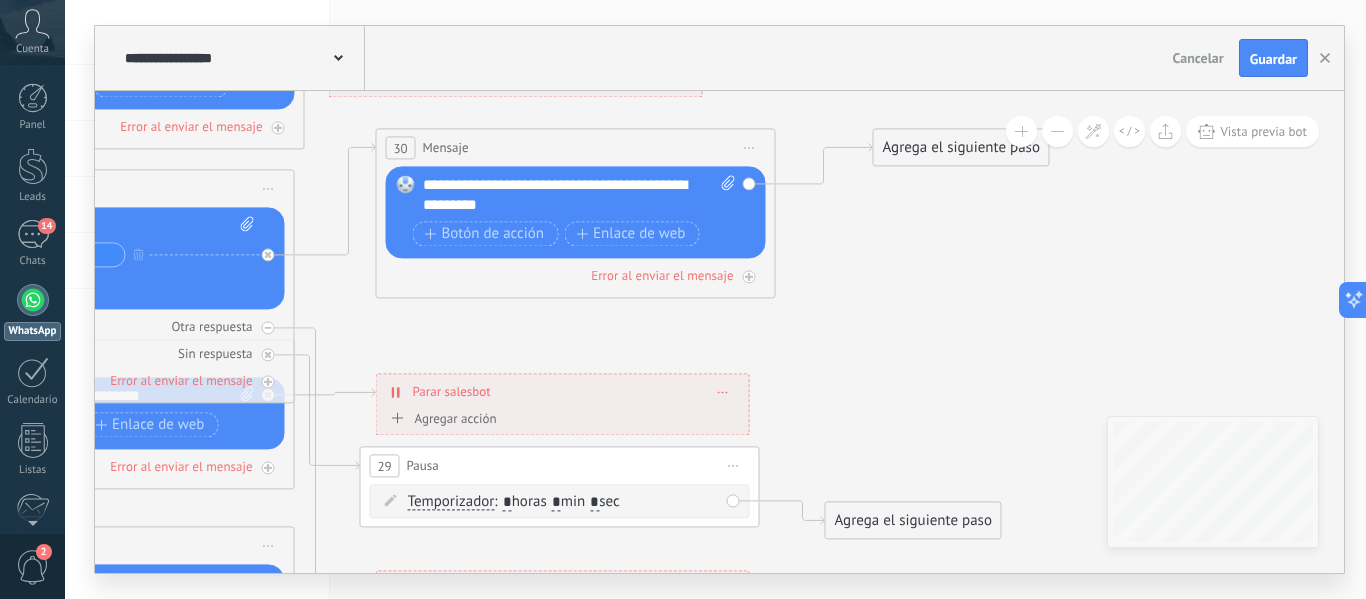 click on "Agrega el siguiente paso" at bounding box center [961, 147] 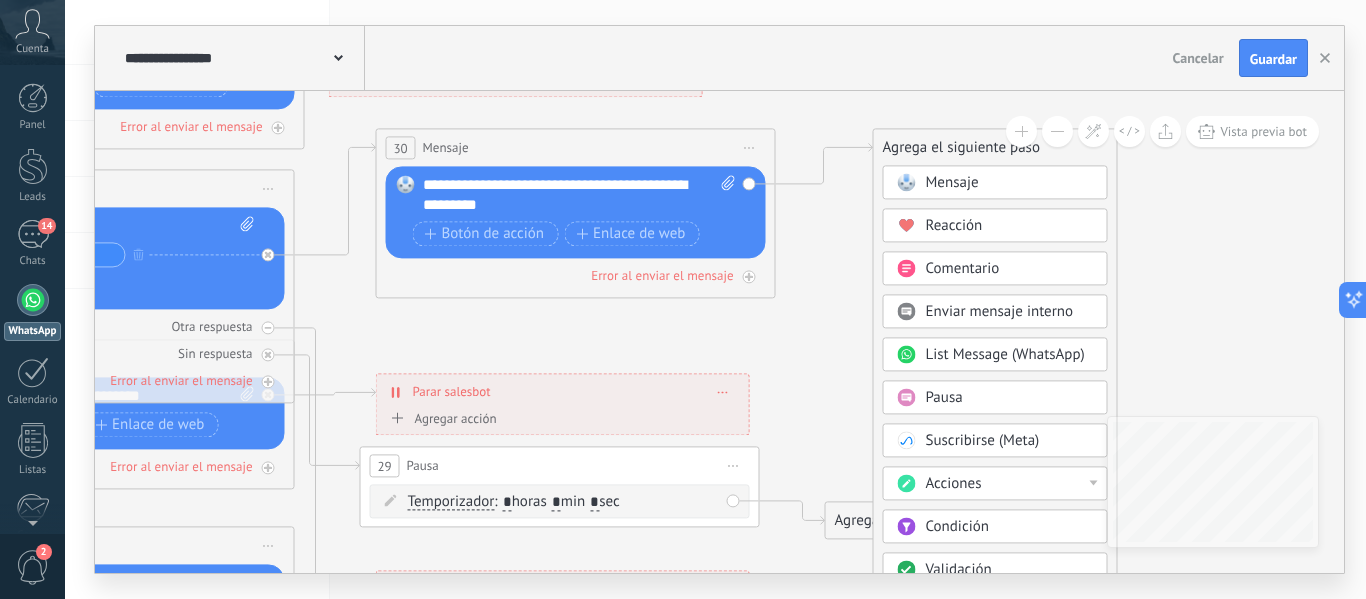drag, startPoint x: 1015, startPoint y: 460, endPoint x: 1034, endPoint y: 248, distance: 212.84972 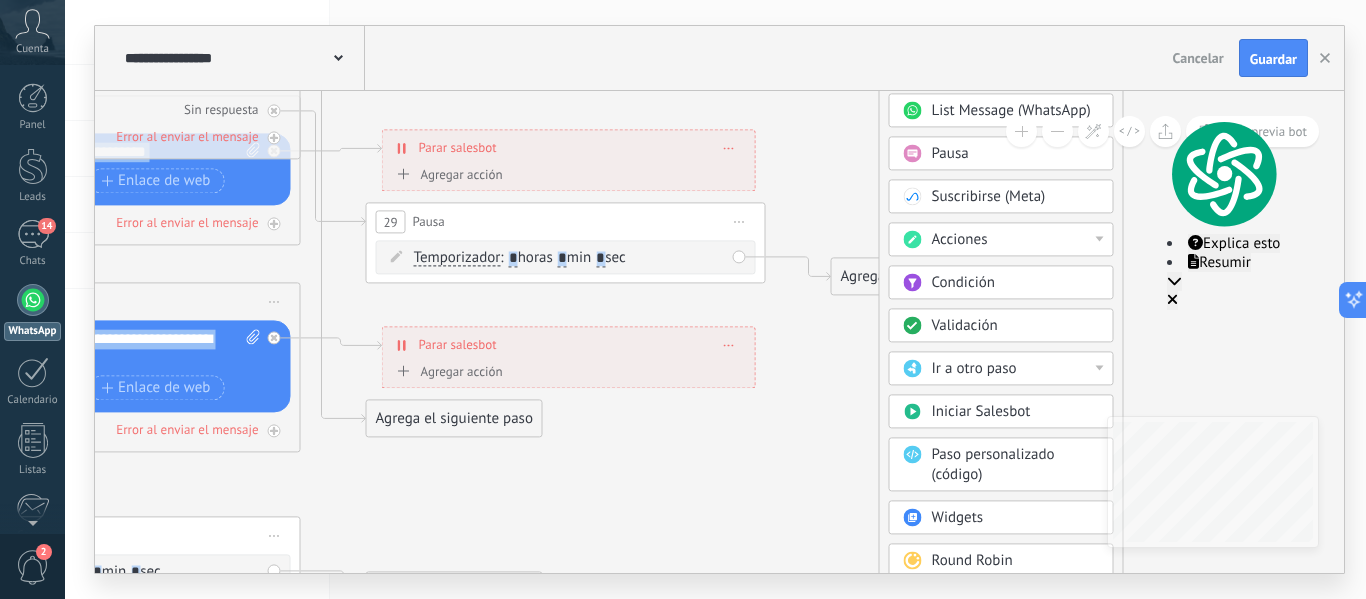drag, startPoint x: 1151, startPoint y: 353, endPoint x: 1157, endPoint y: 122, distance: 231.07791 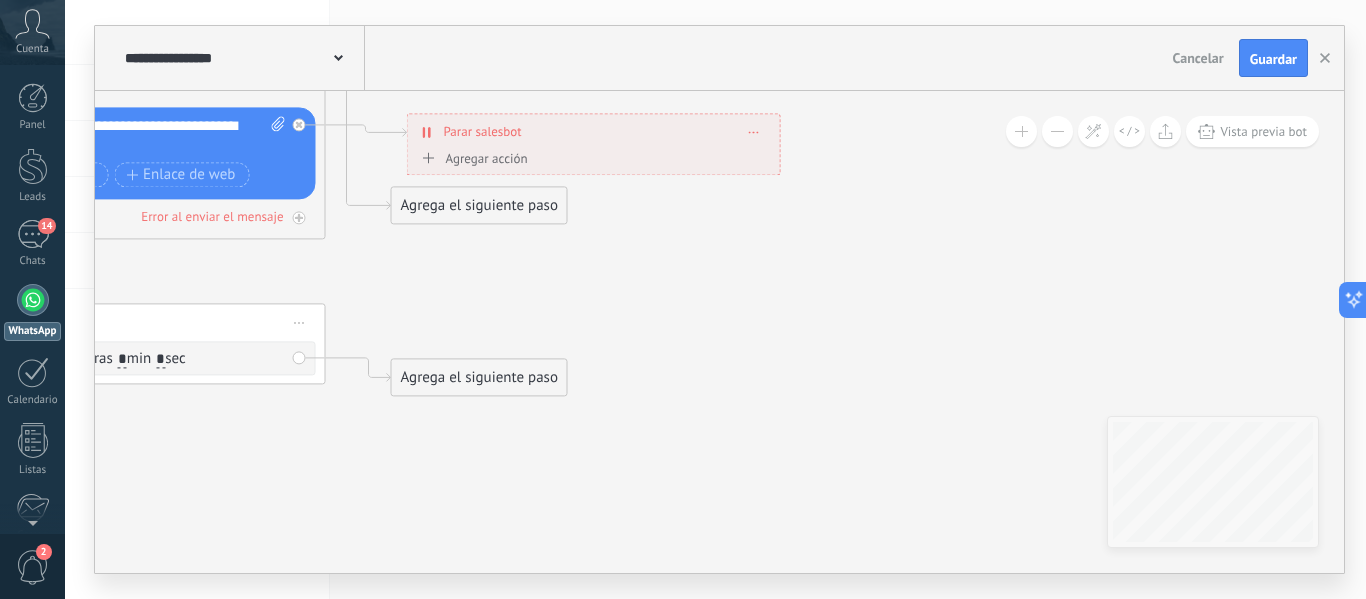 drag, startPoint x: 1145, startPoint y: 354, endPoint x: 1141, endPoint y: 240, distance: 114.07015 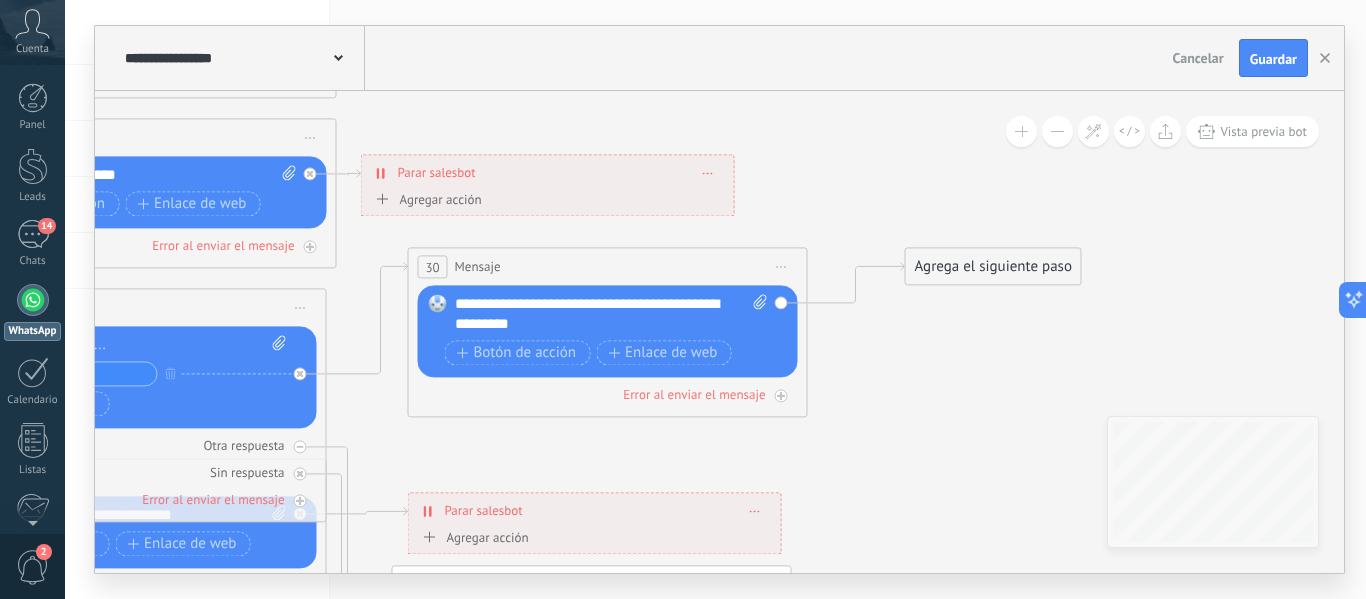 click on "Agrega el siguiente paso" at bounding box center (993, 266) 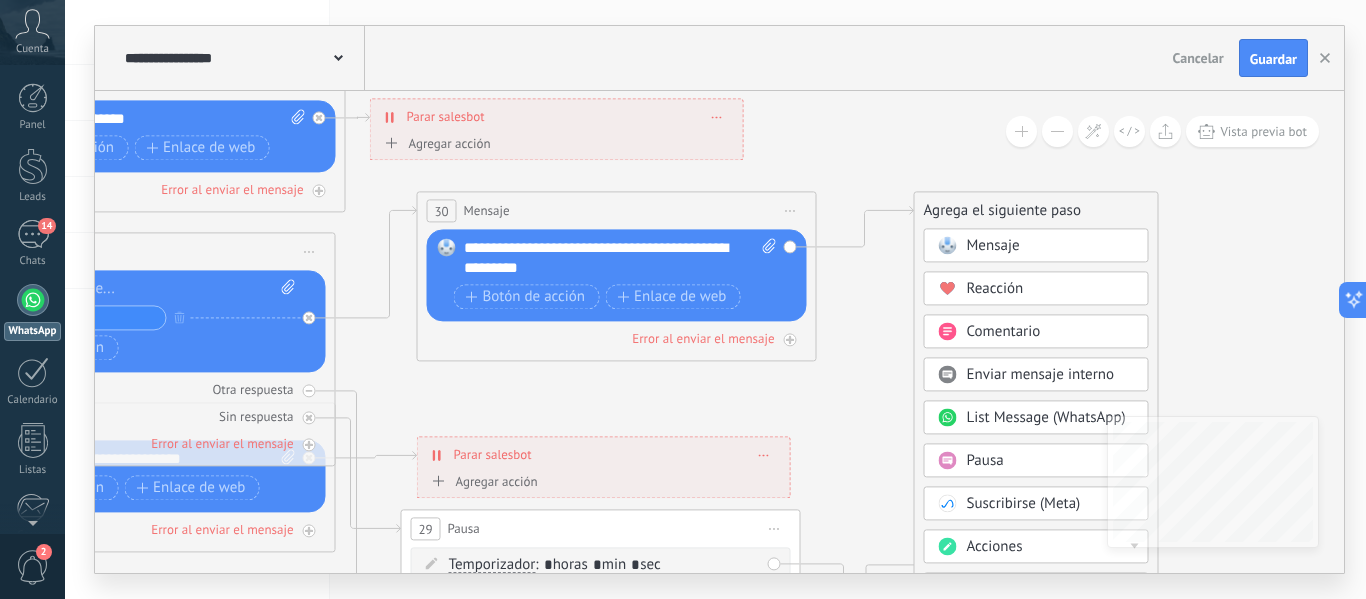 click 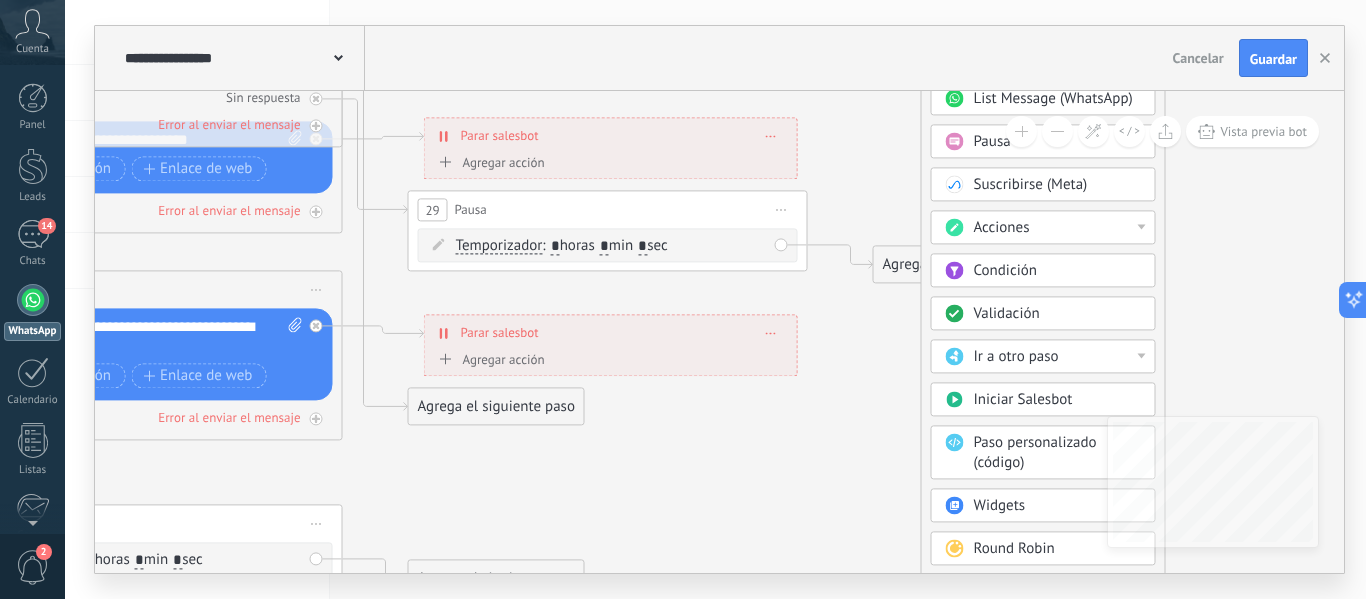 drag, startPoint x: 1196, startPoint y: 378, endPoint x: 1204, endPoint y: 197, distance: 181.17671 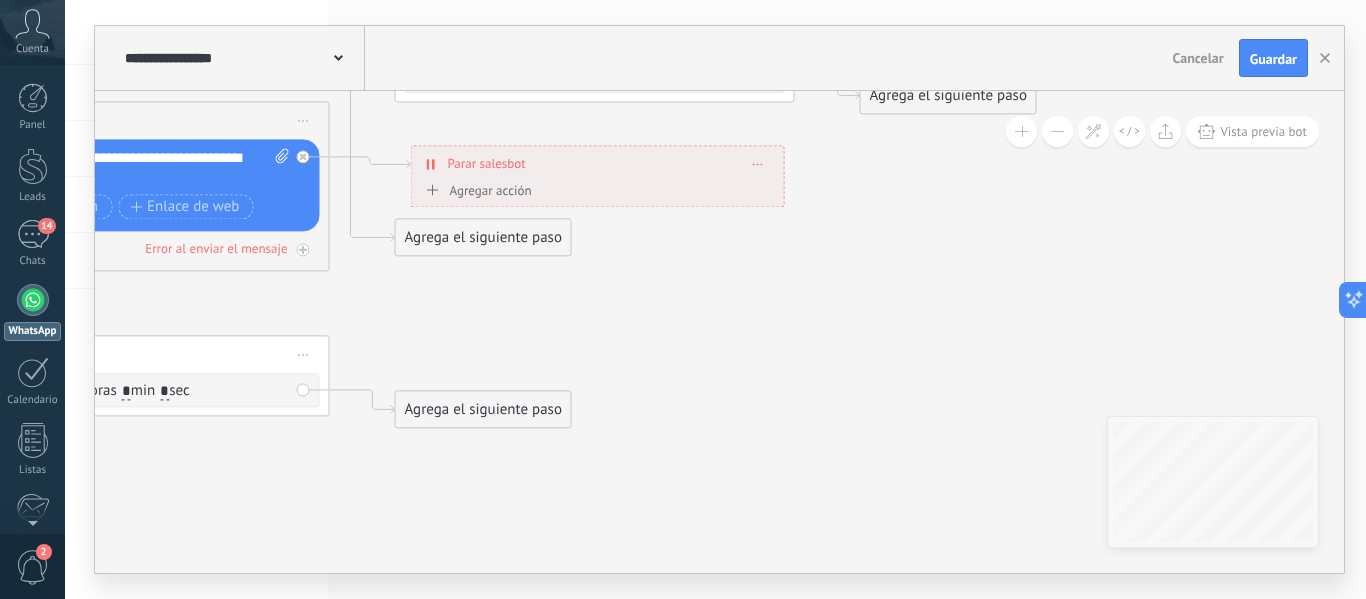 drag, startPoint x: 1206, startPoint y: 338, endPoint x: 1193, endPoint y: 169, distance: 169.49927 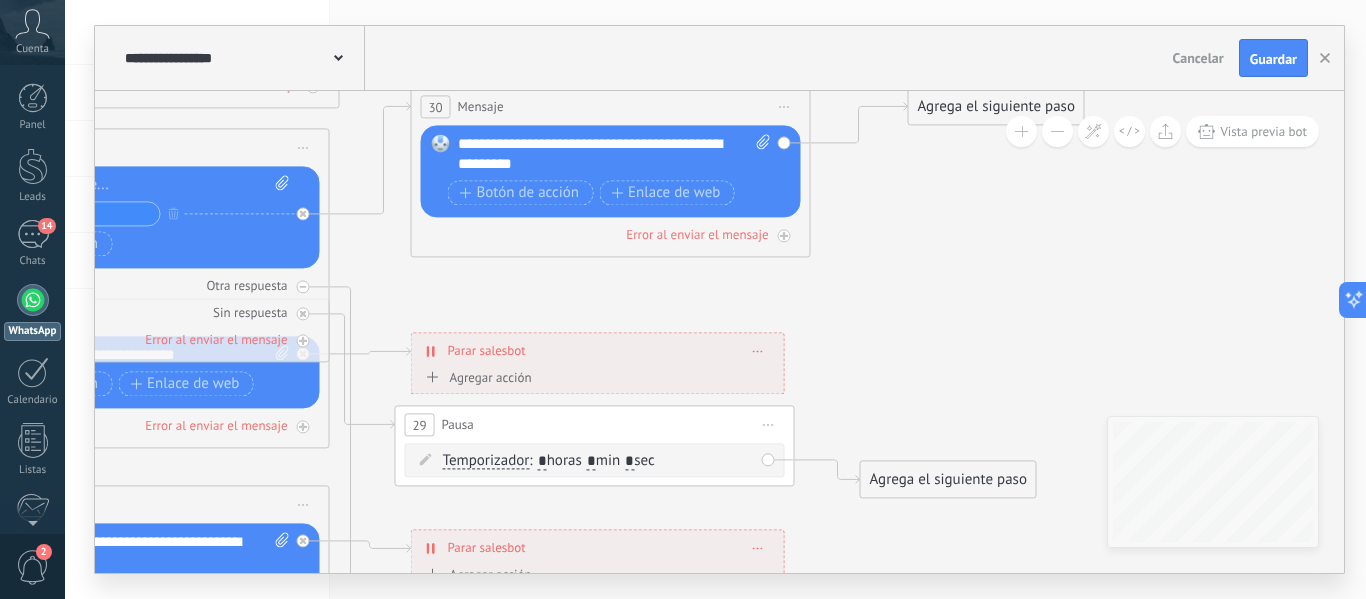 click on "Agrega el siguiente paso" at bounding box center [996, 106] 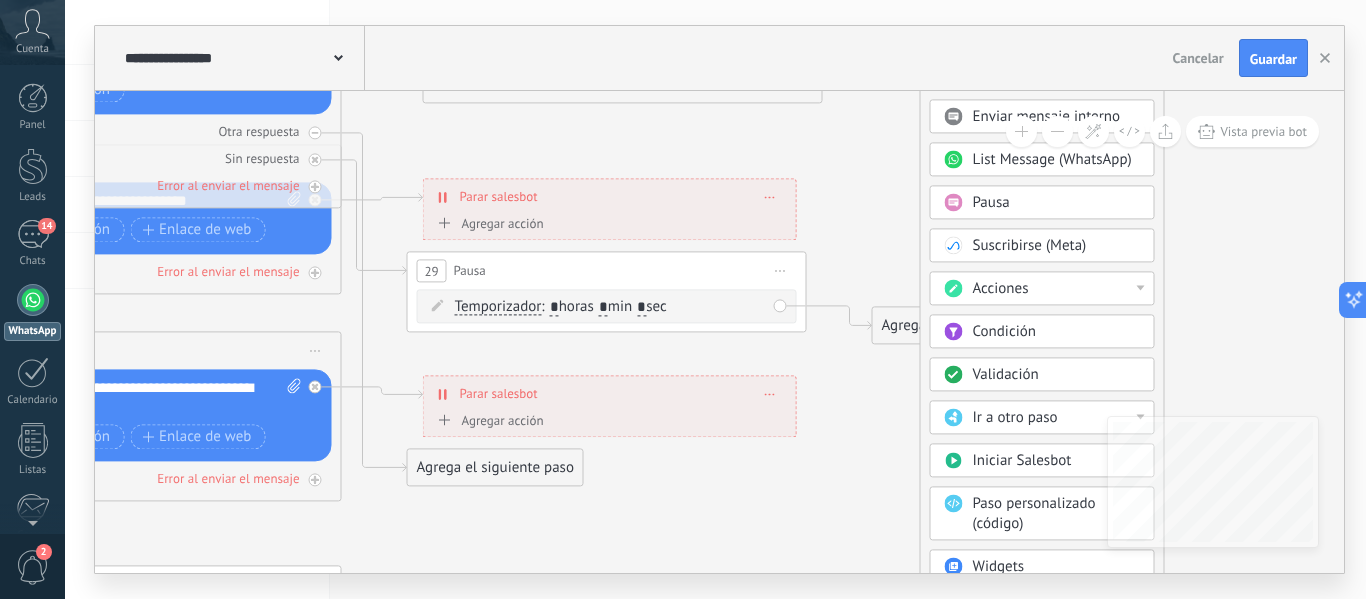 drag, startPoint x: 1188, startPoint y: 344, endPoint x: 1202, endPoint y: 328, distance: 21.260292 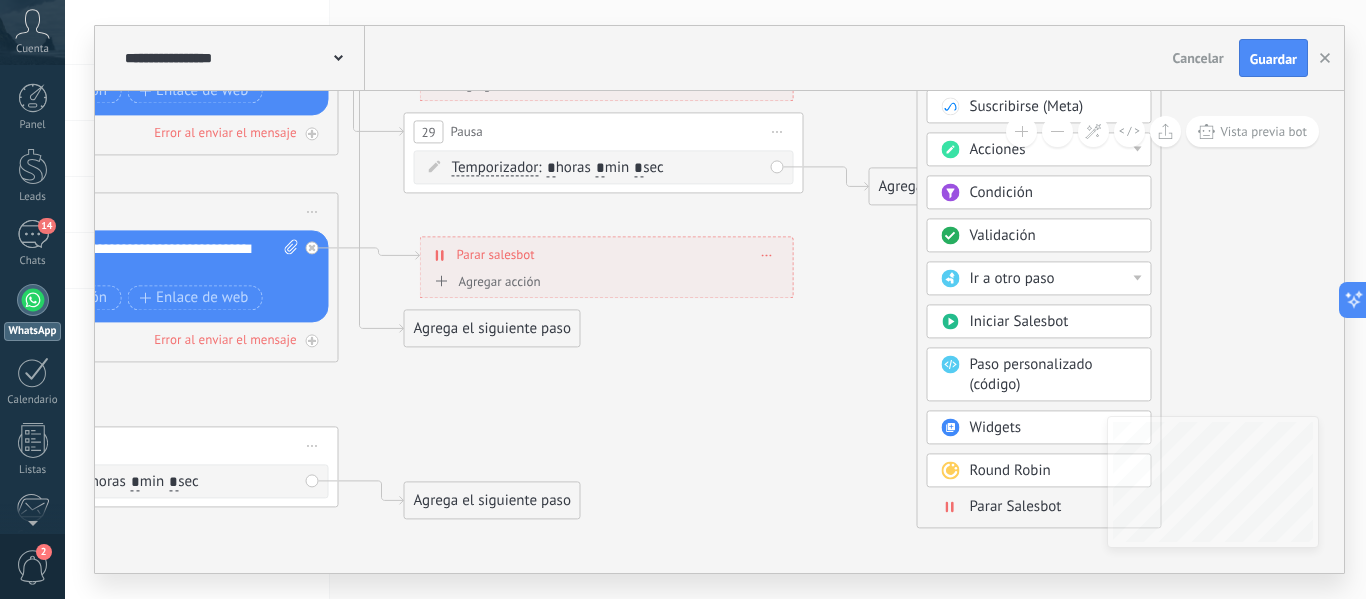 drag, startPoint x: 1202, startPoint y: 328, endPoint x: 1200, endPoint y: 170, distance: 158.01266 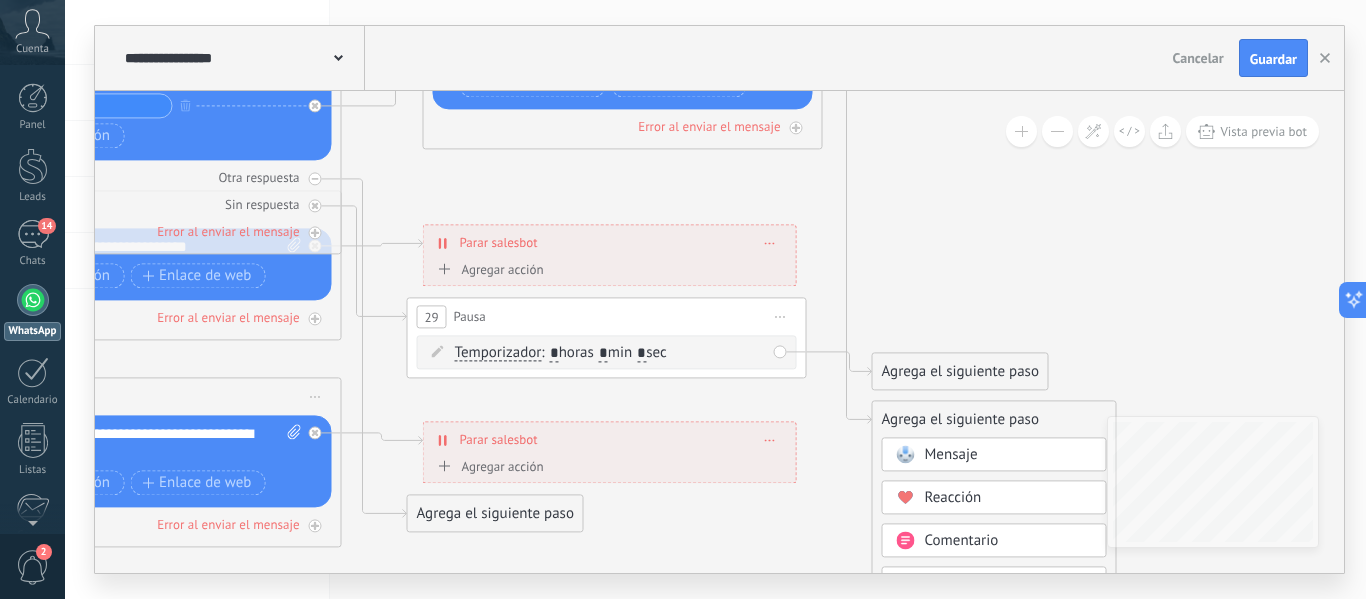 drag, startPoint x: 1149, startPoint y: 350, endPoint x: 1135, endPoint y: 365, distance: 20.518284 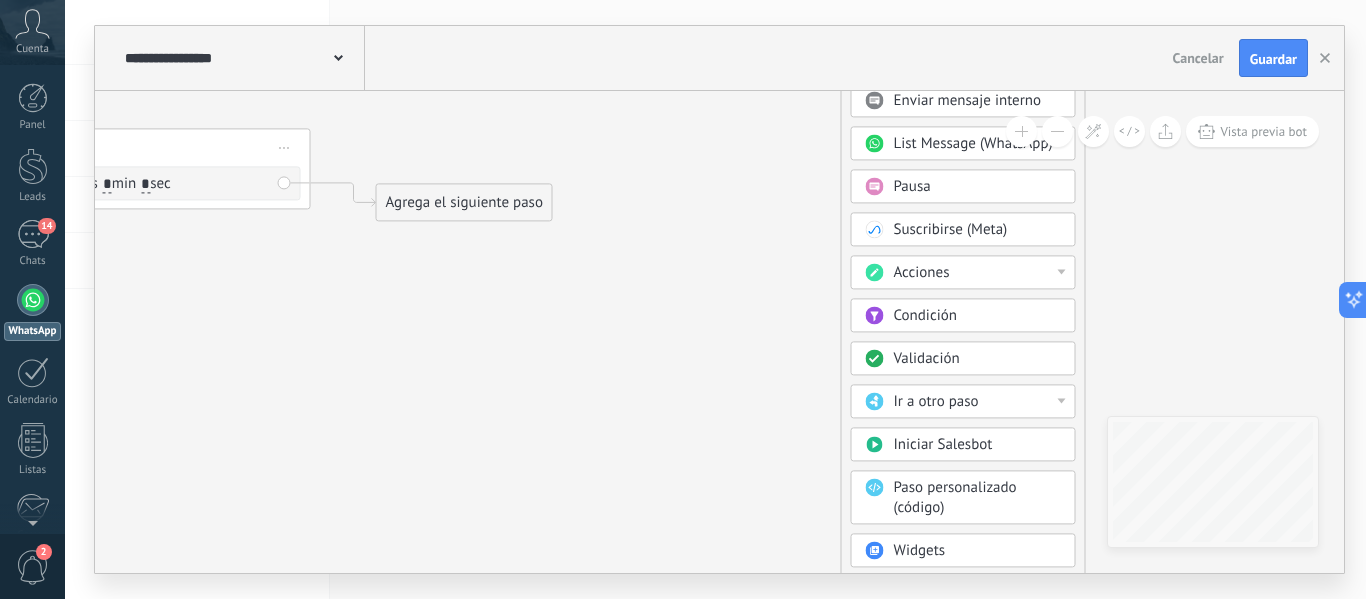 drag, startPoint x: 1136, startPoint y: 365, endPoint x: 1140, endPoint y: 163, distance: 202.0396 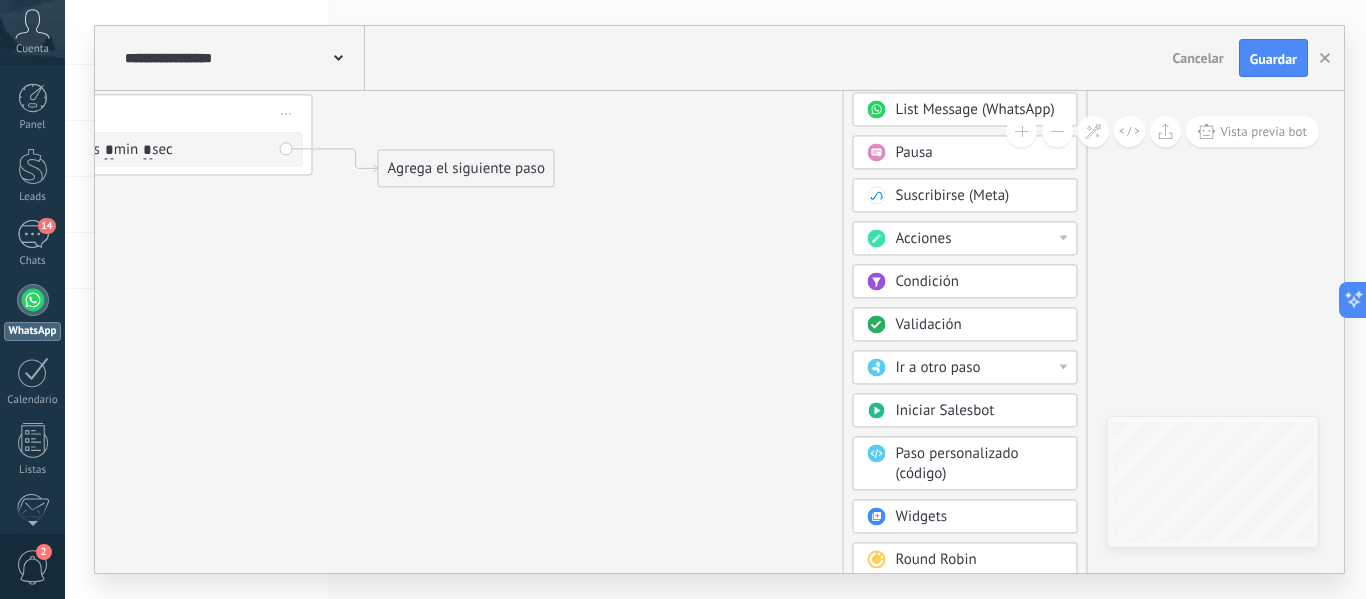 drag, startPoint x: 1126, startPoint y: 341, endPoint x: 1128, endPoint y: 224, distance: 117.01709 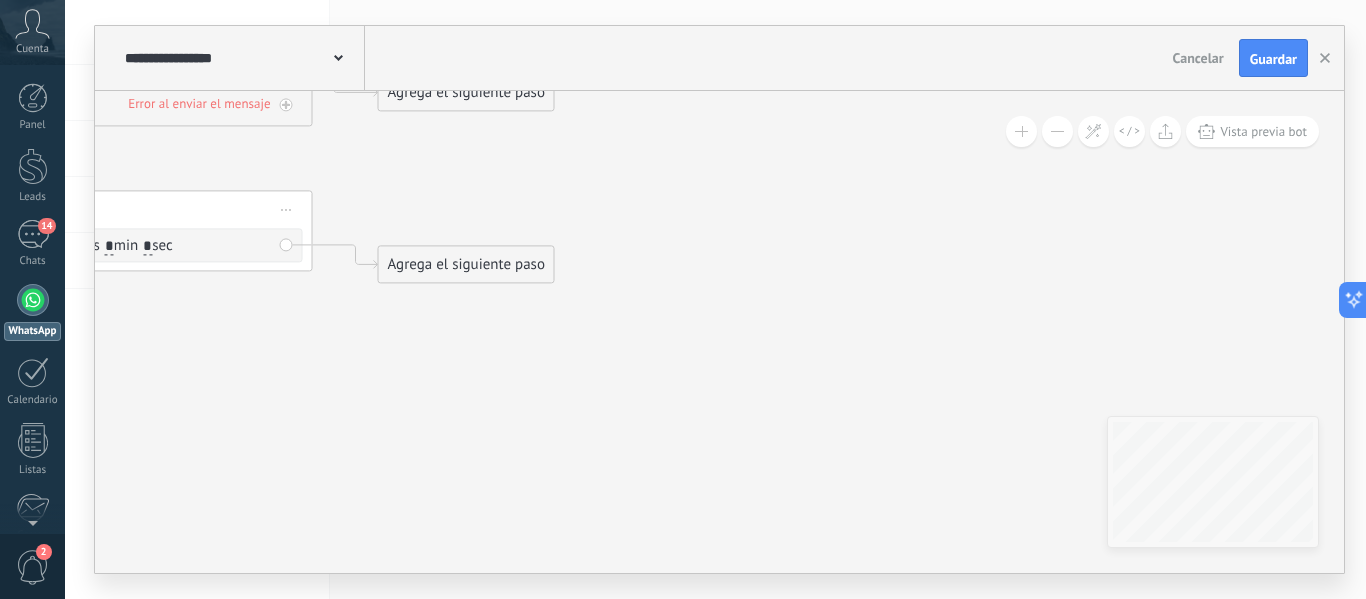 click 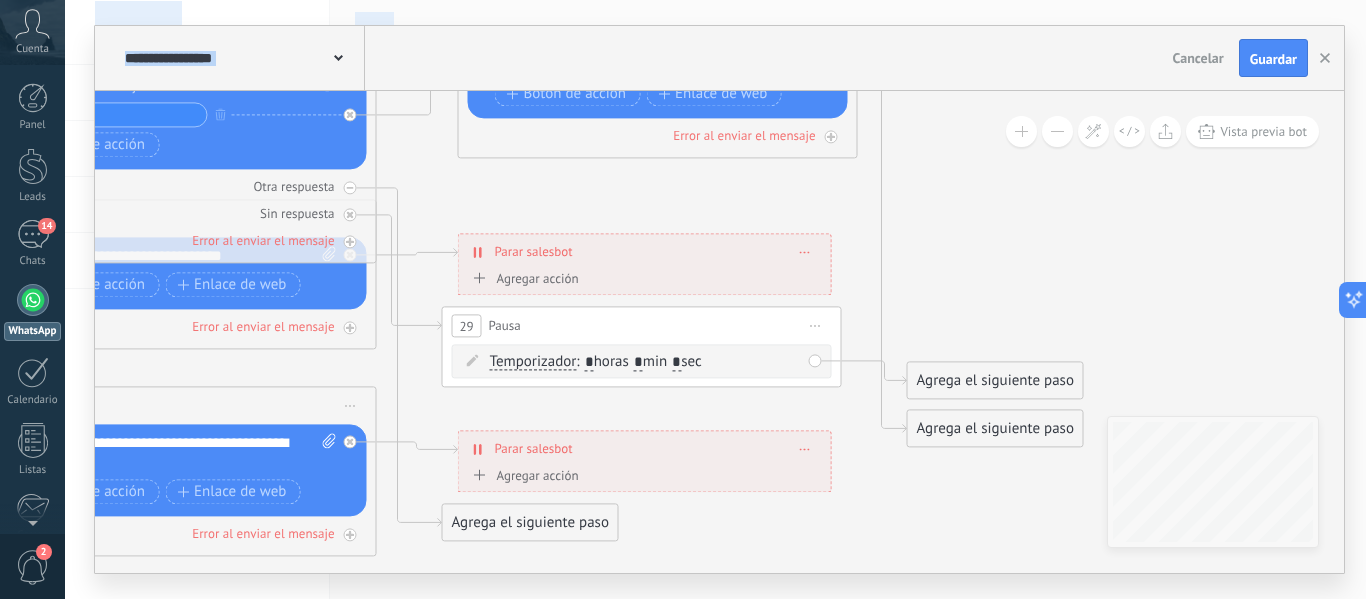 drag, startPoint x: 692, startPoint y: 401, endPoint x: 756, endPoint y: 639, distance: 246.45486 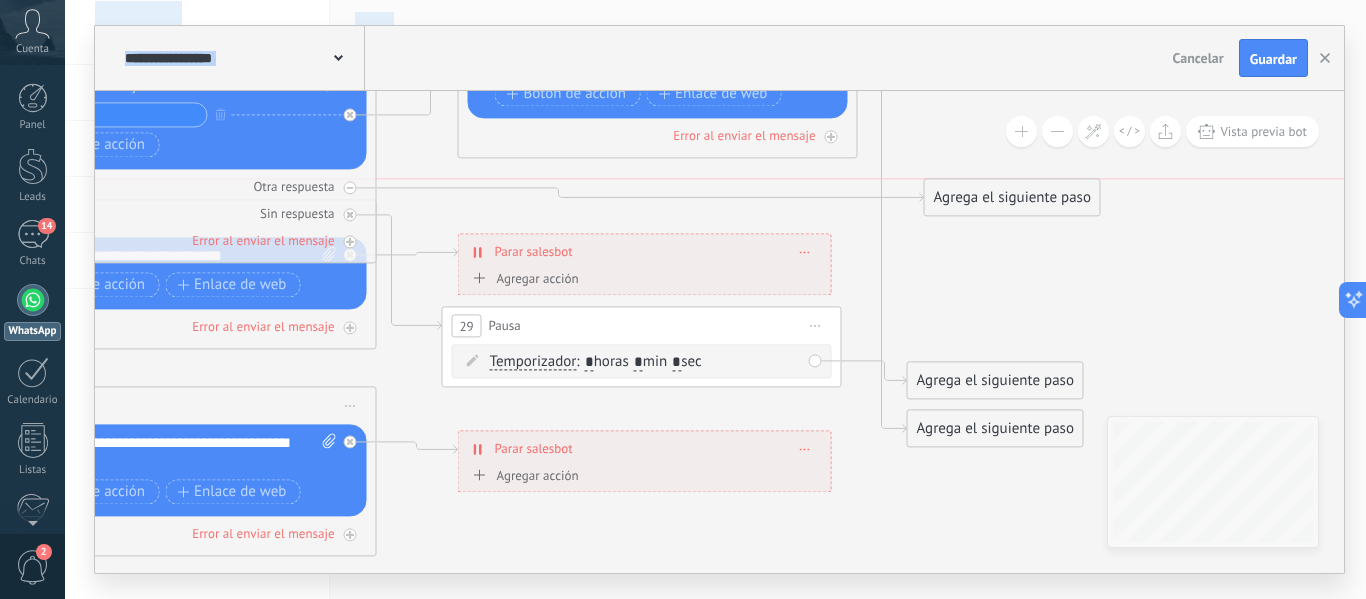 drag, startPoint x: 474, startPoint y: 518, endPoint x: 956, endPoint y: 199, distance: 578.00085 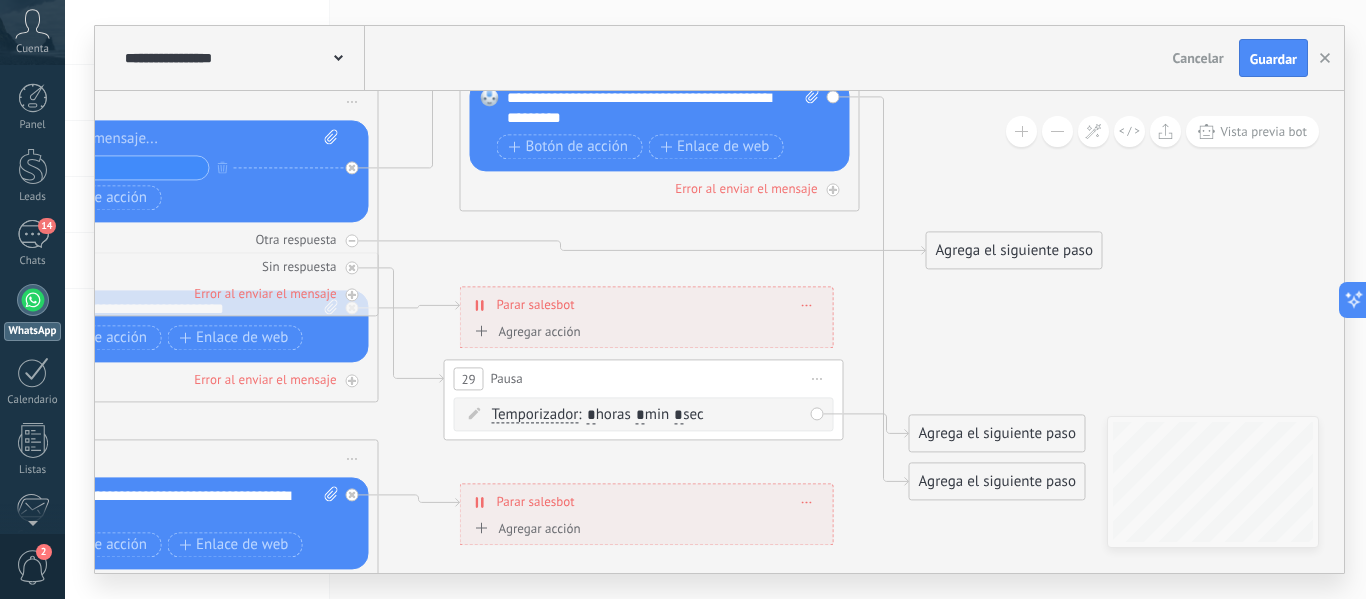 drag, startPoint x: 788, startPoint y: 524, endPoint x: 790, endPoint y: 577, distance: 53.037724 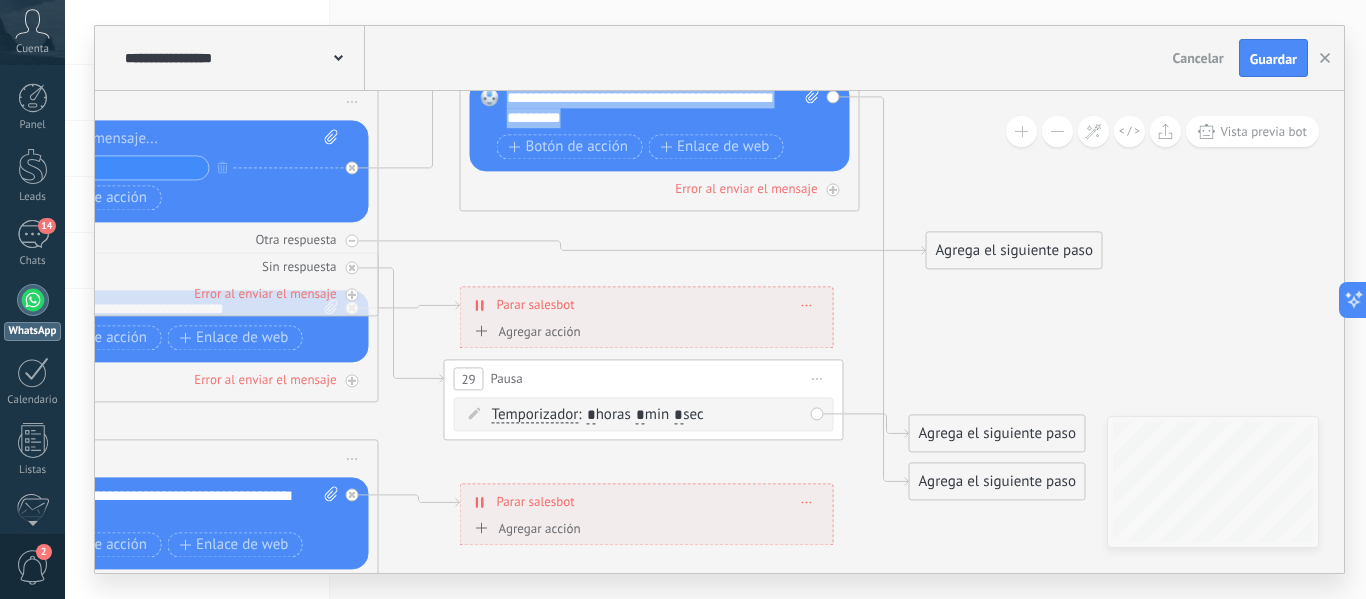 drag, startPoint x: 607, startPoint y: 123, endPoint x: 480, endPoint y: 94, distance: 130.26895 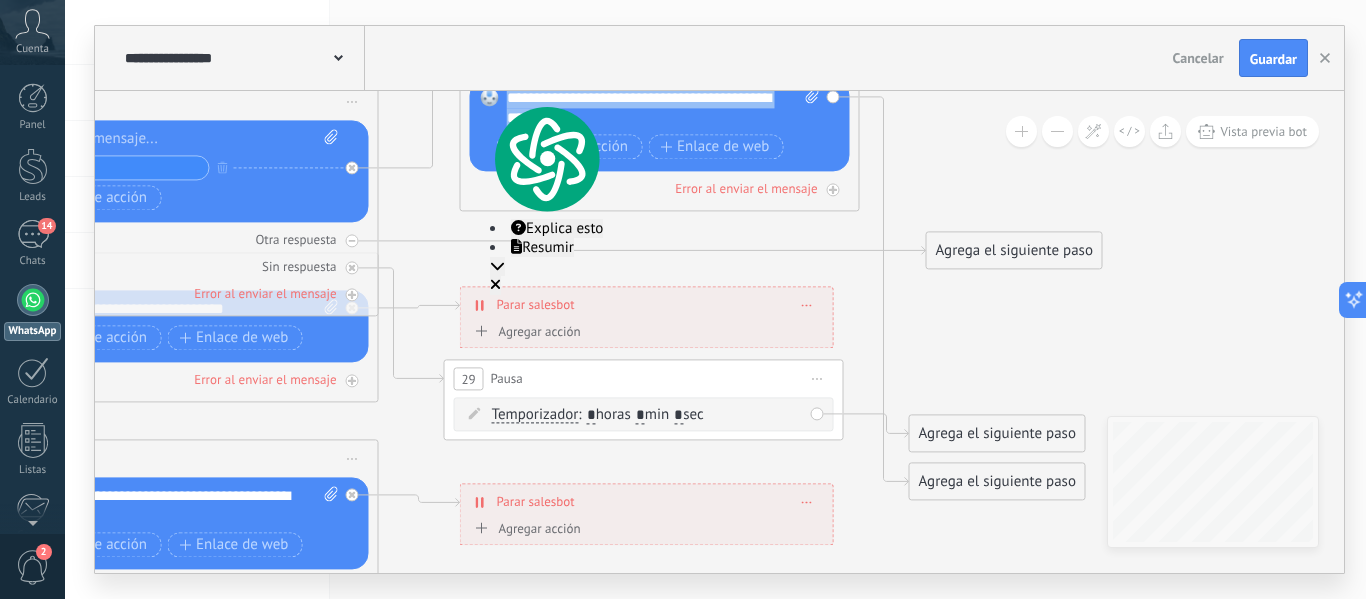 copy on "**********" 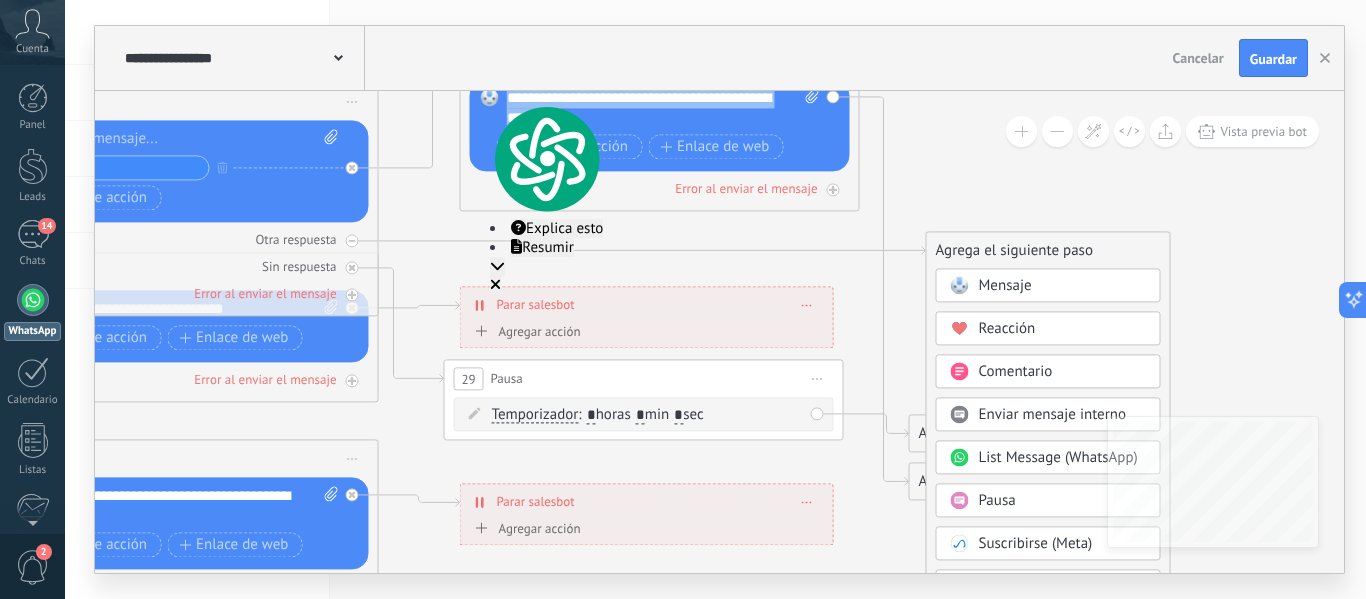 click on "Mensaje" at bounding box center (1005, 285) 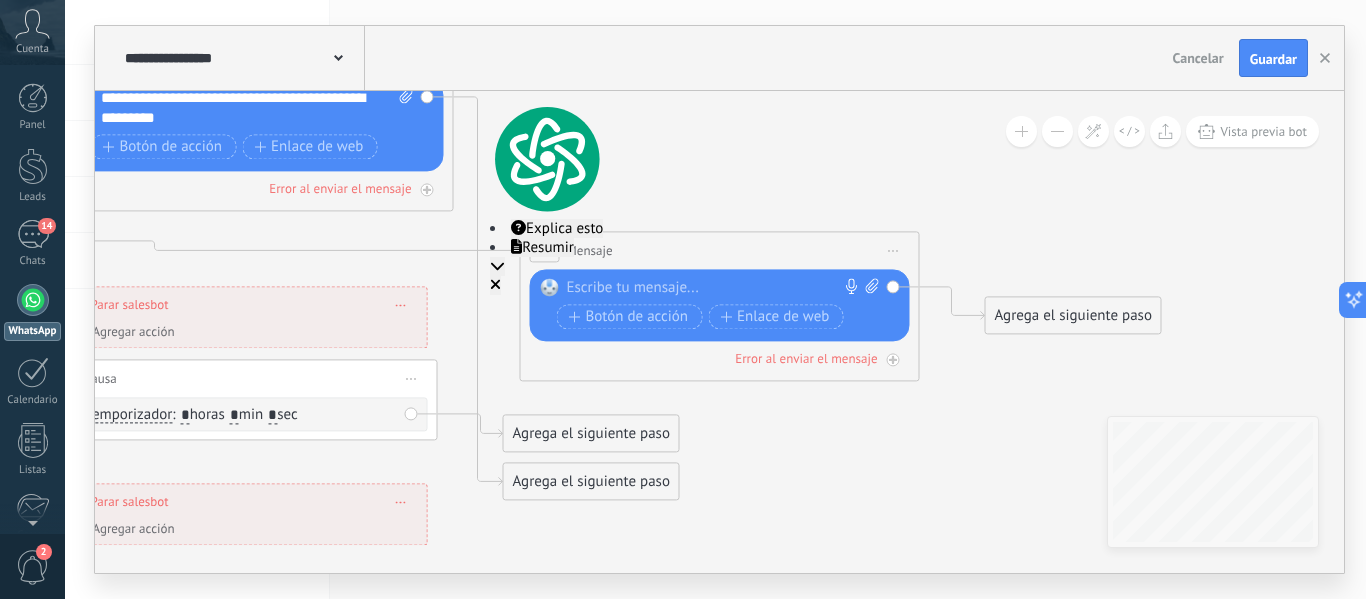 click at bounding box center [715, 288] 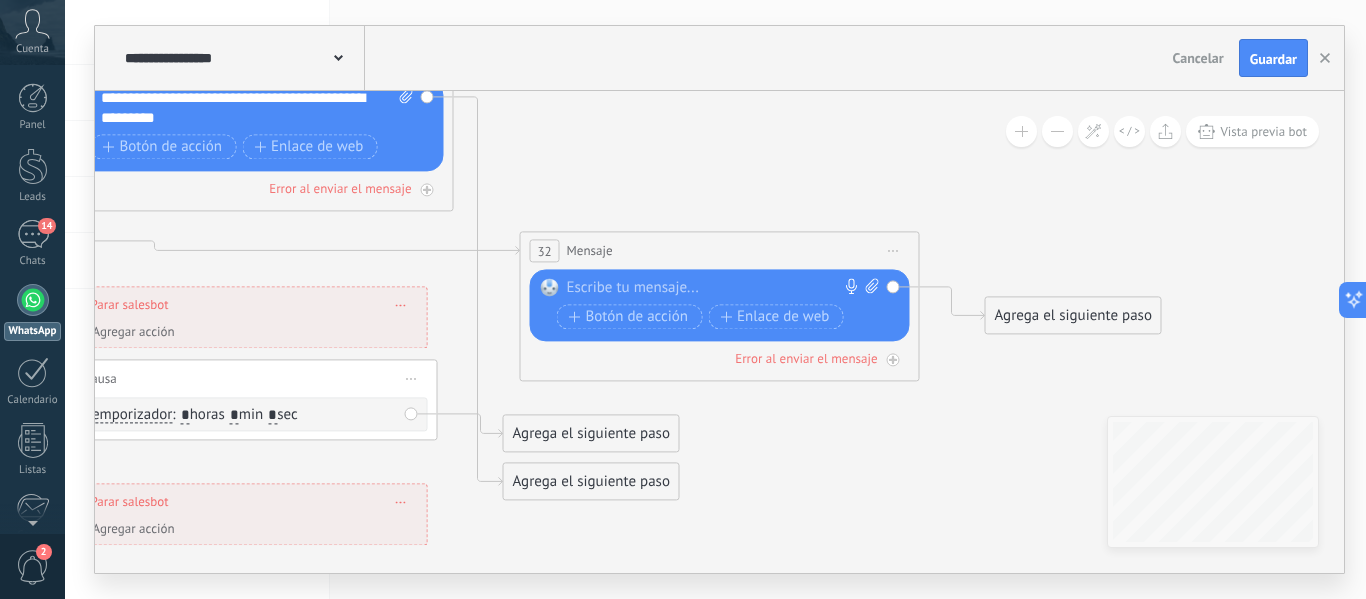 paste 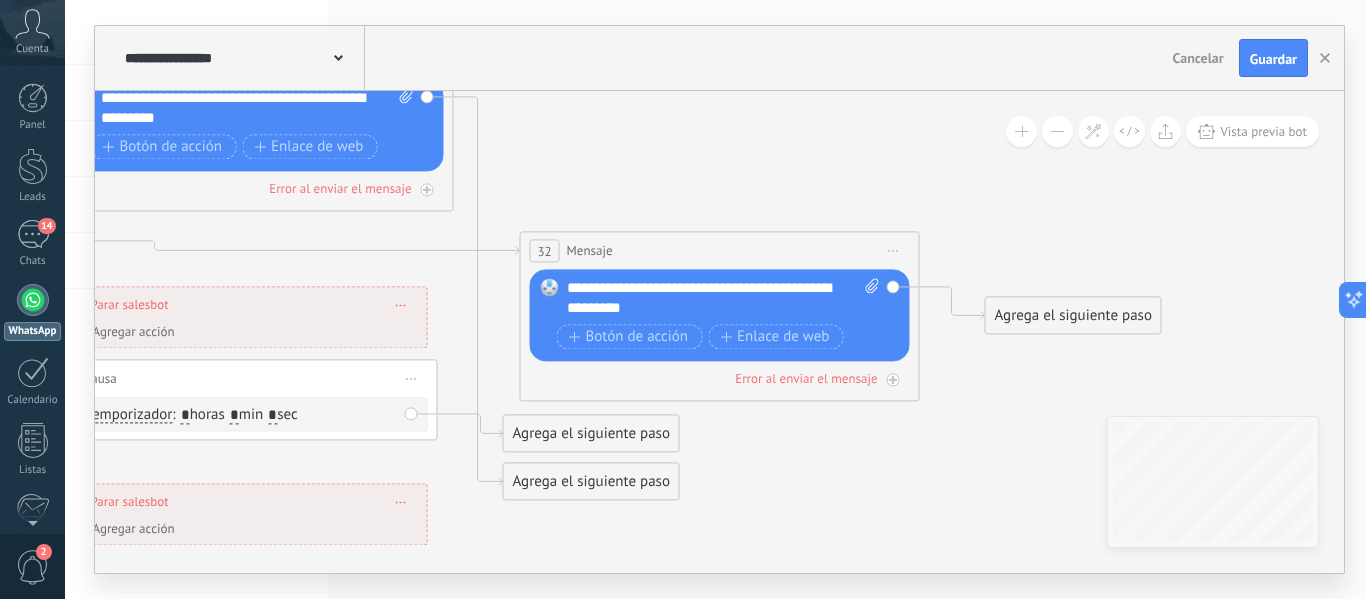 click on "Agrega el siguiente paso" at bounding box center (1073, 315) 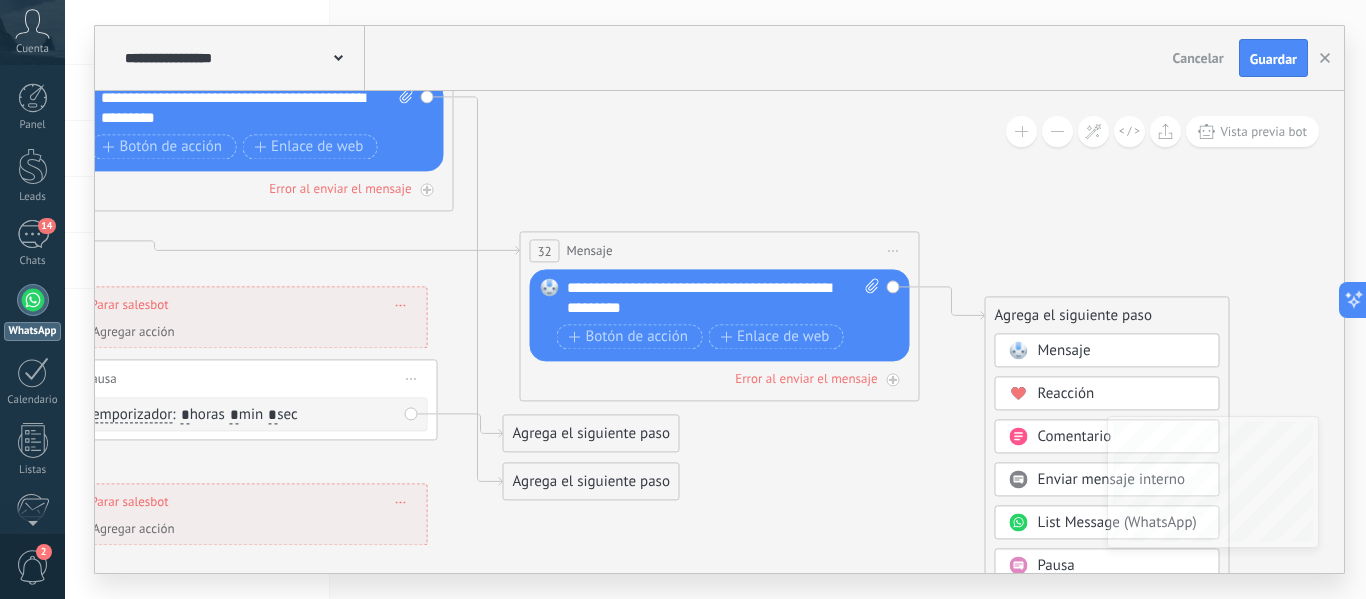 drag, startPoint x: 1062, startPoint y: 508, endPoint x: 995, endPoint y: 108, distance: 405.57245 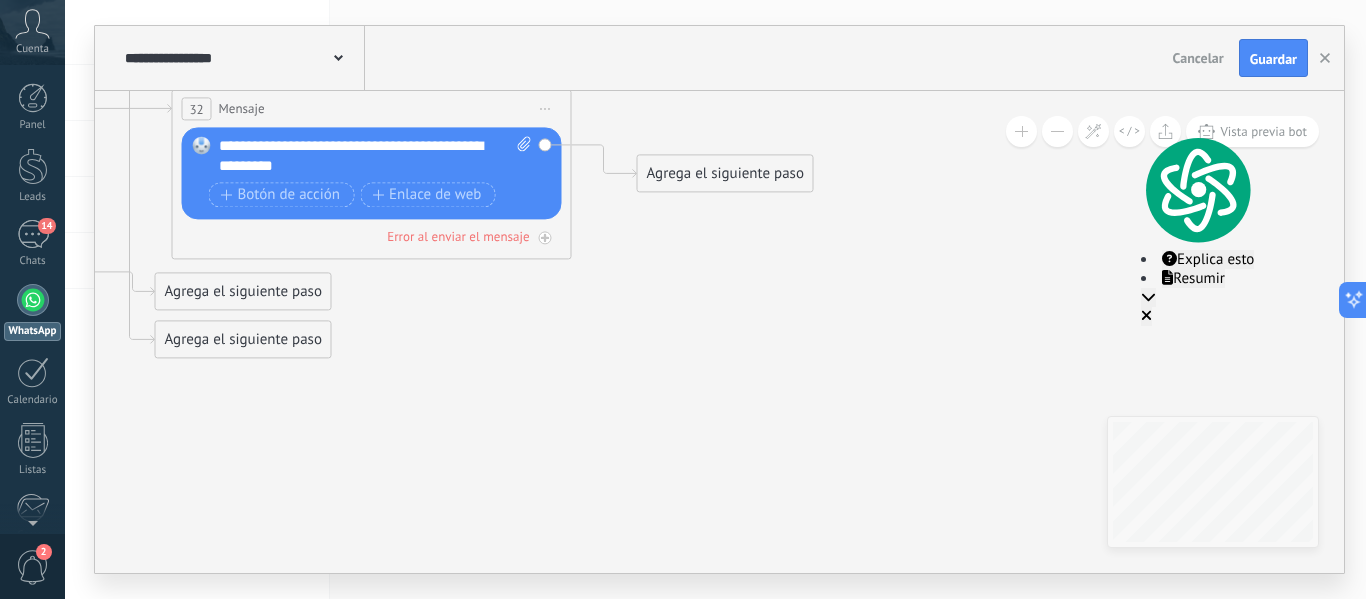 drag, startPoint x: 1251, startPoint y: 379, endPoint x: 726, endPoint y: 168, distance: 565.81445 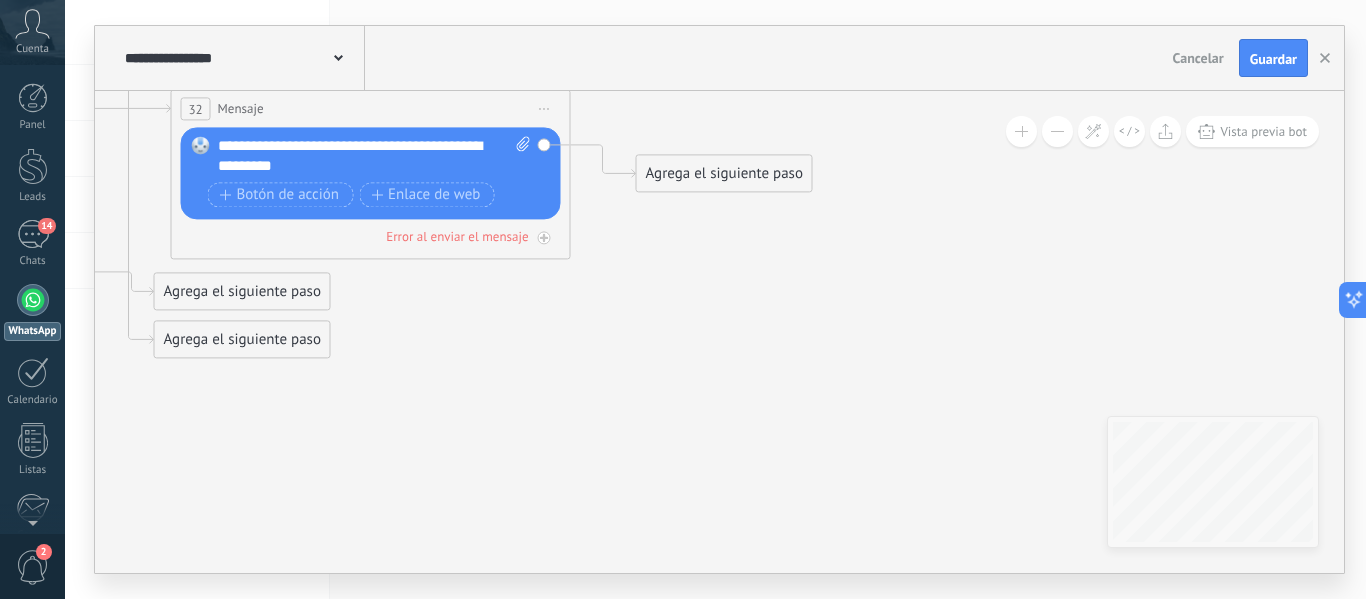 click on "Agrega el siguiente paso" at bounding box center [724, 173] 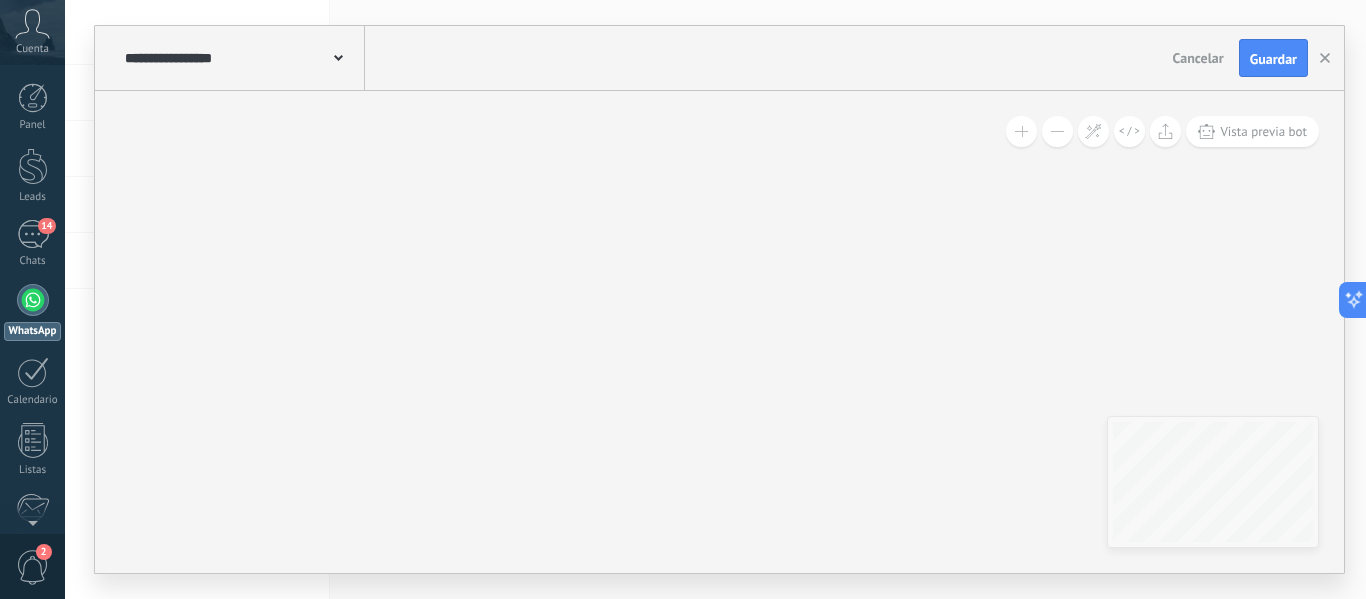 drag, startPoint x: 945, startPoint y: 461, endPoint x: 930, endPoint y: 78, distance: 383.2936 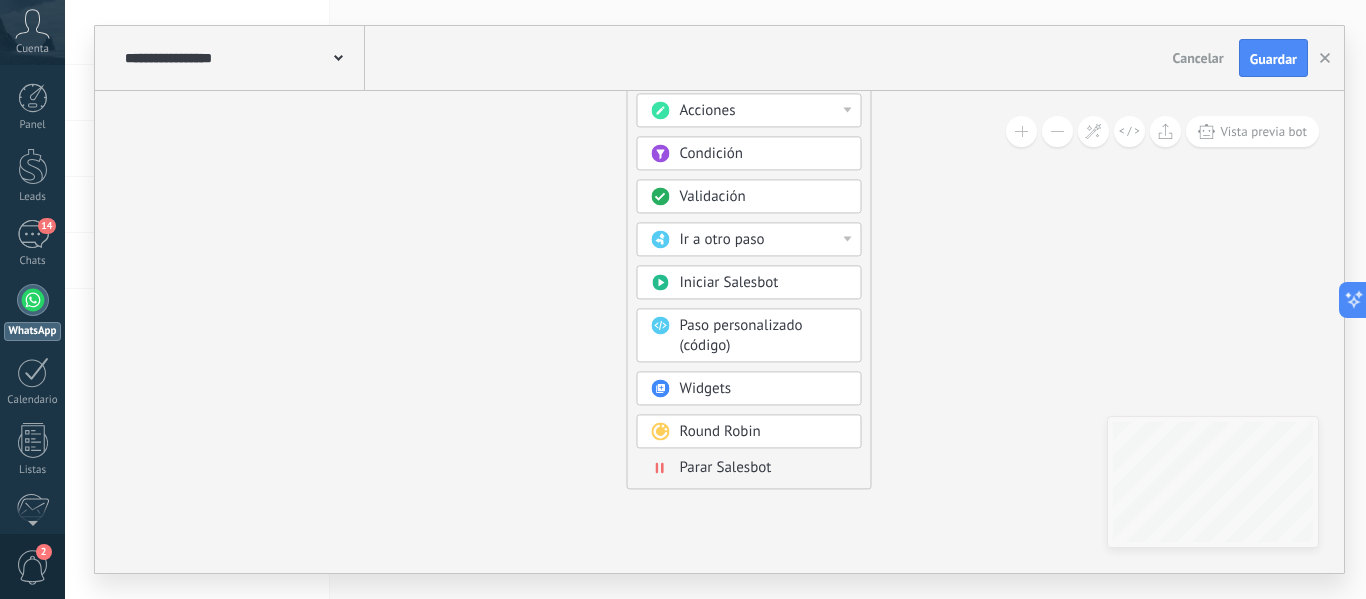 drag, startPoint x: 964, startPoint y: 531, endPoint x: 798, endPoint y: 478, distance: 174.25555 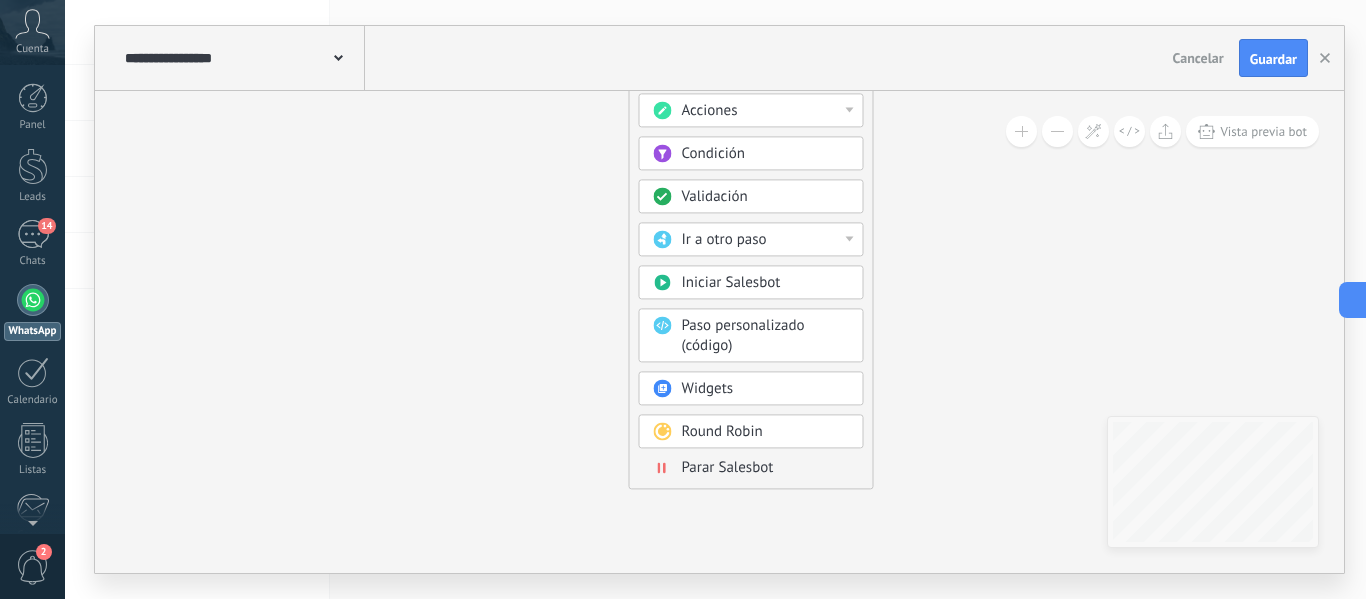 click on "Parar Salesbot" at bounding box center (728, 467) 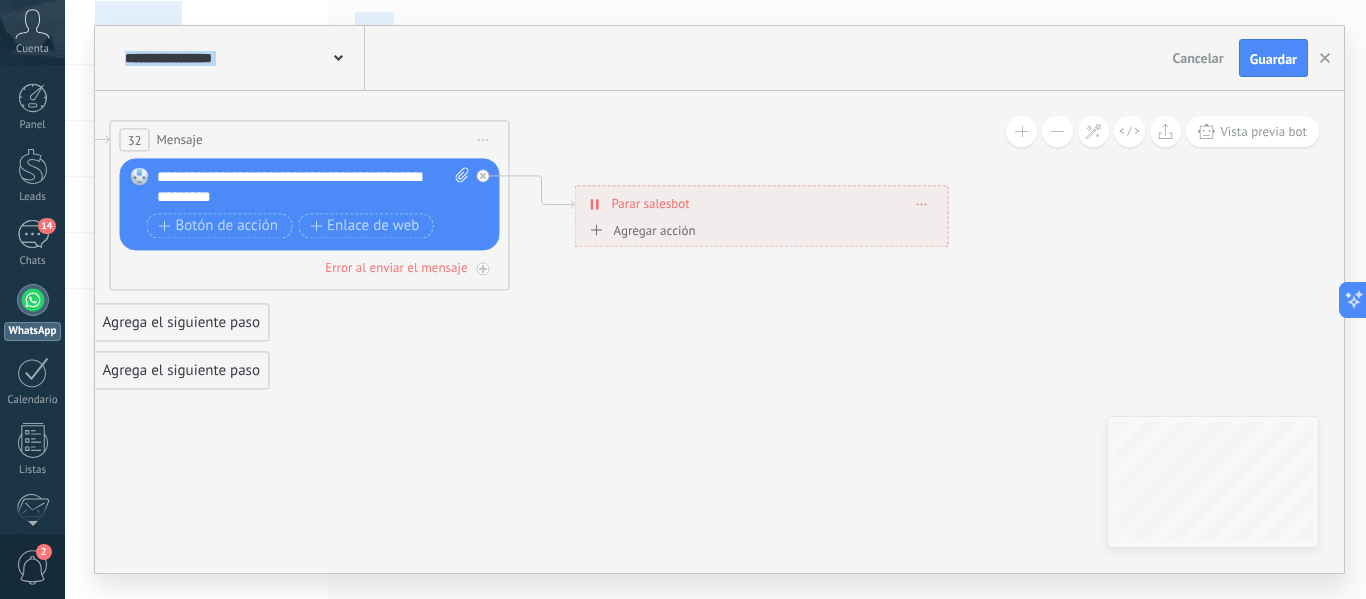drag, startPoint x: 759, startPoint y: 407, endPoint x: 801, endPoint y: 646, distance: 242.66232 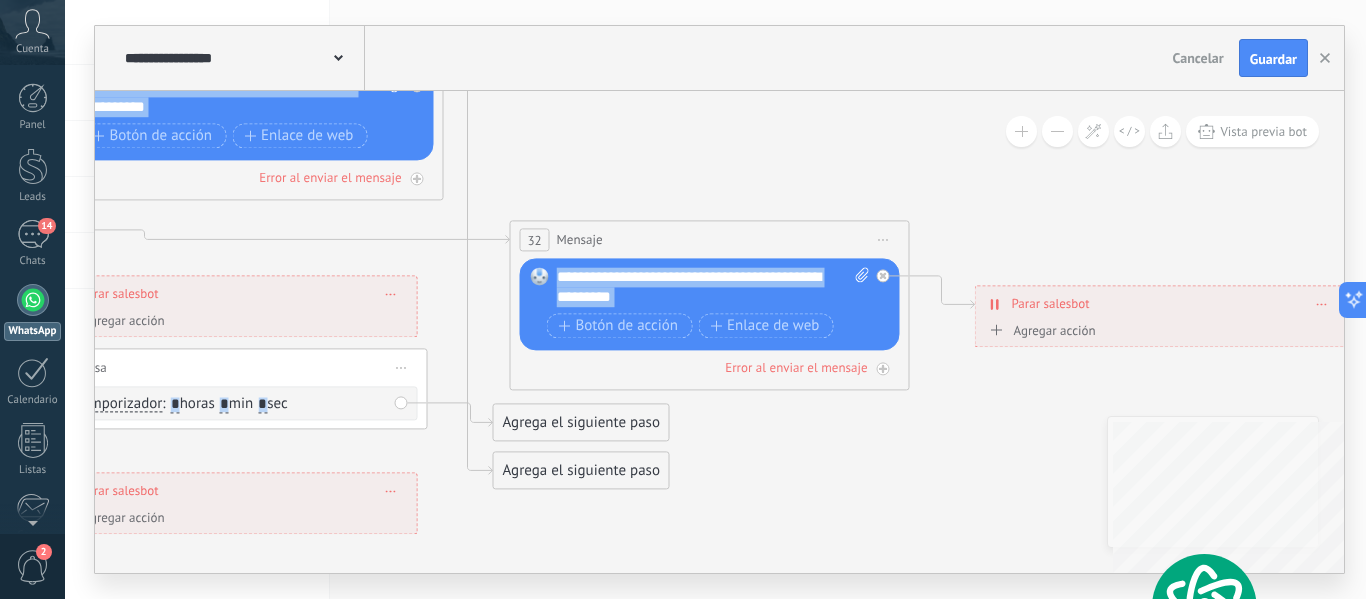 click on "**********" at bounding box center [719, 332] 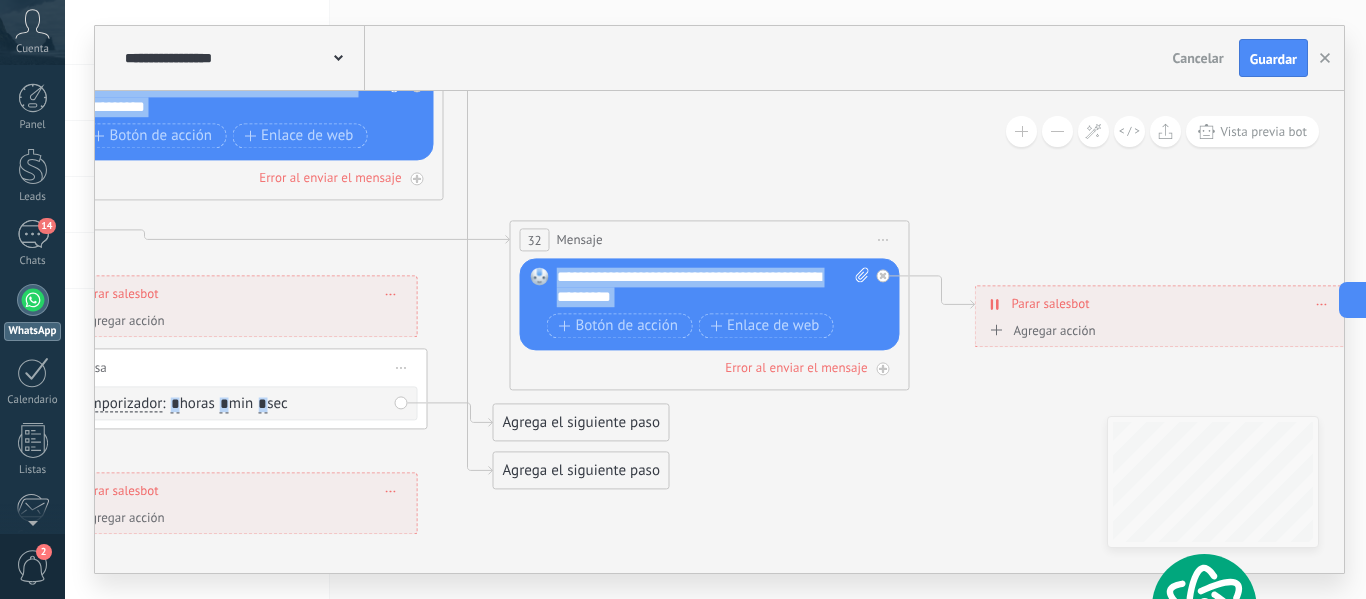 click on "Agrega el siguiente paso" at bounding box center (581, 470) 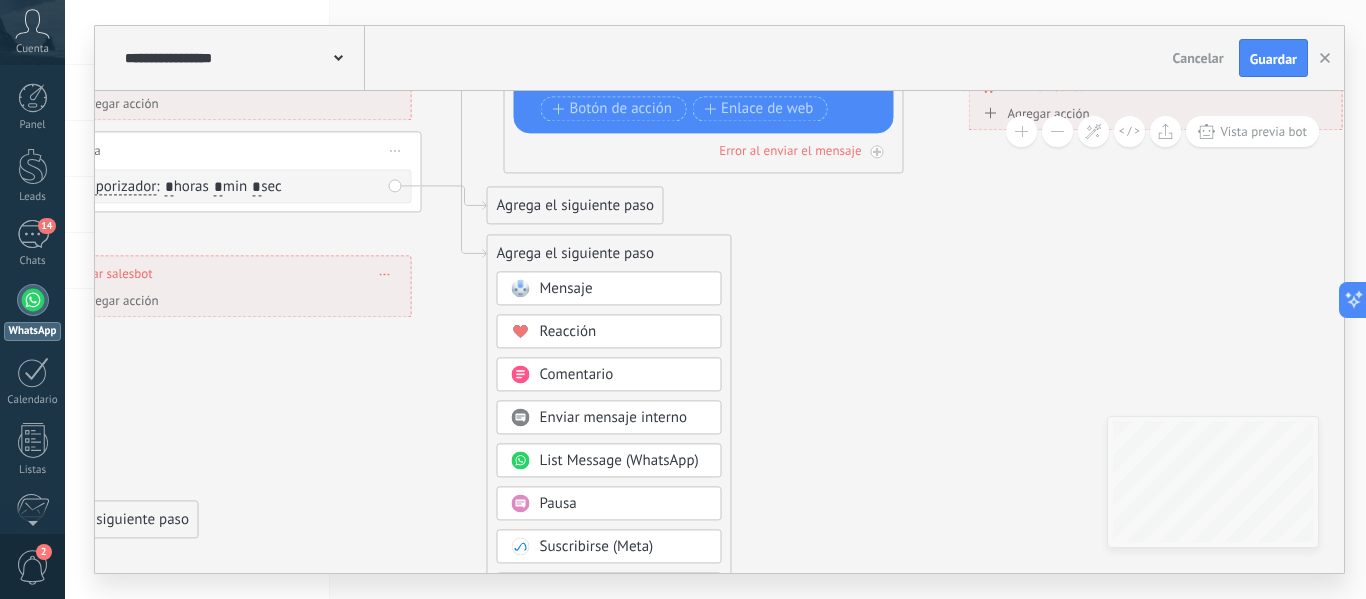 drag, startPoint x: 874, startPoint y: 533, endPoint x: 841, endPoint y: 496, distance: 49.57822 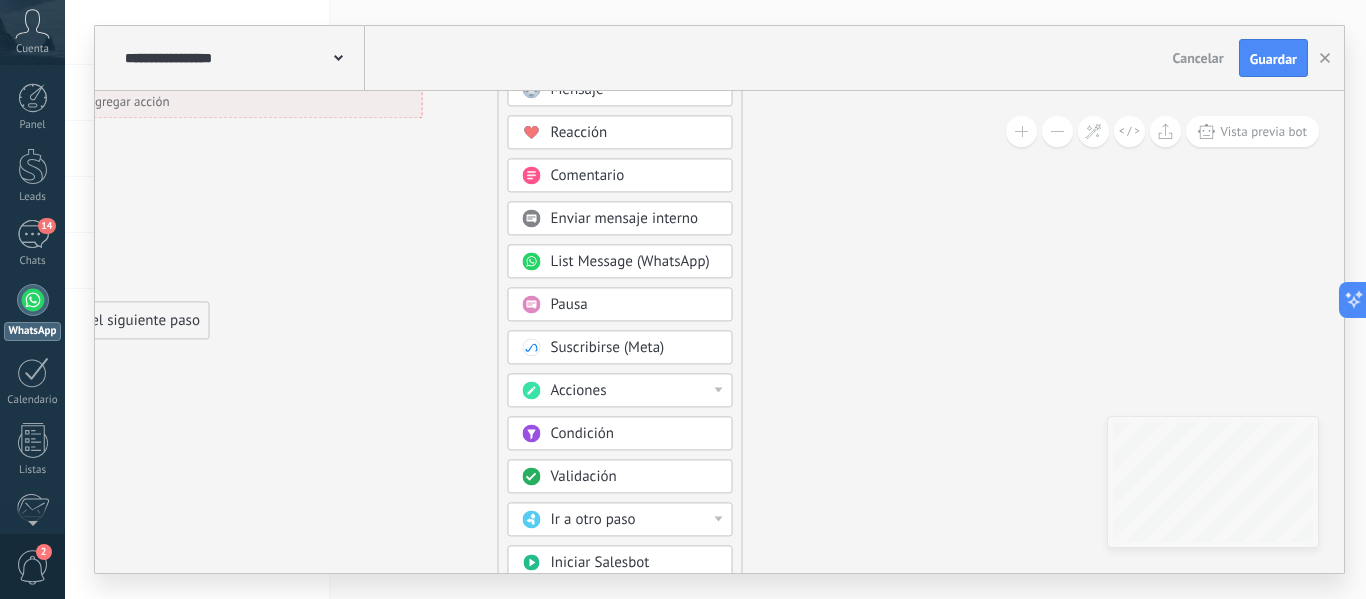 drag, startPoint x: 841, startPoint y: 496, endPoint x: 825, endPoint y: 464, distance: 35.77709 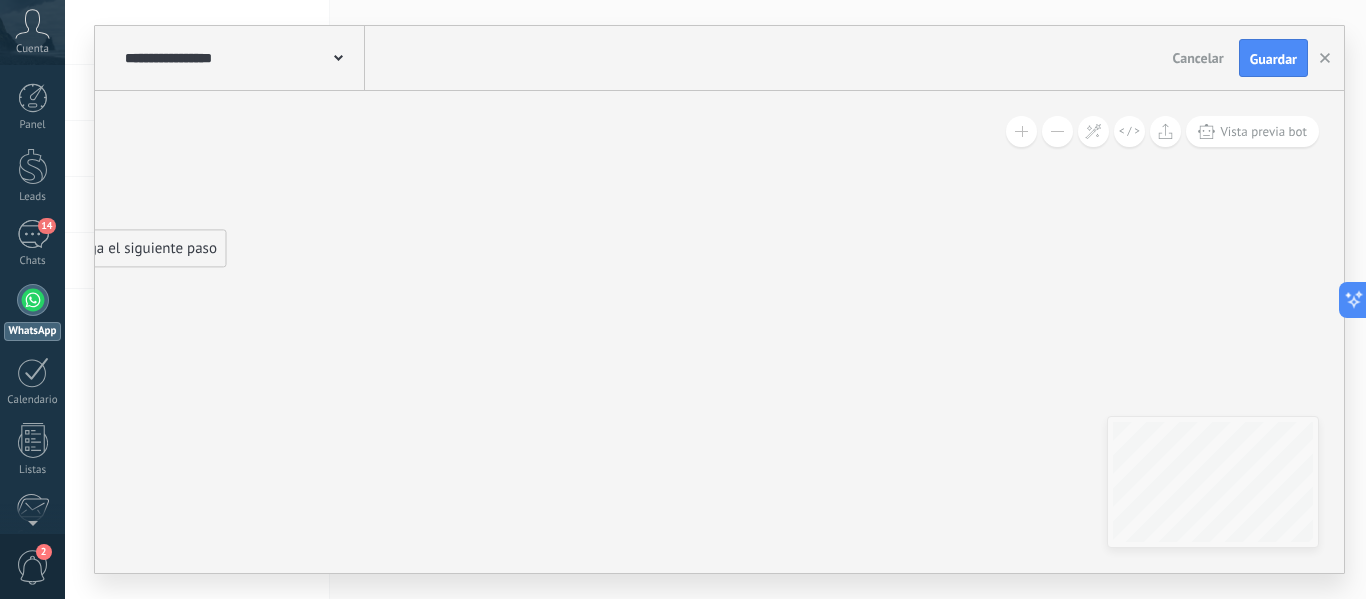 drag, startPoint x: 825, startPoint y: 464, endPoint x: 841, endPoint y: 393, distance: 72.780495 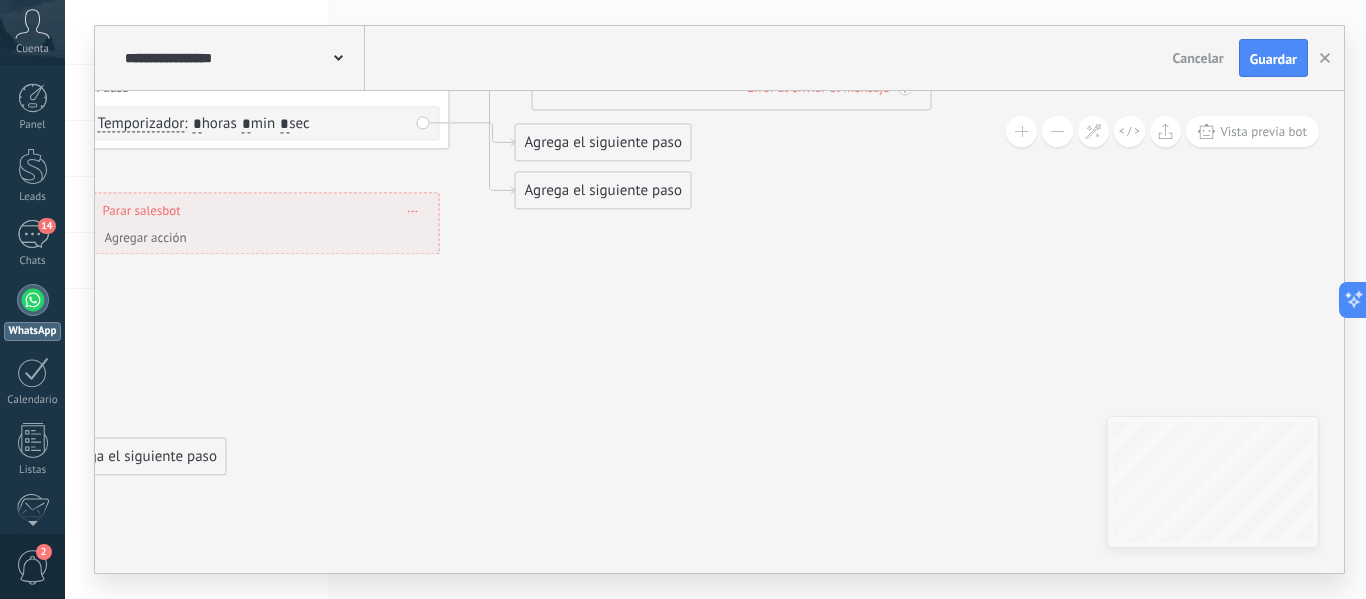 click 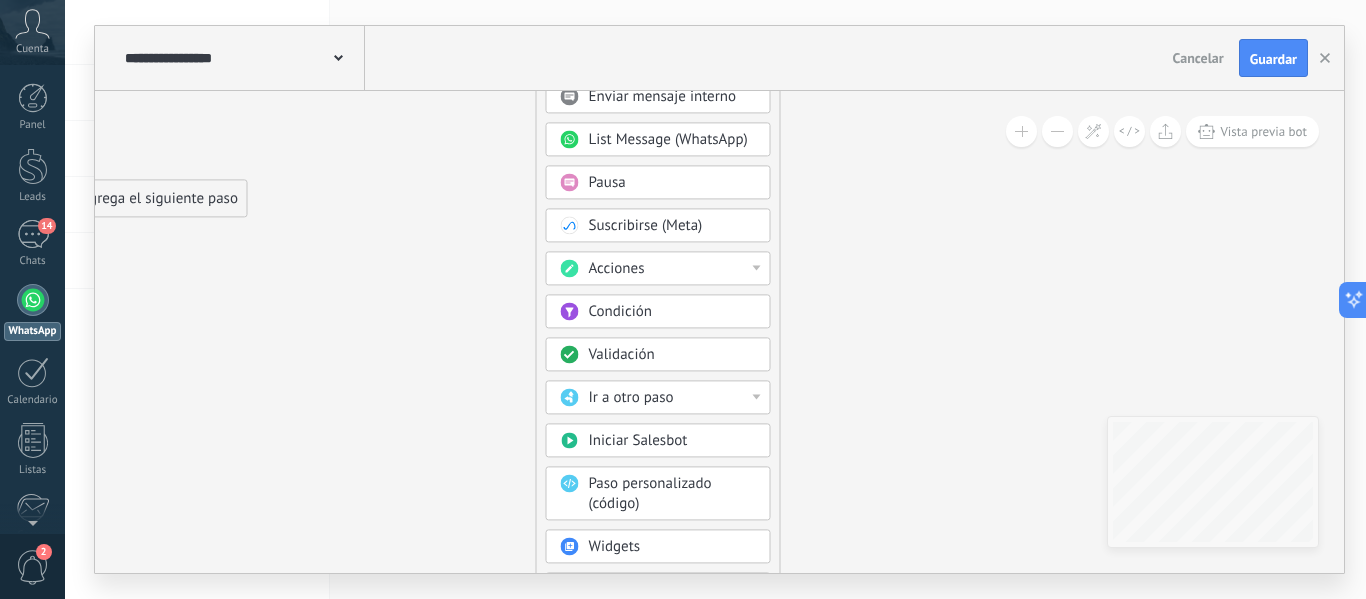 drag, startPoint x: 835, startPoint y: 519, endPoint x: 856, endPoint y: 261, distance: 258.85324 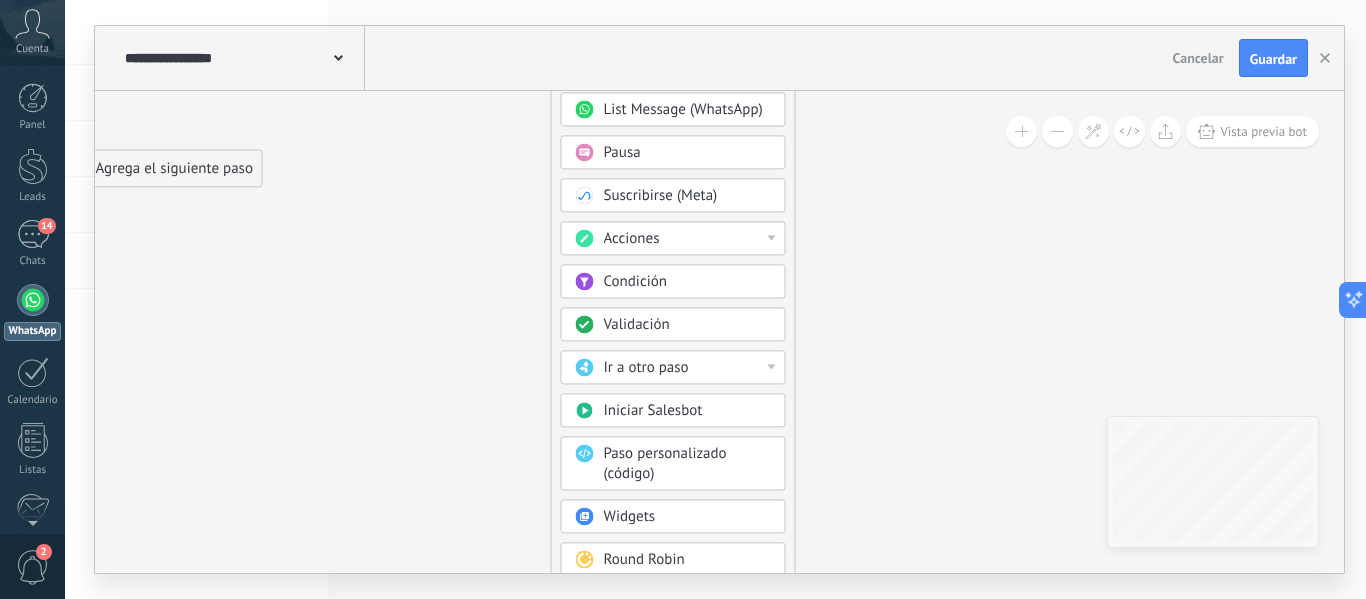 drag, startPoint x: 855, startPoint y: 511, endPoint x: 870, endPoint y: 383, distance: 128.87592 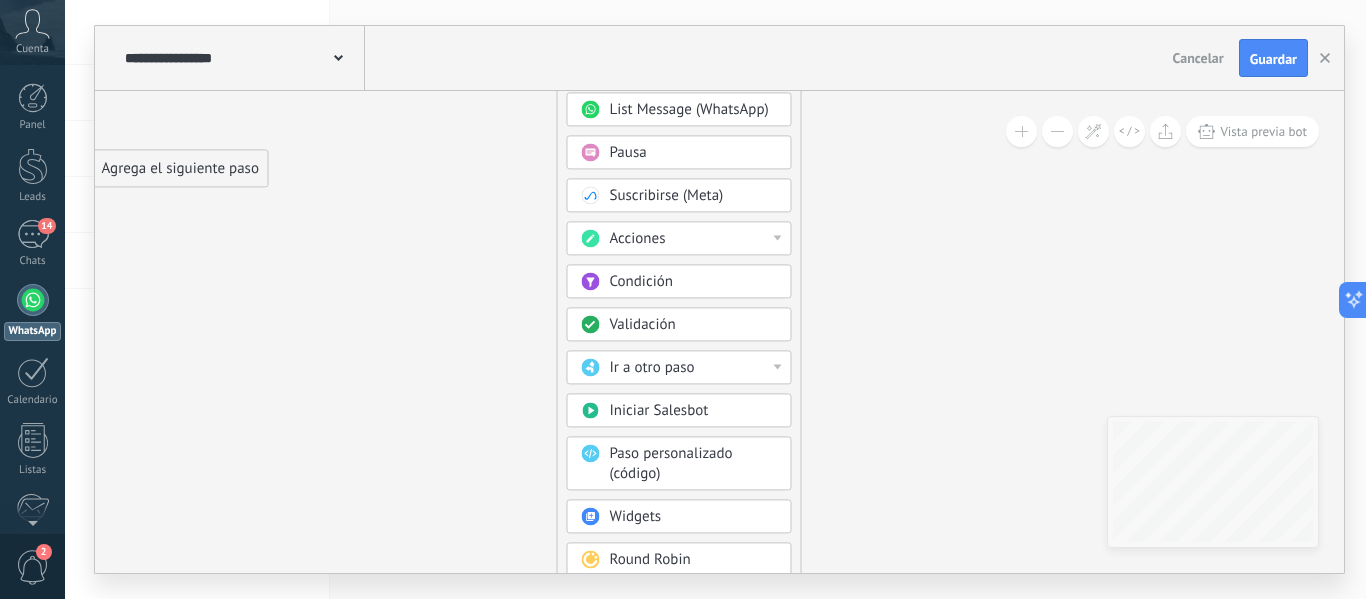 drag, startPoint x: 869, startPoint y: 402, endPoint x: 875, endPoint y: 380, distance: 22.803509 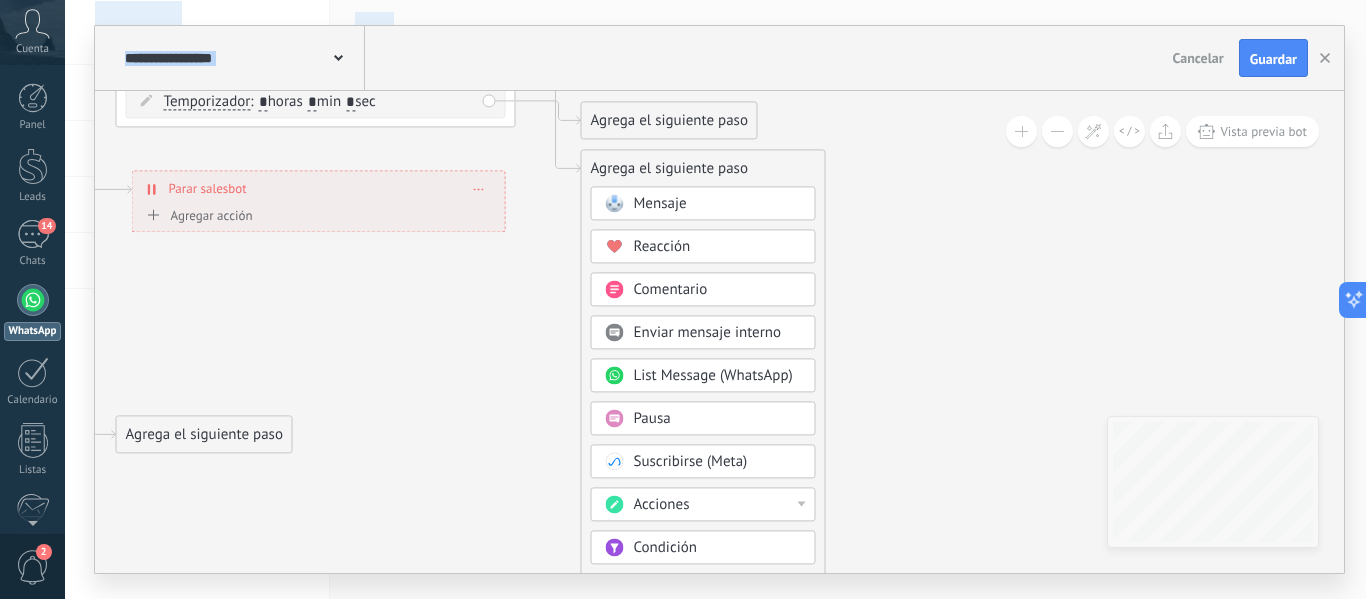drag, startPoint x: 882, startPoint y: 380, endPoint x: 903, endPoint y: 646, distance: 266.82767 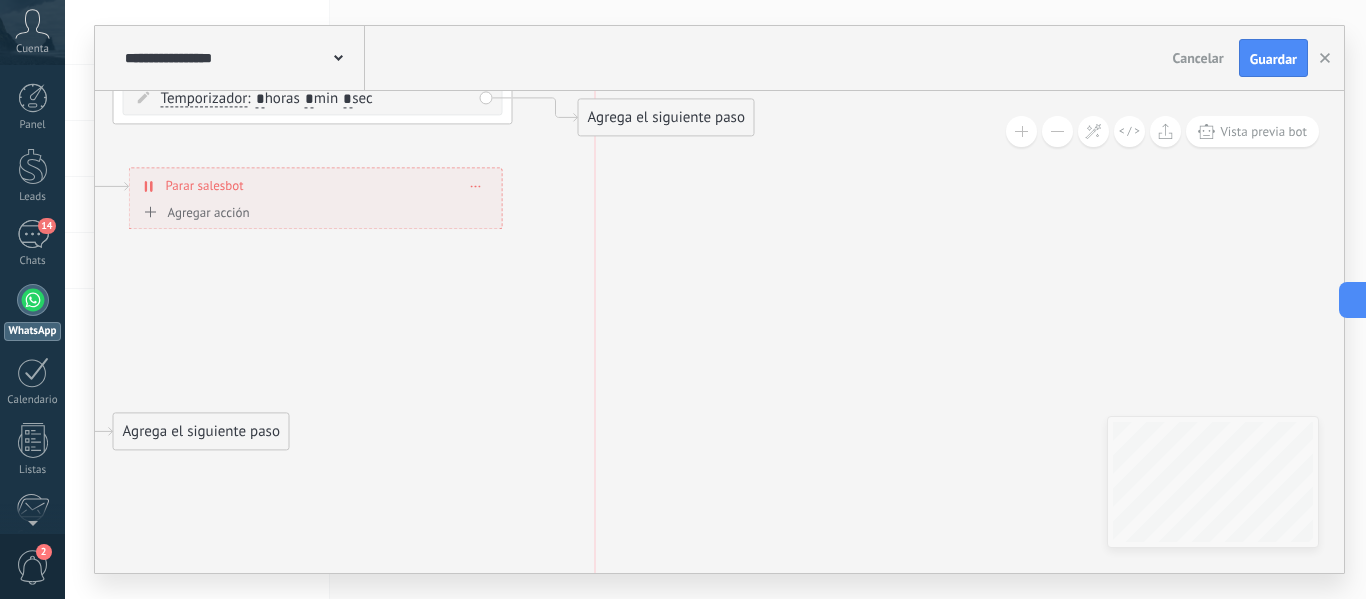 drag, startPoint x: 707, startPoint y: 180, endPoint x: 729, endPoint y: 71, distance: 111.19802 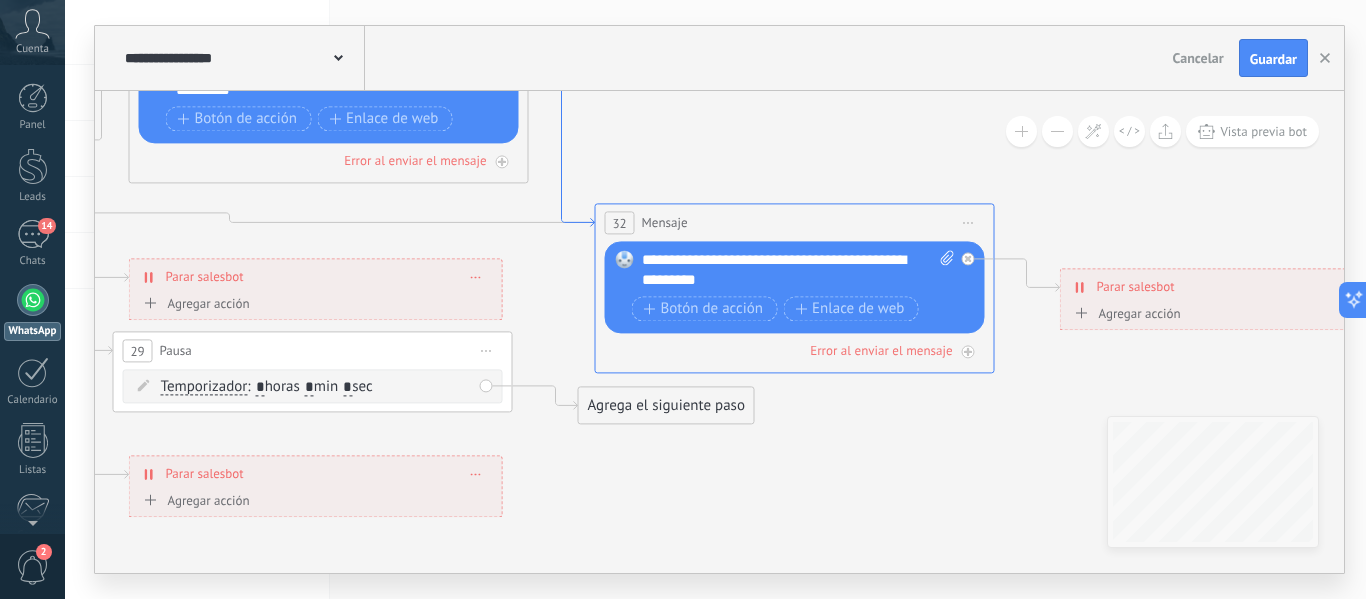 click 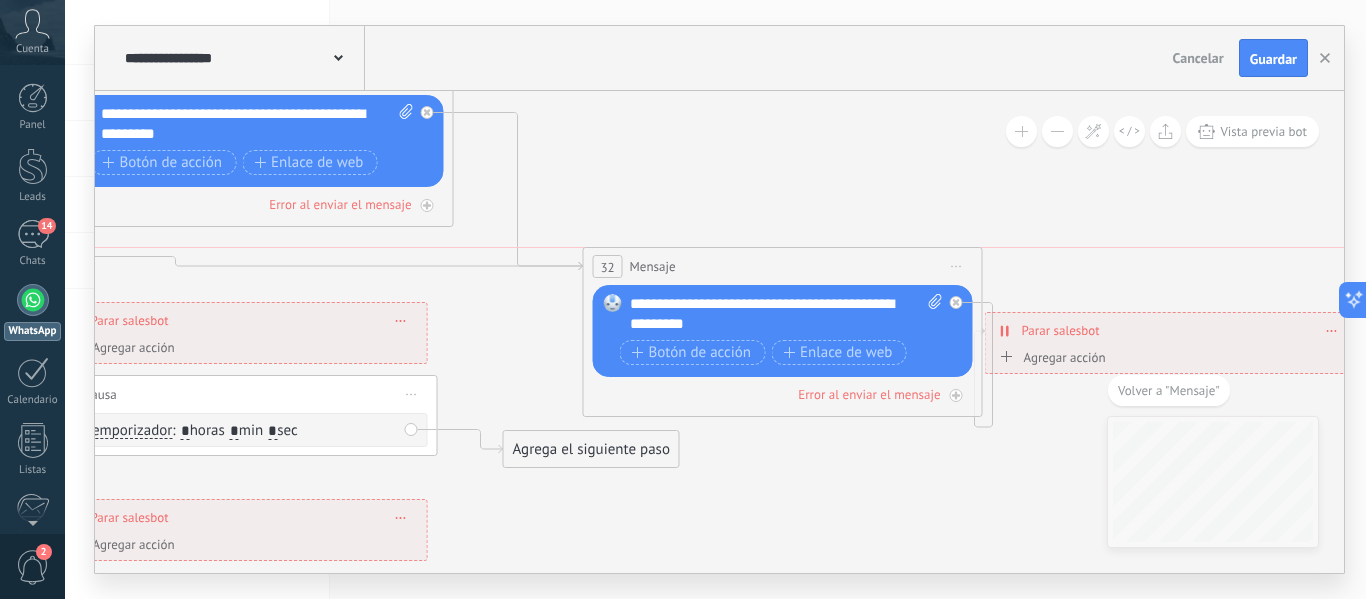 drag, startPoint x: 710, startPoint y: 209, endPoint x: 773, endPoint y: 205, distance: 63.126858 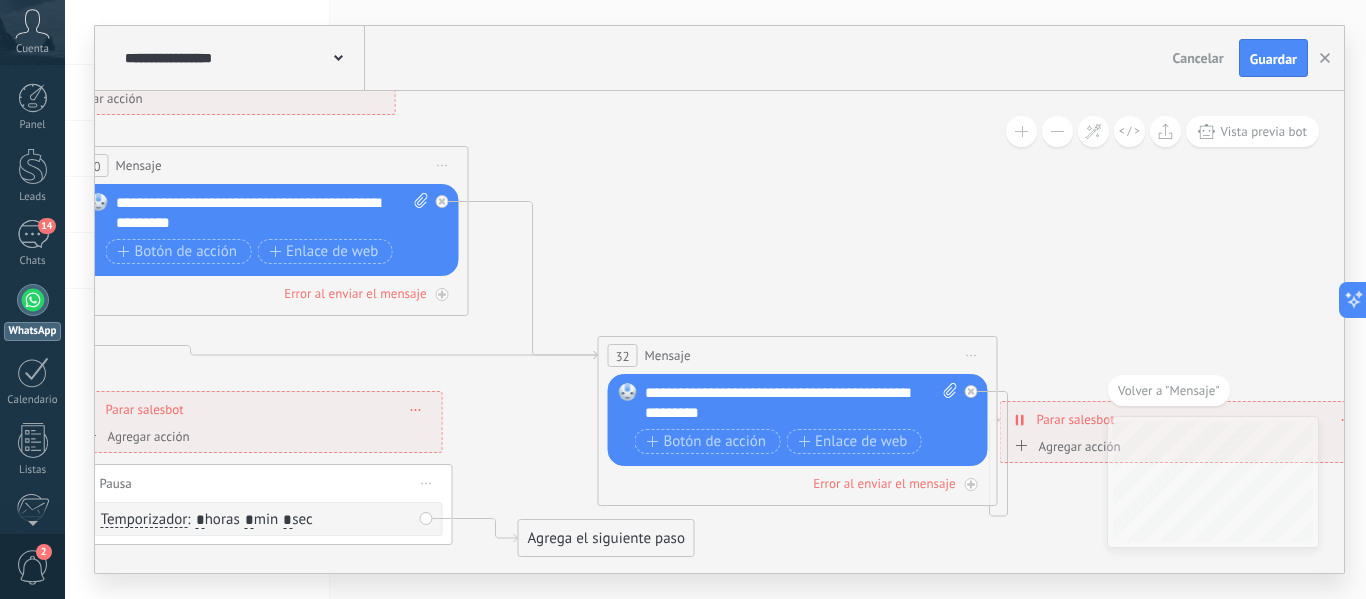 drag, startPoint x: 654, startPoint y: 180, endPoint x: 659, endPoint y: 292, distance: 112.11155 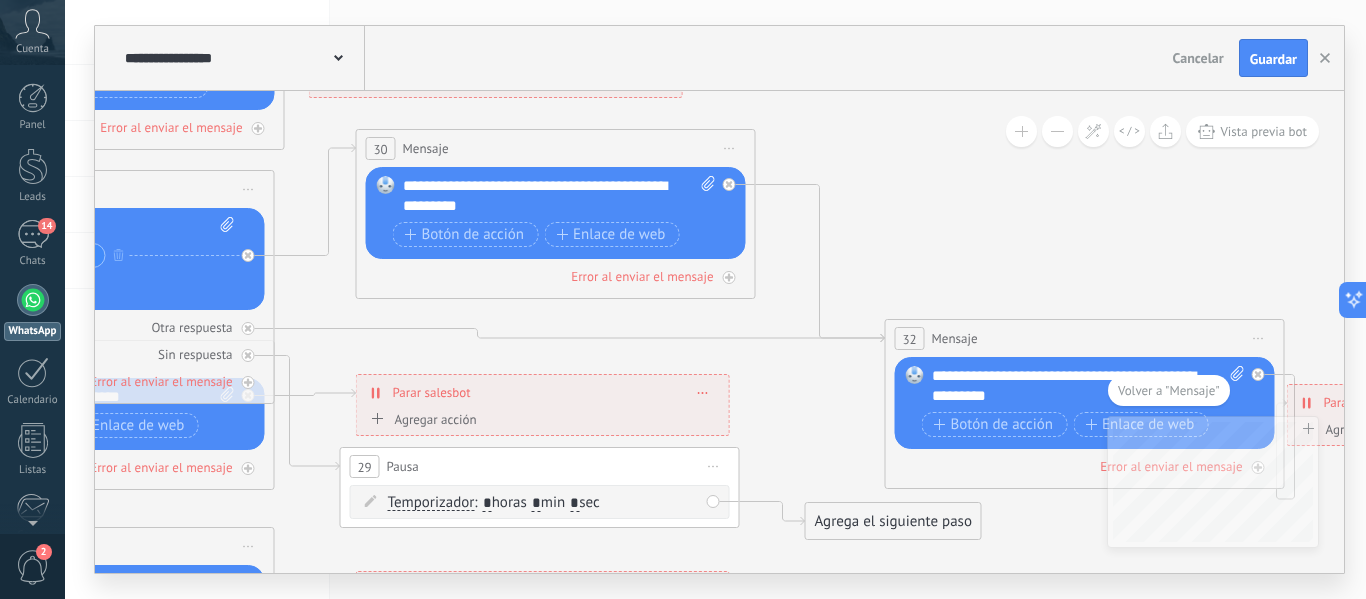 drag, startPoint x: 694, startPoint y: 290, endPoint x: 981, endPoint y: 273, distance: 287.50305 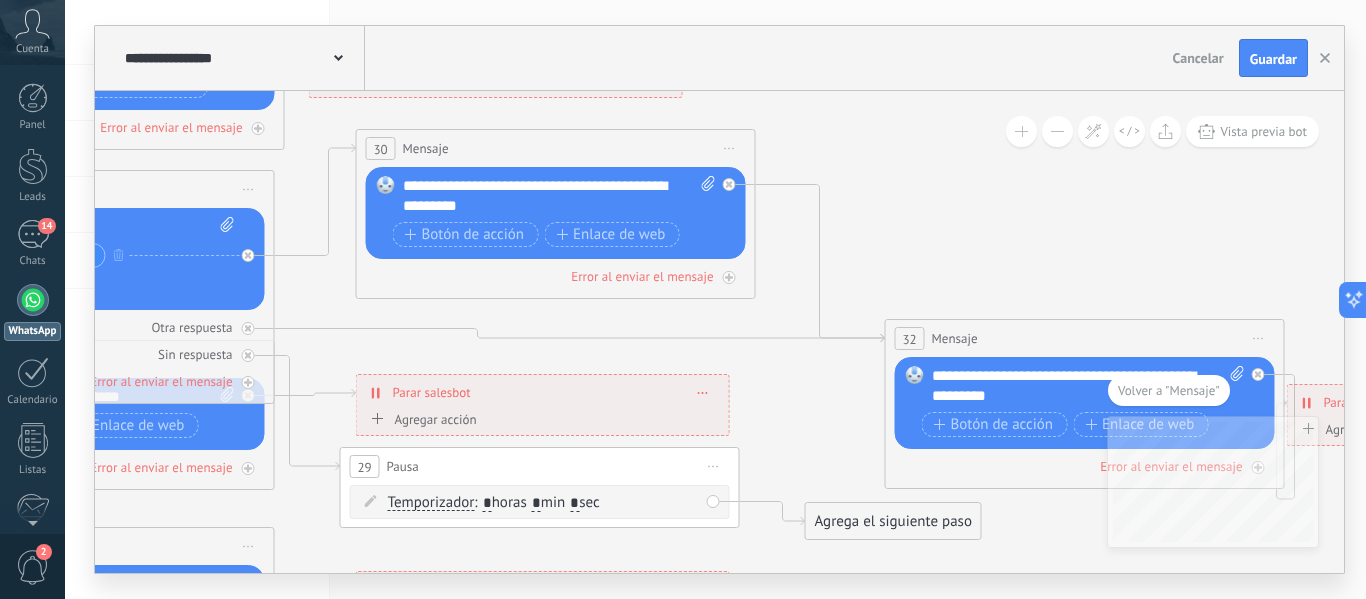 click 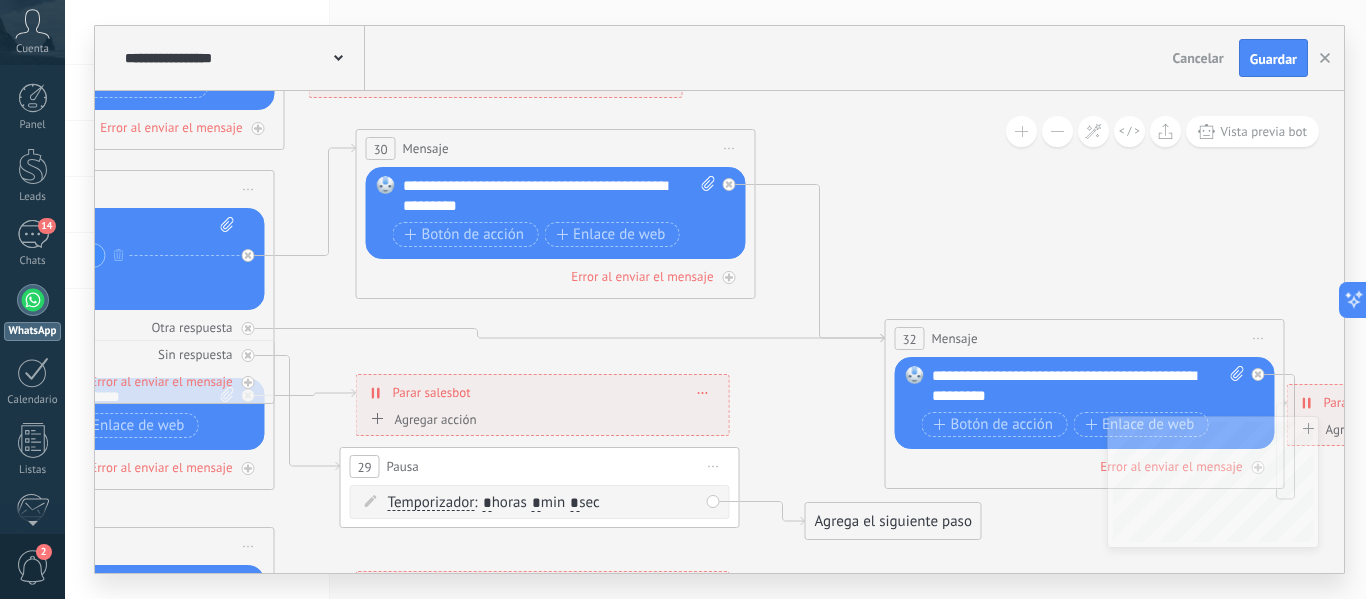 click on "**********" at bounding box center [559, 196] 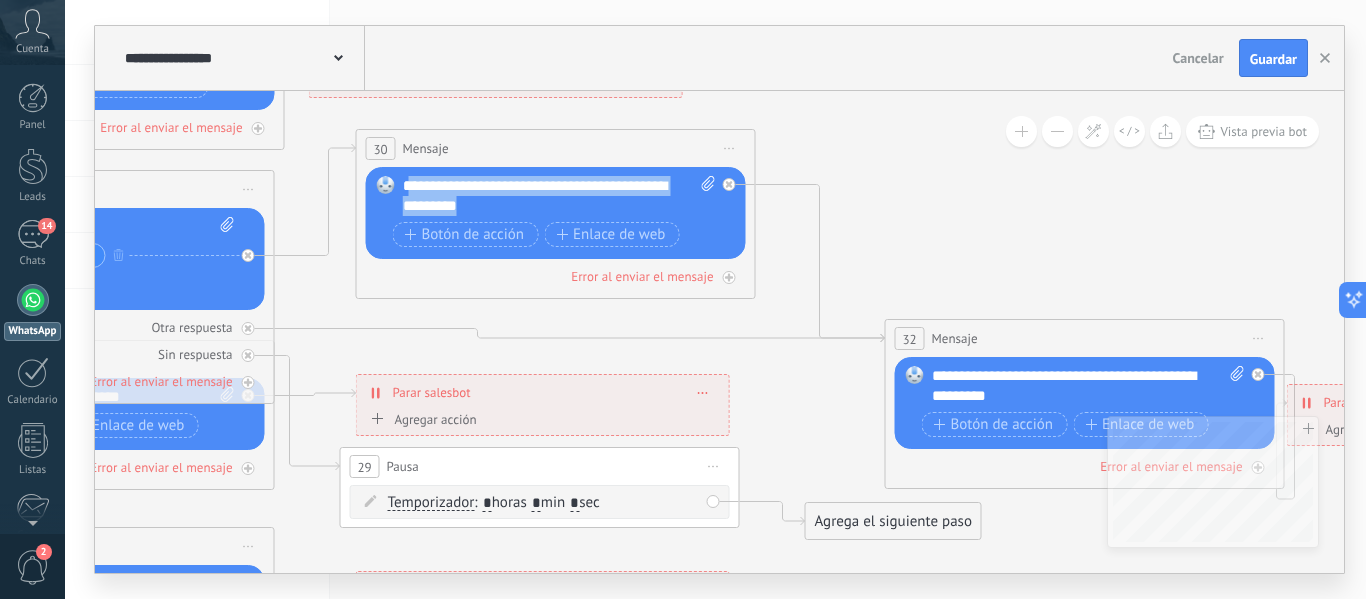 drag, startPoint x: 510, startPoint y: 200, endPoint x: 414, endPoint y: 188, distance: 96.74709 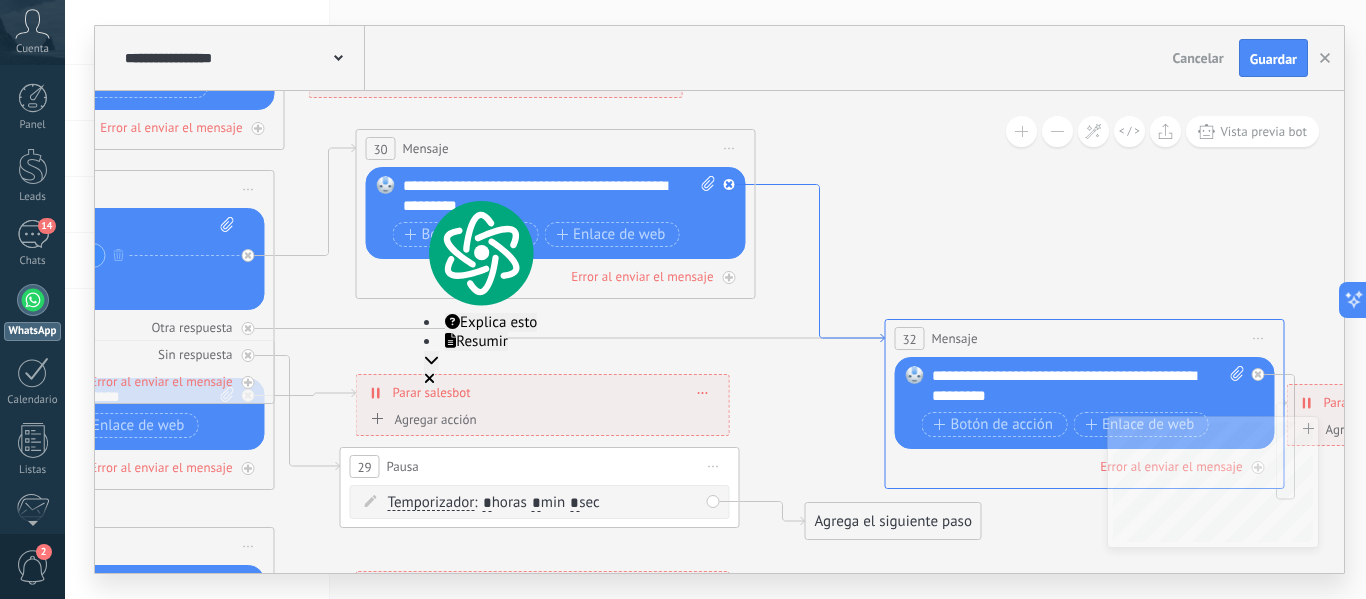 click 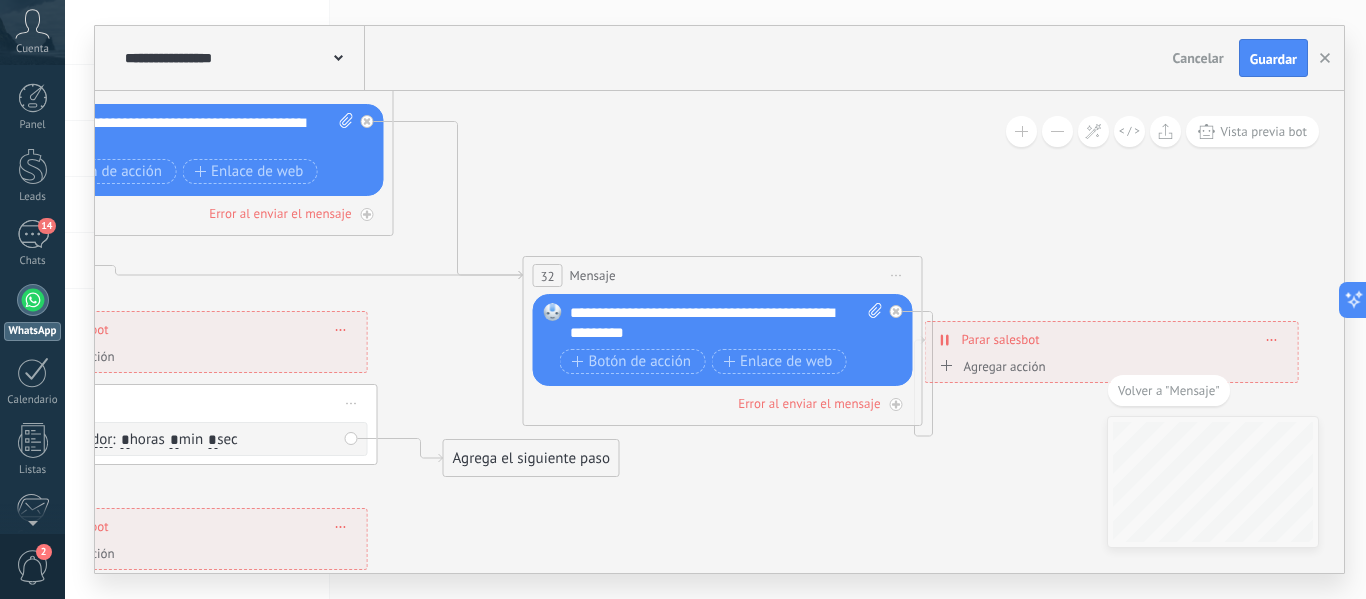 click on "**********" at bounding box center (-1324, -583) 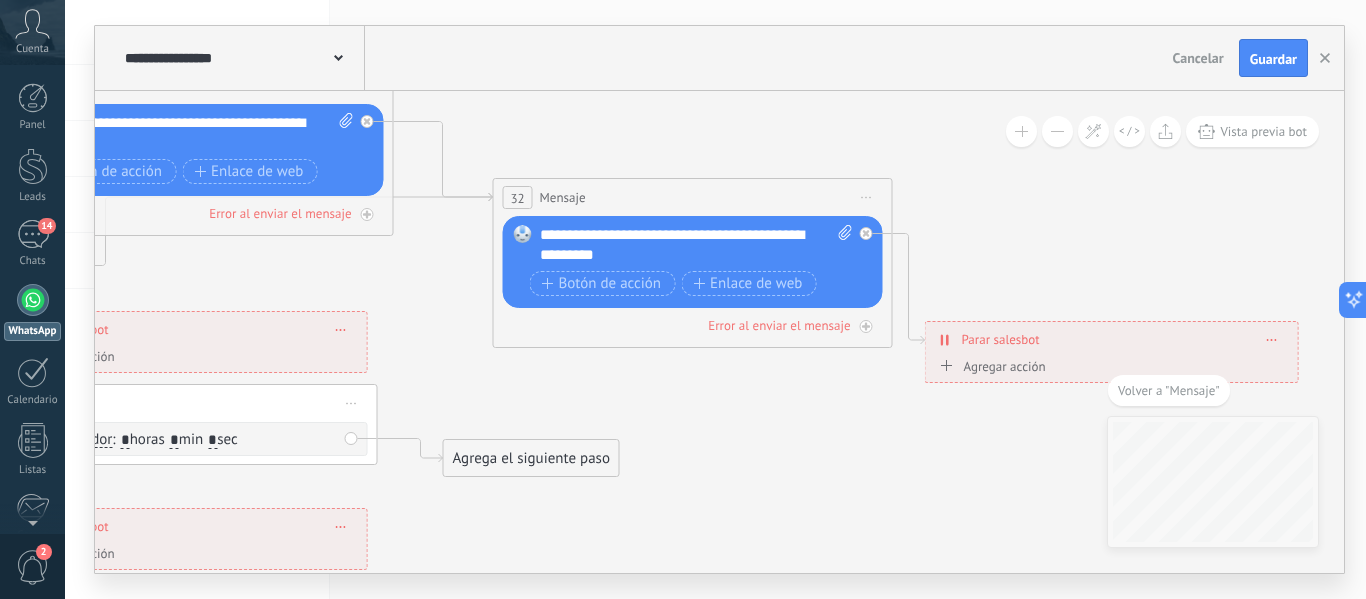 drag, startPoint x: 705, startPoint y: 271, endPoint x: 675, endPoint y: 193, distance: 83.57033 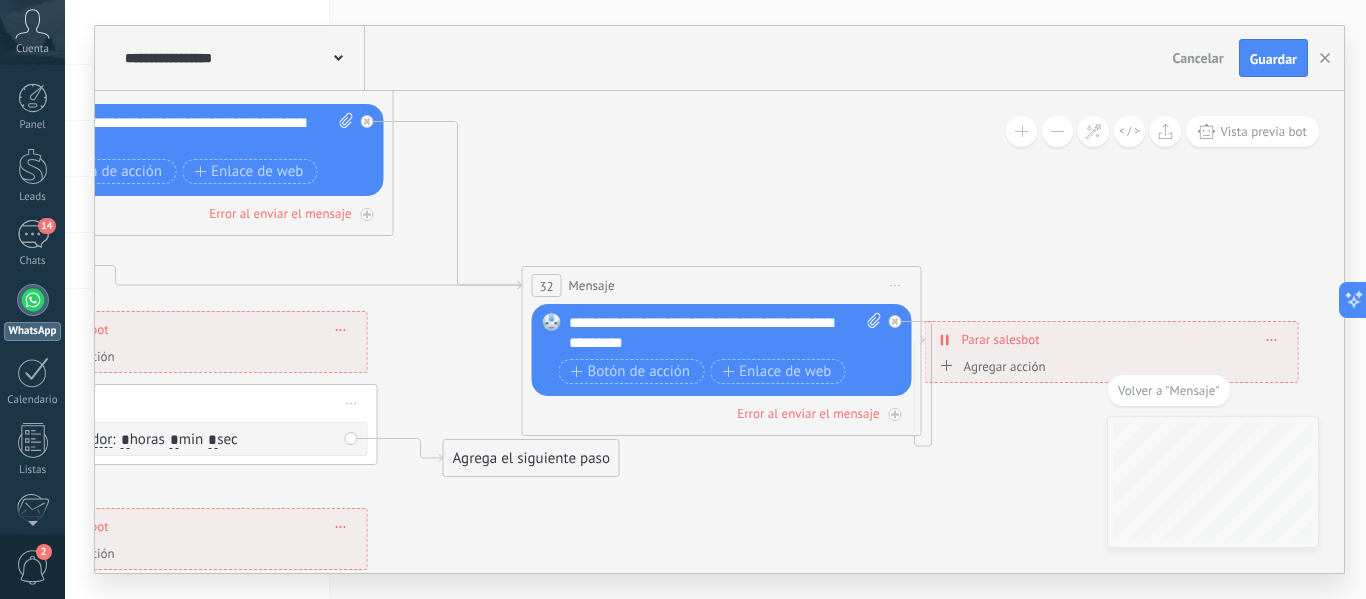 drag, startPoint x: 571, startPoint y: 186, endPoint x: 600, endPoint y: 274, distance: 92.65527 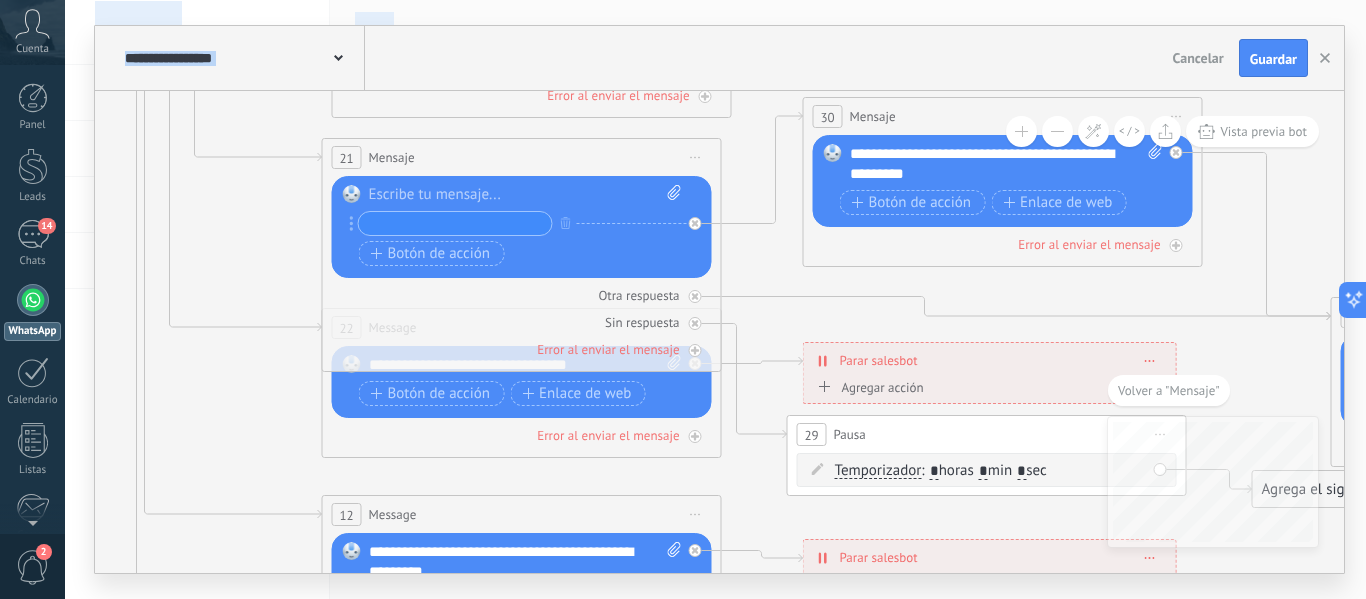 drag, startPoint x: 669, startPoint y: 519, endPoint x: 1478, endPoint y: 550, distance: 809.59375 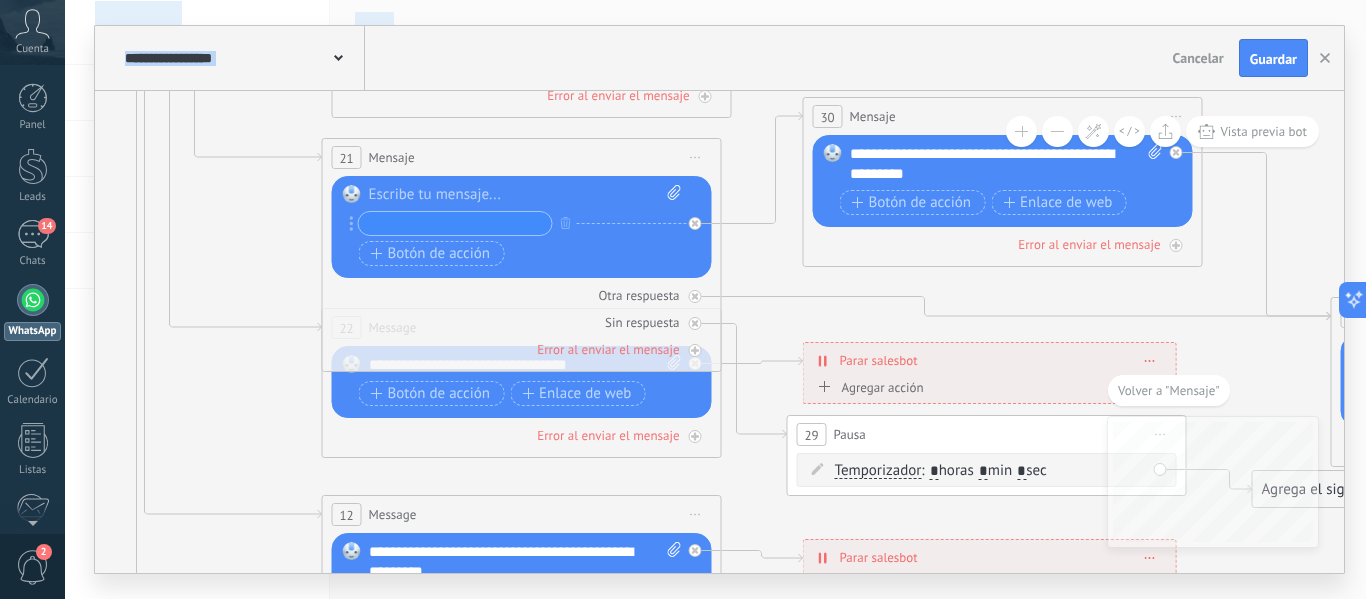 click on ".abccls-1,.abccls-2{fill-rule:evenodd}.abccls-2{fill:#fff} .abfcls-1{fill:none}.abfcls-2{fill:#fff} .abncls-1{isolation:isolate}.abncls-2{opacity:.06}.abncls-2,.abncls-3,.abncls-6{mix-blend-mode:multiply}.abncls-3{opacity:.15}.abncls-4,.abncls-8{fill:#fff}.abncls-5{fill:url(#abnlinear-gradient)}.abncls-6{opacity:.04}.abncls-7{fill:url(#abnlinear-gradient-2)}.abncls-8{fill-rule:evenodd} .abqst0{fill:#ffa200} .abwcls-1{fill:#252525} .cls-1{isolation:isolate} .acicls-1{fill:none} .aclcls-1{fill:#232323} .acnst0{display:none} .addcls-1,.addcls-2{fill:none;stroke-miterlimit:10}.addcls-1{stroke:#dfe0e5}.addcls-2{stroke:#a1a7ab} .adecls-1,.adecls-2{fill:none;stroke-miterlimit:10}.adecls-1{stroke:#dfe0e5}.adecls-2{stroke:#a1a7ab} .adqcls-1{fill:#8591a5;fill-rule:evenodd} .aeccls-1{fill:#5c9f37} .aeecls-1{fill:#f86161} .aejcls-1{fill:#8591a5;fill-rule:evenodd} .aekcls-1{fill-rule:evenodd} .aelcls-1{fill-rule:evenodd;fill:currentColor} .aemcls-1{fill-rule:evenodd;fill:currentColor} .aercls-2{fill:#24bc8c}" at bounding box center [683, 299] 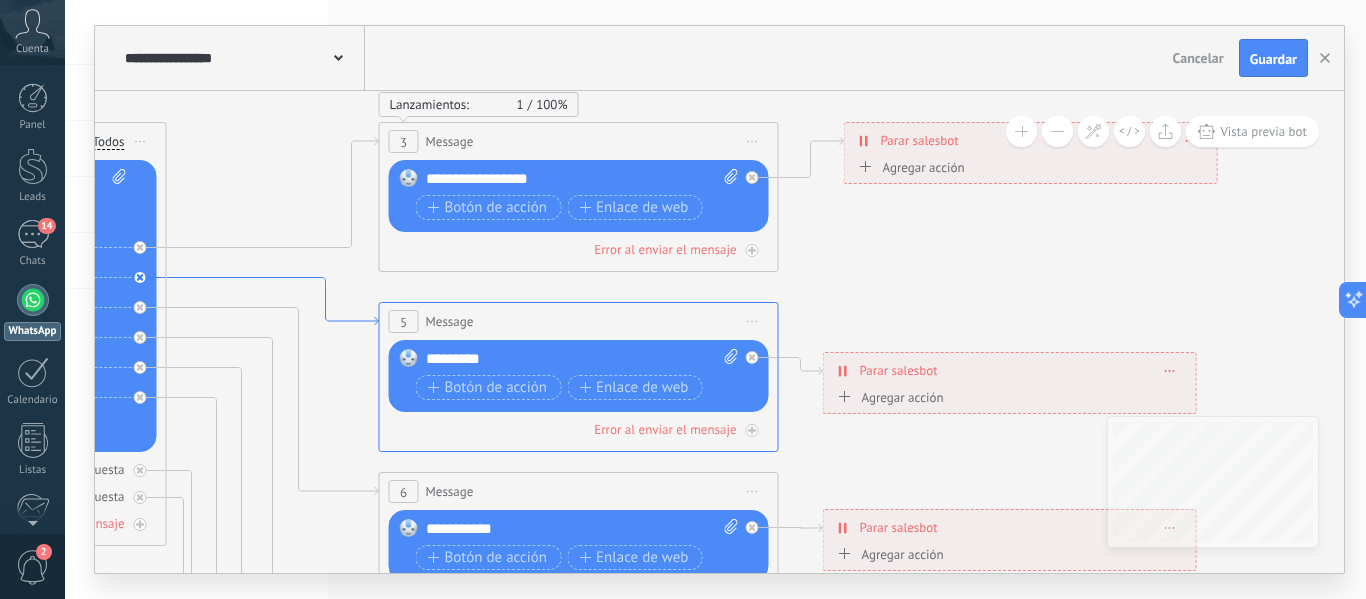 drag, startPoint x: 299, startPoint y: 459, endPoint x: 346, endPoint y: 317, distance: 149.57607 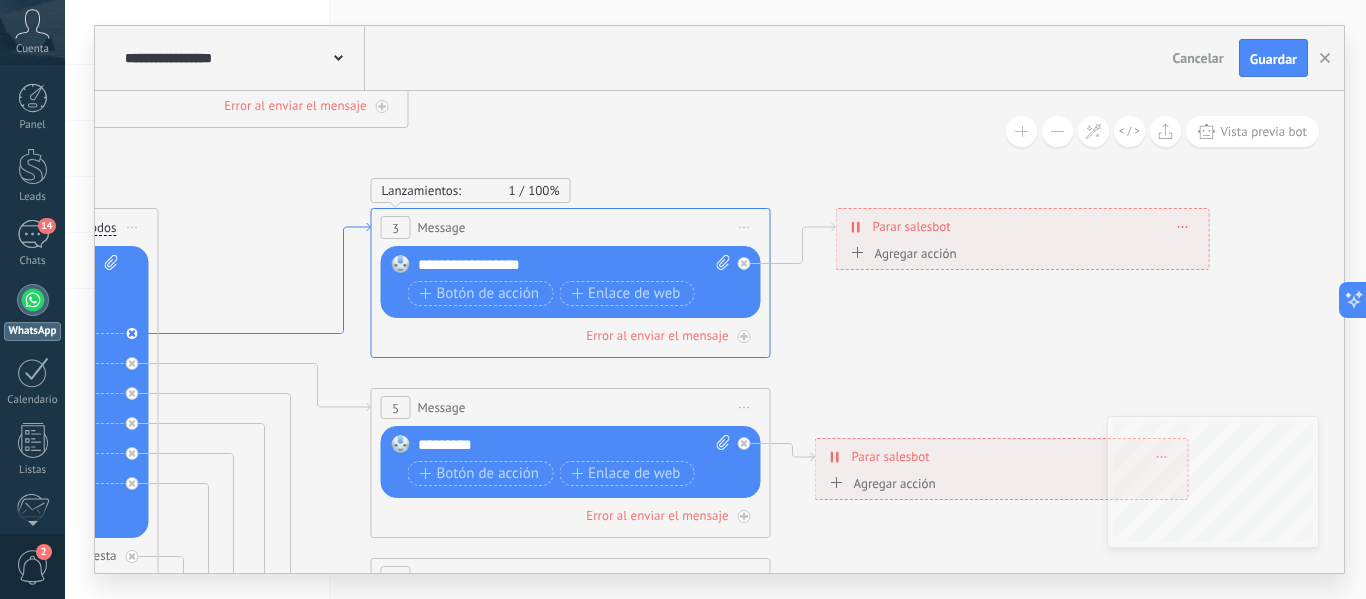 drag, startPoint x: 362, startPoint y: 139, endPoint x: 354, endPoint y: 225, distance: 86.37129 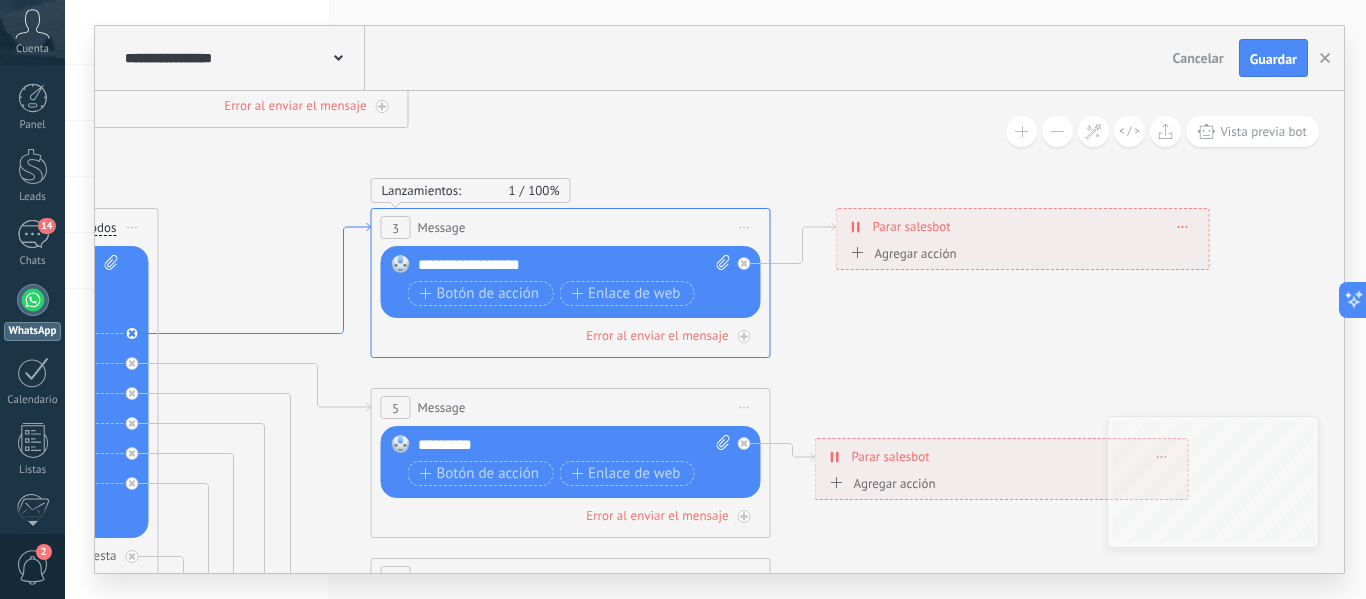 click 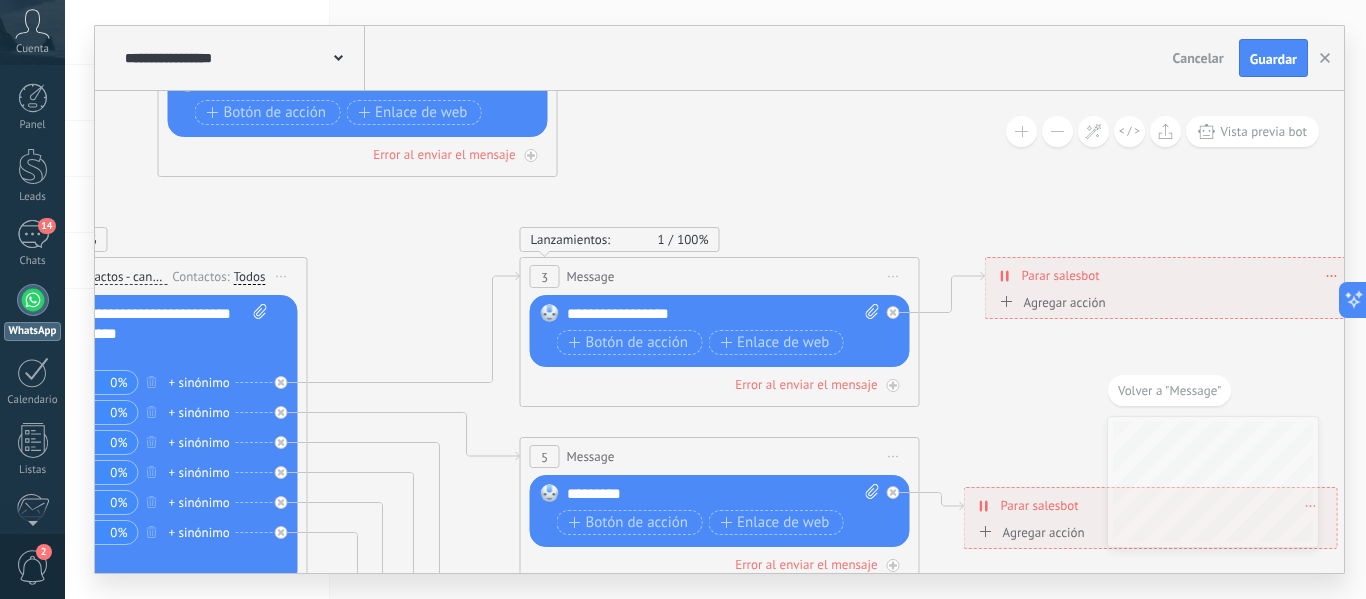 click on "Volver a "Message"" at bounding box center [1169, 390] 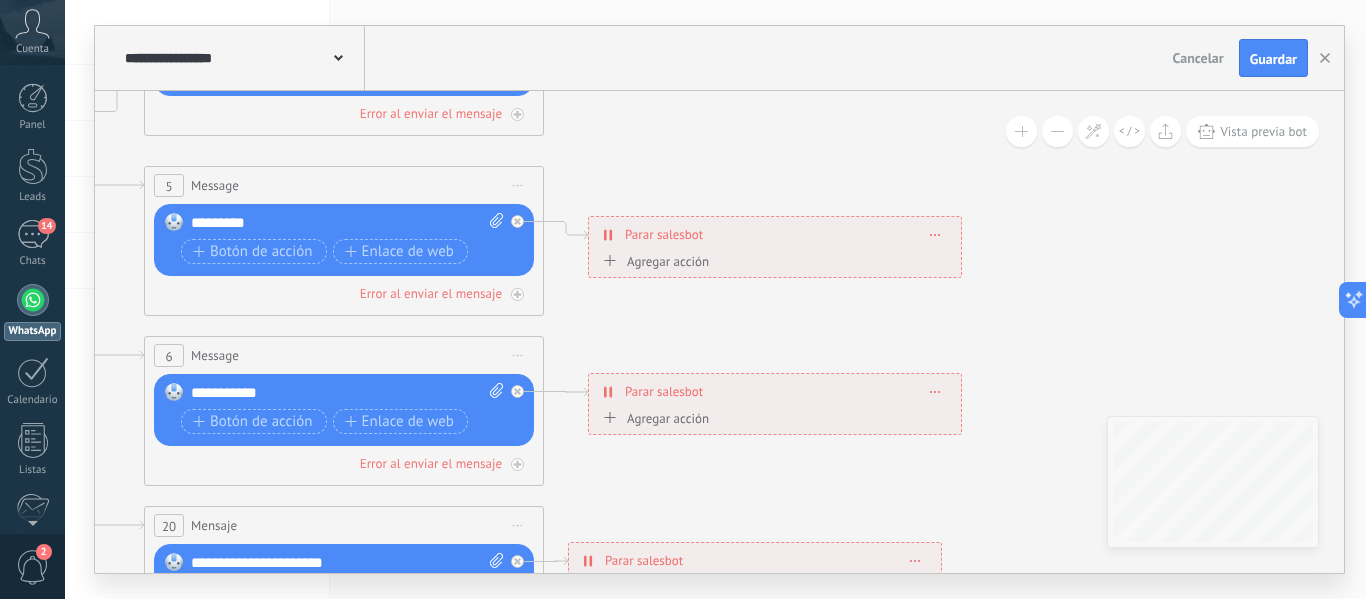 drag, startPoint x: 999, startPoint y: 376, endPoint x: 772, endPoint y: 154, distance: 317.51062 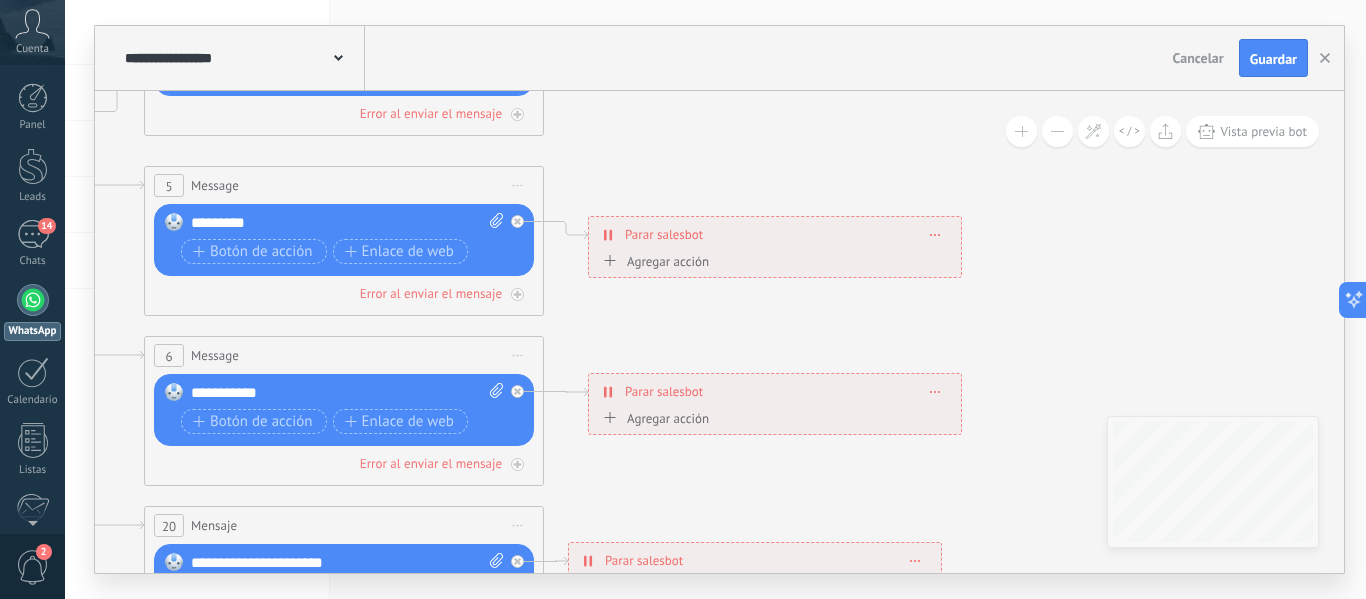 click 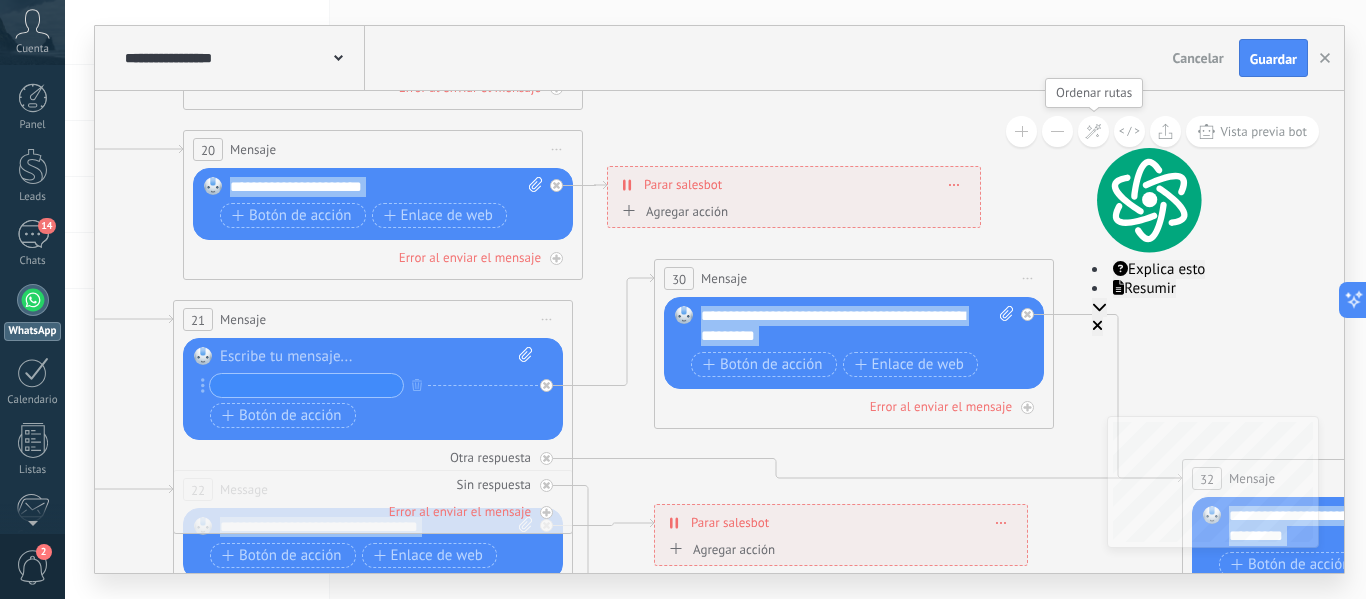 drag, startPoint x: 1045, startPoint y: 497, endPoint x: 1084, endPoint y: 121, distance: 378.01718 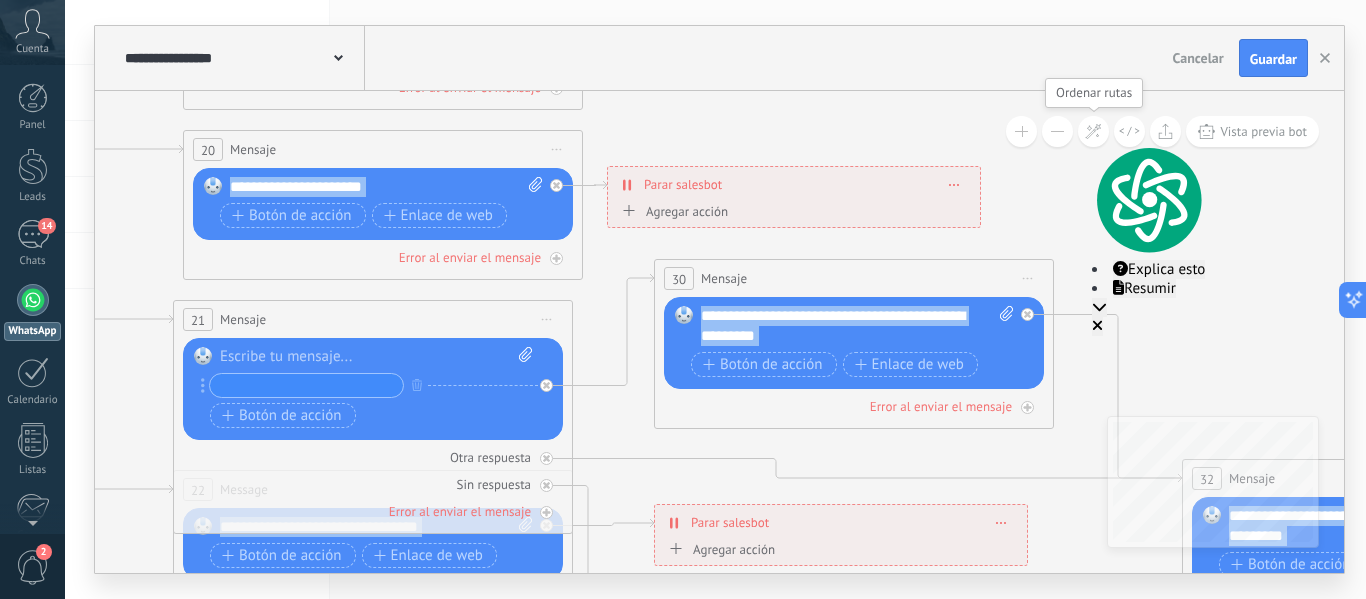click on "**********" at bounding box center (719, 332) 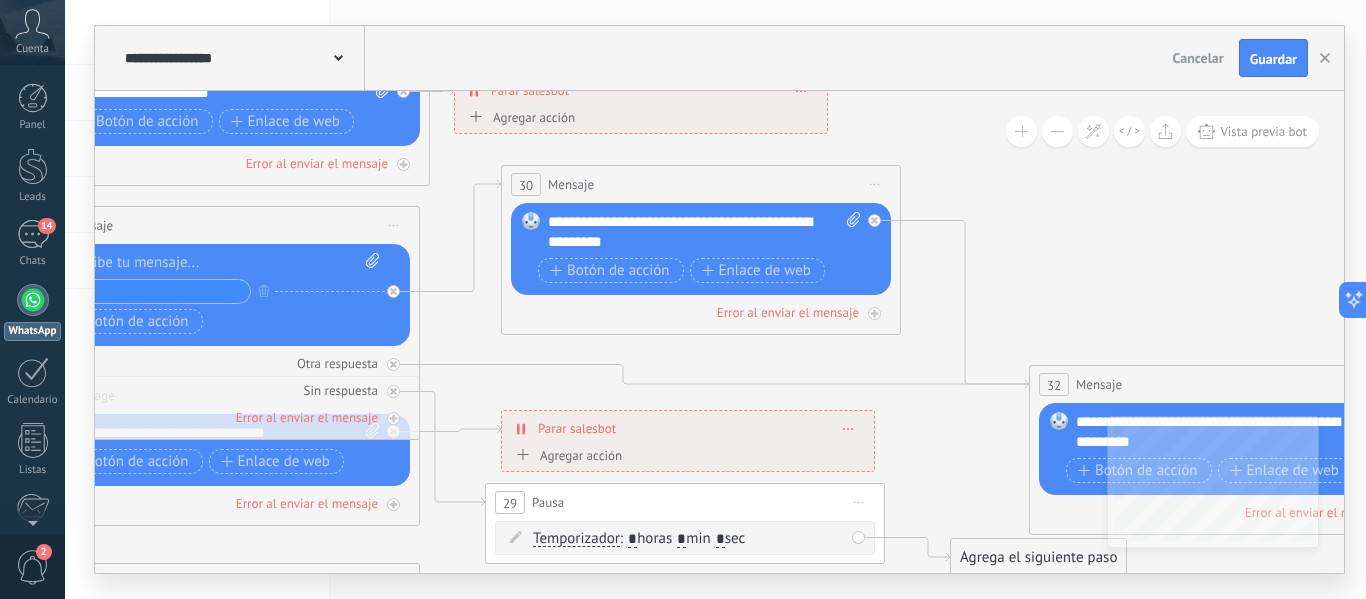 drag, startPoint x: 1089, startPoint y: 242, endPoint x: 924, endPoint y: 179, distance: 176.61823 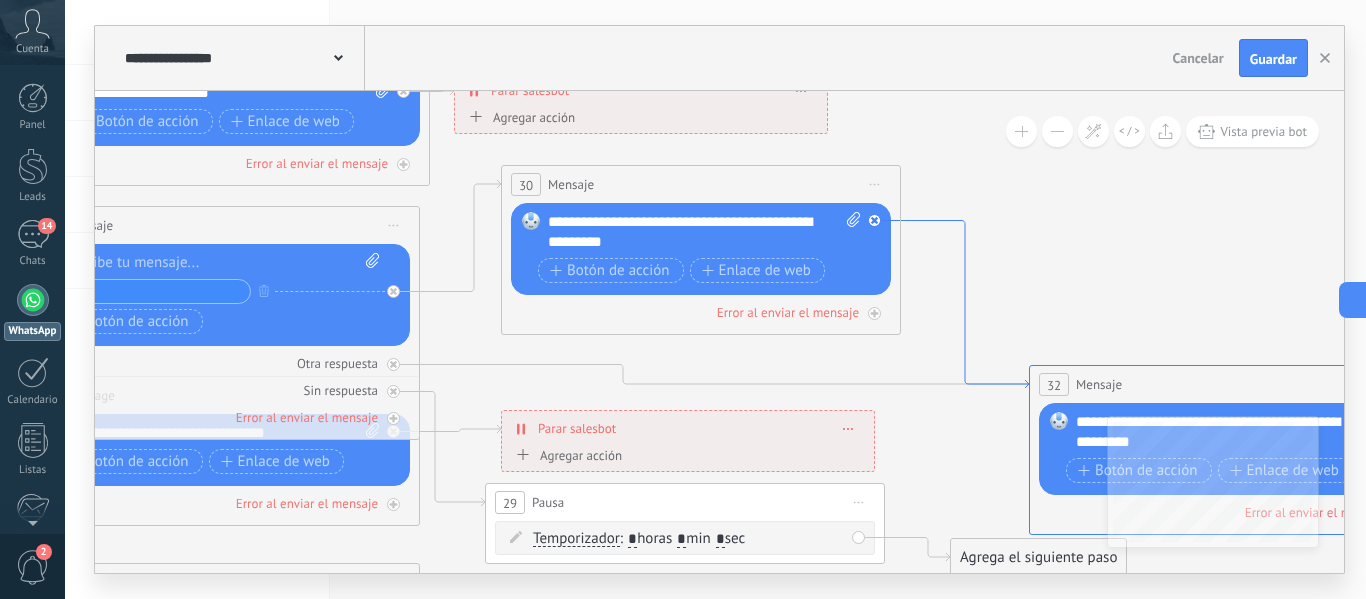 click 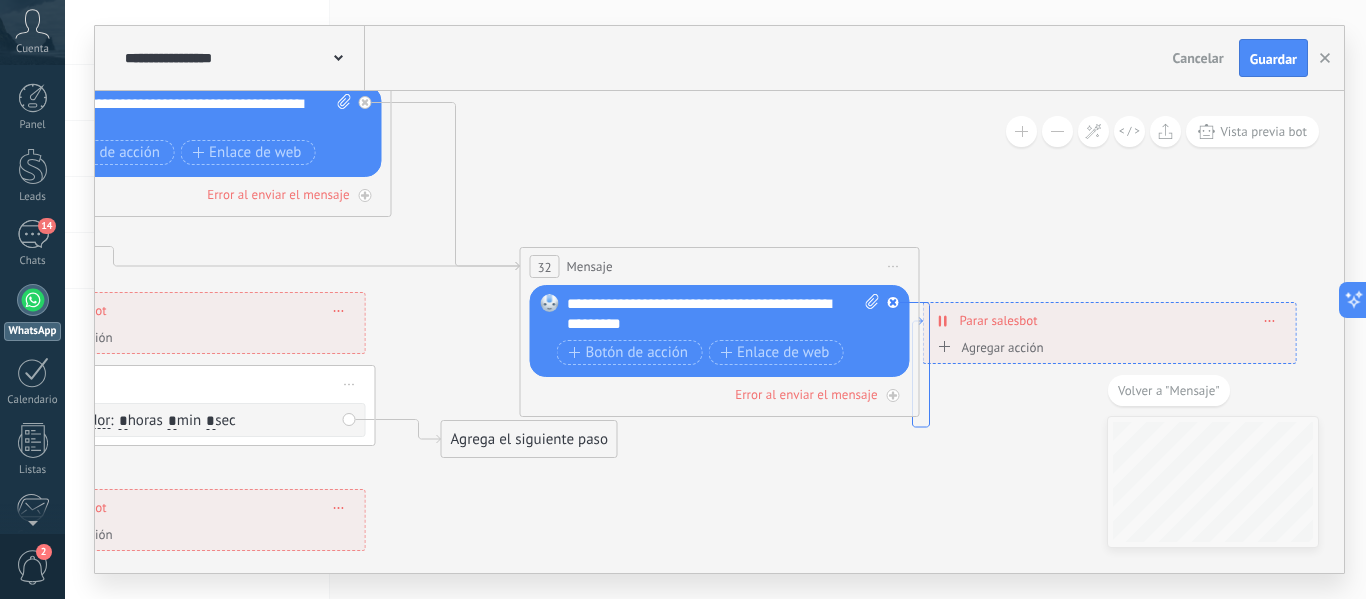 click on "**********" at bounding box center [-1326, -602] 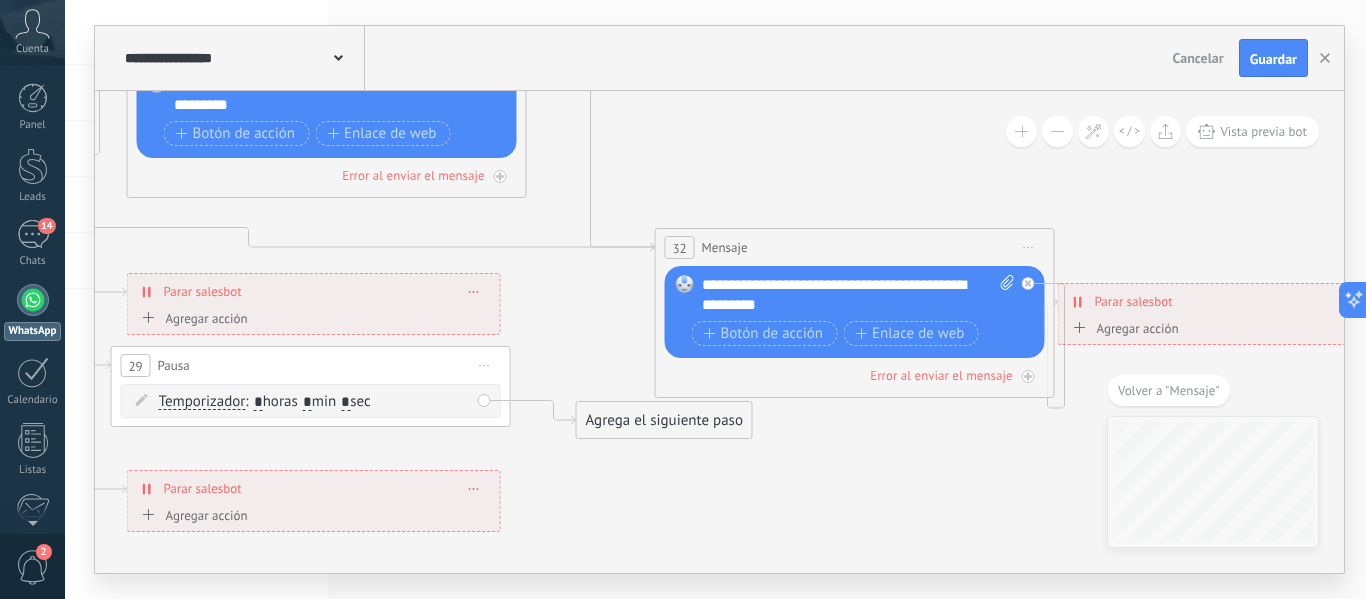 drag, startPoint x: 756, startPoint y: 531, endPoint x: 891, endPoint y: 512, distance: 136.33047 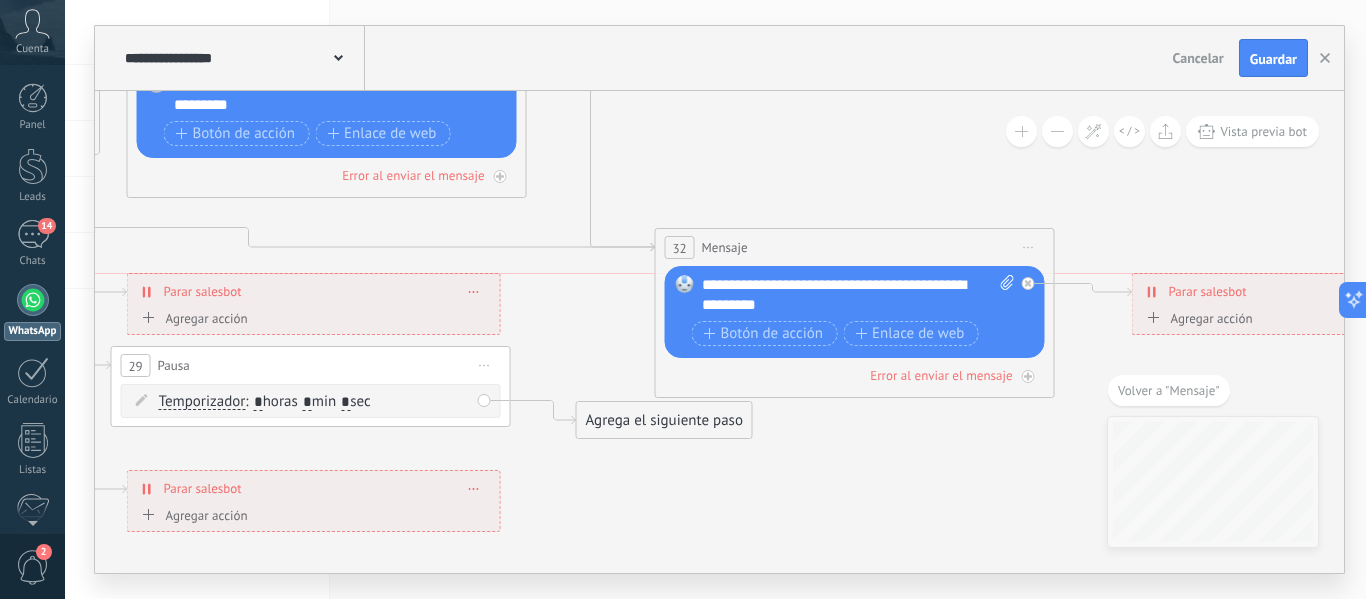 drag, startPoint x: 1144, startPoint y: 294, endPoint x: 1218, endPoint y: 281, distance: 75.13322 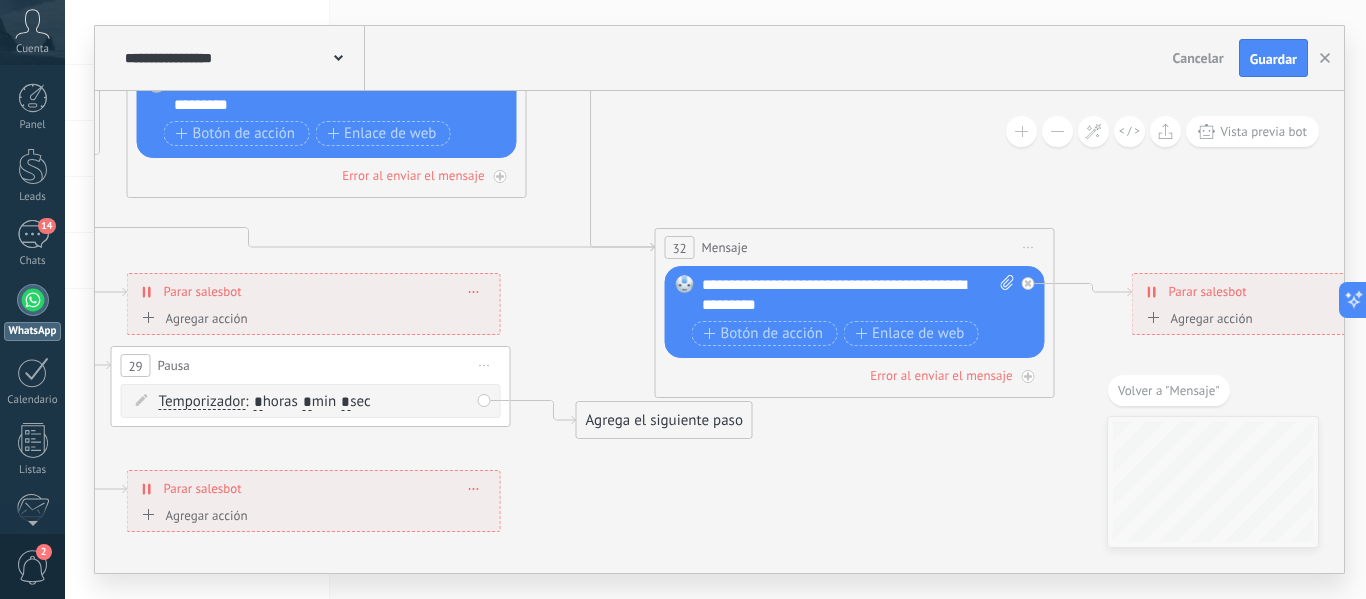 drag, startPoint x: 855, startPoint y: 513, endPoint x: 730, endPoint y: 442, distance: 143.75674 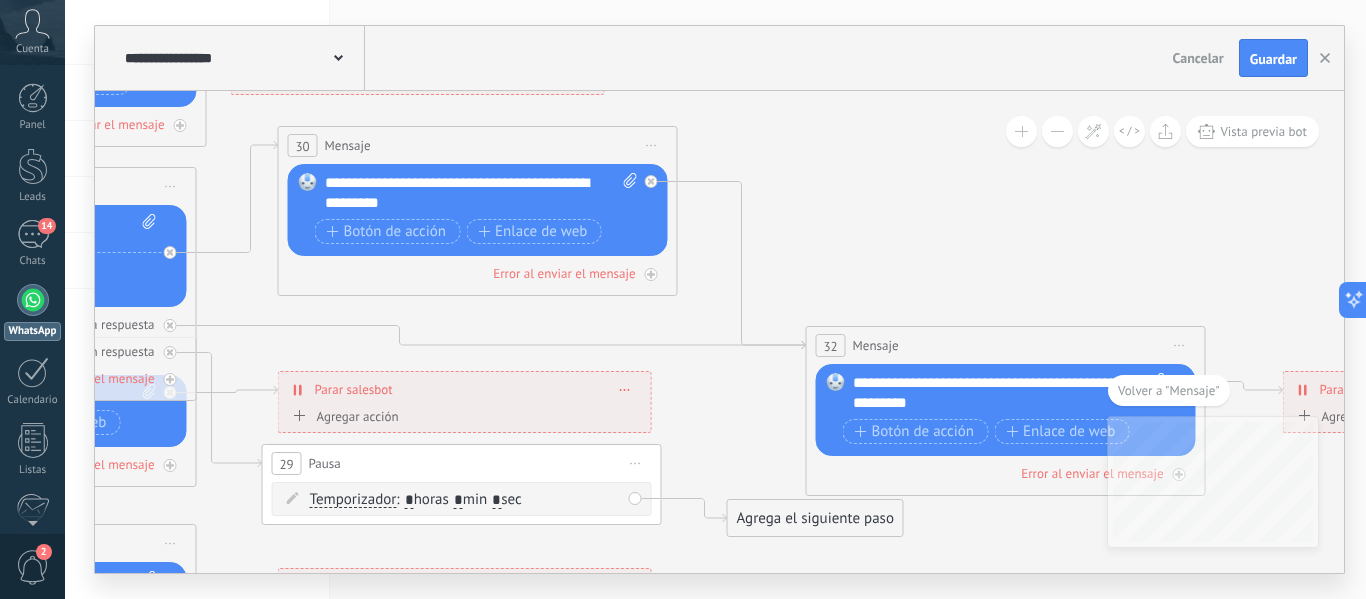 drag, startPoint x: 915, startPoint y: 480, endPoint x: 1065, endPoint y: 580, distance: 180.27756 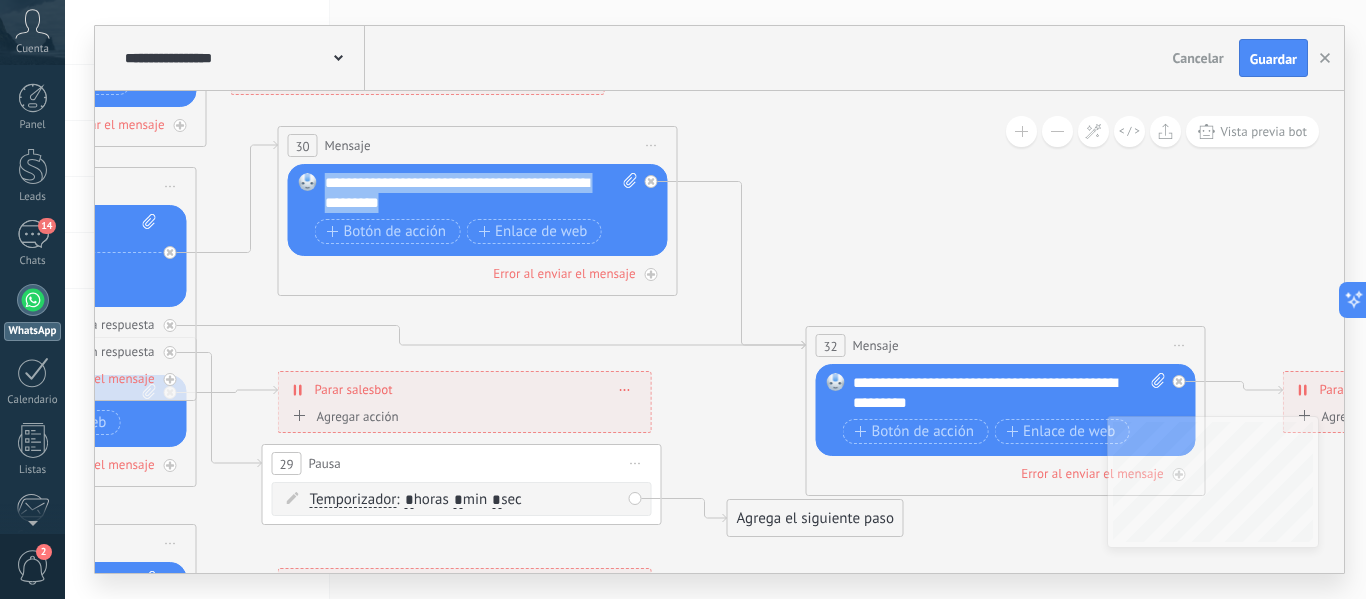 drag, startPoint x: 436, startPoint y: 203, endPoint x: 293, endPoint y: 168, distance: 147.22092 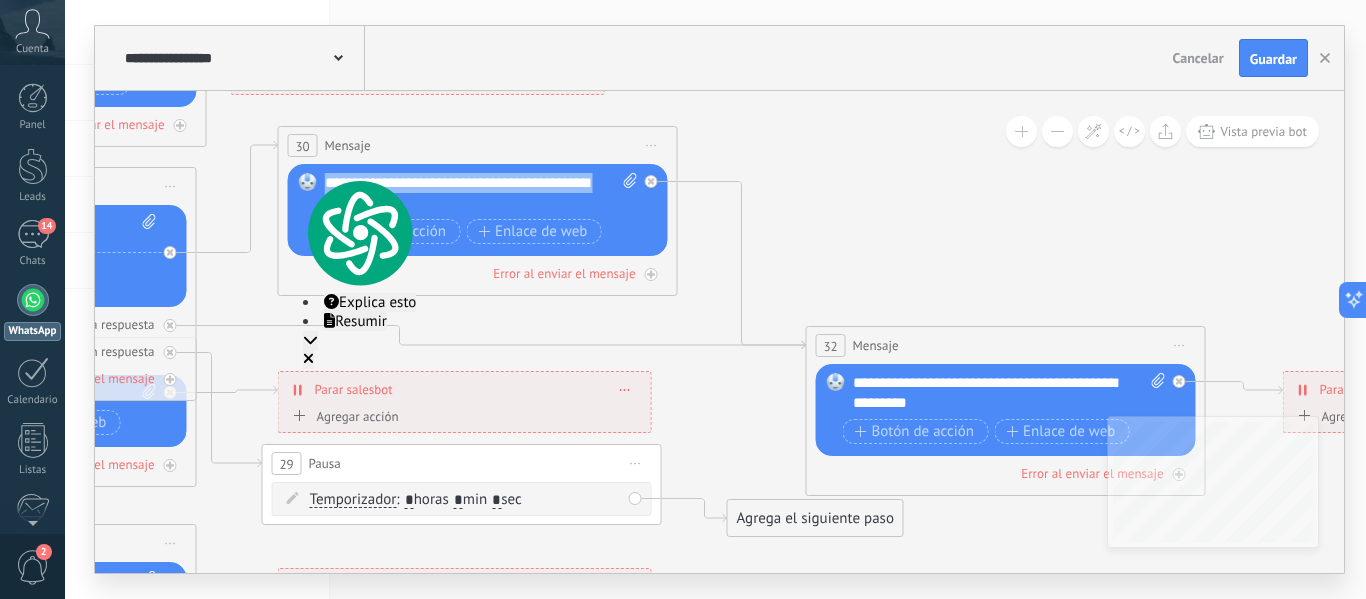 click on "Reemplazar
Quitar
Convertir a mensaje de voz
Arrastre la imagen aquí para adjuntarla.
Añadir imagen
Subir
Arrastrar y soltar
Archivo no encontrado
Escribe tu mensaje..." at bounding box center [478, 210] 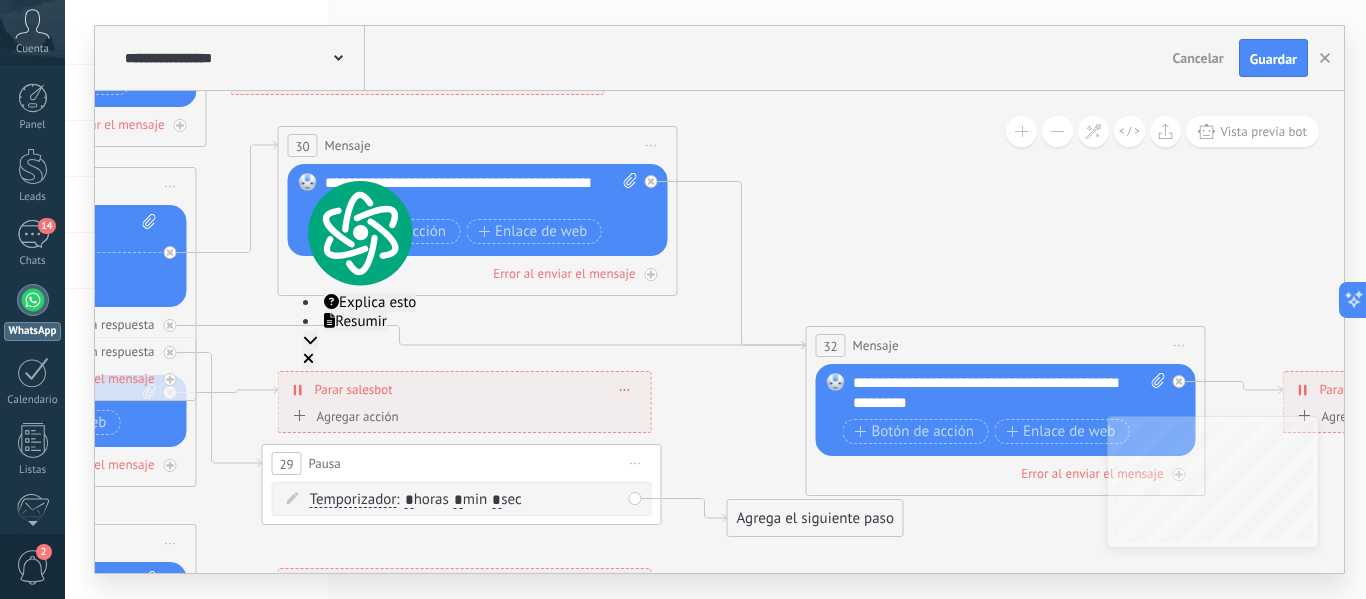 click 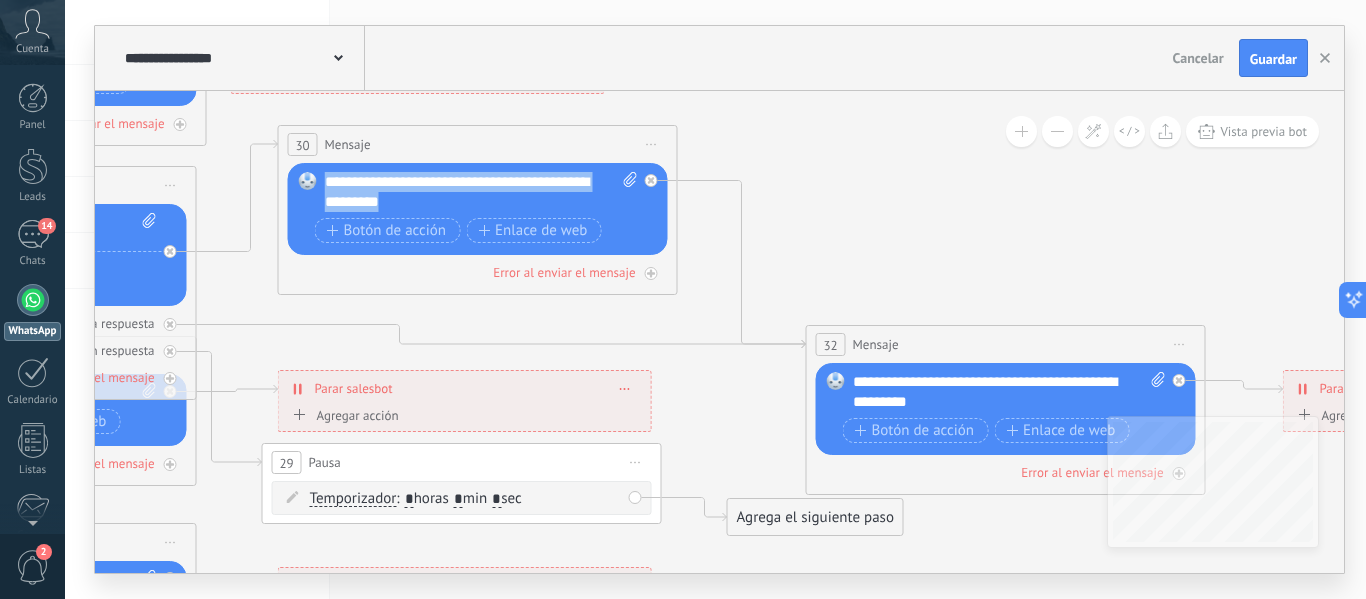 drag, startPoint x: 437, startPoint y: 198, endPoint x: 316, endPoint y: 179, distance: 122.48265 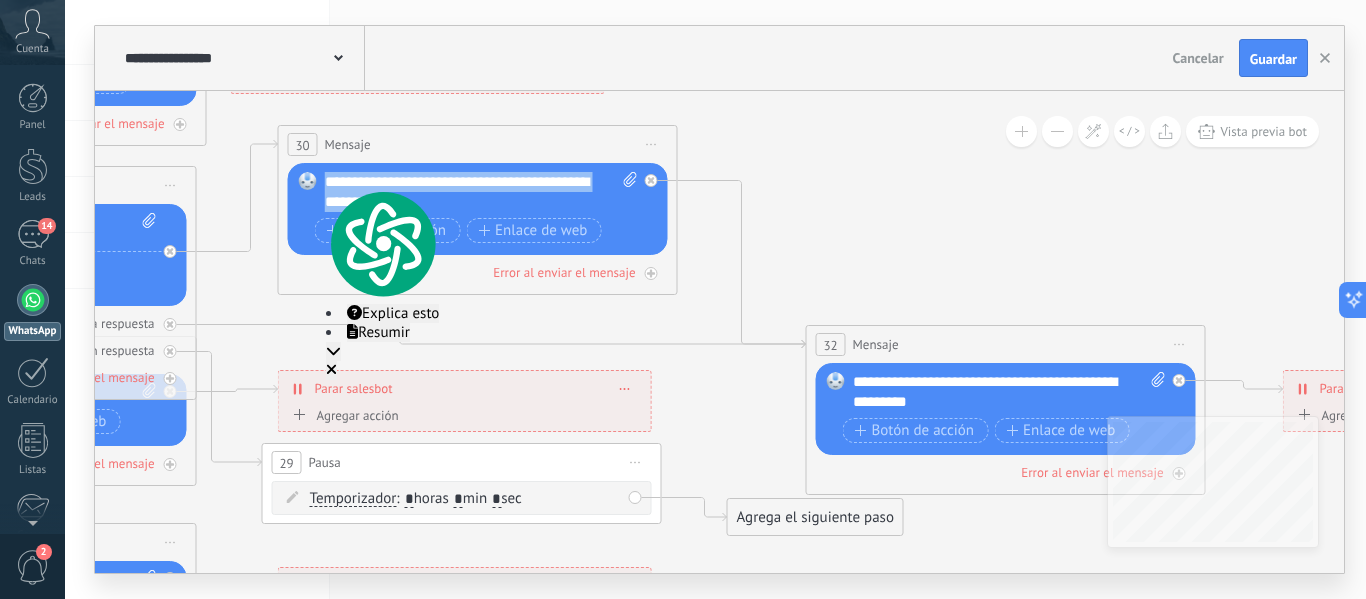 type 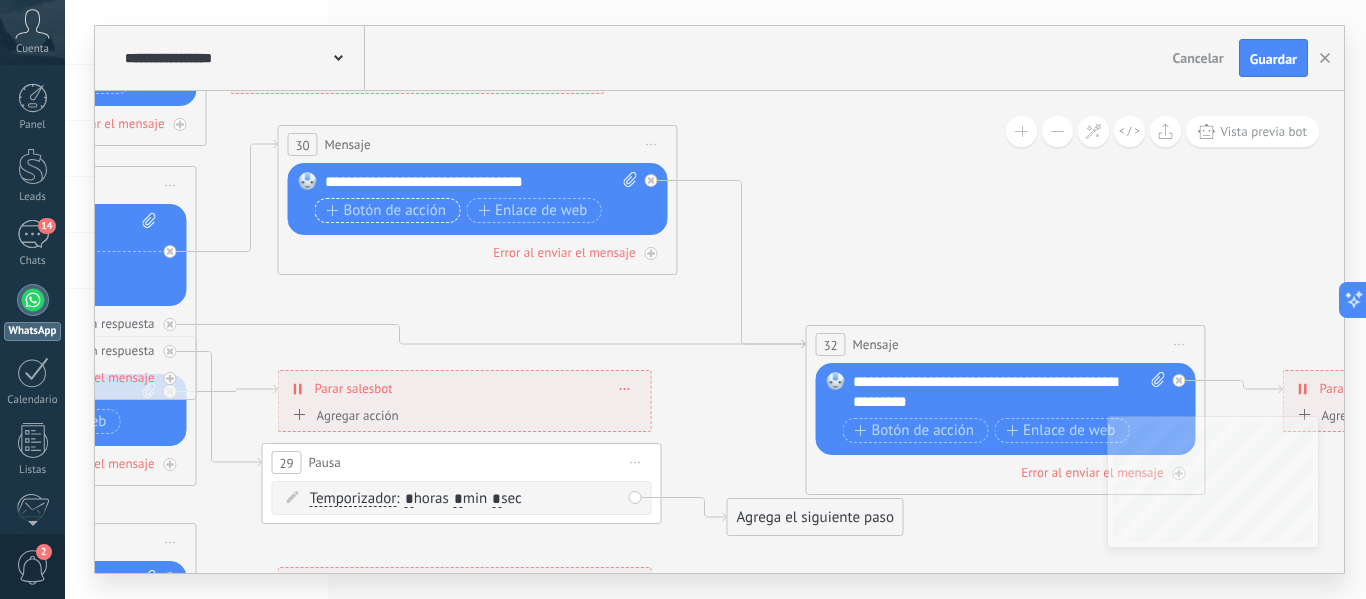 click on "Botón de acción" at bounding box center [387, 211] 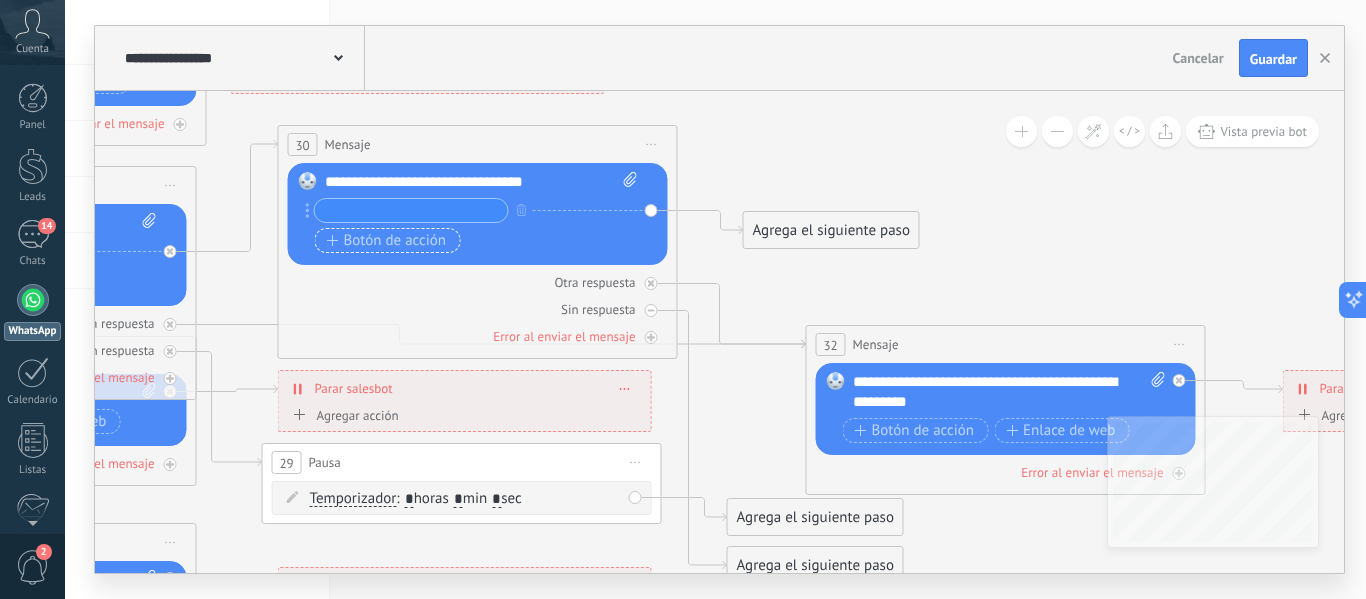 click at bounding box center [411, 210] 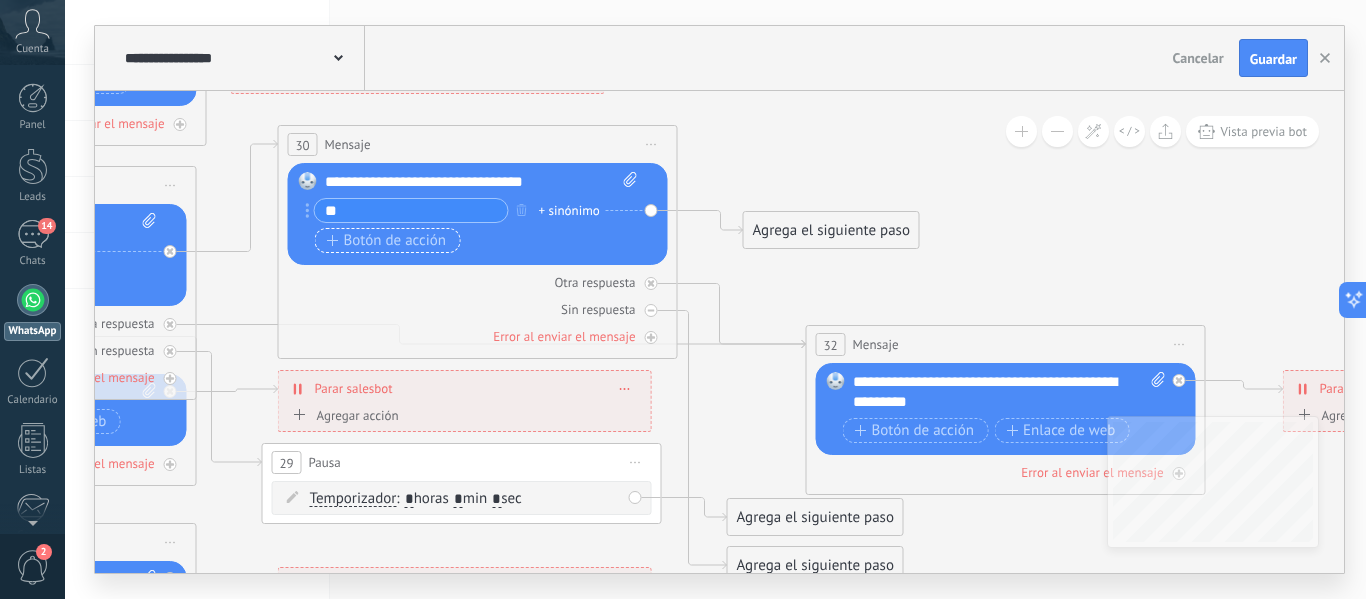 type on "*" 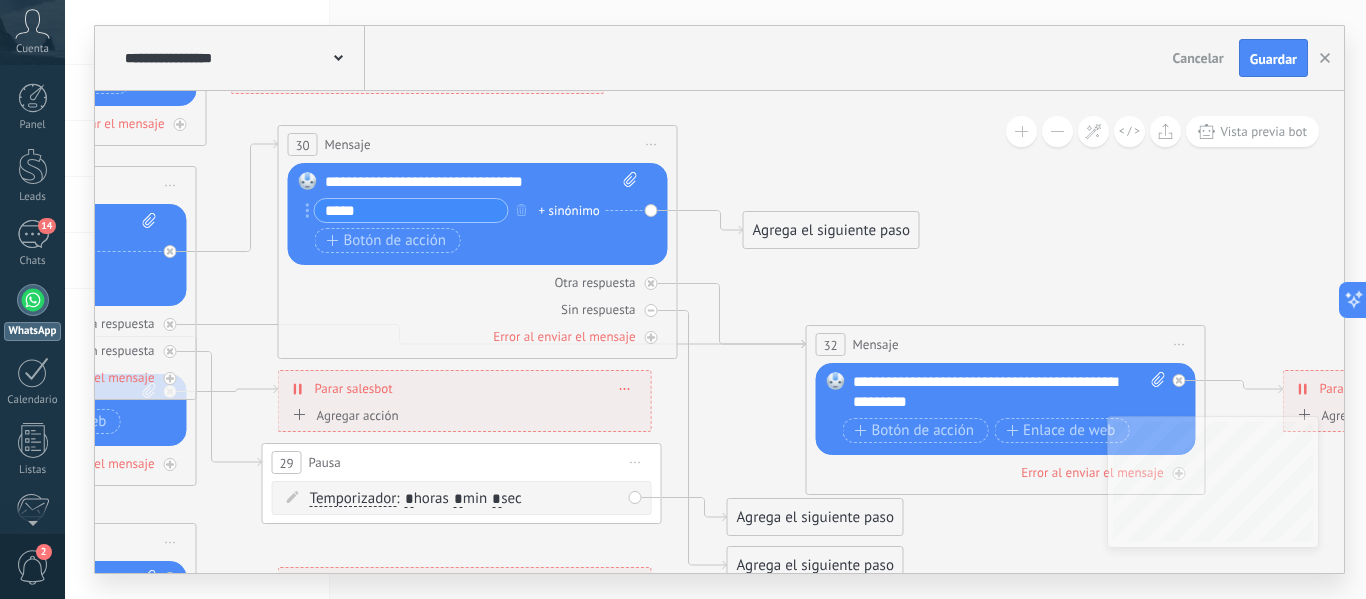 type on "*****" 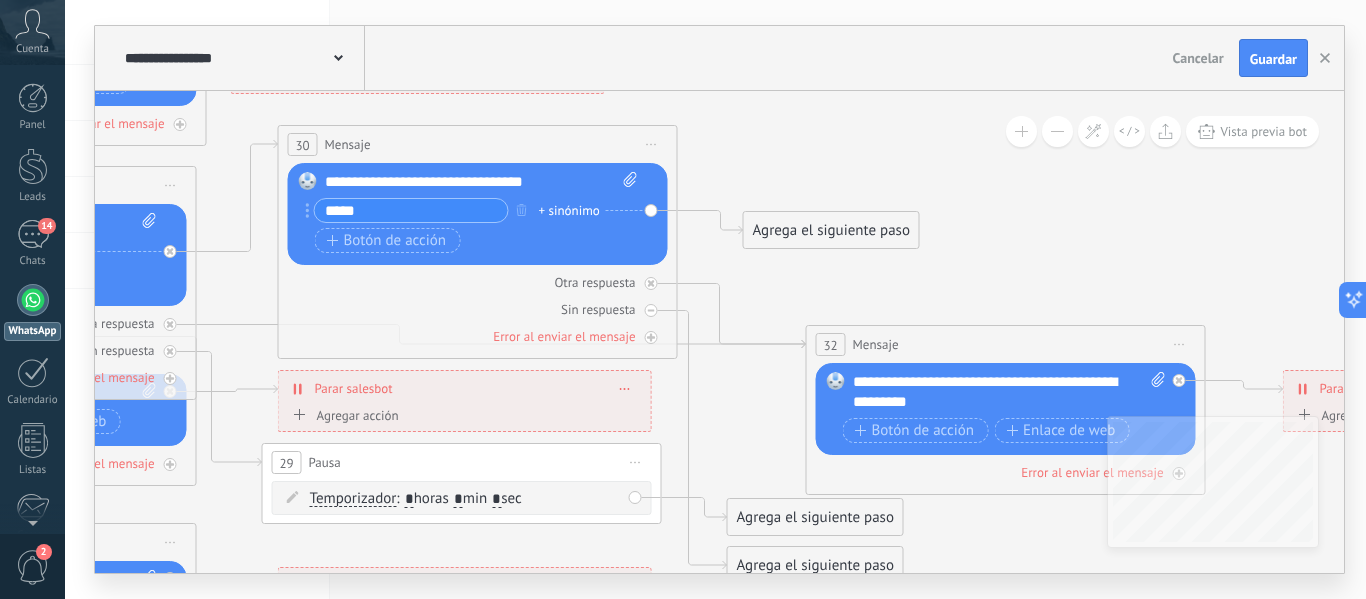 click on "Agrega el siguiente paso" at bounding box center (831, 230) 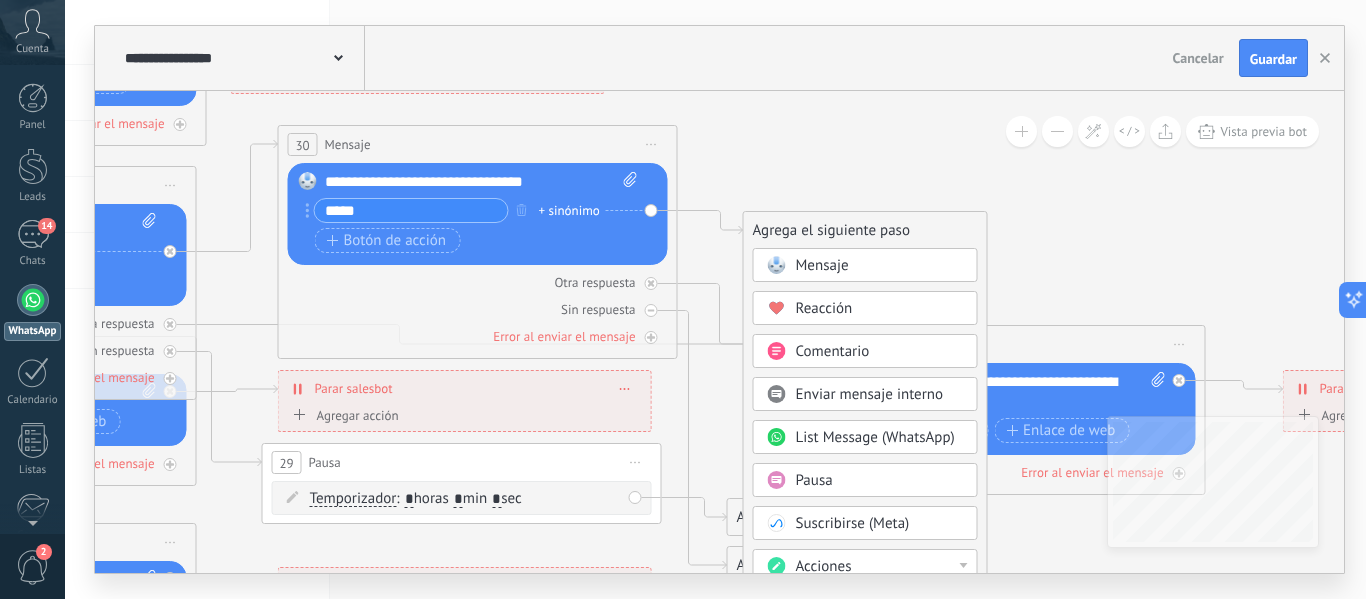 click on "Enviar mensaje interno" at bounding box center (870, 394) 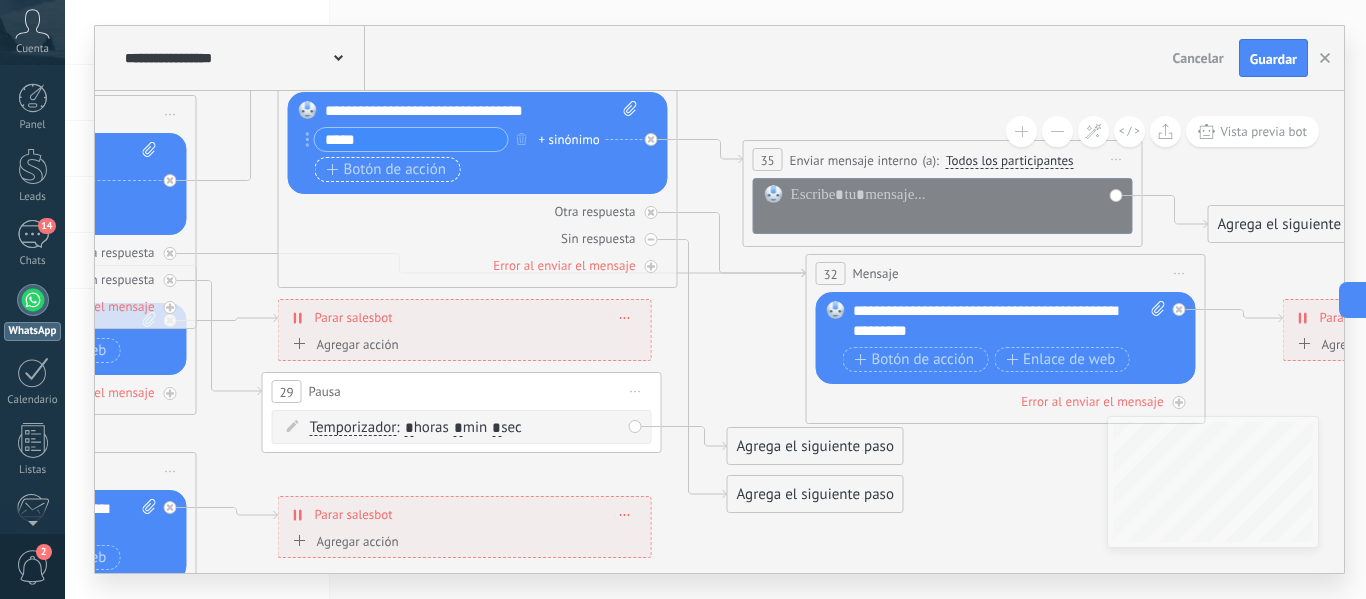 drag, startPoint x: 589, startPoint y: 172, endPoint x: 445, endPoint y: 172, distance: 144 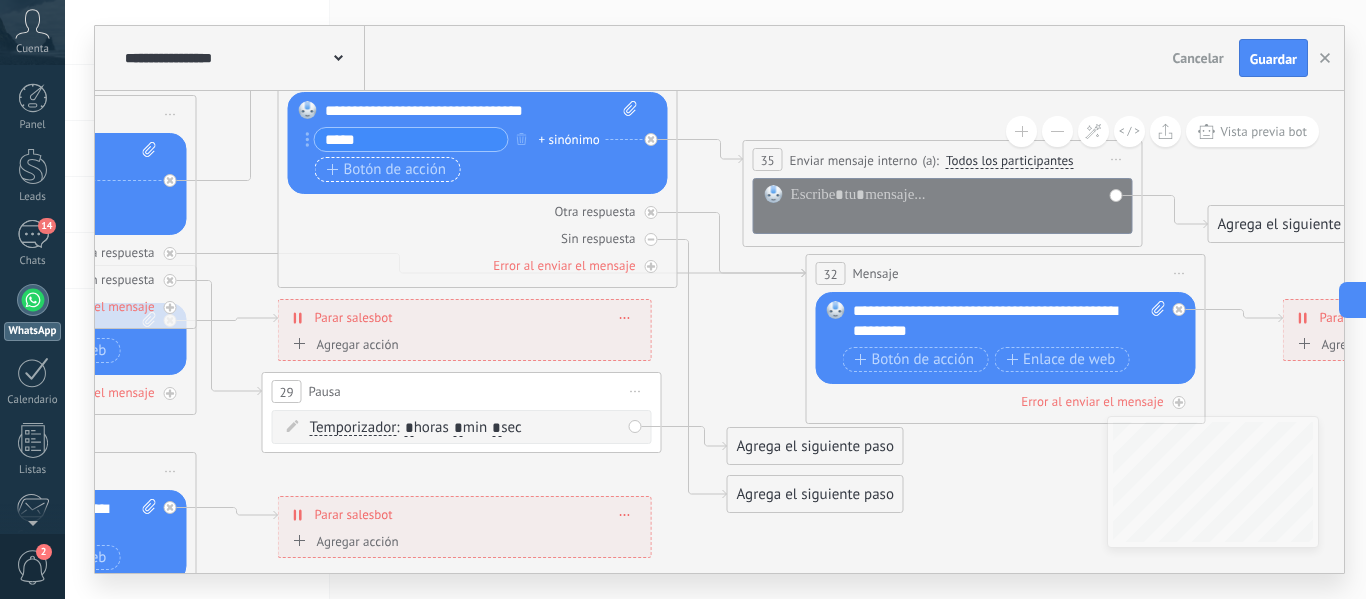 click 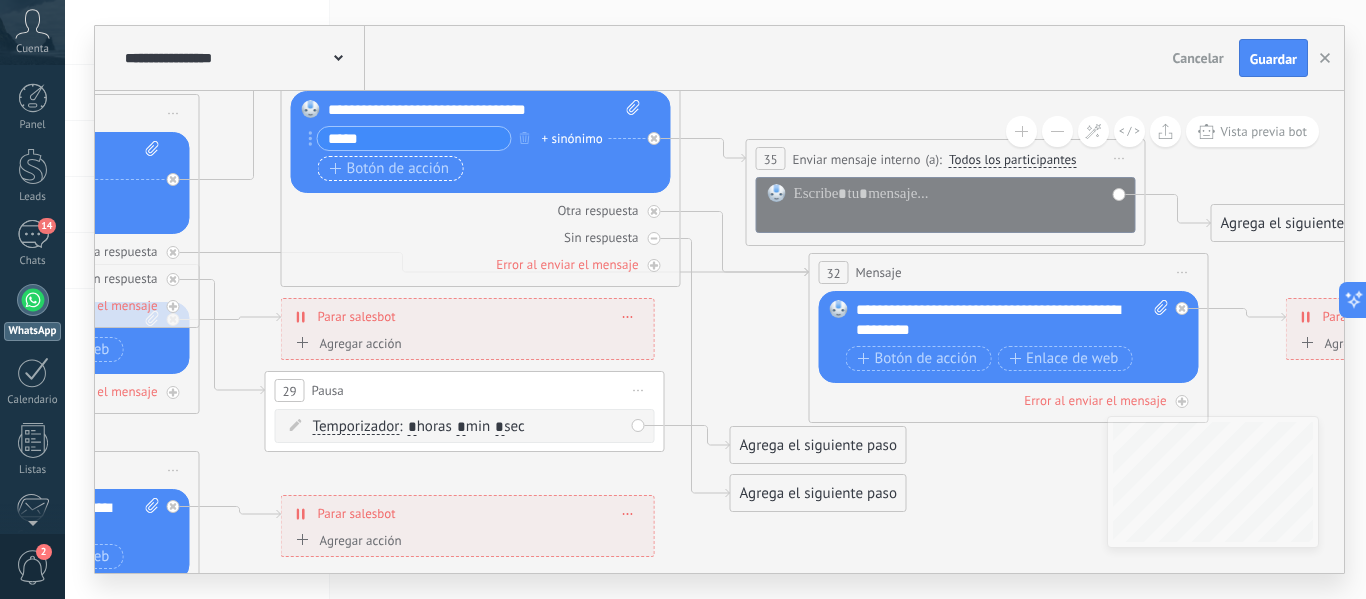 click on "Botón de acción" at bounding box center (390, 169) 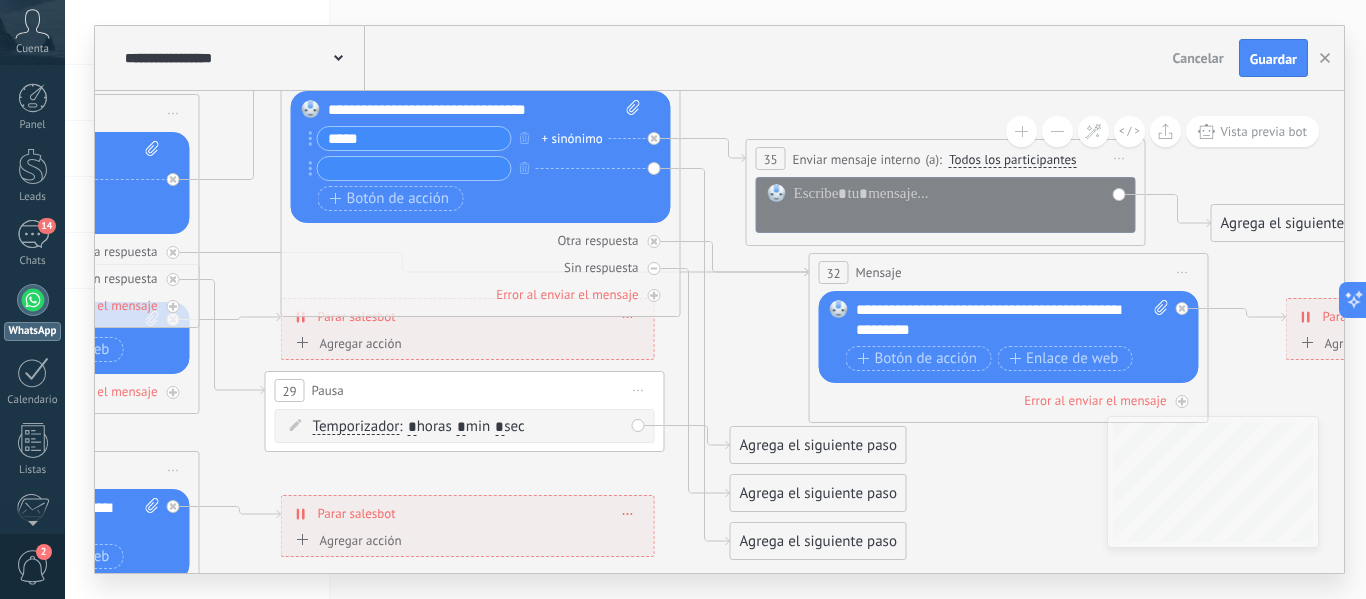 click at bounding box center (414, 168) 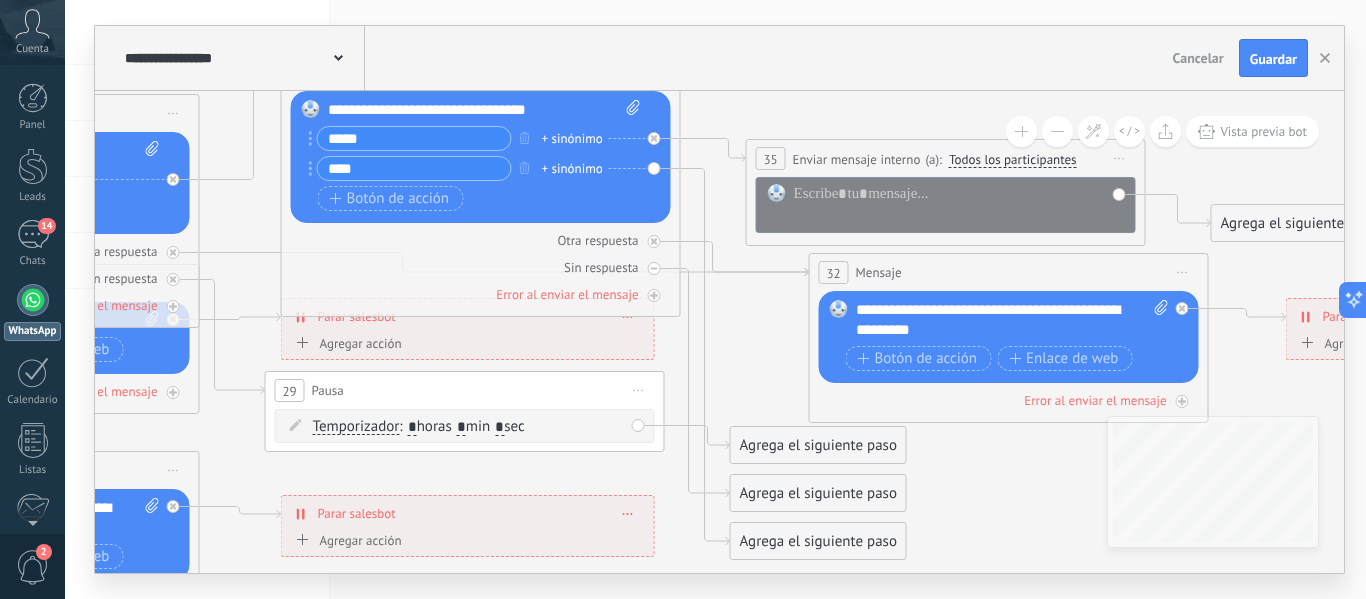 type on "****" 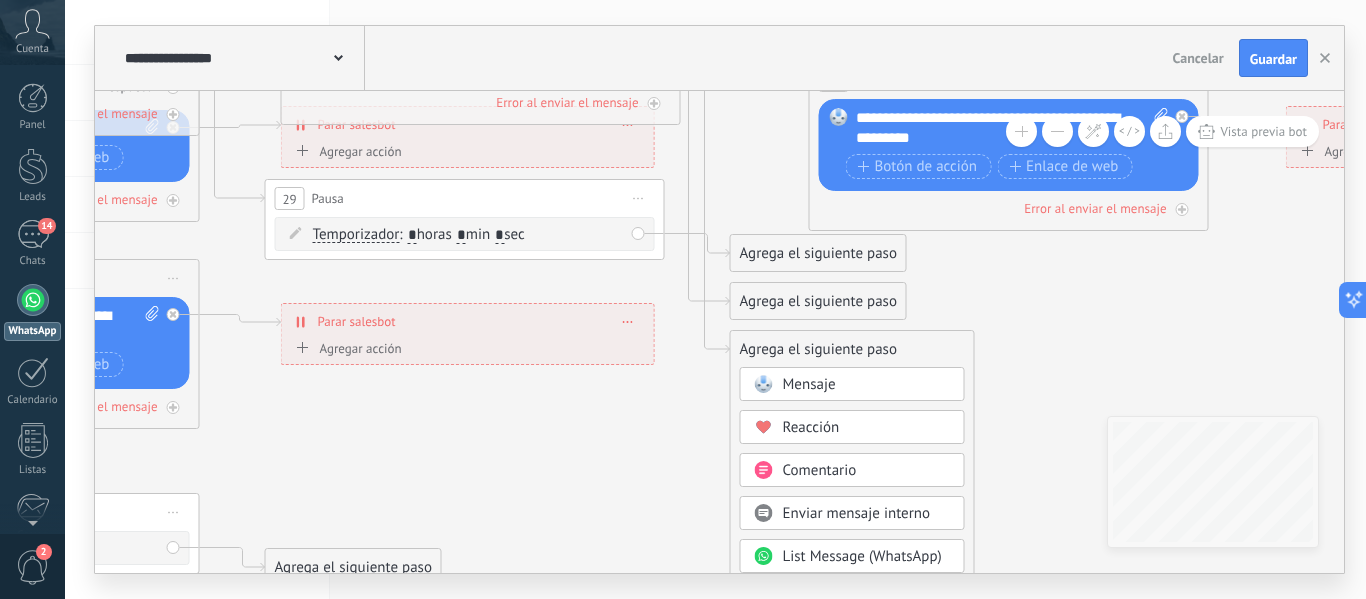 click on "Enviar mensaje interno" at bounding box center [857, 513] 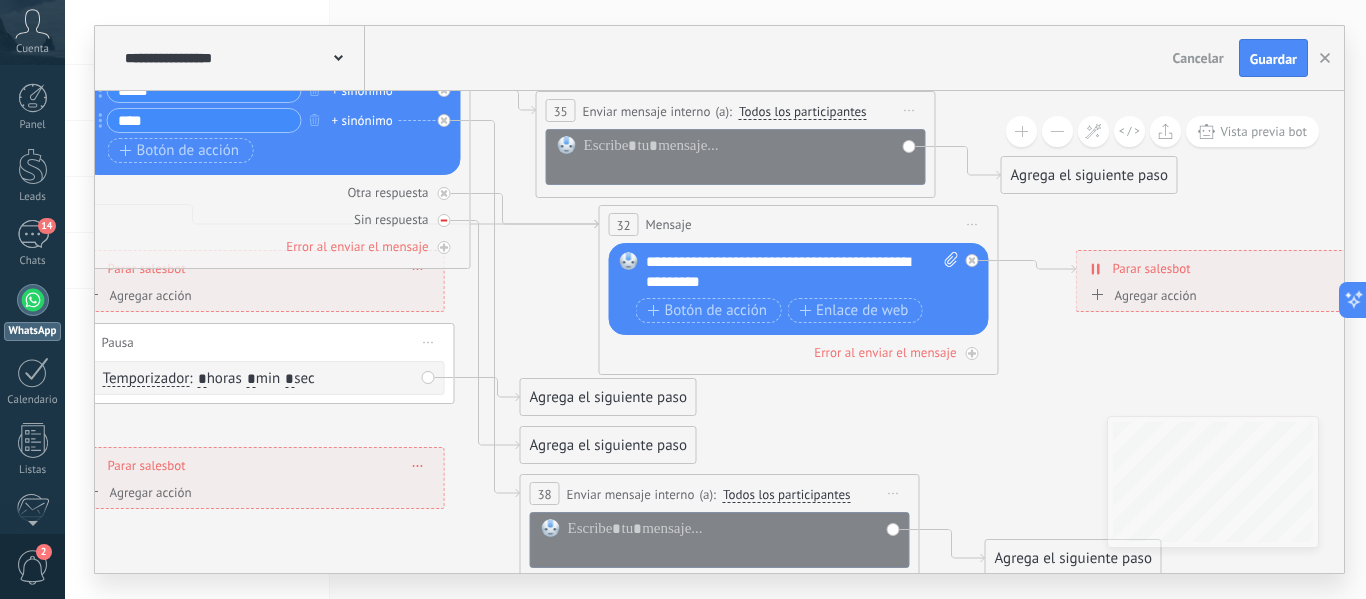 click at bounding box center [444, 220] 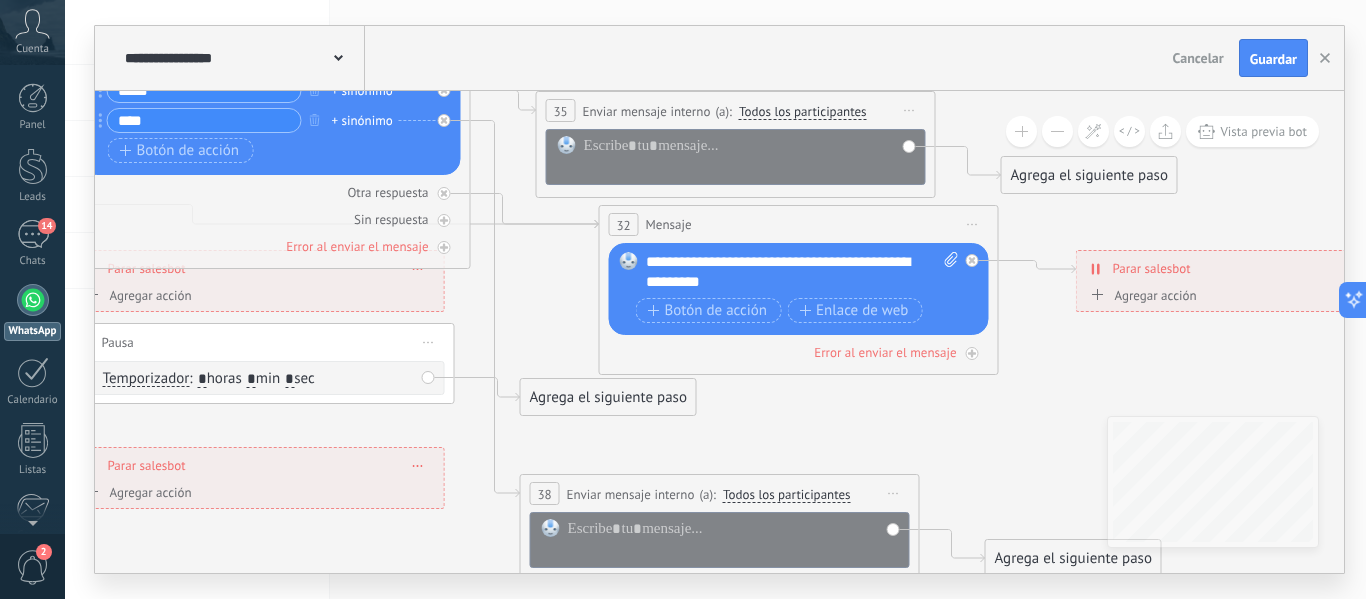 click on "Temporizador
Temporizador
Temporizador
Temporizador
:
*  horas
*  min  *  sec
:
Lu - Do
Lu" at bounding box center [255, 378] 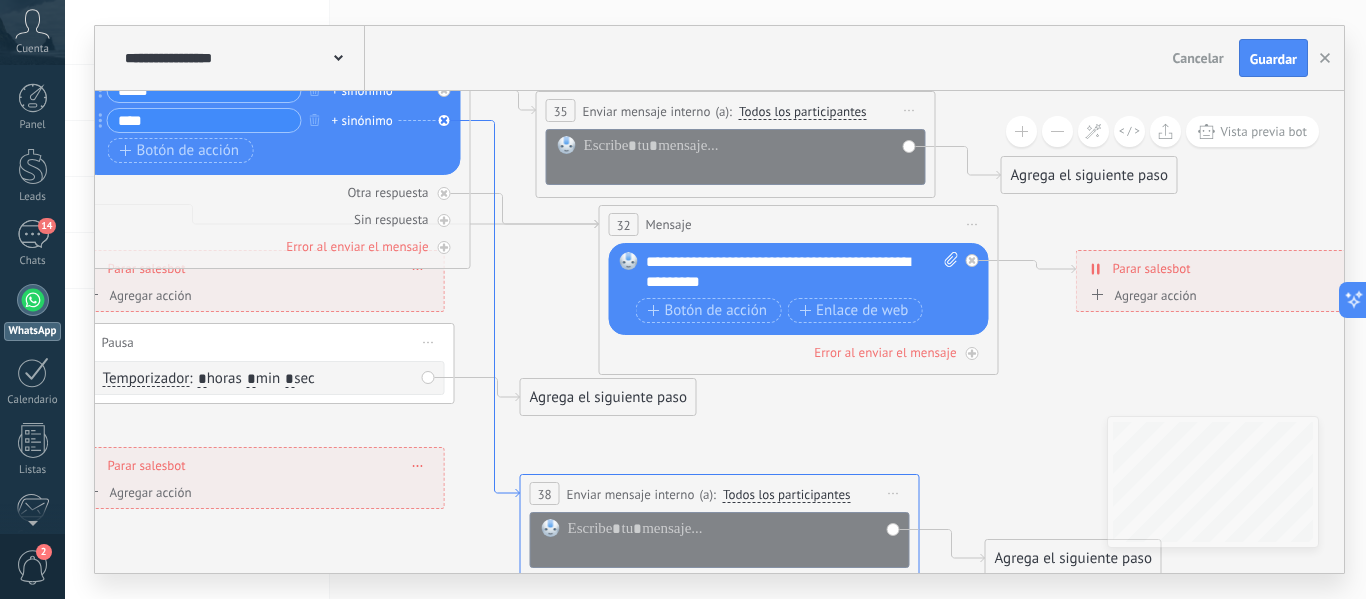 click 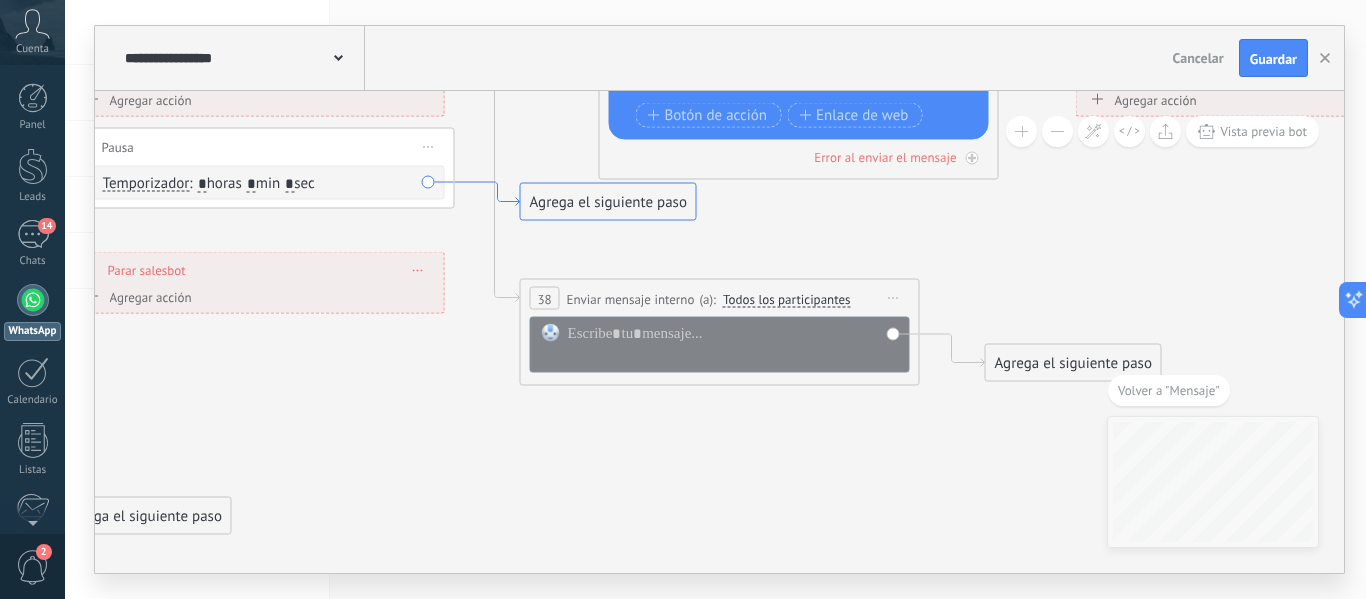 click 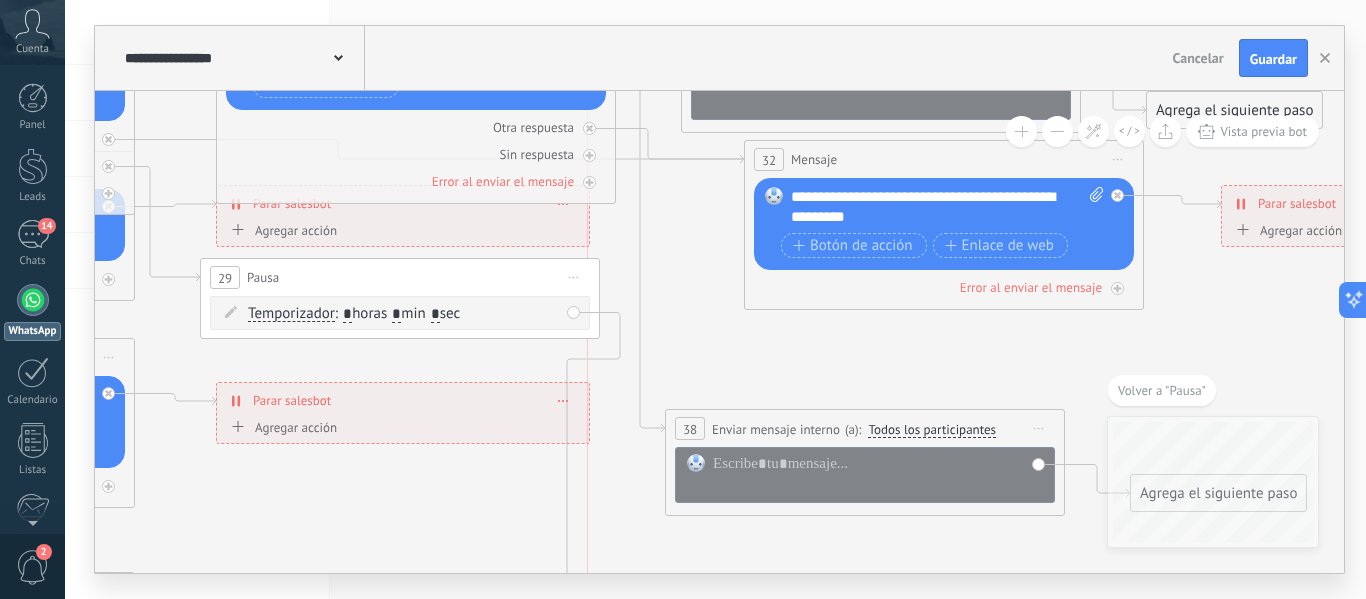 drag, startPoint x: 736, startPoint y: 347, endPoint x: 655, endPoint y: 628, distance: 292.44144 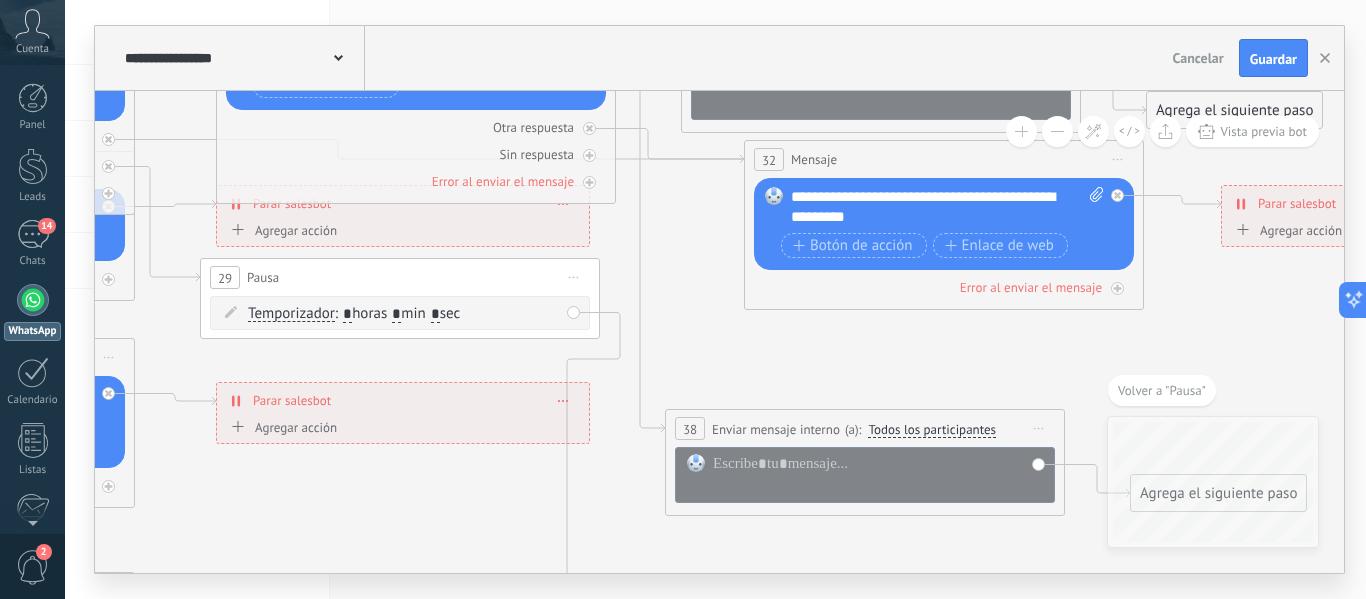 drag, startPoint x: 825, startPoint y: 308, endPoint x: 873, endPoint y: 155, distance: 160.35274 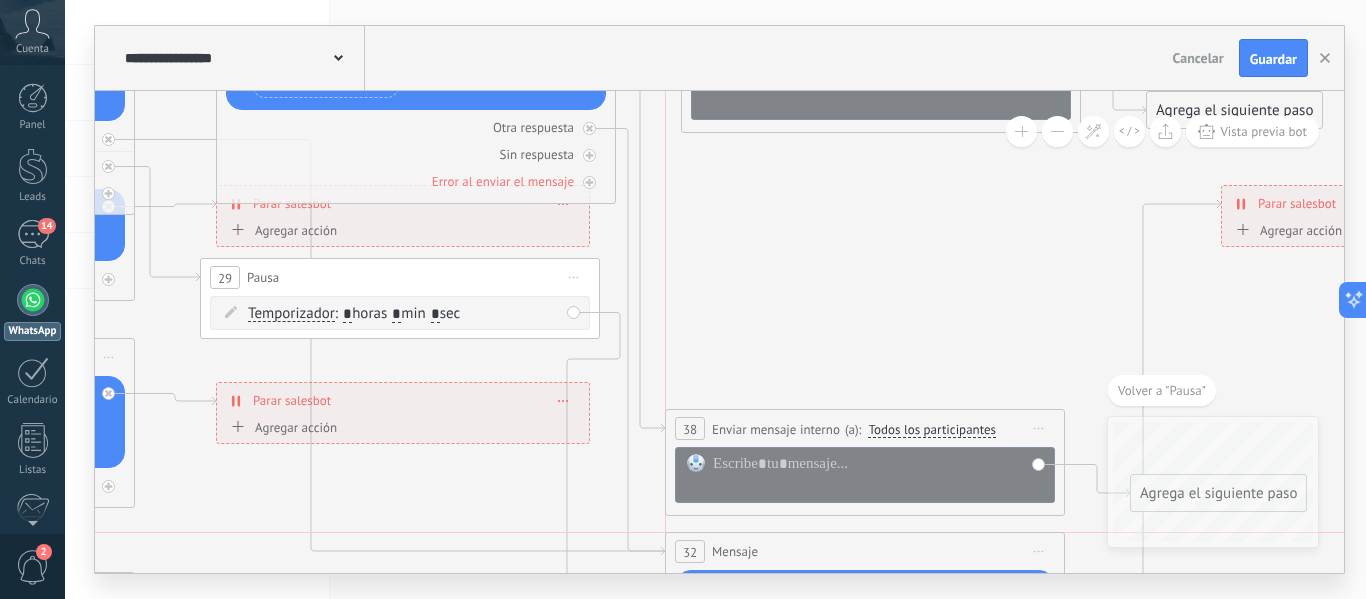 drag, startPoint x: 873, startPoint y: 155, endPoint x: 792, endPoint y: 546, distance: 399.30188 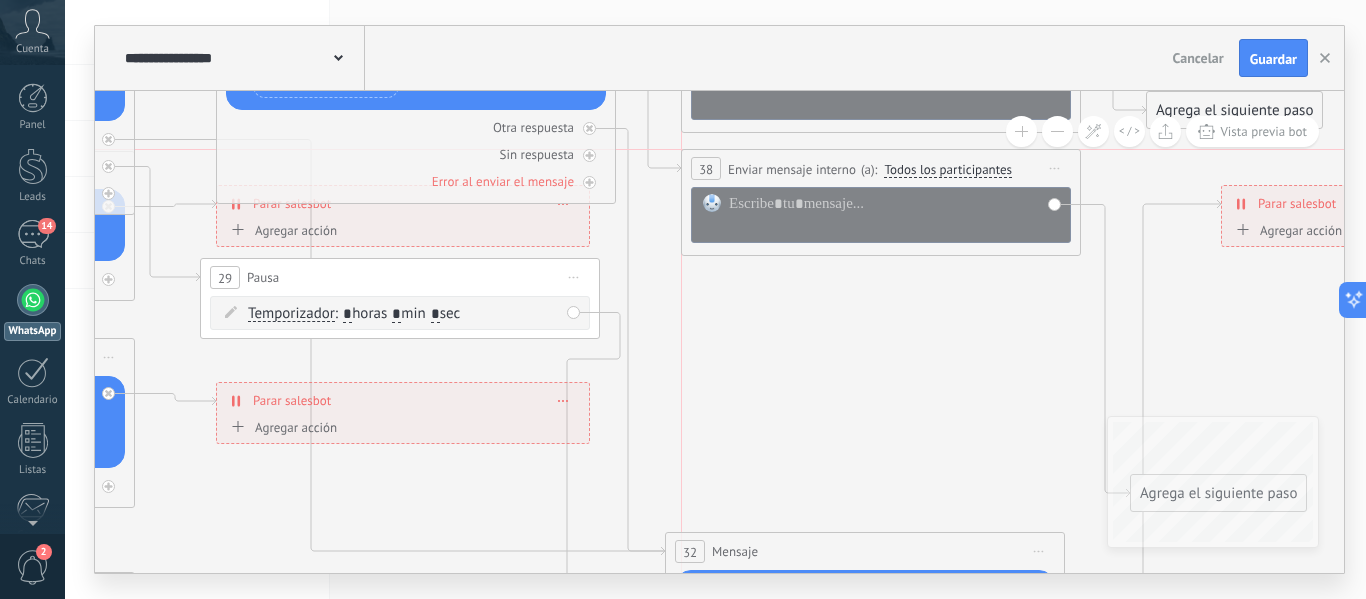 drag, startPoint x: 838, startPoint y: 406, endPoint x: 859, endPoint y: 157, distance: 249.88397 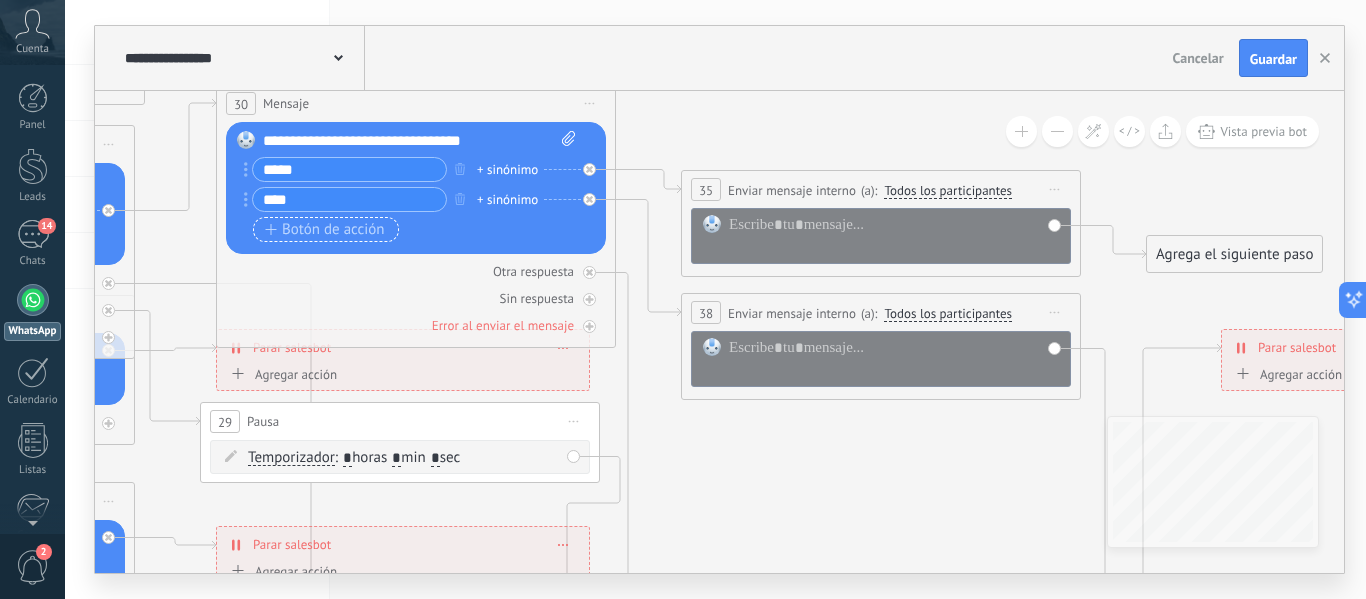 click on "Botón de acción" at bounding box center (325, 230) 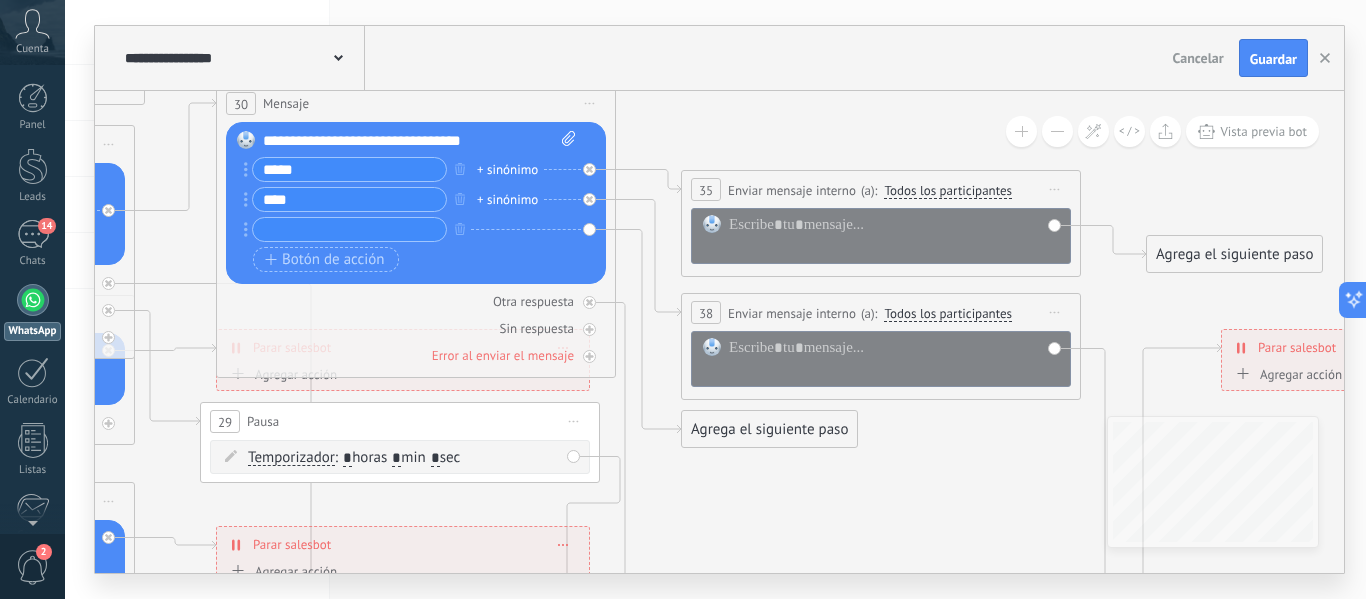 click at bounding box center [349, 229] 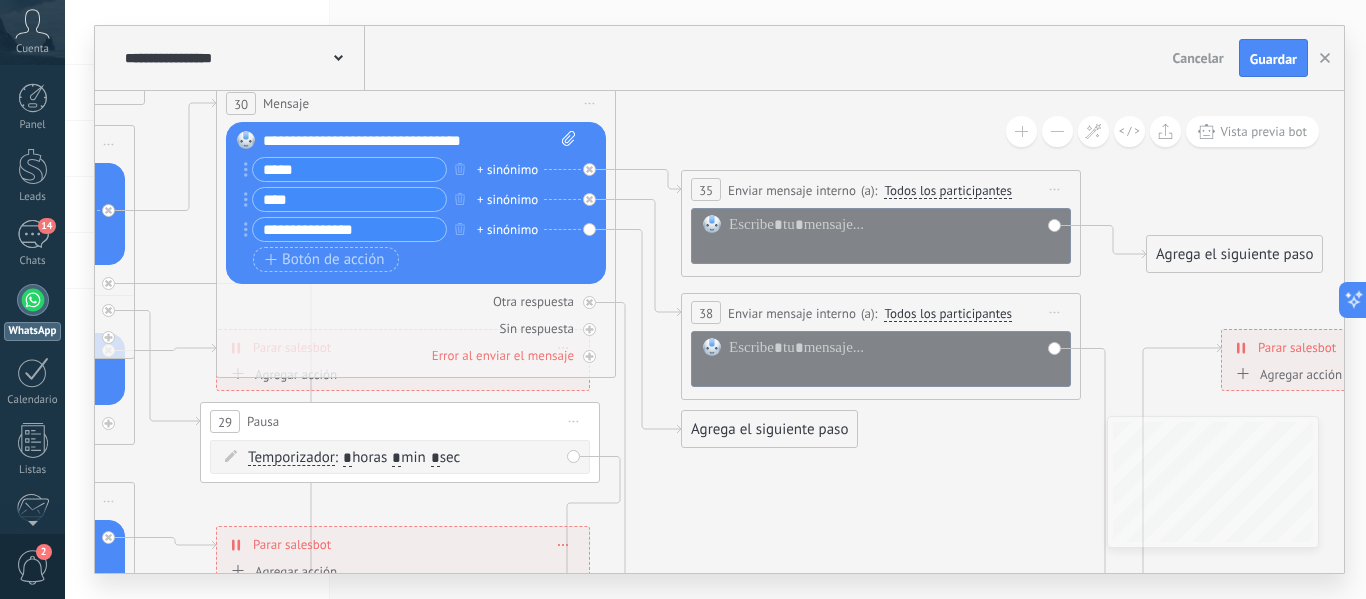 type on "**********" 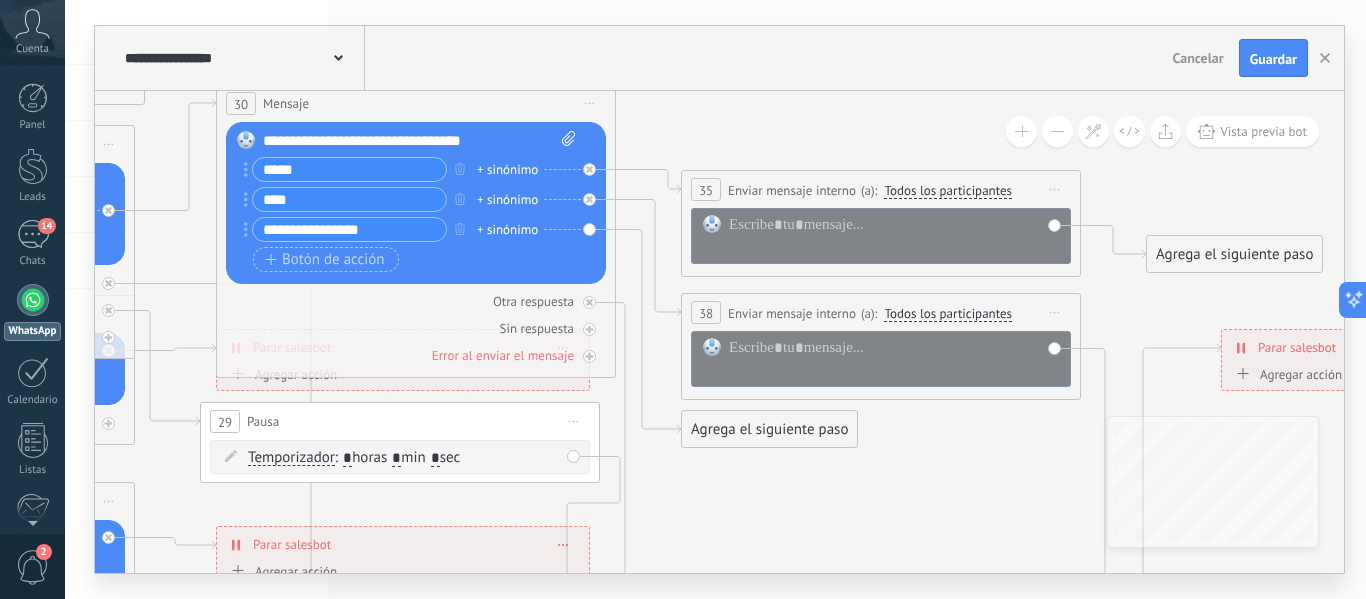 scroll, scrollTop: 0, scrollLeft: 0, axis: both 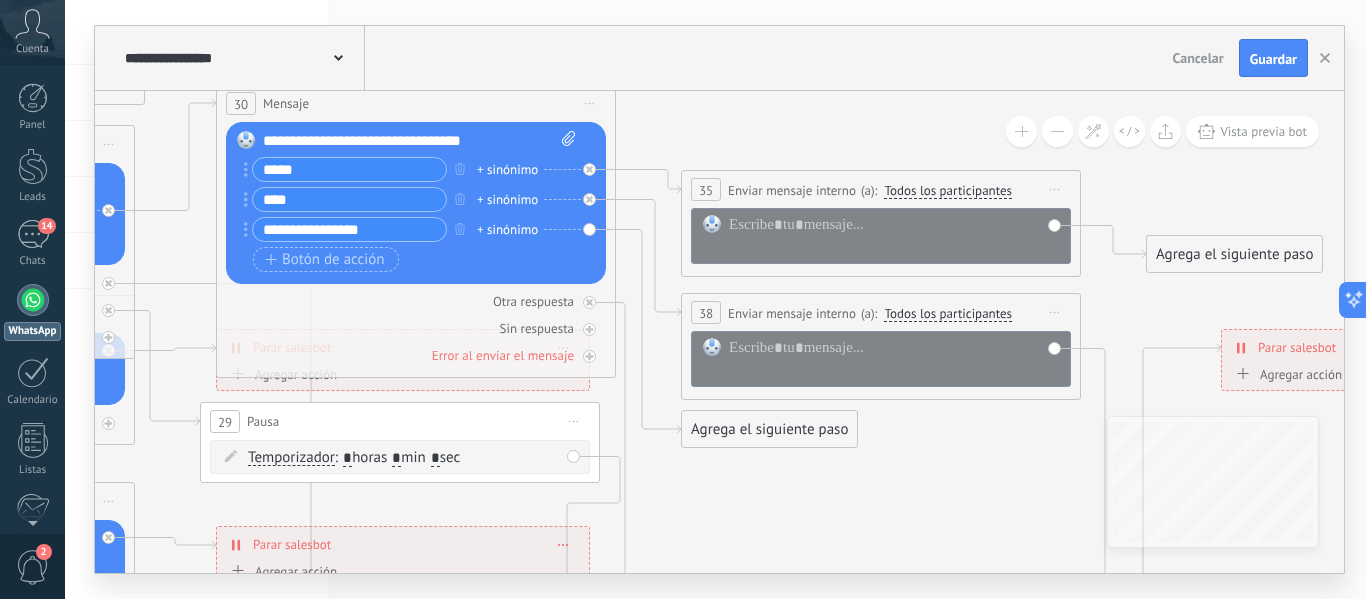 type on "**********" 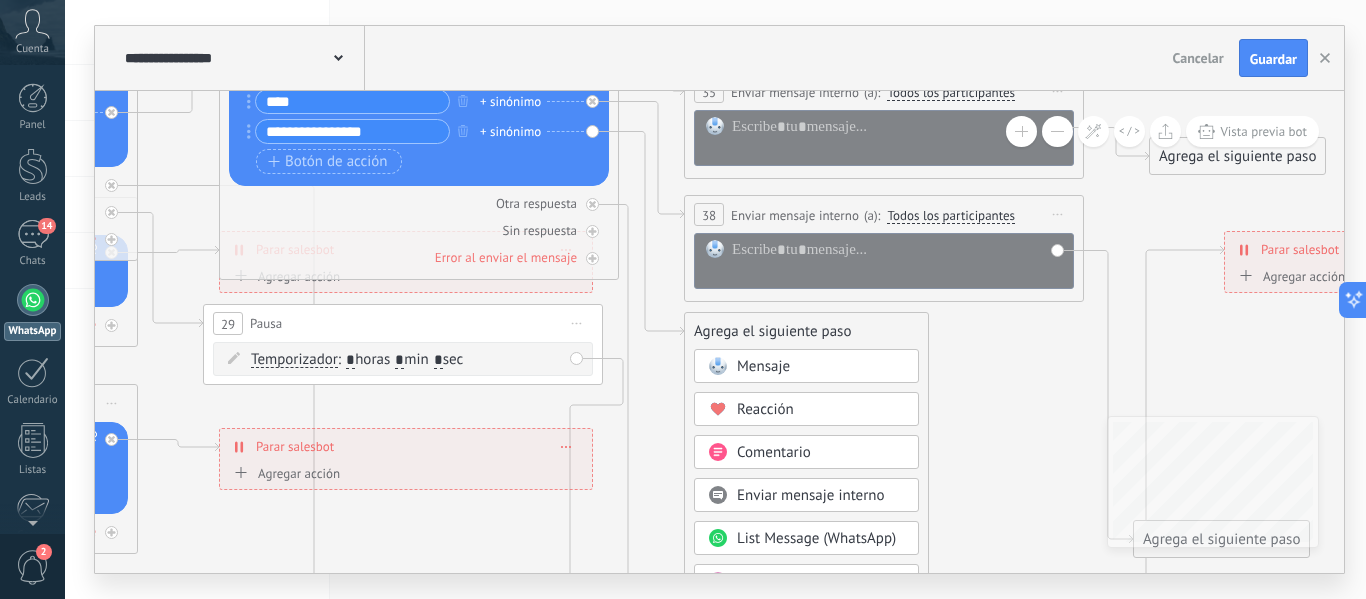 drag, startPoint x: 981, startPoint y: 506, endPoint x: 982, endPoint y: 401, distance: 105.00476 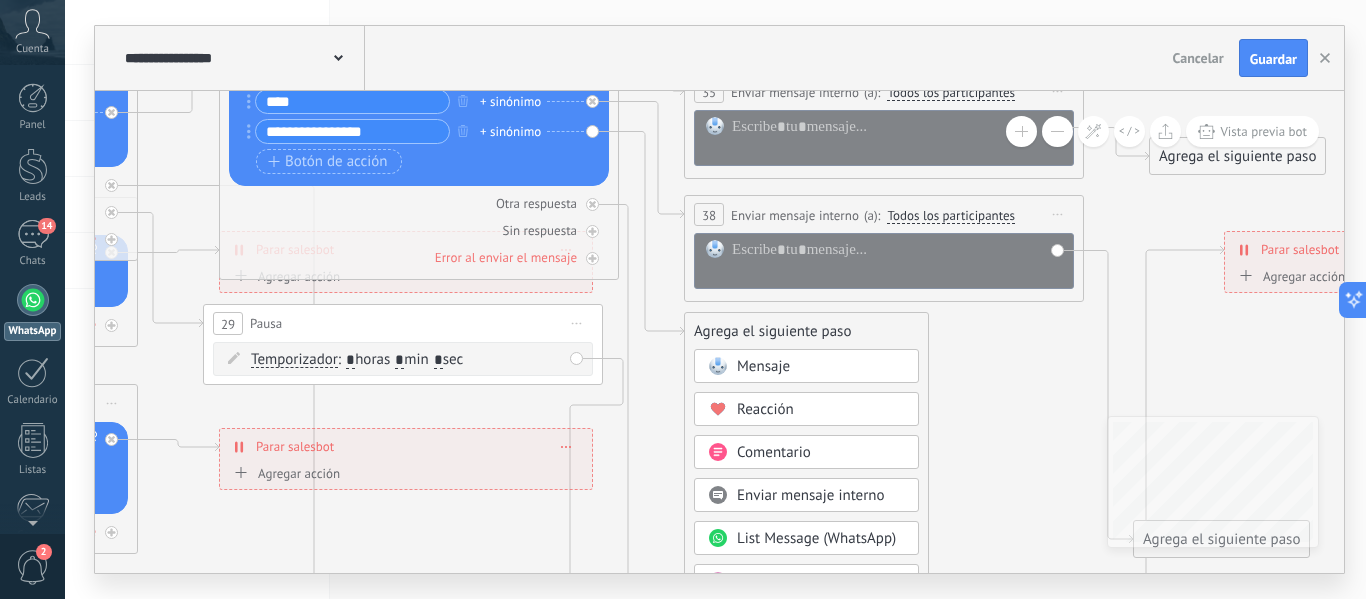 click 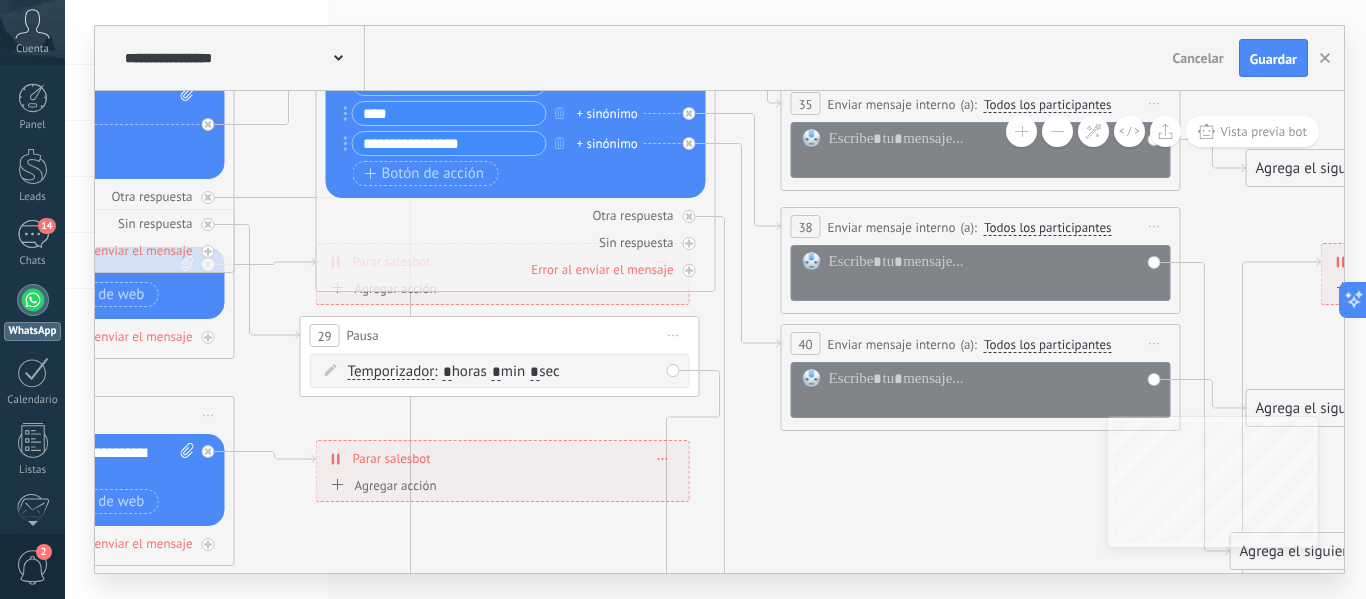 drag, startPoint x: 840, startPoint y: 484, endPoint x: 1101, endPoint y: 506, distance: 261.92557 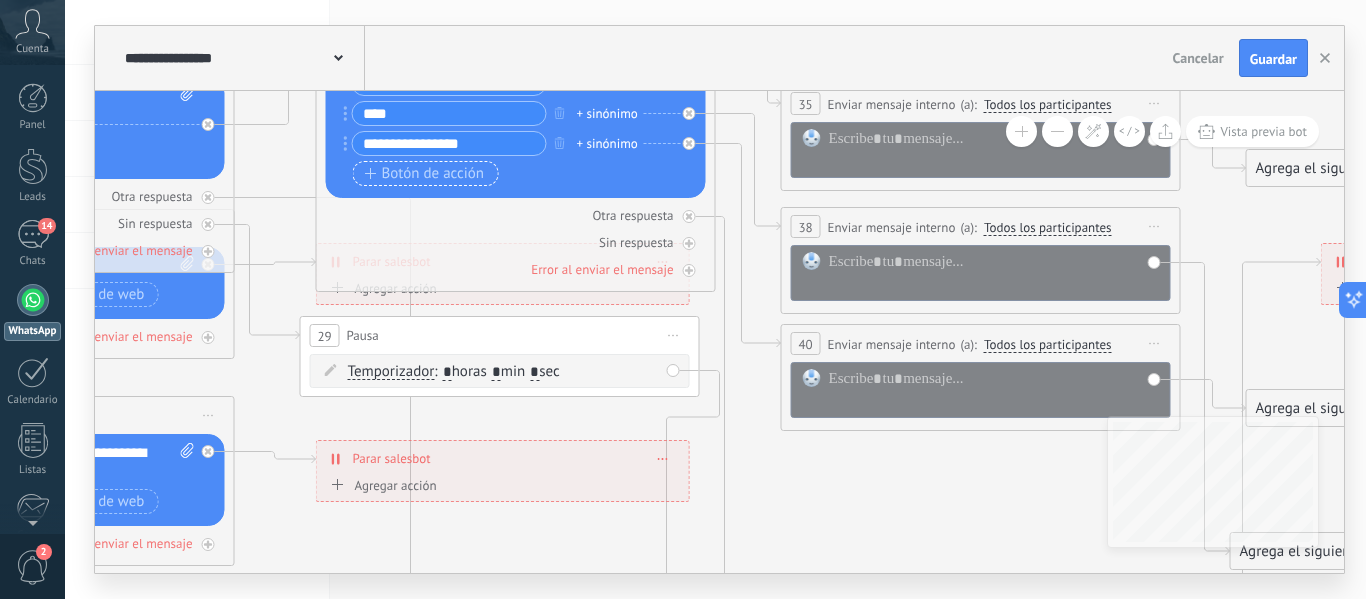 click on "Botón de acción" at bounding box center [425, 174] 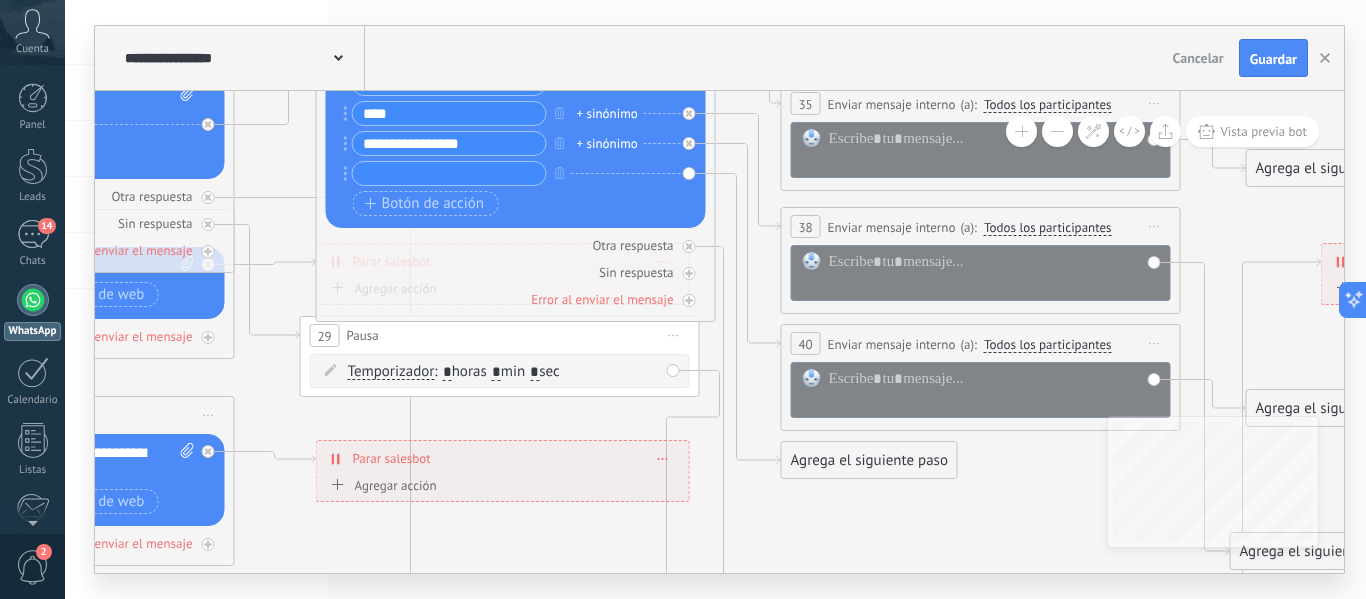 click at bounding box center [449, 173] 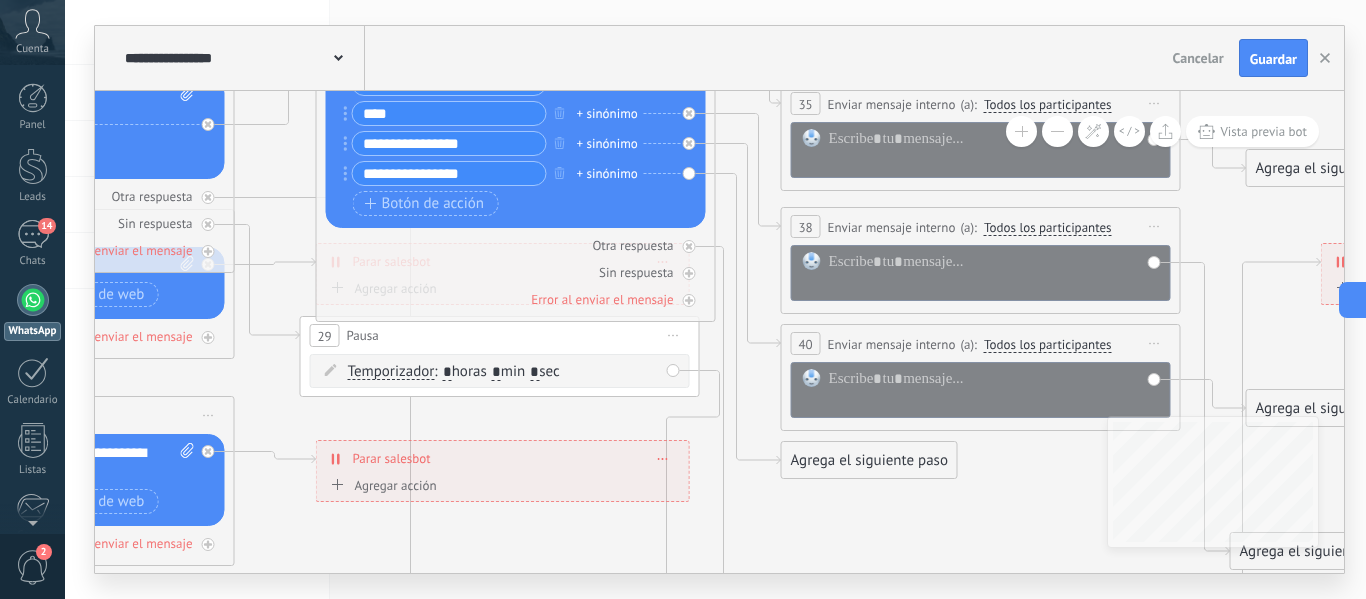 type on "**********" 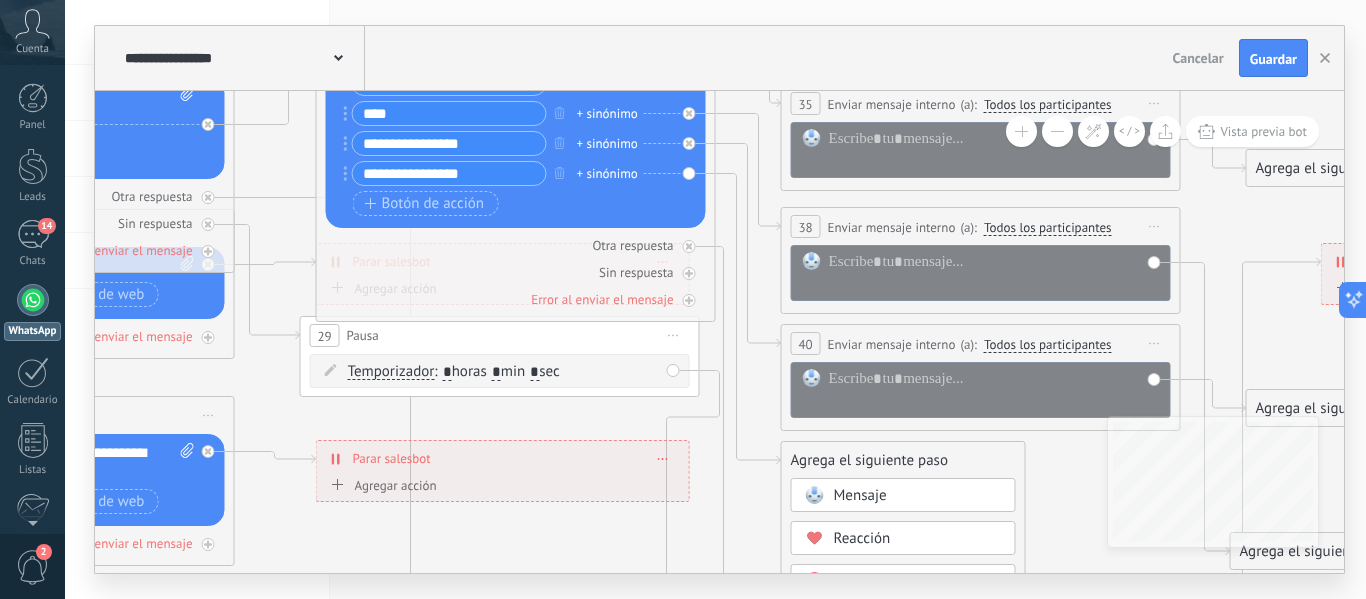 click on "Mensaje" at bounding box center [860, 495] 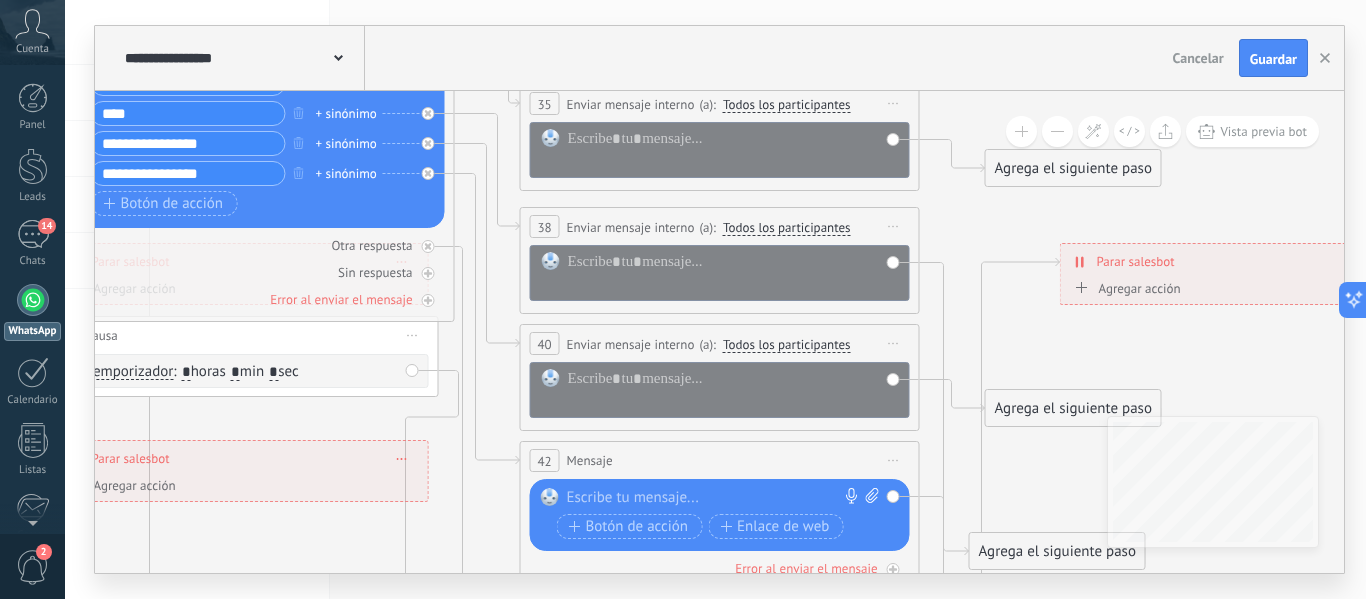 click at bounding box center (715, 498) 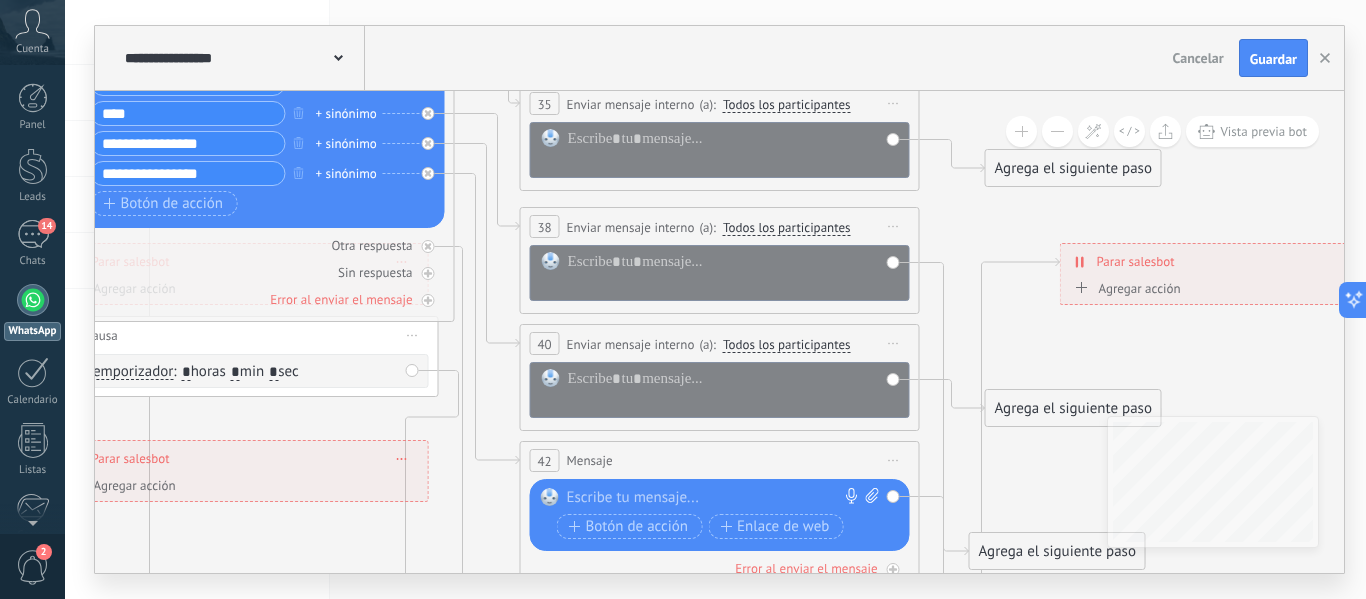 paste 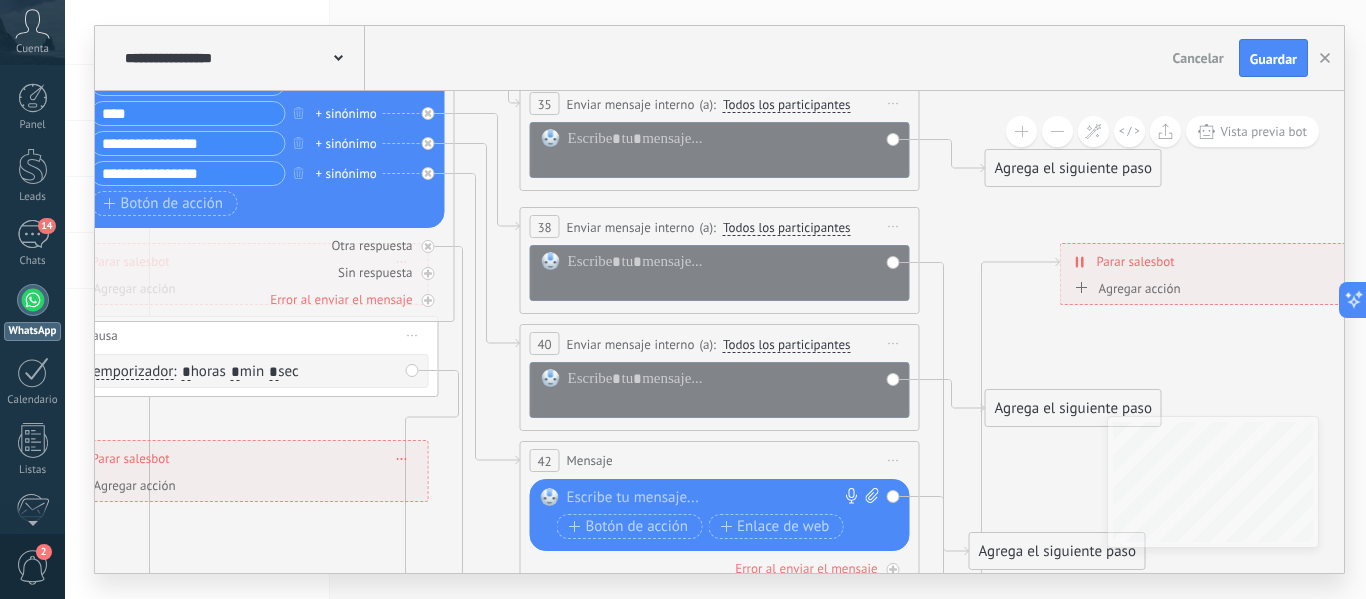 type 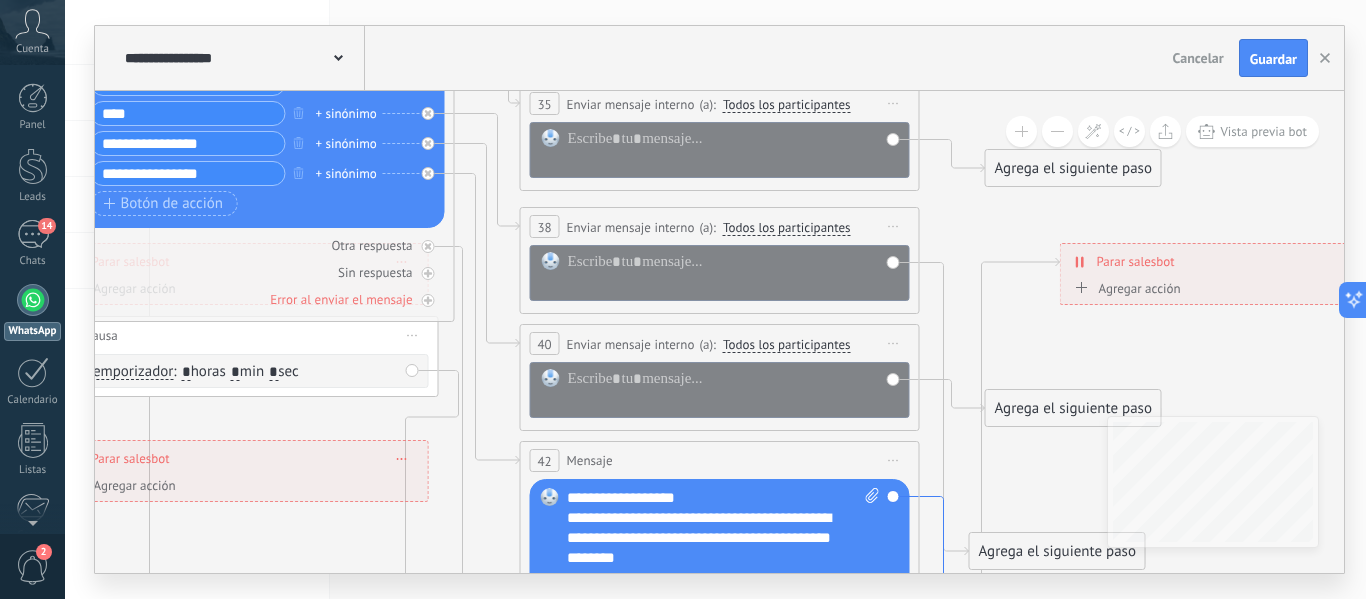 click 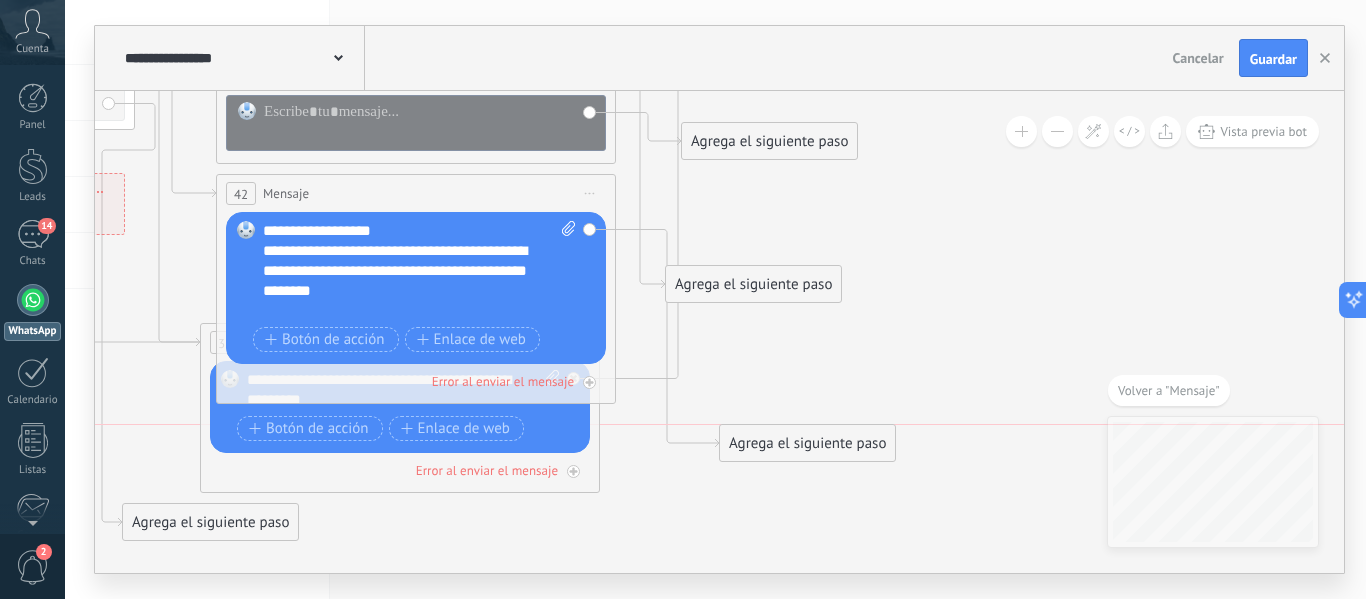 drag, startPoint x: 742, startPoint y: 332, endPoint x: 796, endPoint y: 451, distance: 130.679 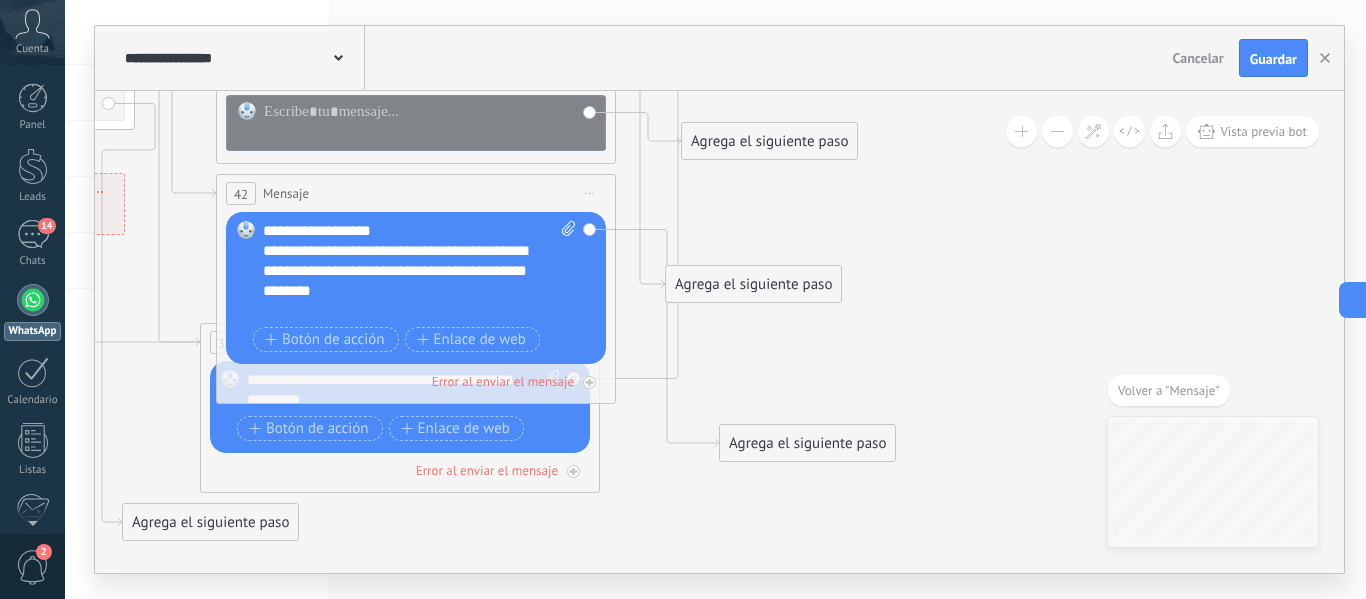 click on "Agrega el siguiente paso" at bounding box center (807, 443) 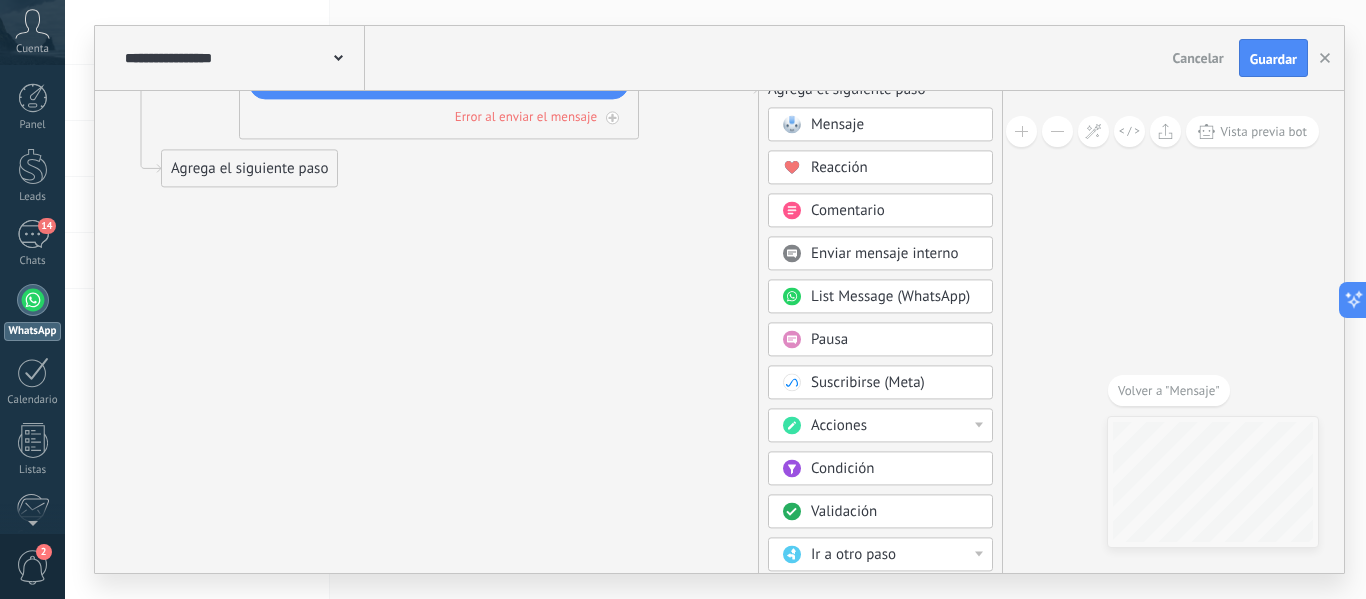 drag, startPoint x: 1016, startPoint y: 507, endPoint x: 1055, endPoint y: 106, distance: 402.89206 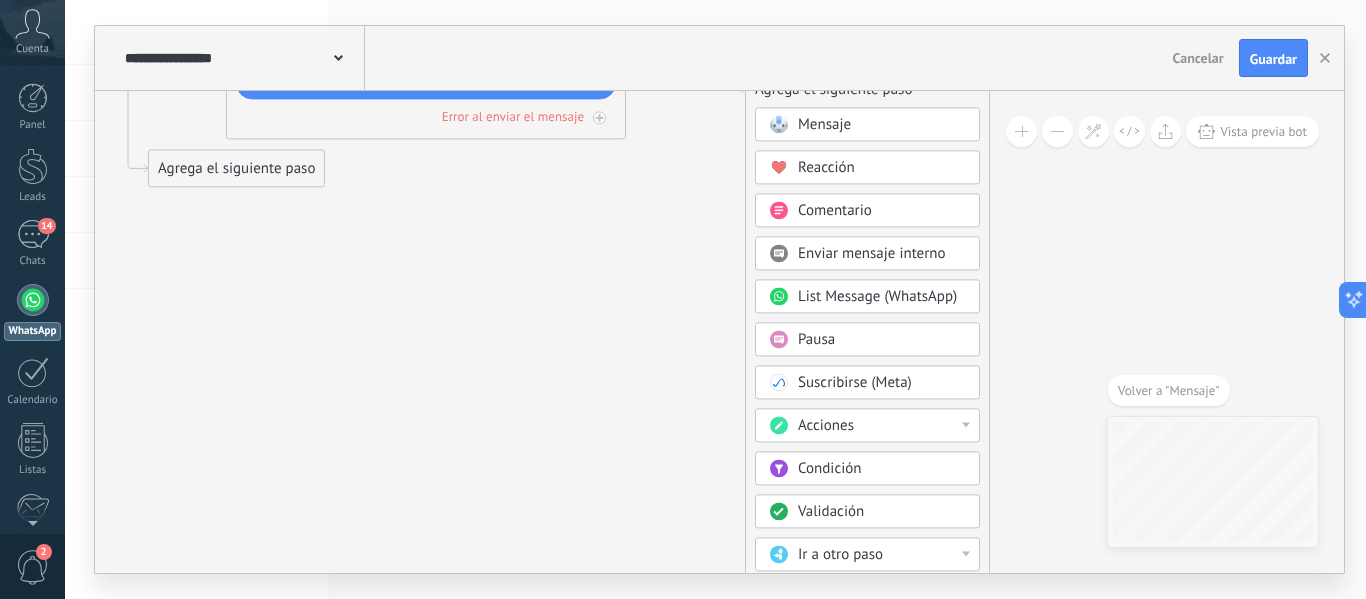 drag, startPoint x: 1026, startPoint y: 468, endPoint x: 1013, endPoint y: 327, distance: 141.59802 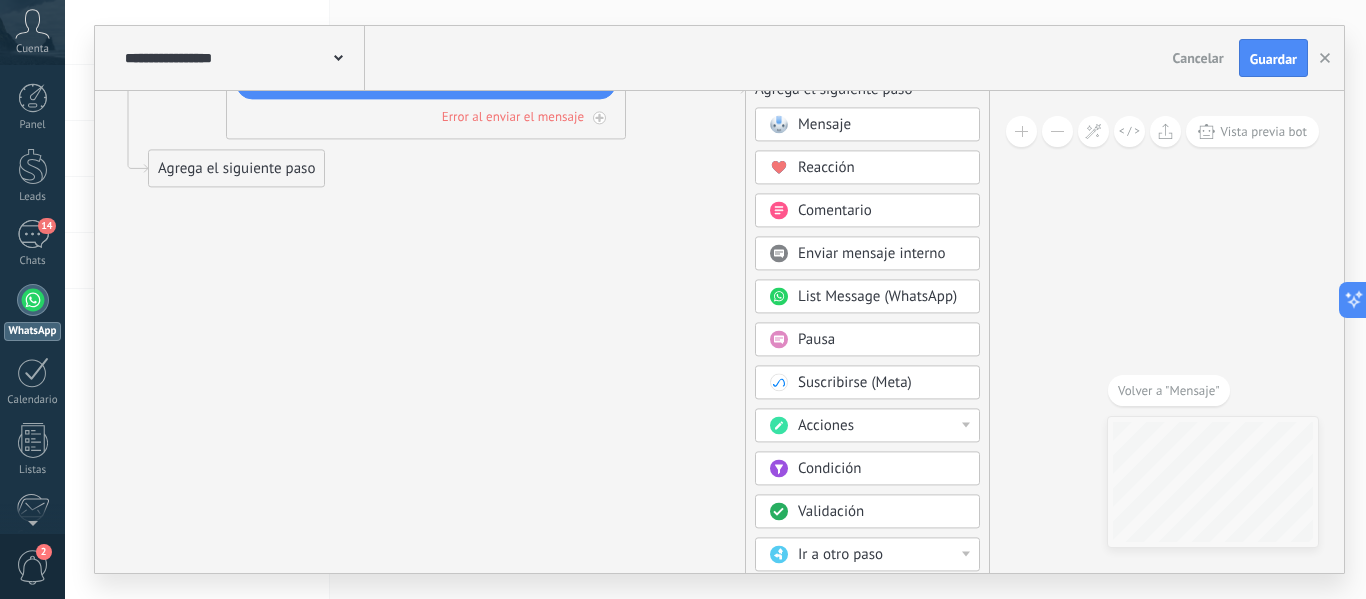 click 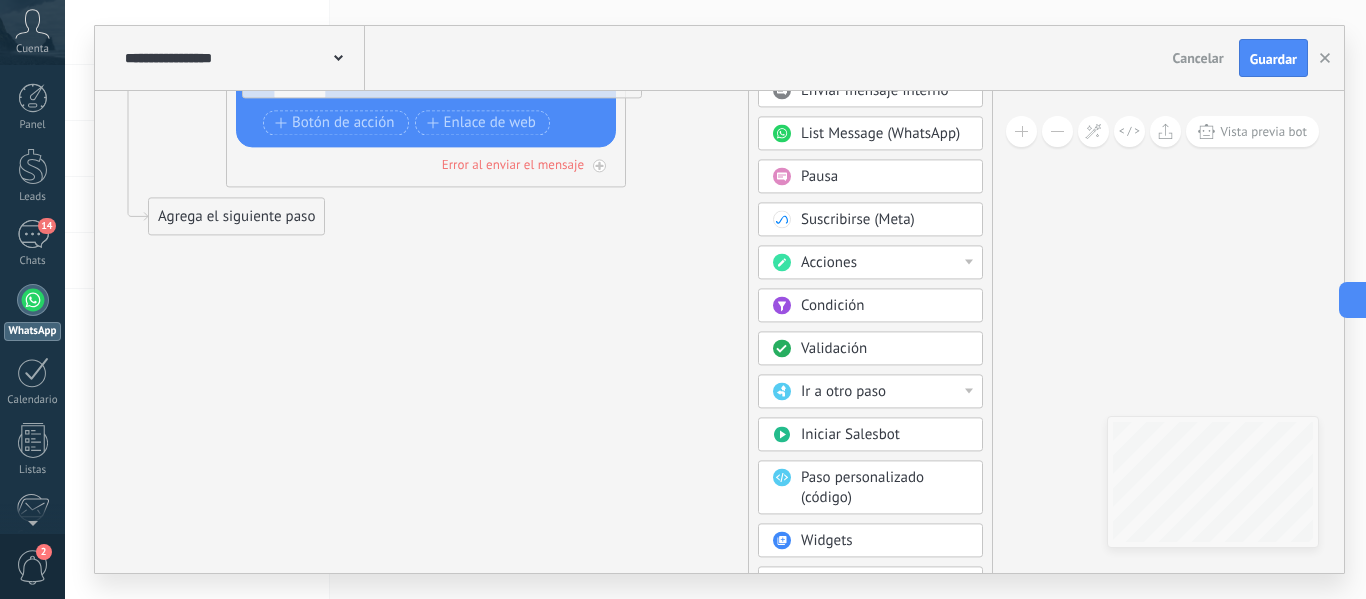 drag, startPoint x: 850, startPoint y: 137, endPoint x: 853, endPoint y: -74, distance: 211.02133 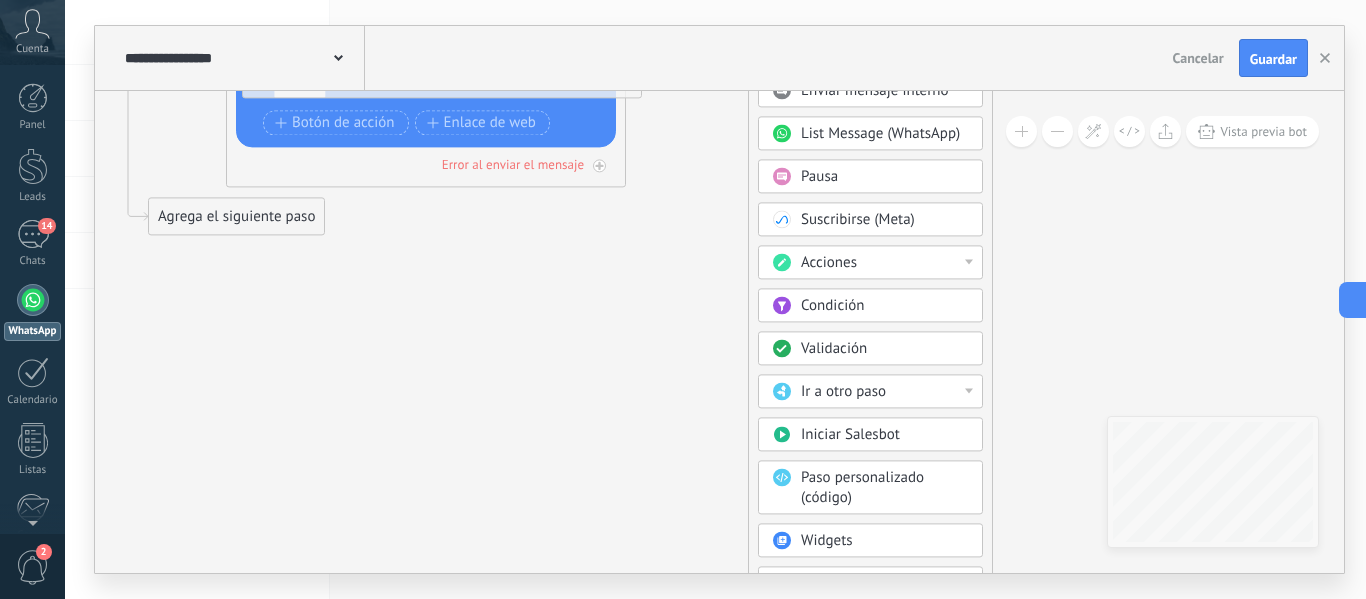 click on ".abccls-1,.abccls-2{fill-rule:evenodd}.abccls-2{fill:#fff} .abfcls-1{fill:none}.abfcls-2{fill:#fff} .abncls-1{isolation:isolate}.abncls-2{opacity:.06}.abncls-2,.abncls-3,.abncls-6{mix-blend-mode:multiply}.abncls-3{opacity:.15}.abncls-4,.abncls-8{fill:#fff}.abncls-5{fill:url(#abnlinear-gradient)}.abncls-6{opacity:.04}.abncls-7{fill:url(#abnlinear-gradient-2)}.abncls-8{fill-rule:evenodd} .abqst0{fill:#ffa200} .abwcls-1{fill:#252525} .cls-1{isolation:isolate} .acicls-1{fill:none} .aclcls-1{fill:#232323} .acnst0{display:none} .addcls-1,.addcls-2{fill:none;stroke-miterlimit:10}.addcls-1{stroke:#dfe0e5}.addcls-2{stroke:#a1a7ab} .adecls-1,.adecls-2{fill:none;stroke-miterlimit:10}.adecls-1{stroke:#dfe0e5}.adecls-2{stroke:#a1a7ab} .adqcls-1{fill:#8591a5;fill-rule:evenodd} .aeccls-1{fill:#5c9f37} .aeecls-1{fill:#f86161} .aejcls-1{fill:#8591a5;fill-rule:evenodd} .aekcls-1{fill-rule:evenodd} .aelcls-1{fill-rule:evenodd;fill:currentColor} .aemcls-1{fill-rule:evenodd;fill:currentColor} .aercls-2{fill:#24bc8c}" at bounding box center [683, 299] 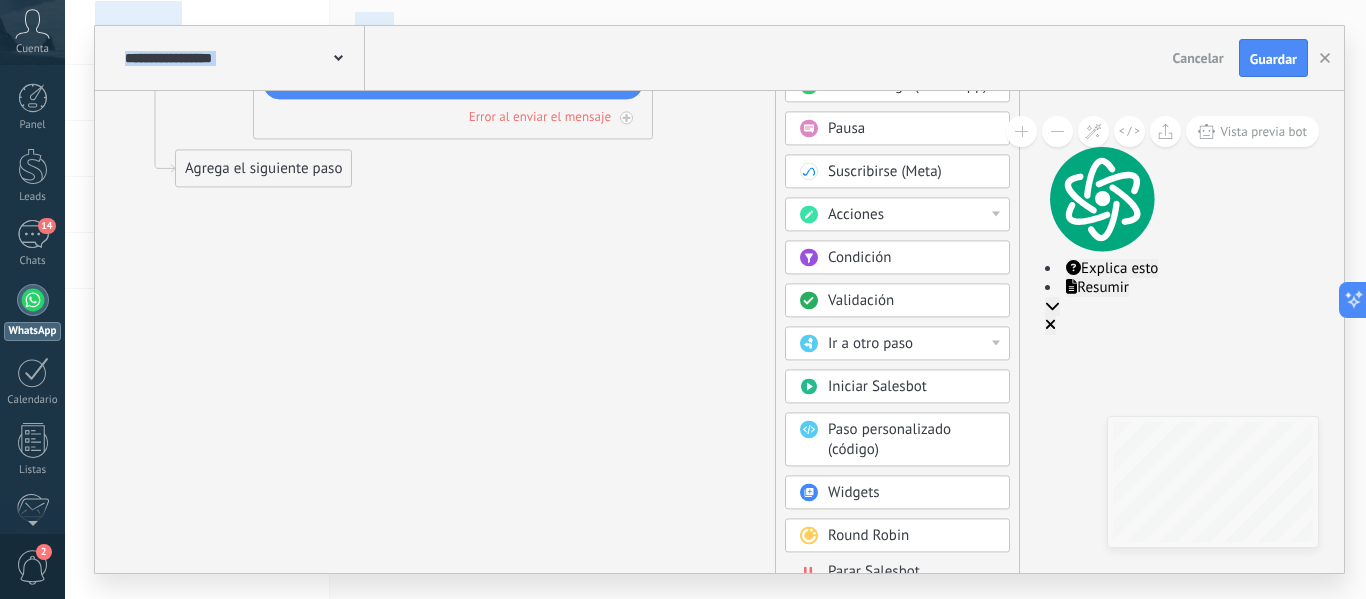 drag, startPoint x: 1016, startPoint y: 324, endPoint x: 1059, endPoint y: -16, distance: 342.70834 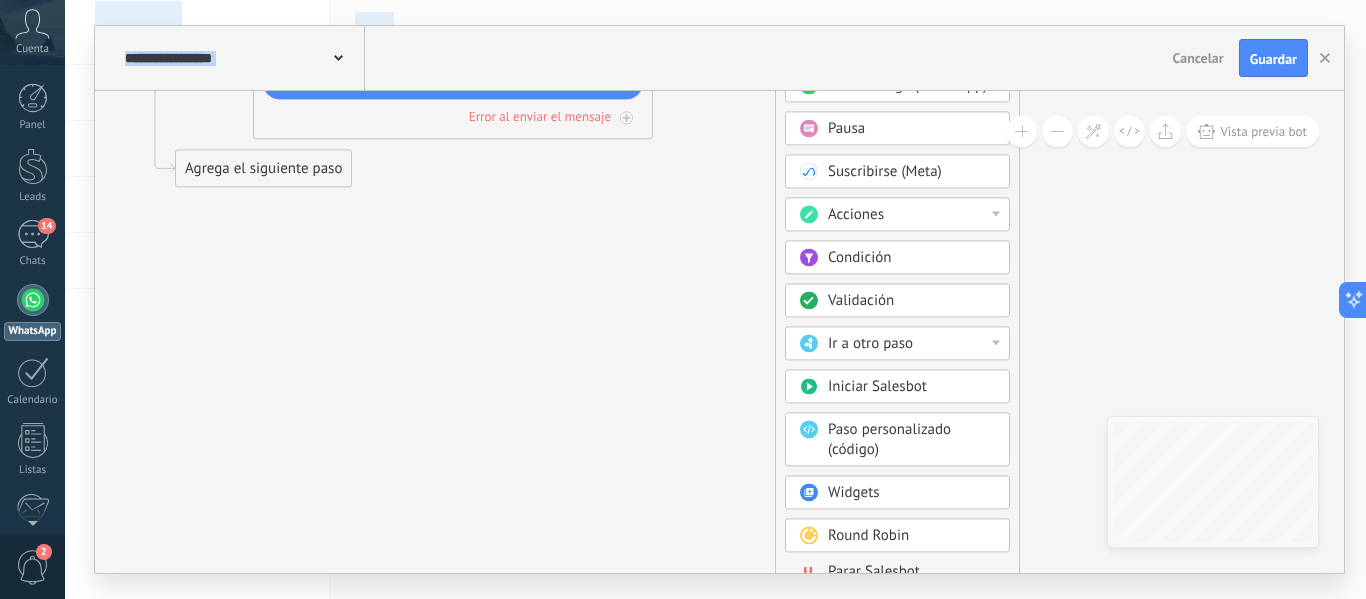 click on "Parar Salesbot" at bounding box center (874, 571) 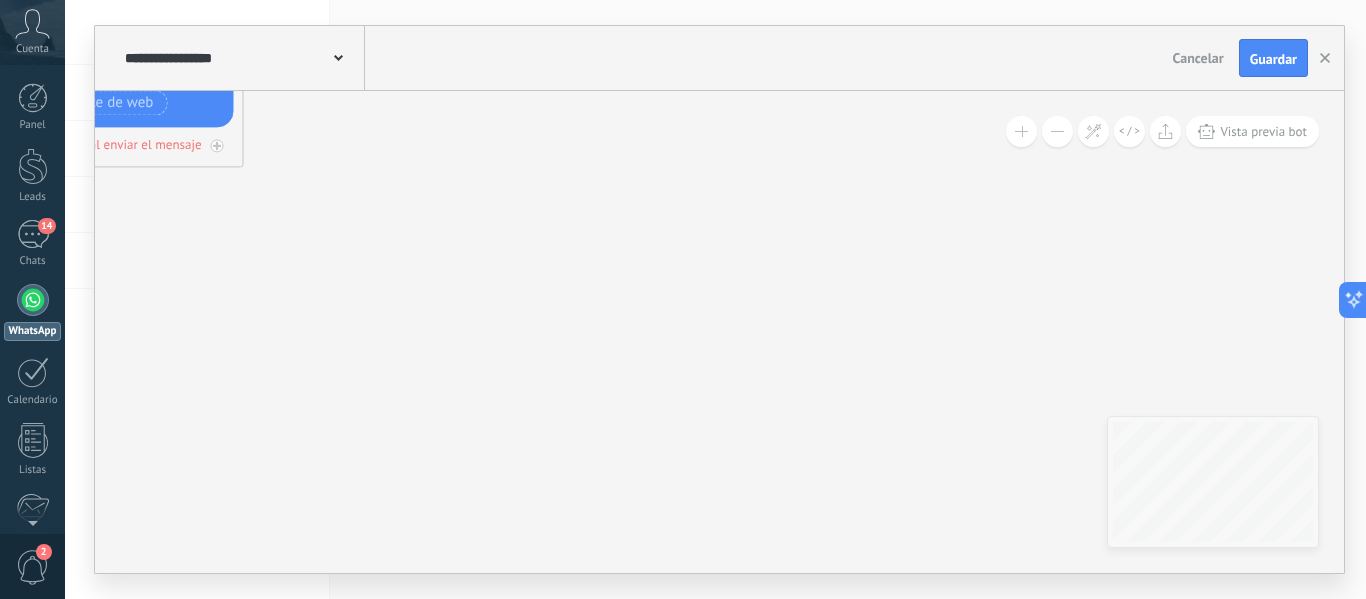 drag, startPoint x: 820, startPoint y: 503, endPoint x: 656, endPoint y: 541, distance: 168.34488 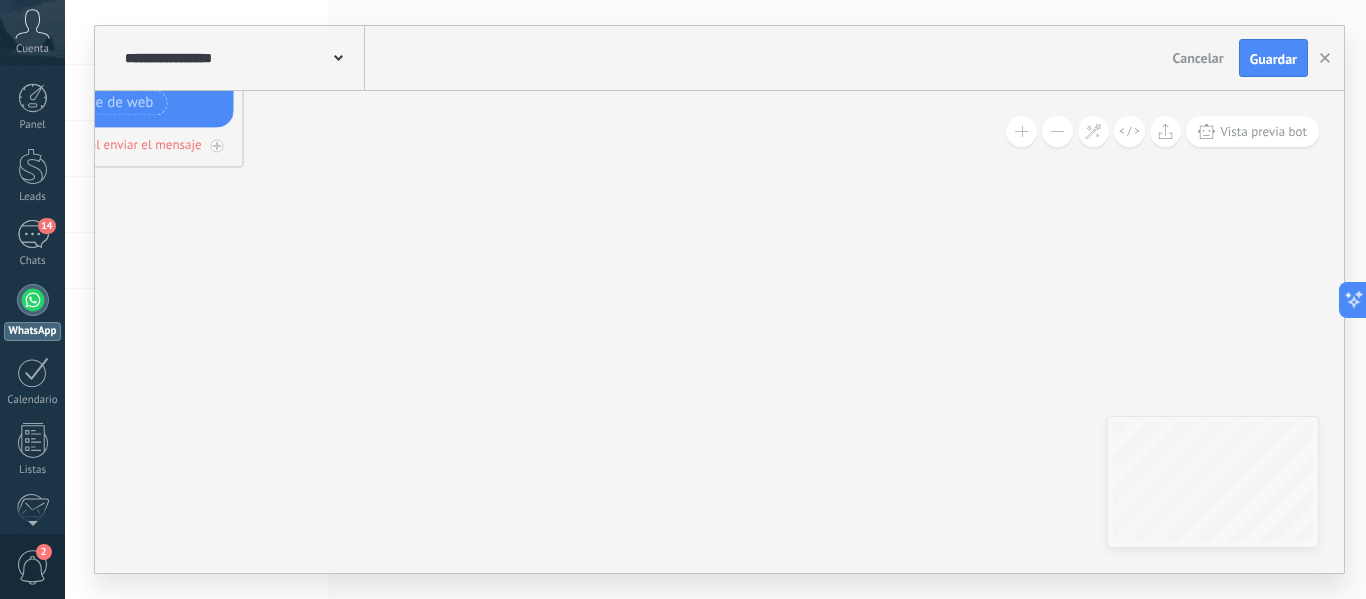click 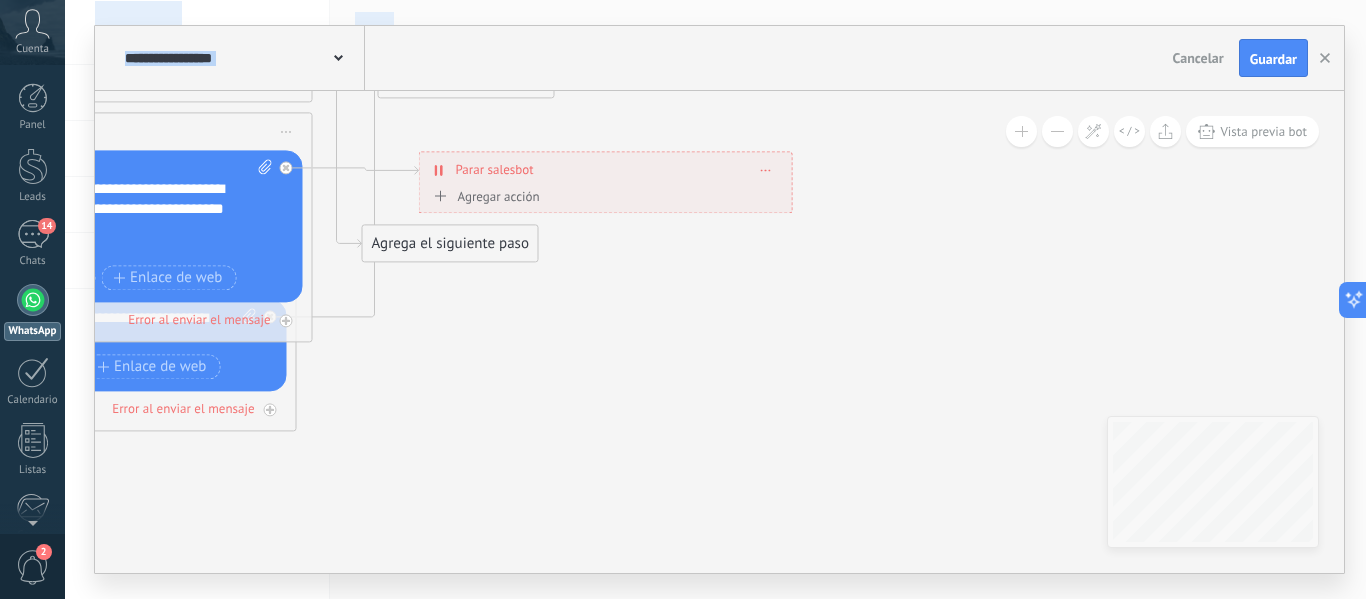 drag, startPoint x: 659, startPoint y: 392, endPoint x: 709, endPoint y: 646, distance: 258.87448 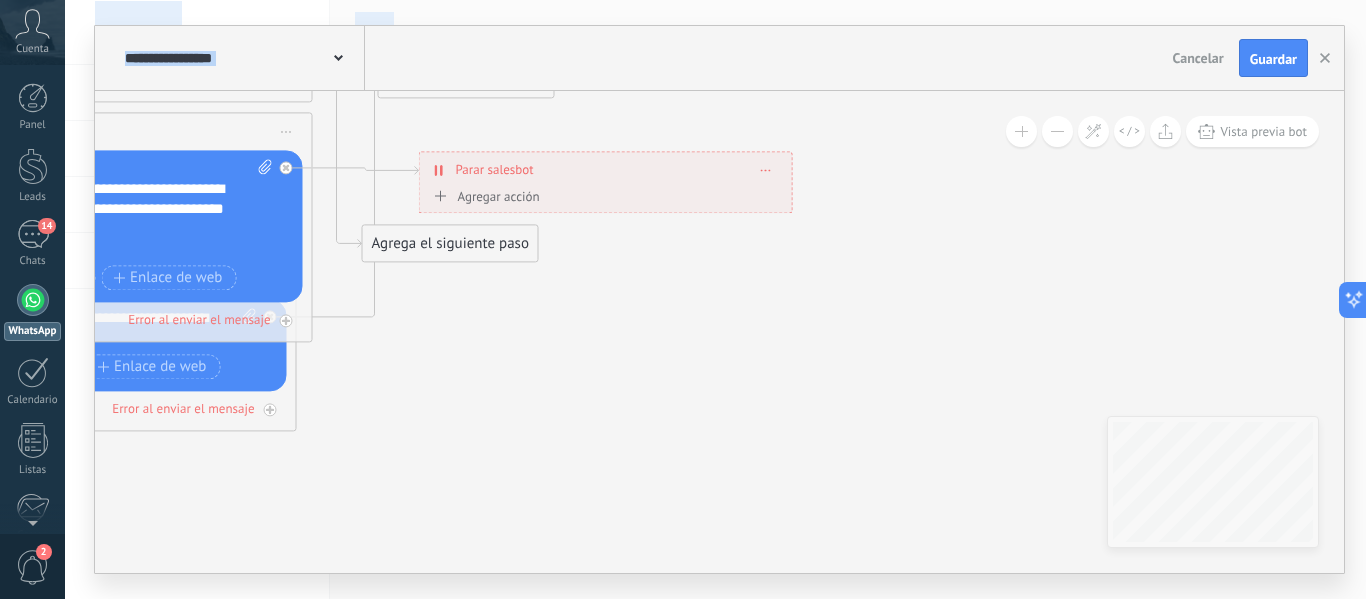 click on ".abccls-1,.abccls-2{fill-rule:evenodd}.abccls-2{fill:#fff} .abfcls-1{fill:none}.abfcls-2{fill:#fff} .abncls-1{isolation:isolate}.abncls-2{opacity:.06}.abncls-2,.abncls-3,.abncls-6{mix-blend-mode:multiply}.abncls-3{opacity:.15}.abncls-4,.abncls-8{fill:#fff}.abncls-5{fill:url(#abnlinear-gradient)}.abncls-6{opacity:.04}.abncls-7{fill:url(#abnlinear-gradient-2)}.abncls-8{fill-rule:evenodd} .abqst0{fill:#ffa200} .abwcls-1{fill:#252525} .cls-1{isolation:isolate} .acicls-1{fill:none} .aclcls-1{fill:#232323} .acnst0{display:none} .addcls-1,.addcls-2{fill:none;stroke-miterlimit:10}.addcls-1{stroke:#dfe0e5}.addcls-2{stroke:#a1a7ab} .adecls-1,.adecls-2{fill:none;stroke-miterlimit:10}.adecls-1{stroke:#dfe0e5}.adecls-2{stroke:#a1a7ab} .adqcls-1{fill:#8591a5;fill-rule:evenodd} .aeccls-1{fill:#5c9f37} .aeecls-1{fill:#f86161} .aejcls-1{fill:#8591a5;fill-rule:evenodd} .aekcls-1{fill-rule:evenodd} .aelcls-1{fill-rule:evenodd;fill:currentColor} .aemcls-1{fill-rule:evenodd;fill:currentColor} .aercls-2{fill:#24bc8c}" at bounding box center [683, 299] 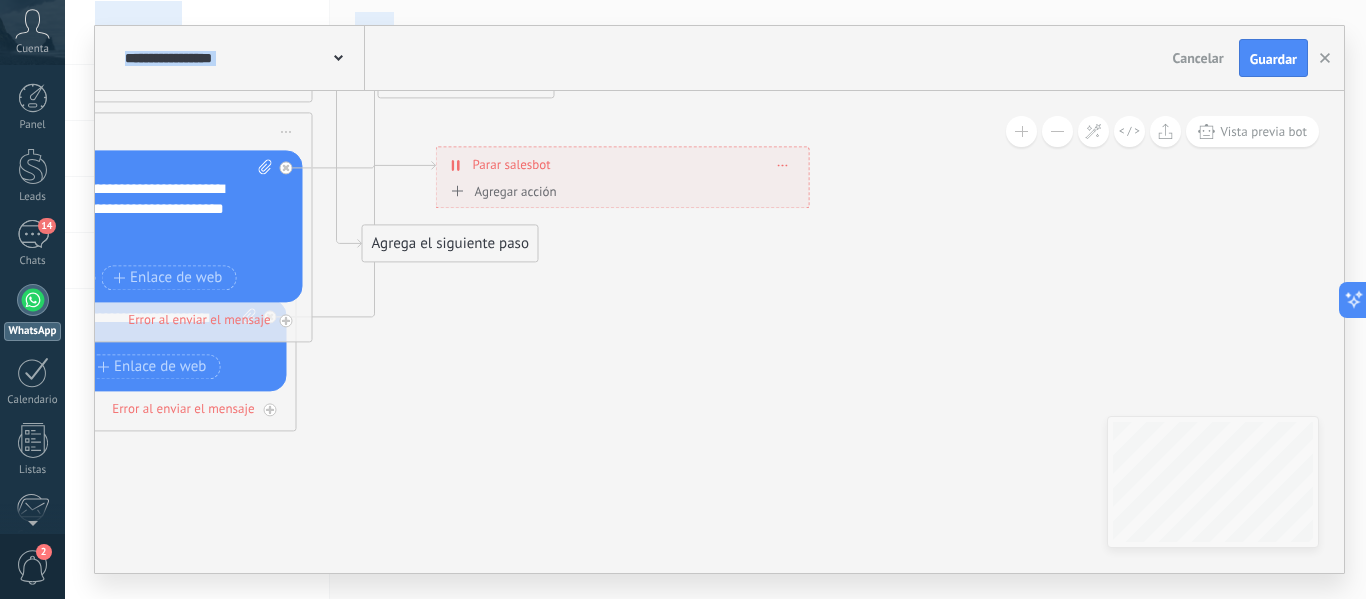 drag, startPoint x: 602, startPoint y: 159, endPoint x: 619, endPoint y: 154, distance: 17.720045 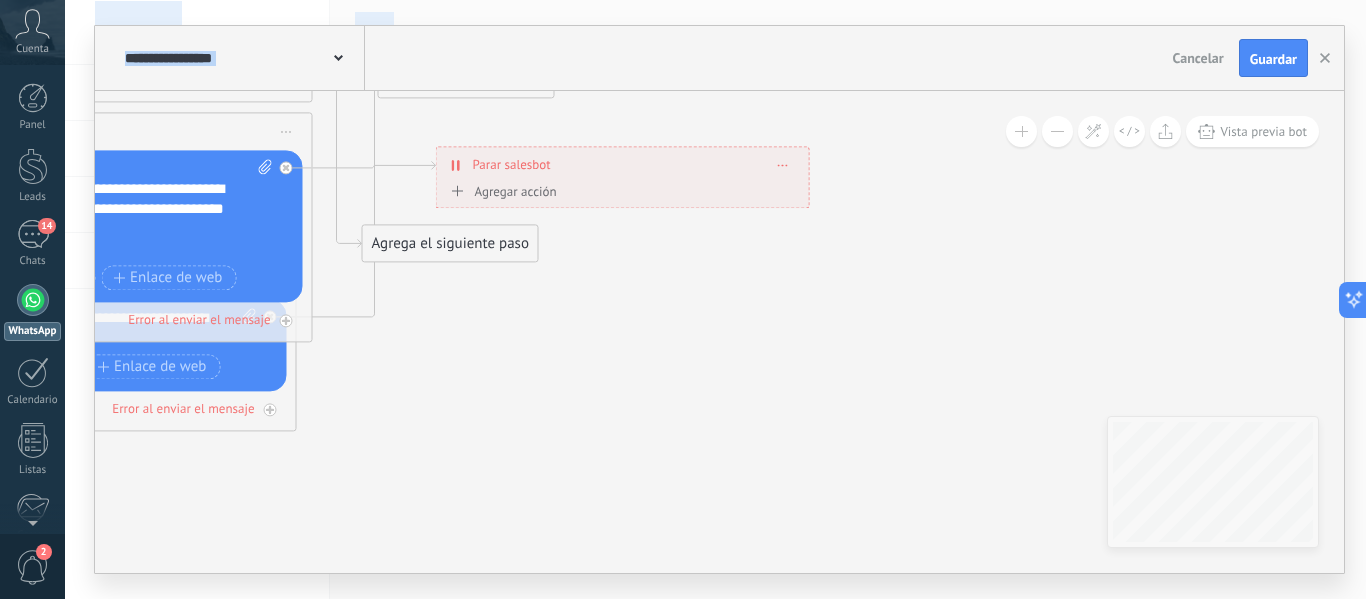 click on "**********" at bounding box center (623, 164) 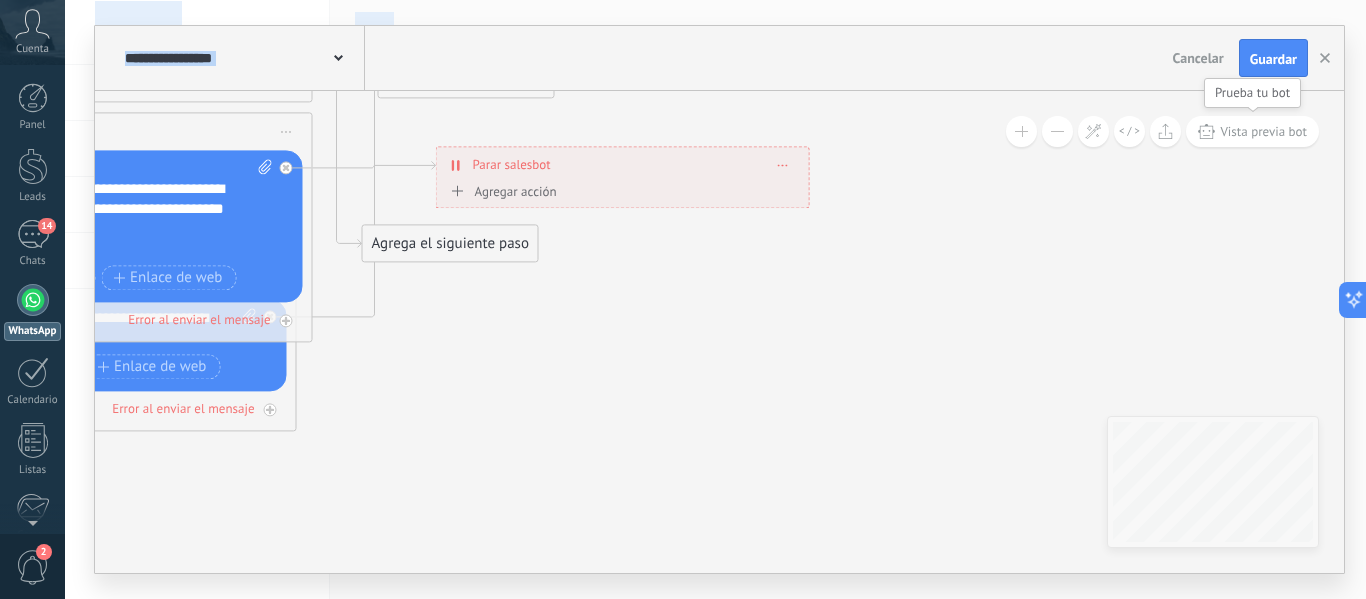 click on "Vista previa bot" at bounding box center (1263, 131) 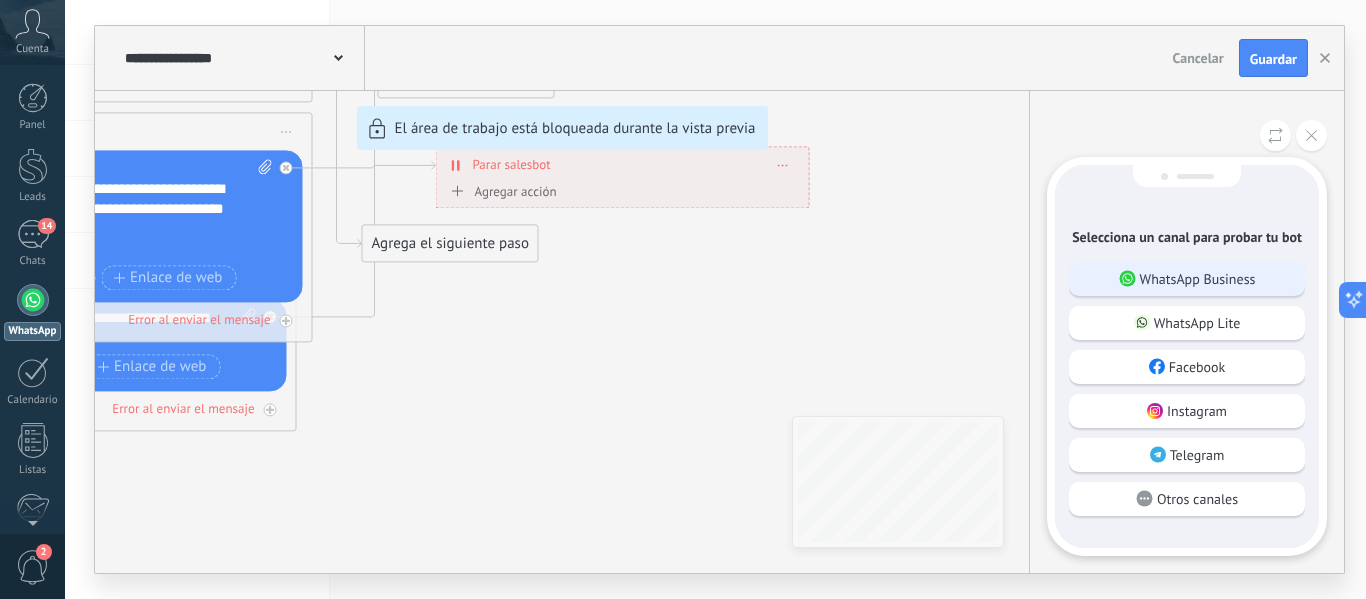 click on "WhatsApp Business" at bounding box center (1198, 279) 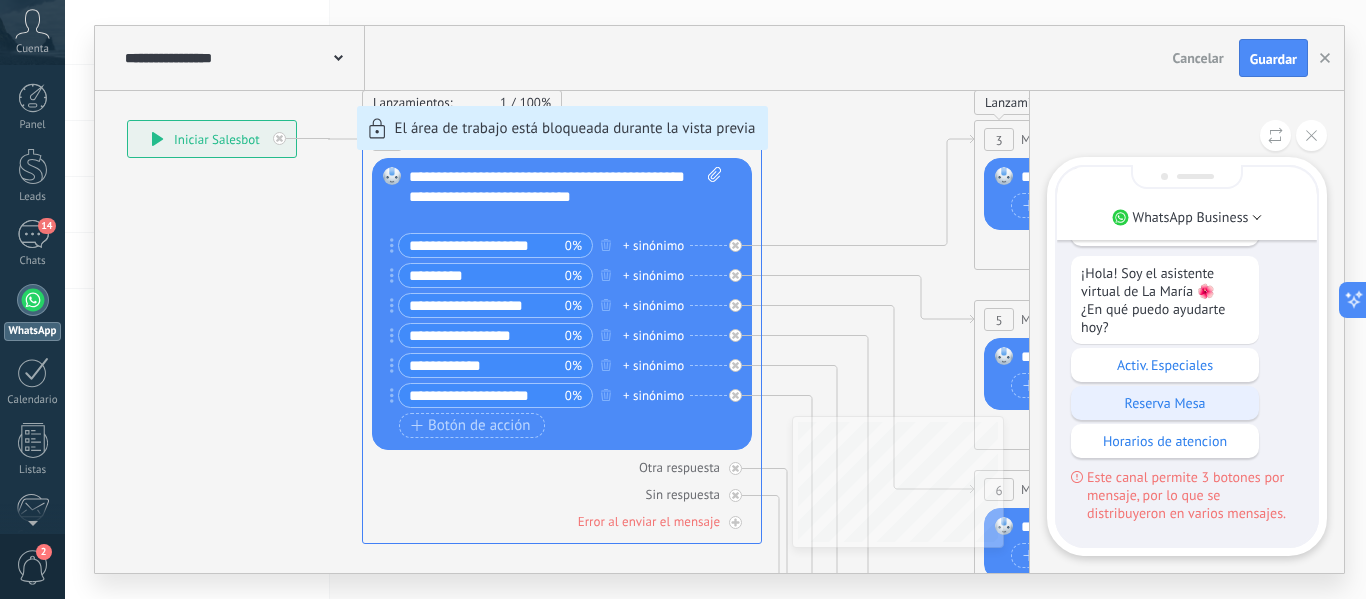 click on "Reserva Mesa" at bounding box center [1165, 403] 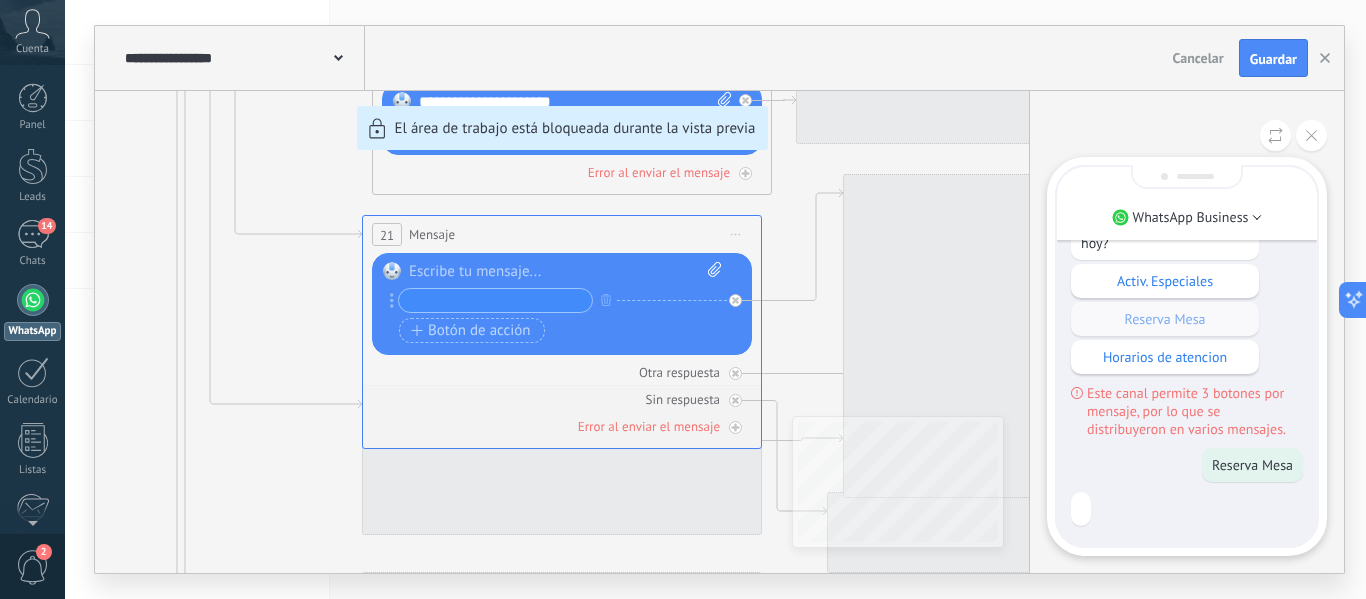 scroll, scrollTop: 0, scrollLeft: 0, axis: both 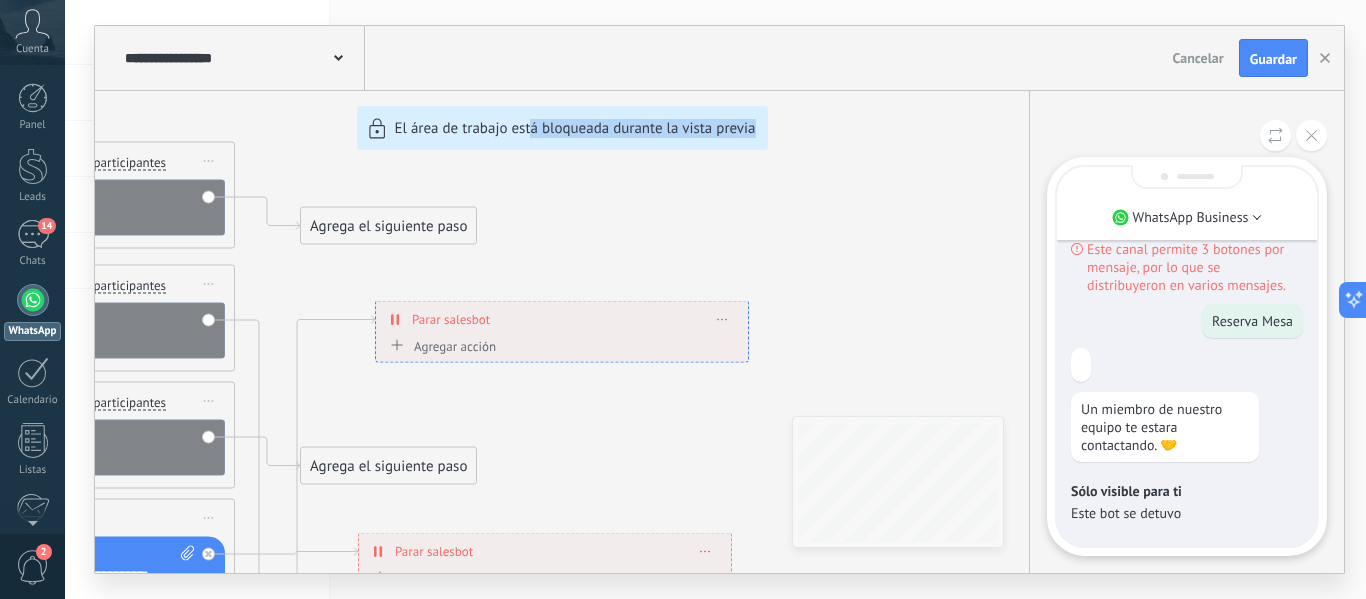 drag, startPoint x: 533, startPoint y: 409, endPoint x: 896, endPoint y: 464, distance: 367.14304 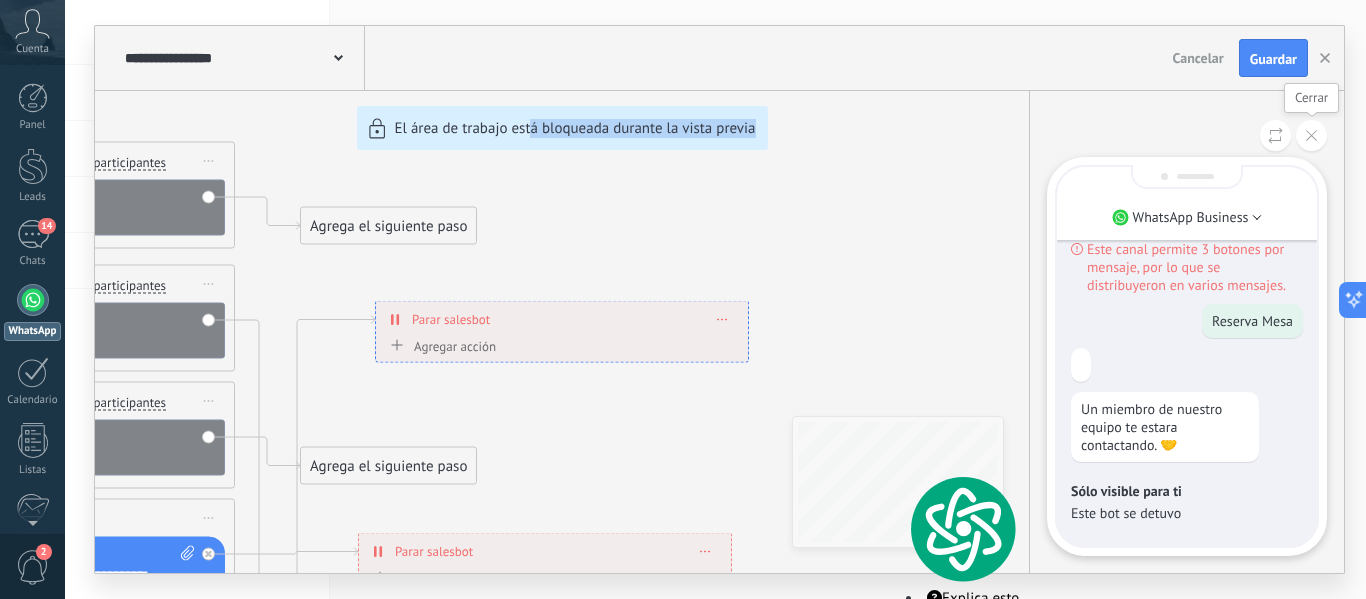 drag, startPoint x: 1310, startPoint y: 146, endPoint x: 905, endPoint y: 288, distance: 429.17245 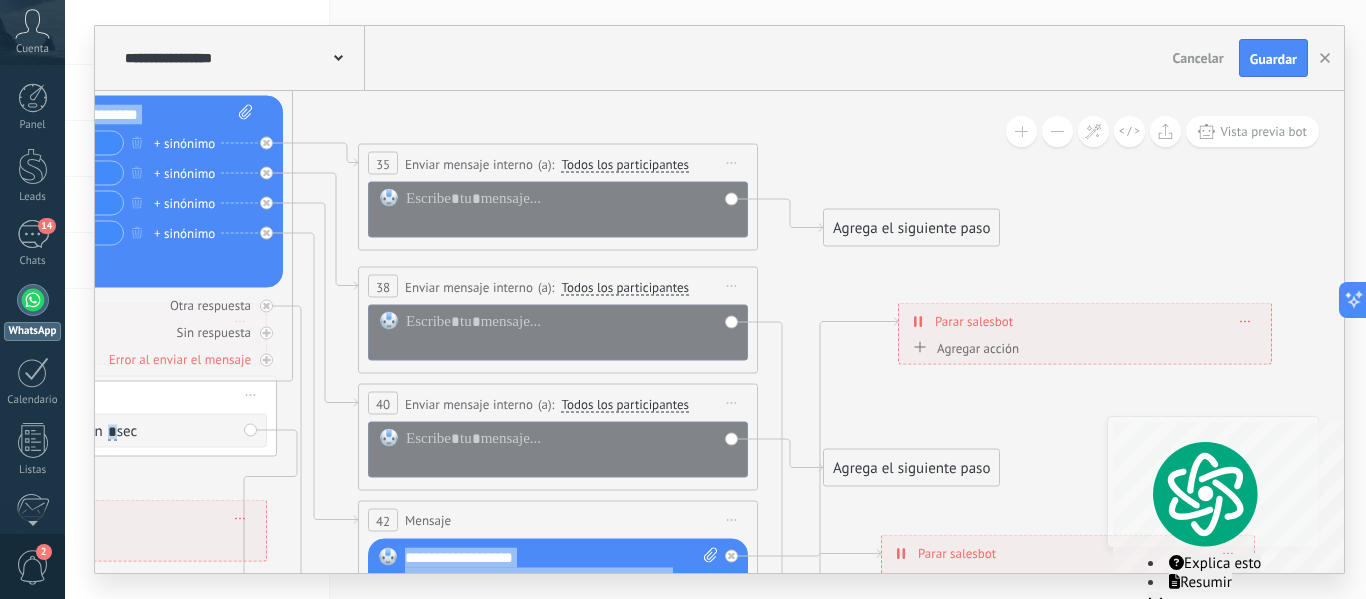 click on "**********" at bounding box center (719, 332) 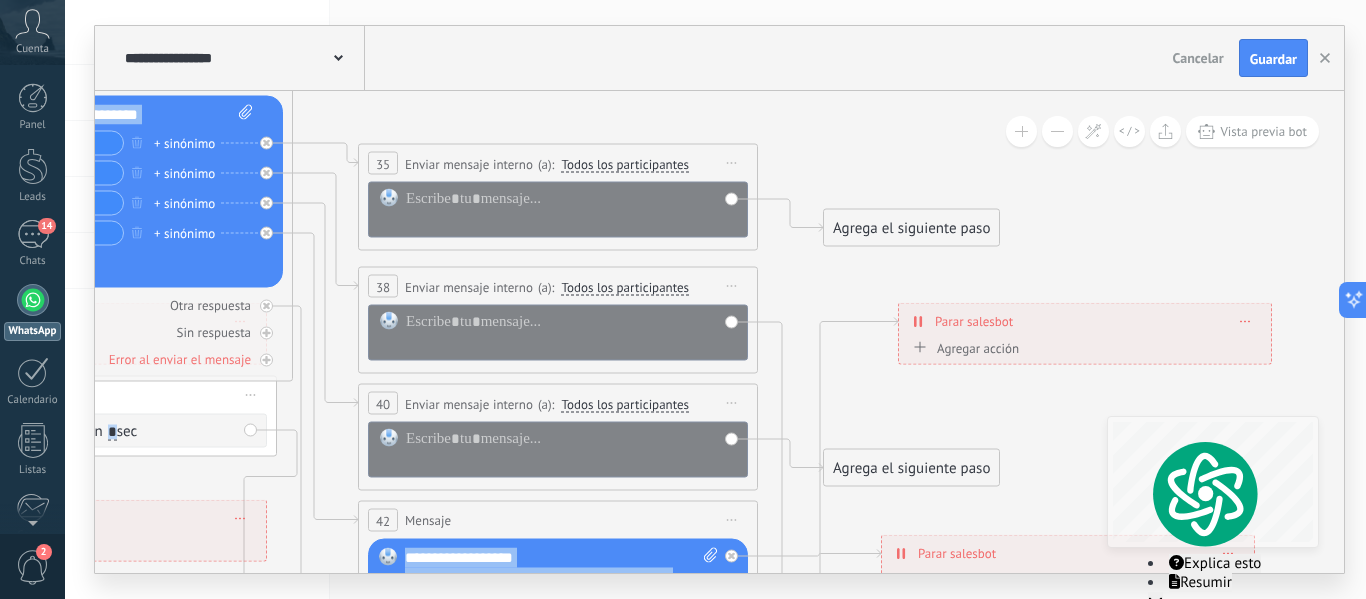 click on "Iniciar vista previa aquí
Cambiar nombre
Duplicar
Borrar" at bounding box center (732, 163) 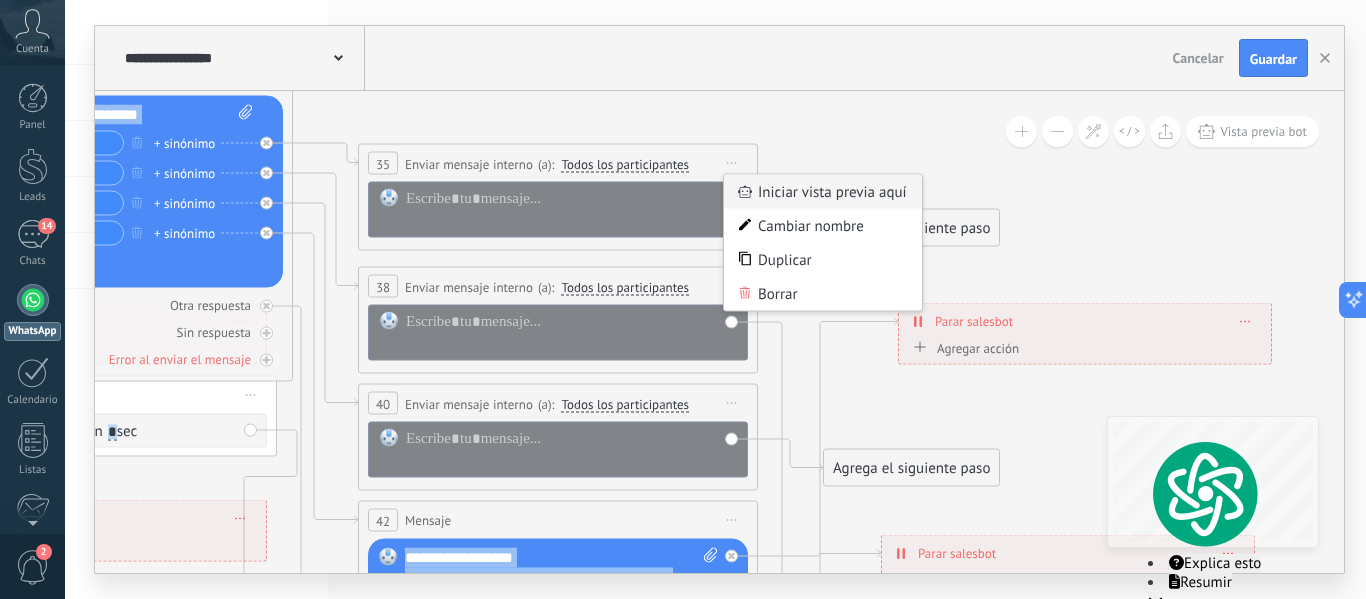 click on "Iniciar vista previa aquí" at bounding box center (823, 192) 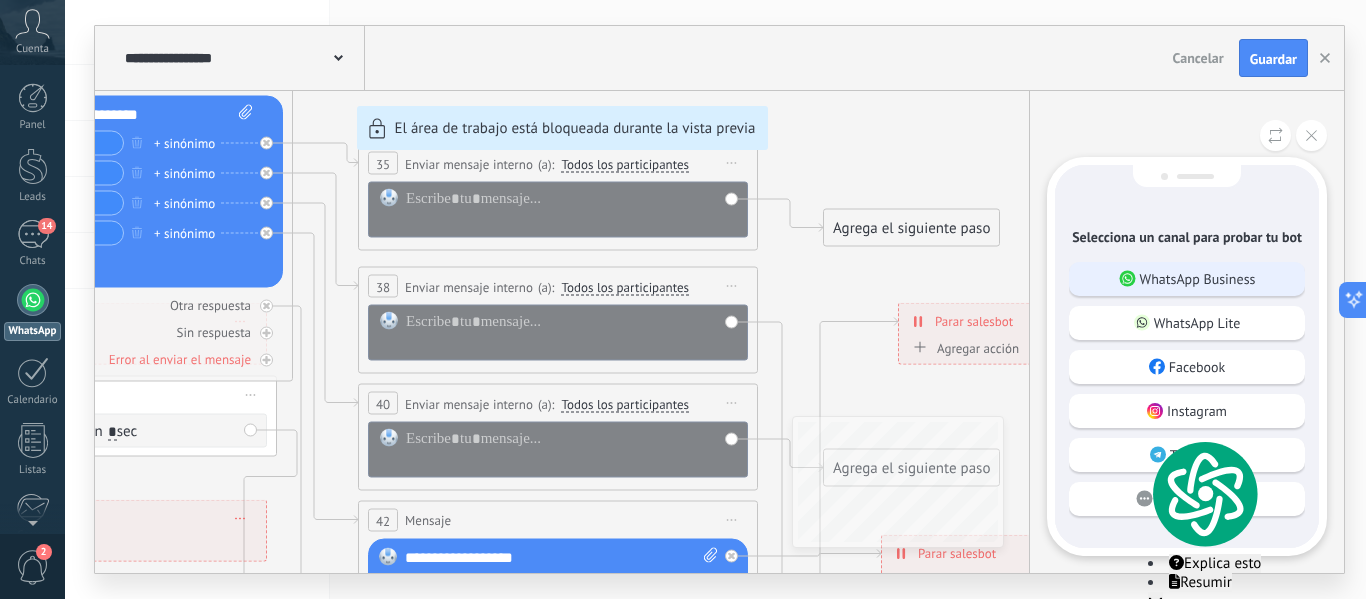 click on "WhatsApp Business" at bounding box center (1187, 279) 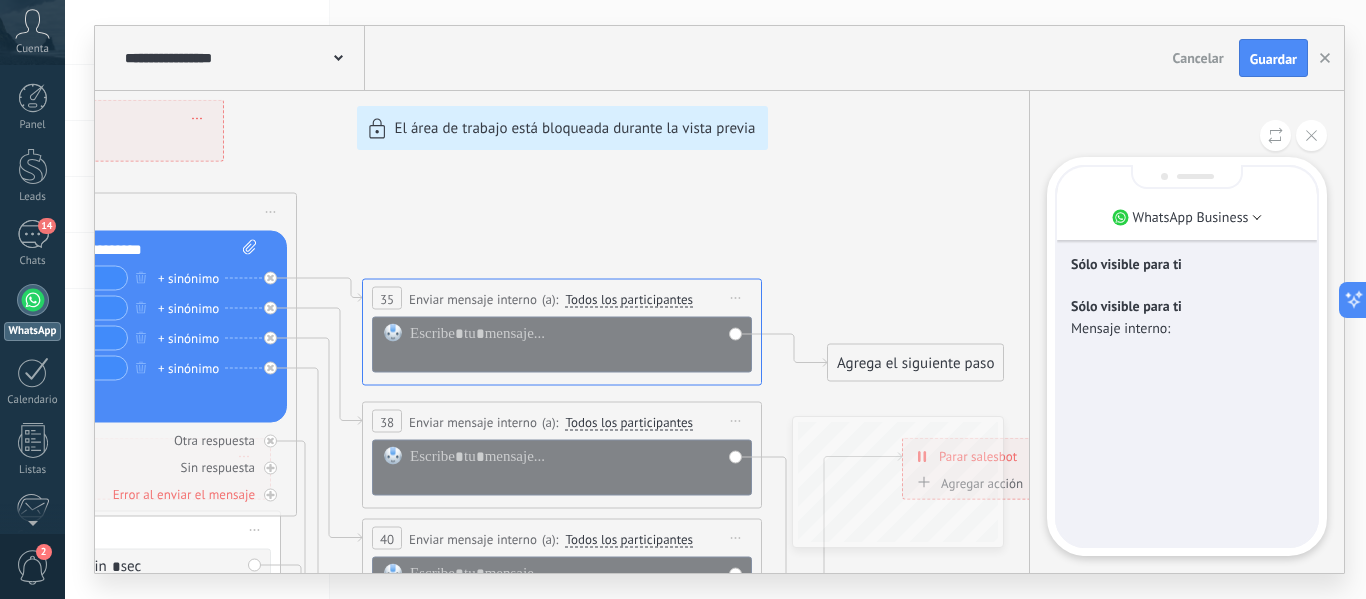 click on "Mensaje interno:" at bounding box center (1187, 328) 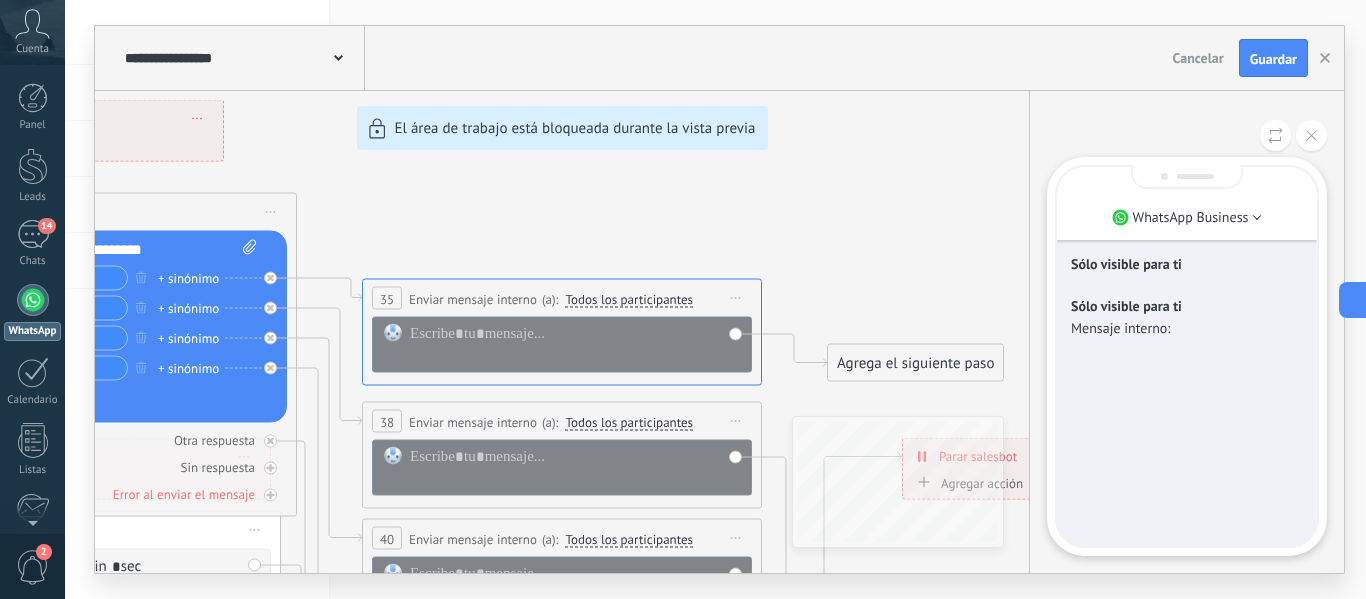 click on "**********" at bounding box center (719, 299) 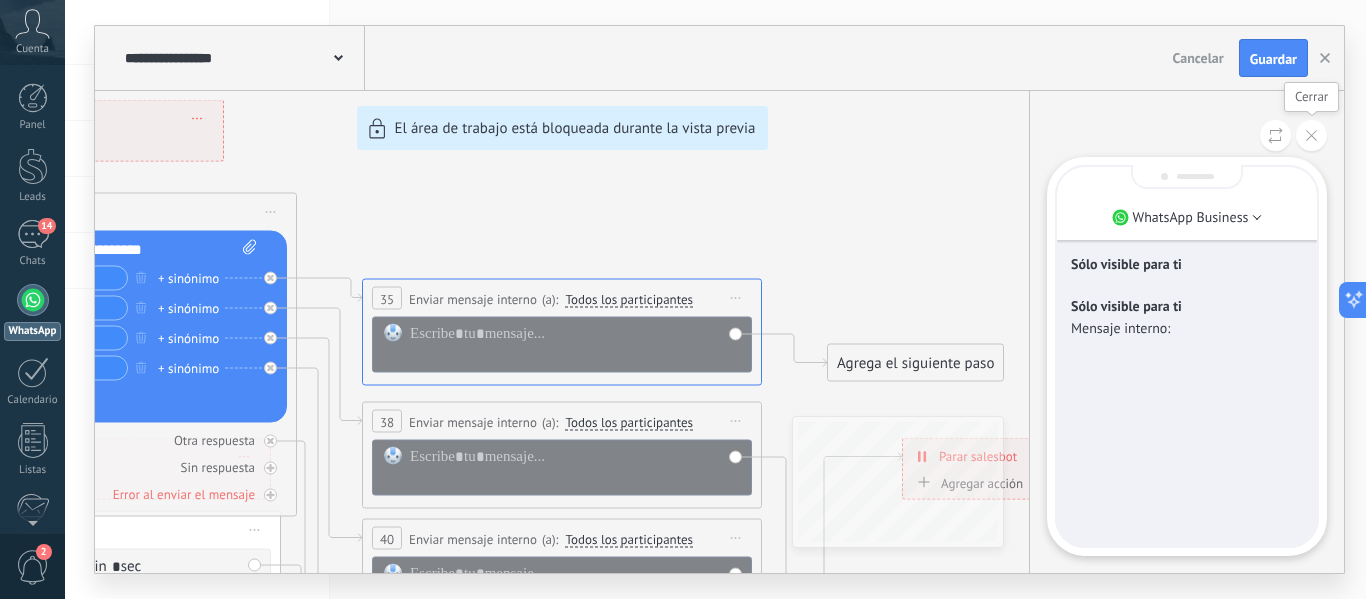 click at bounding box center [1311, 135] 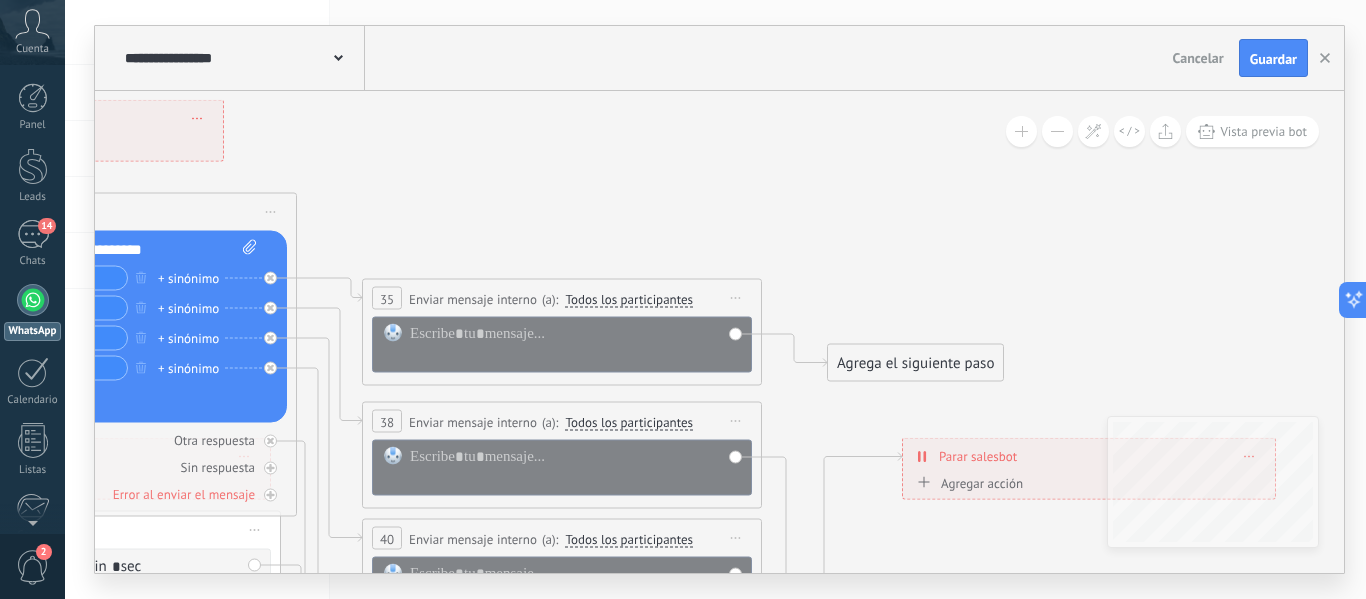 click on "Iniciar vista previa aquí
Cambiar nombre
Duplicar
Borrar" at bounding box center [736, 298] 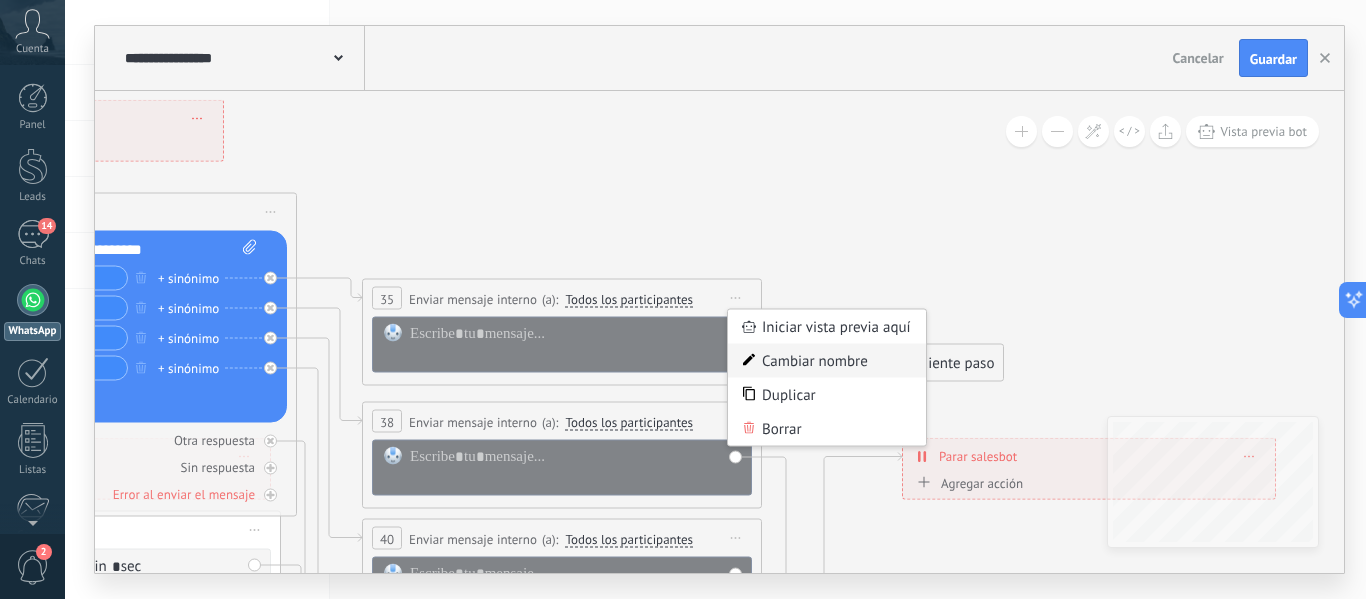 click on "Cambiar nombre" at bounding box center (827, 361) 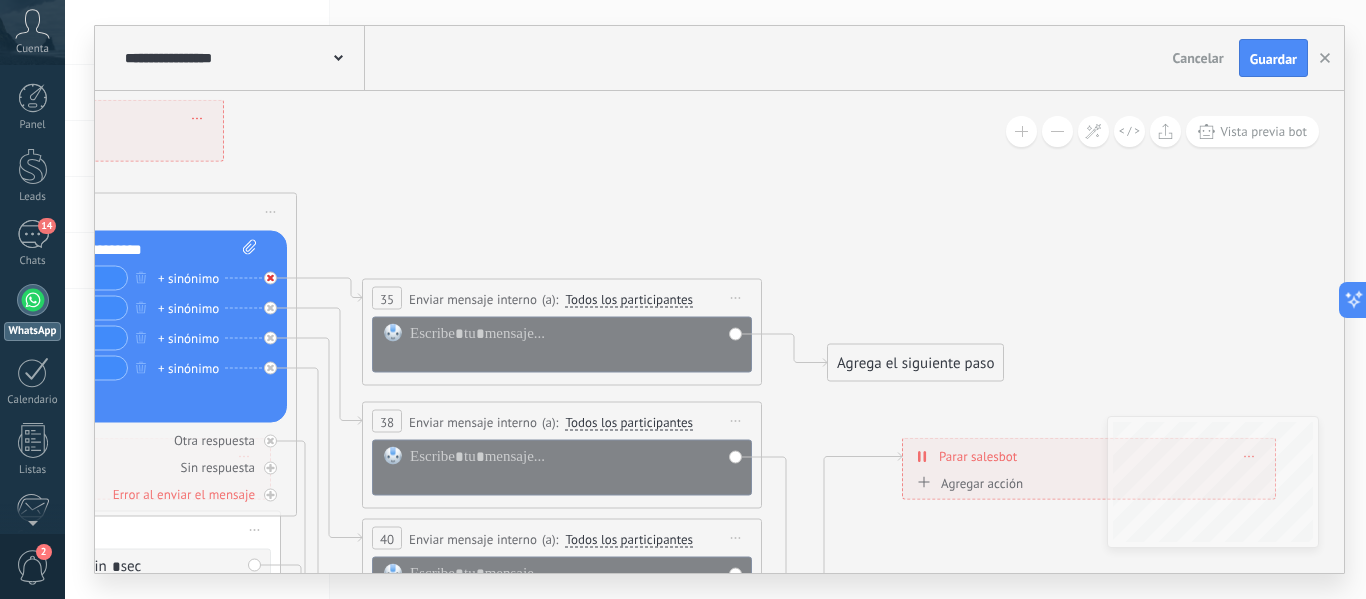 click at bounding box center [270, 278] 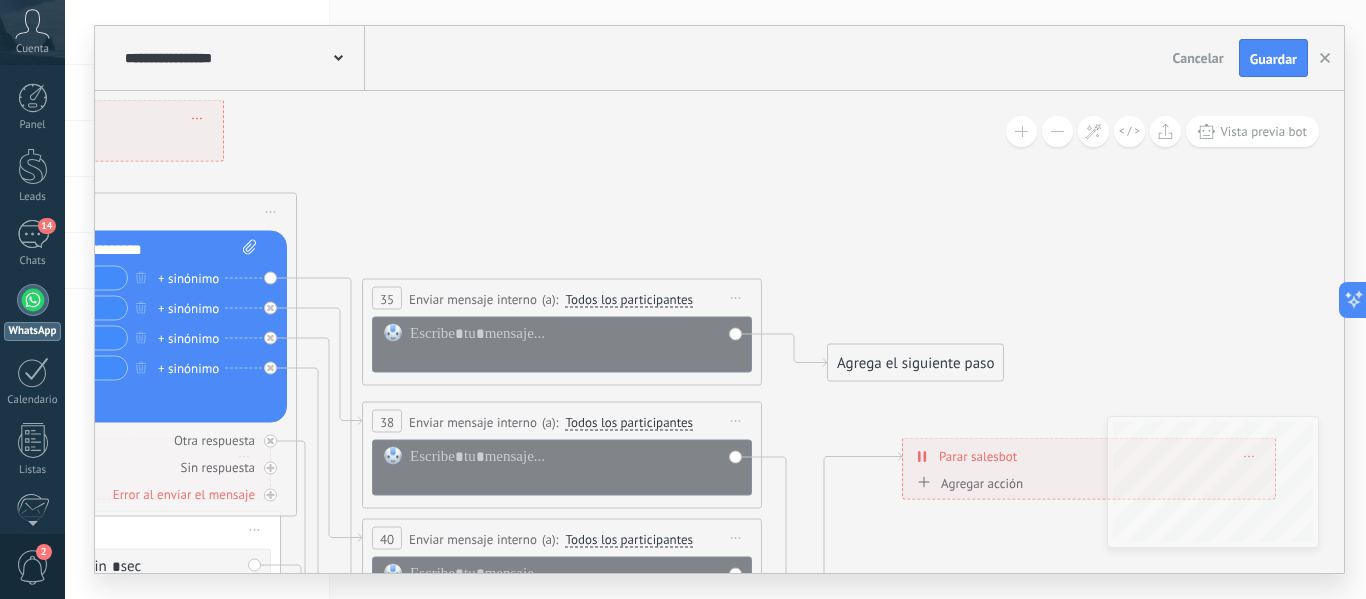 click on "Reemplazar
Quitar
Convertir a mensaje de voz
Arrastre la imagen aquí para adjuntarla.
Añadir imagen
Subir
Arrastrar y soltar
Archivo no encontrado
Escribe tu mensaje..." at bounding box center [97, 327] 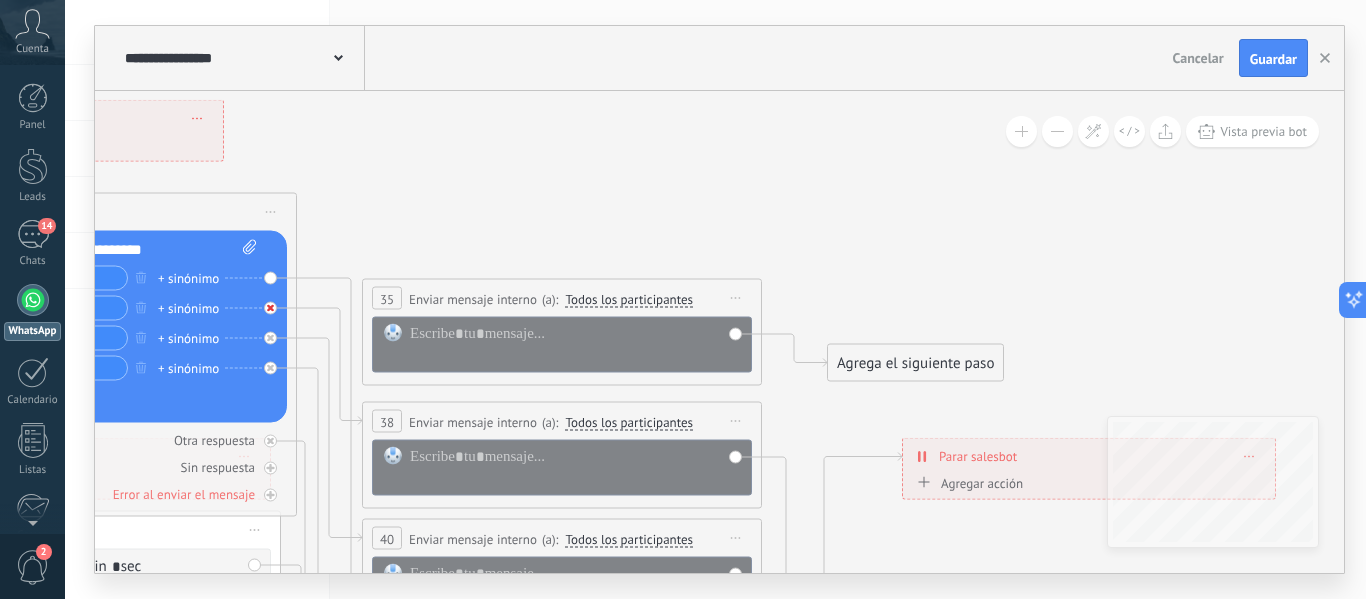 click at bounding box center (275, 303) 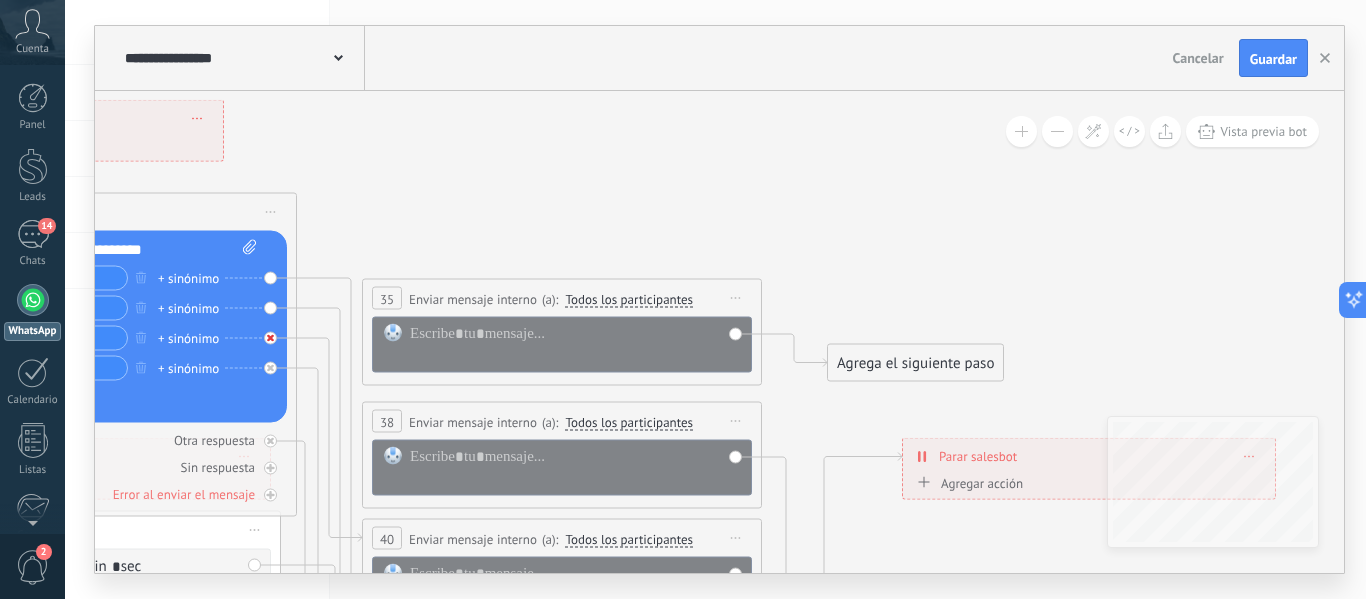 click at bounding box center [275, 333] 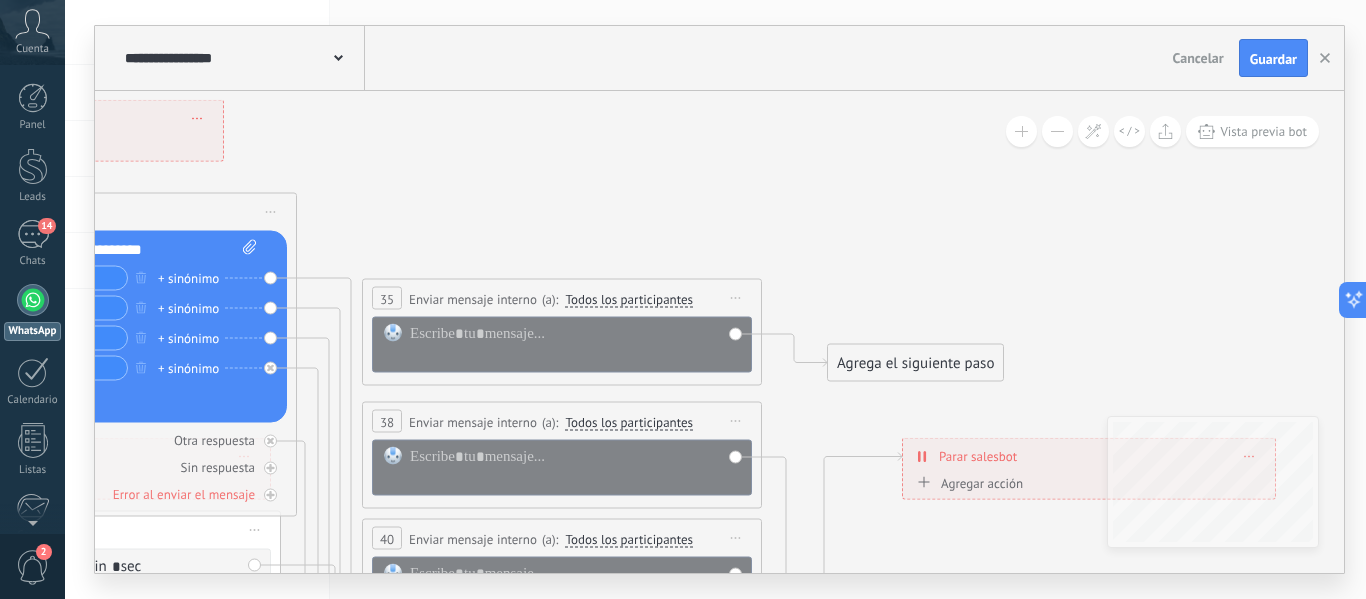 click on "Reemplazar
Quitar
Convertir a mensaje de voz
Arrastre la imagen aquí para adjuntarla.
Añadir imagen
Subir
Arrastrar y soltar
Archivo no encontrado
Escribe tu mensaje..." at bounding box center [97, 327] 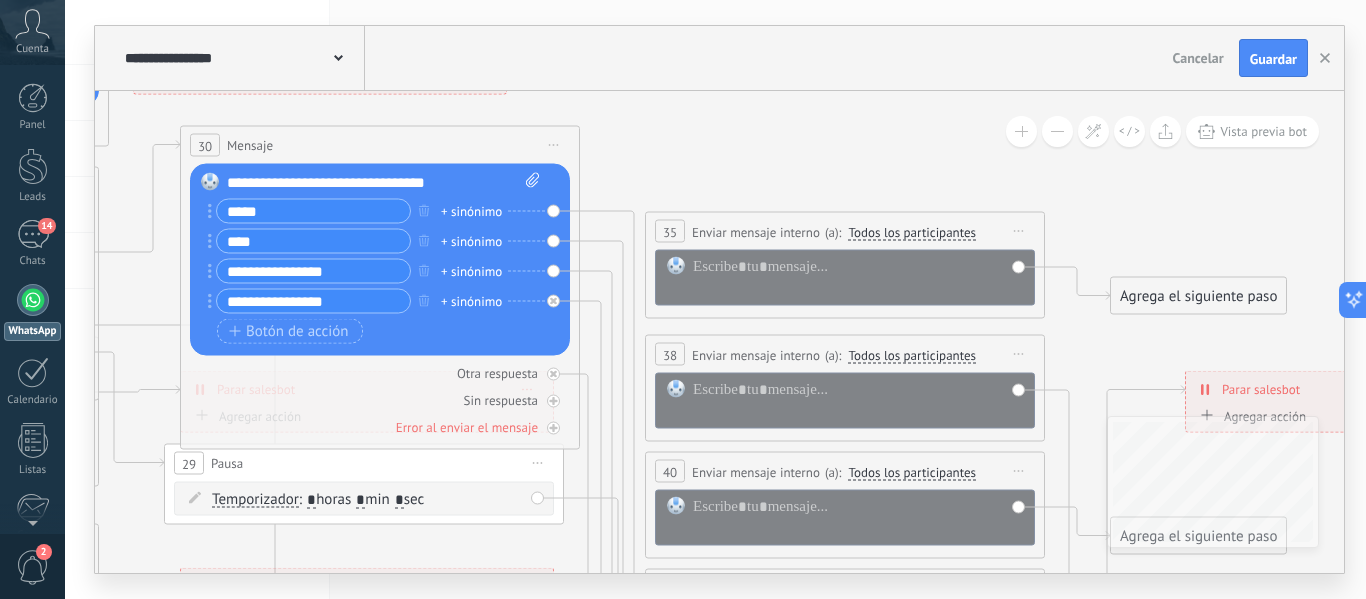 drag, startPoint x: 372, startPoint y: 228, endPoint x: 655, endPoint y: 161, distance: 290.82297 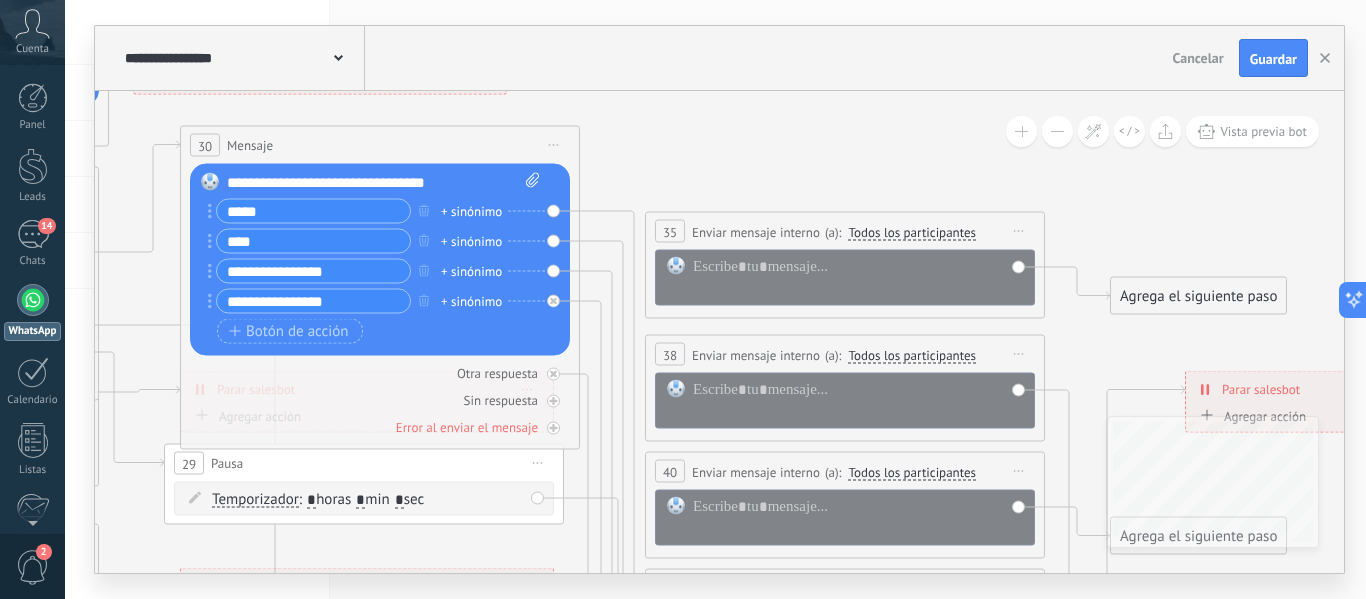 click 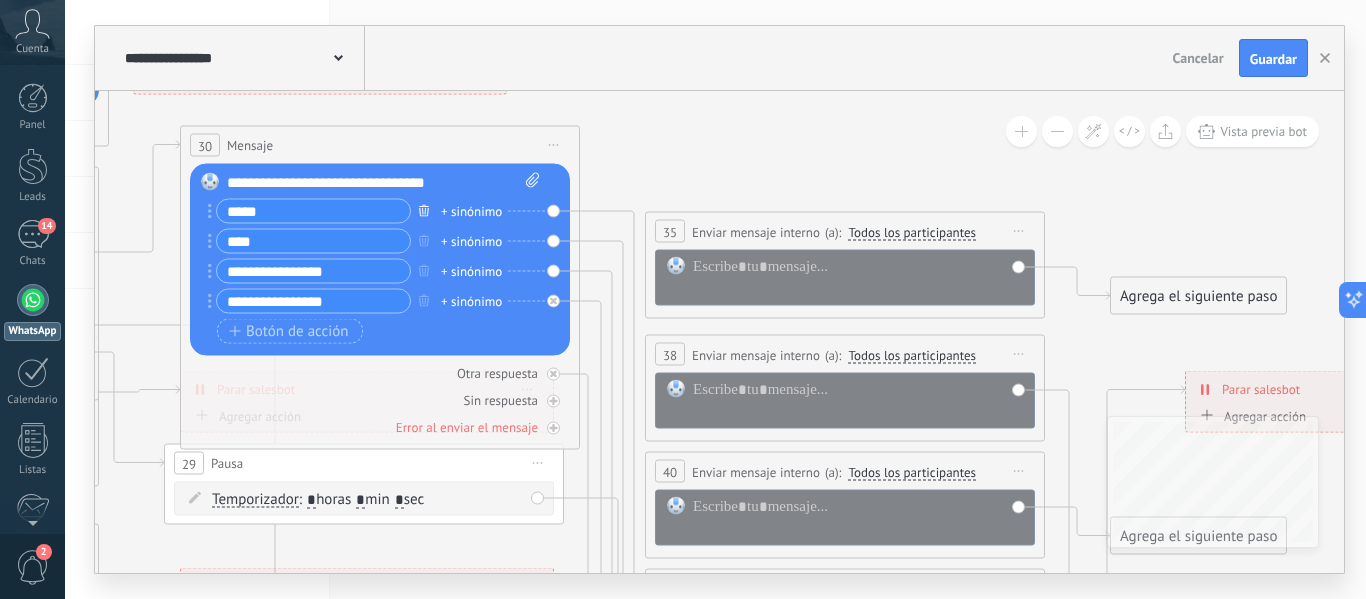 click 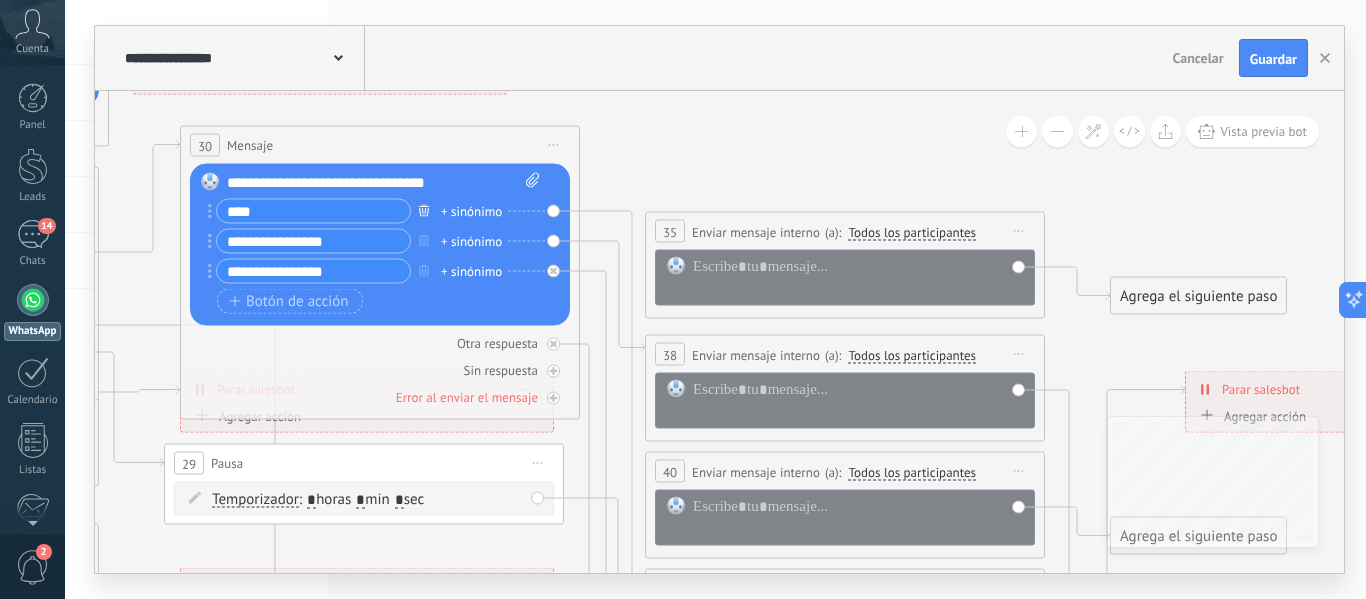 click at bounding box center [424, 210] 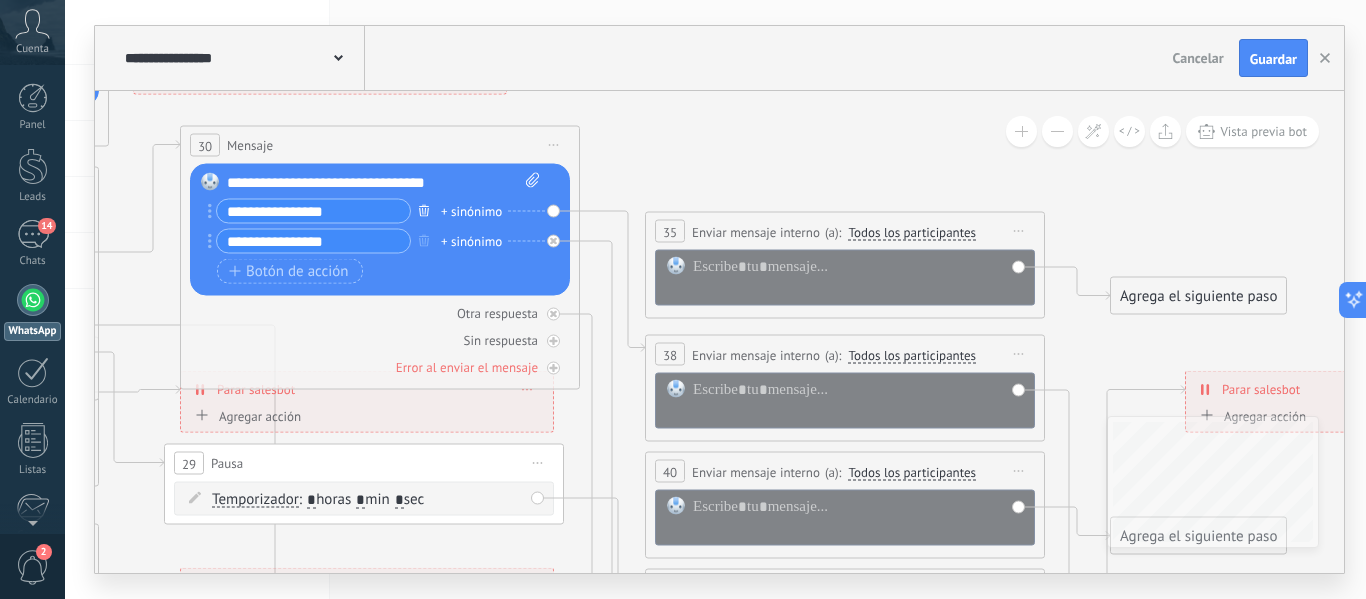 click at bounding box center [424, 210] 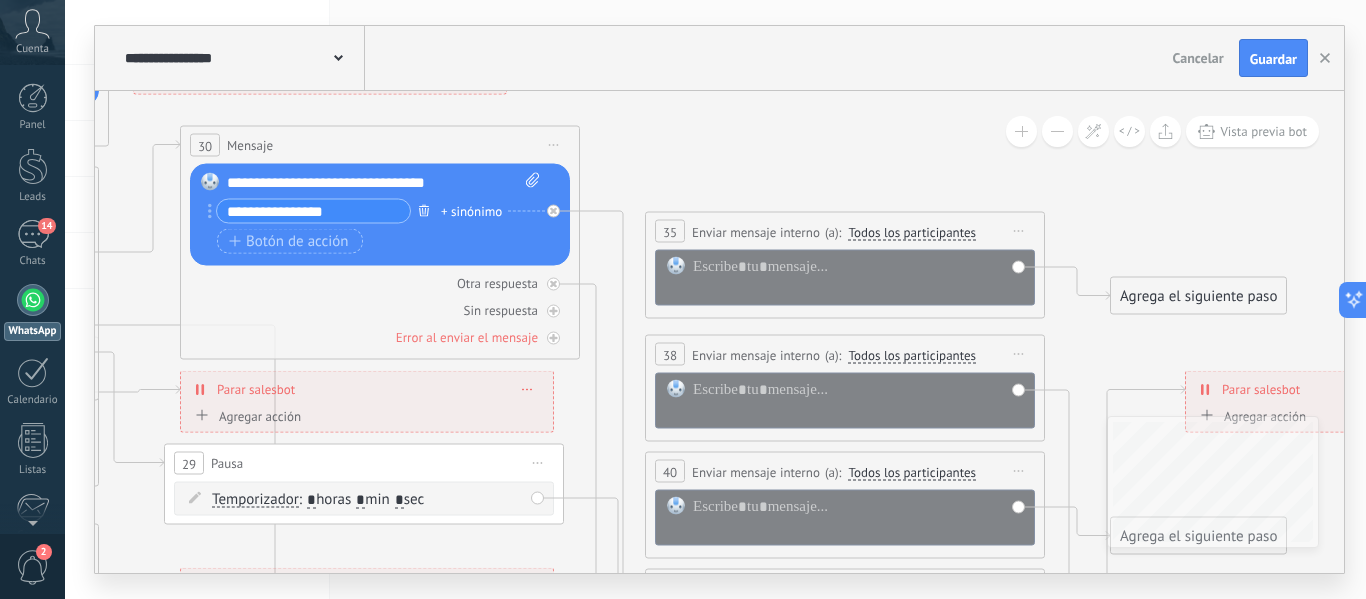 click 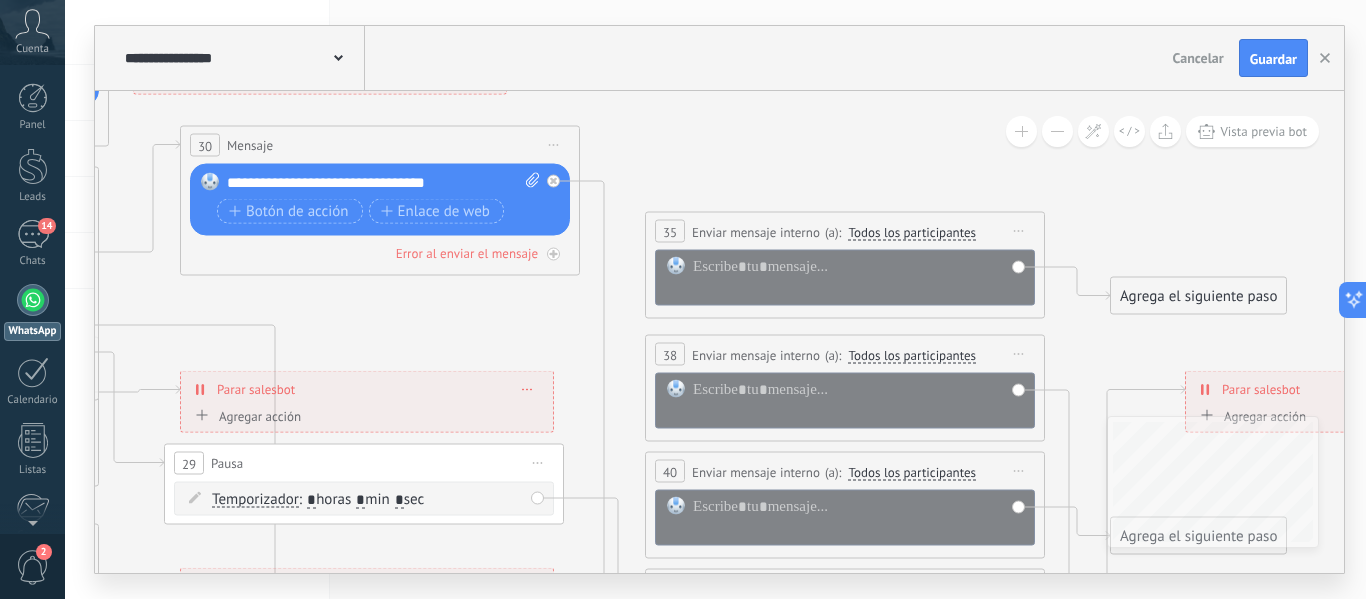 click on "Iniciar vista previa aquí
Cambiar nombre
Duplicar
Borrar" at bounding box center [1019, 231] 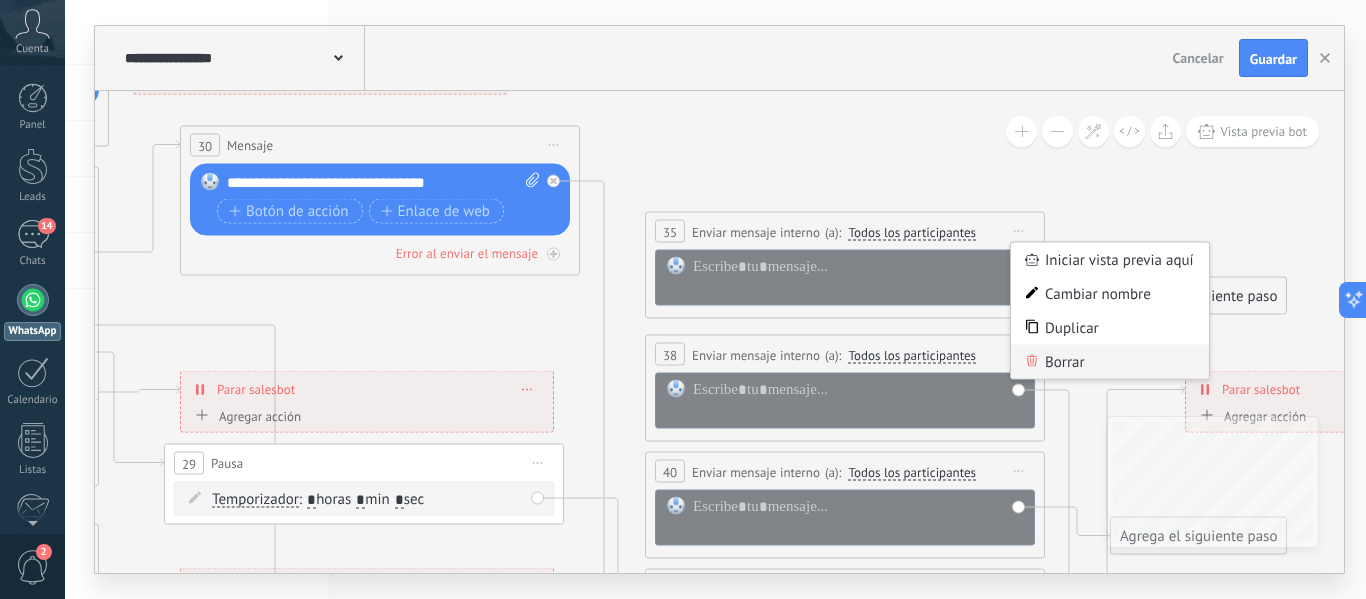 click on "Borrar" at bounding box center (1110, 362) 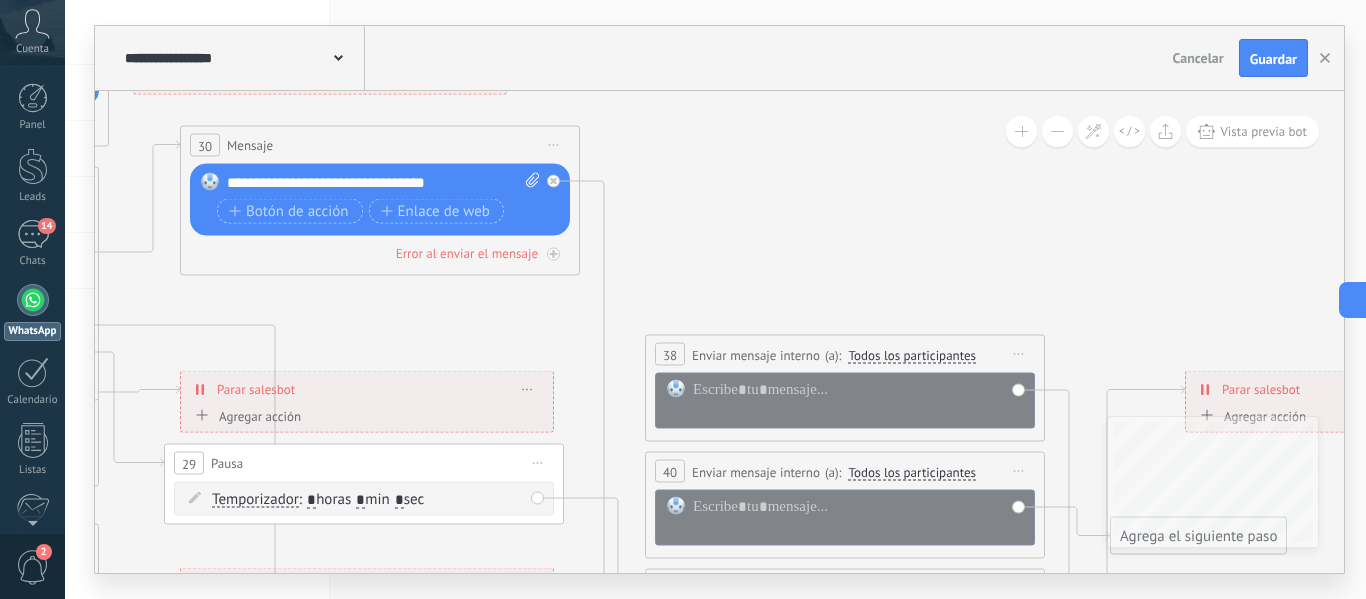 click on "Iniciar vista previa aquí
Cambiar nombre
Duplicar
Borrar" at bounding box center [1019, 354] 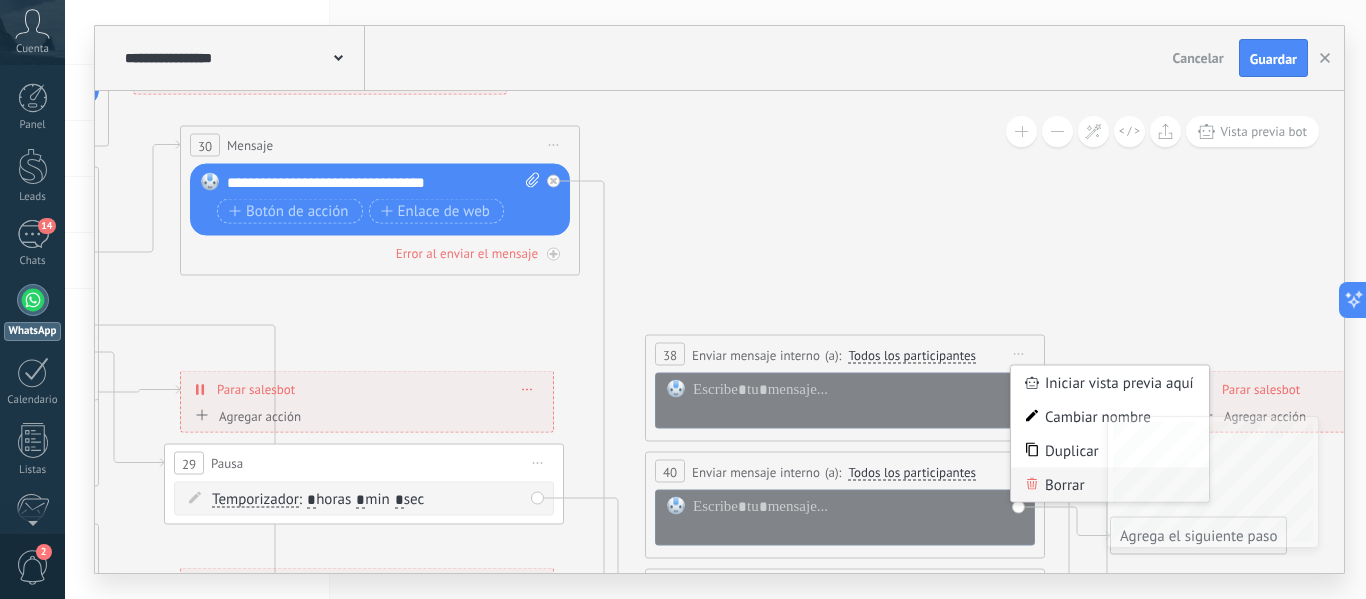 click 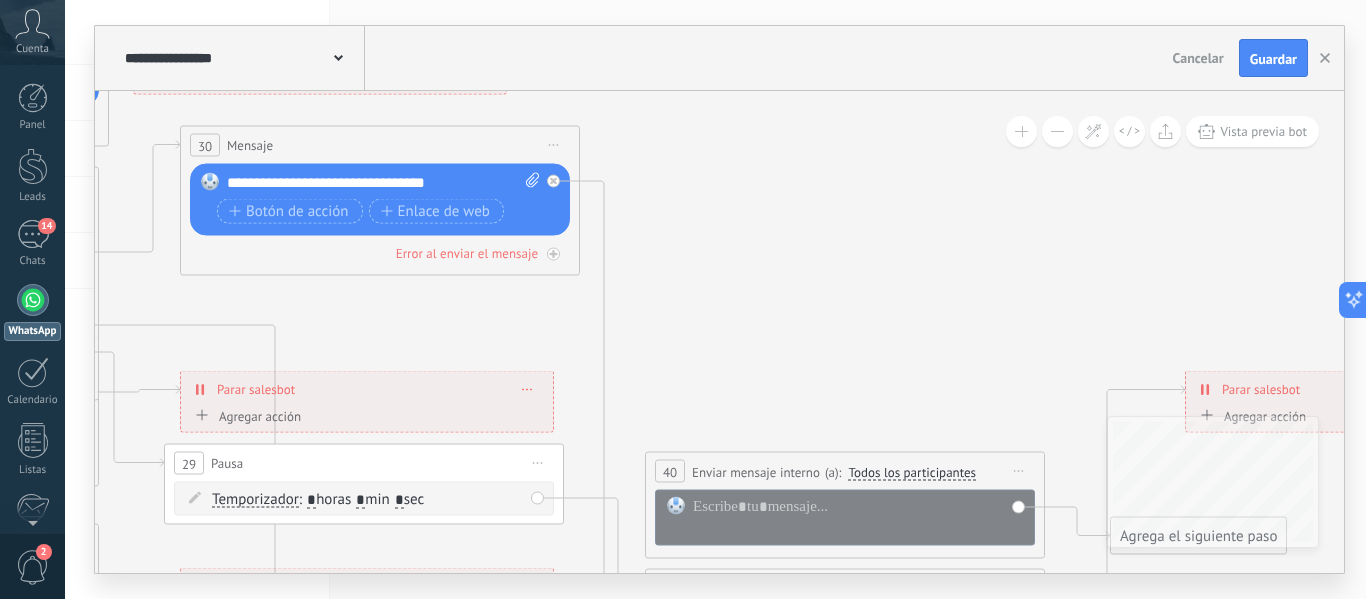 click on "Iniciar vista previa aquí
Cambiar nombre
Duplicar
Borrar" at bounding box center (1019, 471) 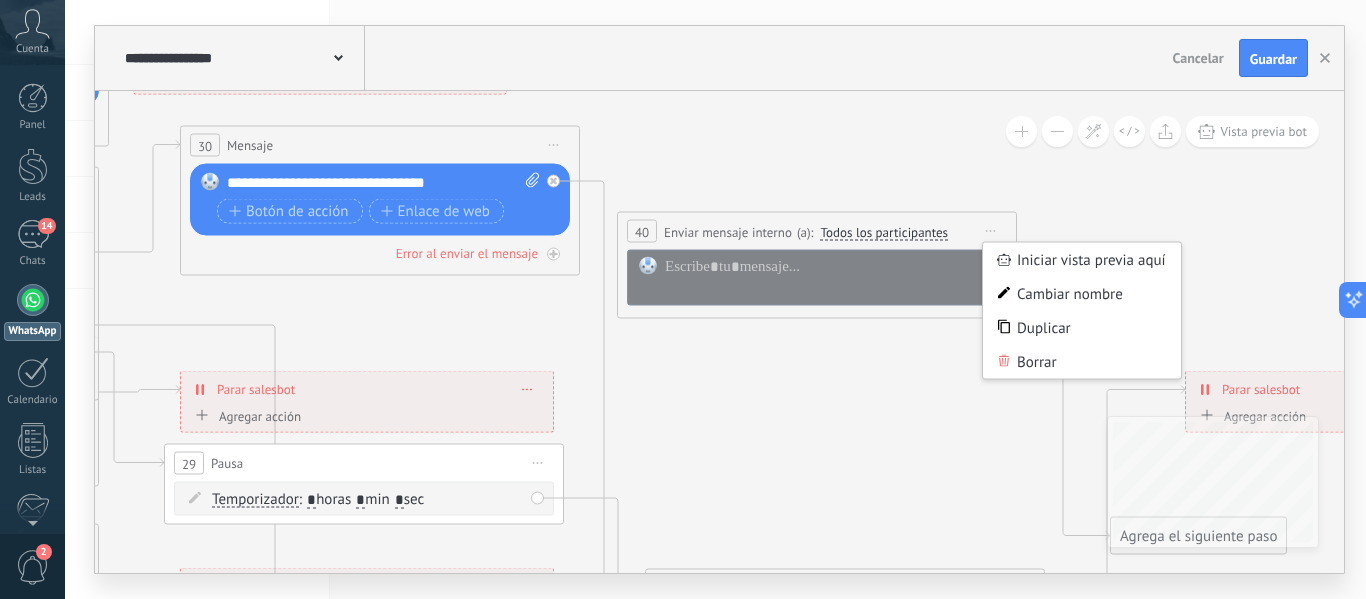 drag, startPoint x: 1040, startPoint y: 483, endPoint x: 1012, endPoint y: 243, distance: 241.6278 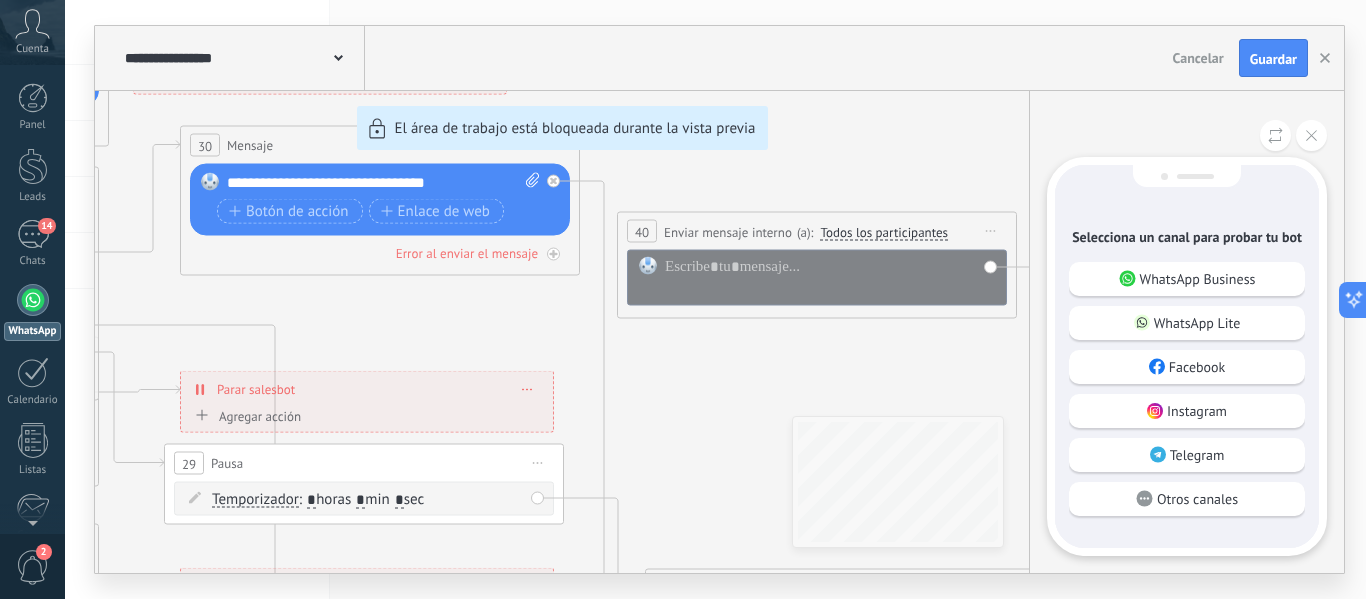 click on "**********" at bounding box center [719, 299] 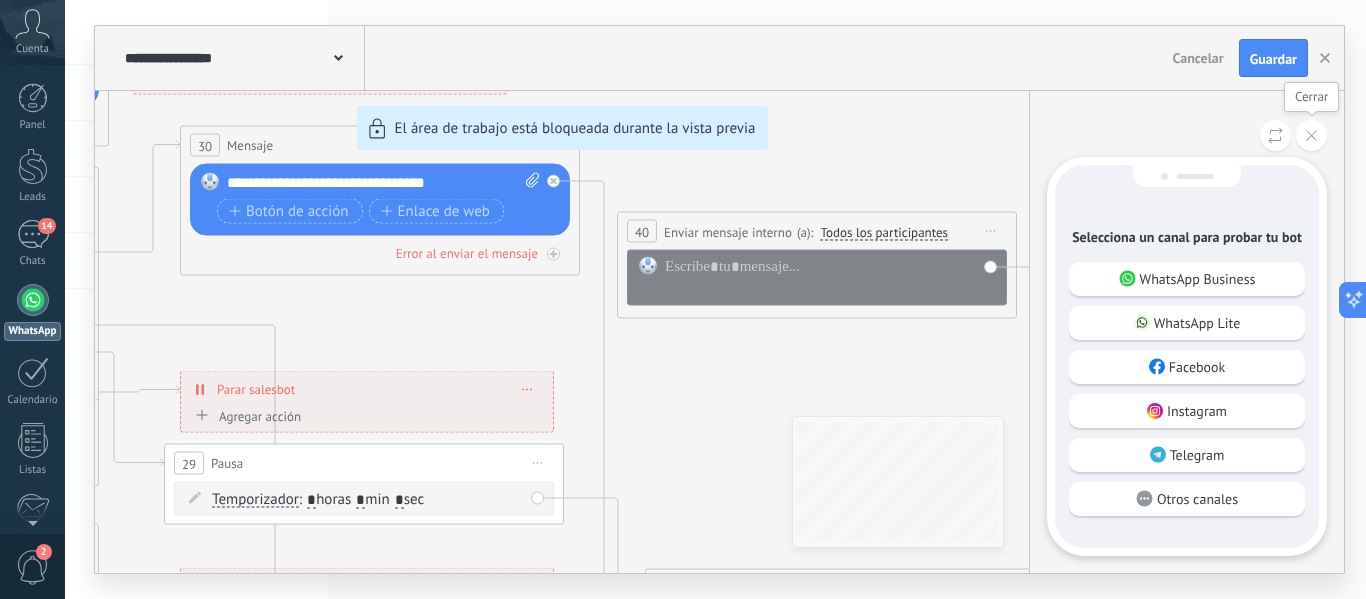 click at bounding box center (1311, 135) 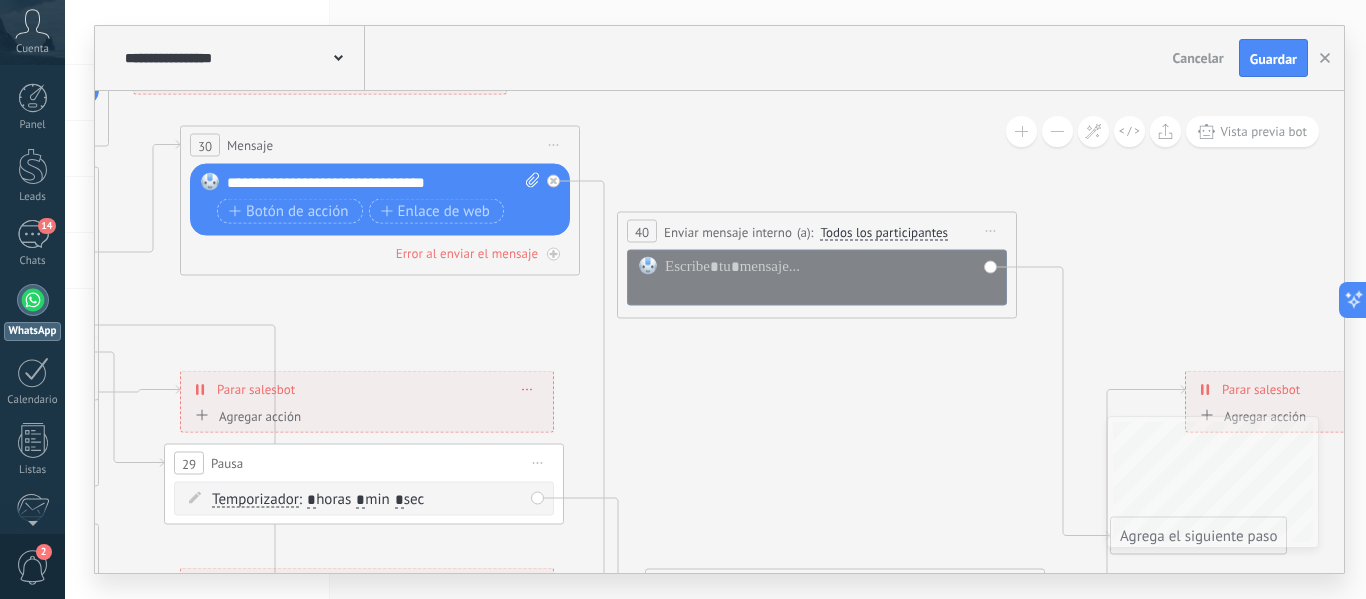 click on "Iniciar vista previa aquí
Cambiar nombre
Duplicar
Borrar" at bounding box center (991, 231) 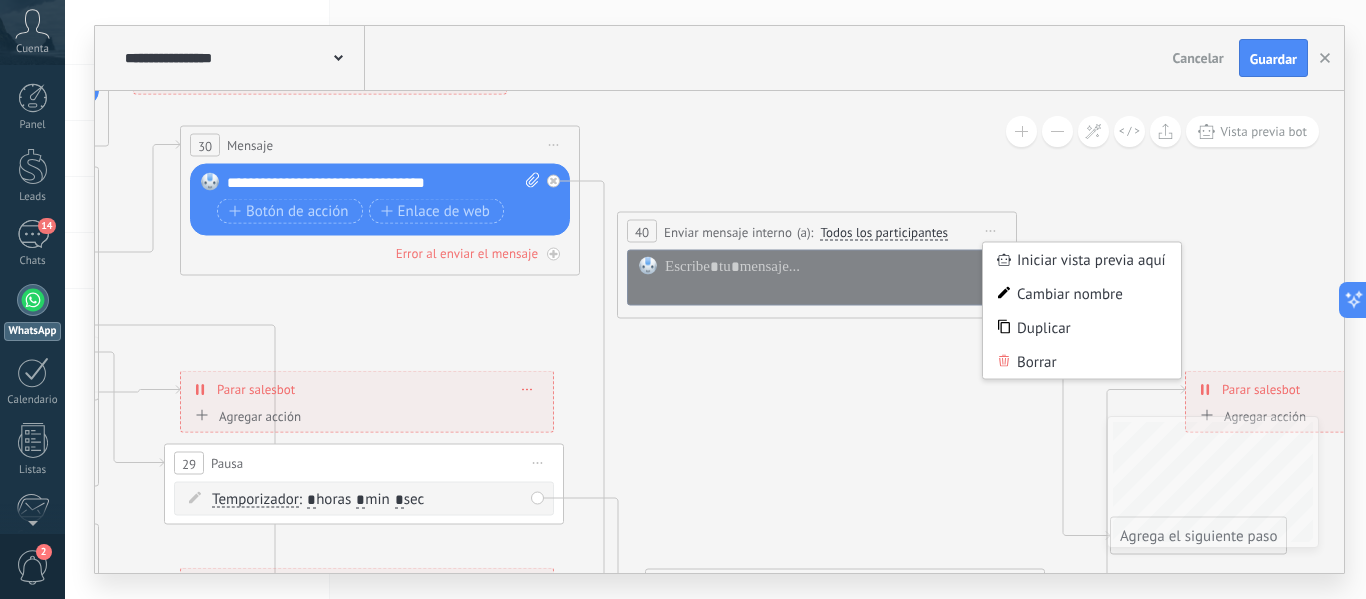 click on "Borrar" at bounding box center [1082, 362] 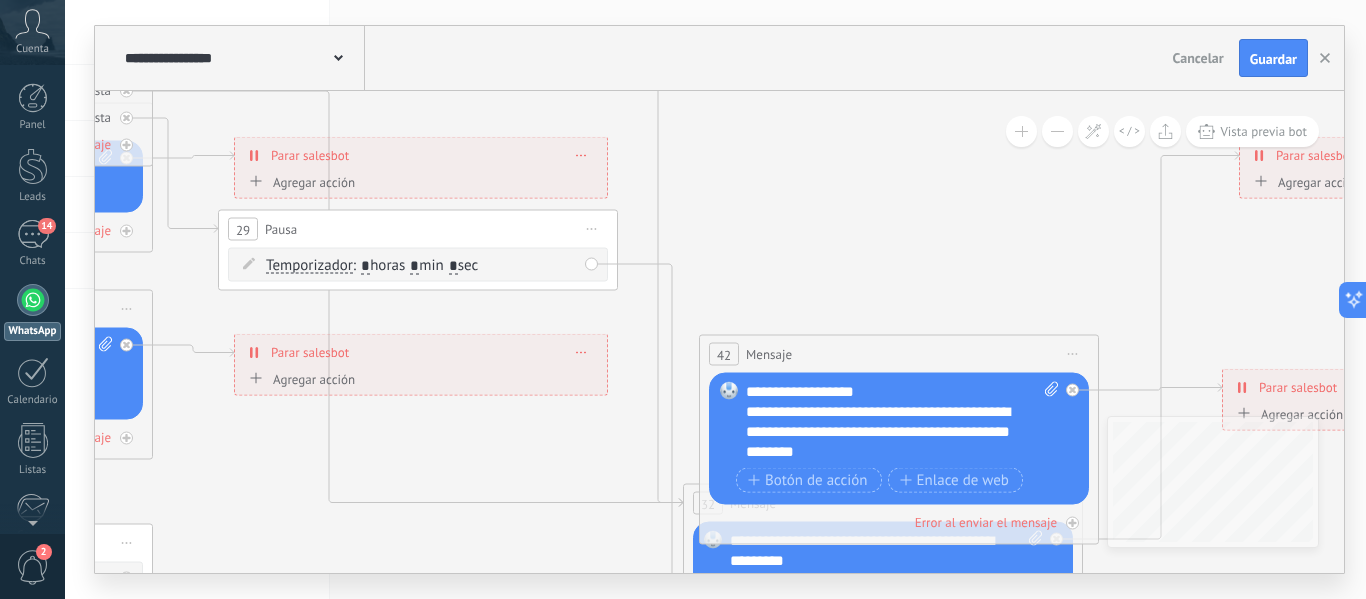 drag, startPoint x: 920, startPoint y: 381, endPoint x: 857, endPoint y: 349, distance: 70.66116 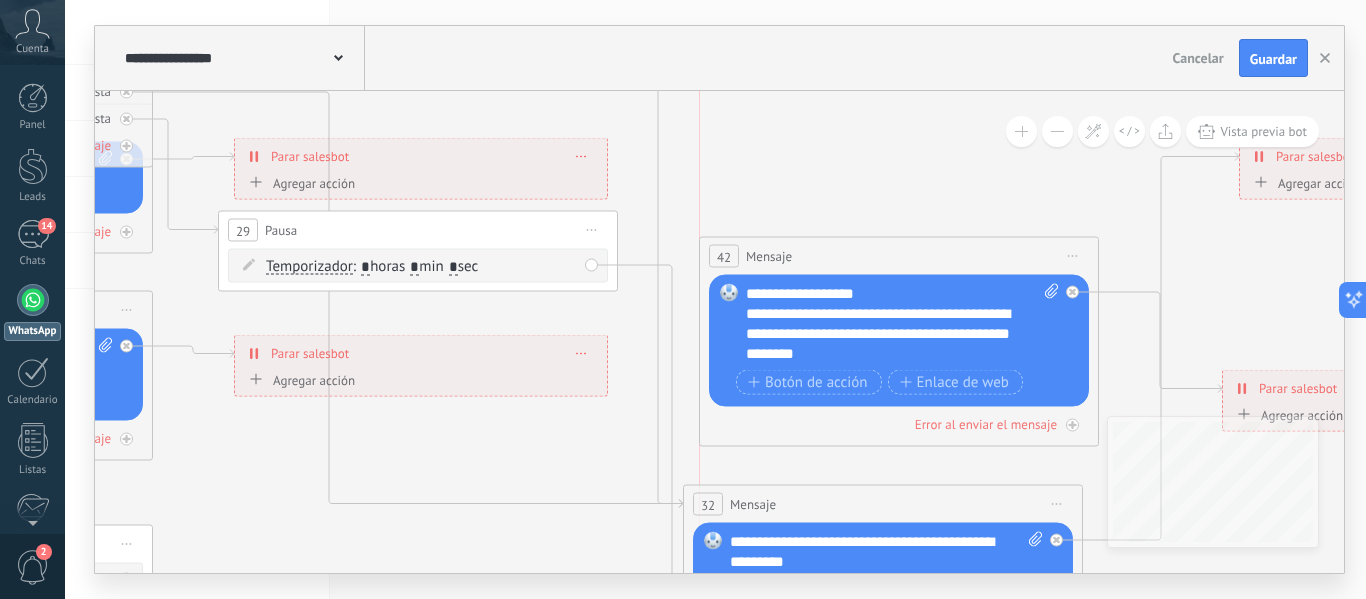 drag, startPoint x: 857, startPoint y: 349, endPoint x: 851, endPoint y: 269, distance: 80.224686 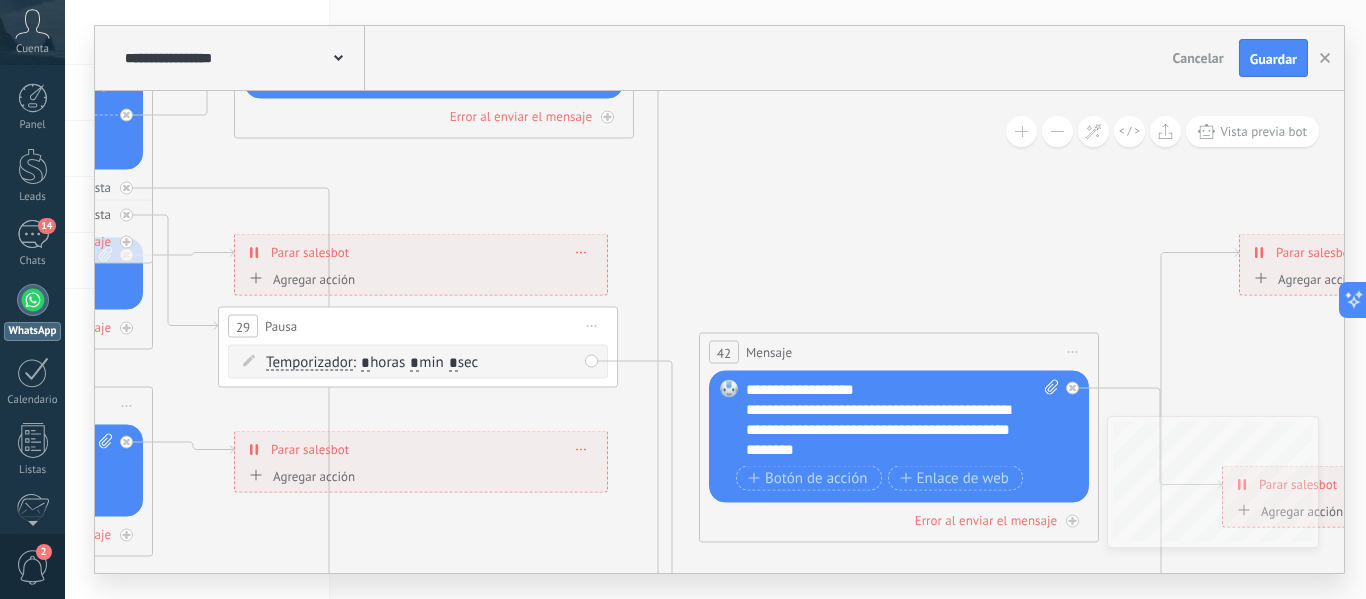 click on "Iniciar vista previa aquí
Cambiar nombre
Duplicar
Borrar" at bounding box center (1073, 352) 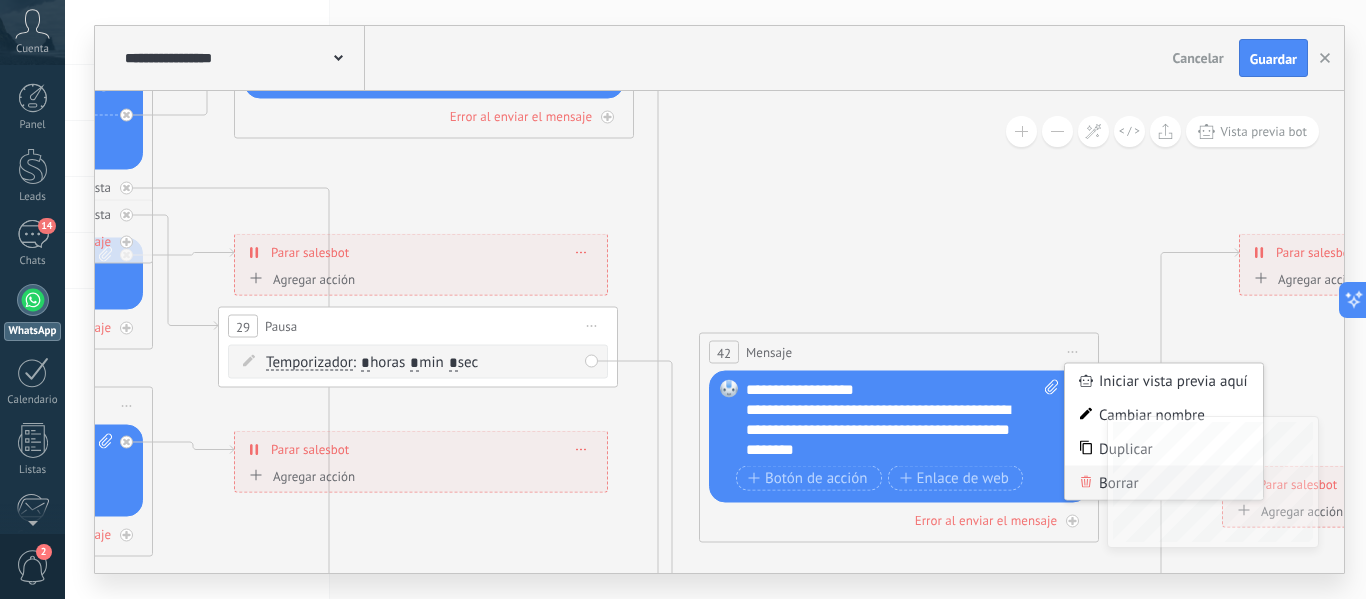 click on "Borrar" at bounding box center (1164, 483) 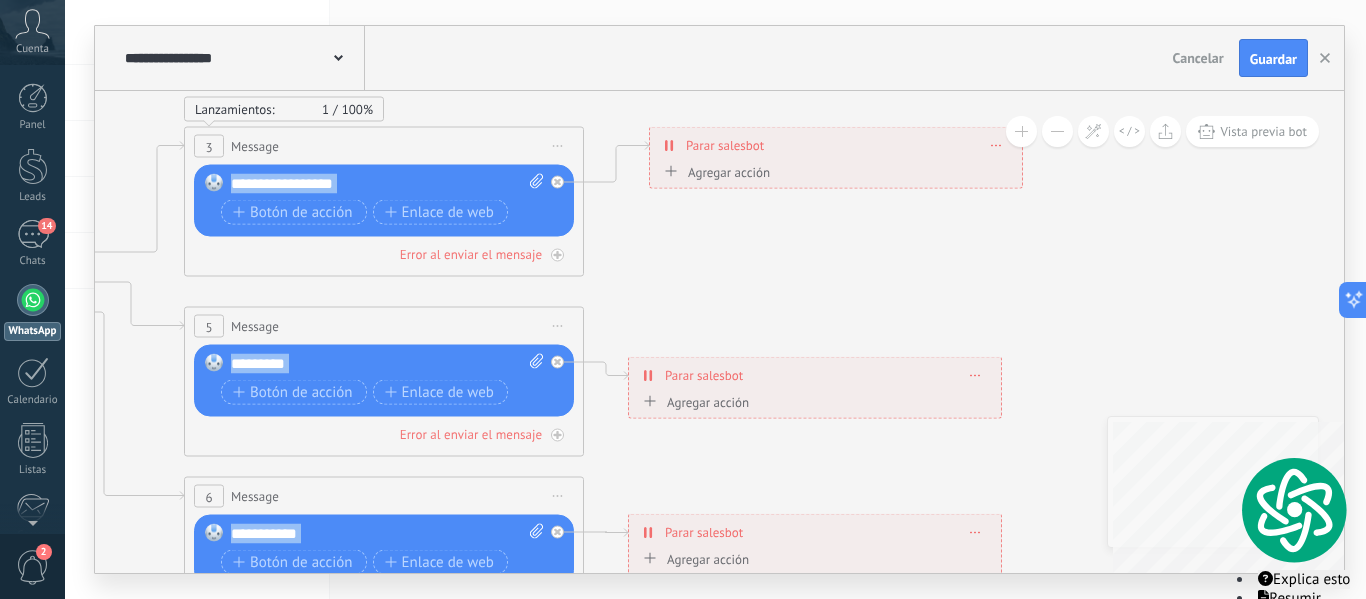 click on "**********" at bounding box center (719, 332) 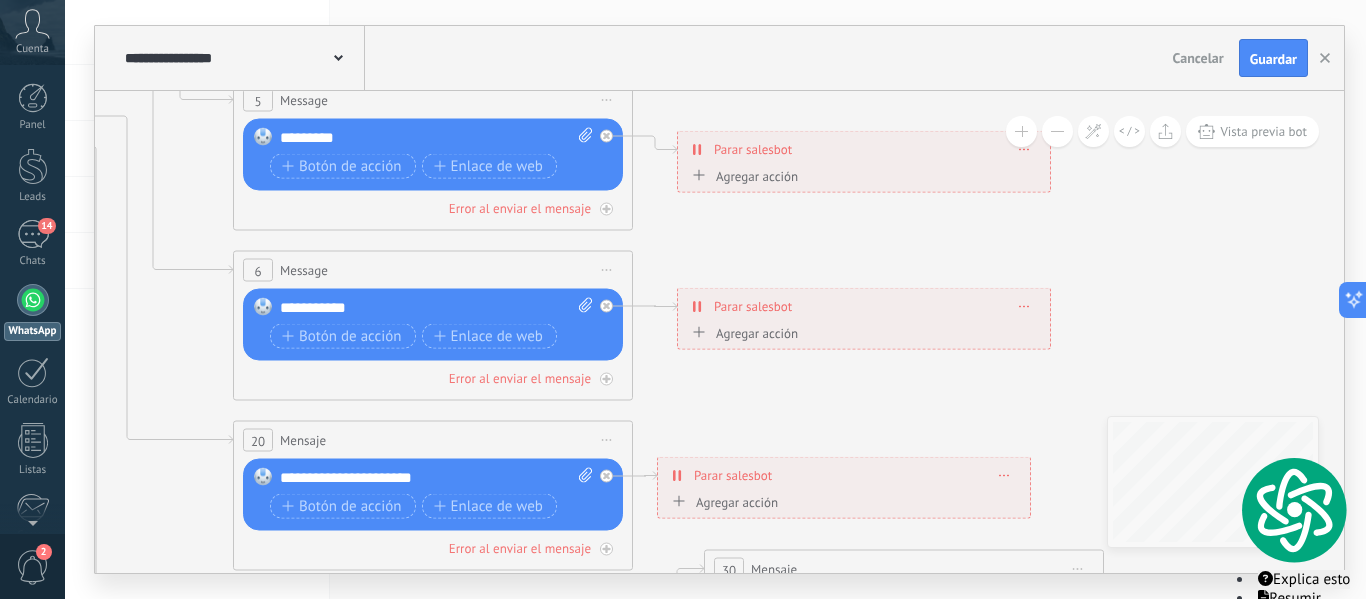 drag, startPoint x: 1010, startPoint y: 298, endPoint x: 1014, endPoint y: 215, distance: 83.09633 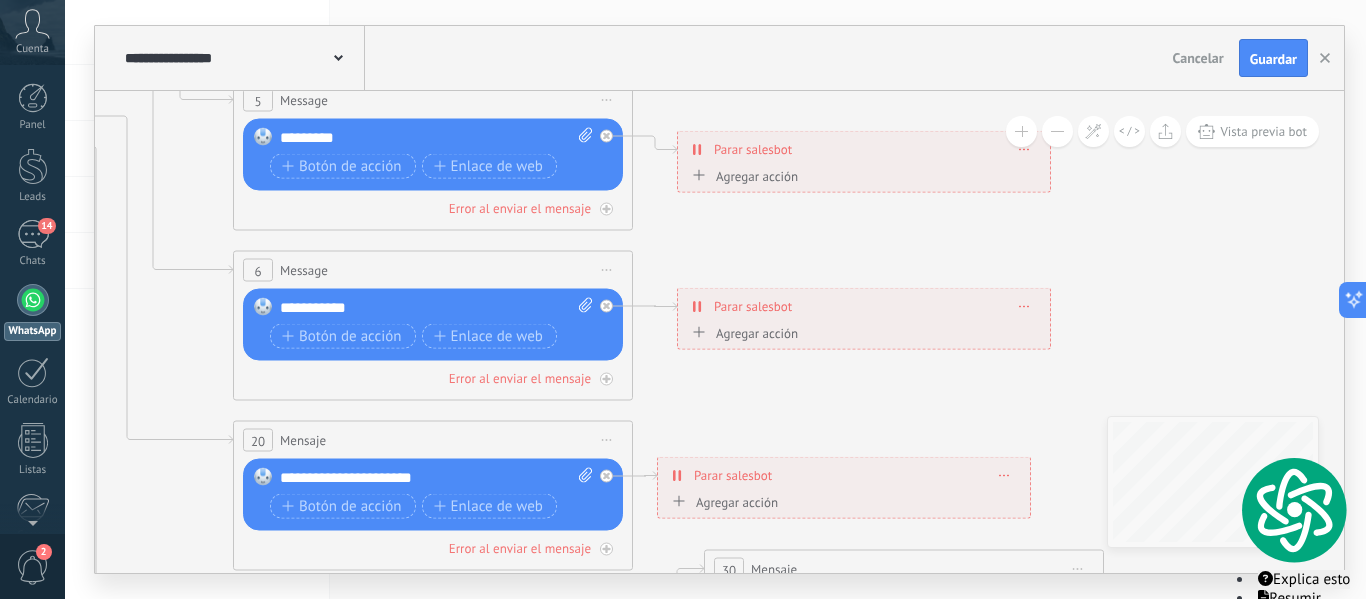 click 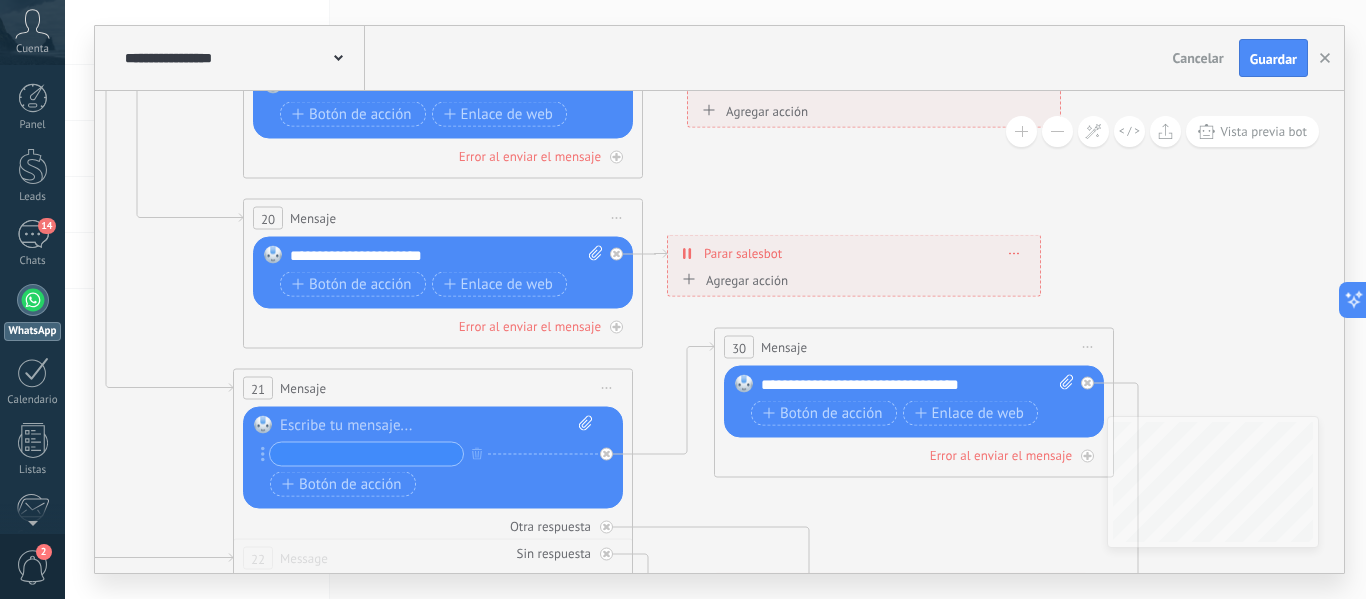 drag, startPoint x: 932, startPoint y: 418, endPoint x: 794, endPoint y: 538, distance: 182.87701 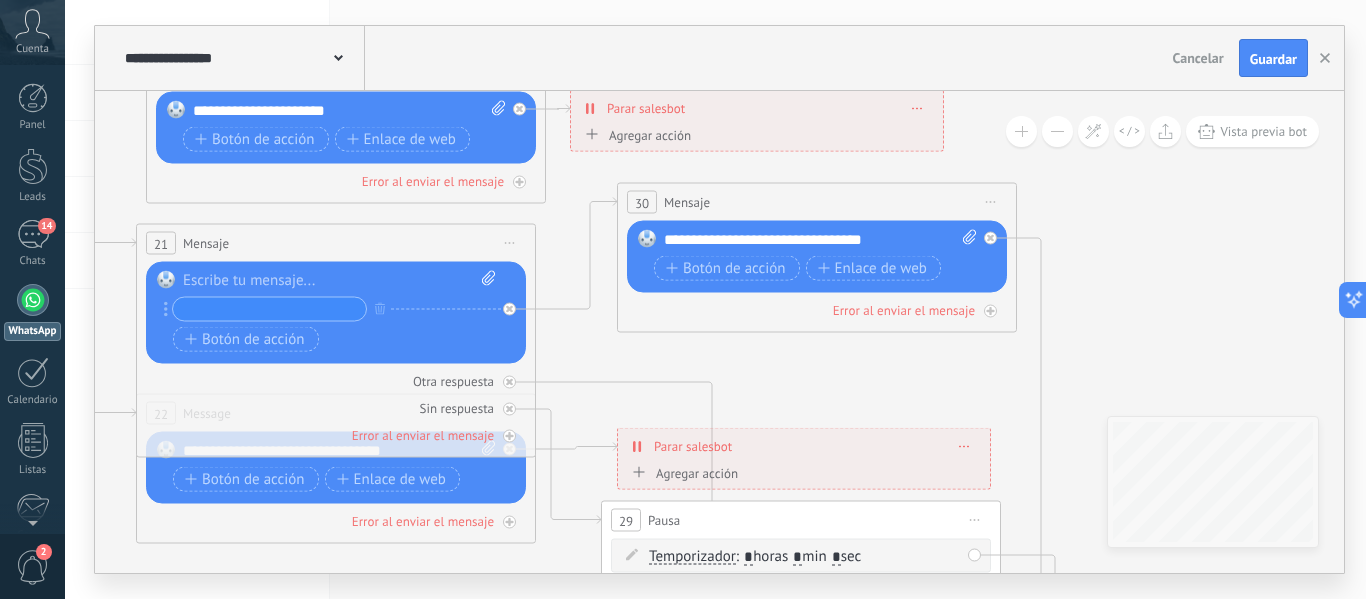 drag, startPoint x: 794, startPoint y: 538, endPoint x: 697, endPoint y: 399, distance: 169.49927 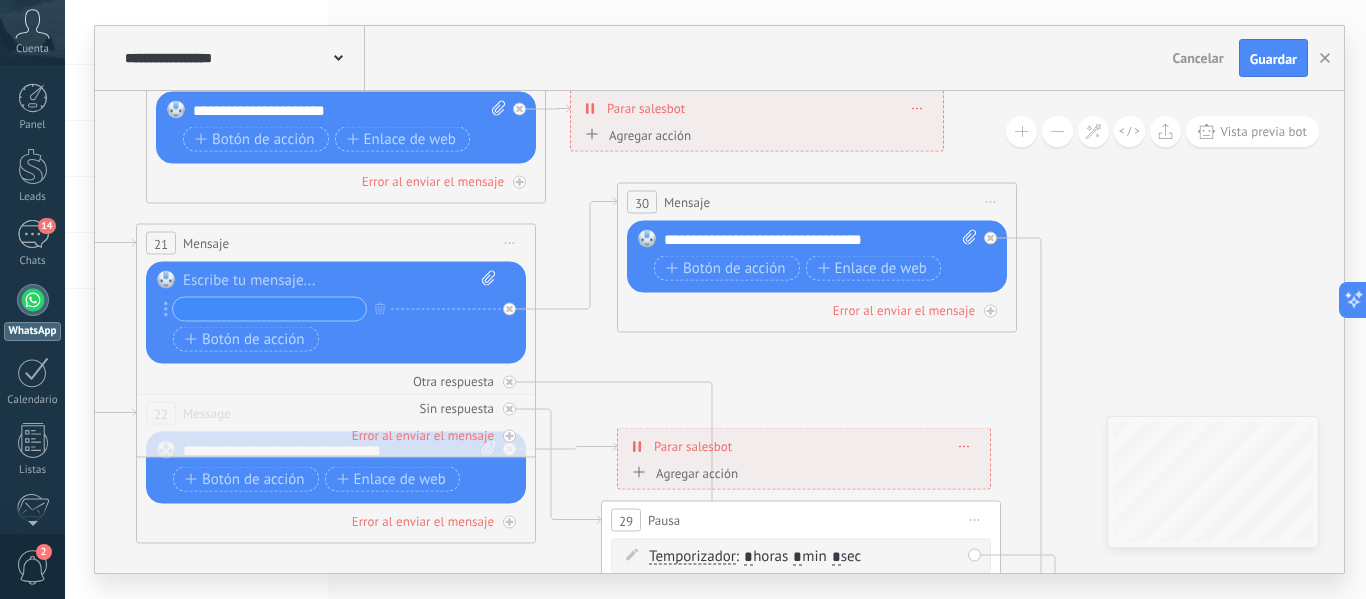 click 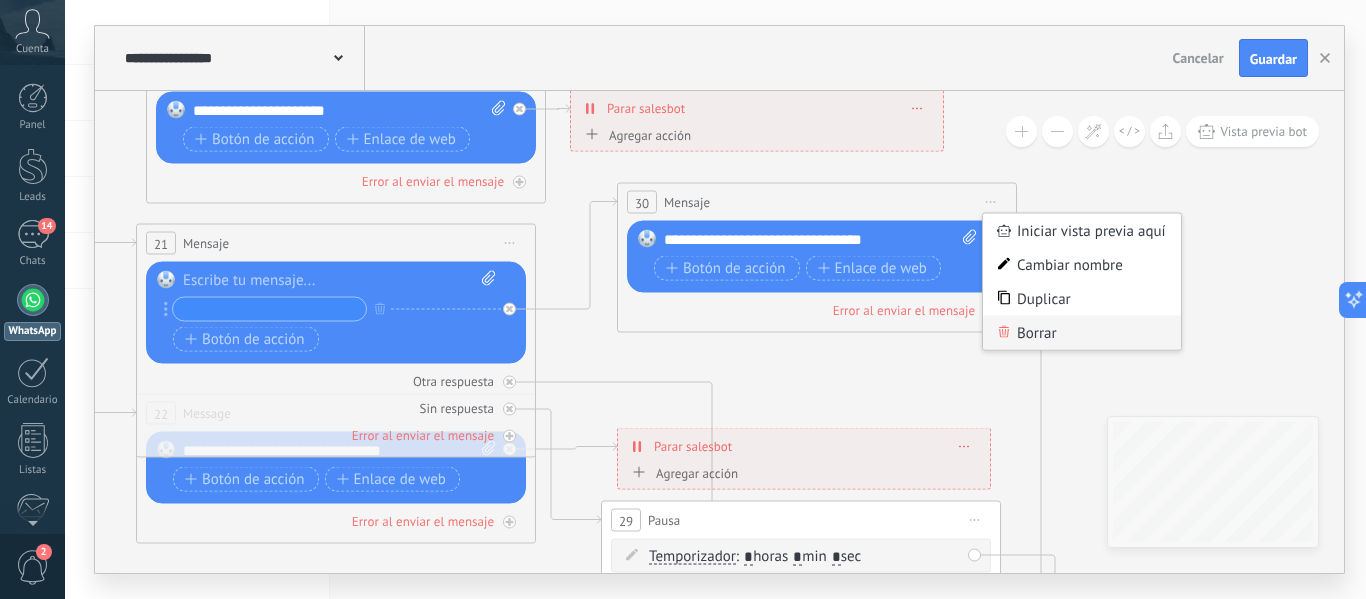 click on "Borrar" at bounding box center (1082, 333) 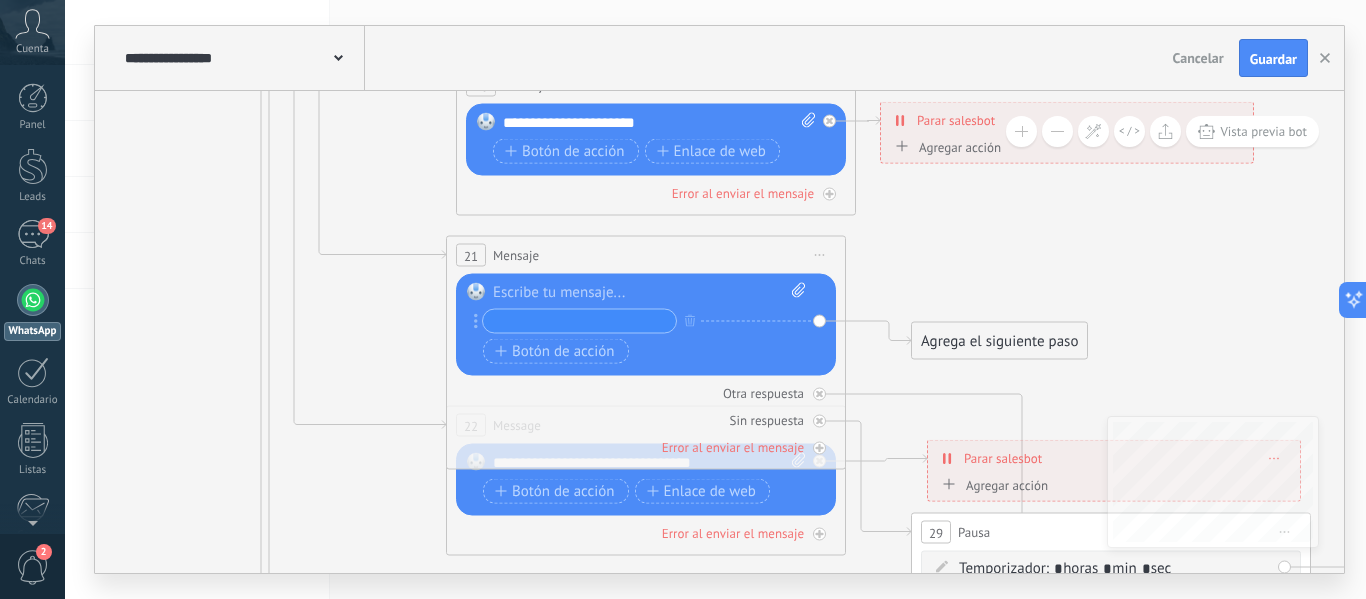 drag, startPoint x: 770, startPoint y: 381, endPoint x: 1080, endPoint y: 393, distance: 310.23218 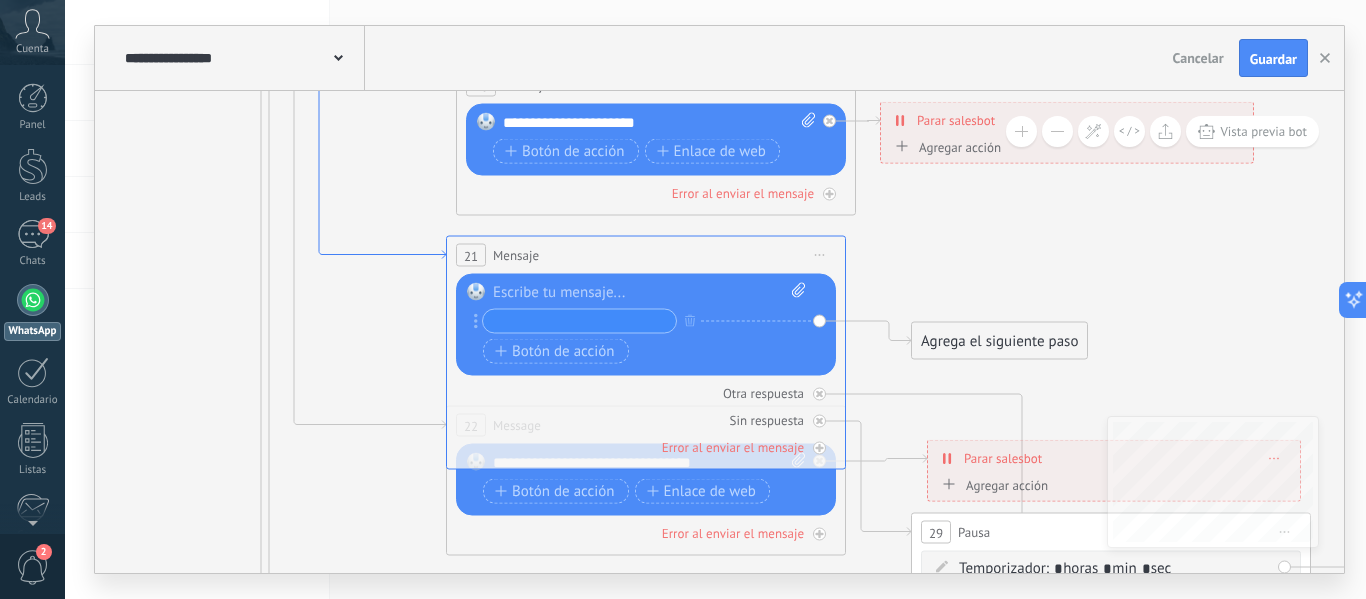 click 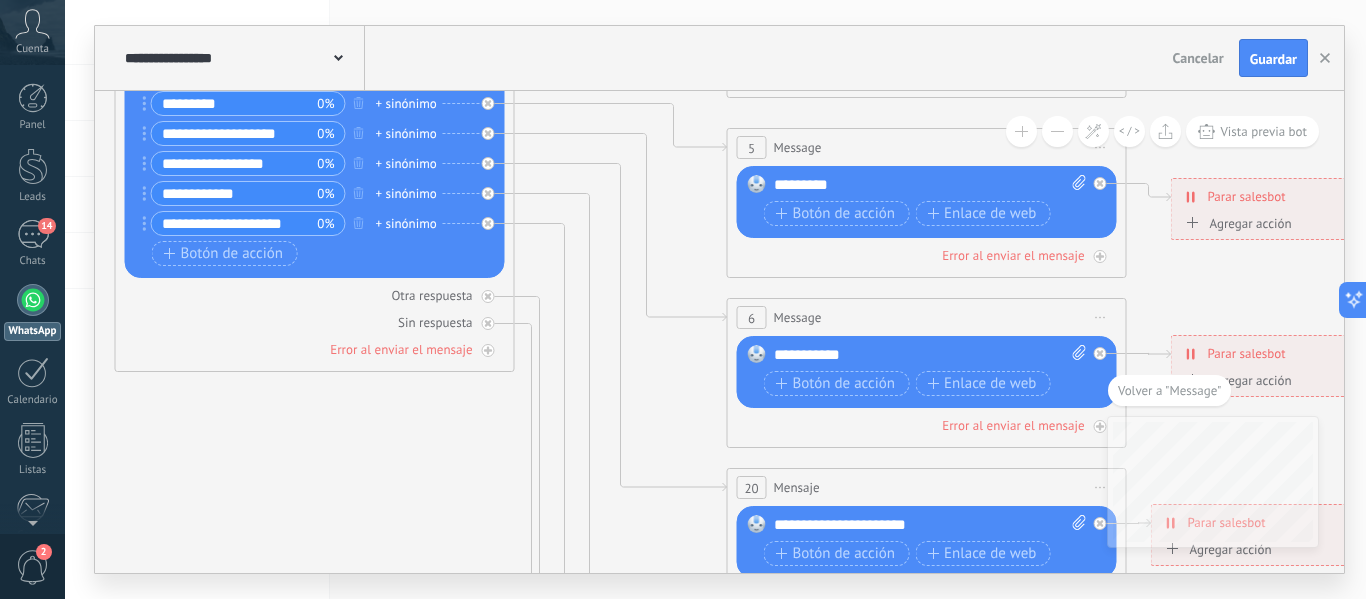 drag, startPoint x: 191, startPoint y: 475, endPoint x: 387, endPoint y: 514, distance: 199.84244 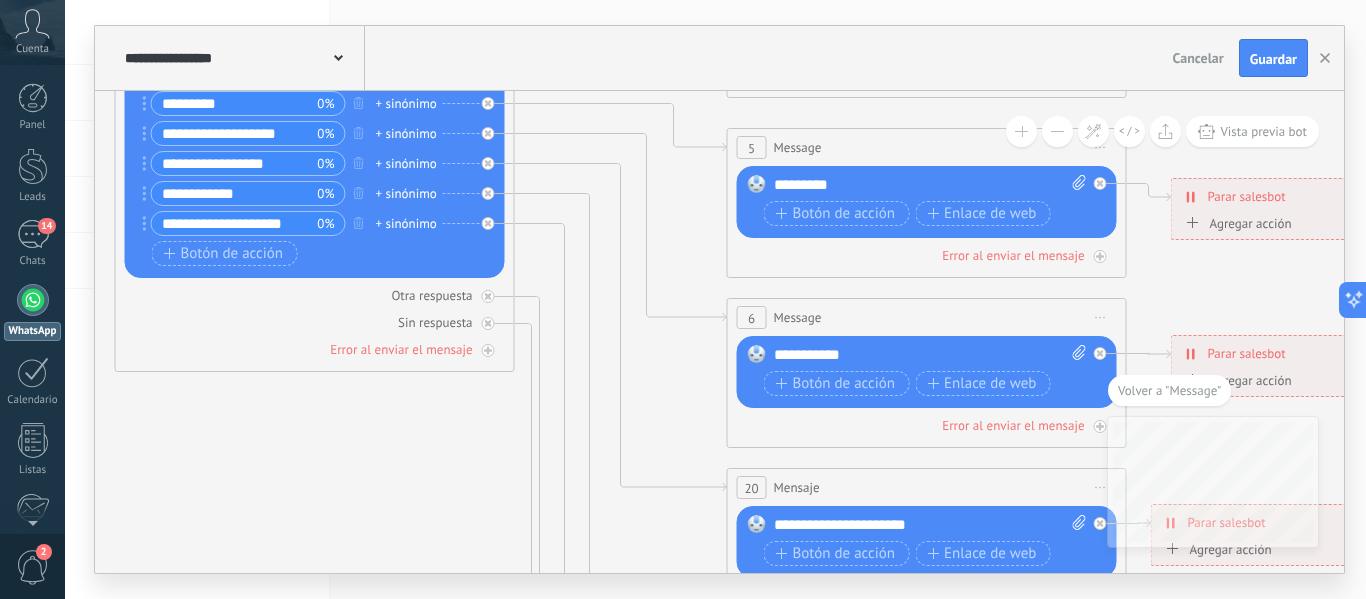 click 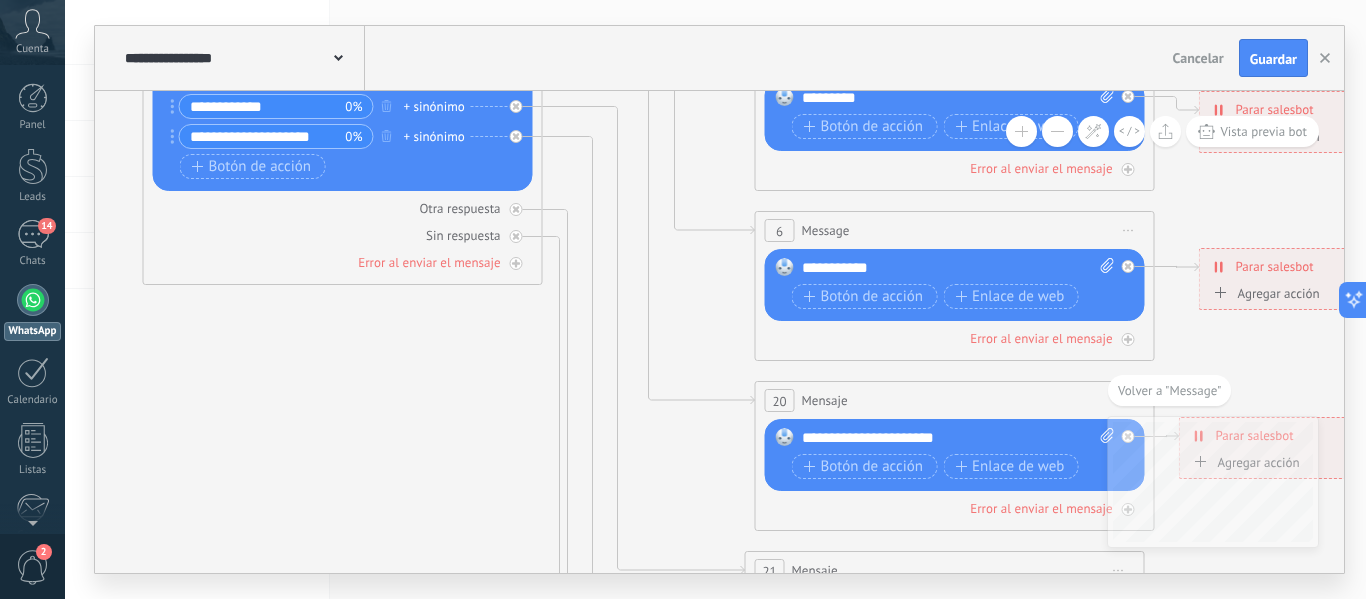 drag, startPoint x: 573, startPoint y: 338, endPoint x: 601, endPoint y: 236, distance: 105.773346 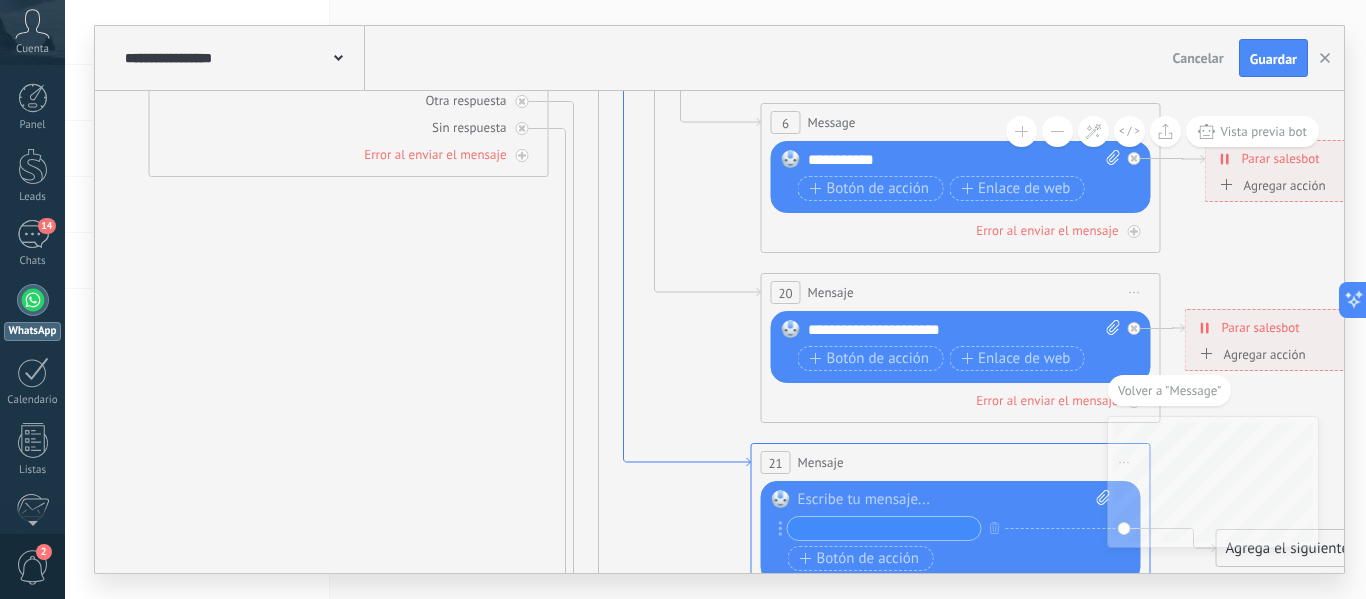 drag, startPoint x: 615, startPoint y: 353, endPoint x: 621, endPoint y: 245, distance: 108.16654 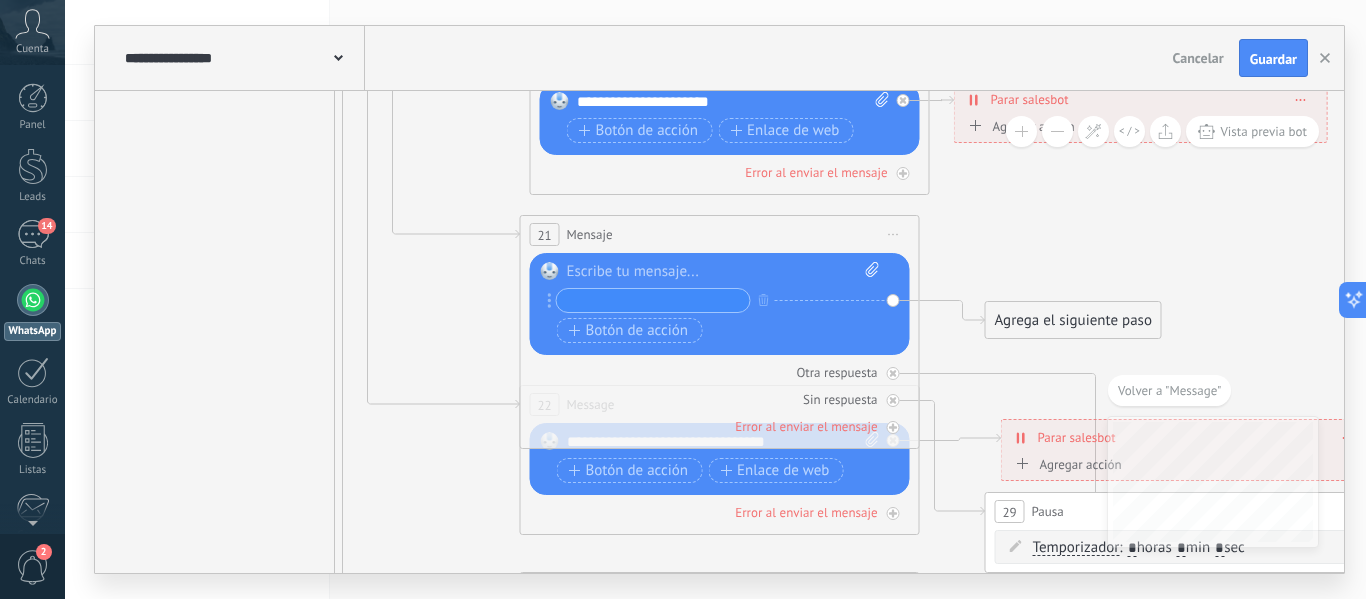 click at bounding box center [723, 272] 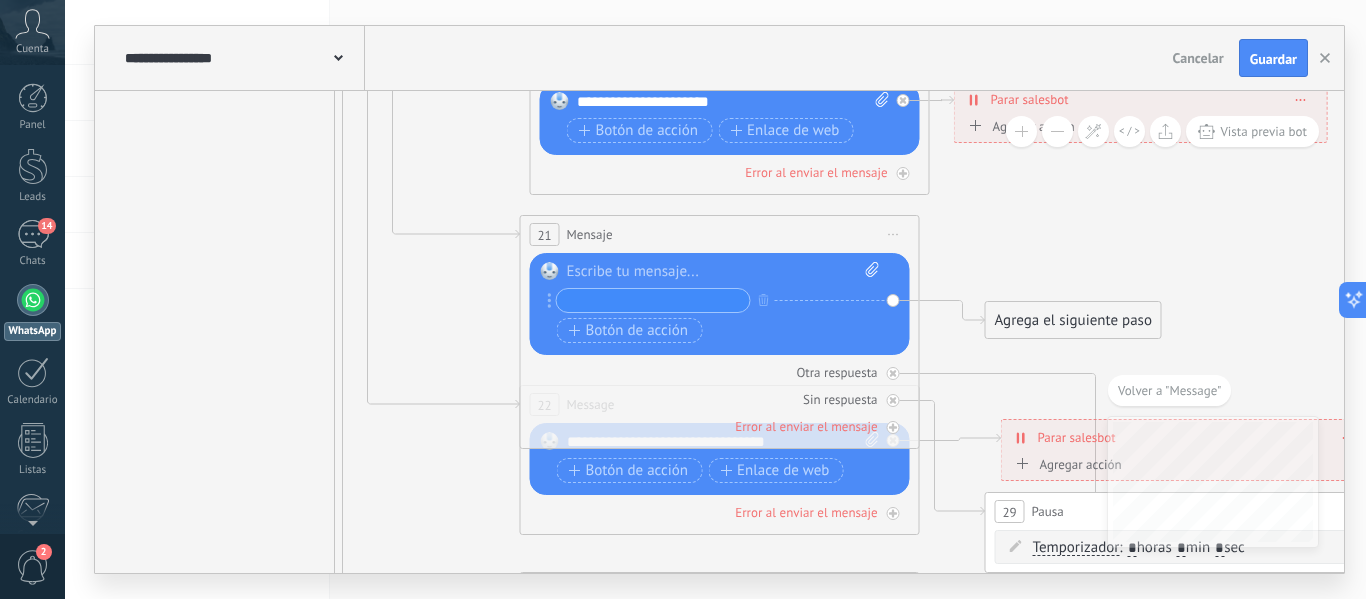 drag, startPoint x: 710, startPoint y: 273, endPoint x: 584, endPoint y: 272, distance: 126.00397 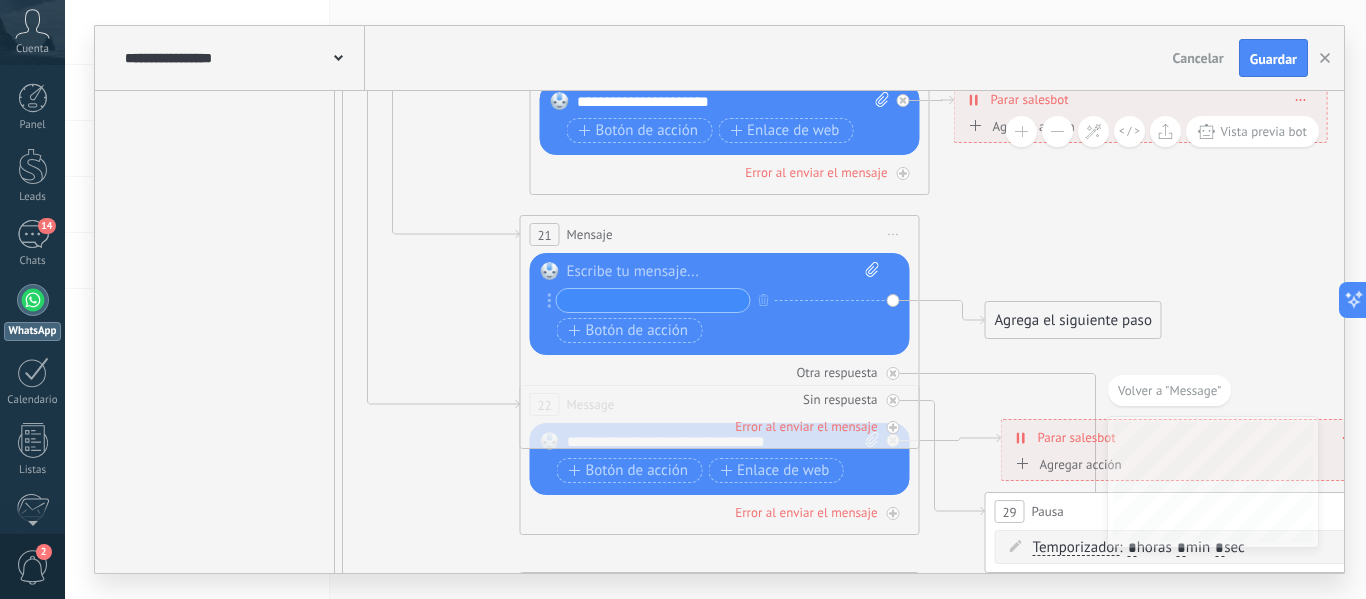 click at bounding box center [723, 272] 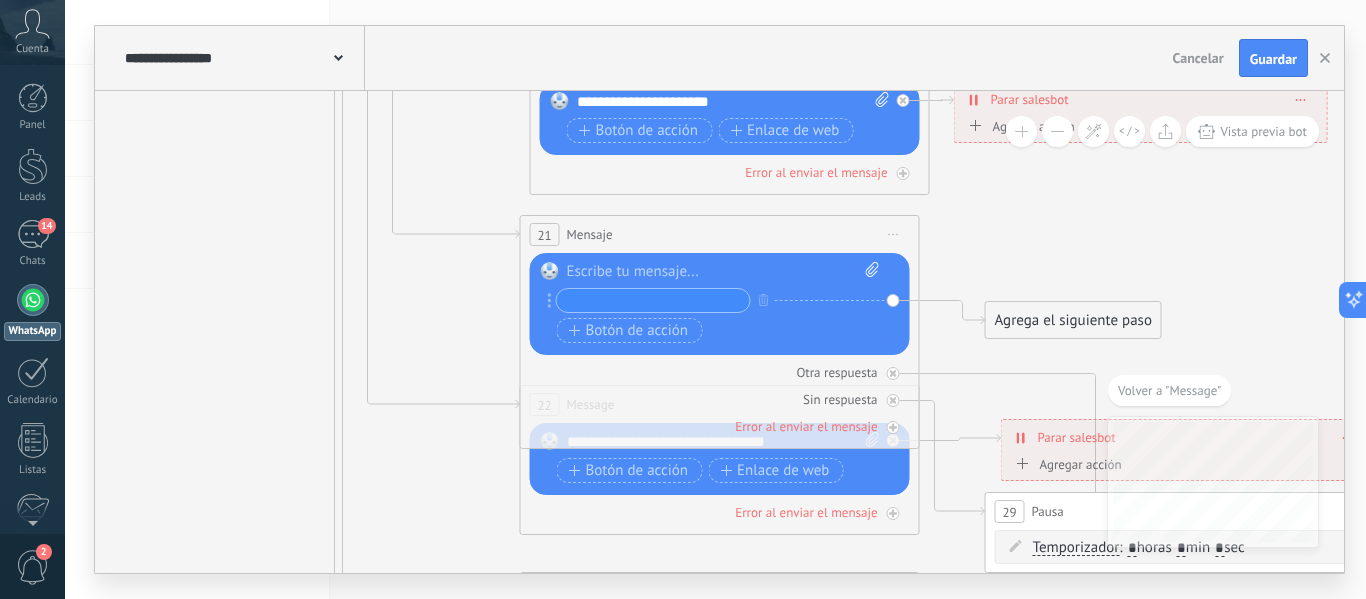 type 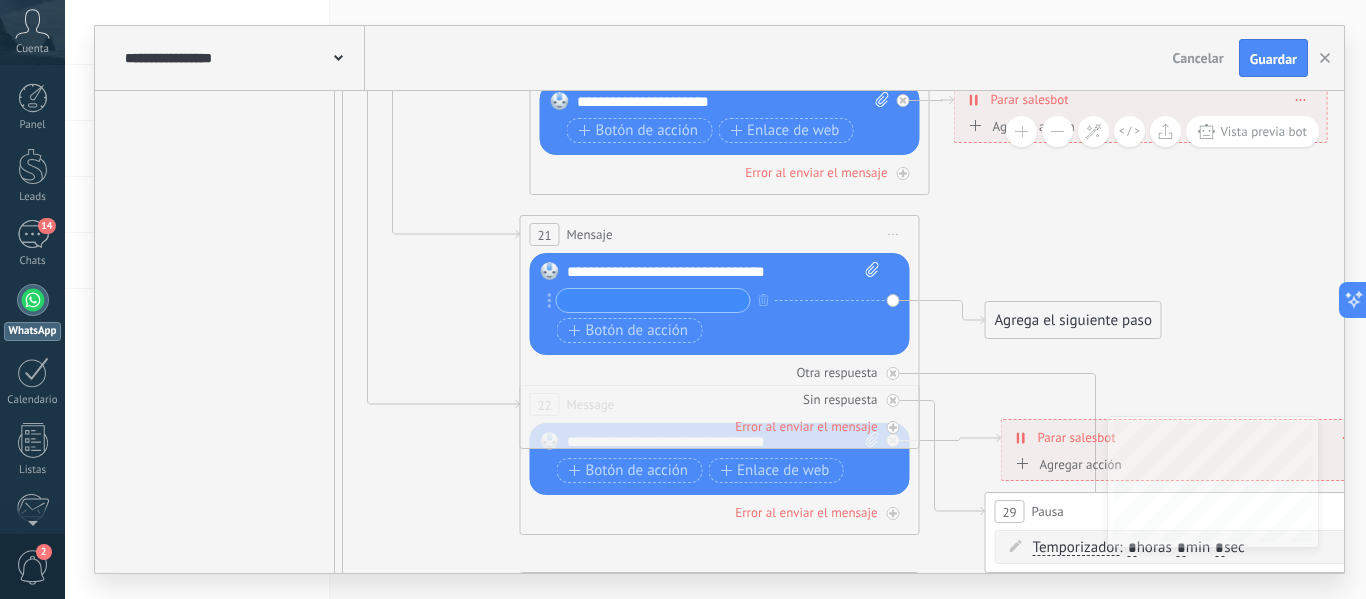 click 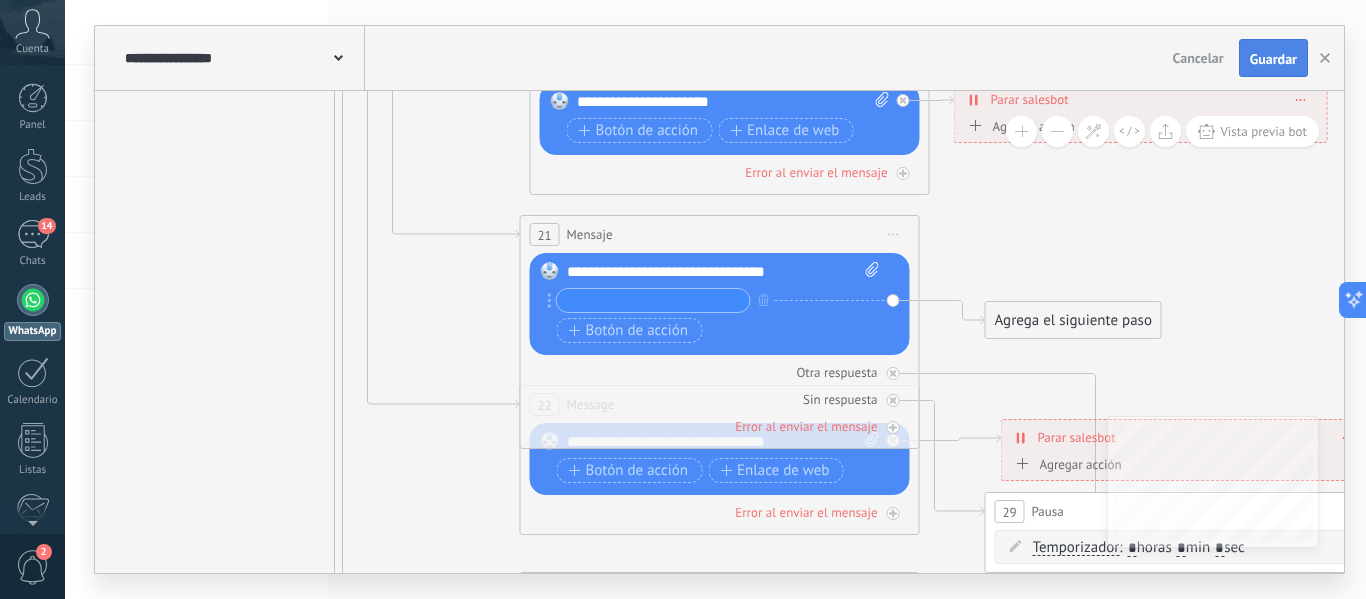 click on "Guardar" at bounding box center (1273, 59) 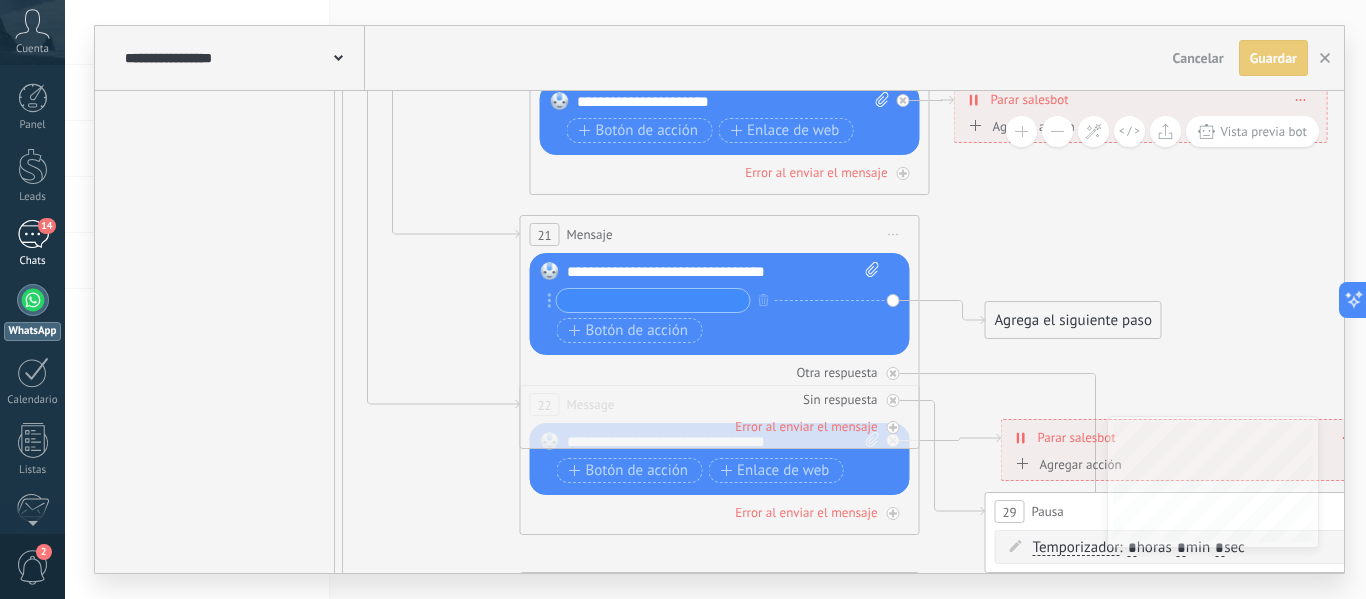 click on "14
Chats" at bounding box center (32, 244) 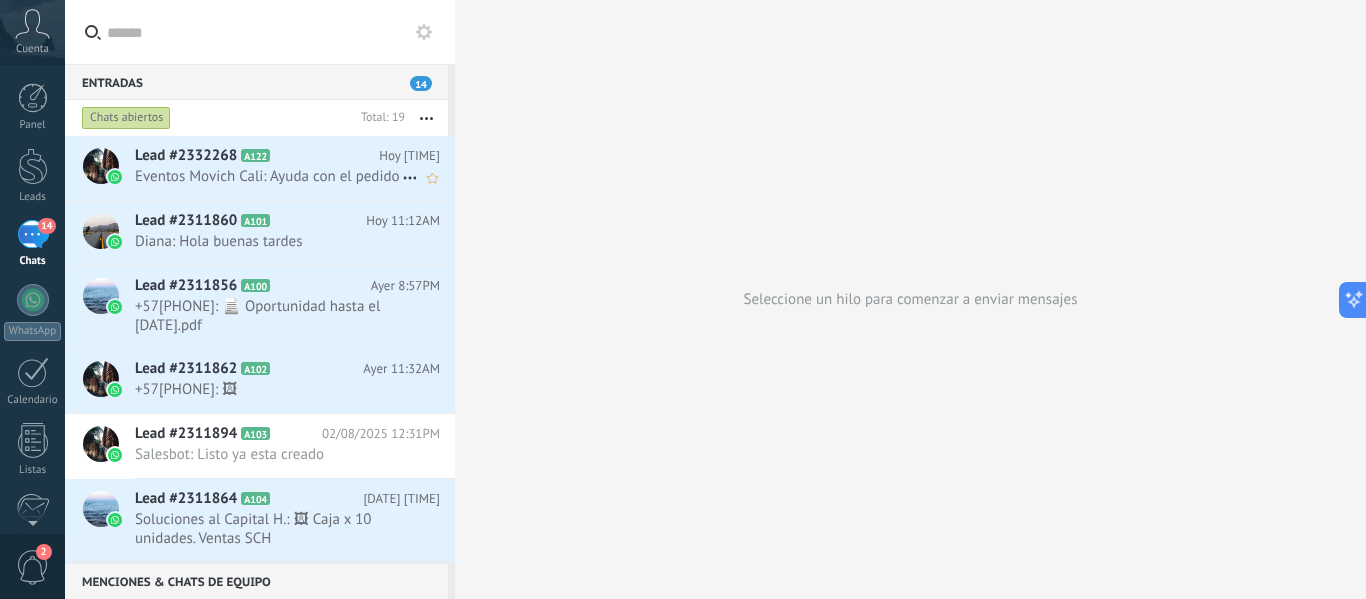 click 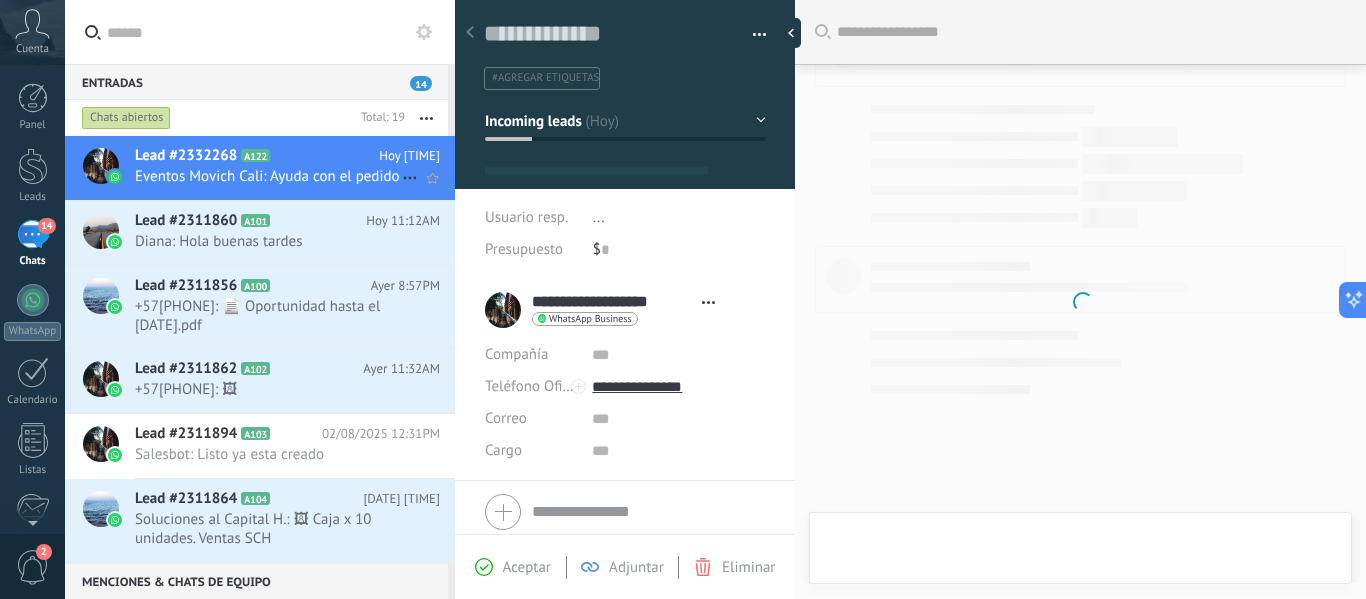scroll, scrollTop: 718, scrollLeft: 0, axis: vertical 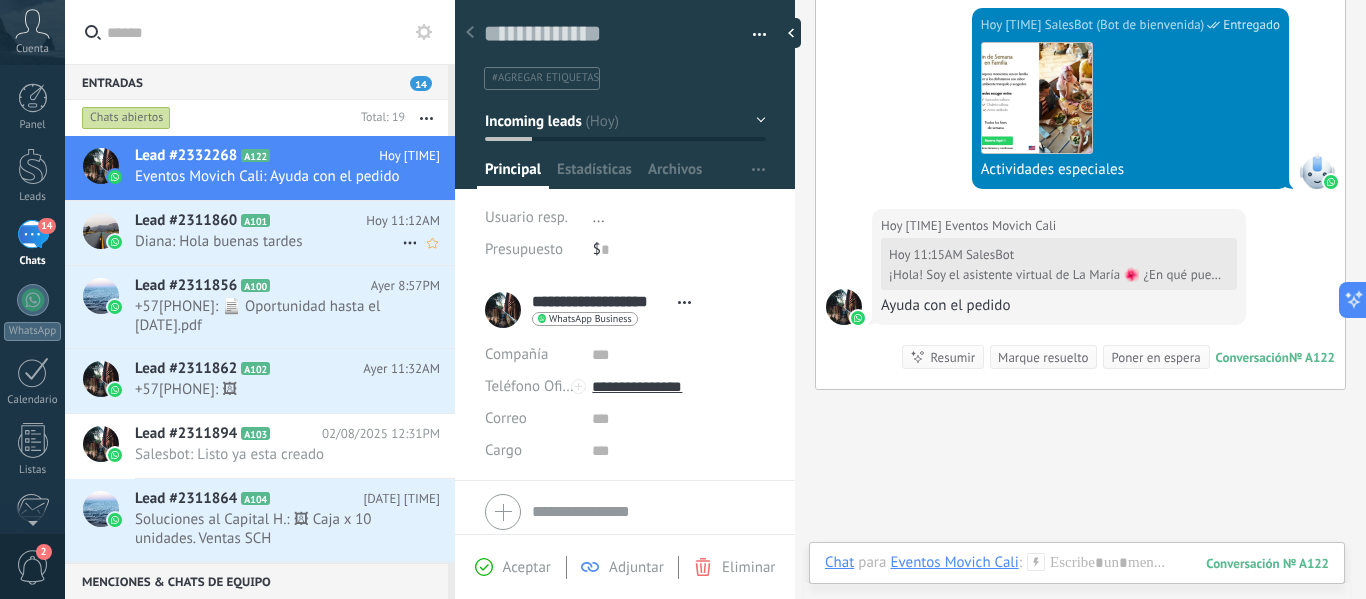 click on "Lead #2311860" at bounding box center (186, 221) 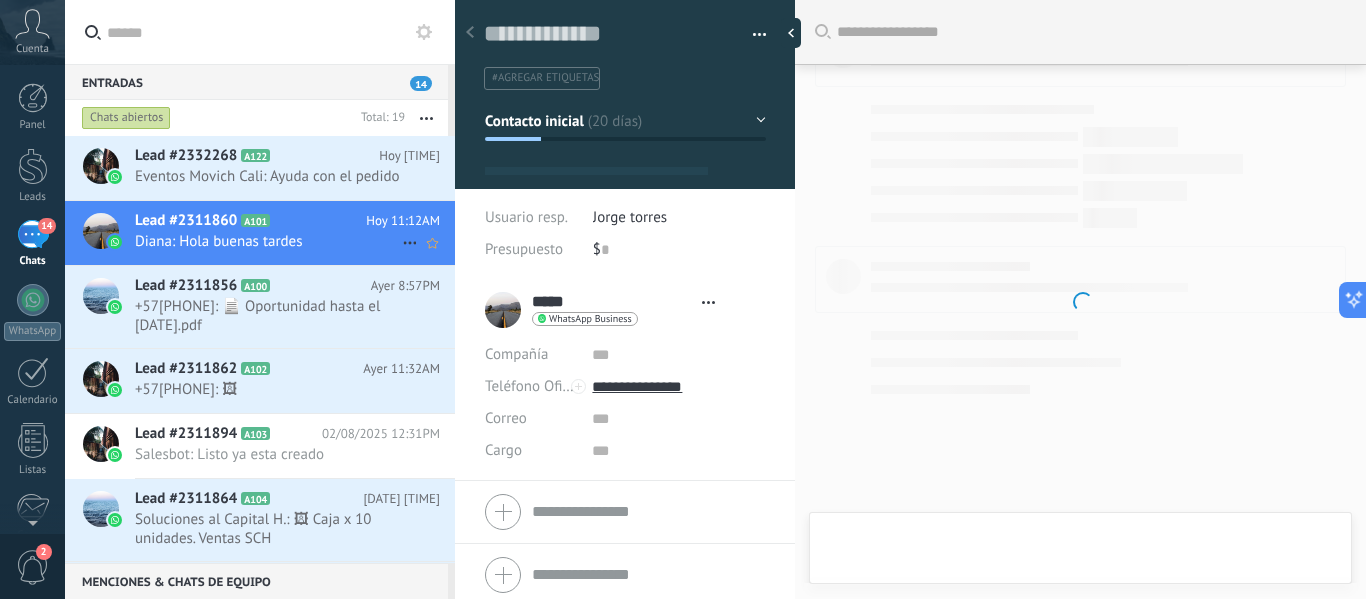 type on "**********" 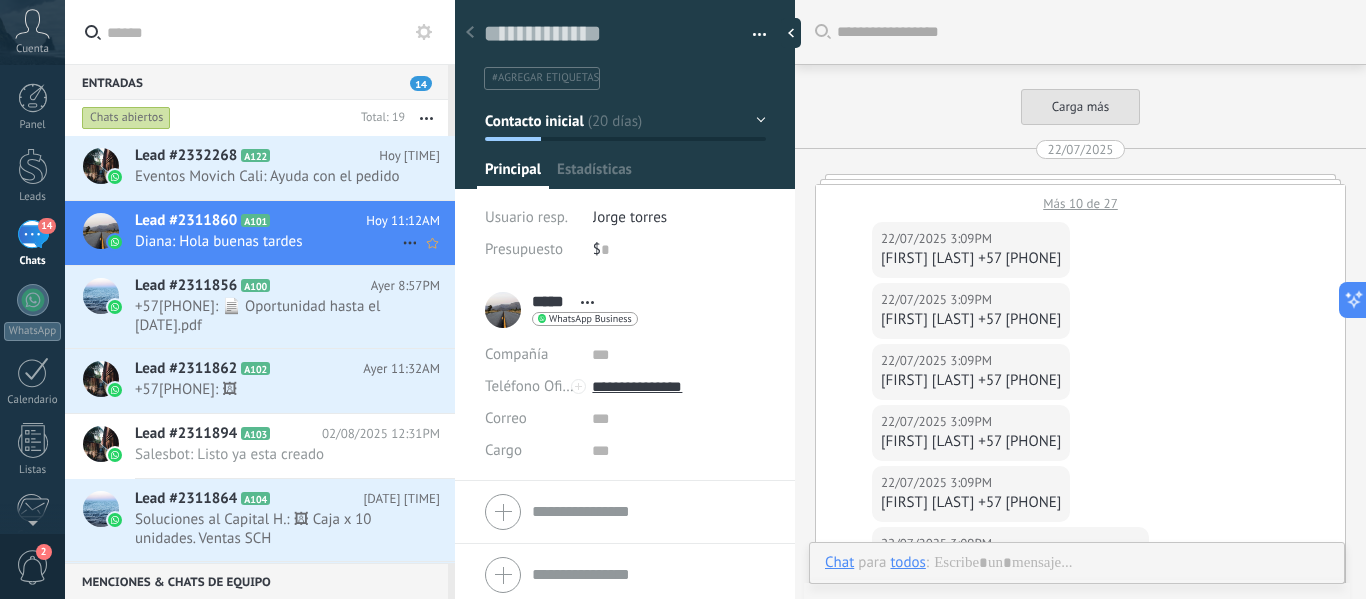 scroll, scrollTop: 2225, scrollLeft: 0, axis: vertical 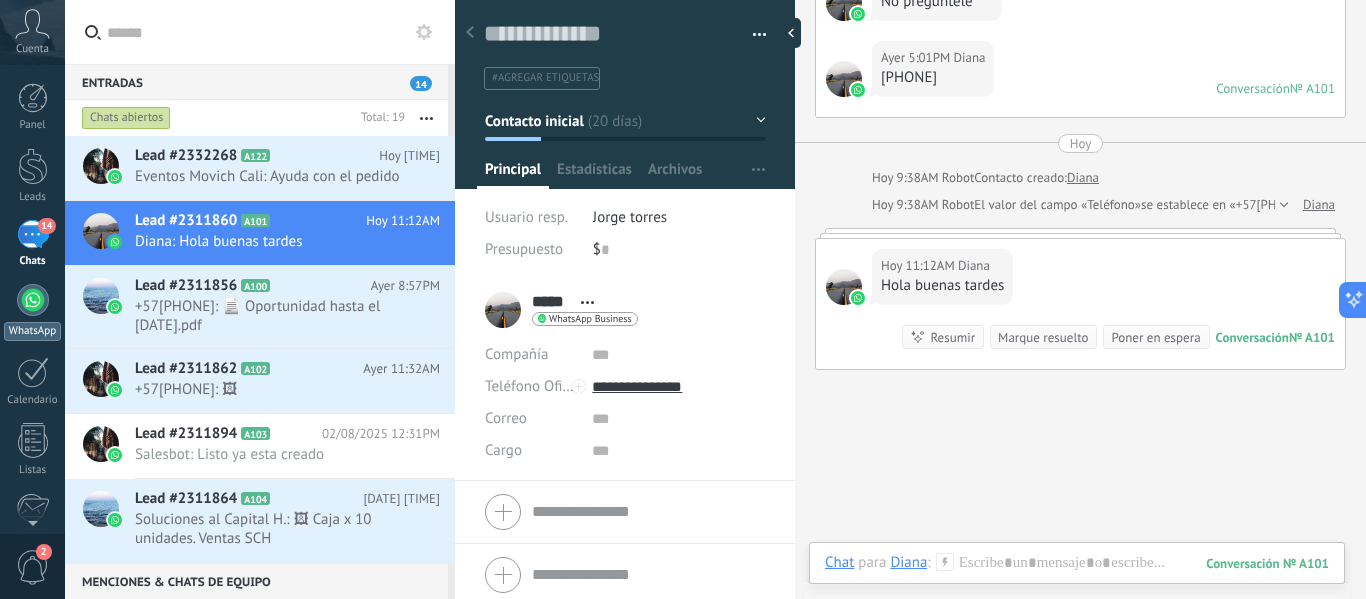 click at bounding box center [33, 300] 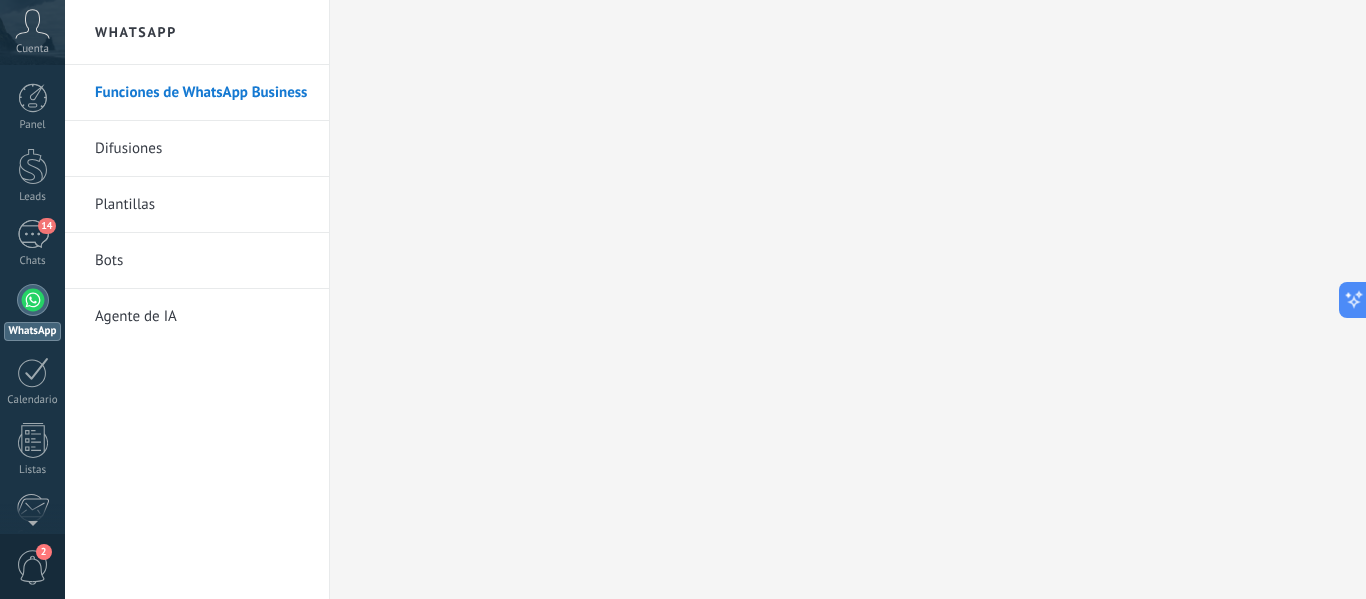 click on "Bots" at bounding box center (202, 261) 